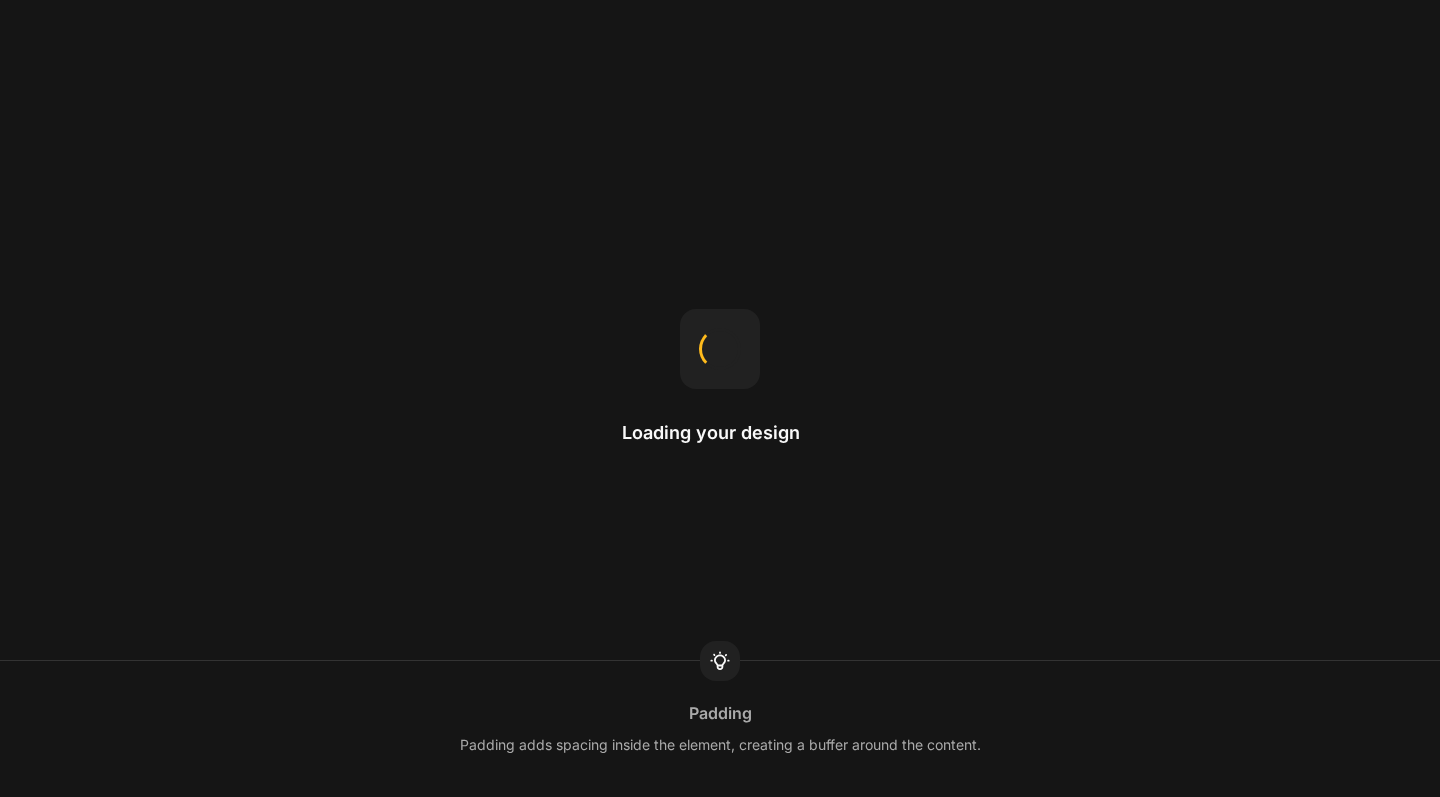 scroll, scrollTop: 0, scrollLeft: 0, axis: both 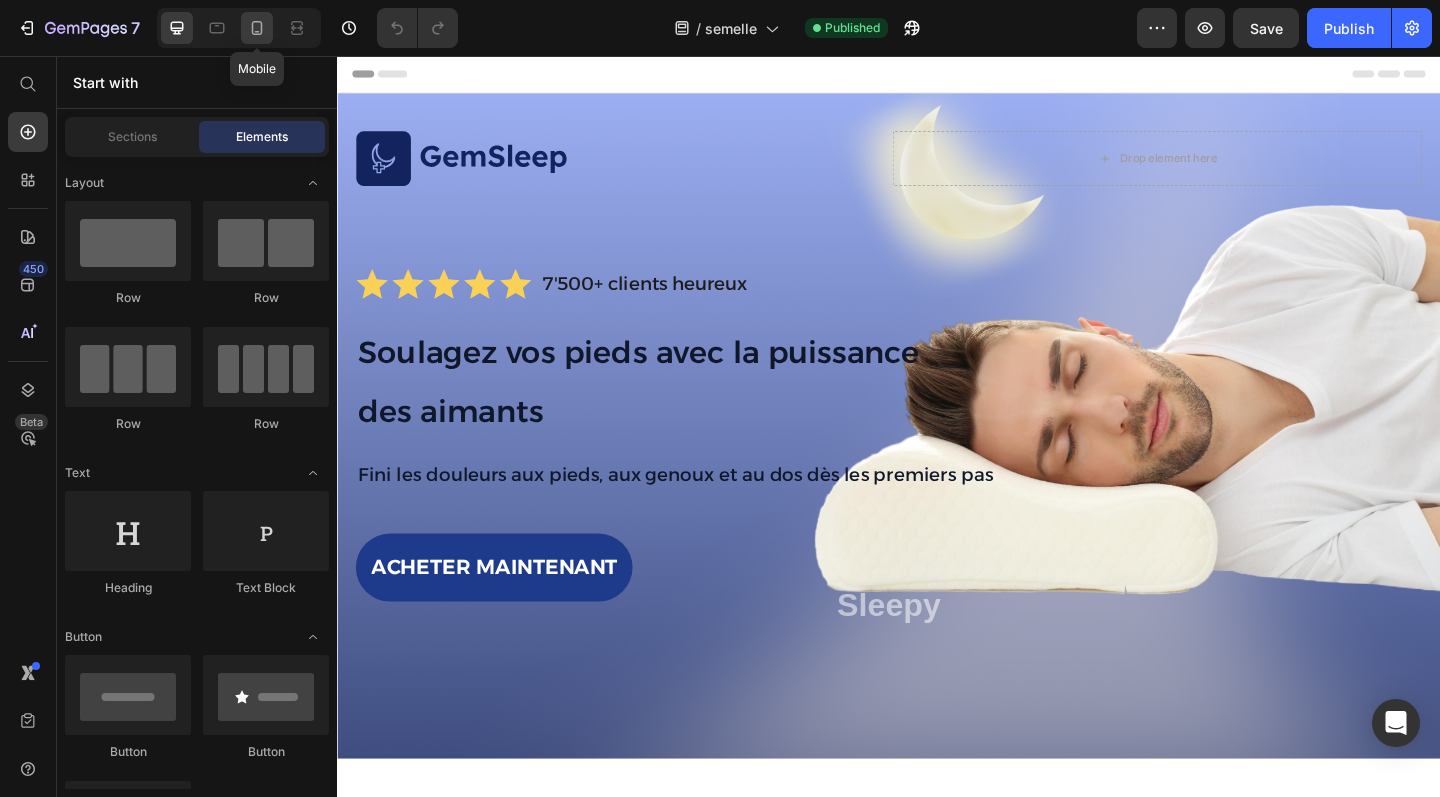 click 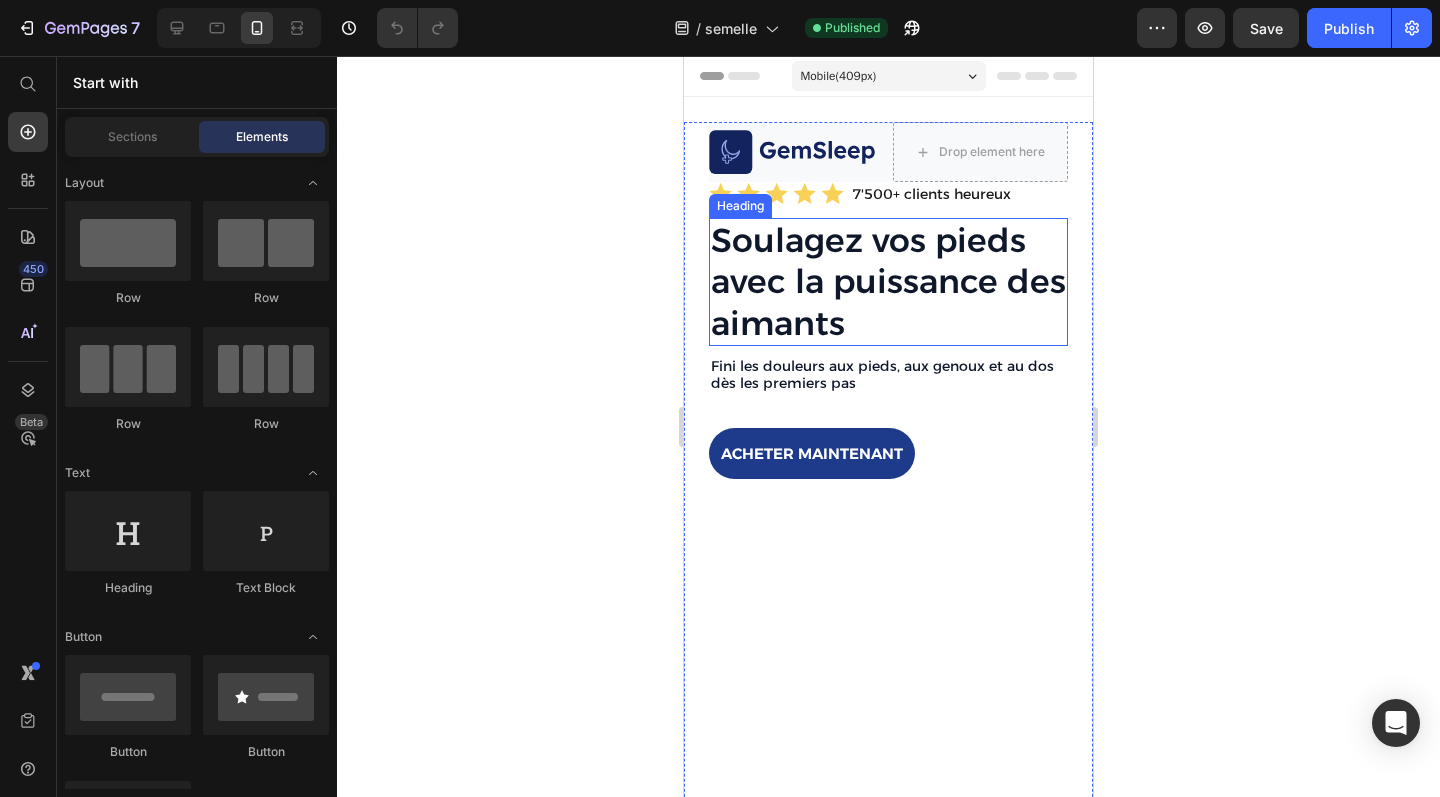 scroll, scrollTop: 0, scrollLeft: 0, axis: both 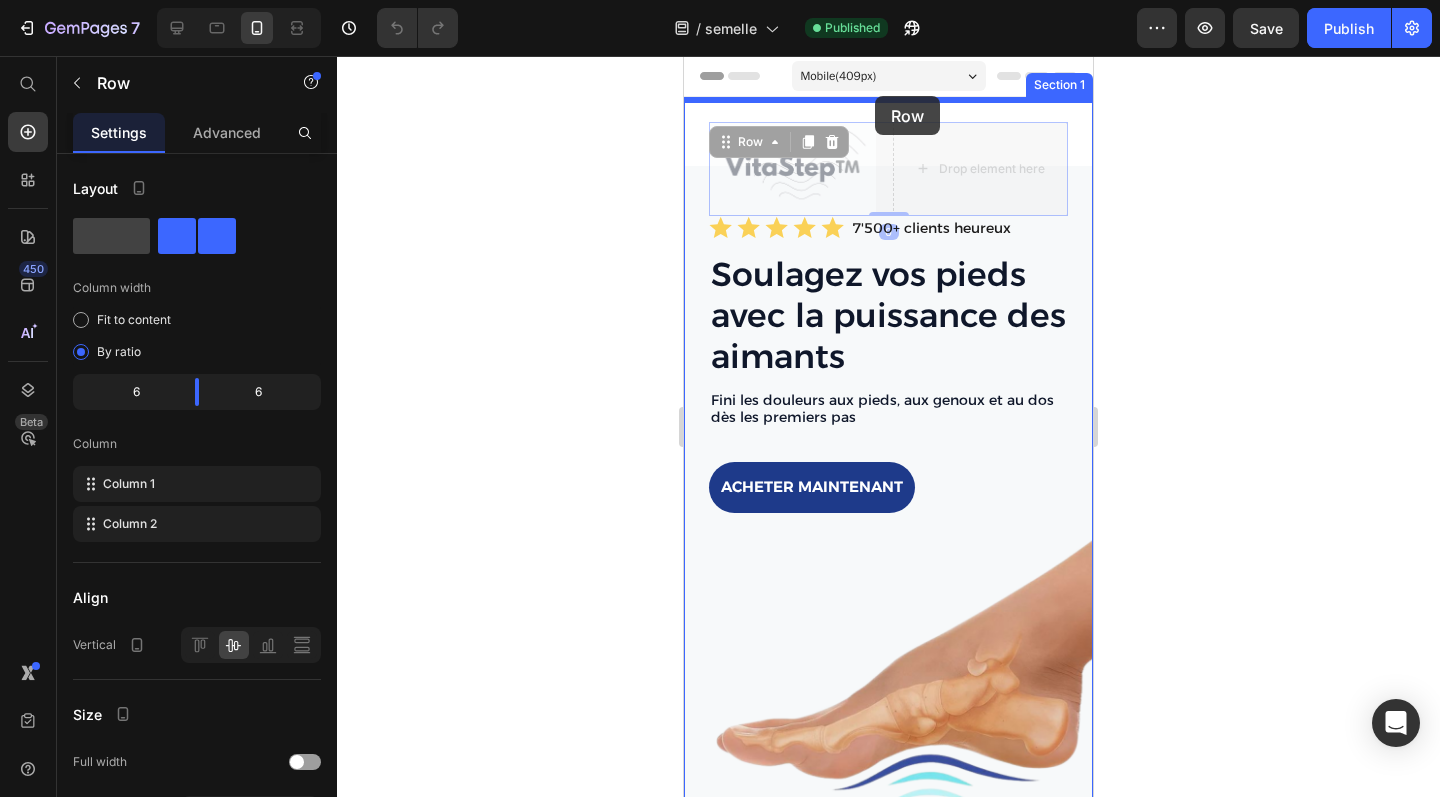 drag, startPoint x: 885, startPoint y: 127, endPoint x: 875, endPoint y: 96, distance: 32.572994 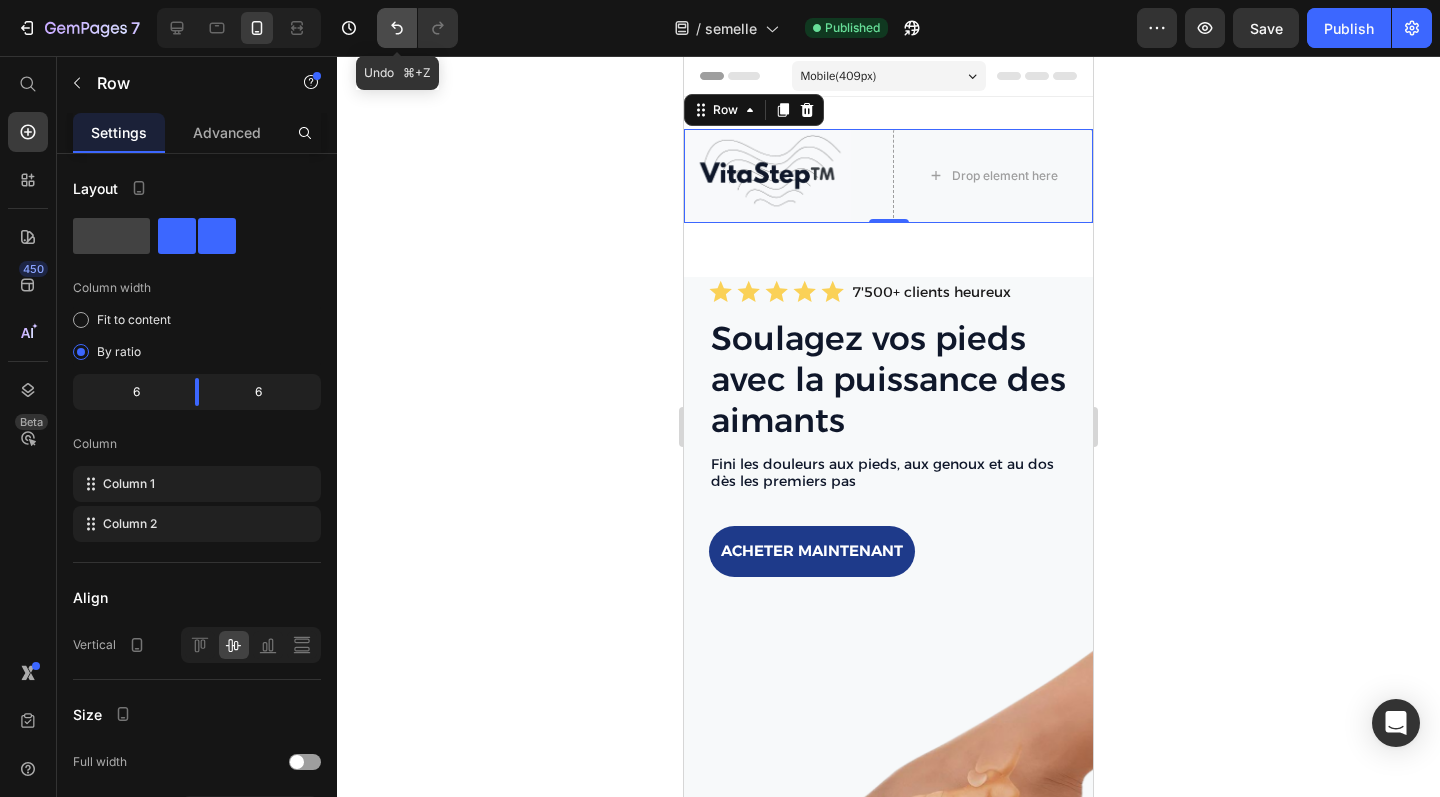 click 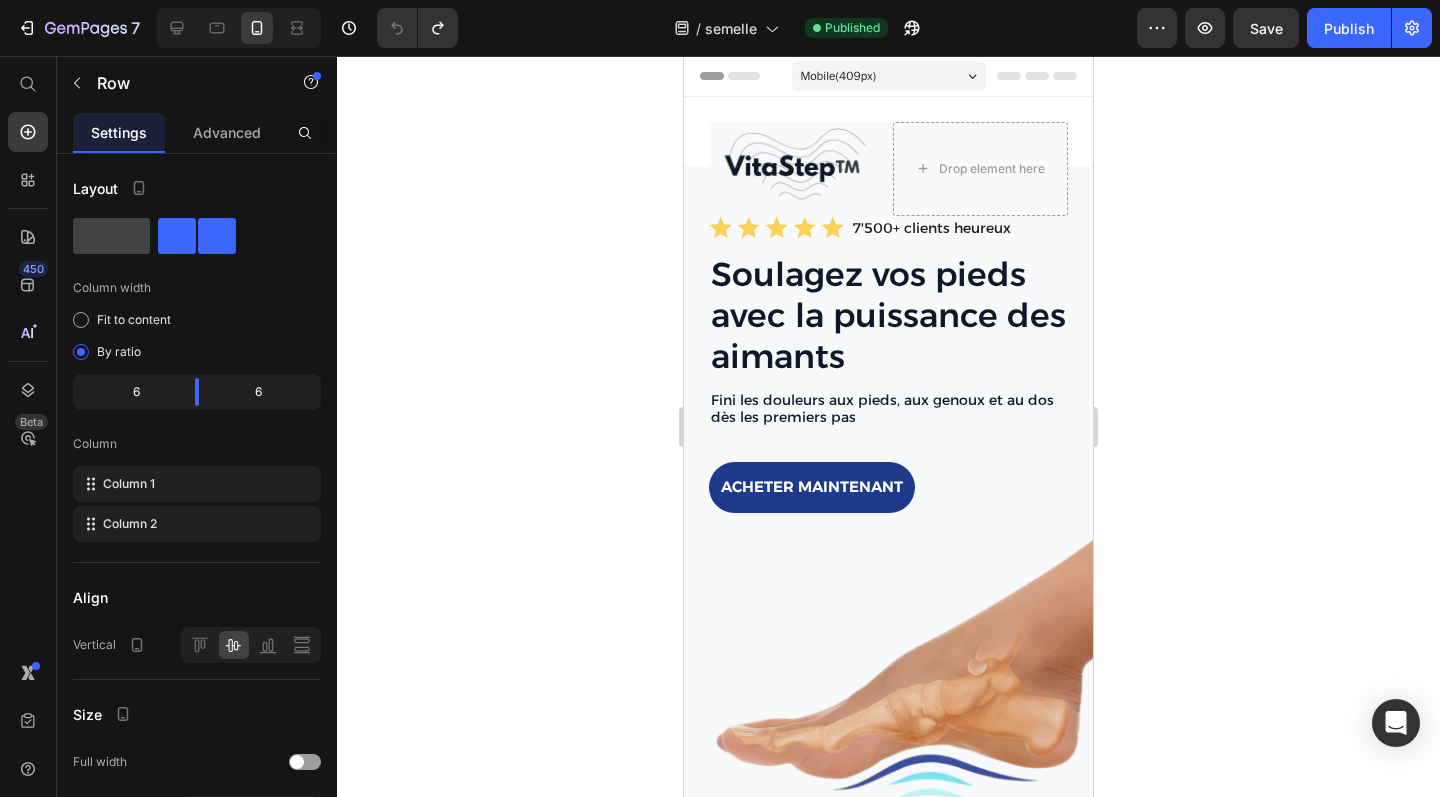click 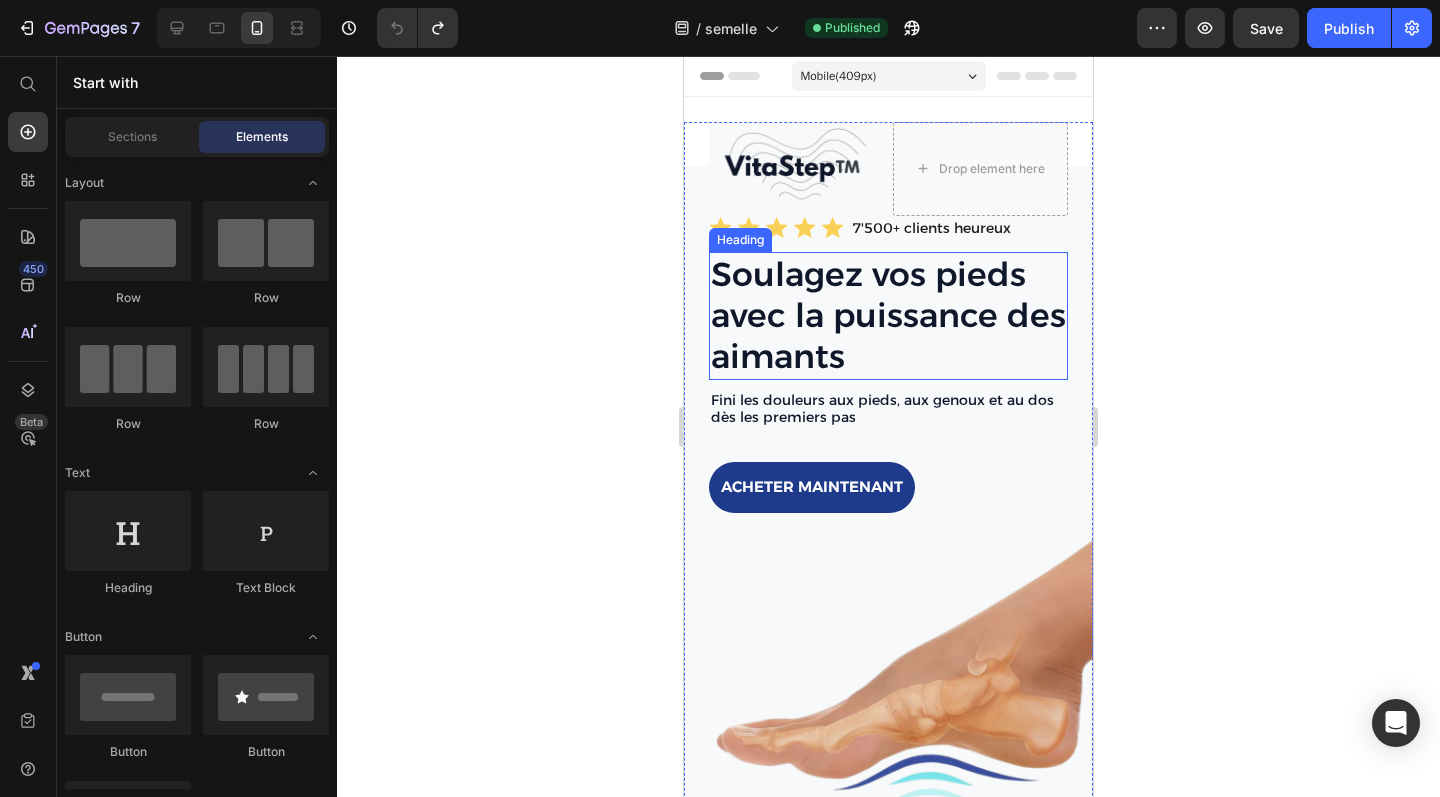 scroll, scrollTop: 0, scrollLeft: 0, axis: both 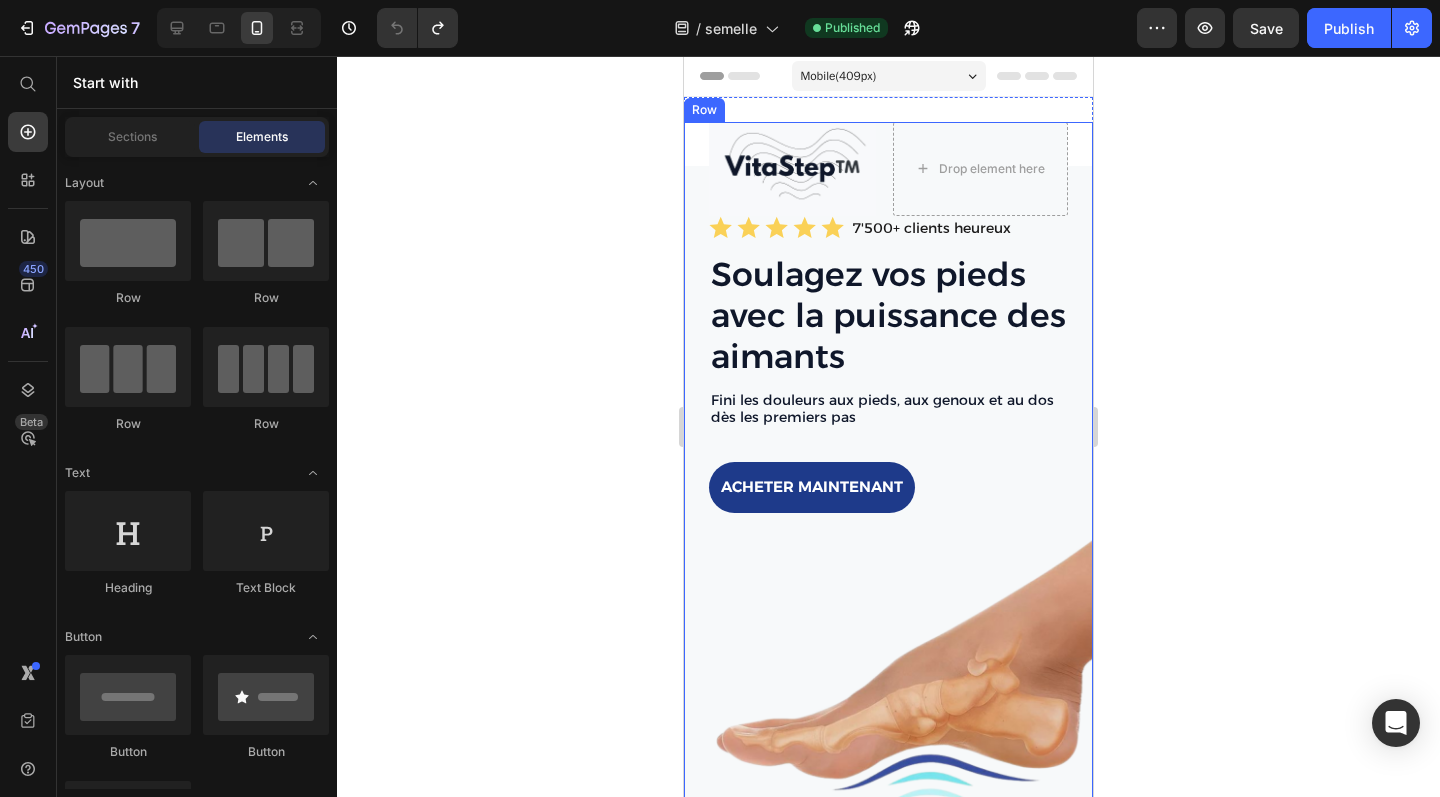 click on "Image
Drop element here Row
Icon
Icon
Icon
Icon
Icon Icon List 7'500+ clients heureux Text Block Row Soulagez vos pieds avec la puissance des aimants Heading Fini les douleurs aux pieds, aux genoux et au dos dès les premiers pas Text Block acheter maintenant Button Sleepy Text Block Row" at bounding box center [888, 519] 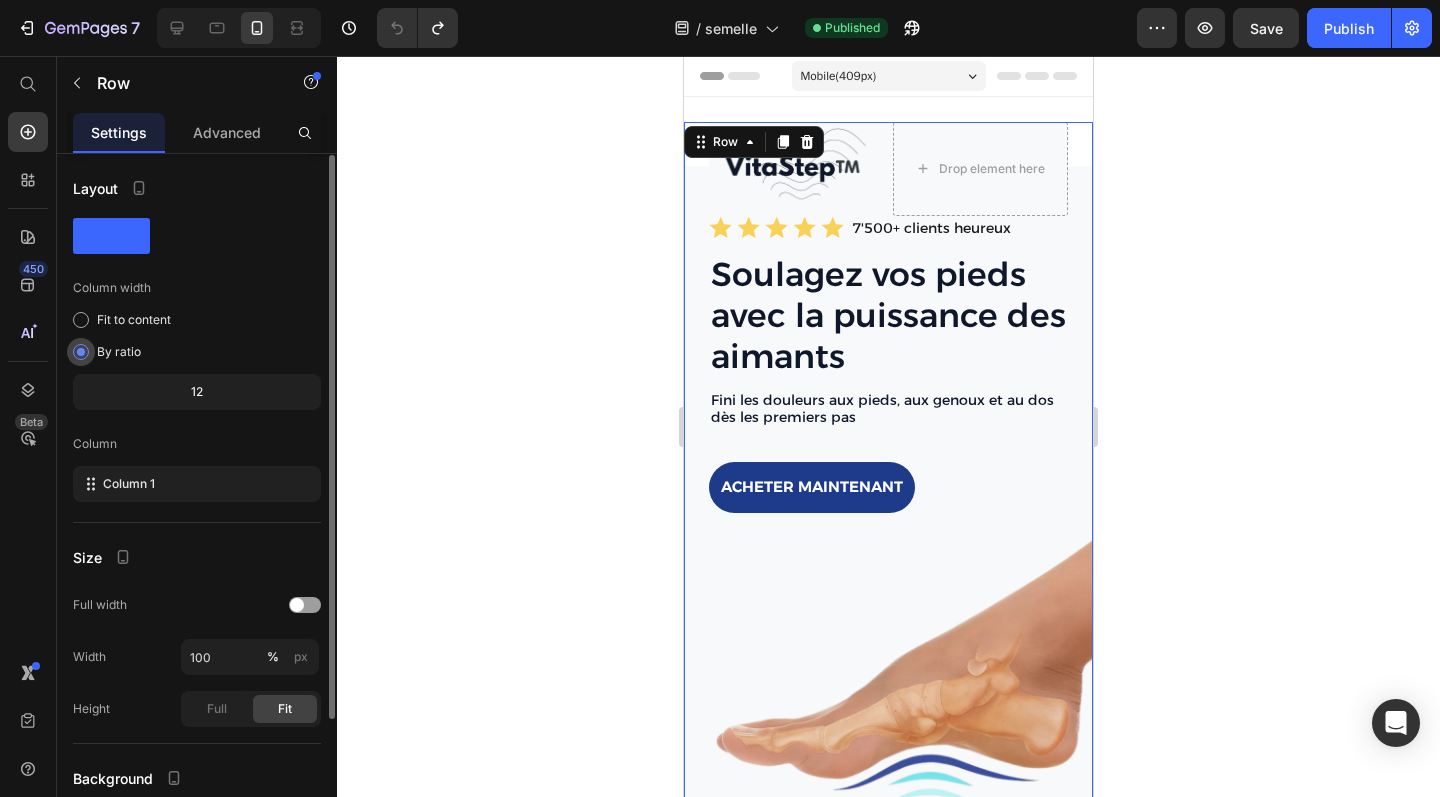 scroll, scrollTop: 168, scrollLeft: 0, axis: vertical 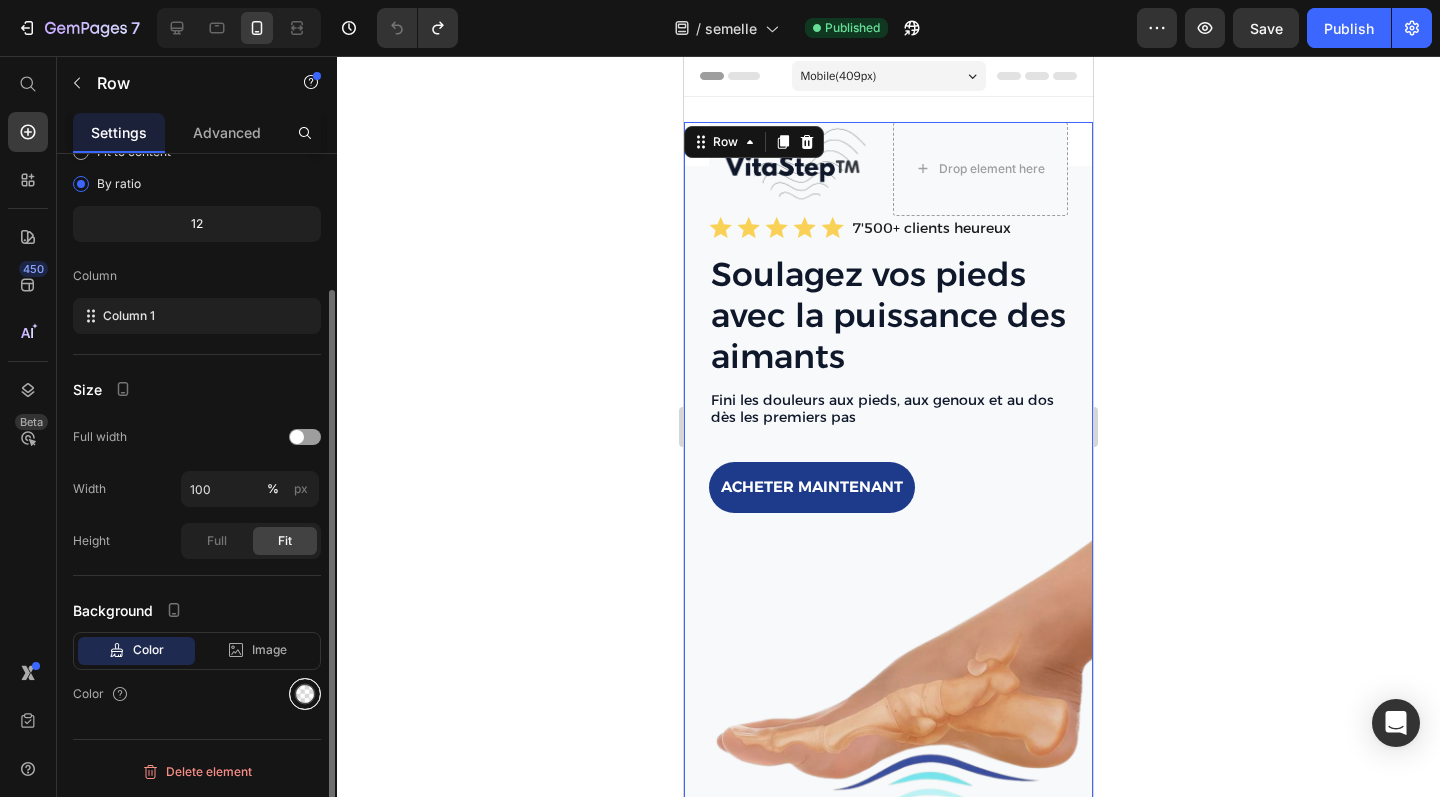 click at bounding box center [305, 694] 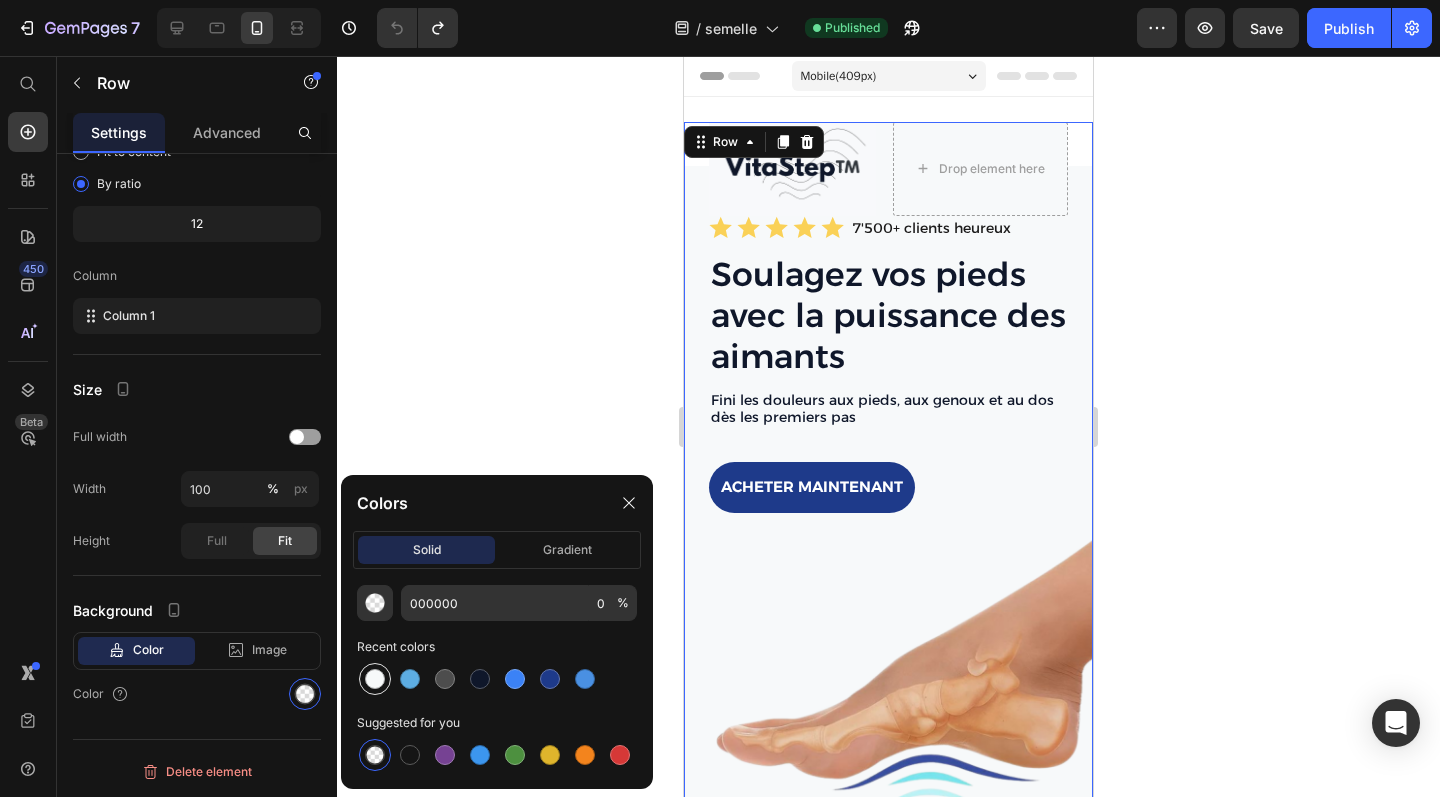 click at bounding box center [375, 679] 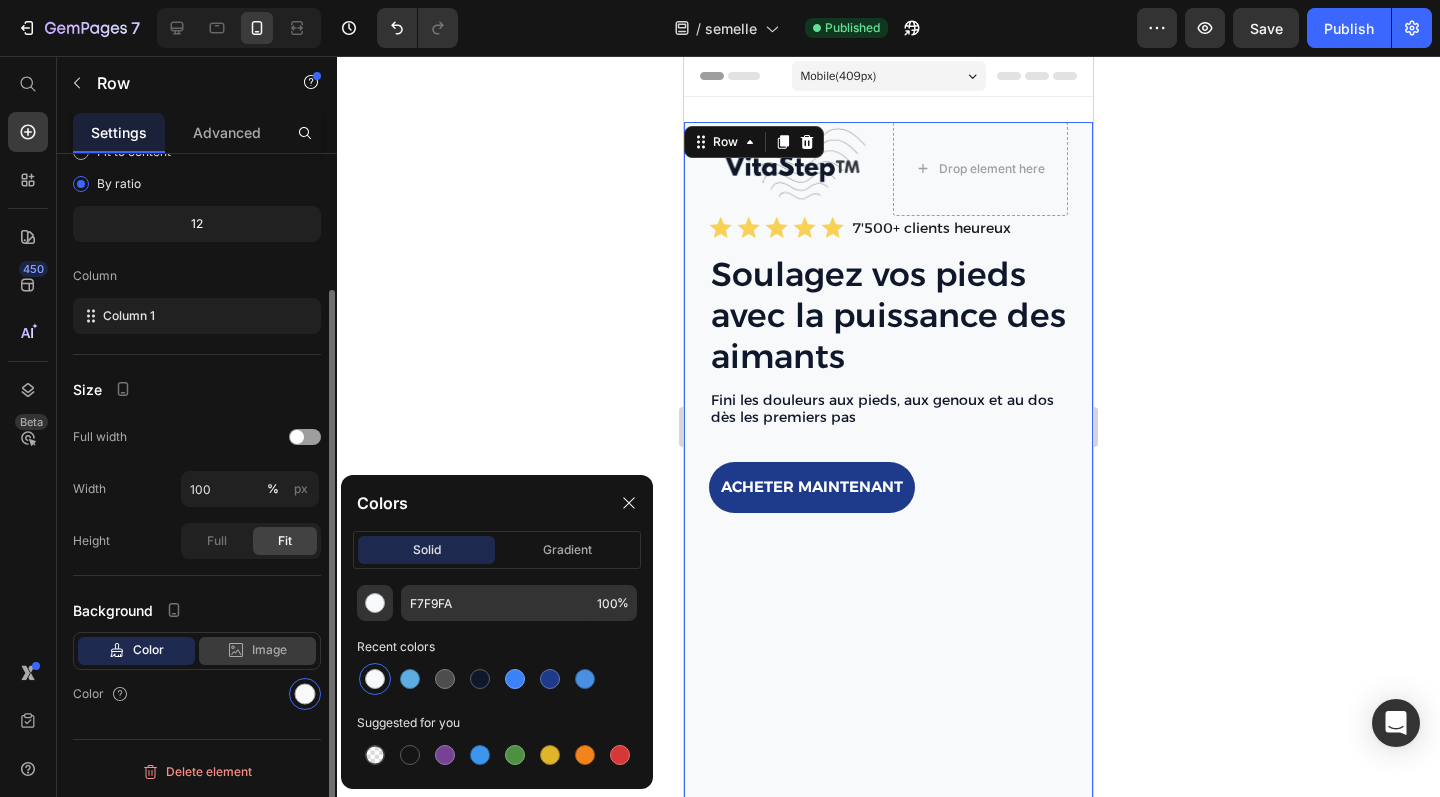 click on "Image" at bounding box center [269, 650] 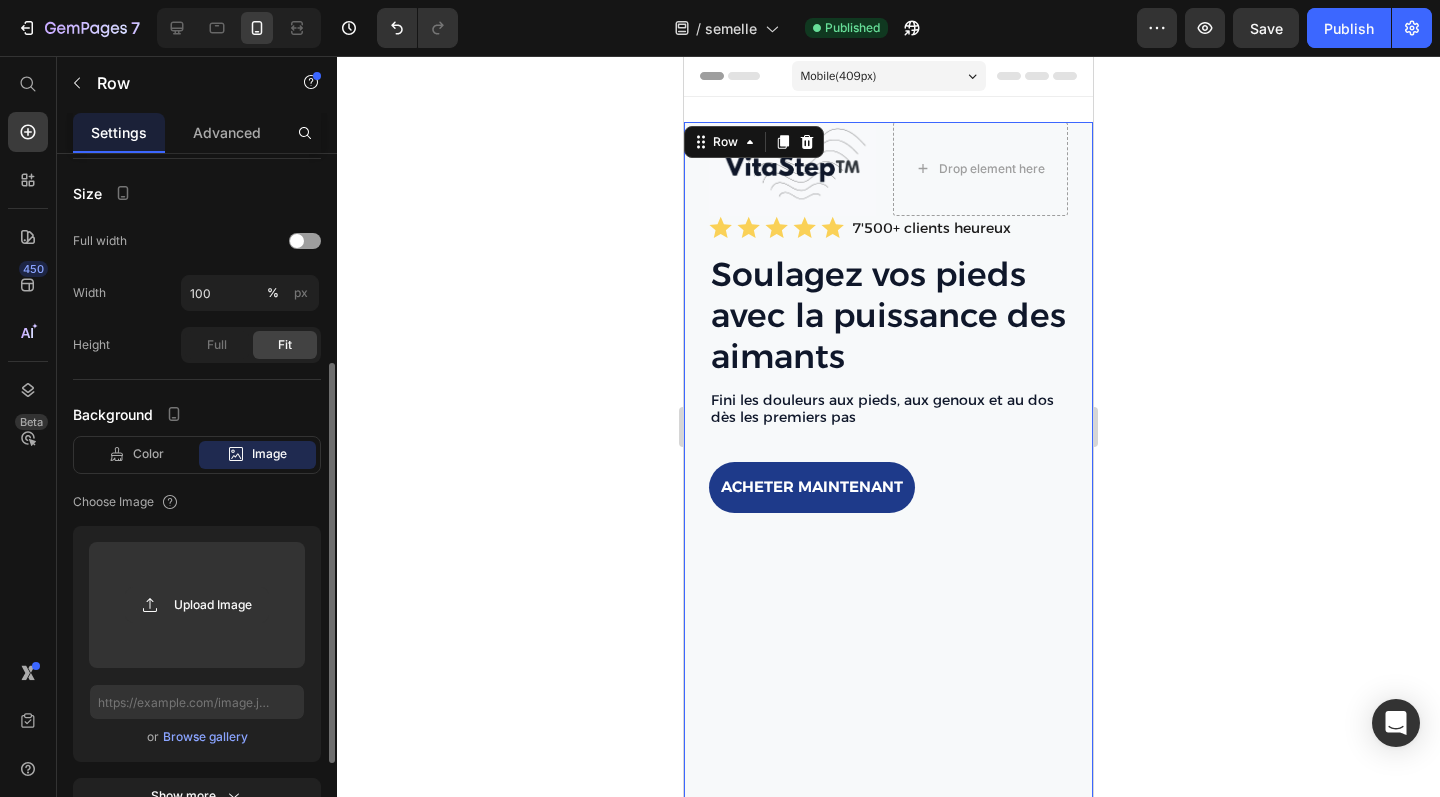 scroll, scrollTop: 368, scrollLeft: 0, axis: vertical 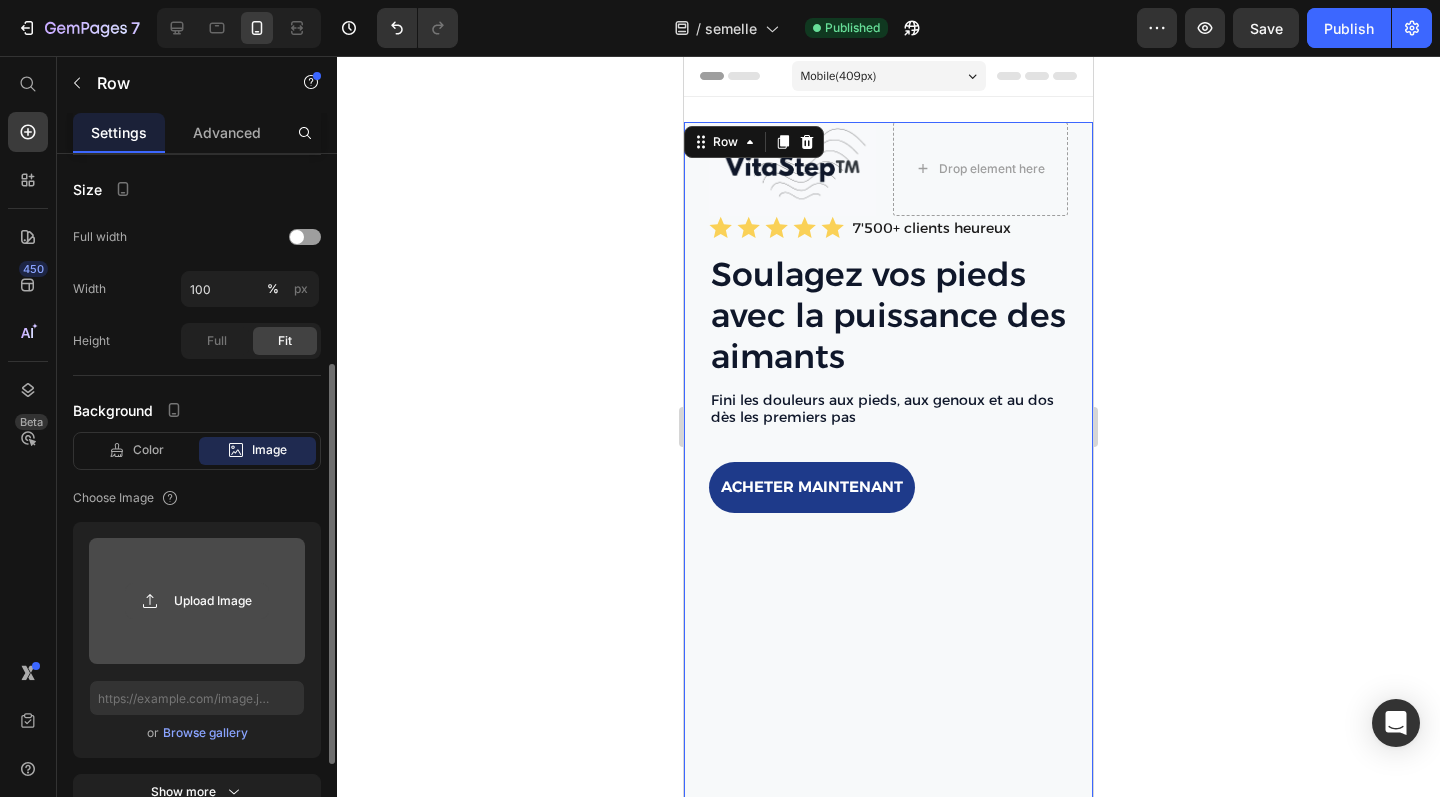 click 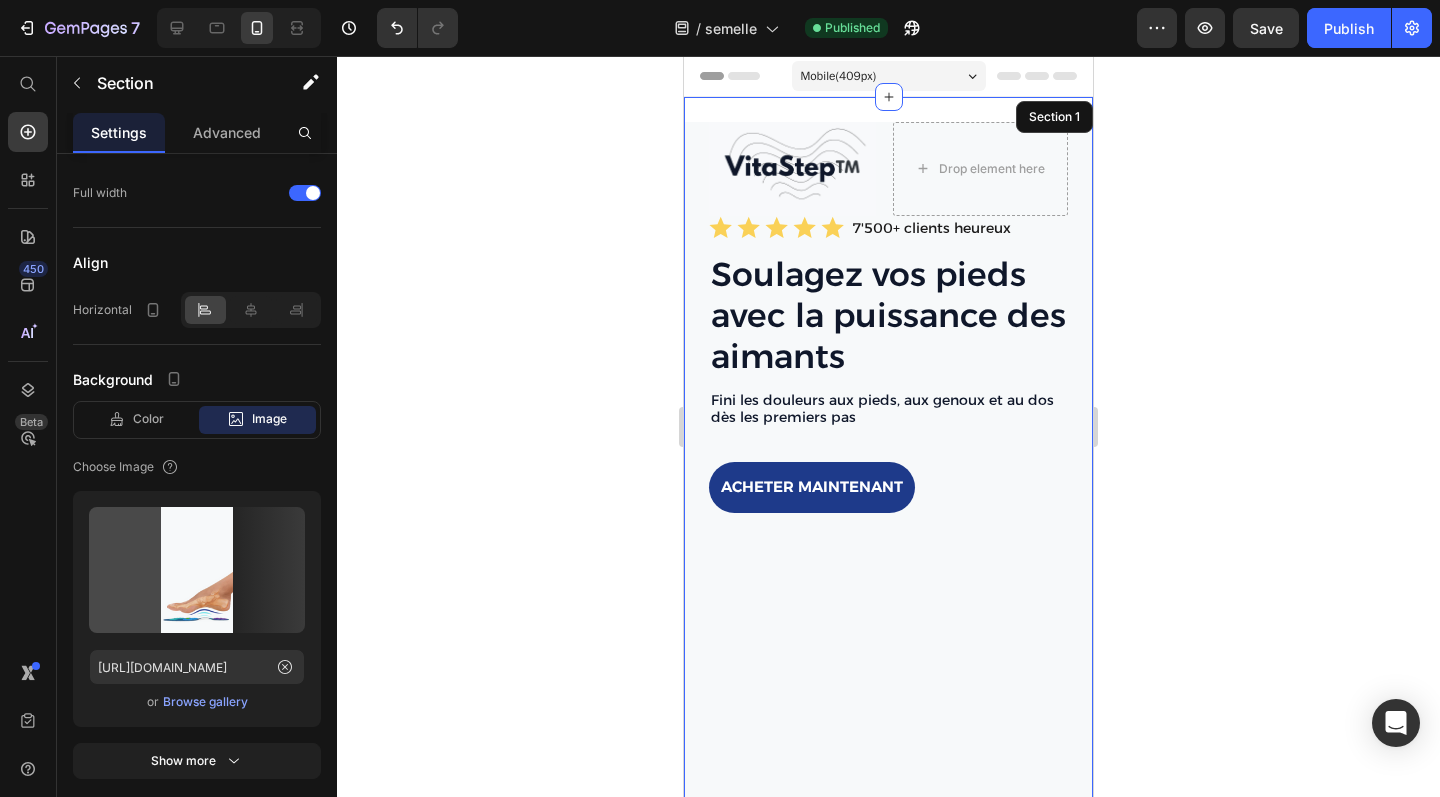 click on "Image
Drop element here Row
Icon
Icon
Icon
Icon
Icon Icon List 7'500+ clients heureux Text Block Row Soulagez vos pieds avec la puissance des aimants Heading Fini les douleurs aux pieds, aux genoux et au dos dès les premiers pas Text Block acheter maintenant Button Sleepy Text Block Row   0 Section 1" at bounding box center (888, 530) 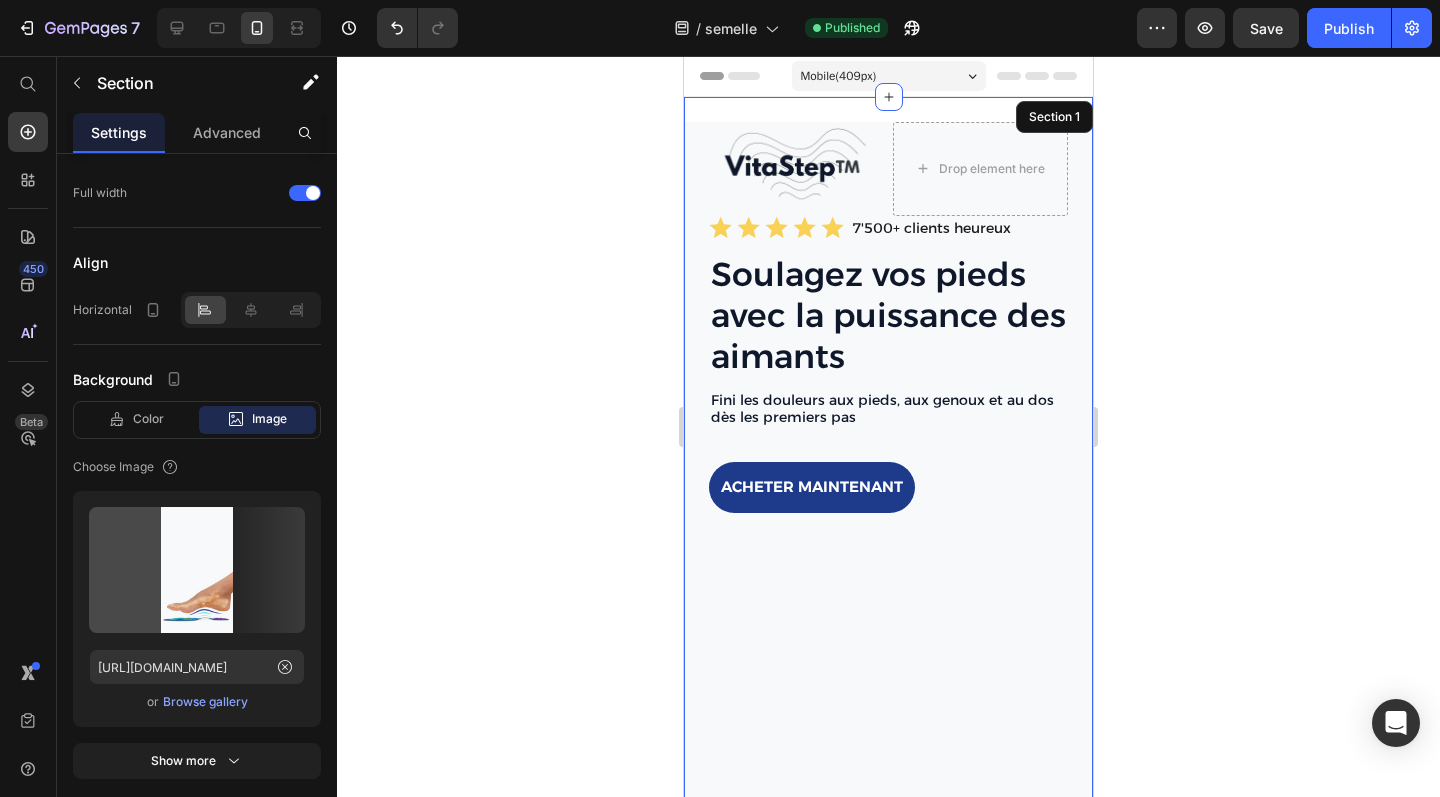 scroll, scrollTop: 0, scrollLeft: 0, axis: both 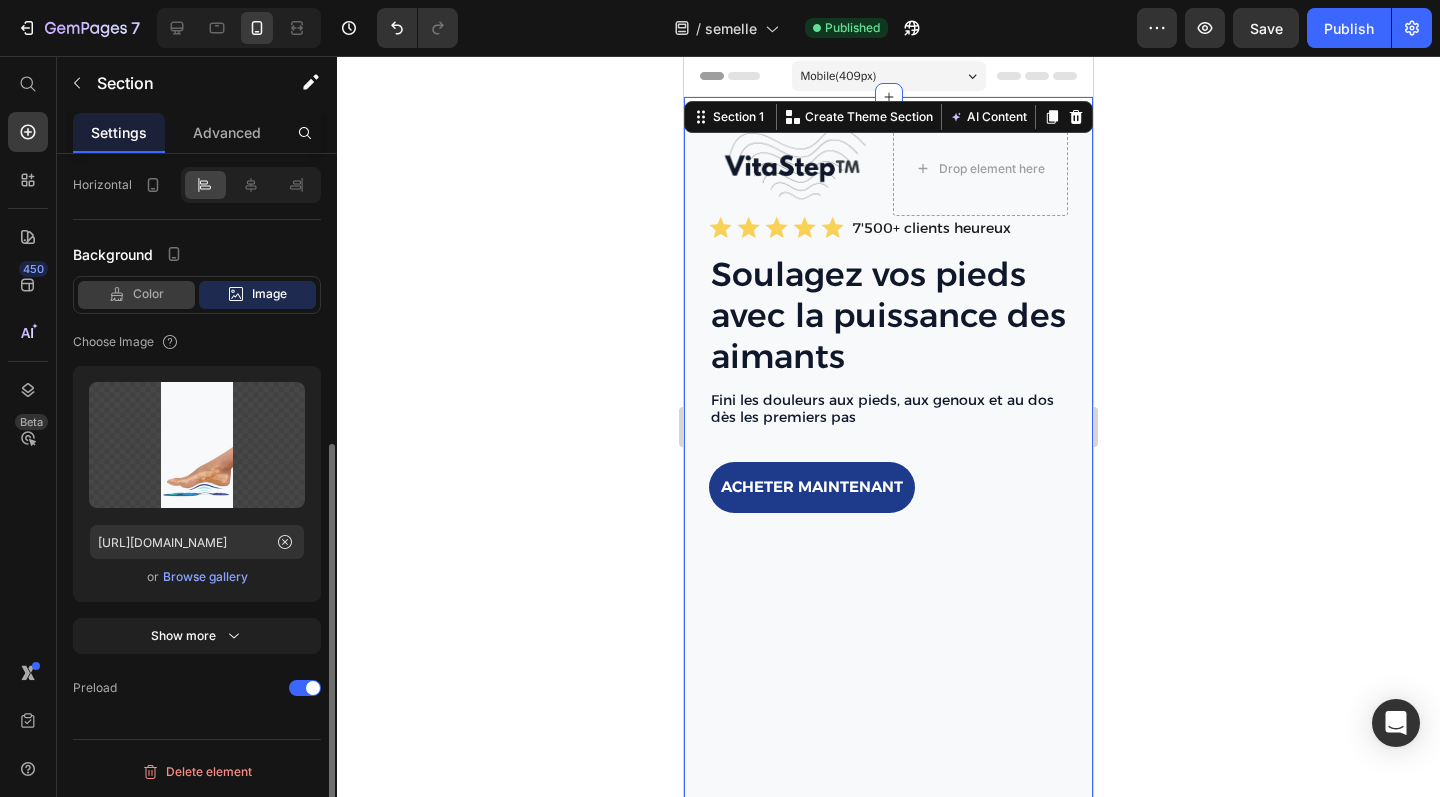 click on "Color" at bounding box center [148, 294] 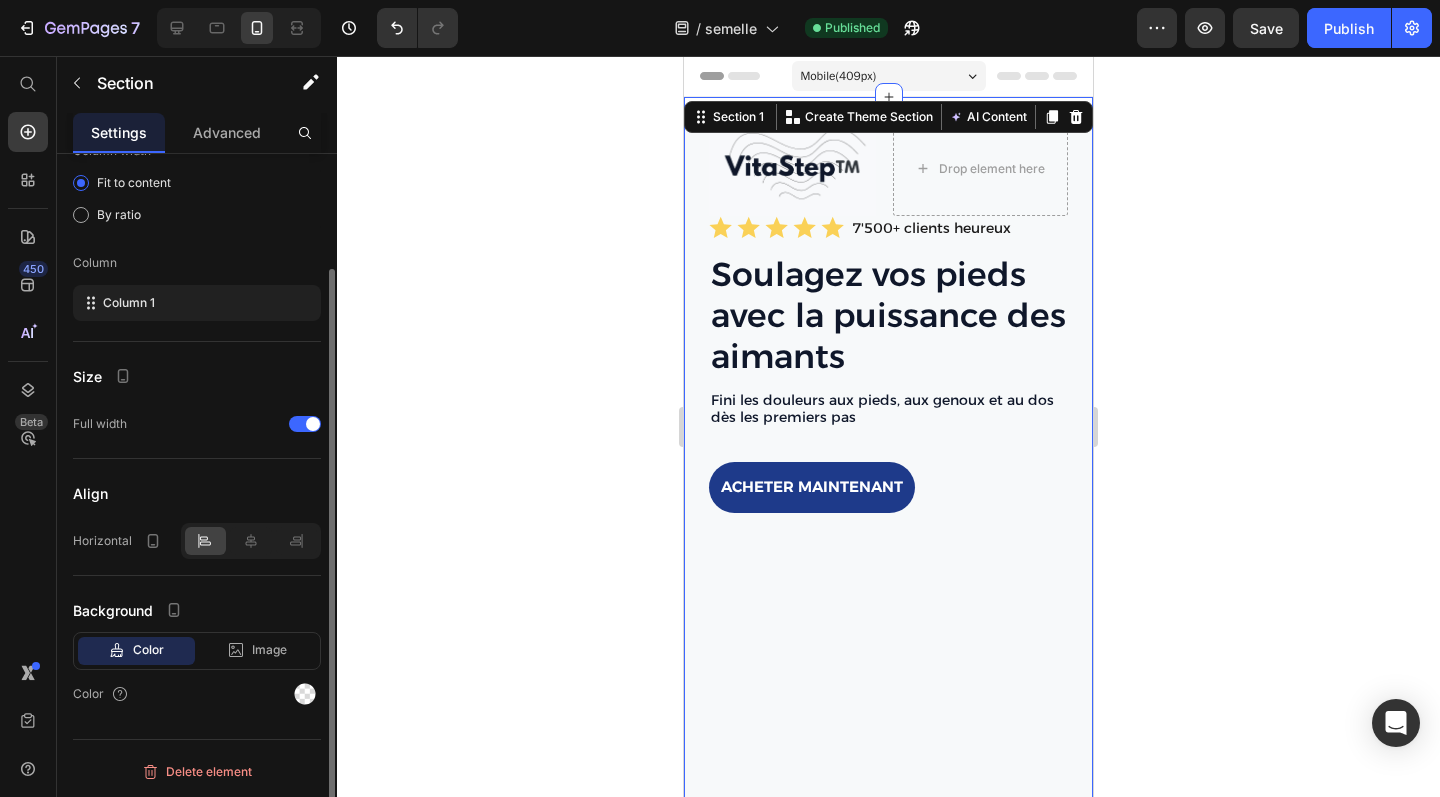scroll, scrollTop: 137, scrollLeft: 0, axis: vertical 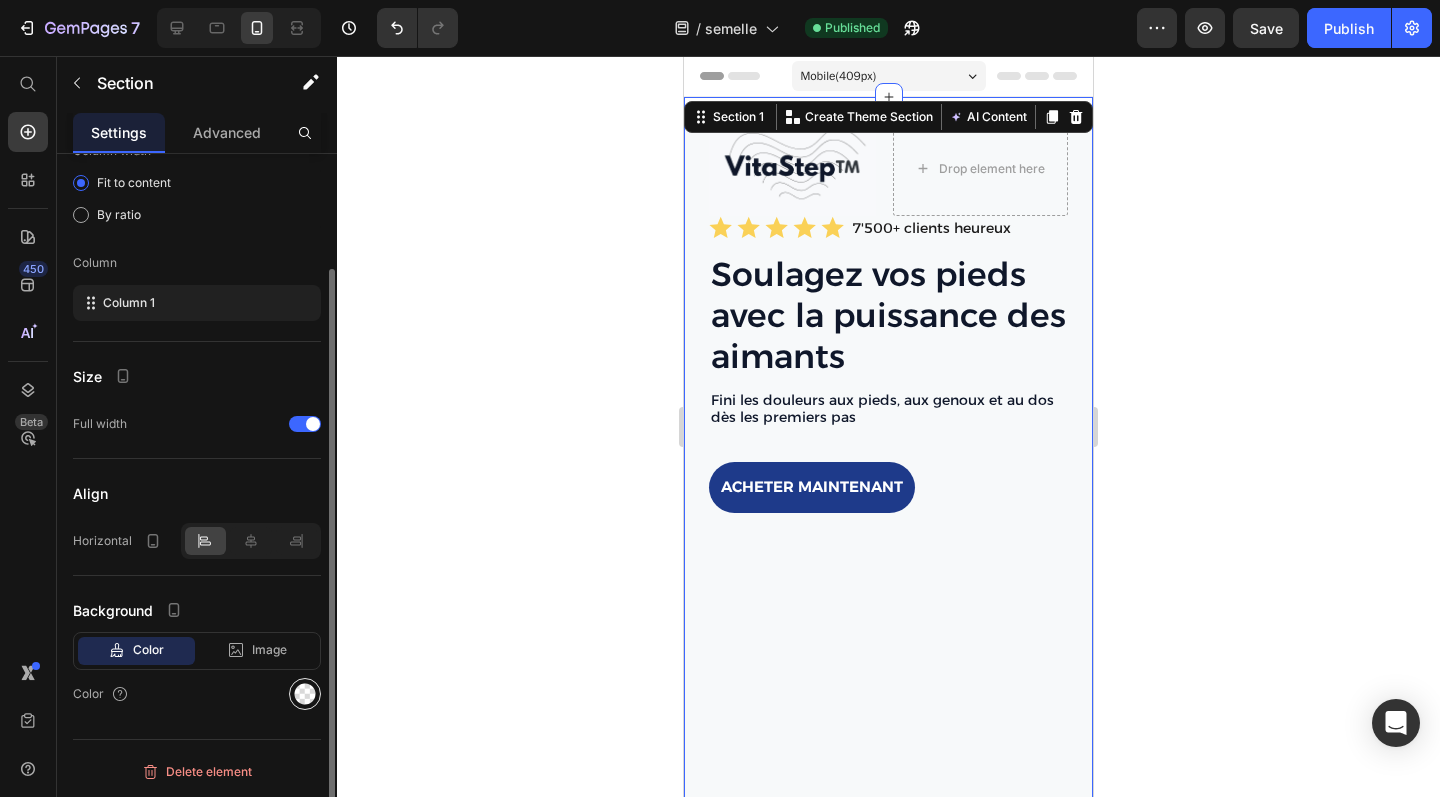 click at bounding box center (305, 694) 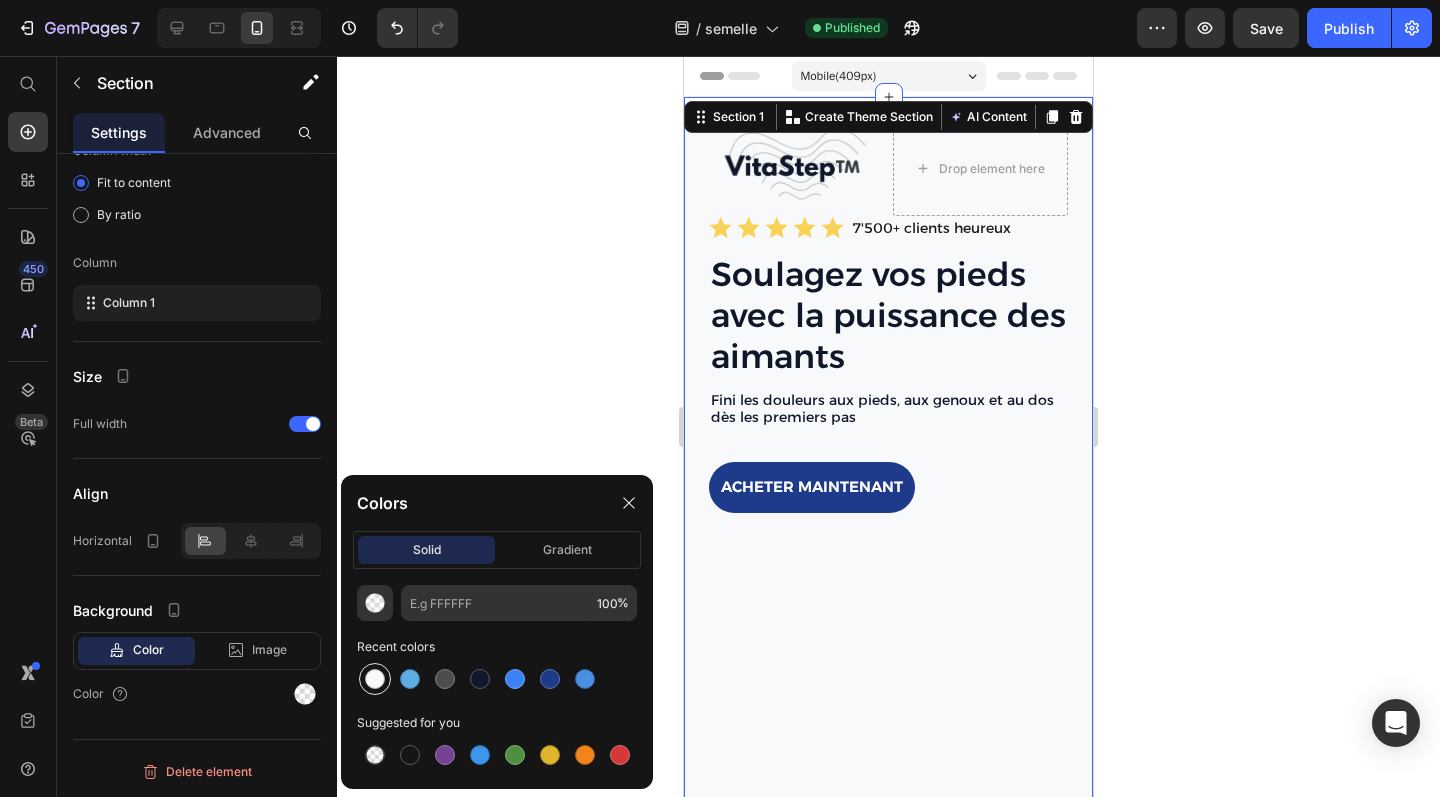 click at bounding box center [375, 679] 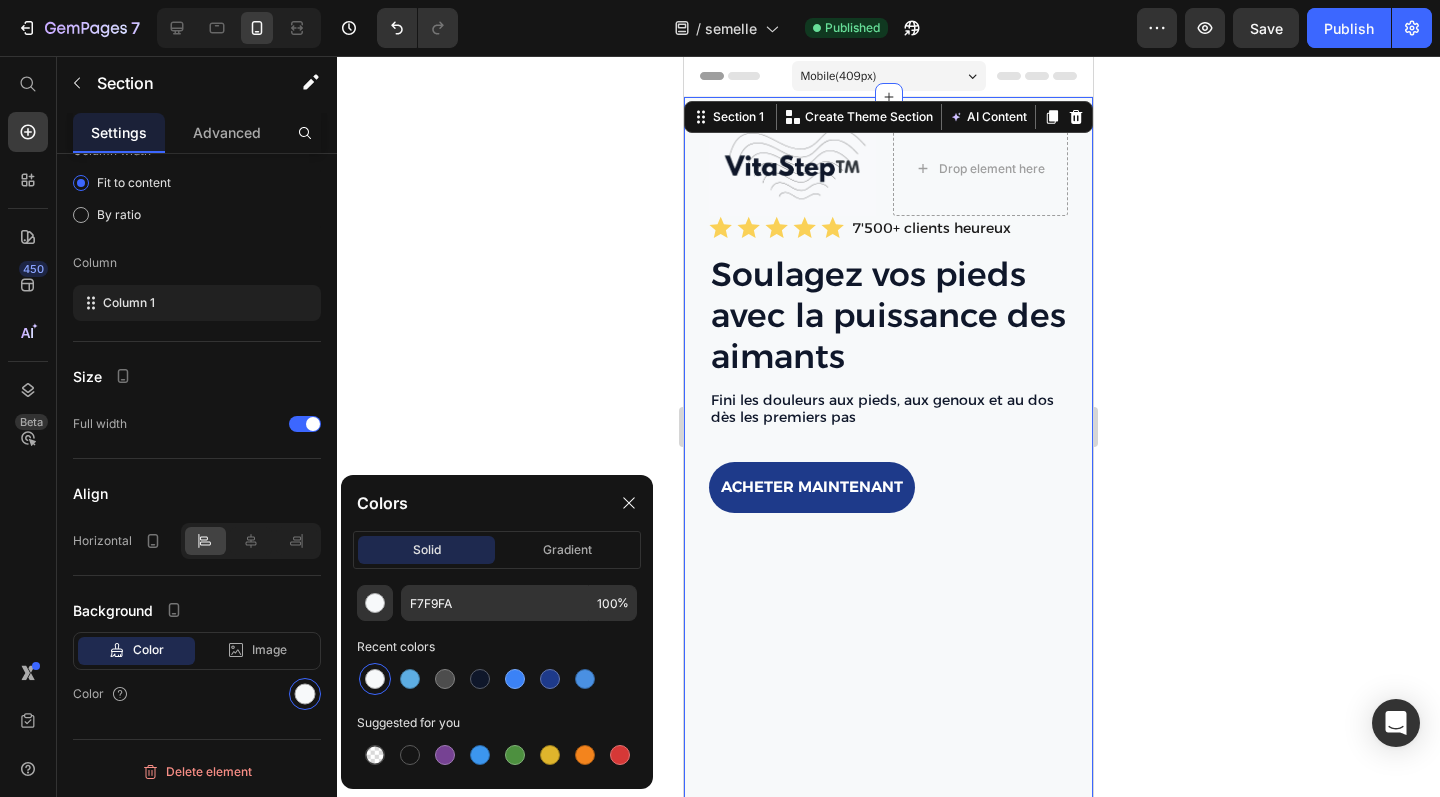 scroll, scrollTop: 0, scrollLeft: 0, axis: both 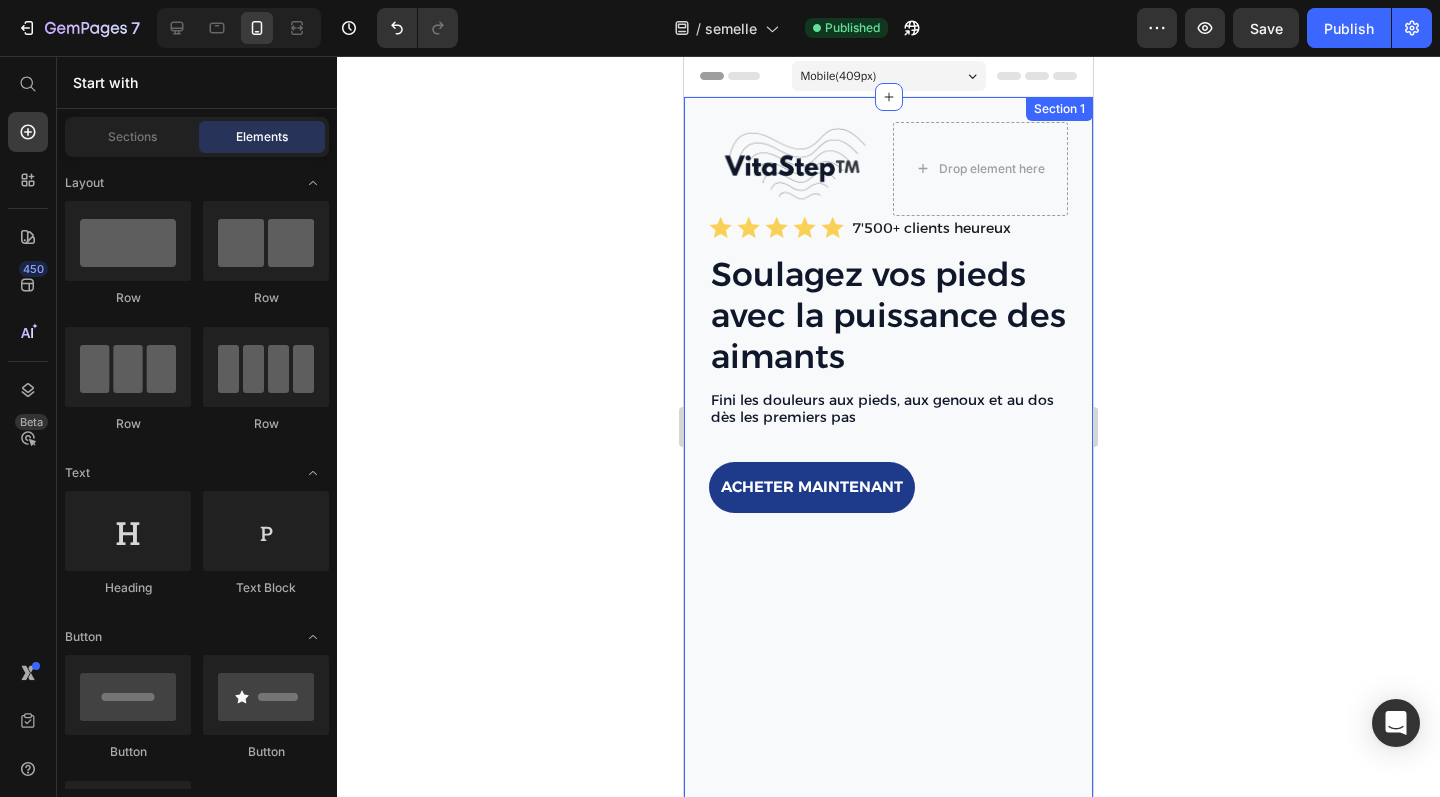 click on "Image
Drop element here Row
Icon
Icon
Icon
Icon
Icon Icon List 7'500+ clients heureux Text Block Row Soulagez vos pieds avec la puissance des aimants Heading Fini les douleurs aux pieds, aux genoux et au dos dès les premiers pas Text Block acheter maintenant Button Sleepy Text Block Row Section 1" at bounding box center [888, 530] 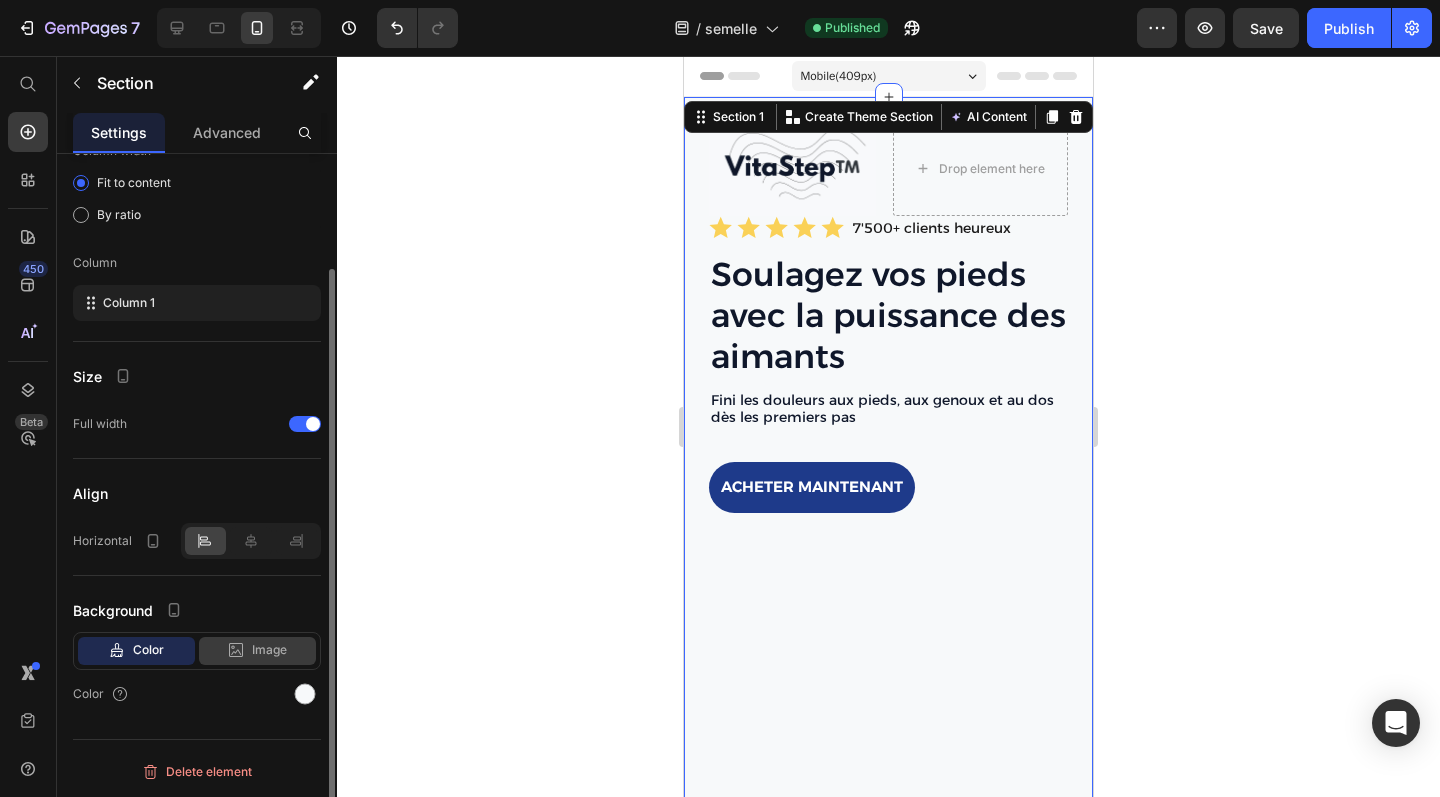 click on "Image" at bounding box center [269, 650] 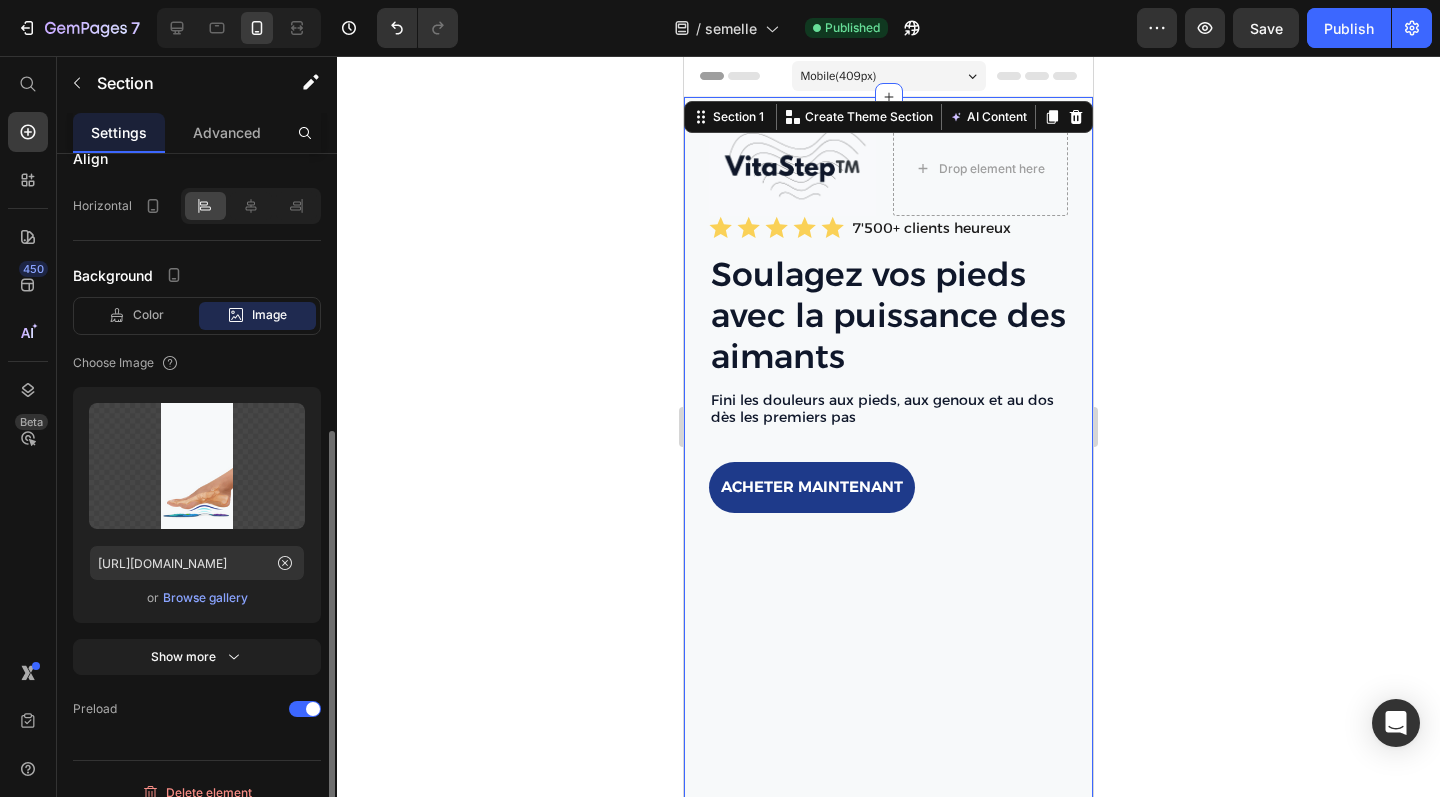 scroll, scrollTop: 474, scrollLeft: 0, axis: vertical 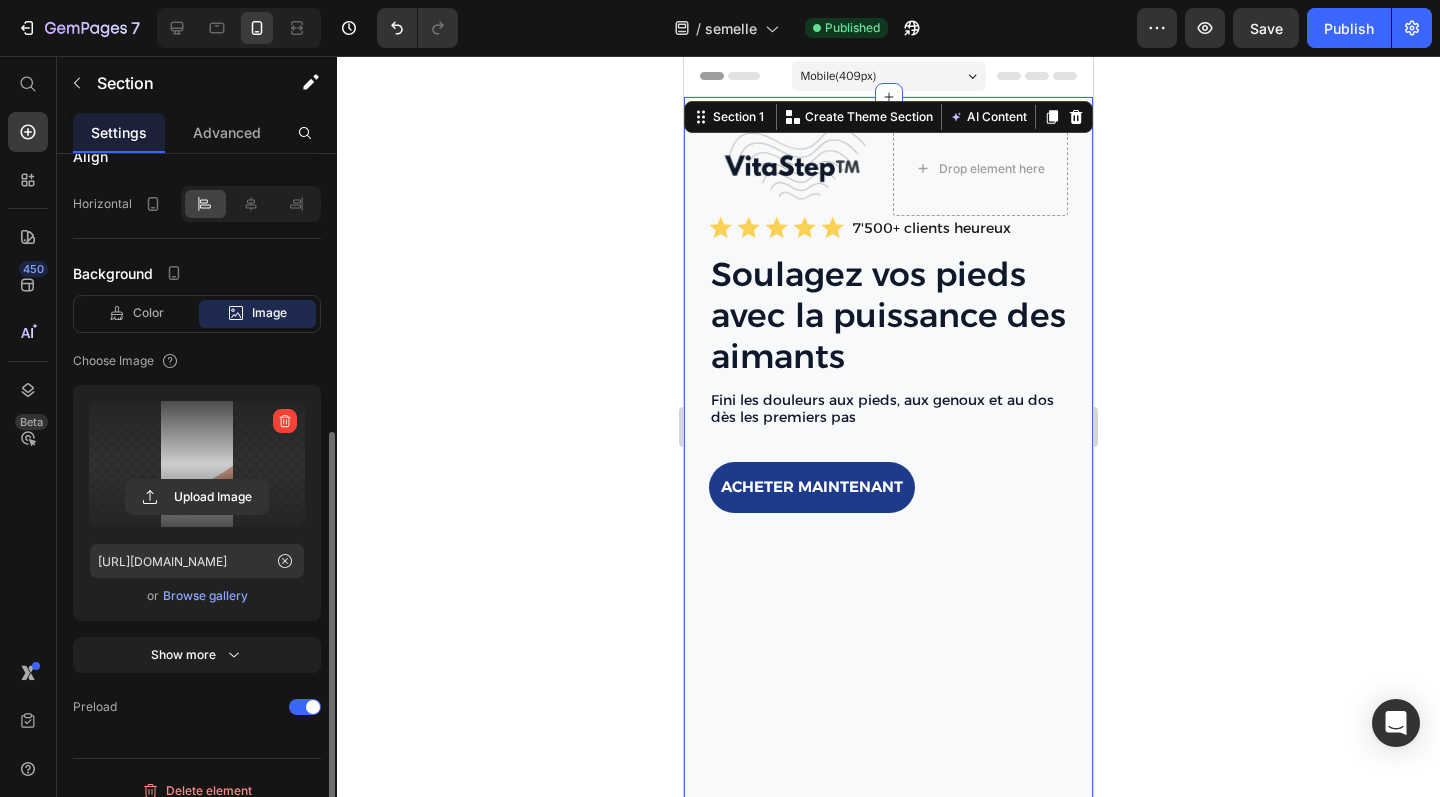 click at bounding box center (197, 464) 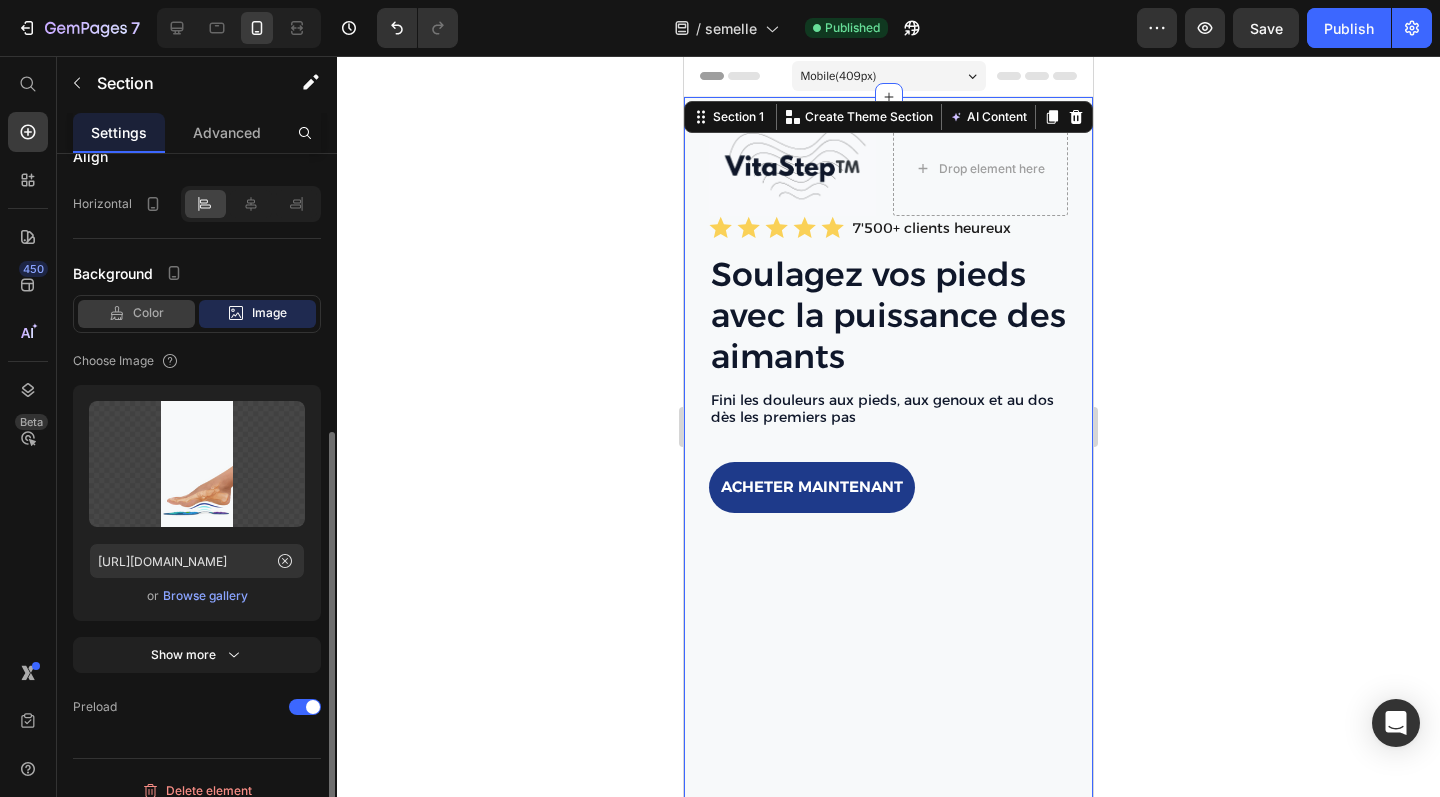 click on "Color" at bounding box center [148, 313] 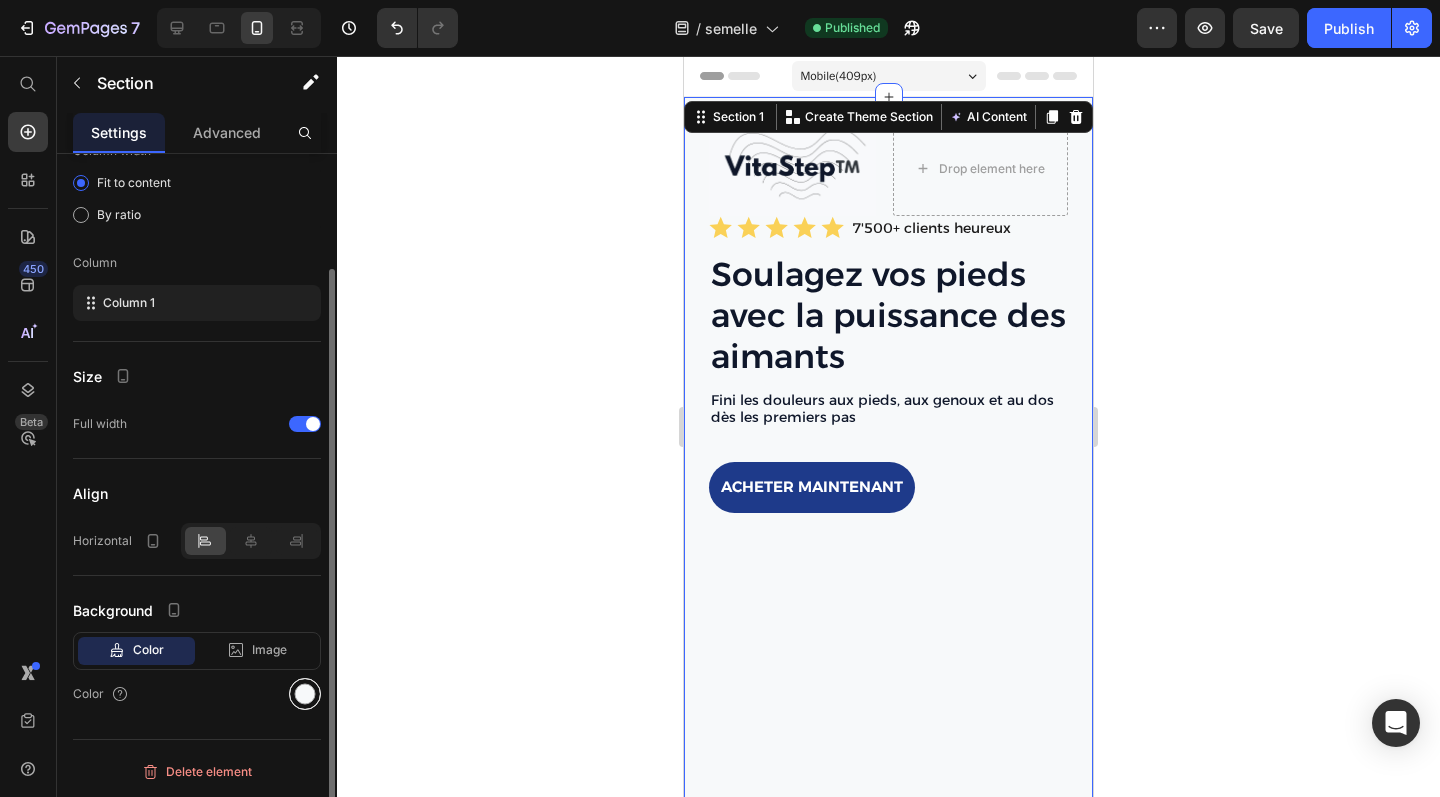 click at bounding box center (305, 694) 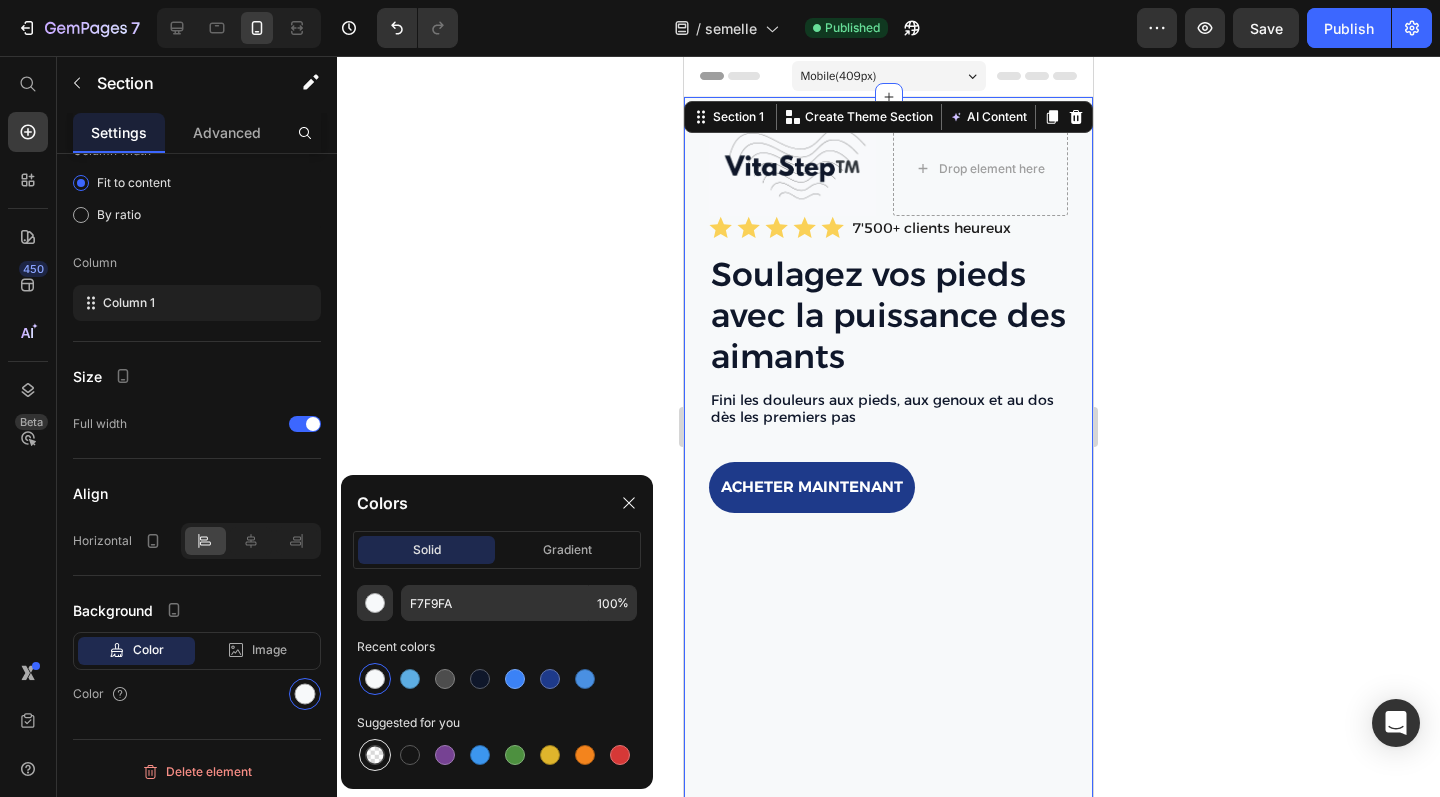 click at bounding box center [375, 755] 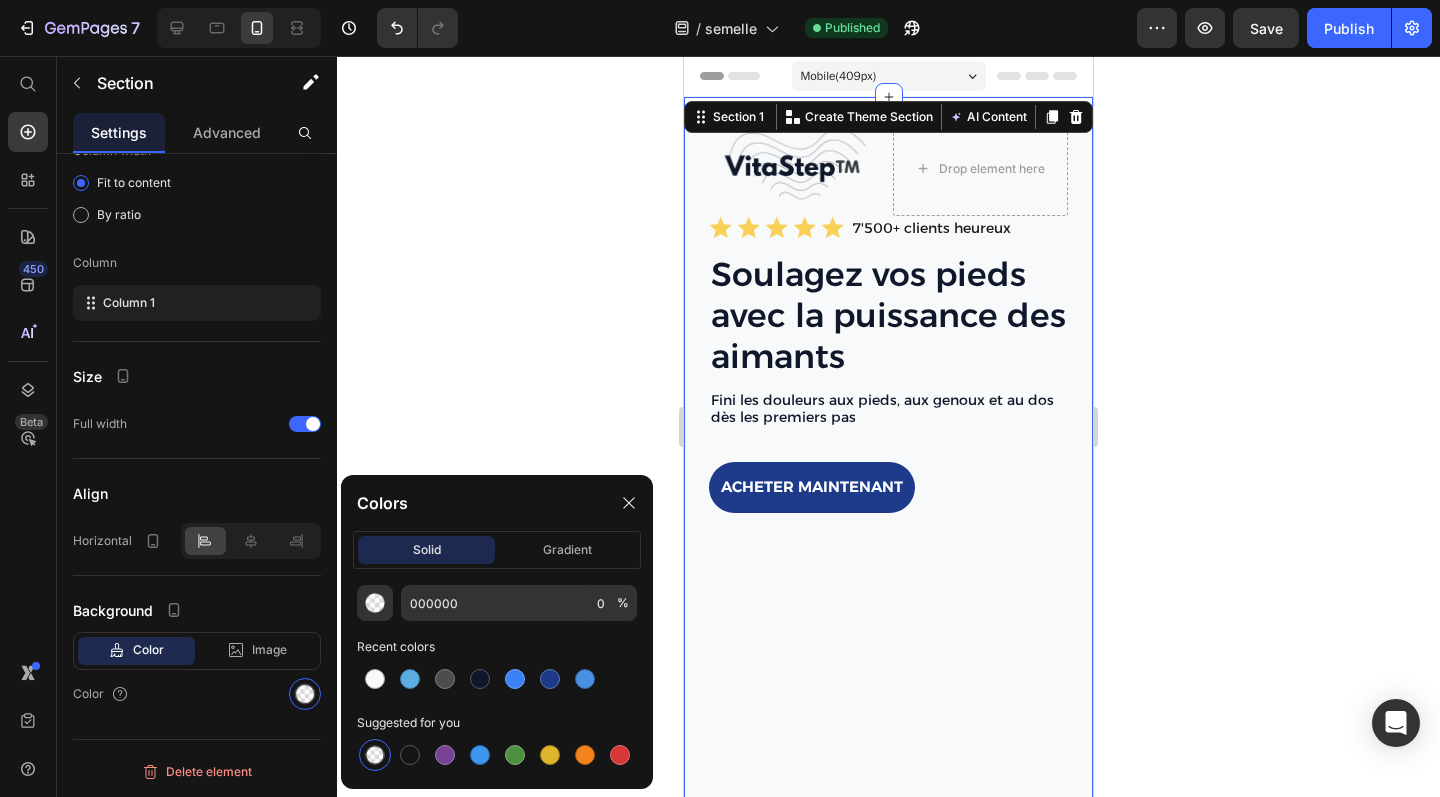 click 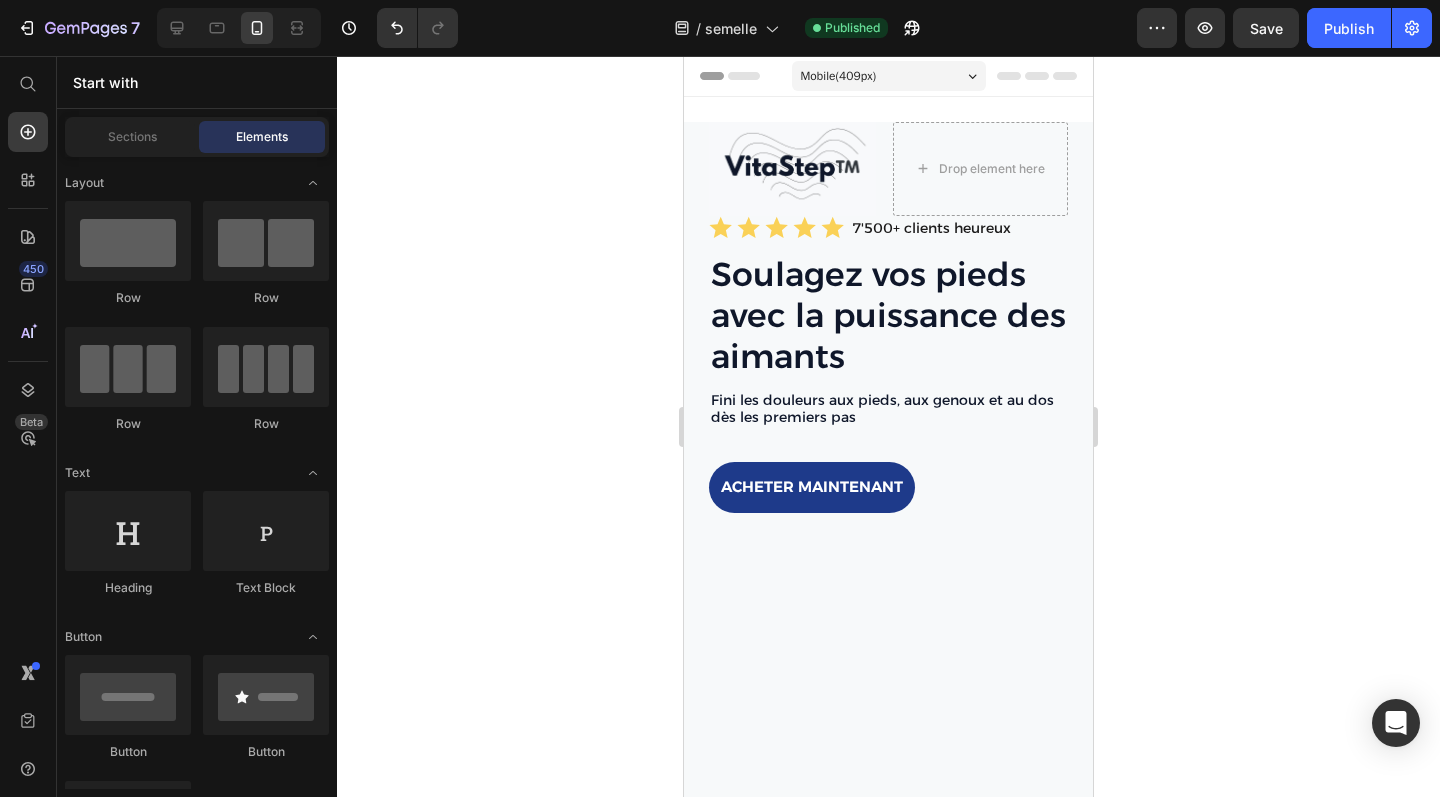 scroll, scrollTop: 0, scrollLeft: 0, axis: both 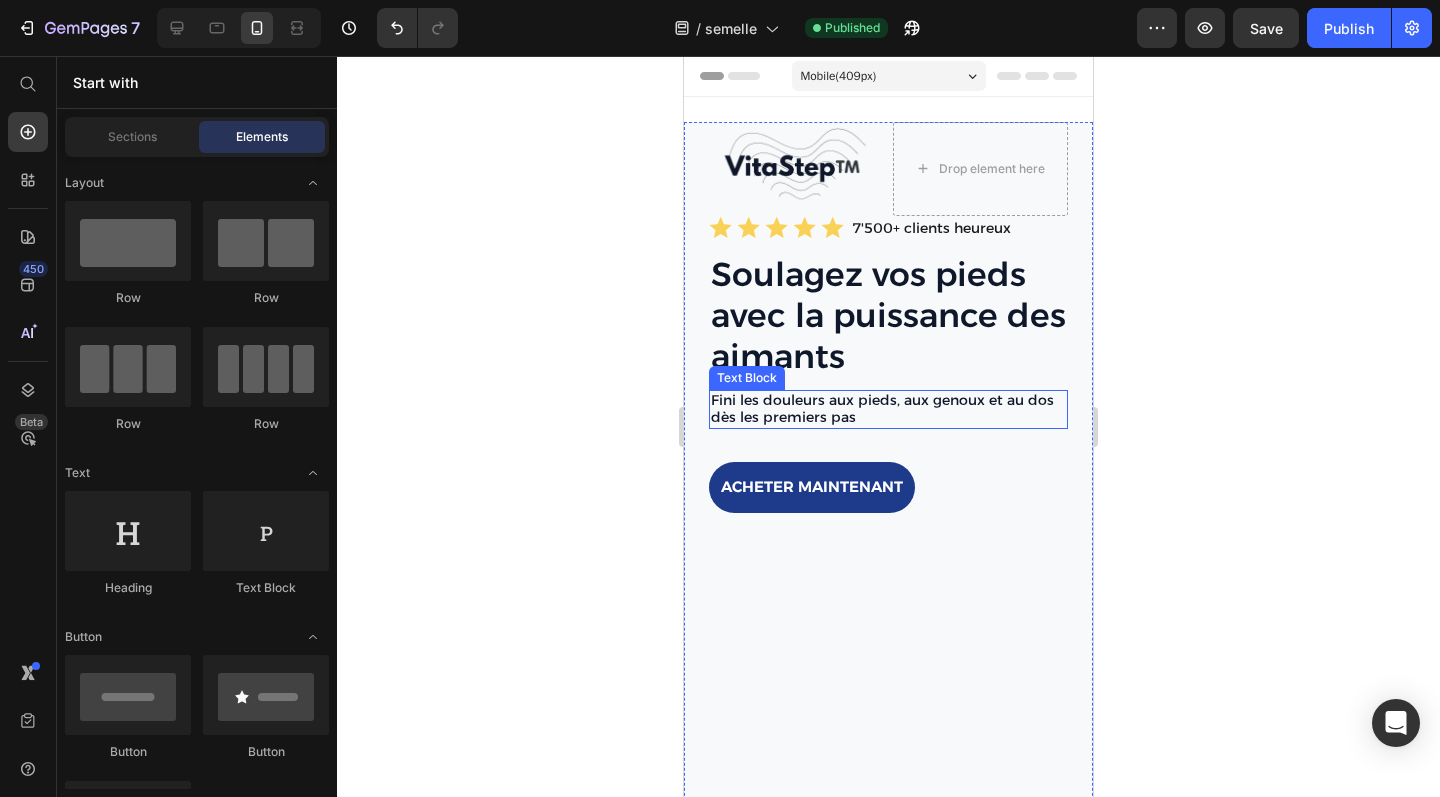 click 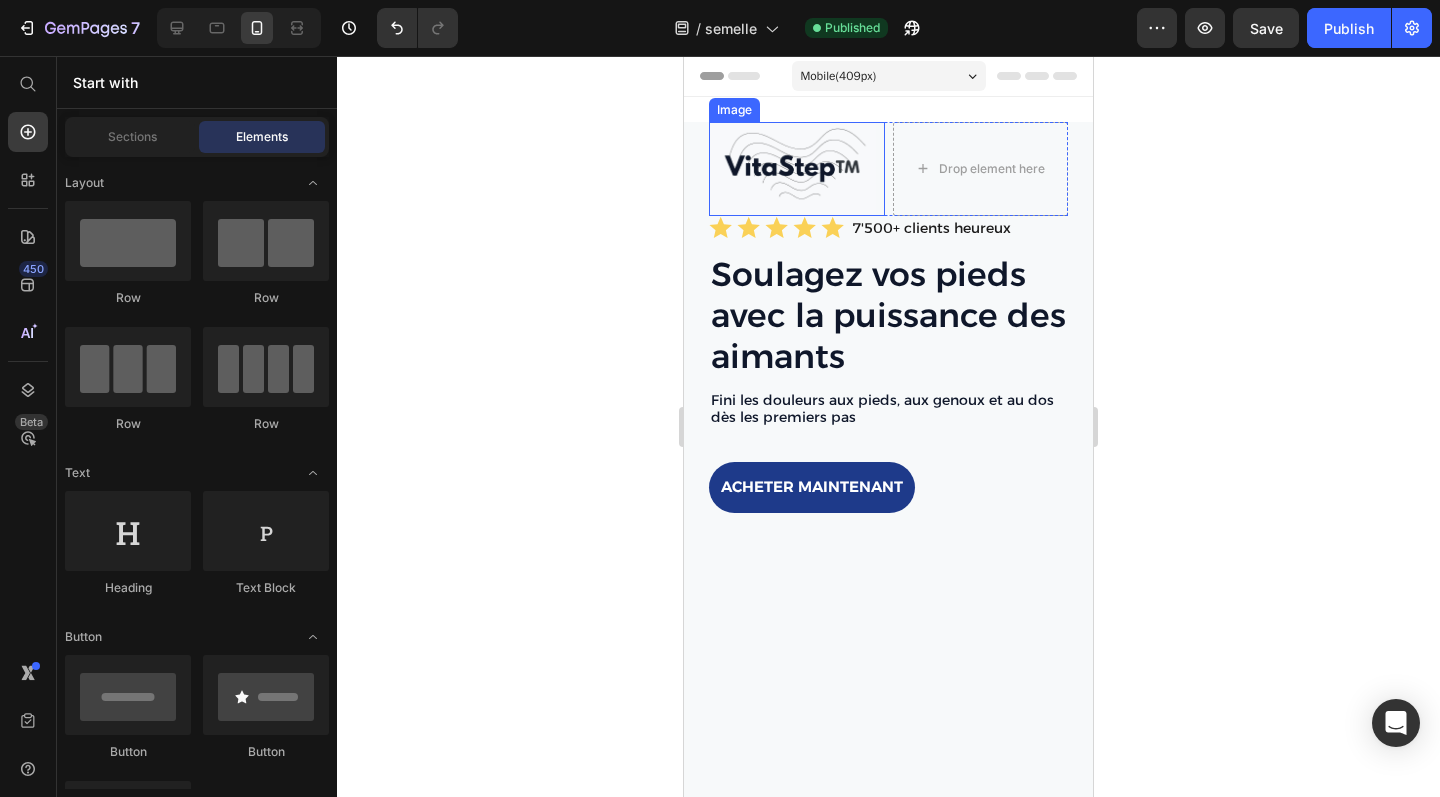 scroll, scrollTop: 0, scrollLeft: 0, axis: both 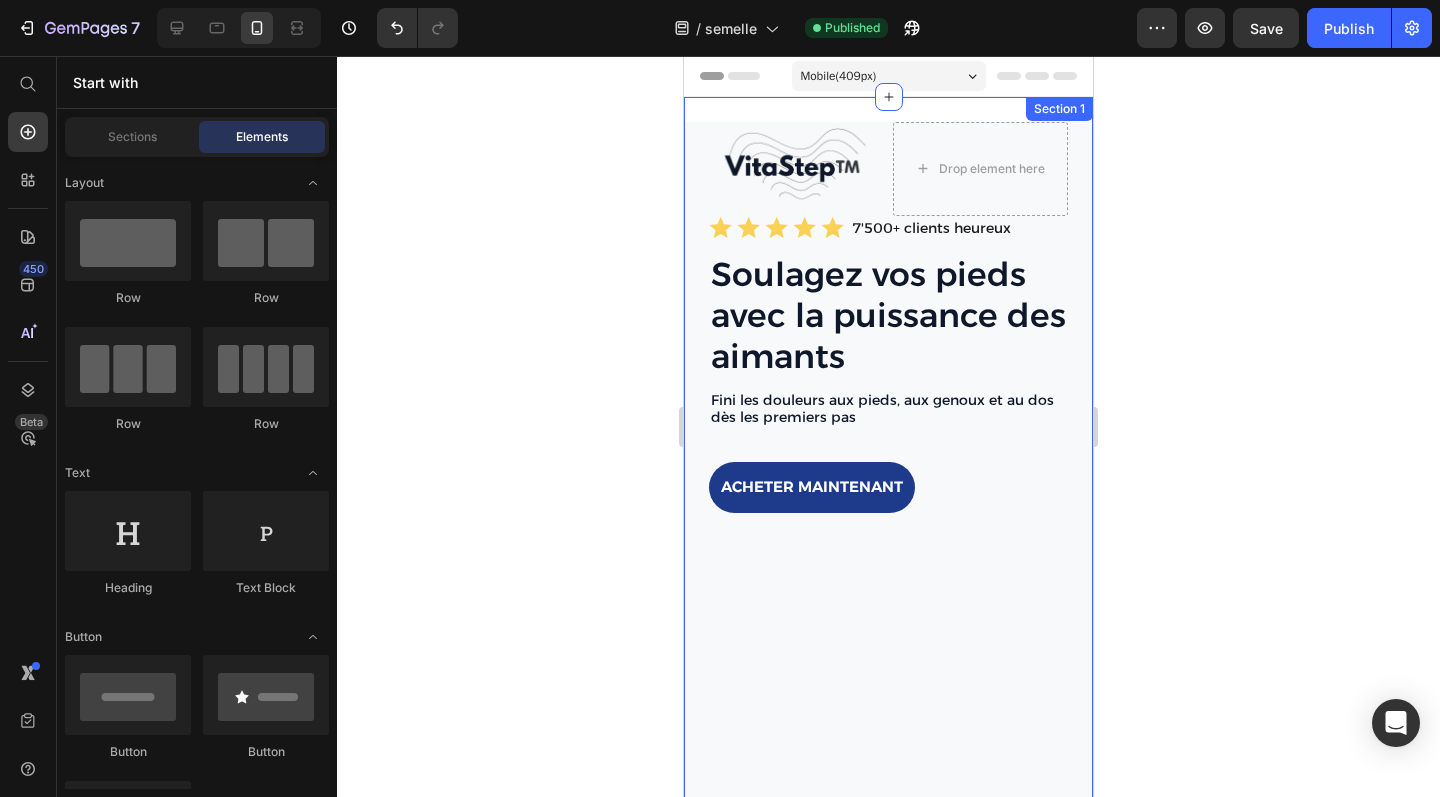 click on "Image
Drop element here Row
Icon
Icon
Icon
Icon
Icon Icon List 7'500+ clients heureux Text Block Row Soulagez vos pieds avec la puissance des aimants Heading Fini les douleurs aux pieds, aux genoux et au dos dès les premiers pas Text Block acheter maintenant Button Sleepy Text Block Row Section 1" at bounding box center [888, 530] 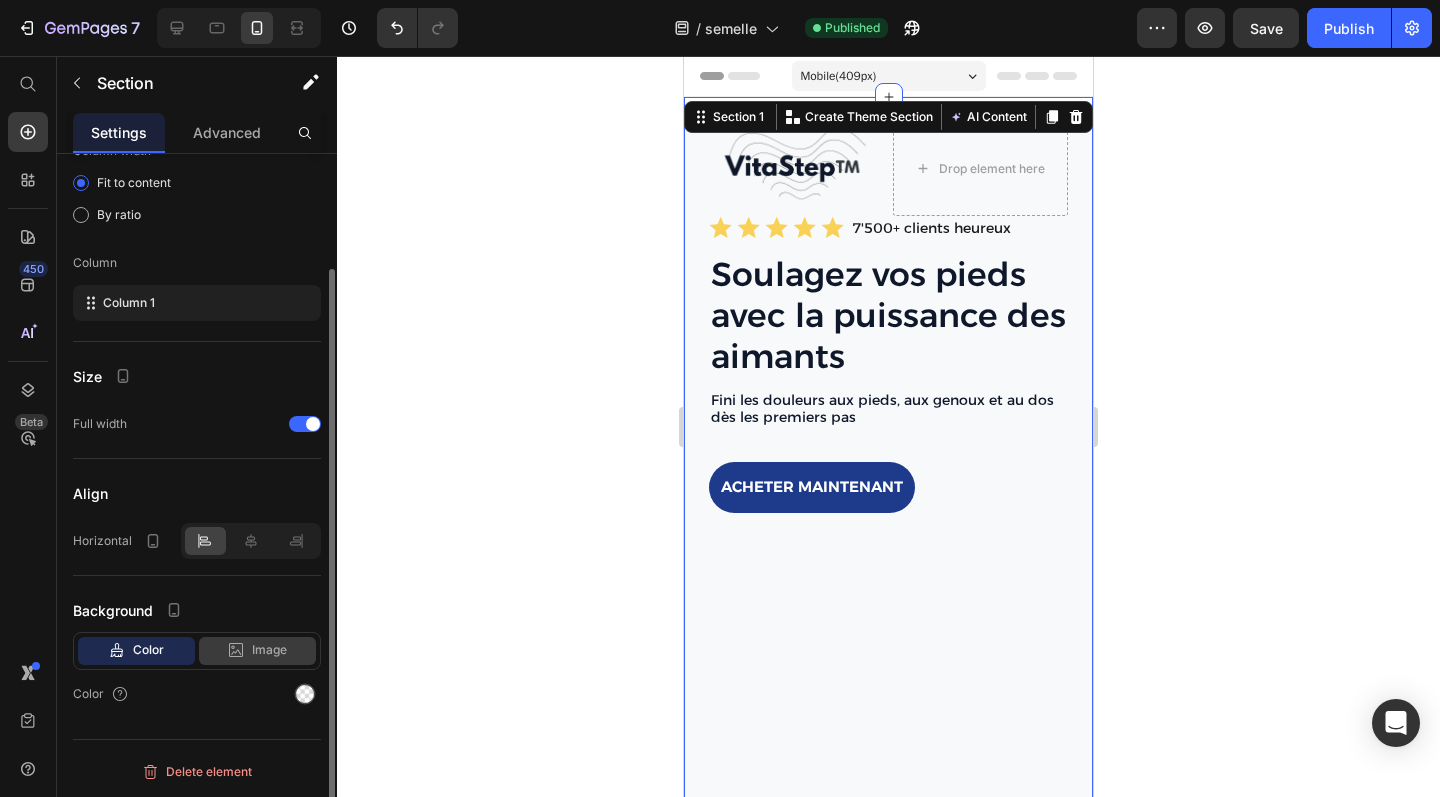click on "Image" at bounding box center [269, 650] 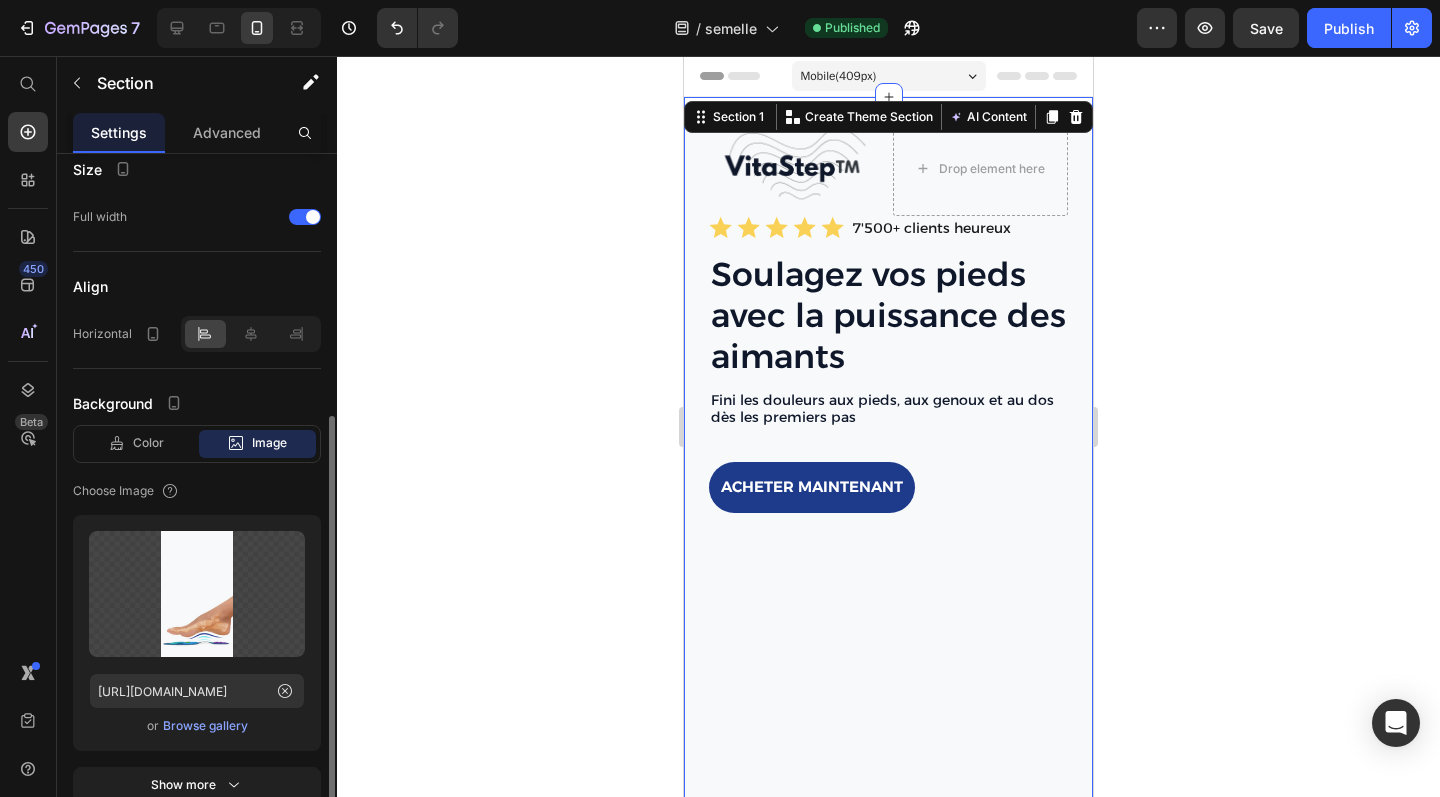 scroll, scrollTop: 384, scrollLeft: 0, axis: vertical 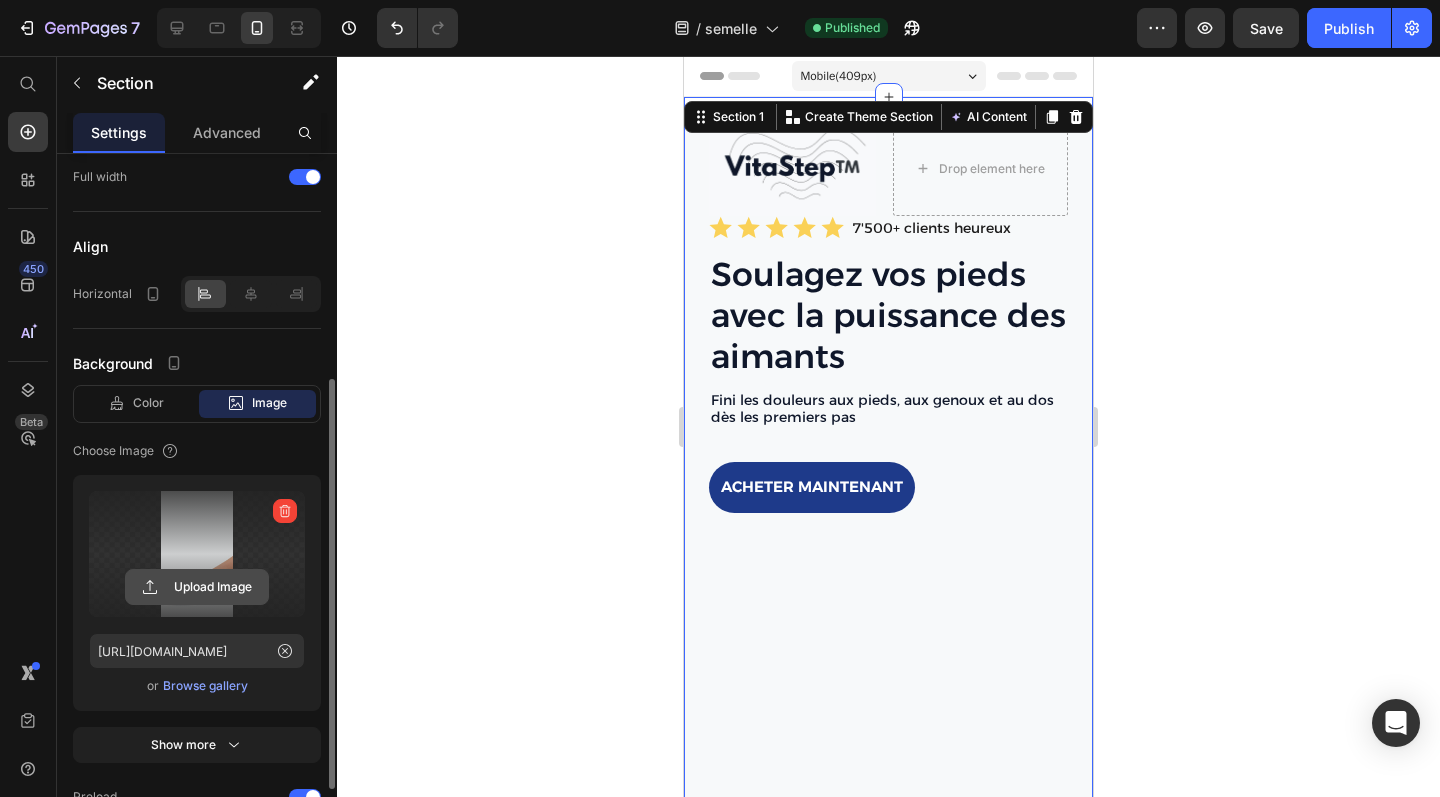 click 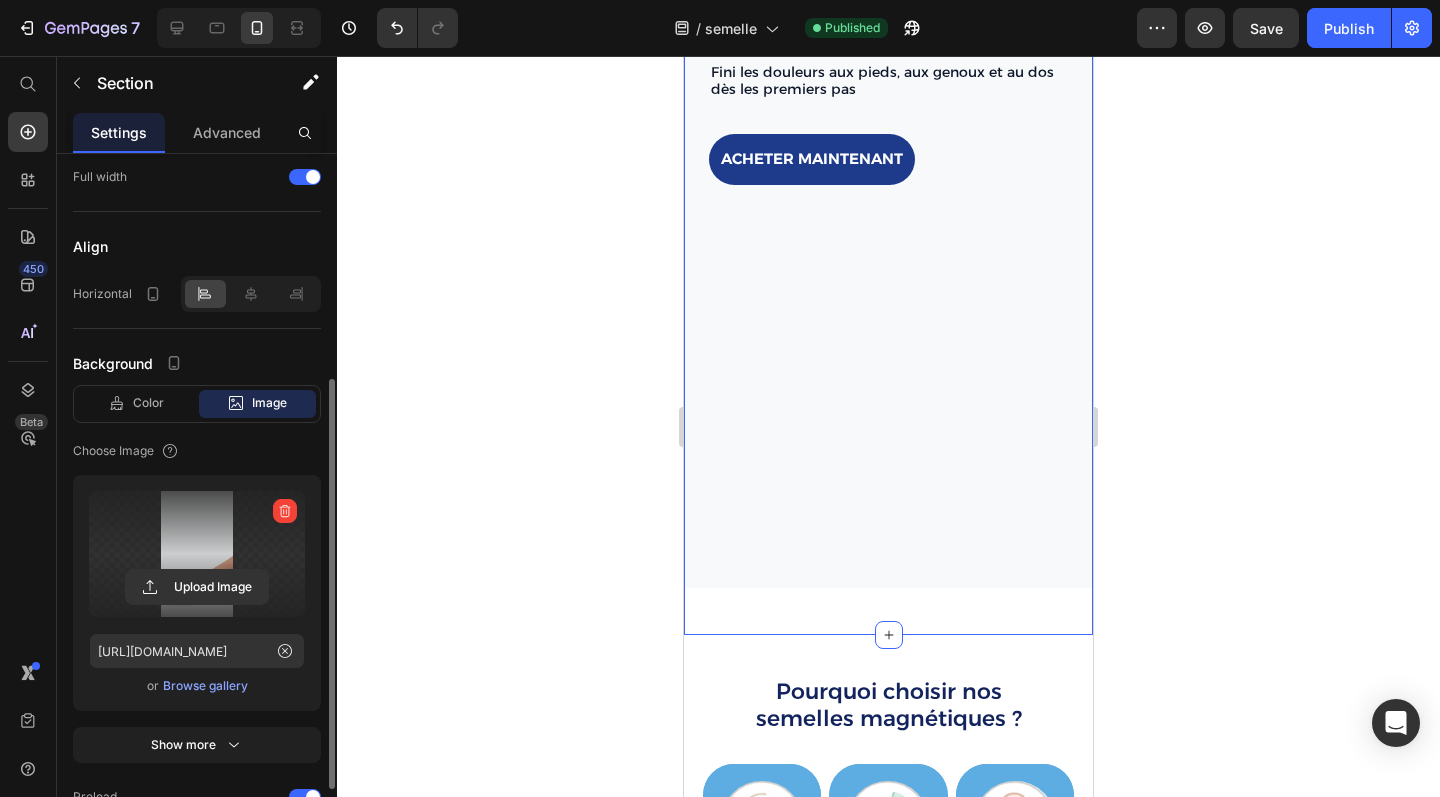 scroll, scrollTop: 329, scrollLeft: 0, axis: vertical 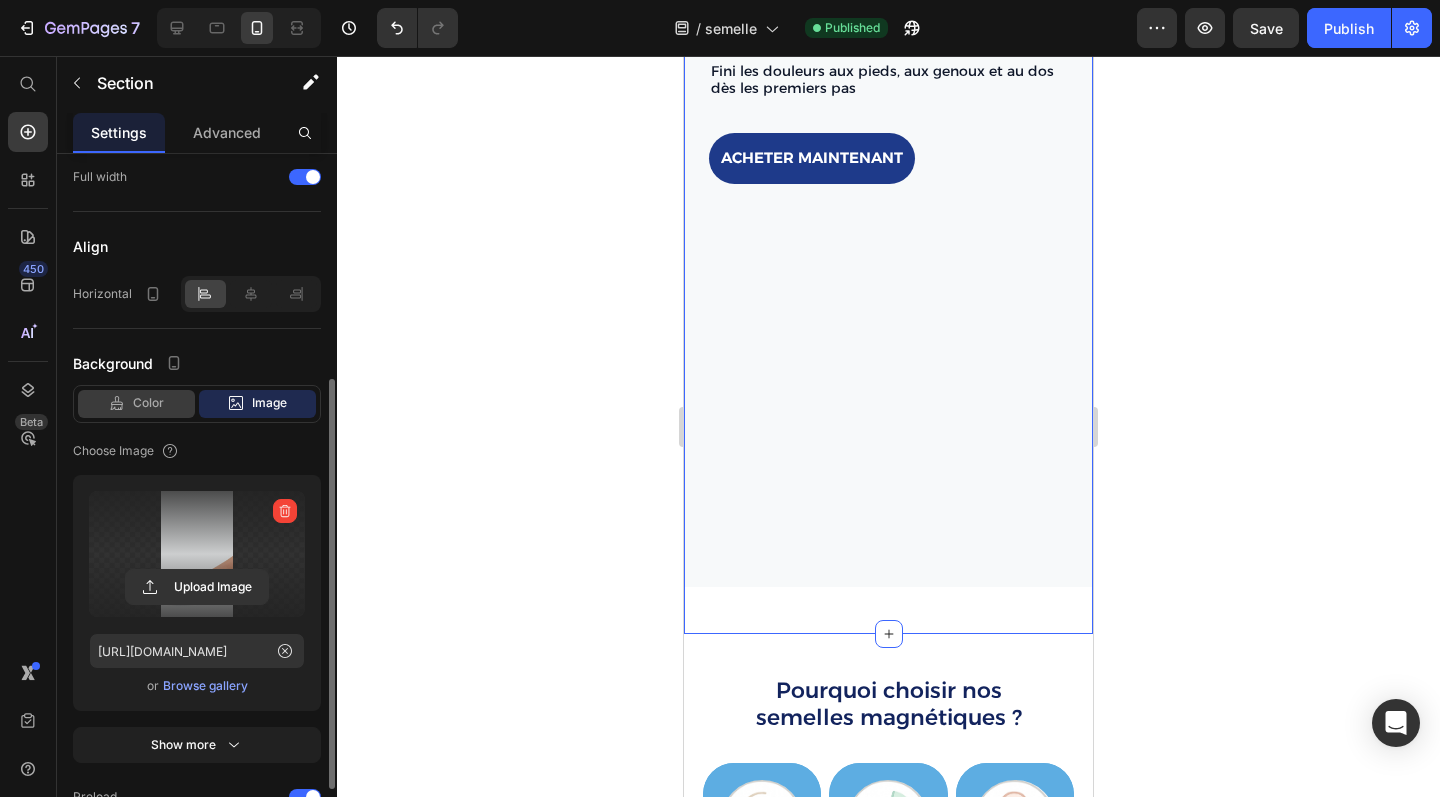 click on "Color" at bounding box center (148, 403) 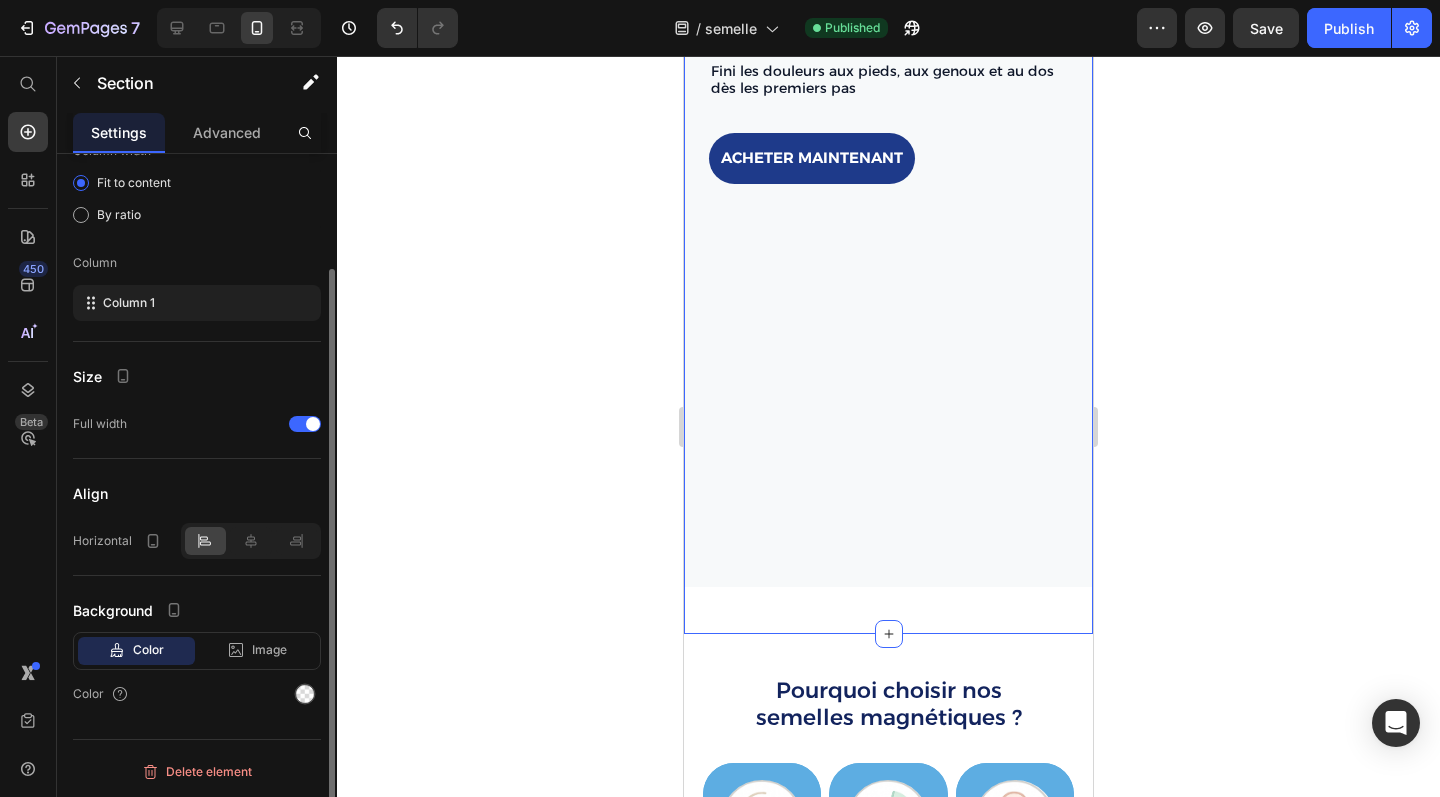 scroll, scrollTop: 137, scrollLeft: 0, axis: vertical 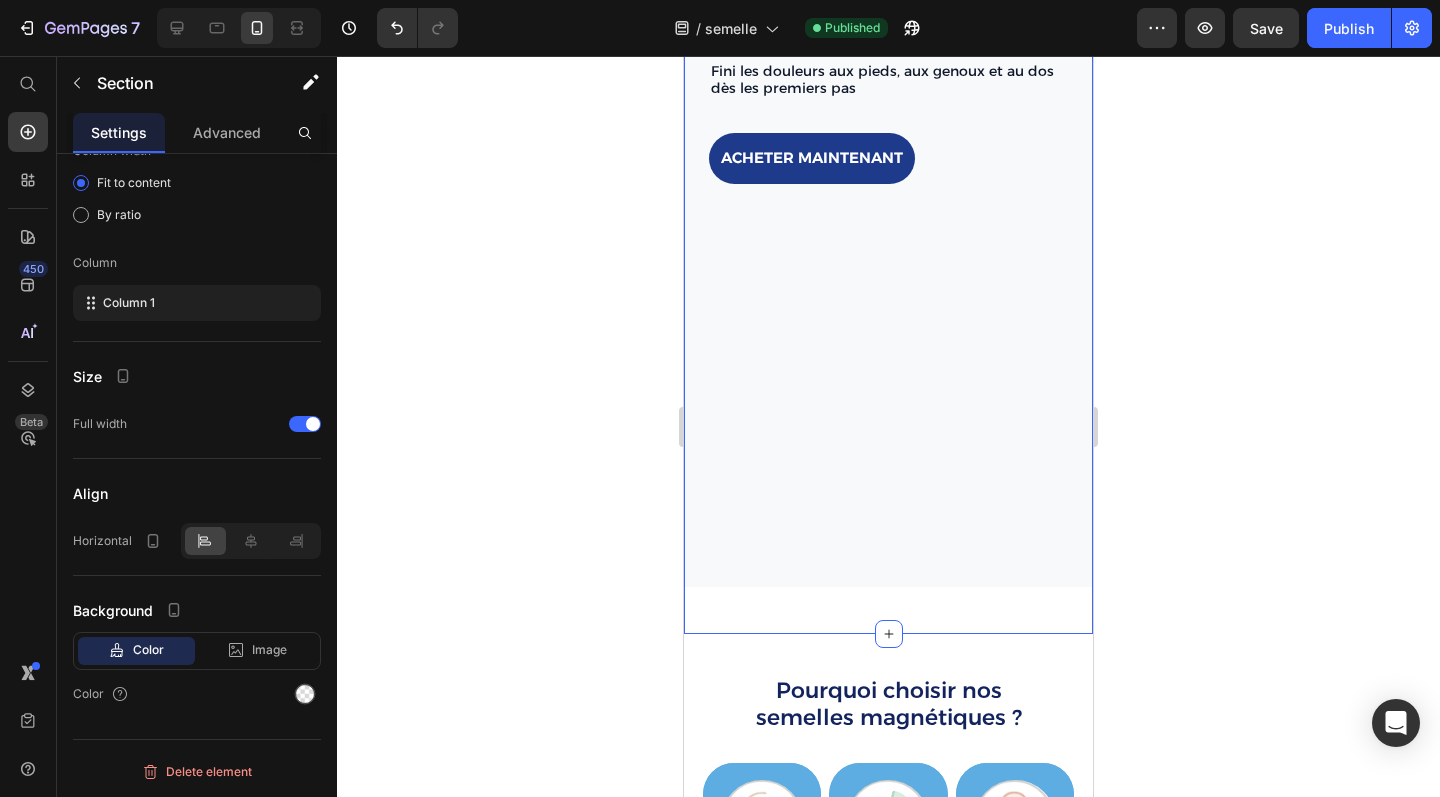 click on "Image
Drop element here Row
Icon
Icon
Icon
Icon
Icon Icon List 7'500+ clients heureux Text Block Row Soulagez vos pieds avec la puissance des aimants Heading Fini les douleurs aux pieds, aux genoux et au dos dès les premiers pas Text Block acheter maintenant Button Sleepy Text Block Row Section 1   You can create reusable sections Create Theme Section AI Content Write with GemAI What would you like to describe here? Tone and Voice Persuasive Product VitaStep™ I Semelles magnétiques Show more Generate" at bounding box center (888, 201) 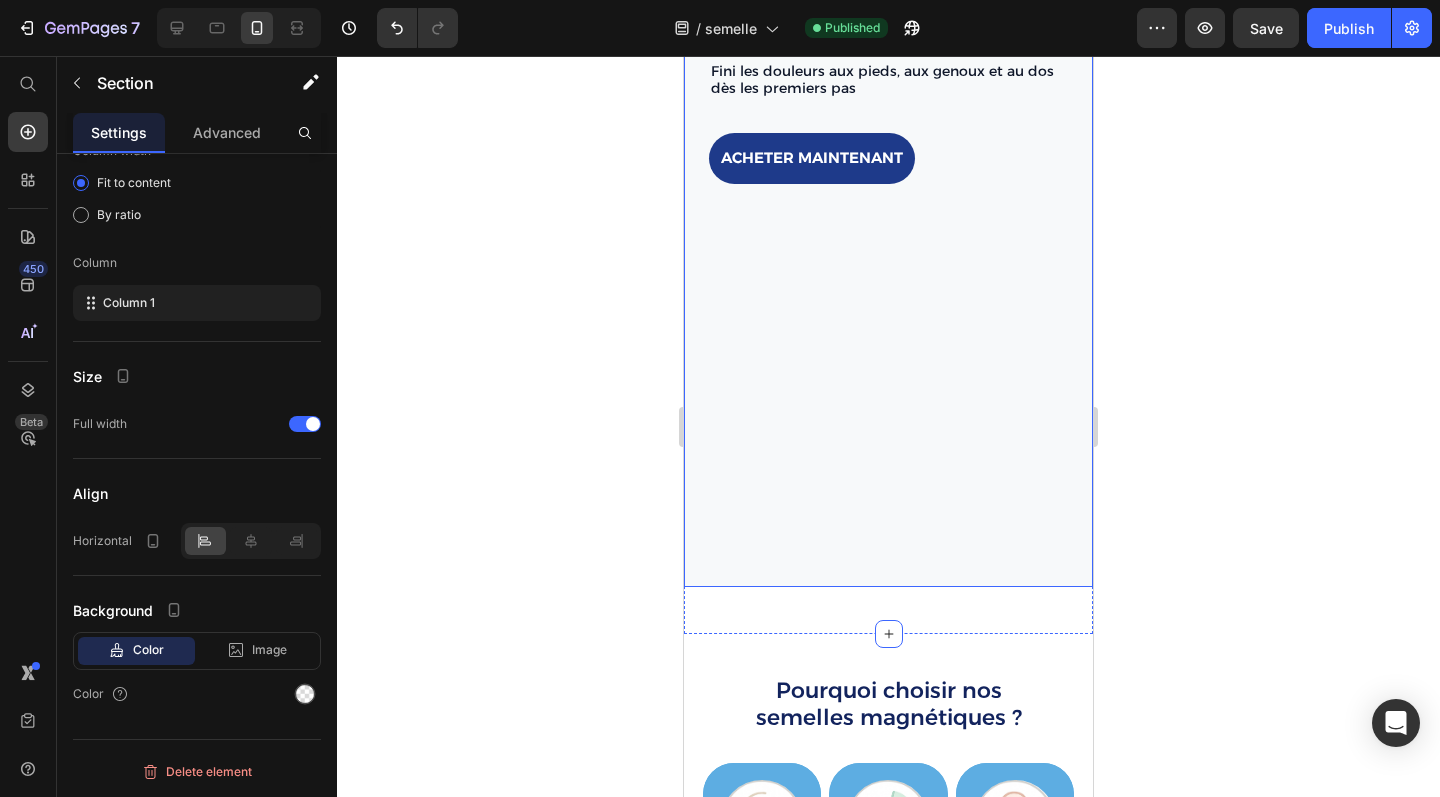 click on "Image
Drop element here Row
Icon
Icon
Icon
Icon
Icon Icon List 7'500+ clients heureux Text Block Row Soulagez vos pieds avec la puissance des aimants Heading Fini les douleurs aux pieds, aux genoux et au dos dès les premiers pas Text Block acheter maintenant Button Sleepy Text Block" at bounding box center (888, 190) 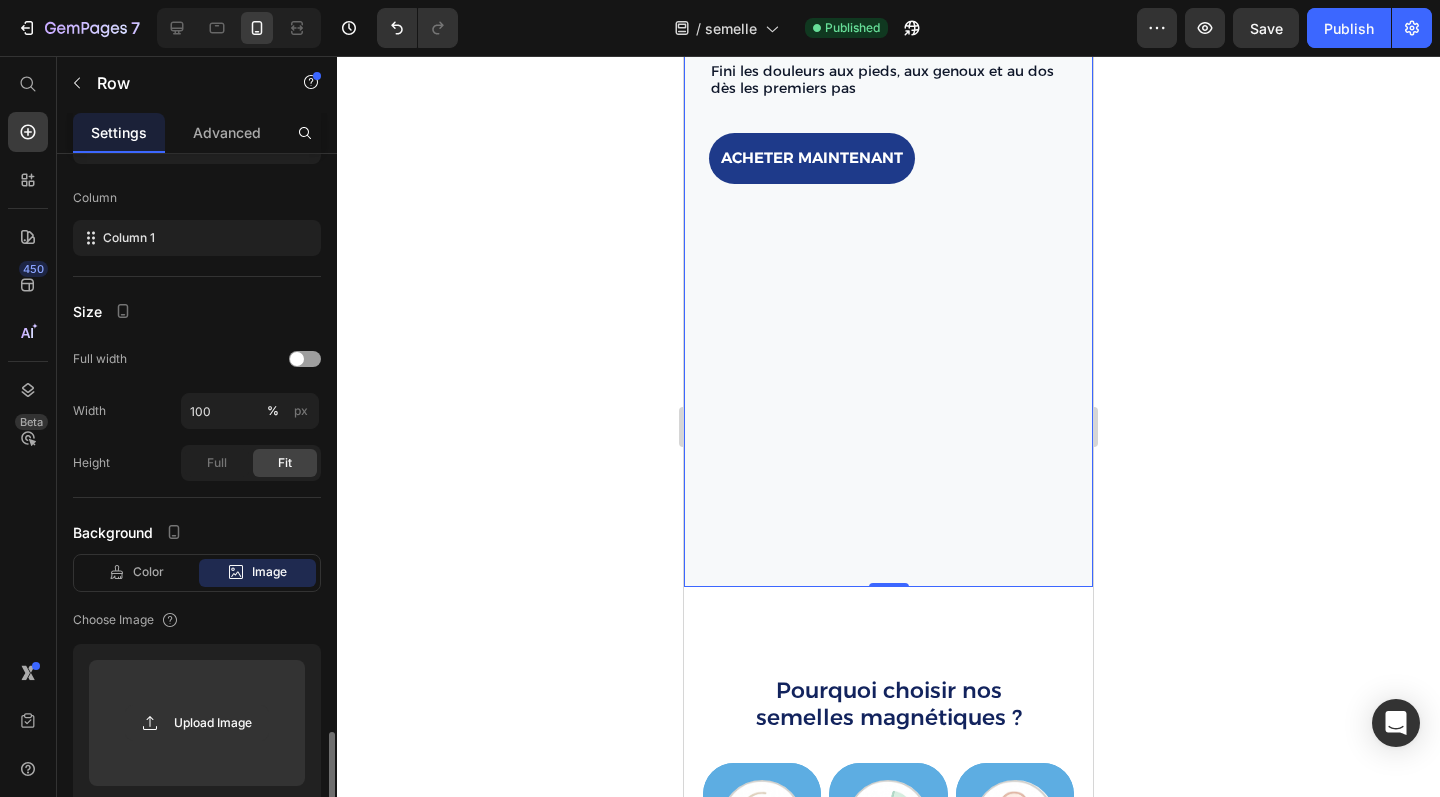 scroll, scrollTop: 524, scrollLeft: 0, axis: vertical 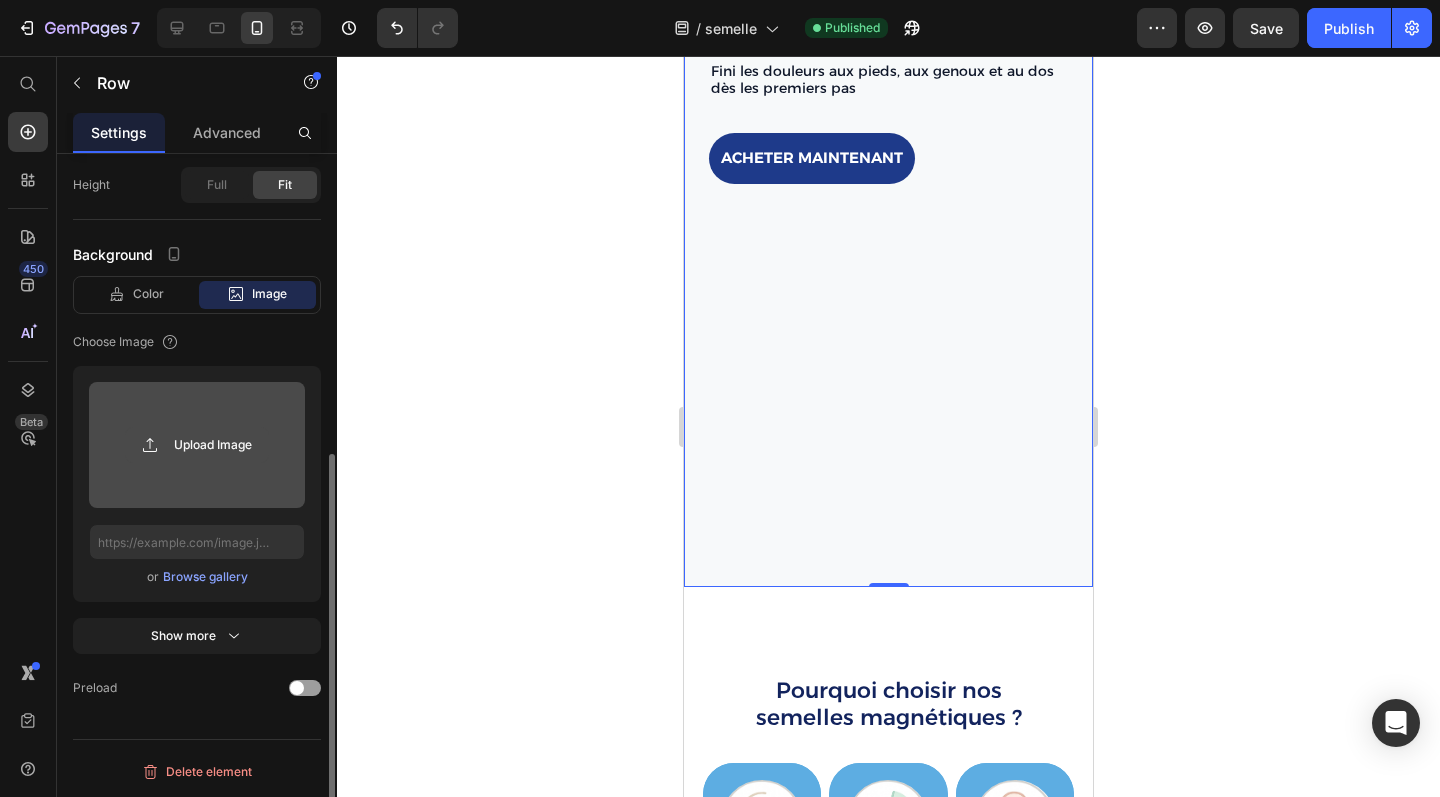 click 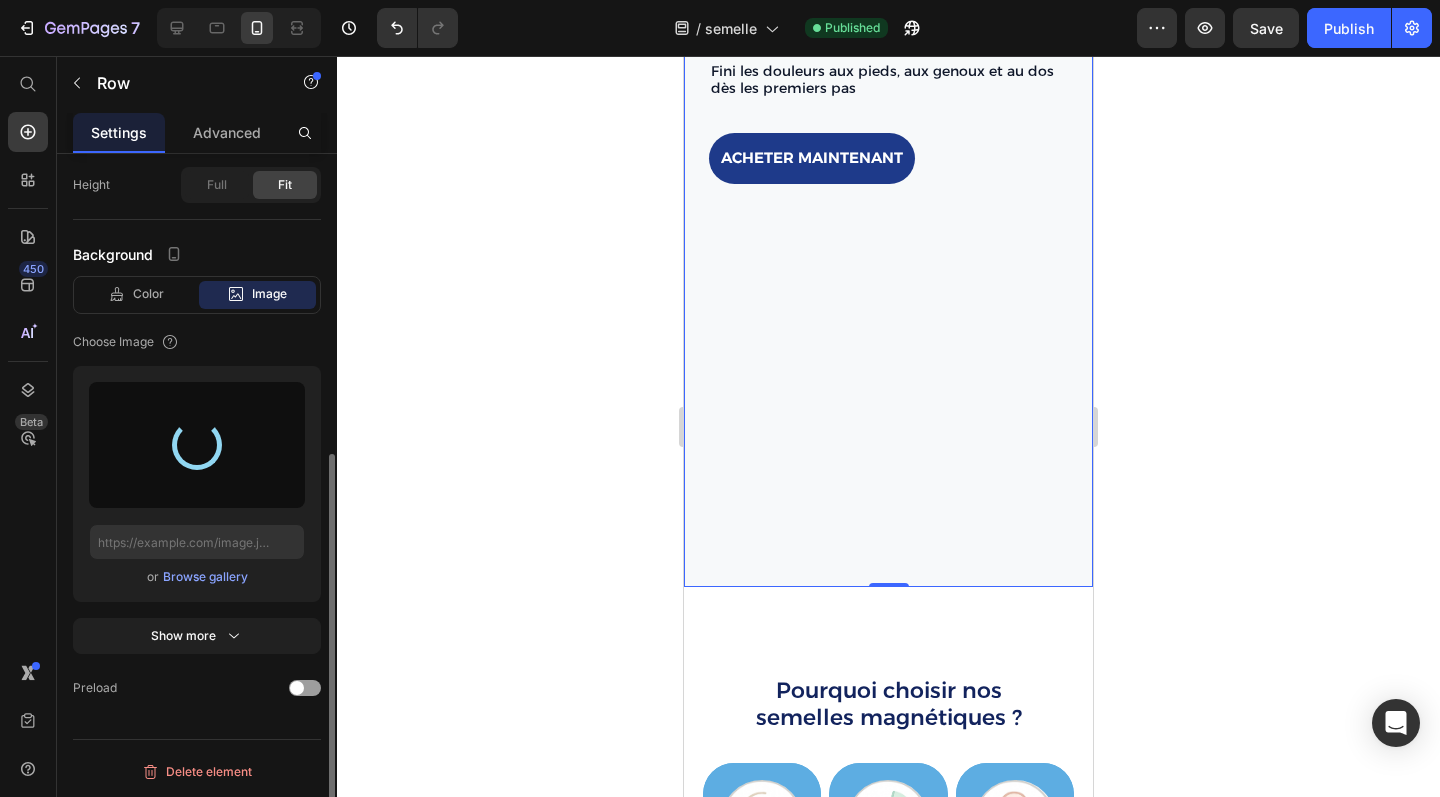type on "[URL][DOMAIN_NAME]" 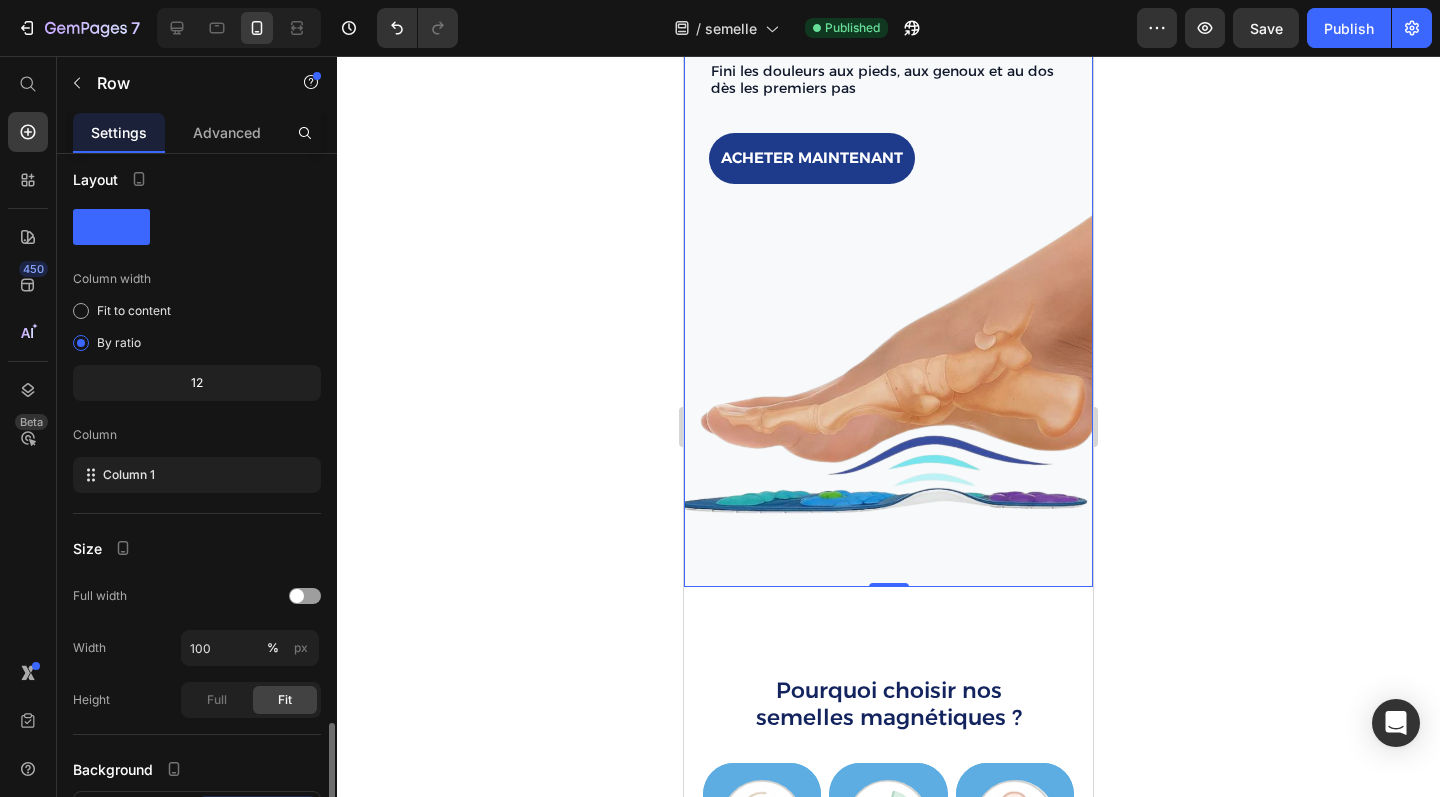 scroll, scrollTop: 0, scrollLeft: 0, axis: both 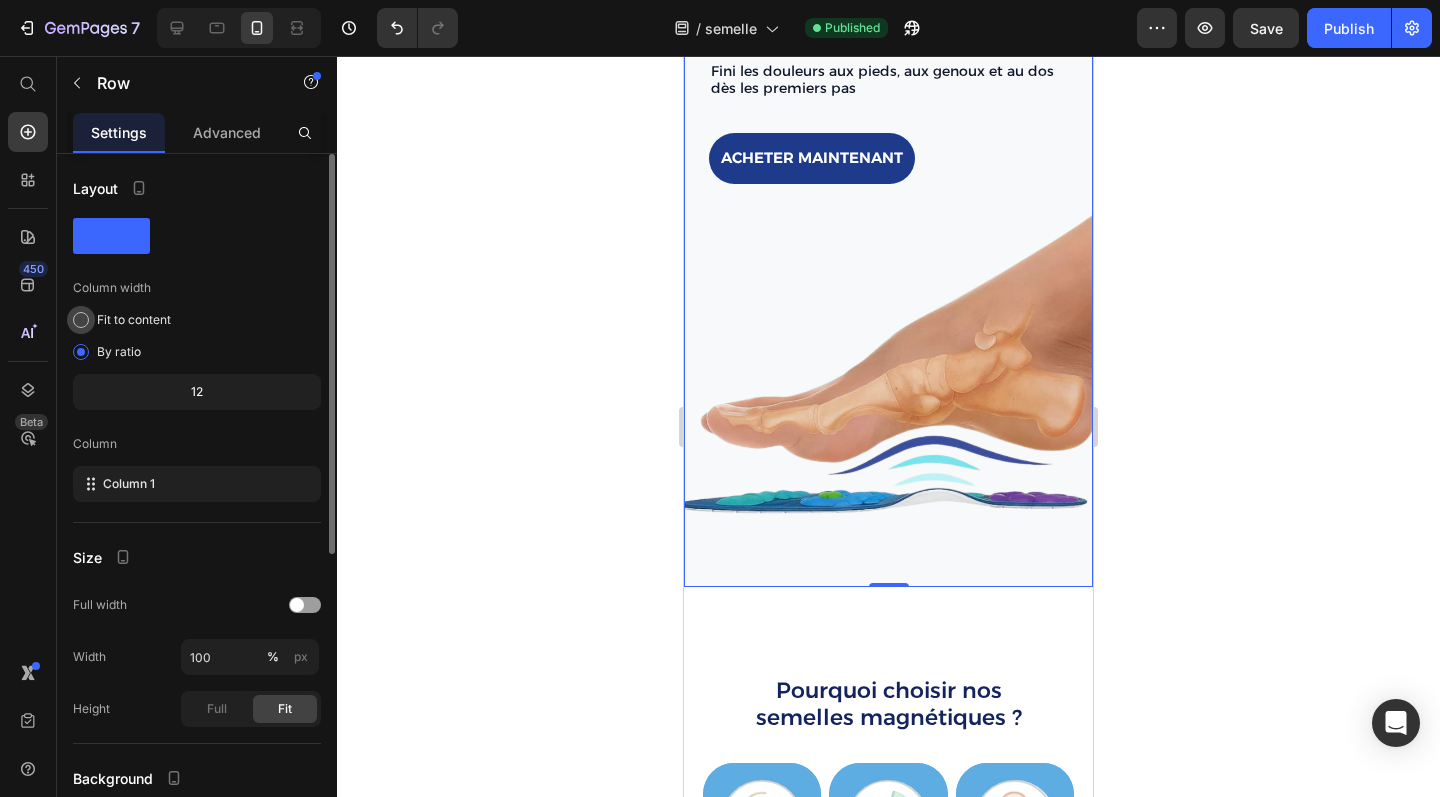 click at bounding box center (81, 320) 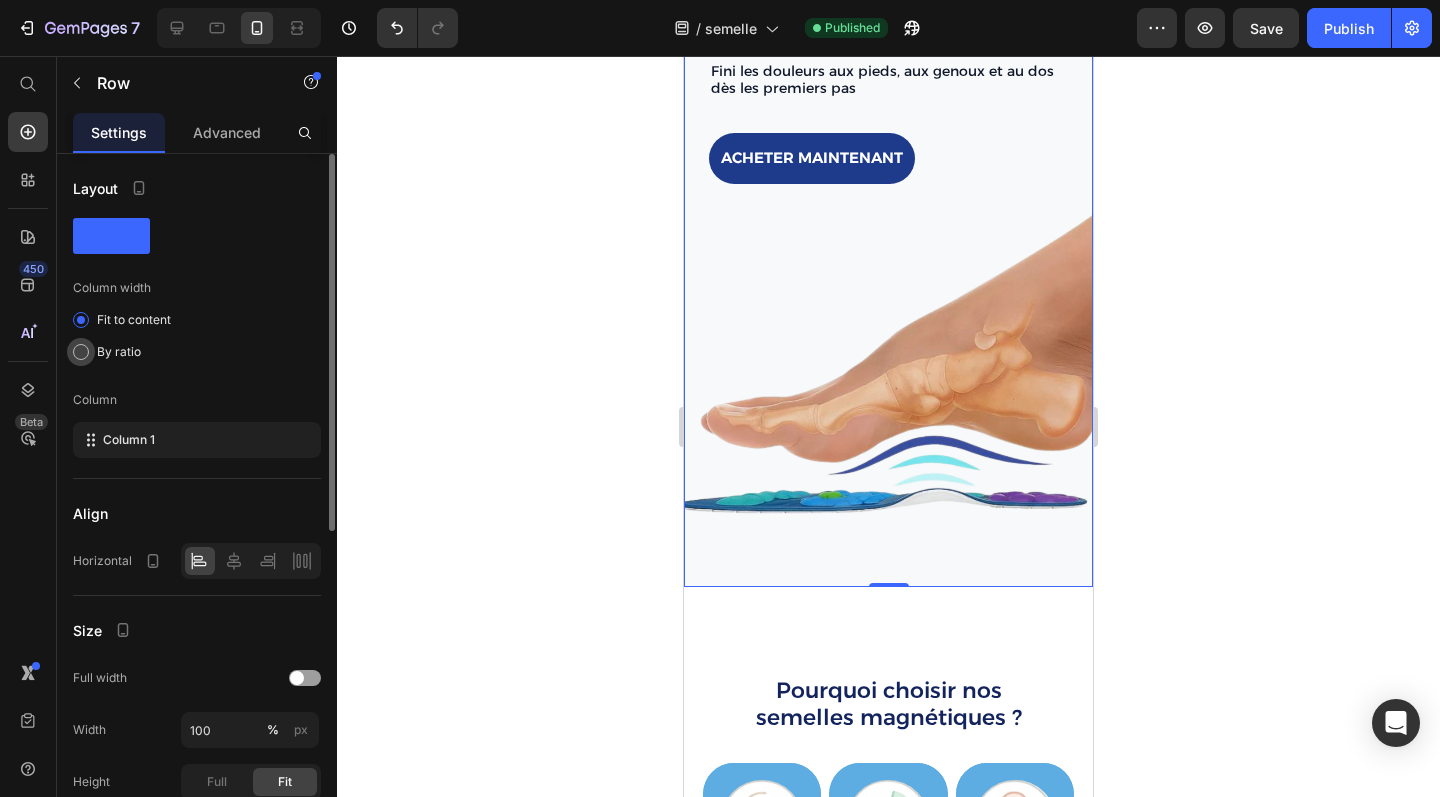 click at bounding box center [81, 352] 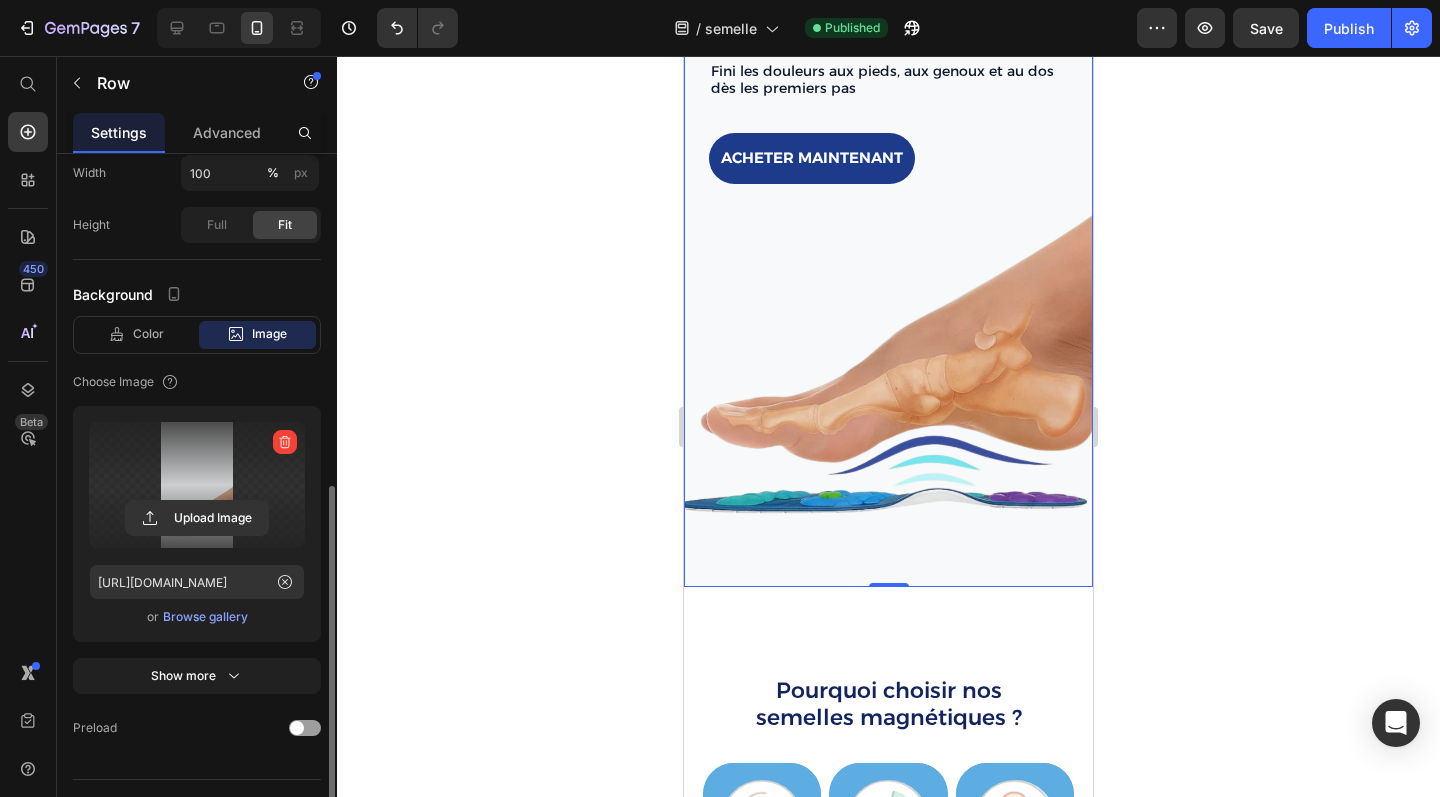 scroll, scrollTop: 524, scrollLeft: 0, axis: vertical 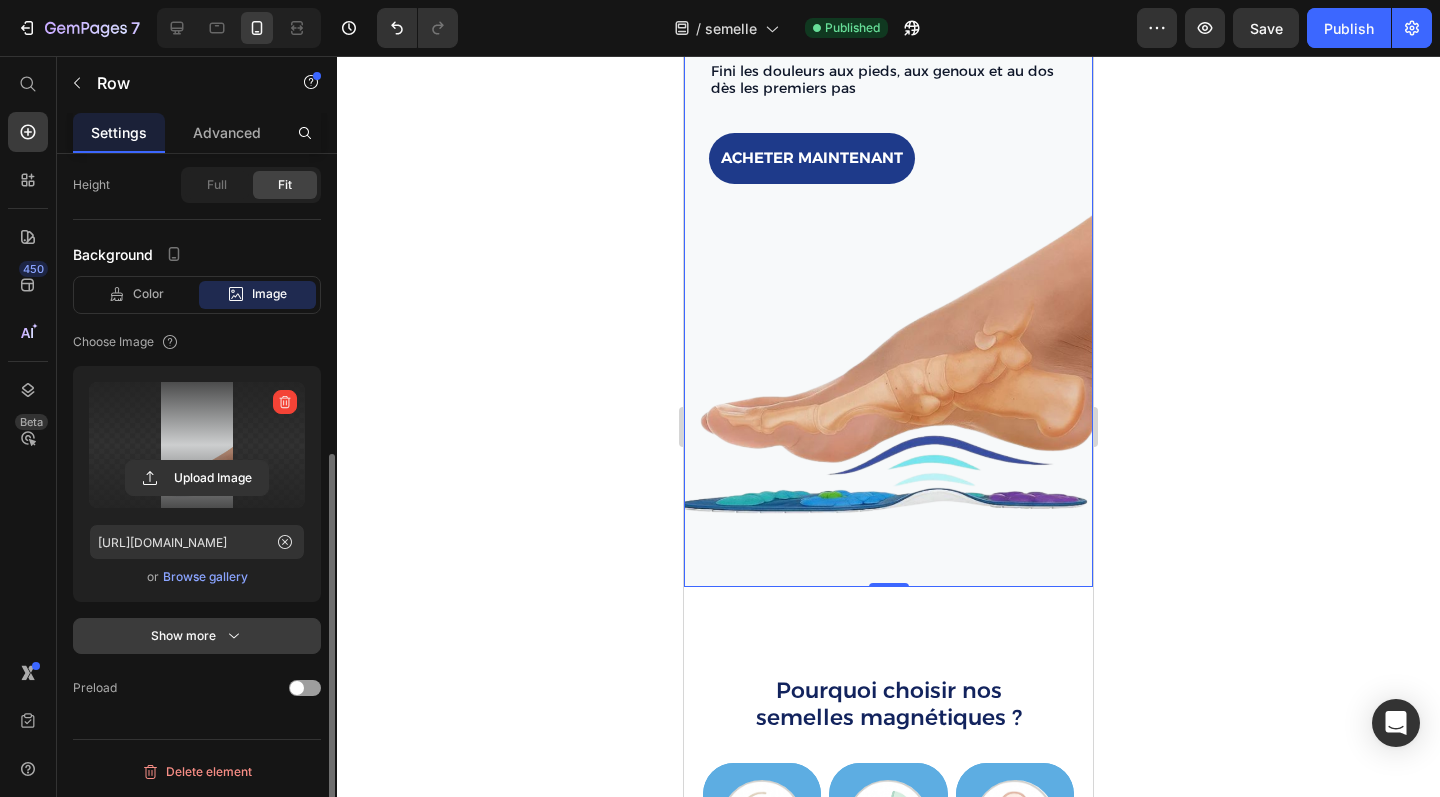 click on "Show more" at bounding box center [197, 636] 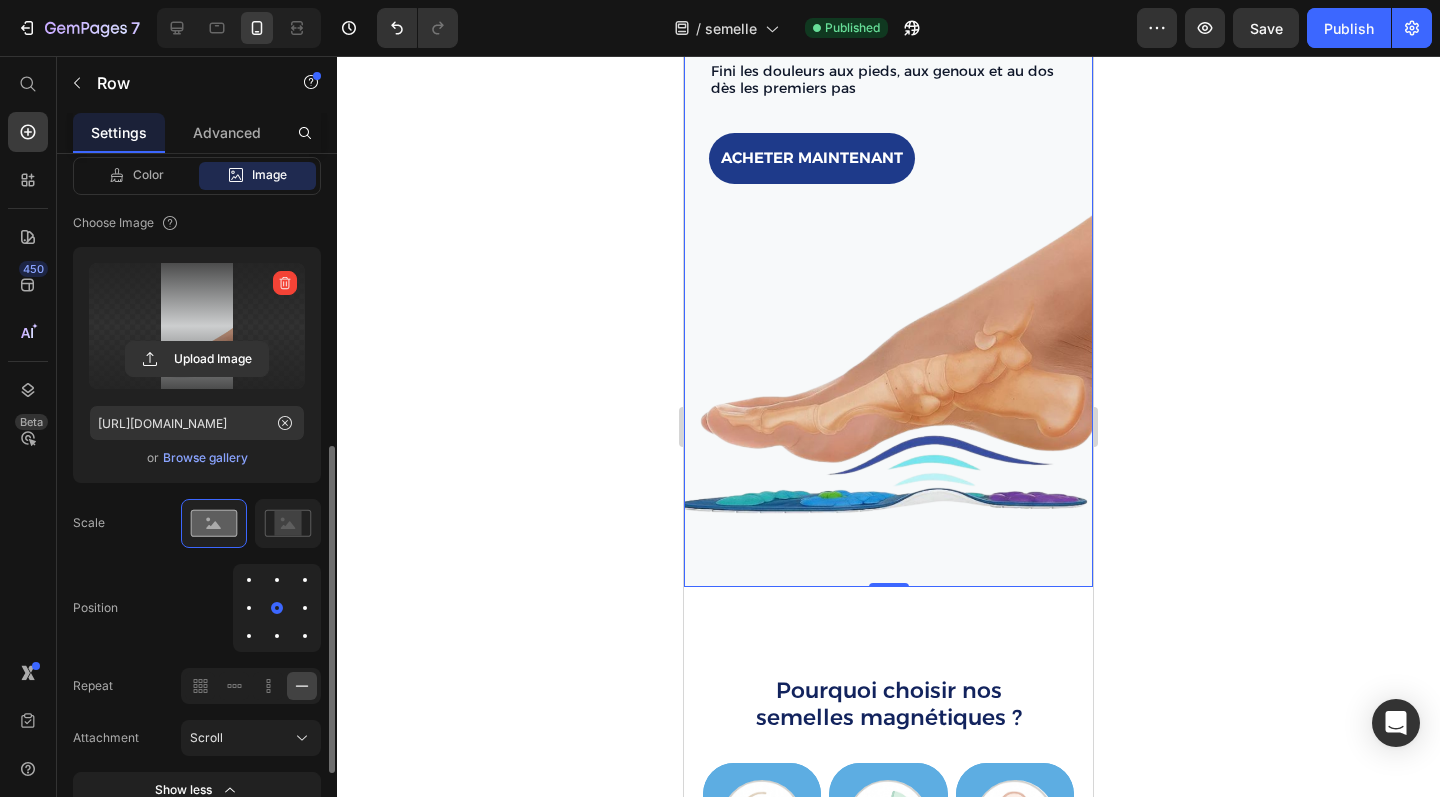 scroll, scrollTop: 649, scrollLeft: 0, axis: vertical 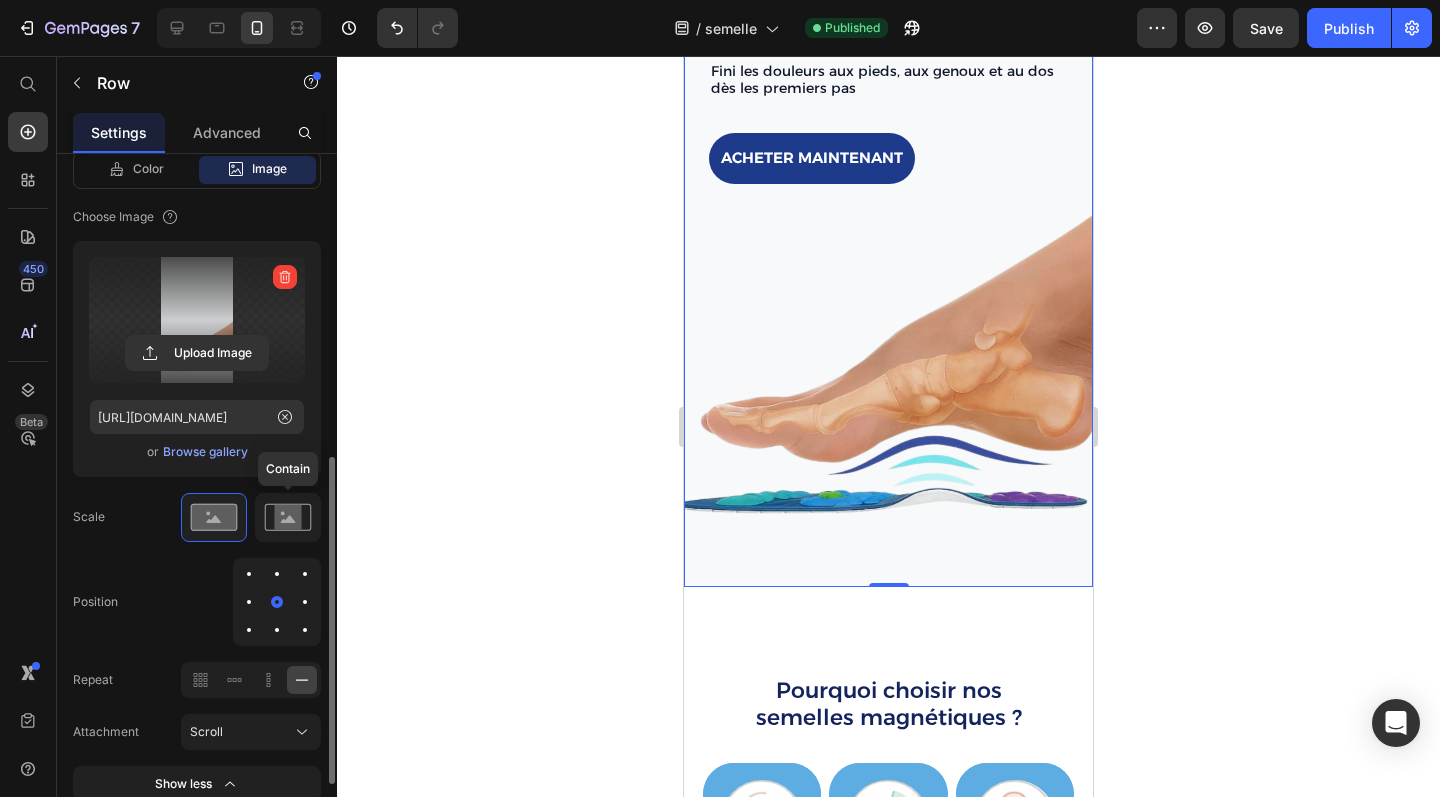 click 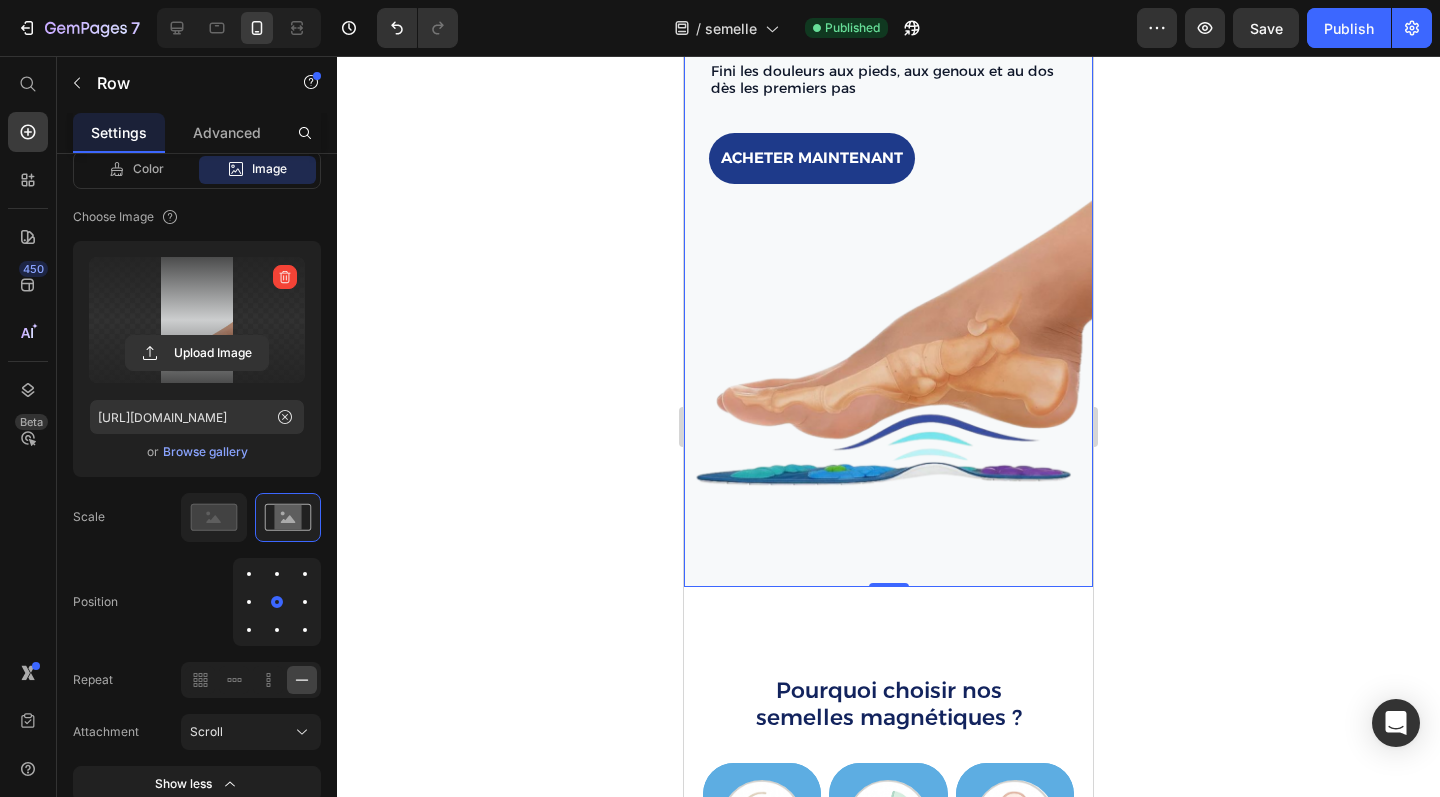 click 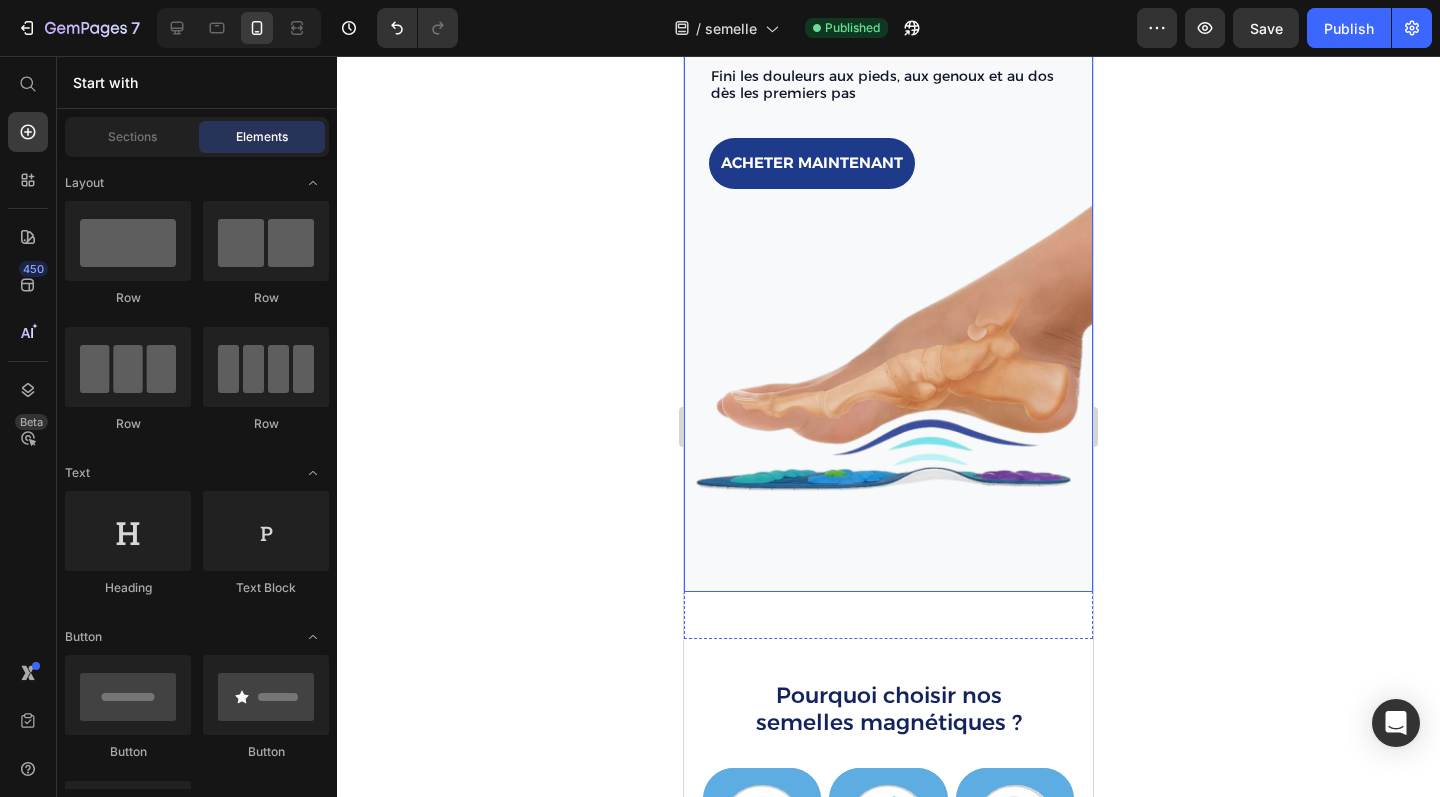 scroll, scrollTop: 353, scrollLeft: 0, axis: vertical 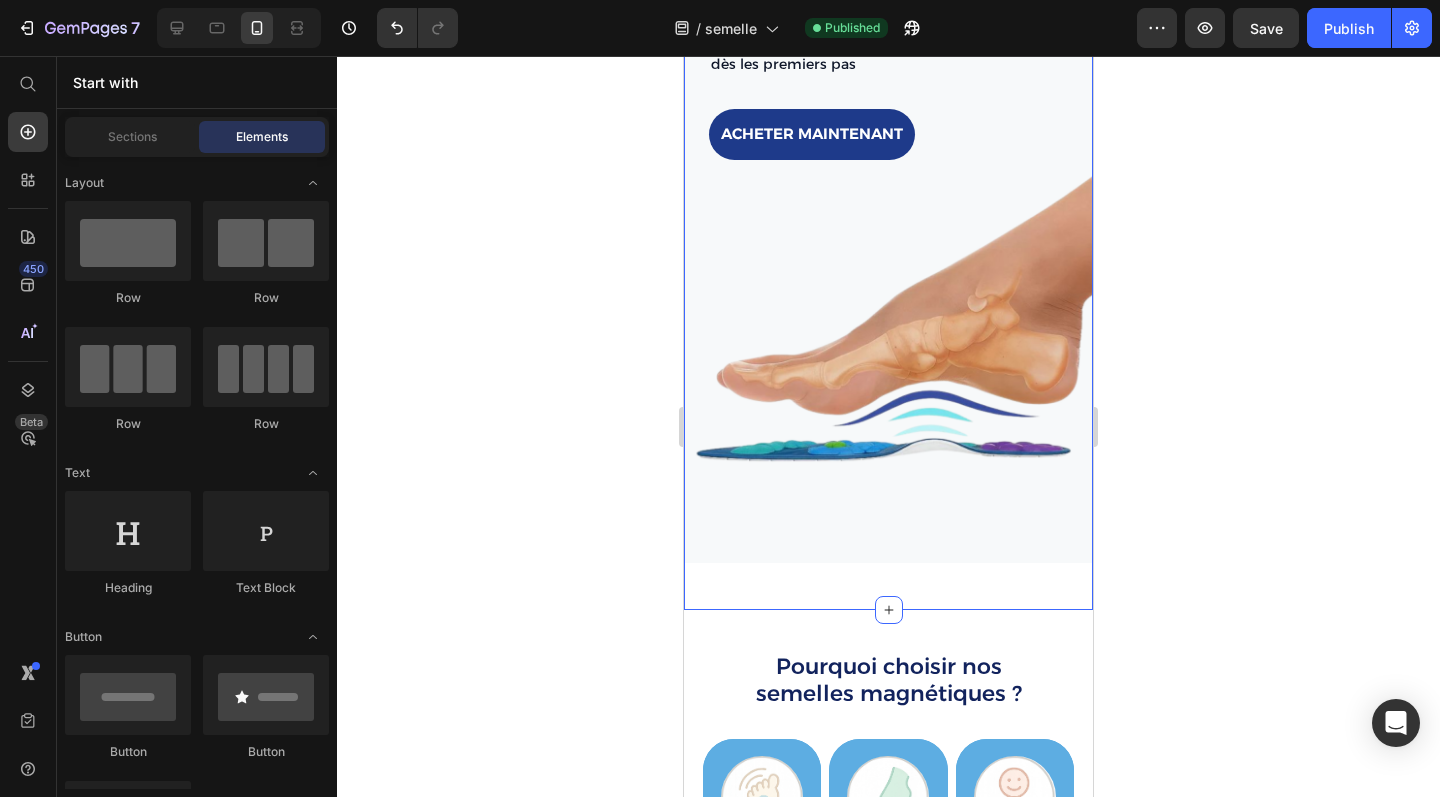 click on "Image
Drop element here Row
Icon
Icon
Icon
Icon
Icon Icon List 7'500+ clients heureux Text Block Row Soulagez vos pieds avec la puissance des aimants Heading Fini les douleurs aux pieds, aux genoux et au dos dès les premiers pas Text Block acheter maintenant Button Sleepy Text Block Row Section 1" at bounding box center (888, 177) 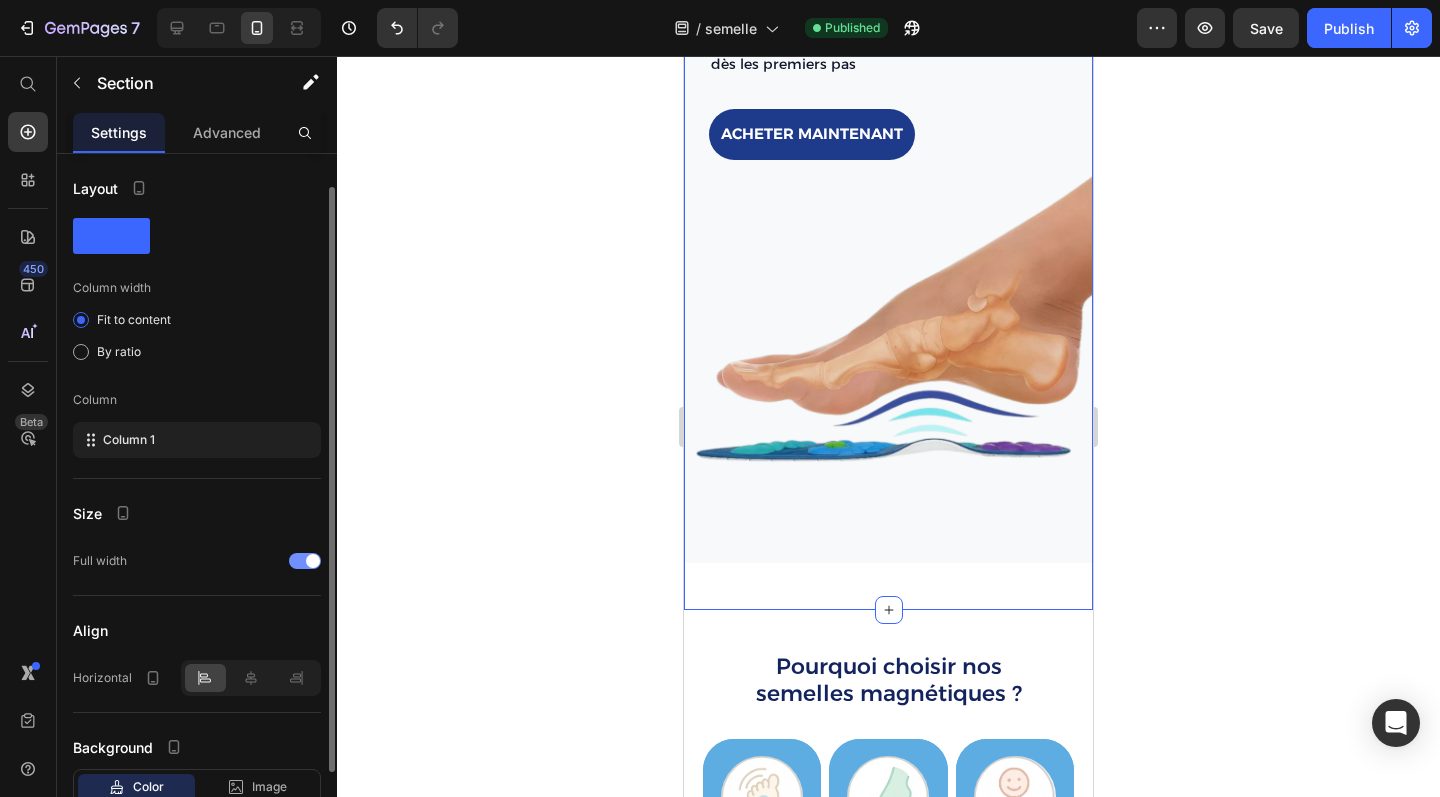 scroll, scrollTop: 137, scrollLeft: 0, axis: vertical 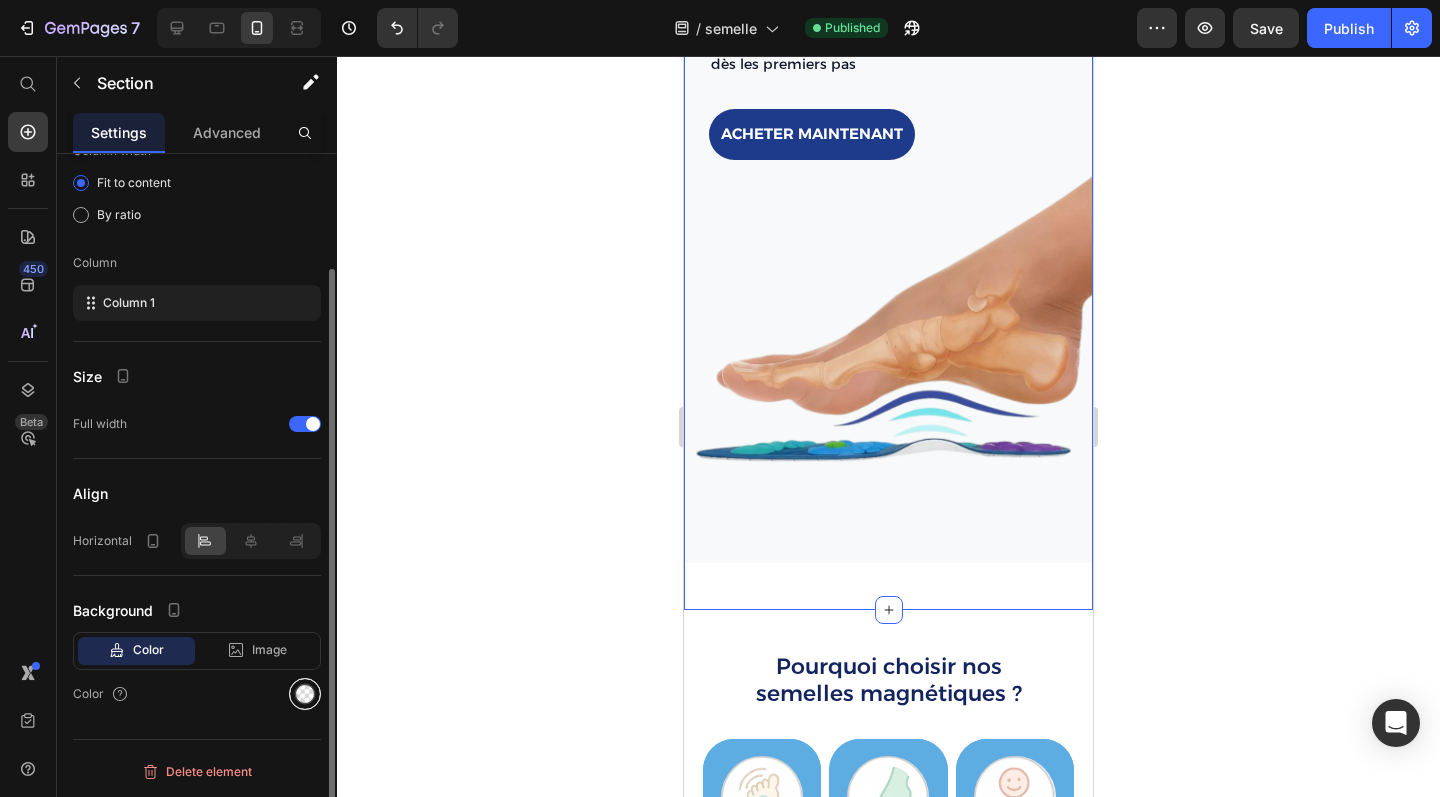 click at bounding box center (305, 694) 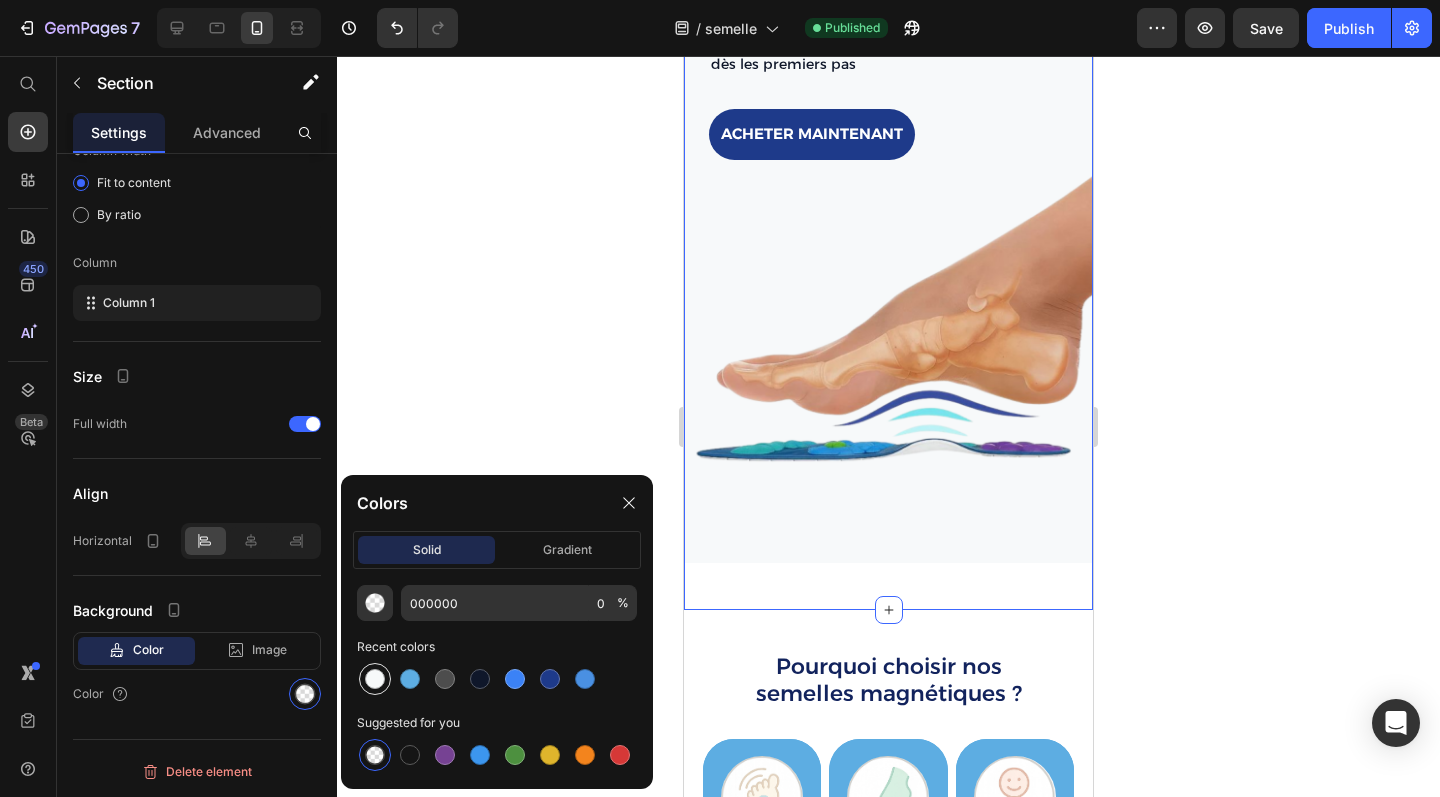 click at bounding box center [375, 679] 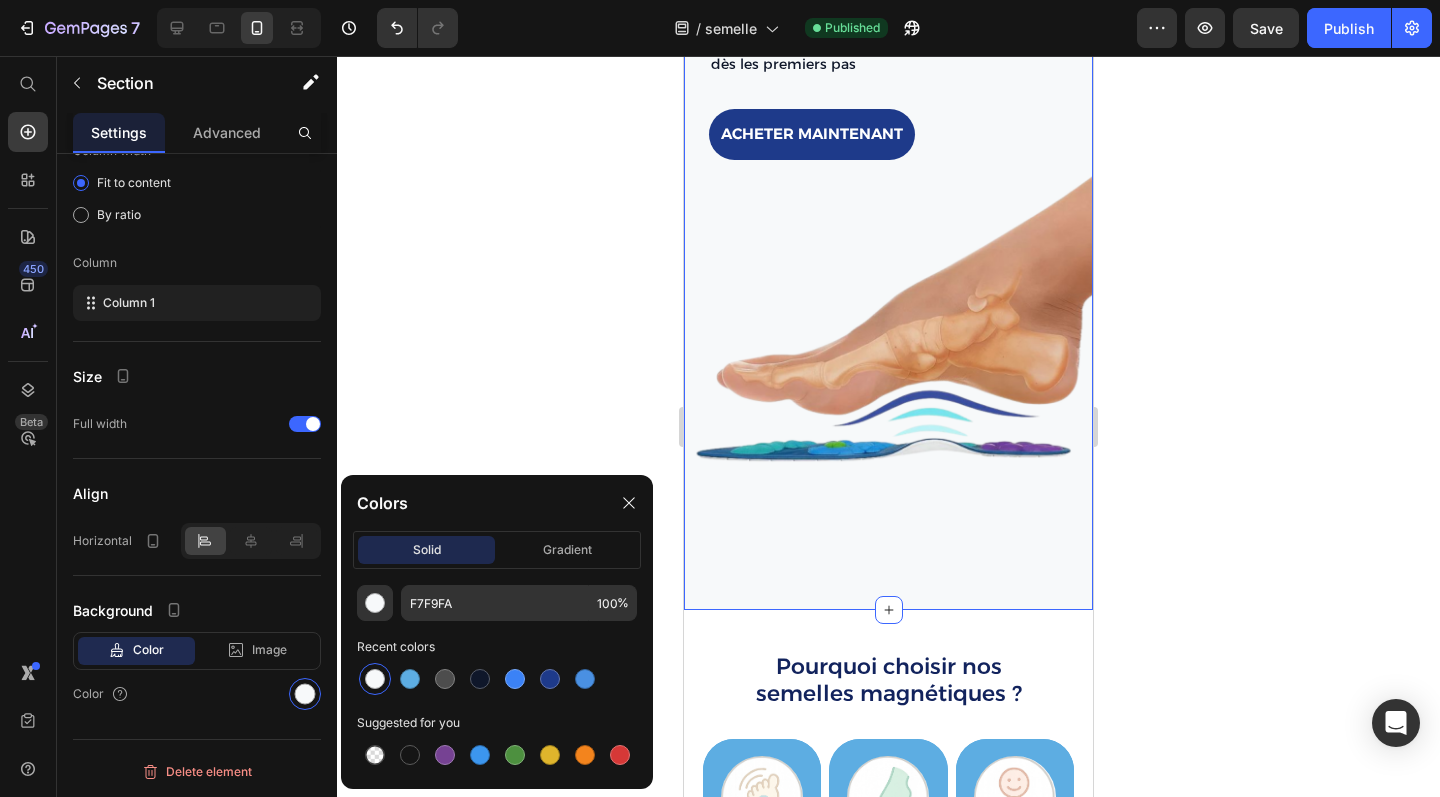 click 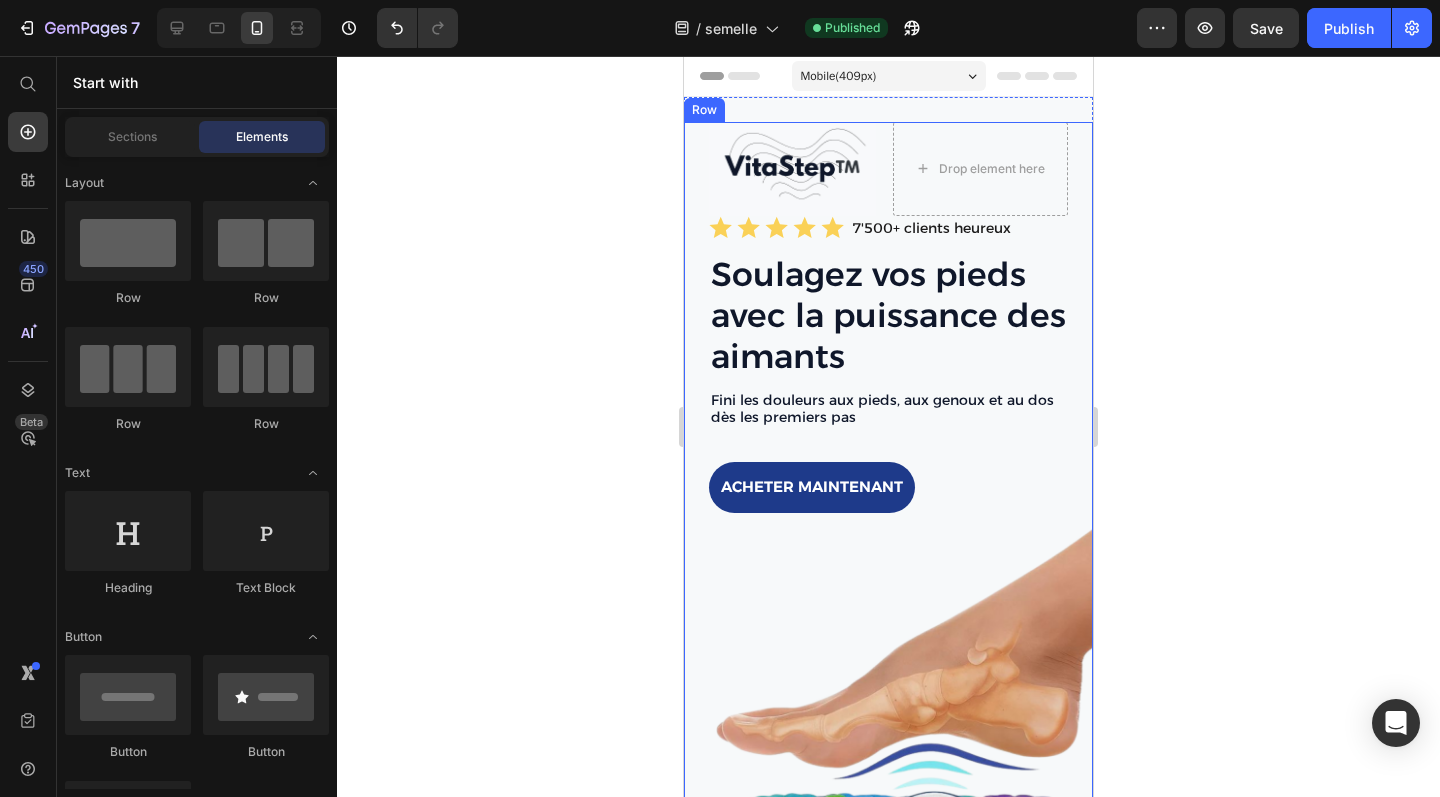 scroll, scrollTop: 0, scrollLeft: 0, axis: both 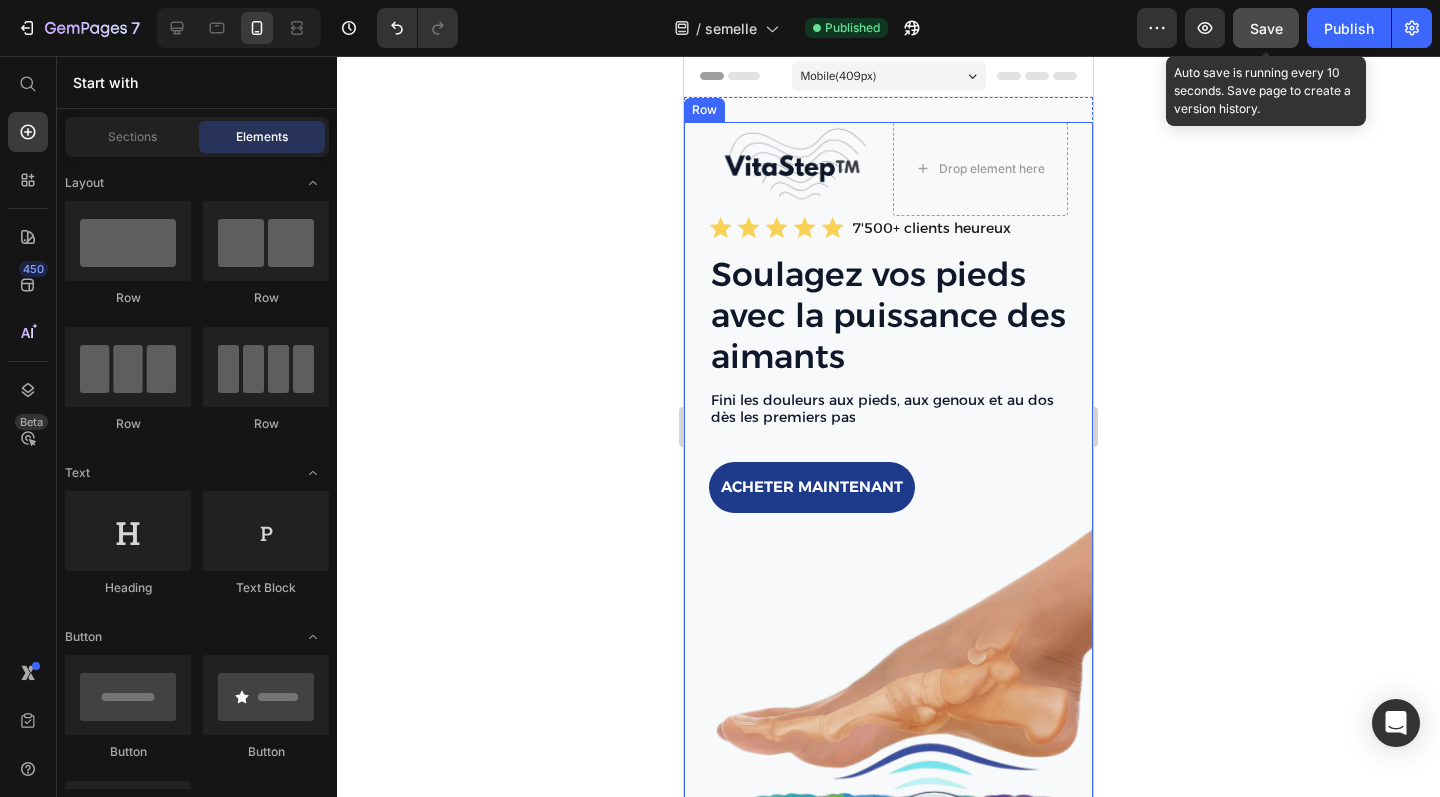 click on "Save" at bounding box center (1266, 28) 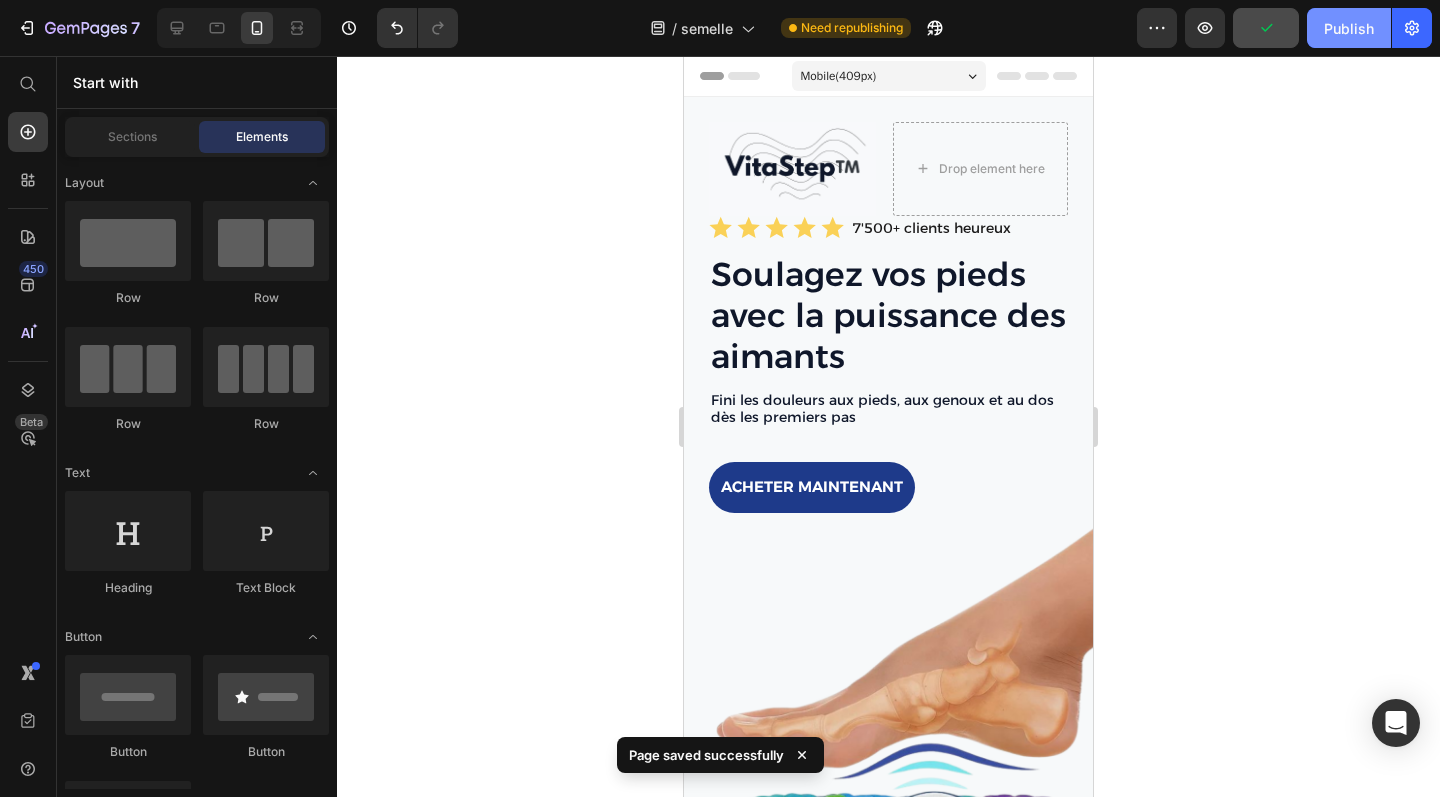 click on "Publish" at bounding box center (1349, 28) 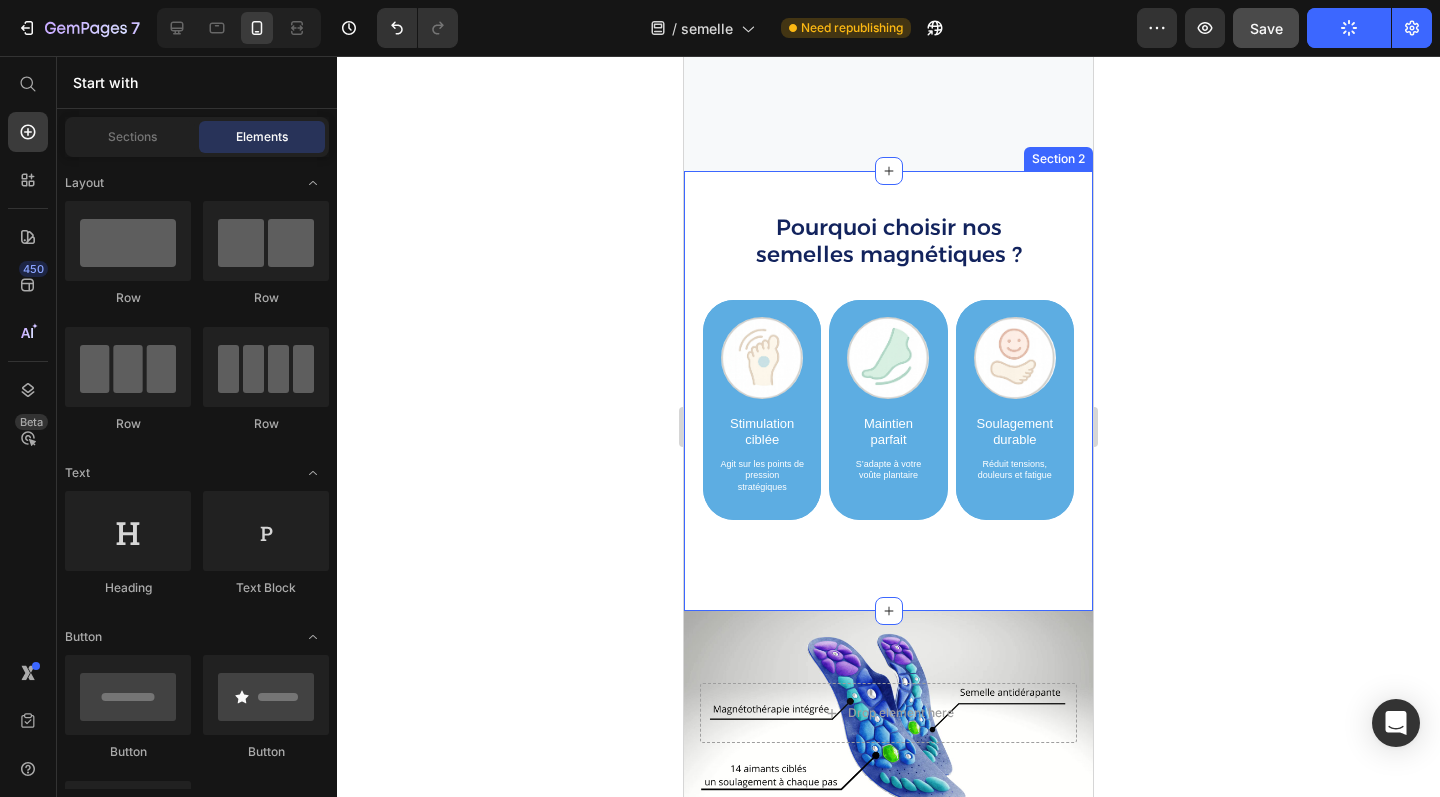 scroll, scrollTop: 793, scrollLeft: 0, axis: vertical 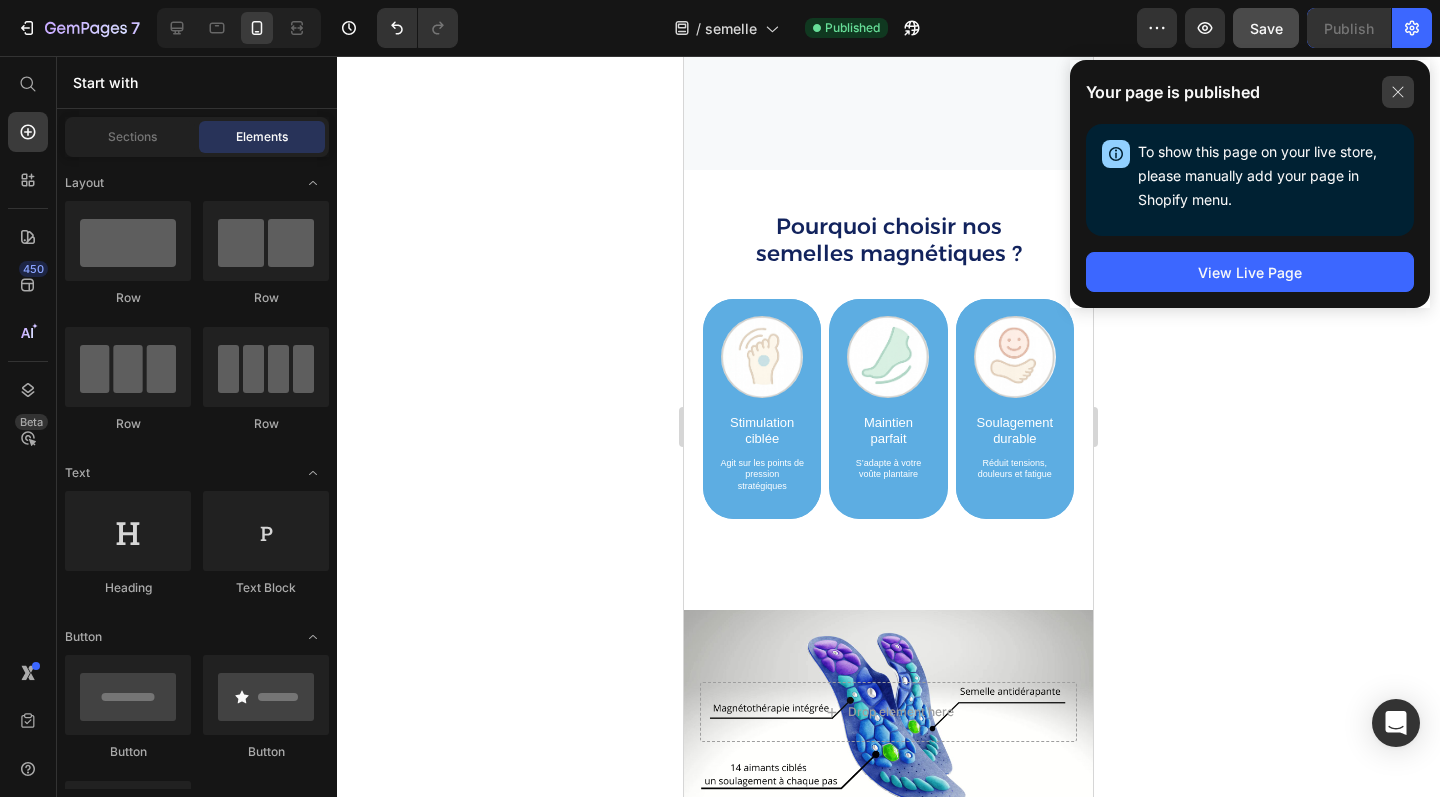 click 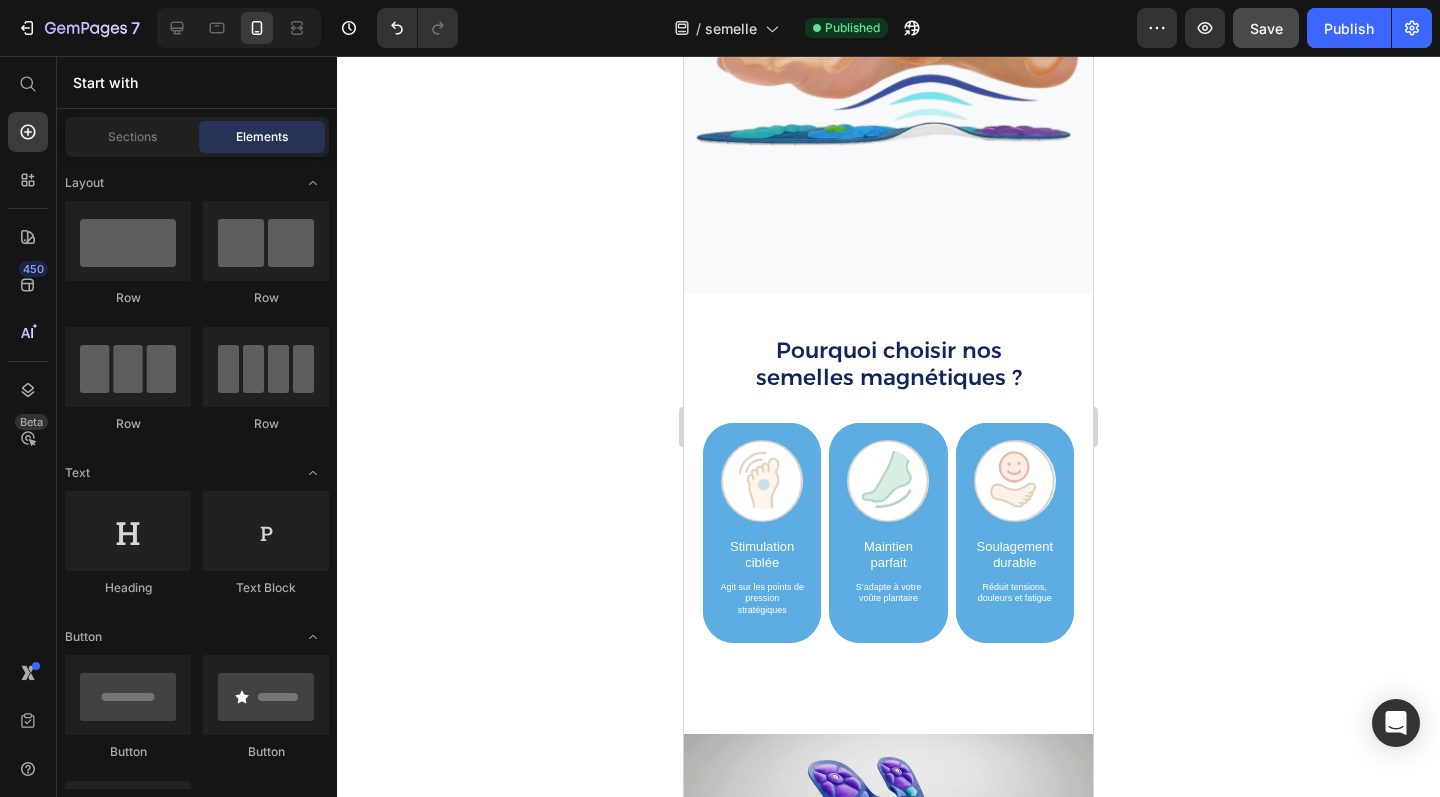 scroll, scrollTop: 670, scrollLeft: 0, axis: vertical 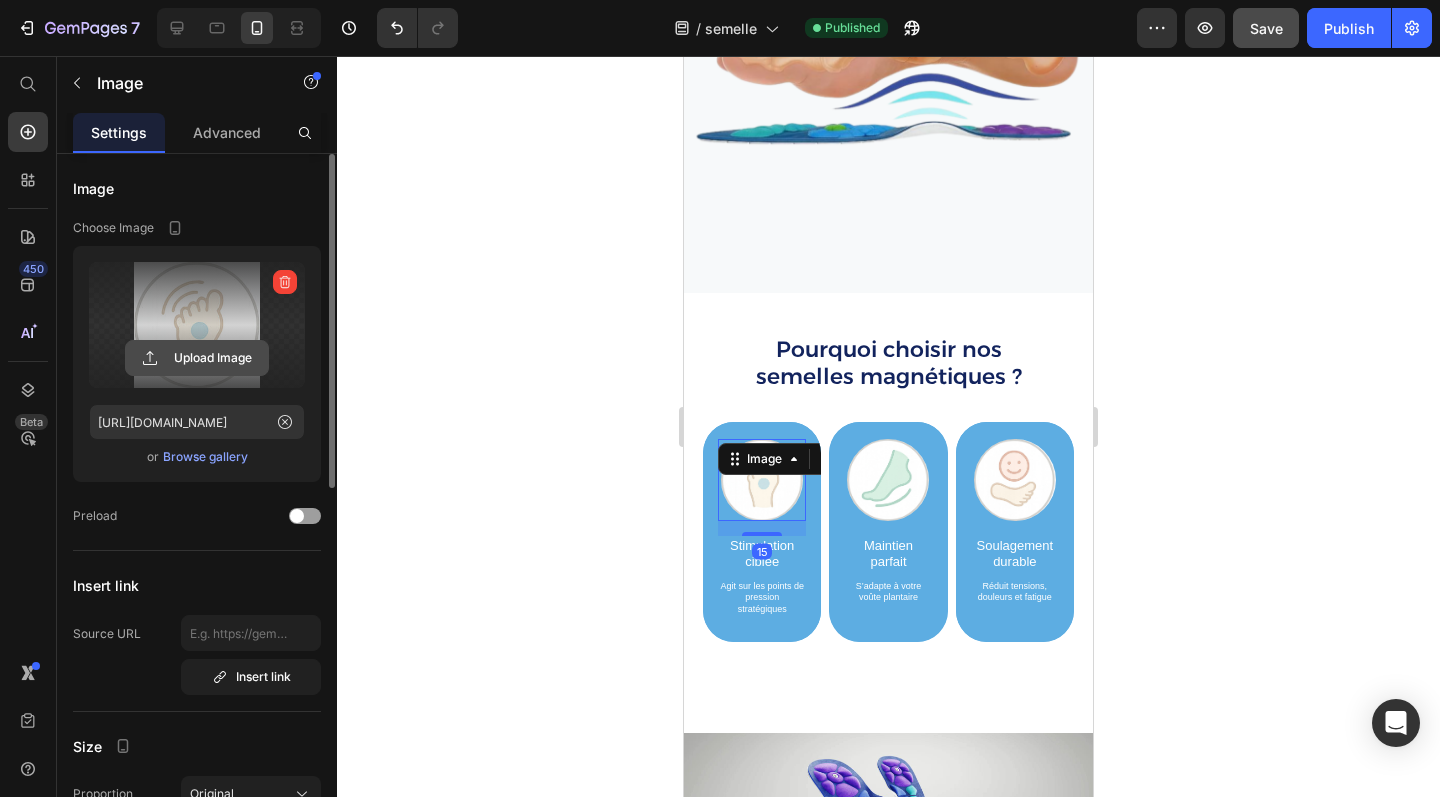 click 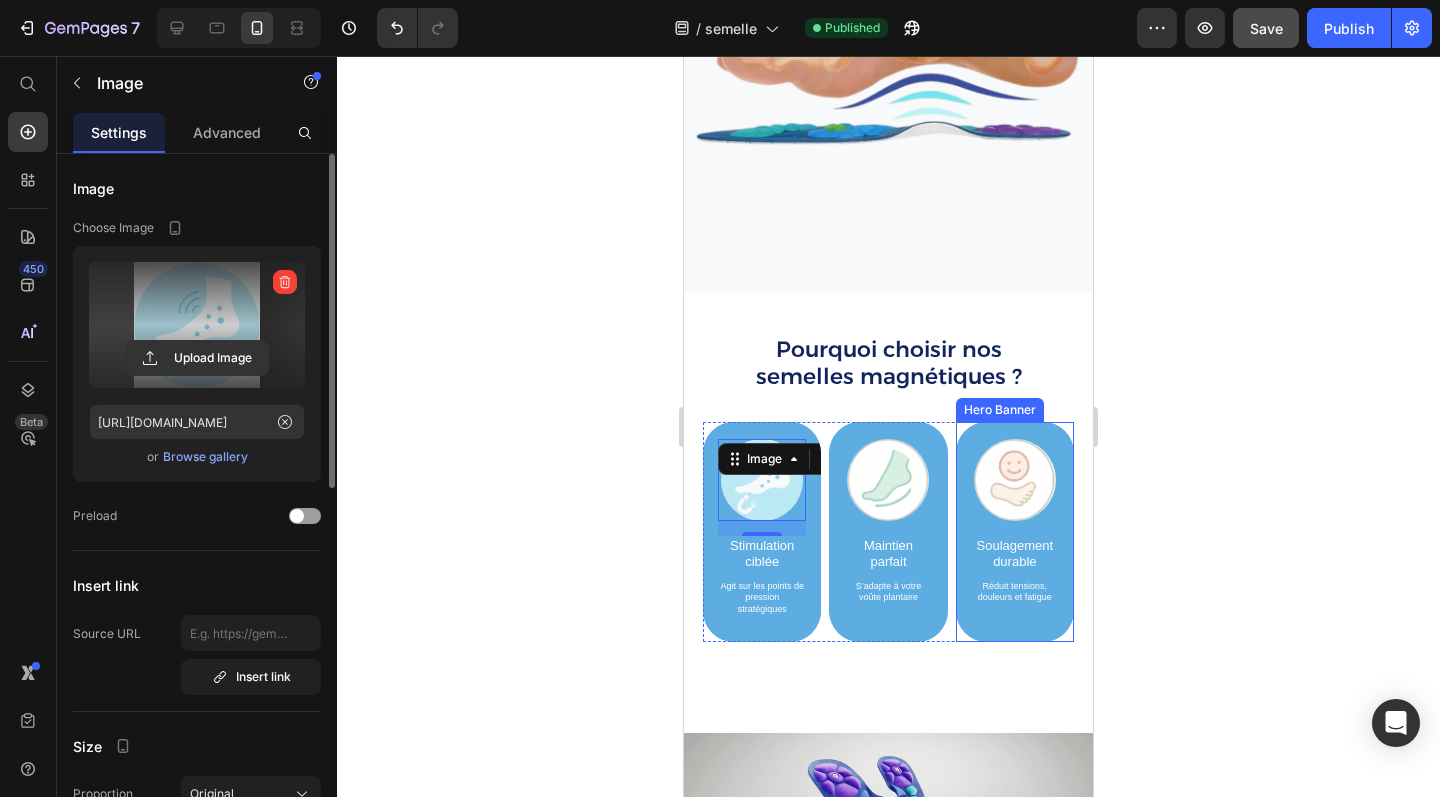type on "[URL][DOMAIN_NAME]" 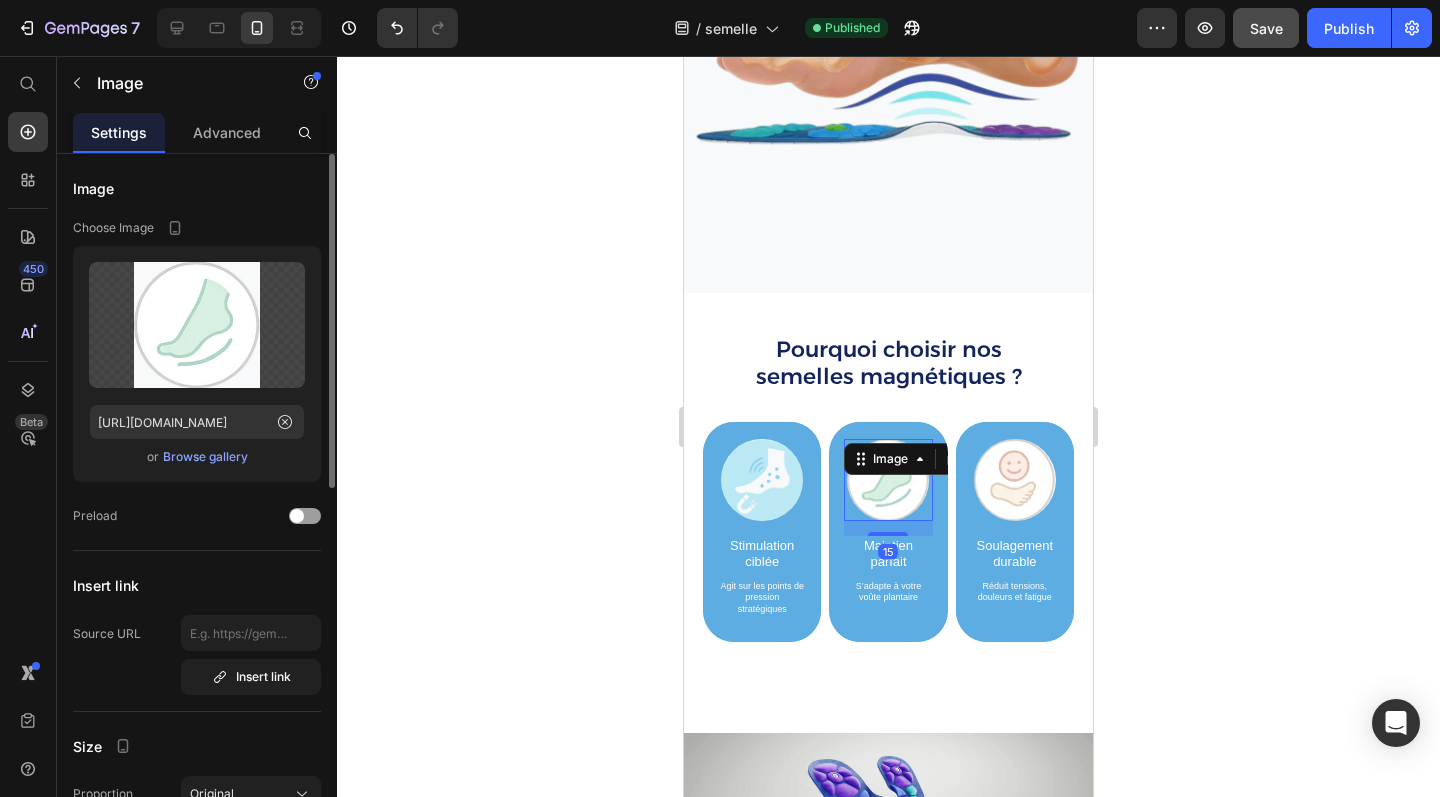 click on "Image   15" at bounding box center [888, 480] 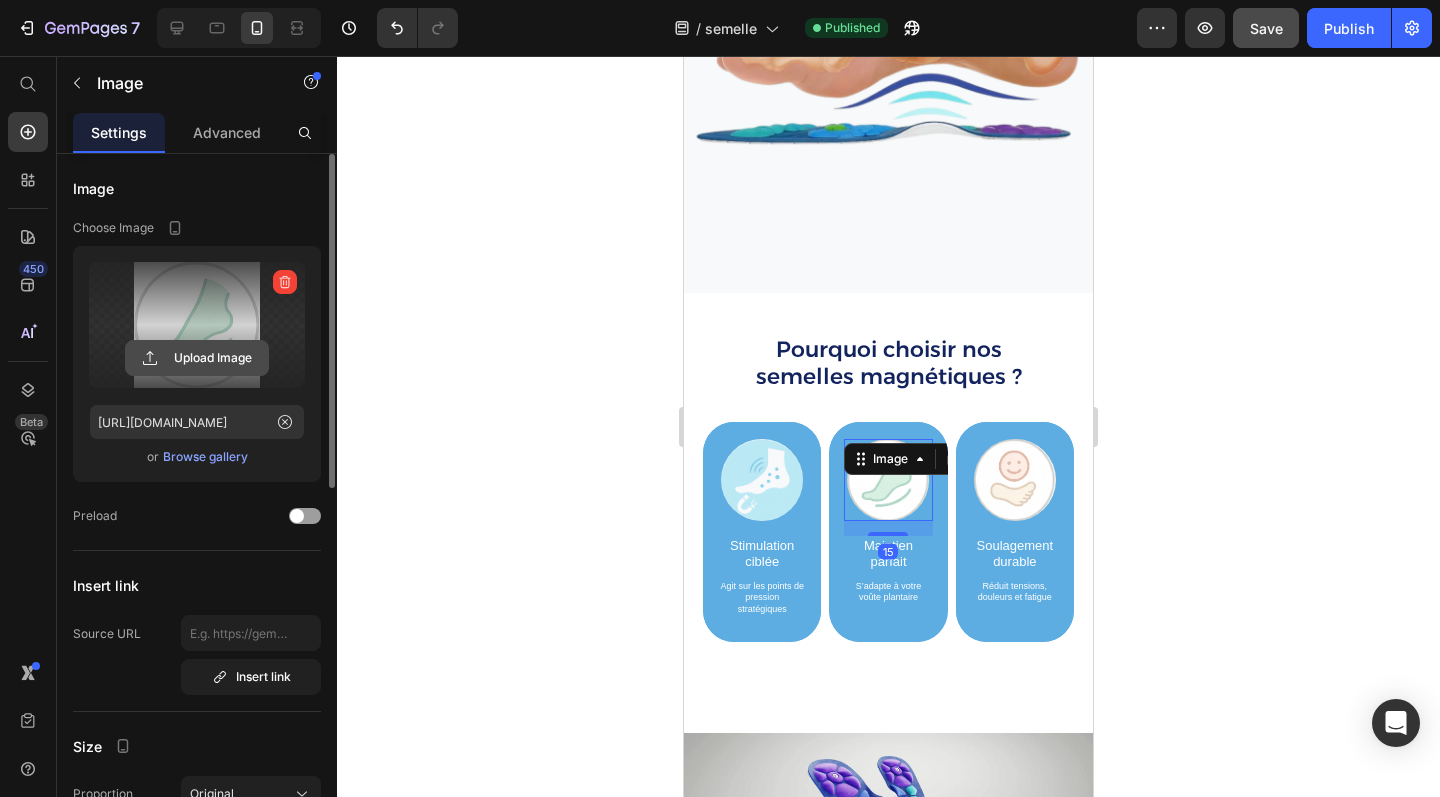 click 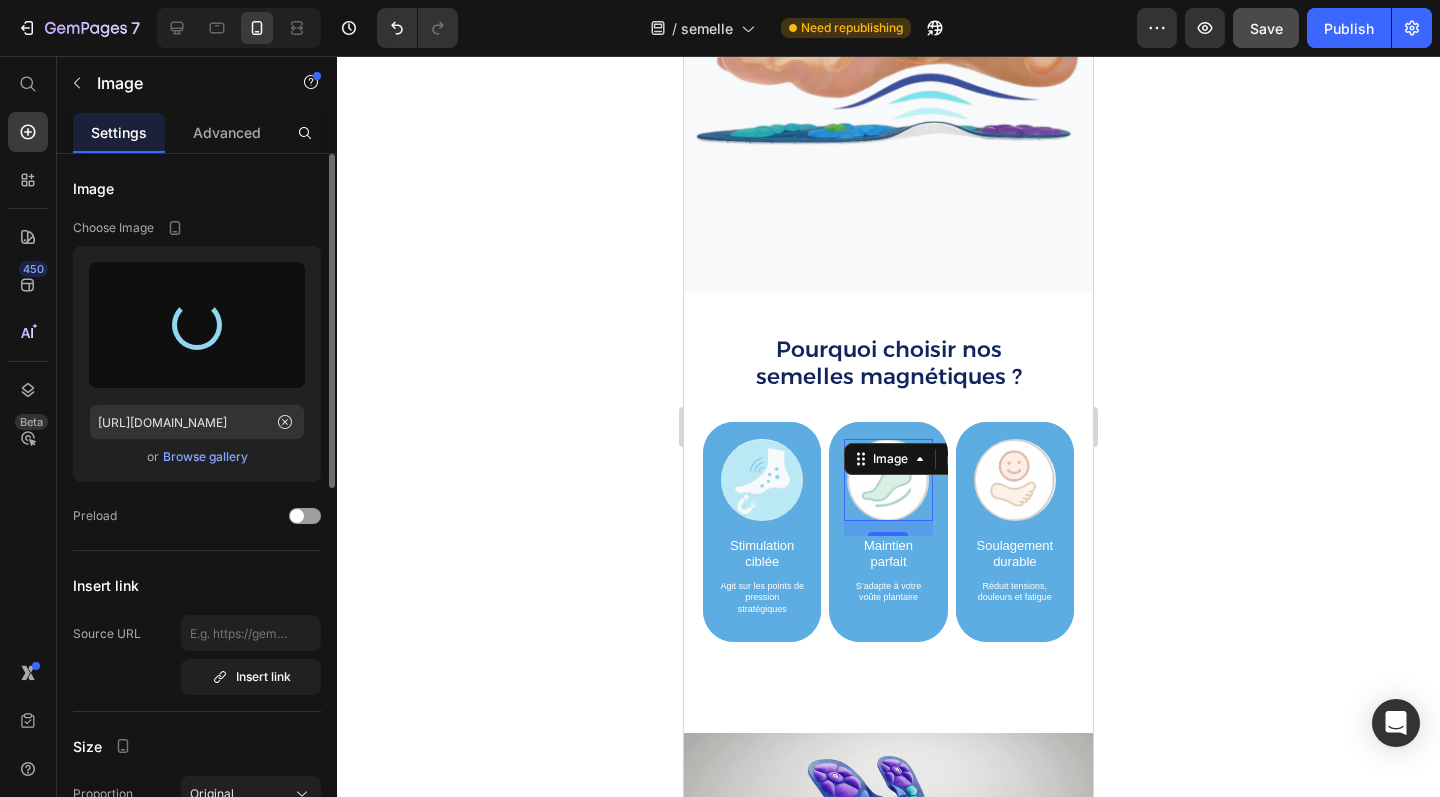 type on "[URL][DOMAIN_NAME]" 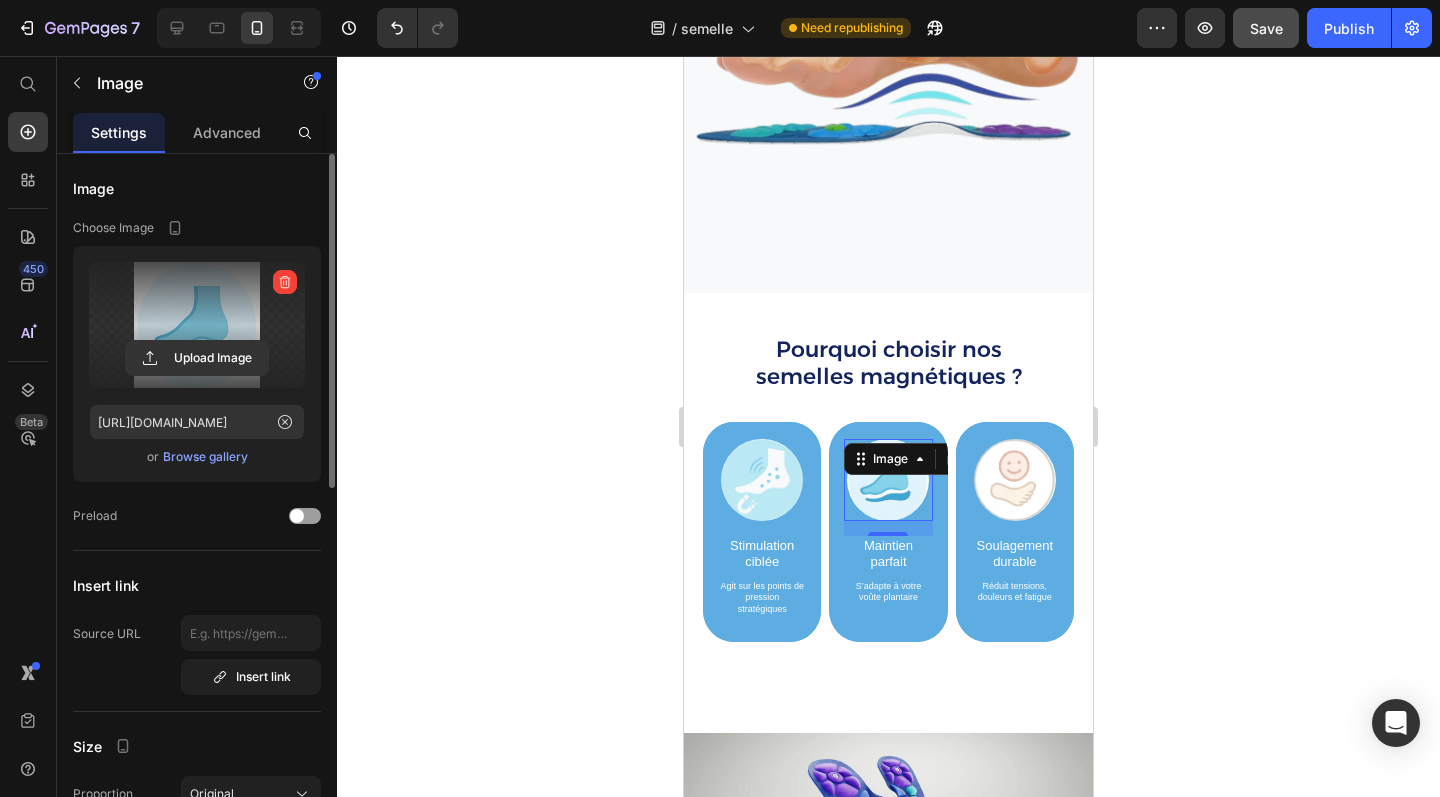 click 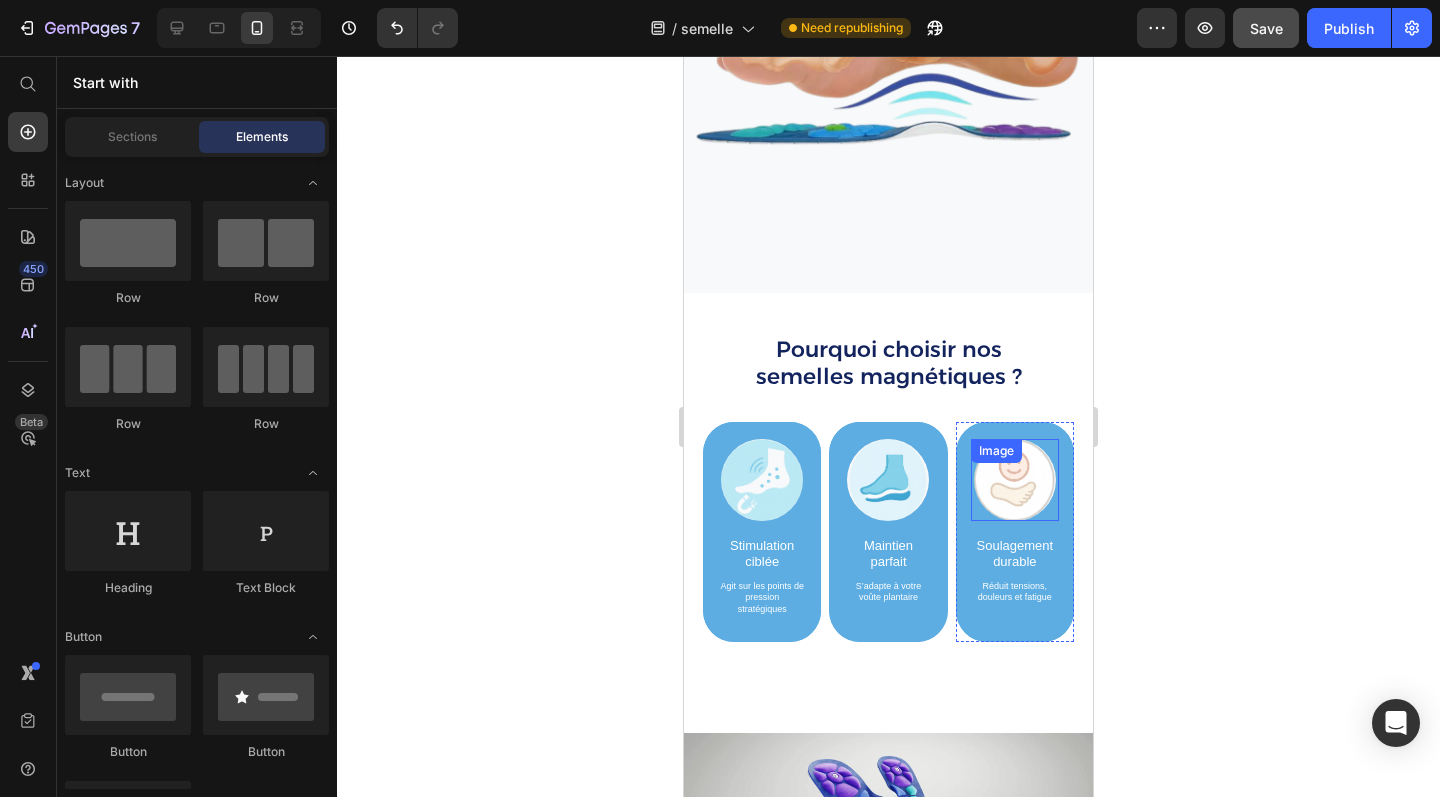click at bounding box center [1015, 480] 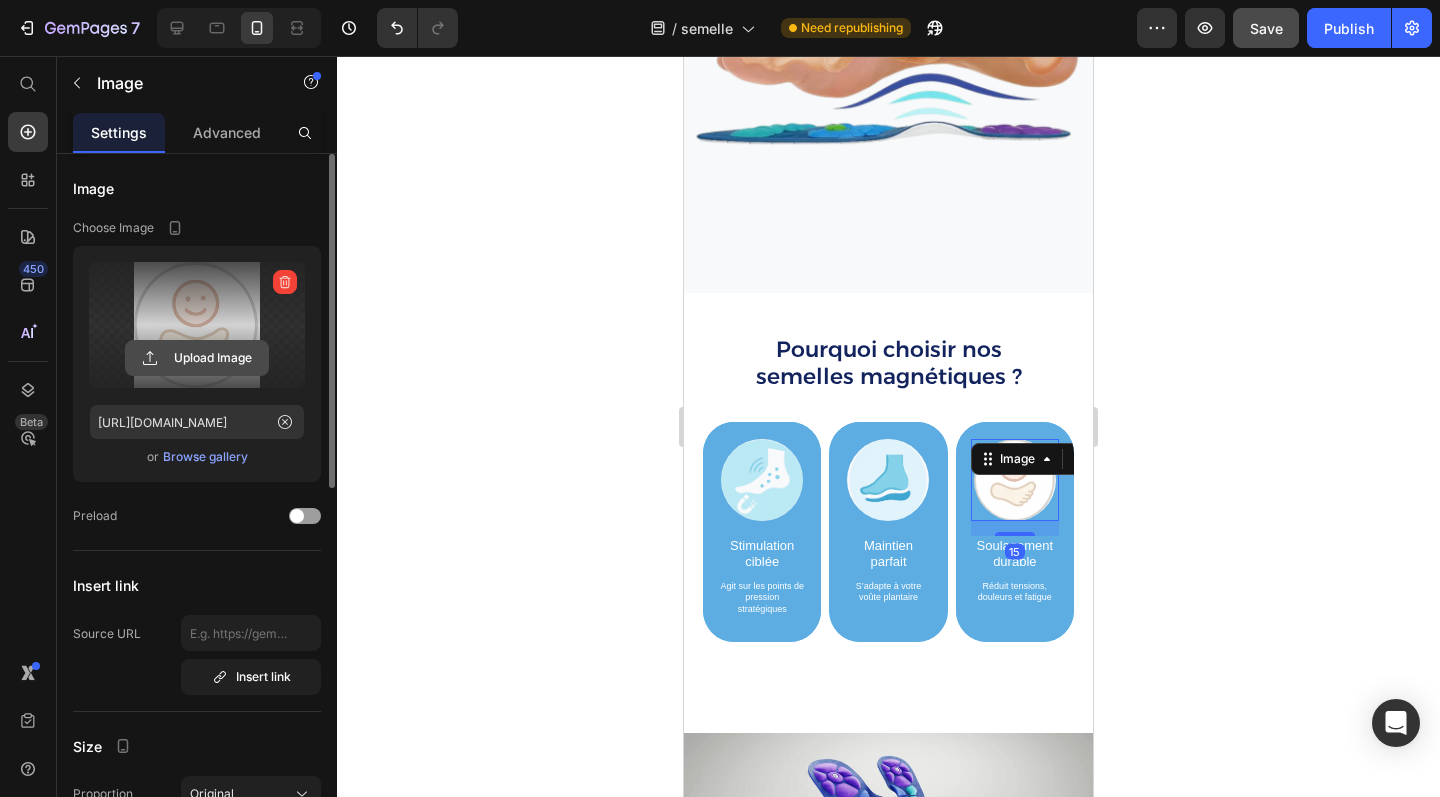 click 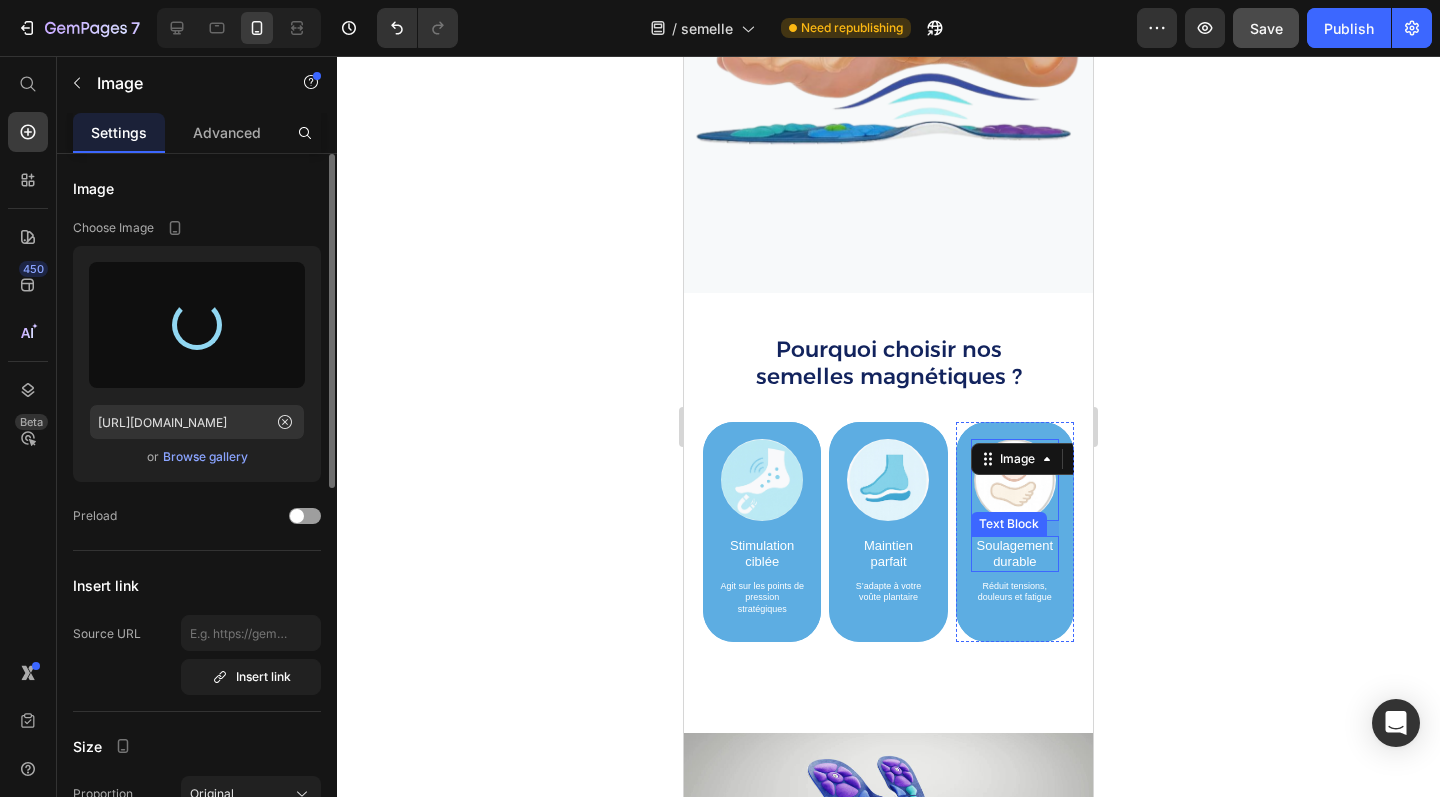 type on "[URL][DOMAIN_NAME]" 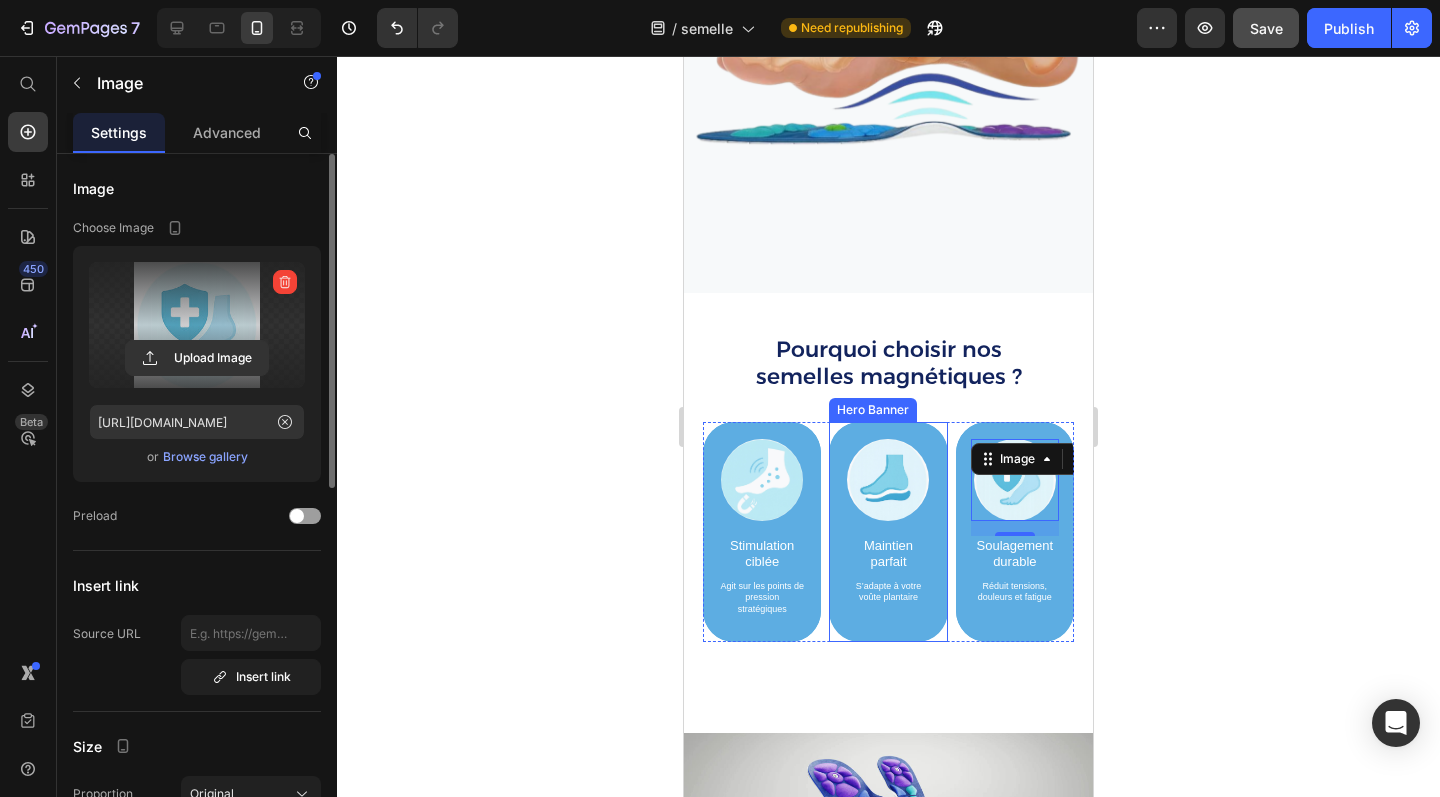 click on "Image Maintien parfait Text Block S’adapte à votre voûte plantaire Text Block" at bounding box center [888, 526] 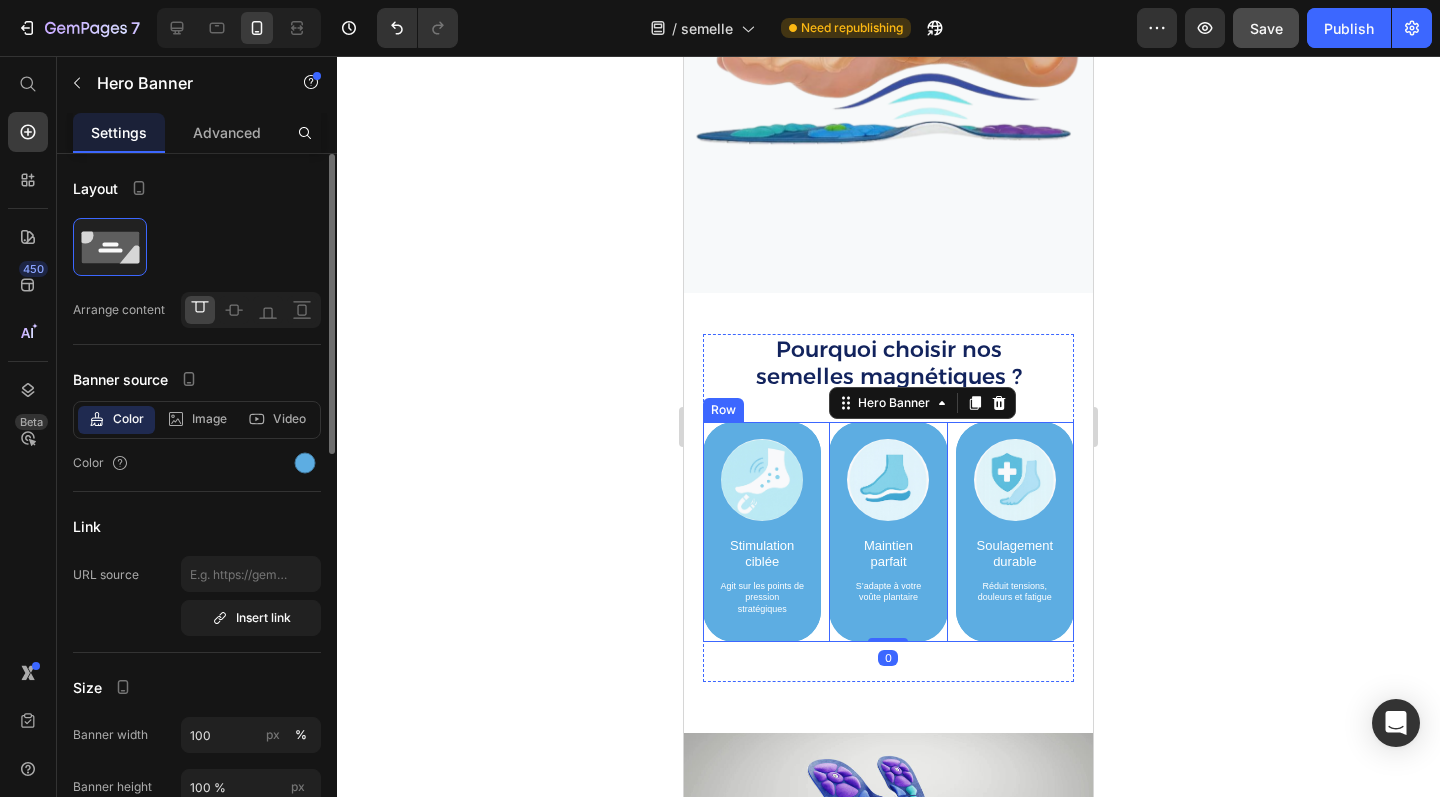click on "Image Stimulation ciblée Text Block Agit sur les points de pression stratégiques Text Block Hero Banner Image Maintien parfait Text Block S’adapte à votre voûte plantaire Text Block Hero Banner   0 Image Soulagement durable Text Block Réduit tensions, douleurs et fatigue Text Block Hero Banner Row" at bounding box center (888, 532) 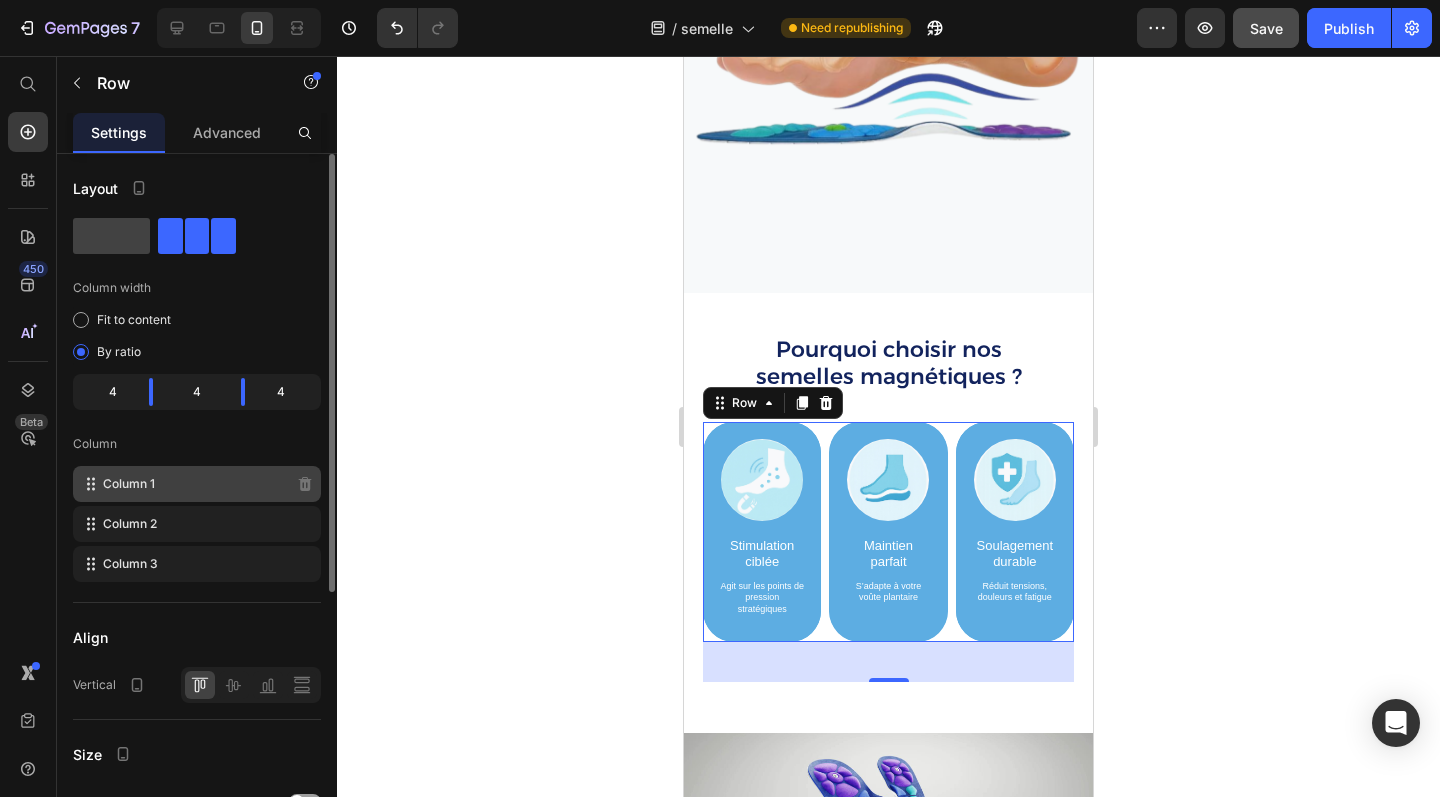 type 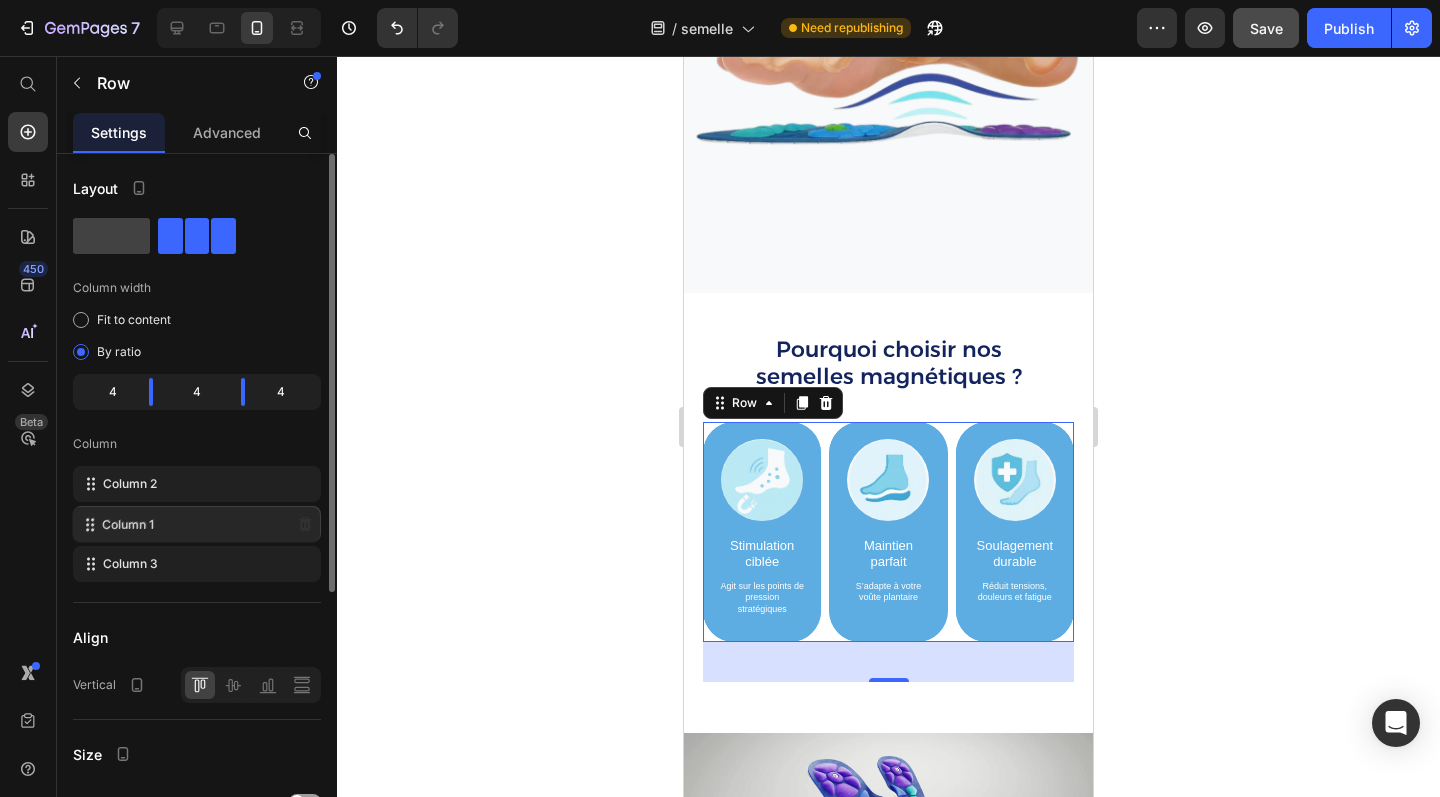 drag, startPoint x: 183, startPoint y: 489, endPoint x: 181, endPoint y: 526, distance: 37.054016 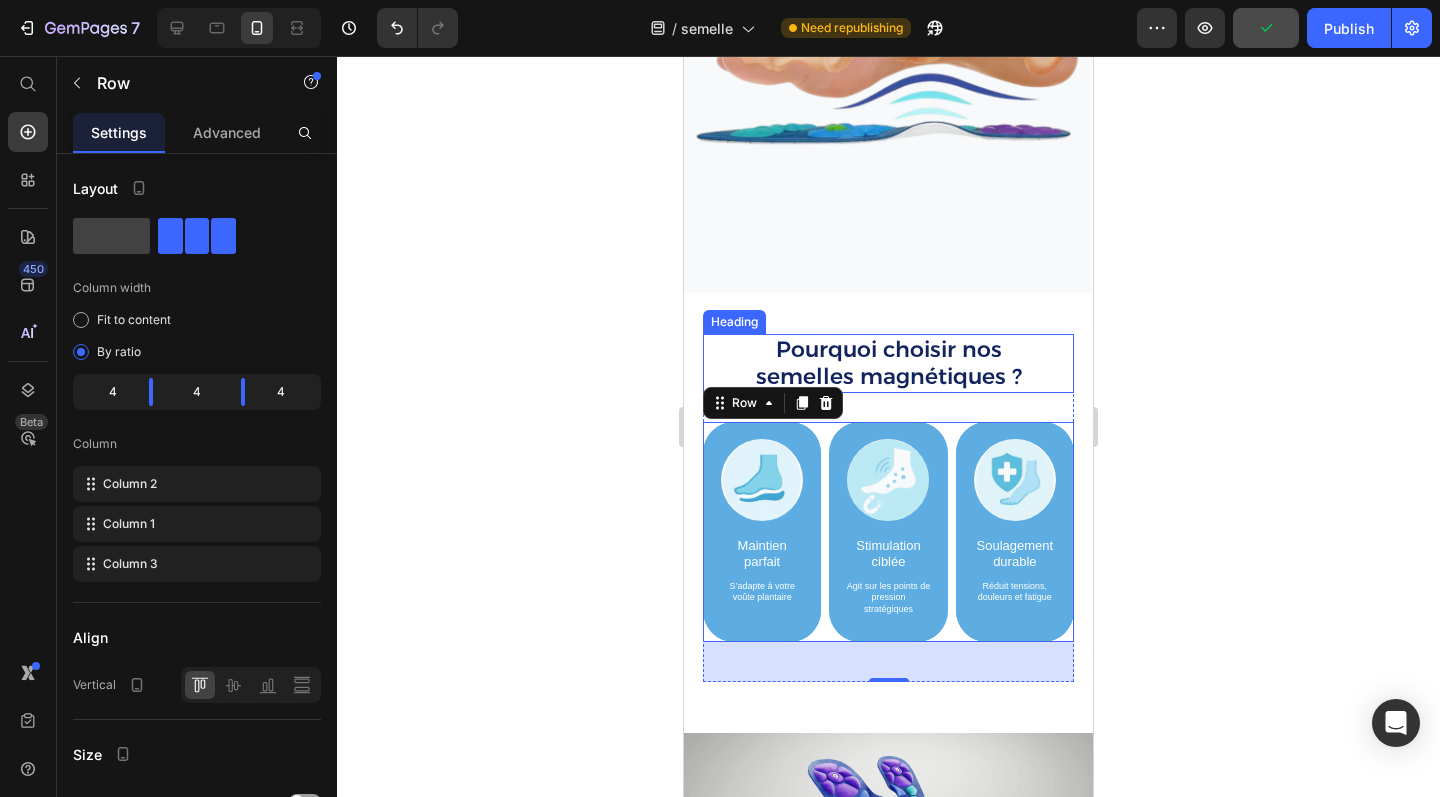 click 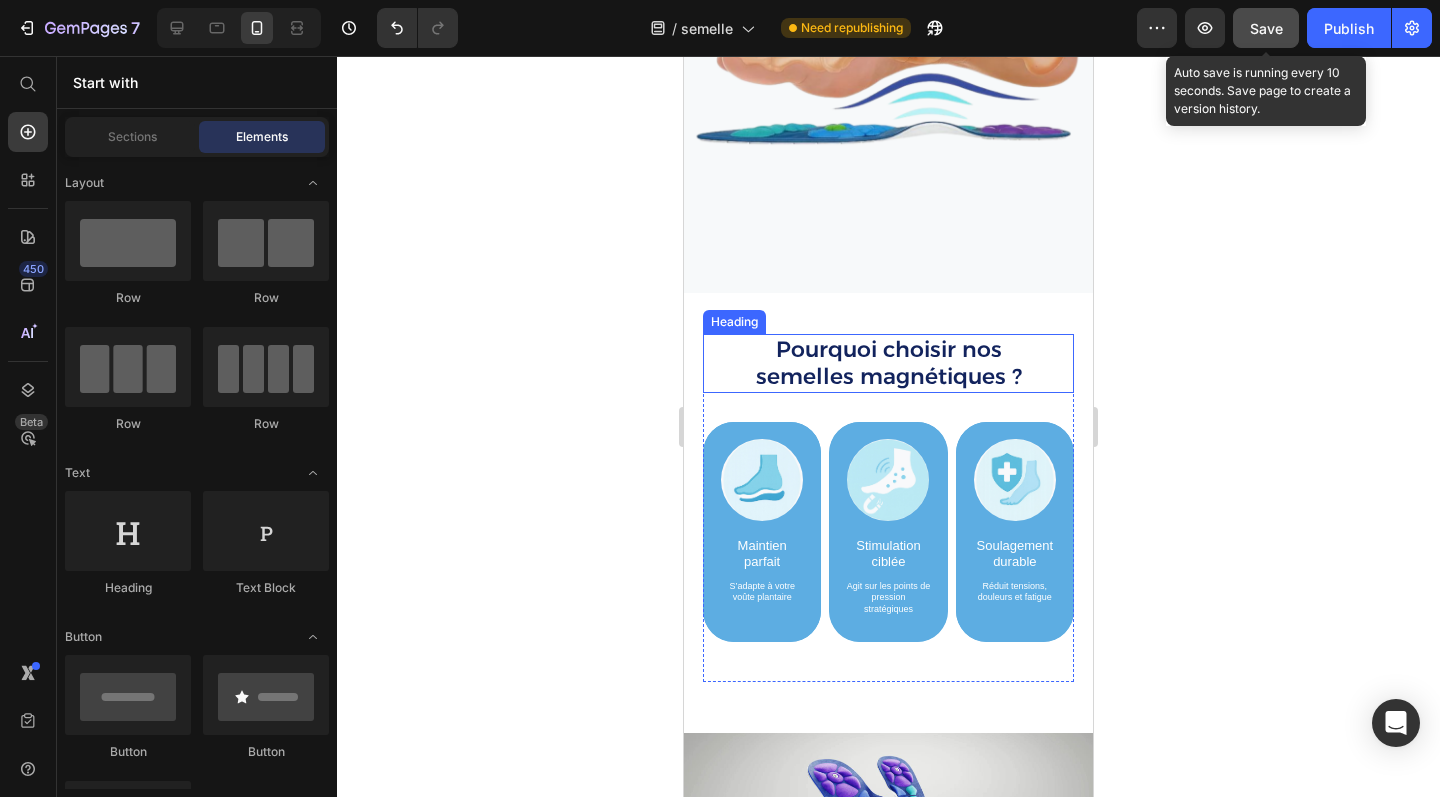 click on "Save" at bounding box center [1266, 28] 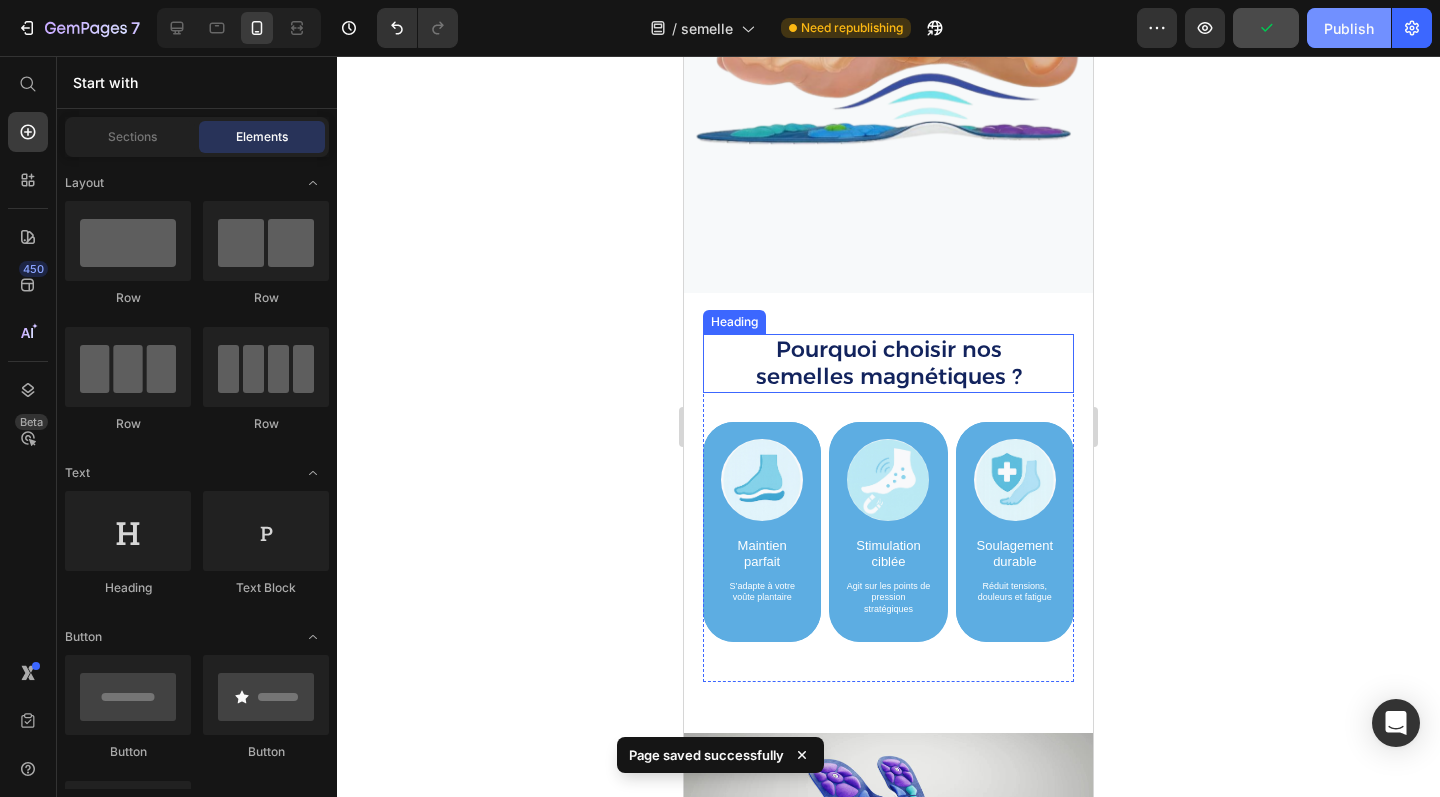 click on "Publish" at bounding box center [1349, 28] 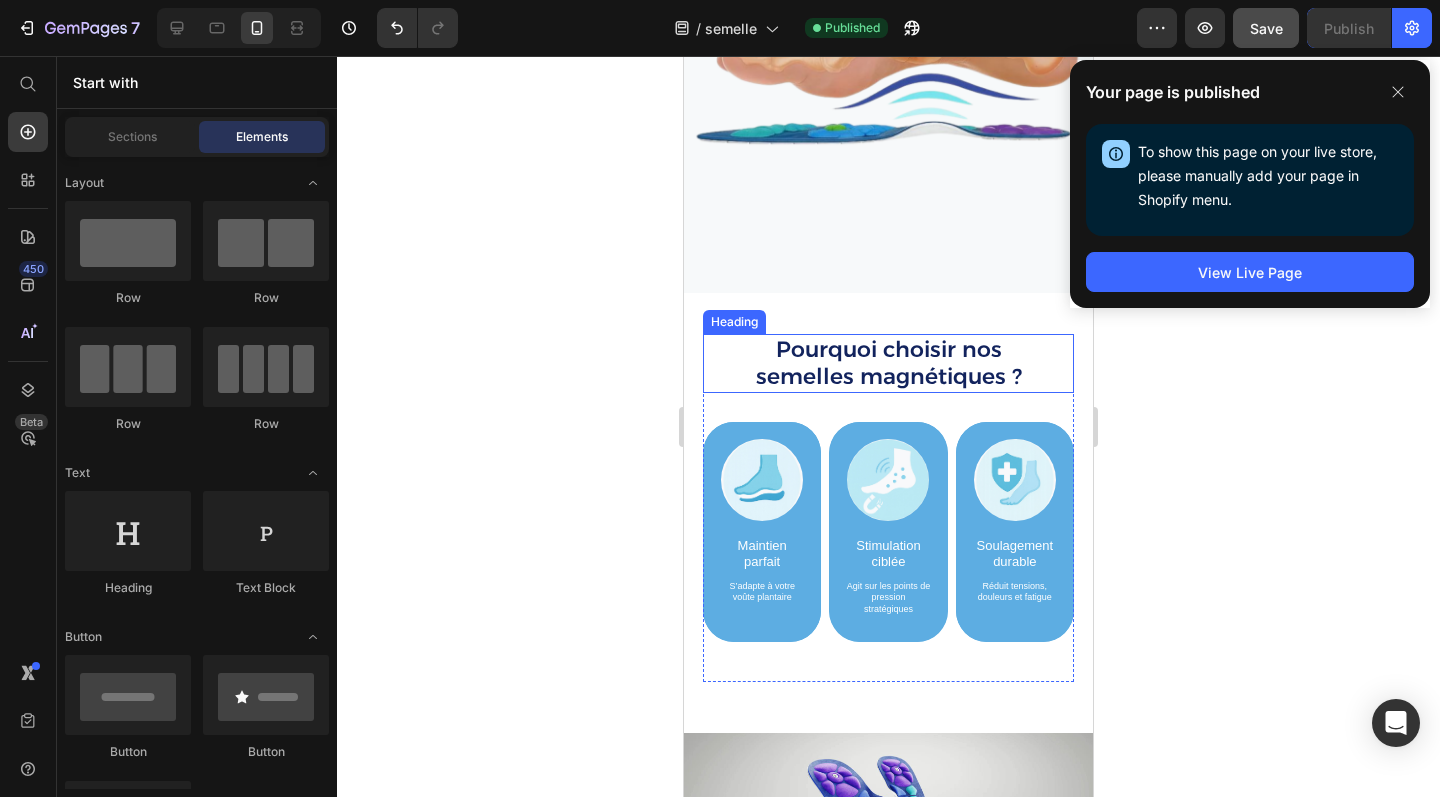 click 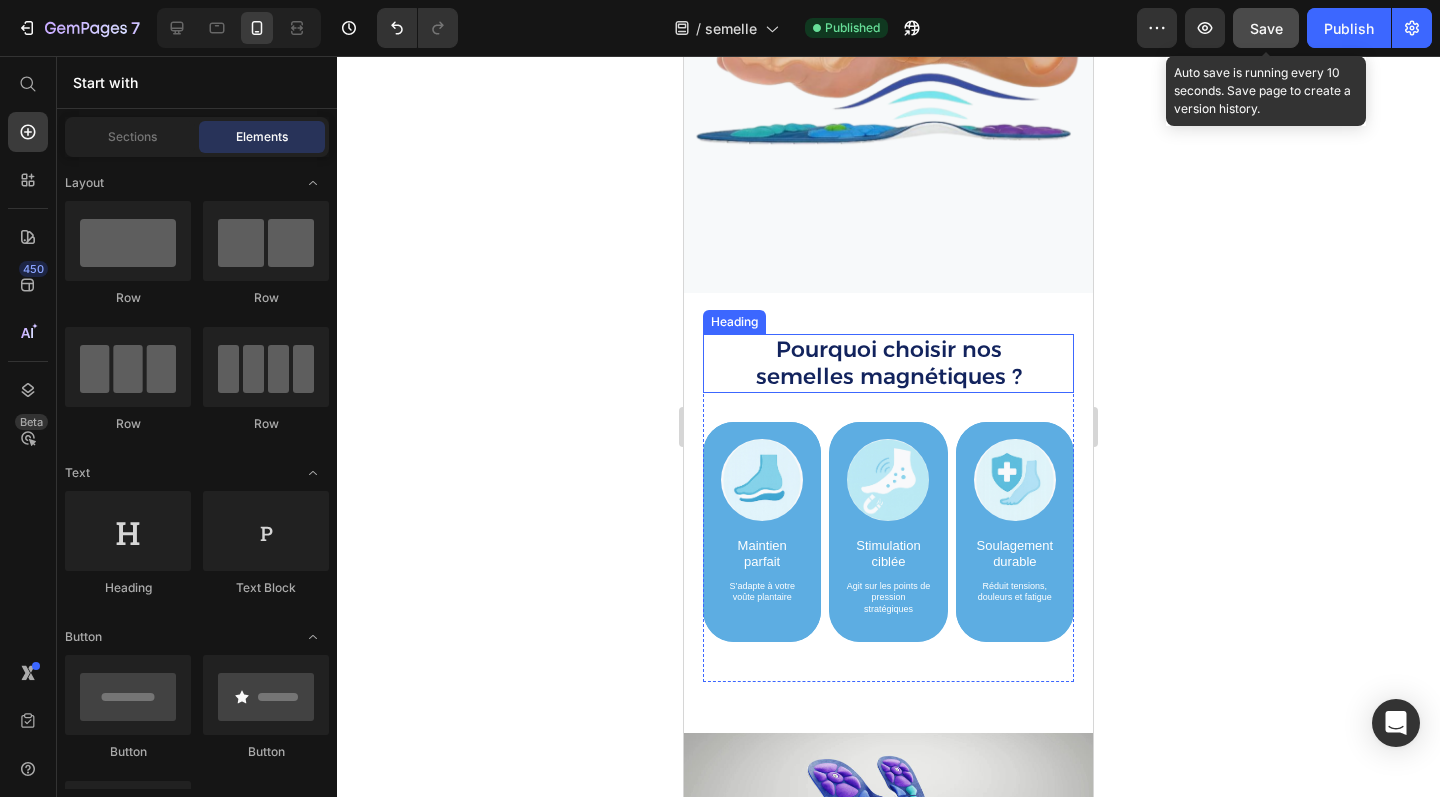 click on "Save" 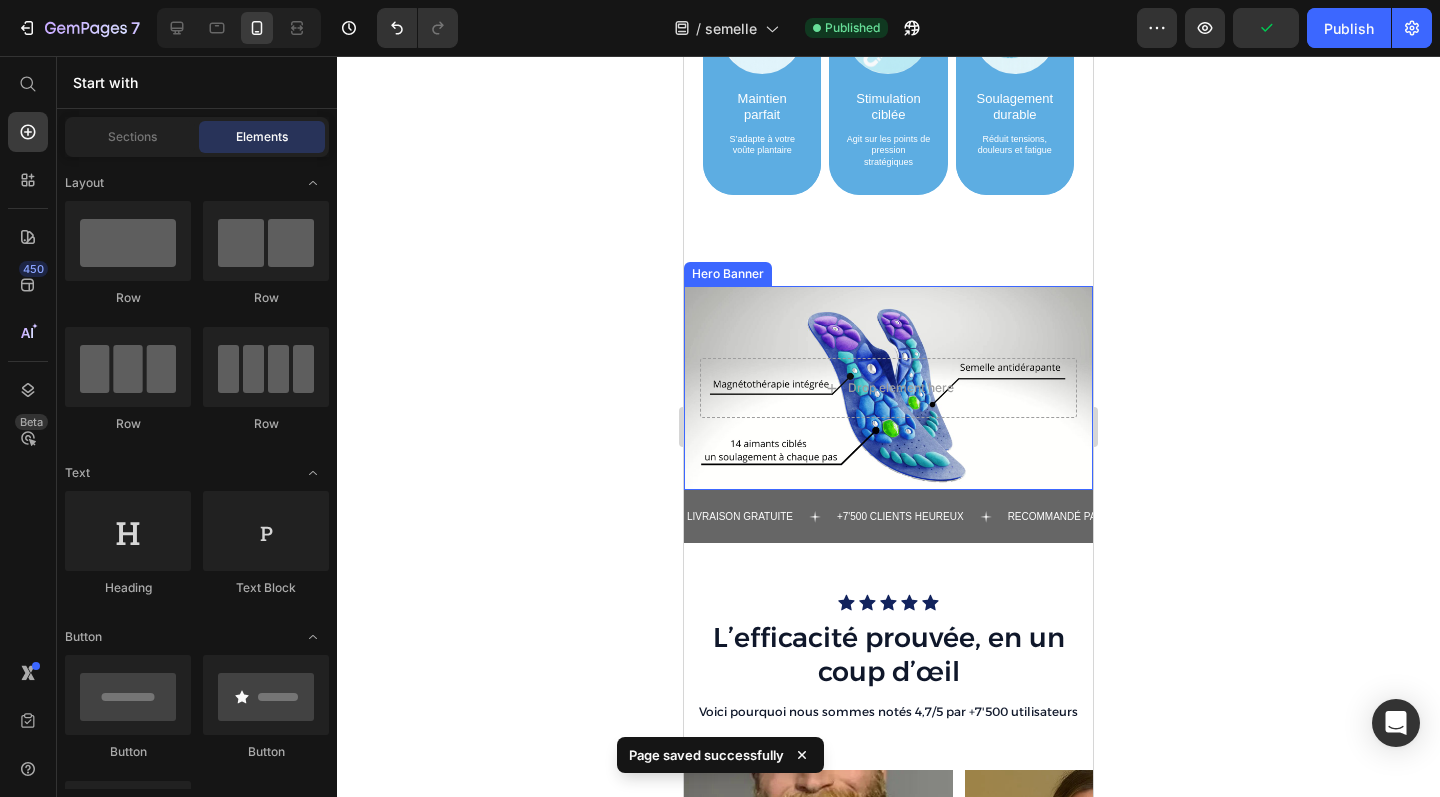 scroll, scrollTop: 1122, scrollLeft: 0, axis: vertical 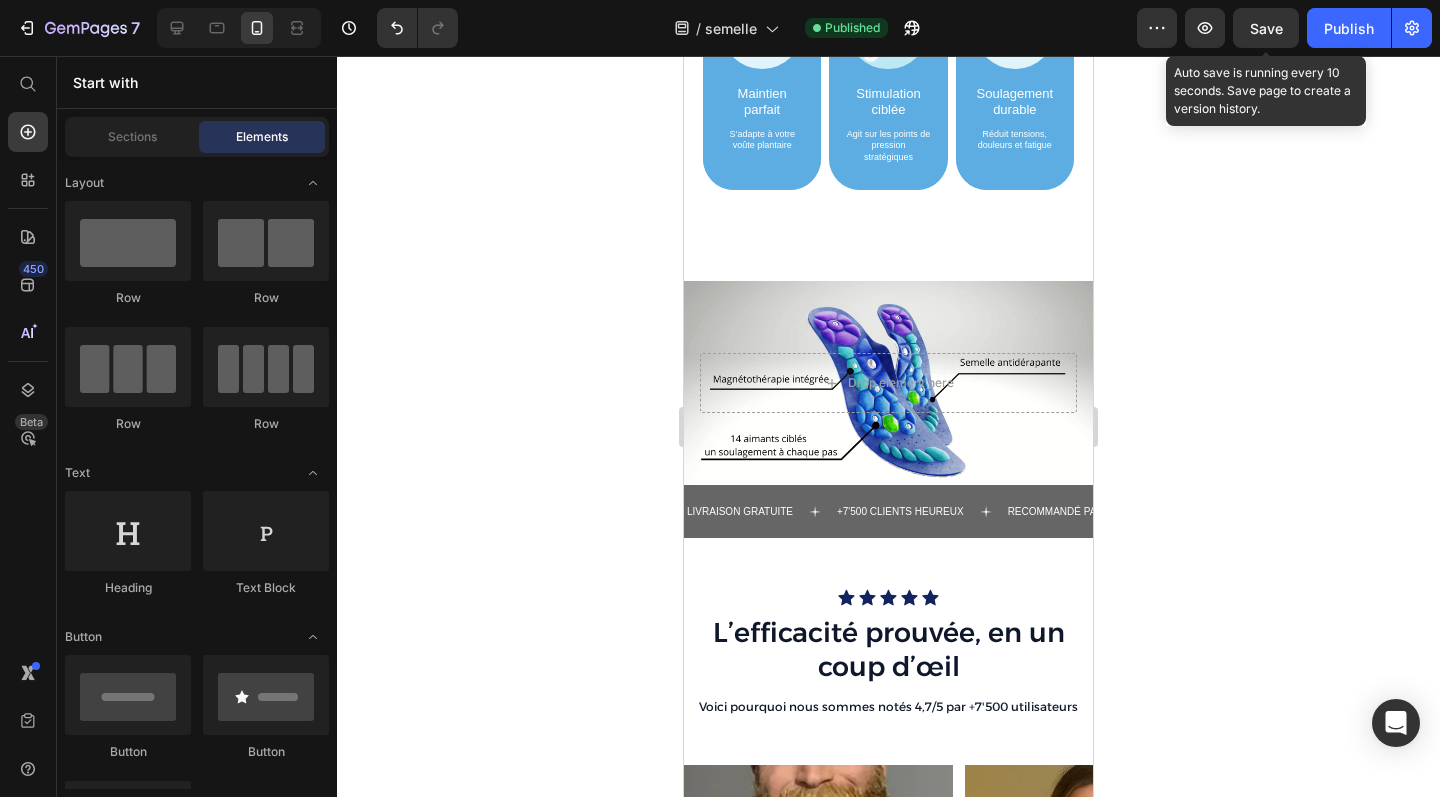 click on "Save" at bounding box center (1266, 28) 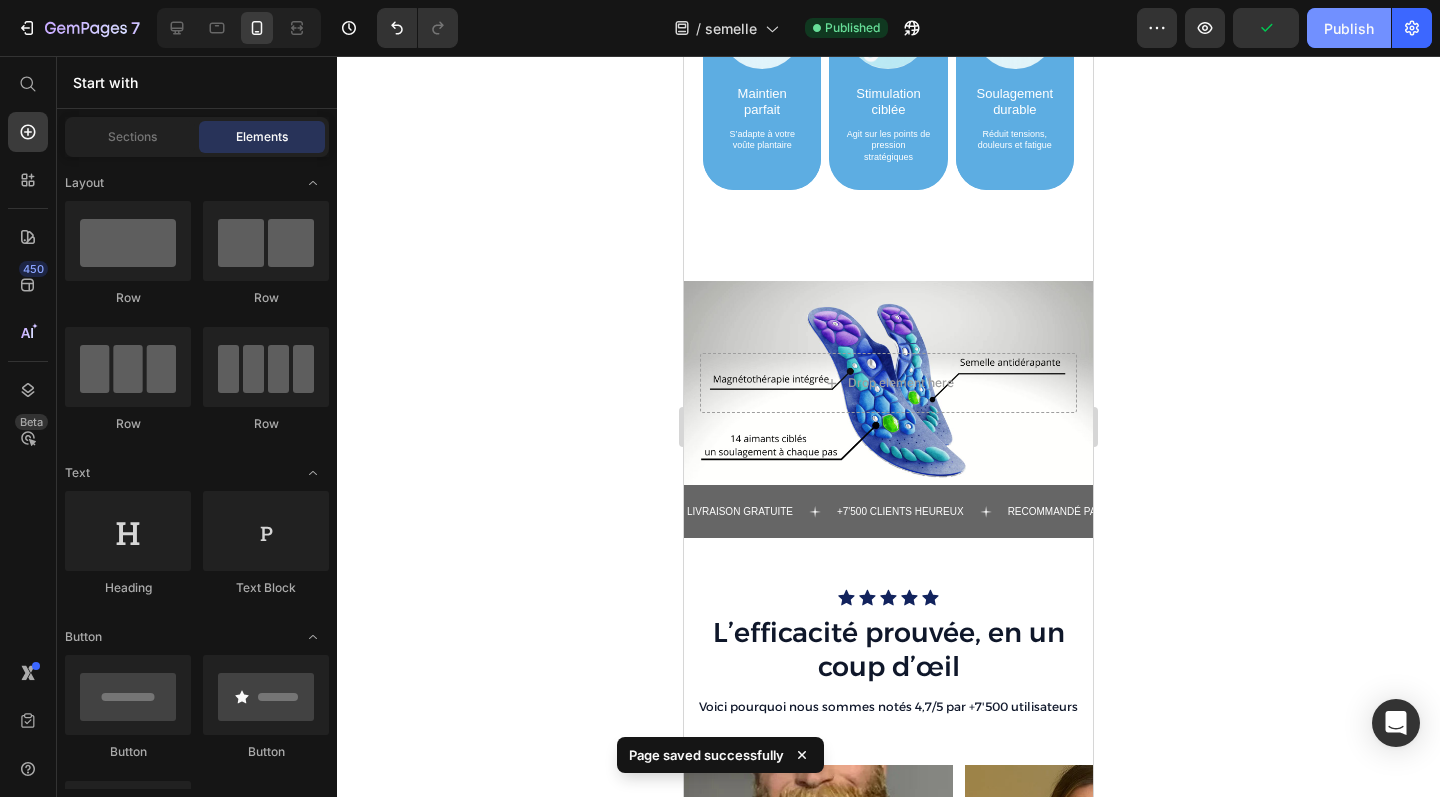 click on "Publish" at bounding box center [1349, 28] 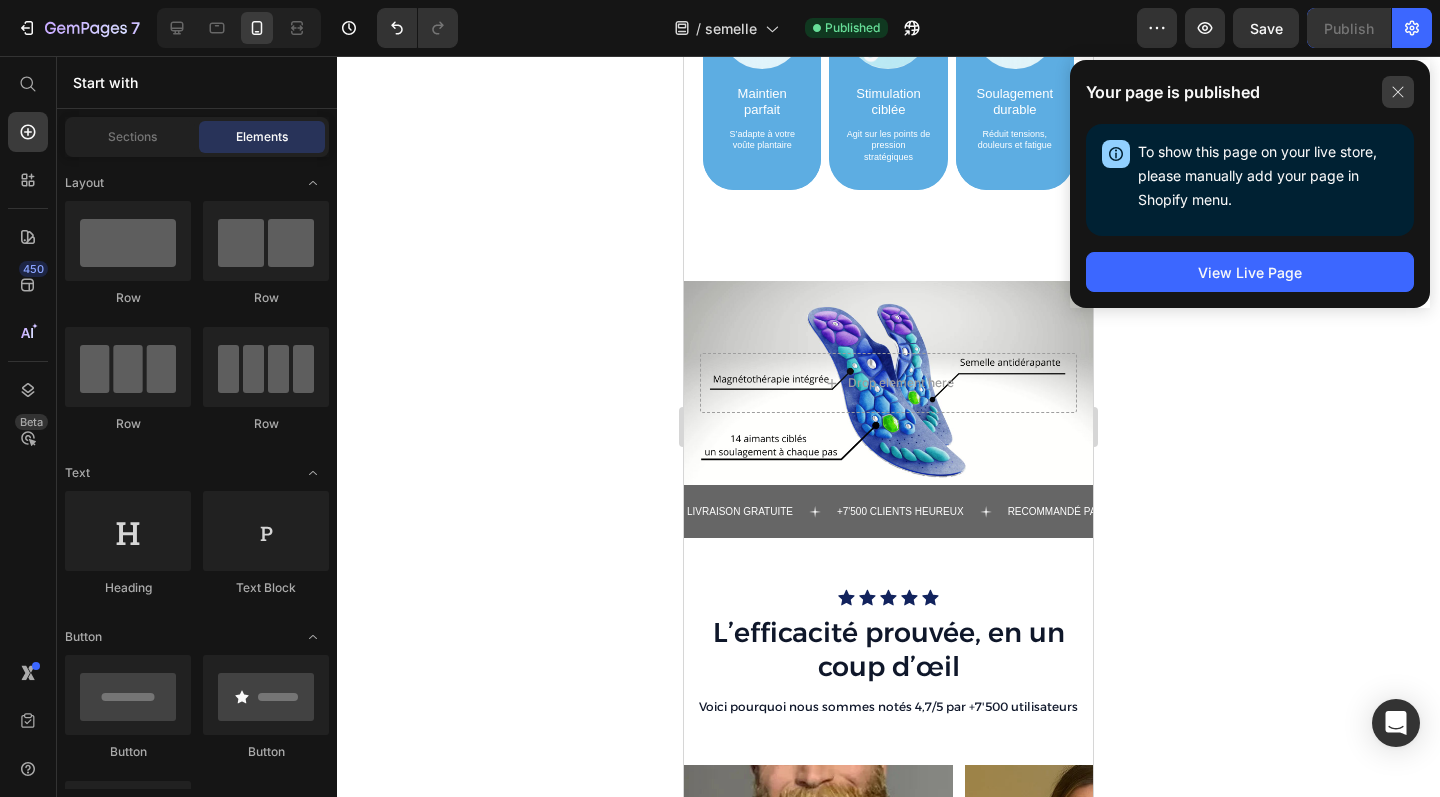 click 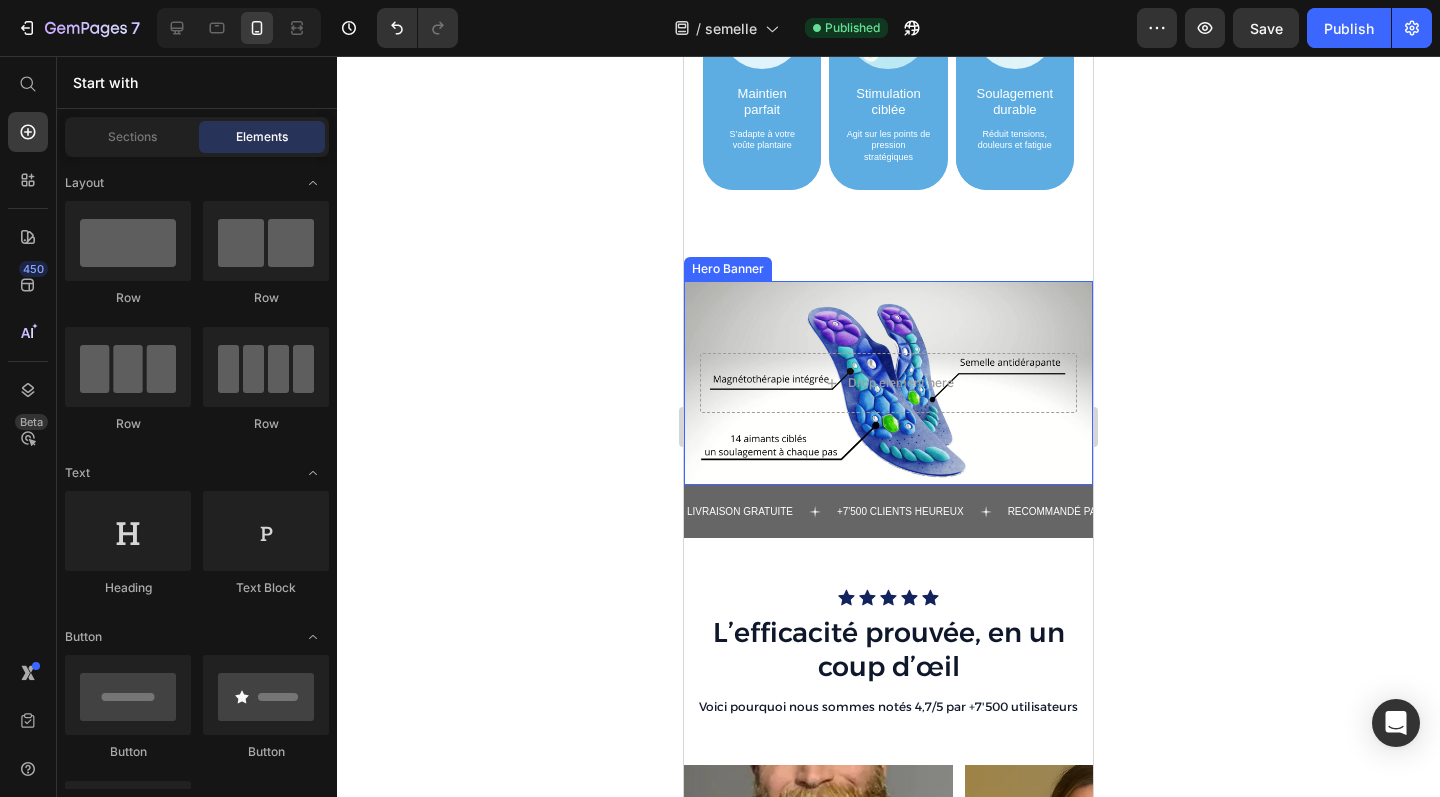 scroll, scrollTop: 805, scrollLeft: 0, axis: vertical 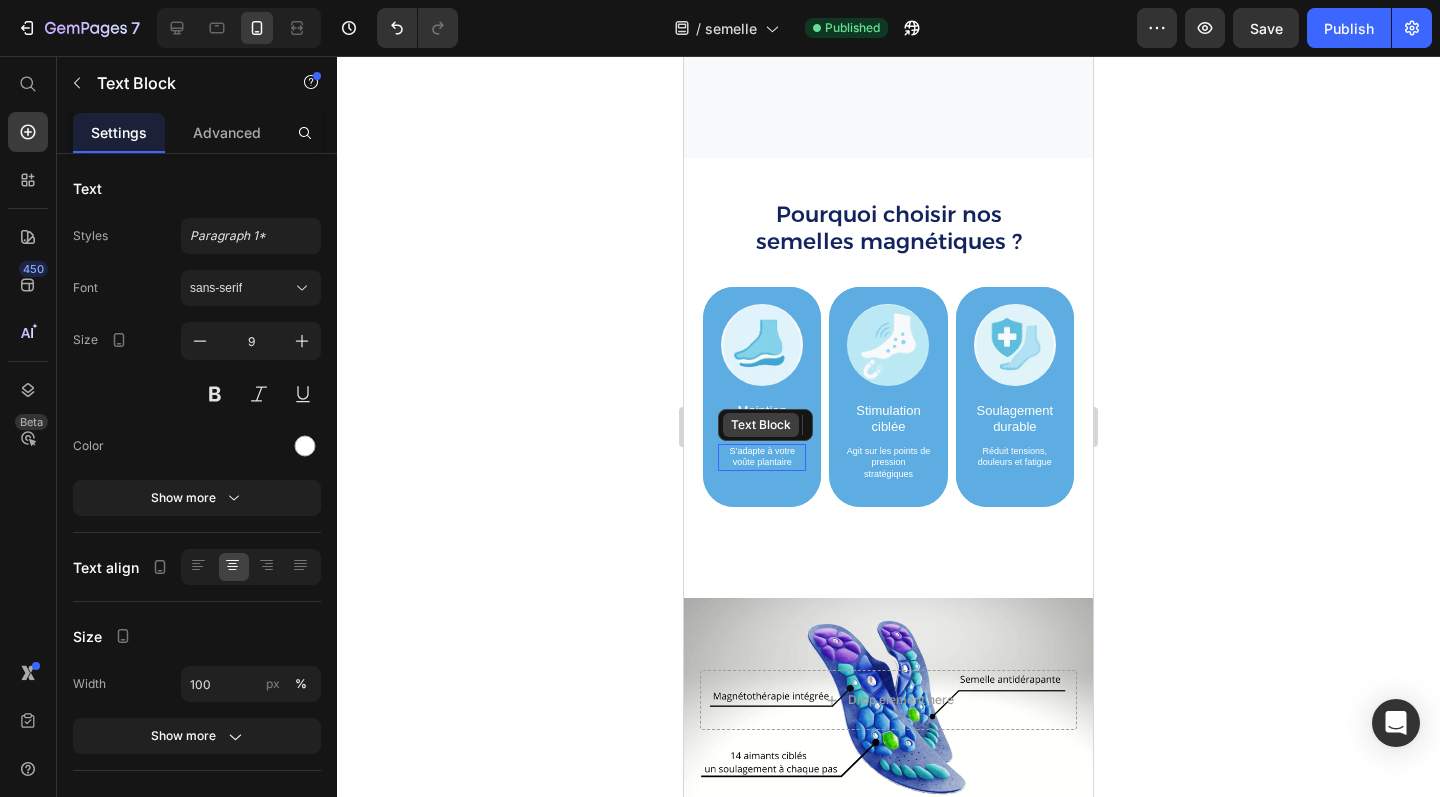 click on "Text Block" at bounding box center (761, 425) 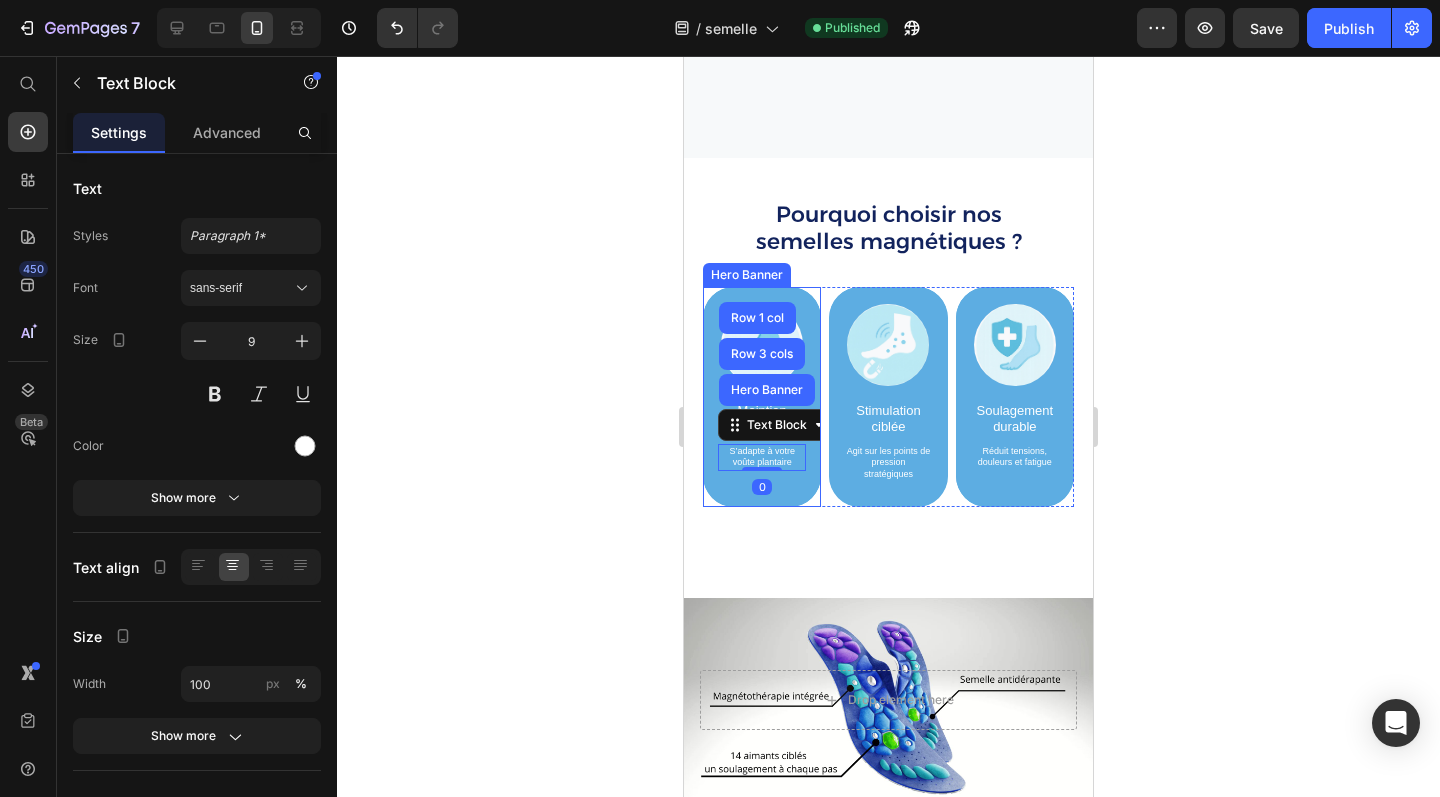 click 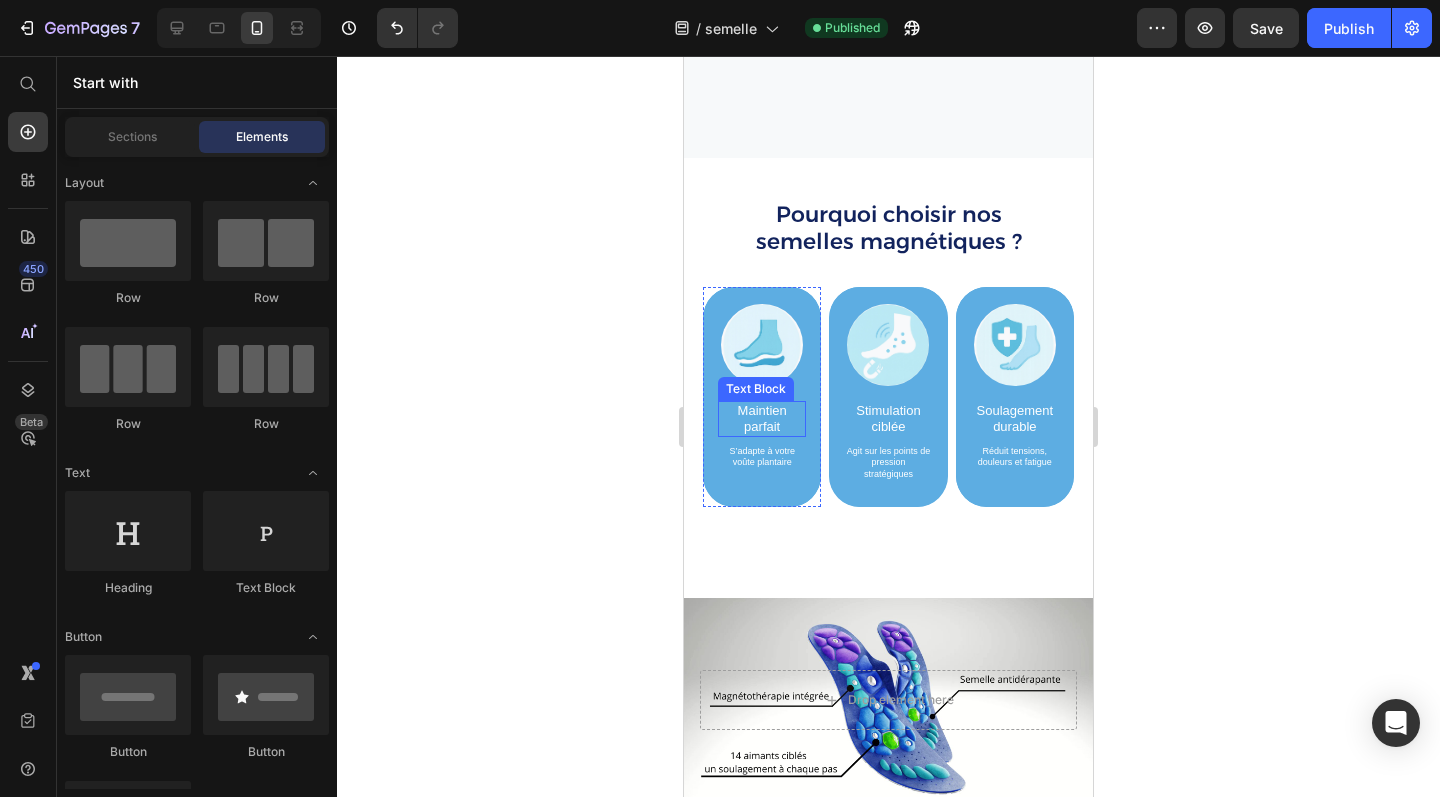 click on "Maintien parfait" at bounding box center [762, 419] 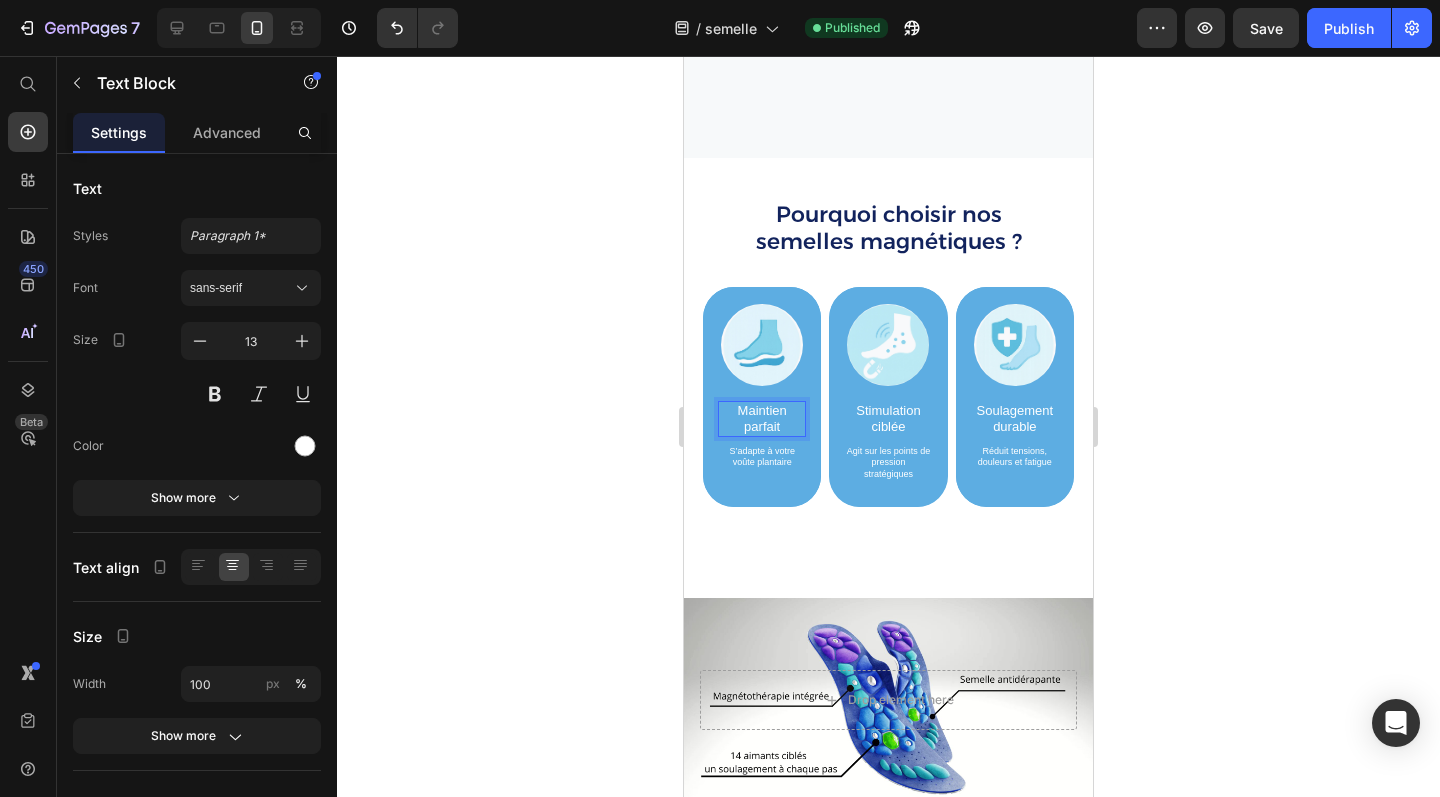 click on "Maintien parfait" at bounding box center [762, 419] 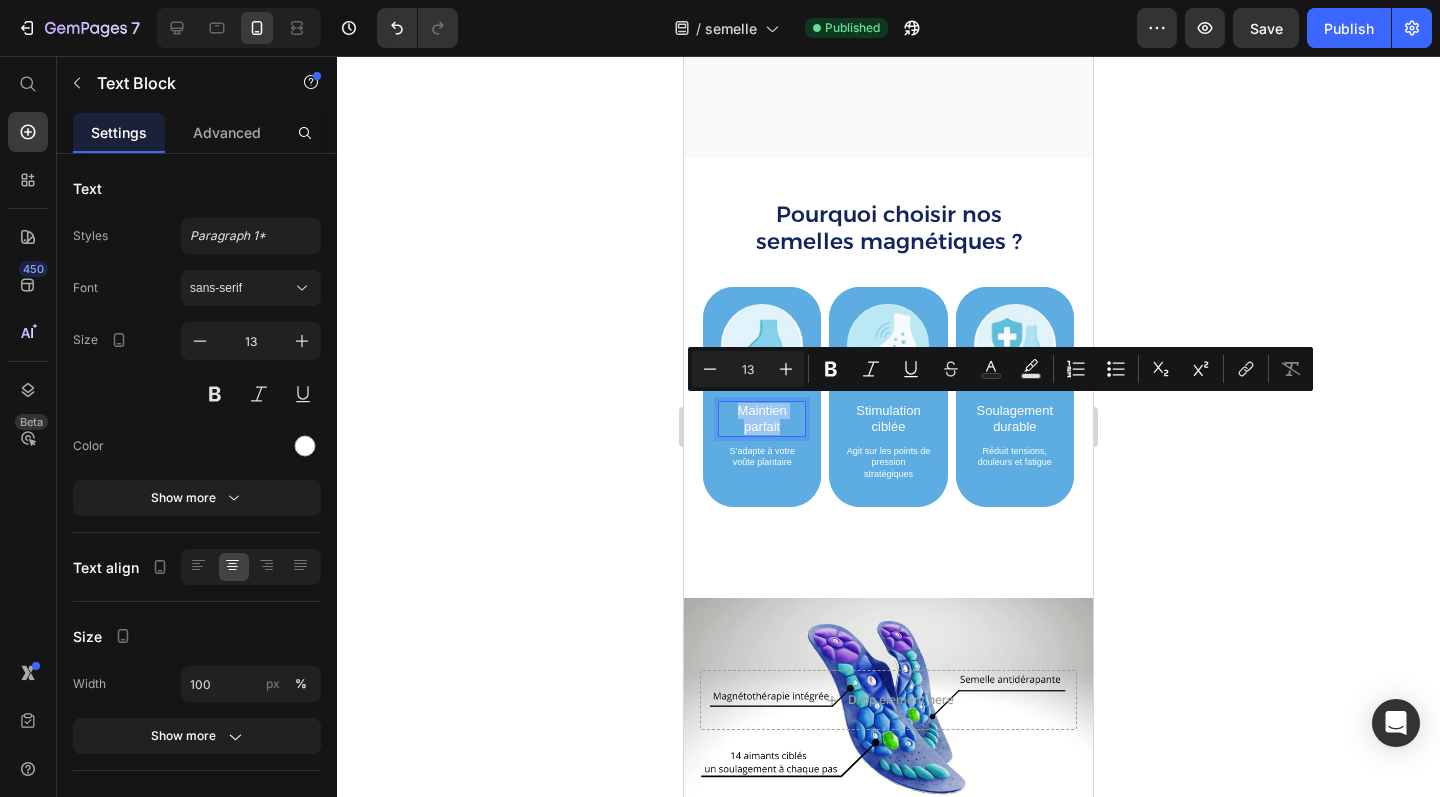 click on "Maintien parfait" at bounding box center (762, 419) 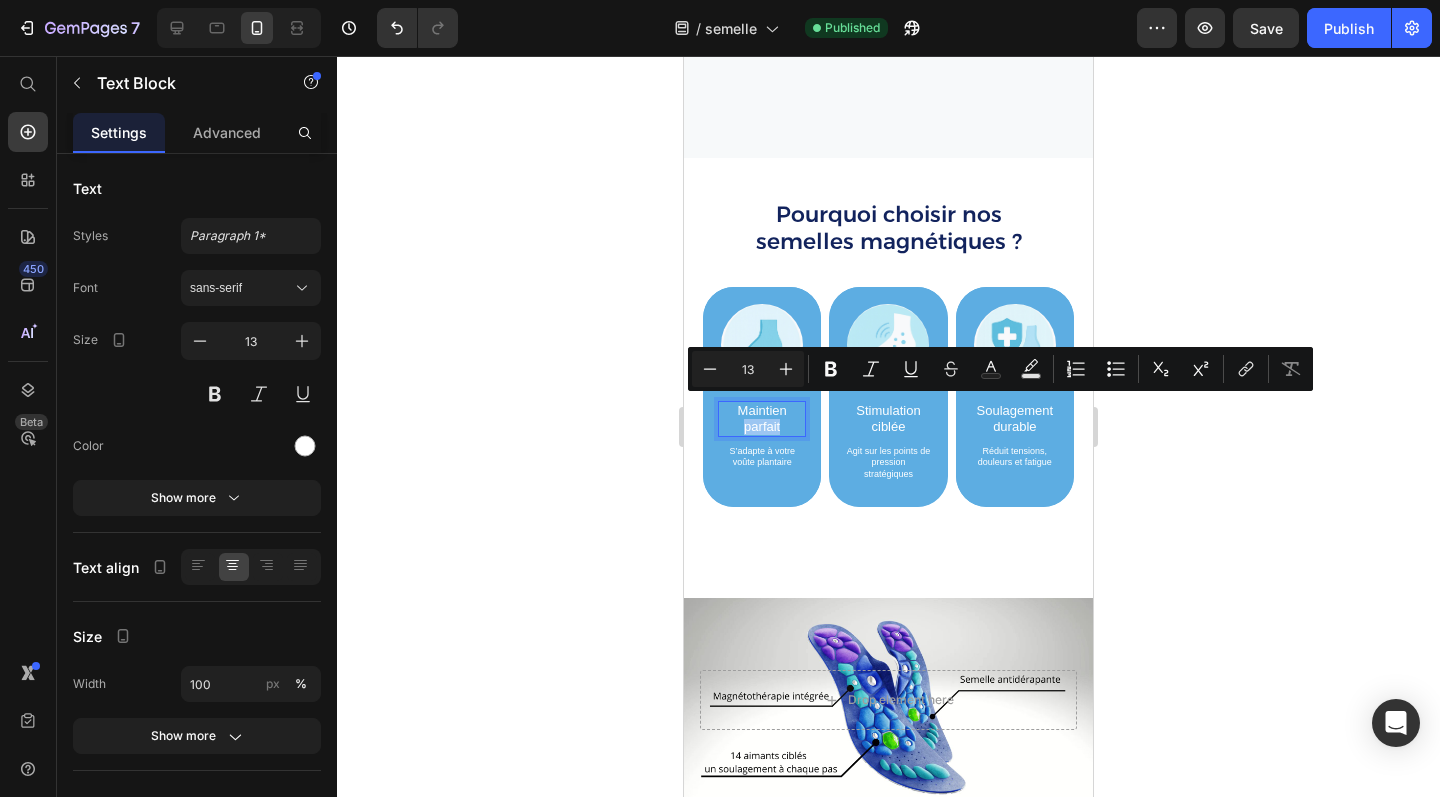 click on "Maintien parfait" at bounding box center [762, 419] 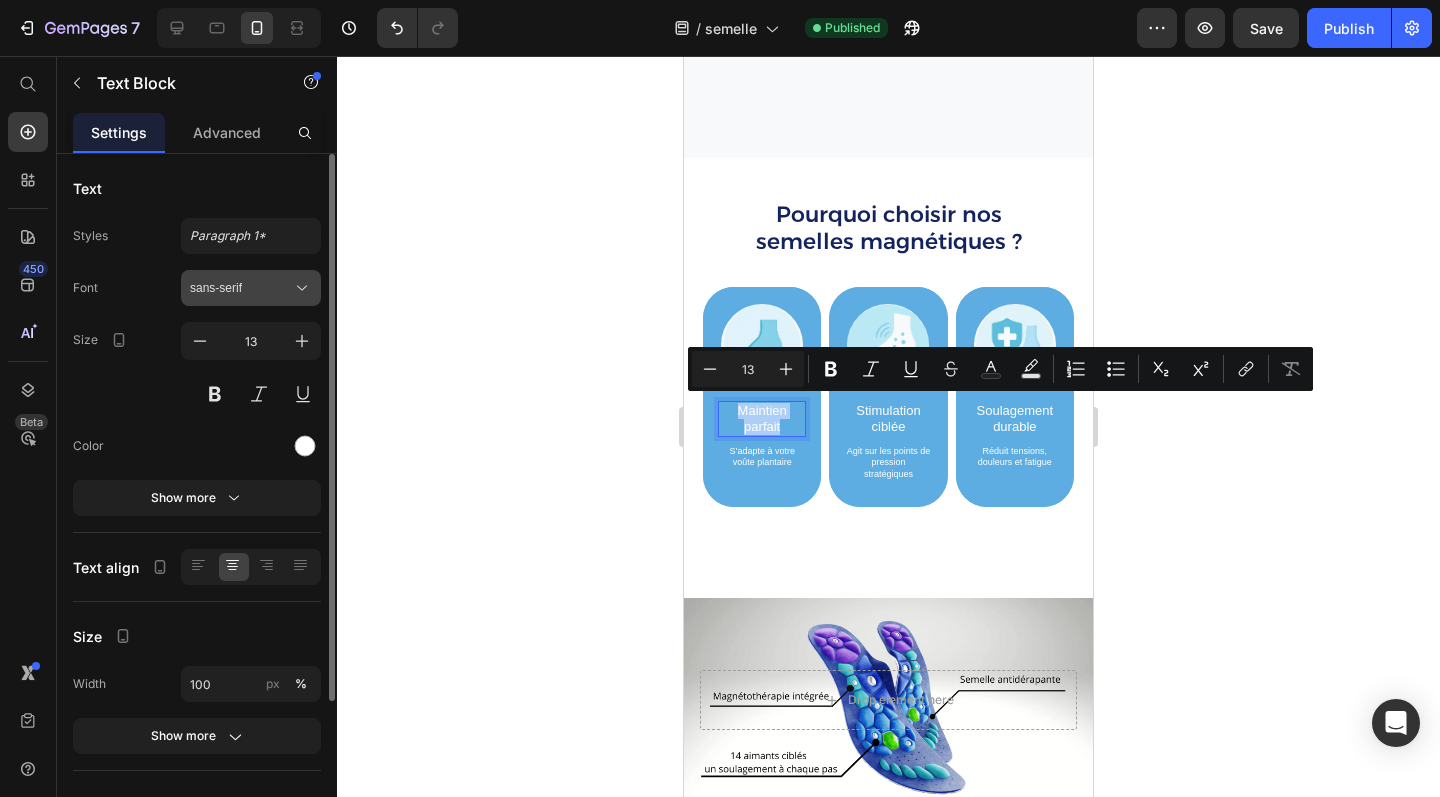 click 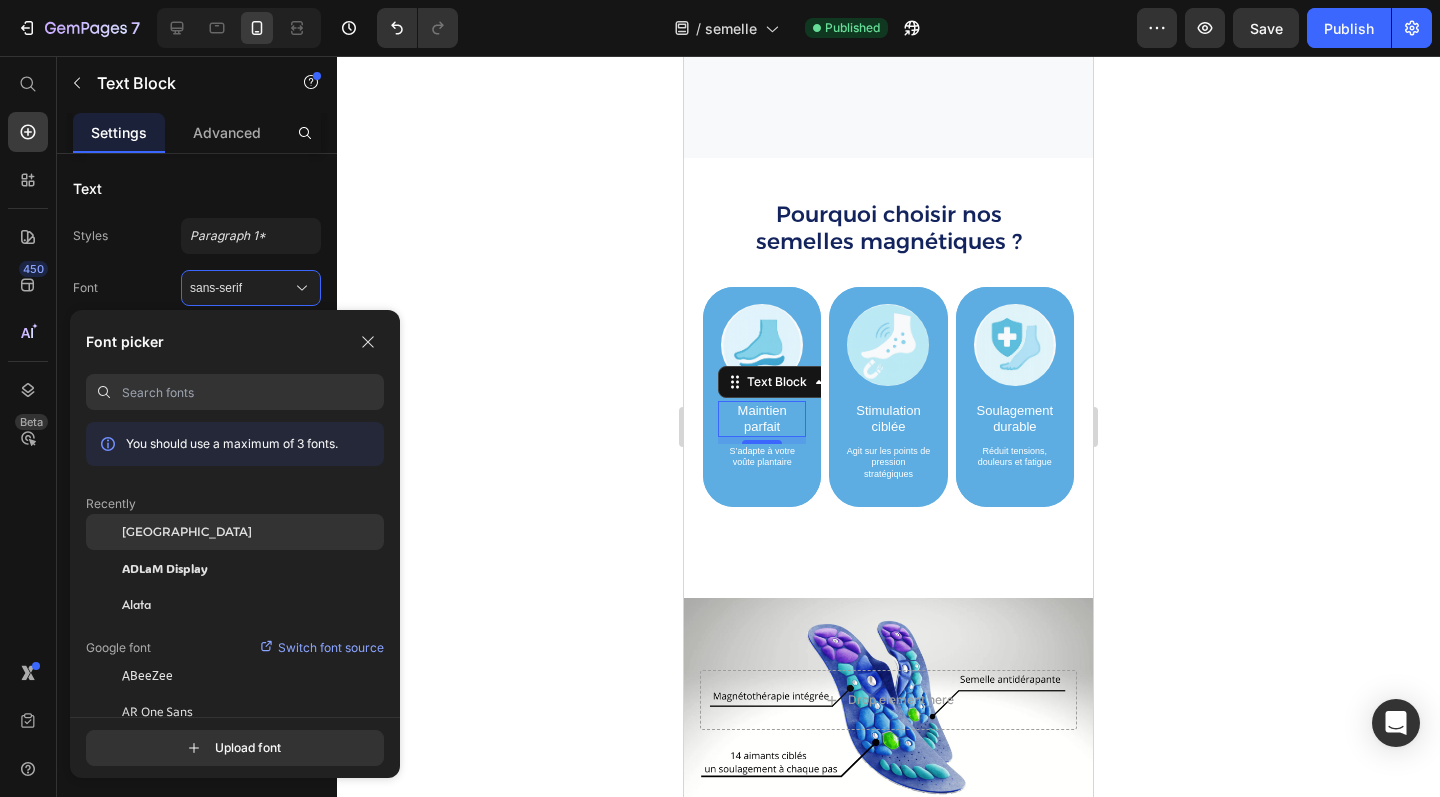 click on "[GEOGRAPHIC_DATA]" at bounding box center [187, 532] 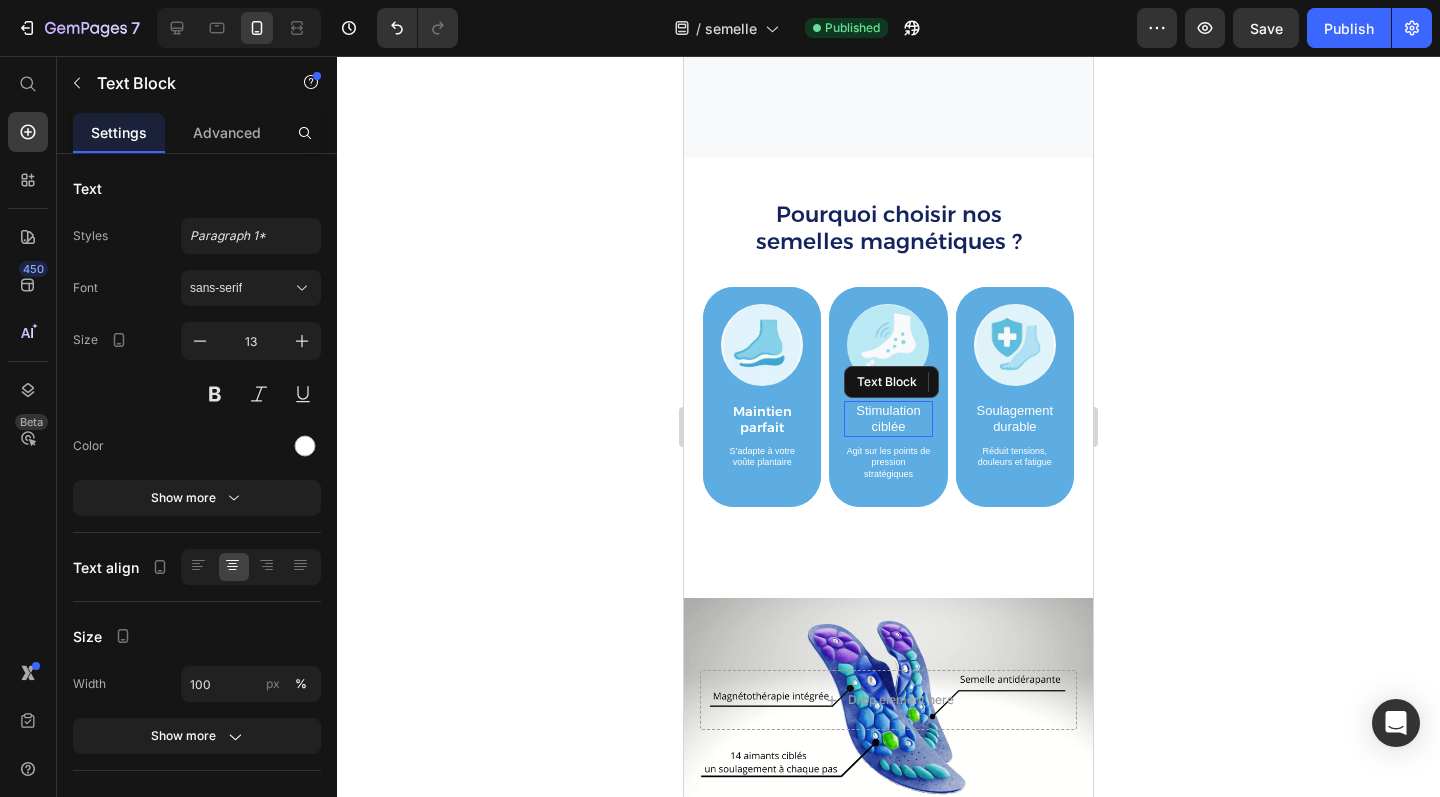 click on "Stimulation ciblée" at bounding box center (888, 419) 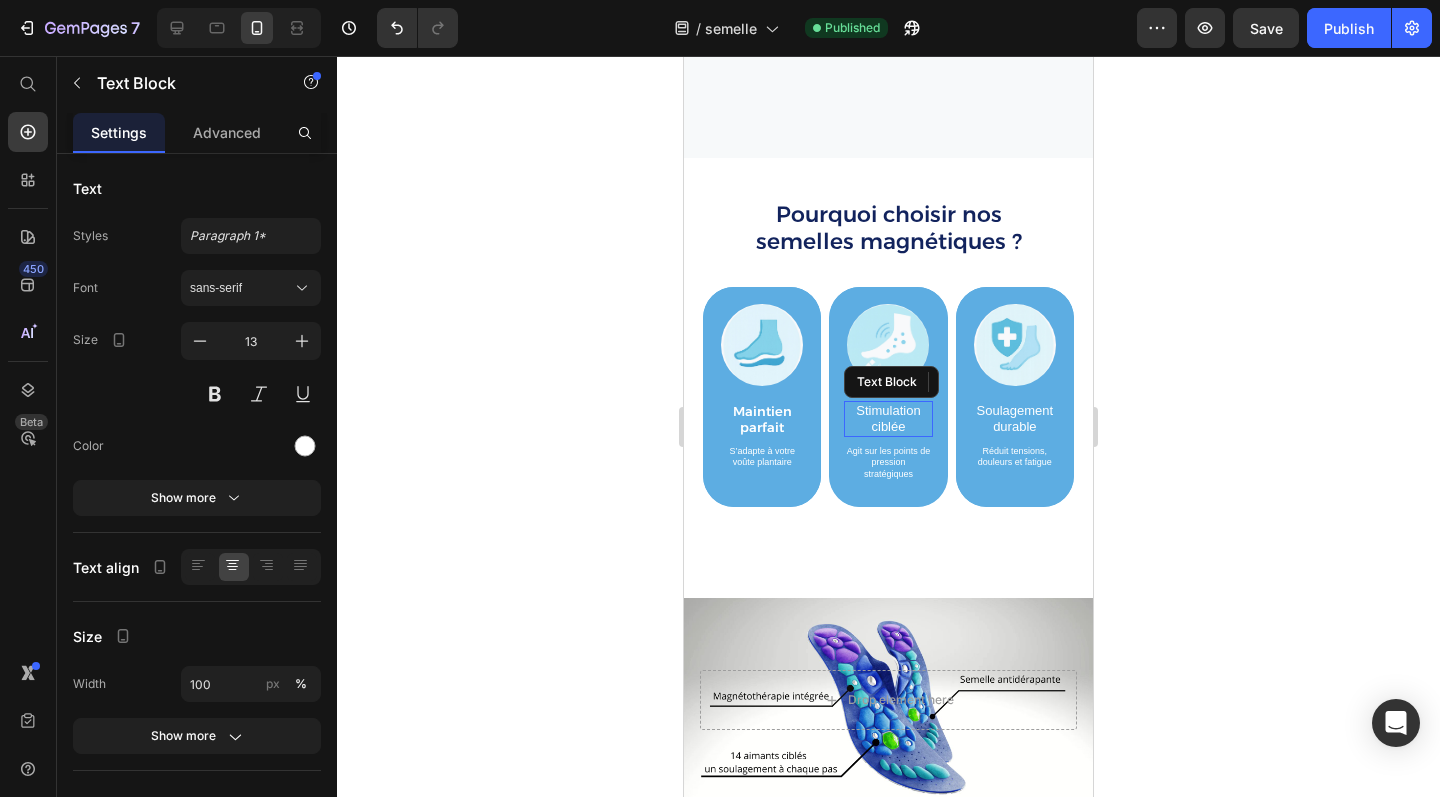 click on "Stimulation ciblée" at bounding box center [888, 419] 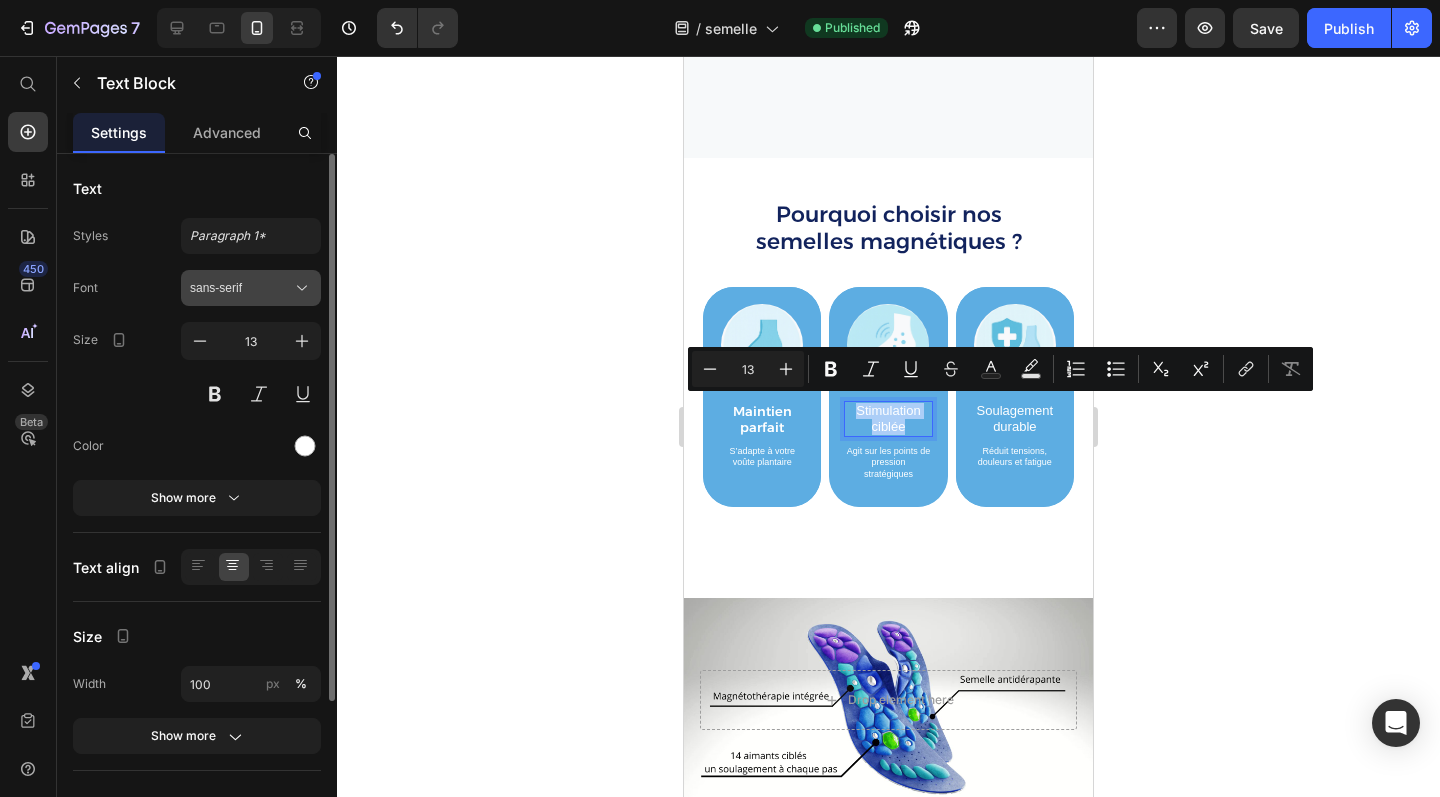 click 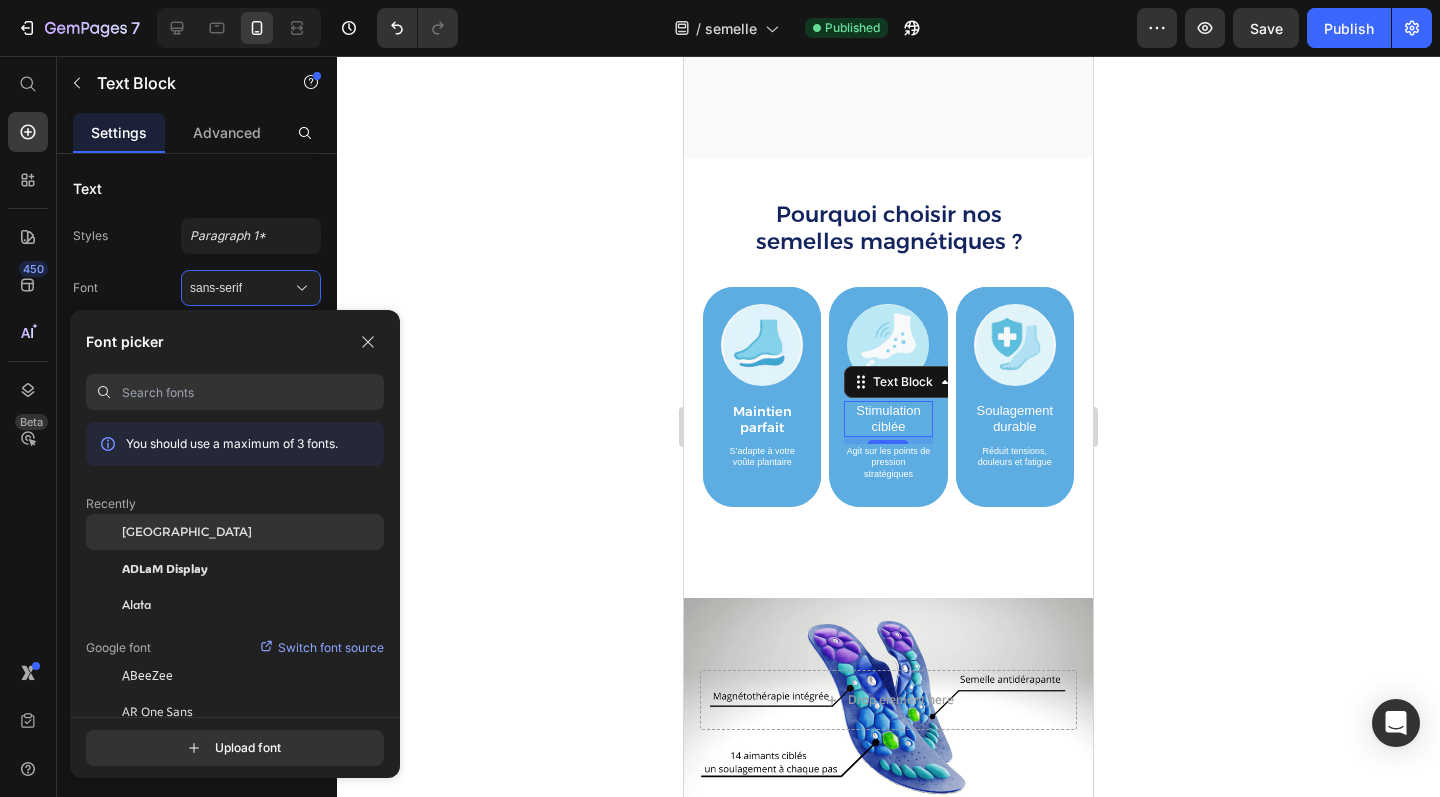 click on "[GEOGRAPHIC_DATA]" 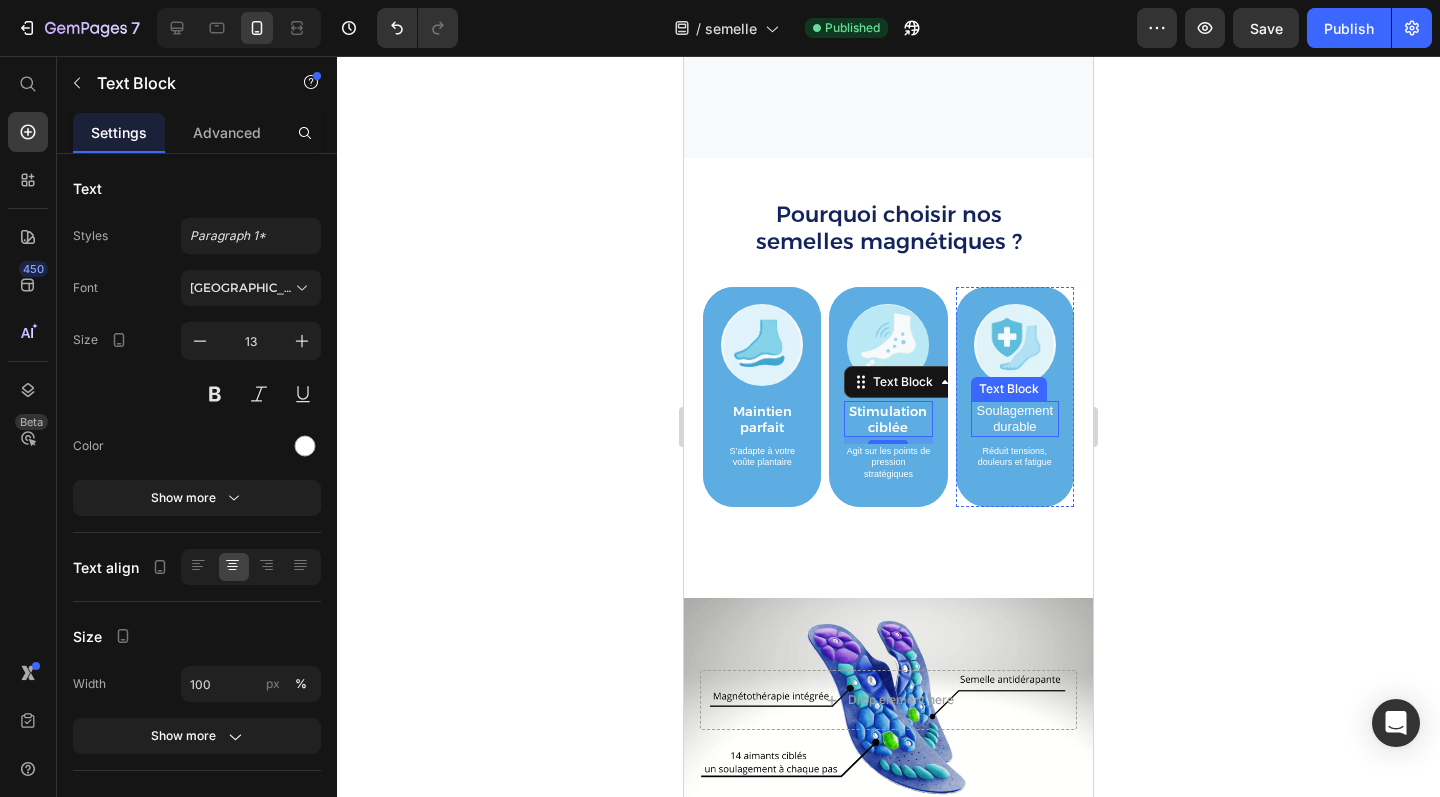click on "Soulagement durable" at bounding box center [1015, 419] 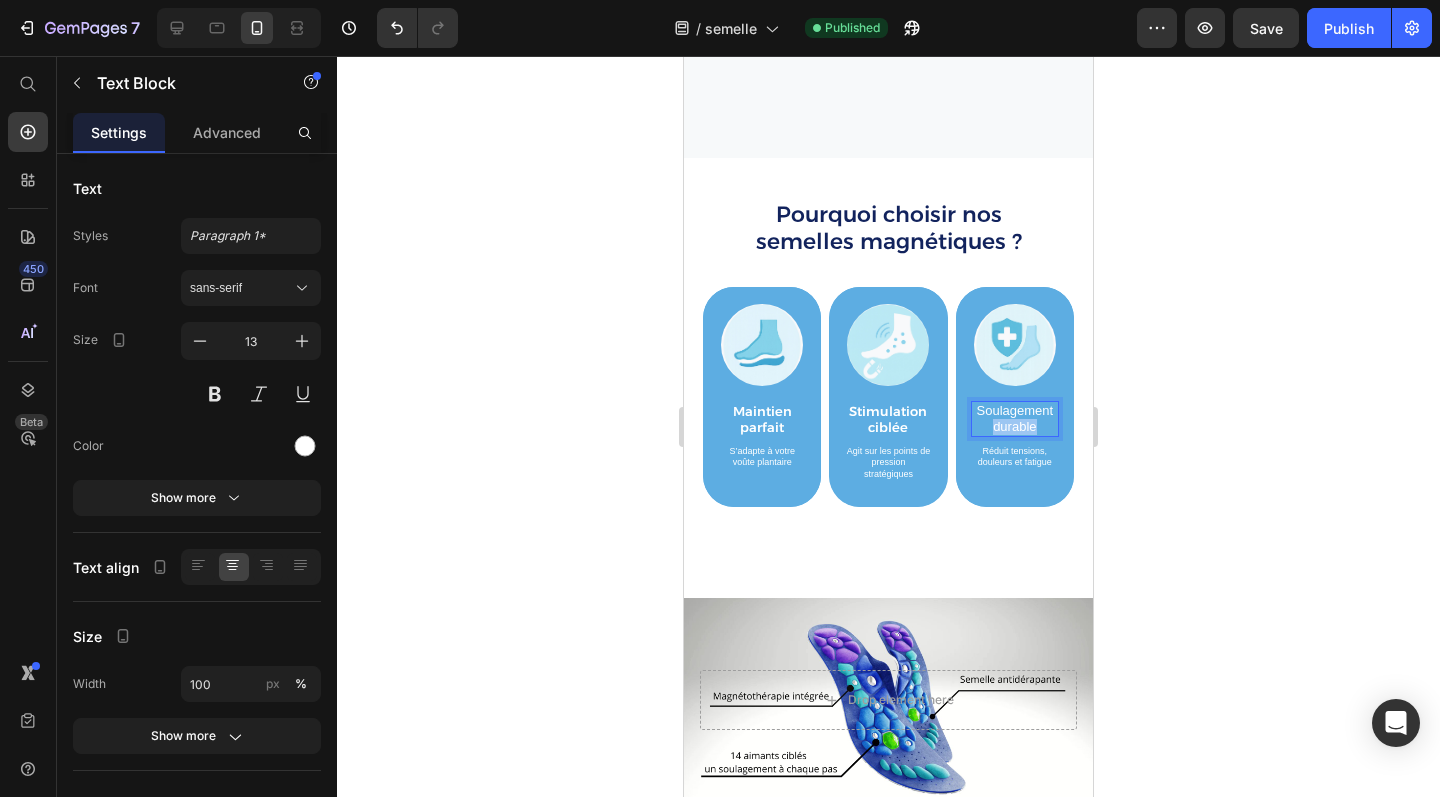 click on "Soulagement durable" at bounding box center (1015, 419) 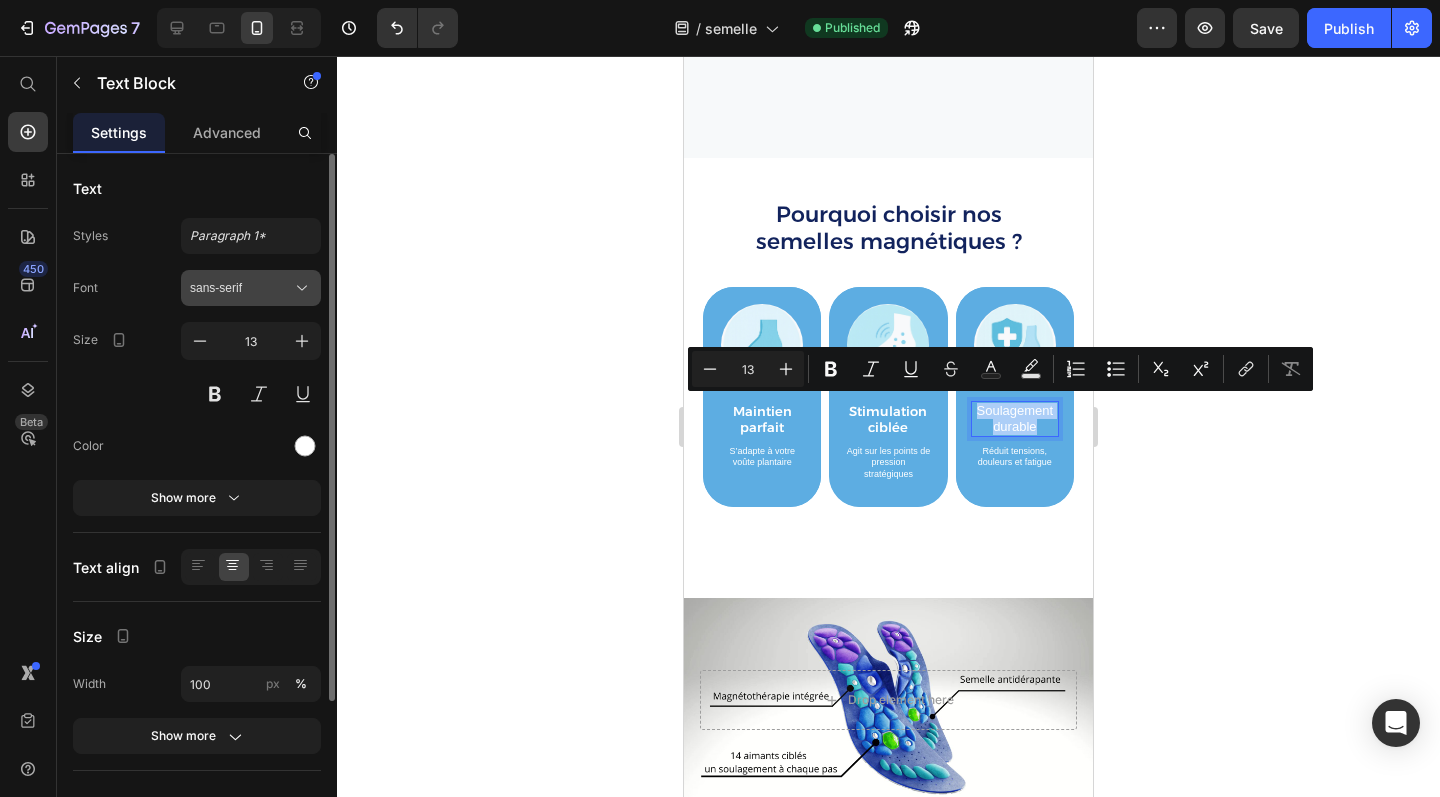 click on "sans-serif" at bounding box center [241, 288] 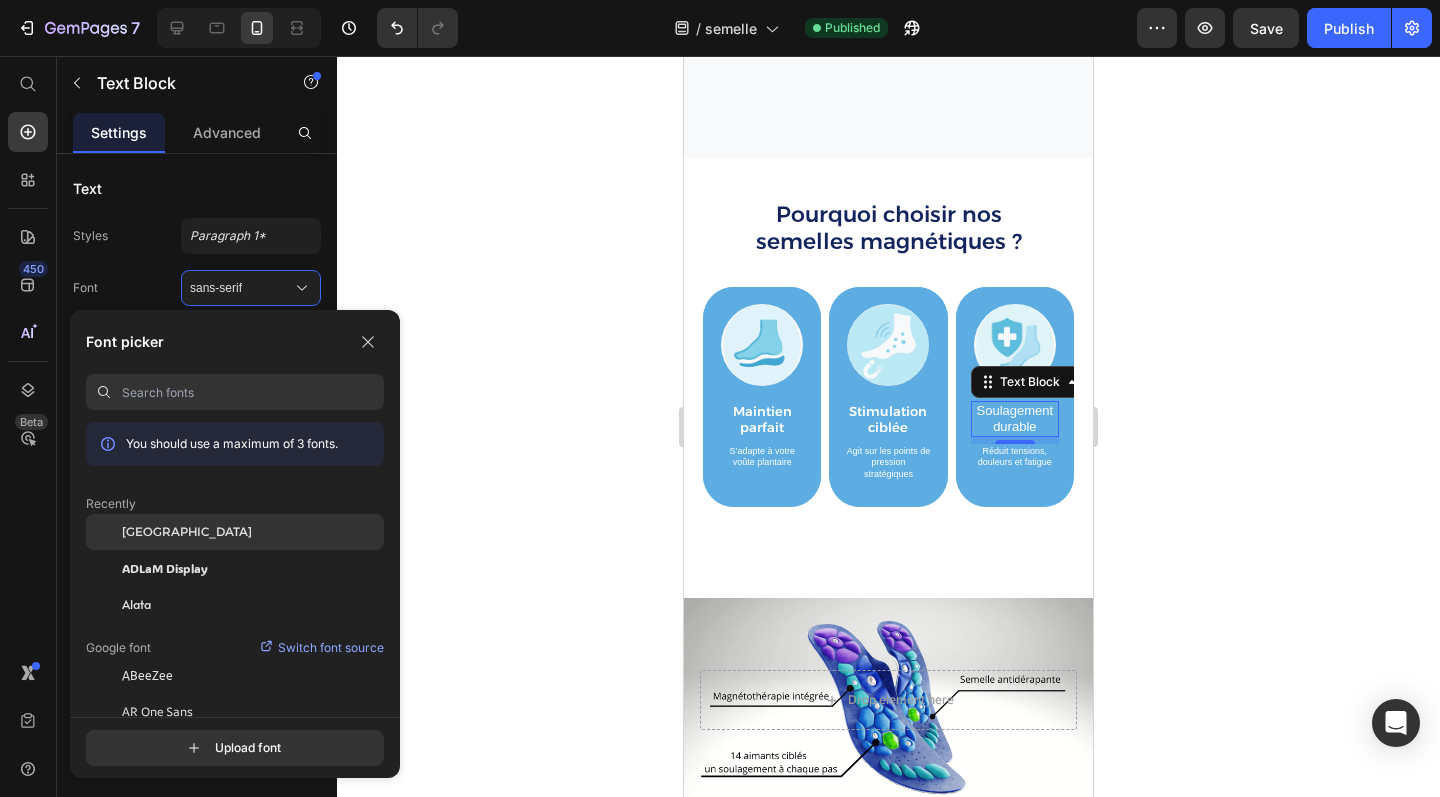 click on "[GEOGRAPHIC_DATA]" at bounding box center (187, 532) 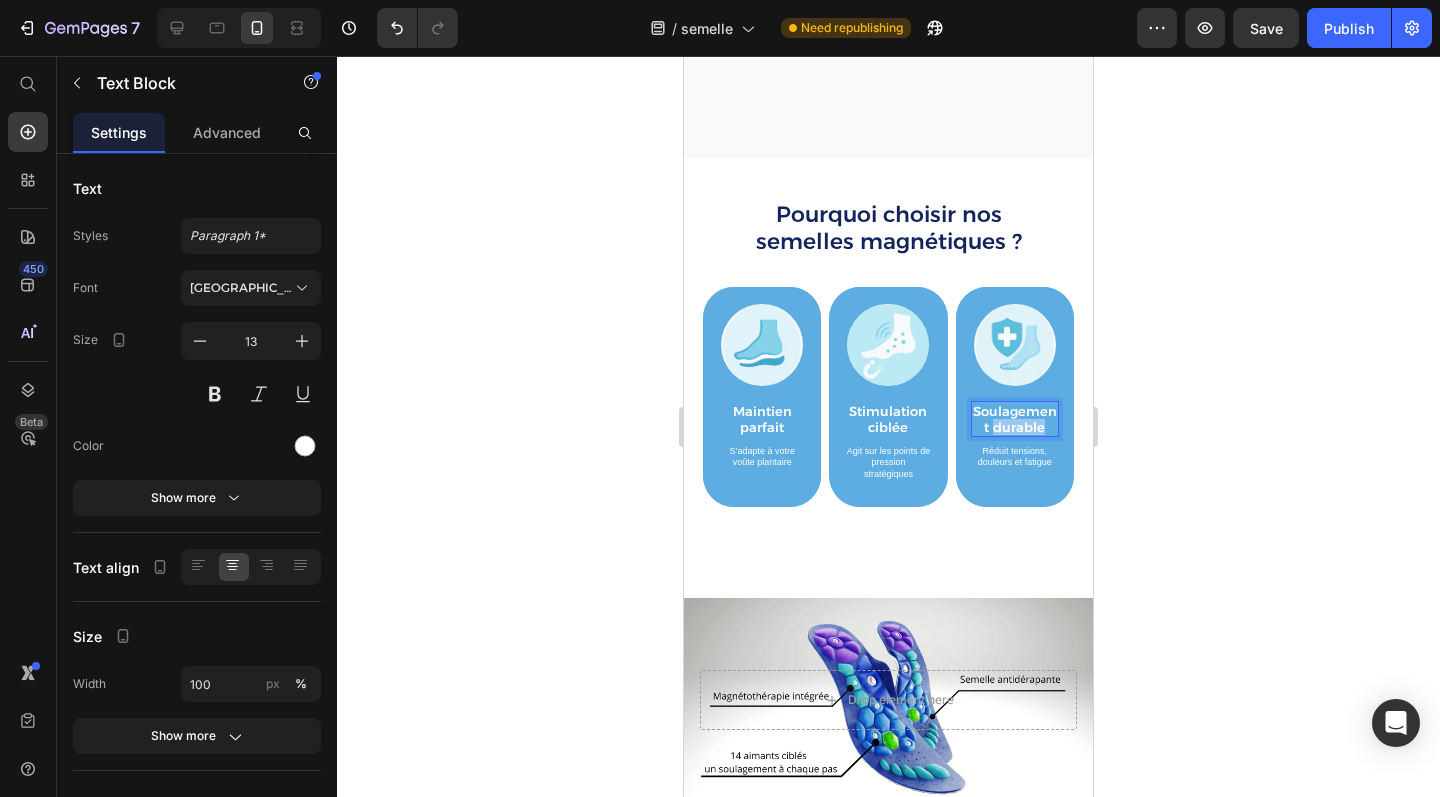 click on "Soulagement durable" at bounding box center (1015, 419) 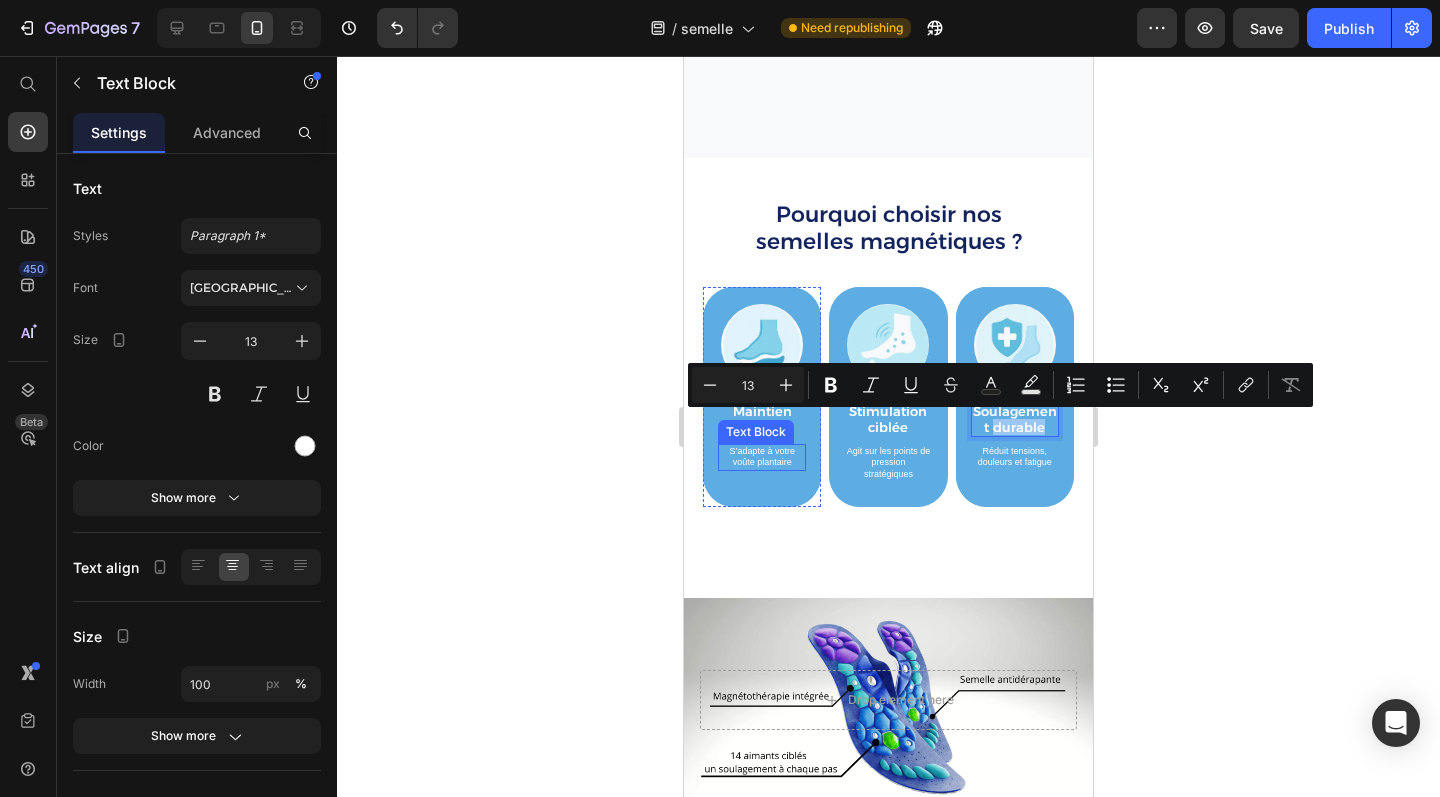 click on "S’adapte à votre voûte plantaire" at bounding box center (762, 457) 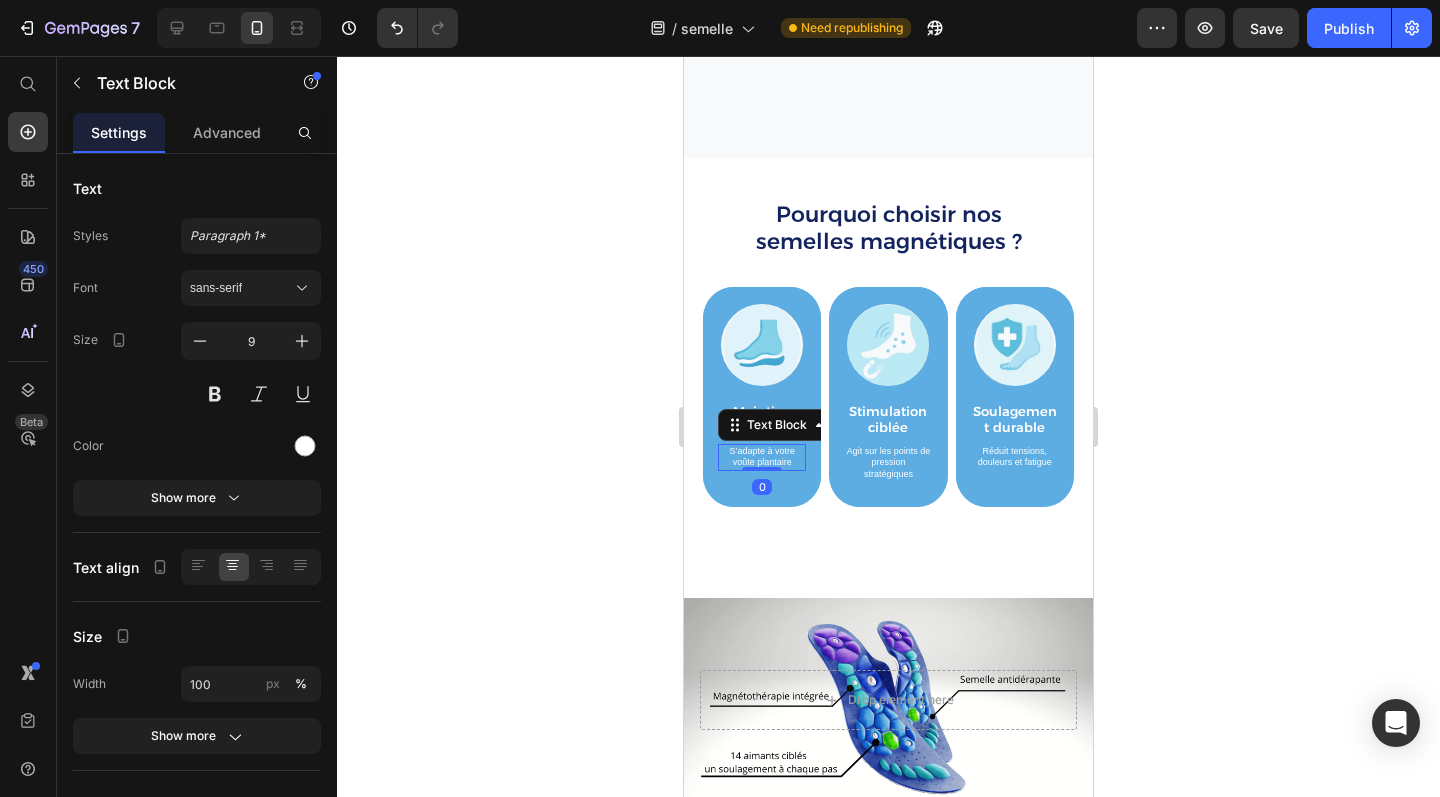 click on "S’adapte à votre voûte plantaire" at bounding box center [762, 457] 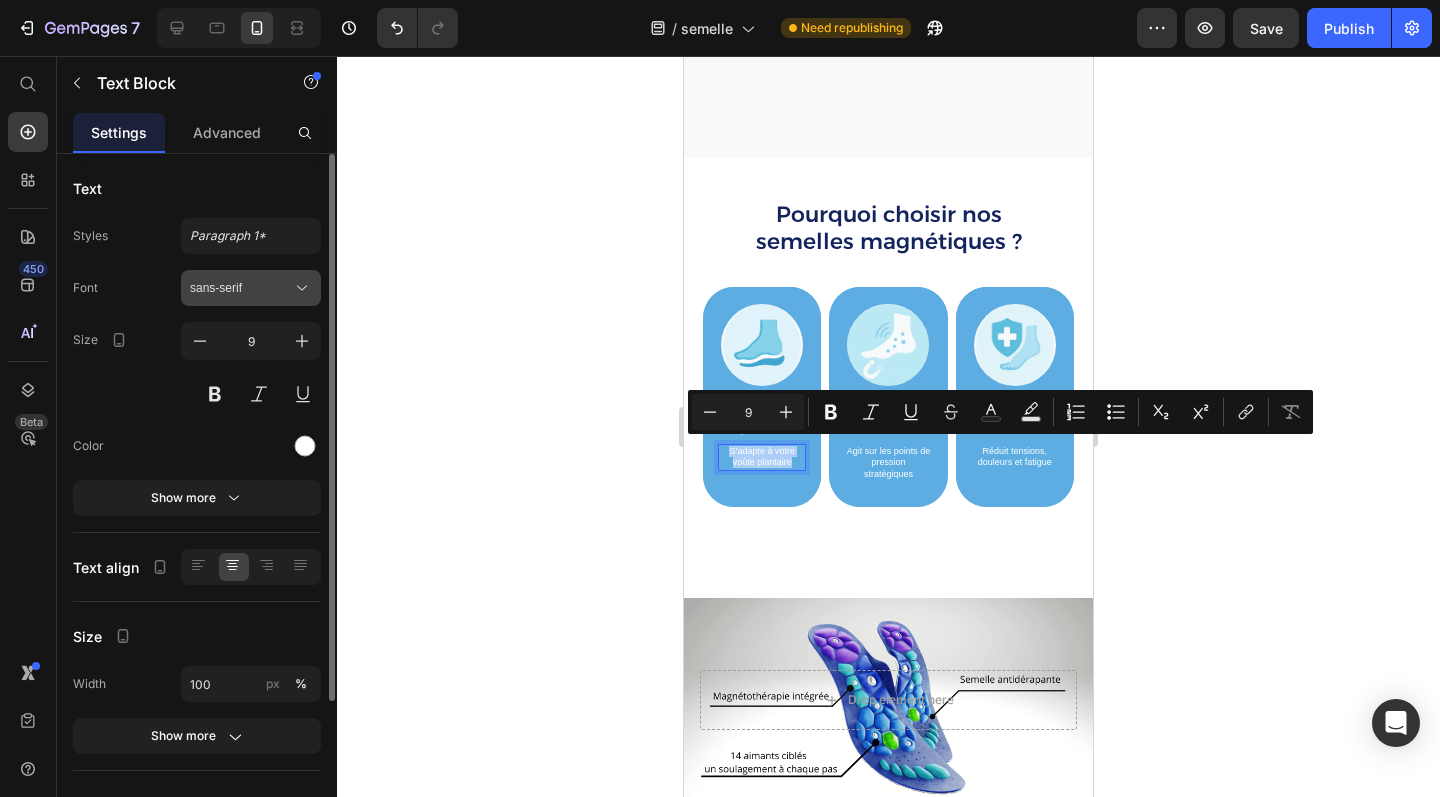 click on "sans-serif" at bounding box center (241, 288) 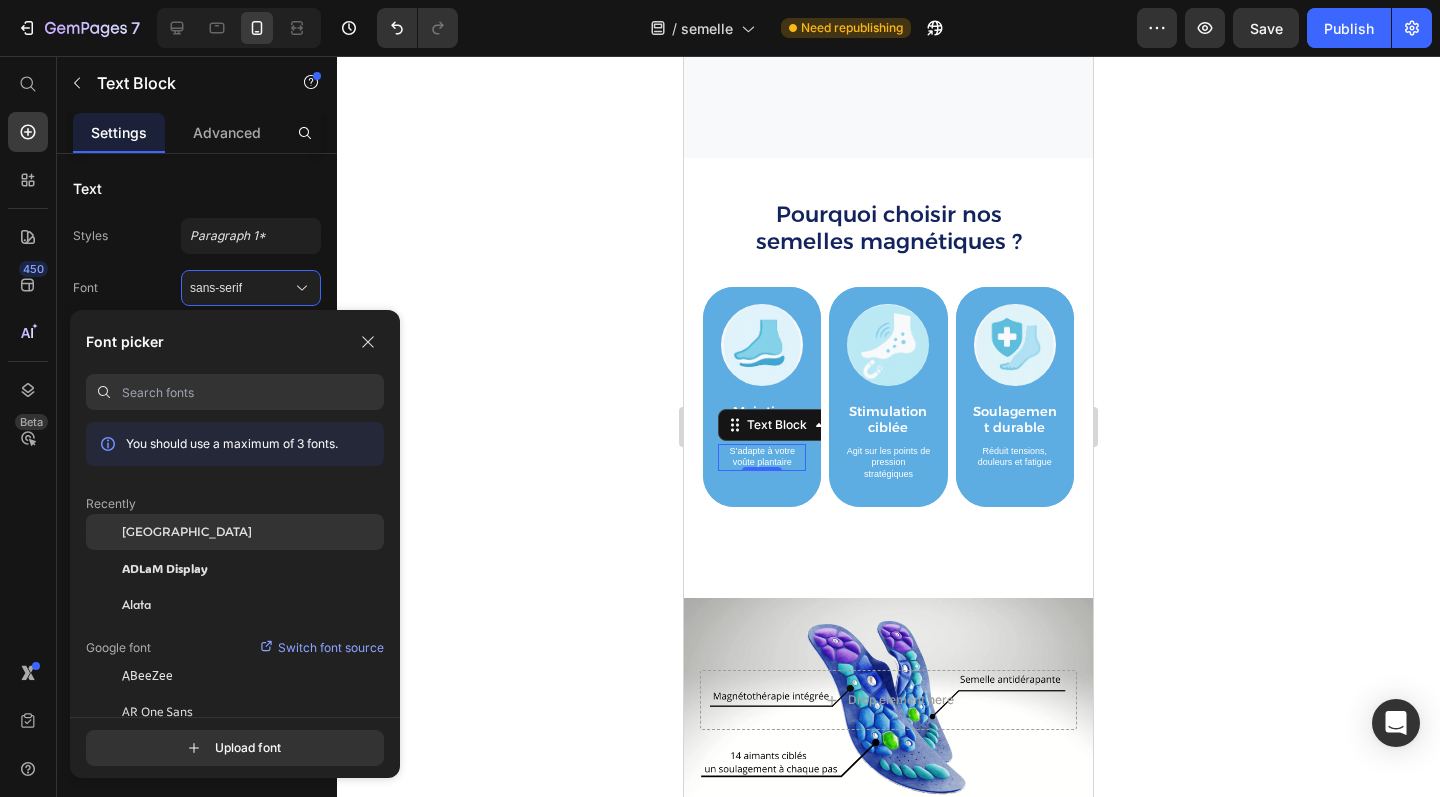 click on "[GEOGRAPHIC_DATA]" 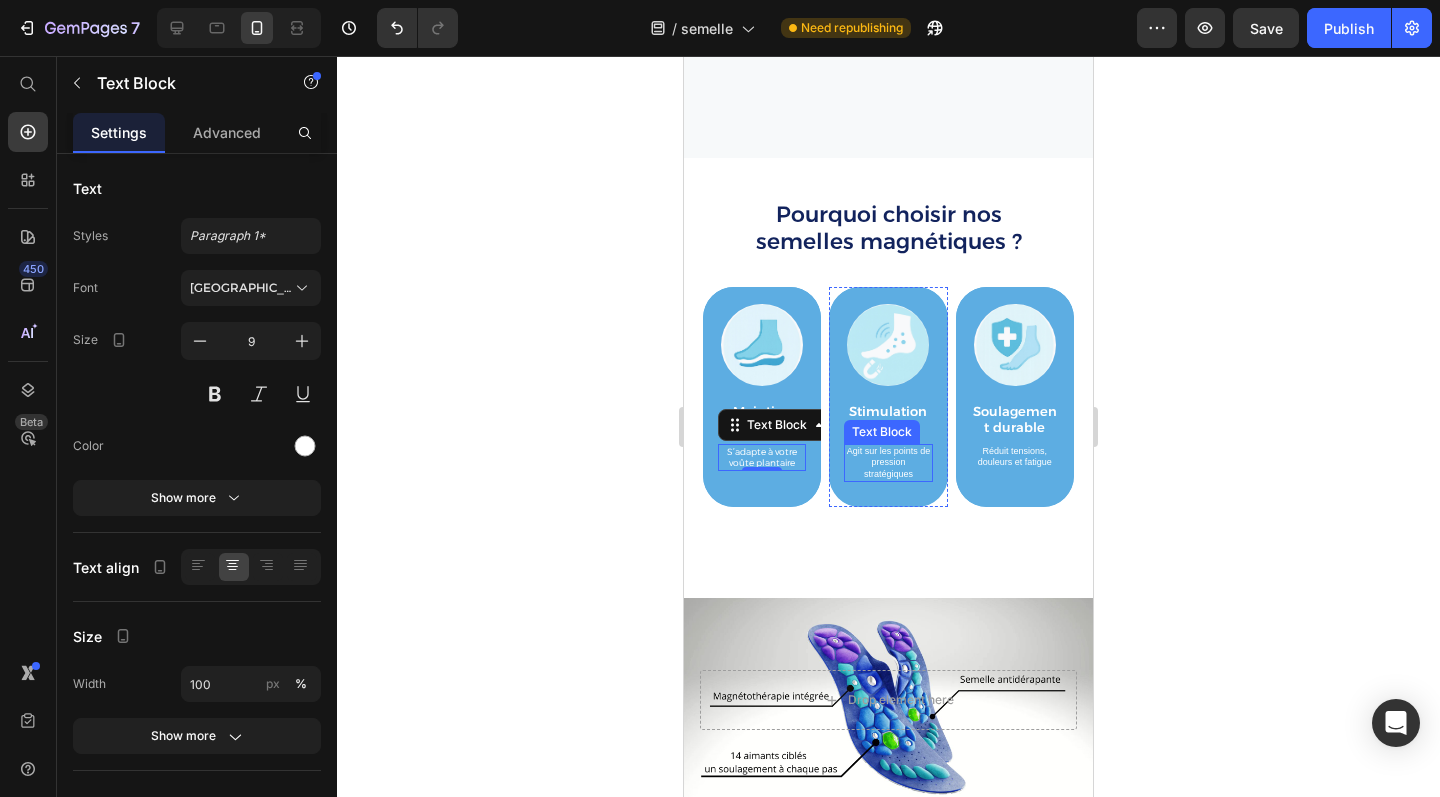 click on "Agit sur les points de pression stratégiques" at bounding box center [888, 463] 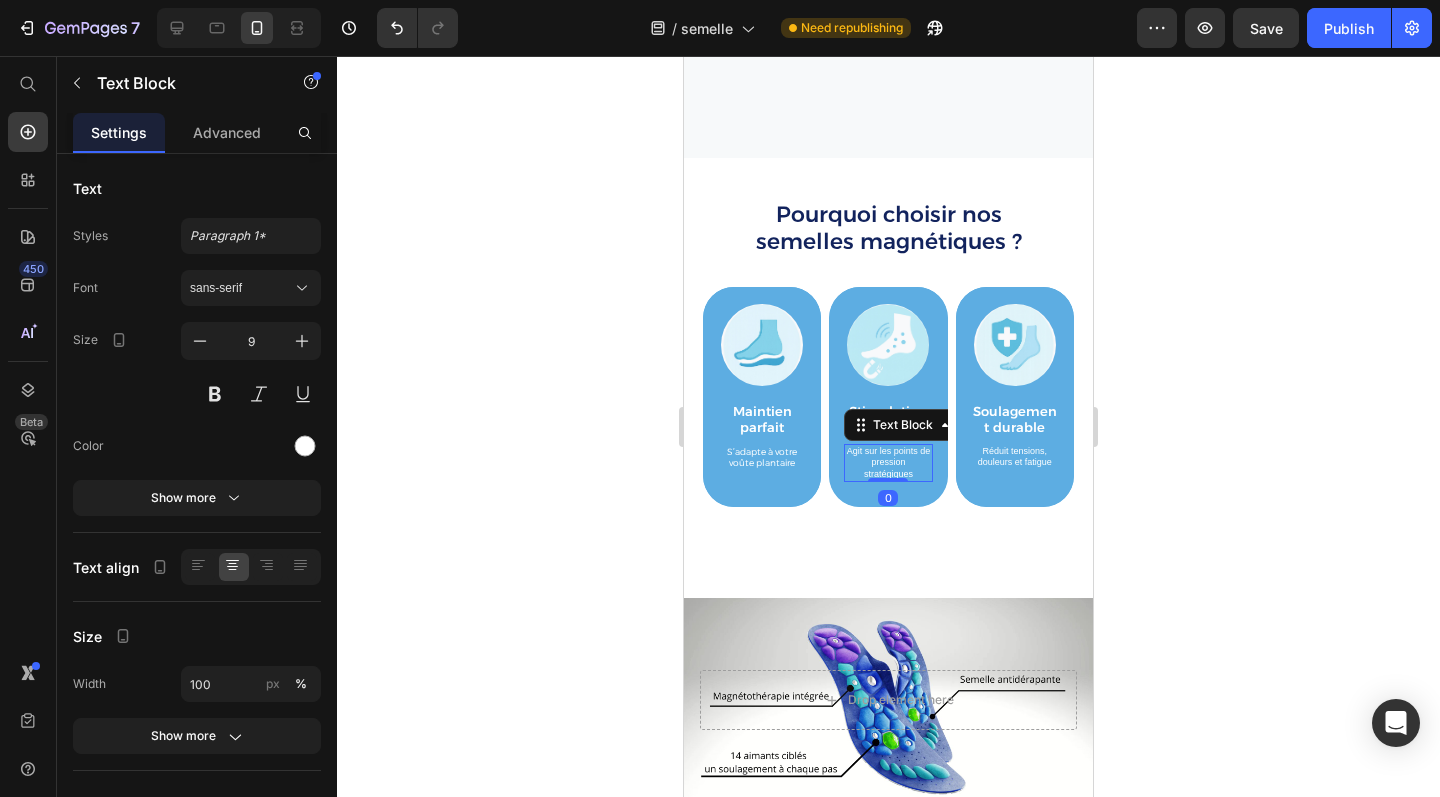 click on "Agit sur les points de pression stratégiques" at bounding box center [888, 463] 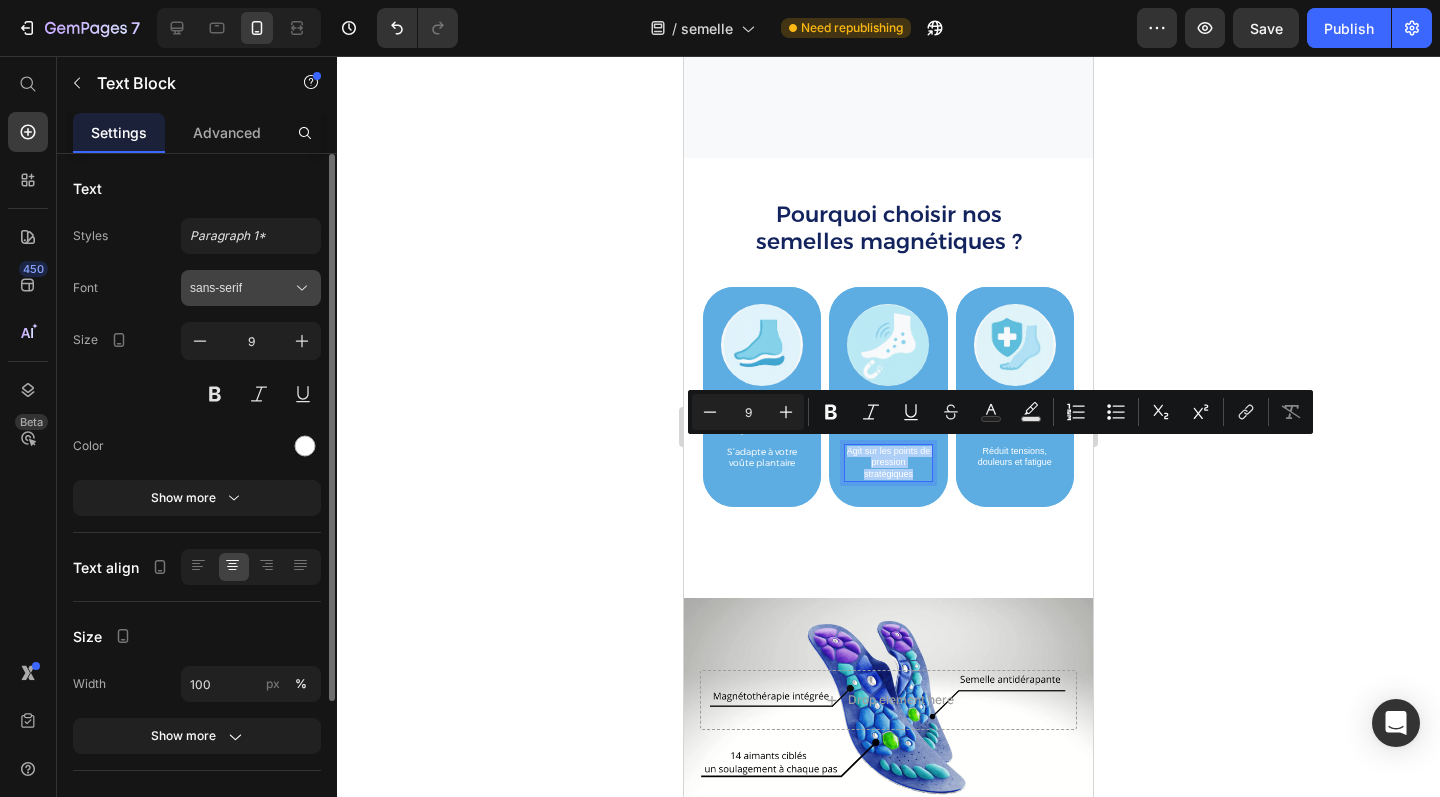click on "sans-serif" at bounding box center [241, 288] 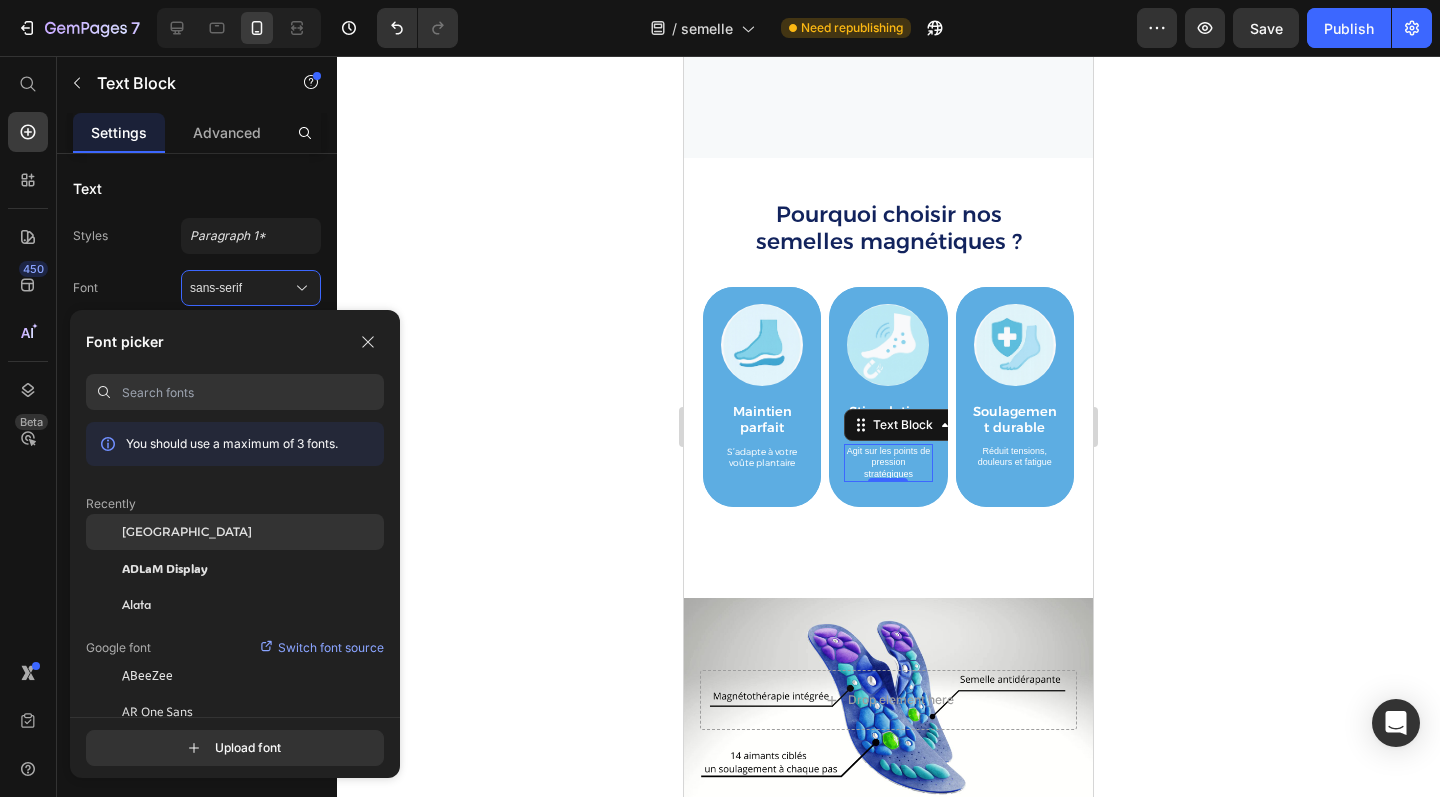 click on "[GEOGRAPHIC_DATA]" 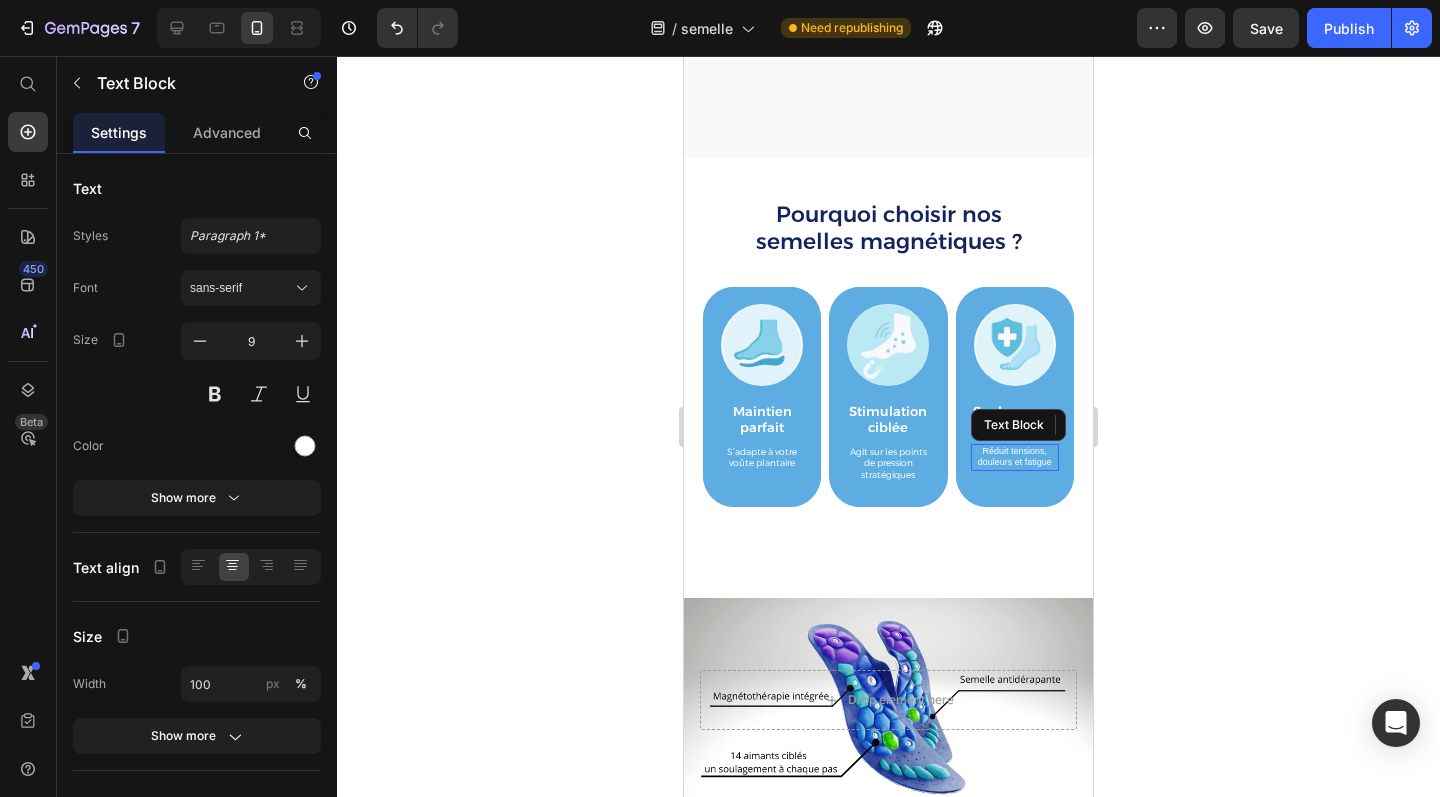 click on "Réduit tensions, douleurs et fatigue" at bounding box center [1015, 457] 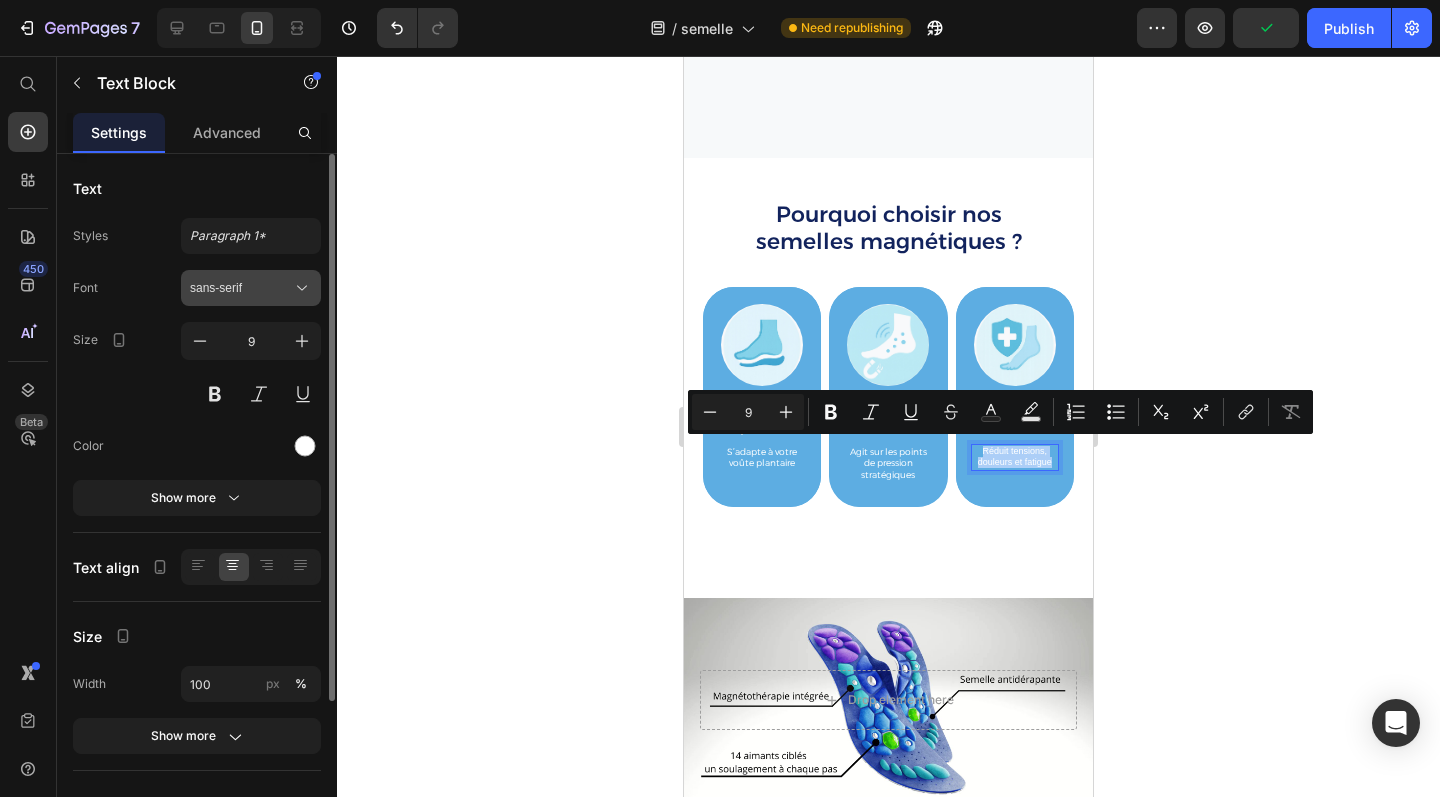 click on "sans-serif" at bounding box center (241, 288) 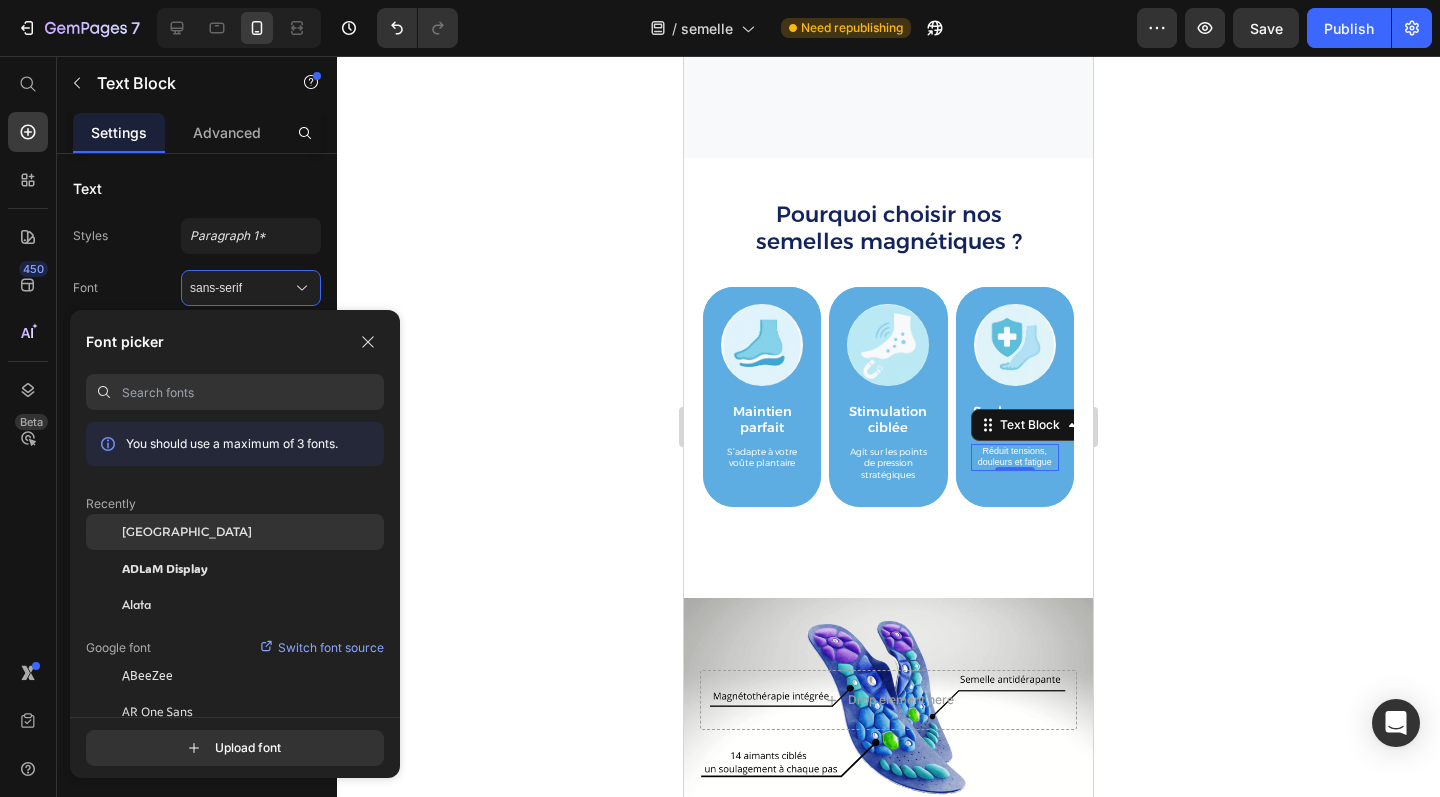 click on "[GEOGRAPHIC_DATA]" 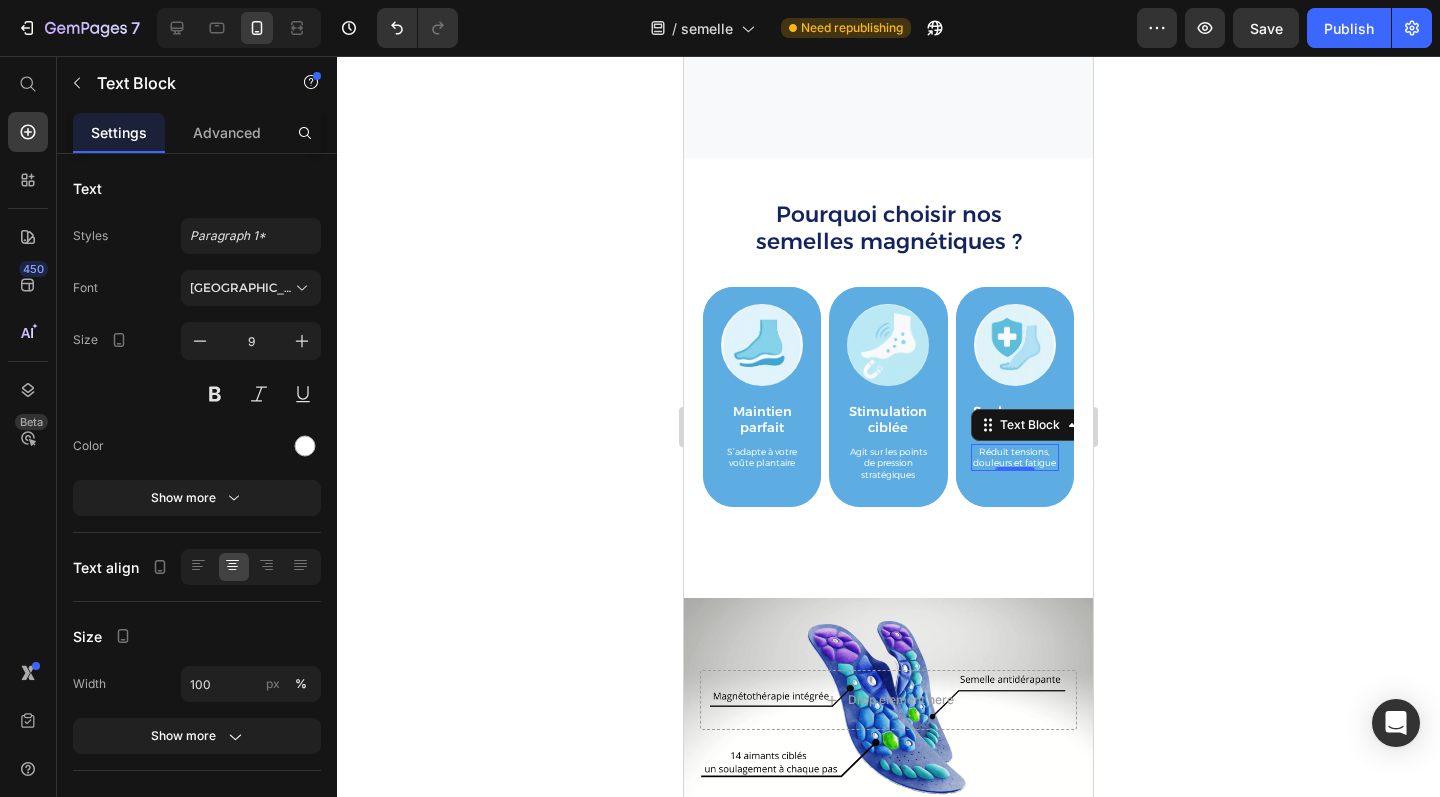 click 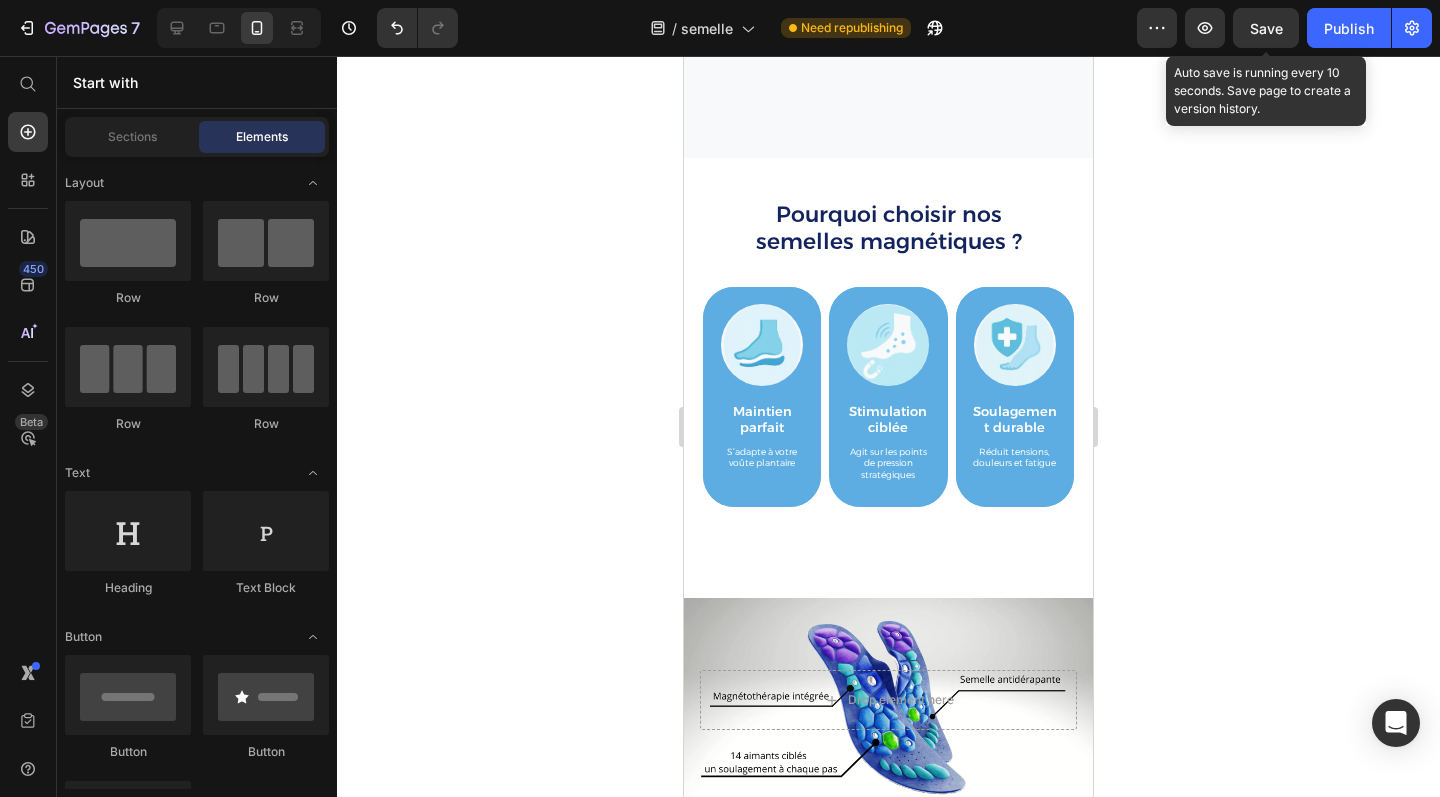 click on "Save" at bounding box center (1266, 28) 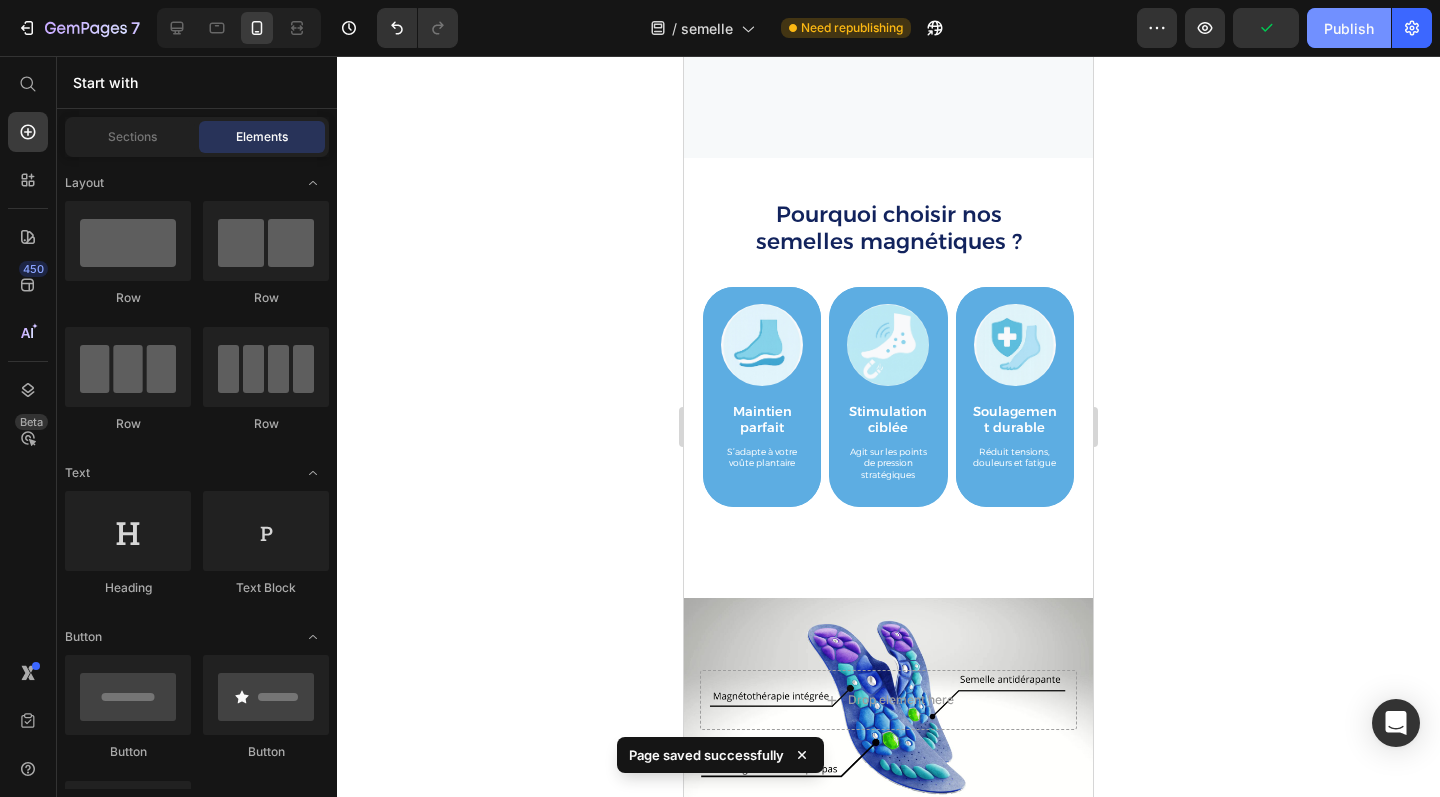 click on "Publish" at bounding box center (1349, 28) 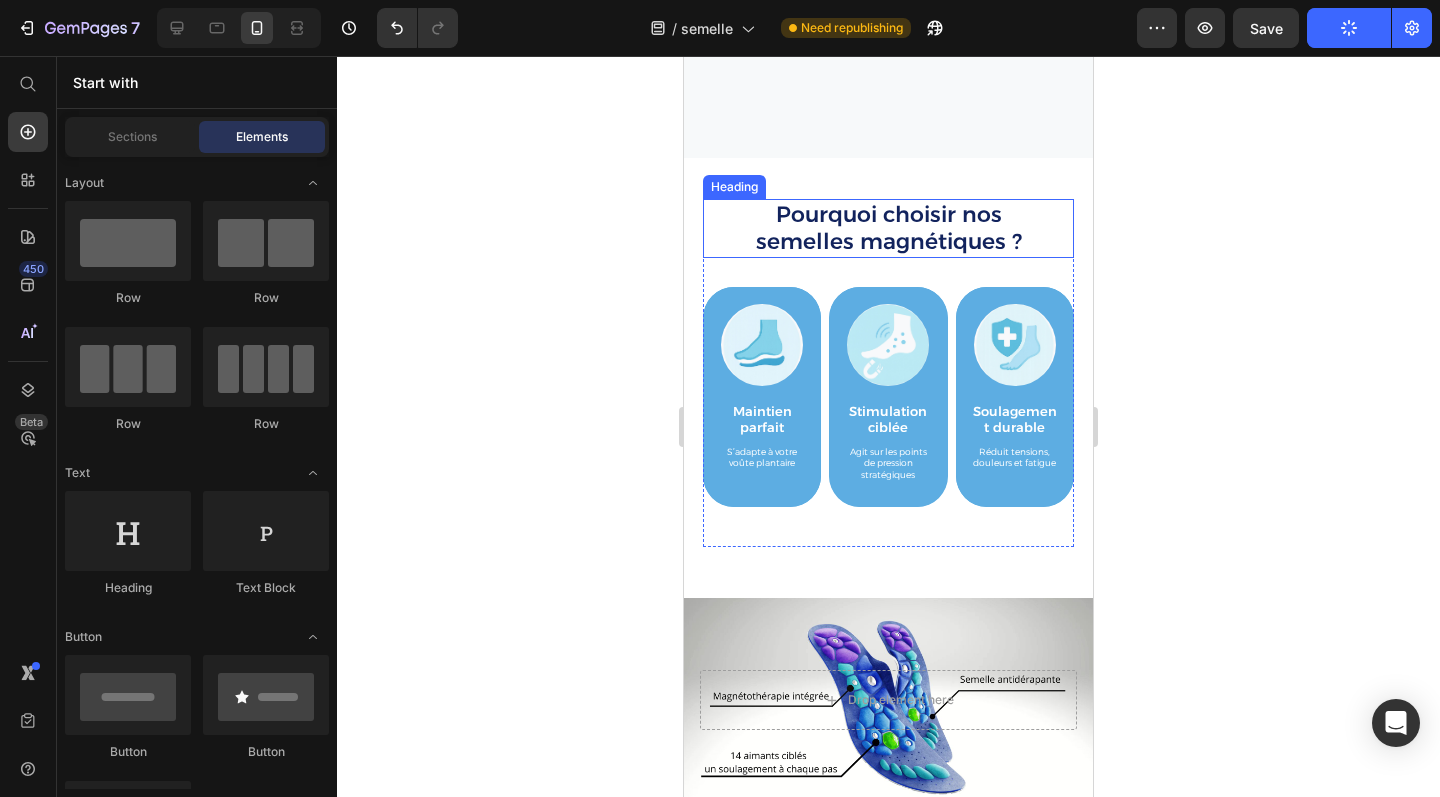 click on "Pourquoi choisir nos semelles magnétiques ?" at bounding box center (889, 228) 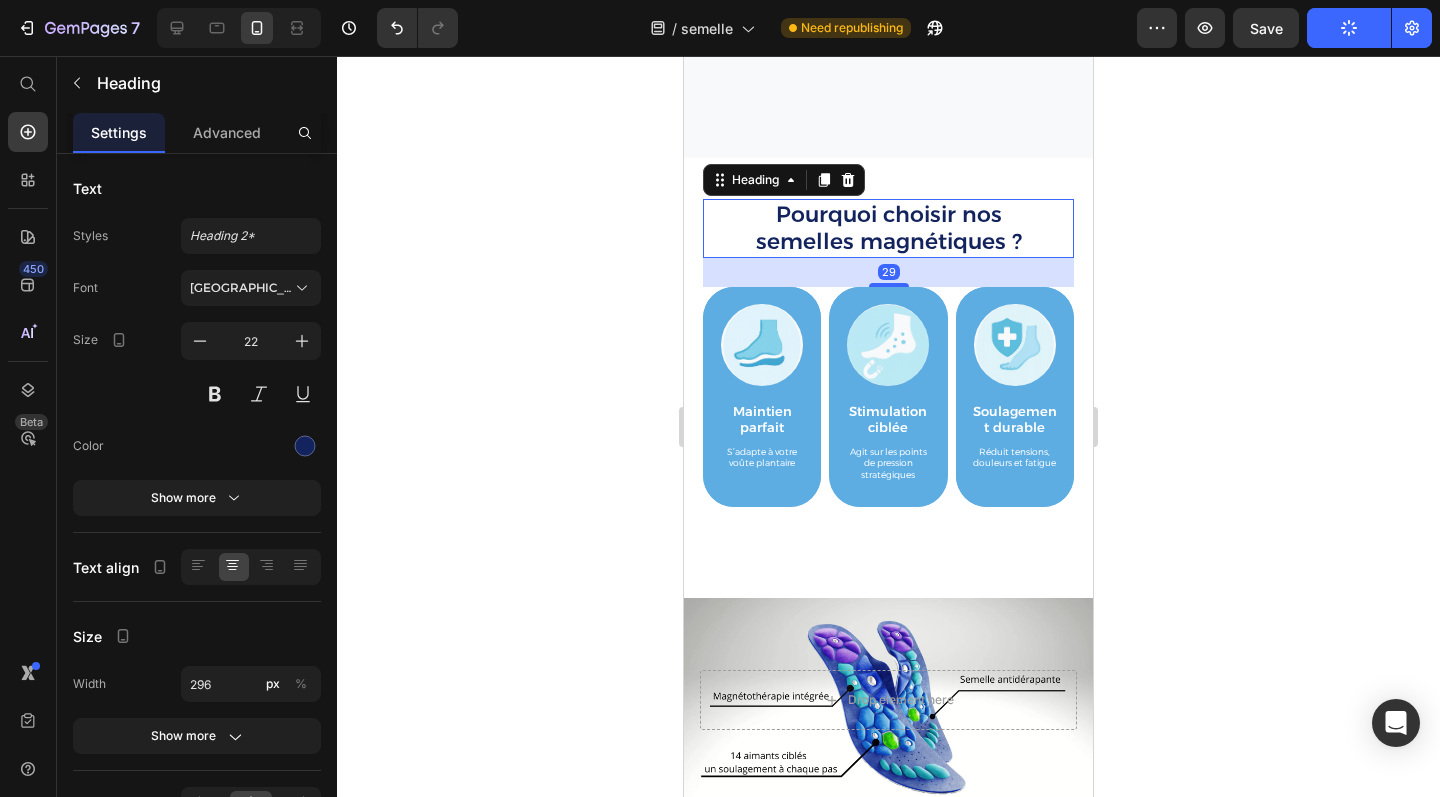 click 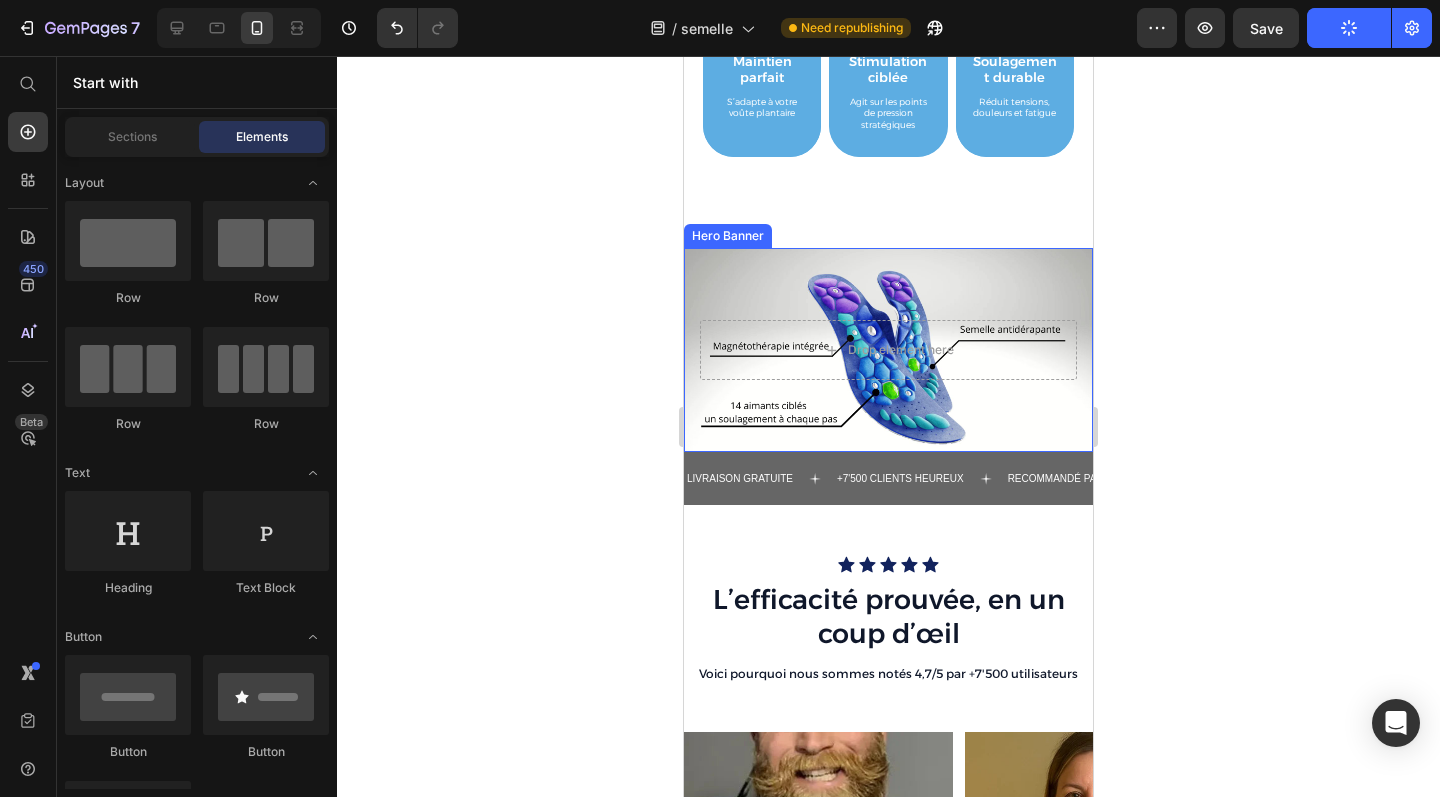 scroll, scrollTop: 1156, scrollLeft: 0, axis: vertical 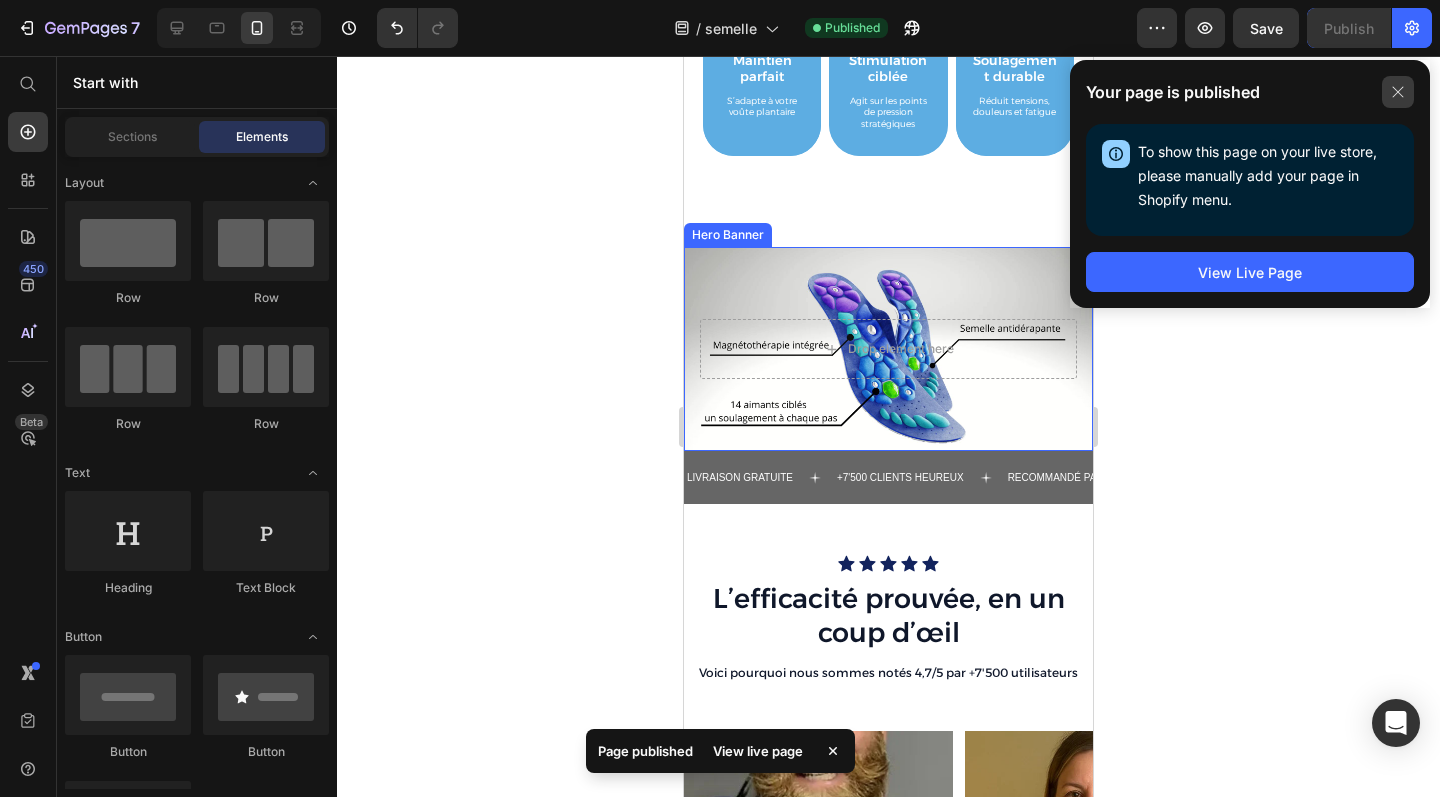 click 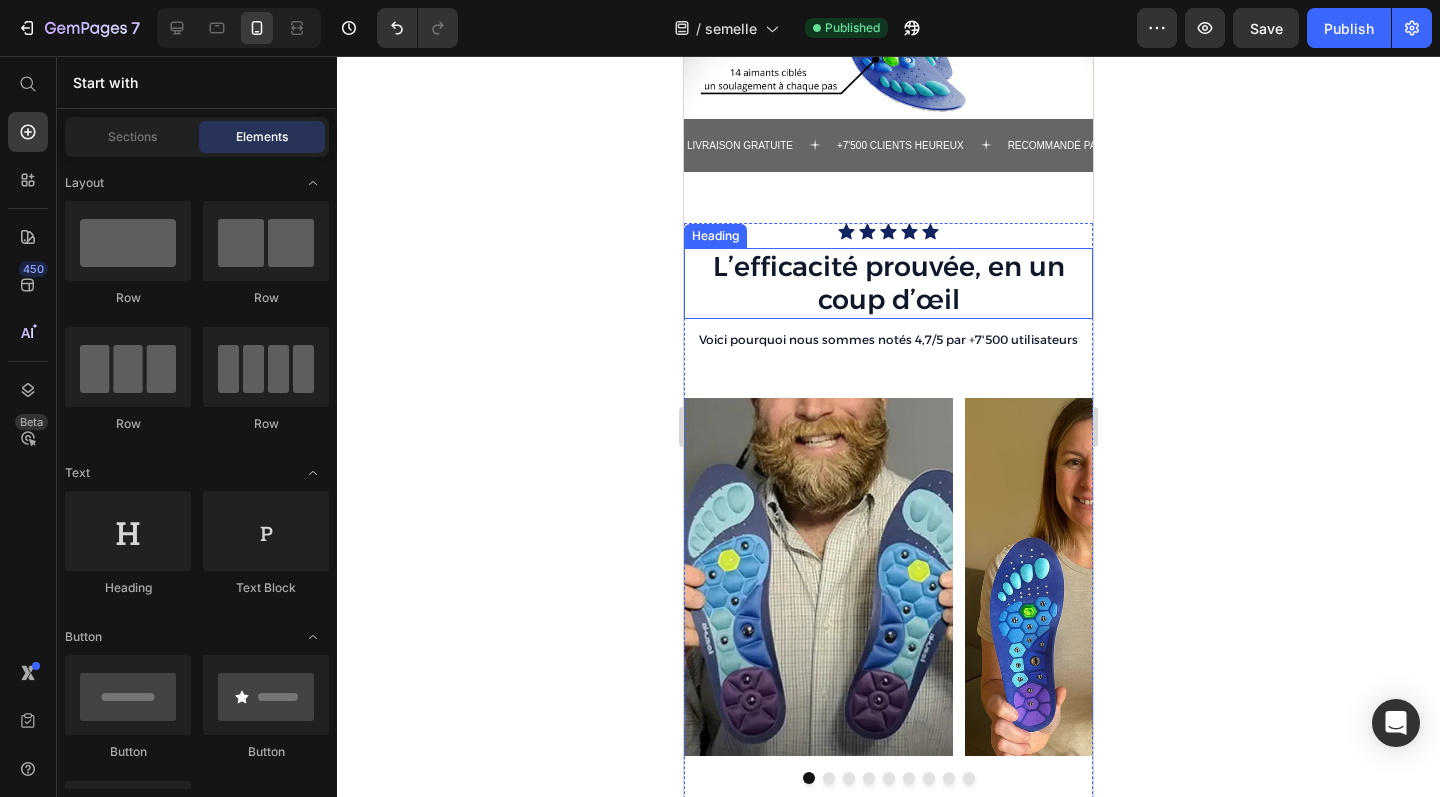 scroll, scrollTop: 1506, scrollLeft: 0, axis: vertical 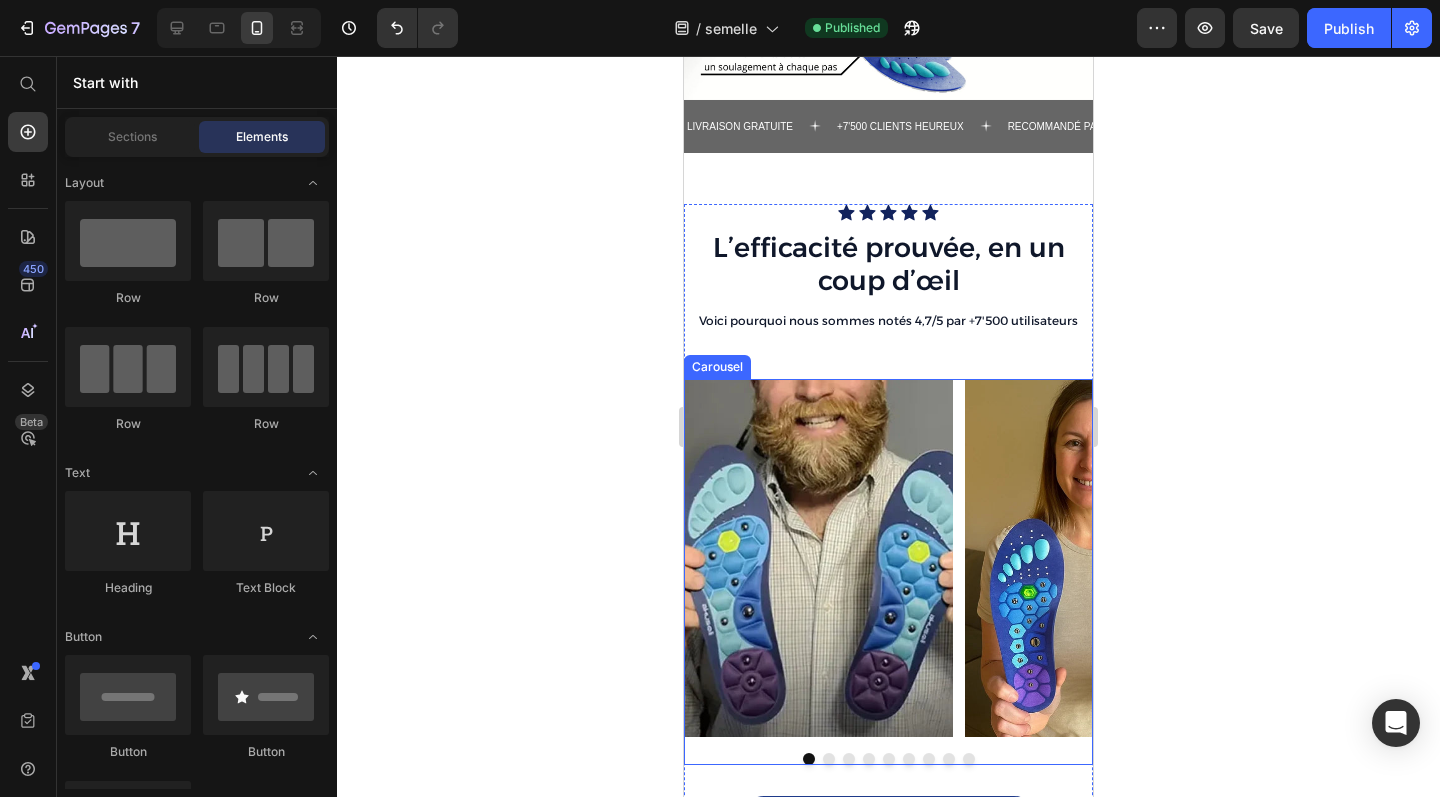 click on "Image Image Image Image Image Image Image Image Image" at bounding box center [888, 558] 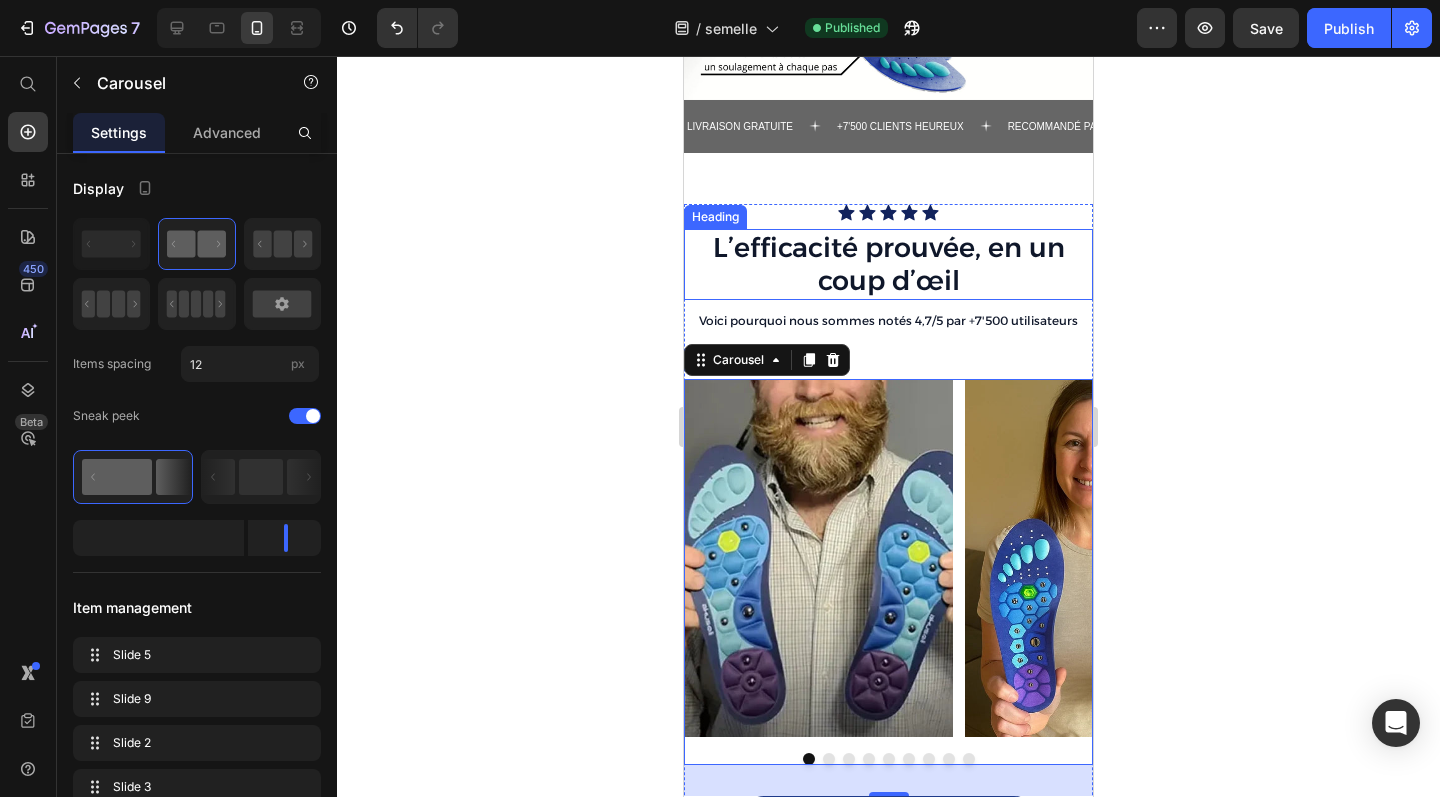 click on "L’efficacité prouvée, en un coup d’œil" at bounding box center (888, 265) 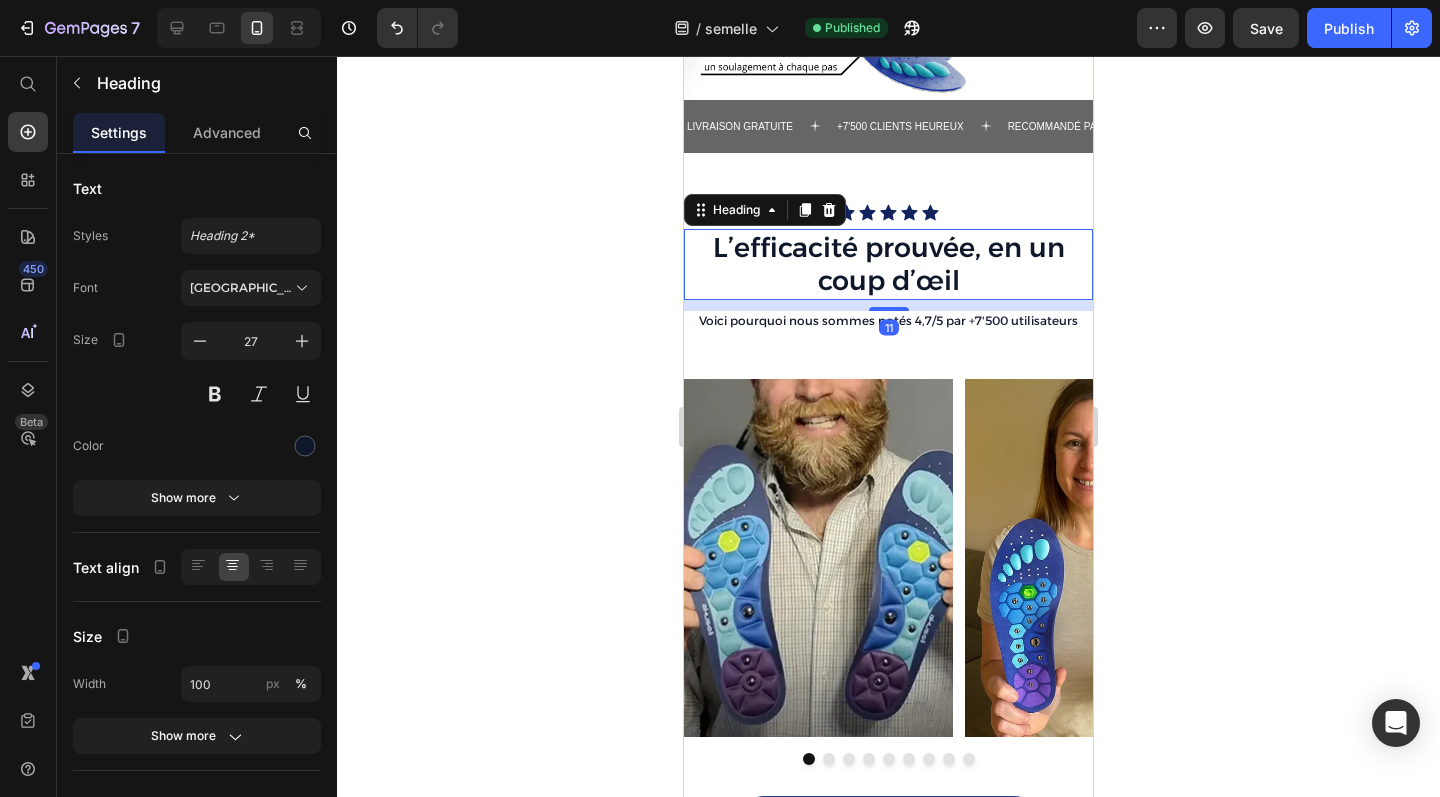 click 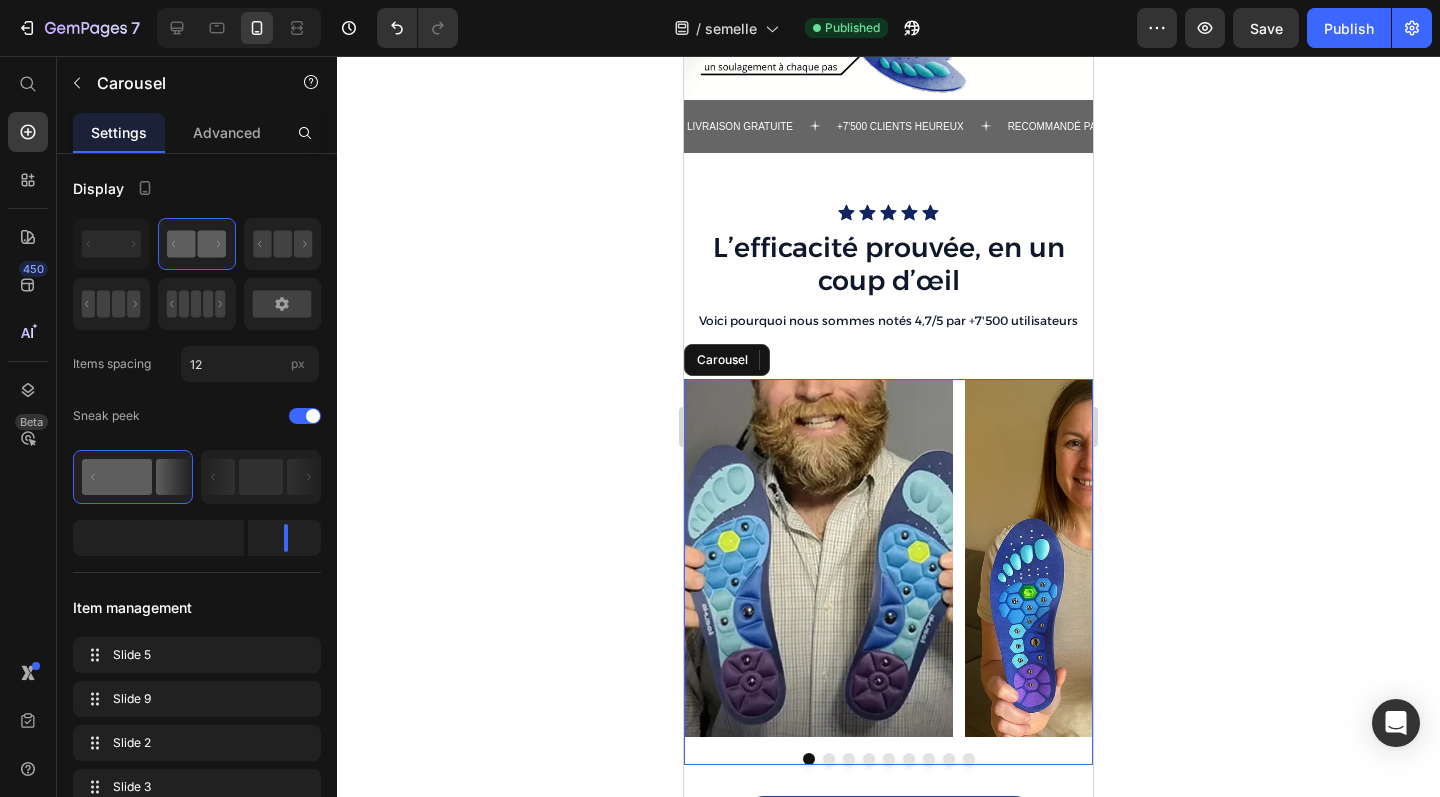 click on "Image Image Image Image Image Image Image Image Image" at bounding box center [888, 558] 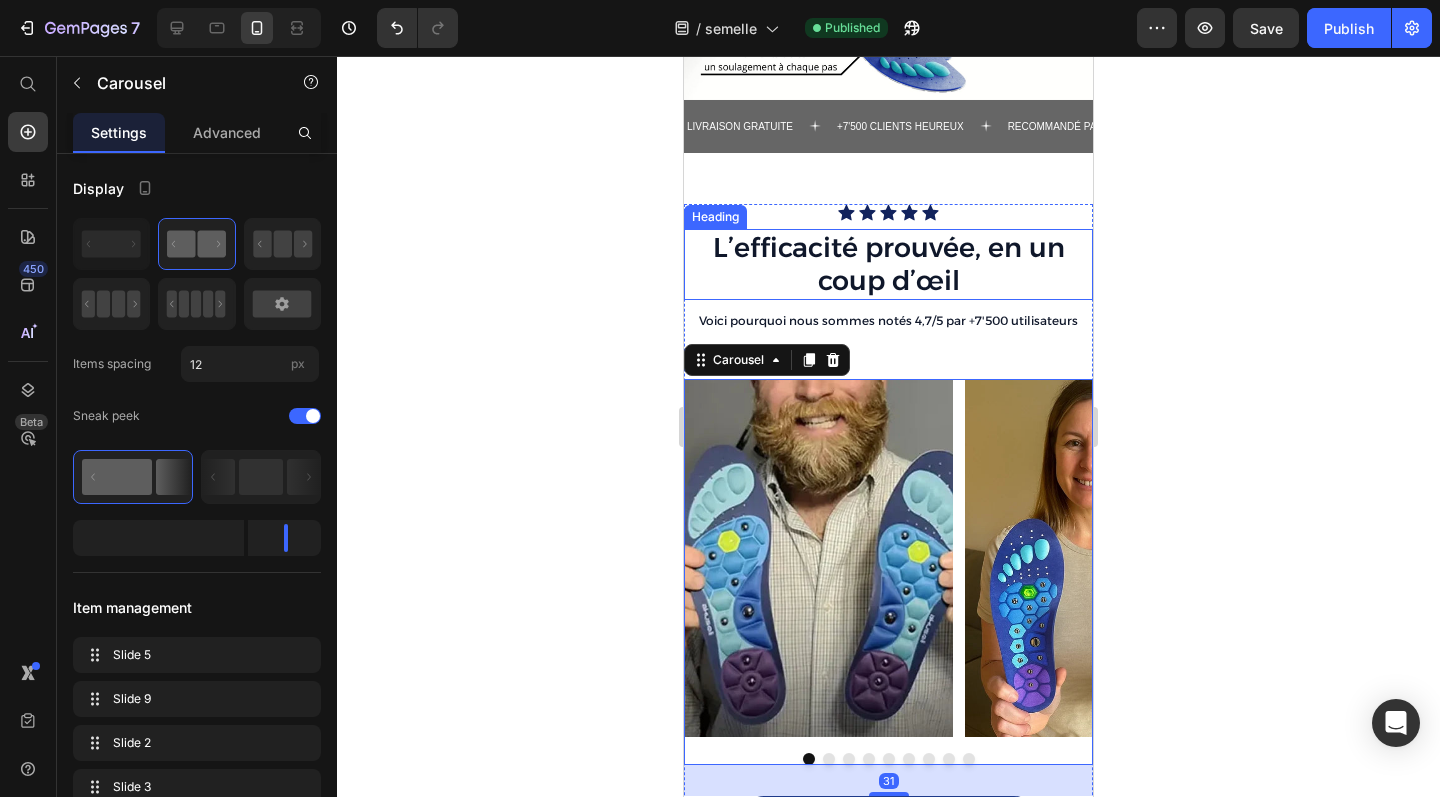 click on "L’efficacité prouvée, en un coup d’œil" at bounding box center [888, 265] 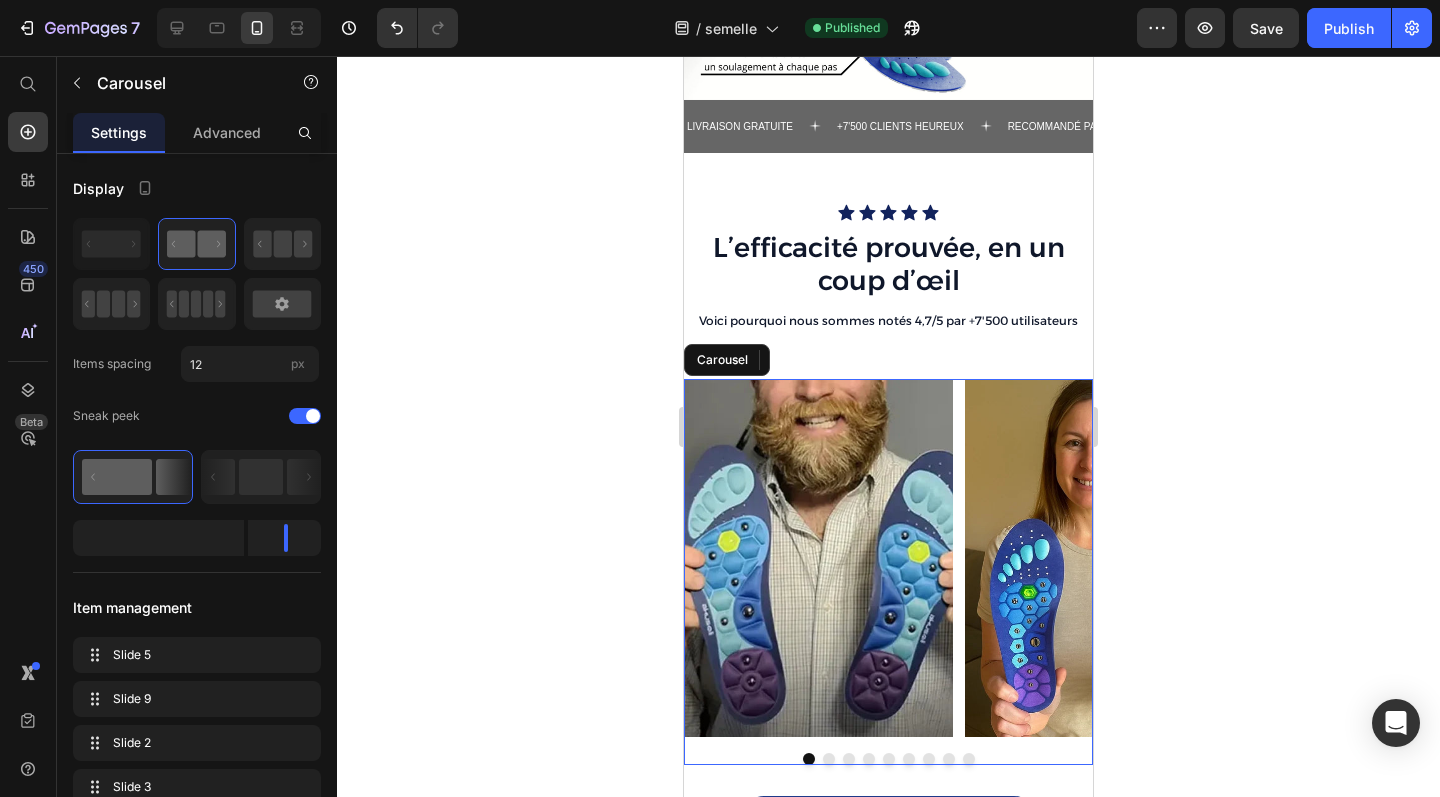 click on "Image Image Image Image Image Image Image Image Image" at bounding box center (888, 558) 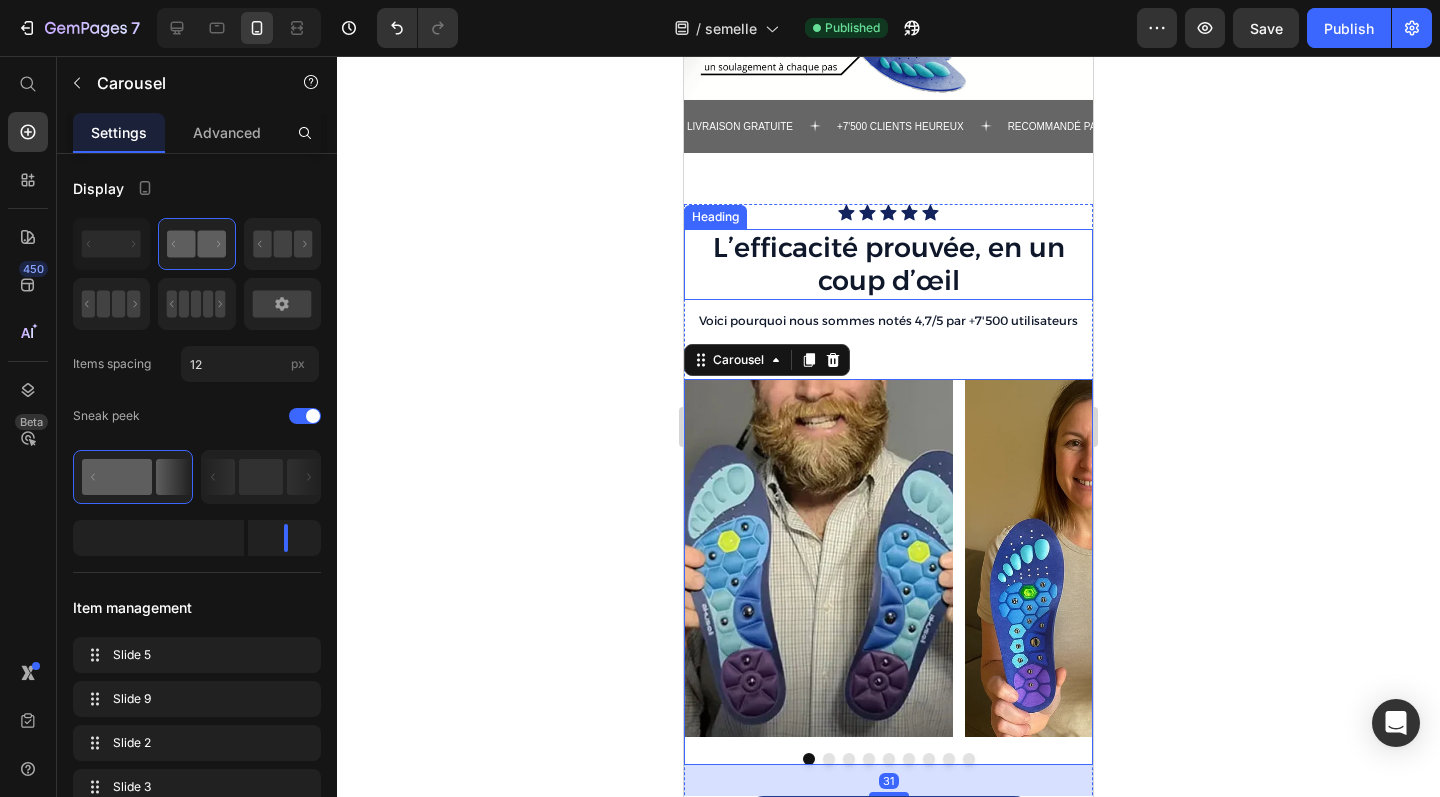 click on "L’efficacité prouvée, en un coup d’œil" at bounding box center (888, 265) 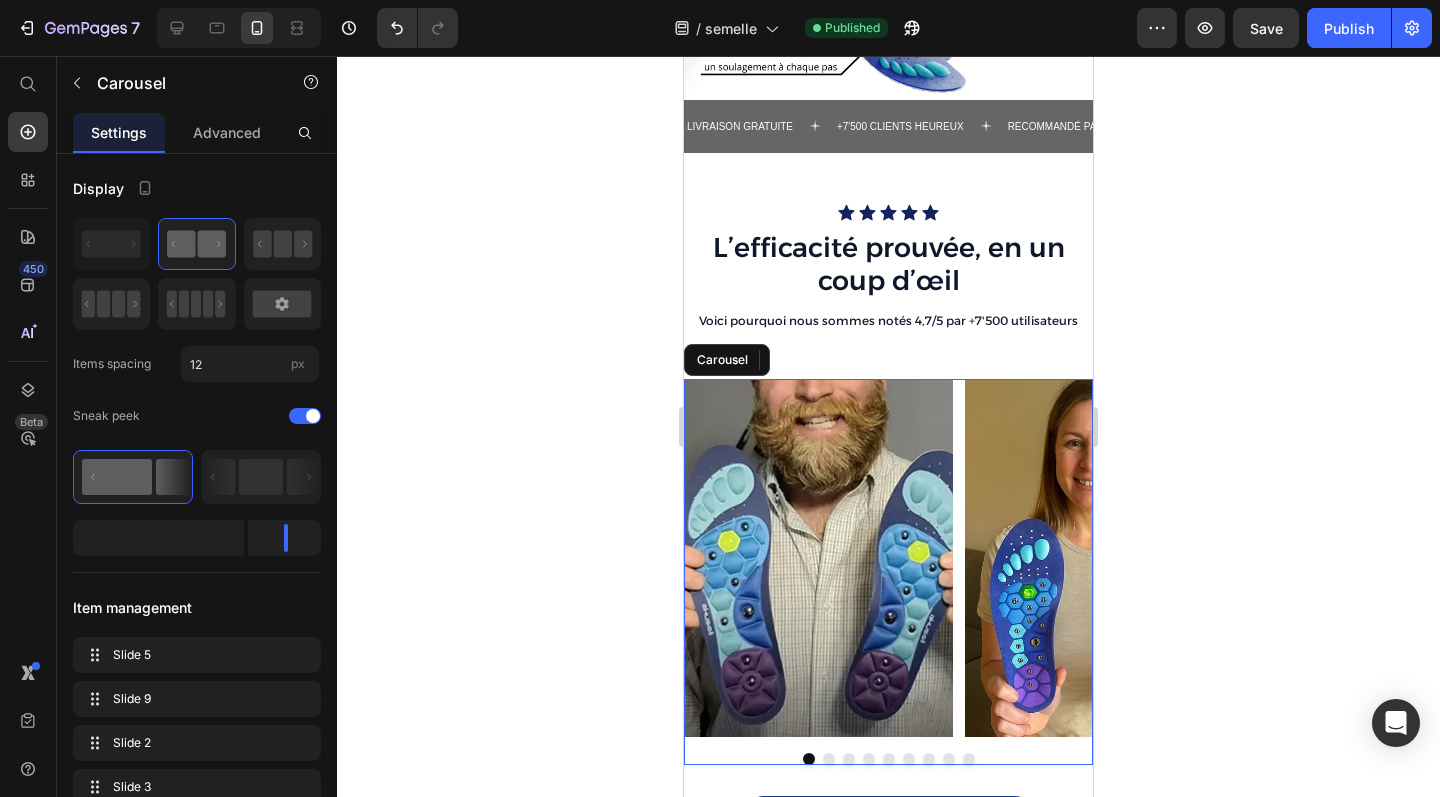 click on "Image Image Image Image Image Image Image Image Image" at bounding box center (888, 558) 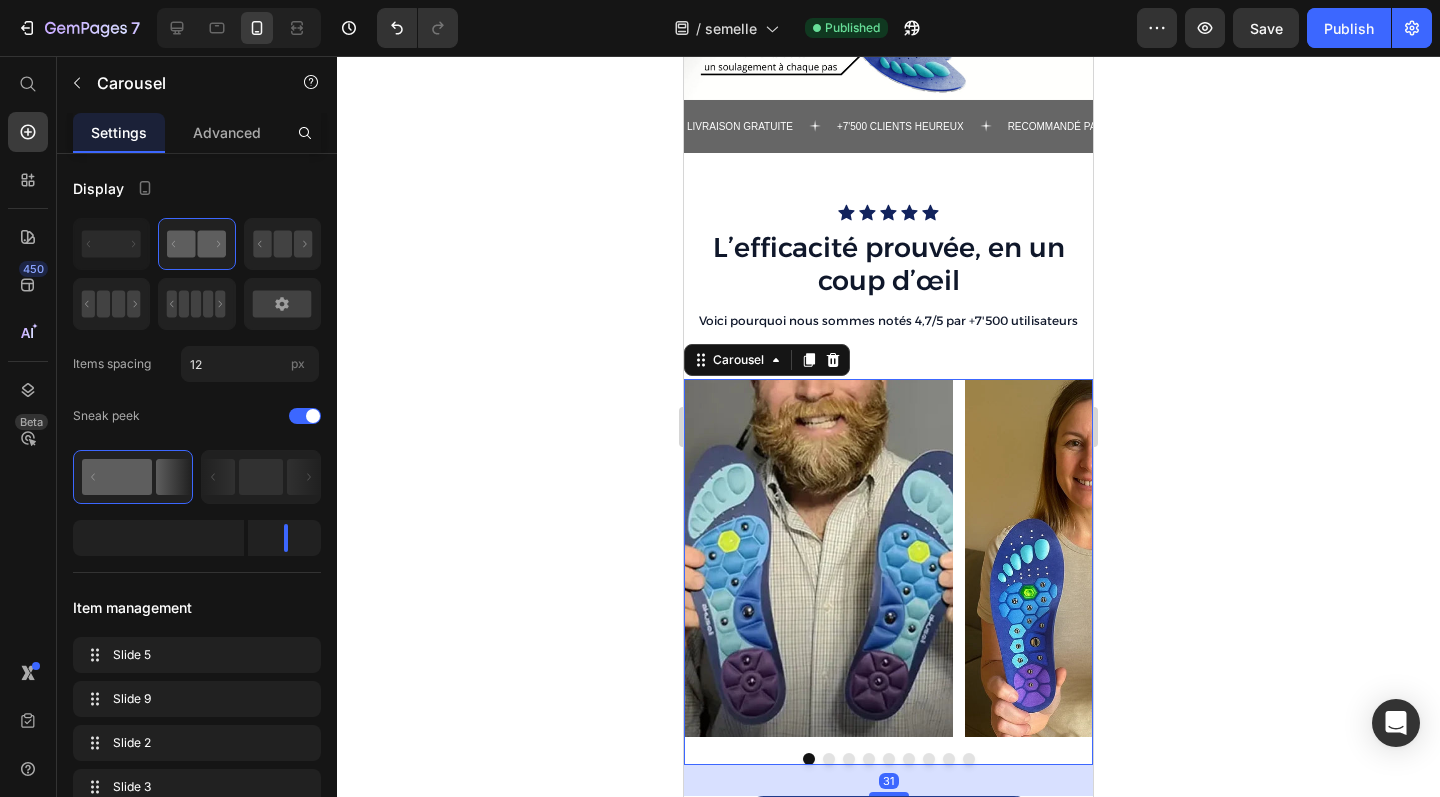 click 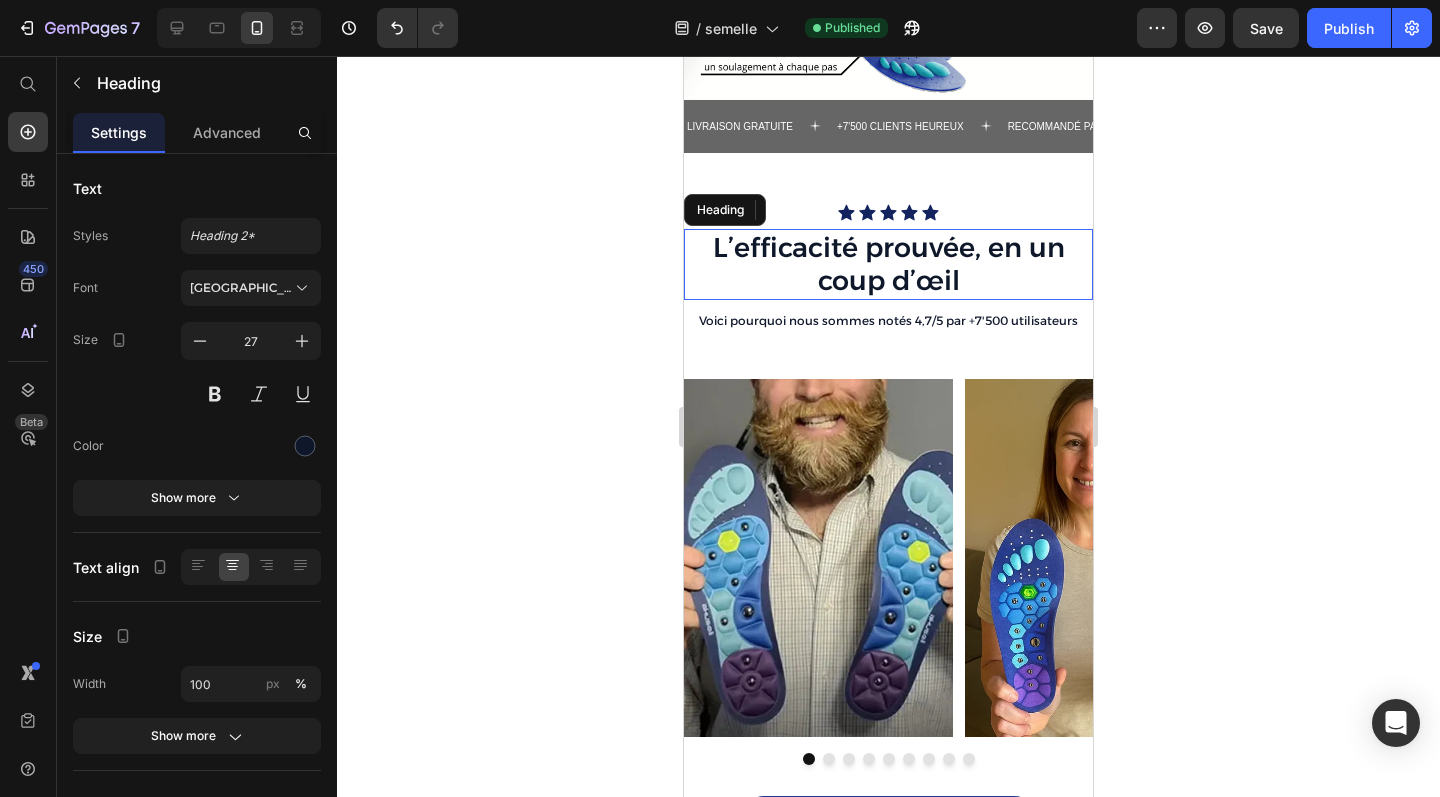 click on "L’efficacité prouvée, en un coup d’œil" at bounding box center [888, 265] 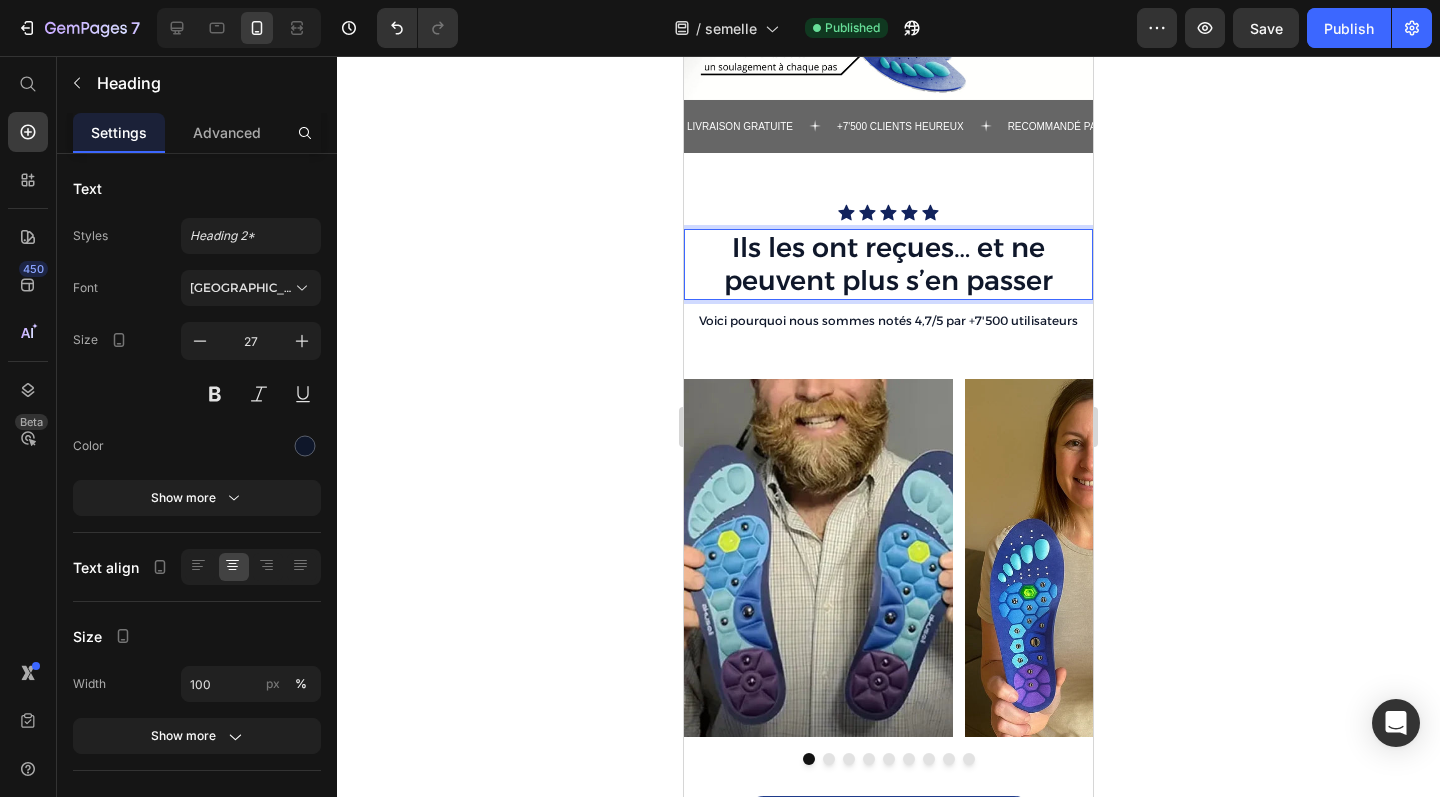 click 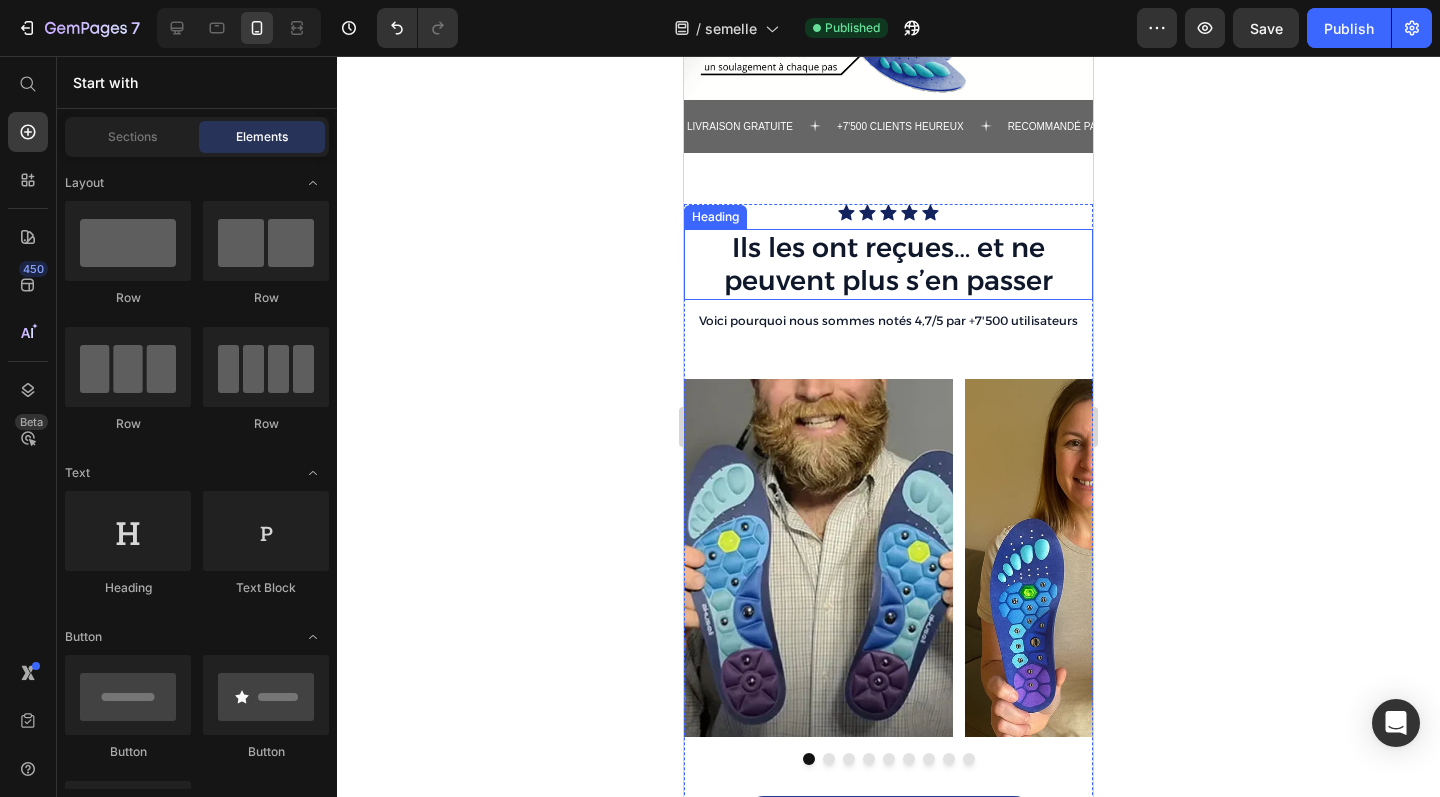 click on "Ils les ont reçues… et ne peuvent plus s’en passer" at bounding box center [888, 265] 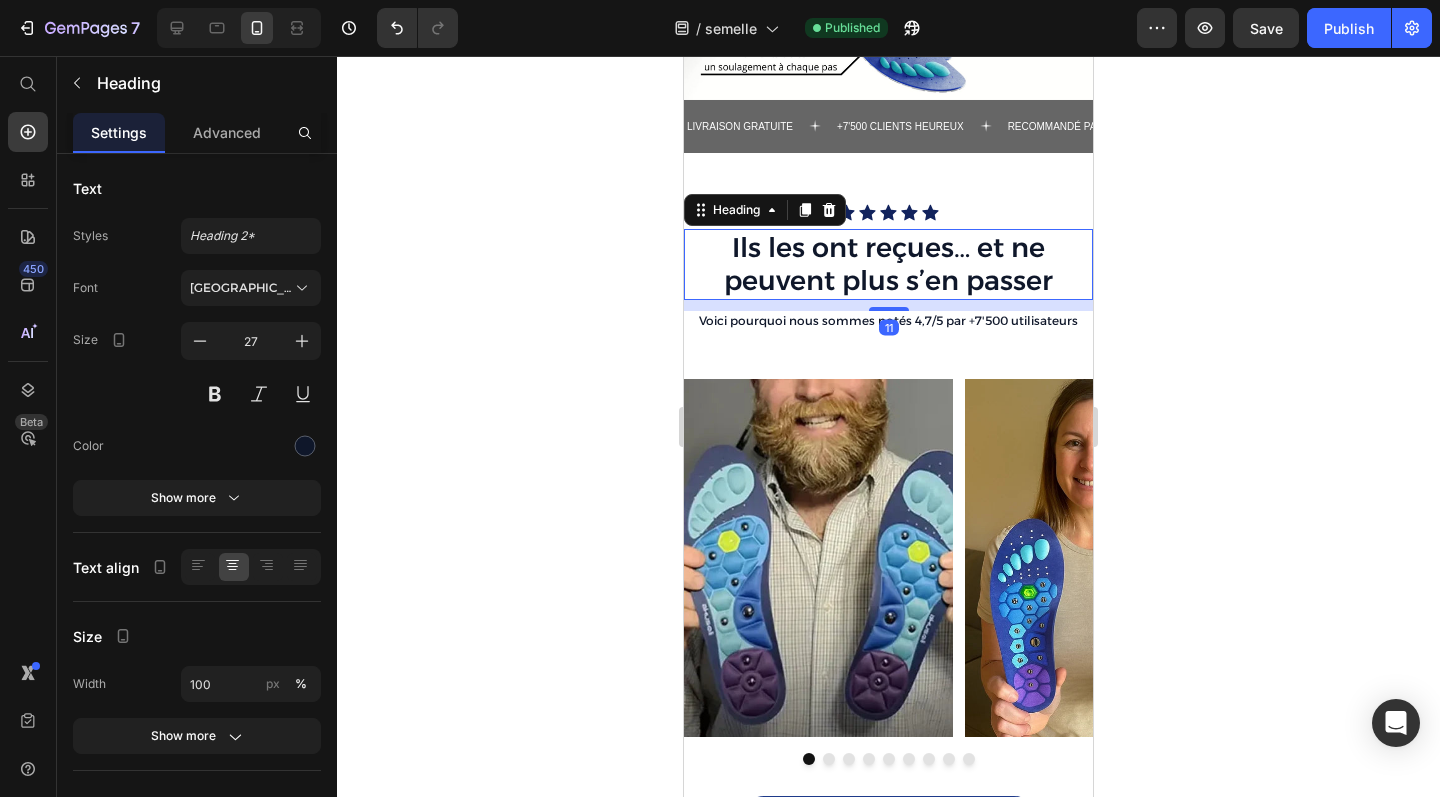 click 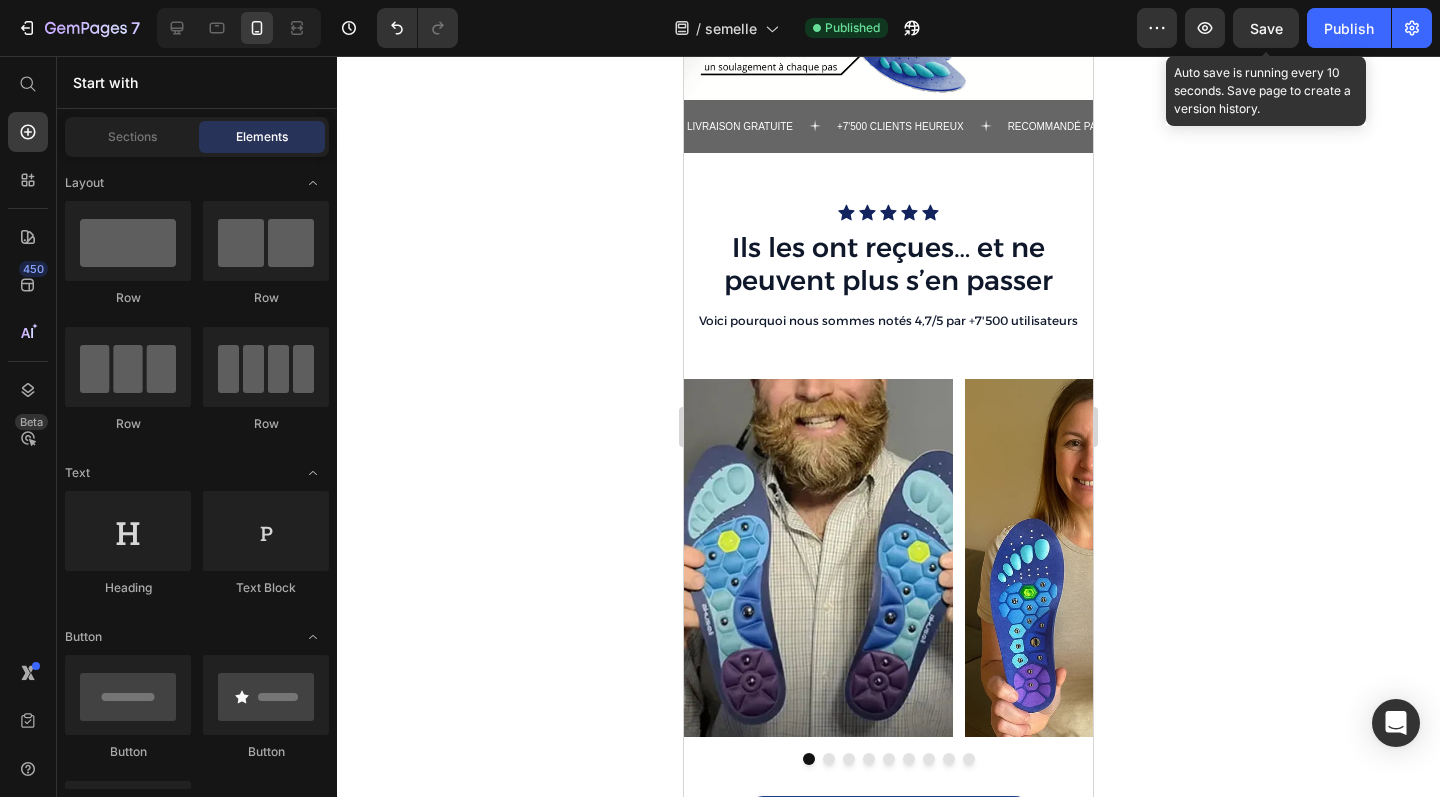 click on "Save" at bounding box center [1266, 28] 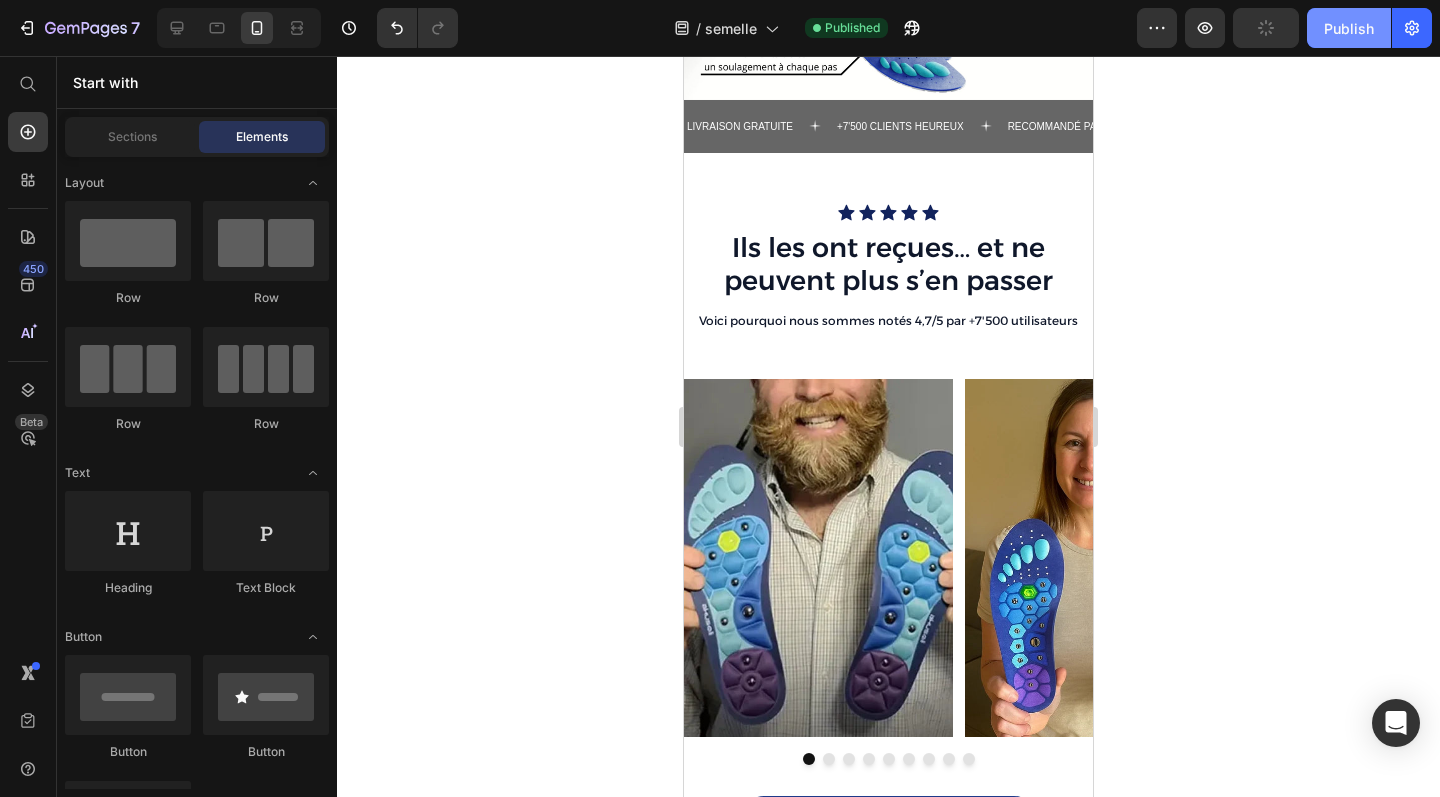 click on "Publish" at bounding box center (1349, 28) 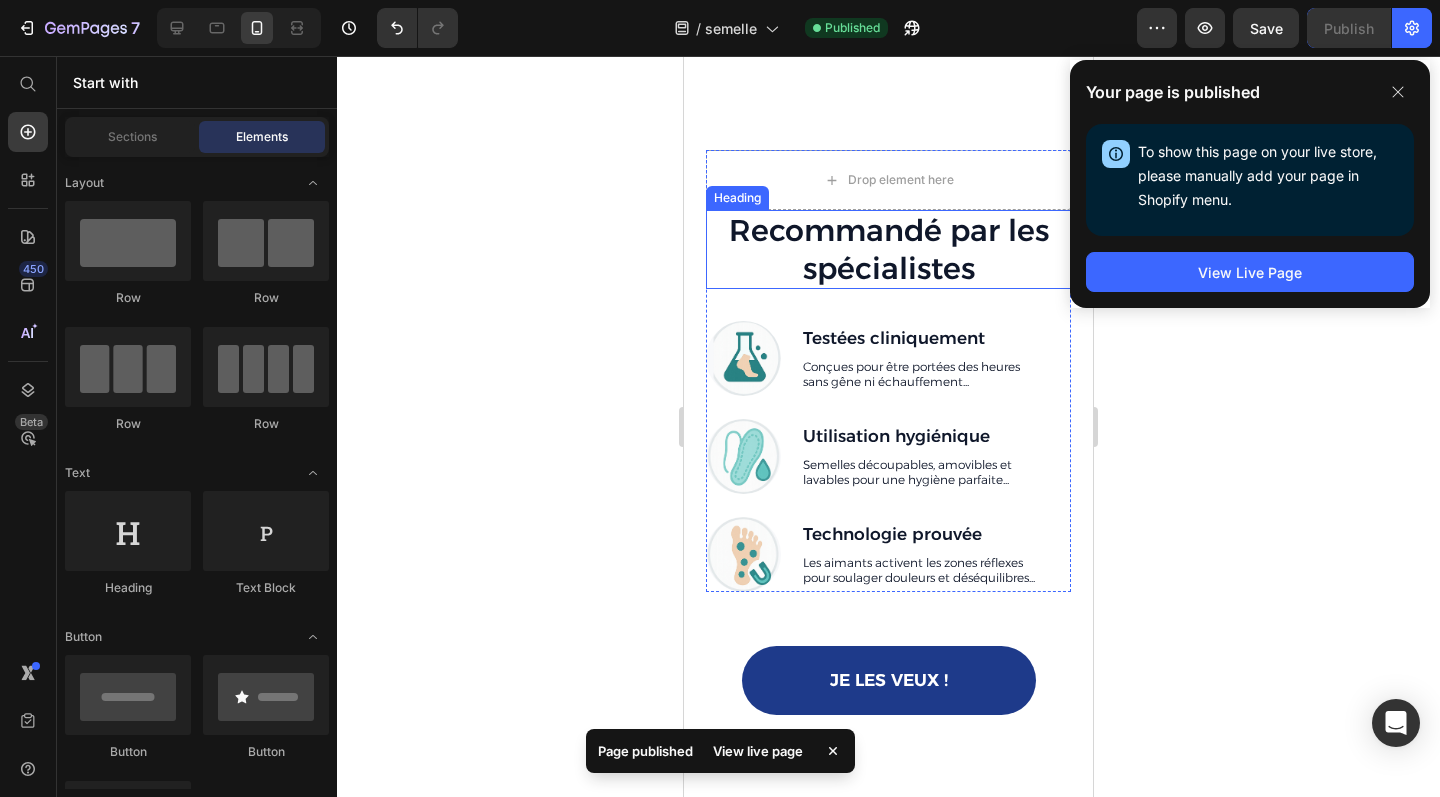 scroll, scrollTop: 2310, scrollLeft: 0, axis: vertical 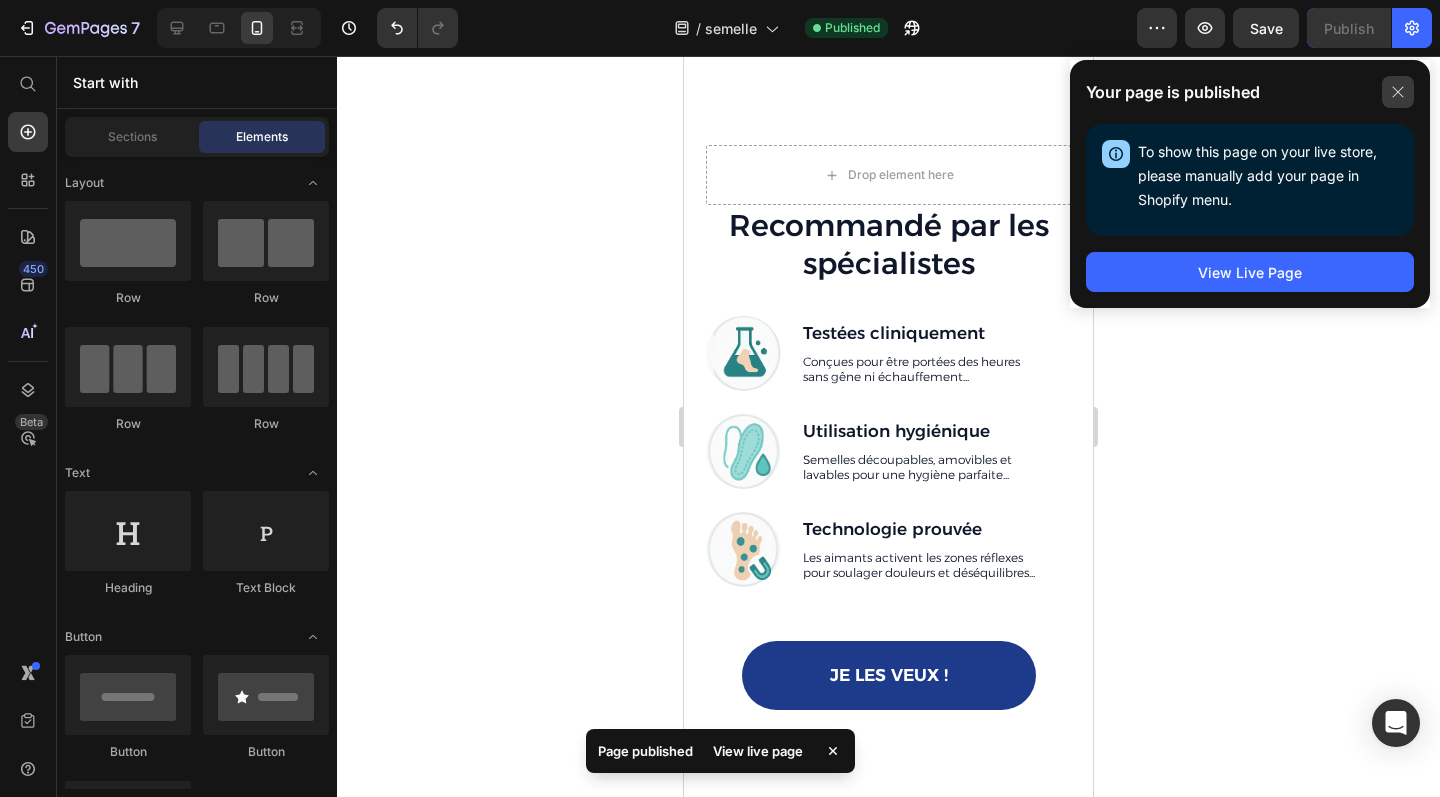 click 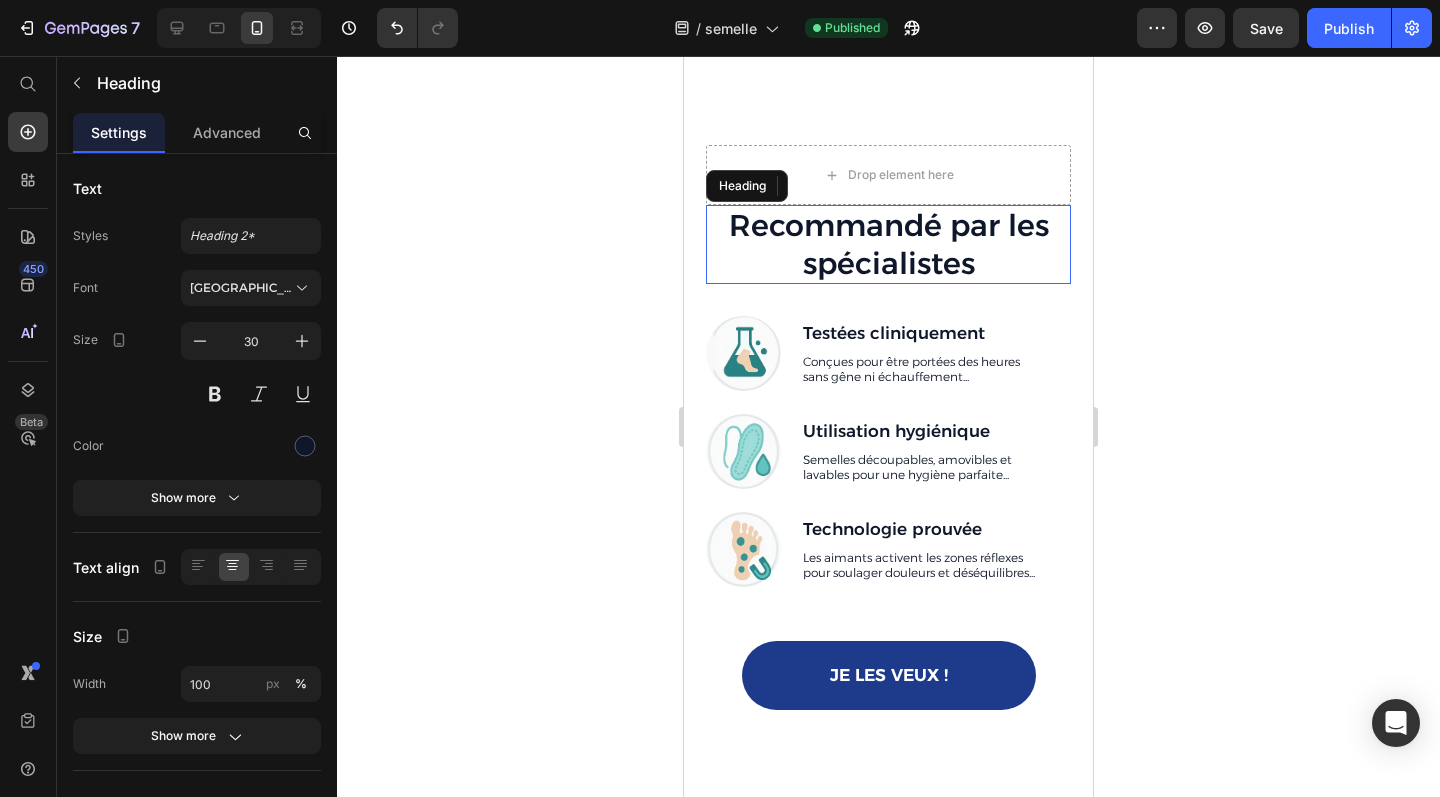 click on "Recommandé par les spécialistes" at bounding box center [888, 244] 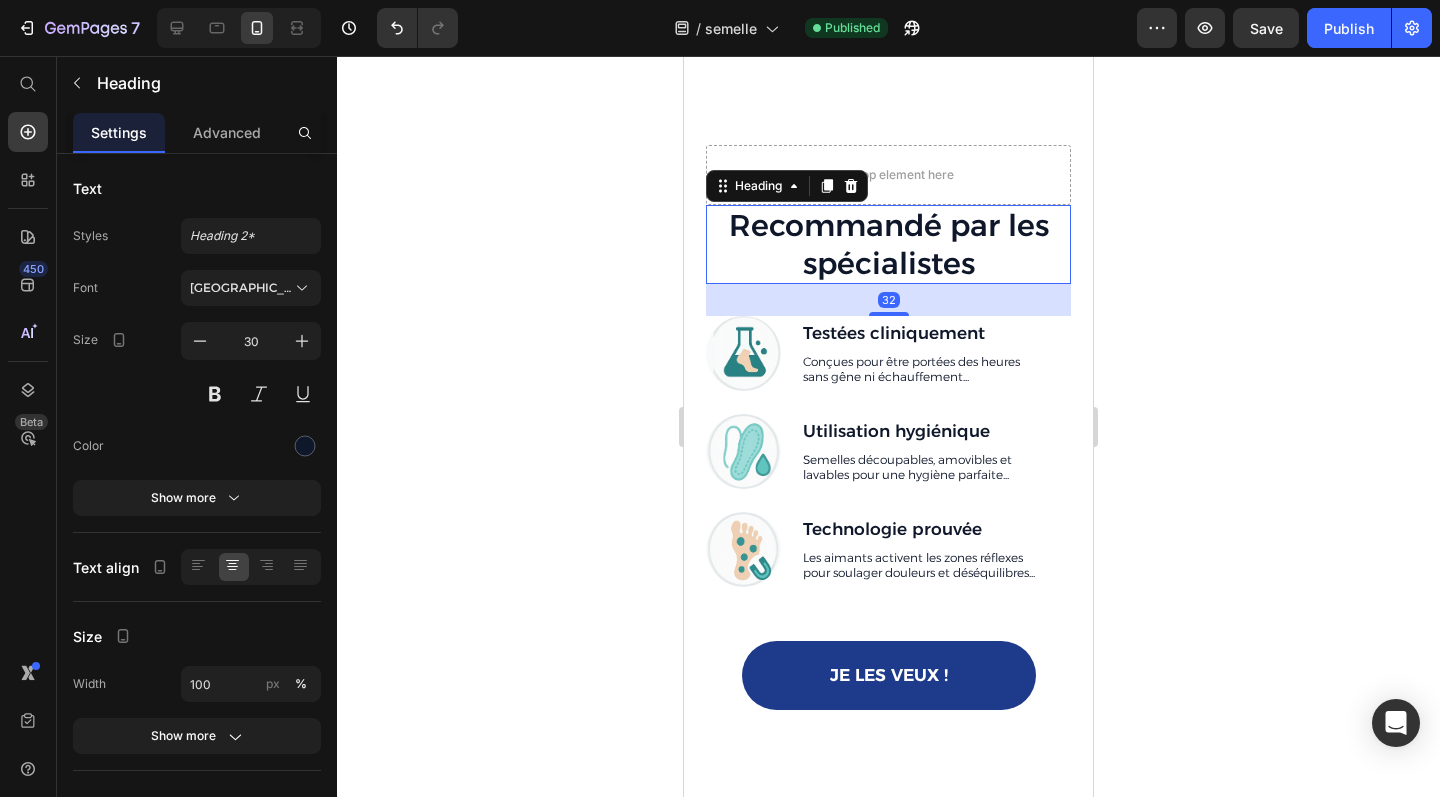 click 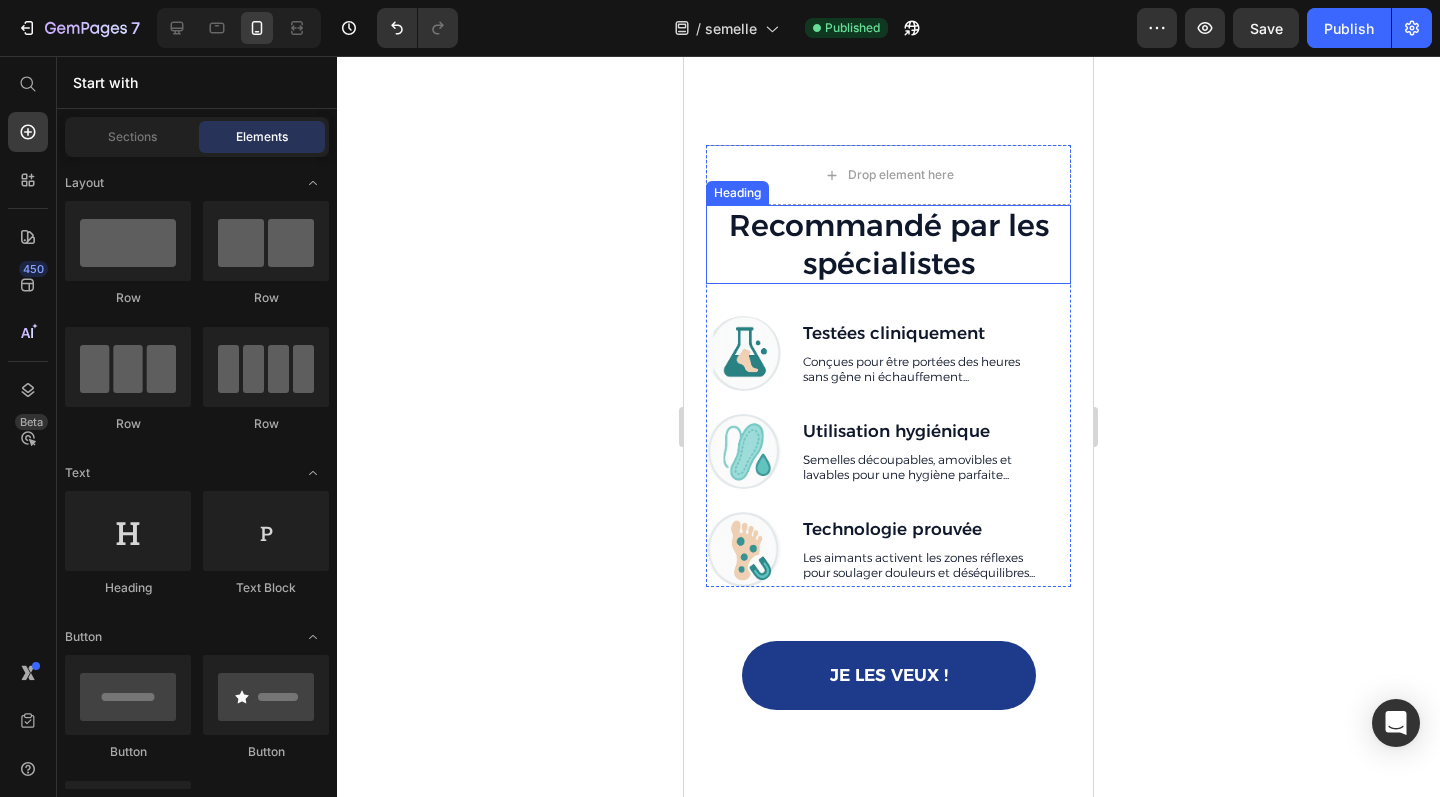 click on "Recommandé par les spécialistes" at bounding box center [888, 244] 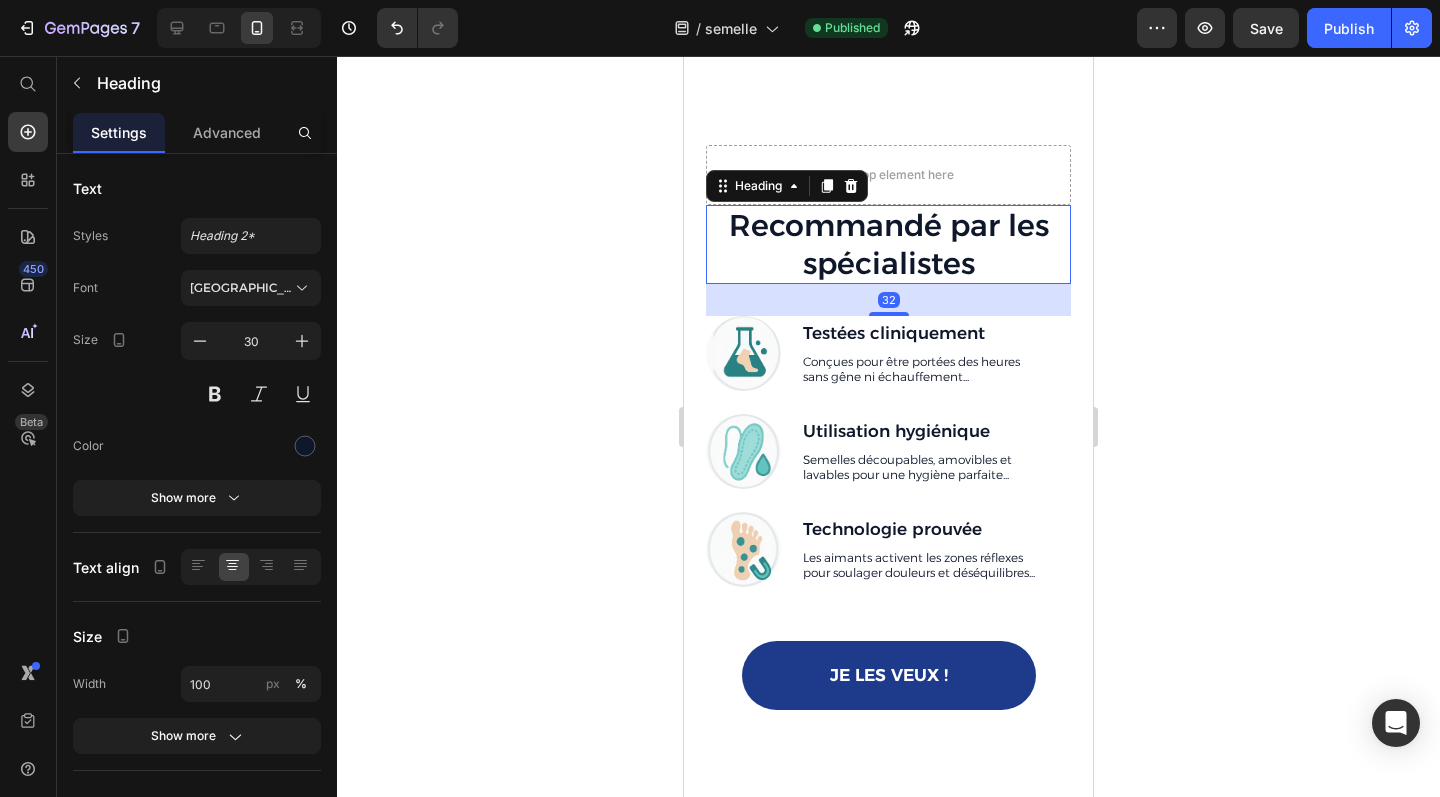 click 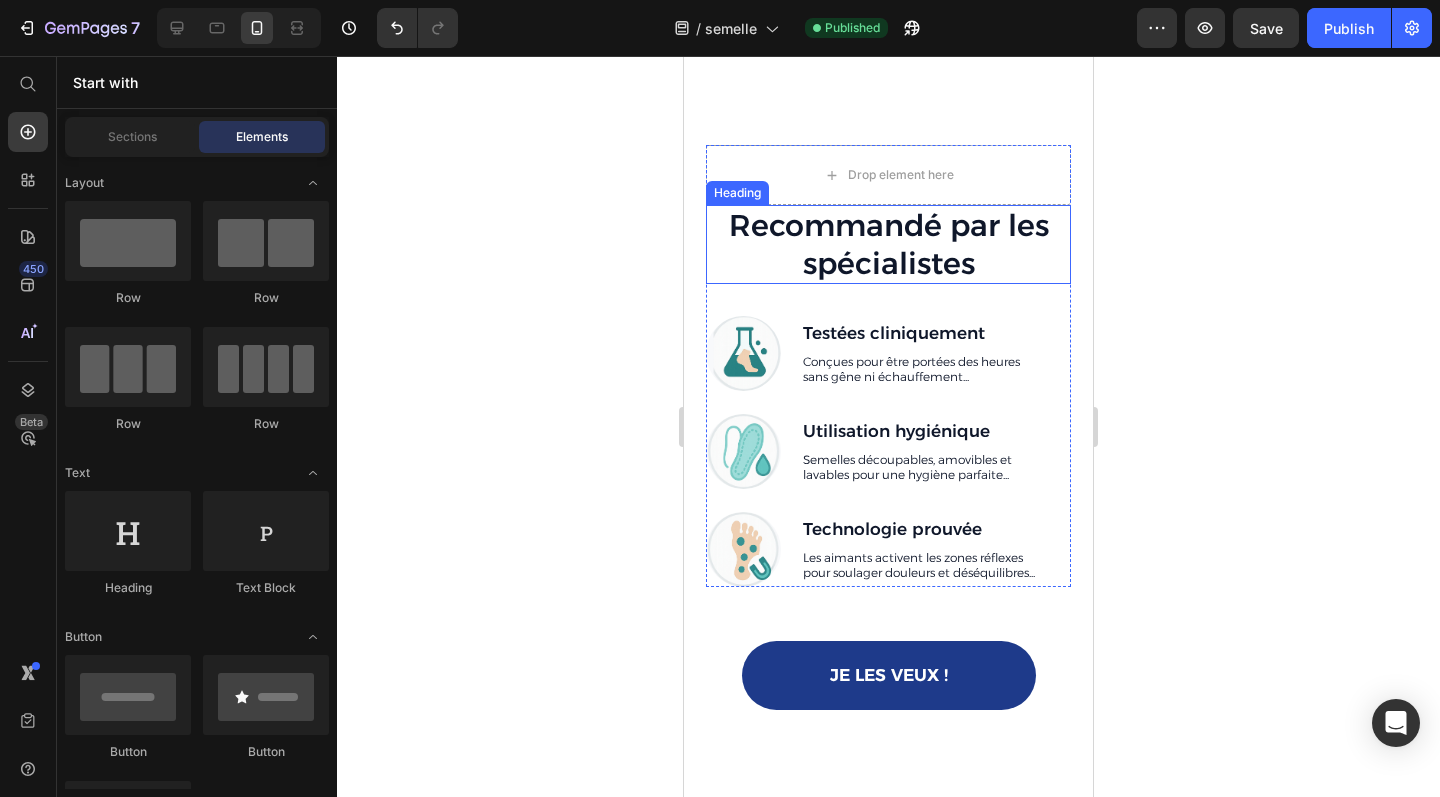 click on "Recommandé par les spécialistes" at bounding box center [888, 244] 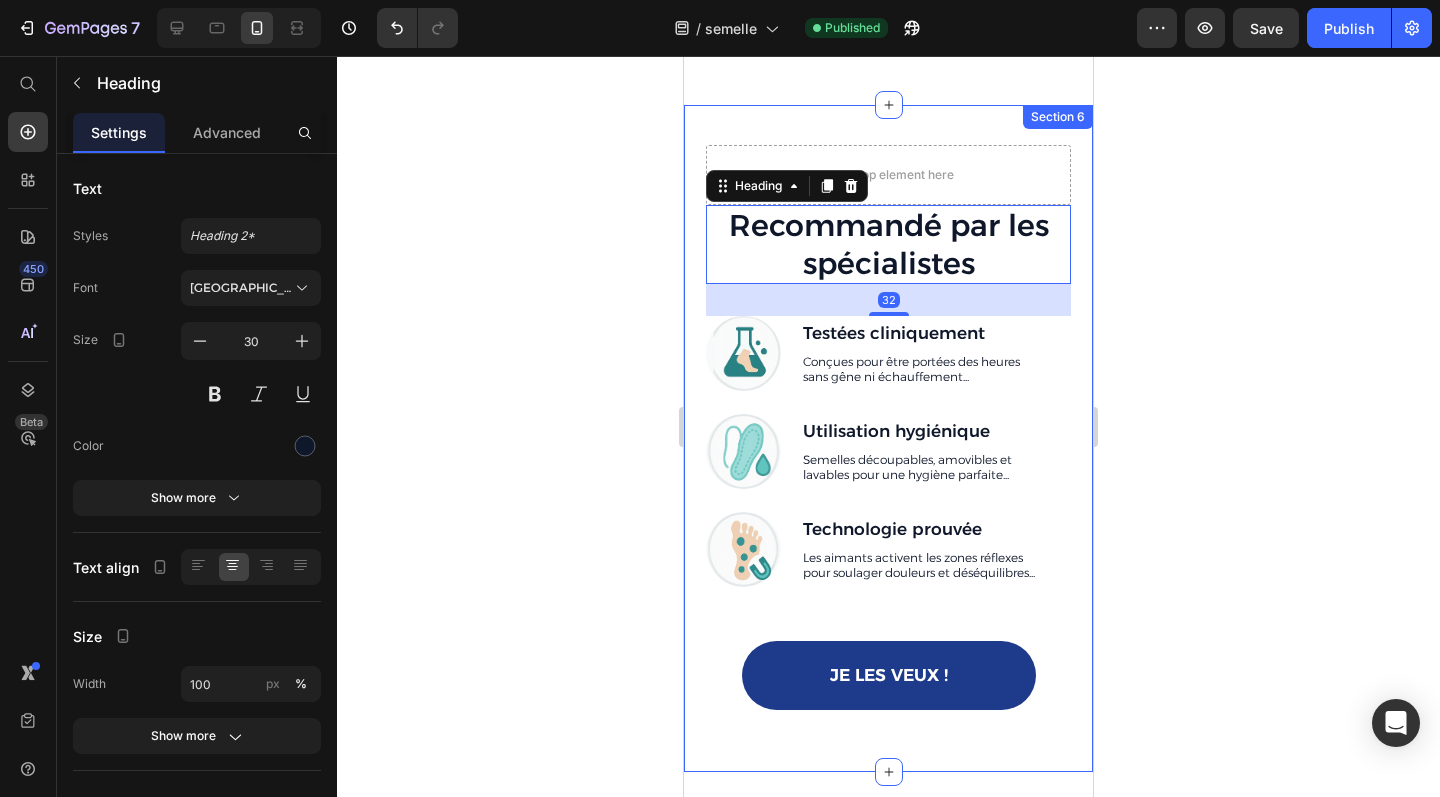 click 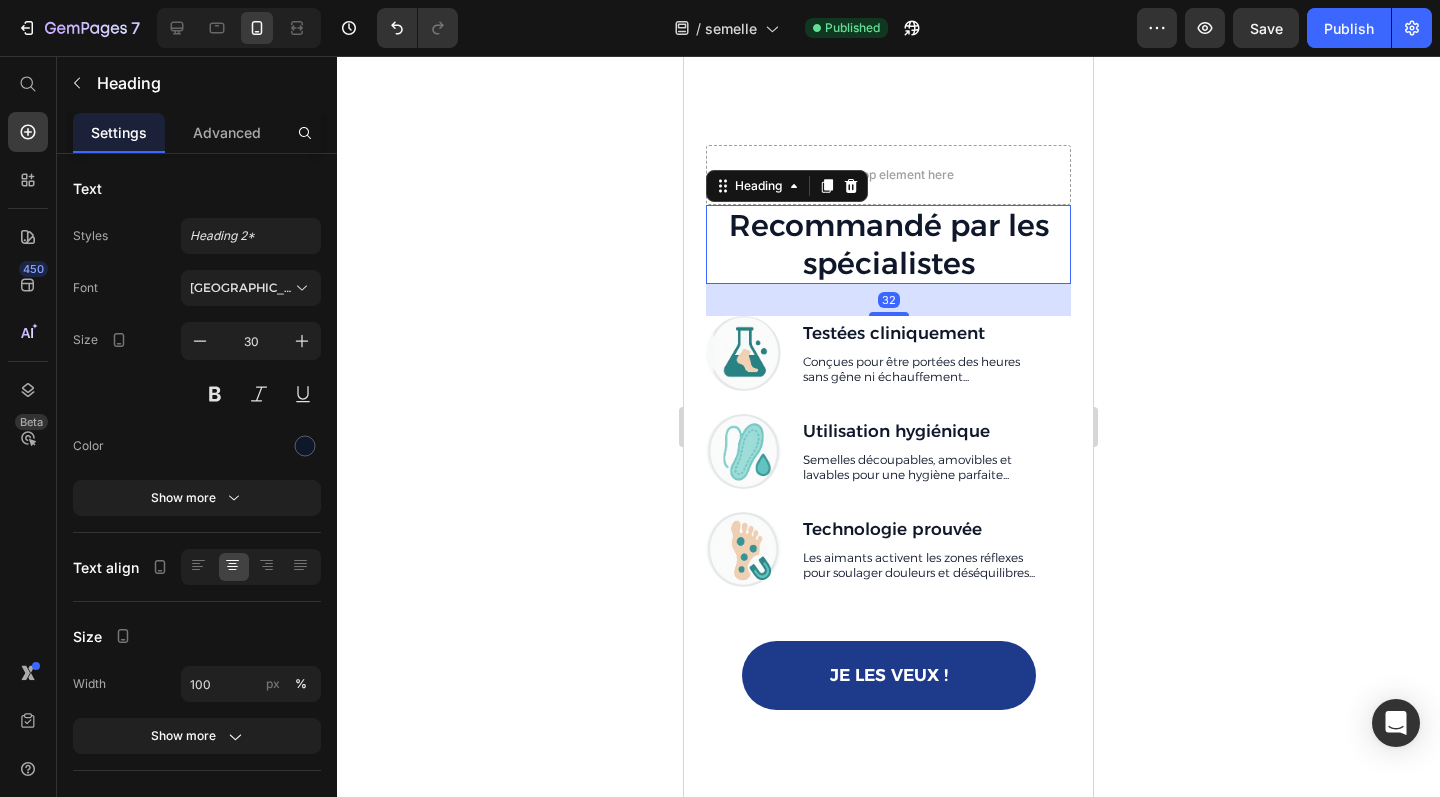 click on "Recommandé par les spécialistes" at bounding box center [888, 244] 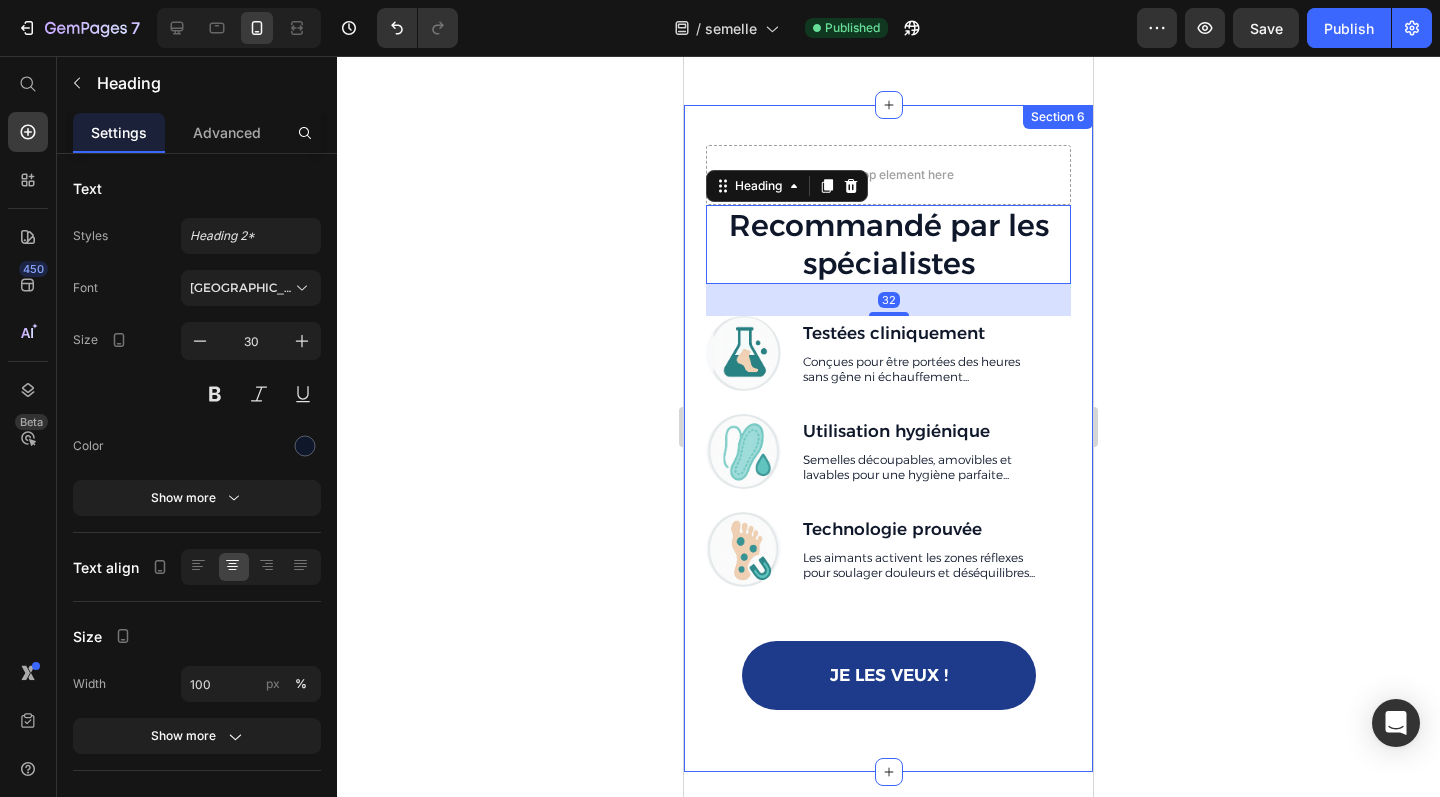 click 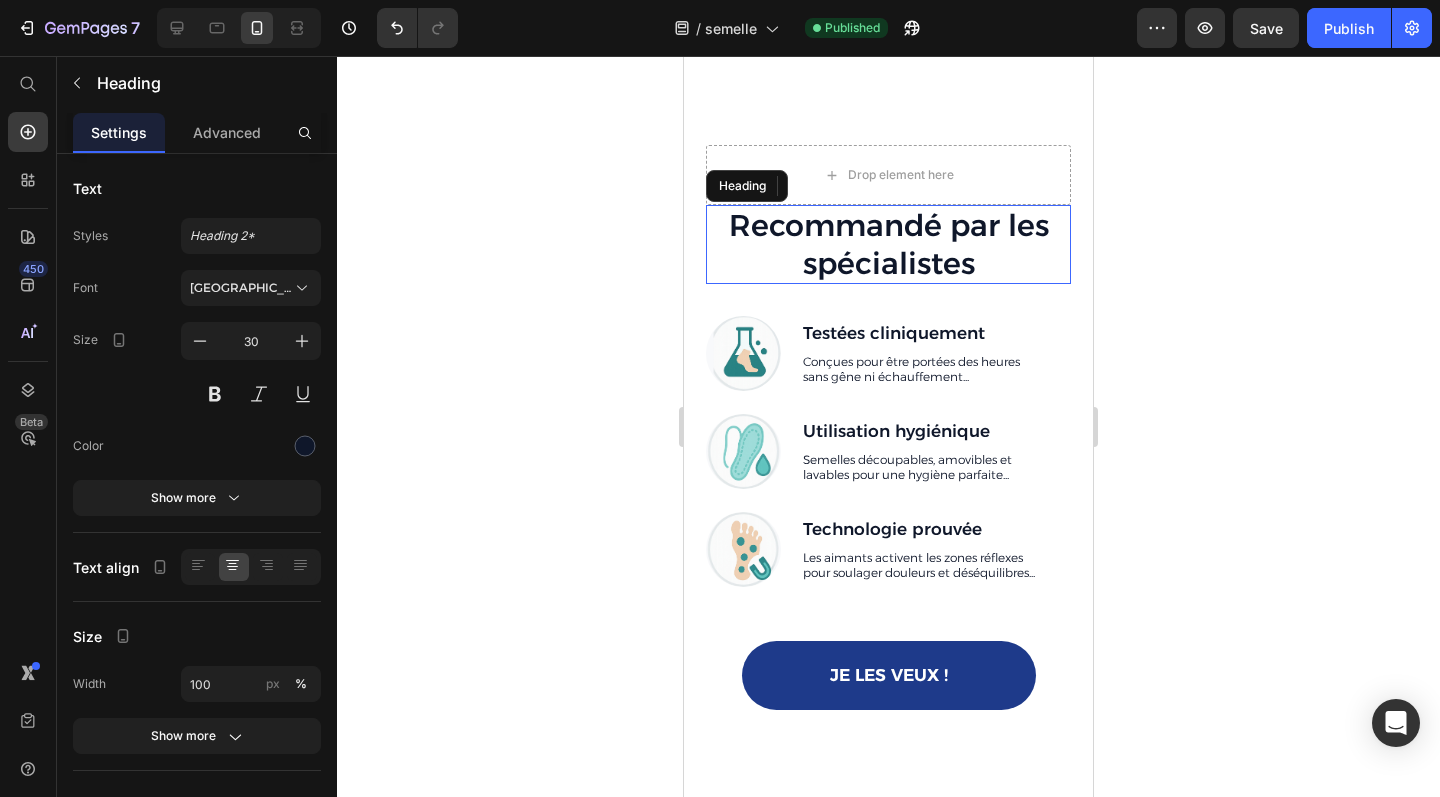click on "Recommandé par les spécialistes" at bounding box center [888, 244] 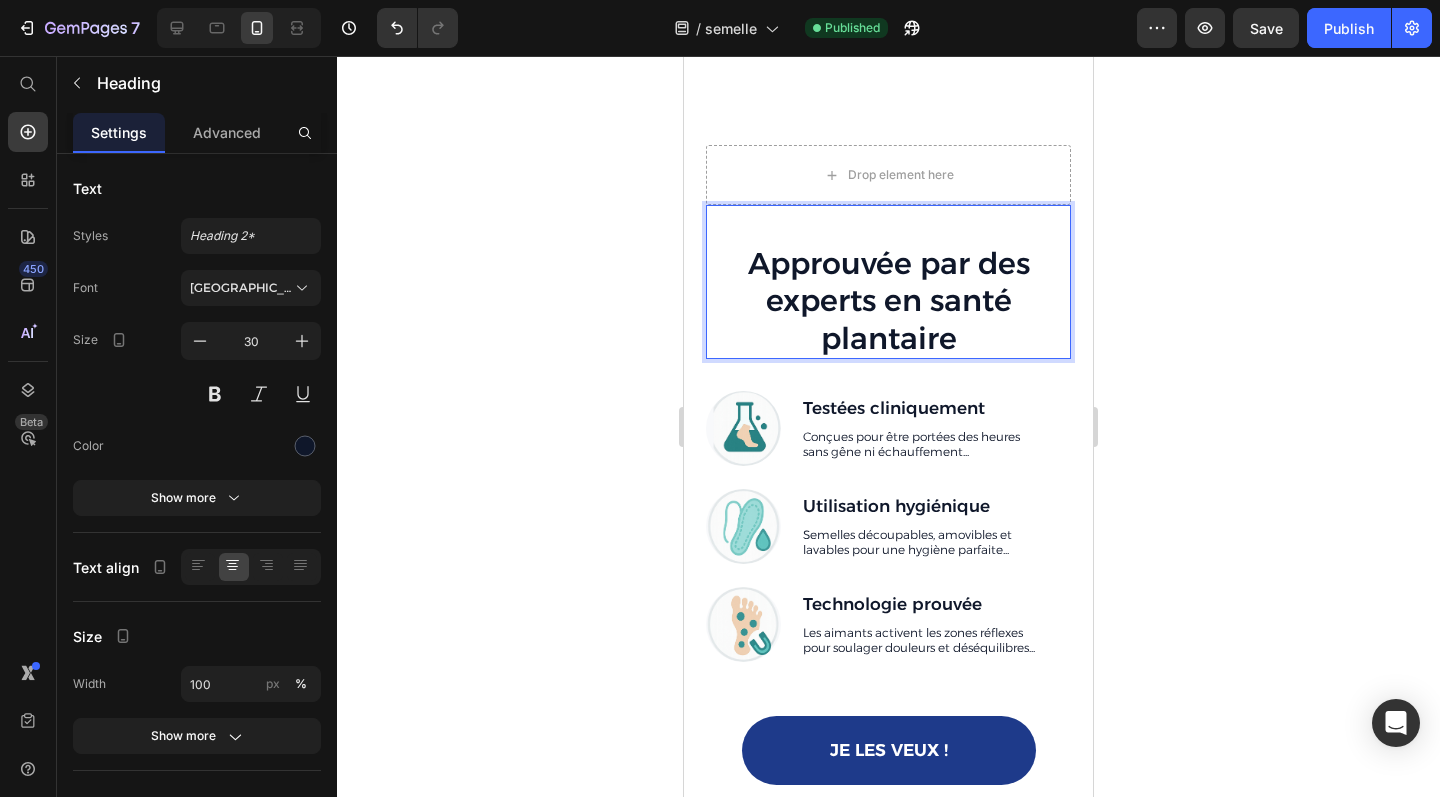 click on "Approuvée par des experts en santé plantaire" at bounding box center [888, 301] 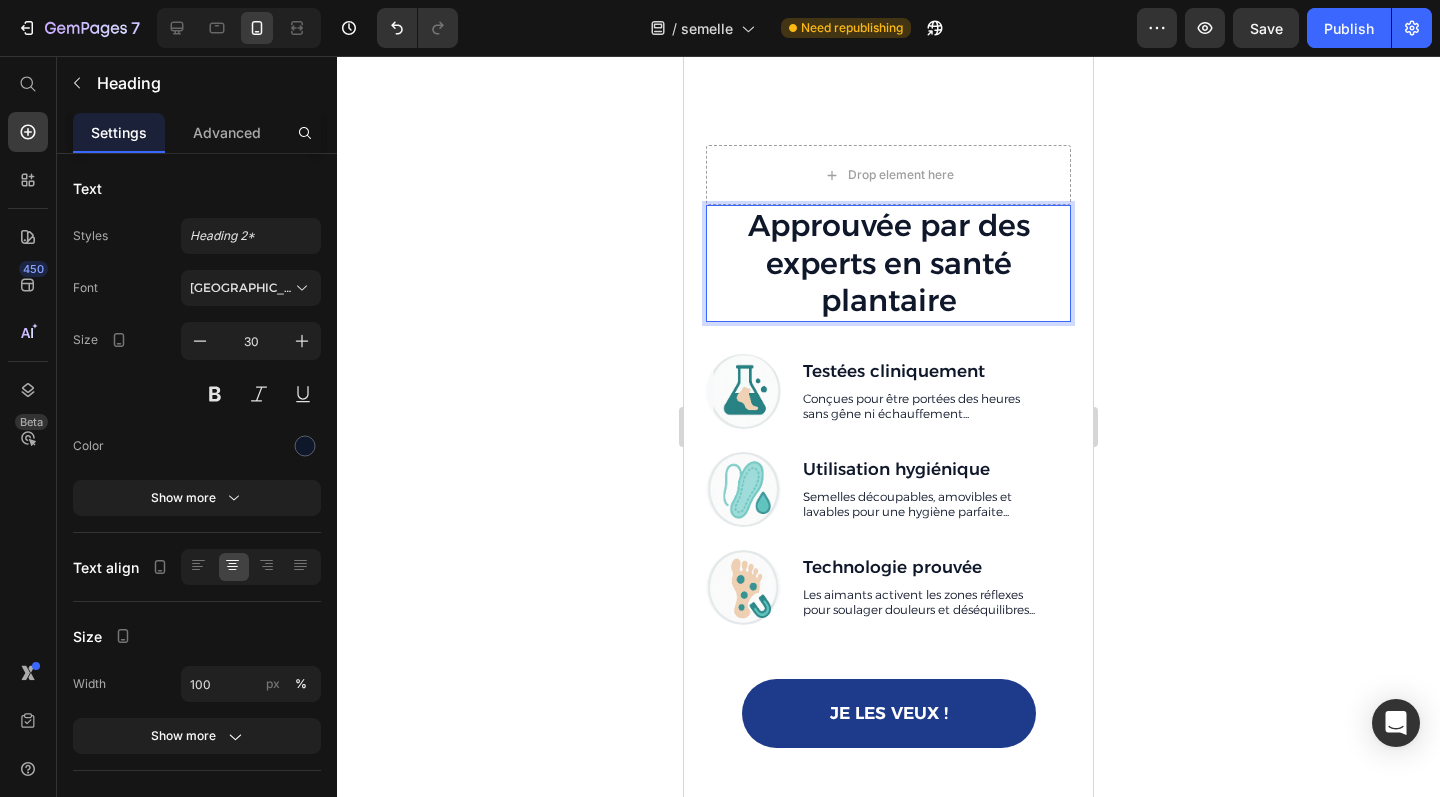 click on "Approuvée par des experts en santé plantaire" at bounding box center (888, 263) 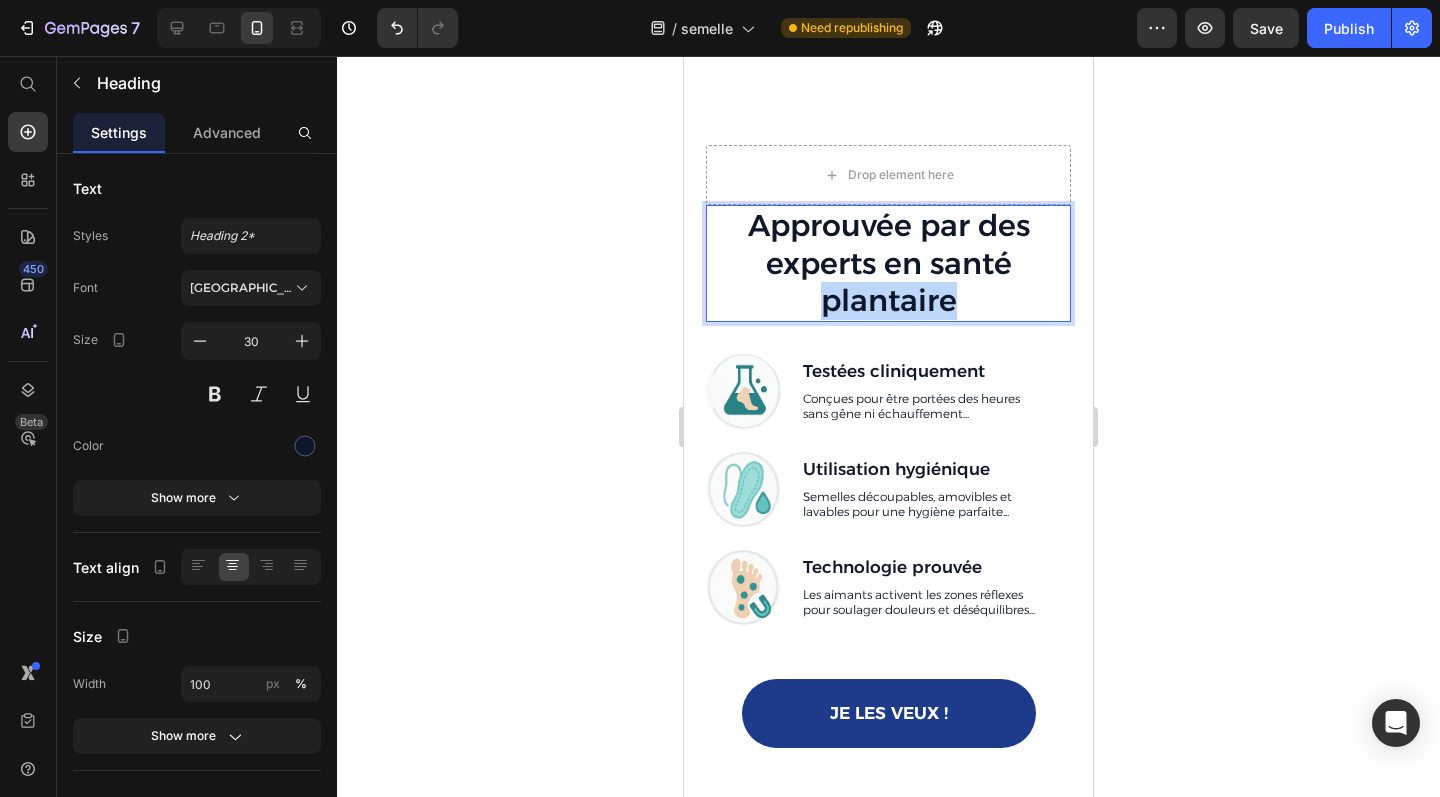 click on "Approuvée par des experts en santé plantaire" at bounding box center [888, 263] 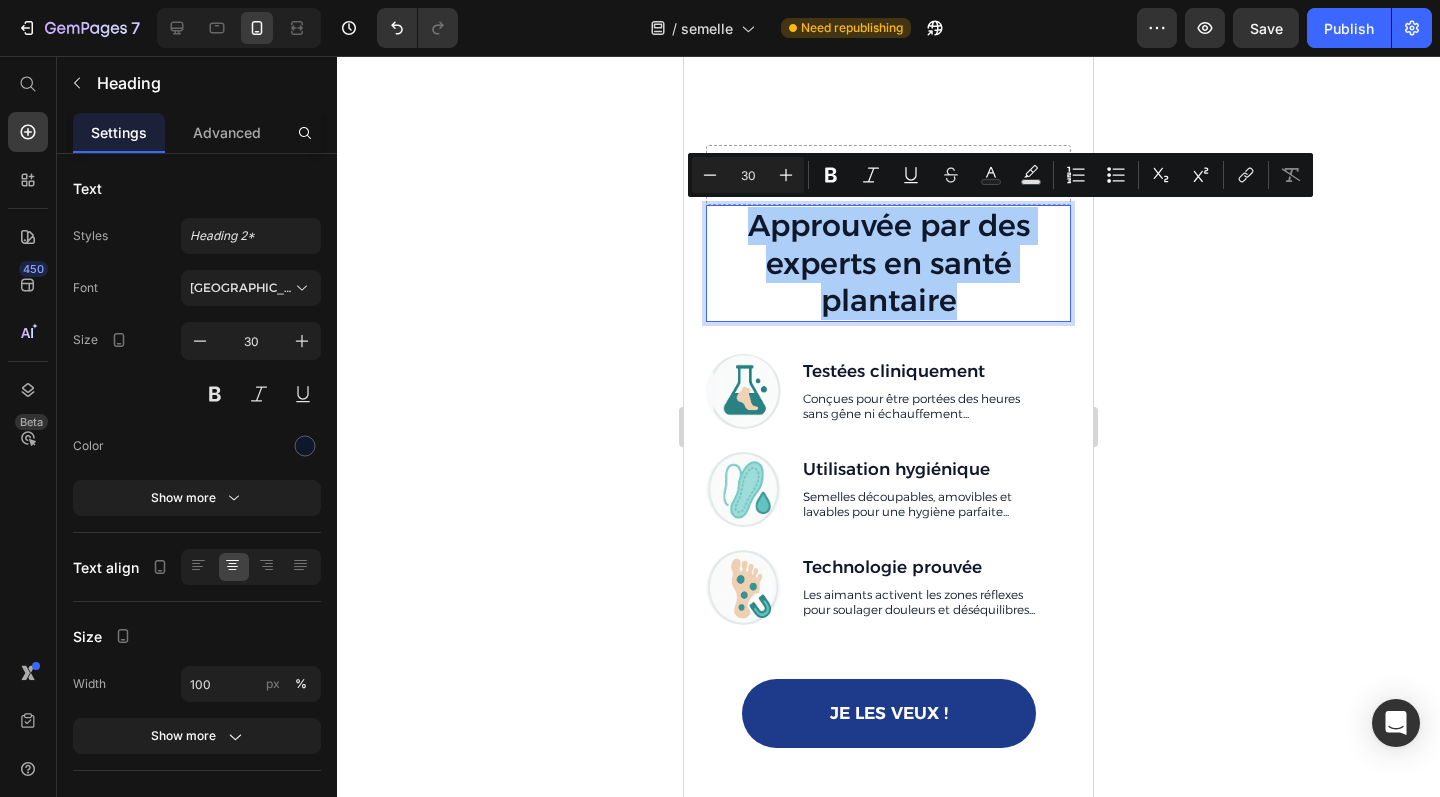 click 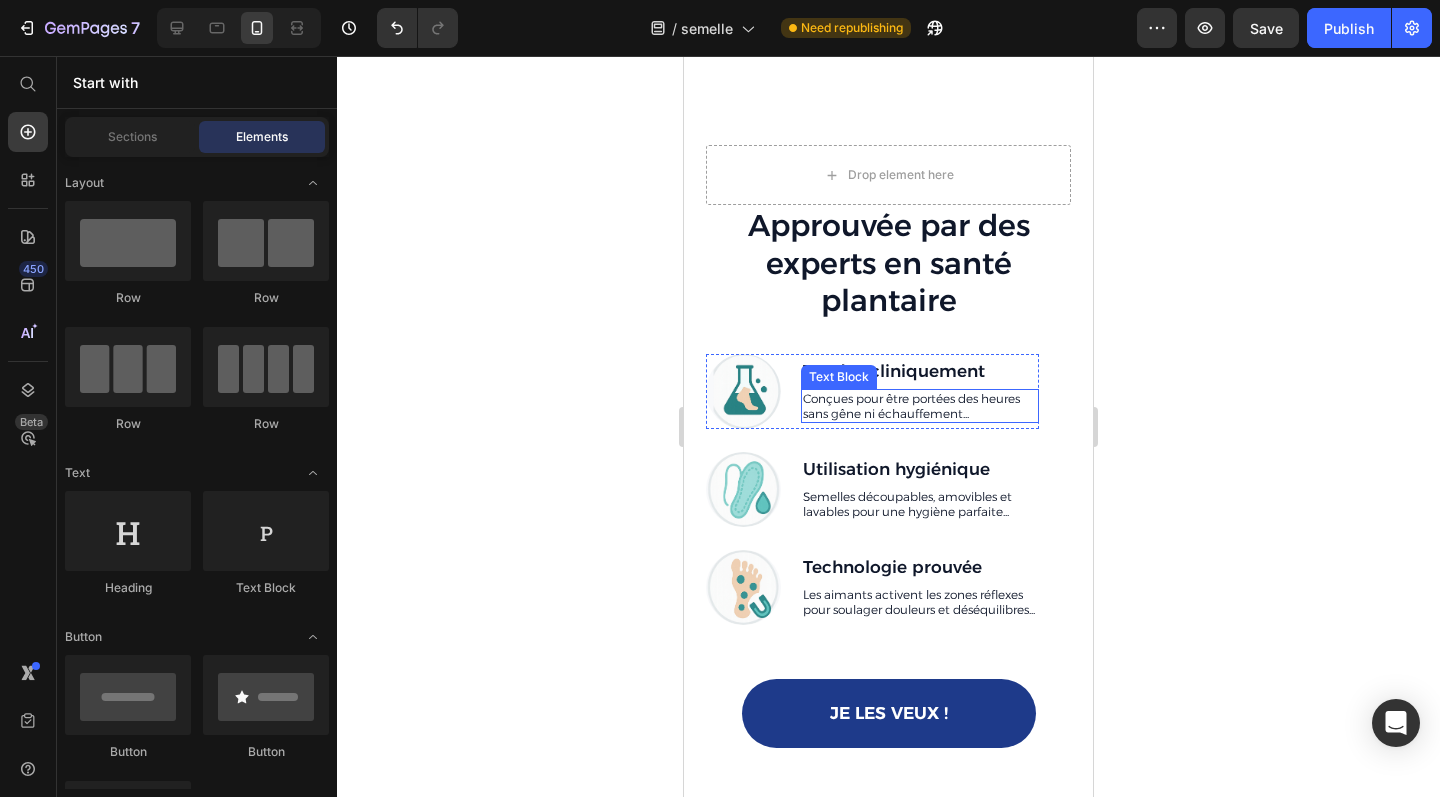 click on "Conçues pour être portées des heures sans gêne ni échauffement..." at bounding box center [920, 406] 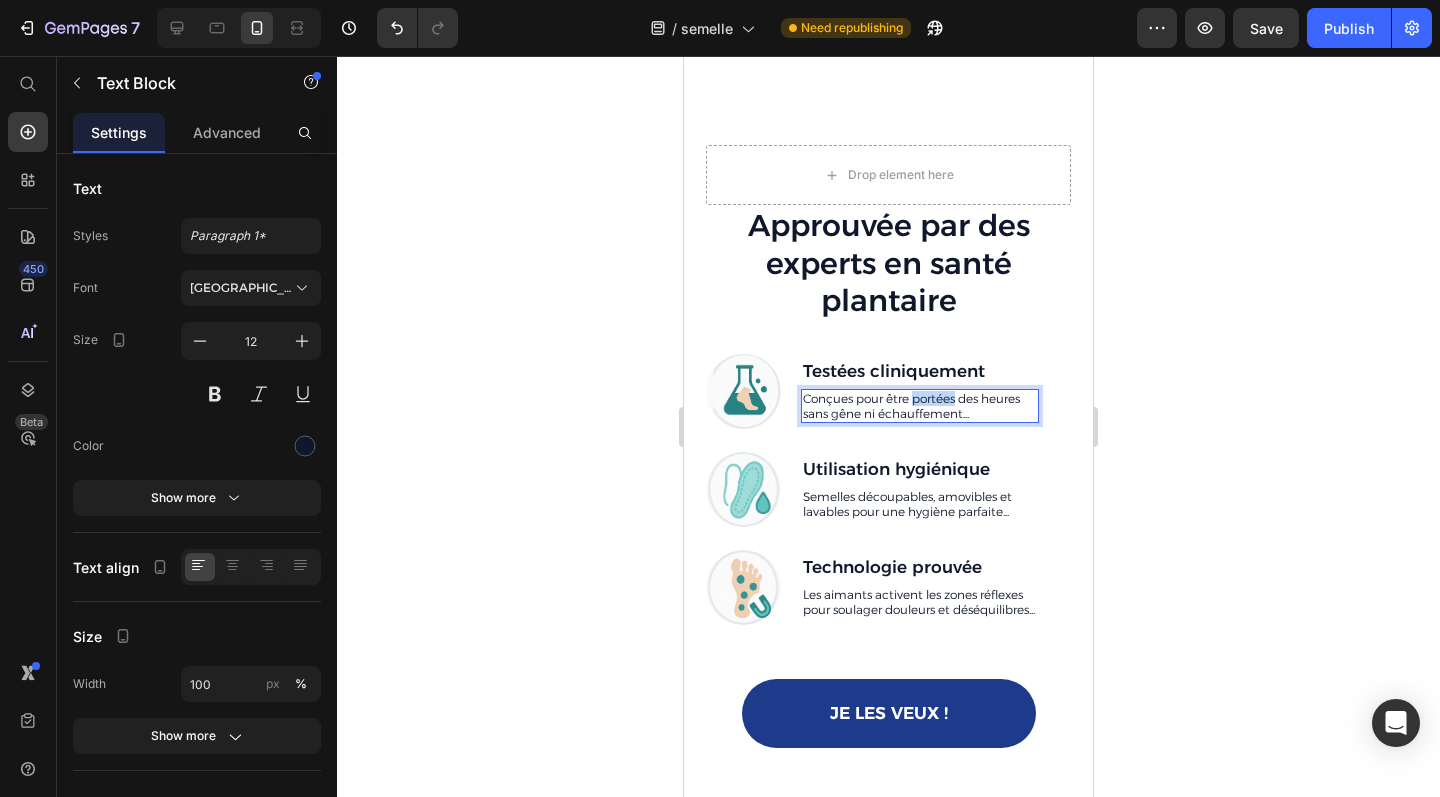 click on "Conçues pour être portées des heures sans gêne ni échauffement..." at bounding box center (920, 406) 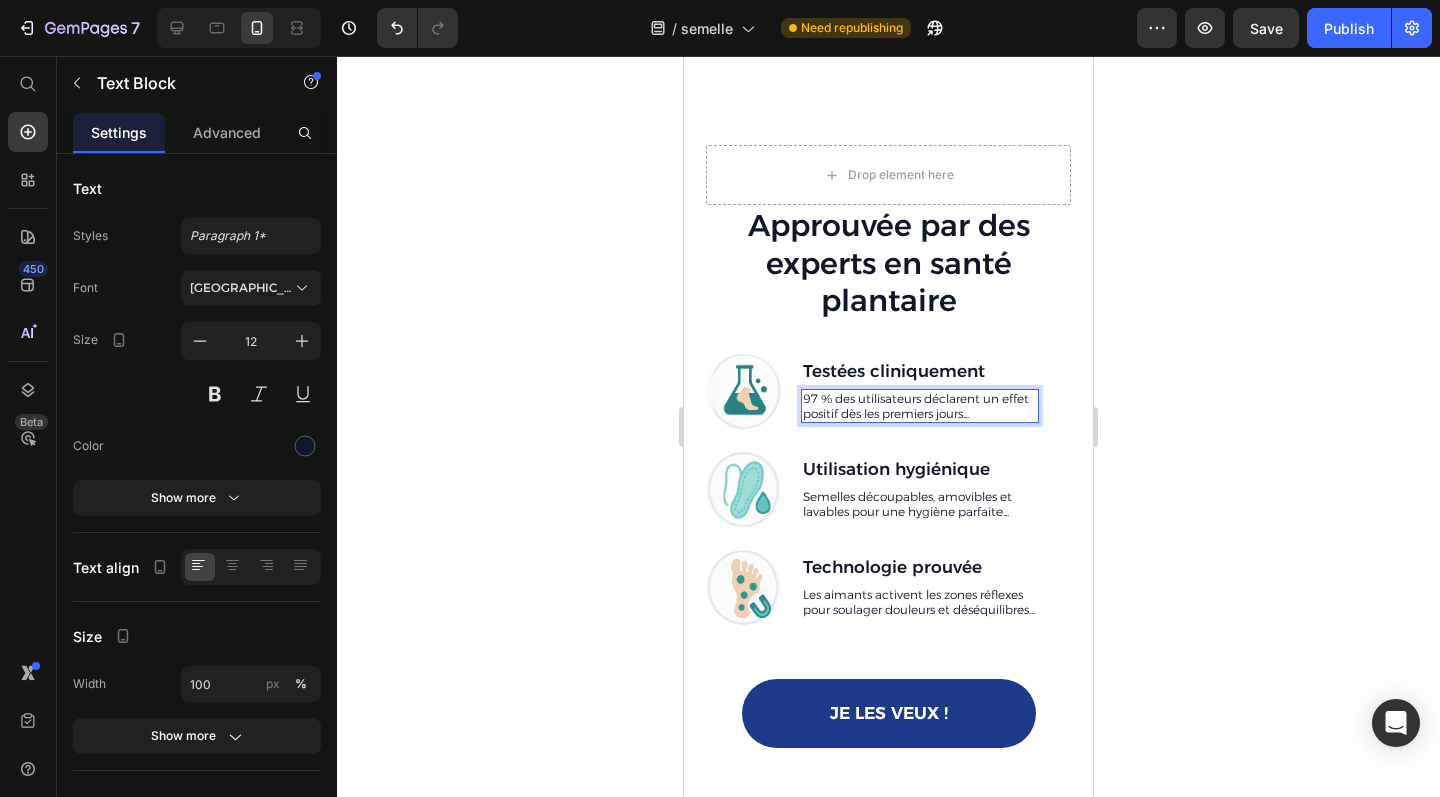 click 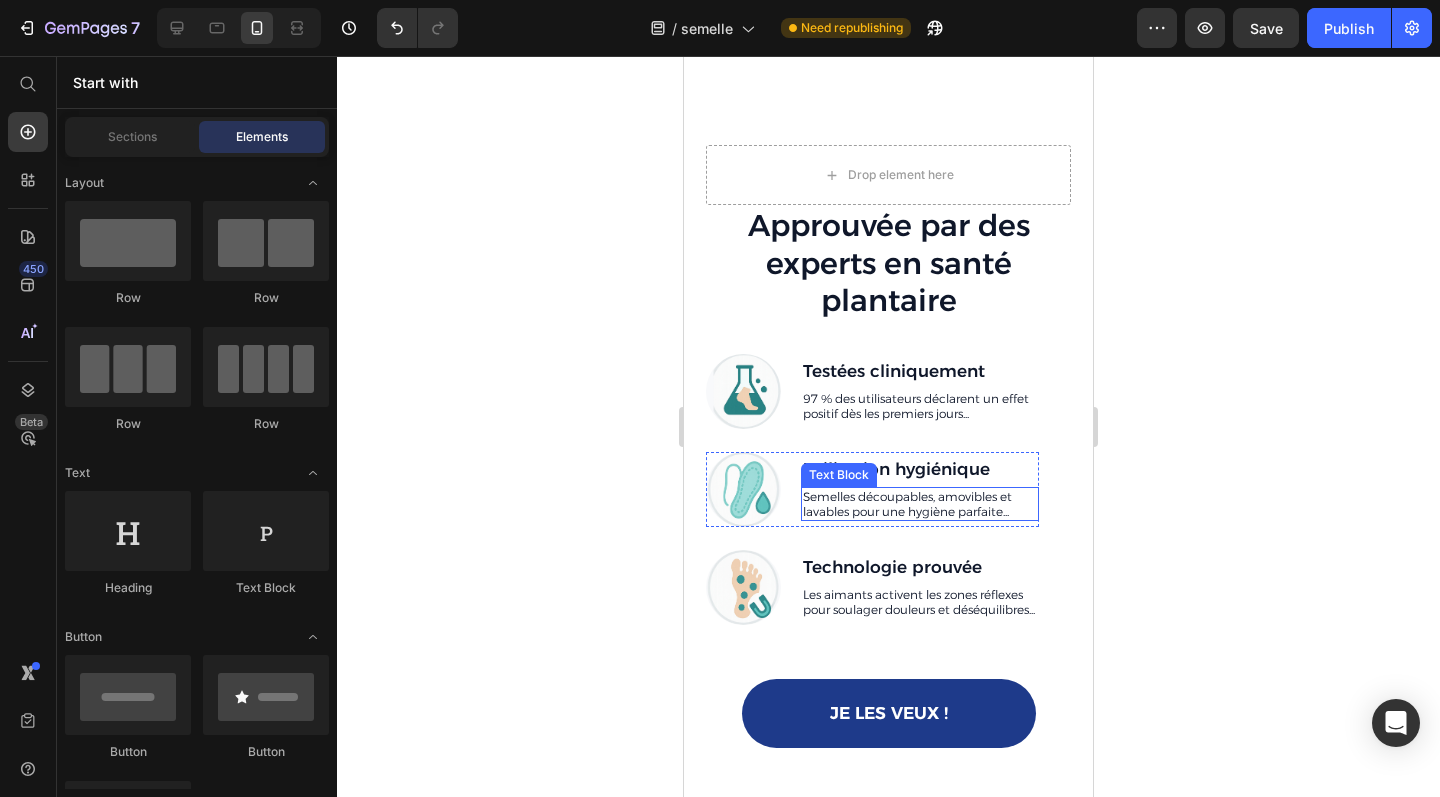 click on "Semelles découpables, amovibles et lavables pour une hygiène parfaite..." at bounding box center (920, 504) 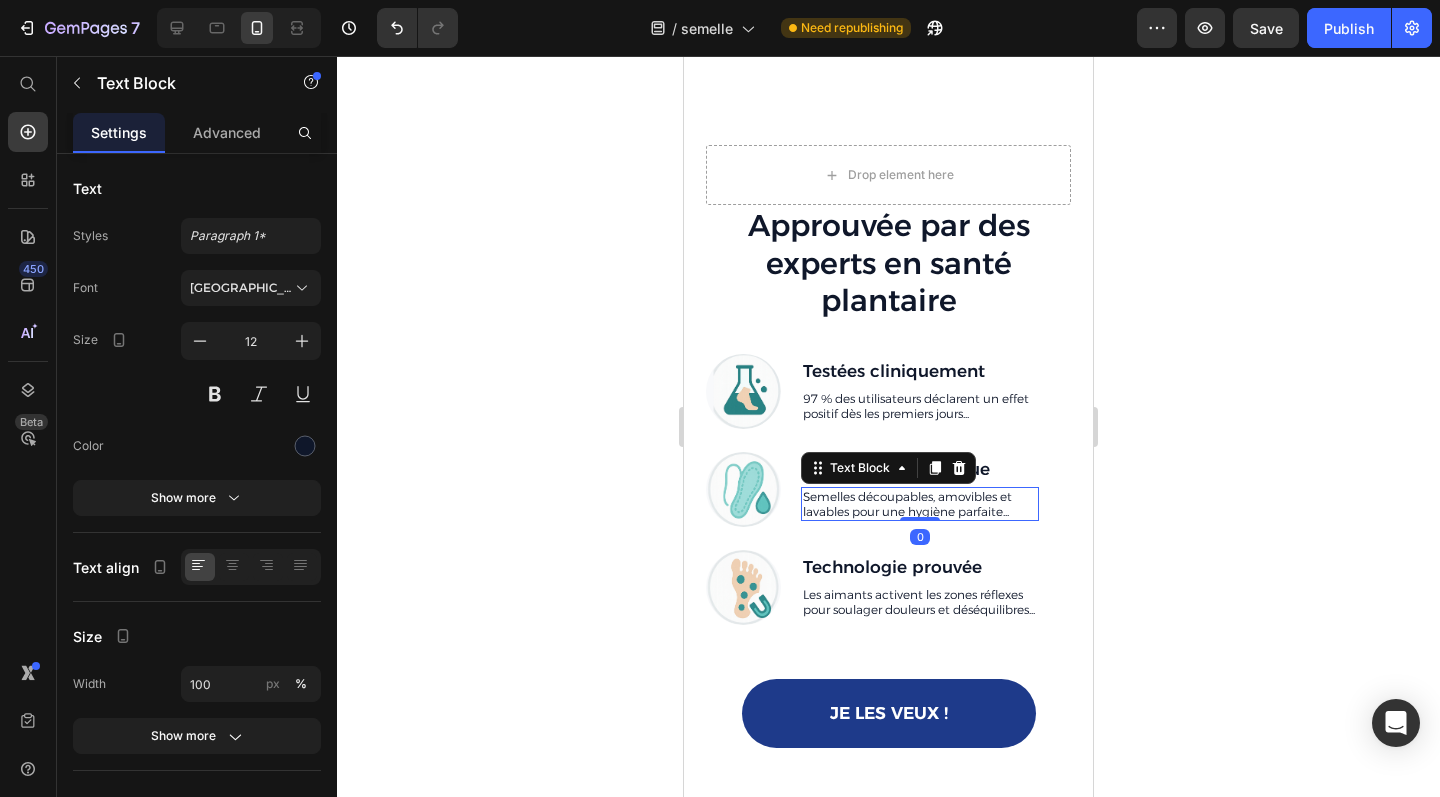 click on "Semelles découpables, amovibles et lavables pour une hygiène parfaite..." at bounding box center (920, 504) 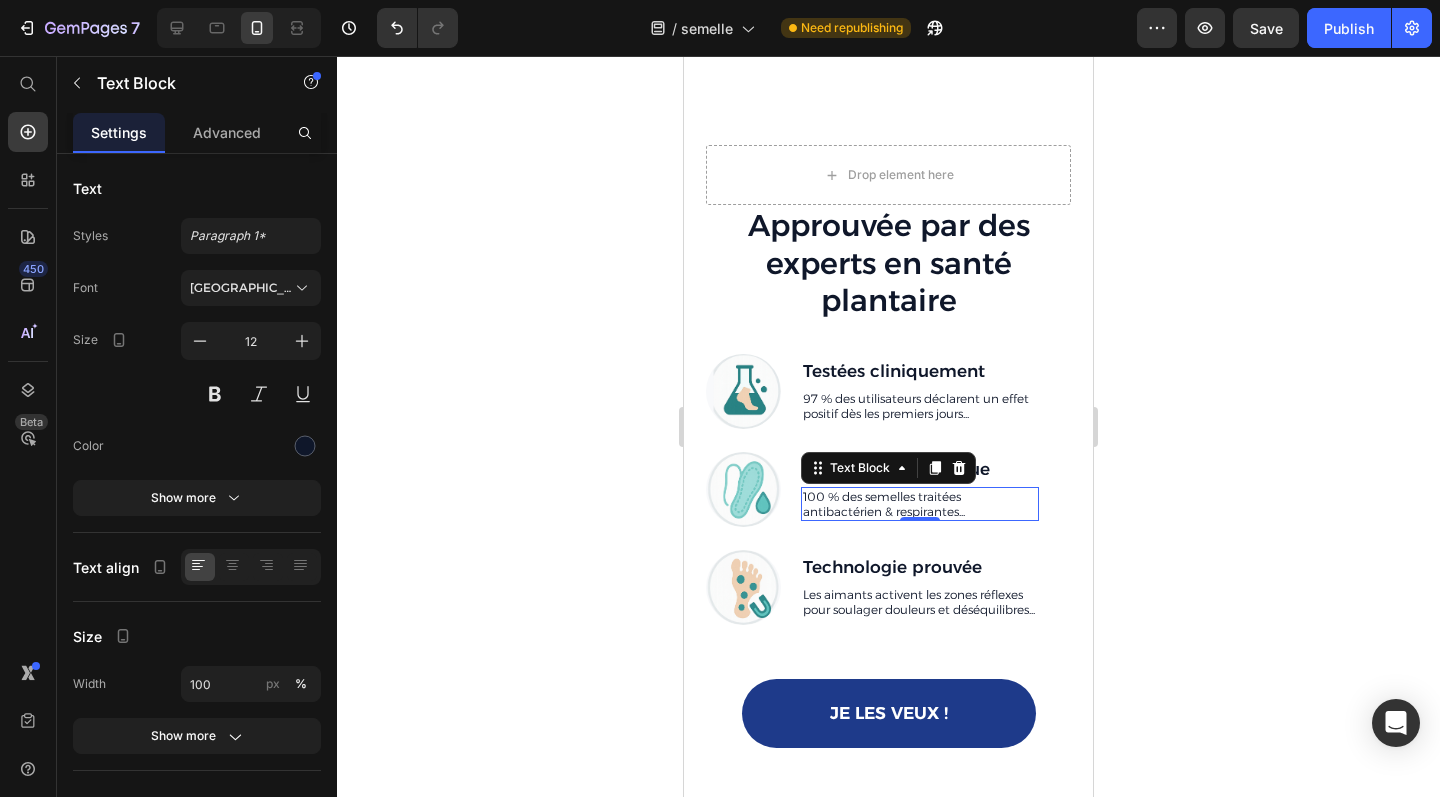 click 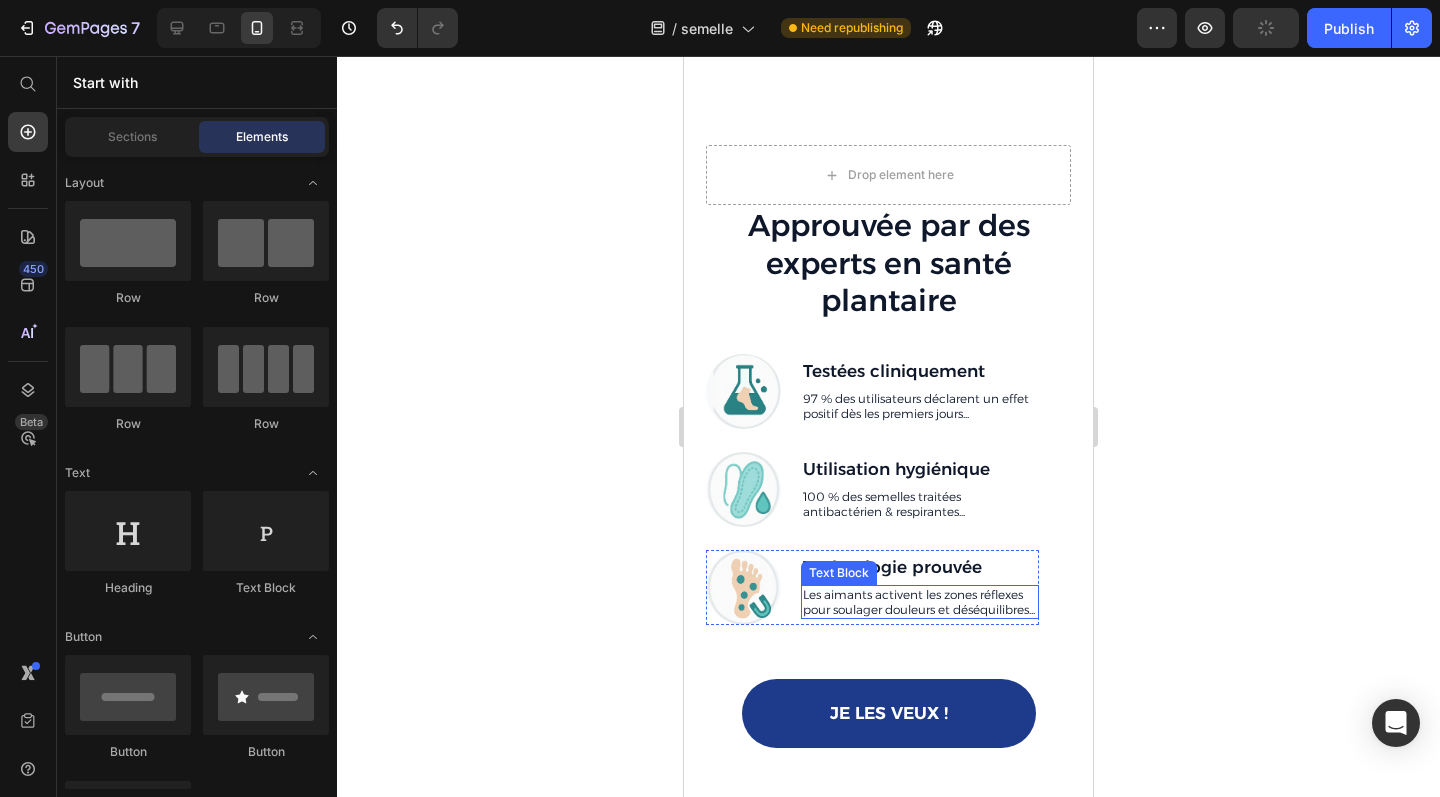 click on "Les aimants activent les zones réflexes pour soulager douleurs et déséquilibres..." at bounding box center [920, 602] 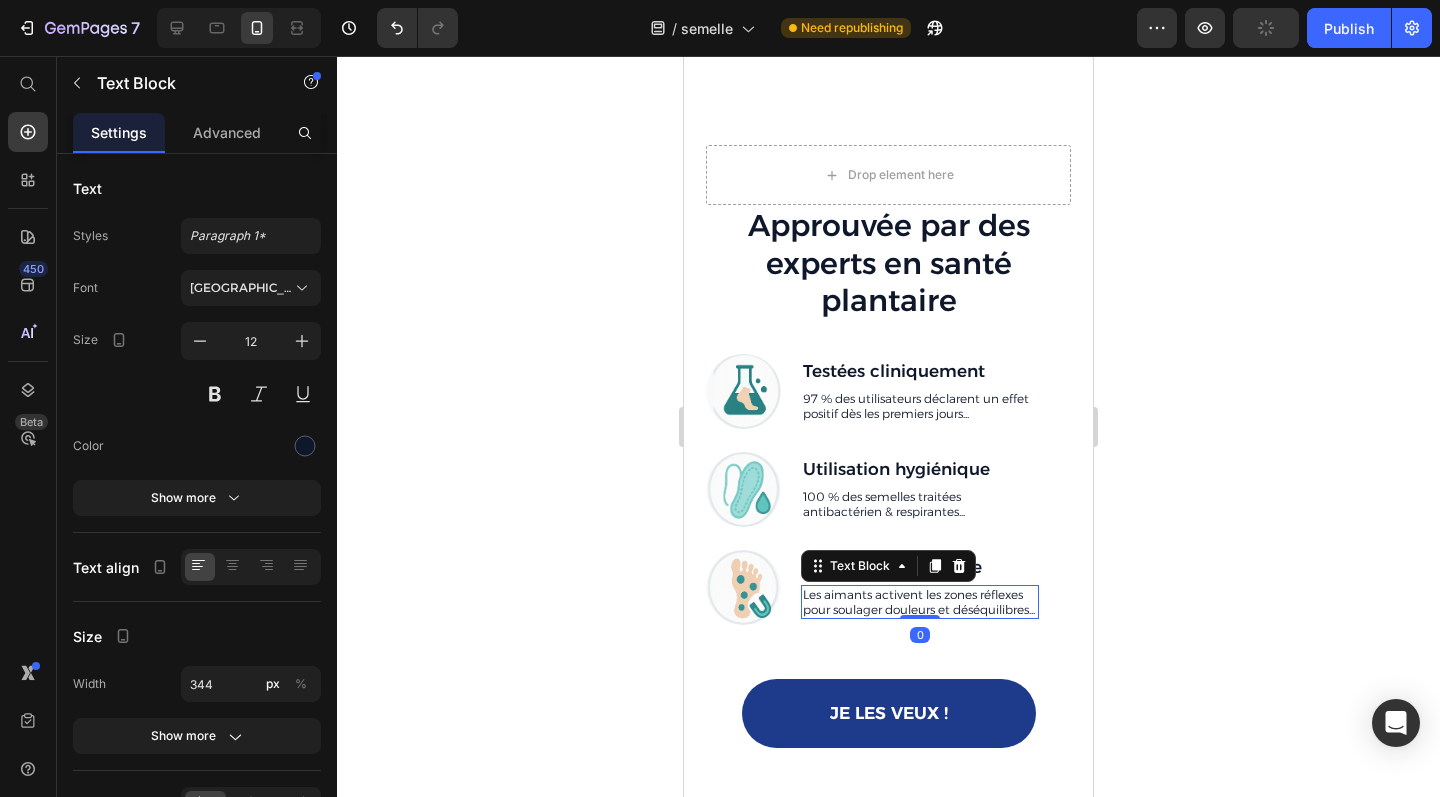 click on "Les aimants activent les zones réflexes pour soulager douleurs et déséquilibres..." at bounding box center [920, 602] 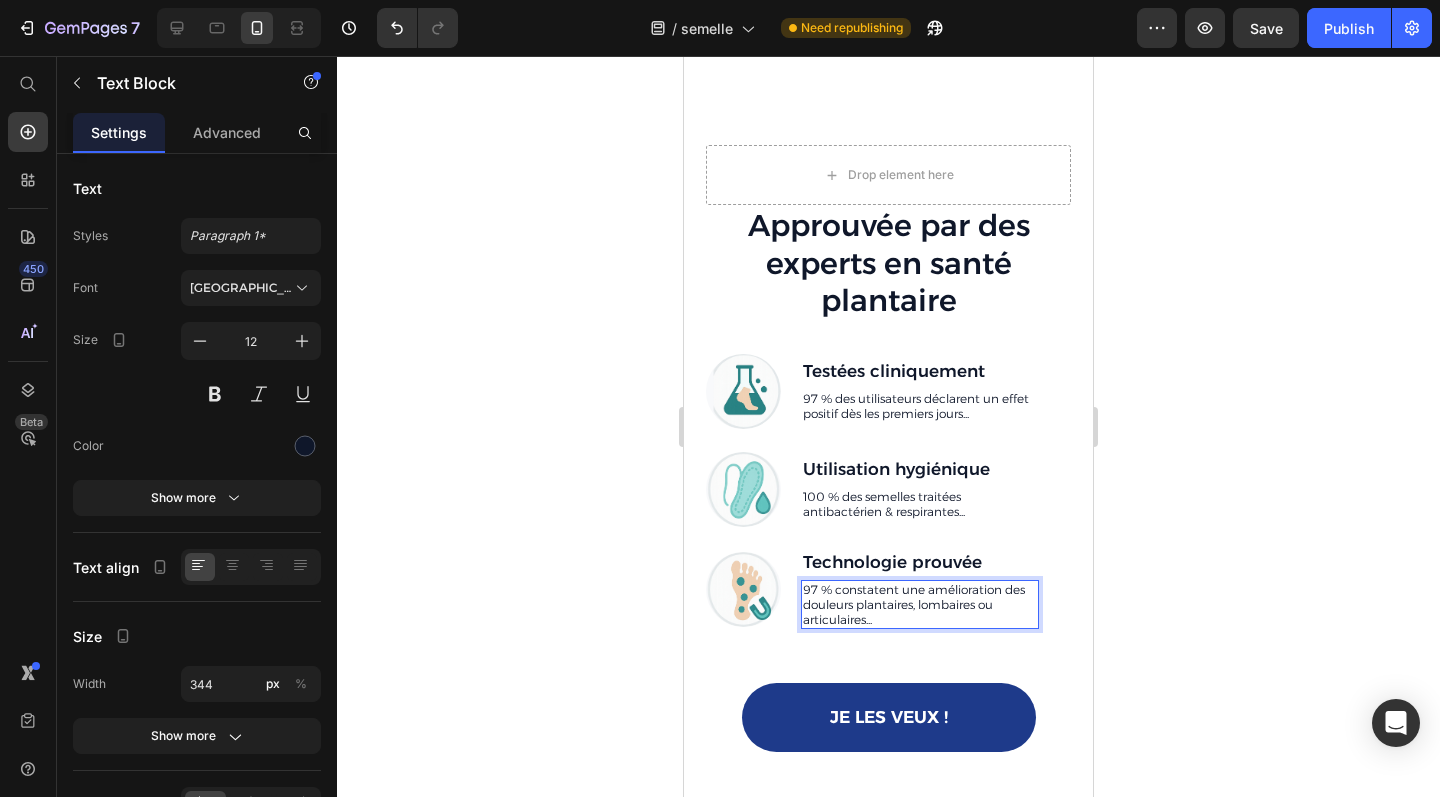 click 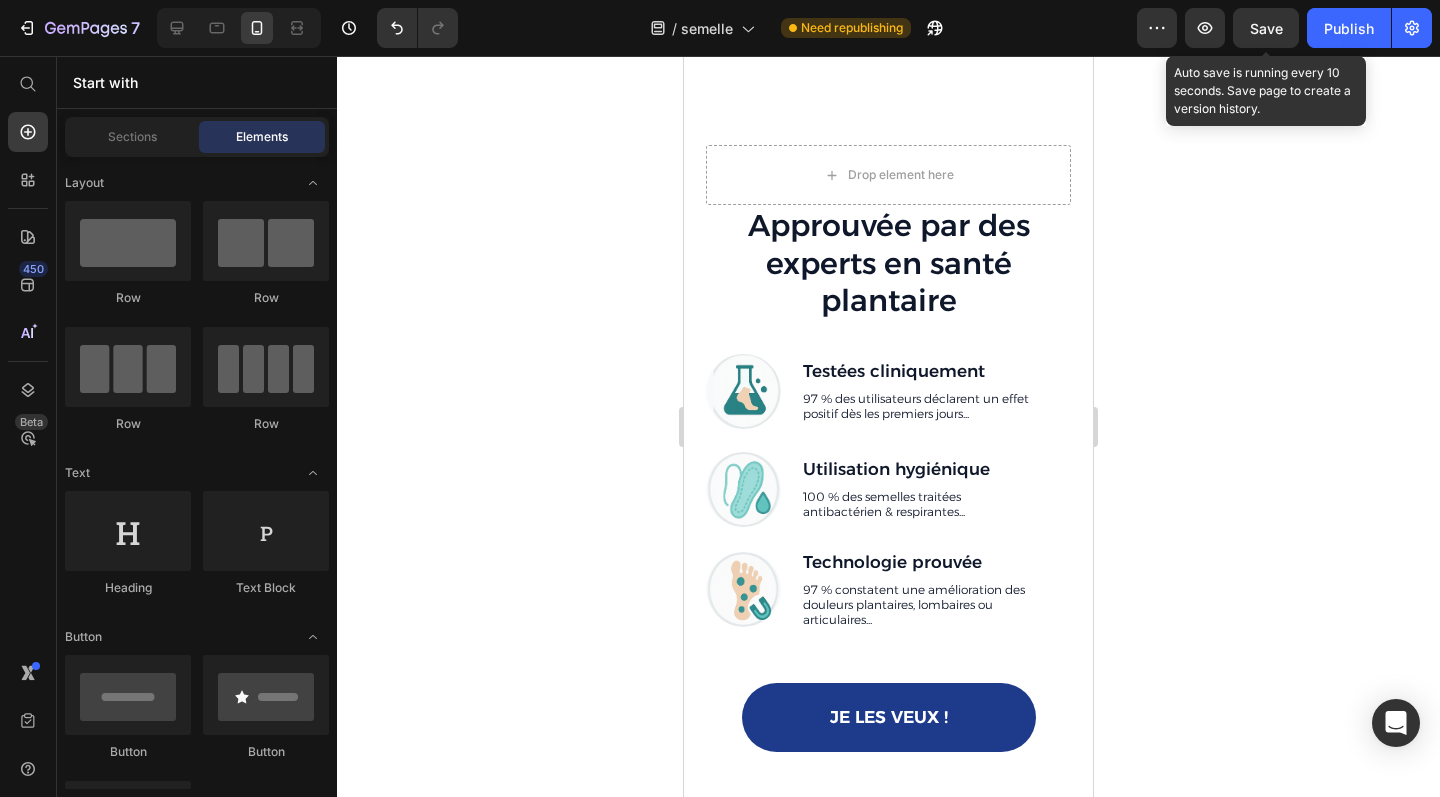 click on "Save" at bounding box center [1266, 28] 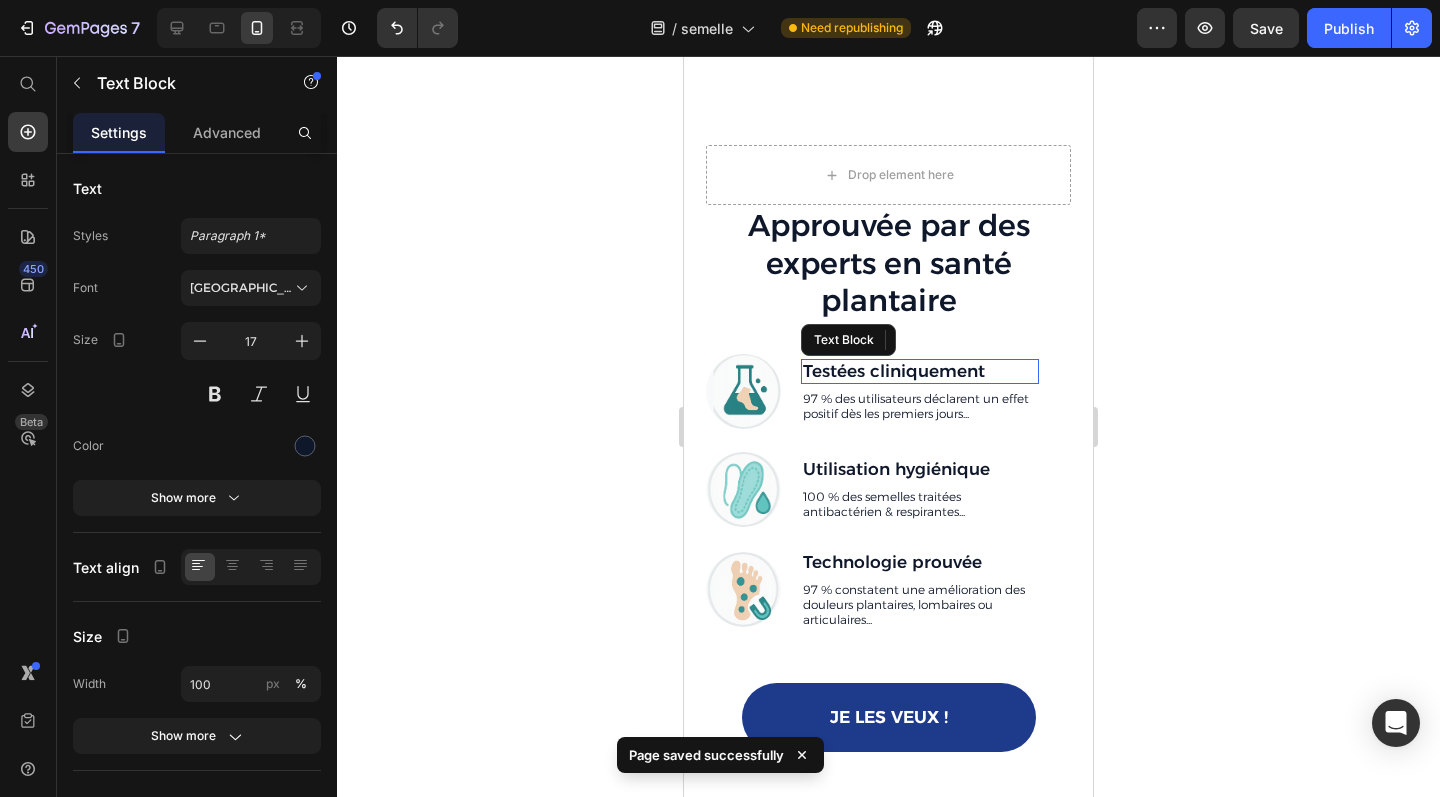 click on "Testées cliniquement" at bounding box center (920, 371) 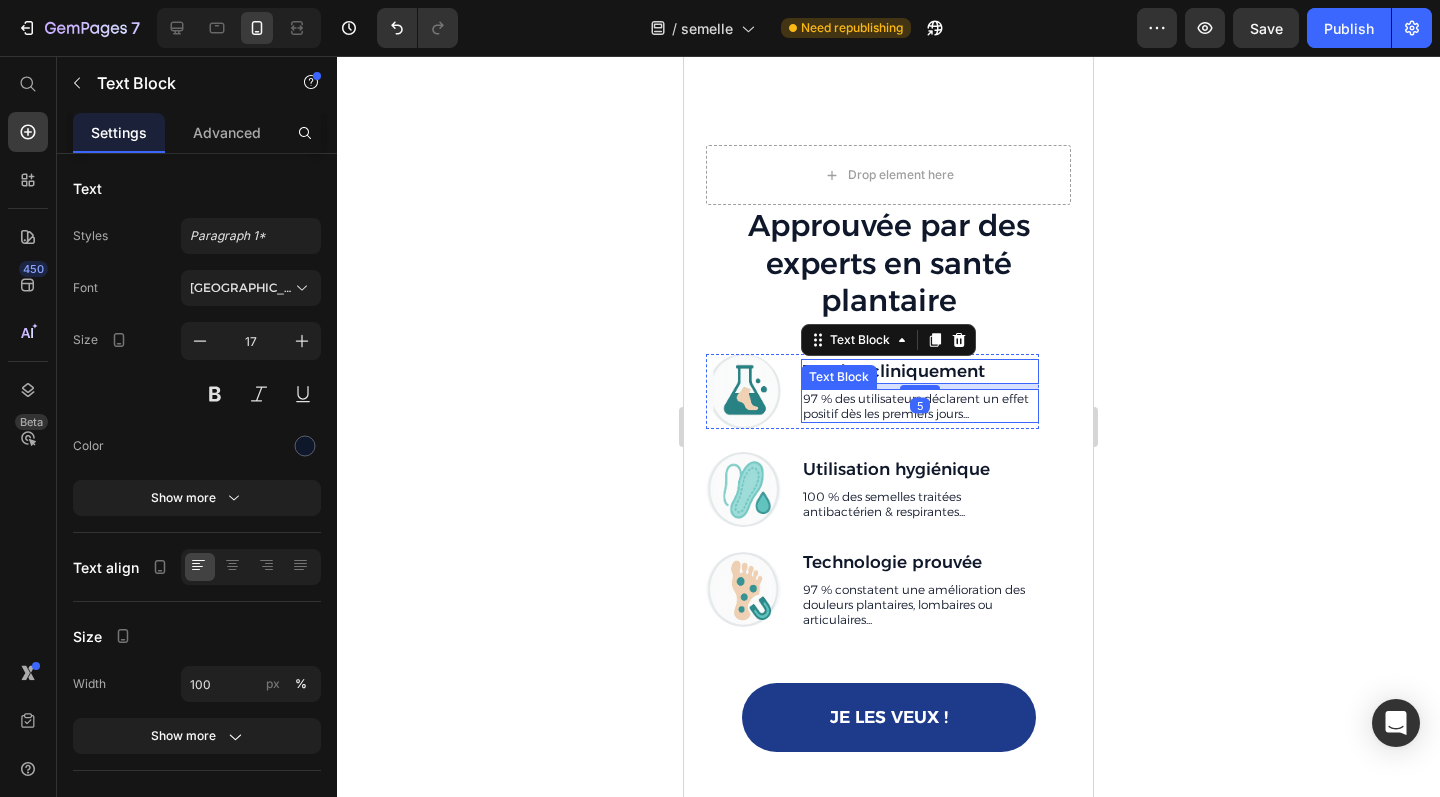 click on "97 % des utilisateurs déclarent un effet positif dès les premiers jours..." at bounding box center [920, 406] 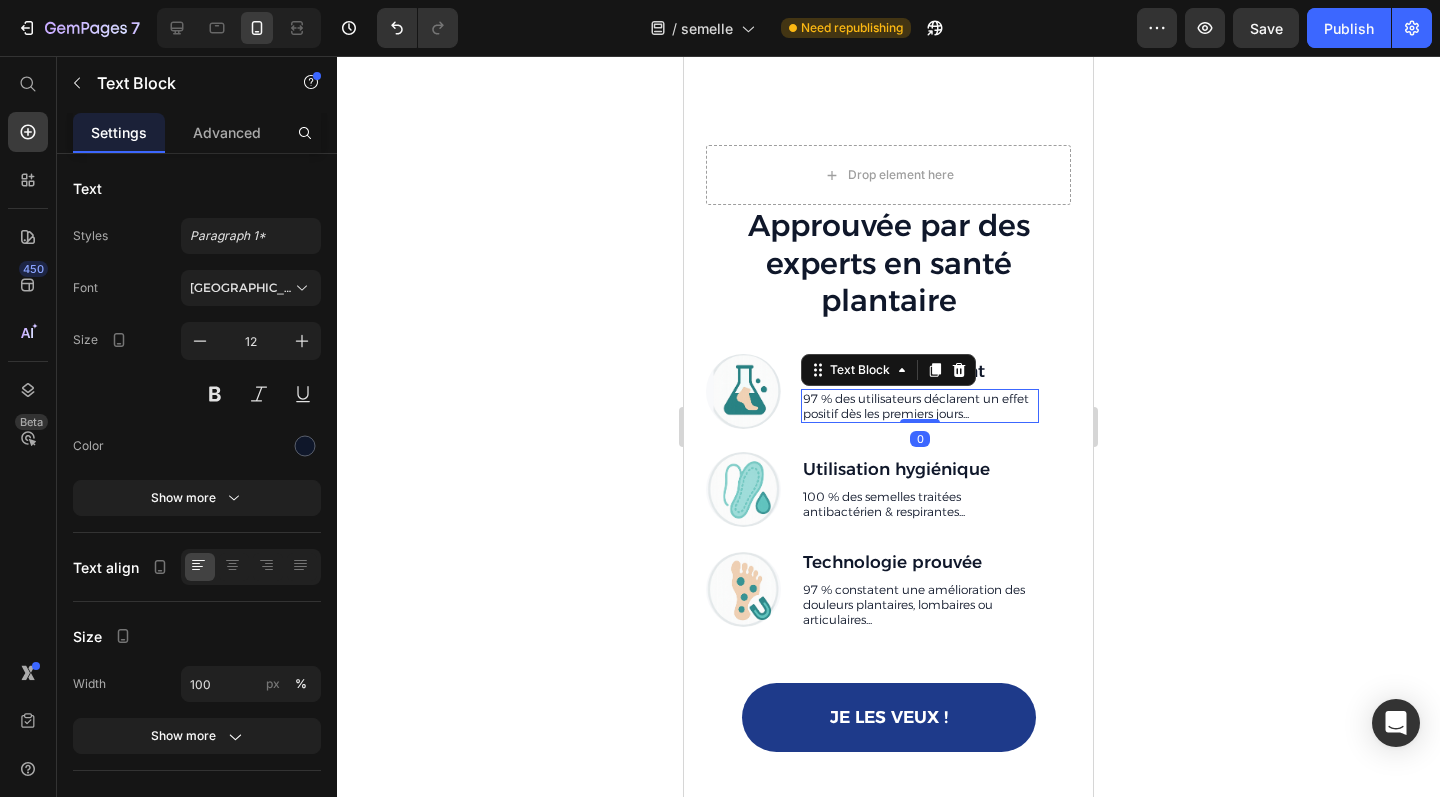 click 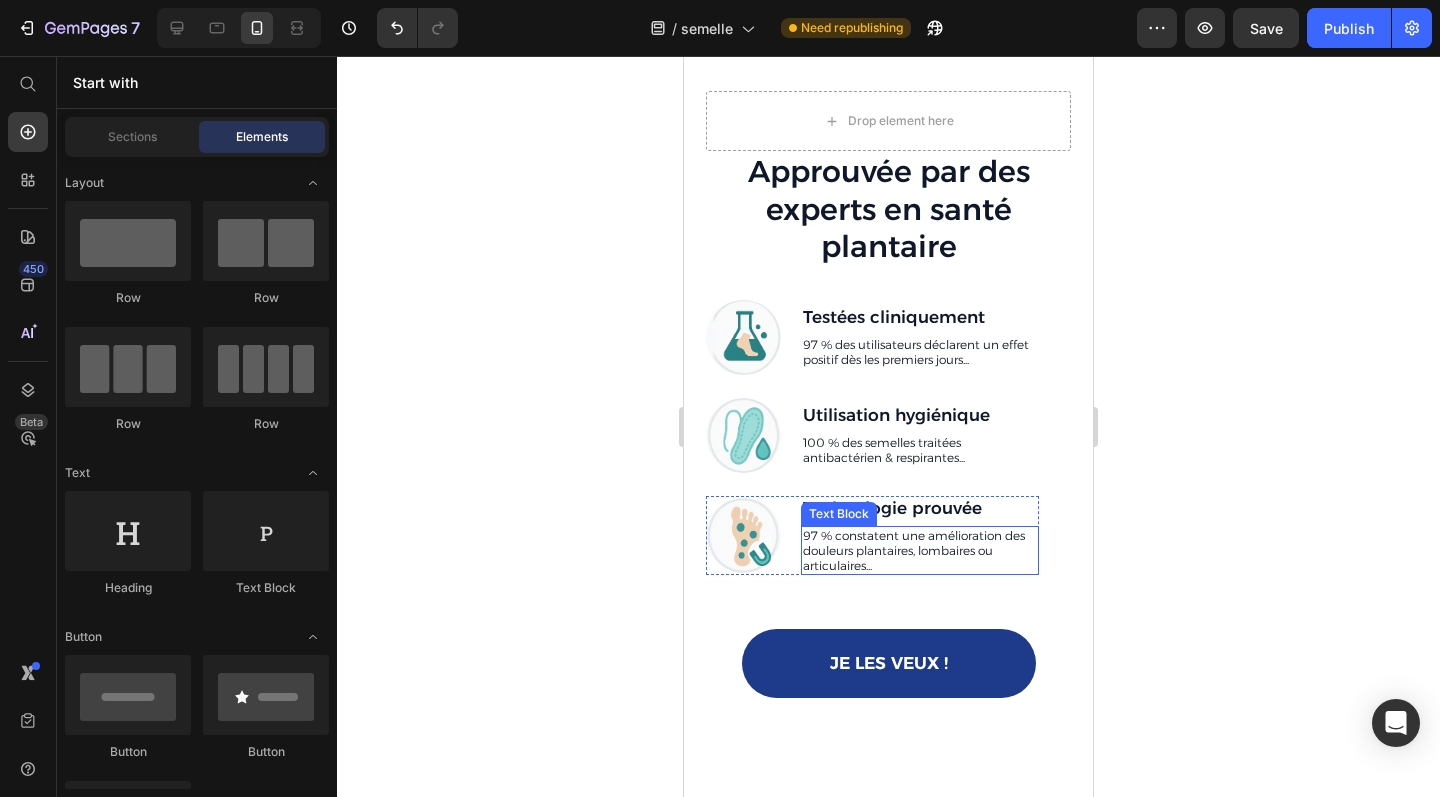 scroll, scrollTop: 2353, scrollLeft: 0, axis: vertical 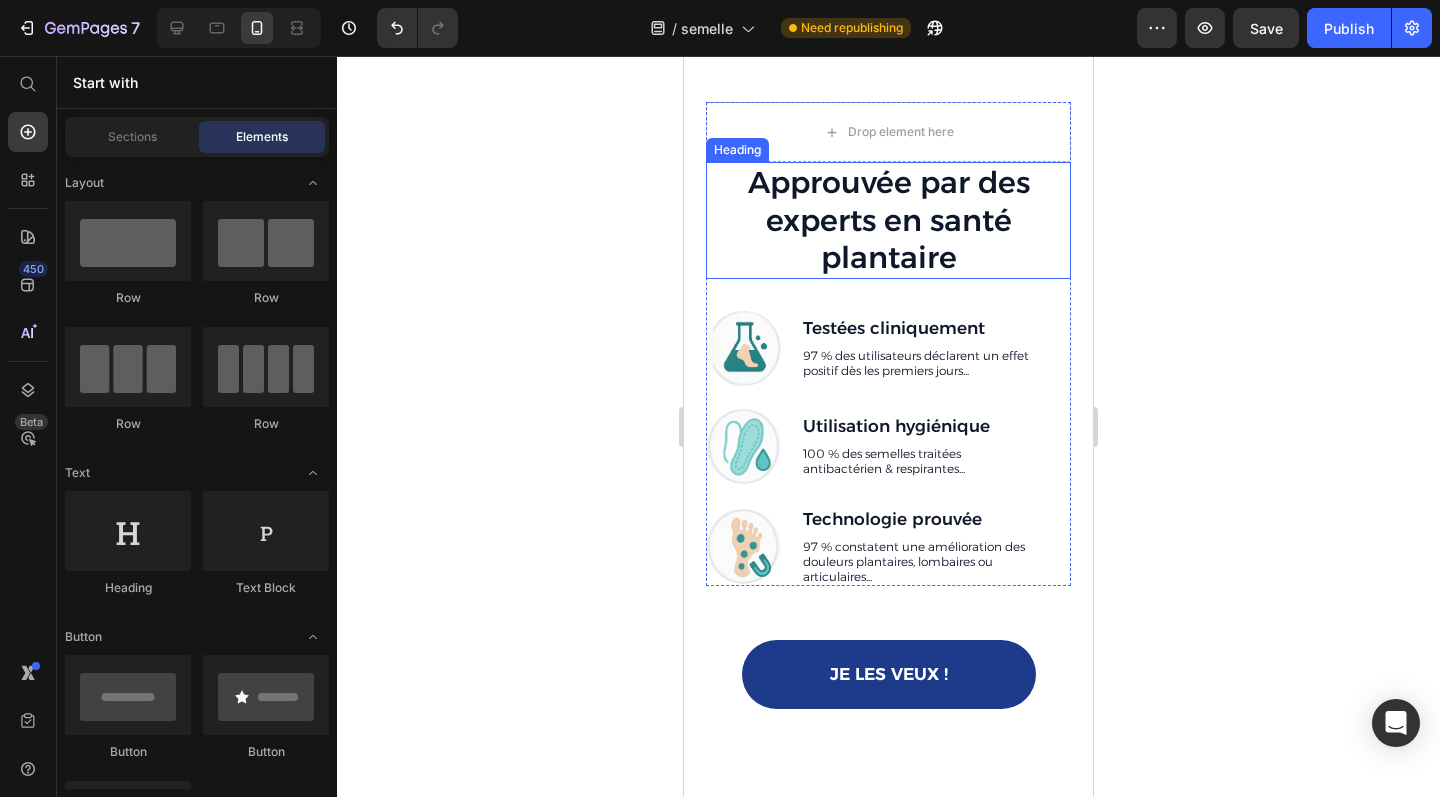 click on "Approuvée par des experts en santé plantaire" at bounding box center [888, 220] 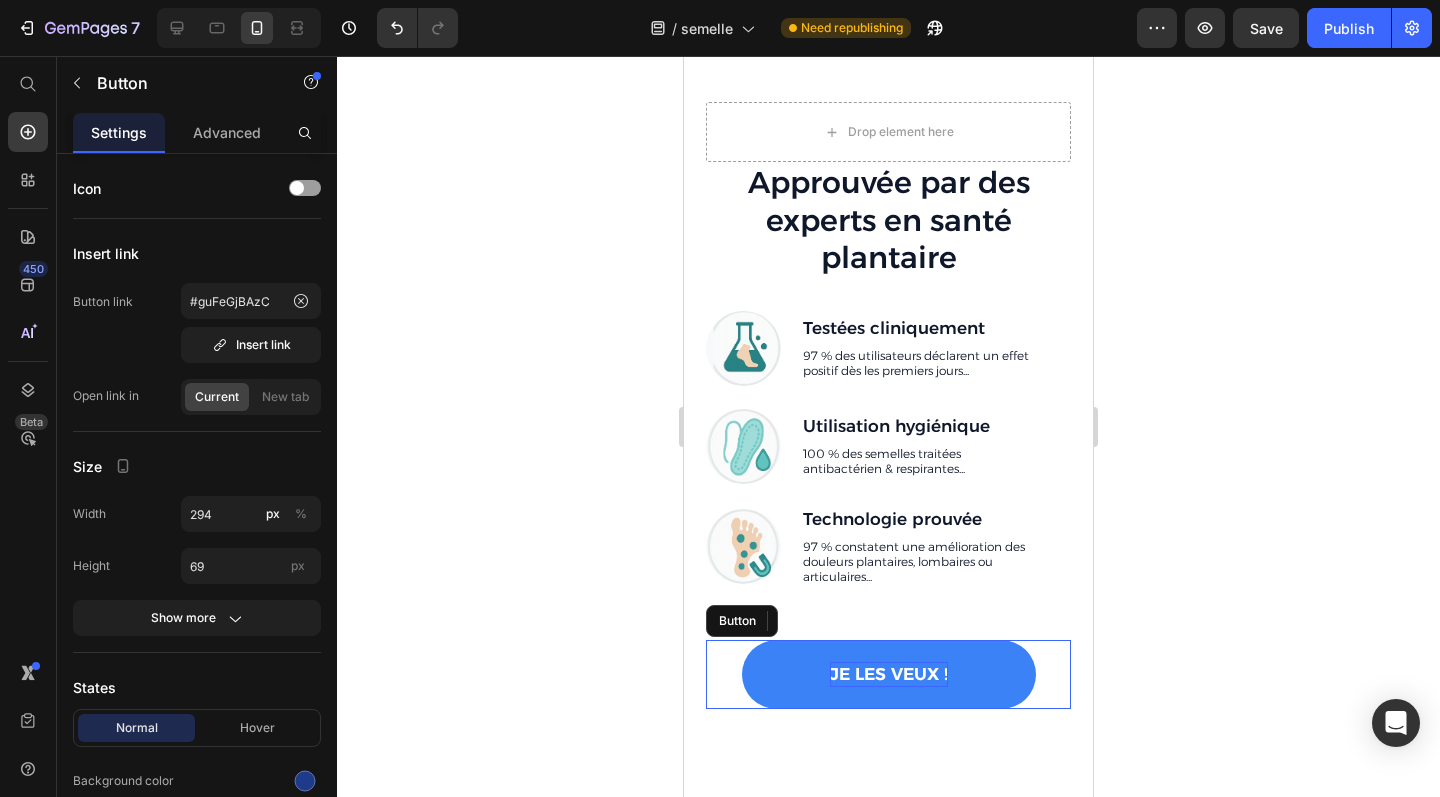 click on "Je les veux !" at bounding box center [889, 674] 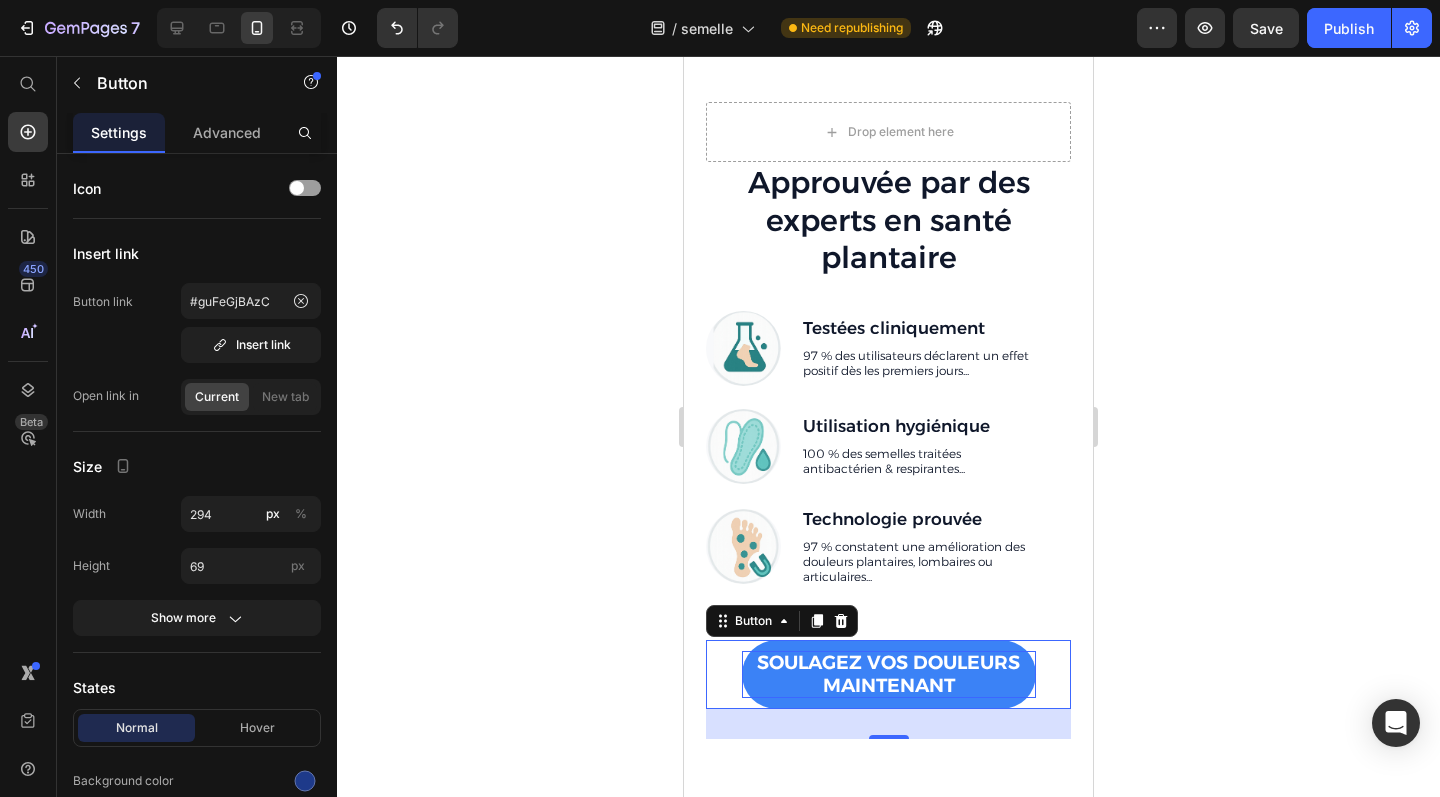 click 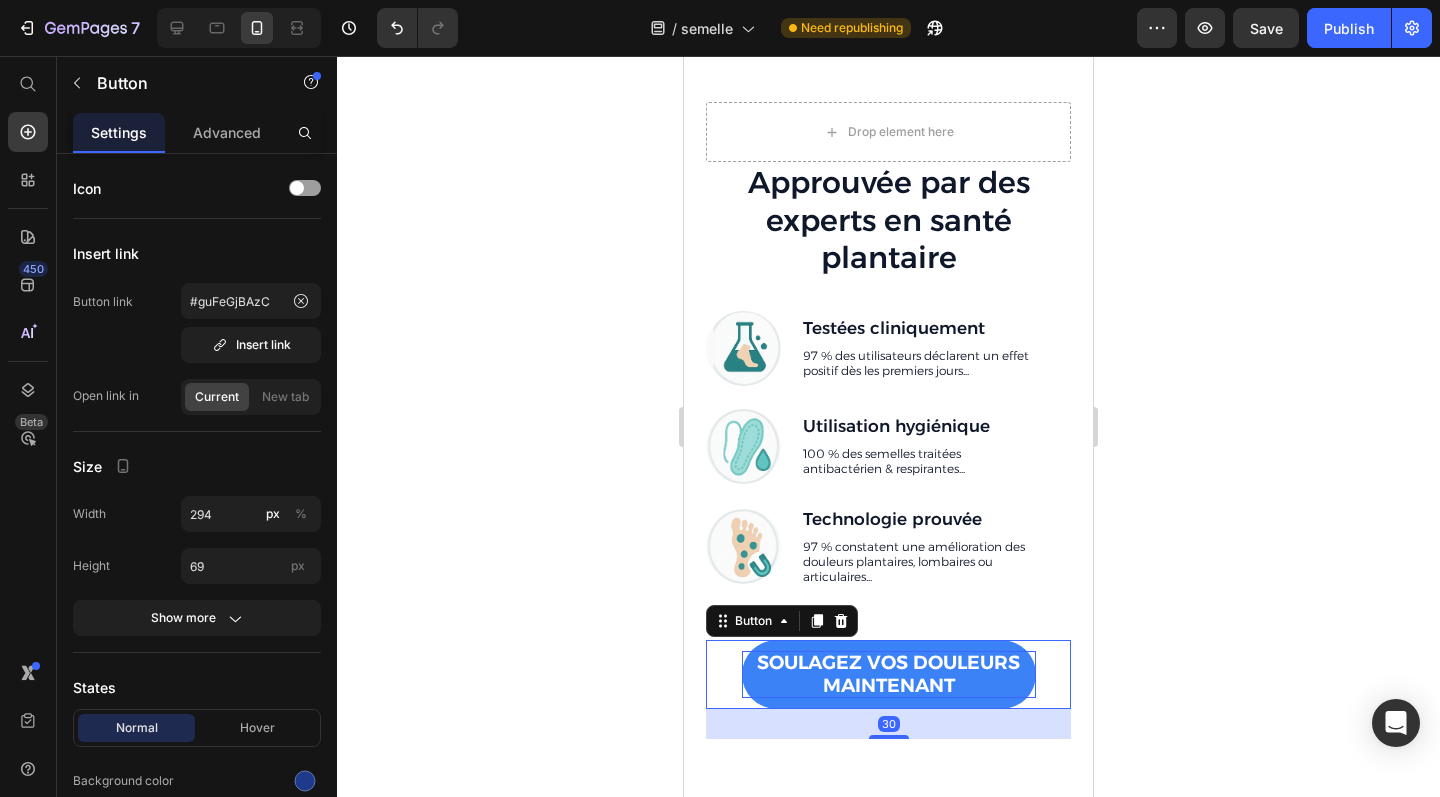 click on "Soulagez vos douleurs maintenant" at bounding box center (889, 675) 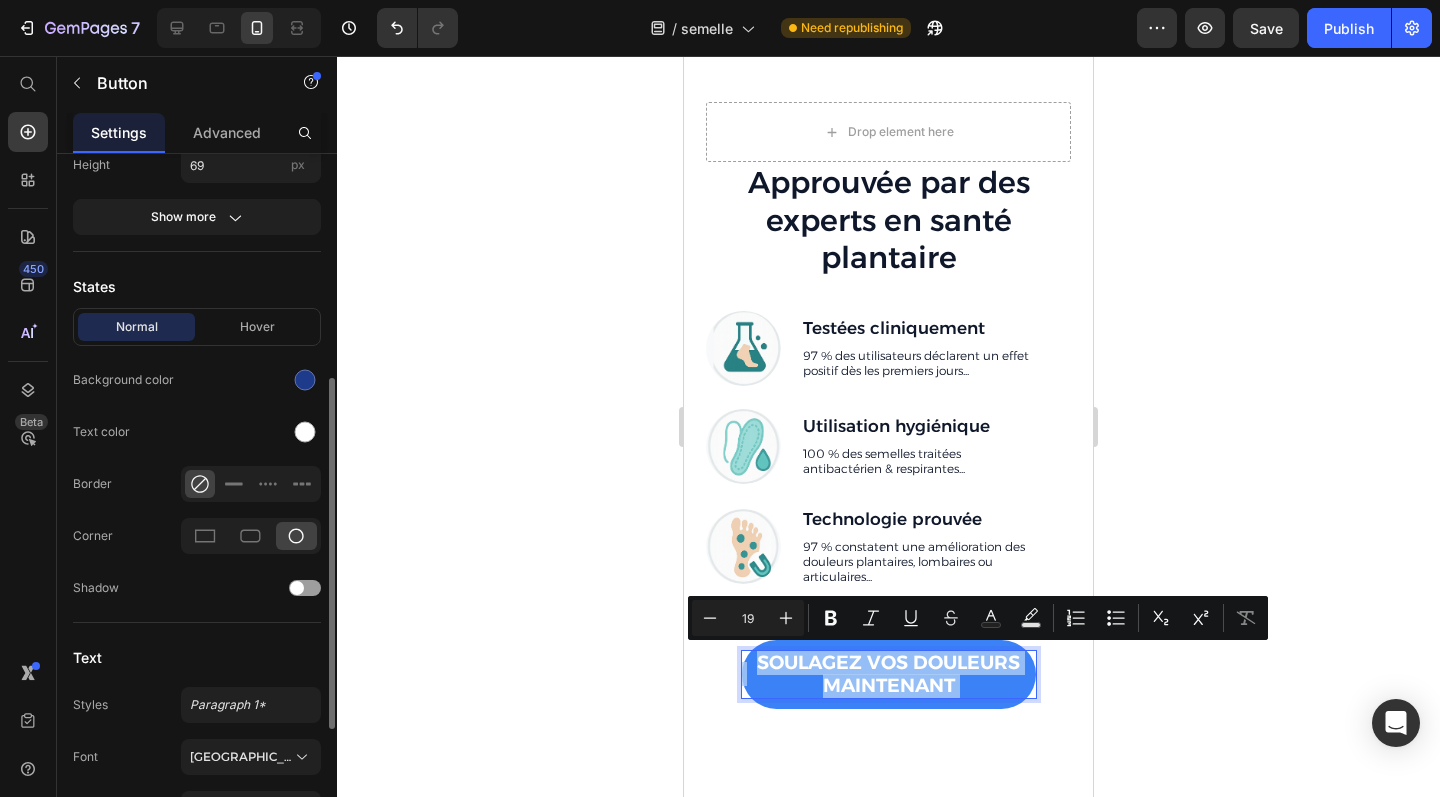 scroll, scrollTop: 418, scrollLeft: 0, axis: vertical 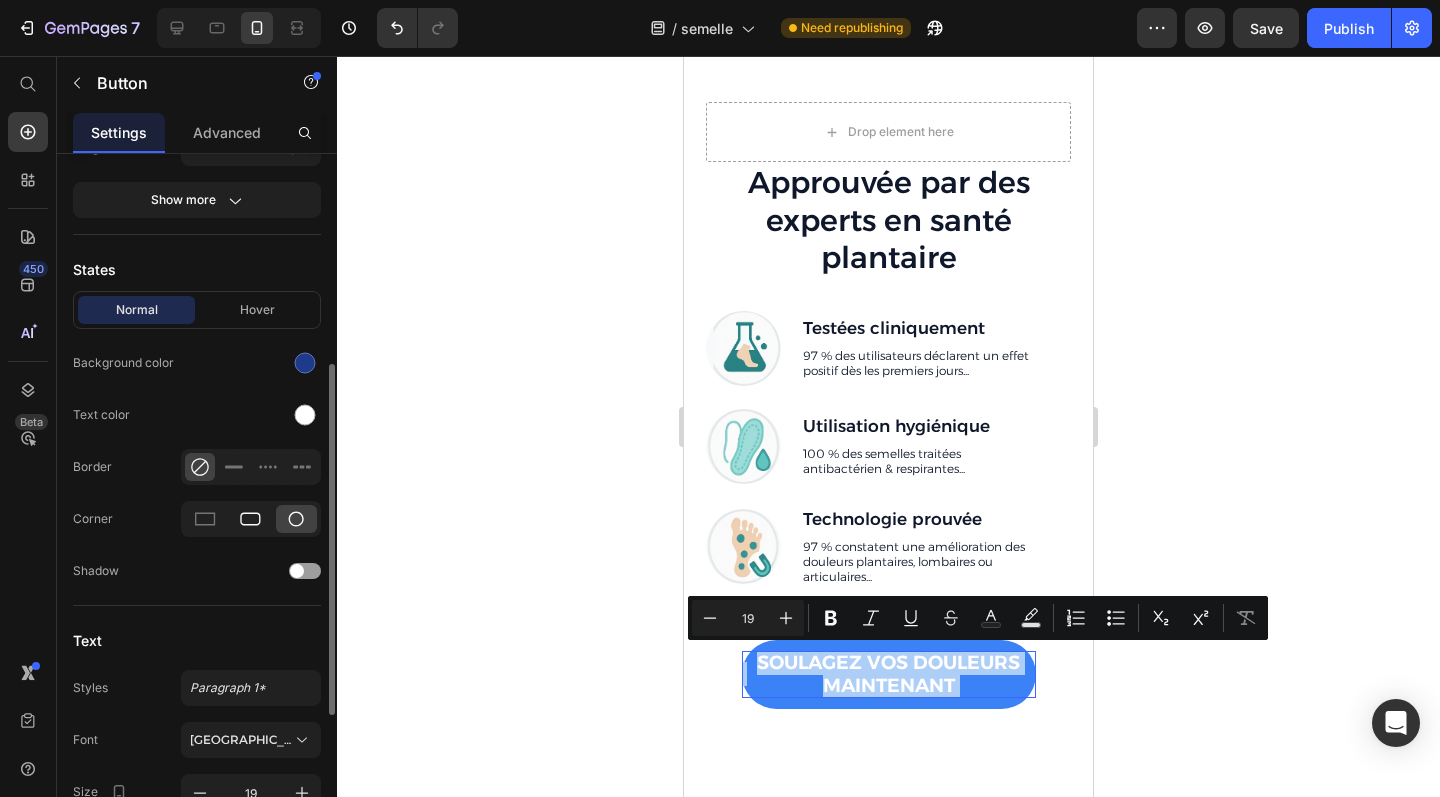 click 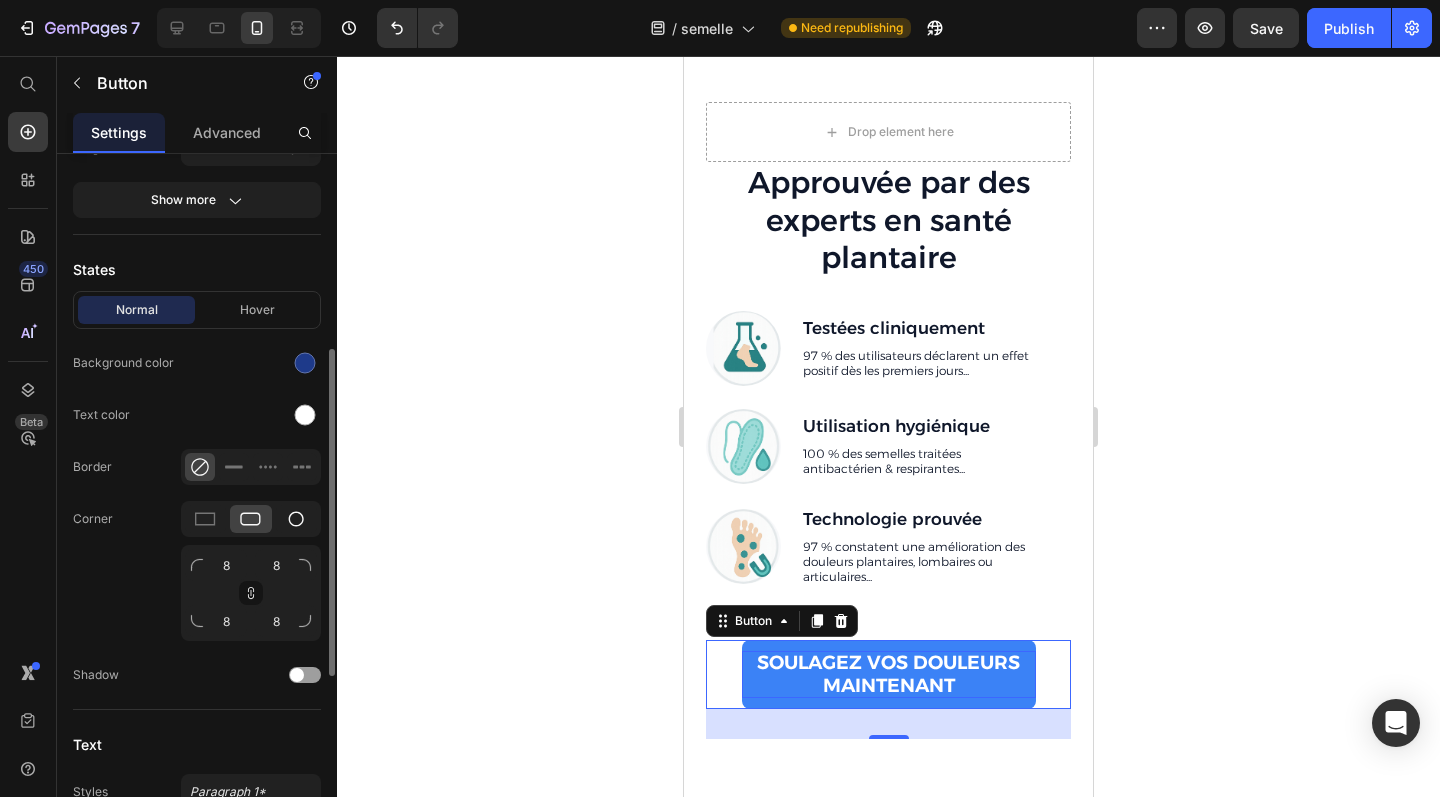 click 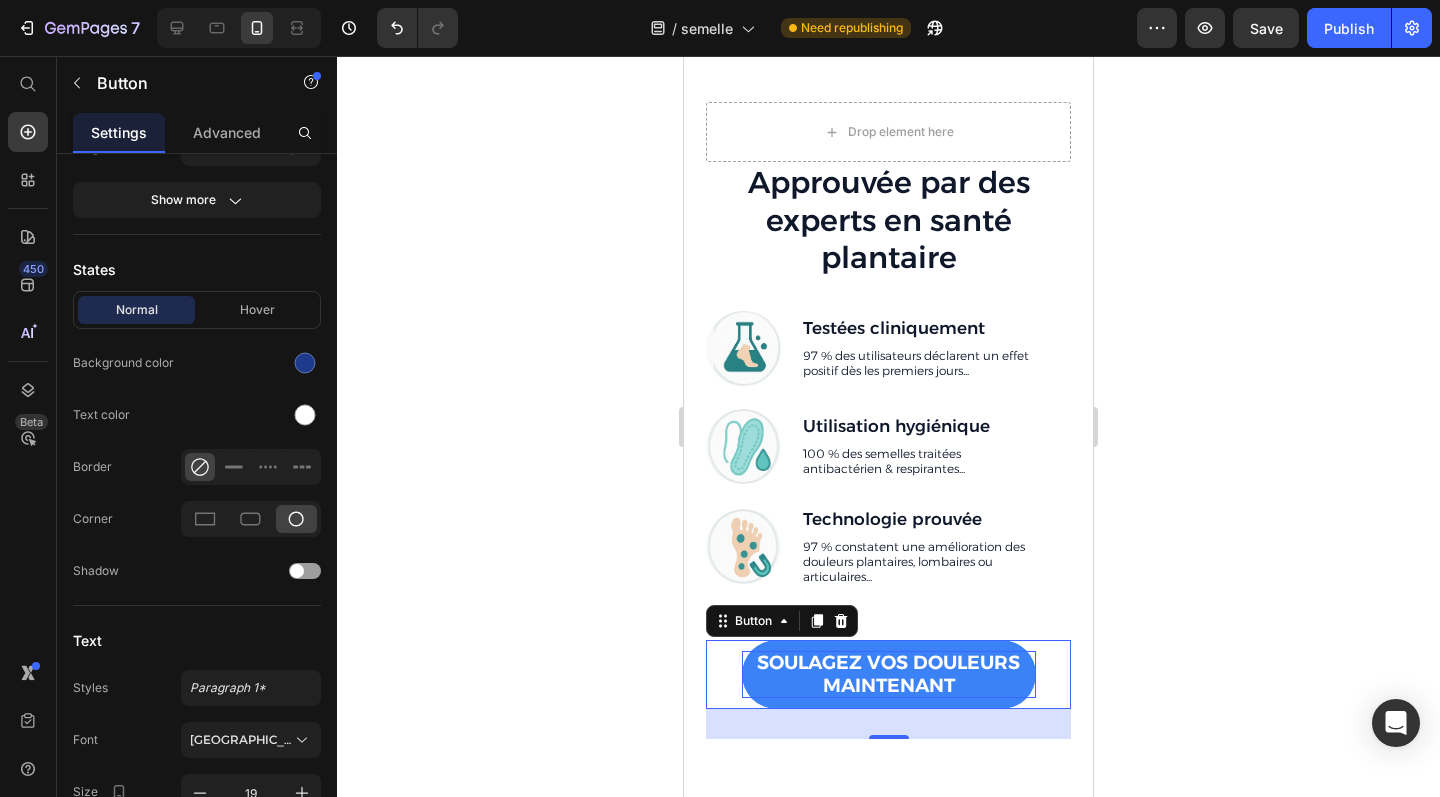 click 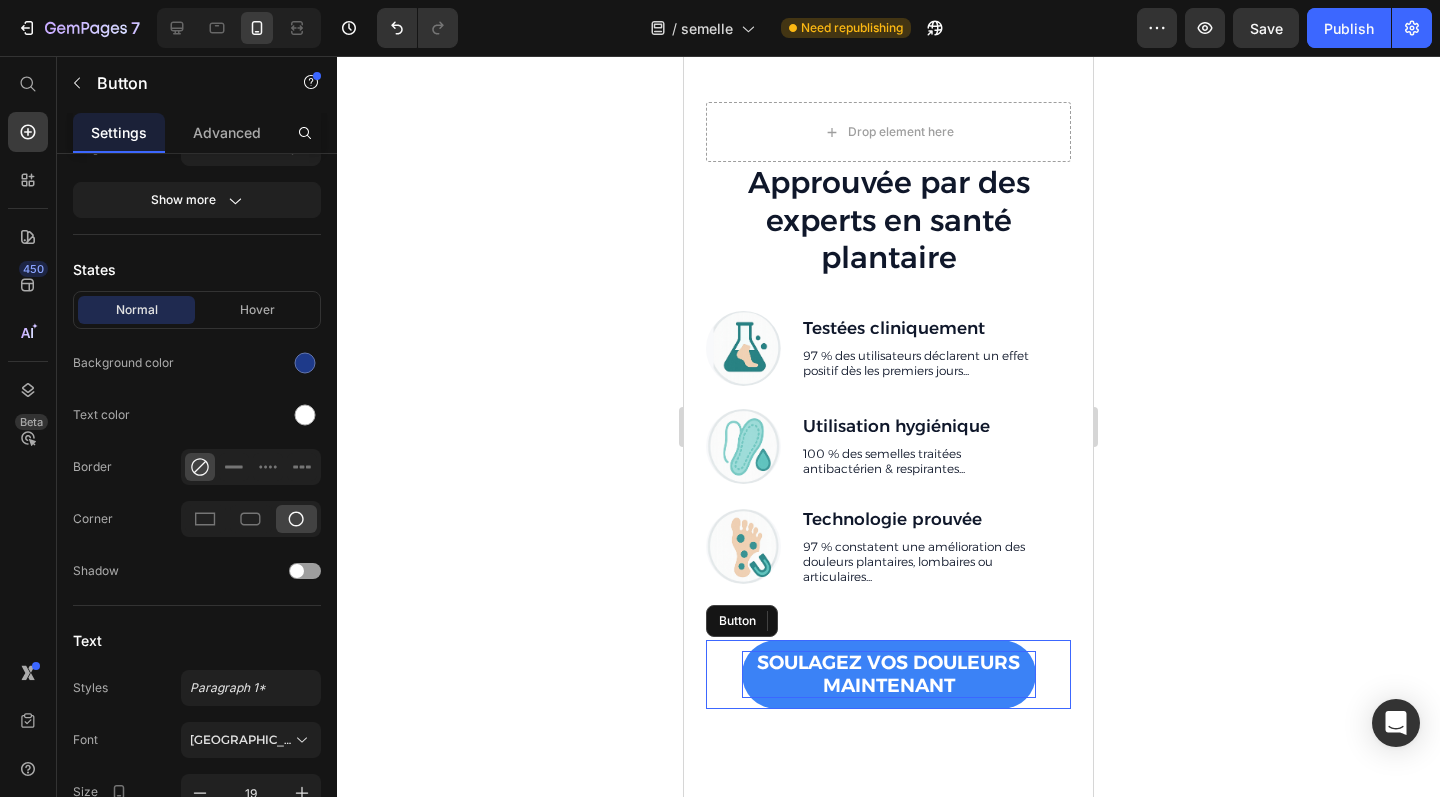 click on "Soulagez vos douleurs maintenant" at bounding box center [889, 675] 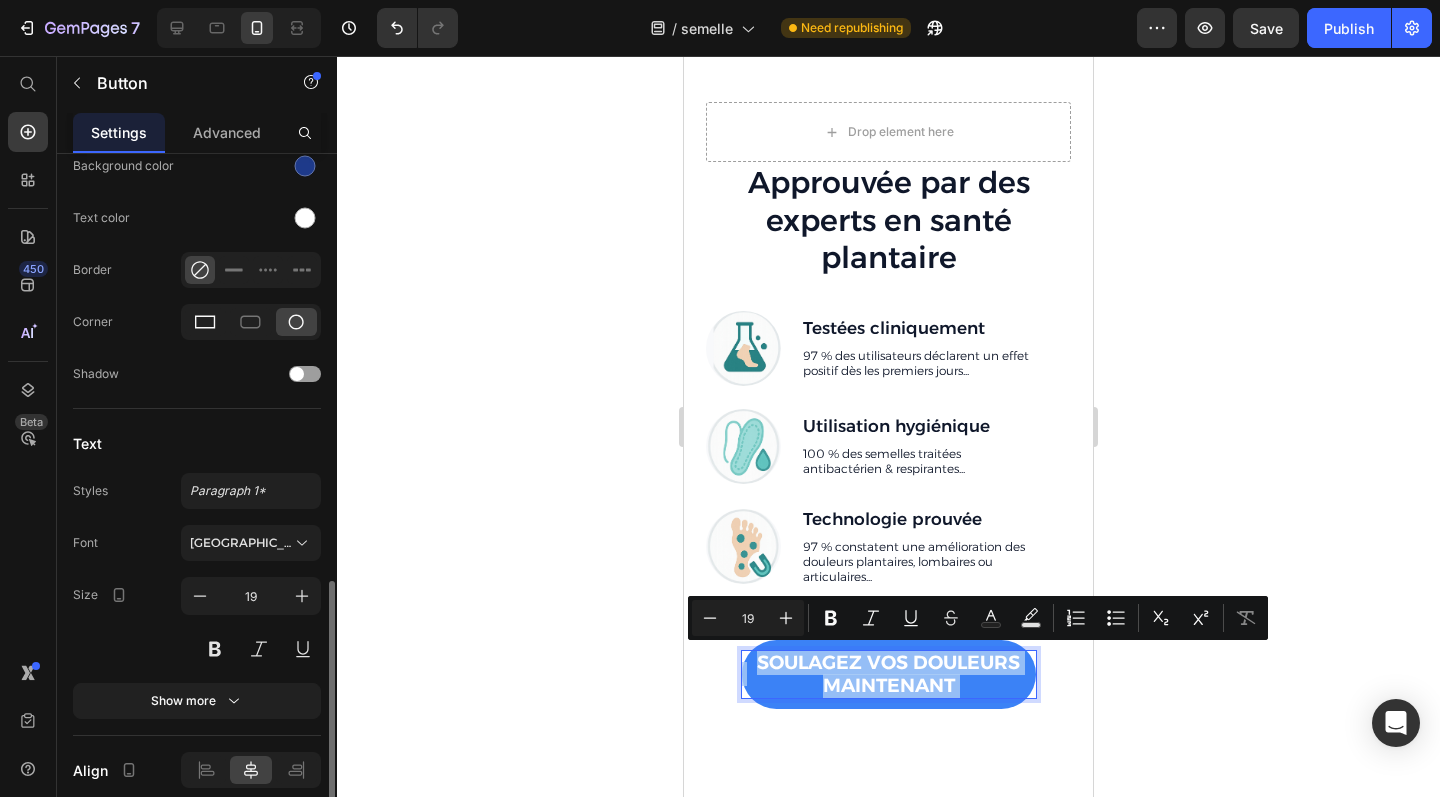 scroll, scrollTop: 693, scrollLeft: 0, axis: vertical 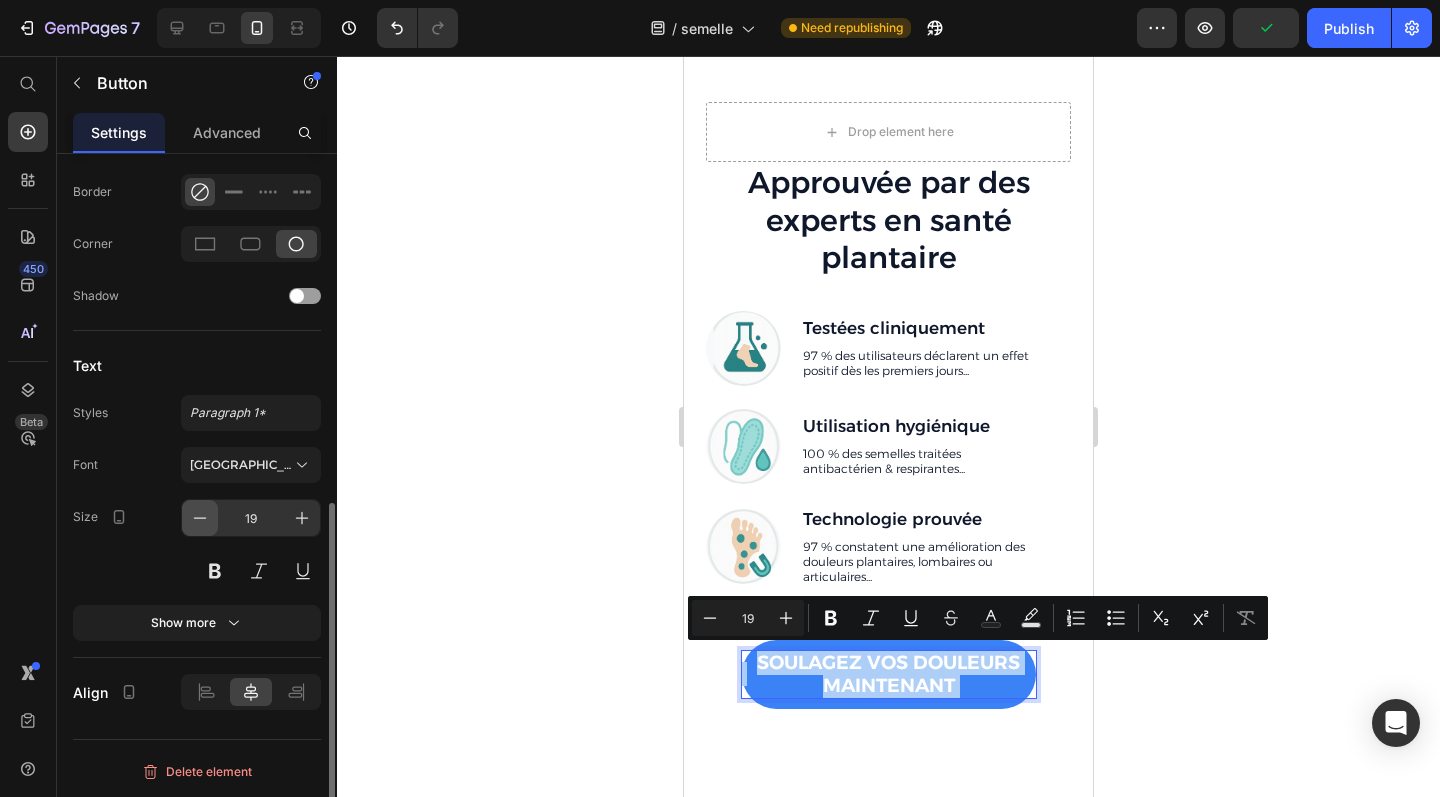 click 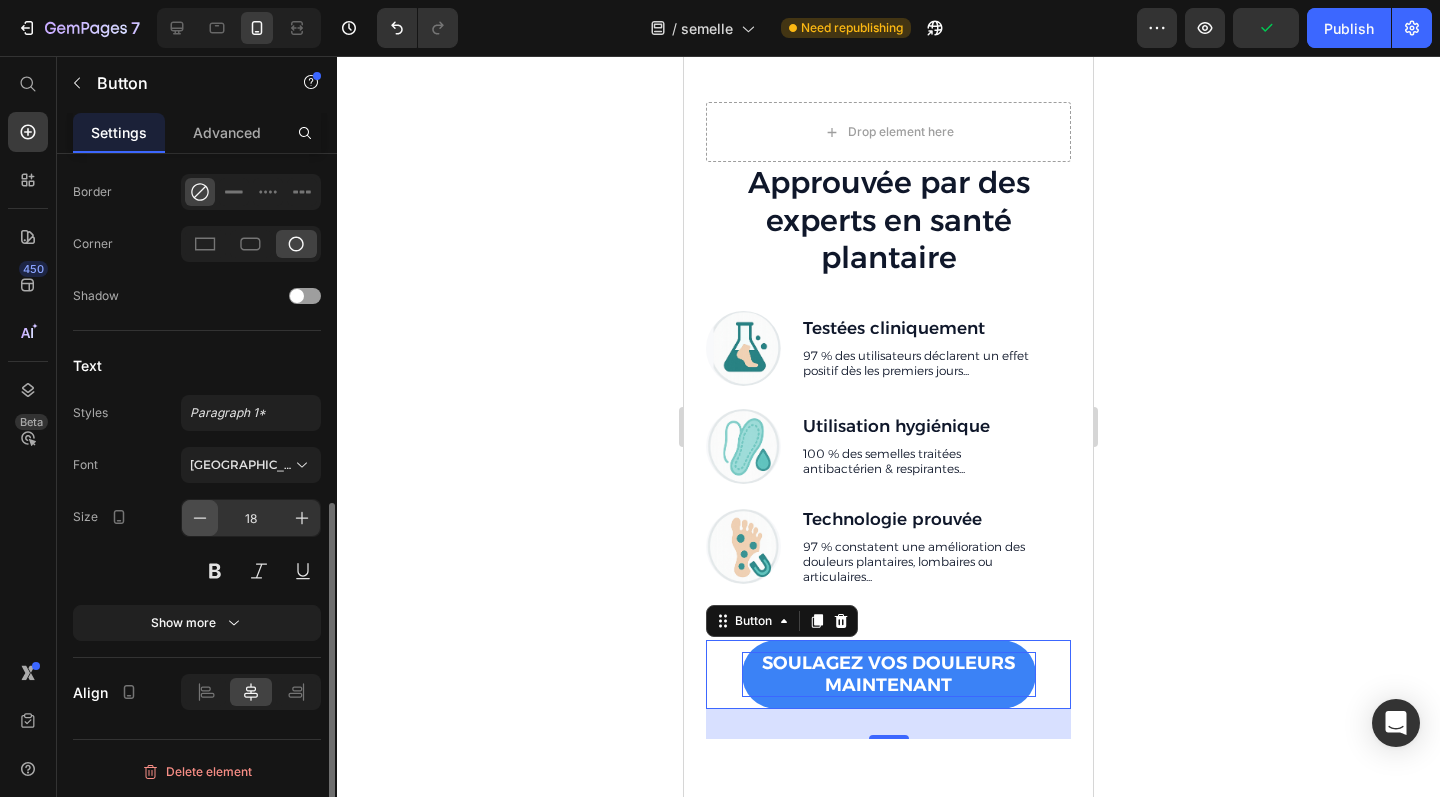 click 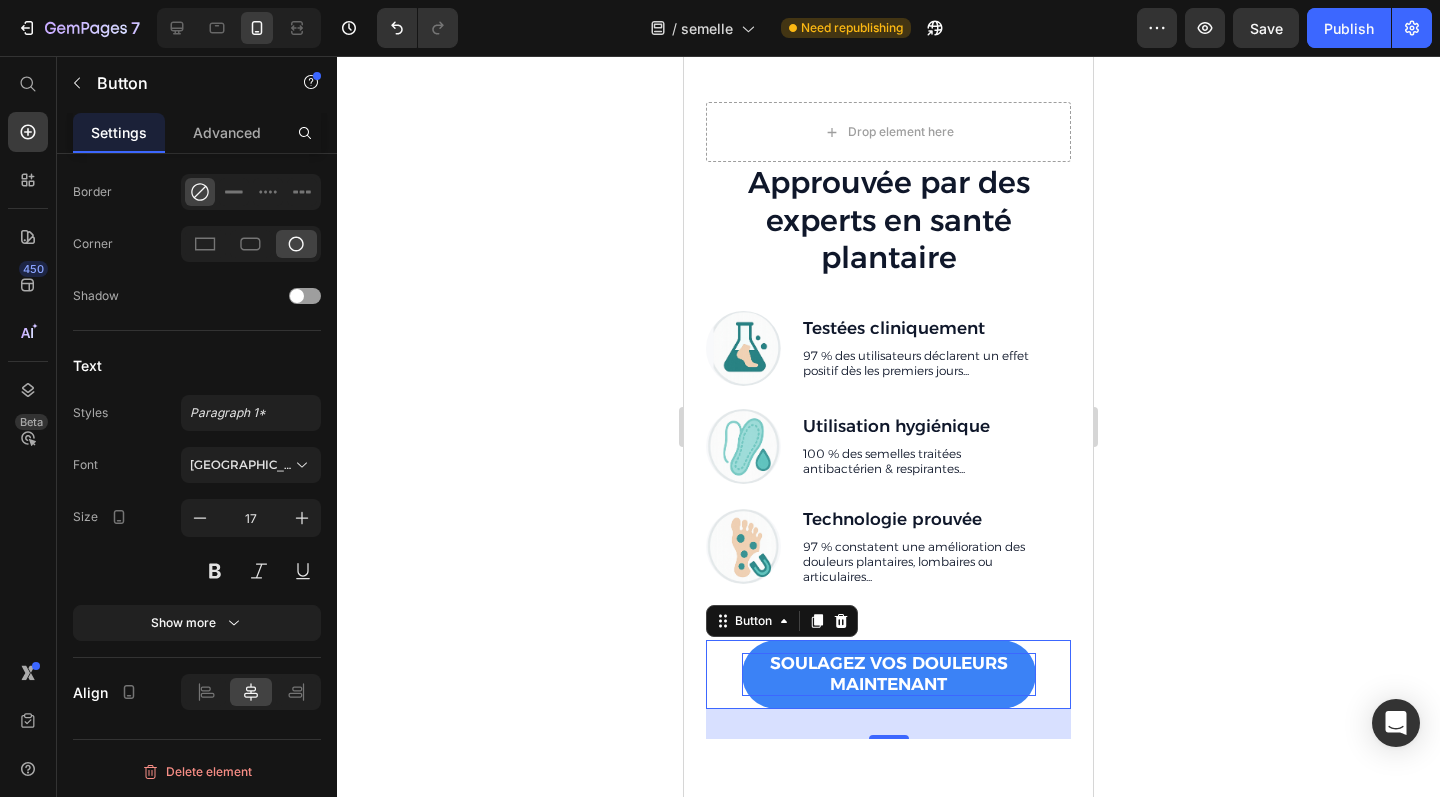 click 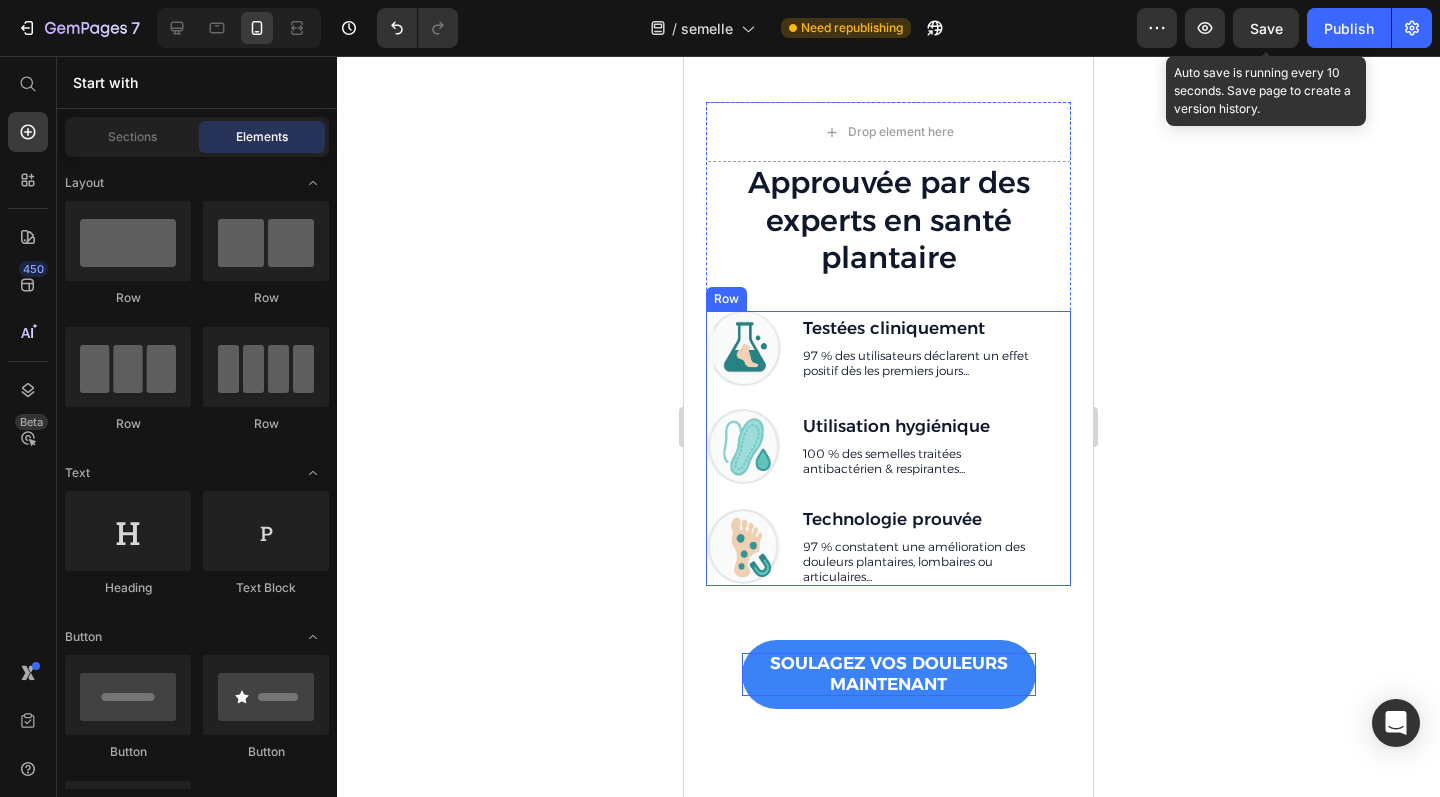 click on "Save" at bounding box center [1266, 28] 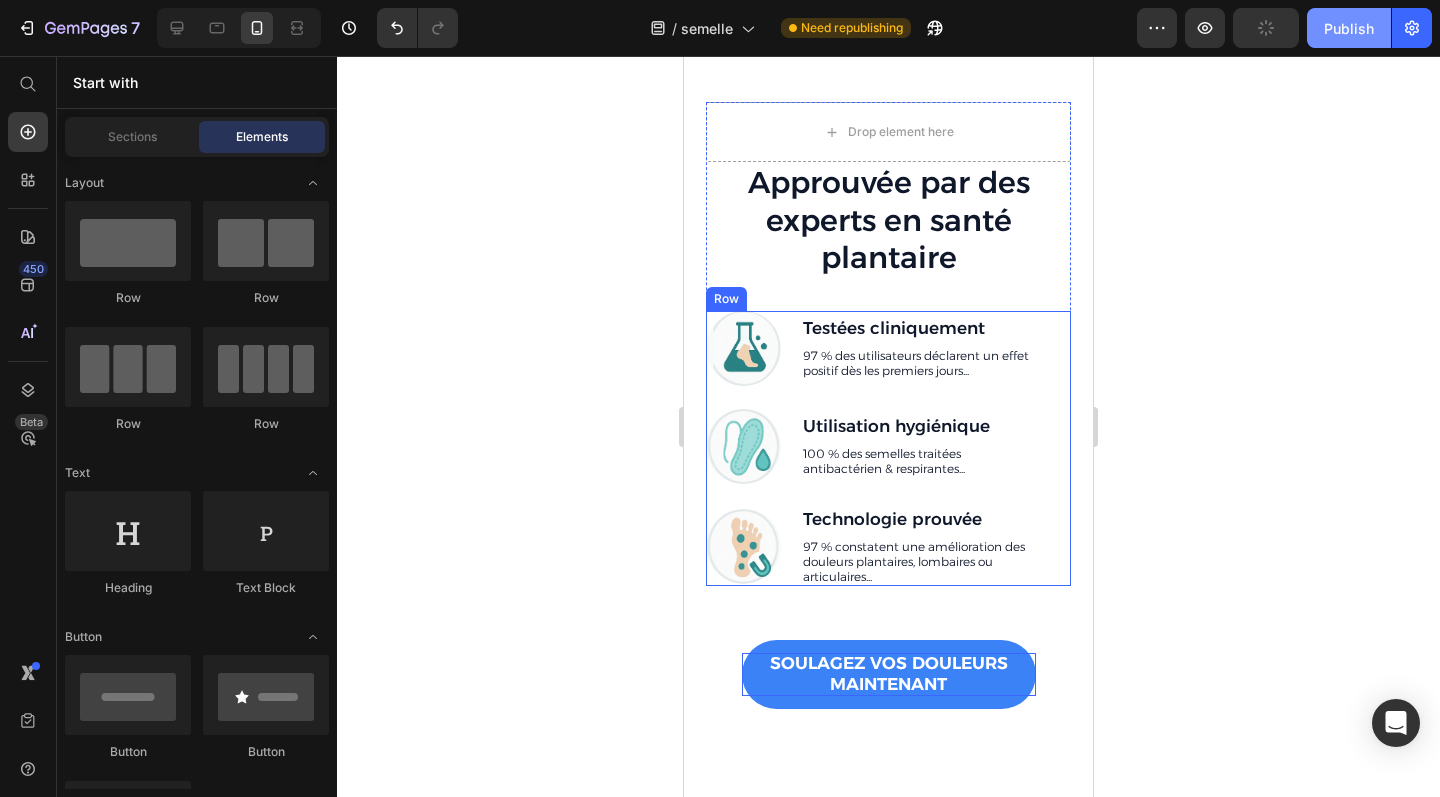 click on "Publish" at bounding box center [1349, 28] 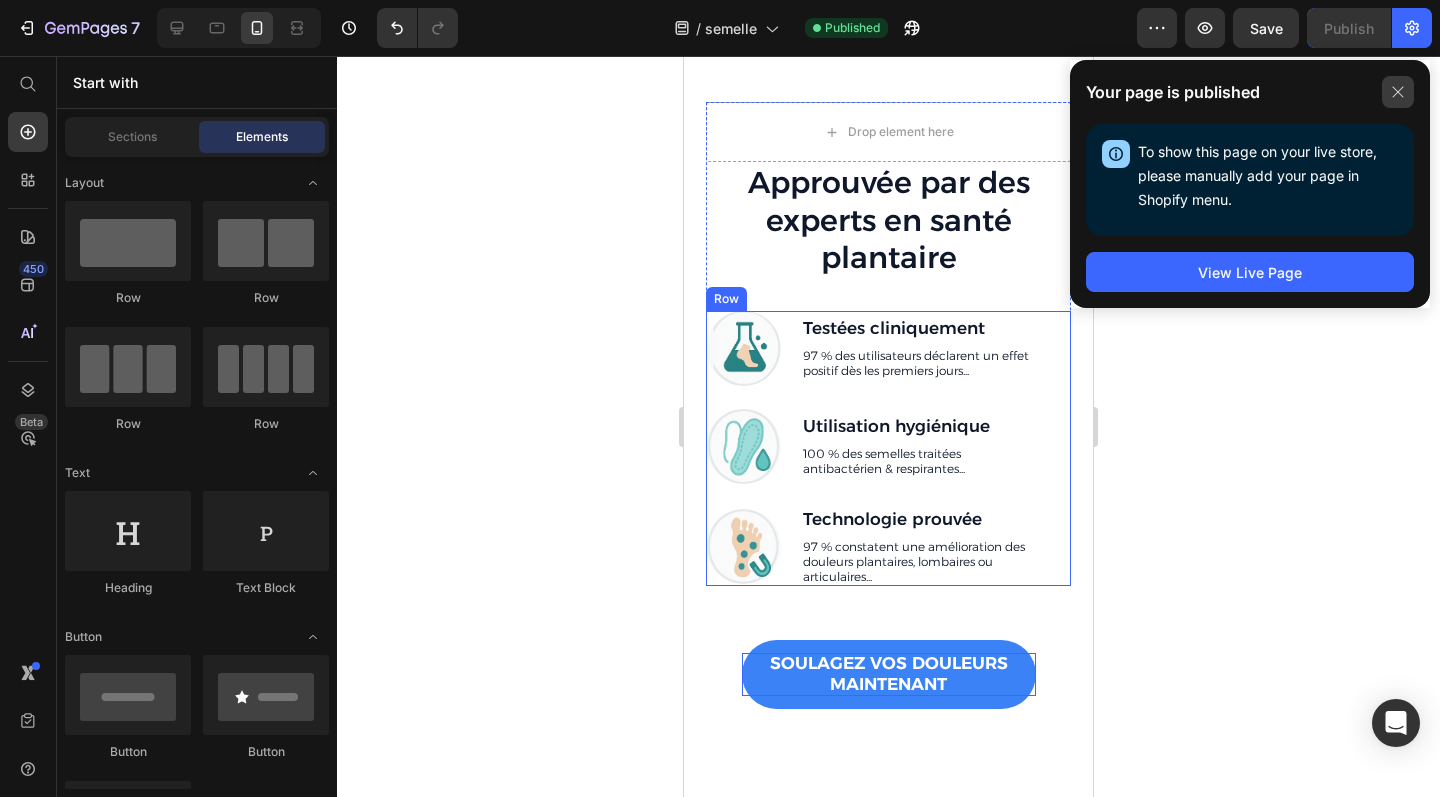 click 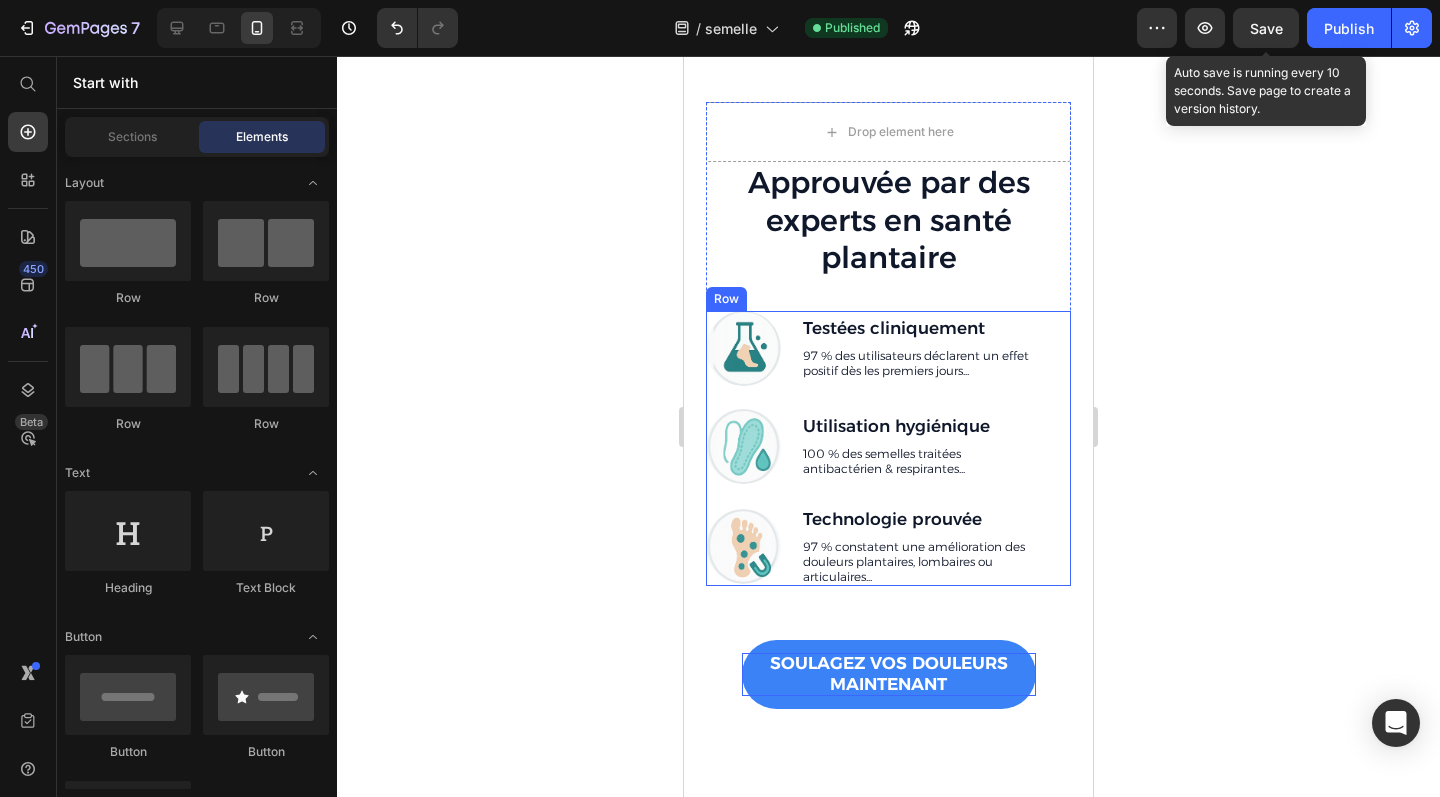 click on "Save" at bounding box center [1266, 28] 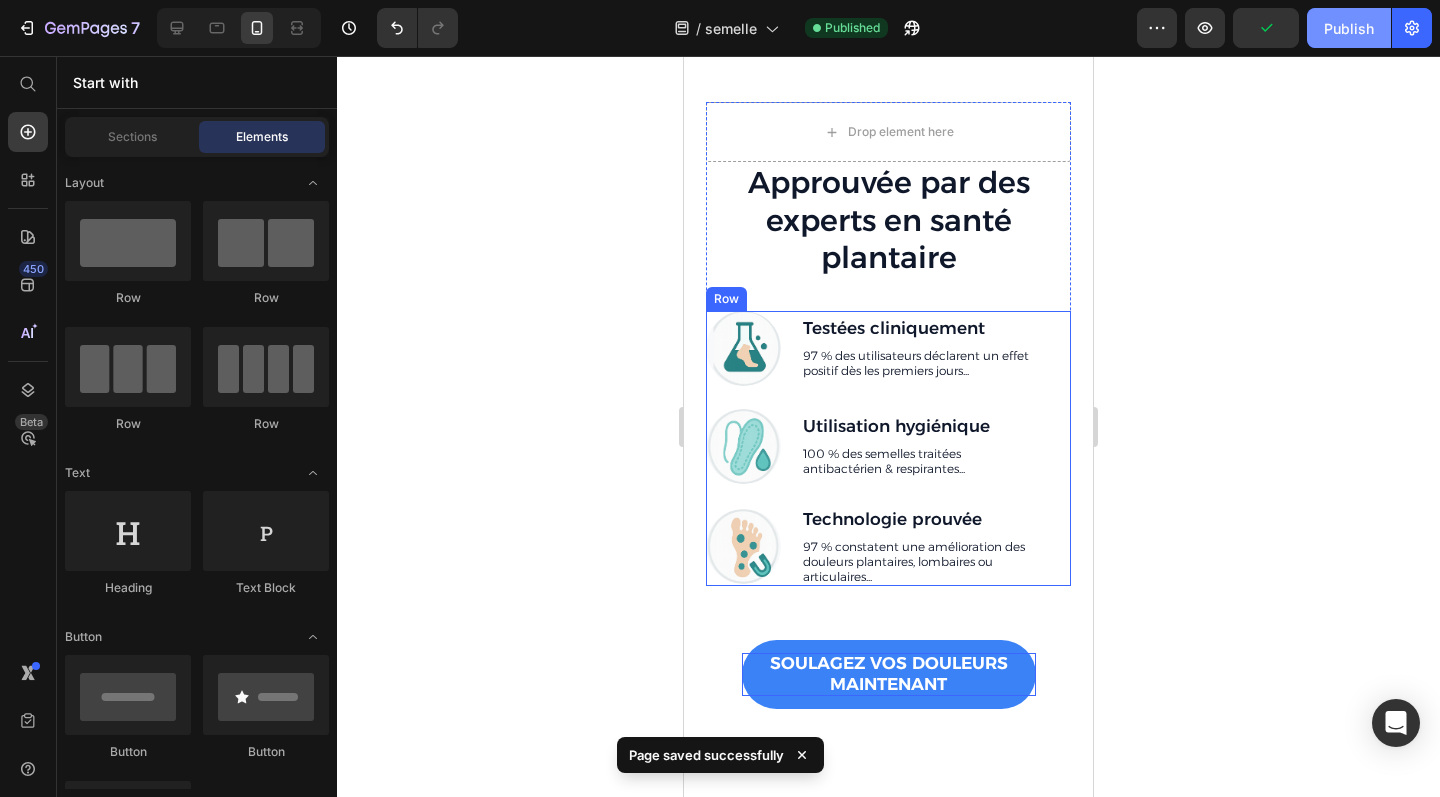 click on "Publish" at bounding box center (1349, 28) 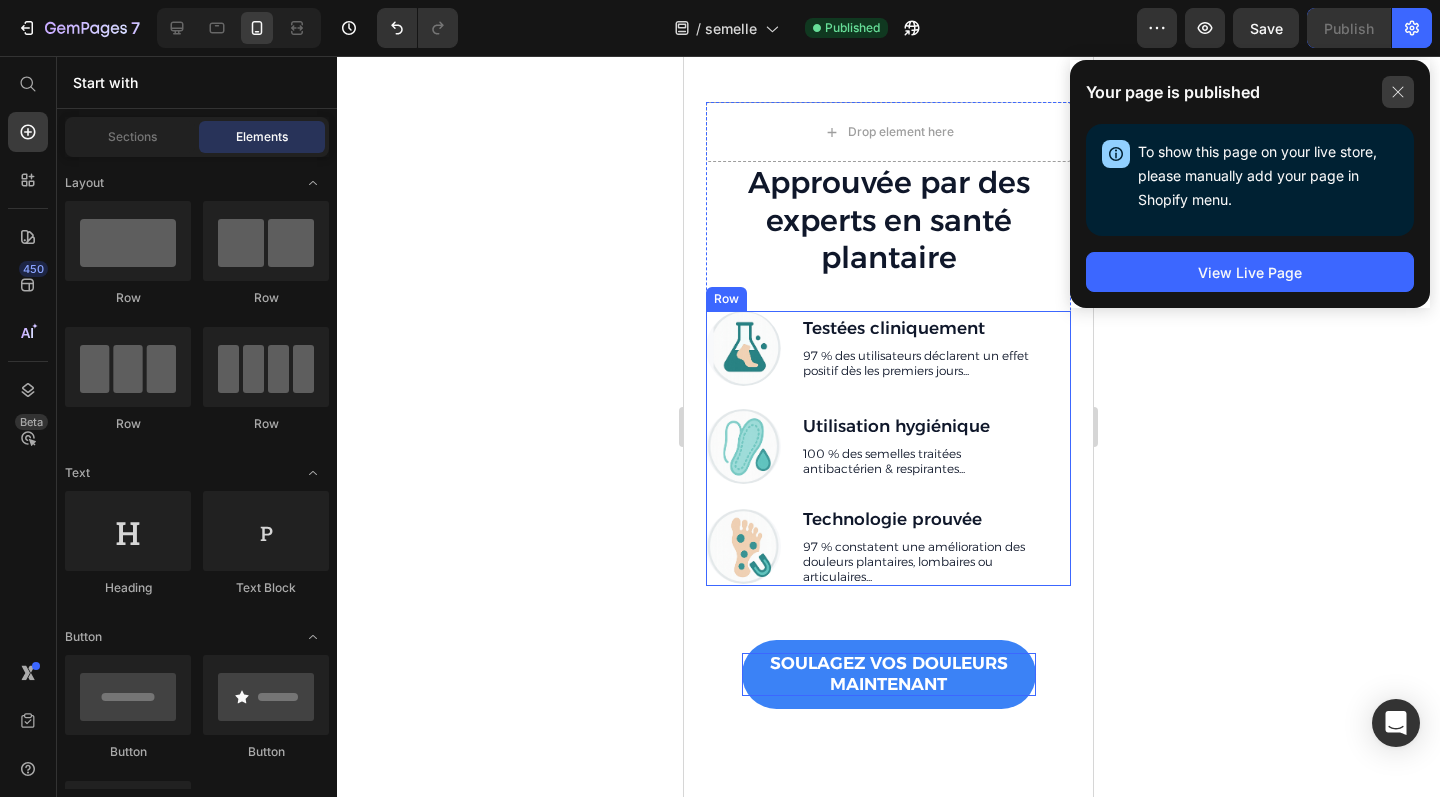 click 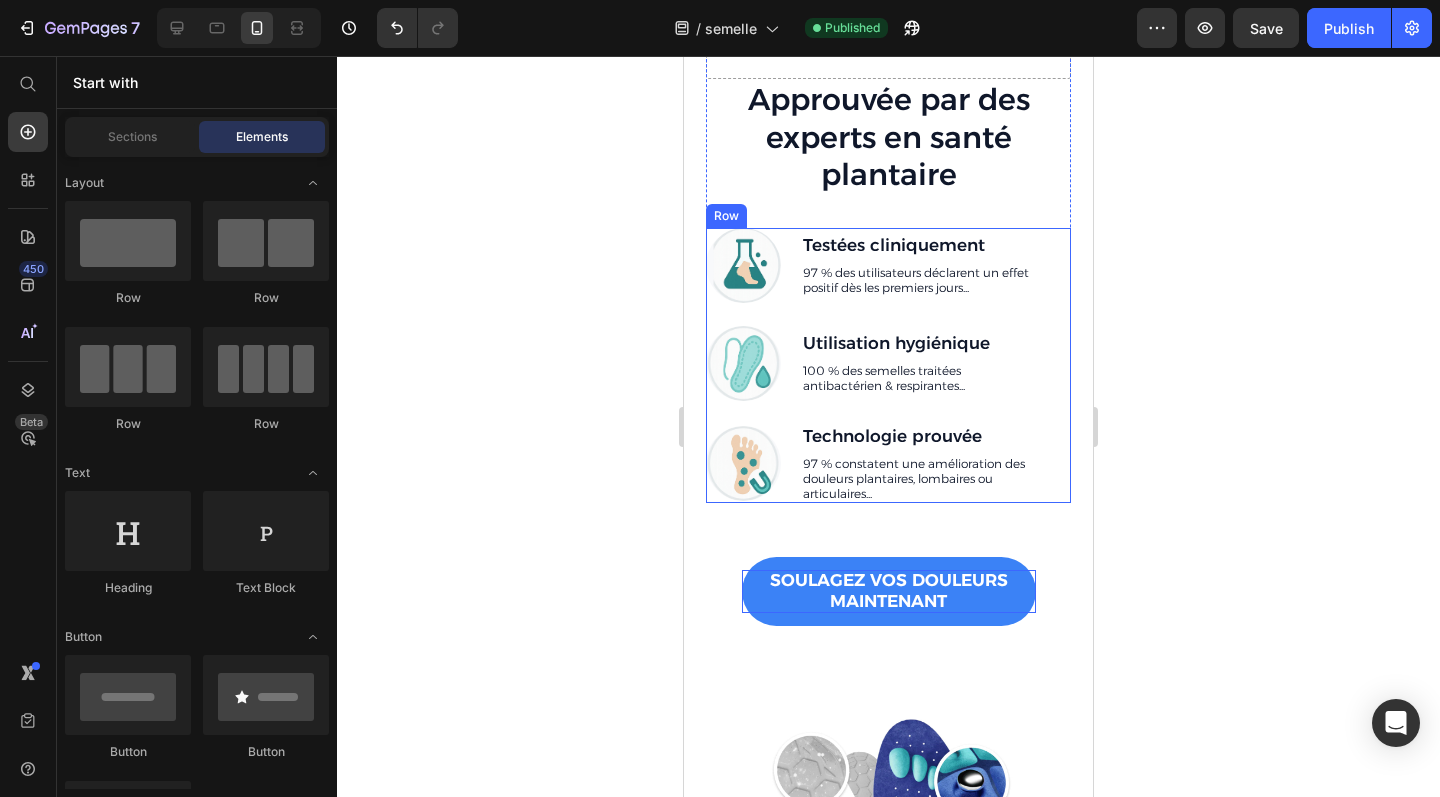 scroll, scrollTop: 2476, scrollLeft: 0, axis: vertical 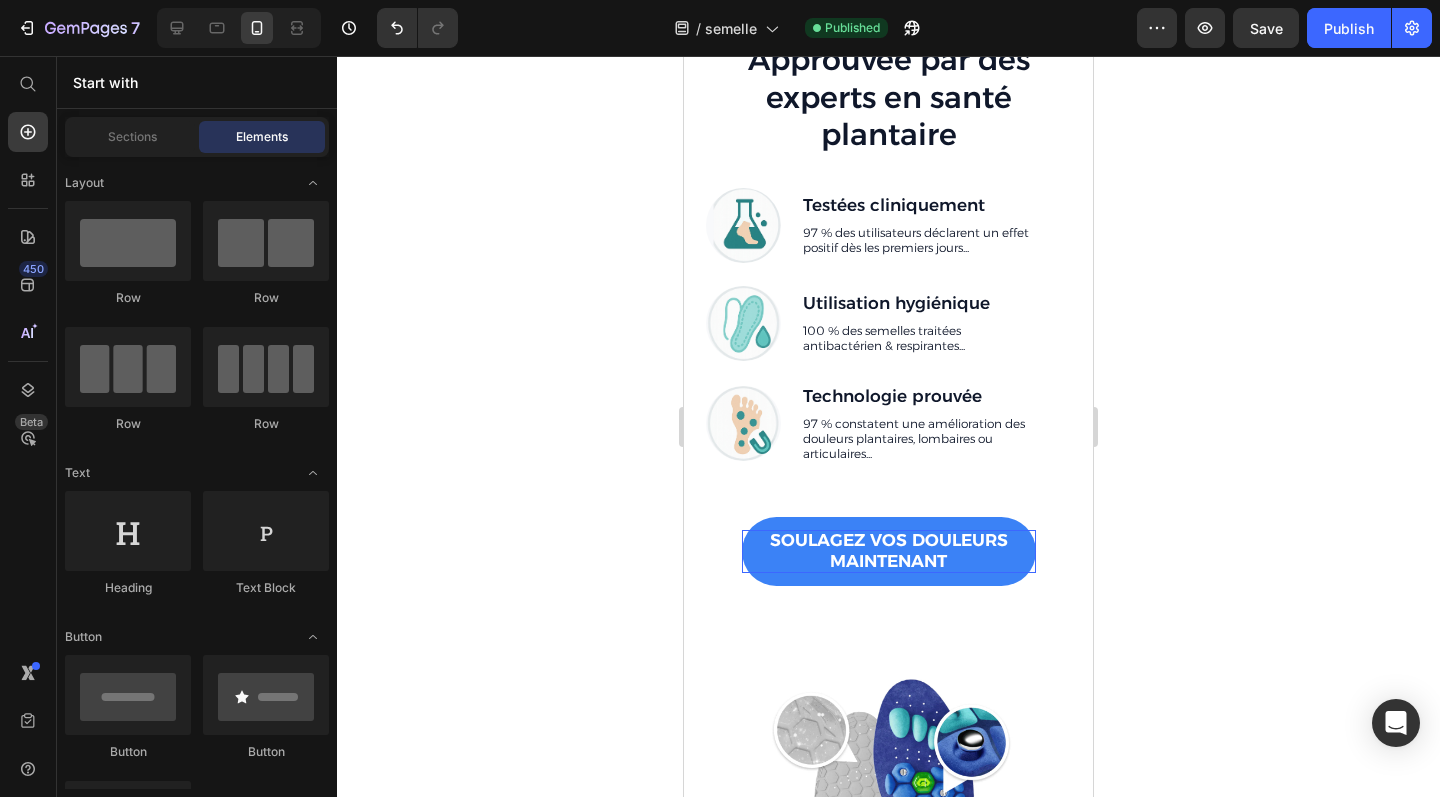 click 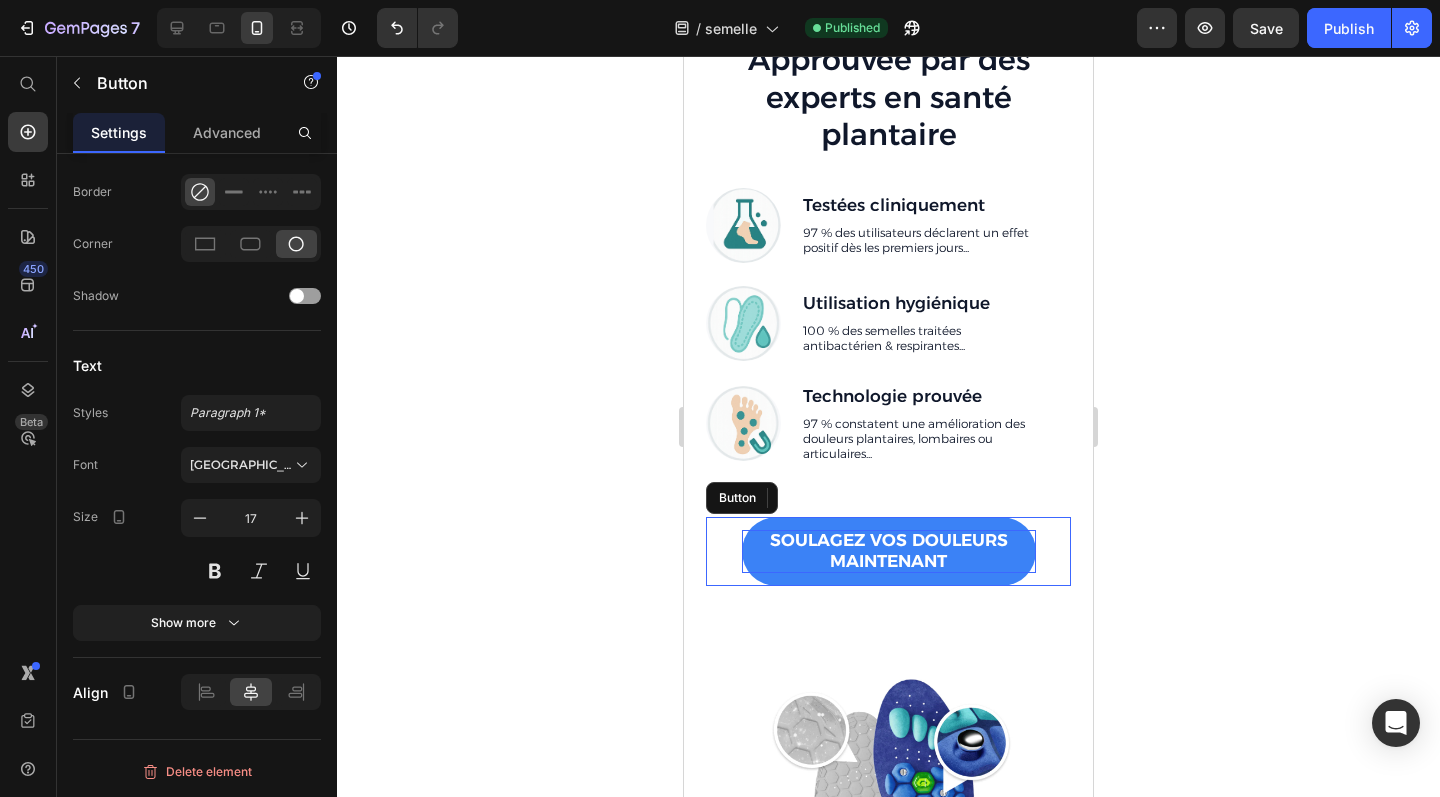 click on "Soulagez vos douleurs maintenant Button" at bounding box center [888, 551] 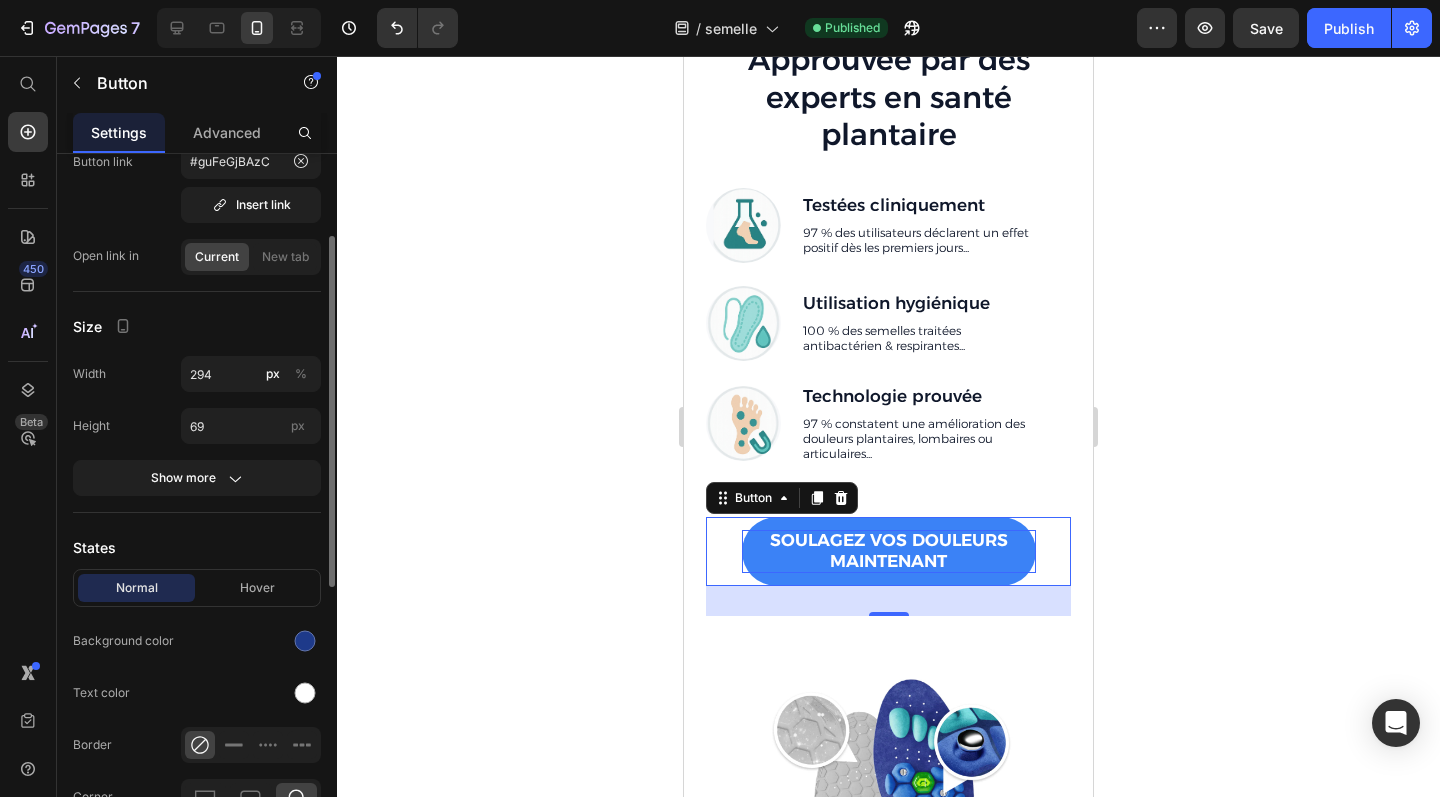 scroll, scrollTop: 140, scrollLeft: 0, axis: vertical 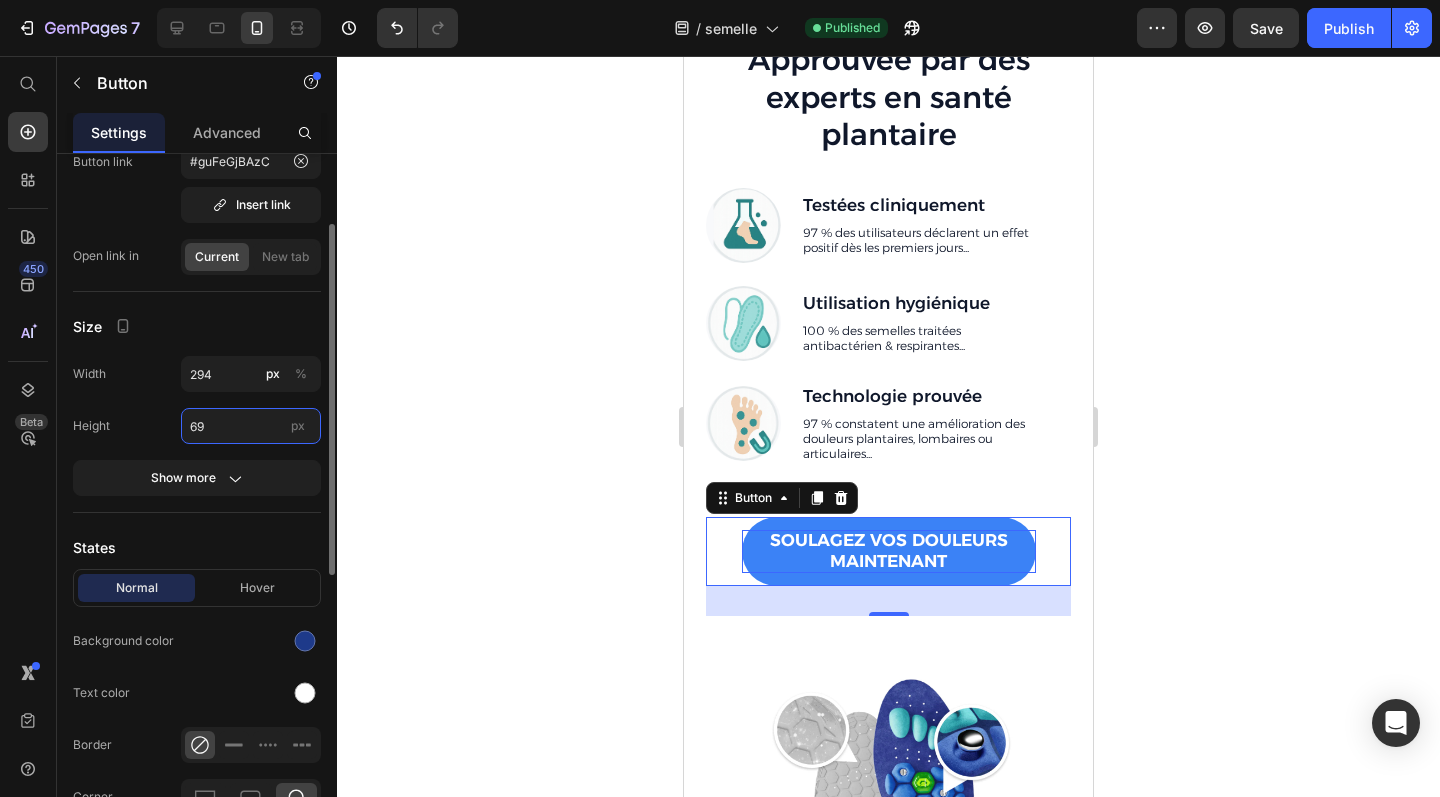 click on "69" at bounding box center [251, 426] 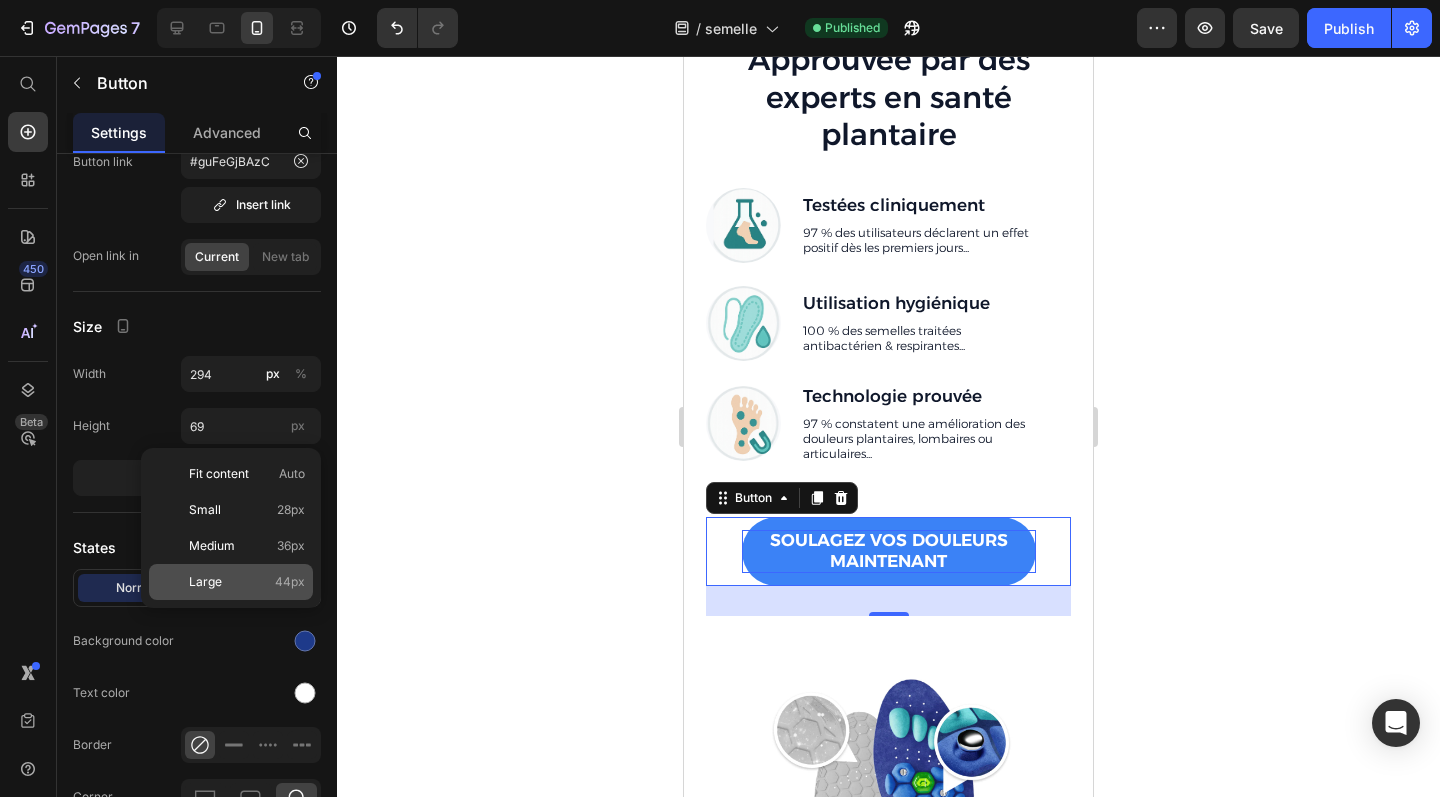 click on "Large 44px" at bounding box center [247, 582] 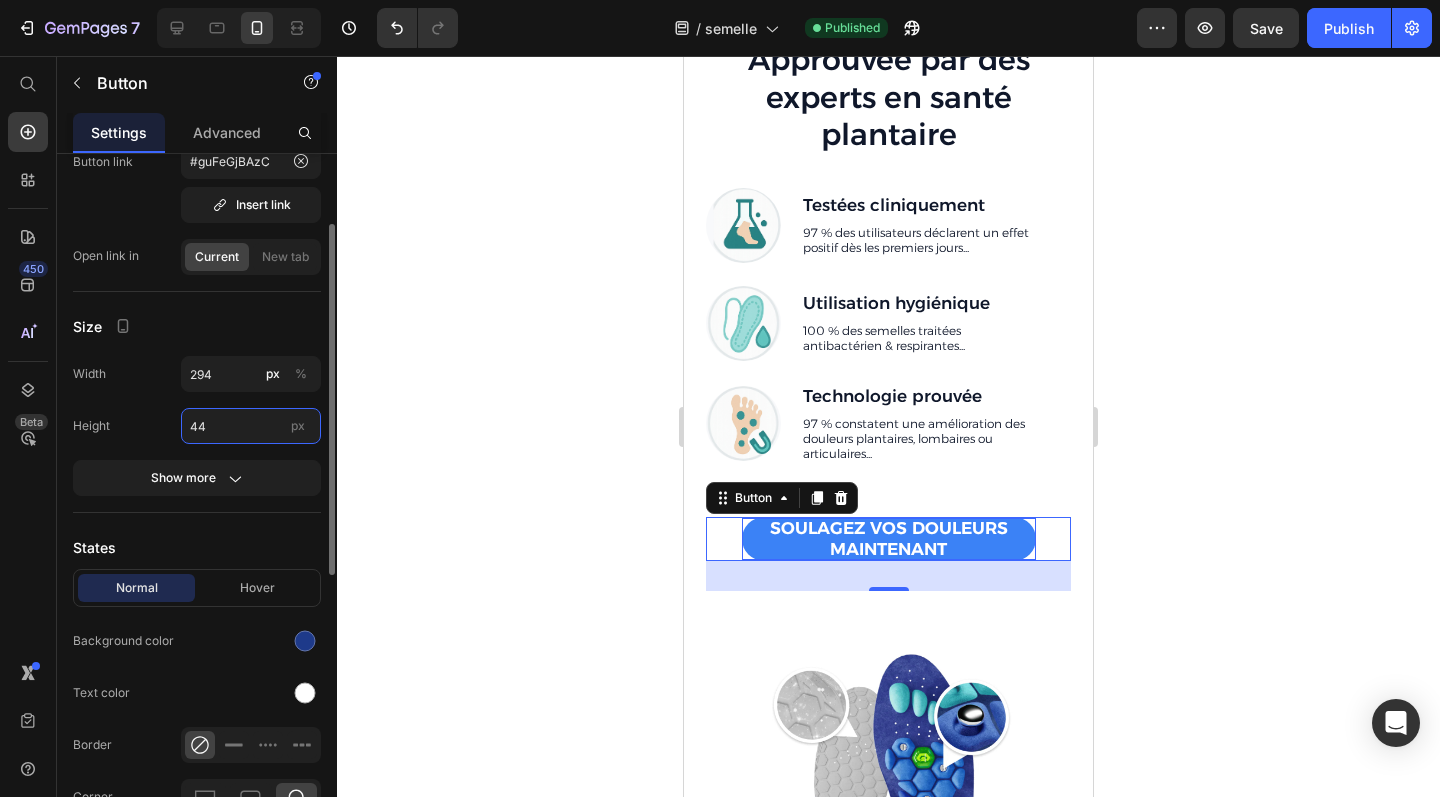 click on "44" at bounding box center (251, 426) 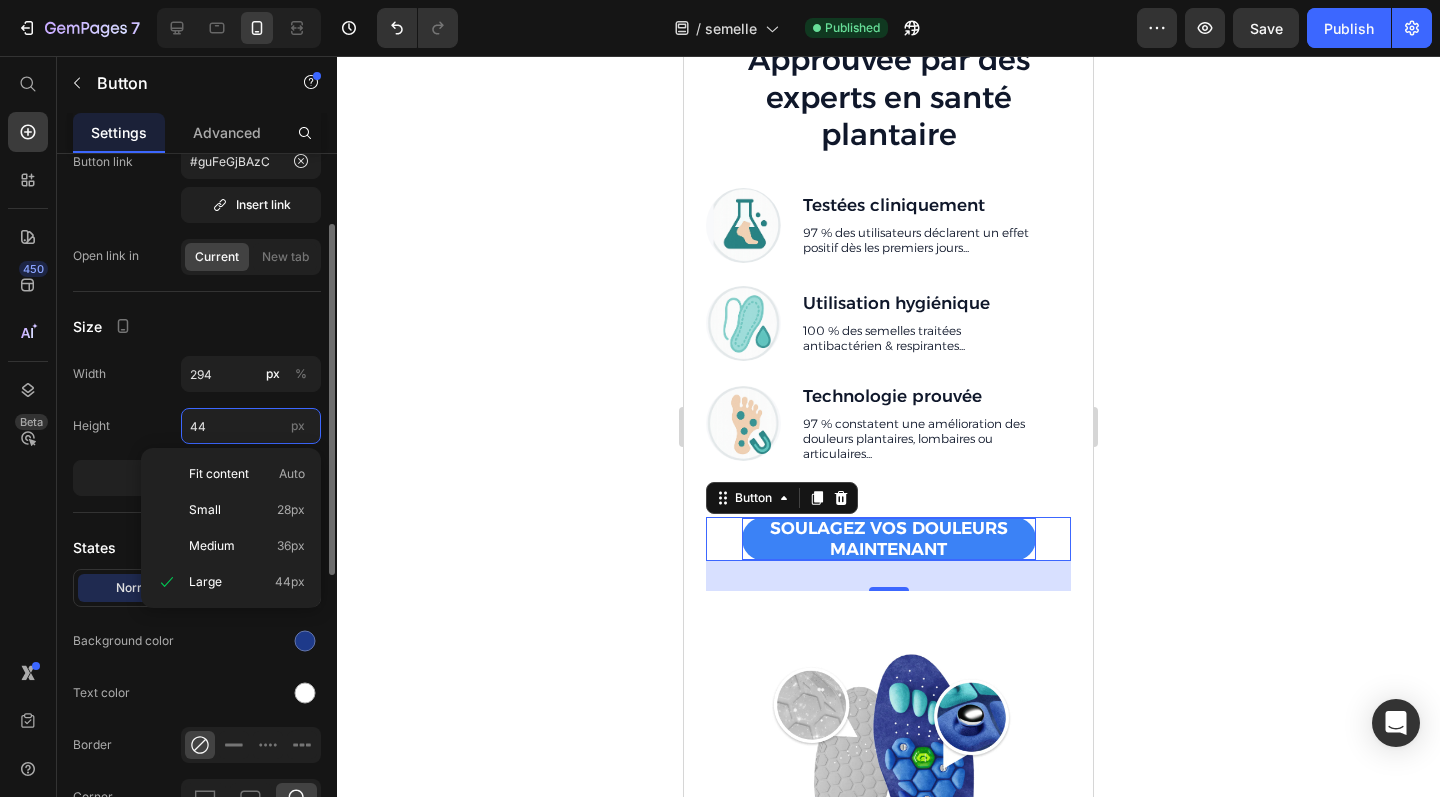 click on "44" at bounding box center (251, 426) 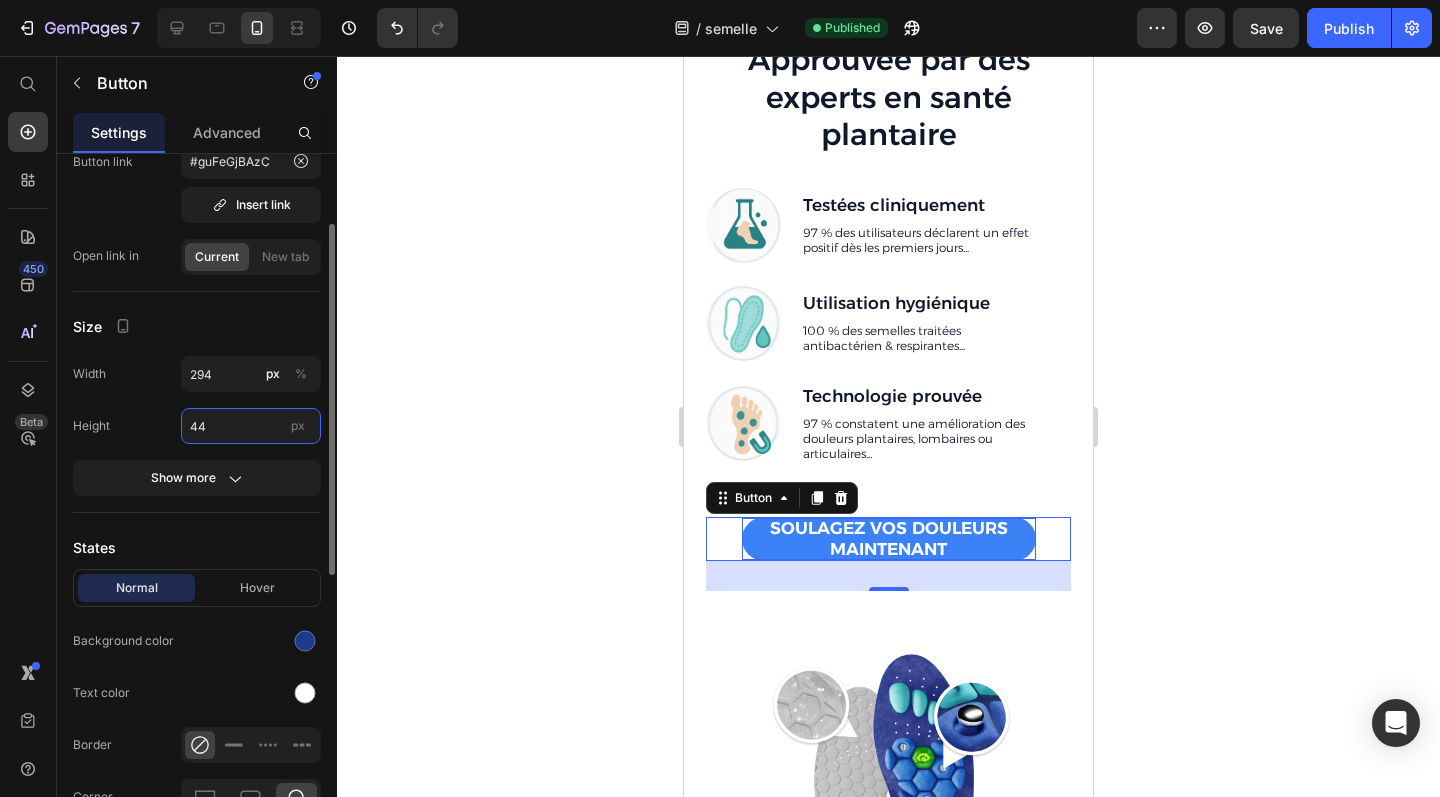 click on "44" at bounding box center (251, 426) 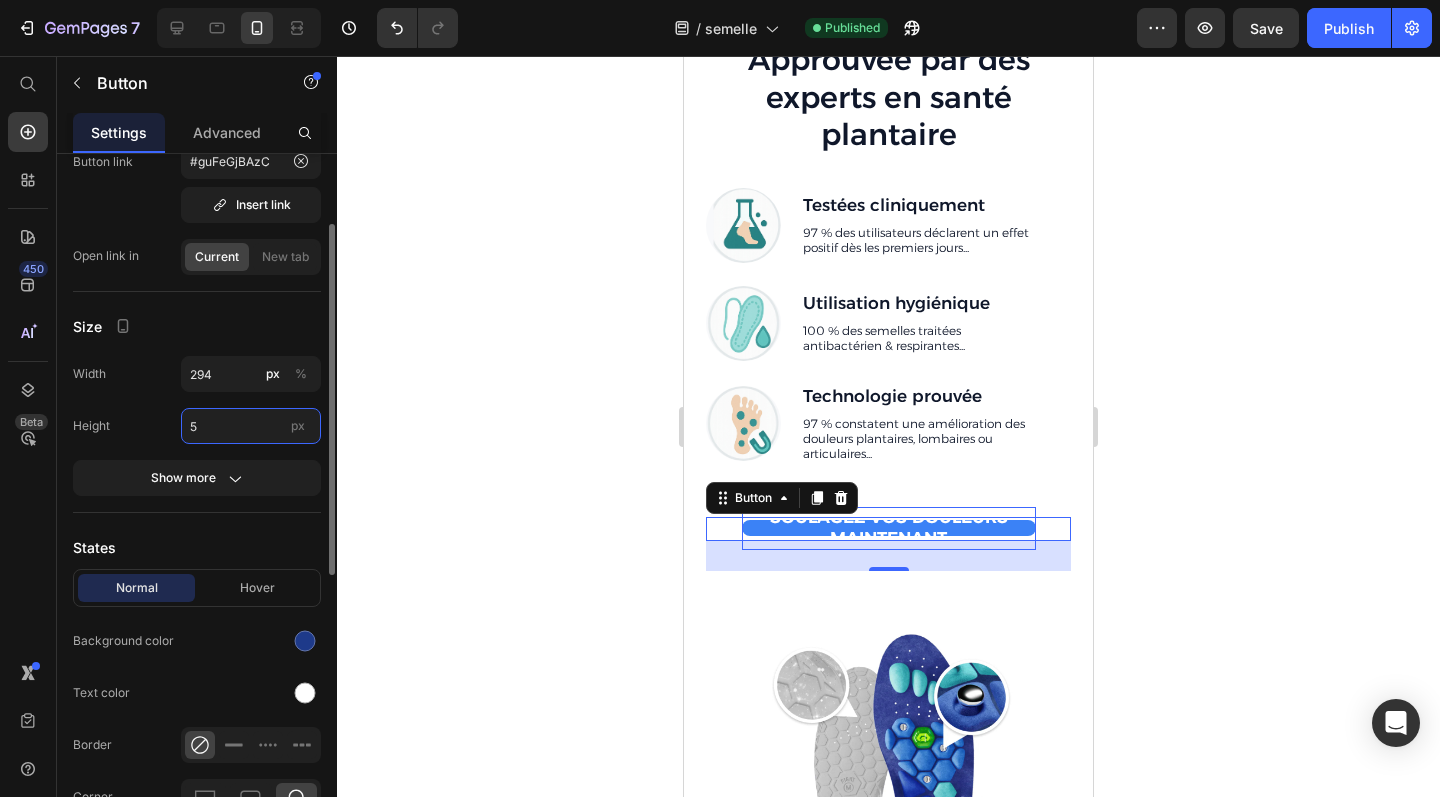 type on "50" 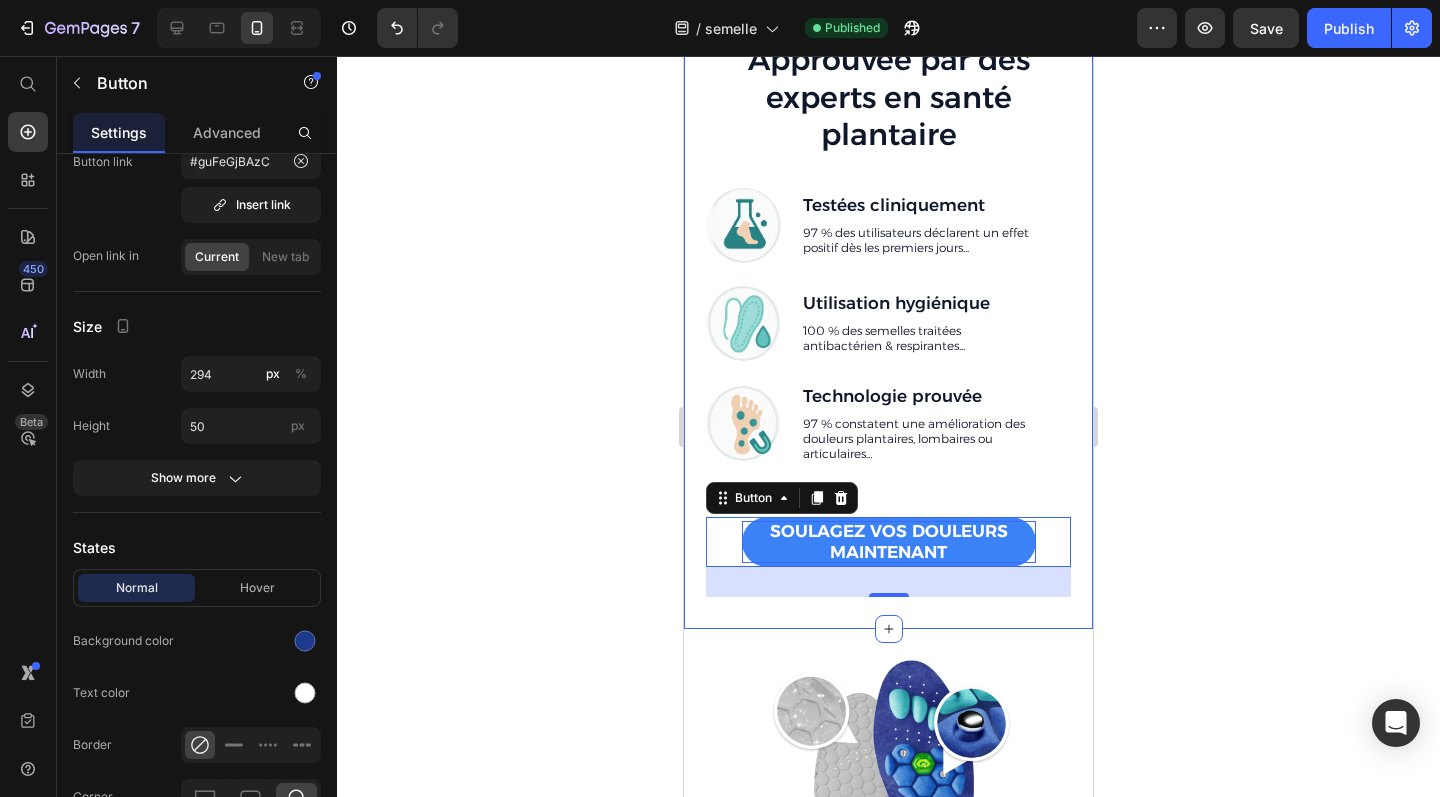 click 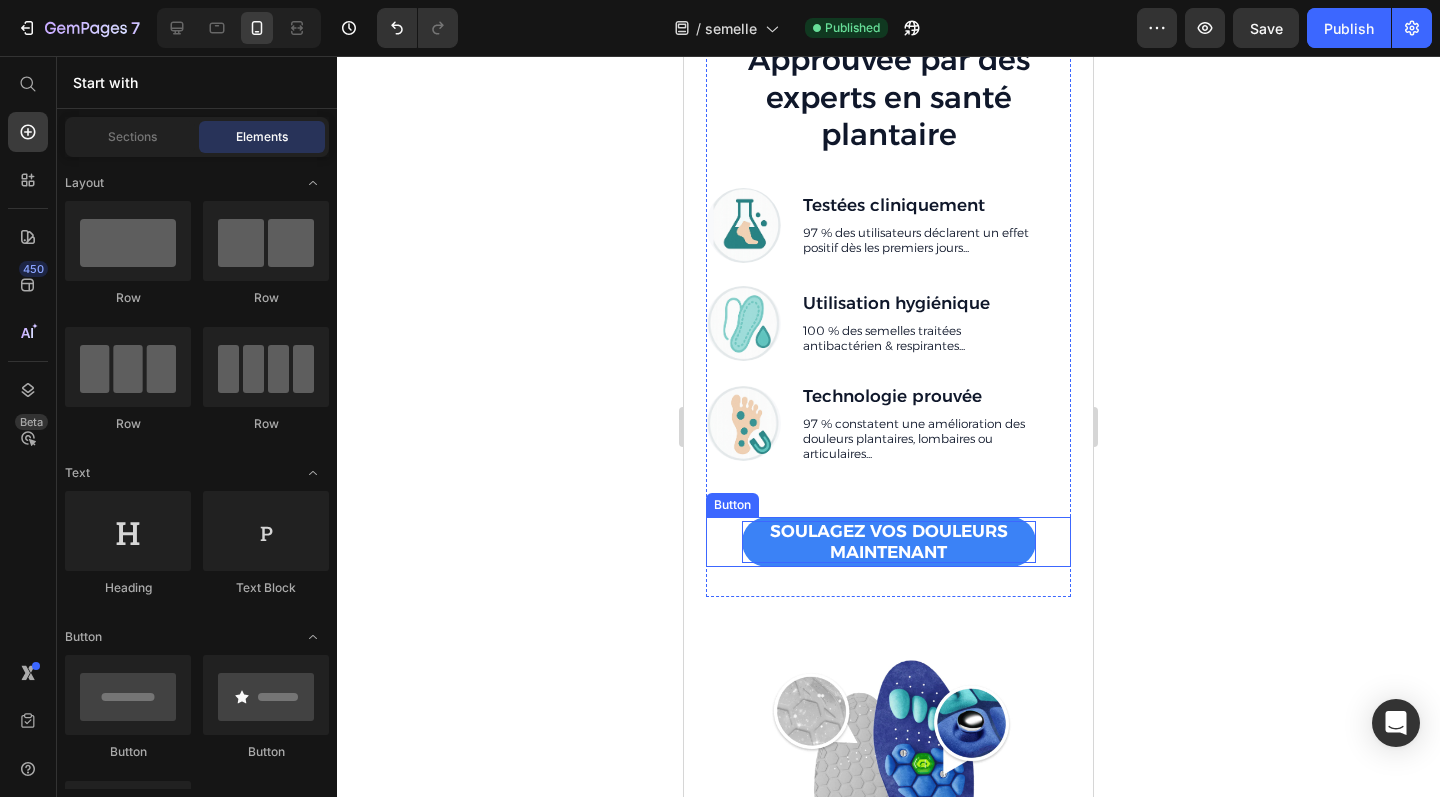 click on "Soulagez vos douleurs maintenant Button" at bounding box center (888, 542) 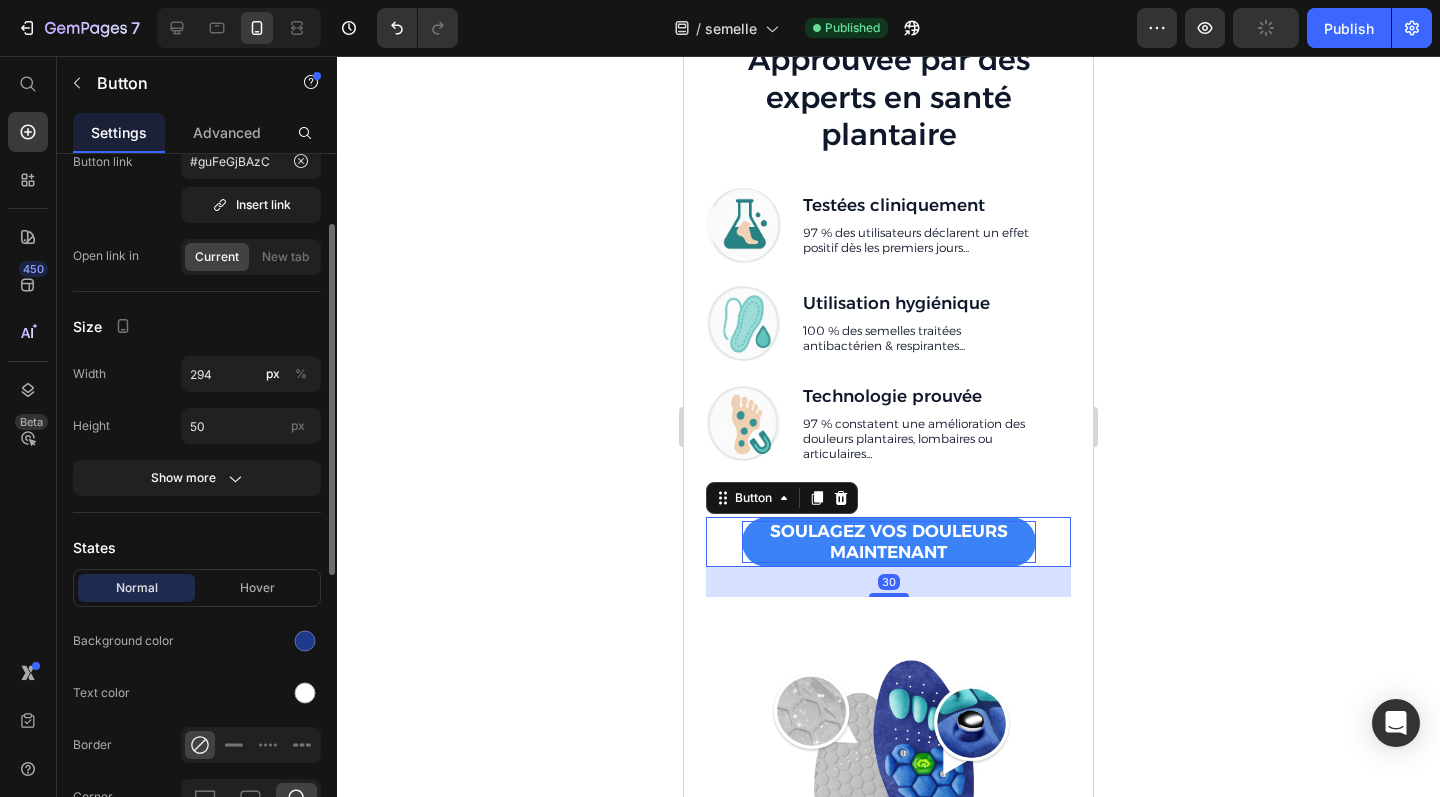 scroll, scrollTop: 98, scrollLeft: 0, axis: vertical 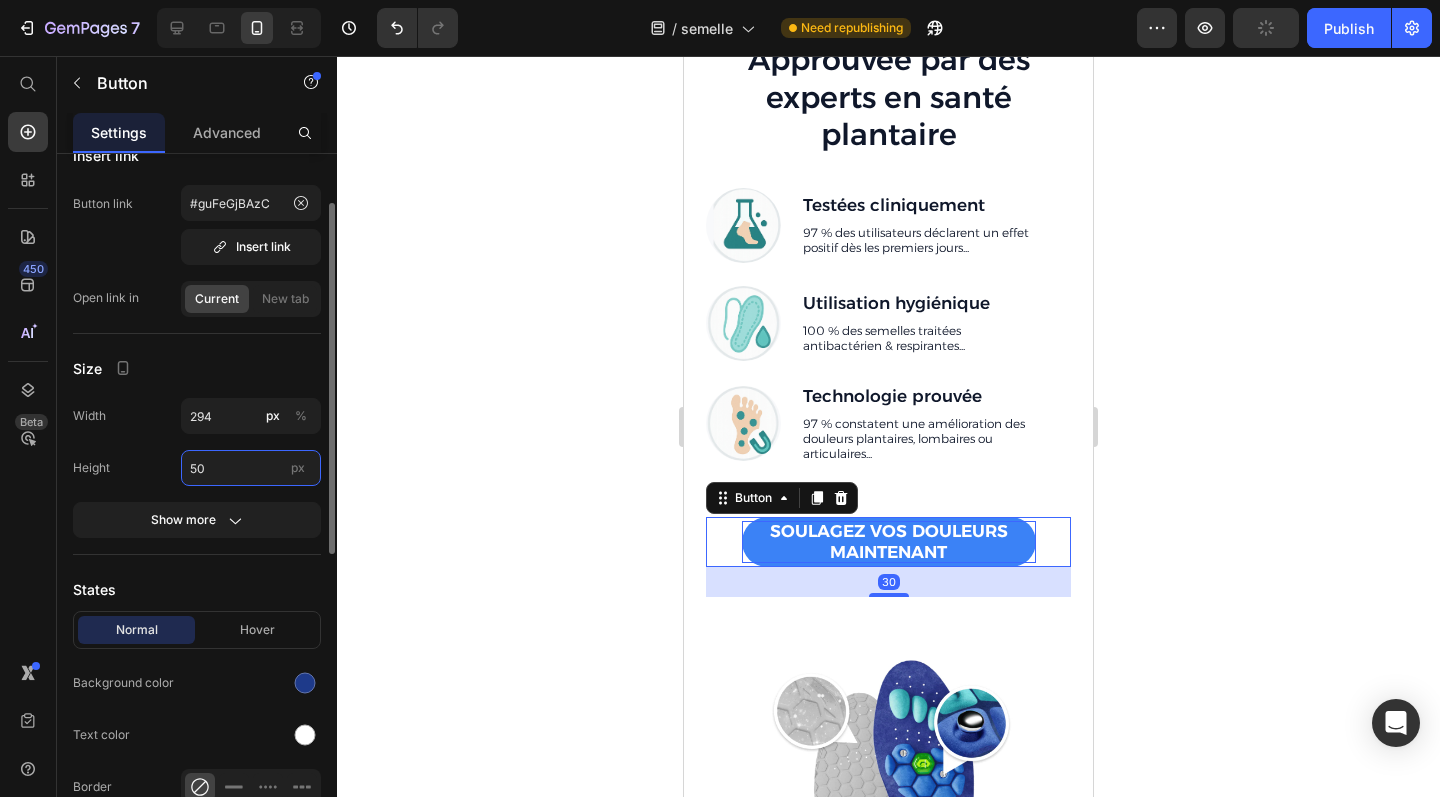 click on "50" at bounding box center [251, 468] 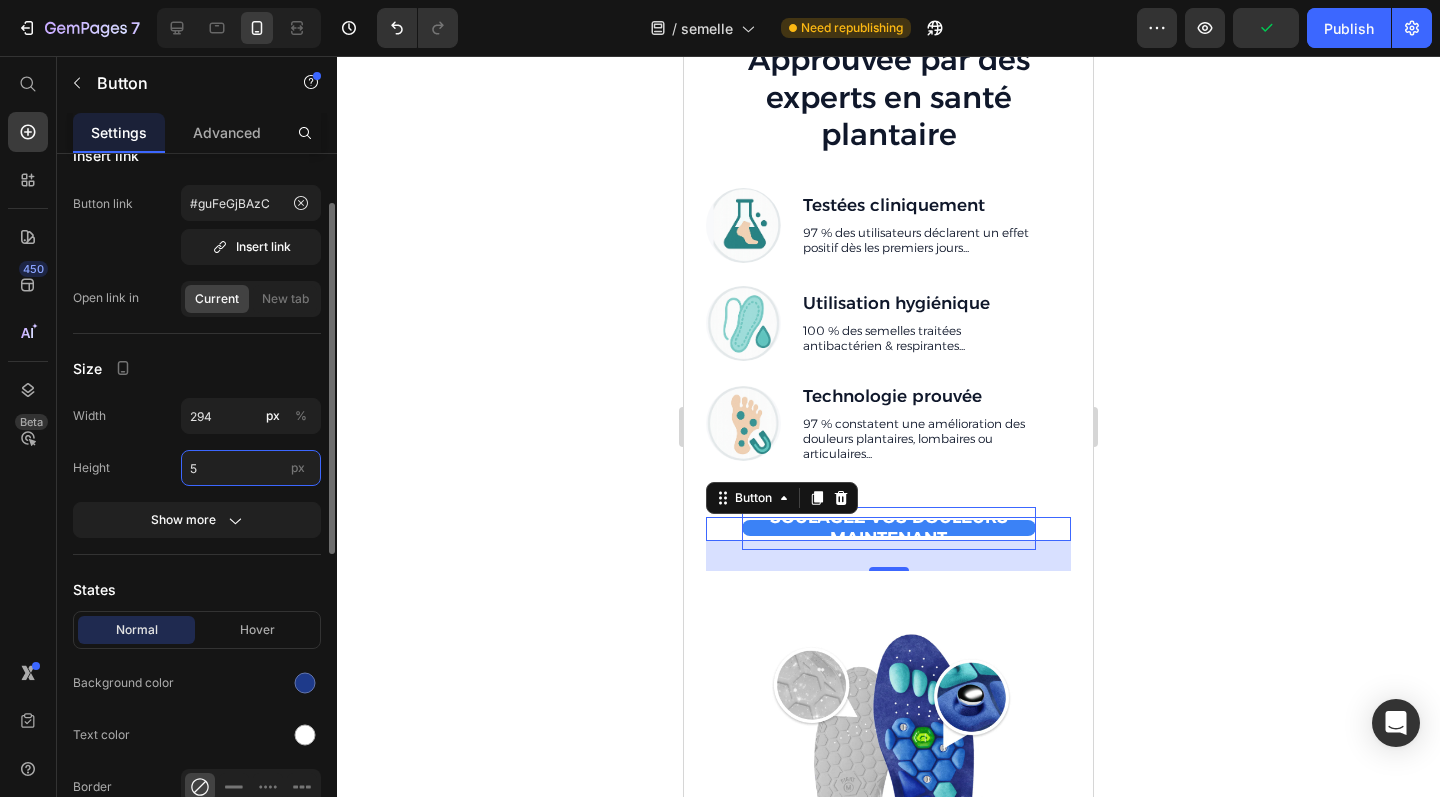 type on "55" 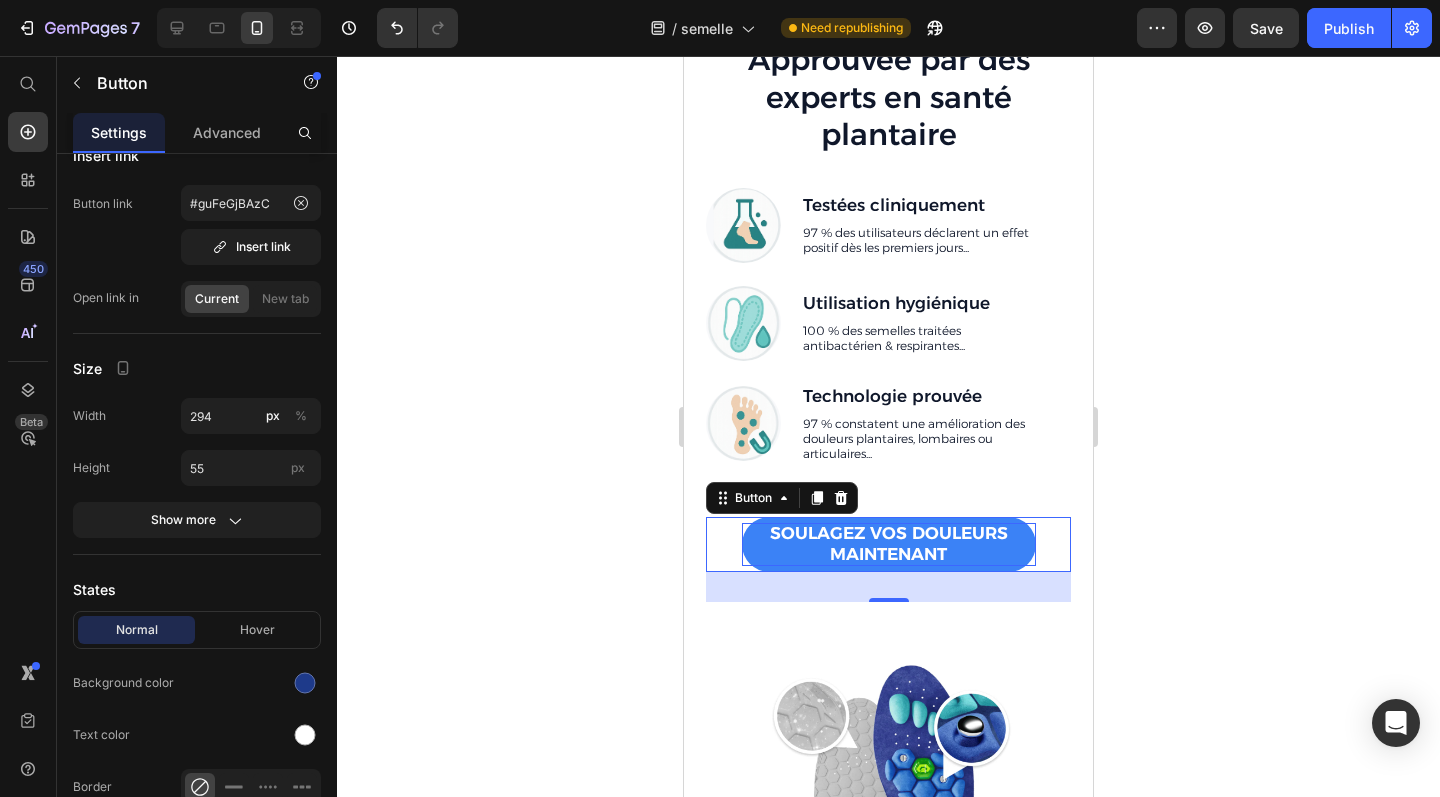 click 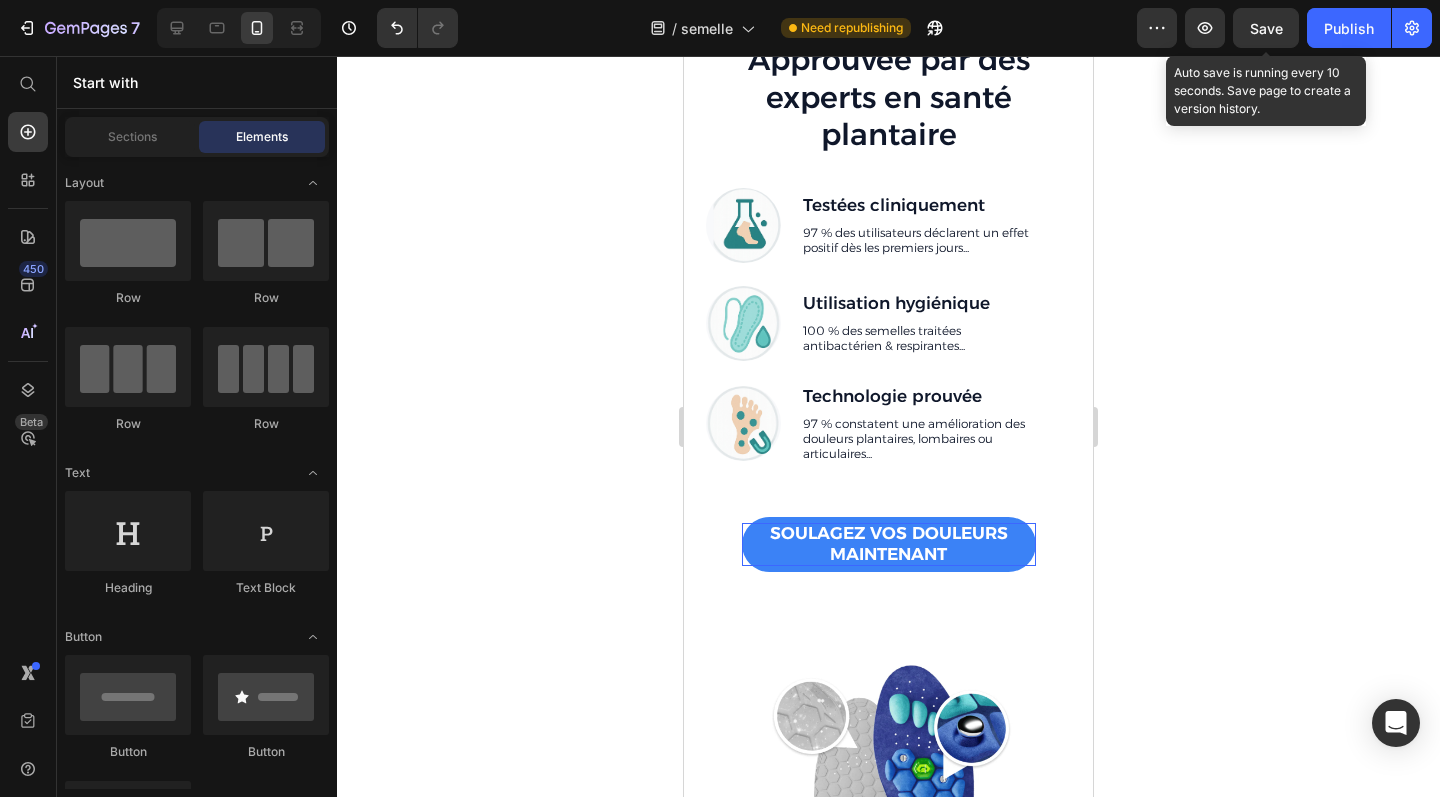 click on "Save" 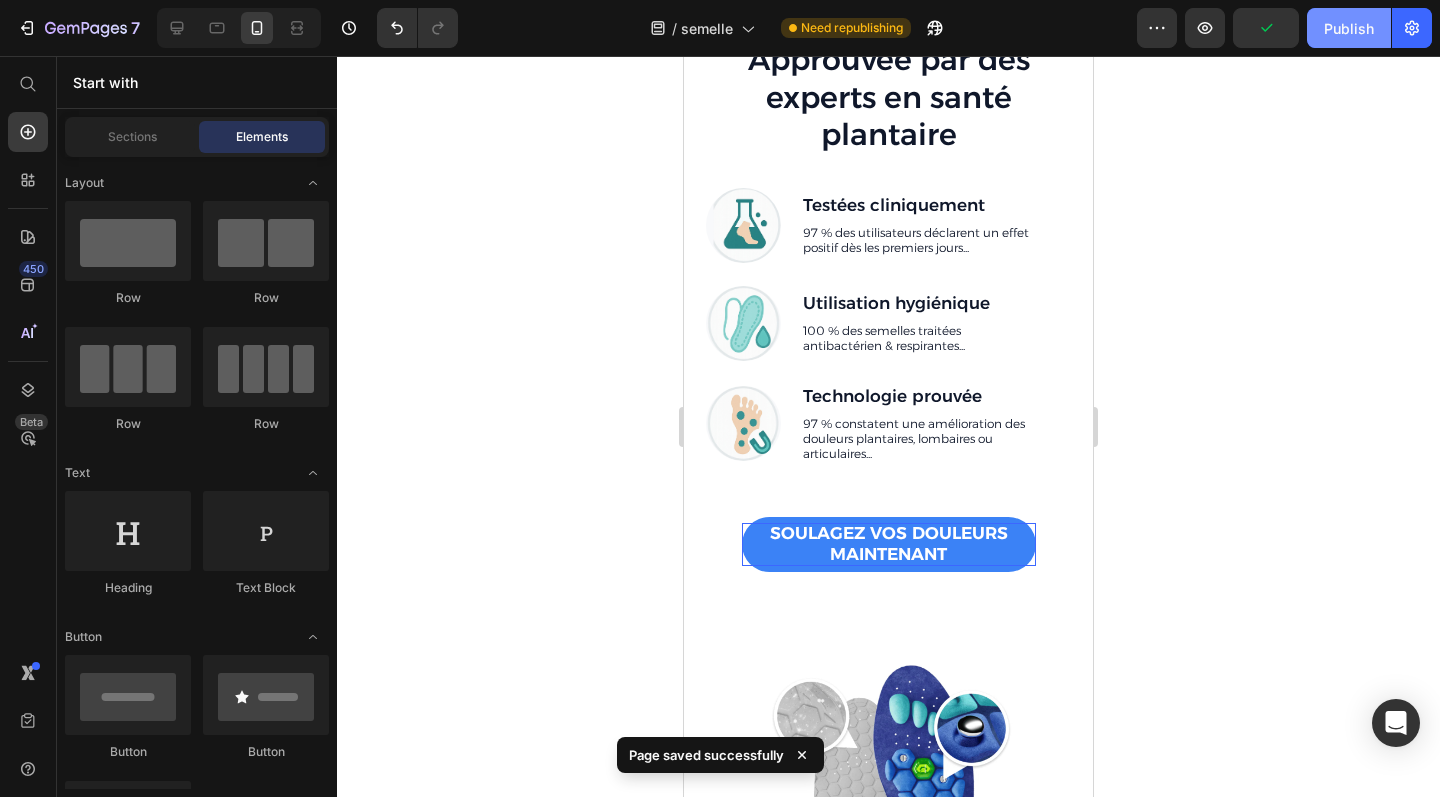 click on "Publish" at bounding box center (1349, 28) 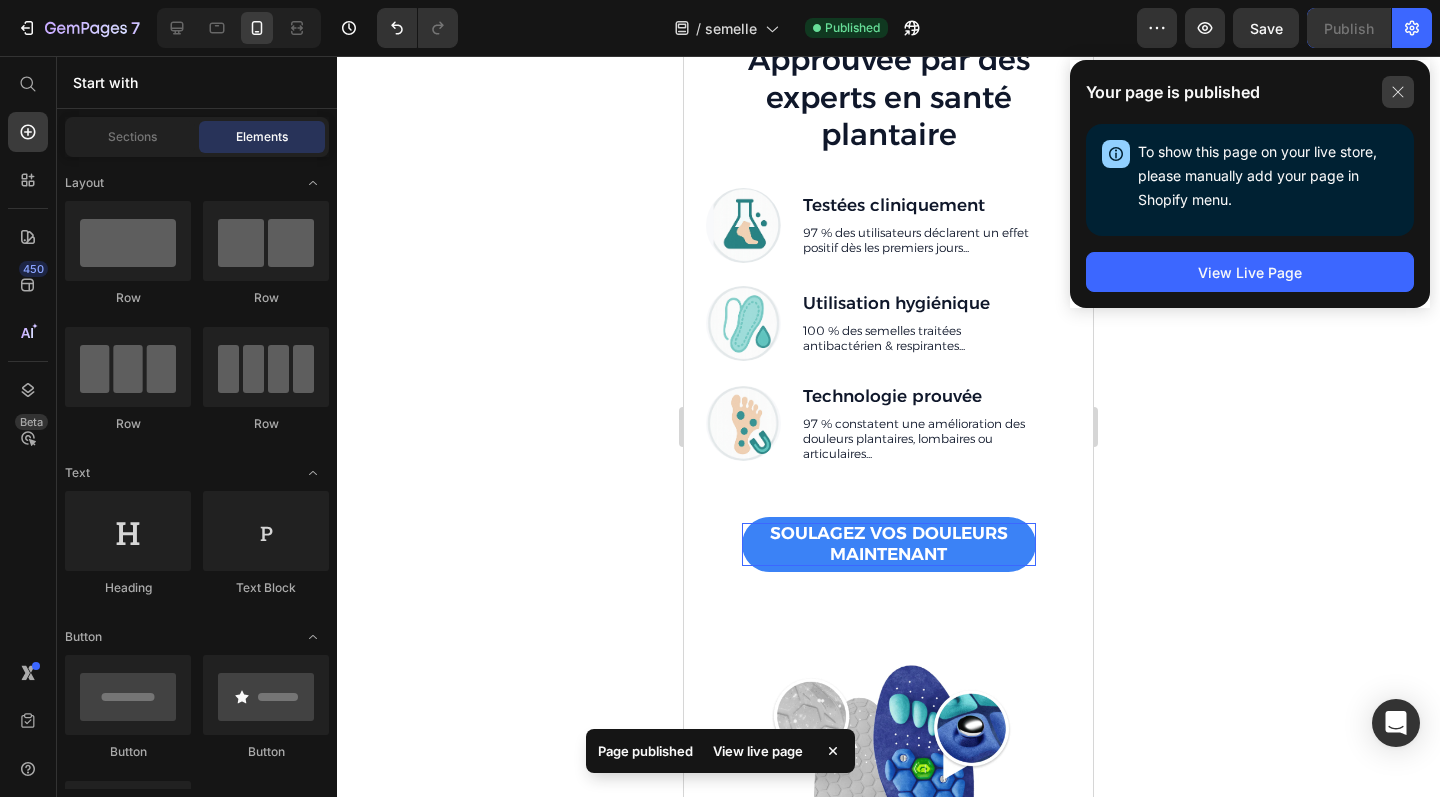 click 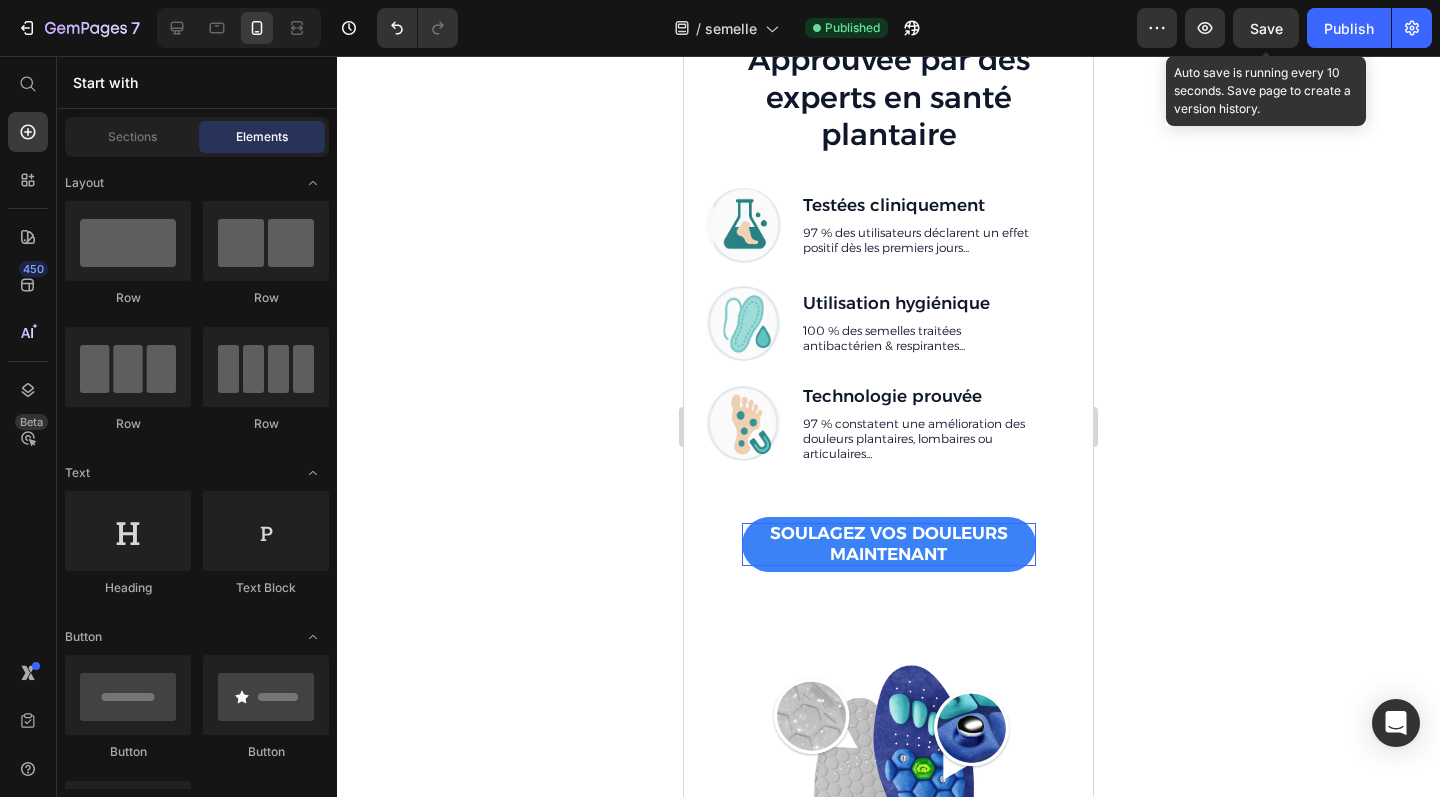 click on "Save" at bounding box center [1266, 28] 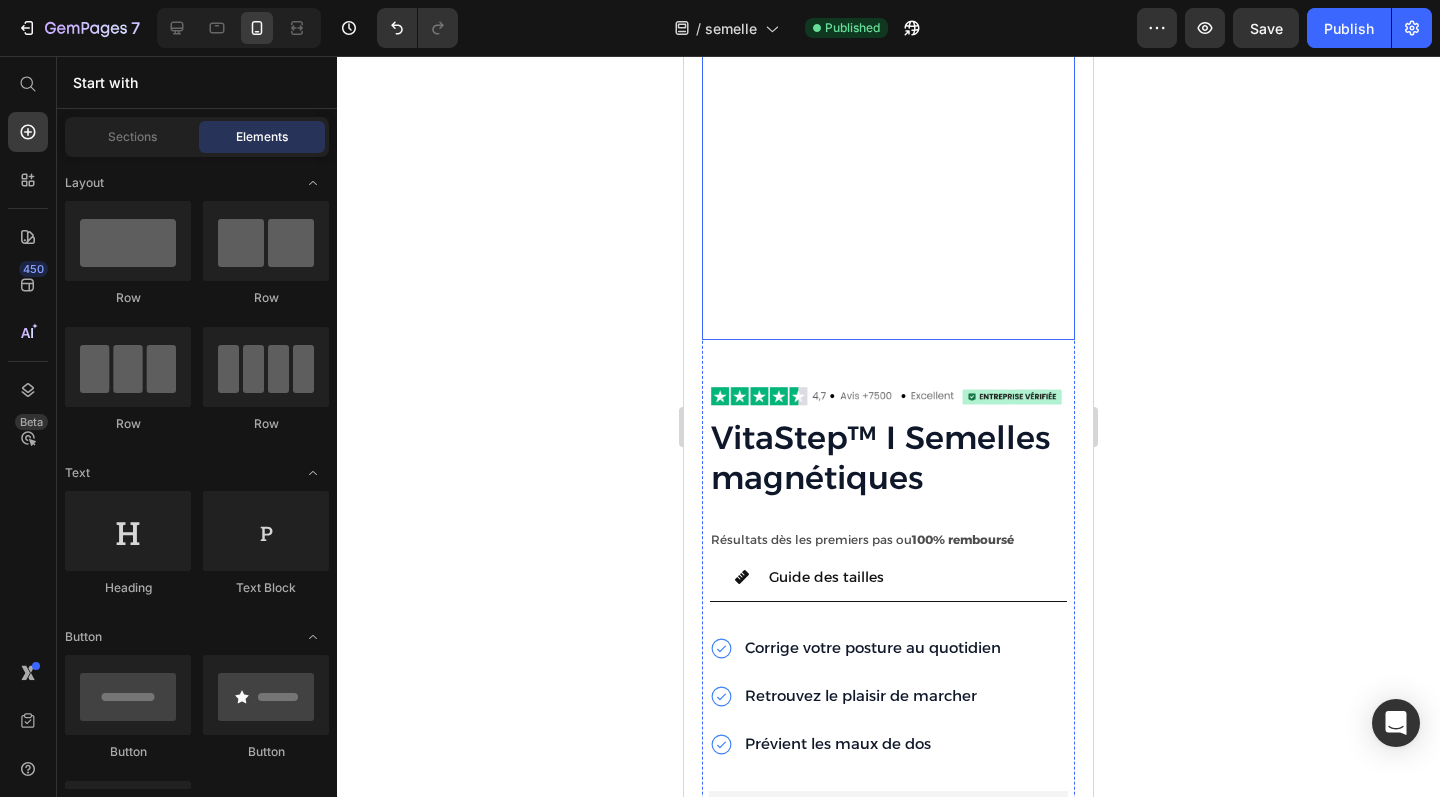 scroll, scrollTop: 3976, scrollLeft: 0, axis: vertical 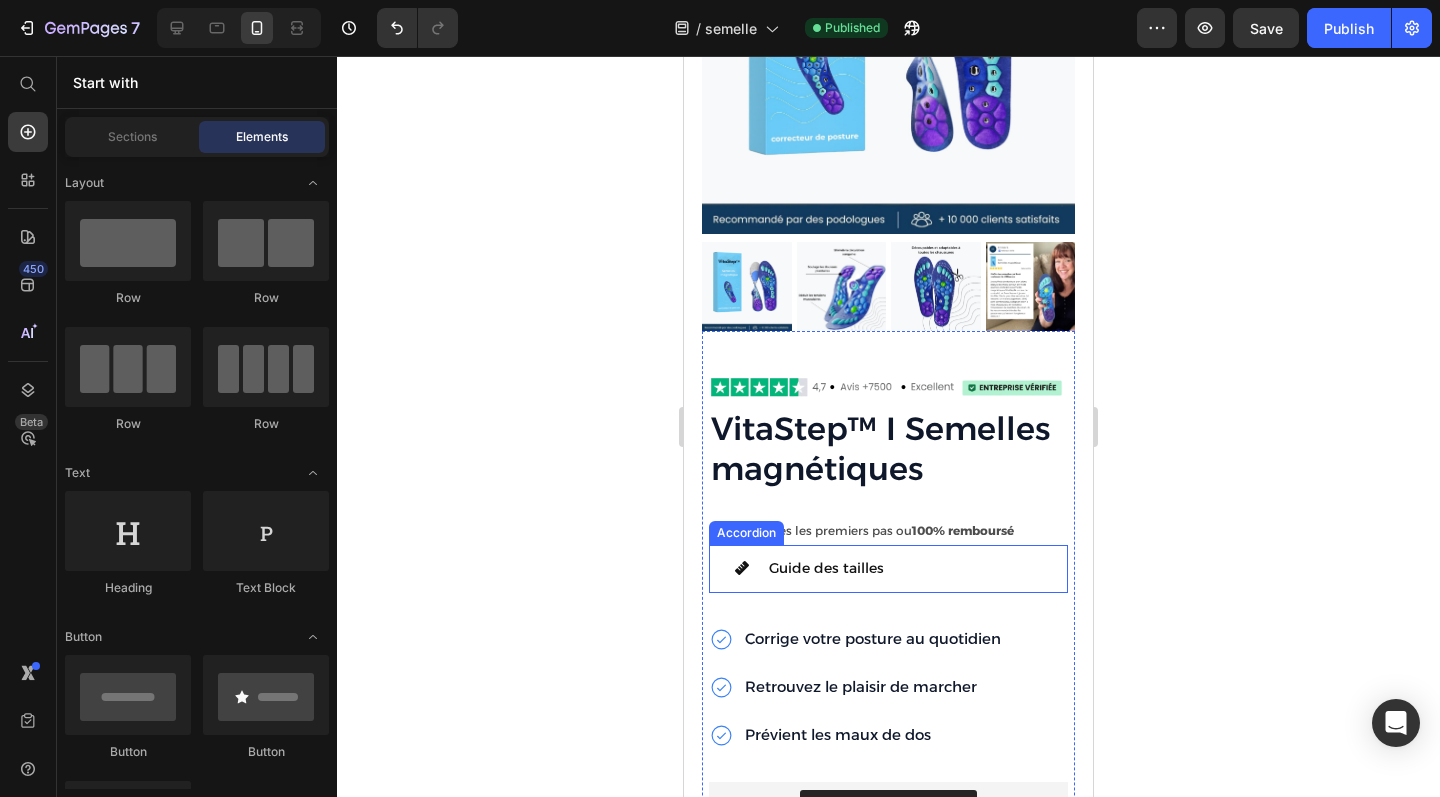 click on "Guide des tailles" at bounding box center (826, 568) 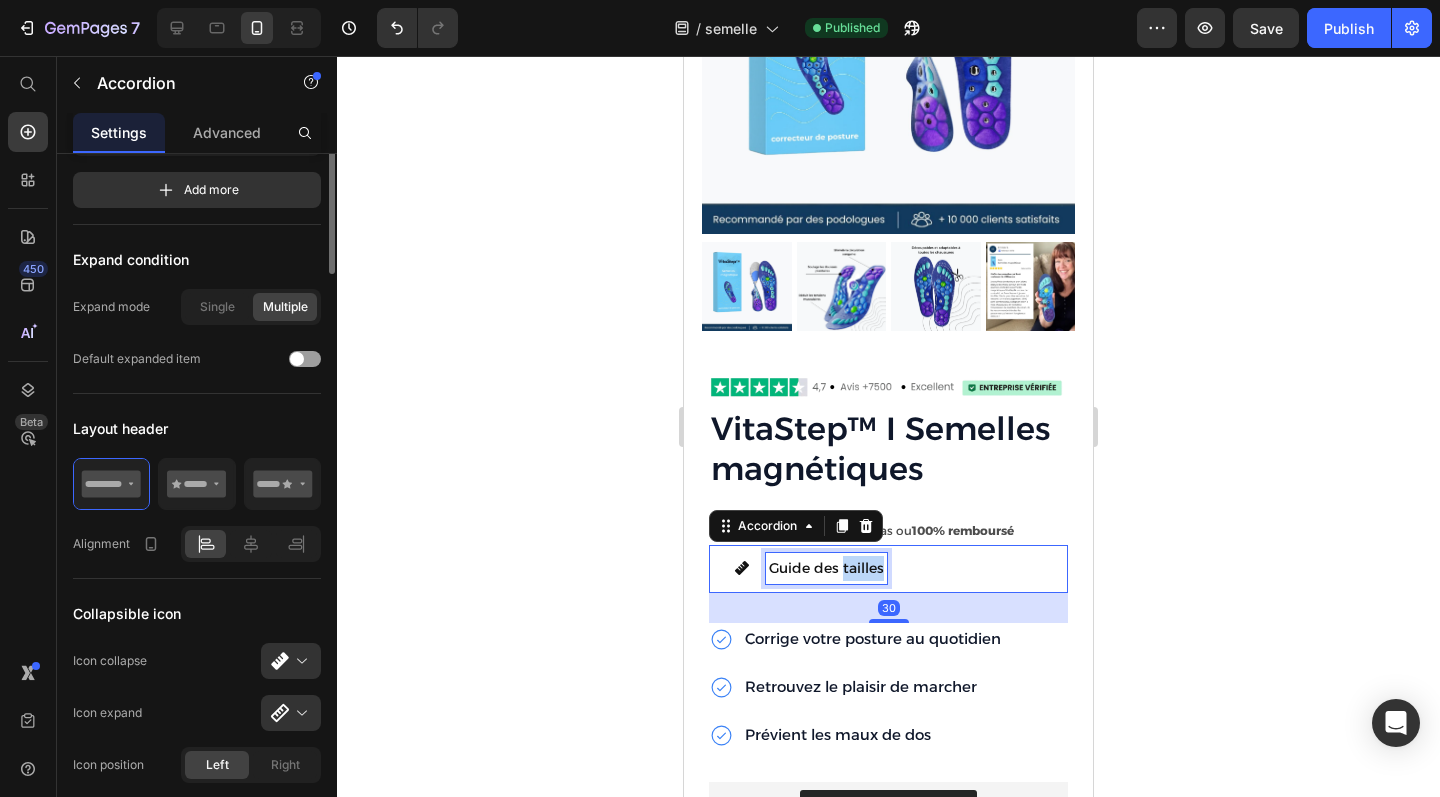 scroll, scrollTop: 0, scrollLeft: 0, axis: both 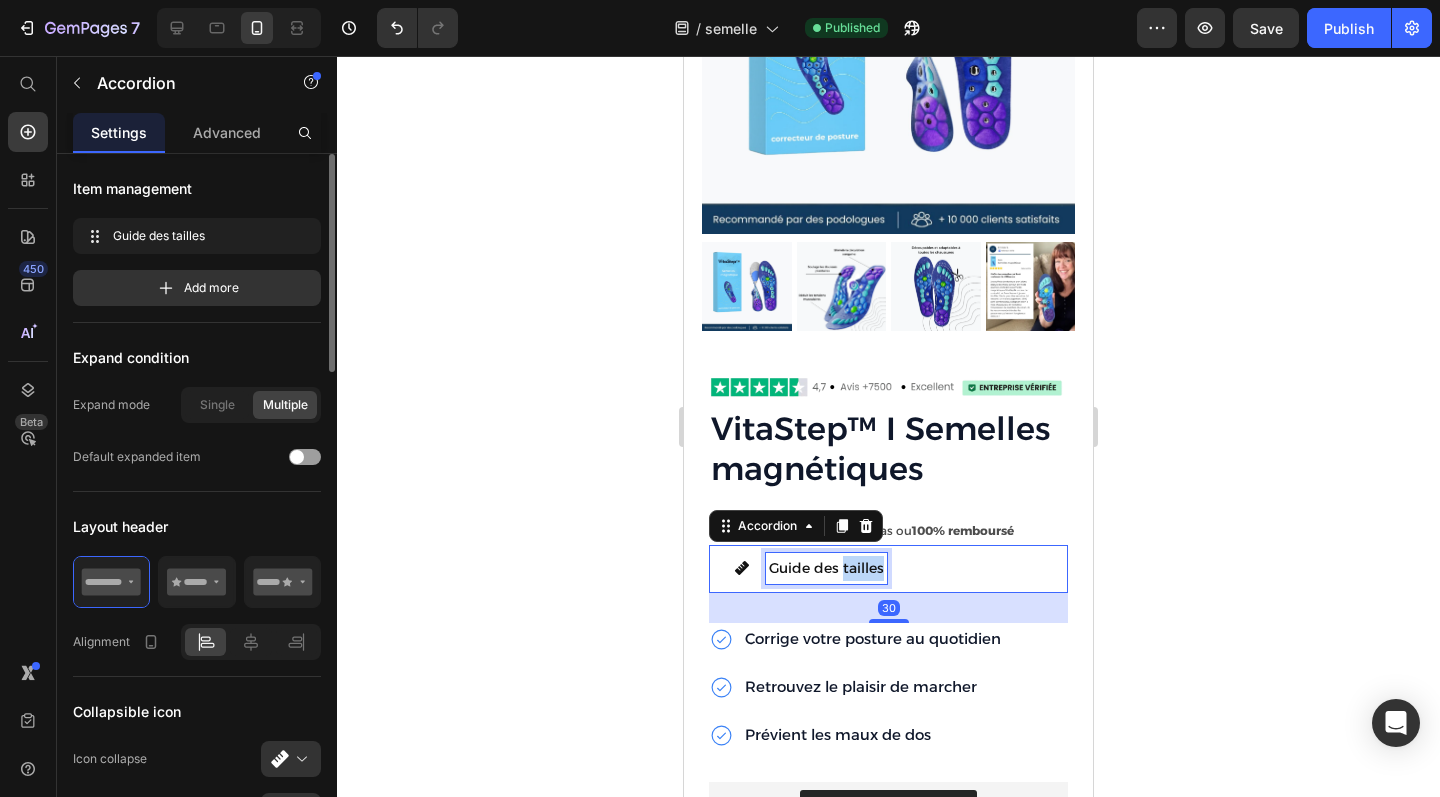 click on "Guide des tailles" at bounding box center [826, 568] 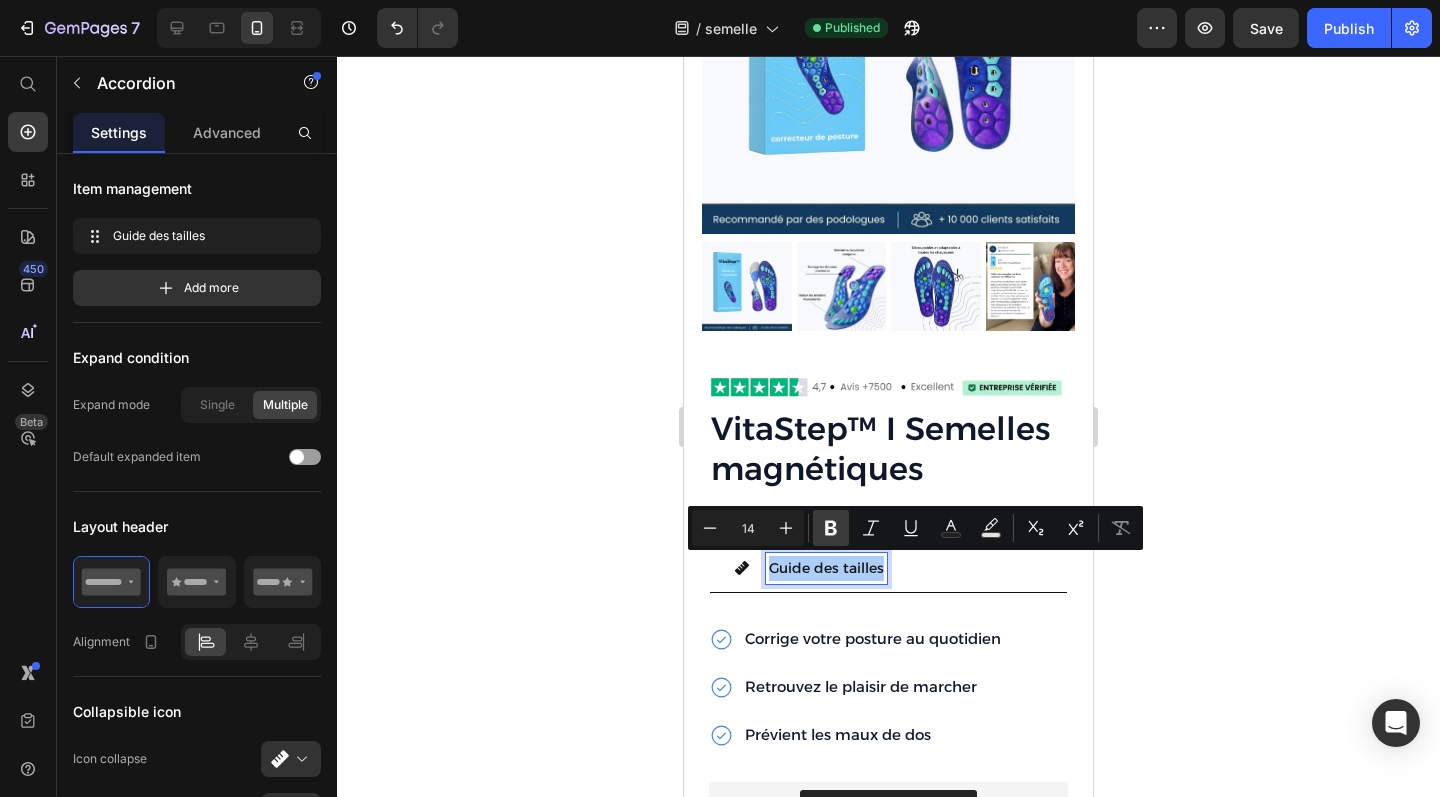 click 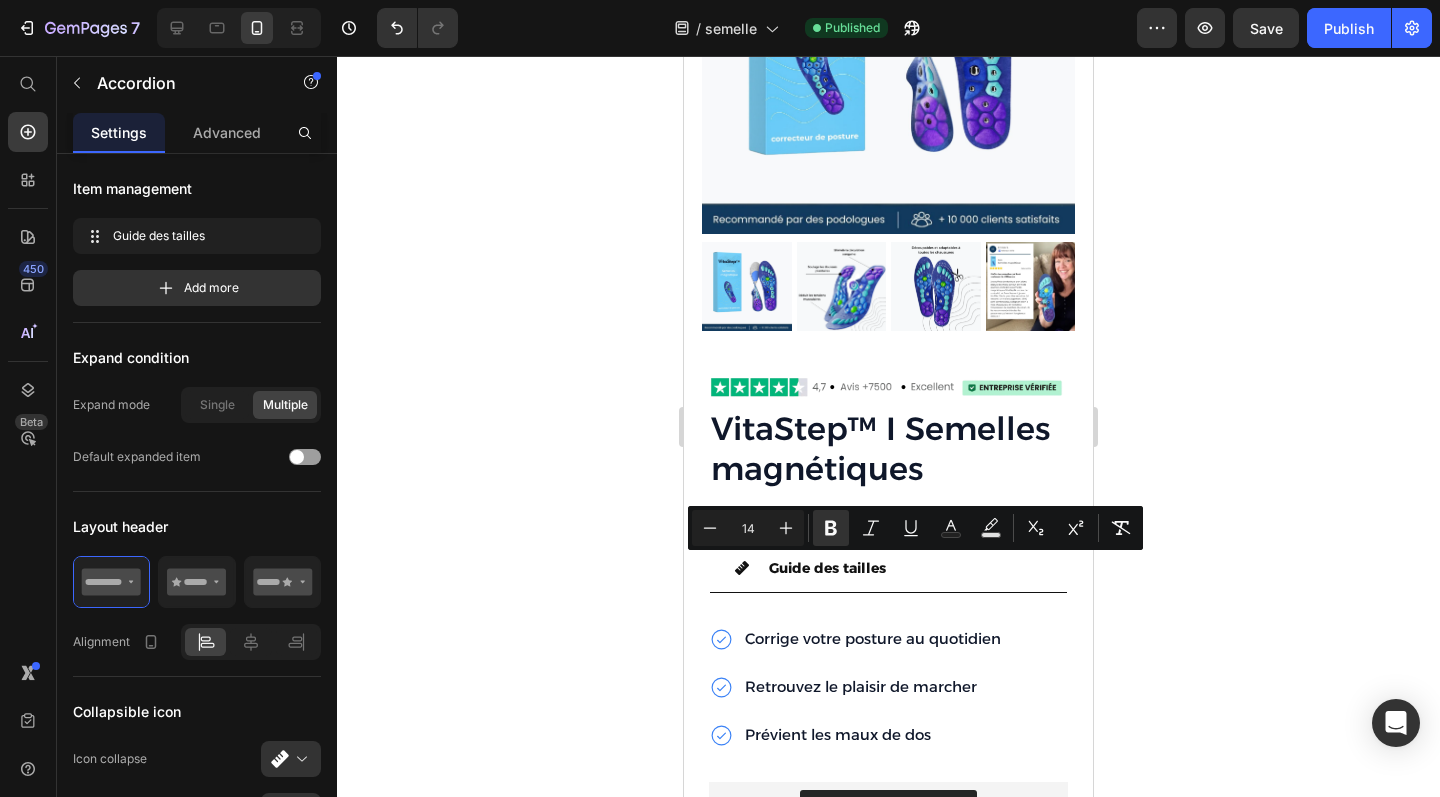 click 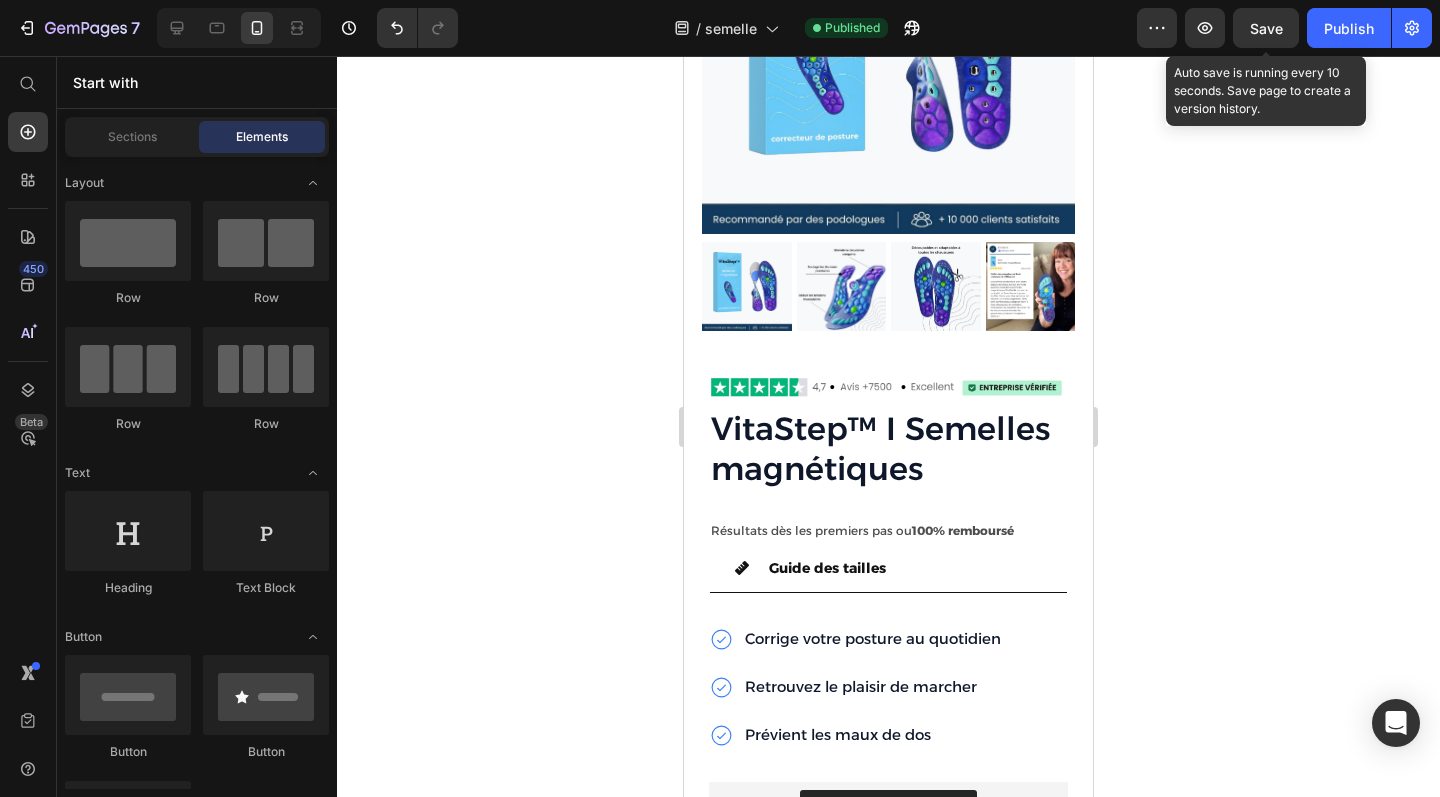 click on "Save" at bounding box center (1266, 28) 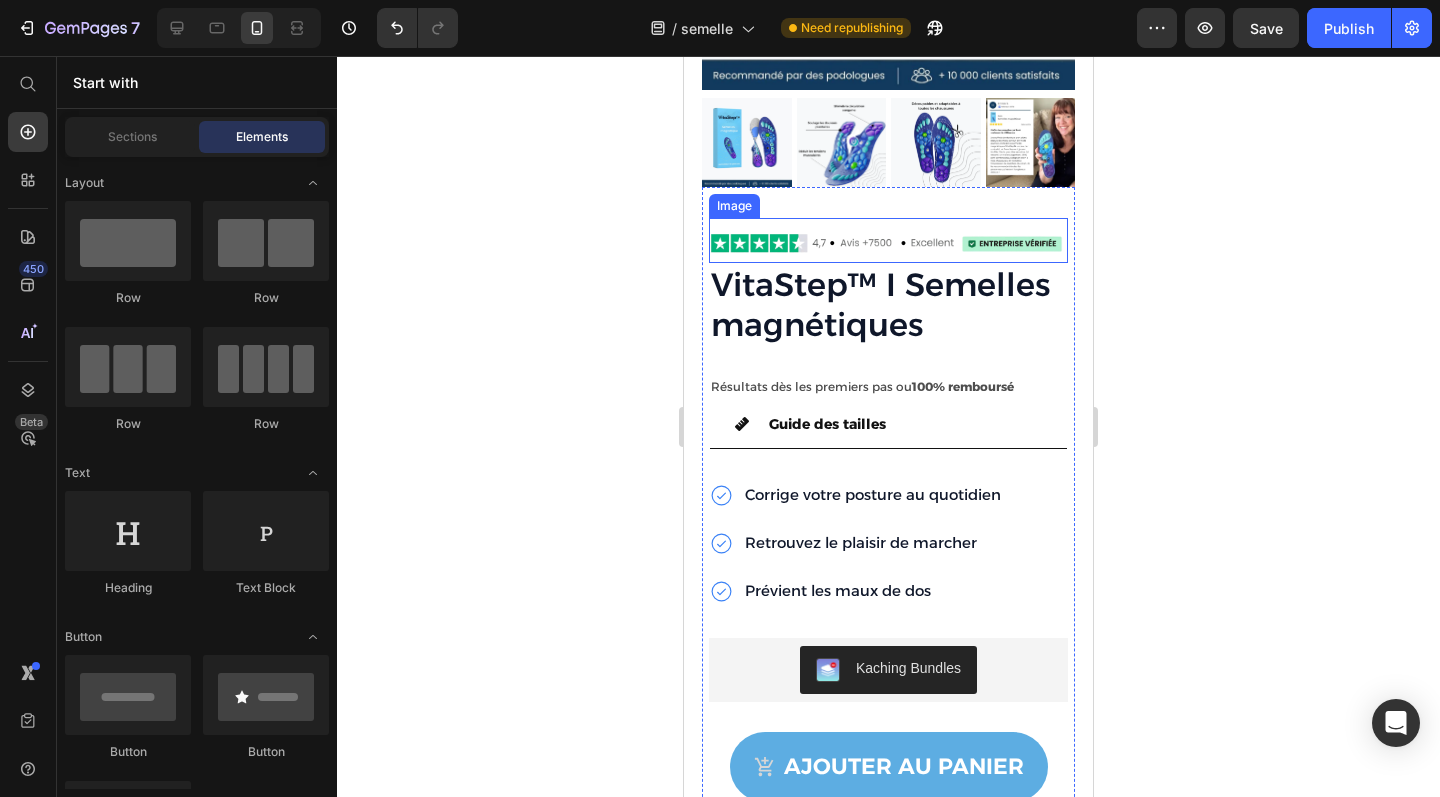 scroll, scrollTop: 4121, scrollLeft: 0, axis: vertical 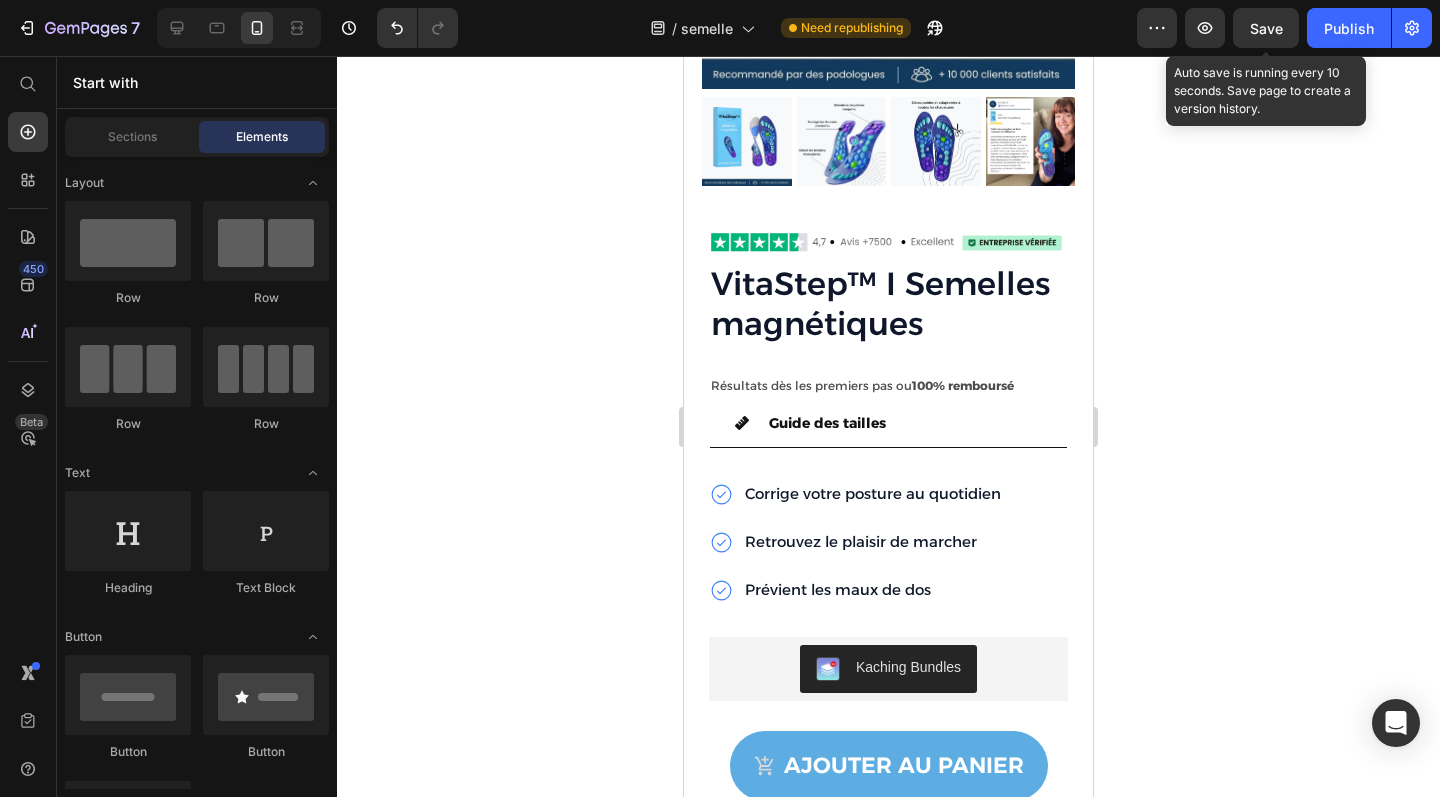 click on "Save" at bounding box center [1266, 28] 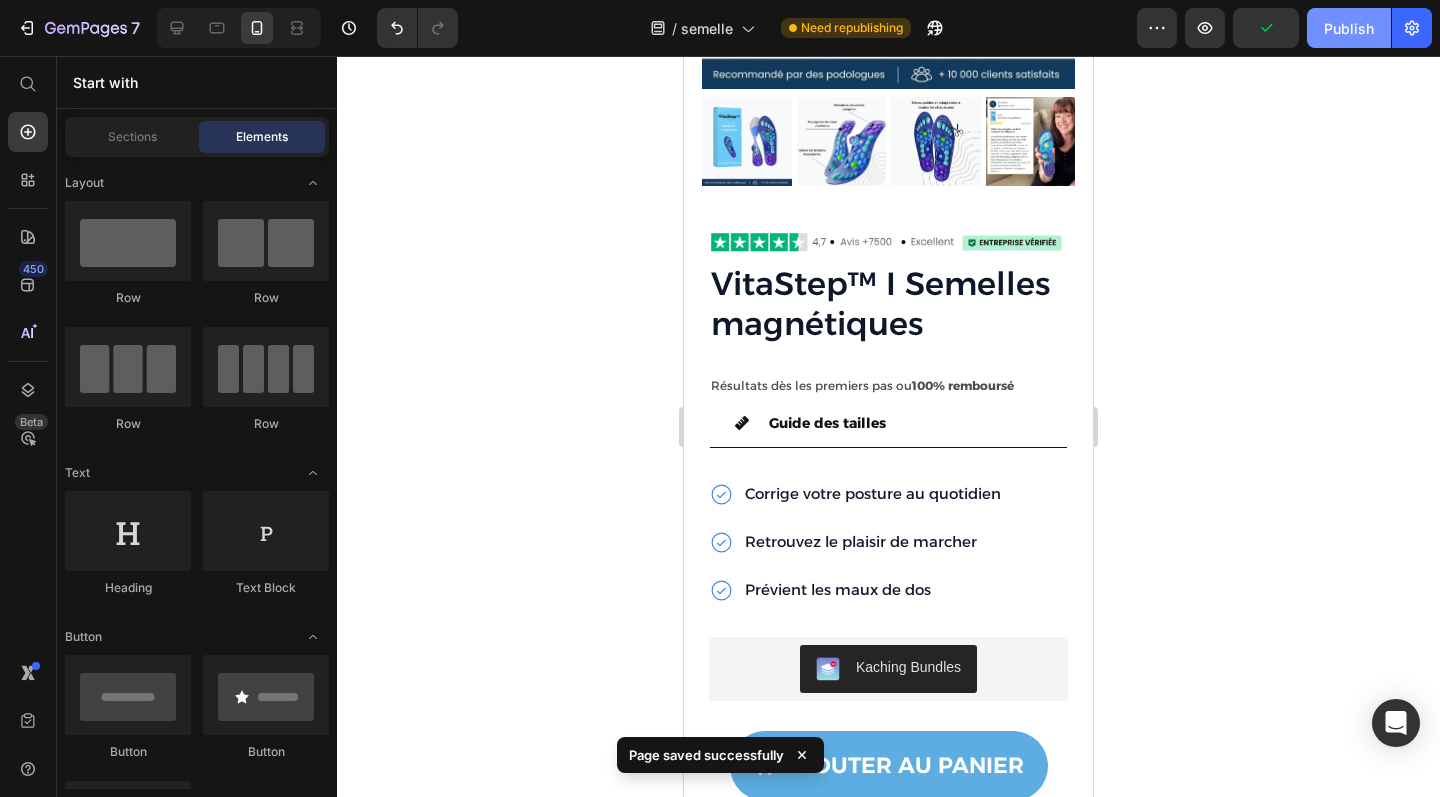 click on "Publish" at bounding box center (1349, 28) 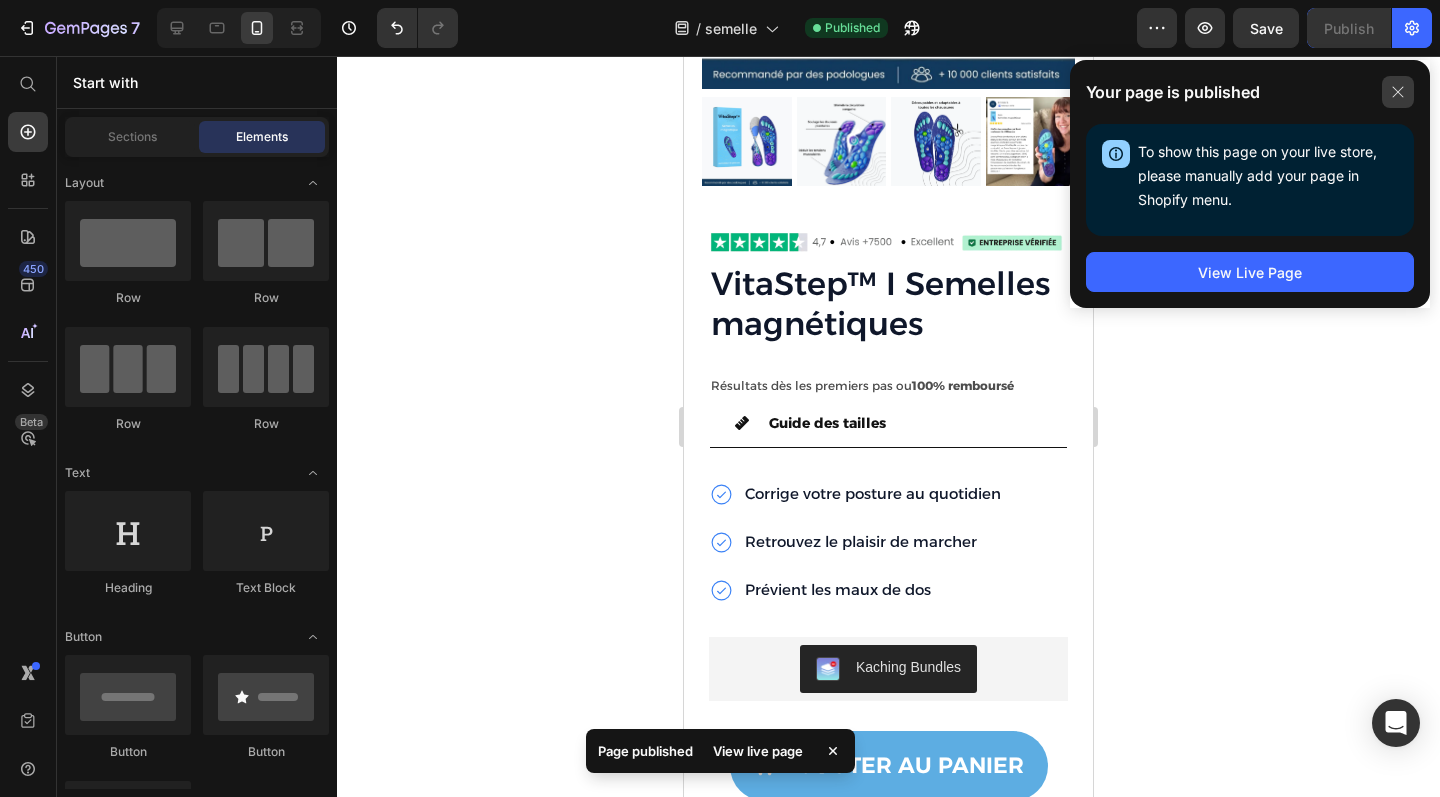 click 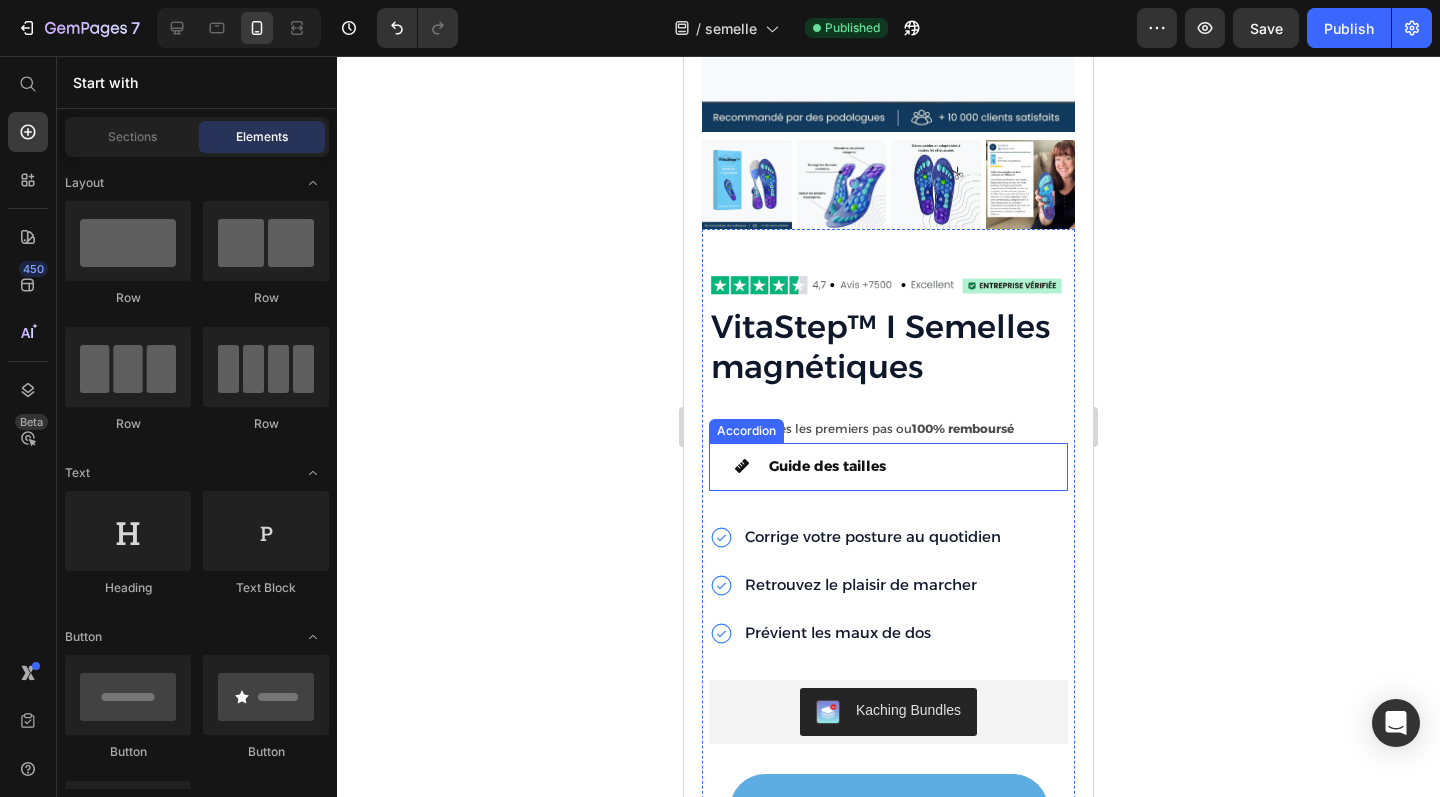 scroll, scrollTop: 4075, scrollLeft: 0, axis: vertical 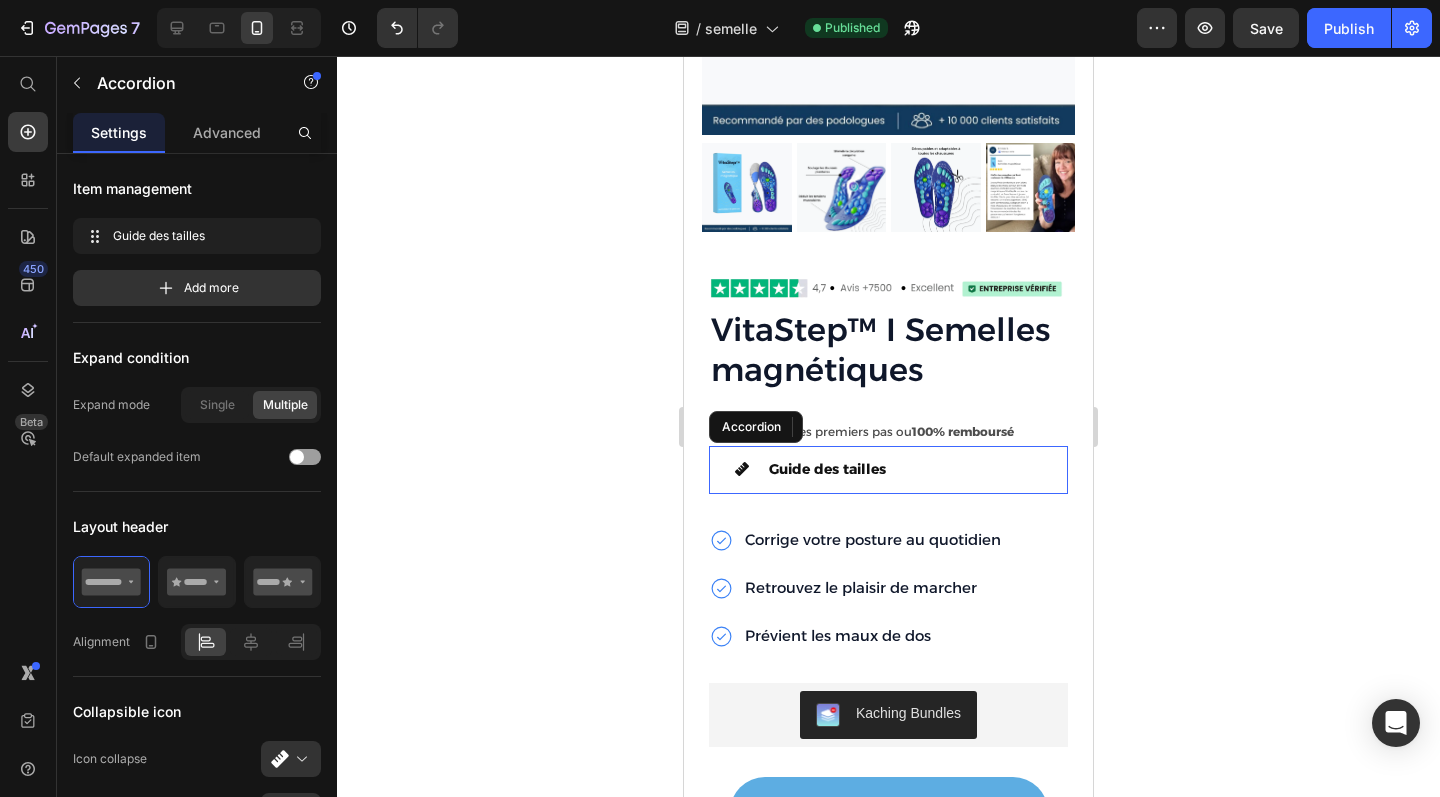 click on "Guide des tailles" at bounding box center (827, 469) 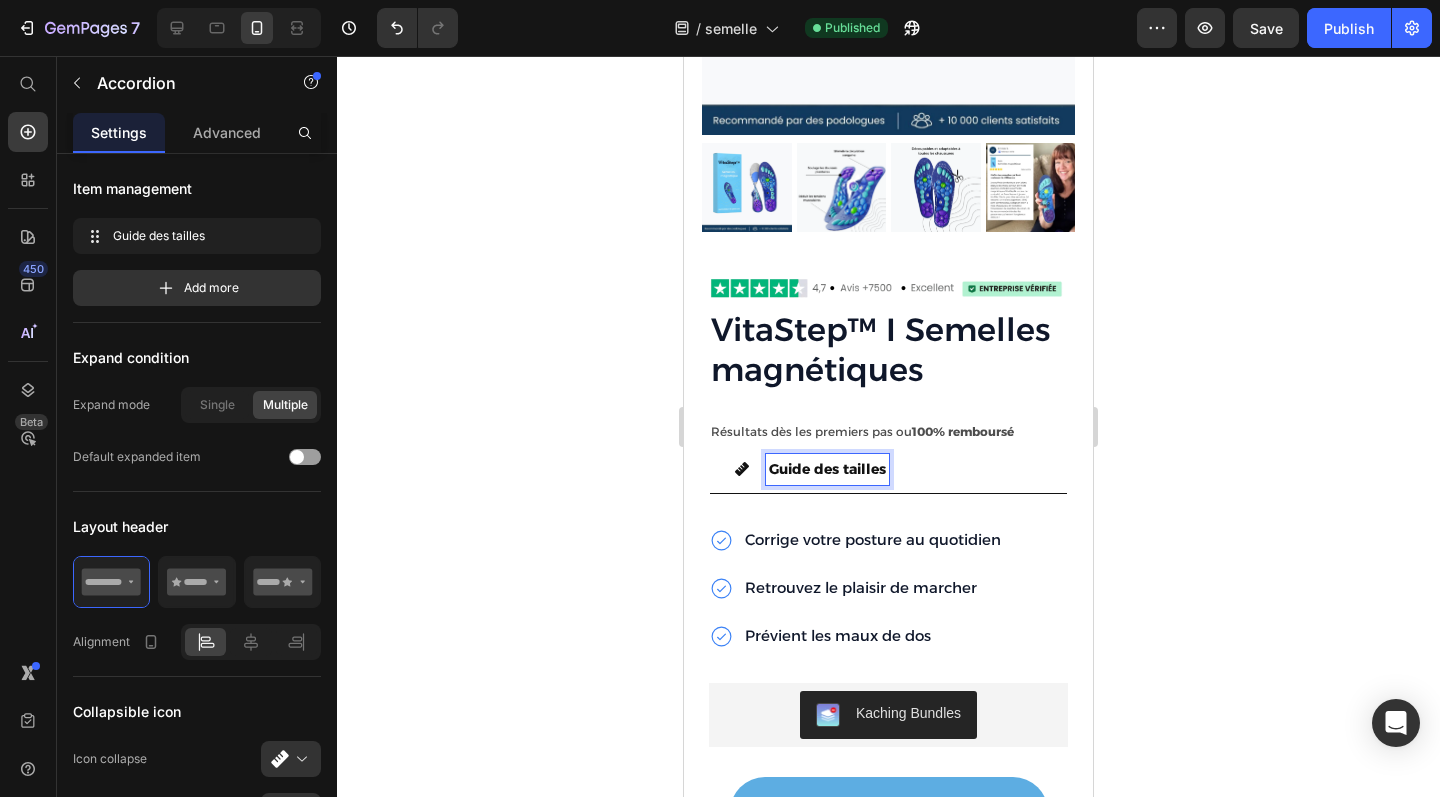click 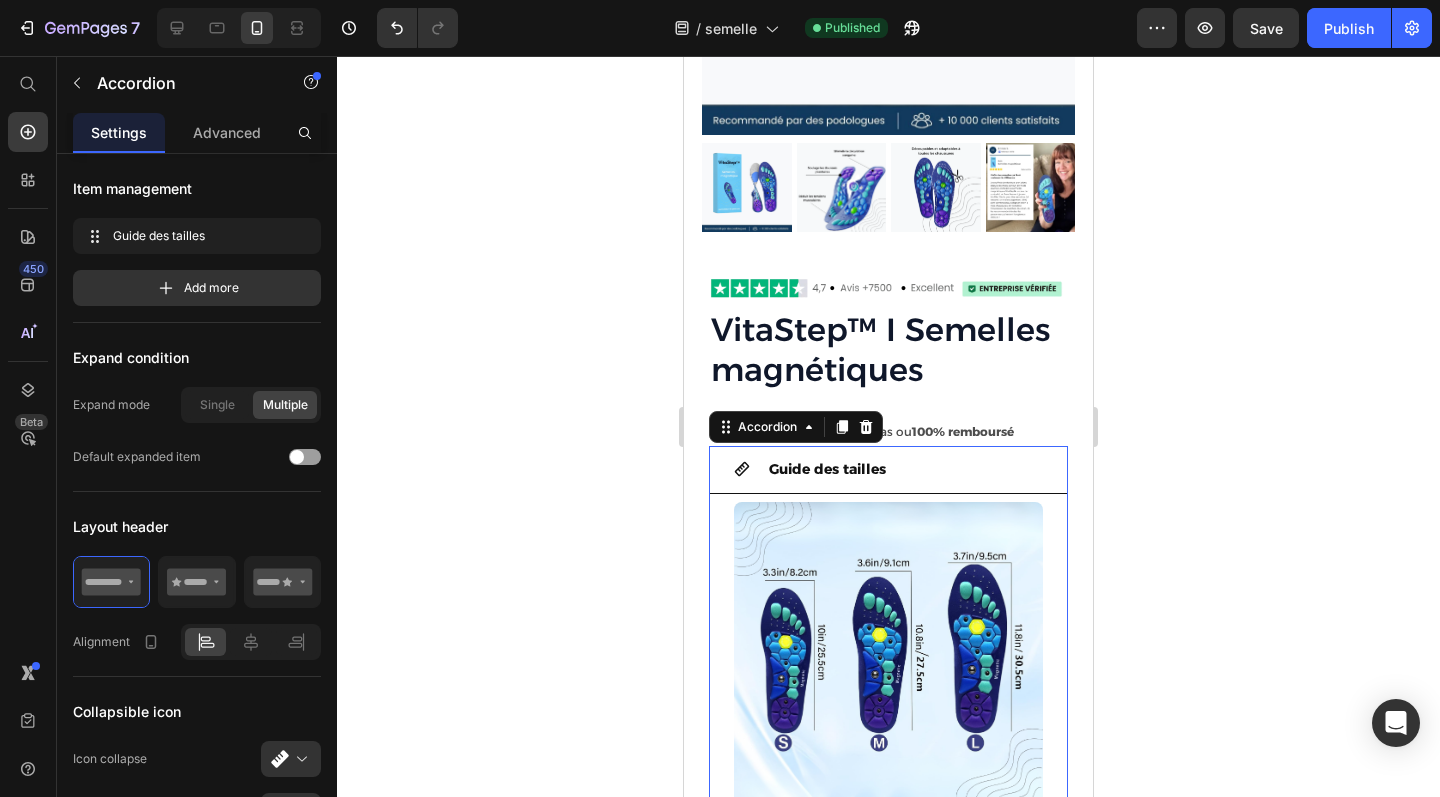 click 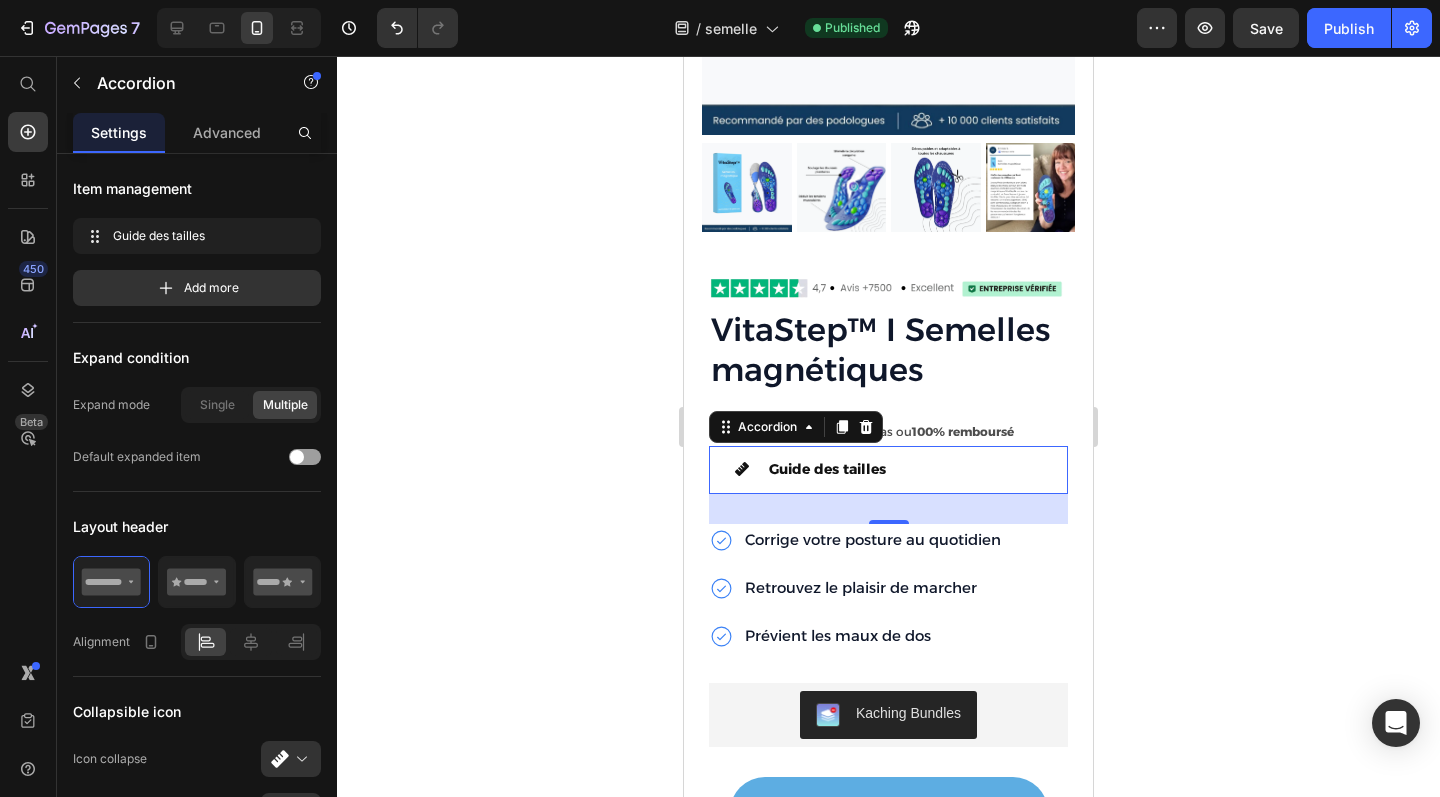 click 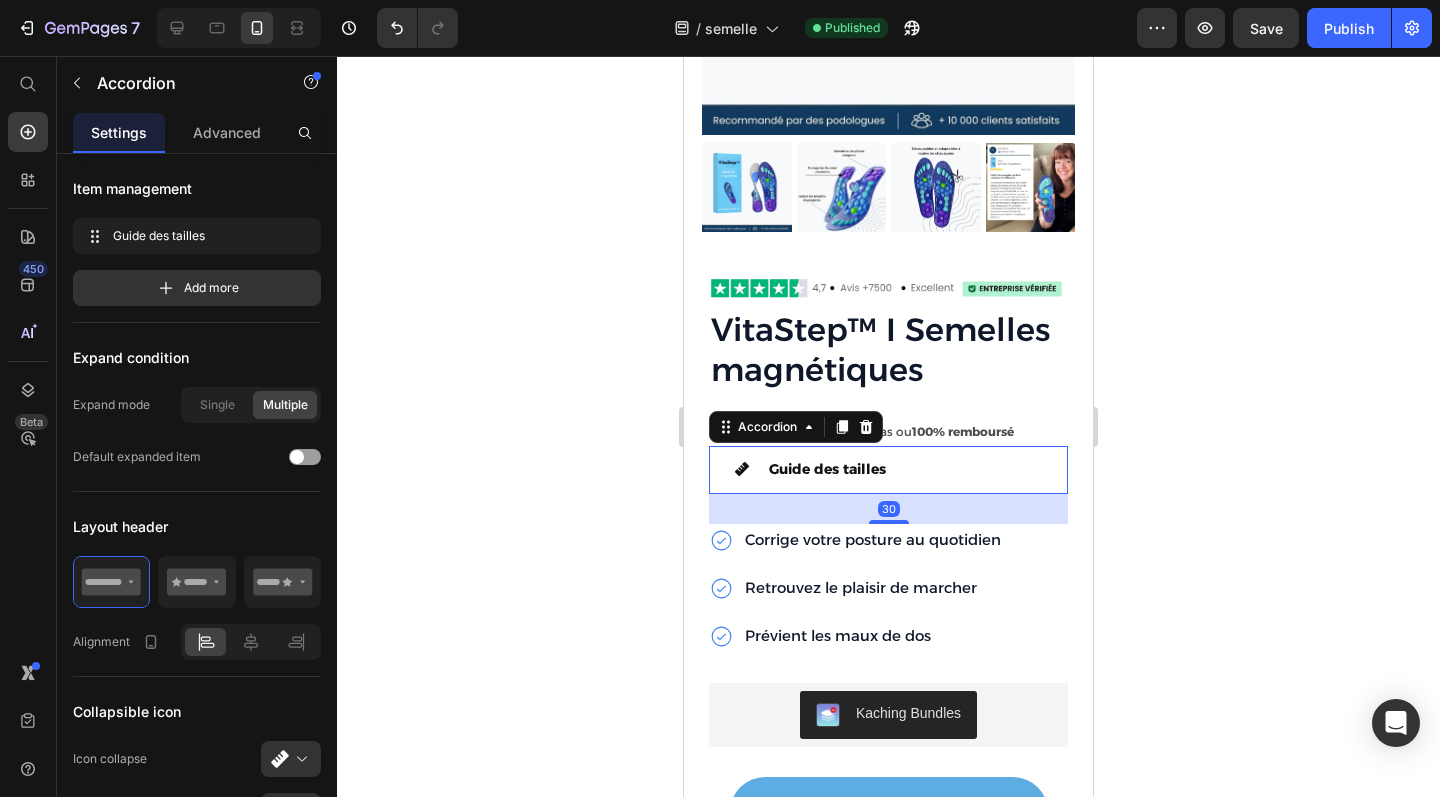 click on "Guide des tailles" at bounding box center [904, 469] 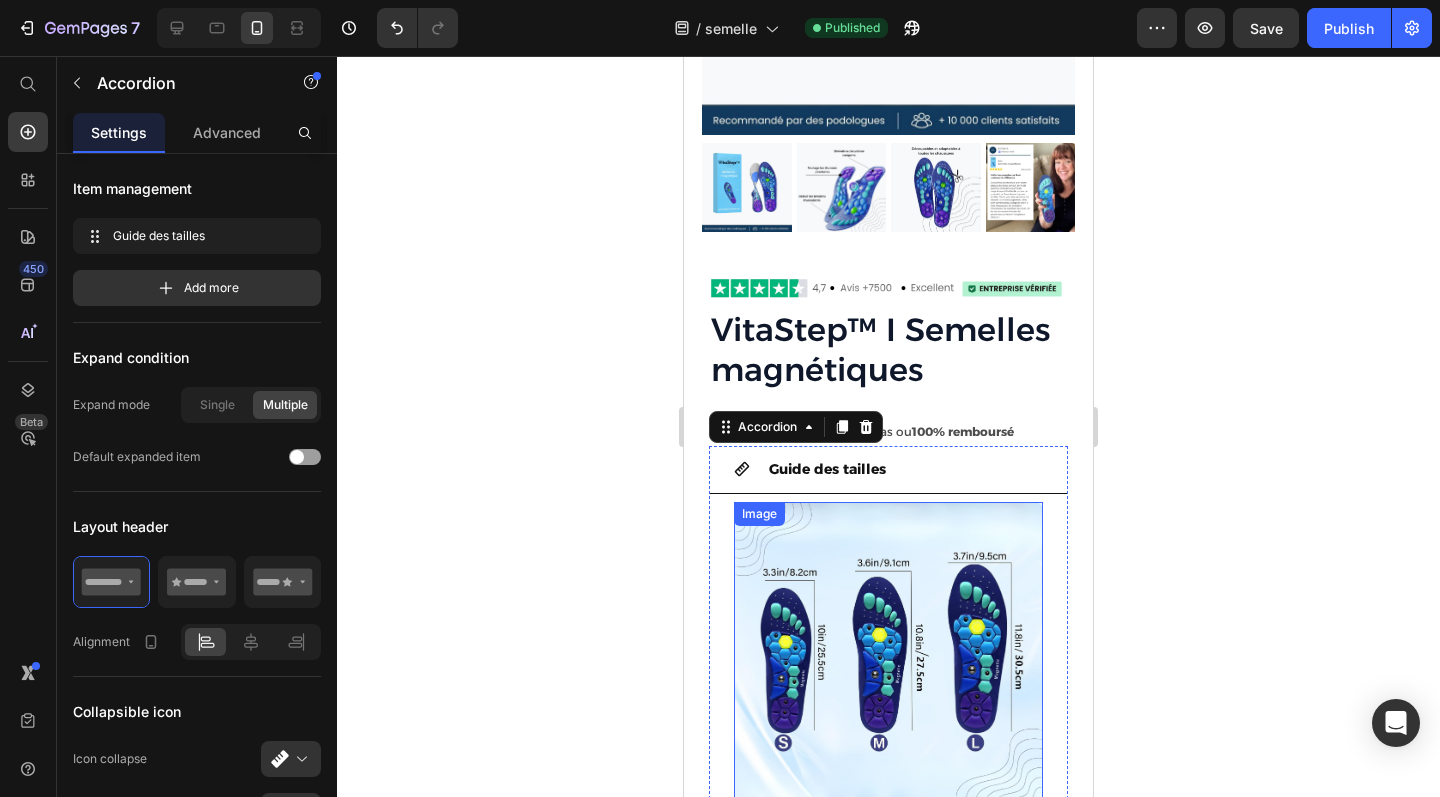 click at bounding box center [888, 656] 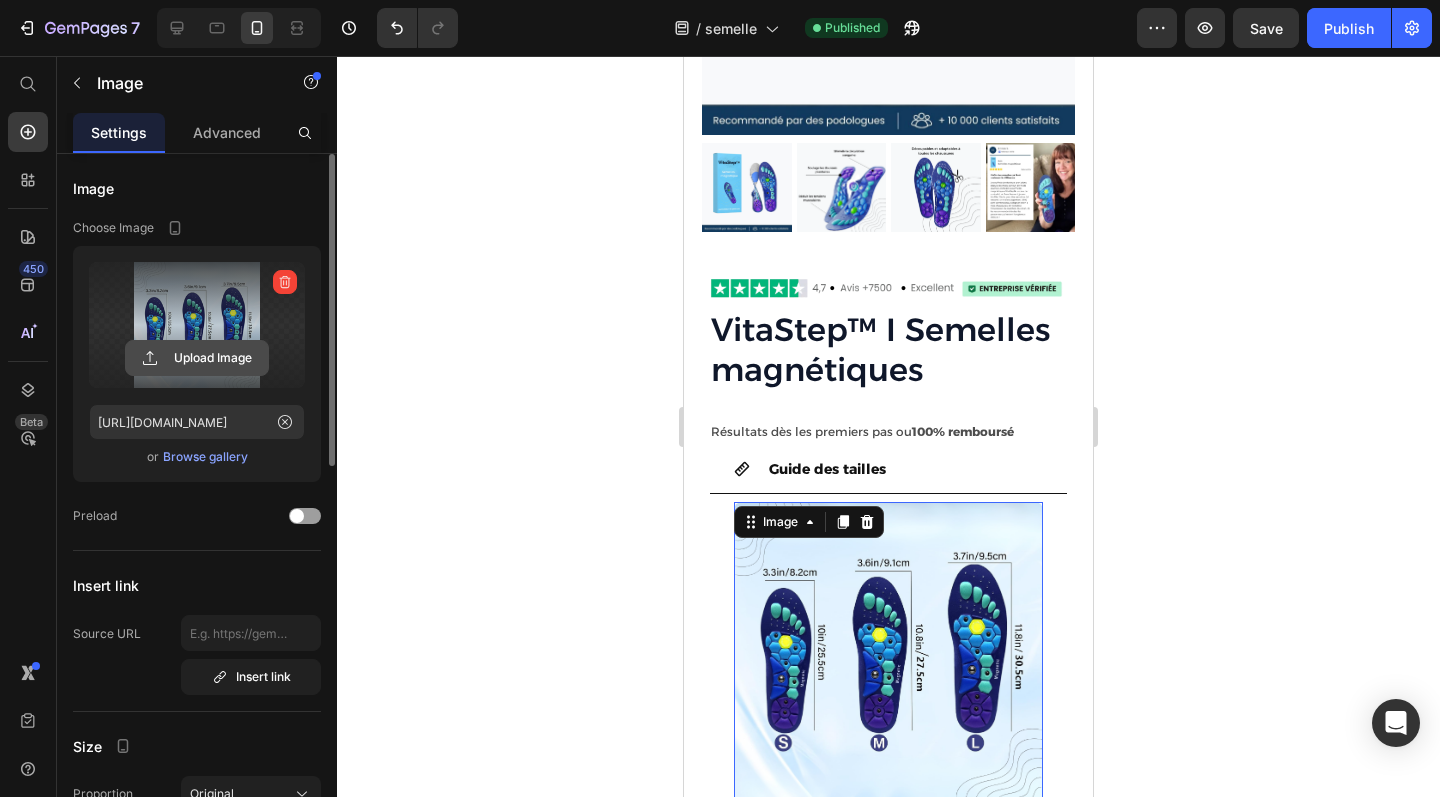 click 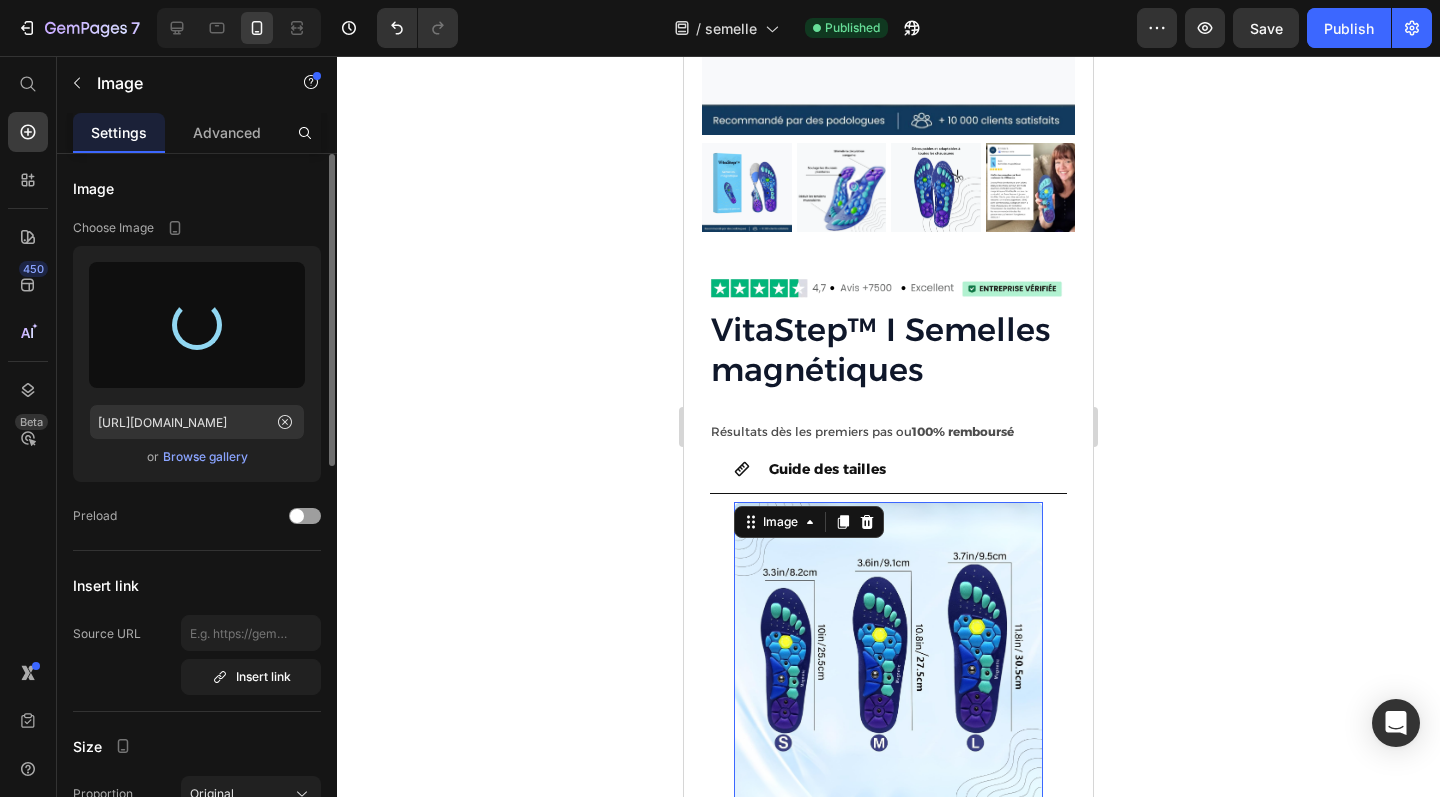 type on "[URL][DOMAIN_NAME]" 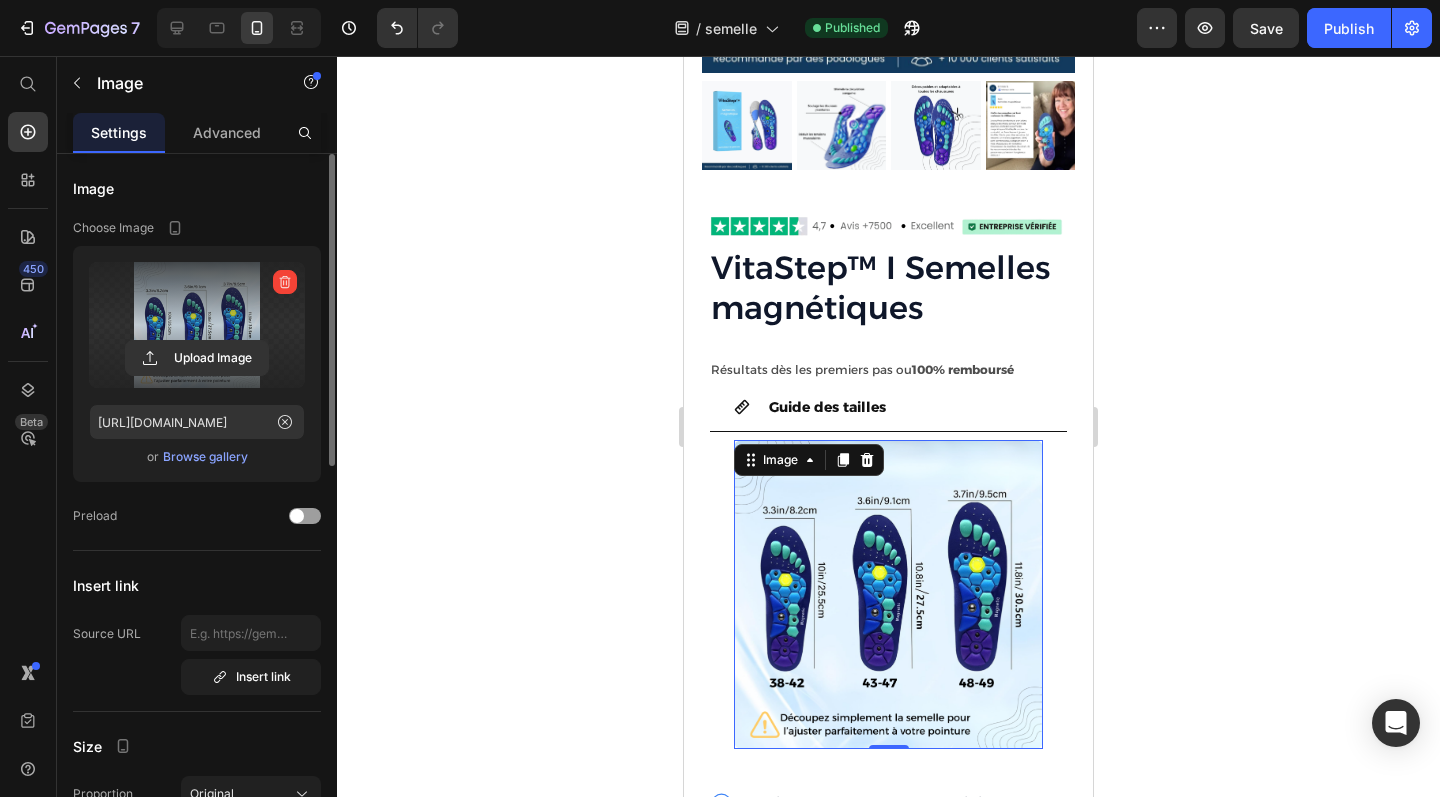 scroll, scrollTop: 4160, scrollLeft: 0, axis: vertical 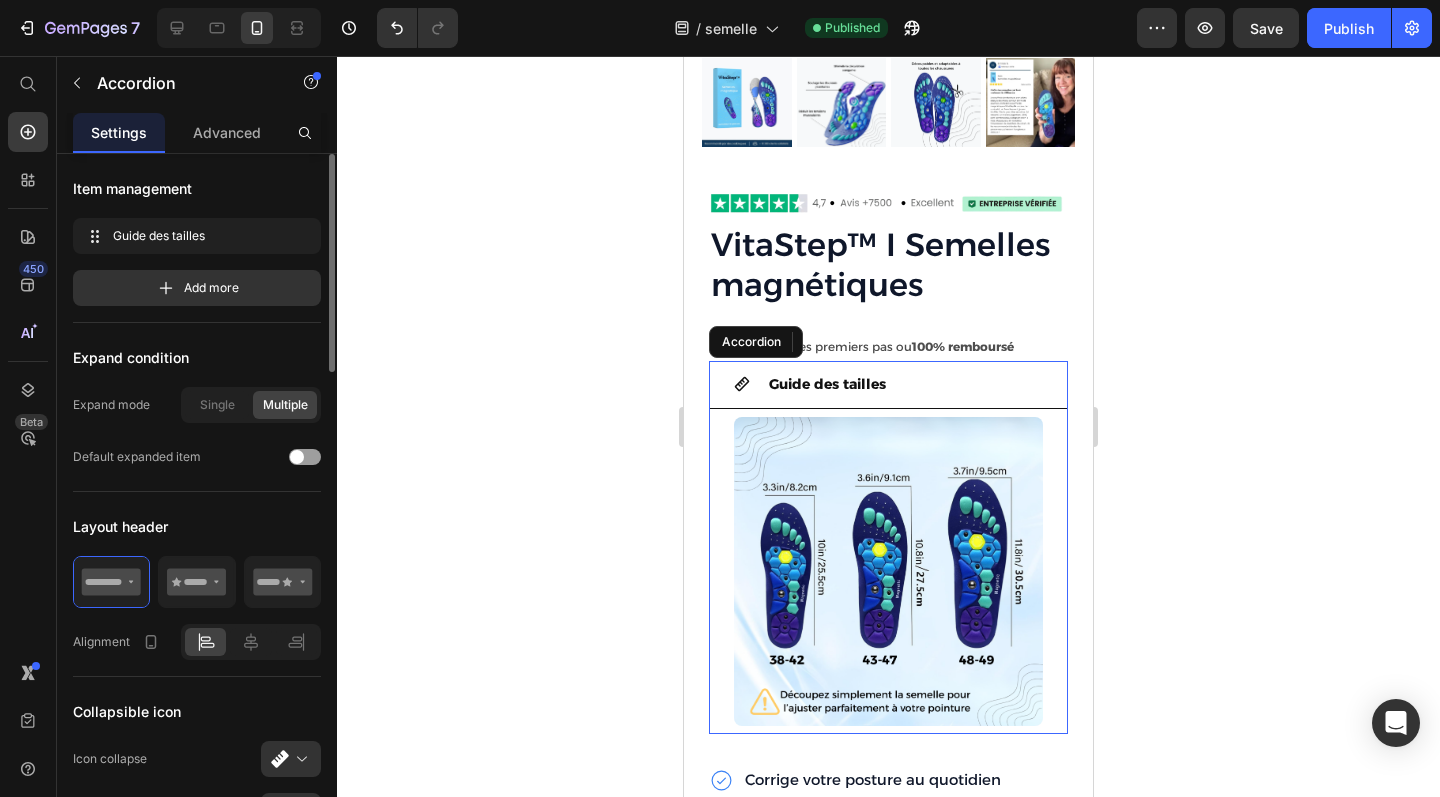 click on "Guide des tailles" at bounding box center (904, 384) 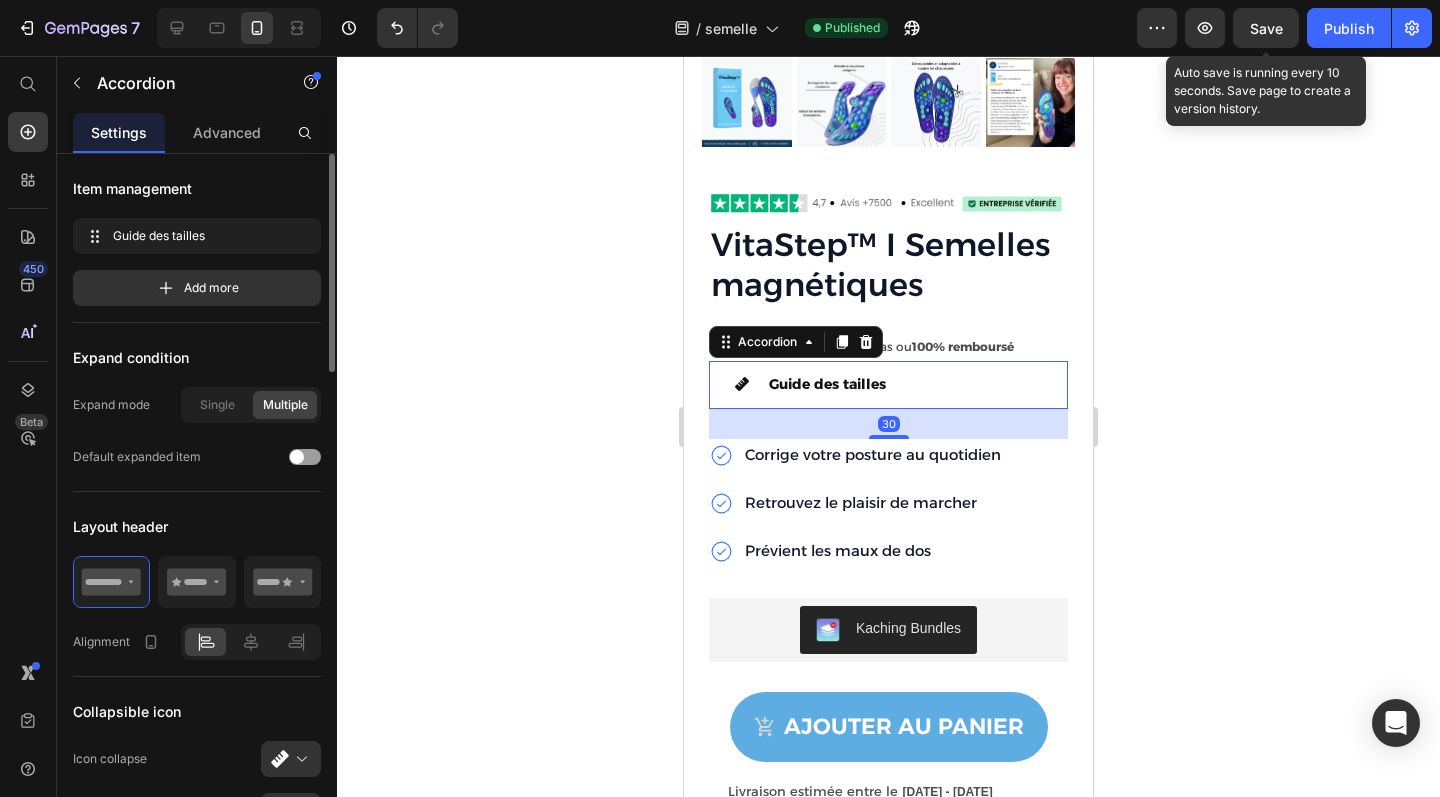 click on "Save" 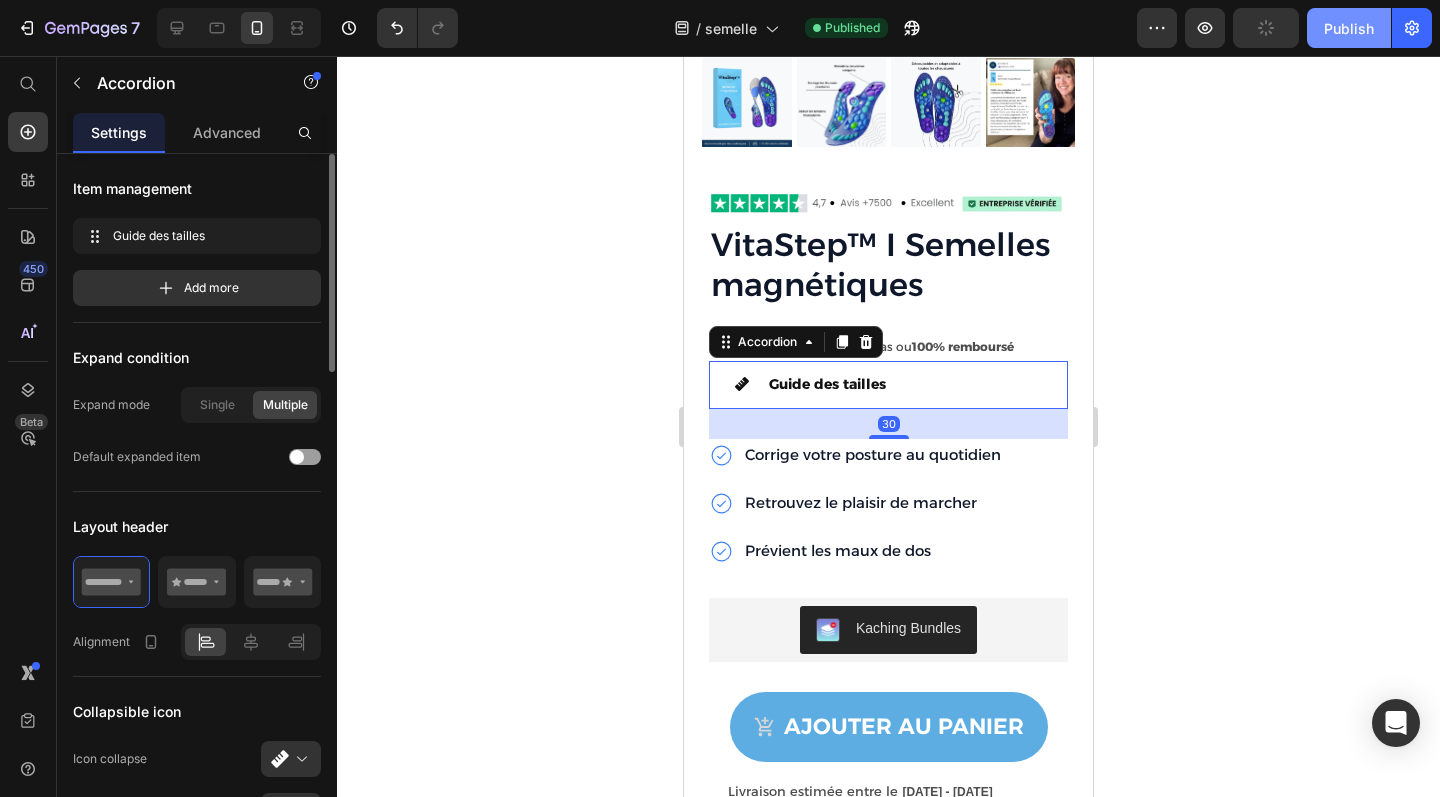 click on "Publish" at bounding box center [1349, 28] 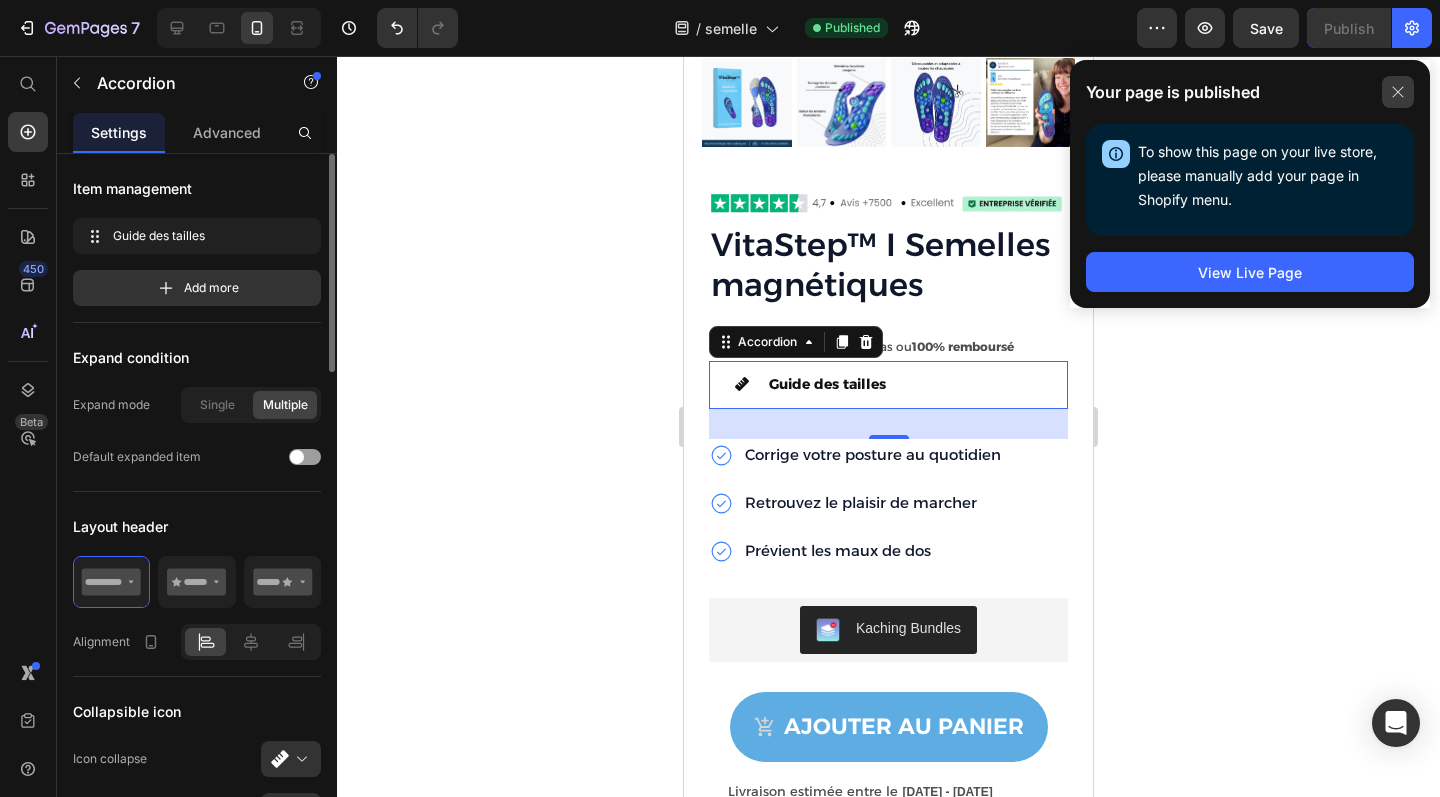 click 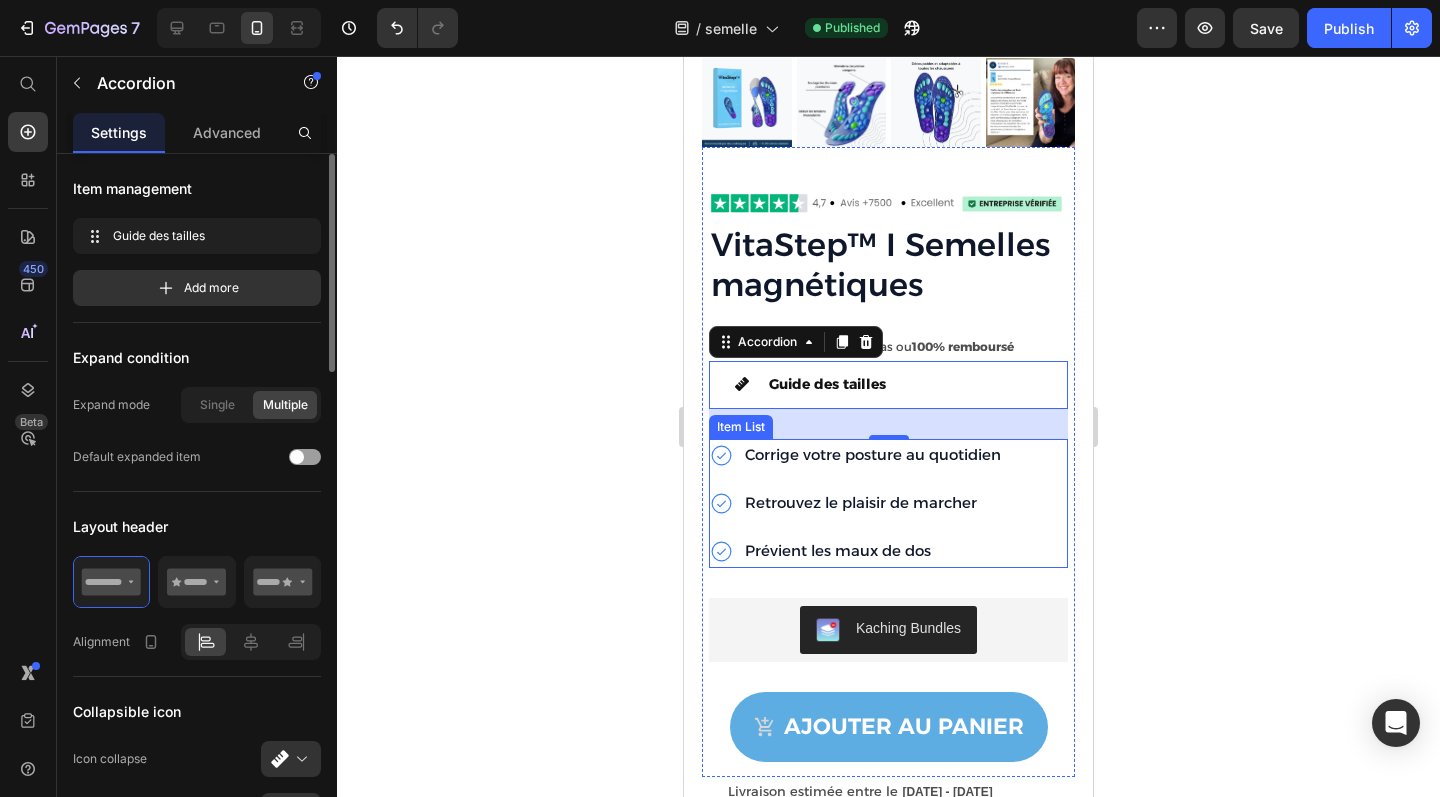 click on "Prévient les maux de dos" at bounding box center [838, 550] 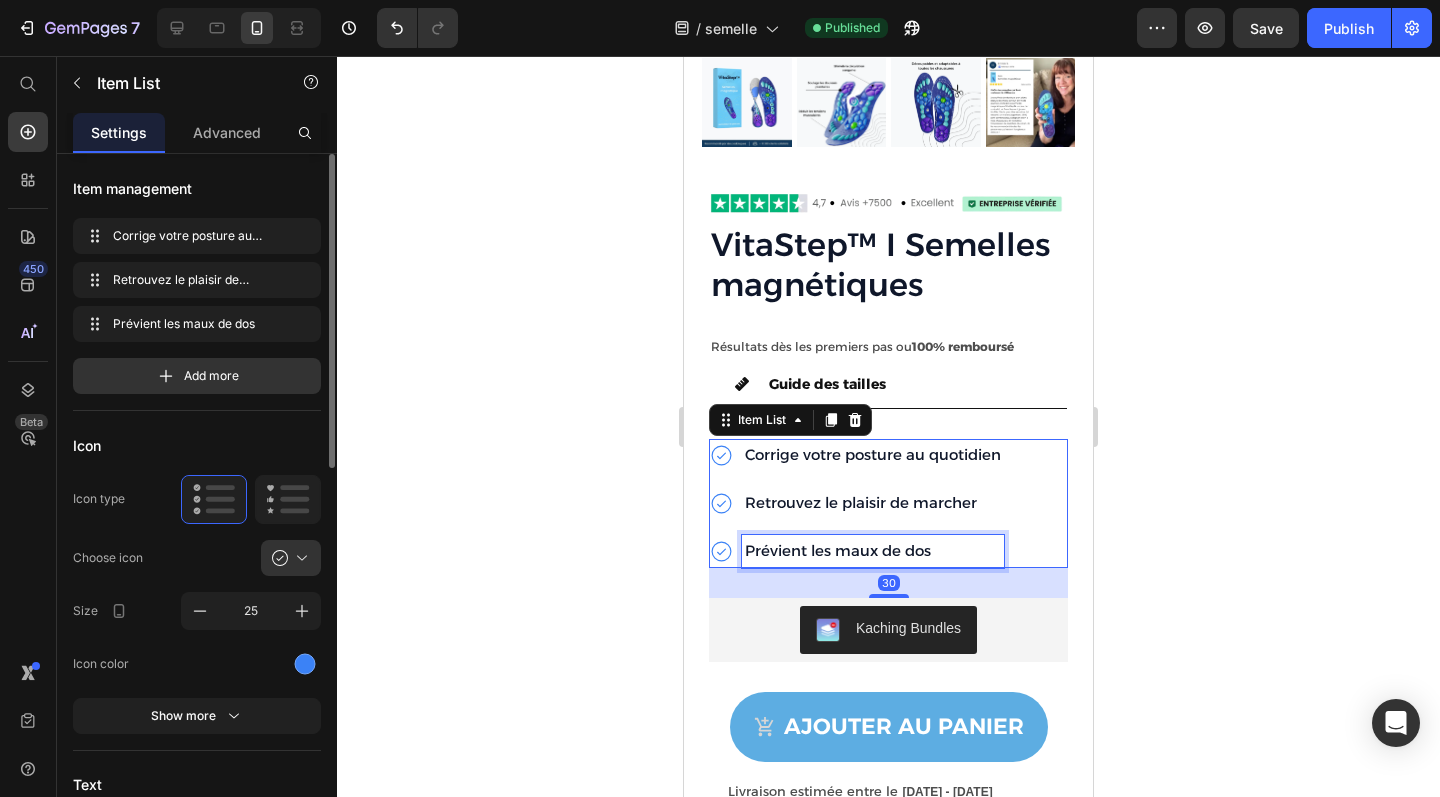 click on "Prévient les maux de dos" at bounding box center [838, 550] 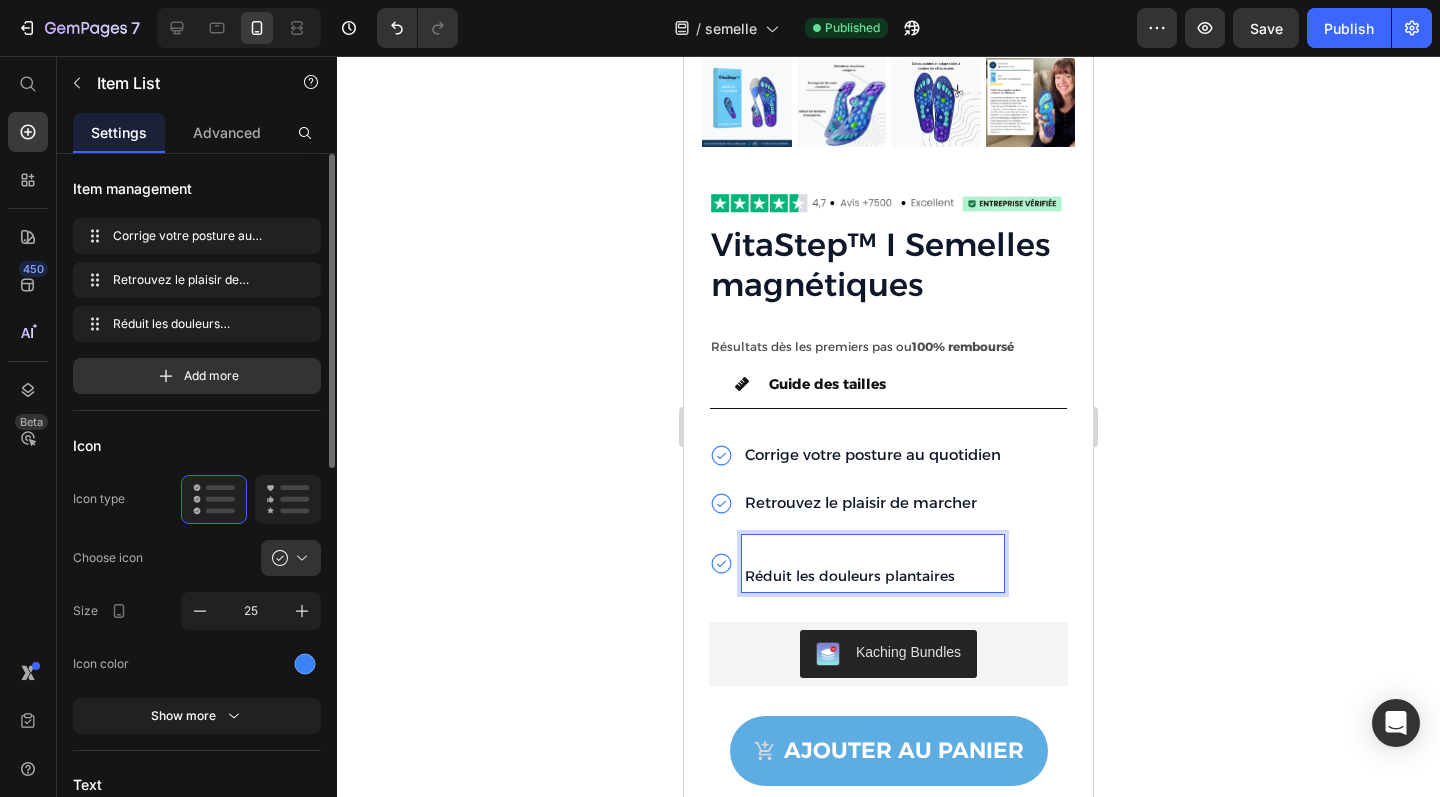 click on "Réduit les douleurs plantaires" at bounding box center [873, 576] 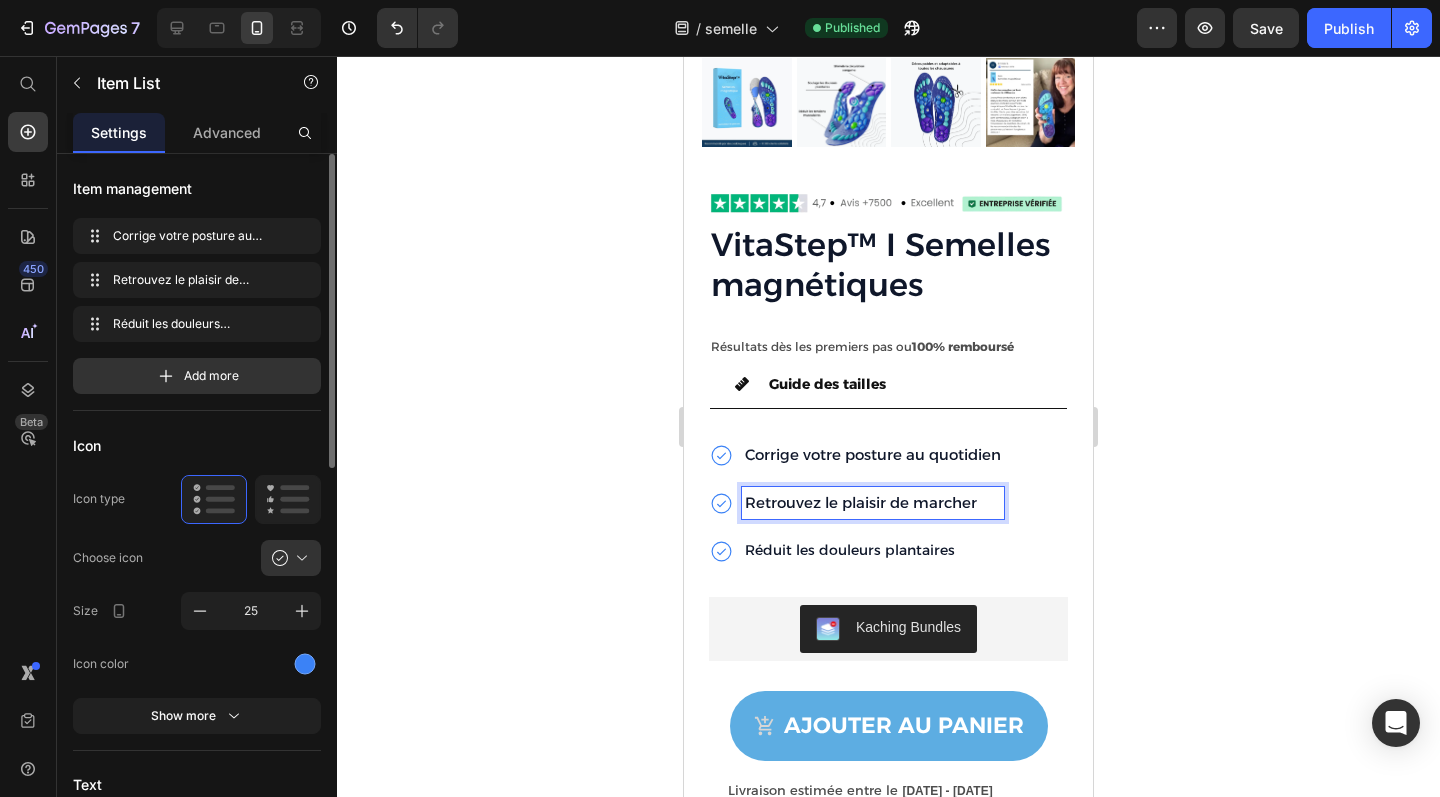 click on "Retrouvez le plaisir de marcher" at bounding box center (861, 502) 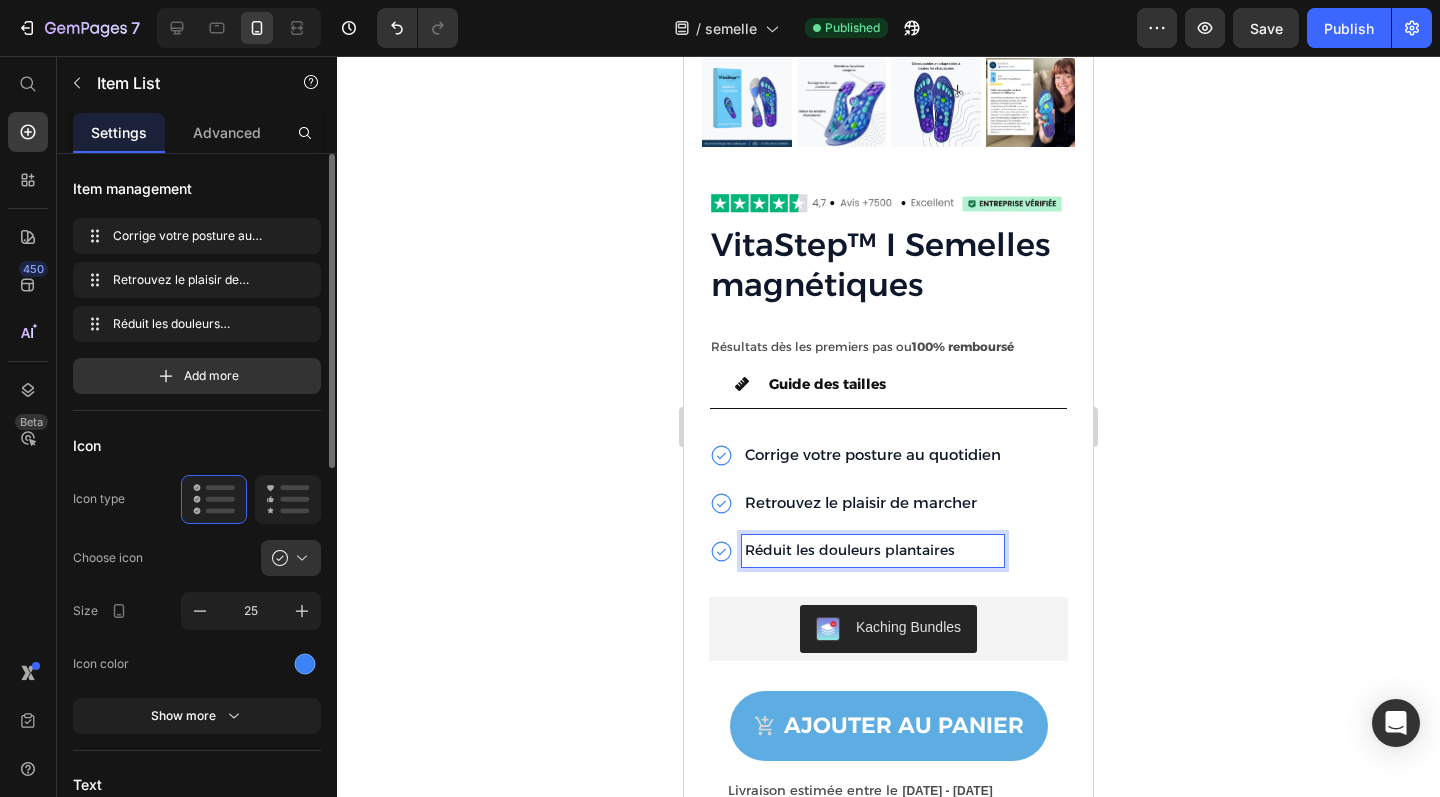 click on "Réduit les douleurs plantaires" at bounding box center (873, 550) 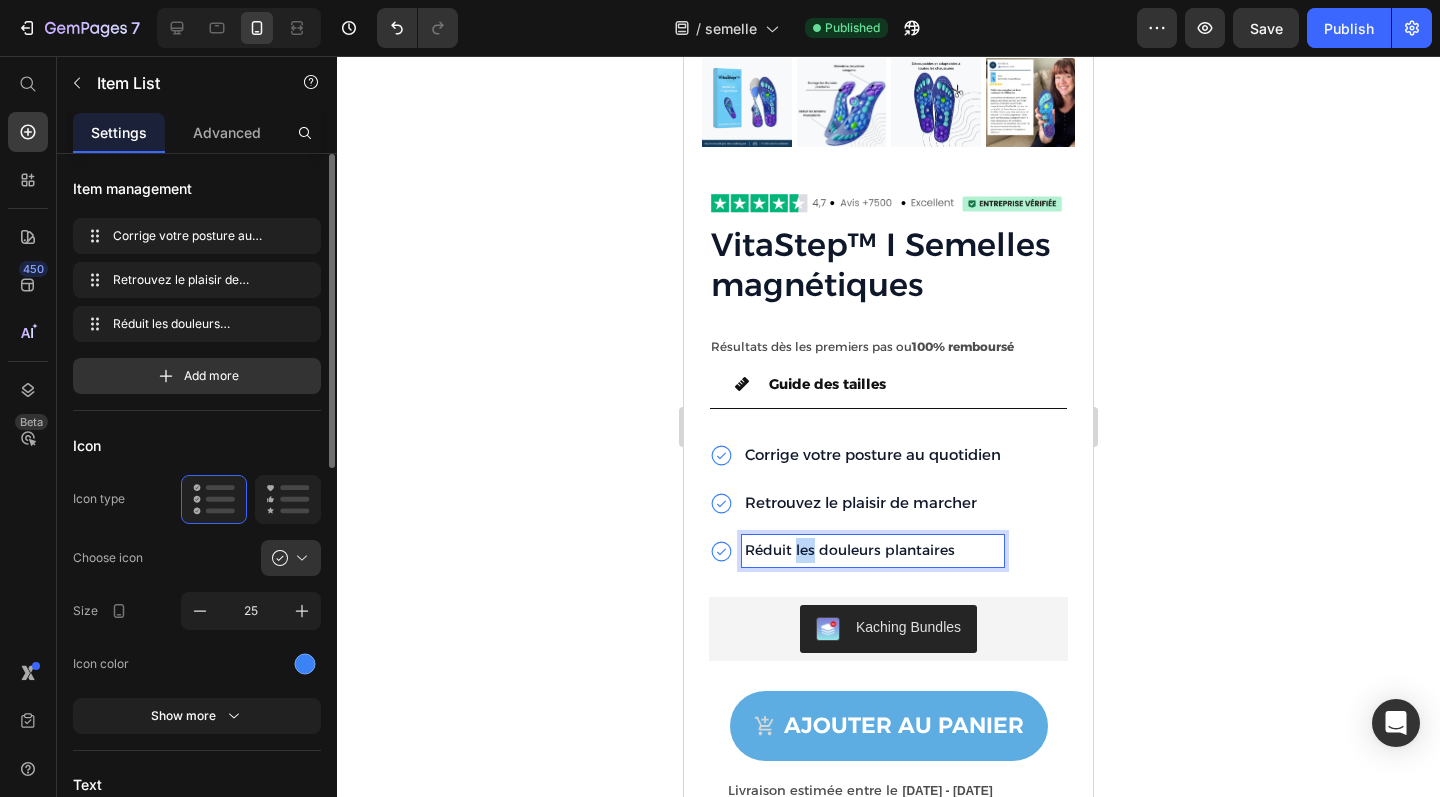 click on "Réduit les douleurs plantaires" at bounding box center [873, 550] 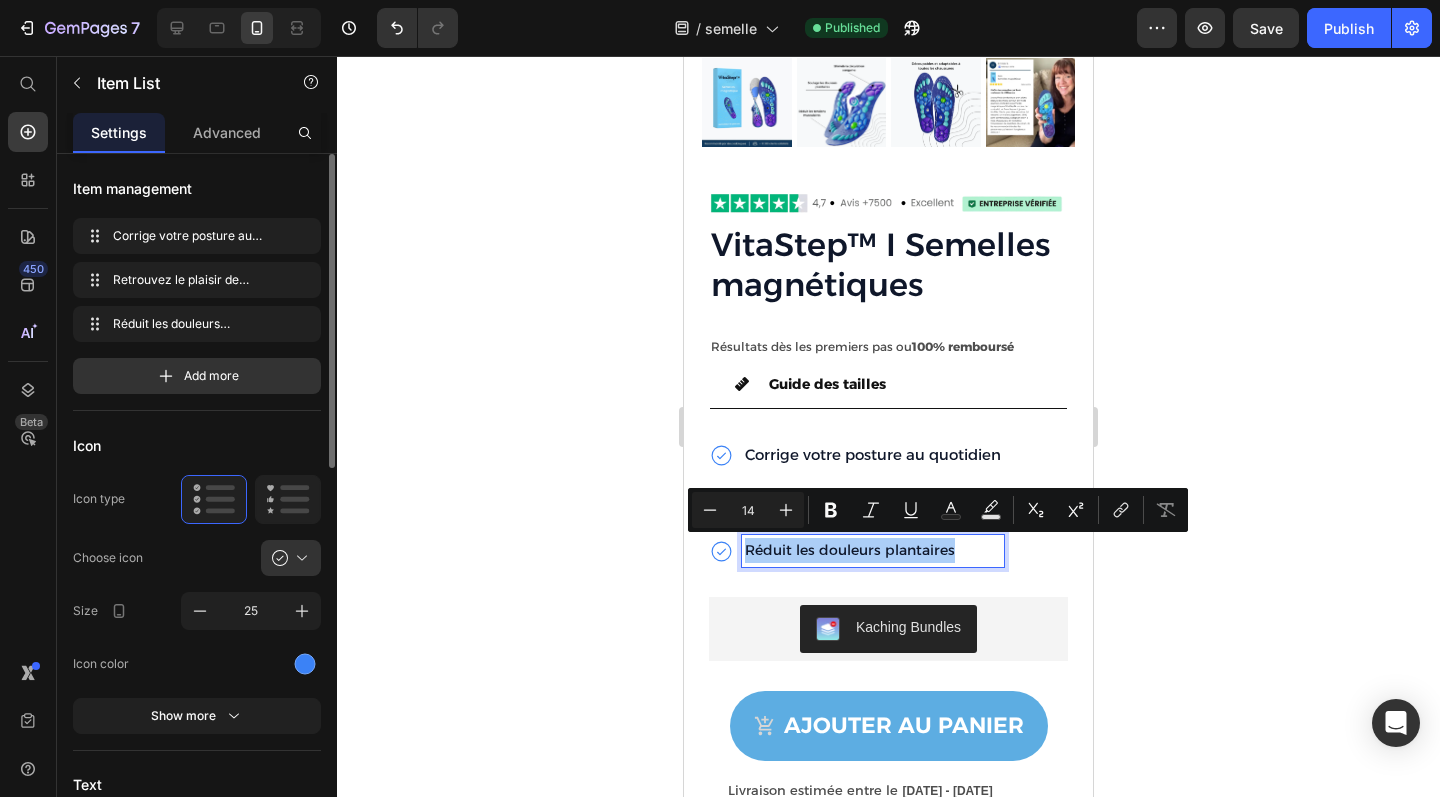 click 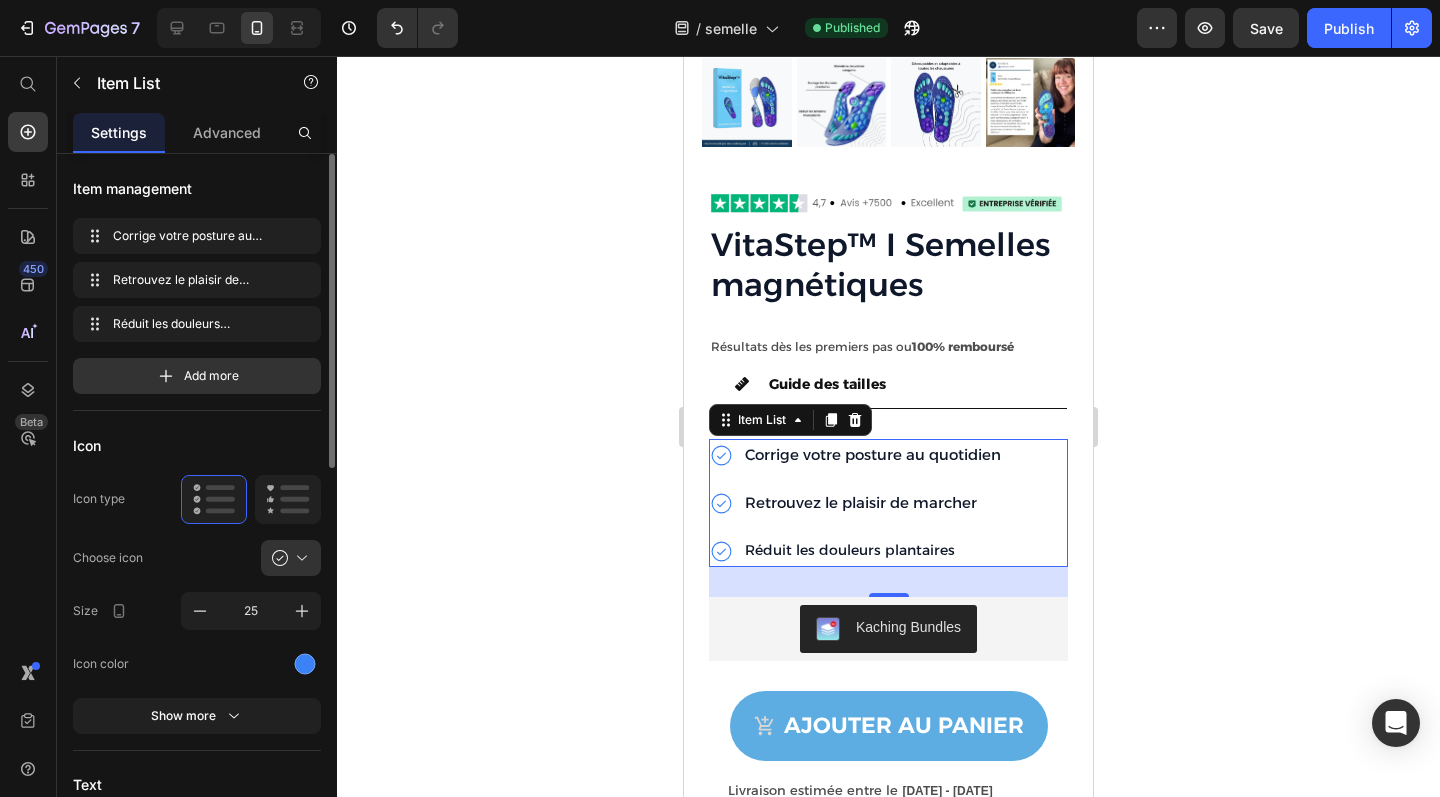 click on "Retrouvez le plaisir de marcher" at bounding box center (861, 502) 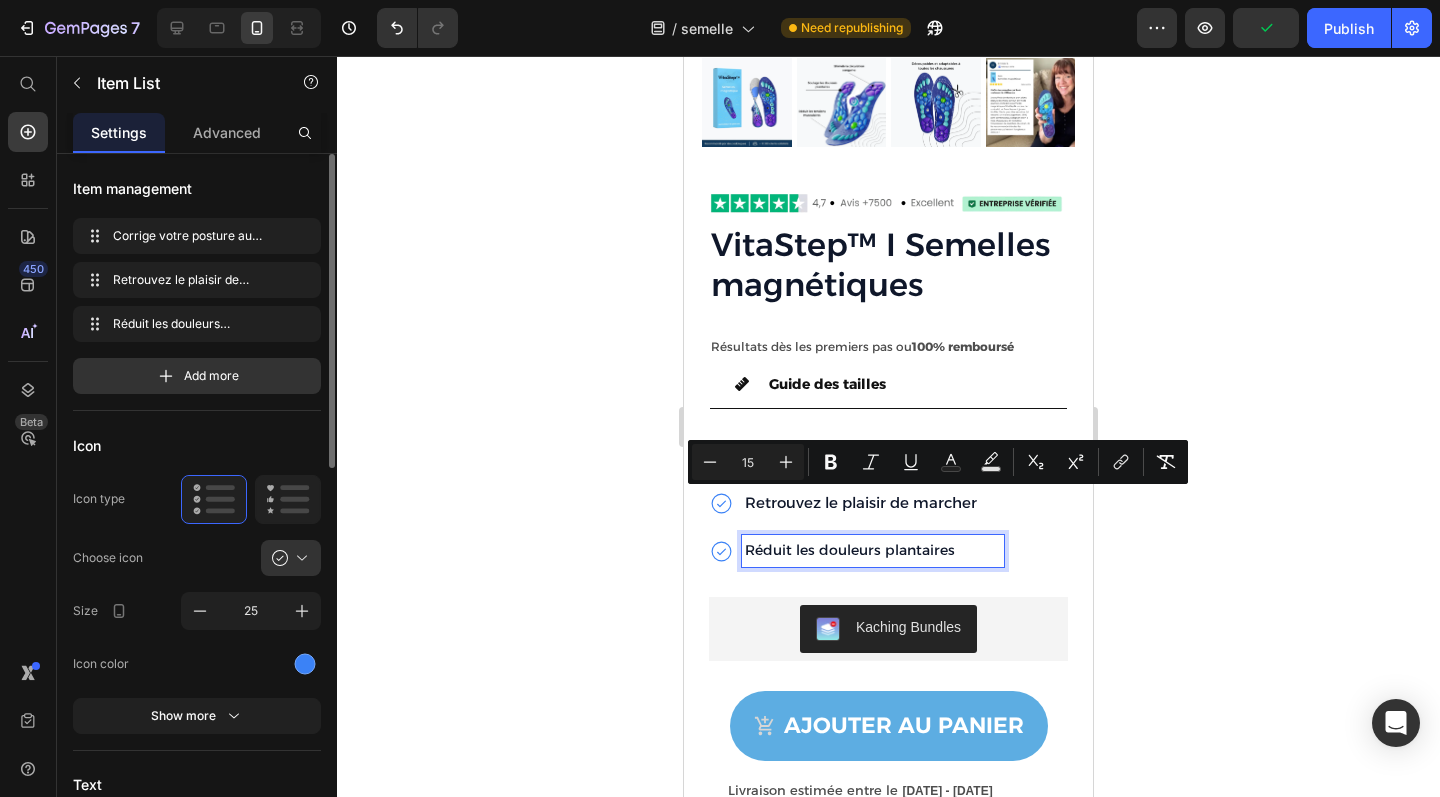 click on "Réduit les douleurs plantaires" at bounding box center (873, 550) 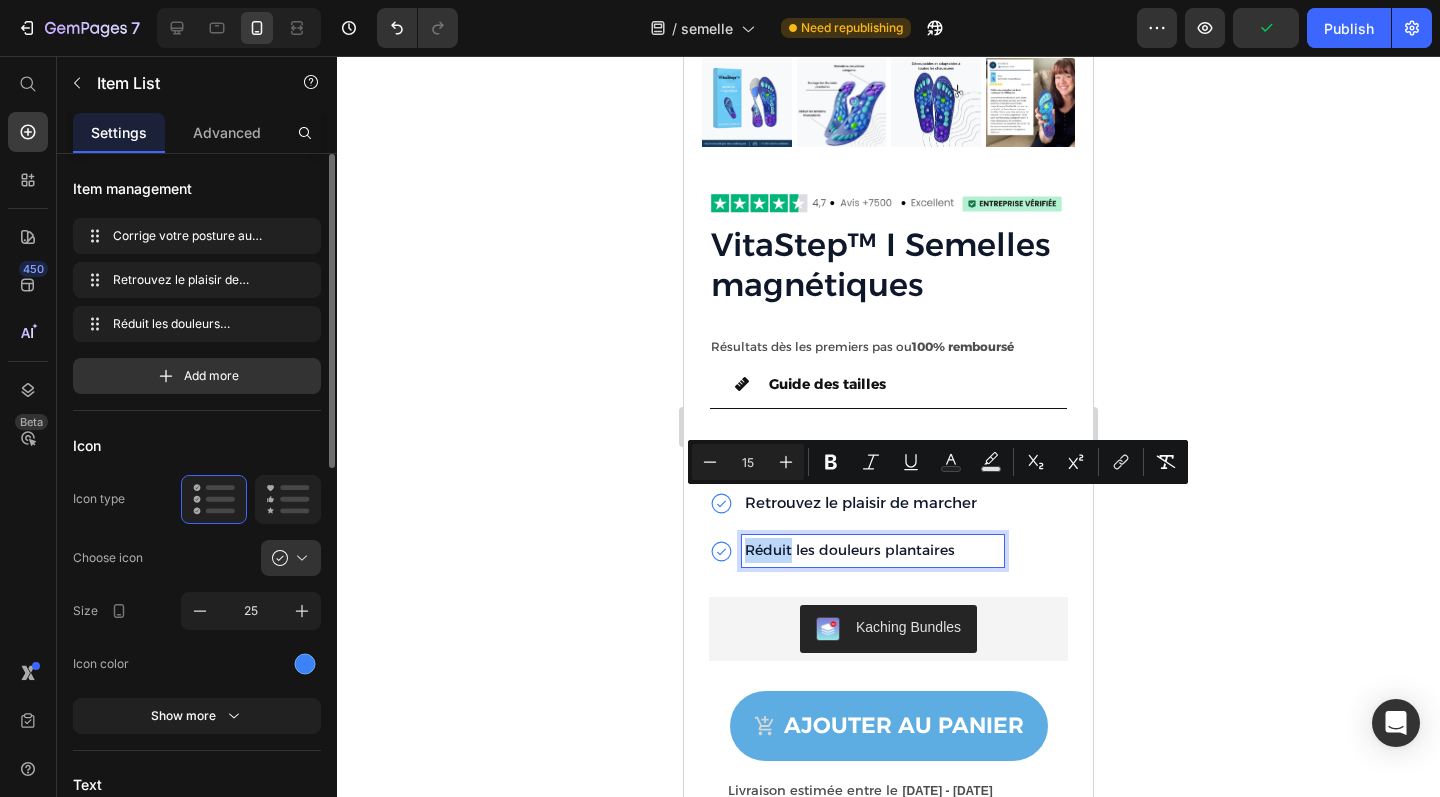 click on "Réduit les douleurs plantaires" at bounding box center (873, 550) 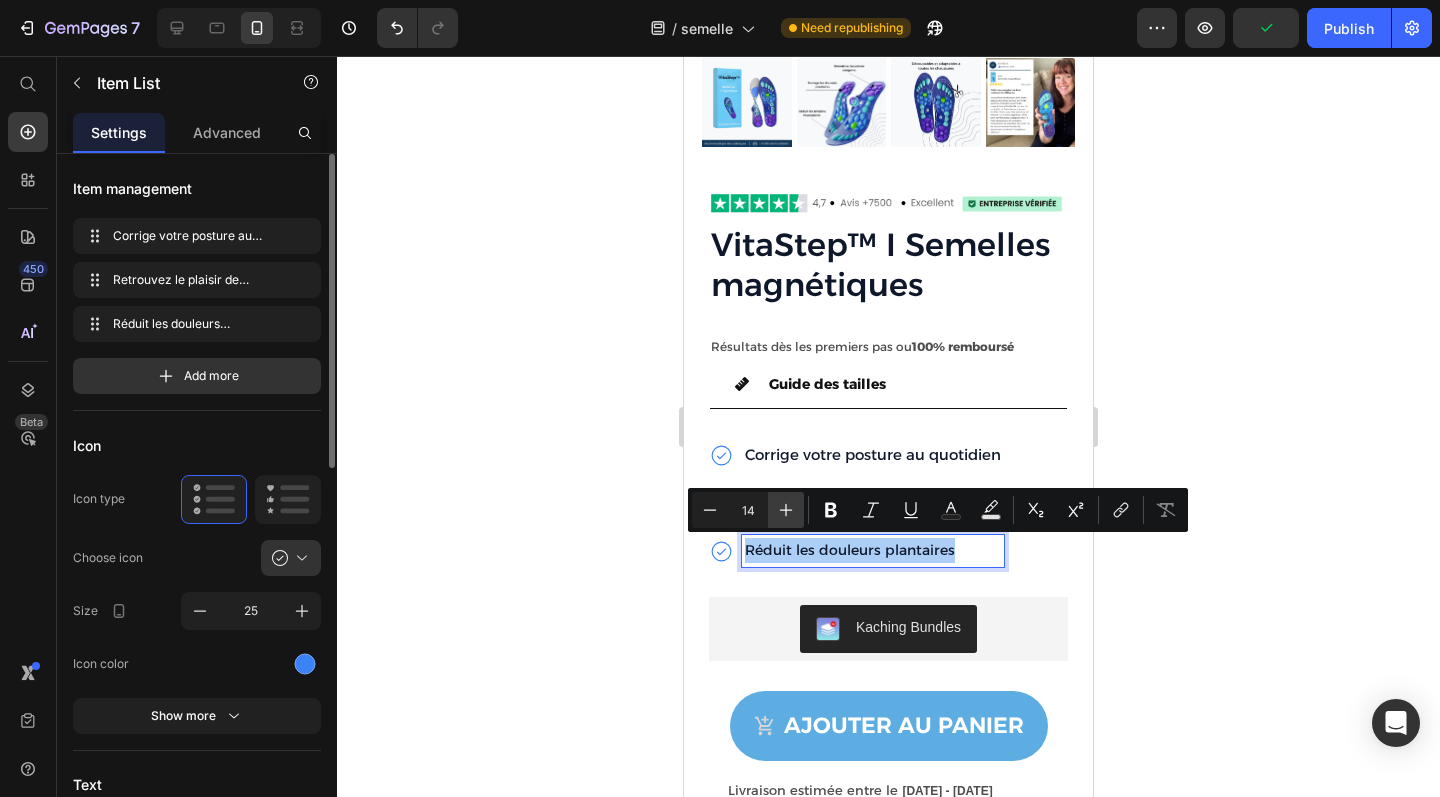 click 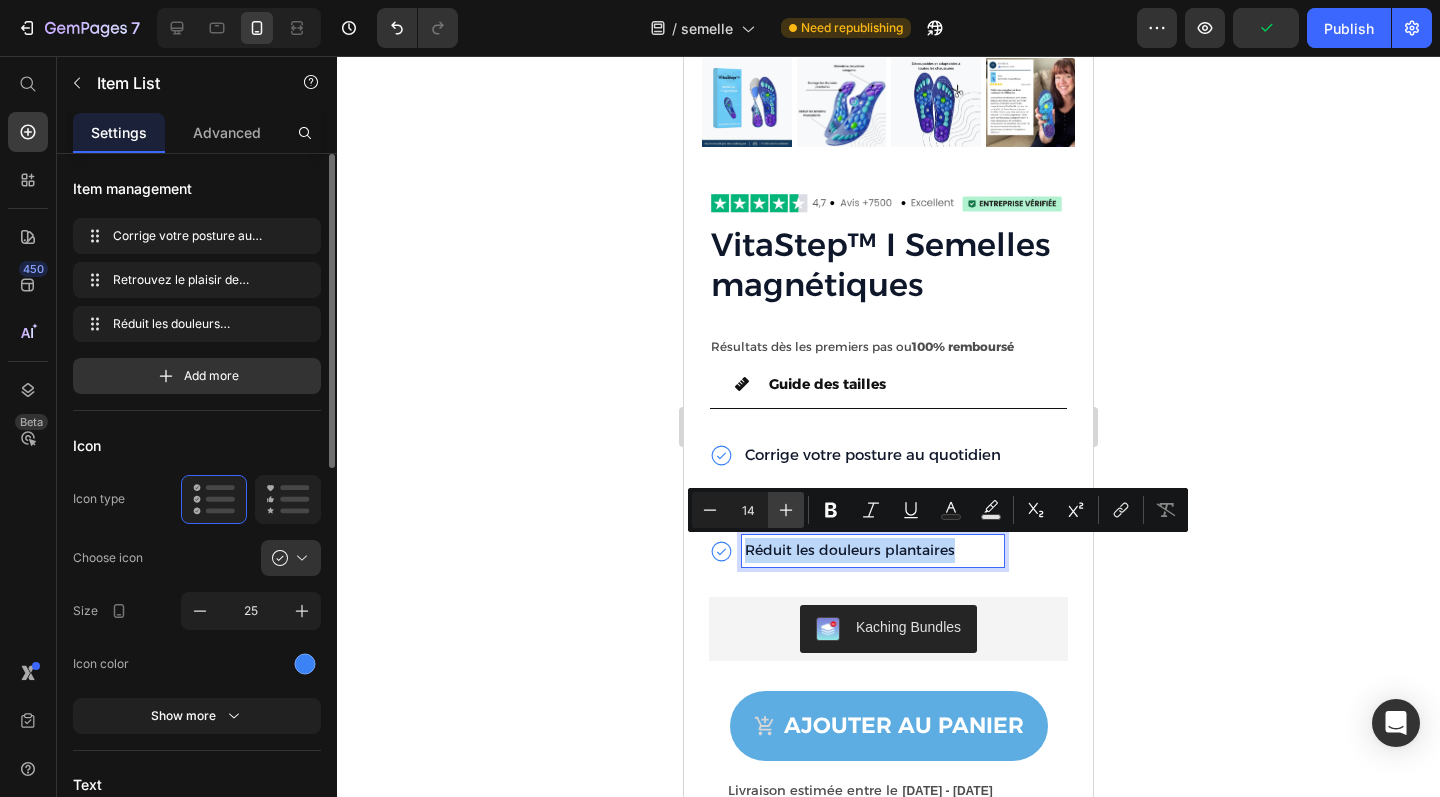 type on "15" 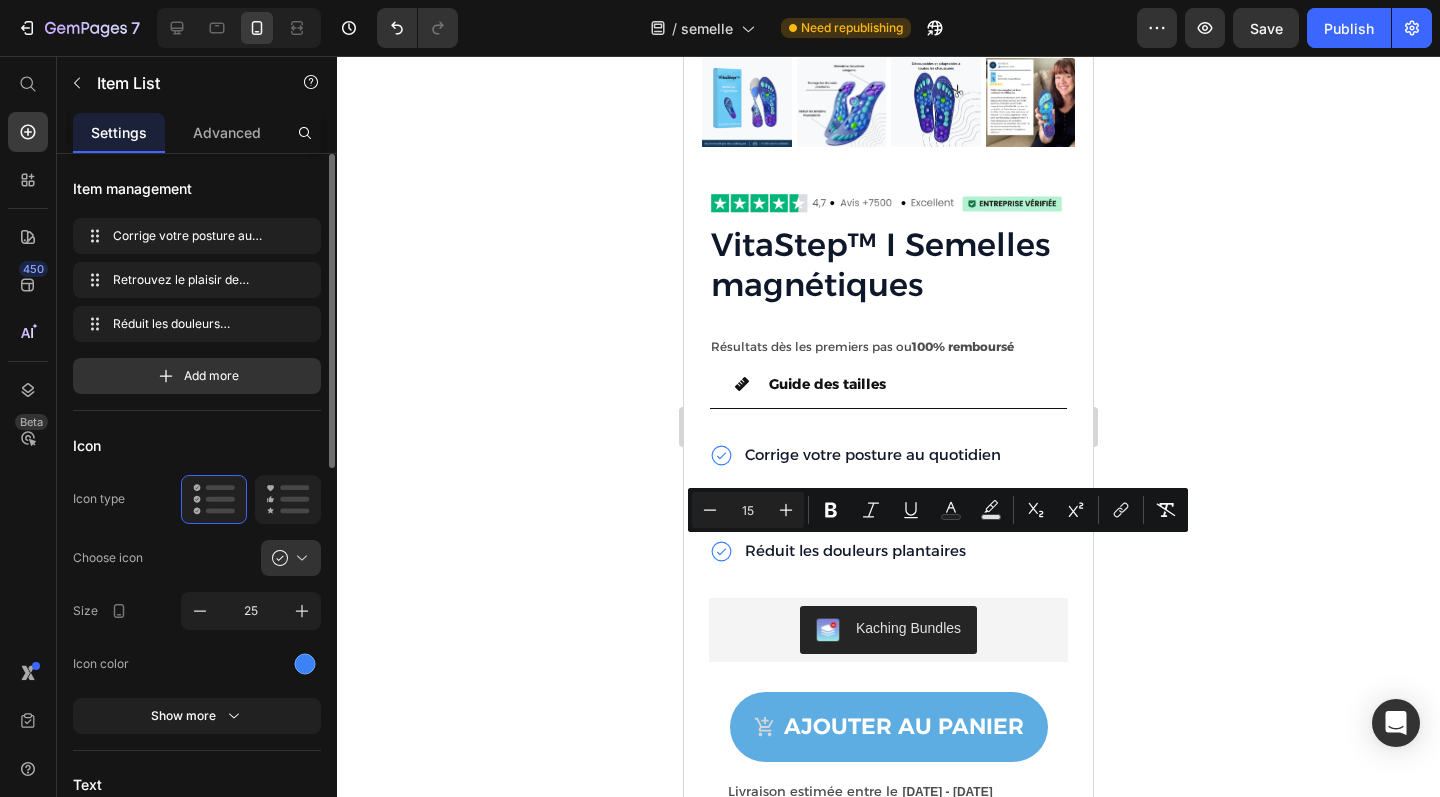 click 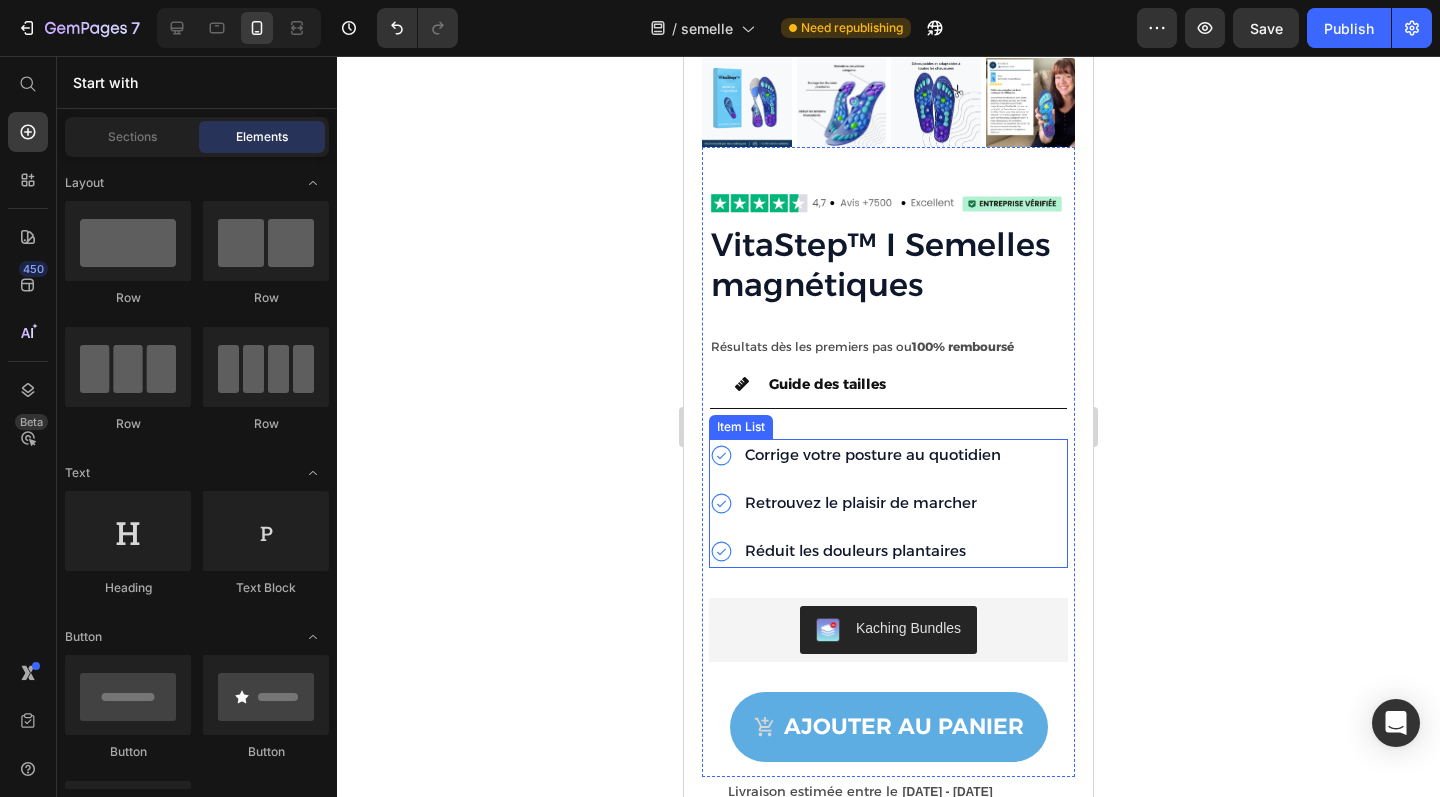 click on "Corrige votre posture au quotidien
Retrouvez le plaisir de marcher
Réduit les douleurs plantaires" at bounding box center [888, 503] 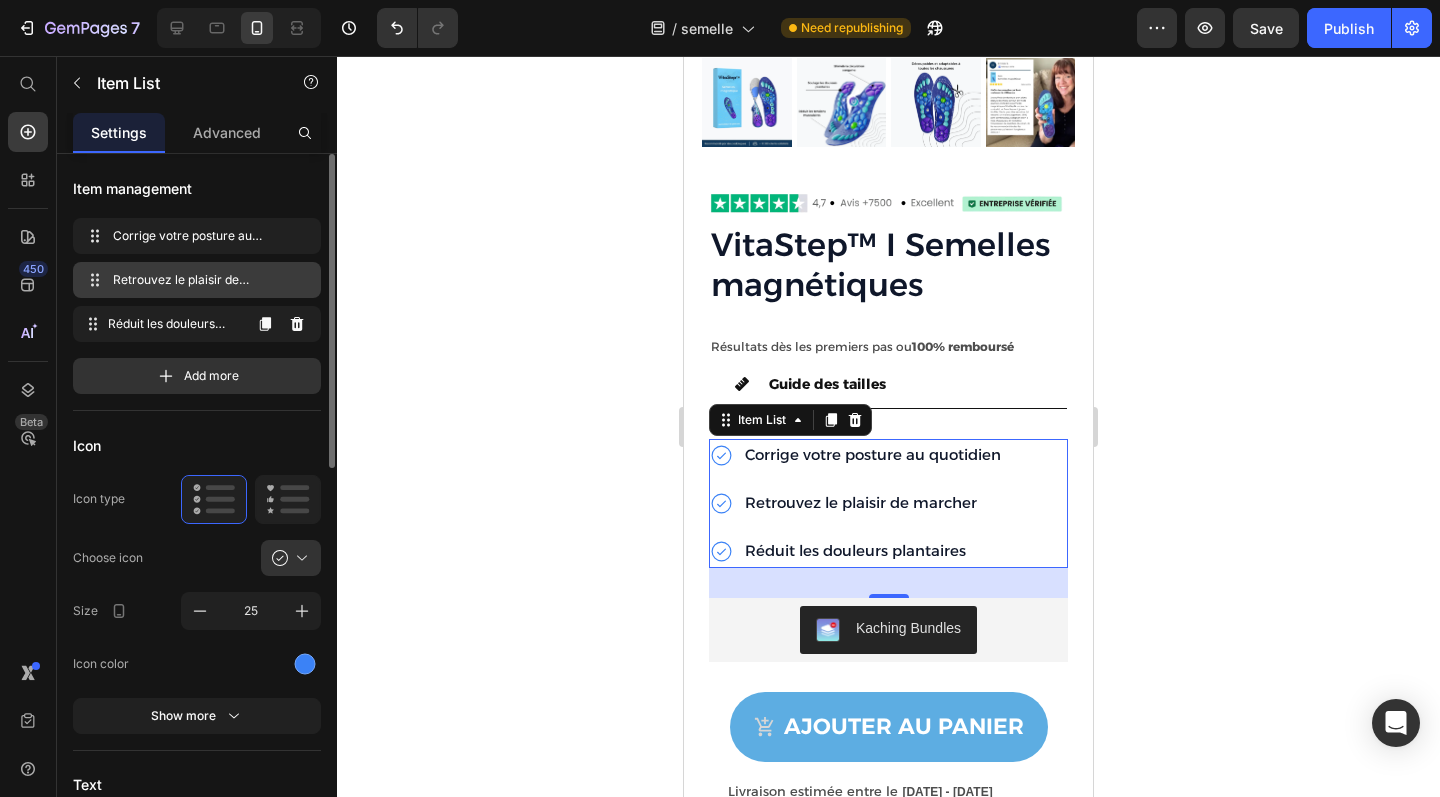 type 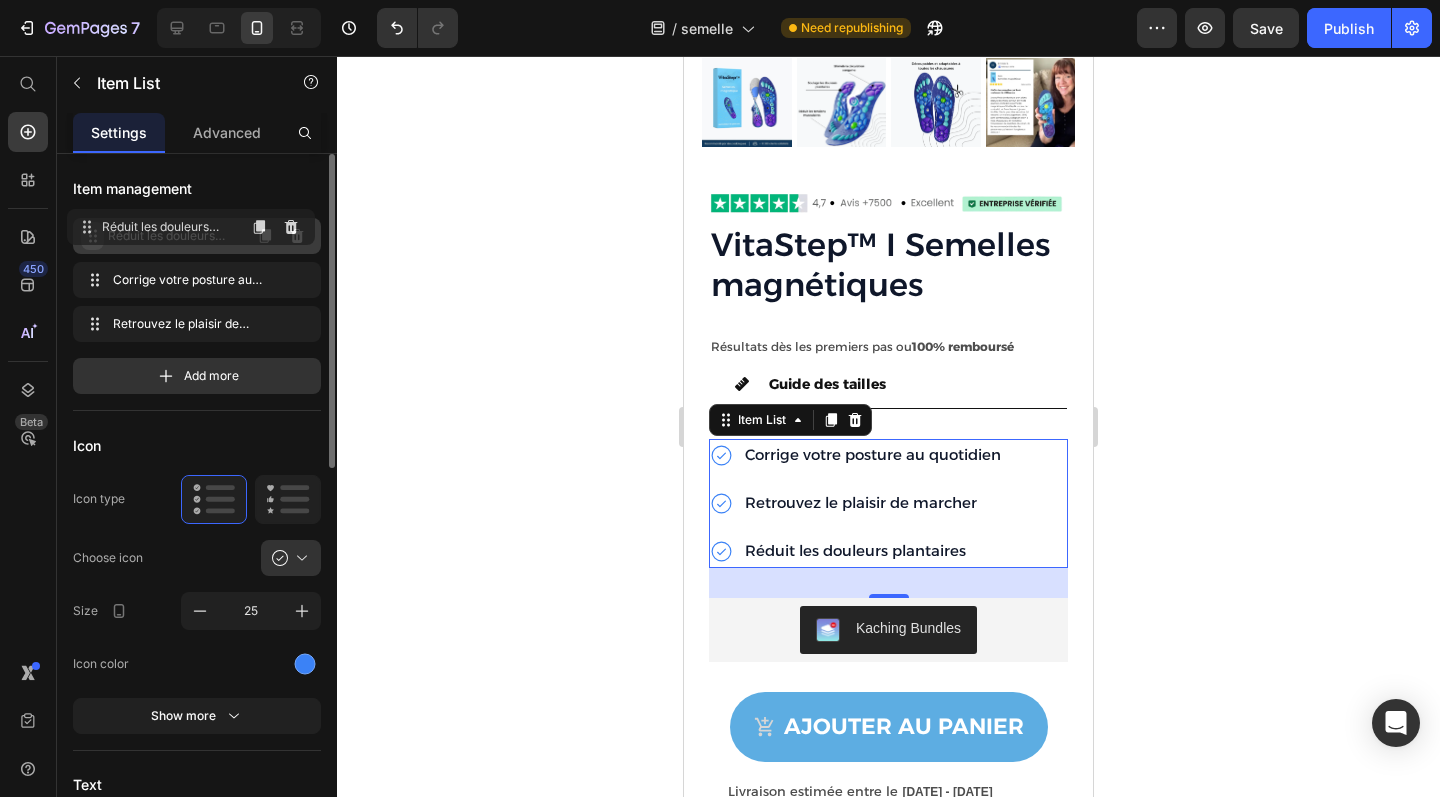 drag, startPoint x: 96, startPoint y: 325, endPoint x: 90, endPoint y: 229, distance: 96.18732 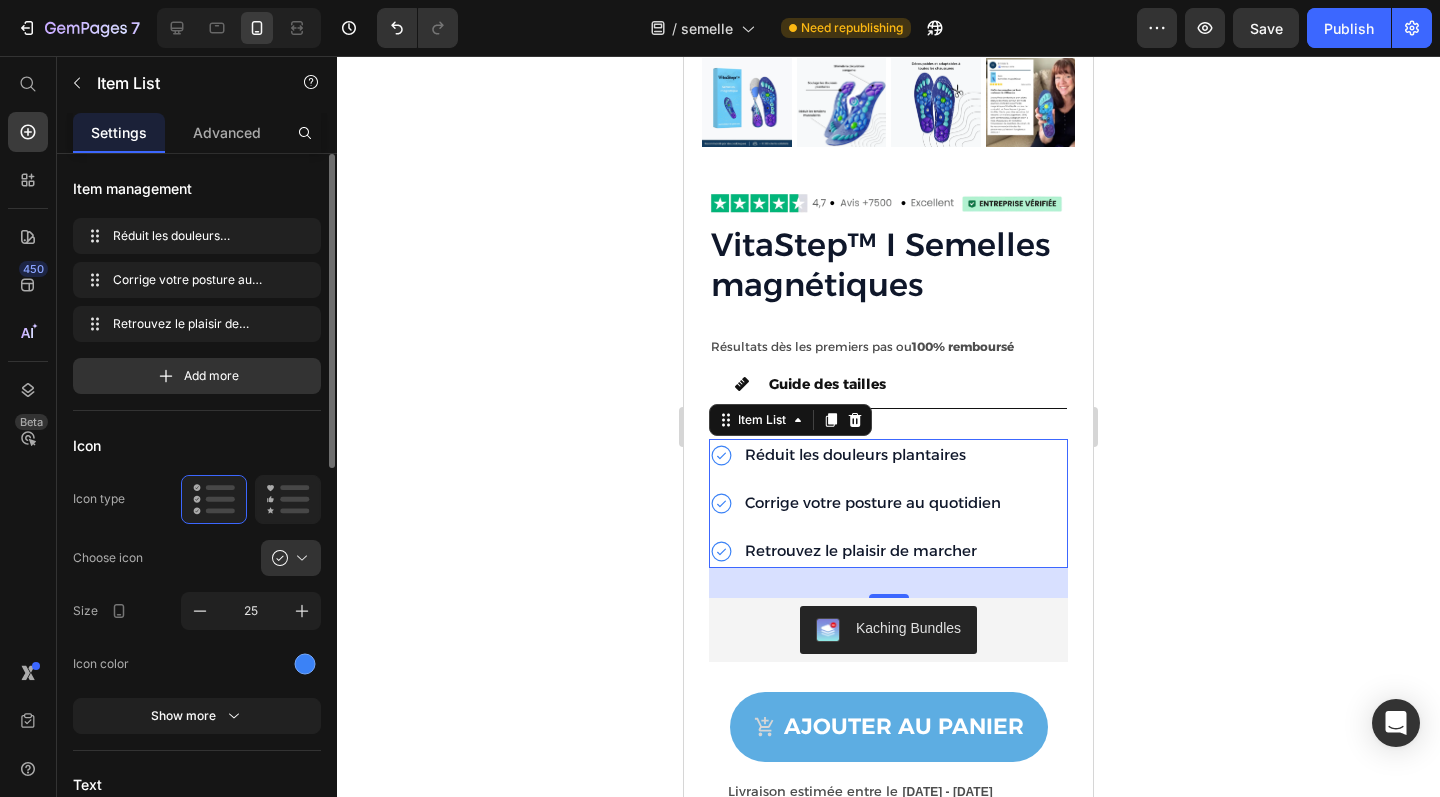 click 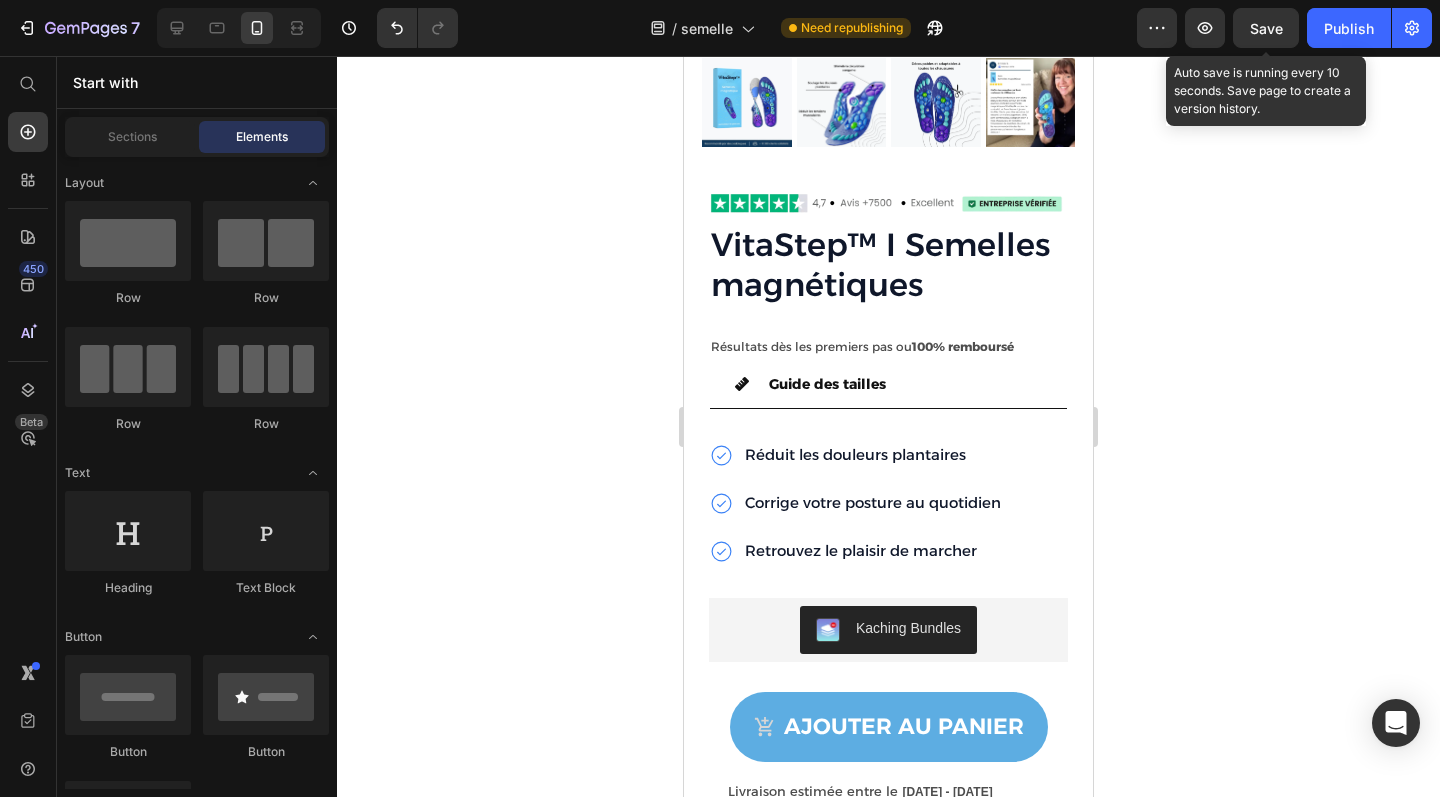 click on "Save" at bounding box center [1266, 28] 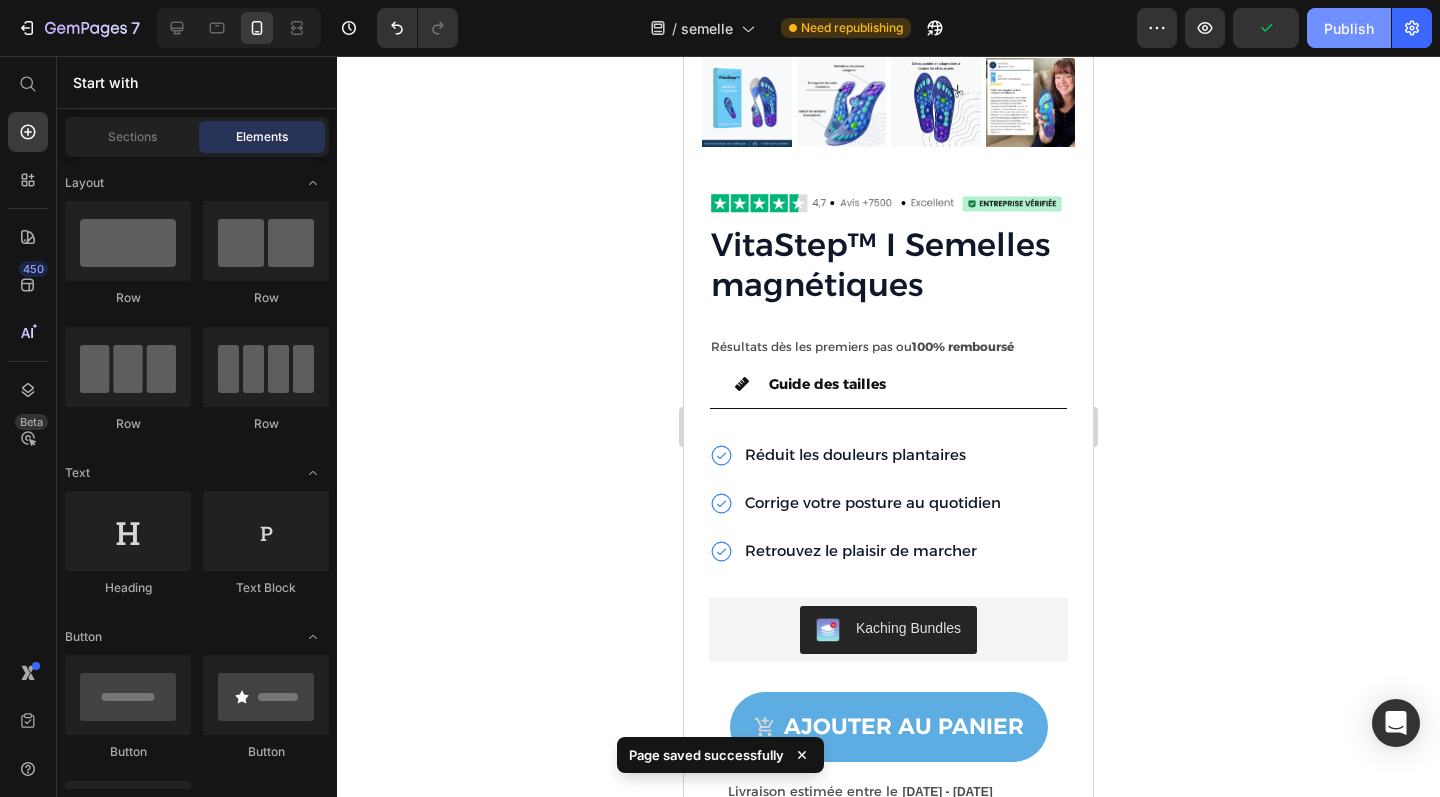 click on "Publish" at bounding box center [1349, 28] 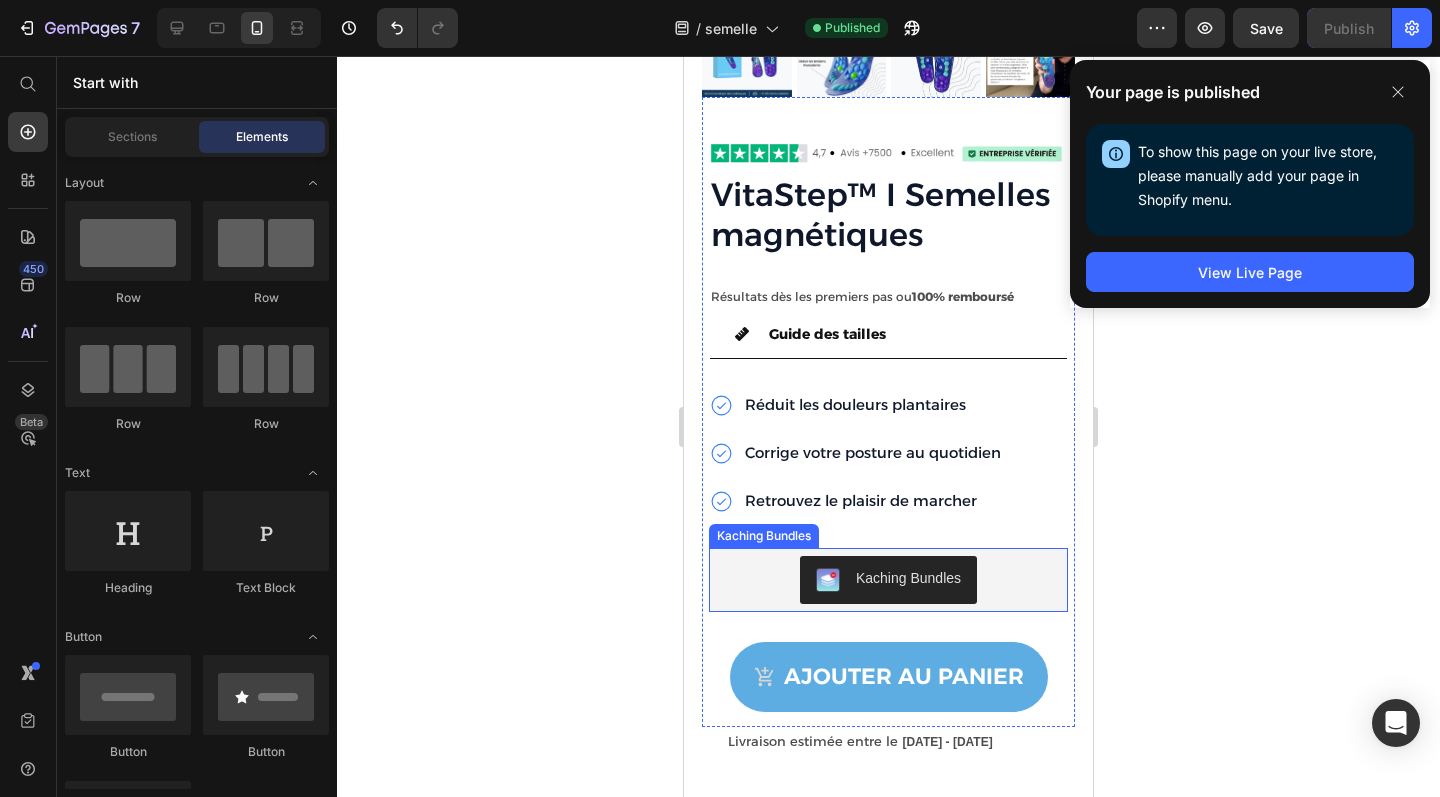 scroll, scrollTop: 4211, scrollLeft: 0, axis: vertical 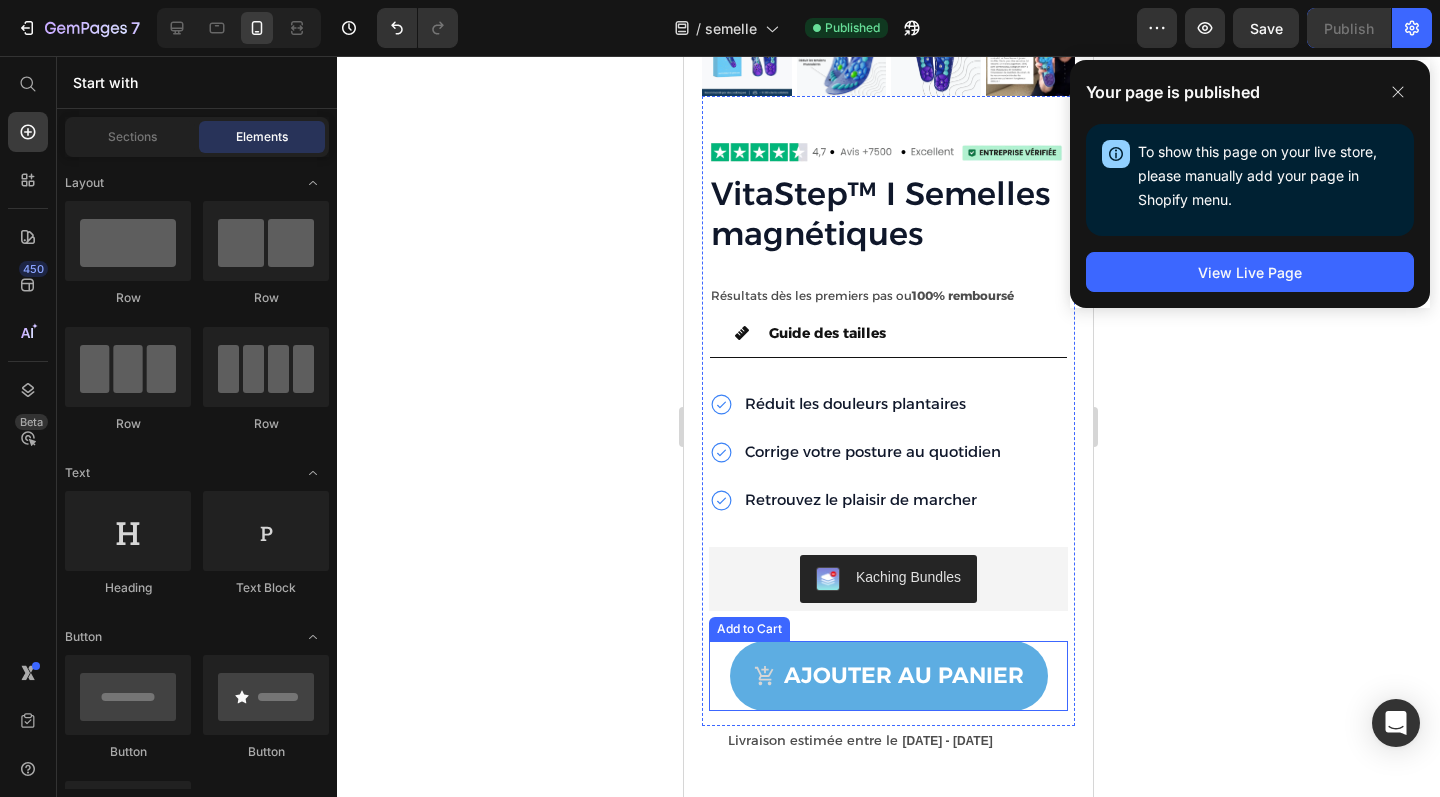 click on "Ajouter au panier Add to Cart" at bounding box center [888, 676] 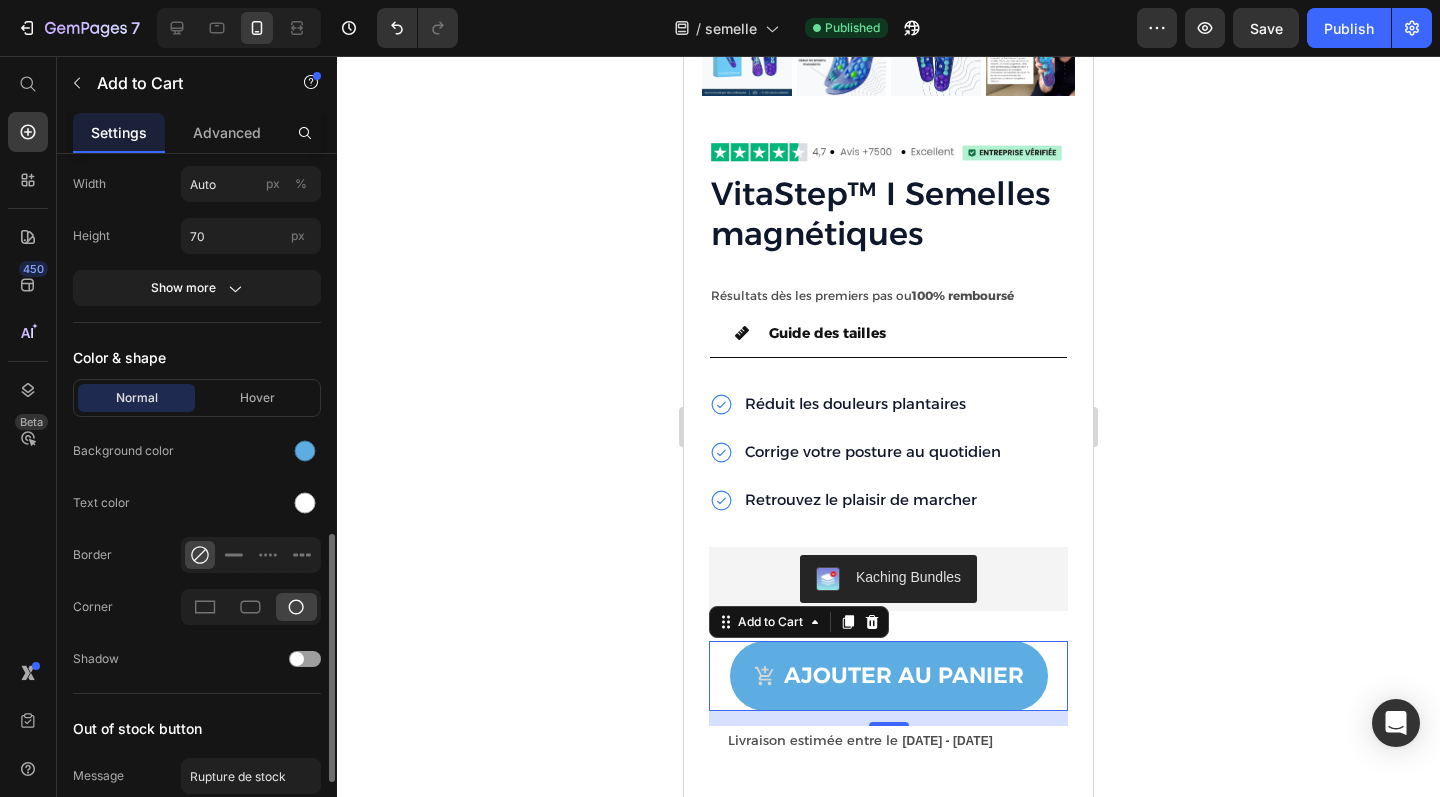 scroll, scrollTop: 1113, scrollLeft: 0, axis: vertical 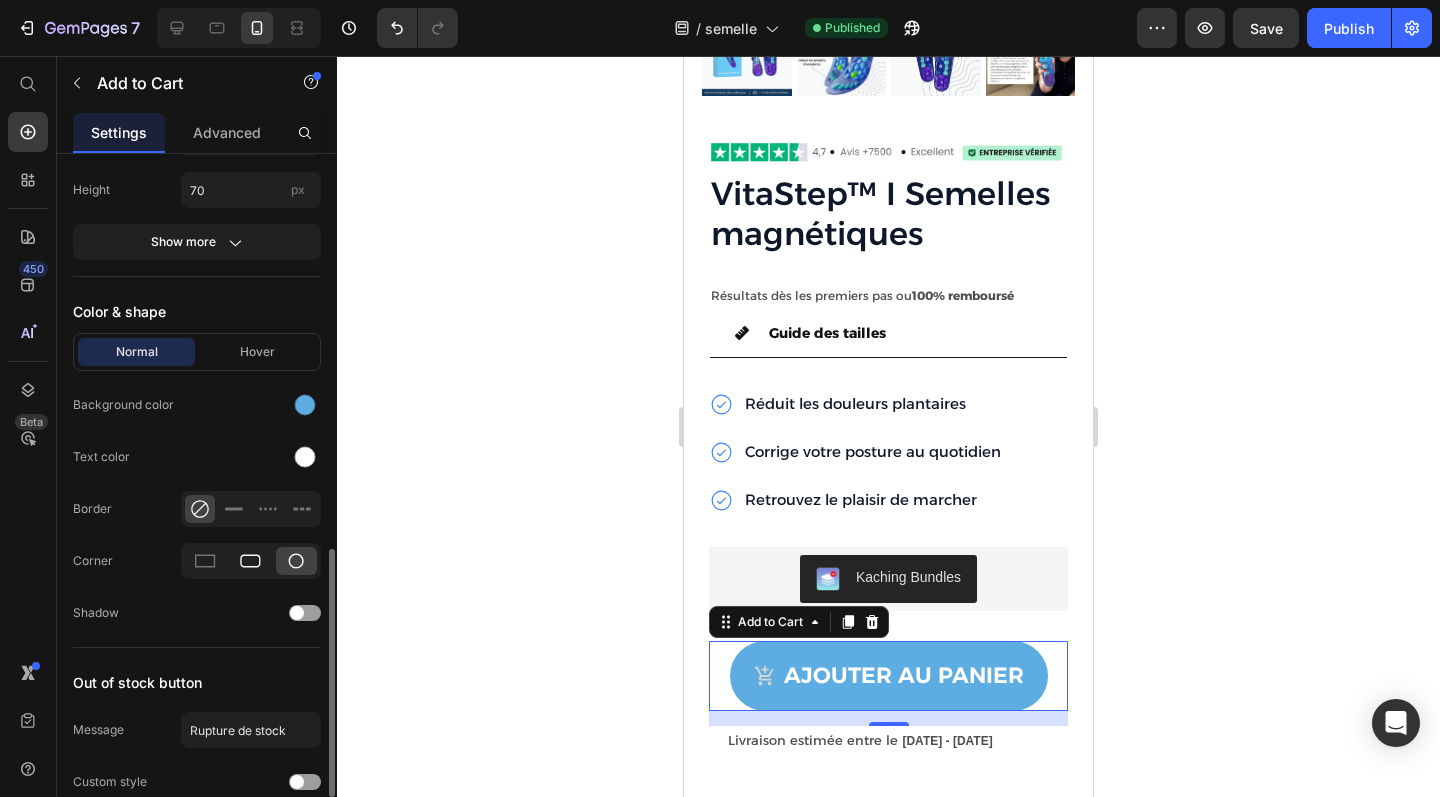 click 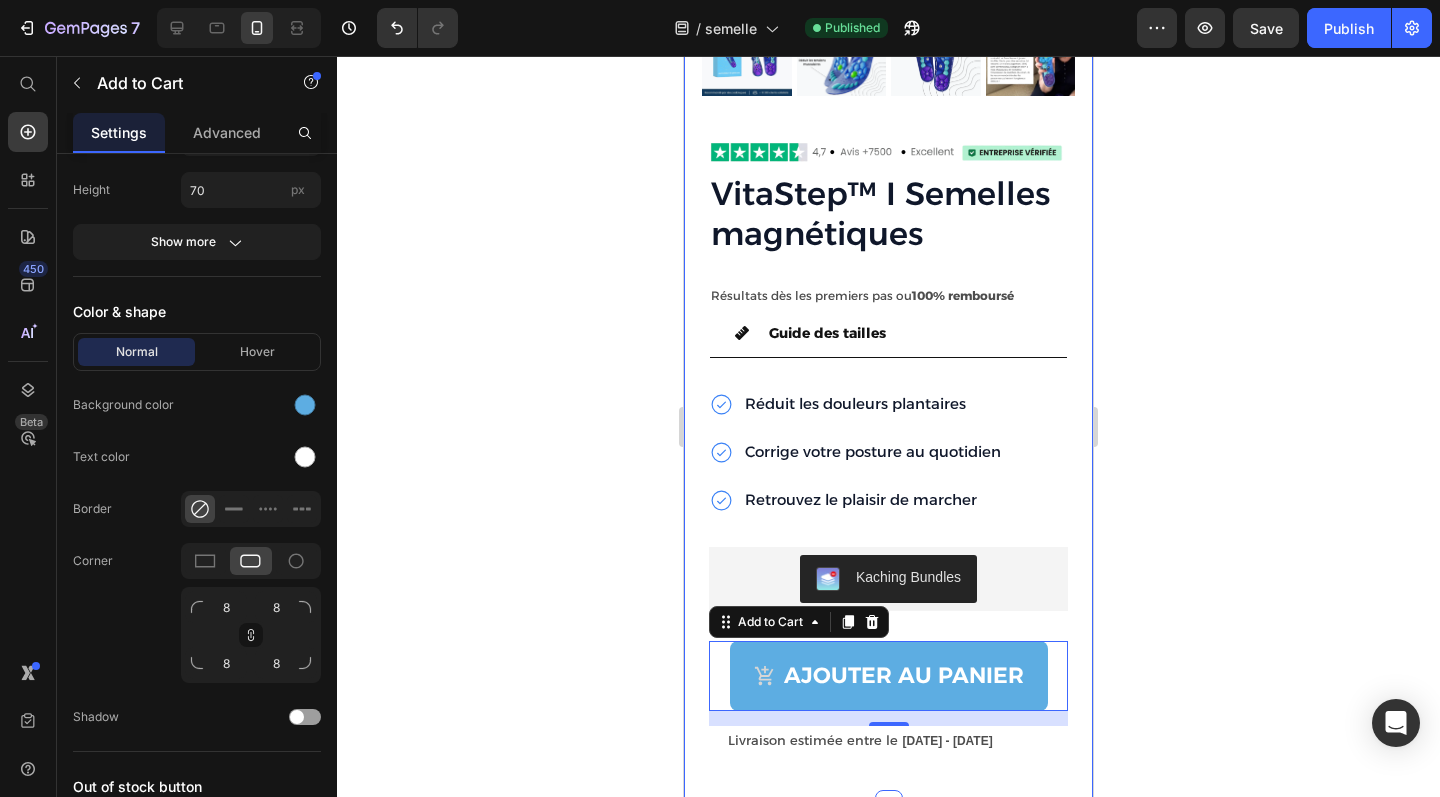 click 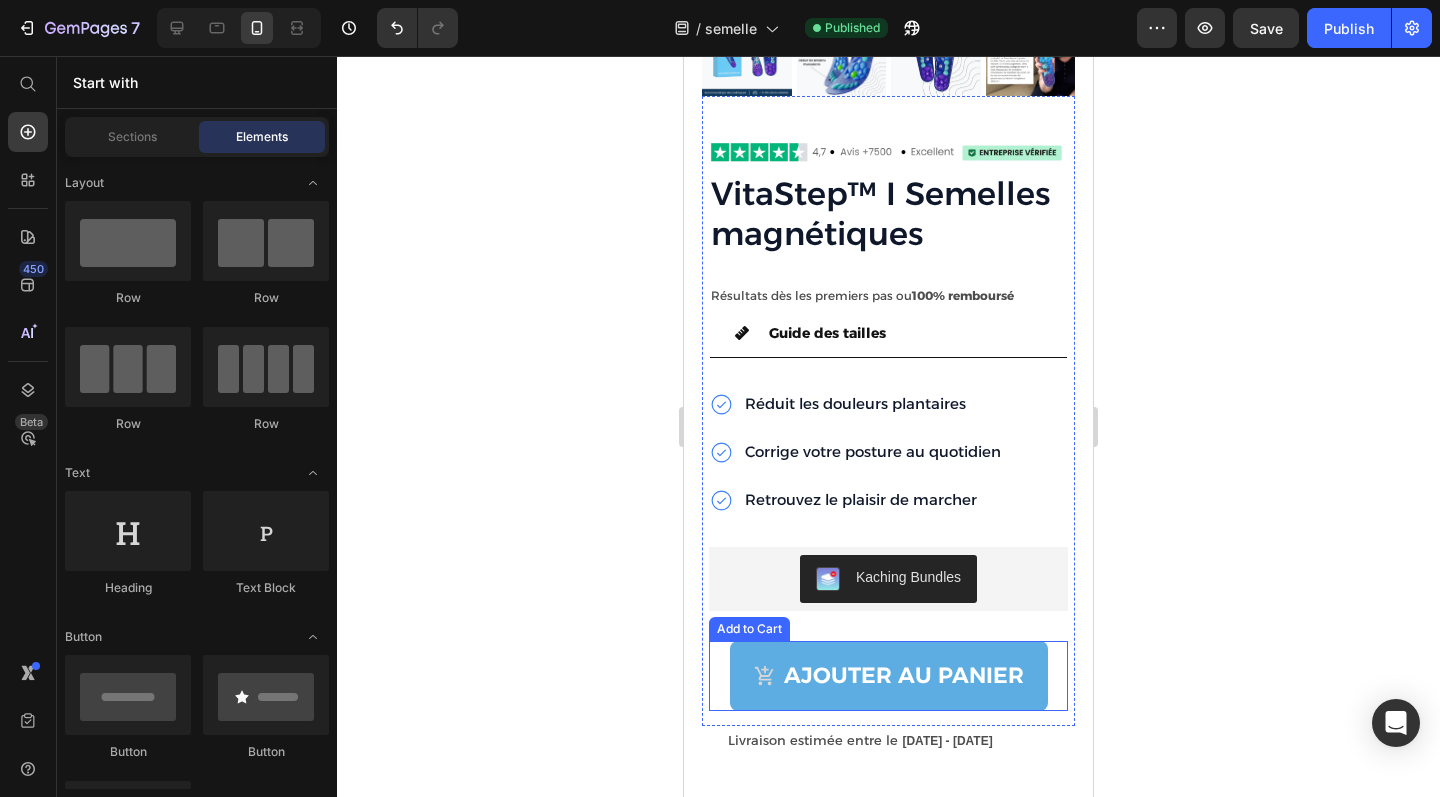 click on "Ajouter au panier Add to Cart" at bounding box center [888, 676] 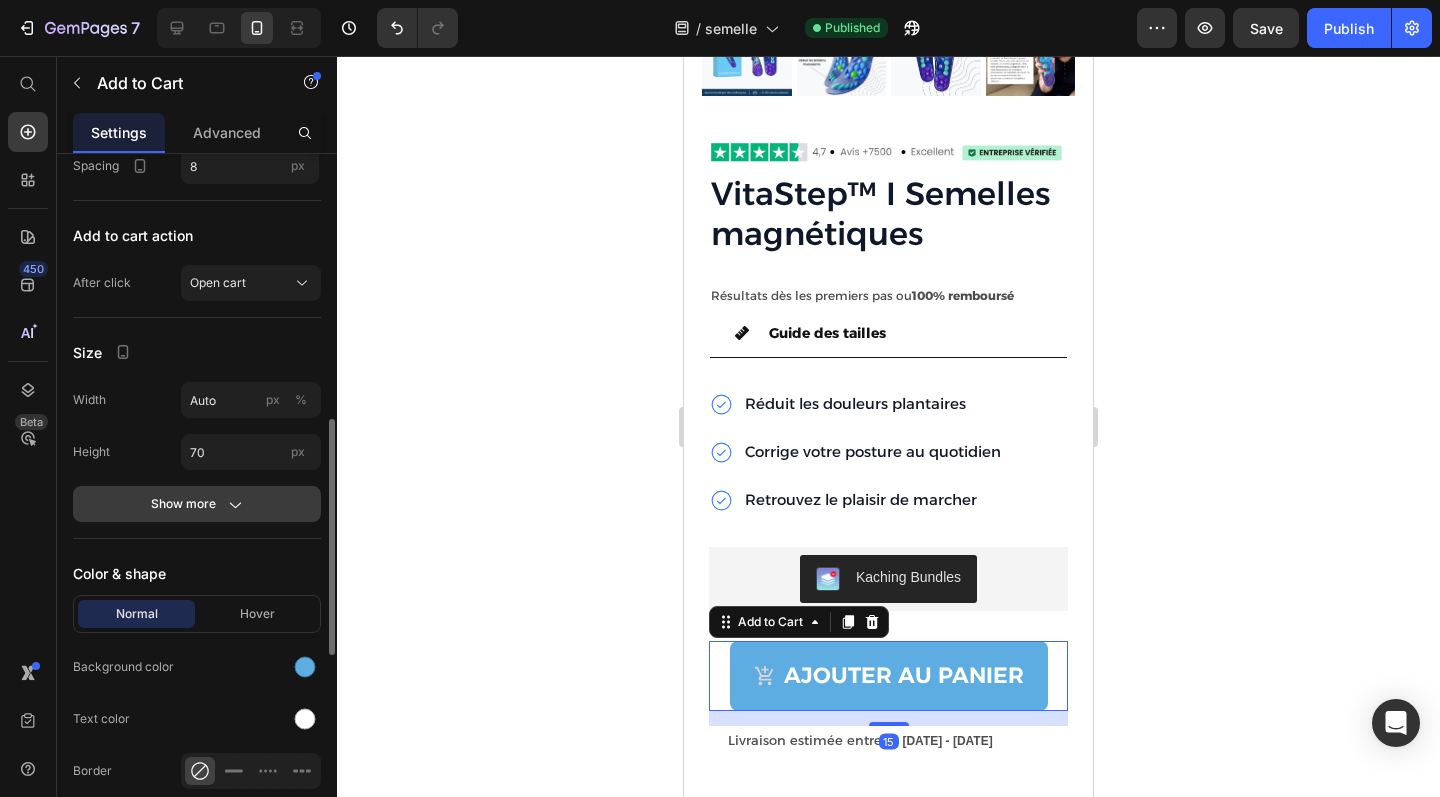scroll, scrollTop: 835, scrollLeft: 0, axis: vertical 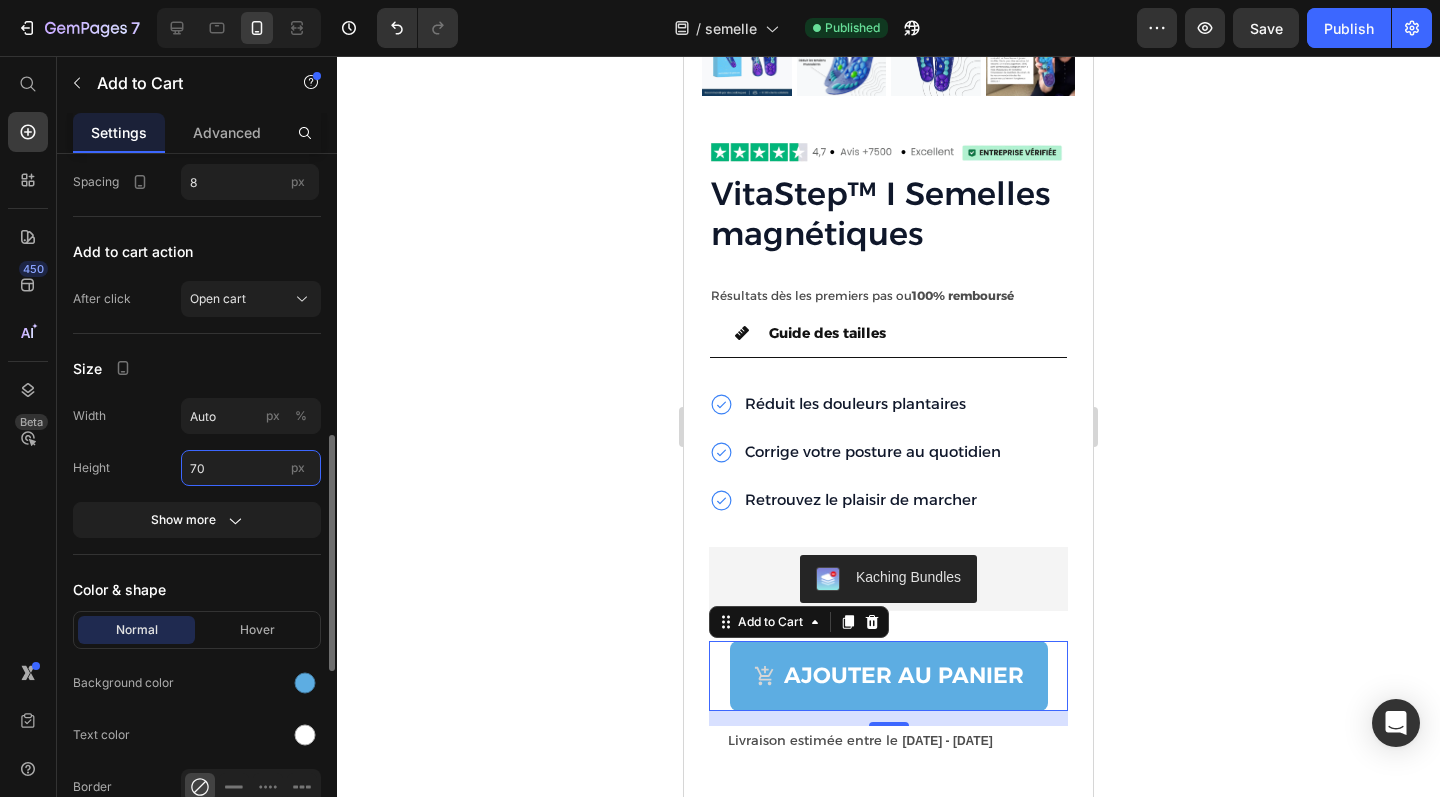 click on "70" at bounding box center (251, 468) 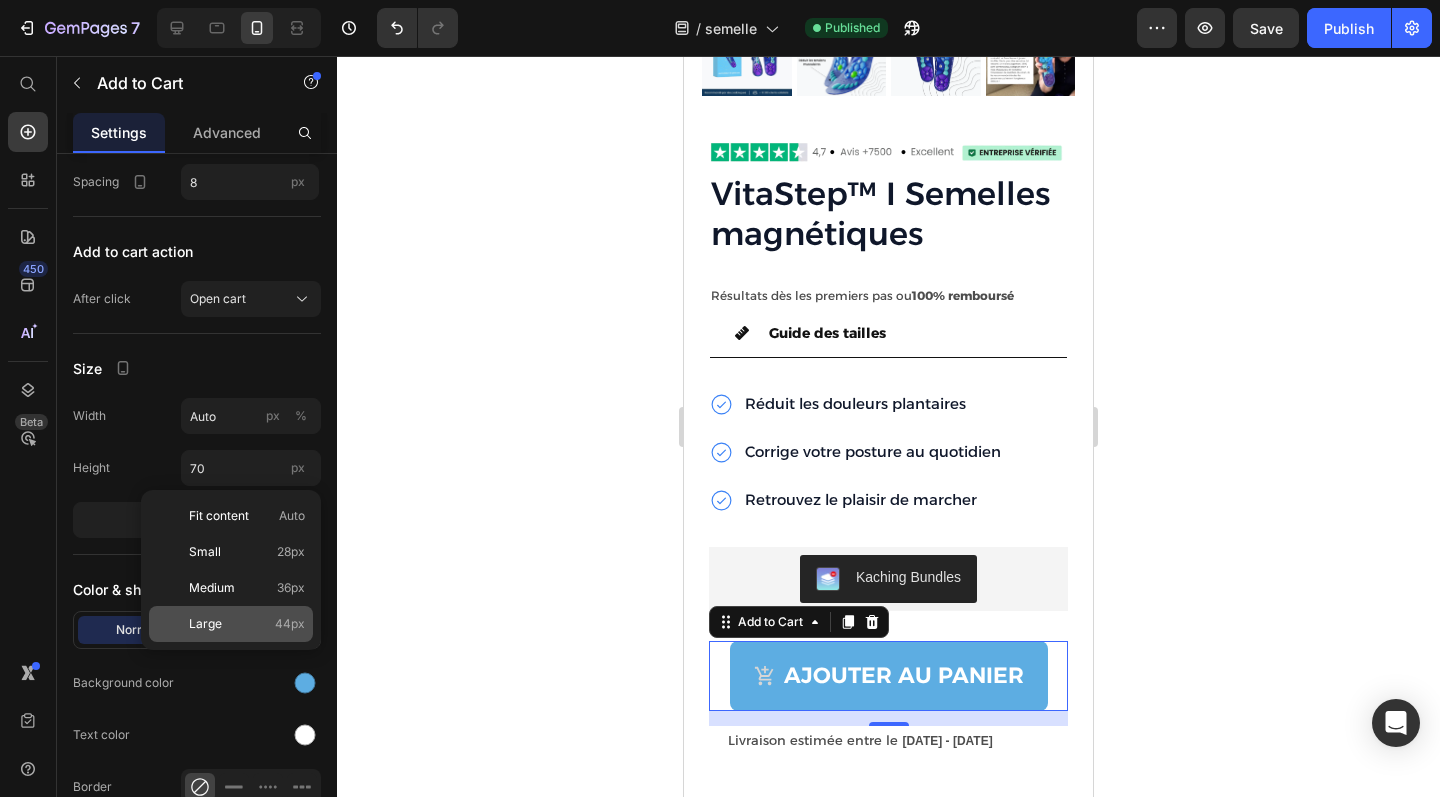 click on "Large 44px" at bounding box center [247, 624] 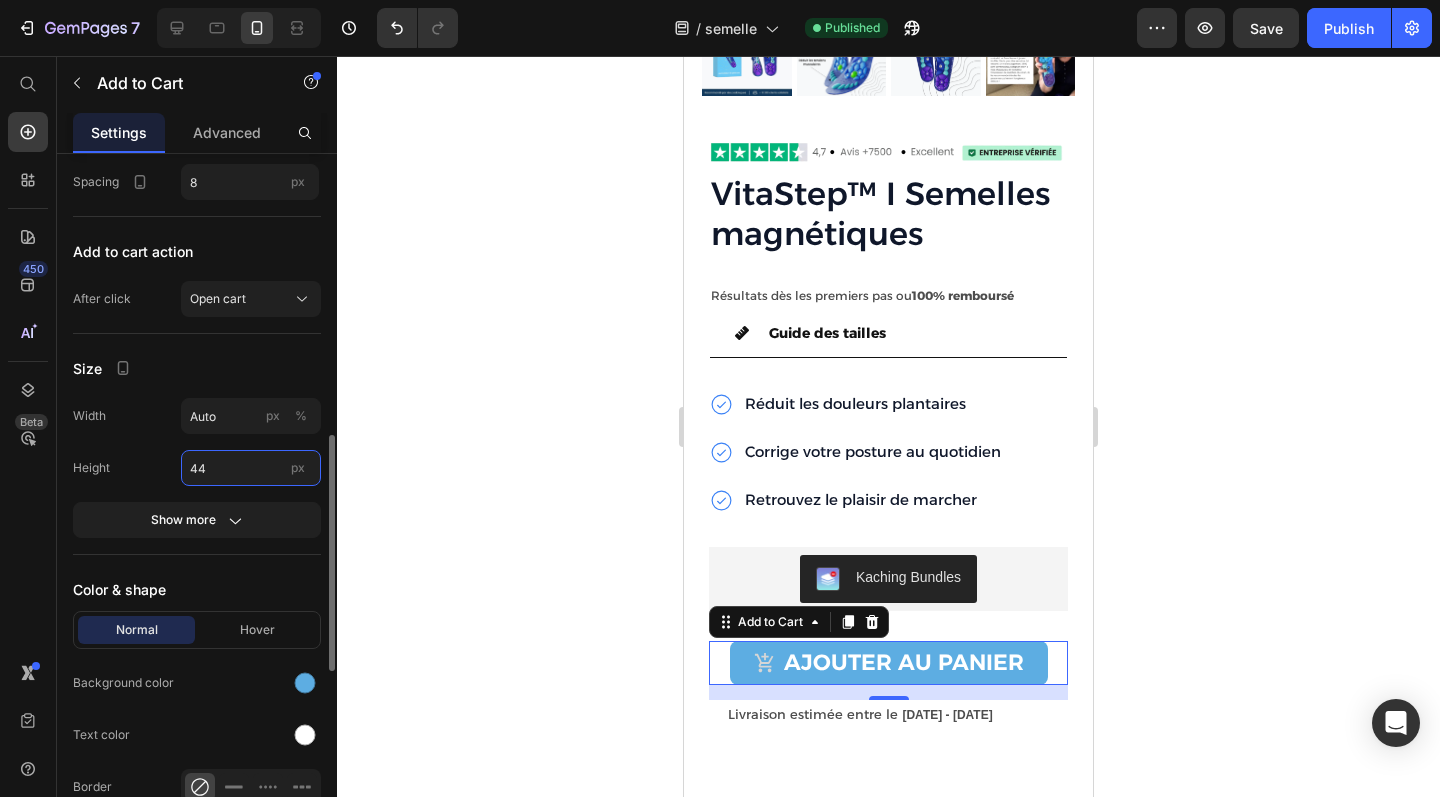 click on "44" at bounding box center [251, 468] 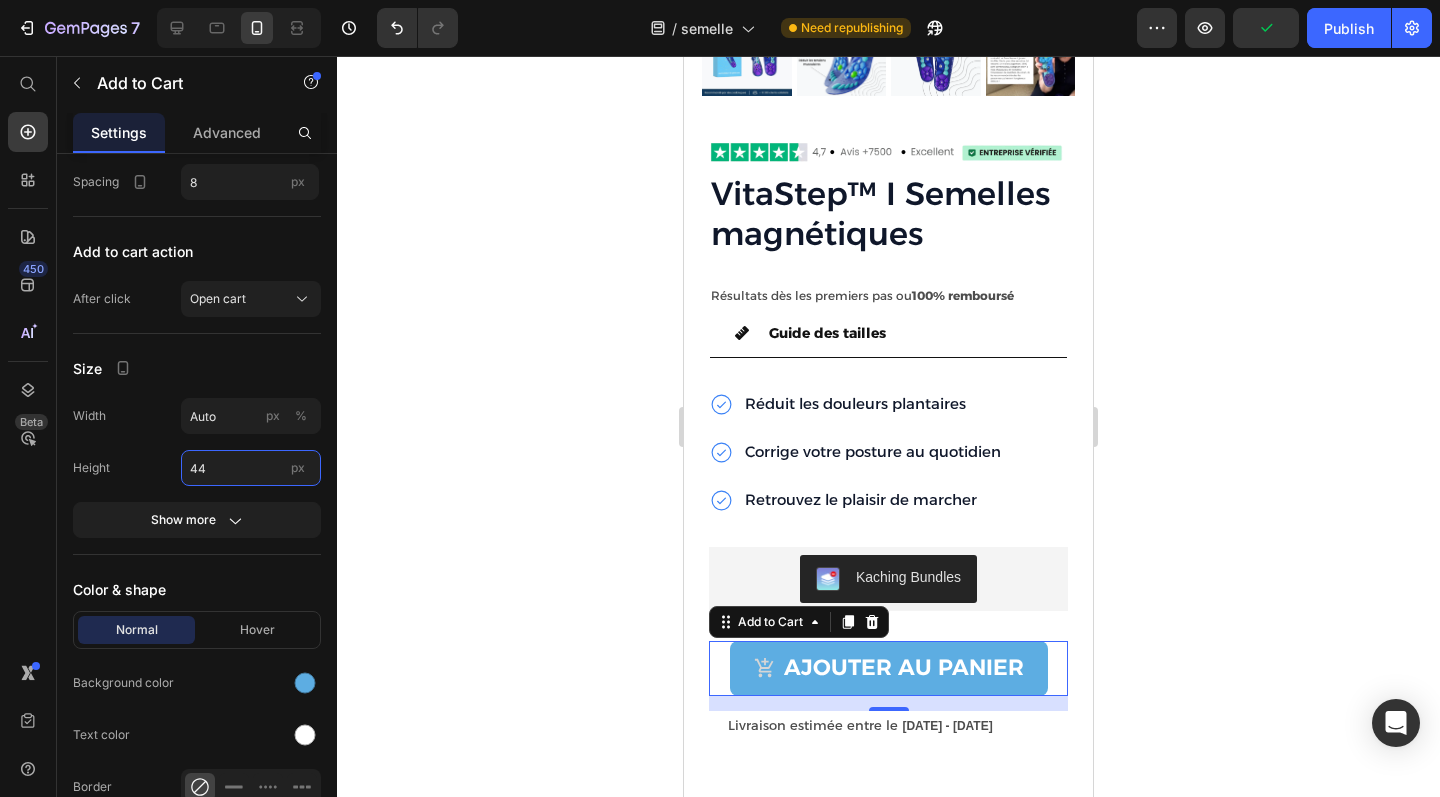type on "55" 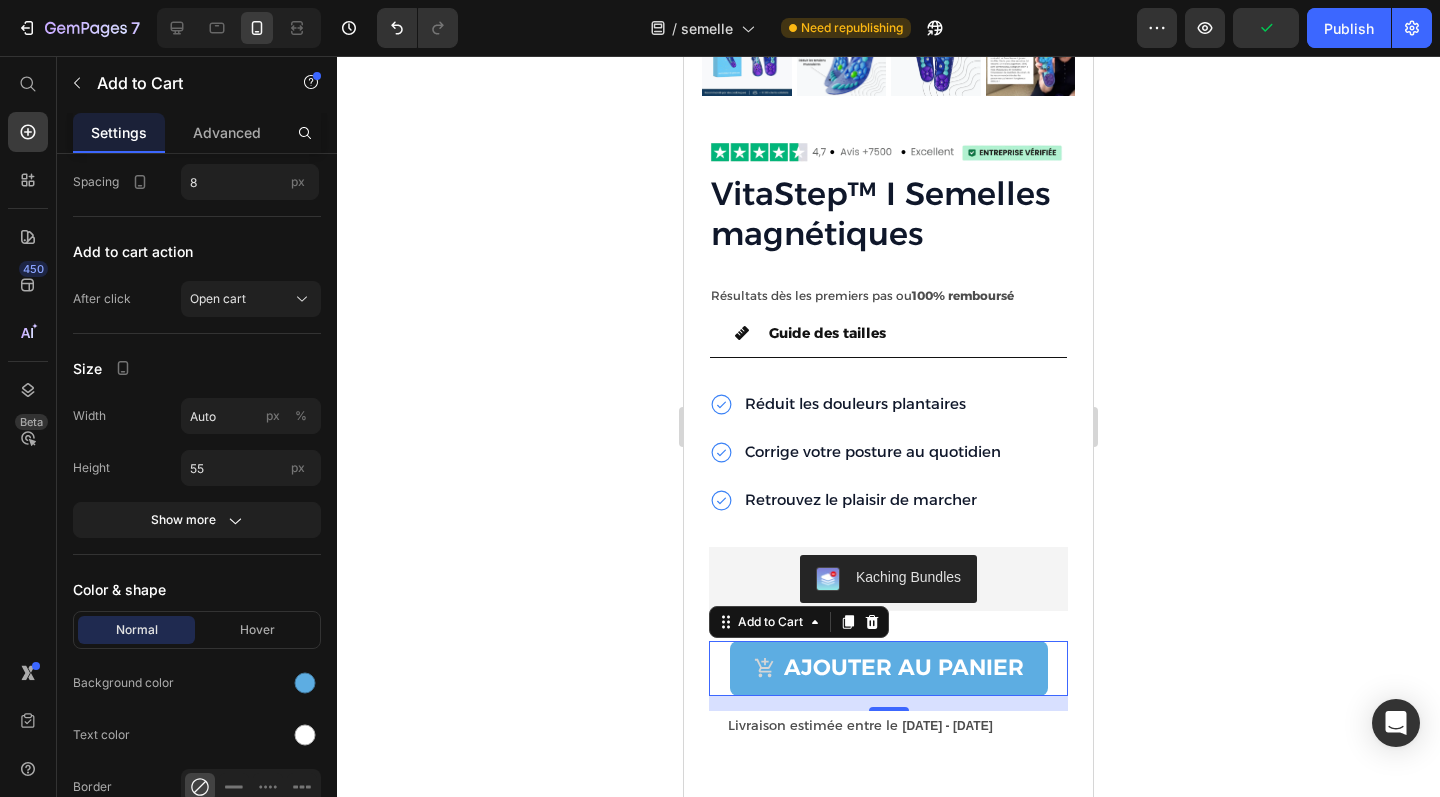 click 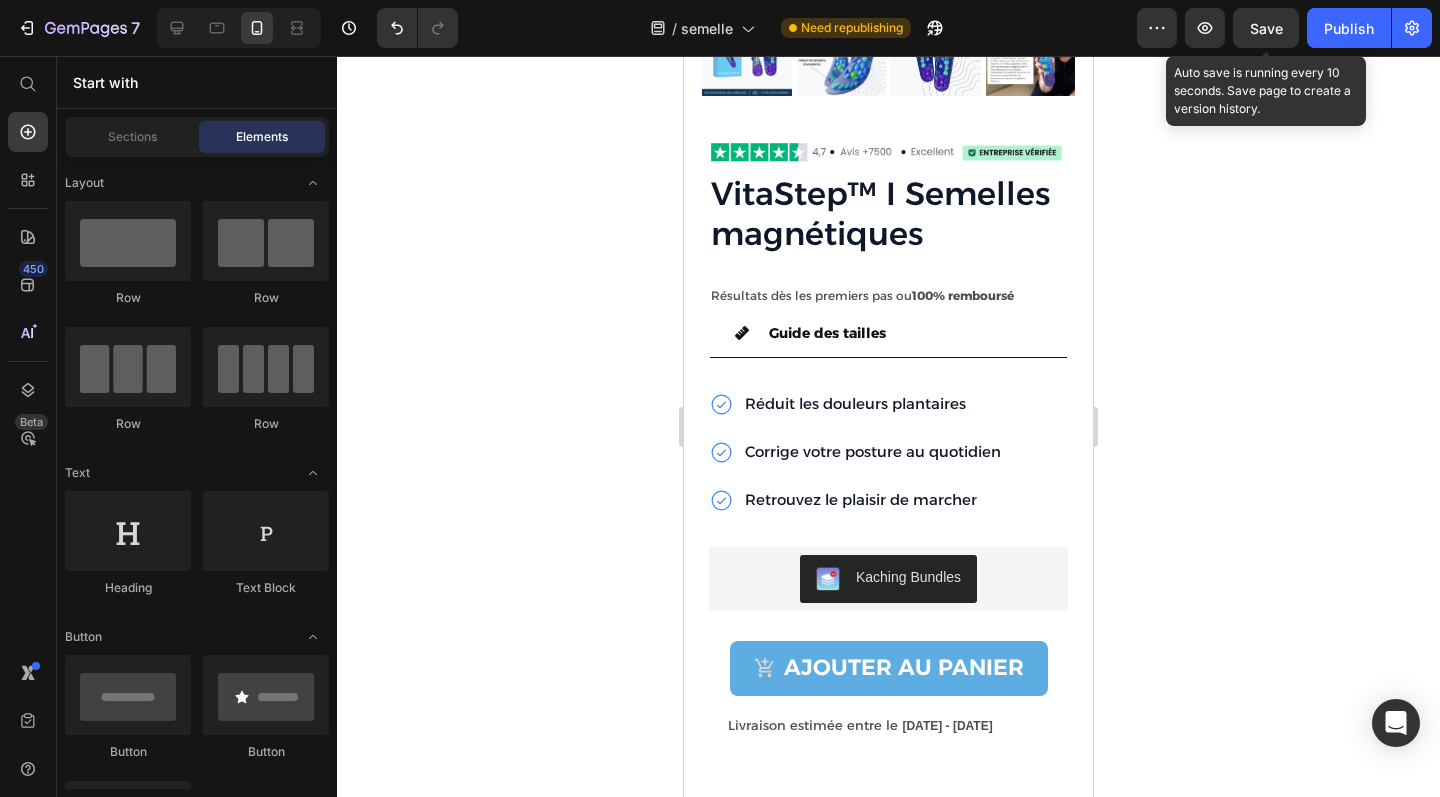 click on "Save" at bounding box center (1266, 28) 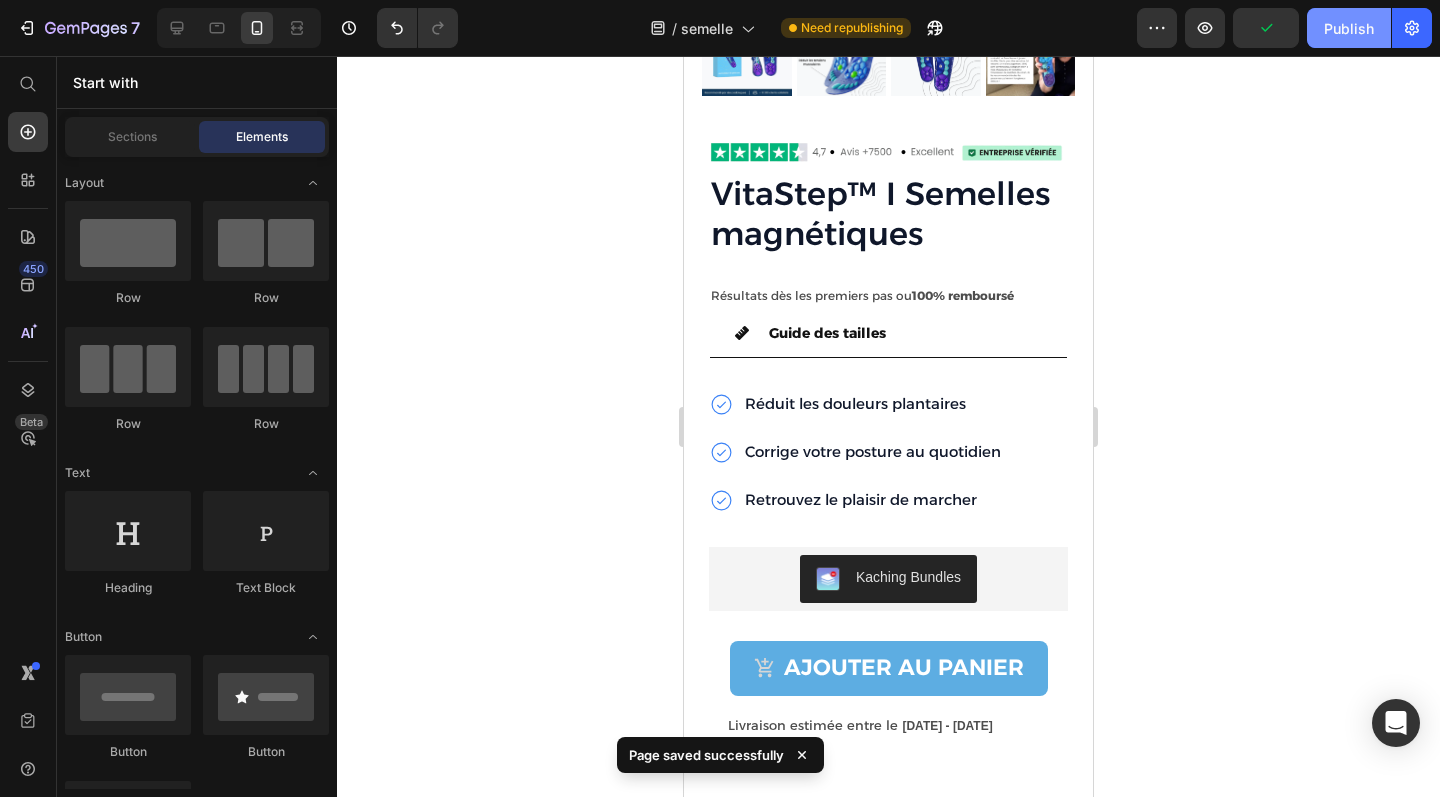 click on "Publish" at bounding box center [1349, 28] 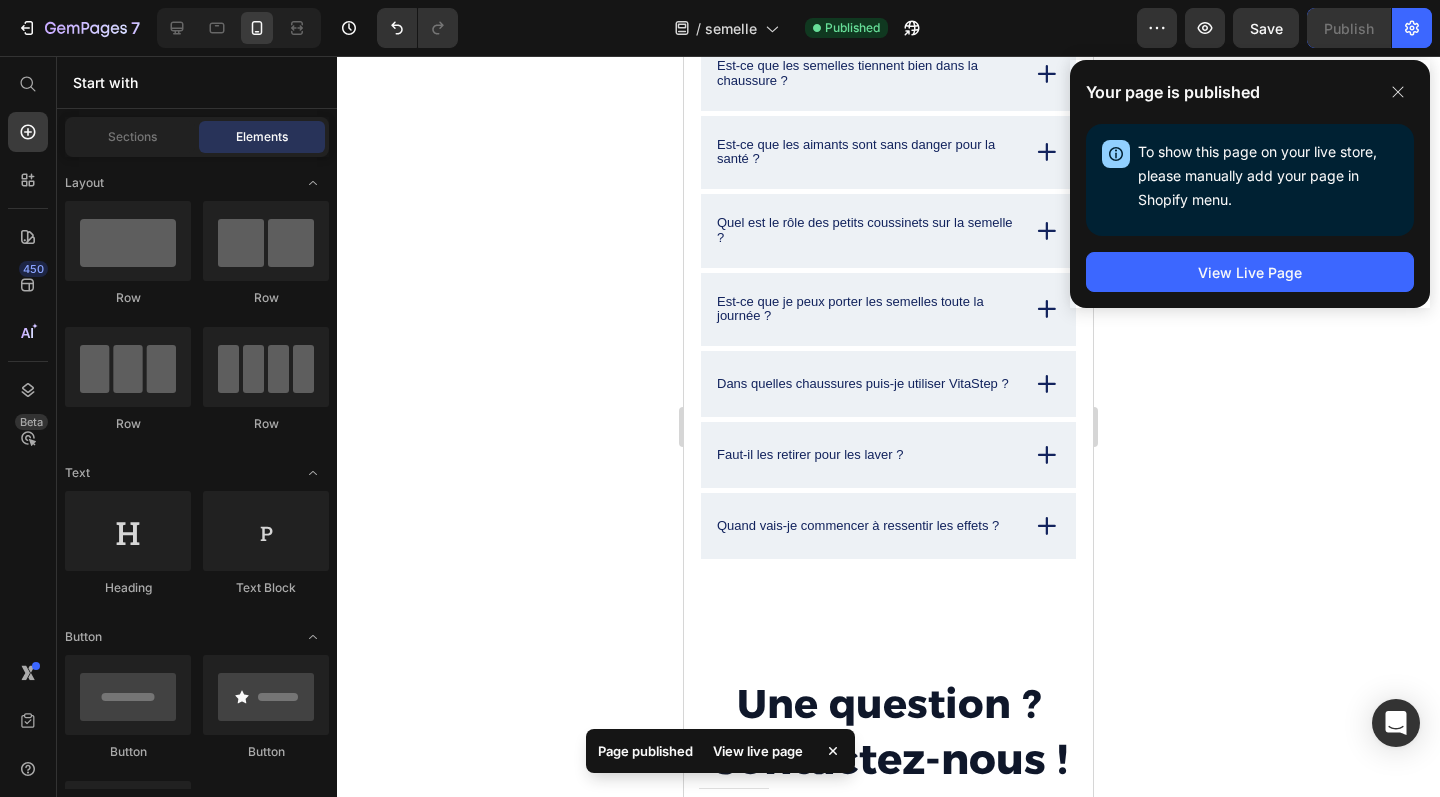 scroll, scrollTop: 5642, scrollLeft: 0, axis: vertical 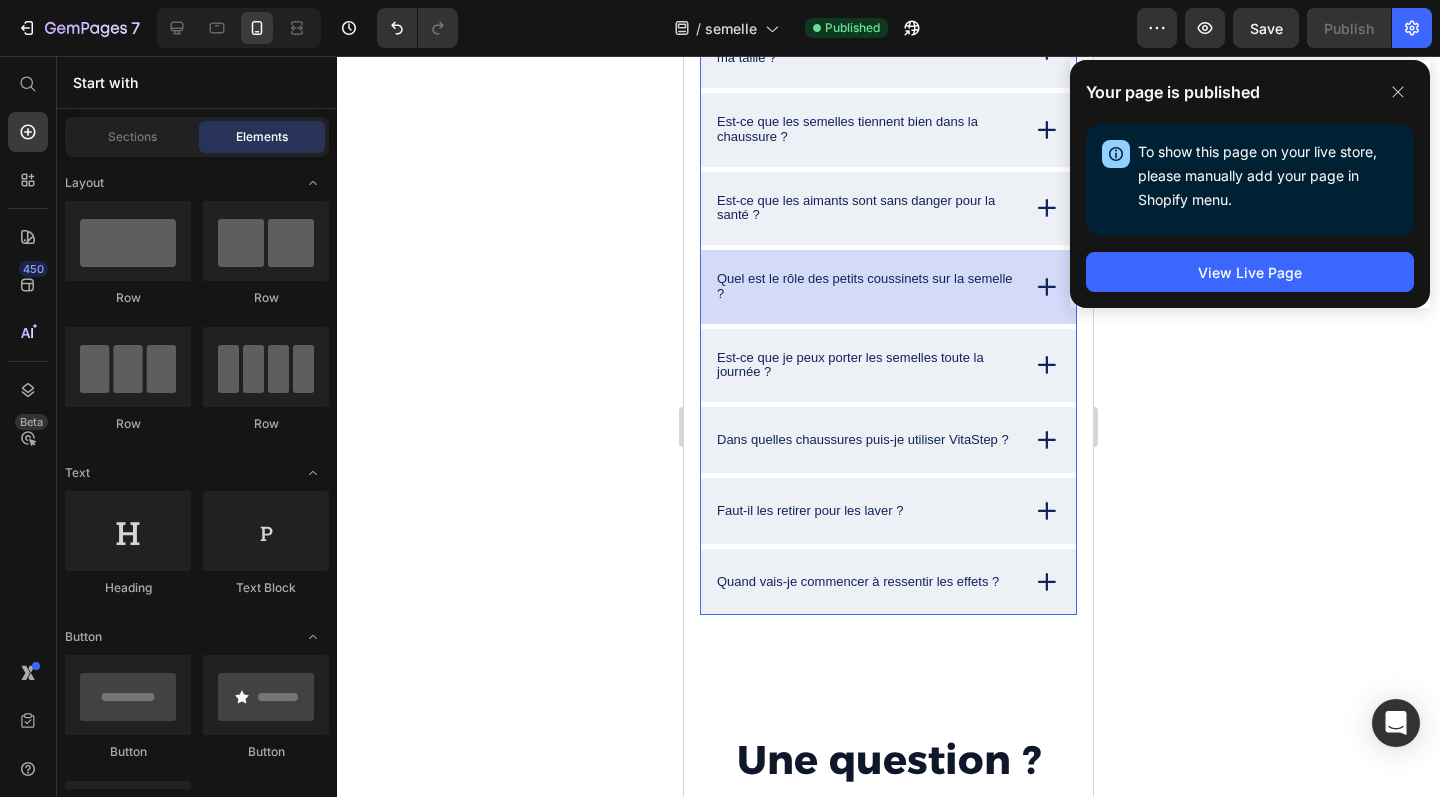 click on "Quel est le rôle des petits coussinets sur la semelle ?" at bounding box center (865, 286) 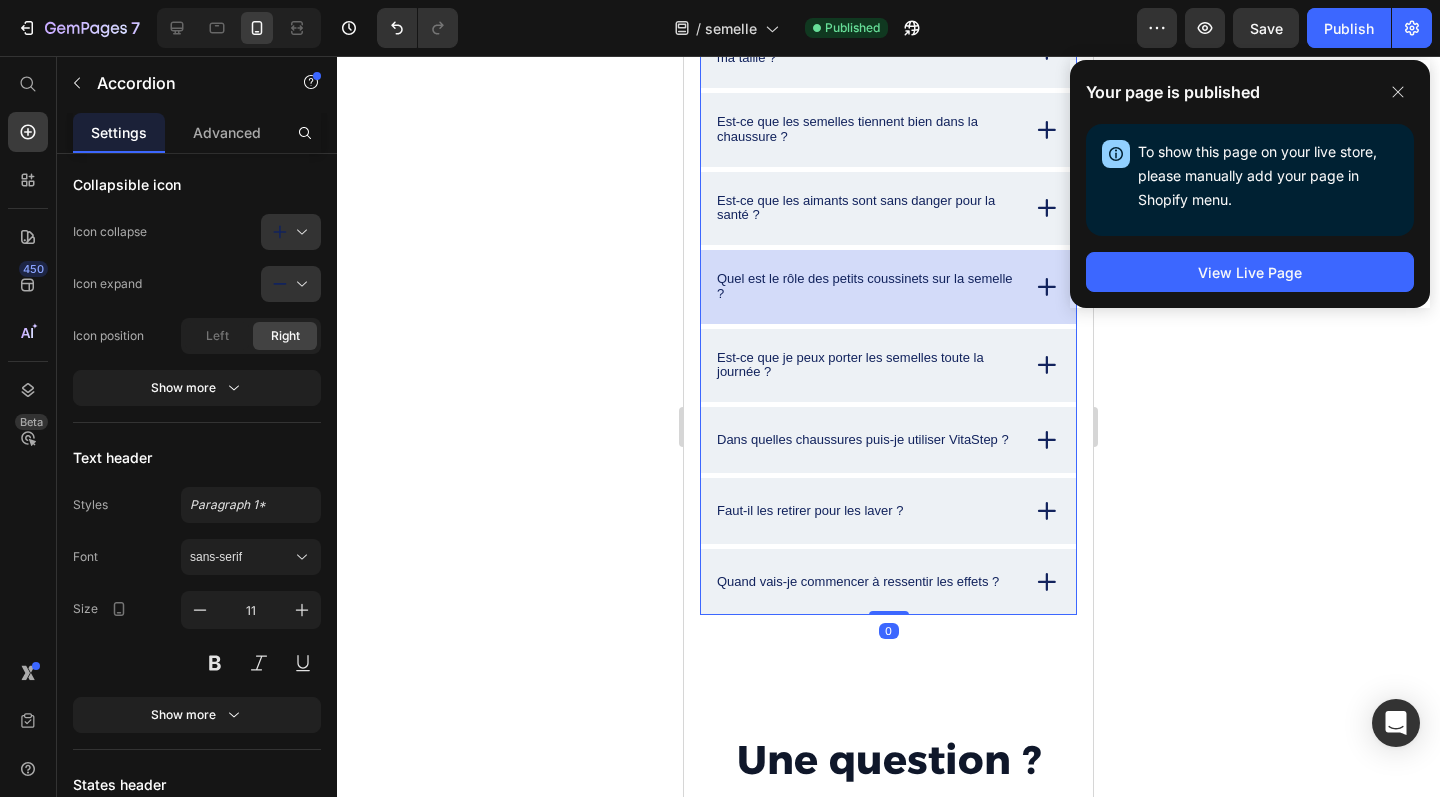 scroll, scrollTop: 0, scrollLeft: 0, axis: both 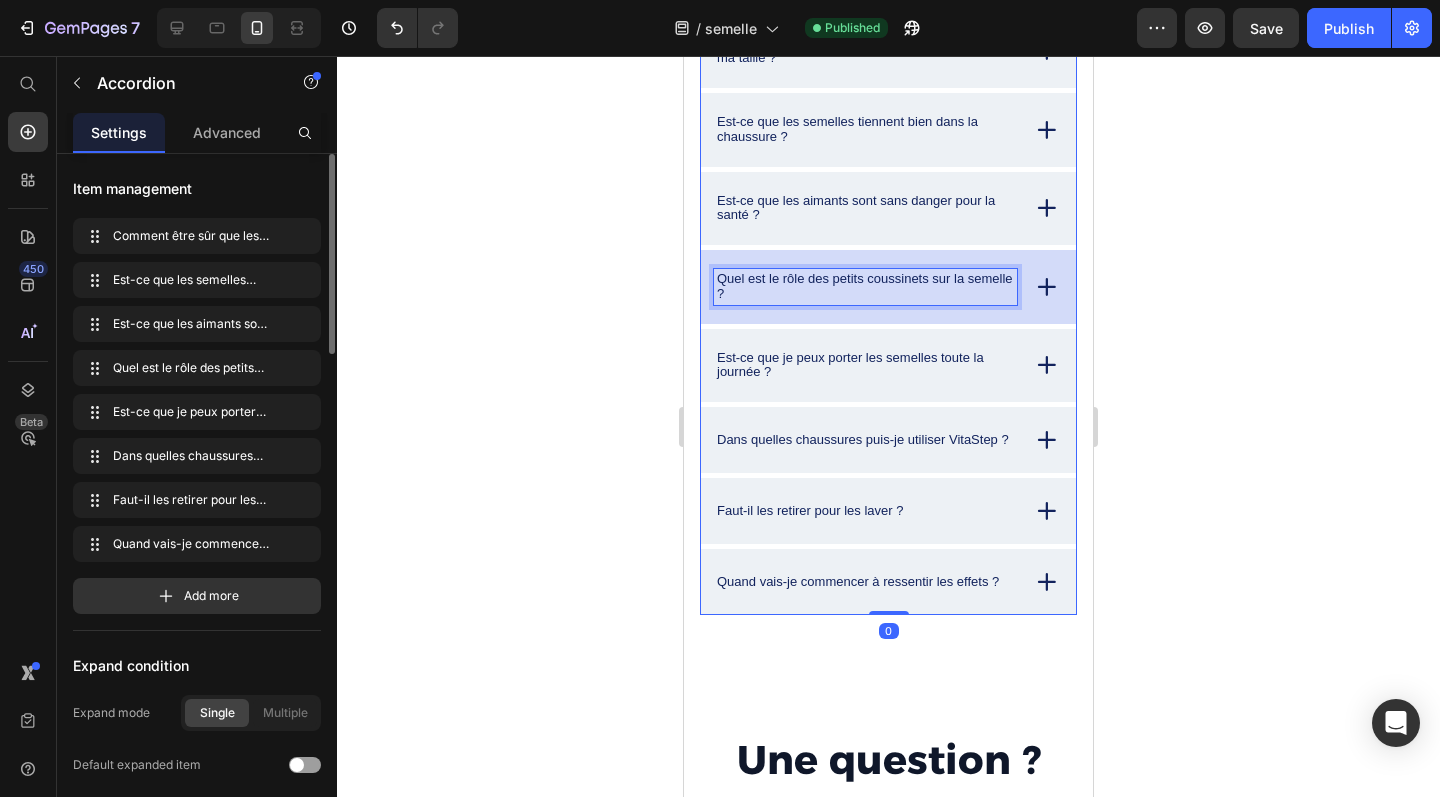 click on "Quel est le rôle des petits coussinets sur la semelle ?" at bounding box center (865, 286) 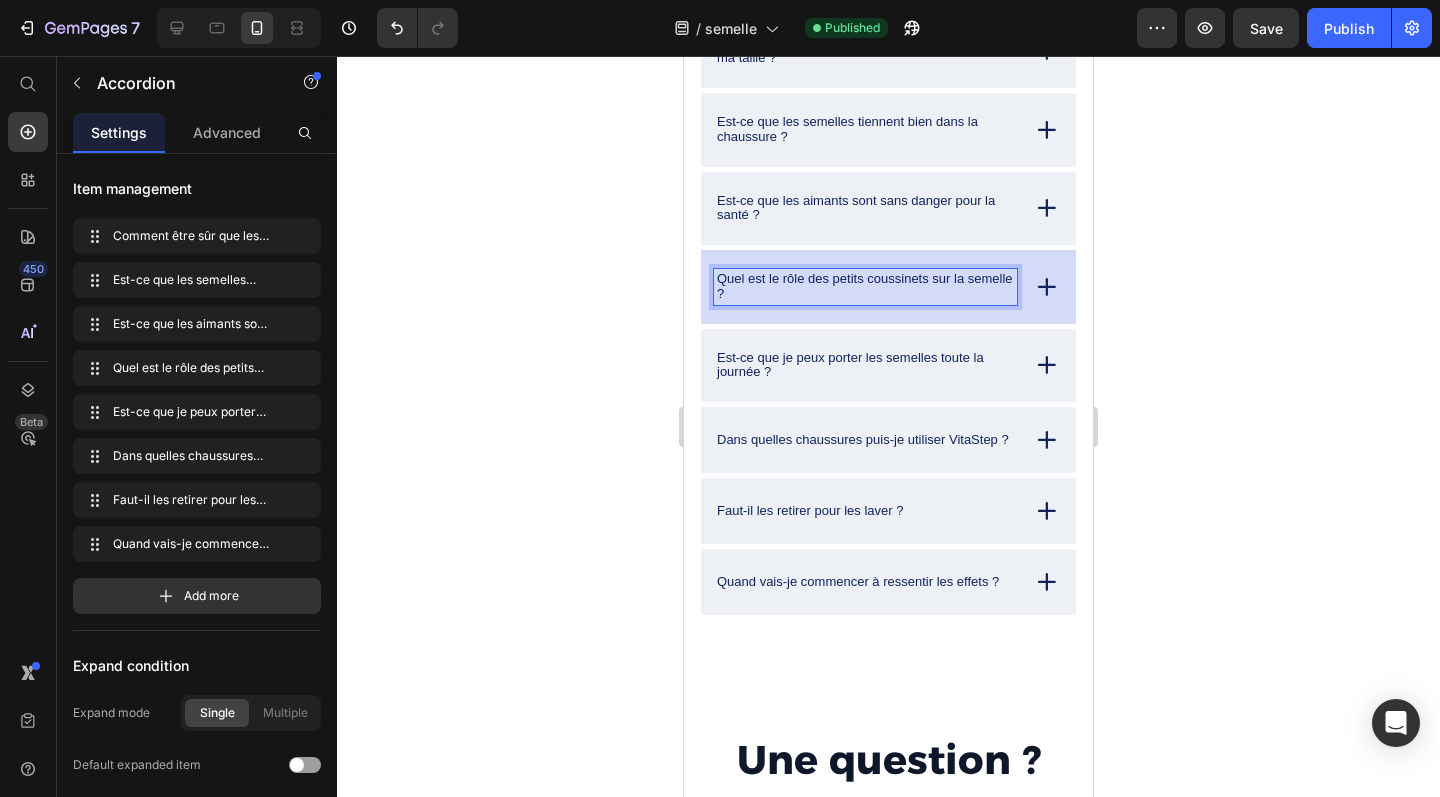 click on "Quel est le rôle des petits coussinets sur la semelle ?" at bounding box center (865, 286) 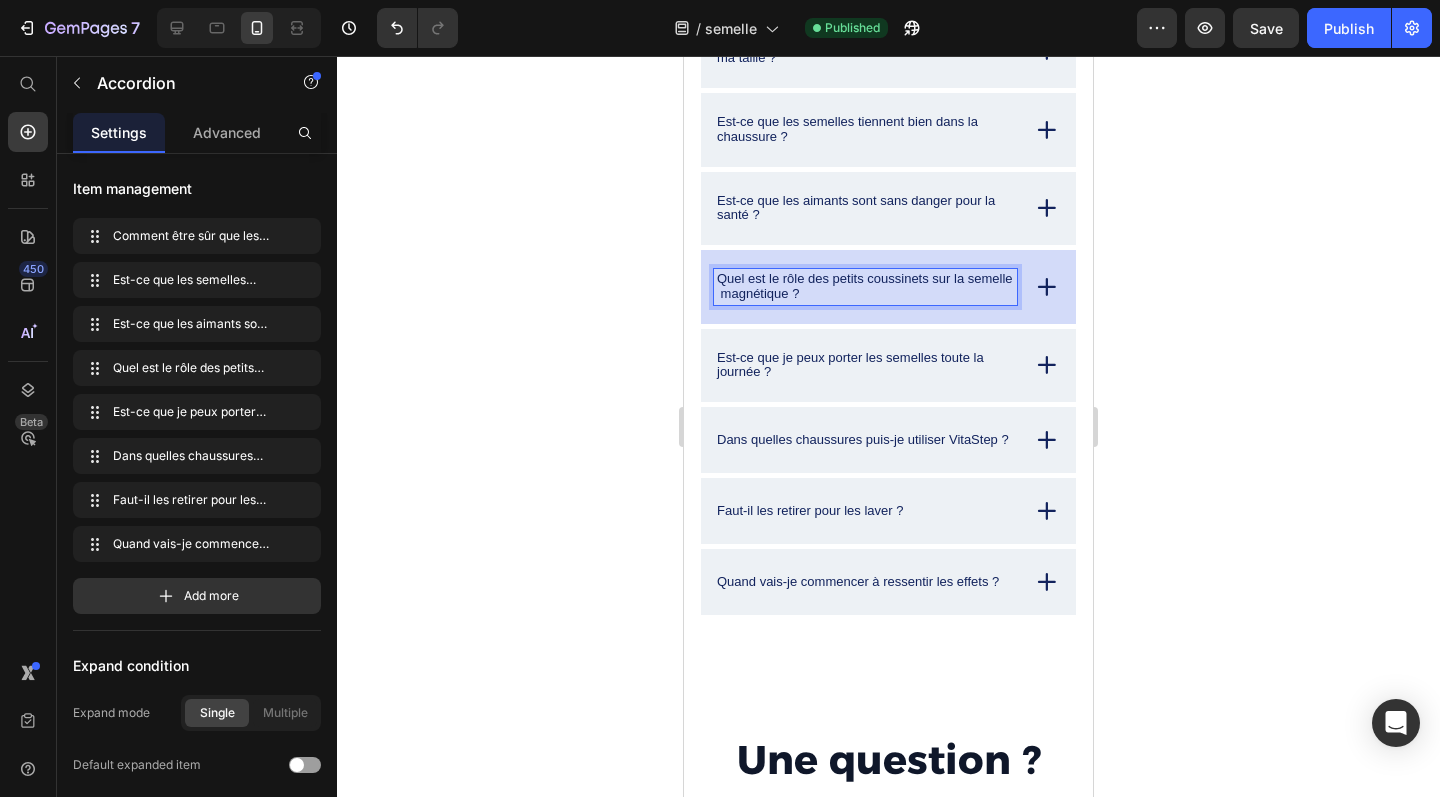 click 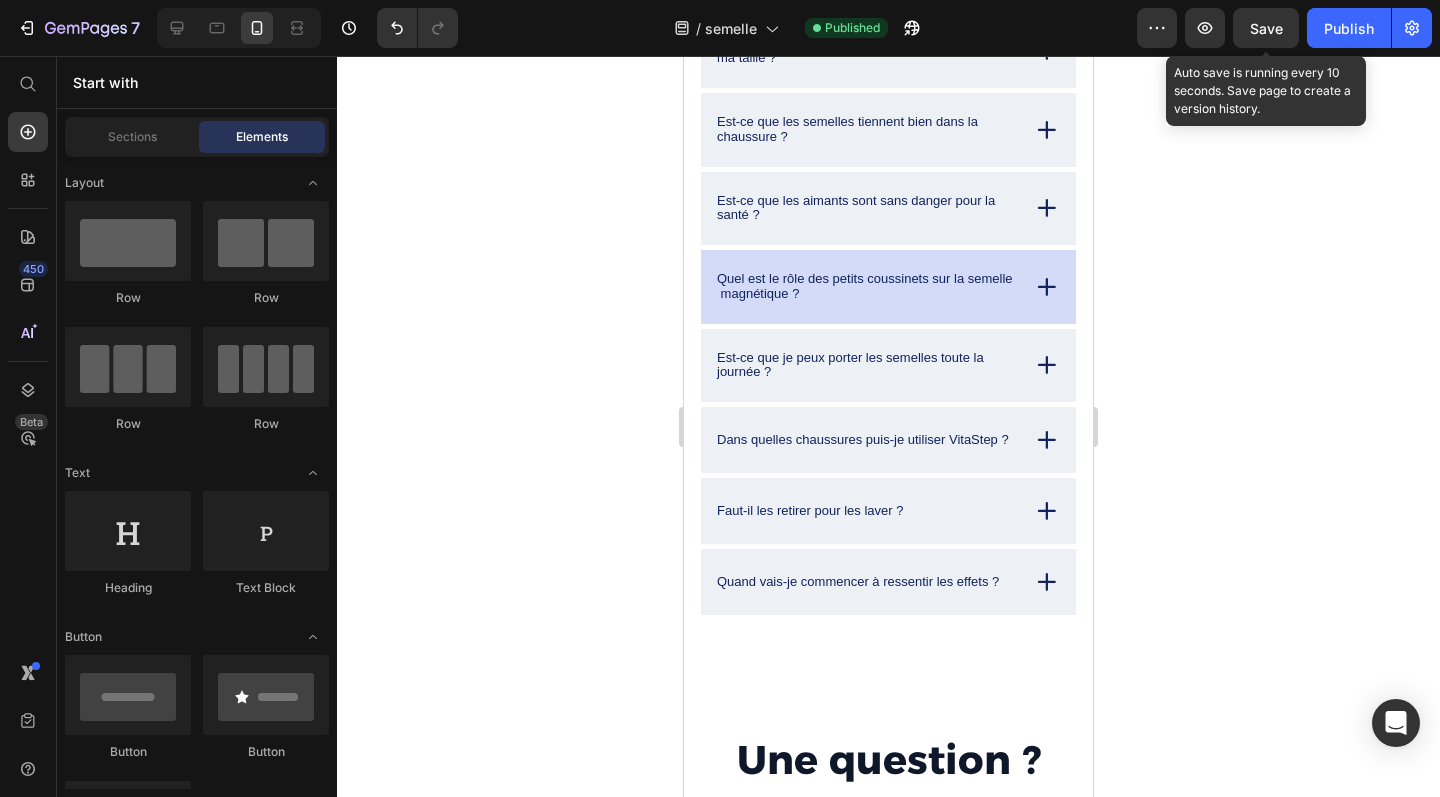 click on "Save" at bounding box center [1266, 28] 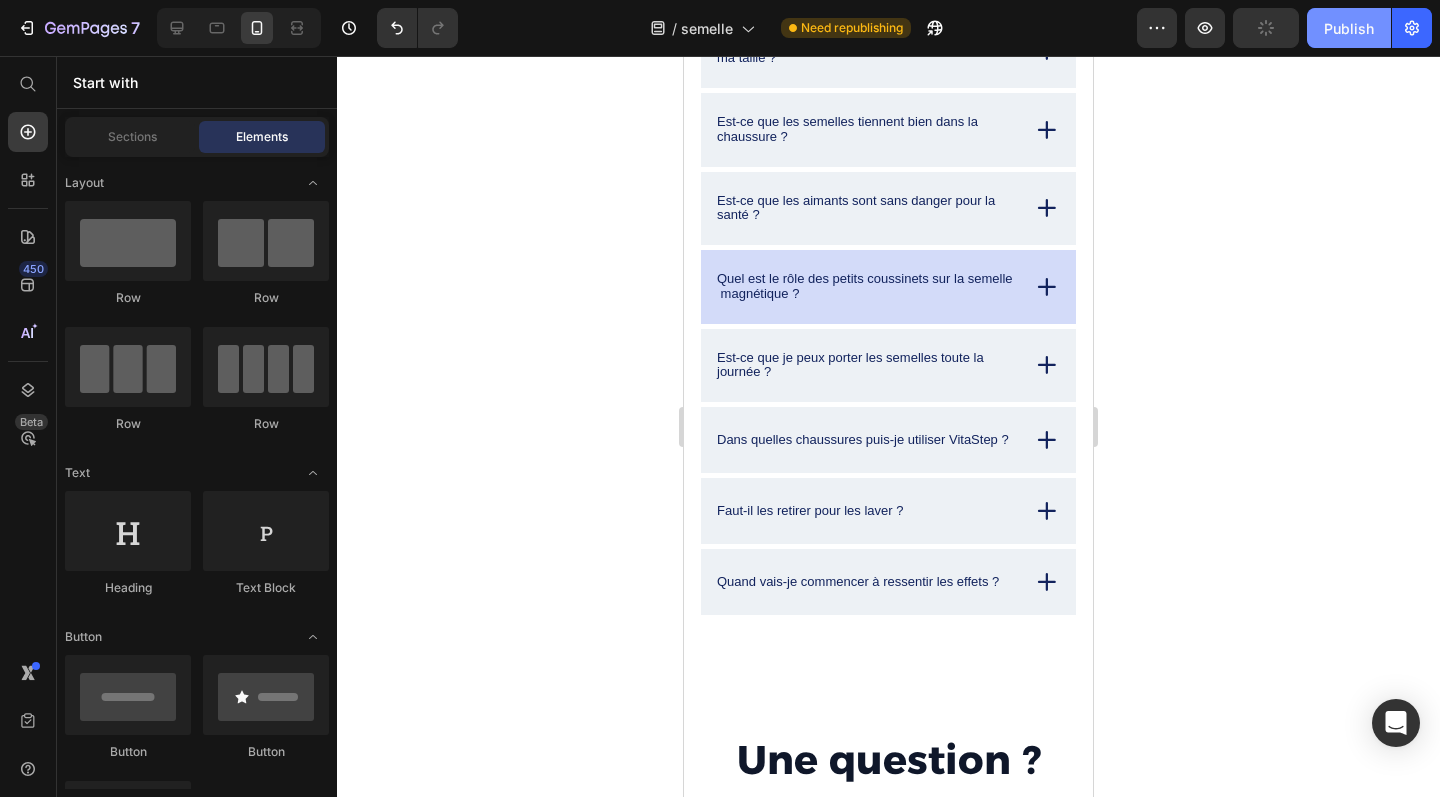 click on "Publish" at bounding box center (1349, 28) 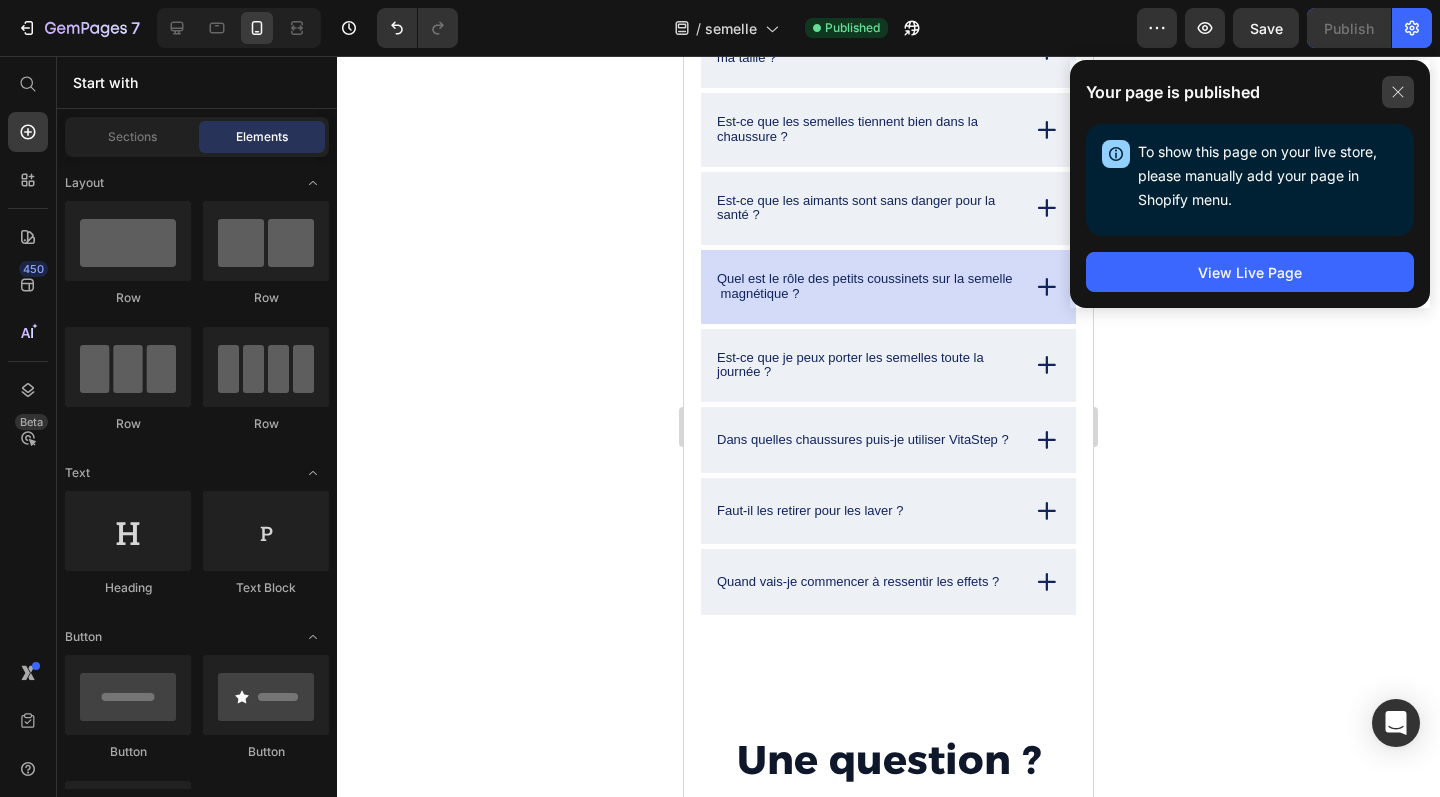 click 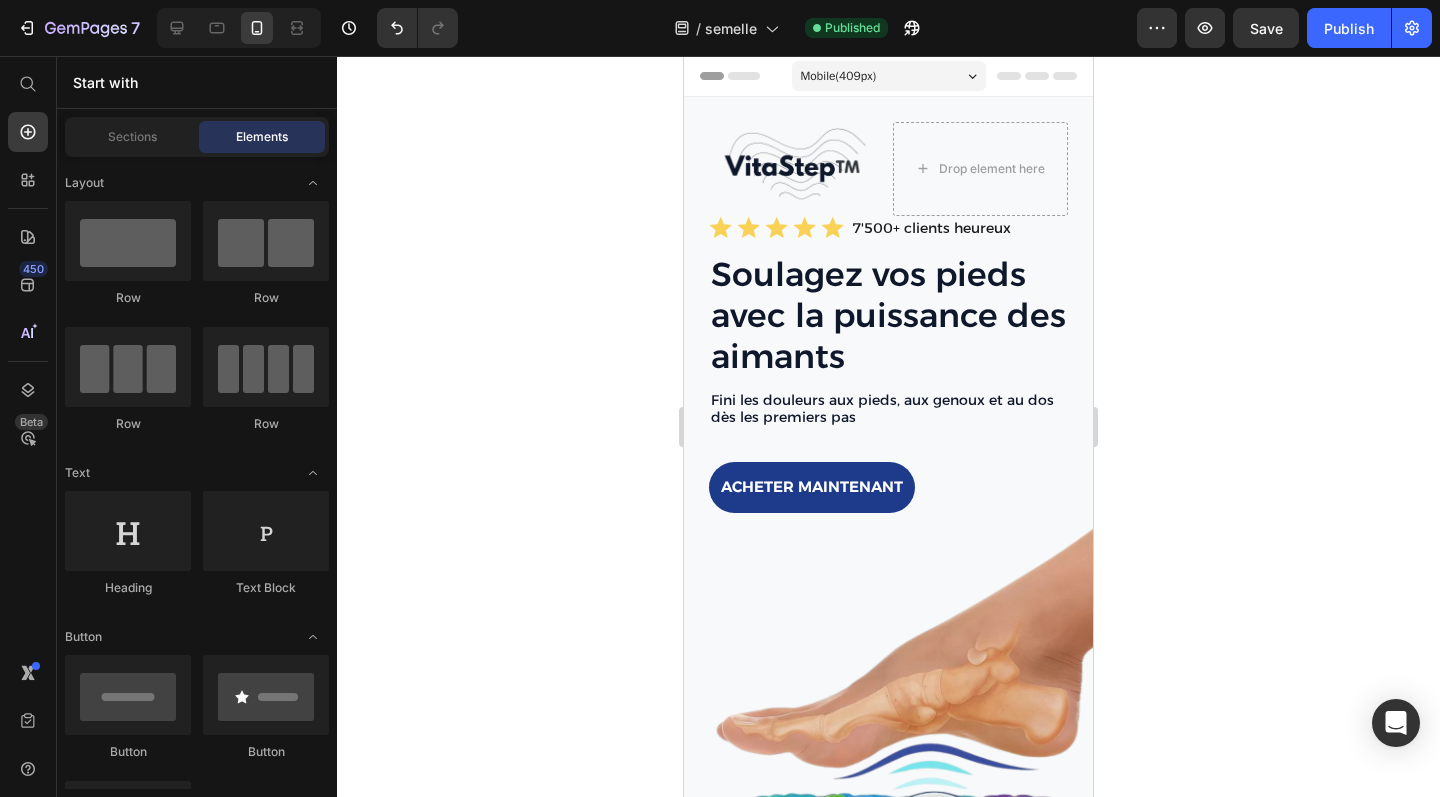 scroll, scrollTop: 0, scrollLeft: 0, axis: both 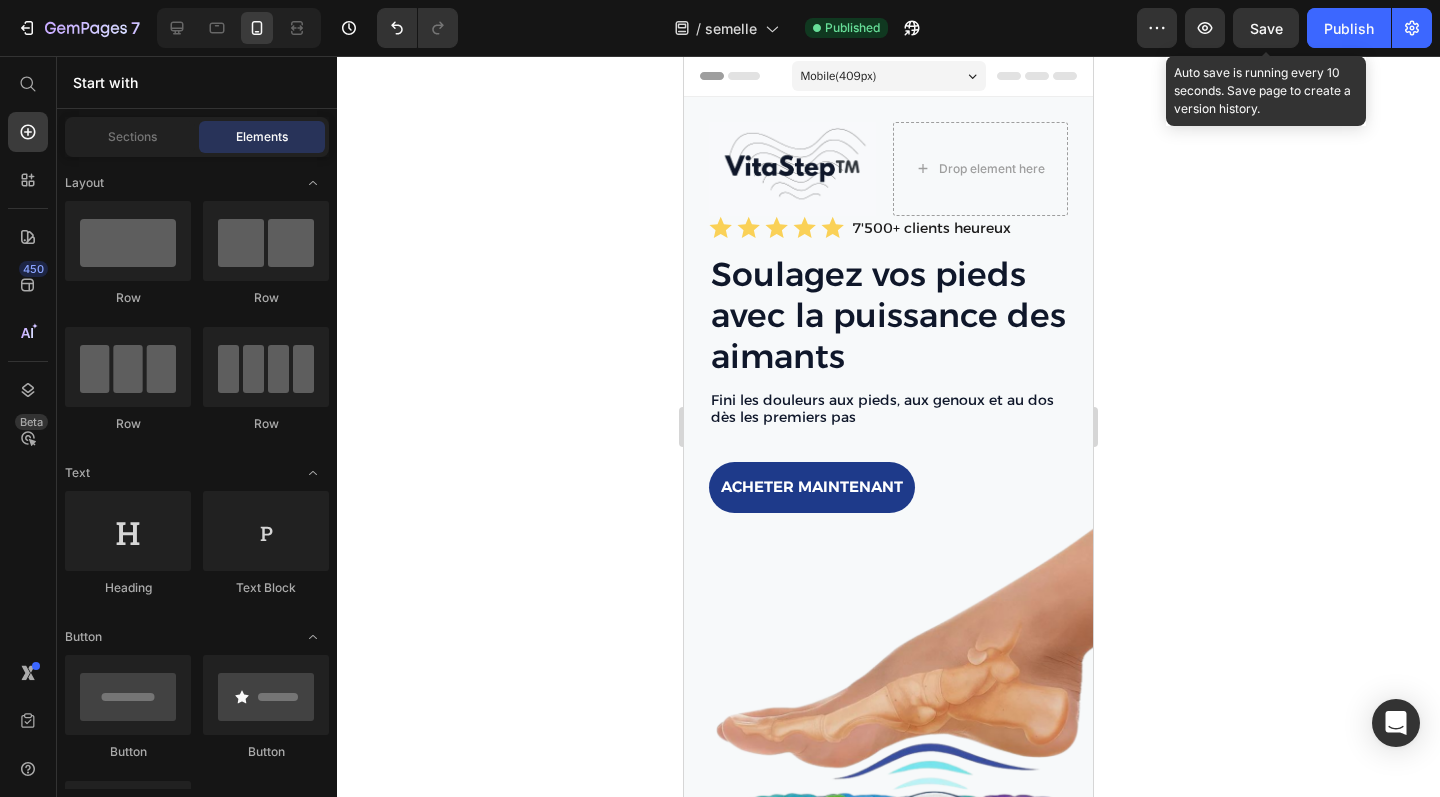 click on "Save" at bounding box center (1266, 28) 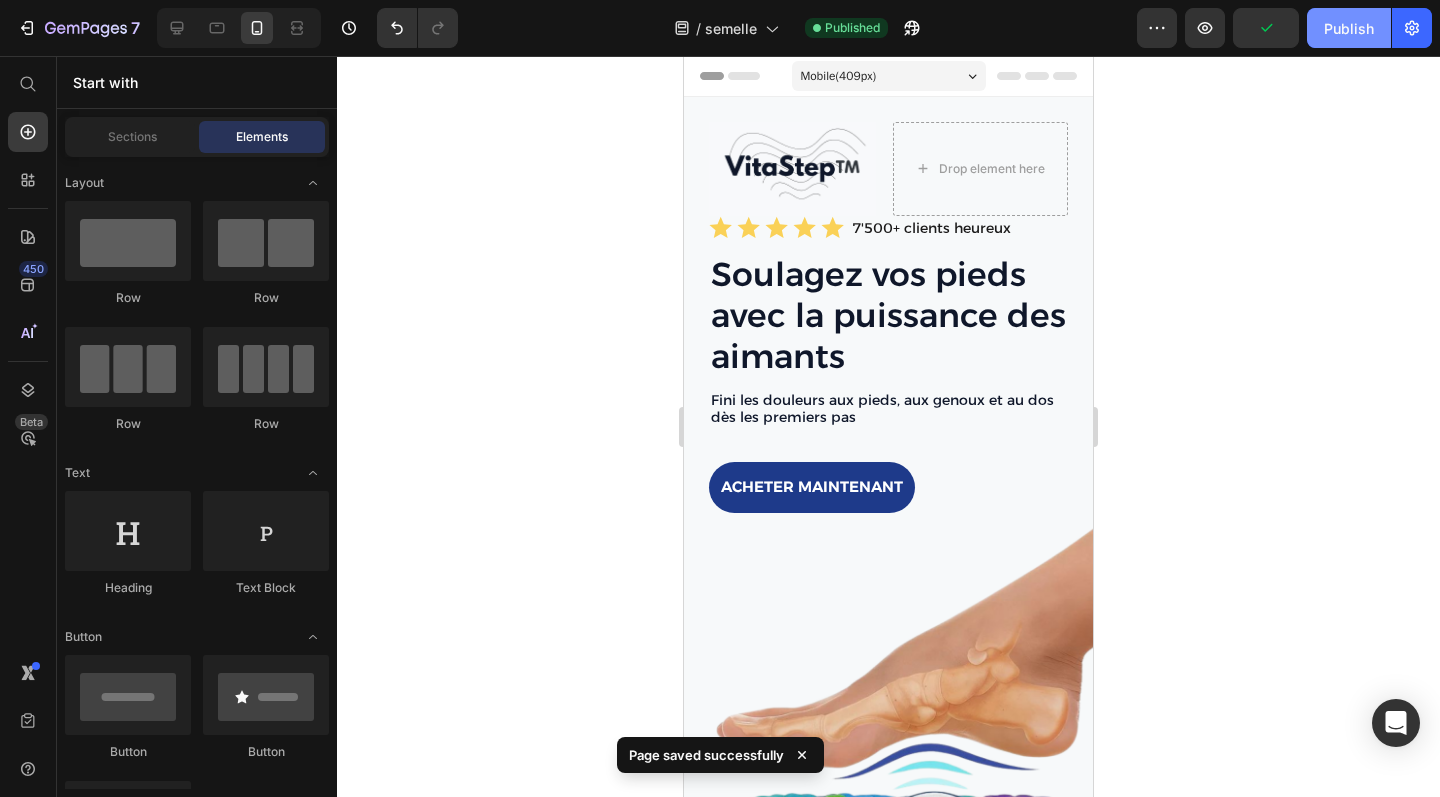 click on "Publish" at bounding box center (1349, 28) 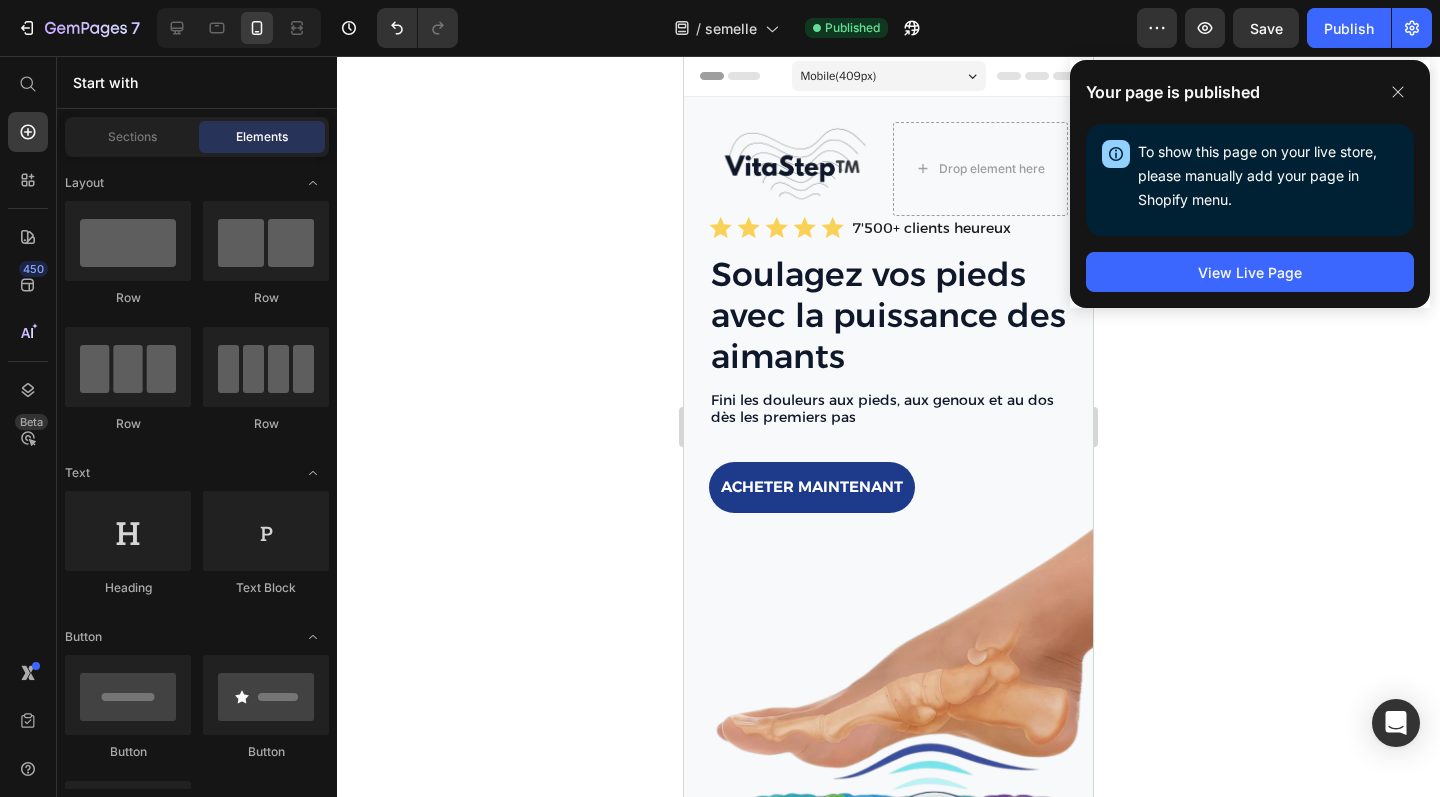 click 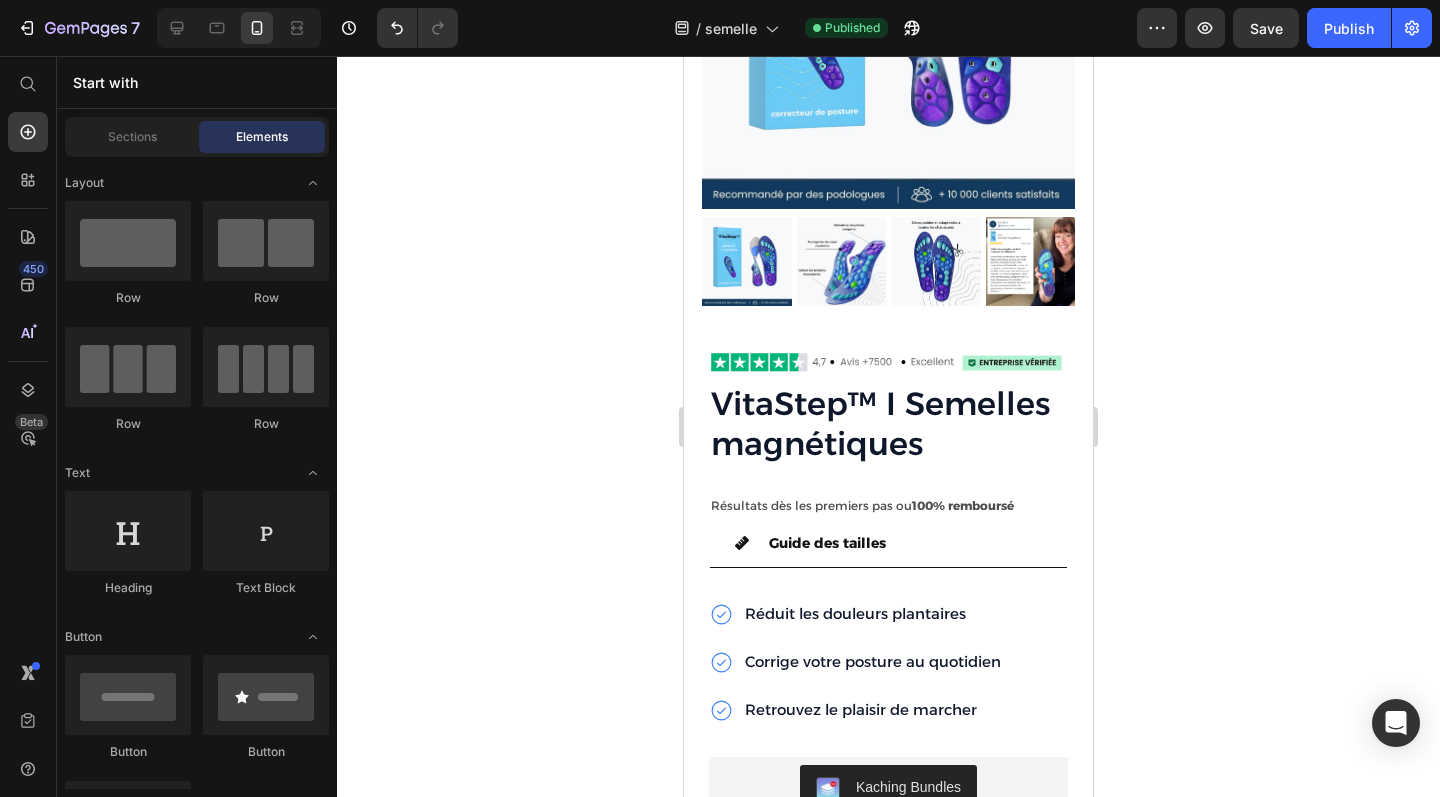 scroll, scrollTop: 3985, scrollLeft: 0, axis: vertical 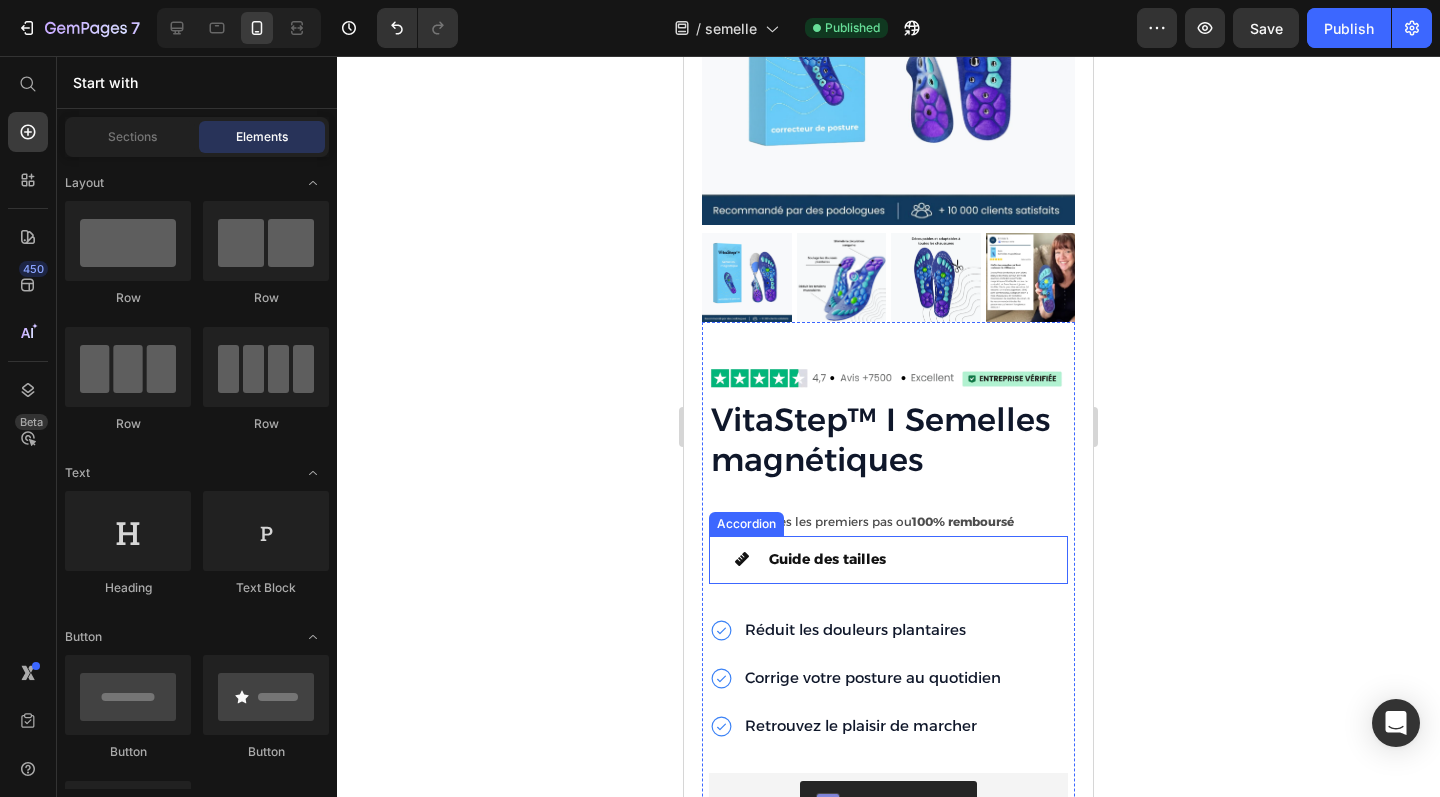 click on "Guide des tailles" at bounding box center (904, 559) 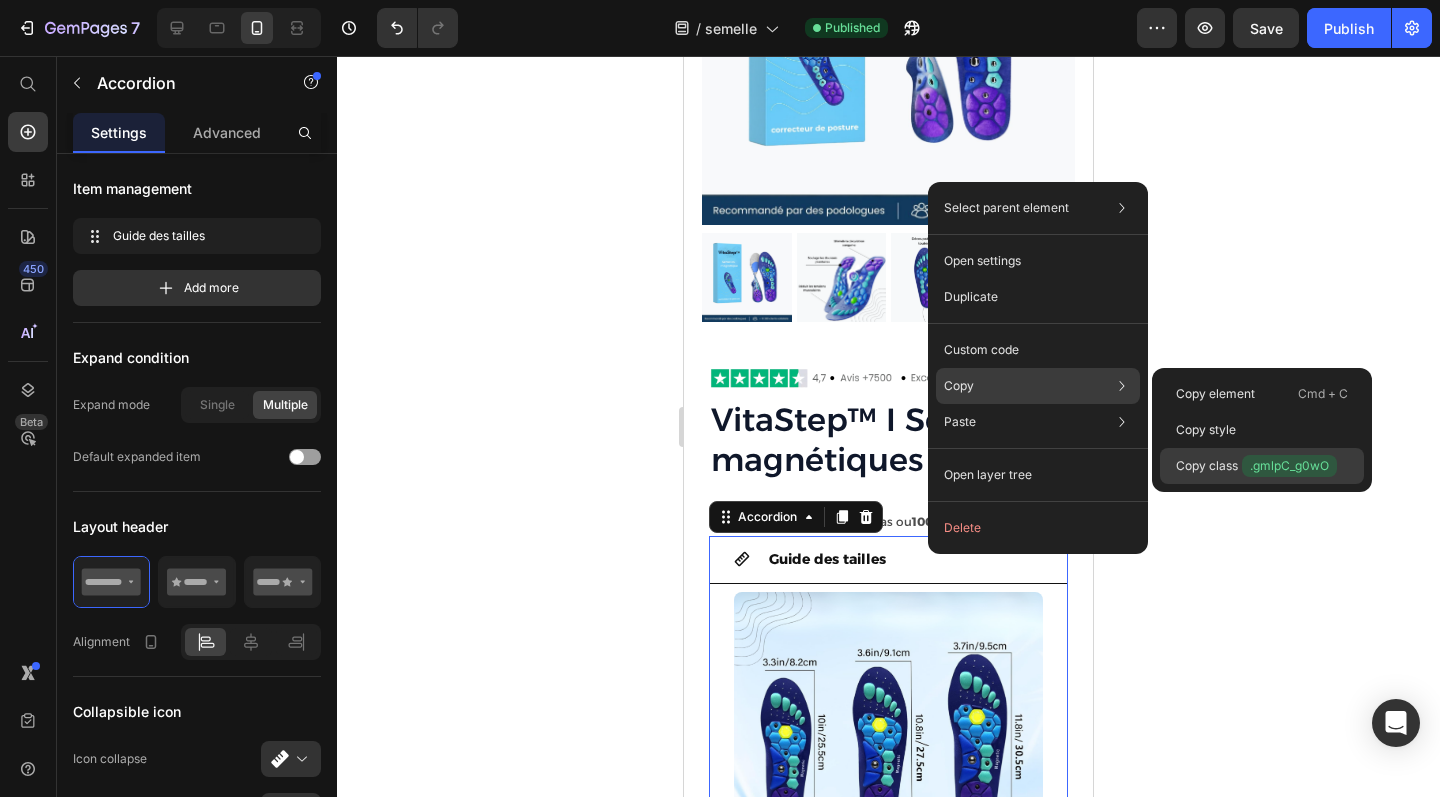 click on "Copy class  .gmlpC_g0wO" at bounding box center [1256, 466] 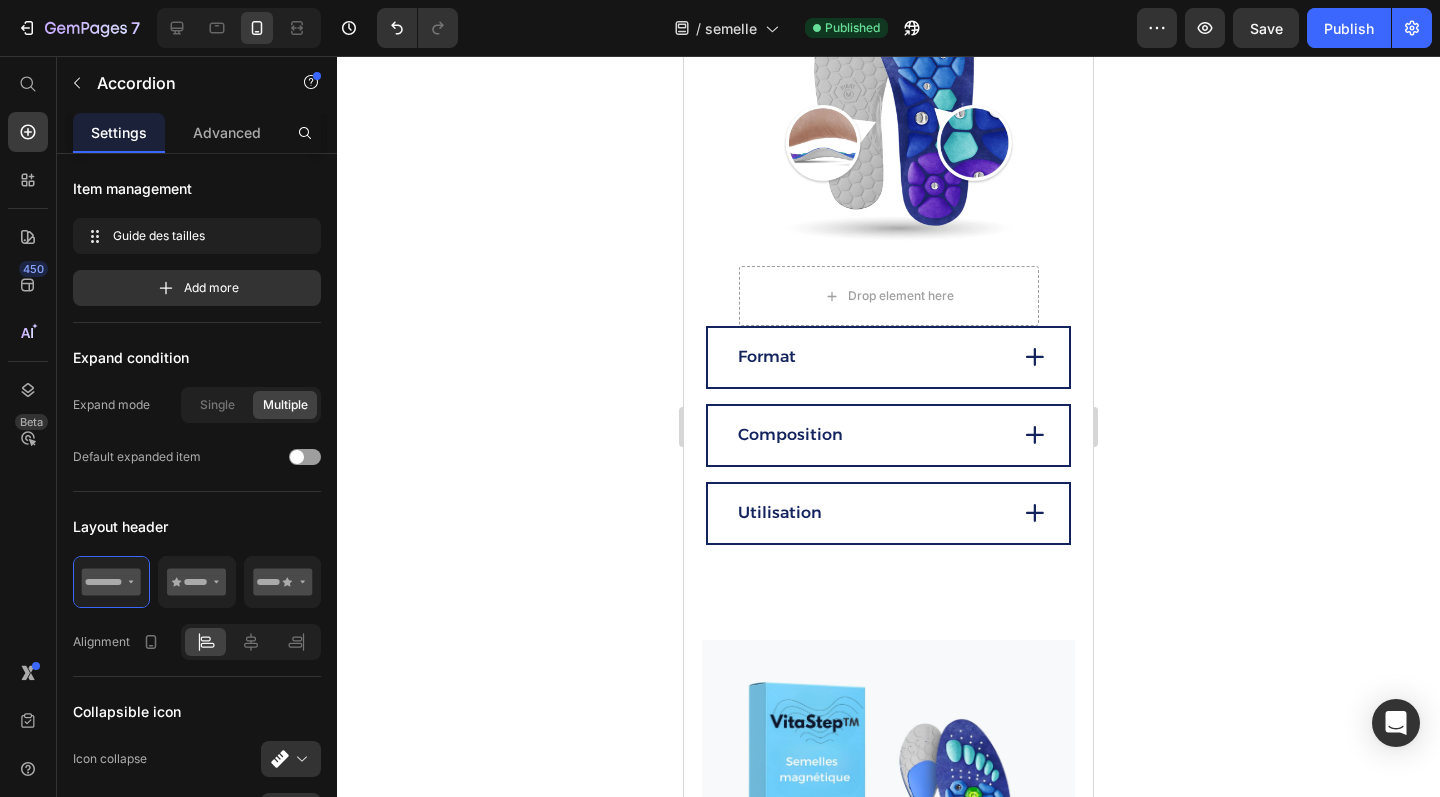 scroll, scrollTop: 3182, scrollLeft: 0, axis: vertical 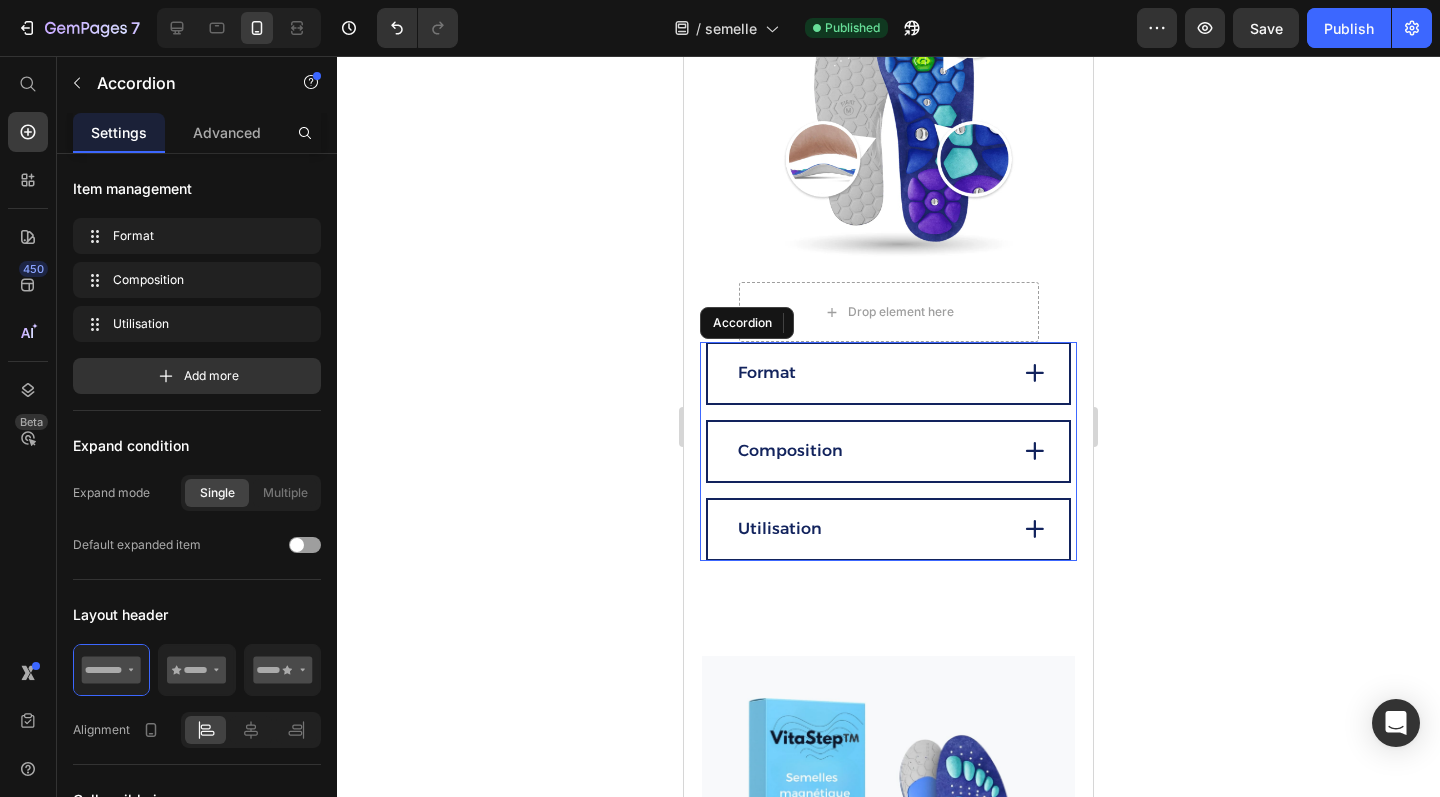 click 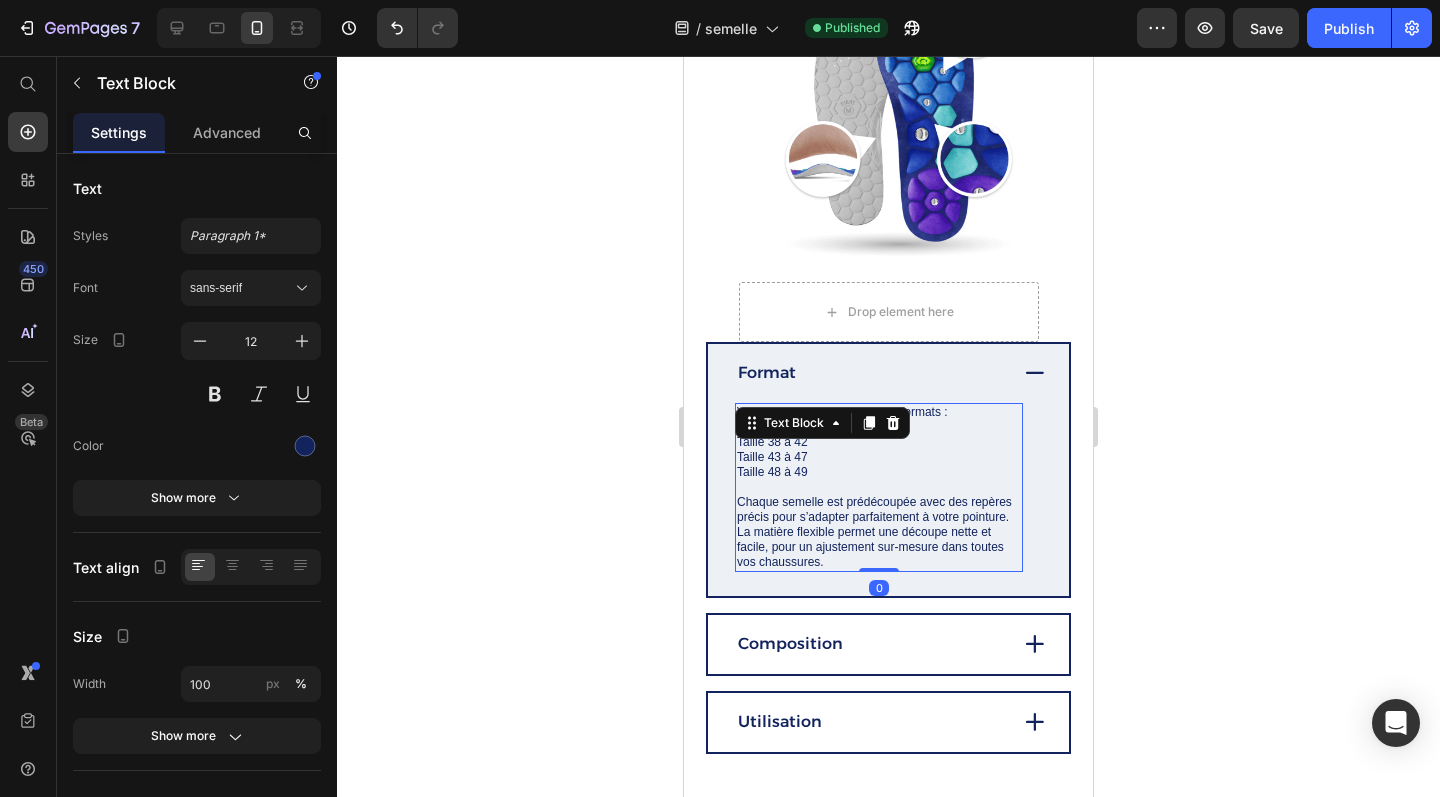 click on "La matière flexible permet une découpe nette et facile, pour un ajustement sur-mesure dans toutes vos chaussures." at bounding box center (879, 547) 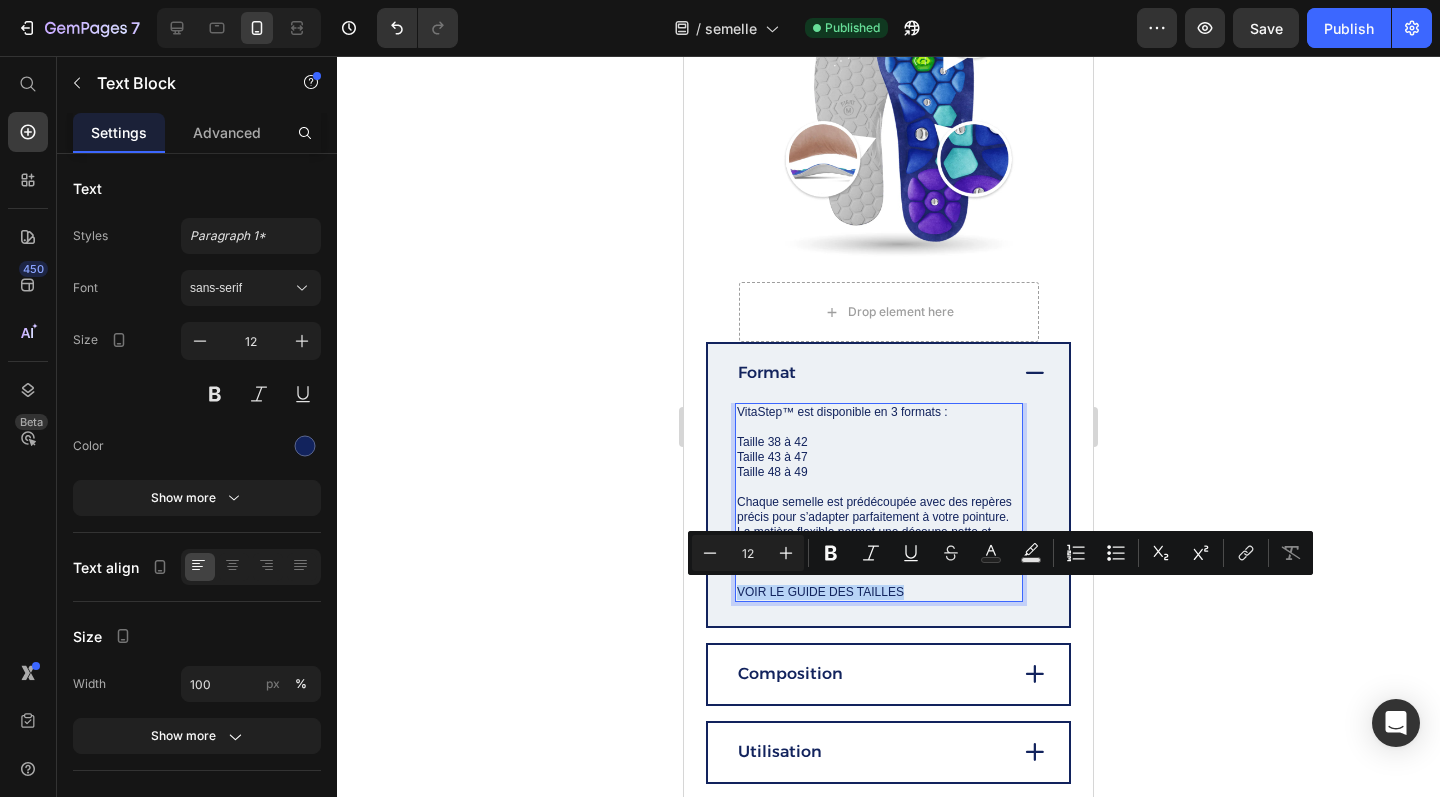 drag, startPoint x: 906, startPoint y: 587, endPoint x: 737, endPoint y: 587, distance: 169 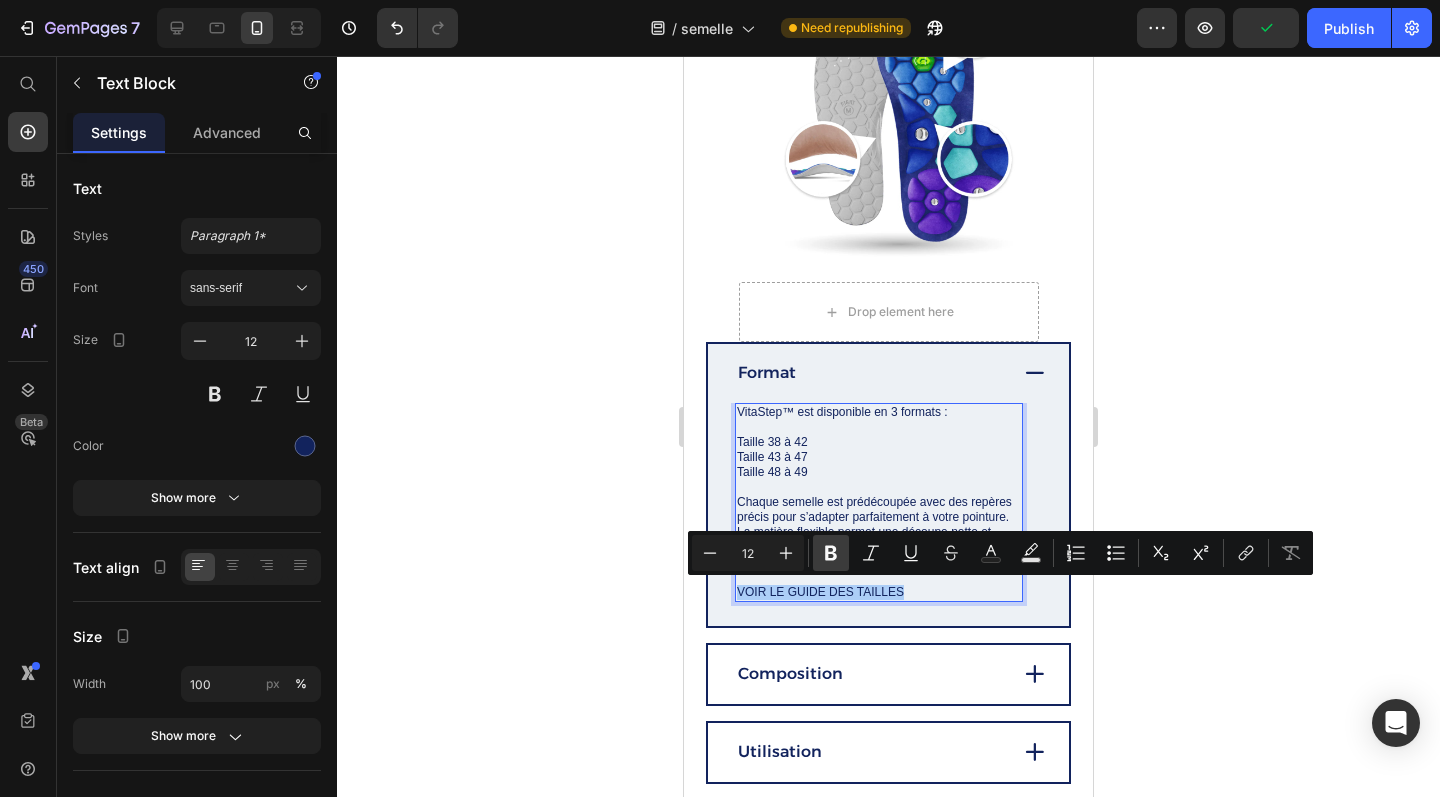 click 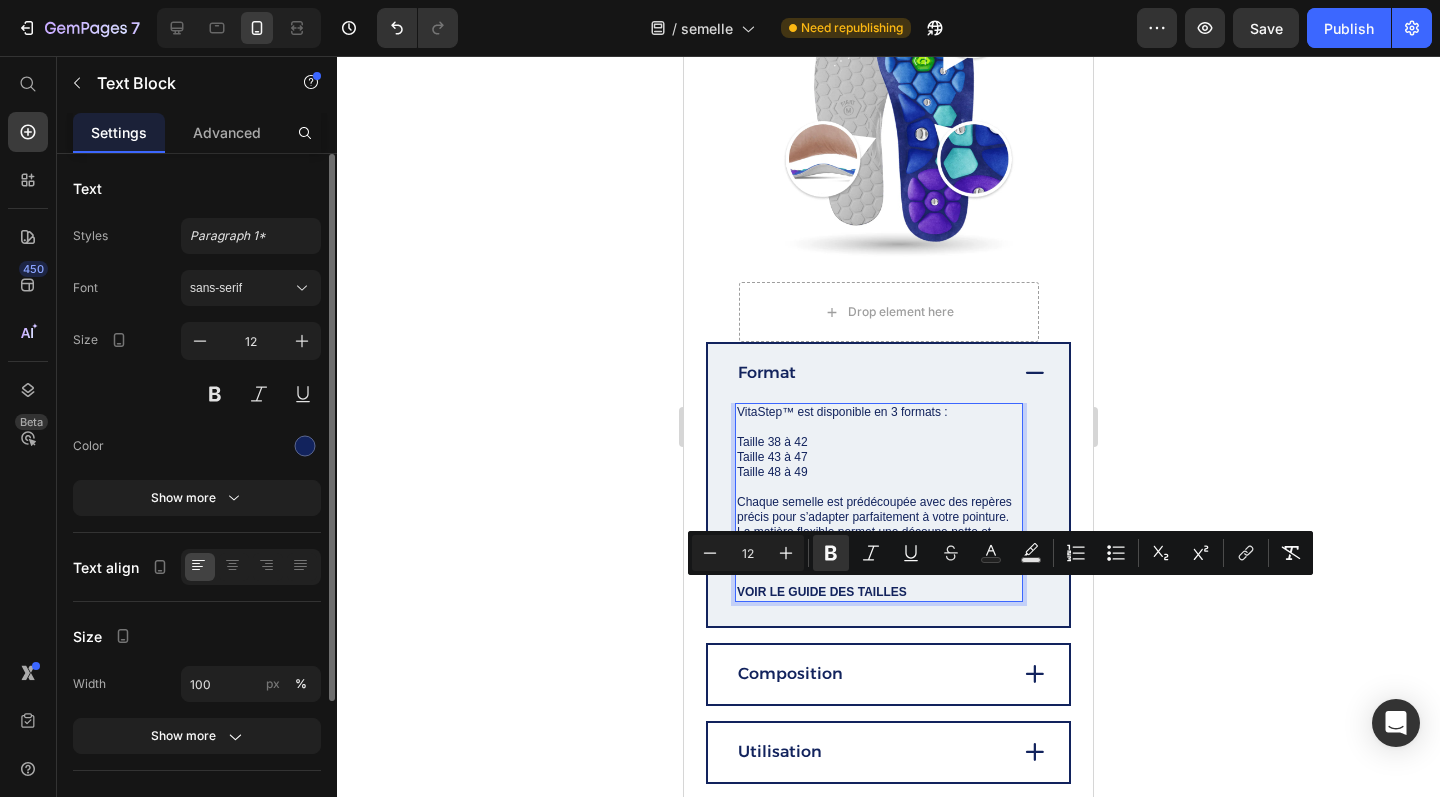 click on "Text Styles Paragraph 1* Font sans-serif Size 12 Color Show more" 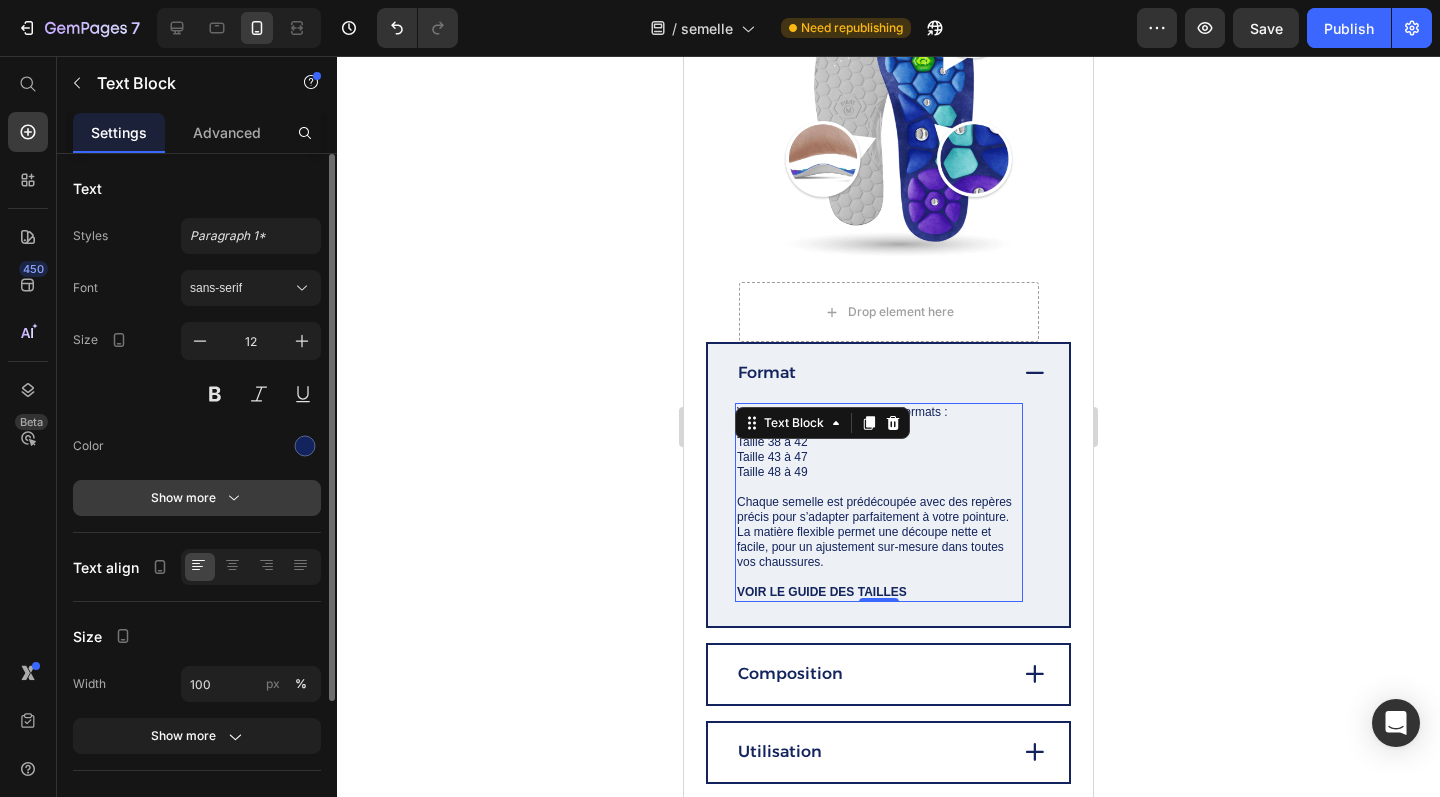 click on "Show more" at bounding box center (197, 498) 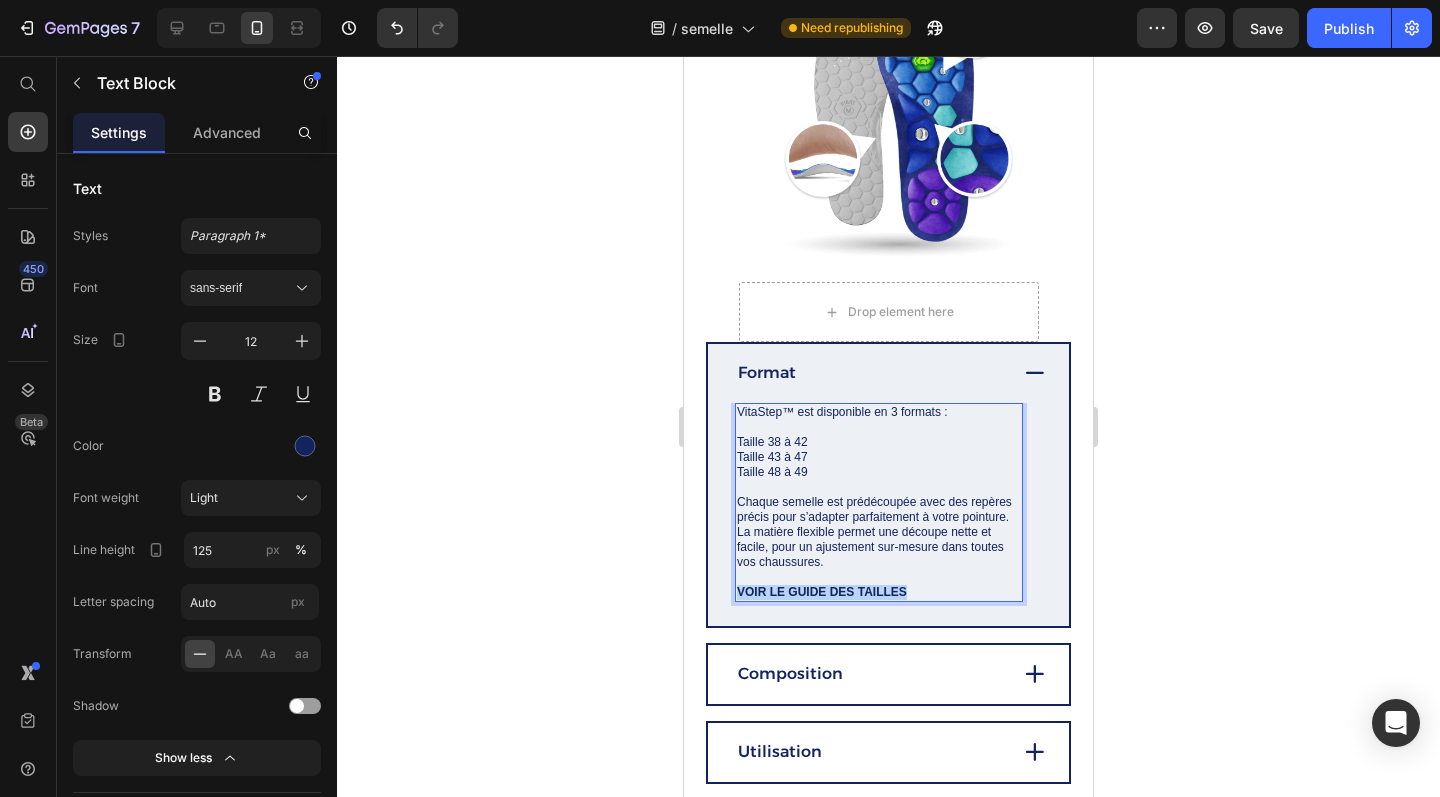 drag, startPoint x: 913, startPoint y: 590, endPoint x: 737, endPoint y: 586, distance: 176.04546 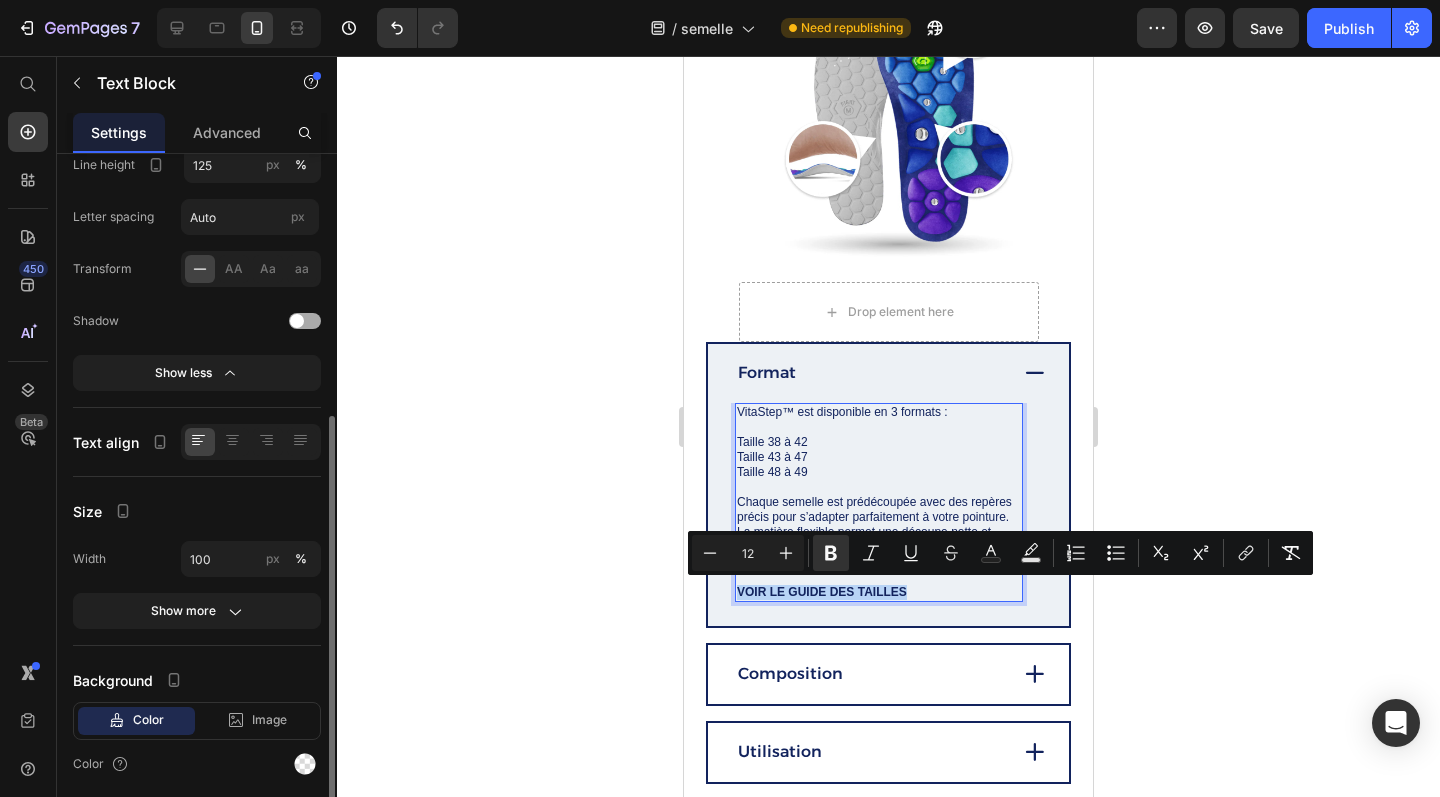 scroll, scrollTop: 455, scrollLeft: 0, axis: vertical 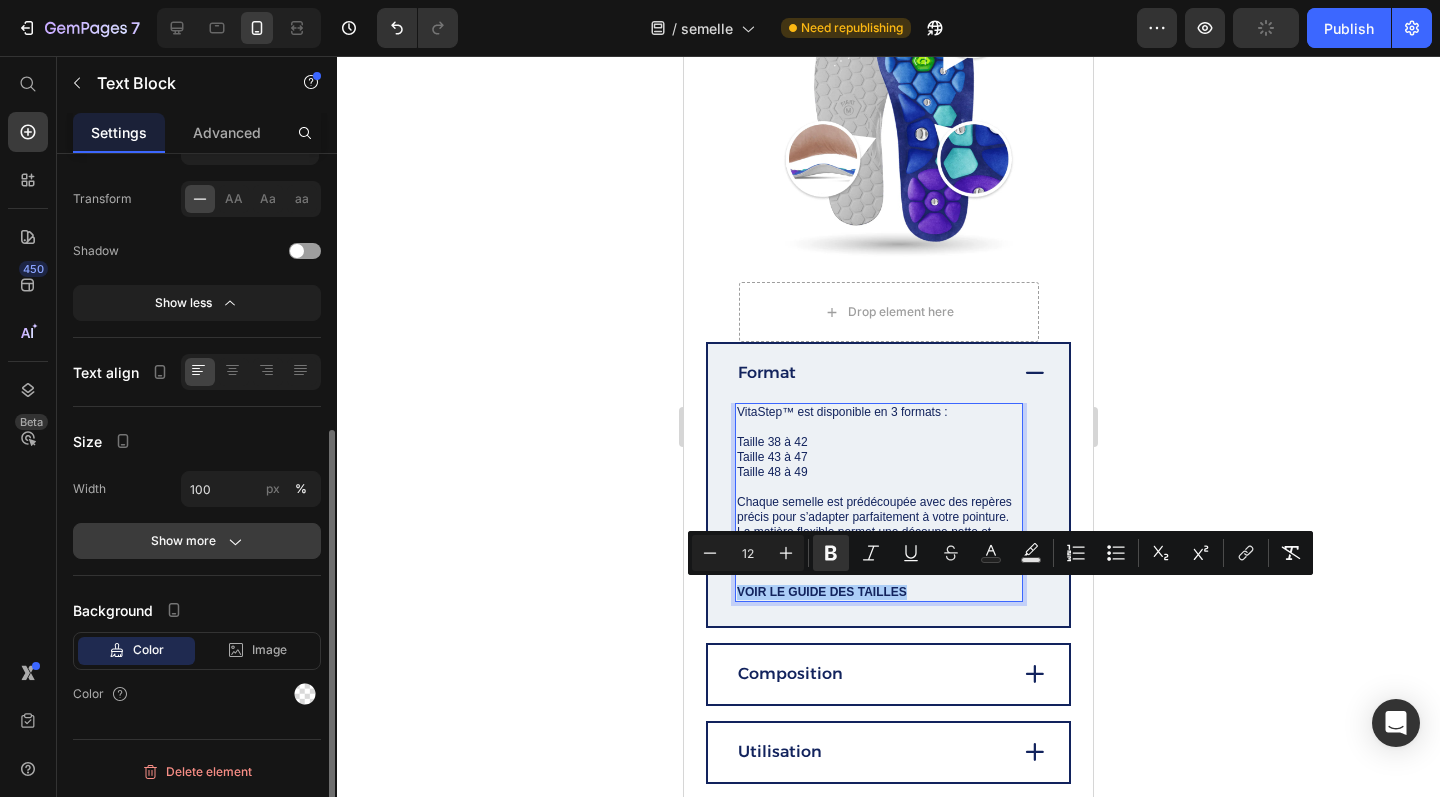 click 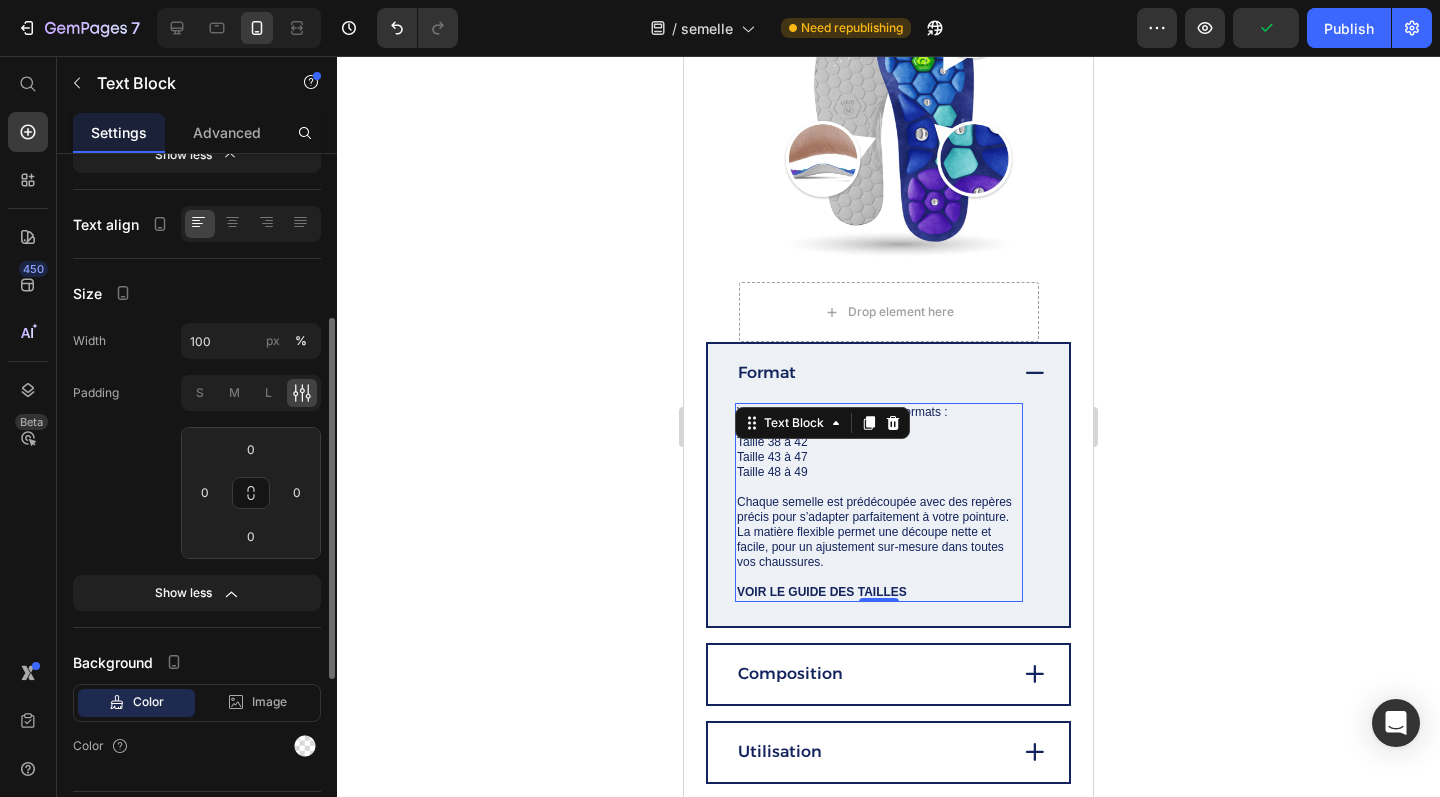 scroll, scrollTop: 655, scrollLeft: 0, axis: vertical 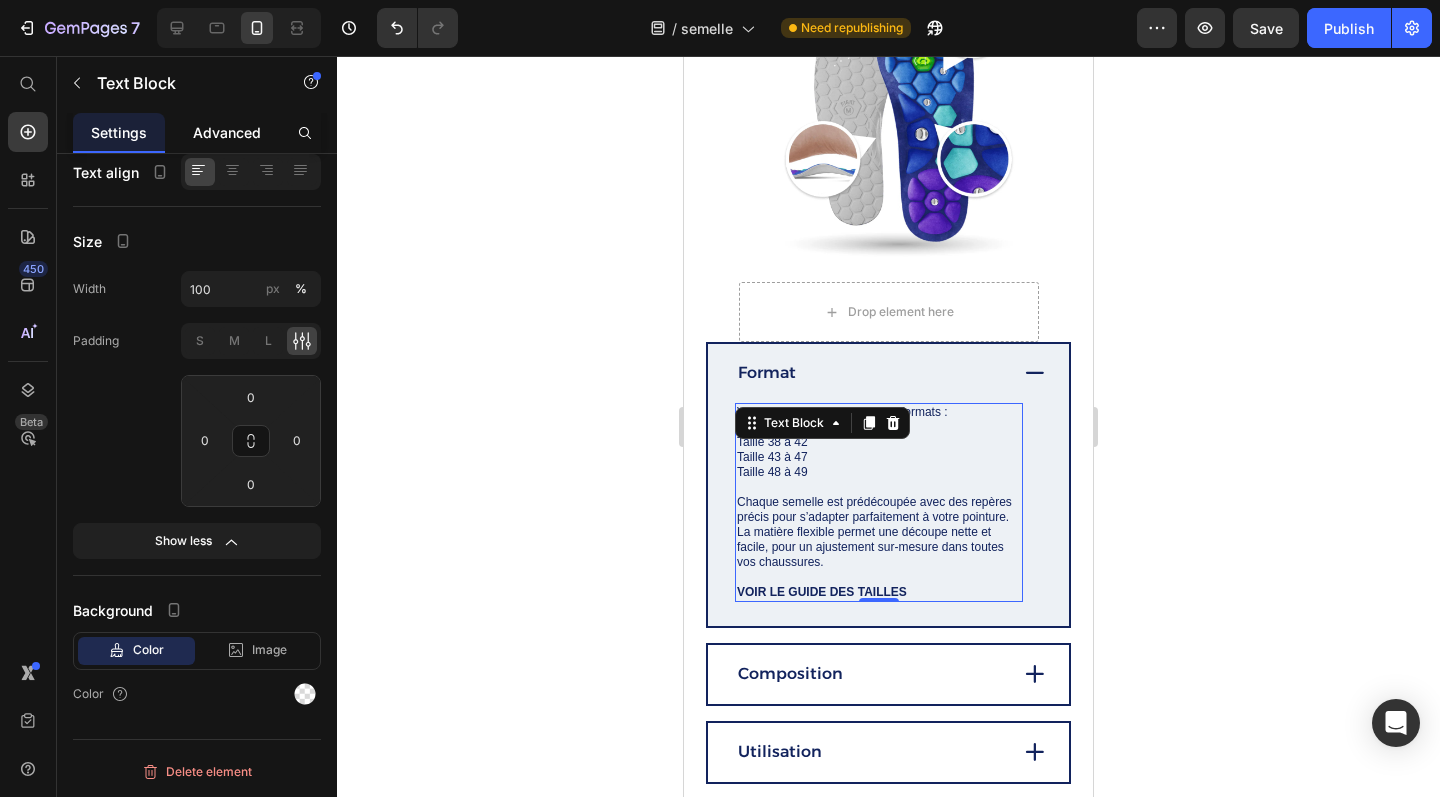 click on "Advanced" at bounding box center [227, 132] 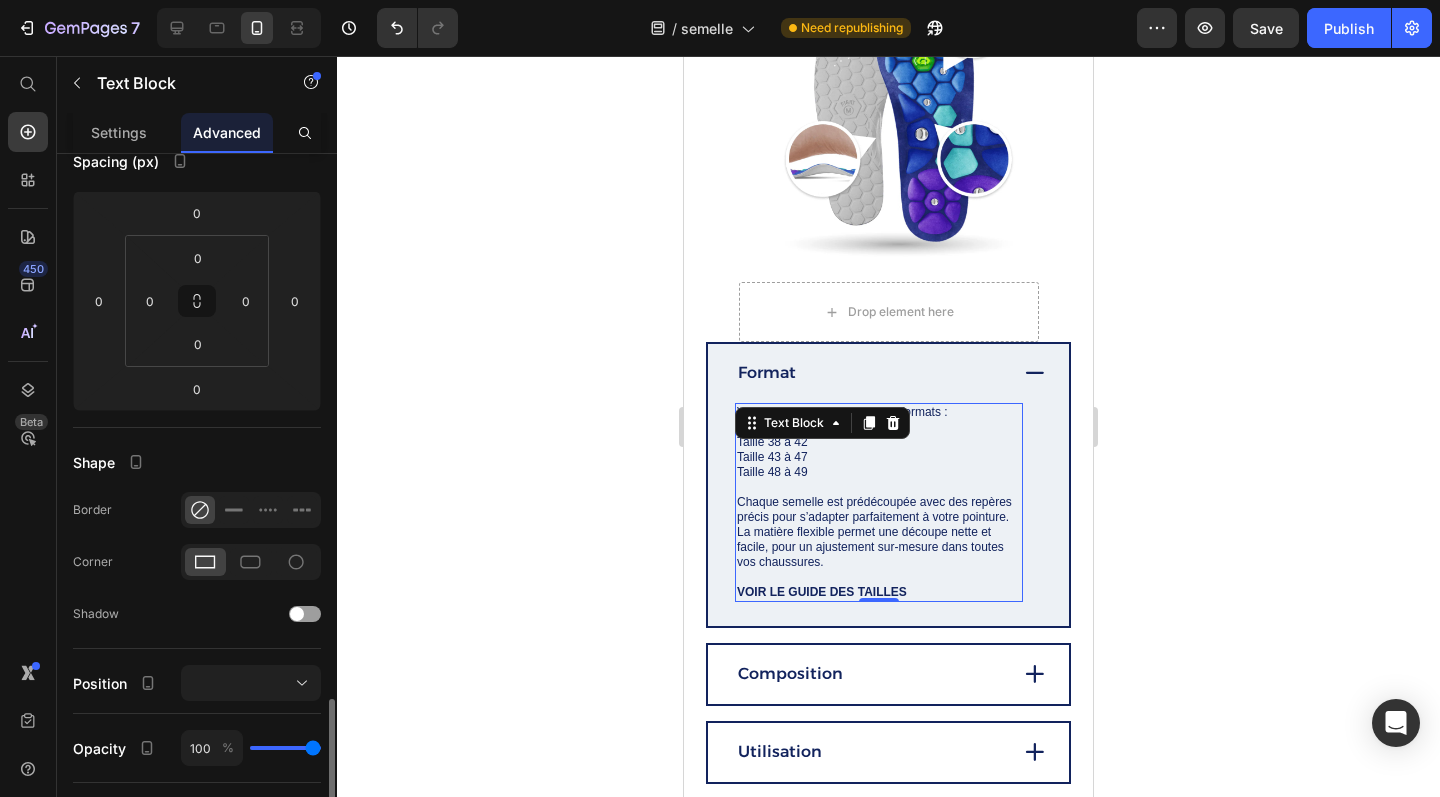 scroll, scrollTop: 569, scrollLeft: 0, axis: vertical 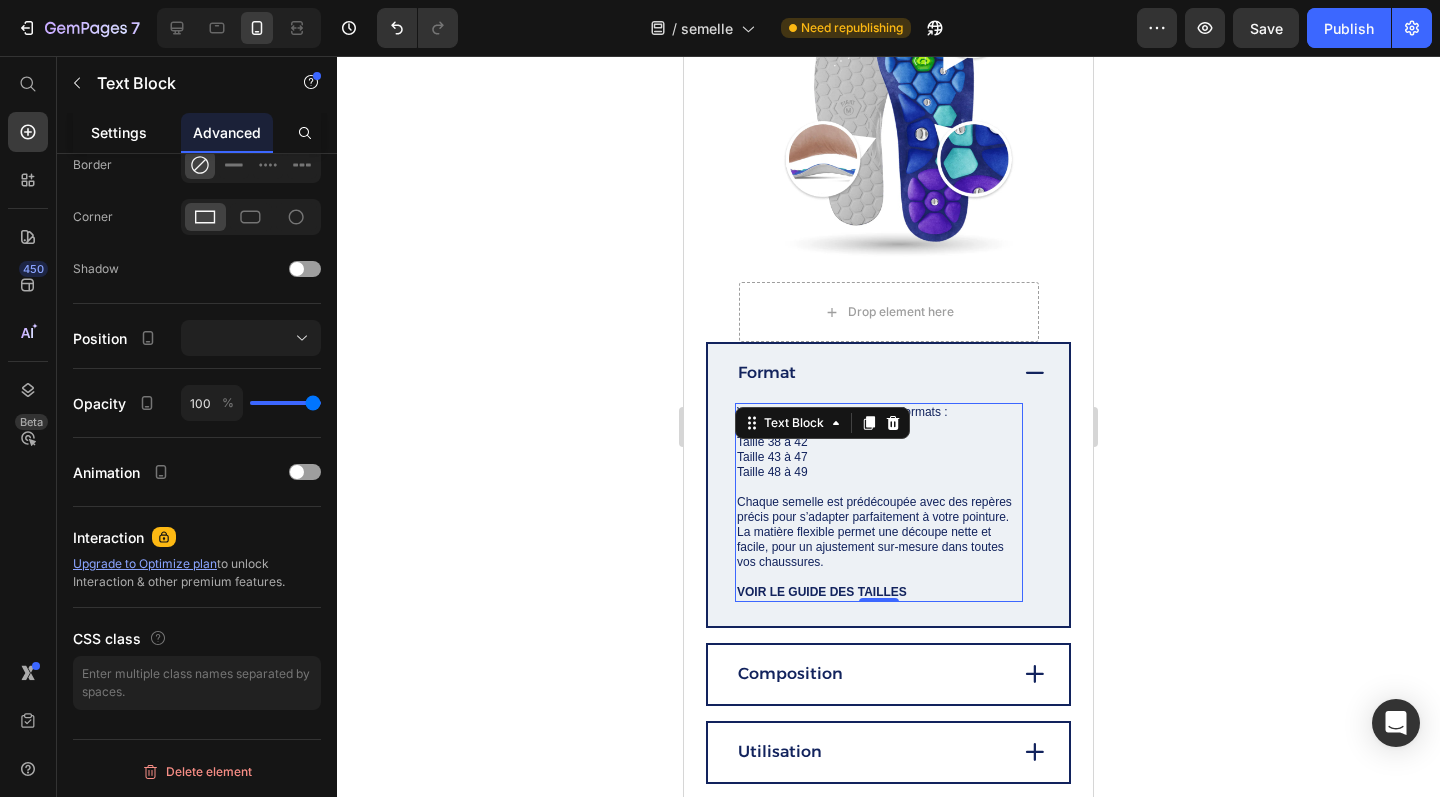 click on "Settings" at bounding box center [119, 132] 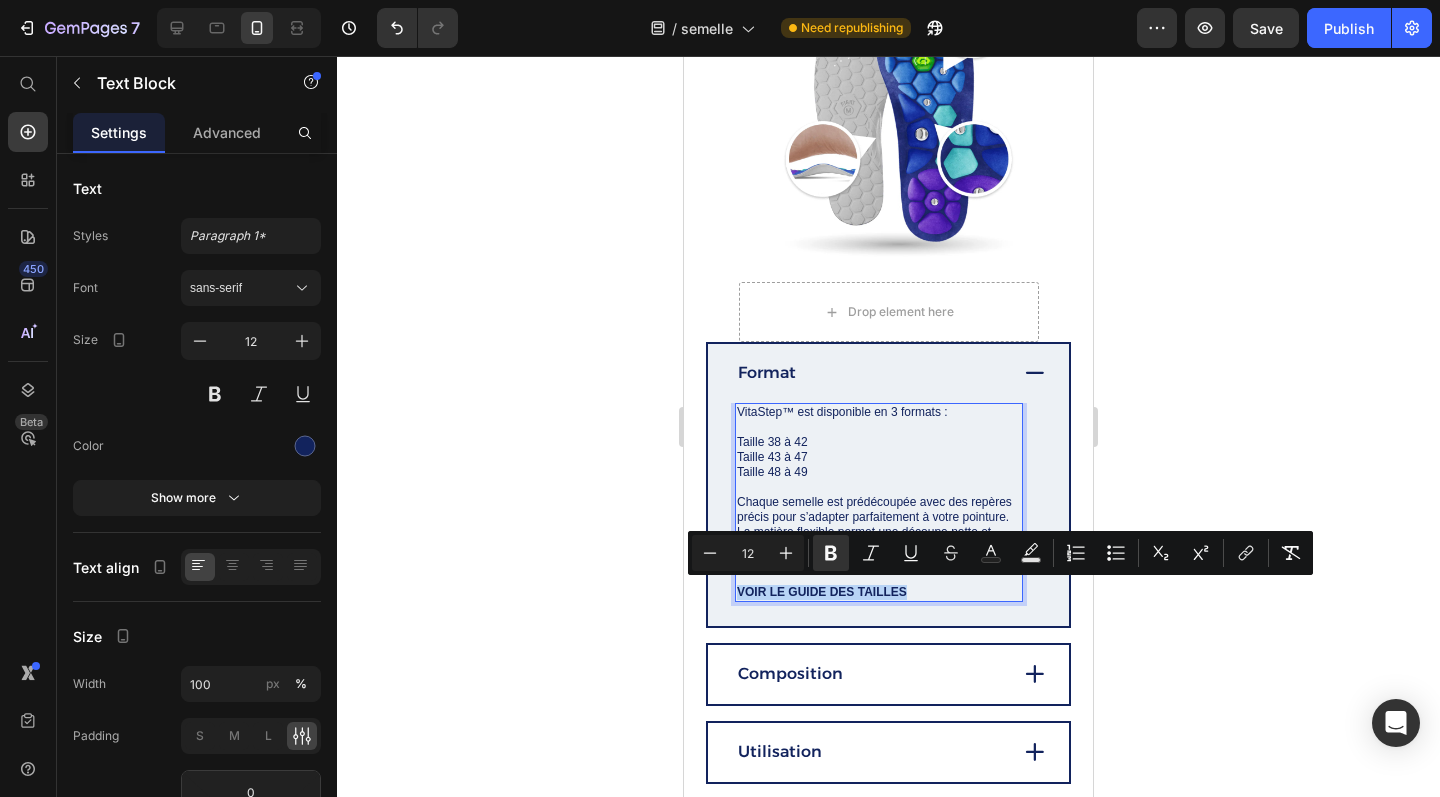 drag, startPoint x: 924, startPoint y: 588, endPoint x: 739, endPoint y: 589, distance: 185.0027 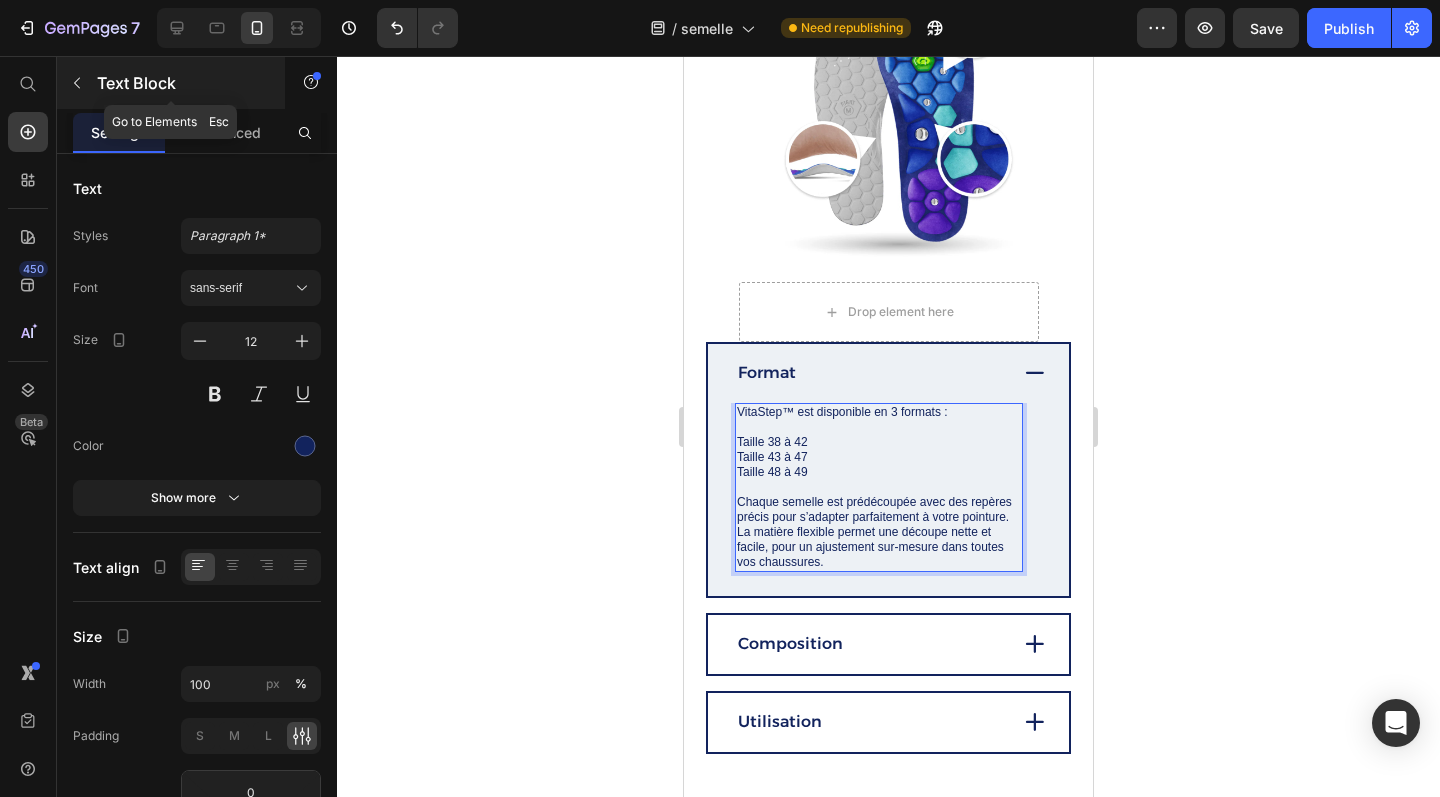 click 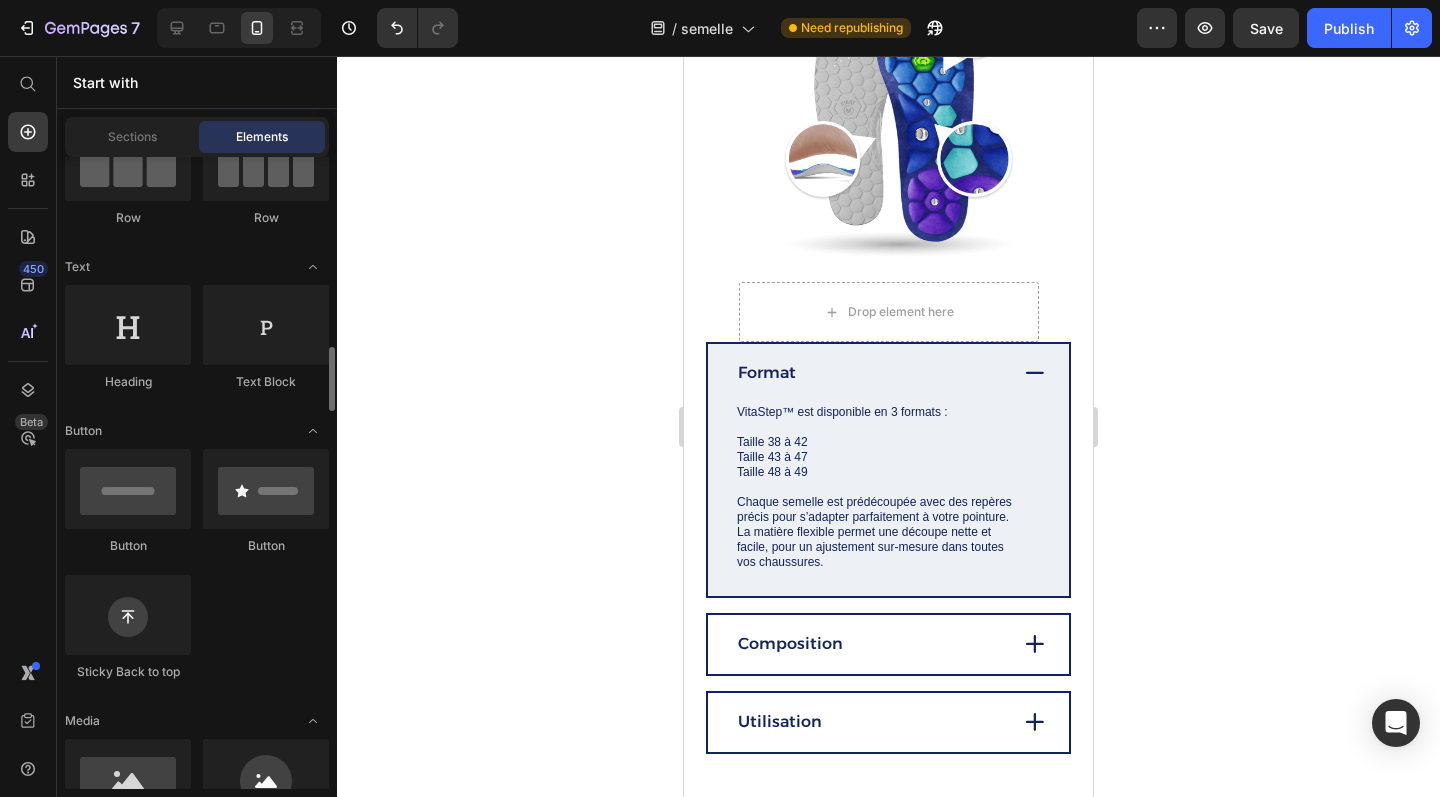 scroll, scrollTop: 360, scrollLeft: 0, axis: vertical 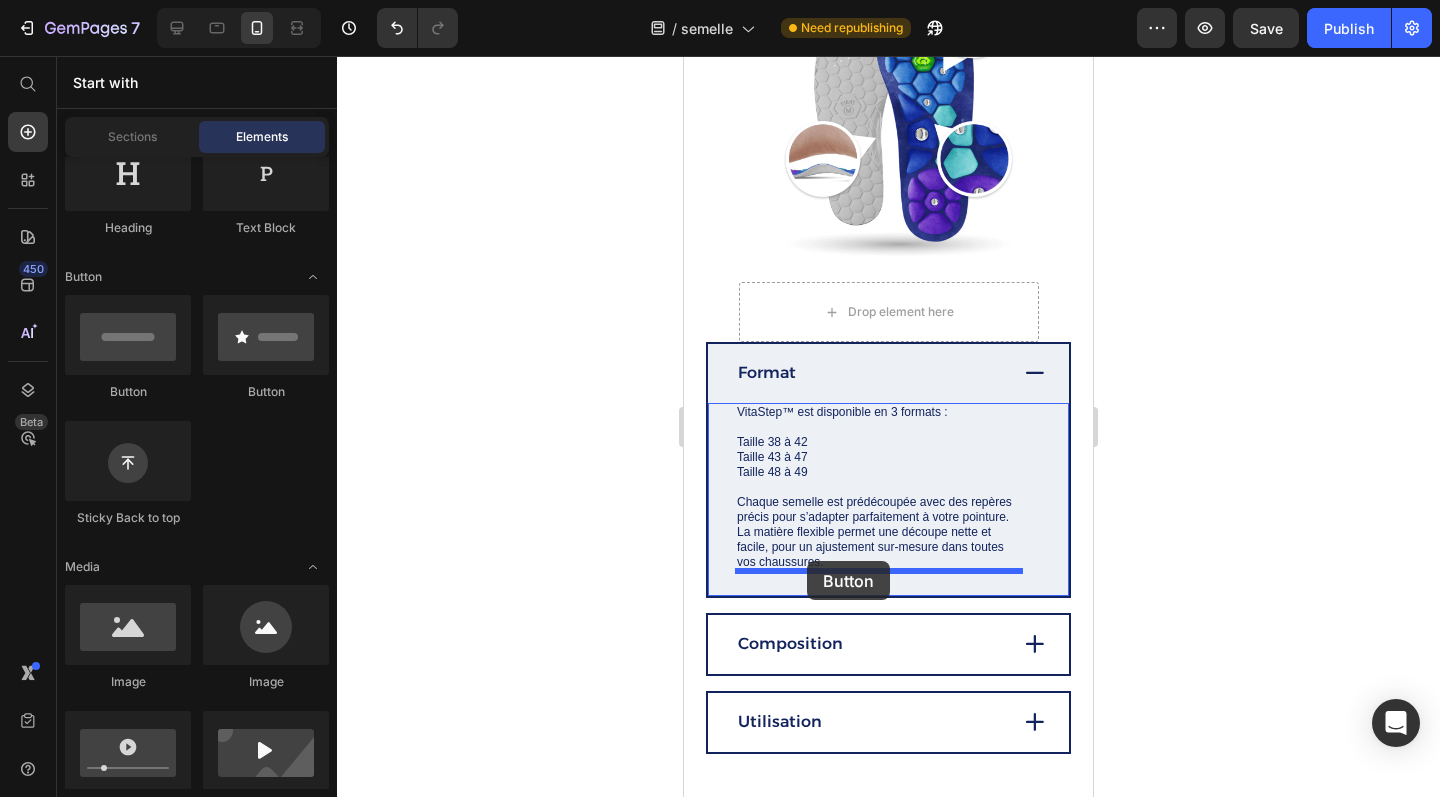 drag, startPoint x: 807, startPoint y: 406, endPoint x: 807, endPoint y: 561, distance: 155 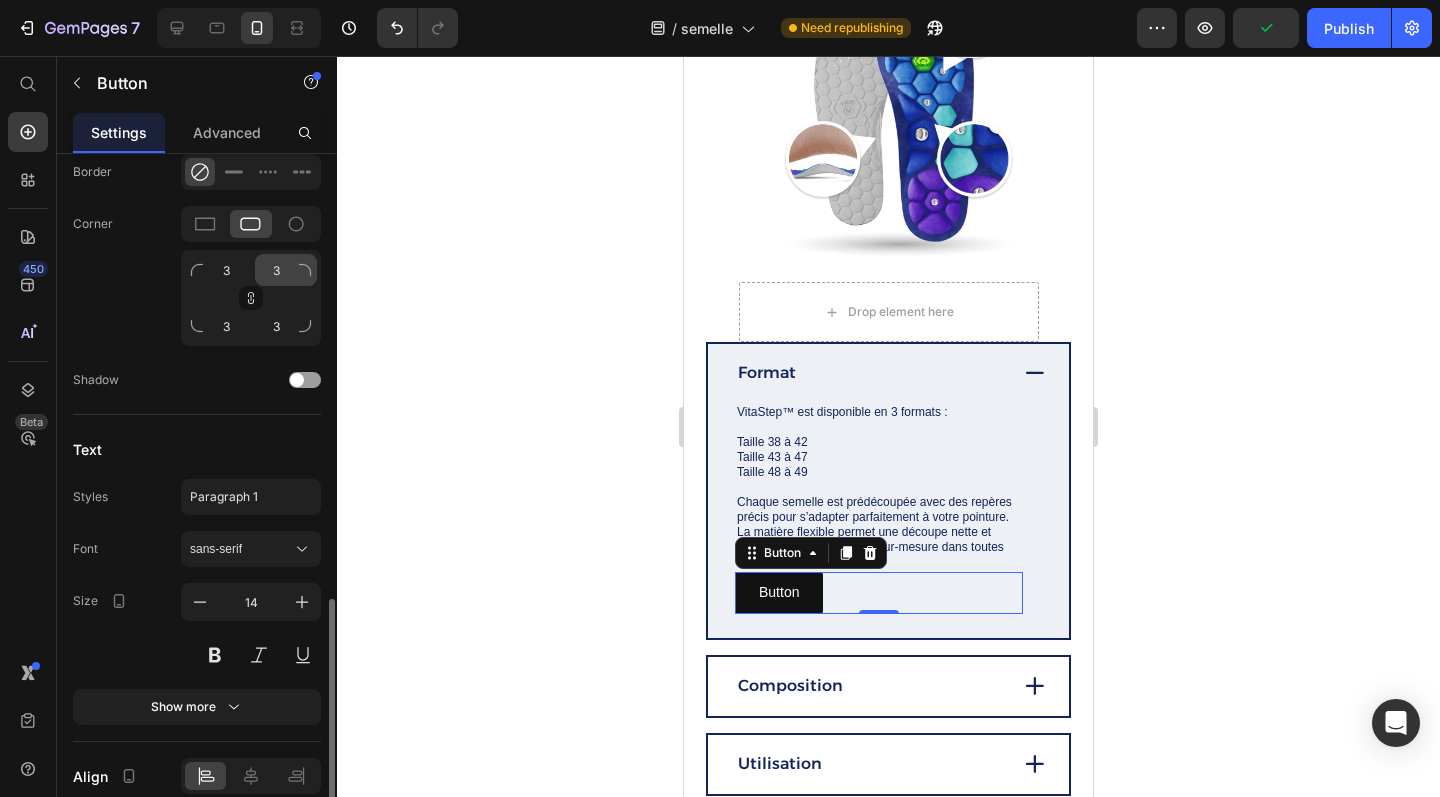 scroll, scrollTop: 745, scrollLeft: 0, axis: vertical 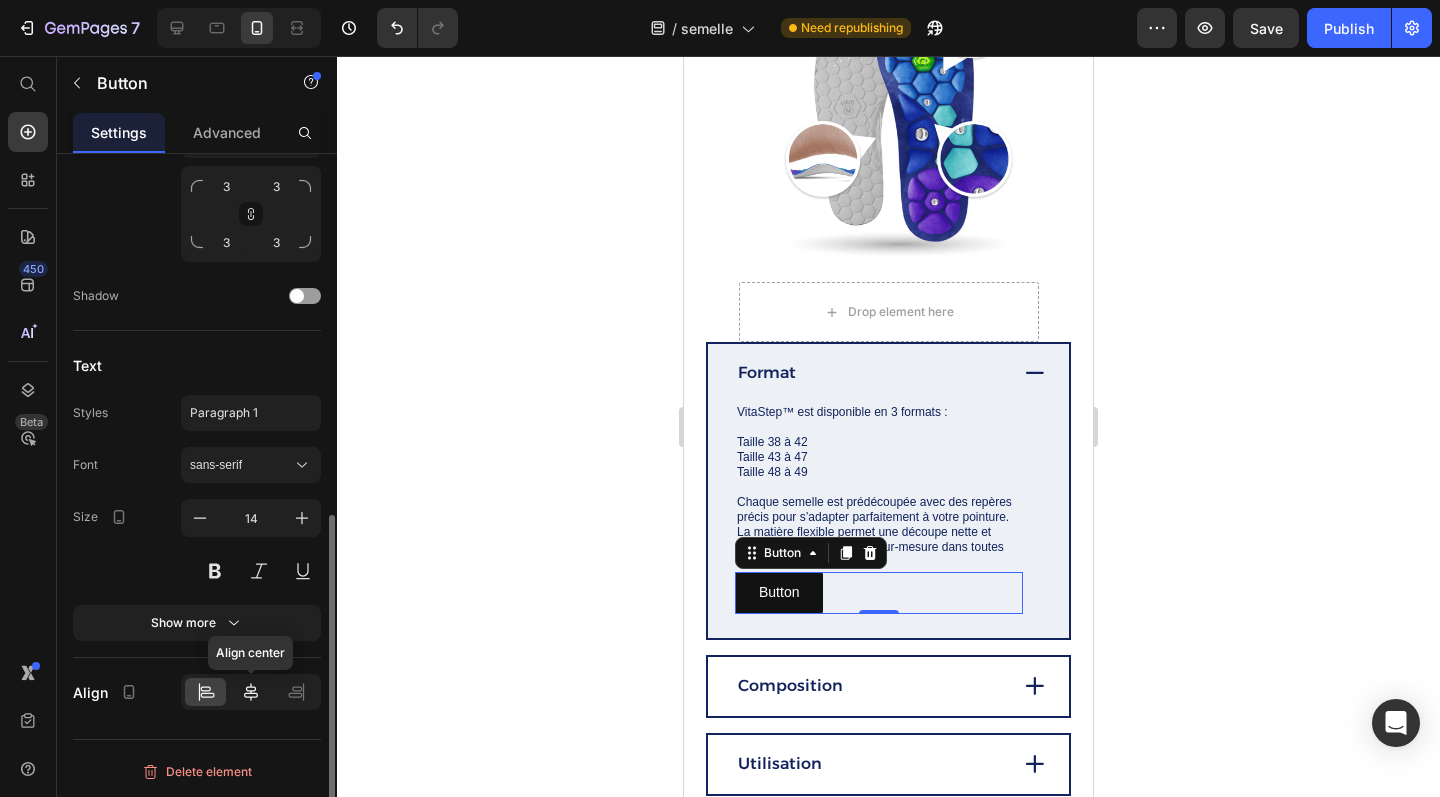 click 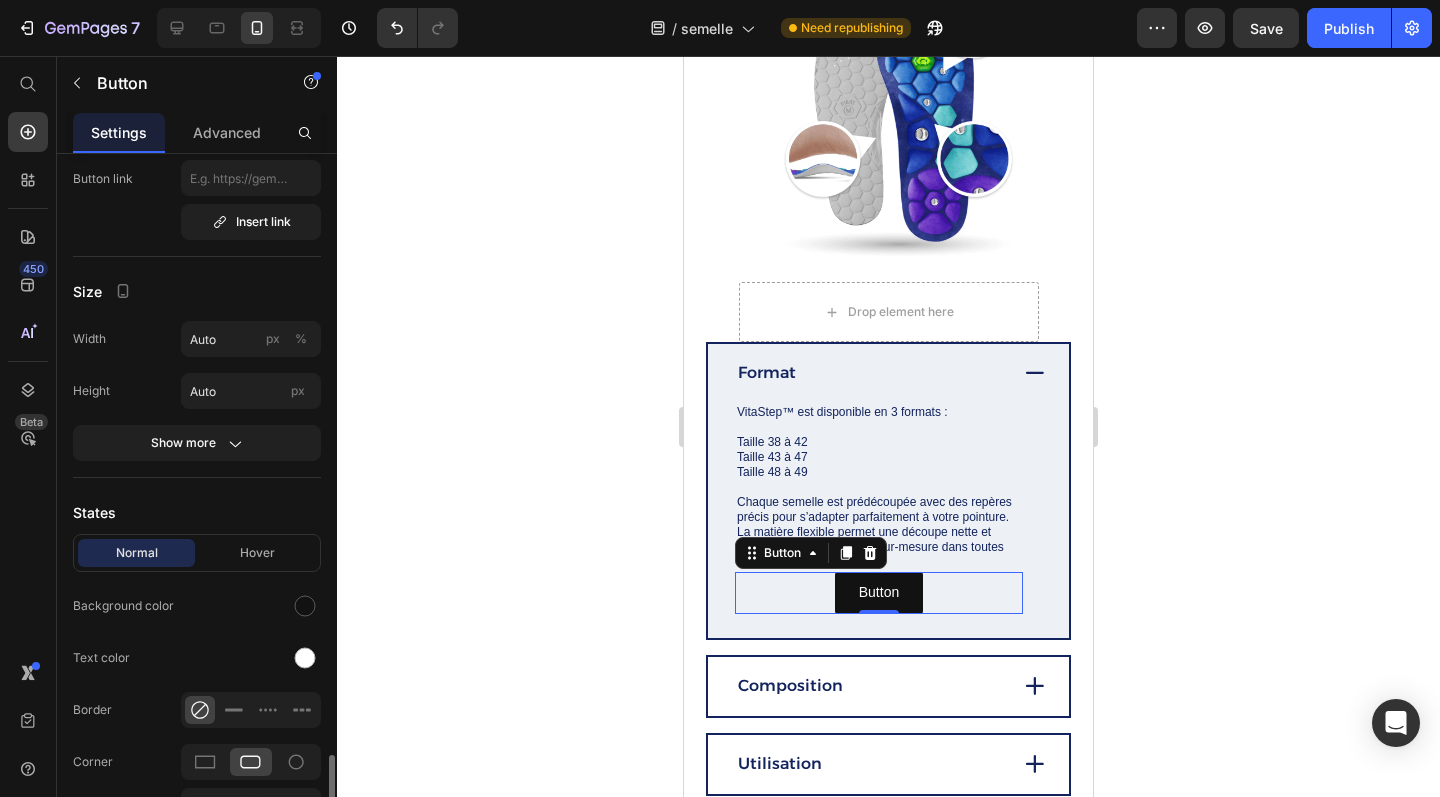 scroll, scrollTop: 0, scrollLeft: 0, axis: both 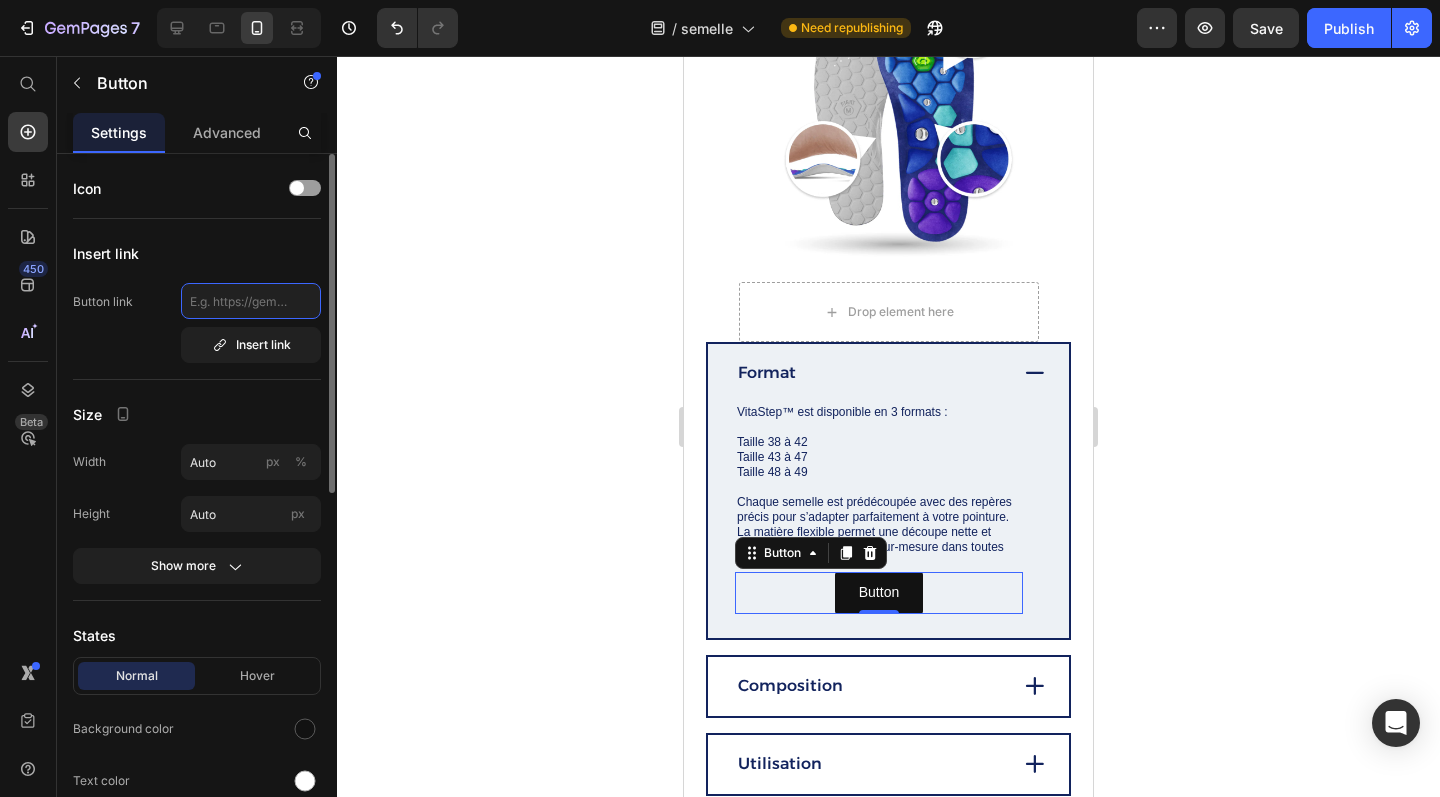 click 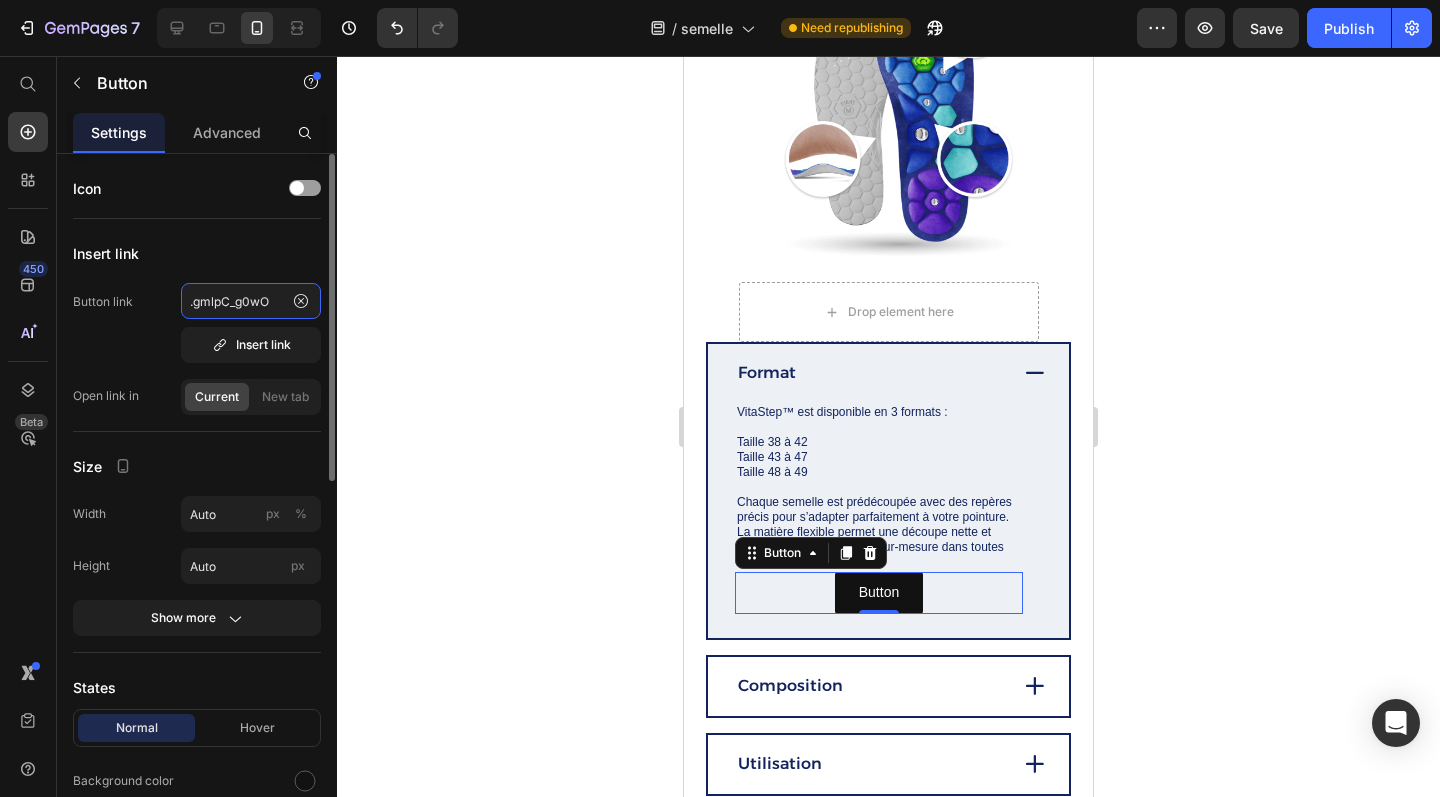 drag, startPoint x: 194, startPoint y: 298, endPoint x: 200, endPoint y: 310, distance: 13.416408 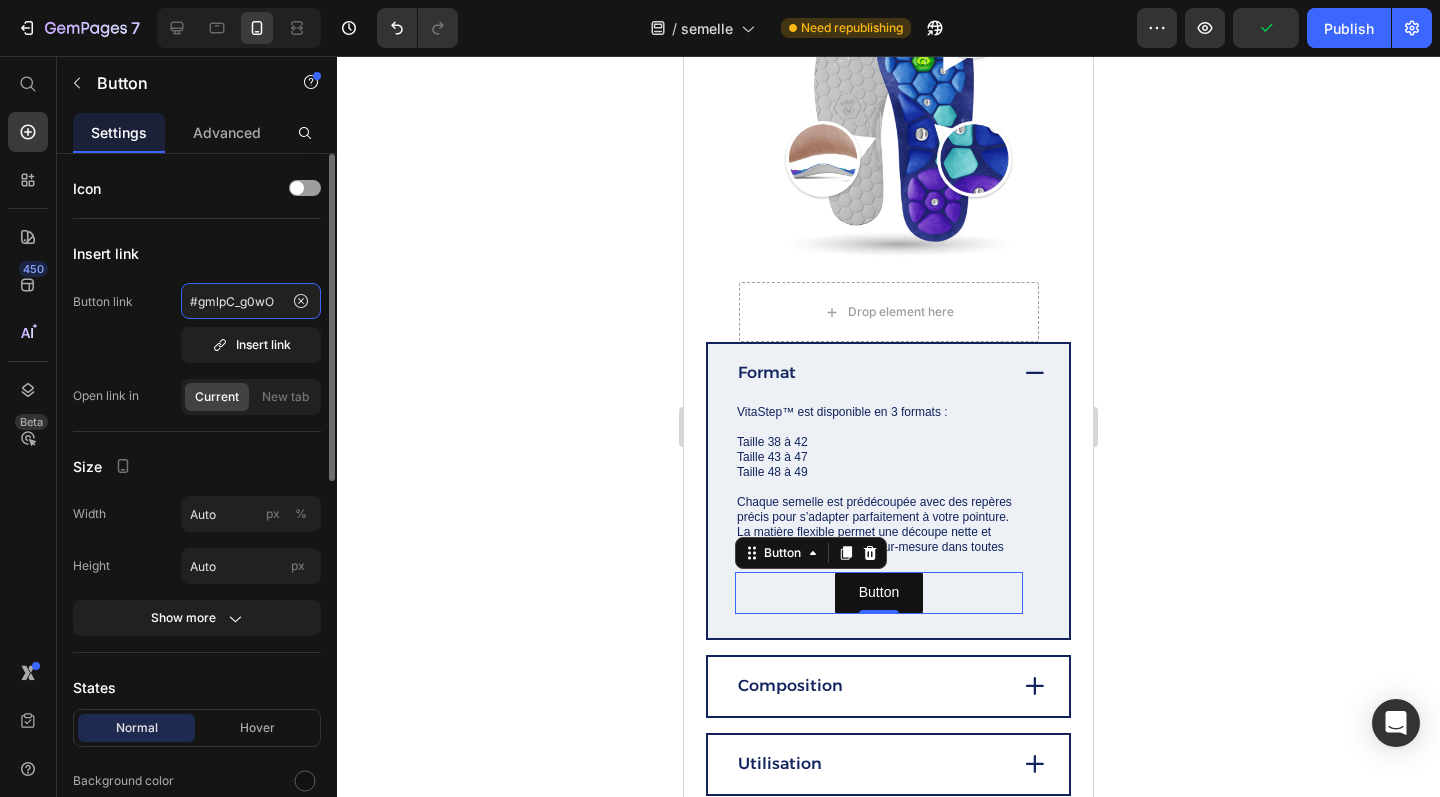 type on "#gmlpC_g0wO" 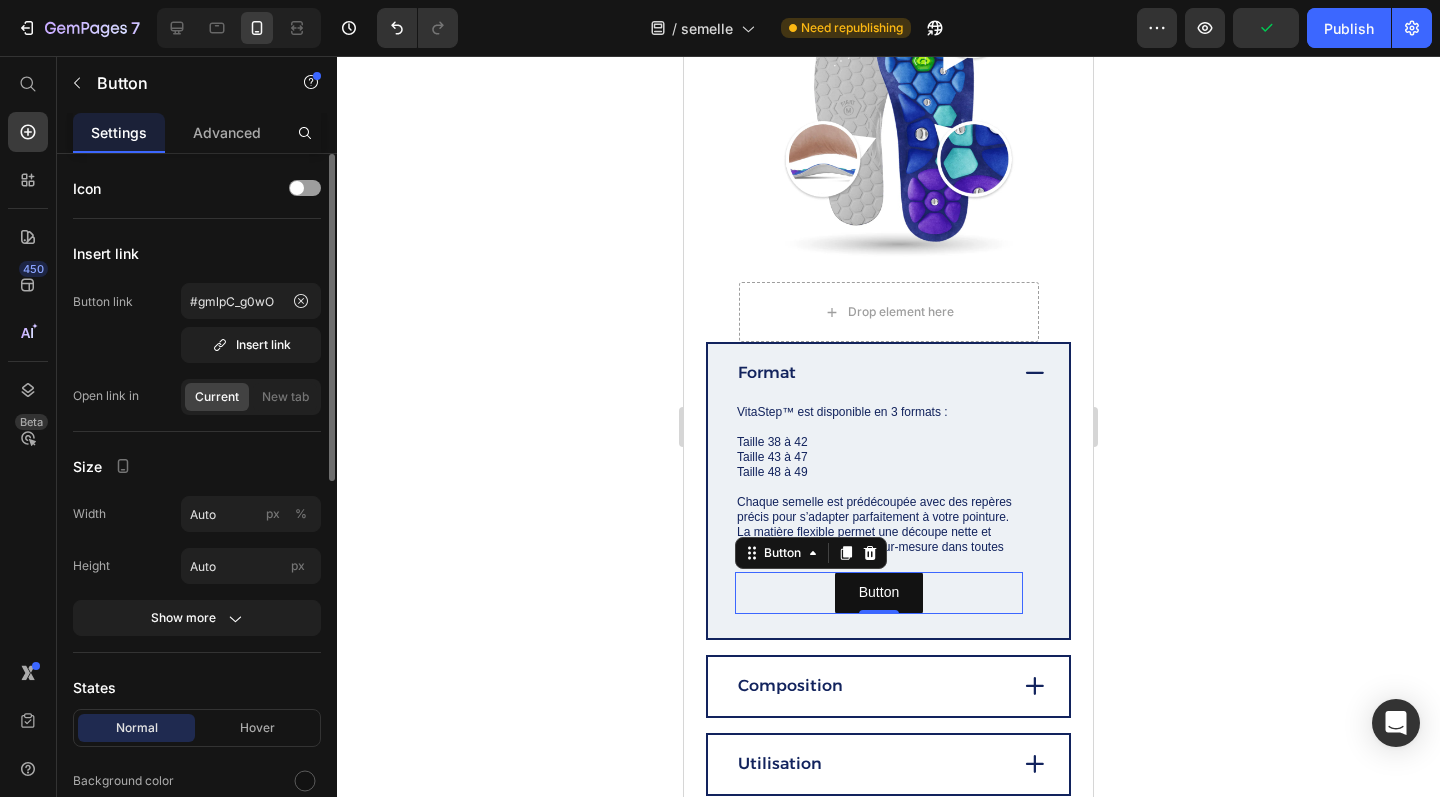 click on "Insert link" at bounding box center [197, 253] 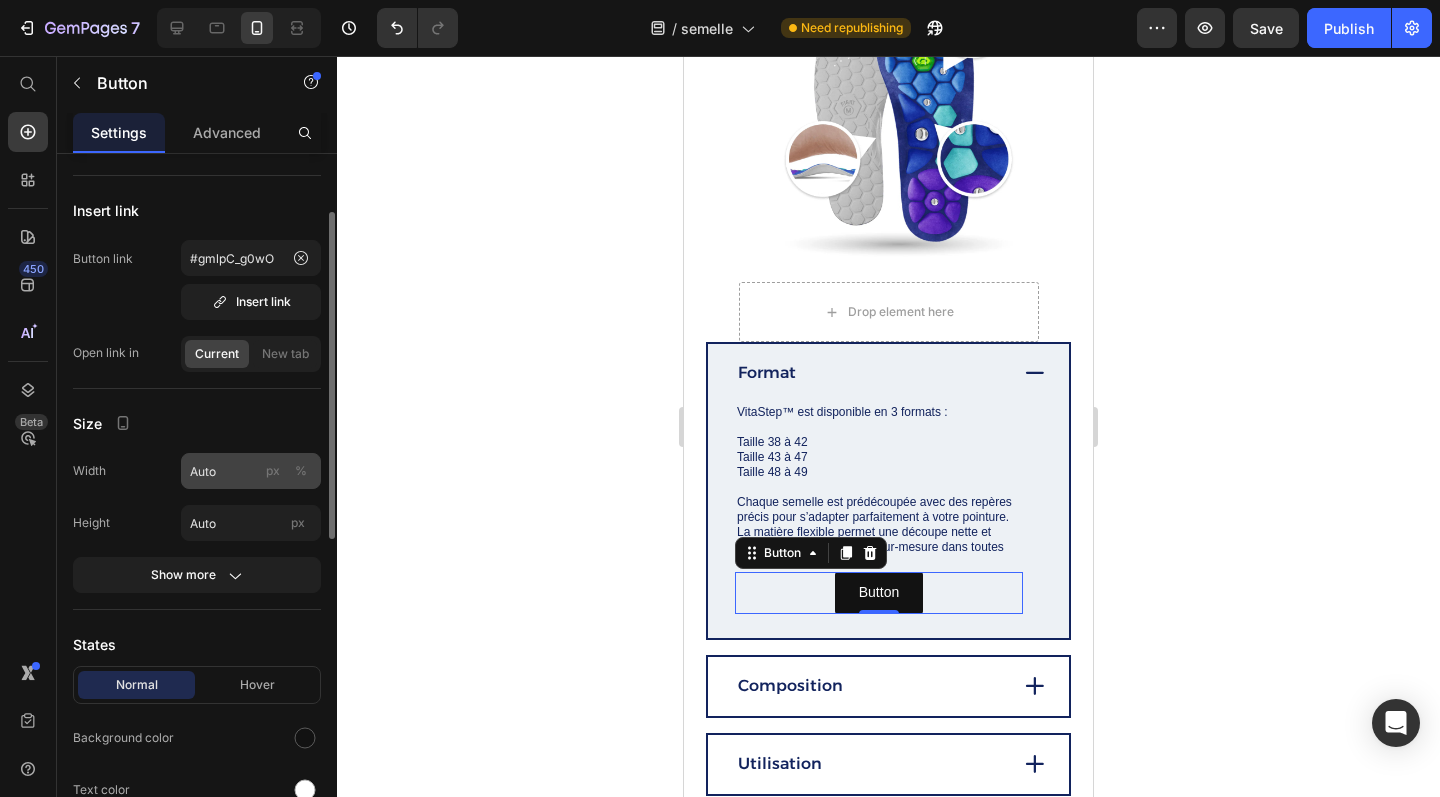 scroll, scrollTop: 0, scrollLeft: 0, axis: both 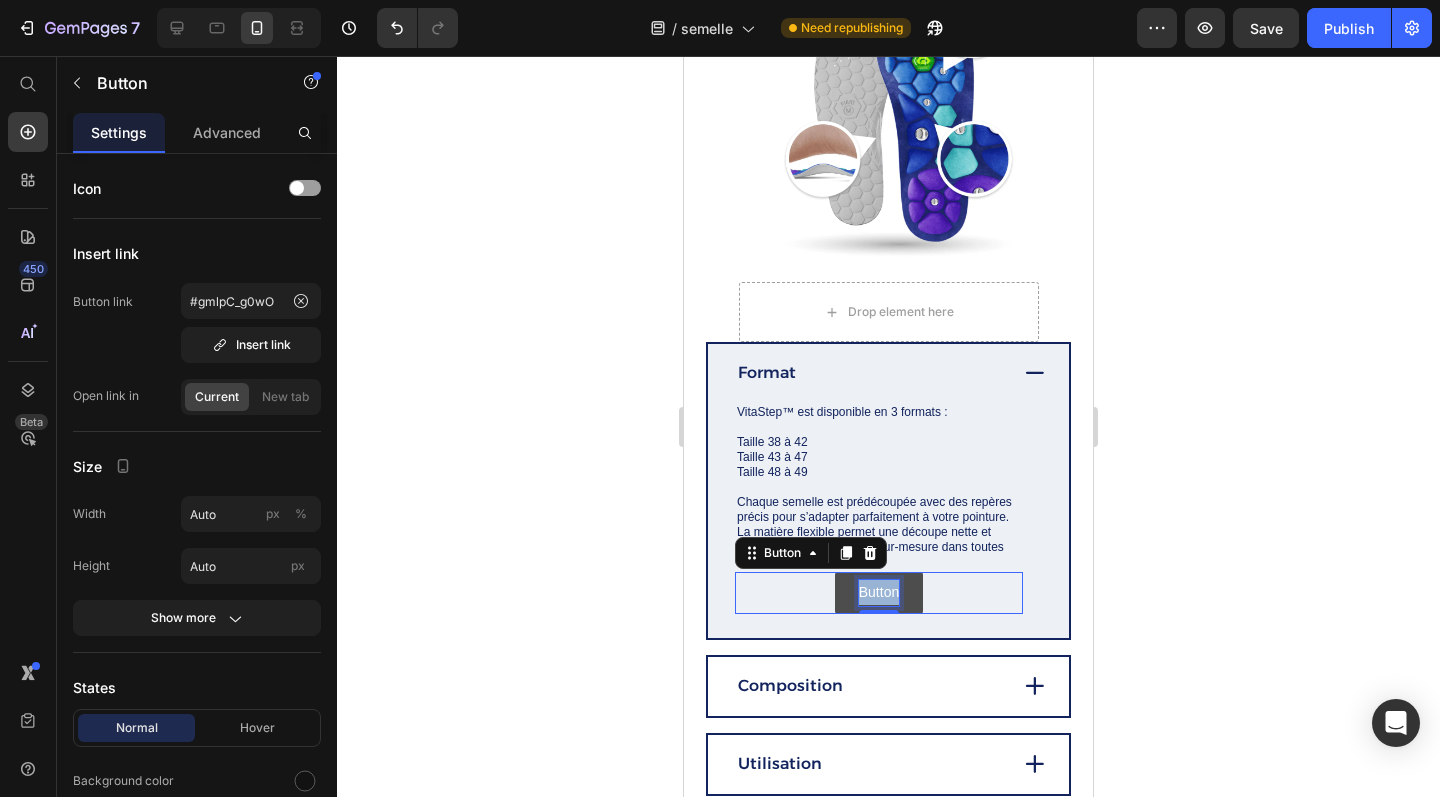 click on "Button" at bounding box center (879, 592) 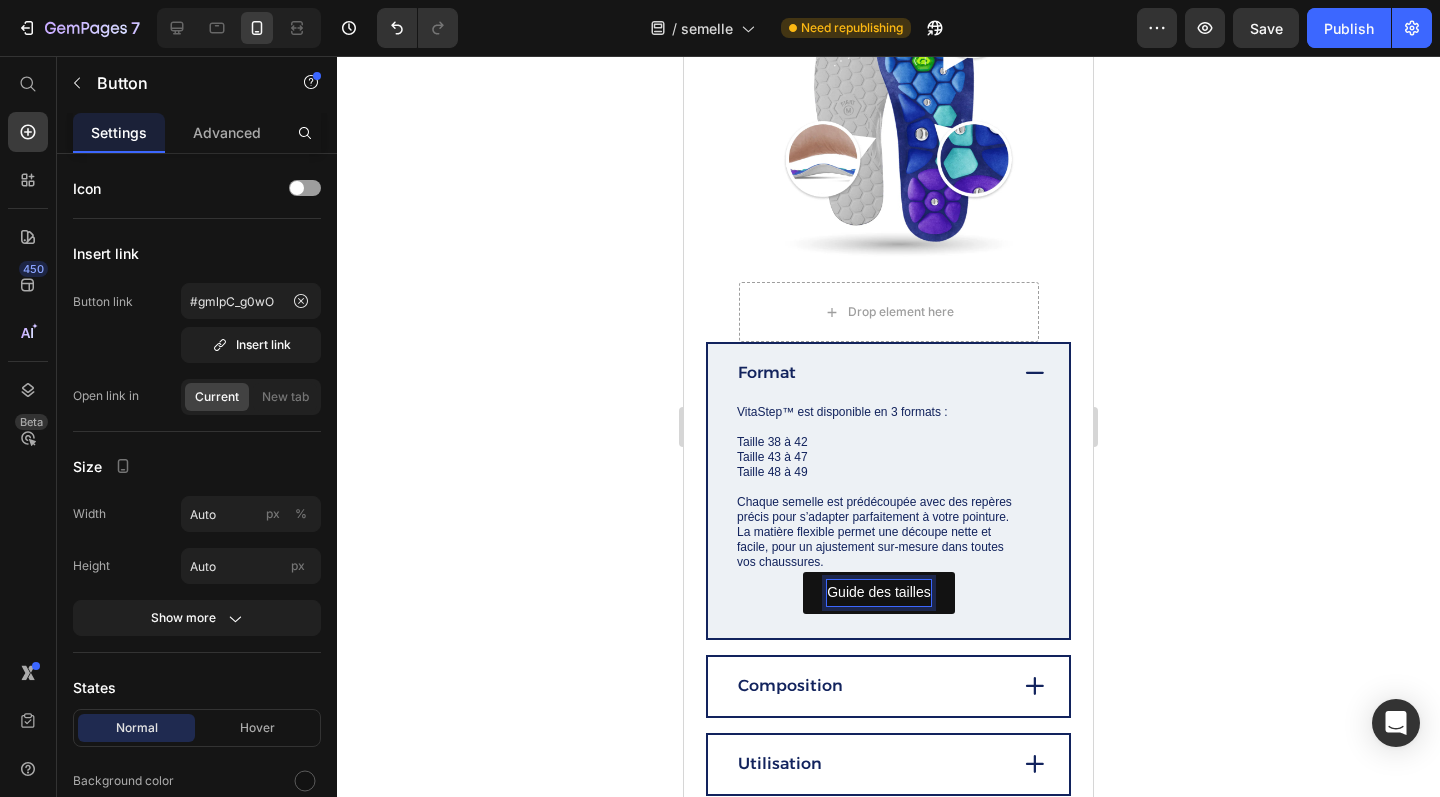 click on "Guide des tailles Button   0" at bounding box center [879, 592] 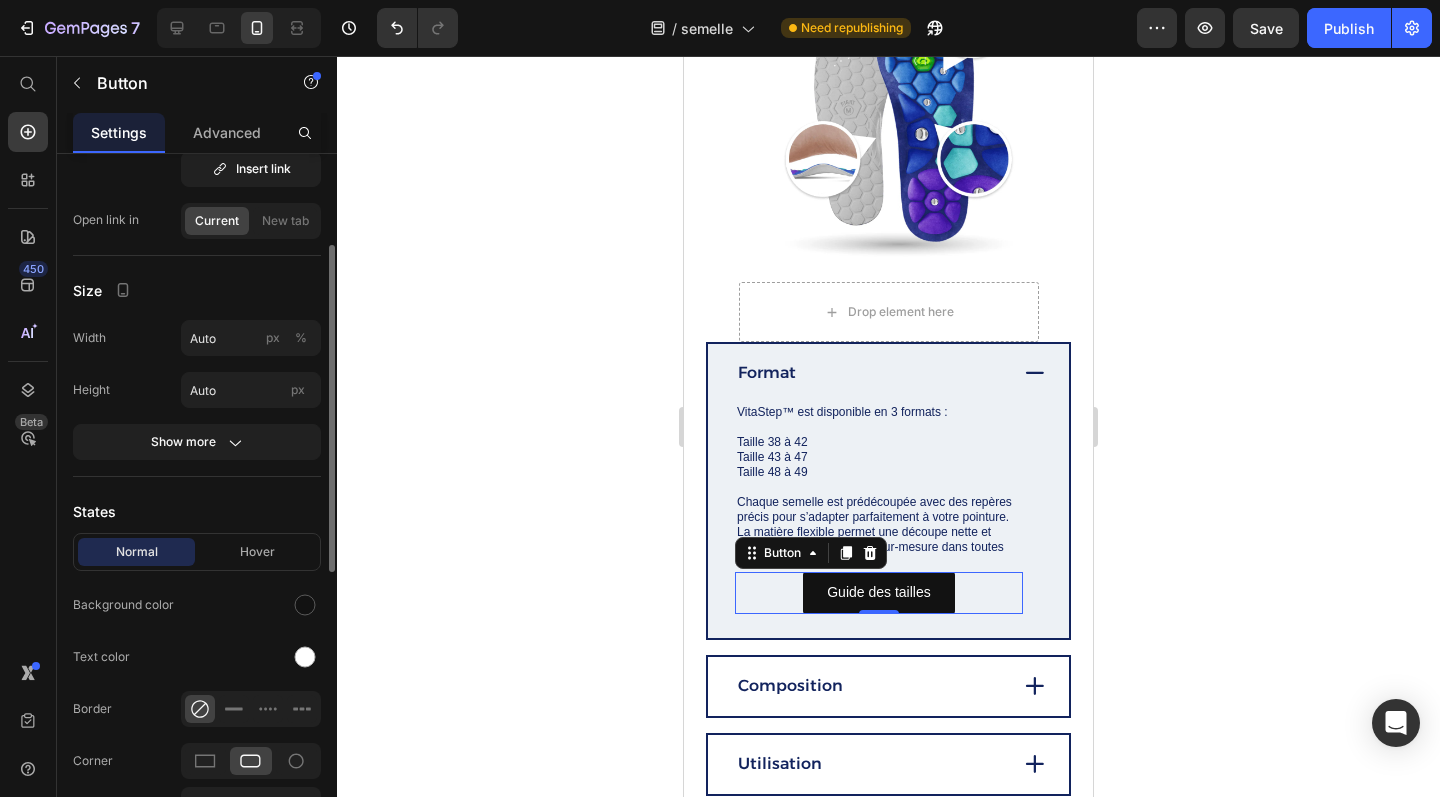 scroll, scrollTop: 175, scrollLeft: 0, axis: vertical 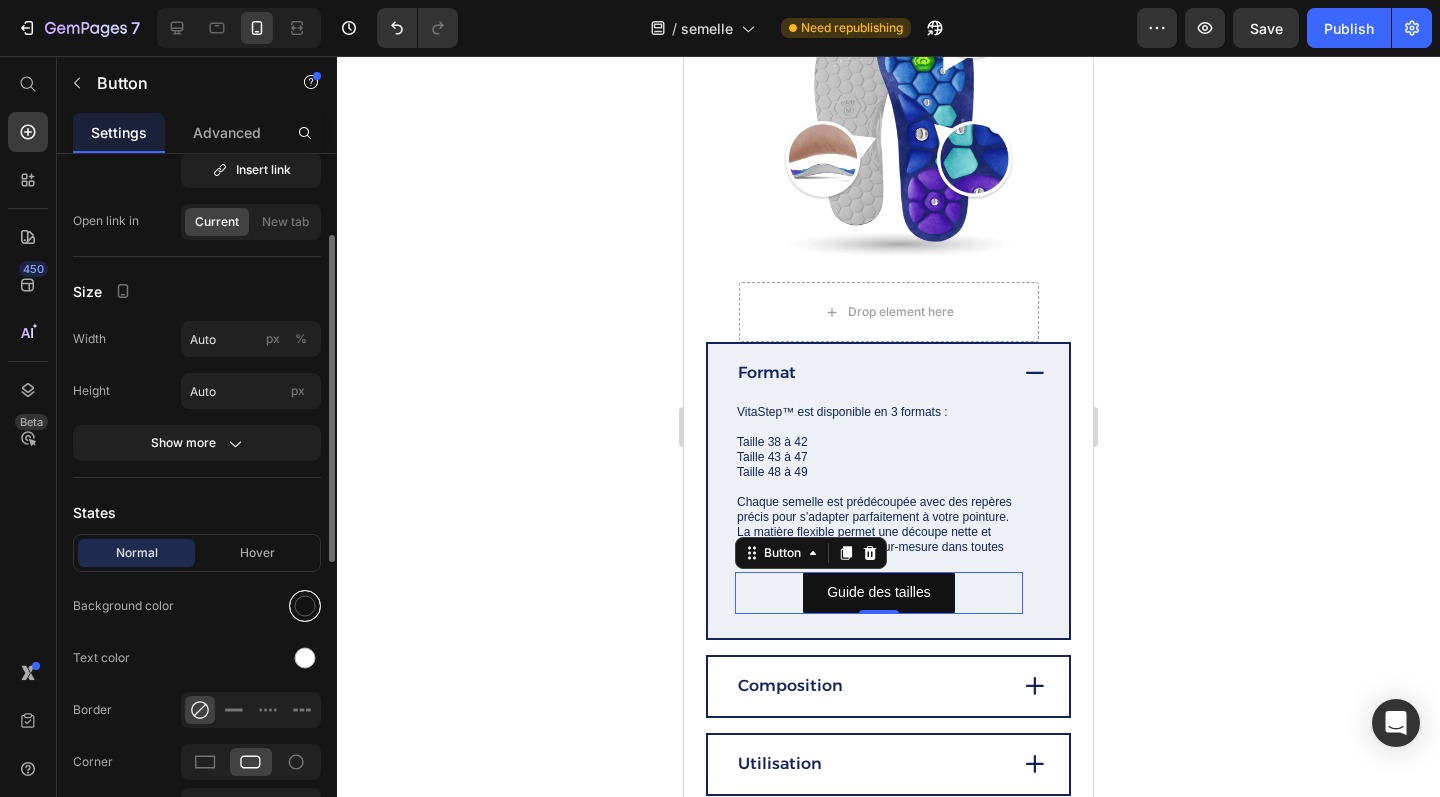click at bounding box center (305, 606) 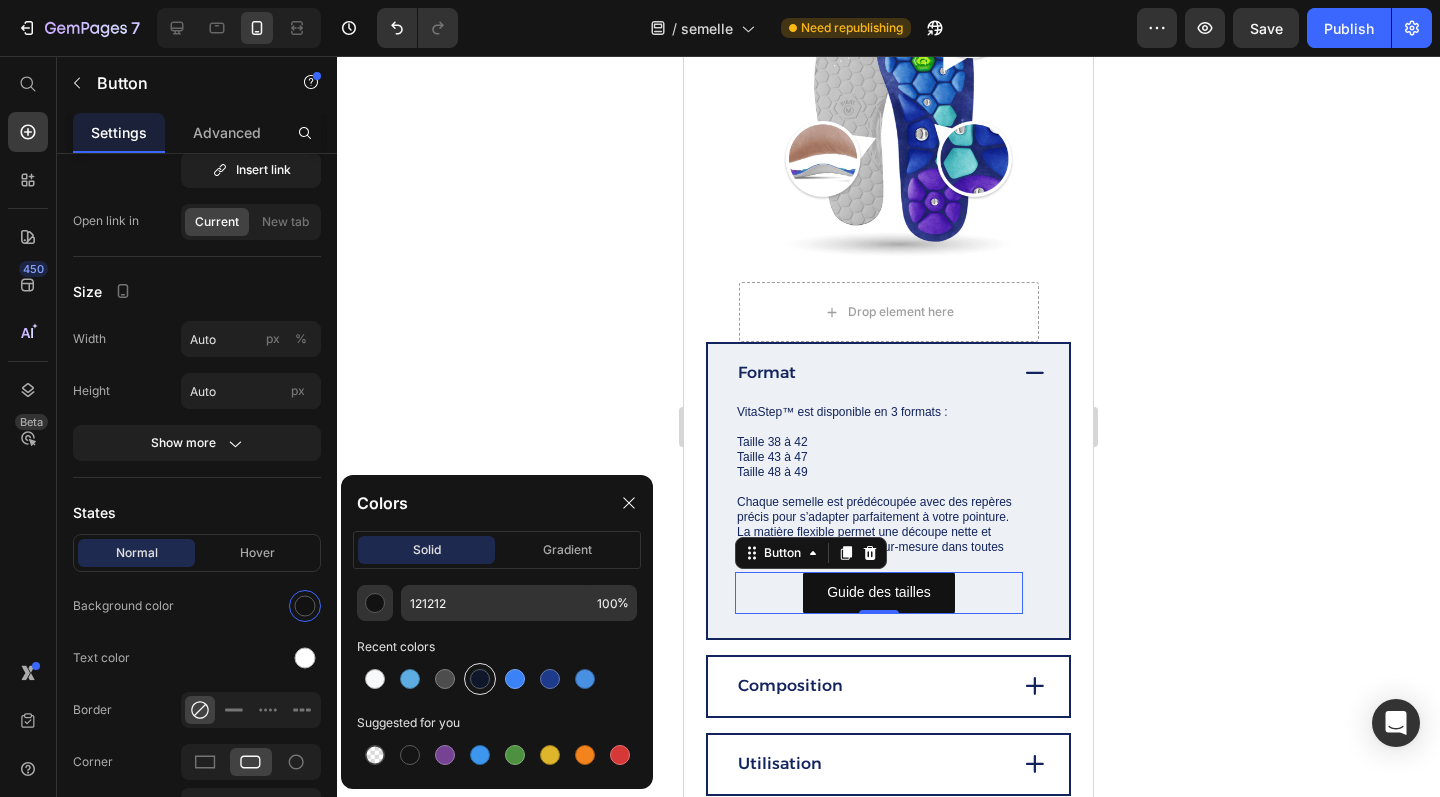 click at bounding box center [480, 679] 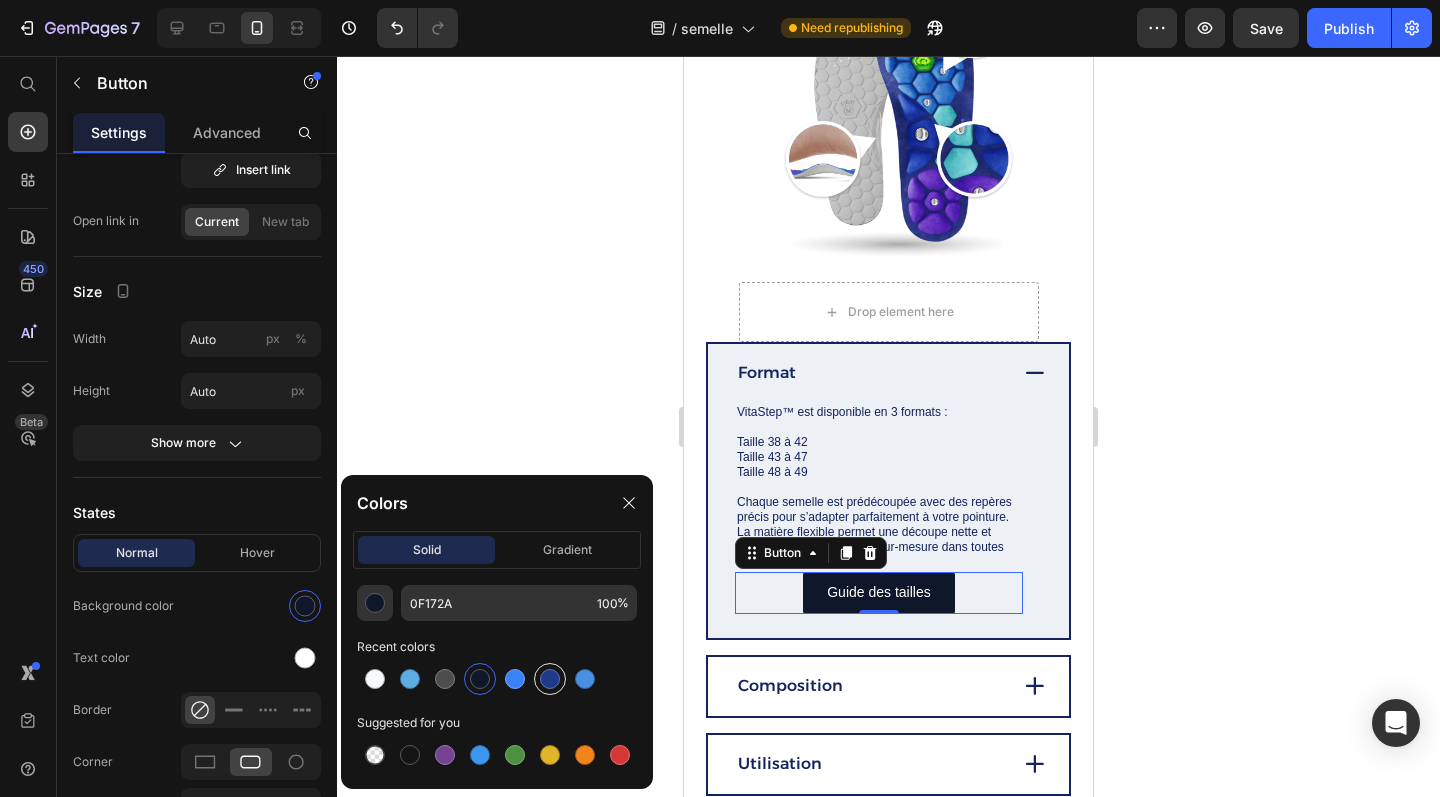 click at bounding box center (550, 679) 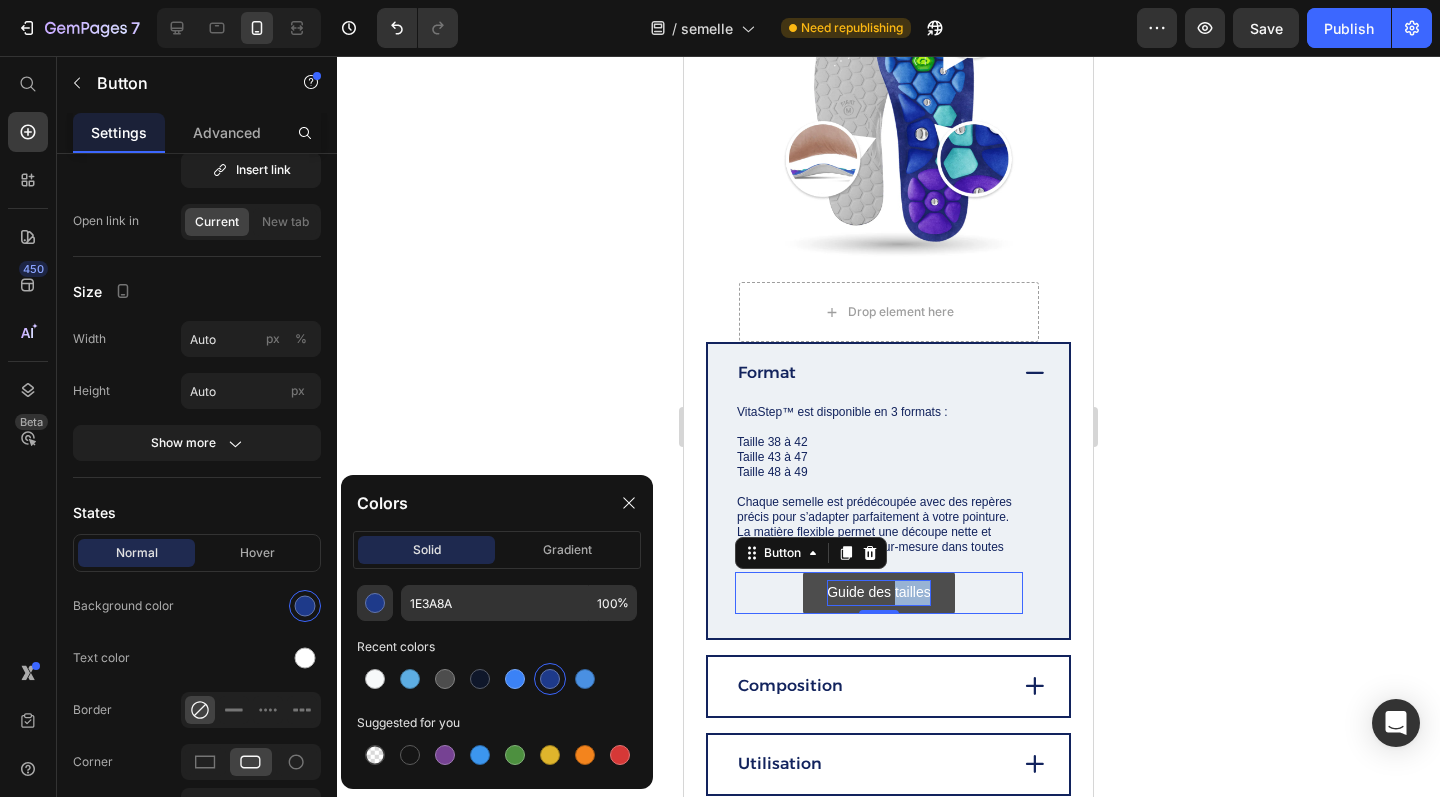 click on "Guide des tailles" at bounding box center (879, 592) 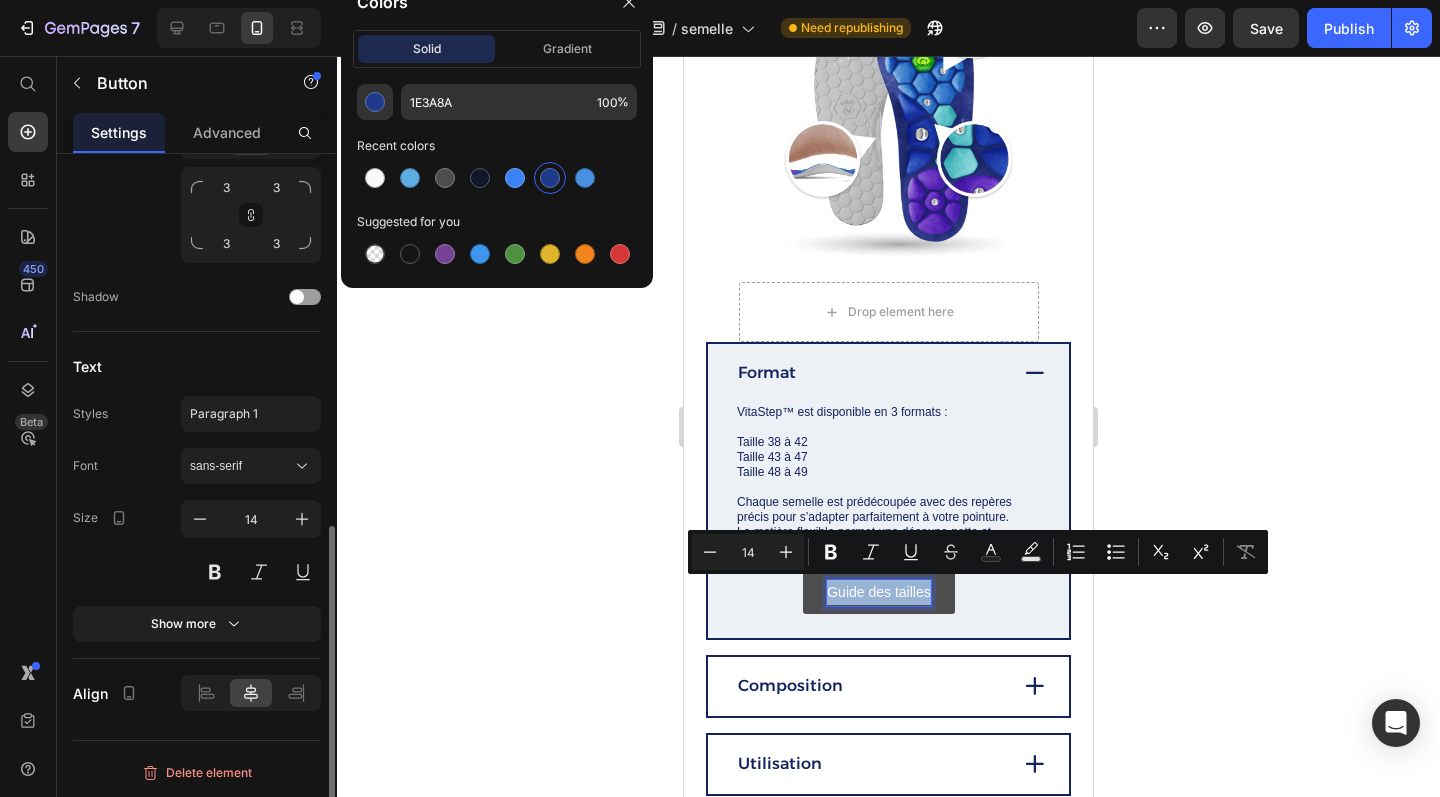 scroll, scrollTop: 797, scrollLeft: 0, axis: vertical 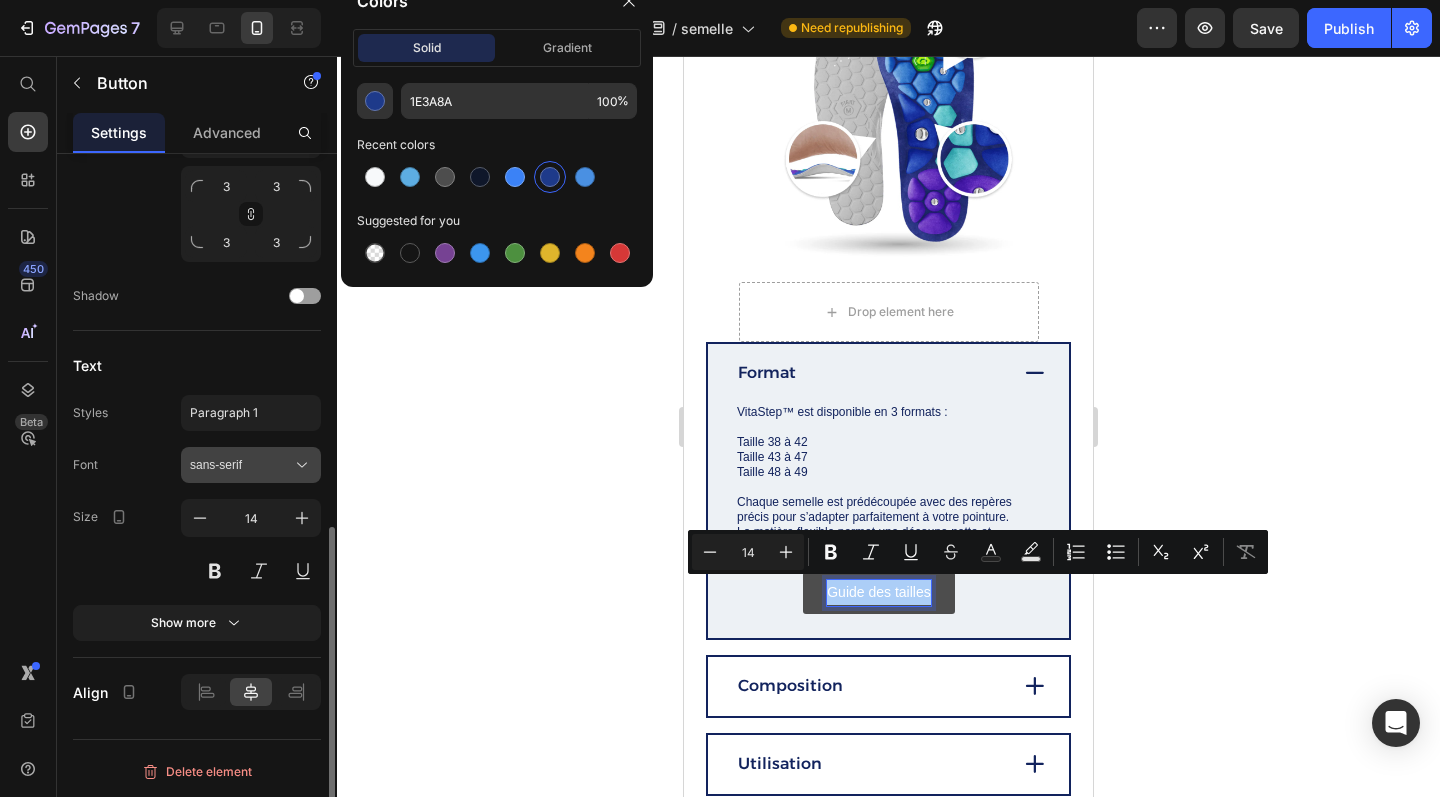 click on "sans-serif" at bounding box center [251, 465] 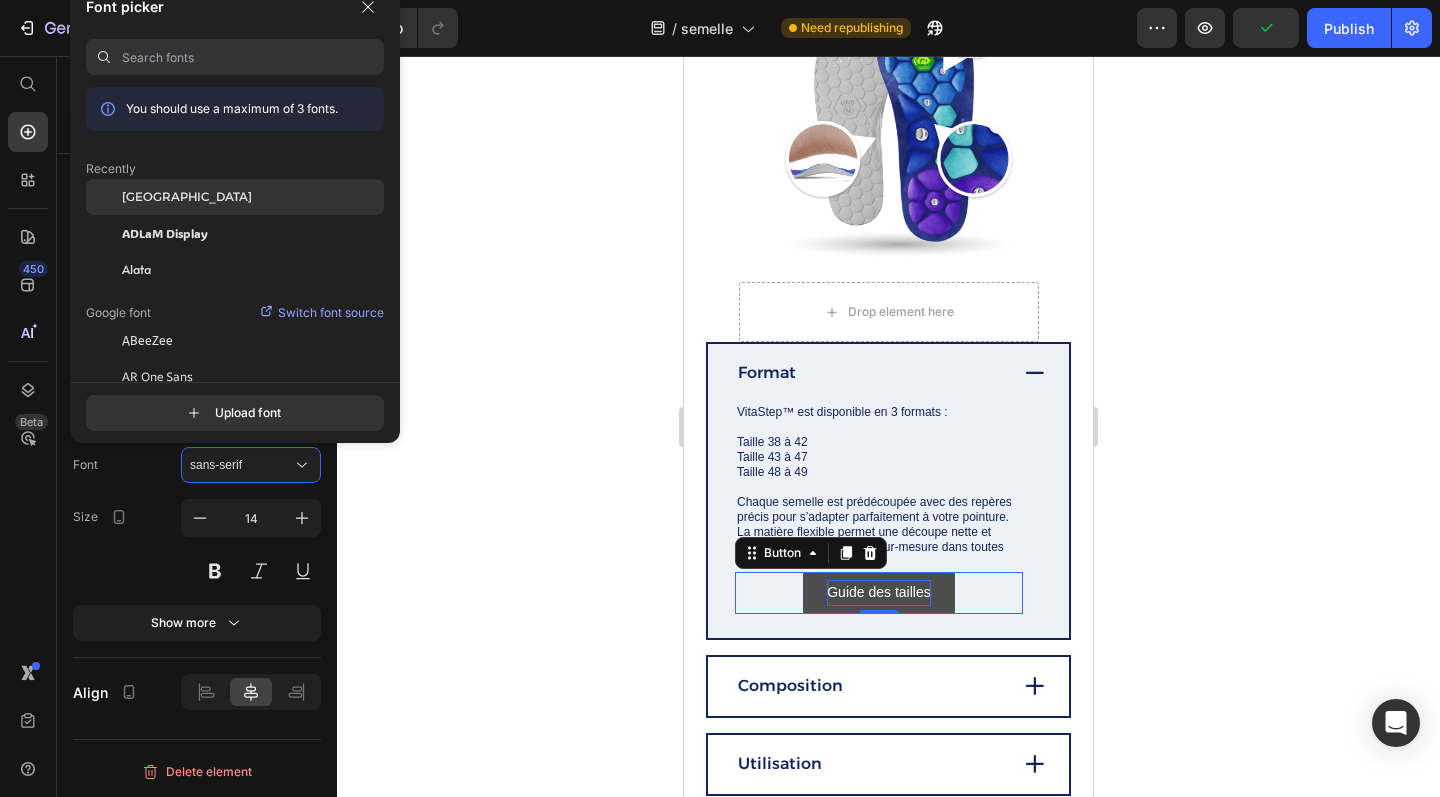 click on "[GEOGRAPHIC_DATA]" 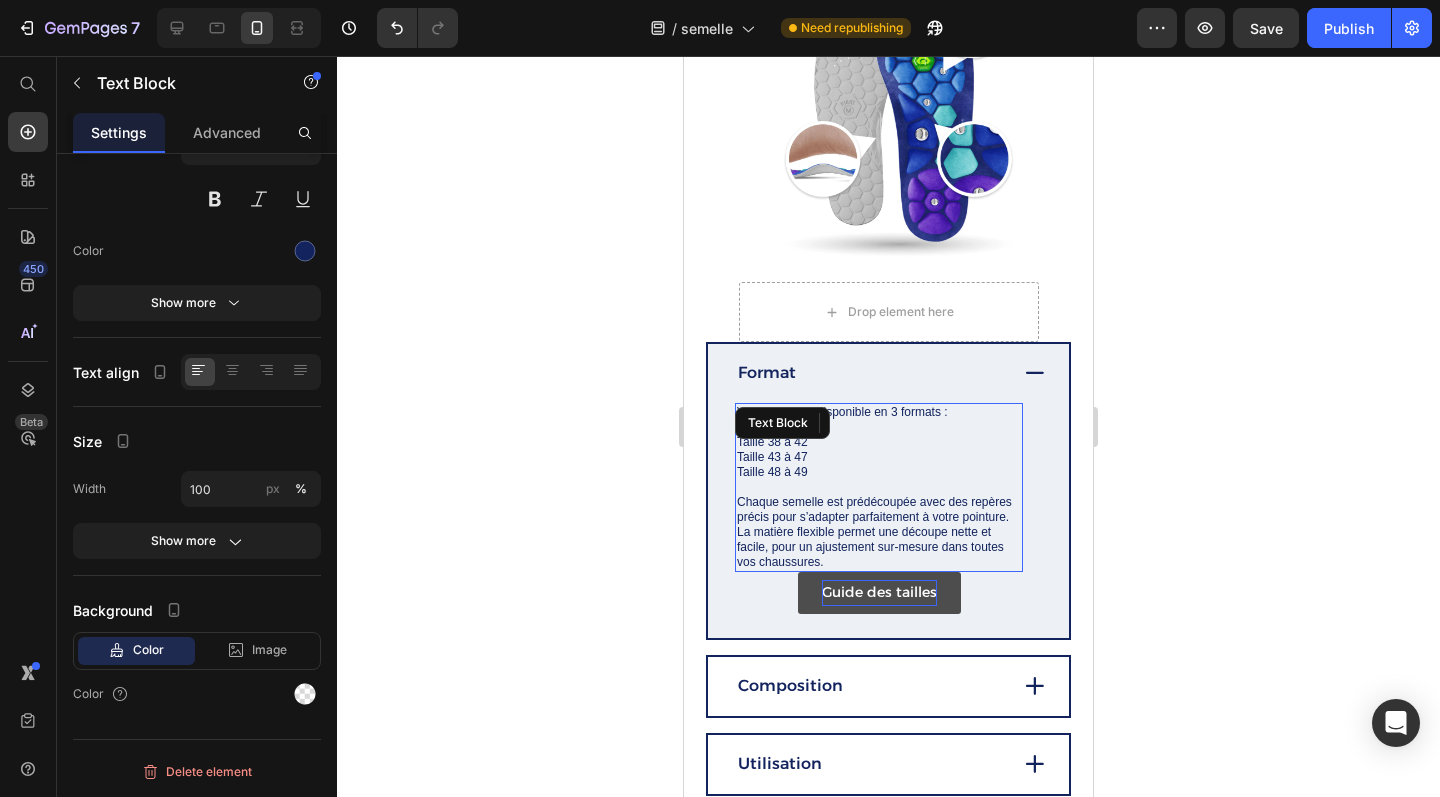 click on "VitaStep™ est disponible en 3 formats : Taille 38 à 42 Taille 43 à 47 Taille 48 à 49 Chaque semelle est prédécoupée avec des repères précis pour s’adapter parfaitement à votre pointure. La matière flexible permet une découpe nette et facile, pour un ajustement sur-mesure dans toutes vos chaussures. Text Block" at bounding box center (879, 487) 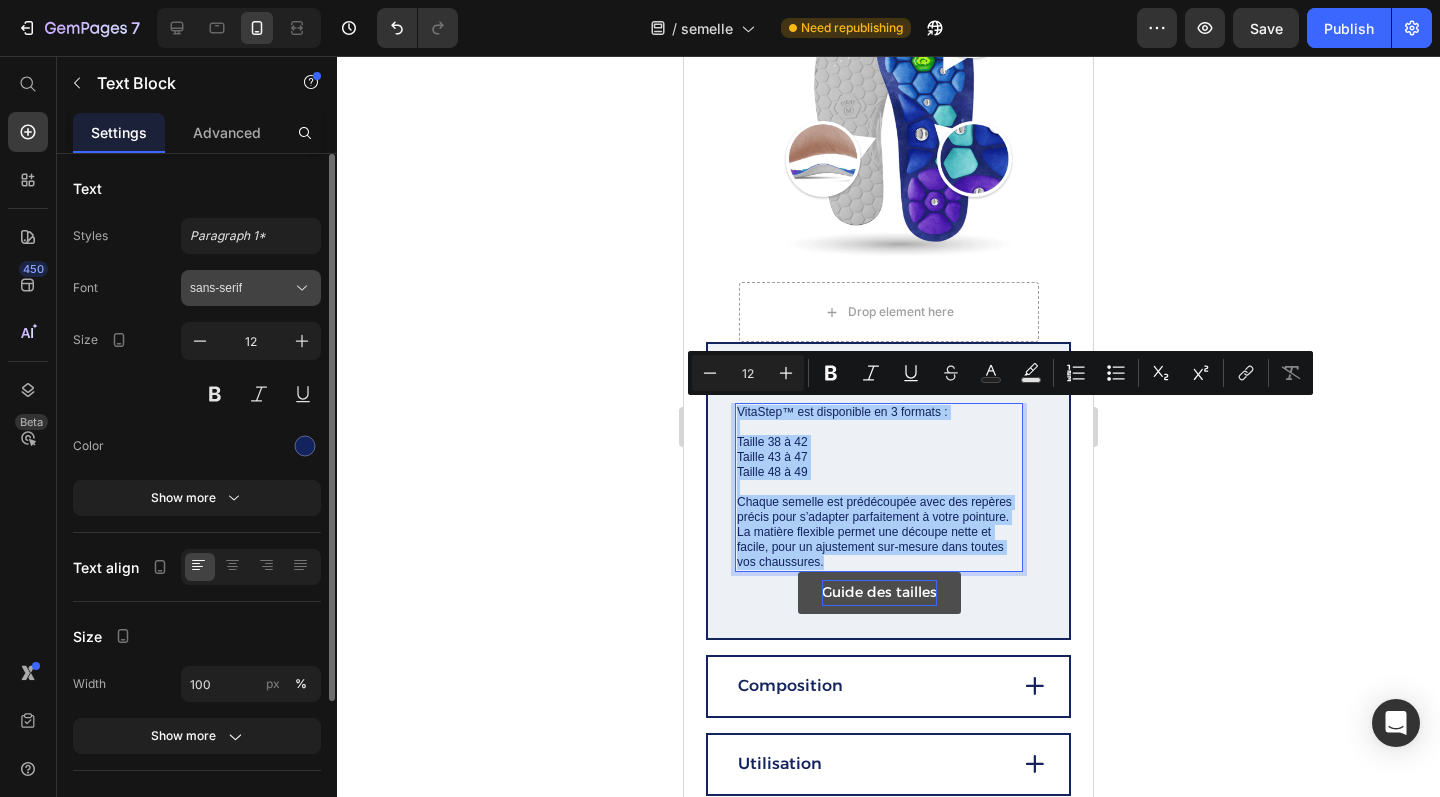 click on "sans-serif" at bounding box center (241, 288) 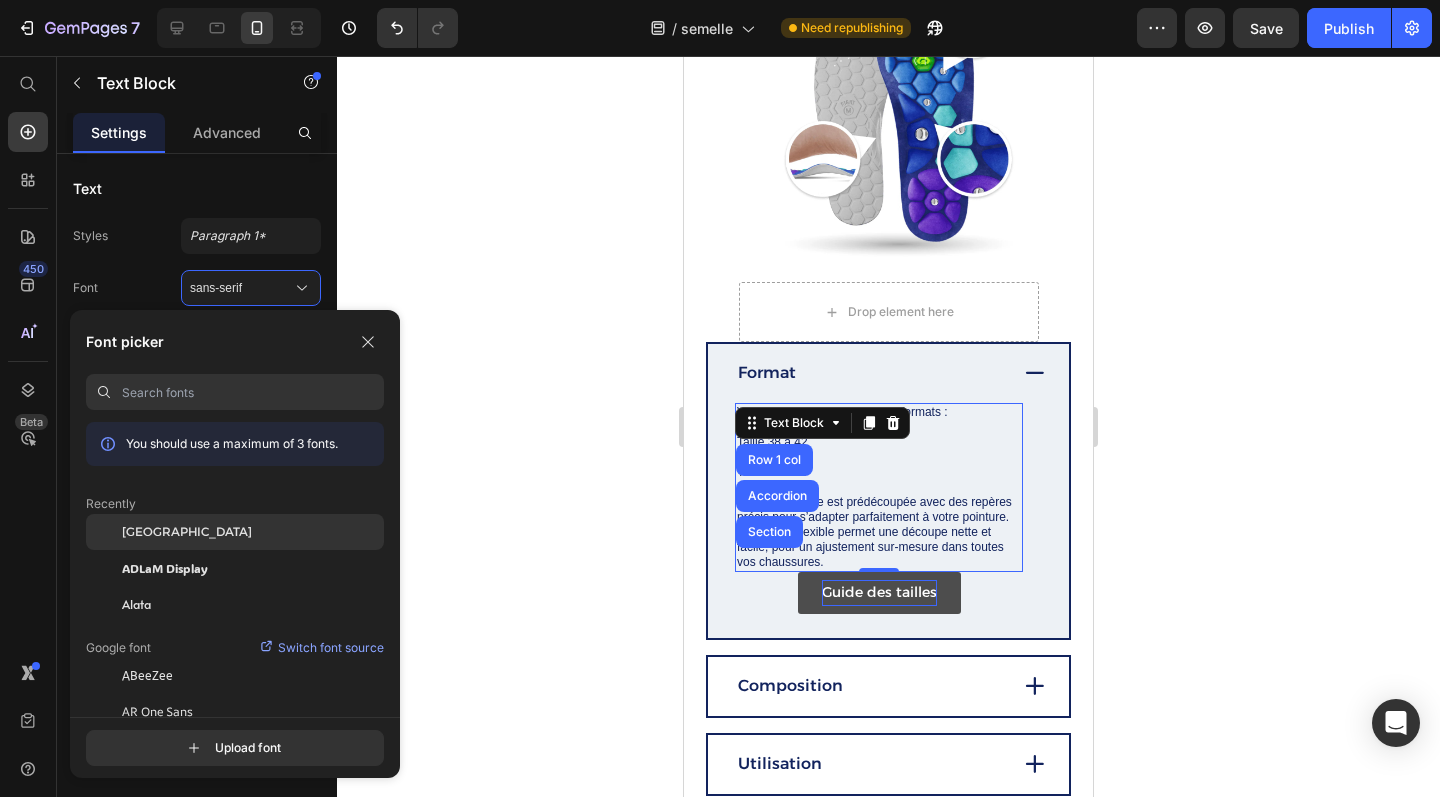 click on "[GEOGRAPHIC_DATA]" 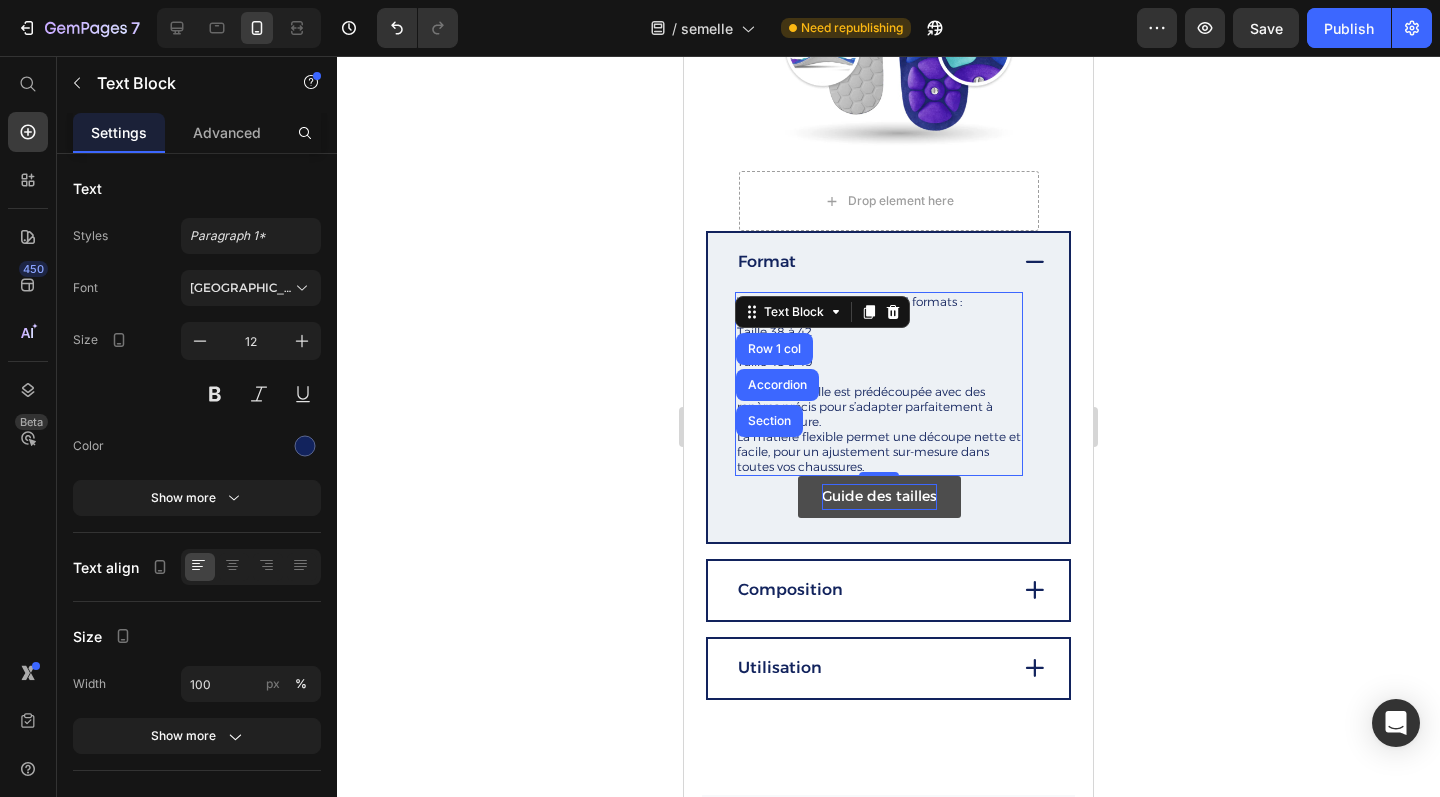 scroll, scrollTop: 3402, scrollLeft: 0, axis: vertical 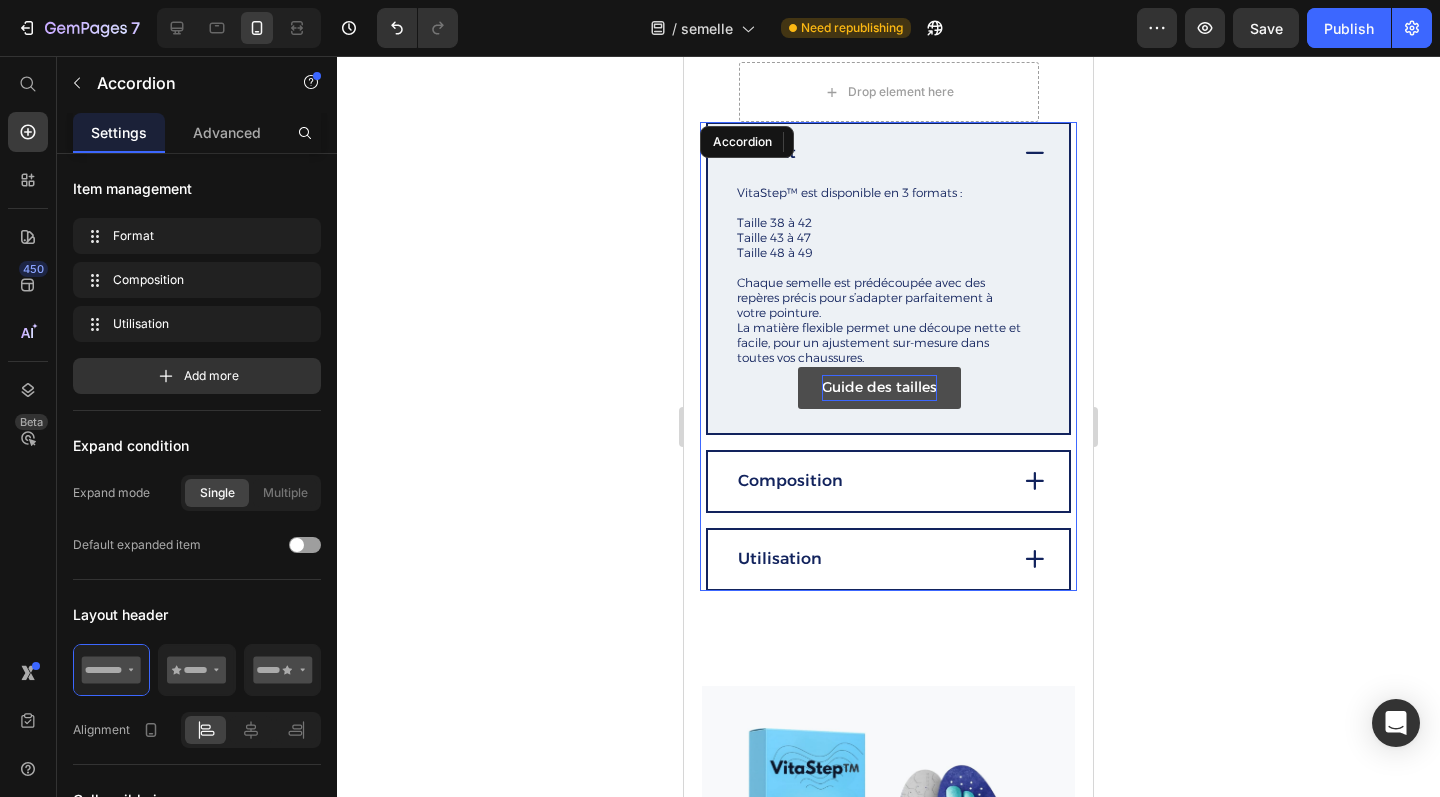 click on "Composition" at bounding box center [870, 481] 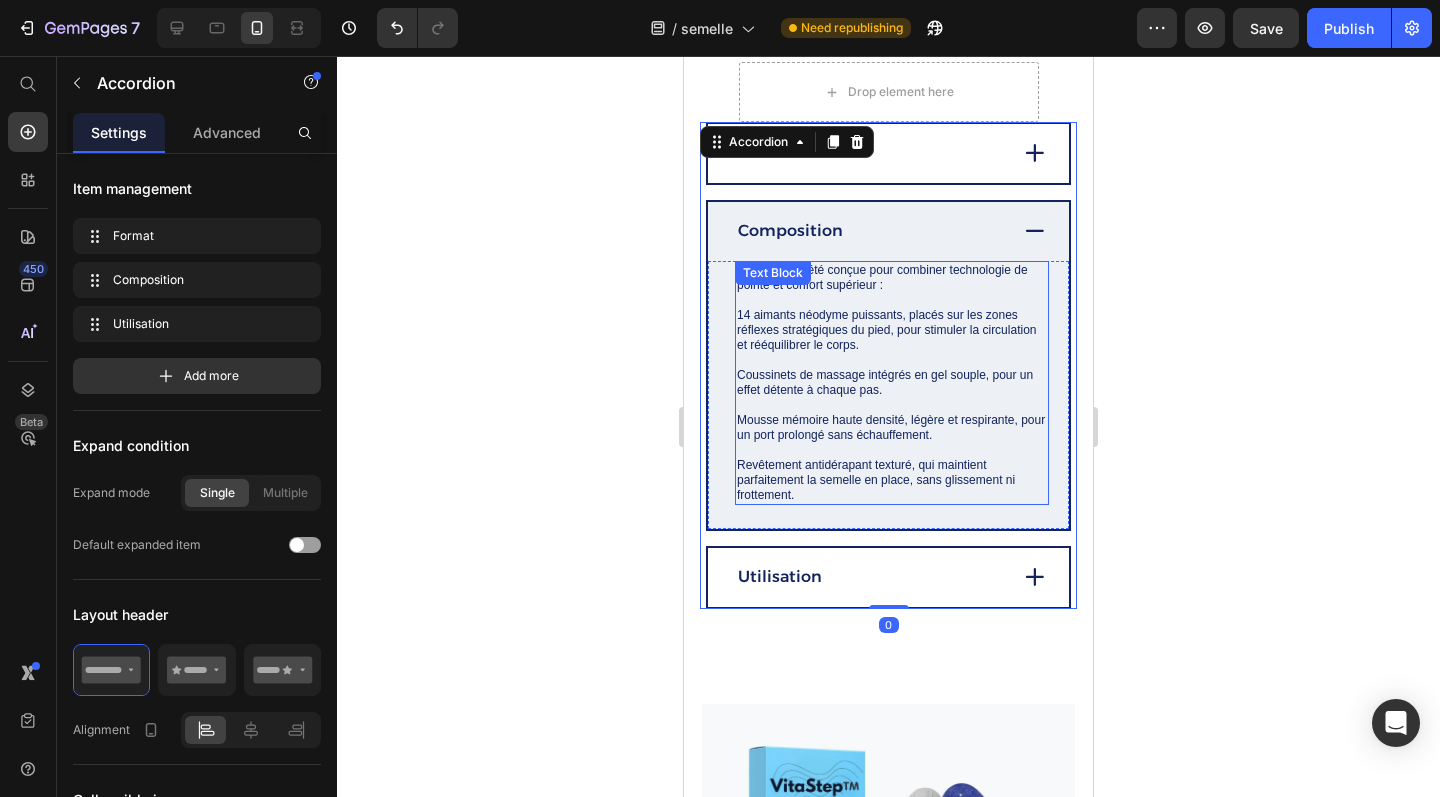 click on "Mousse mémoire haute densité, légère et respirante, pour un port prolongé sans échauffement." at bounding box center (892, 428) 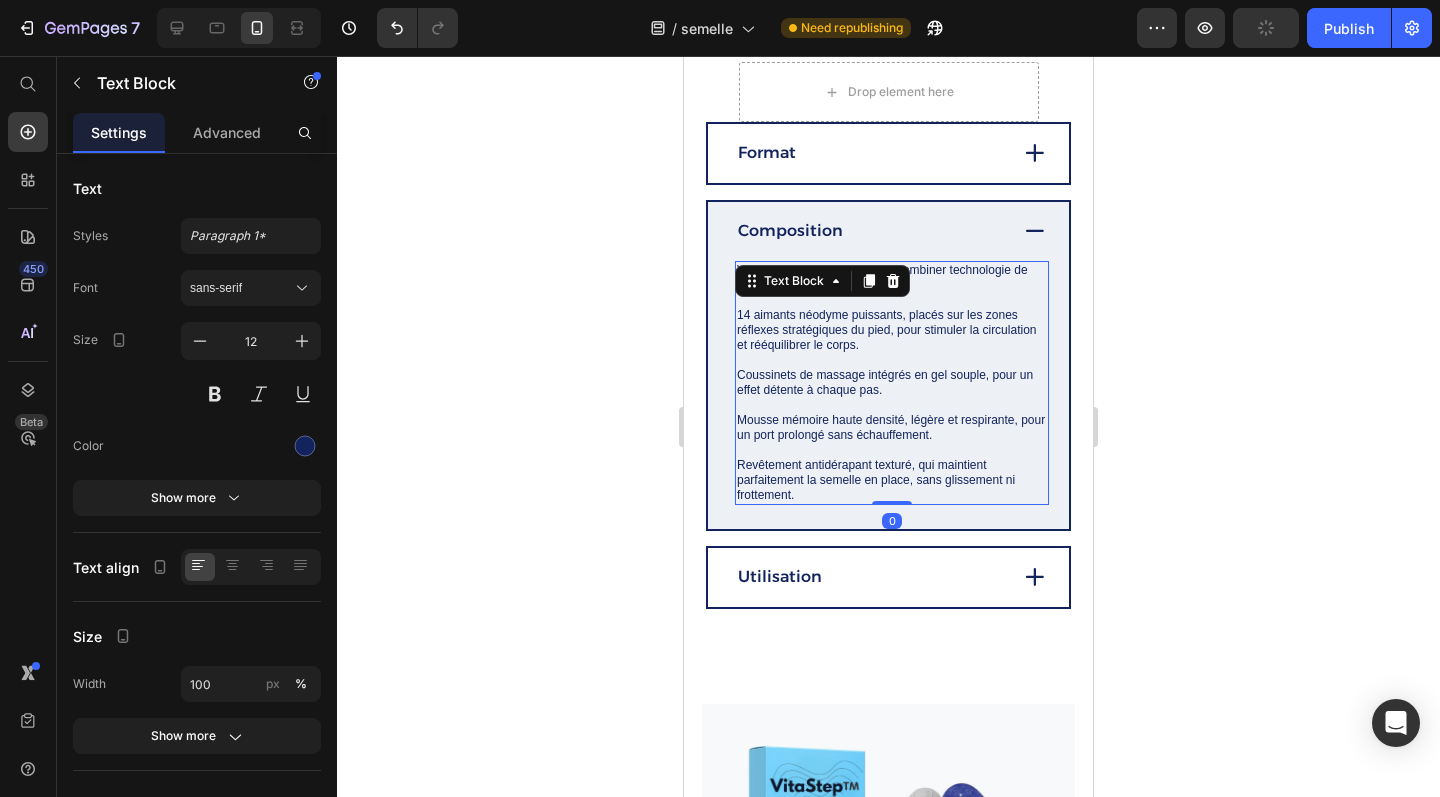 click on "Mousse mémoire haute densité, légère et respirante, pour un port prolongé sans échauffement." at bounding box center [892, 428] 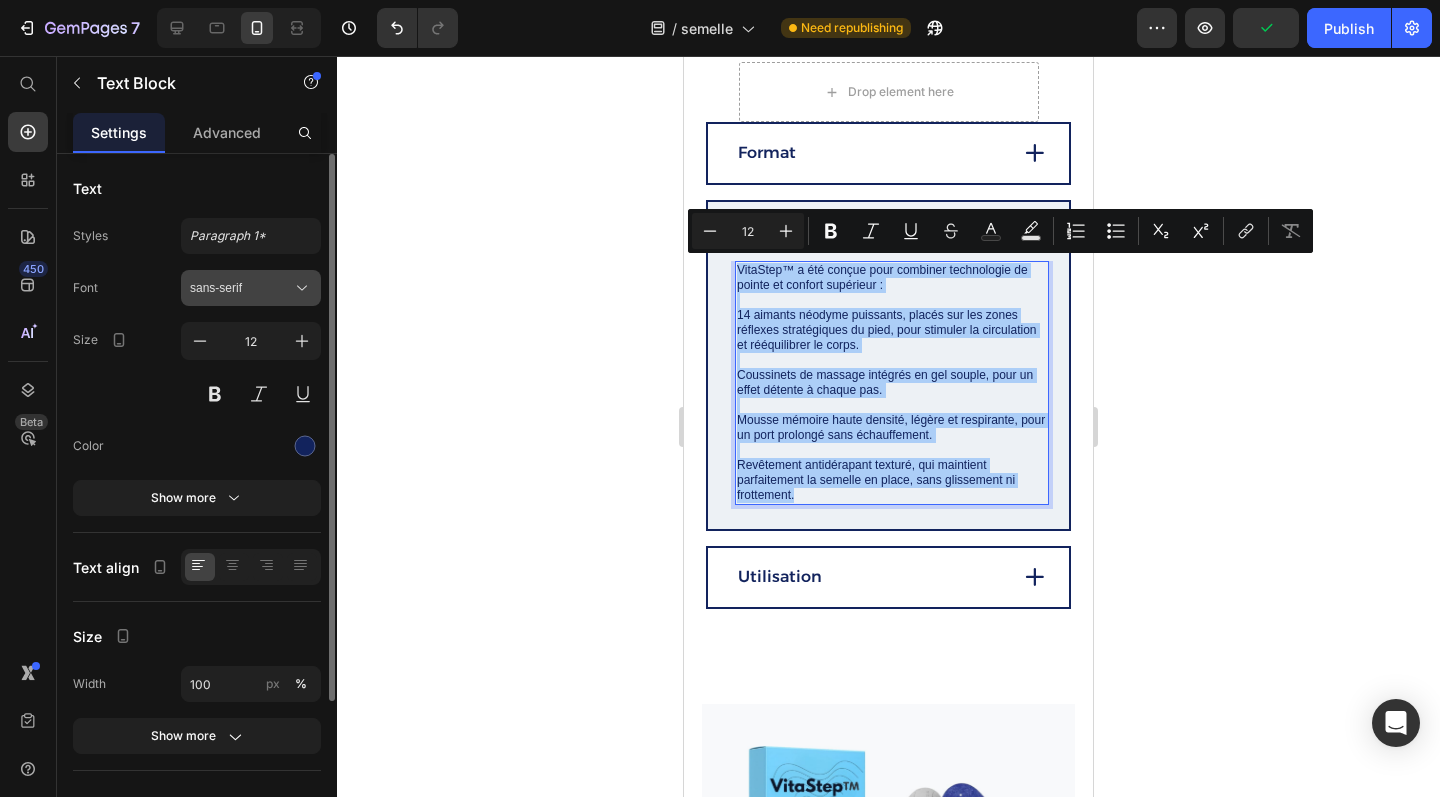 click on "sans-serif" at bounding box center [241, 288] 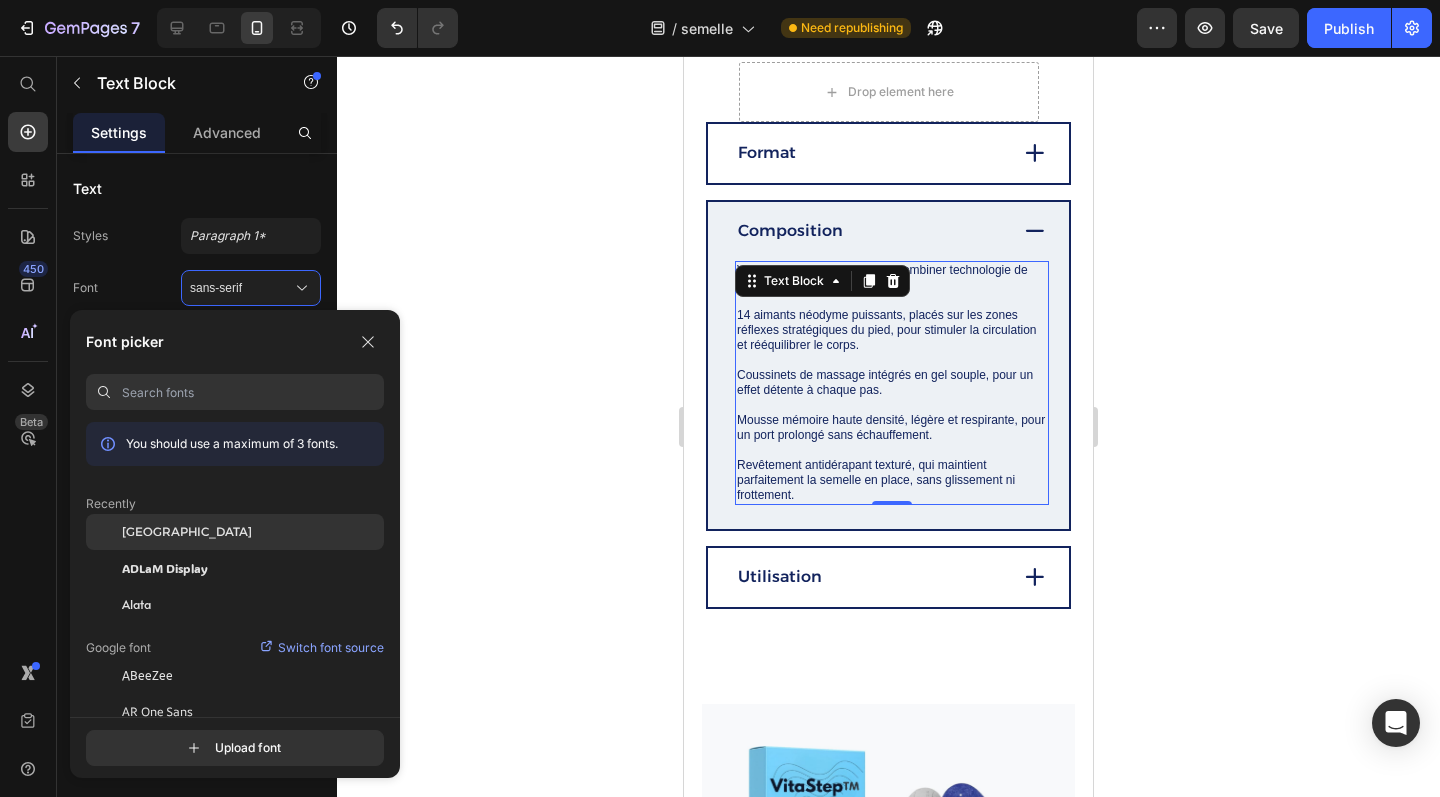click on "[GEOGRAPHIC_DATA]" 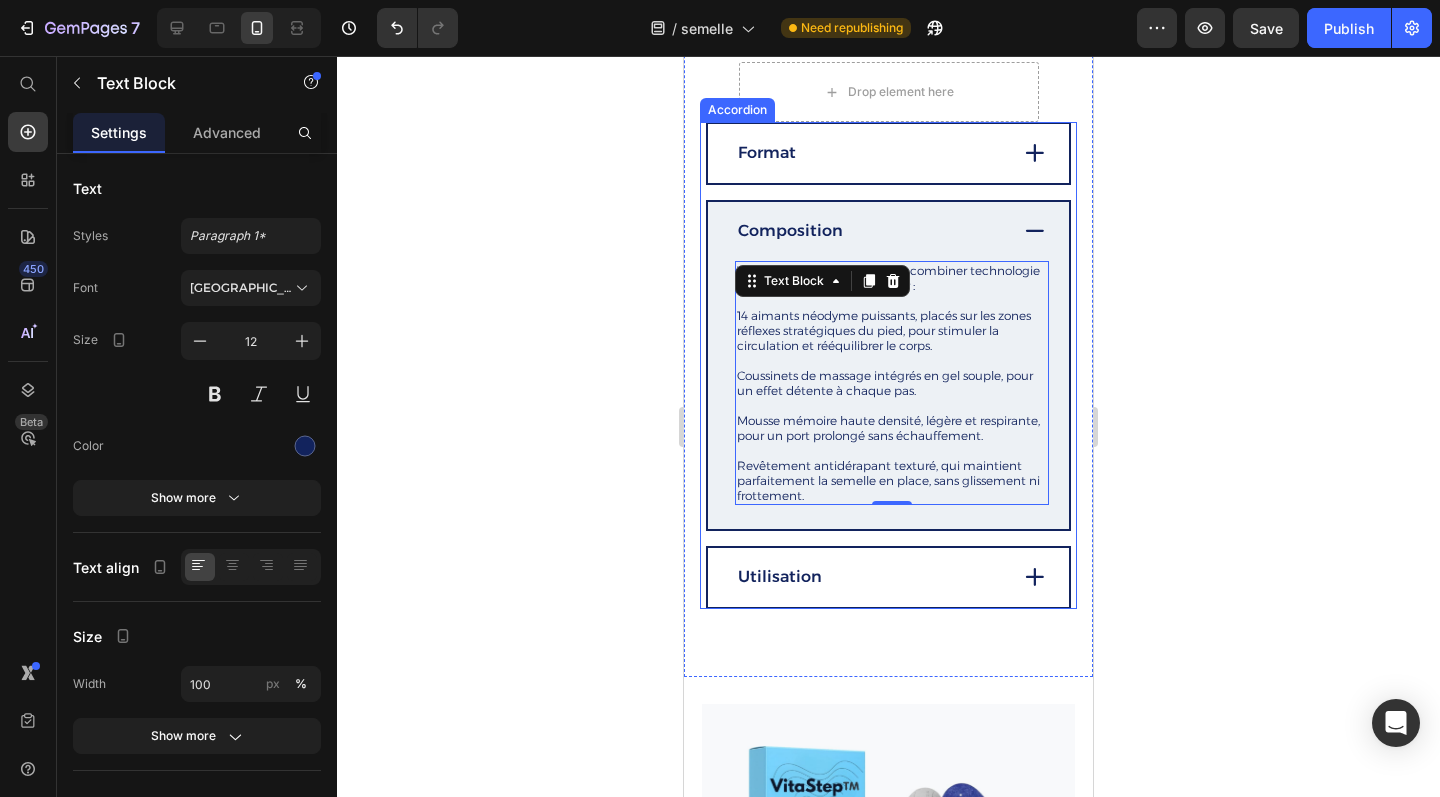 click 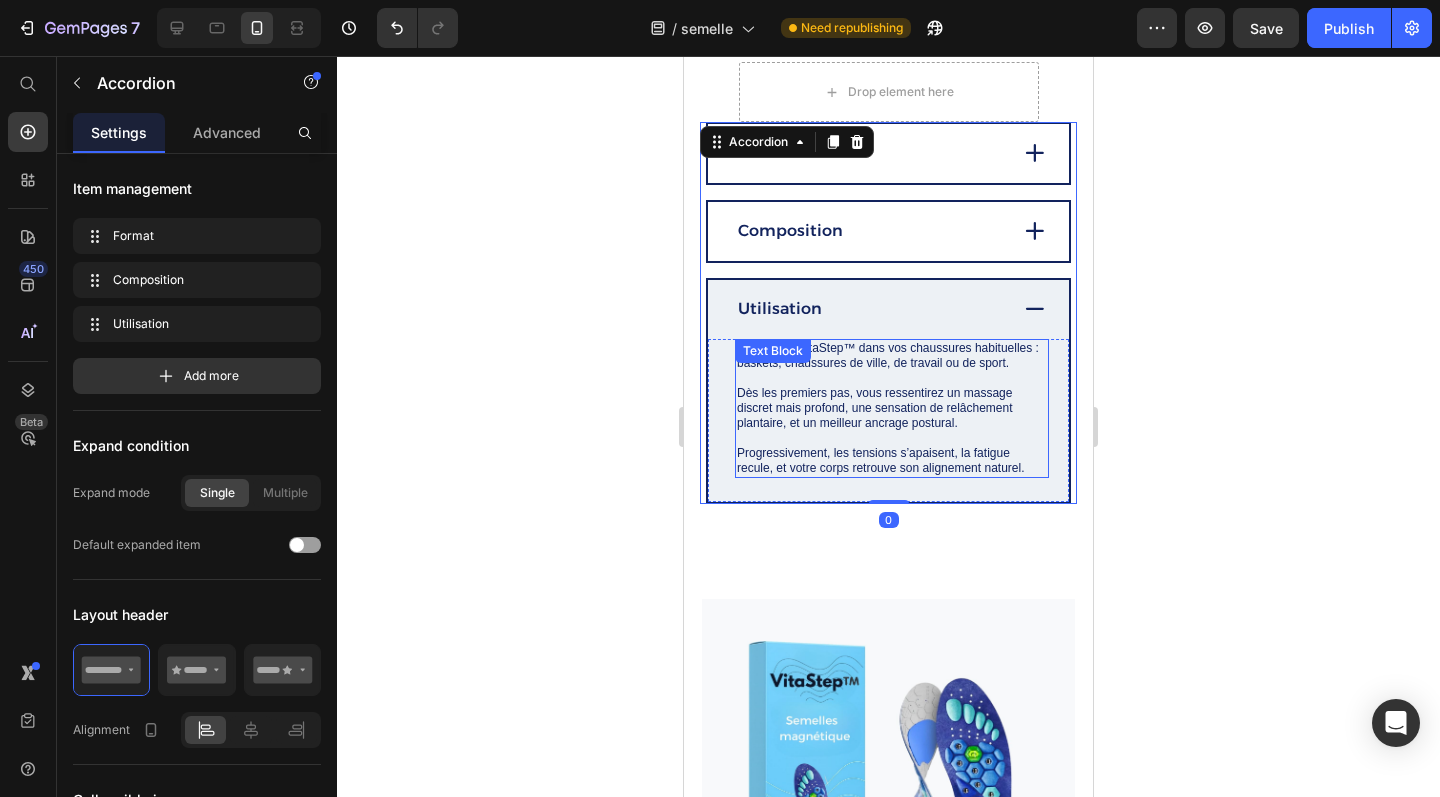 click on "Dès les premiers pas, vous ressentirez un massage discret mais profond, une sensation de relâchement plantaire, et un meilleur ancrage postural." at bounding box center (892, 408) 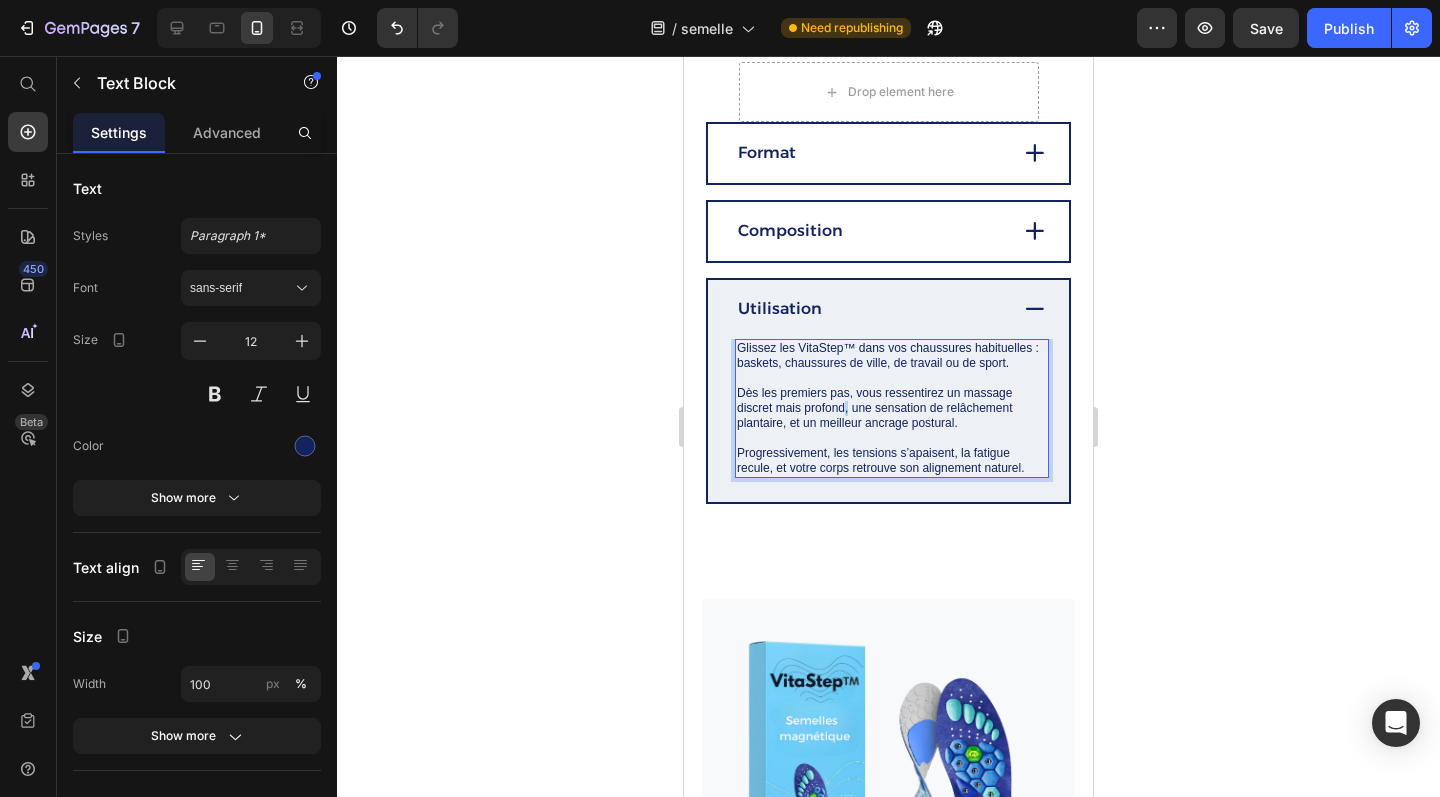 click on "Dès les premiers pas, vous ressentirez un massage discret mais profond, une sensation de relâchement plantaire, et un meilleur ancrage postural." at bounding box center [892, 408] 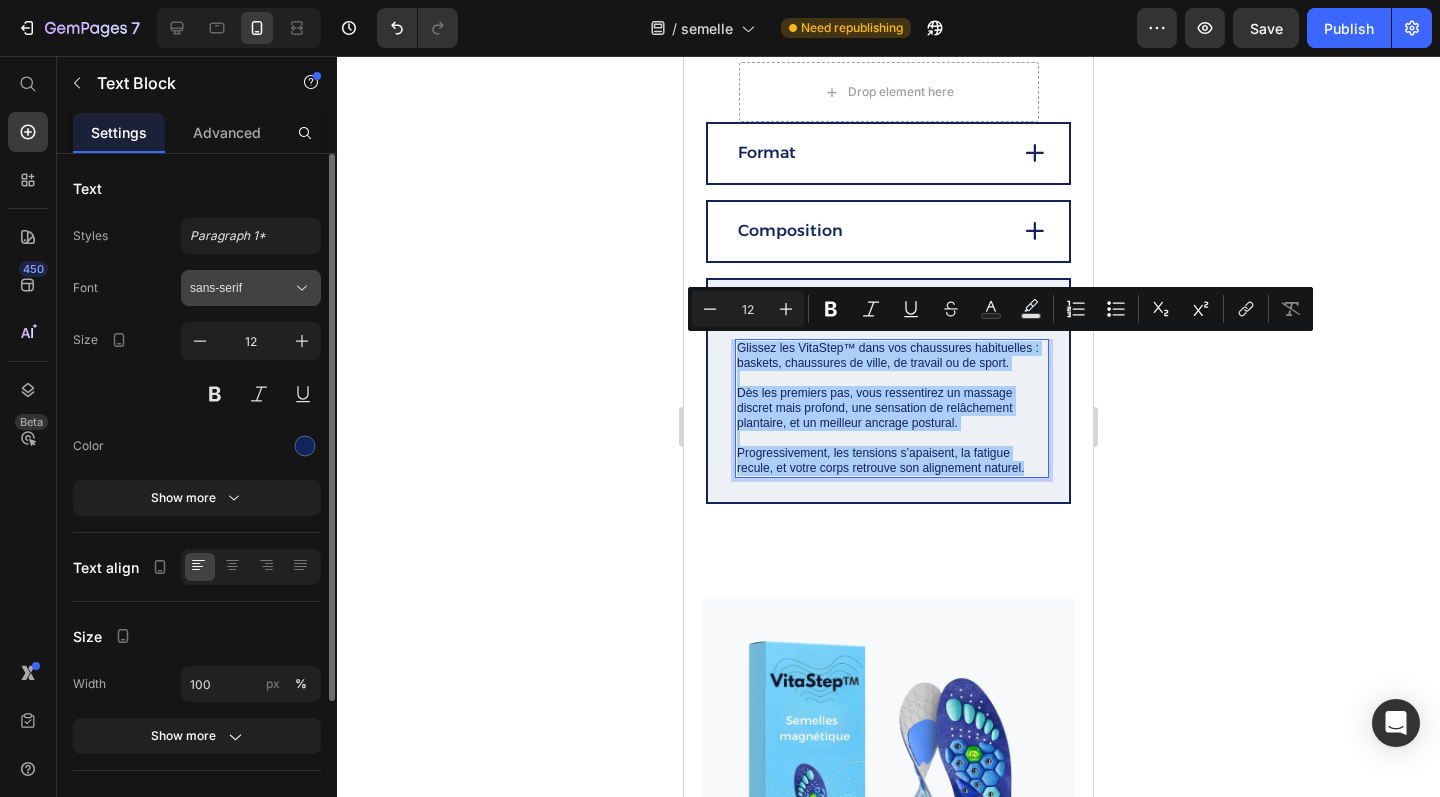 click on "sans-serif" at bounding box center [251, 288] 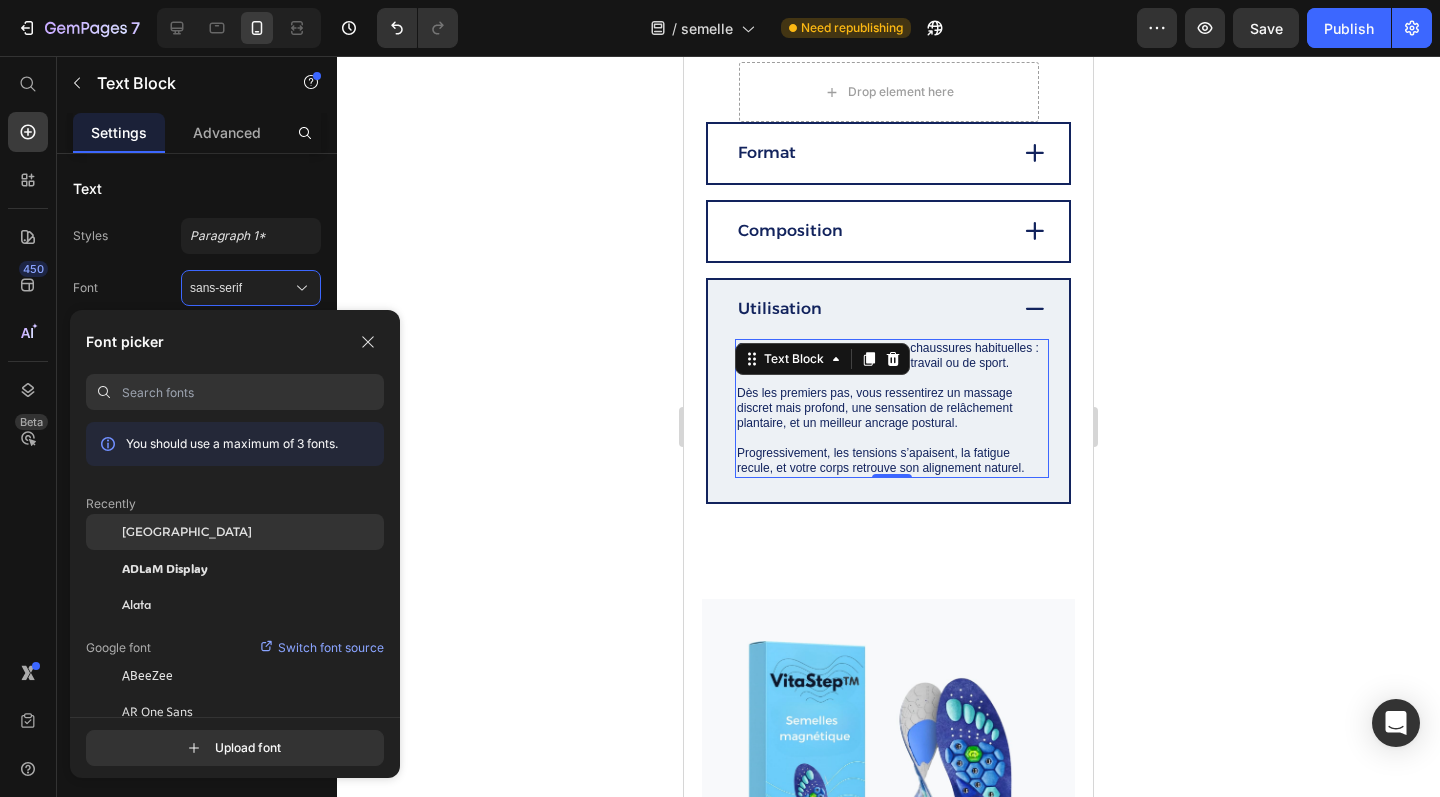 click on "[GEOGRAPHIC_DATA]" 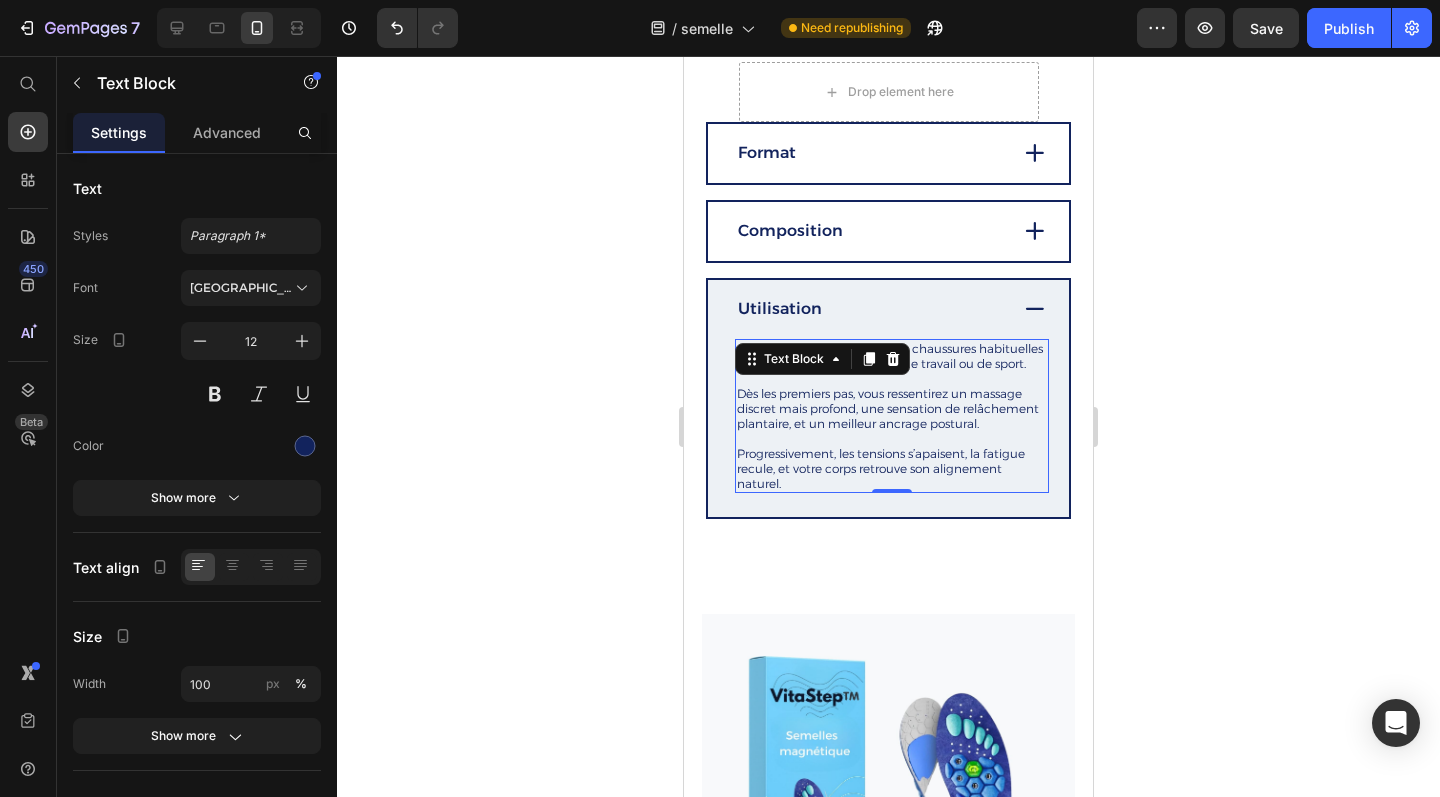 click 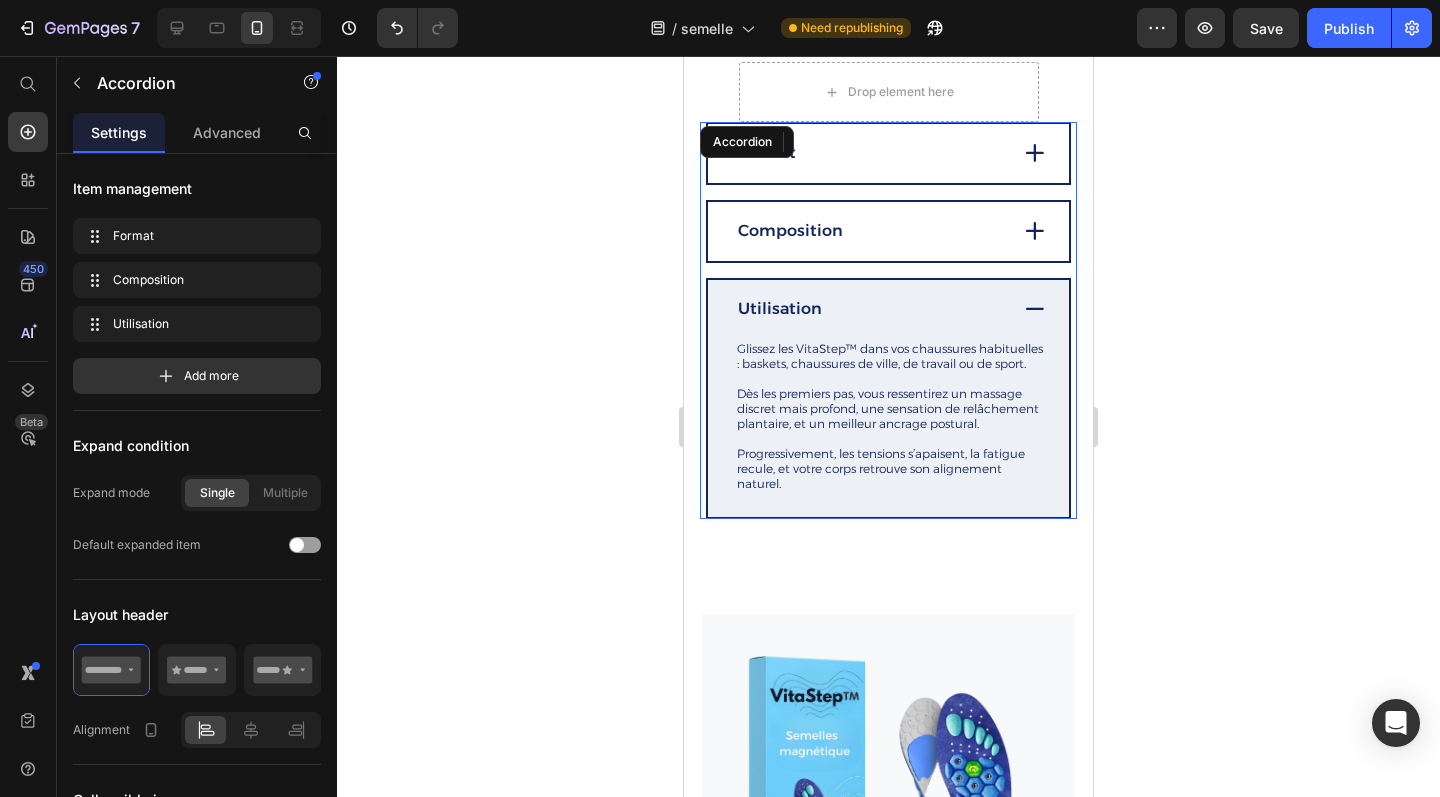 click 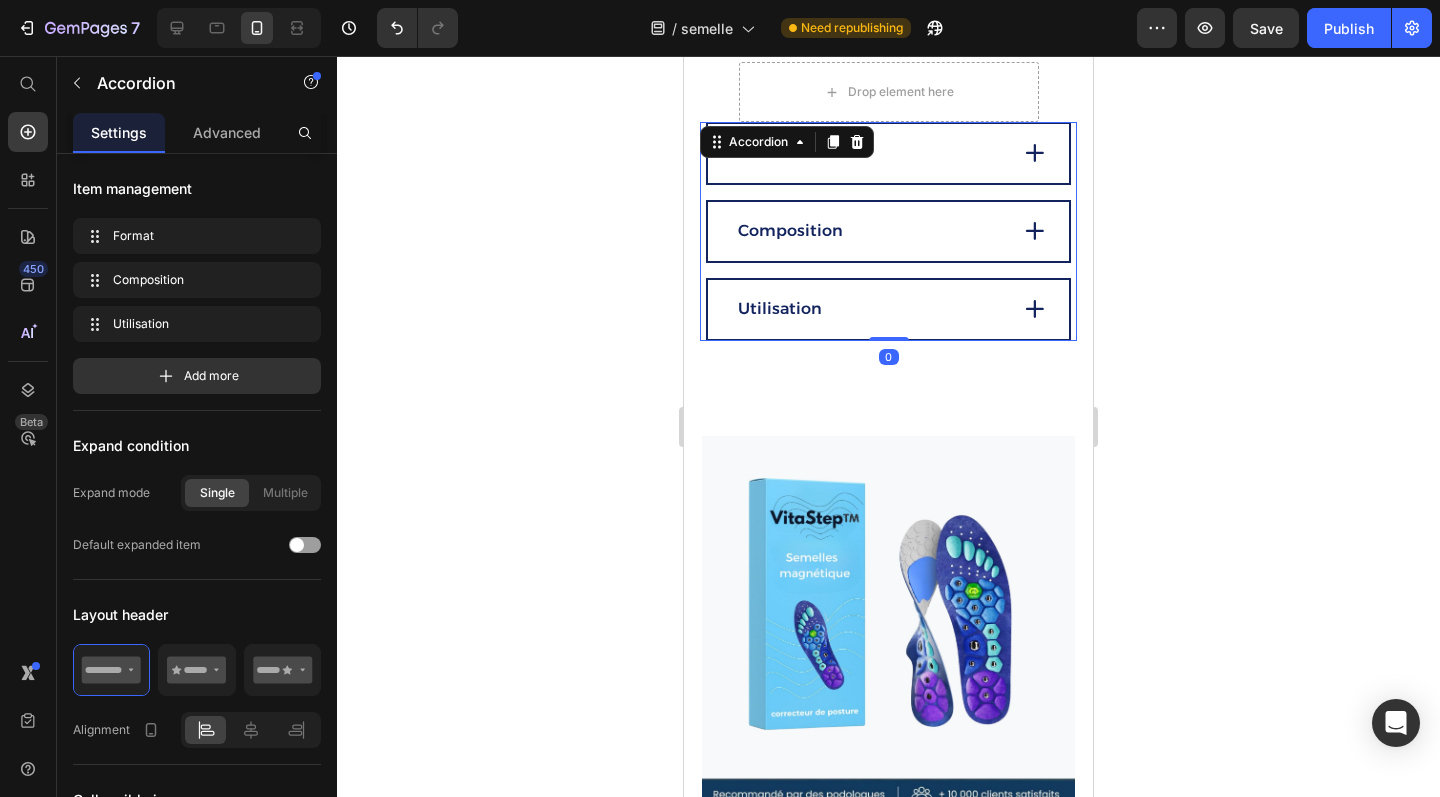 click on "Composition" at bounding box center [888, 231] 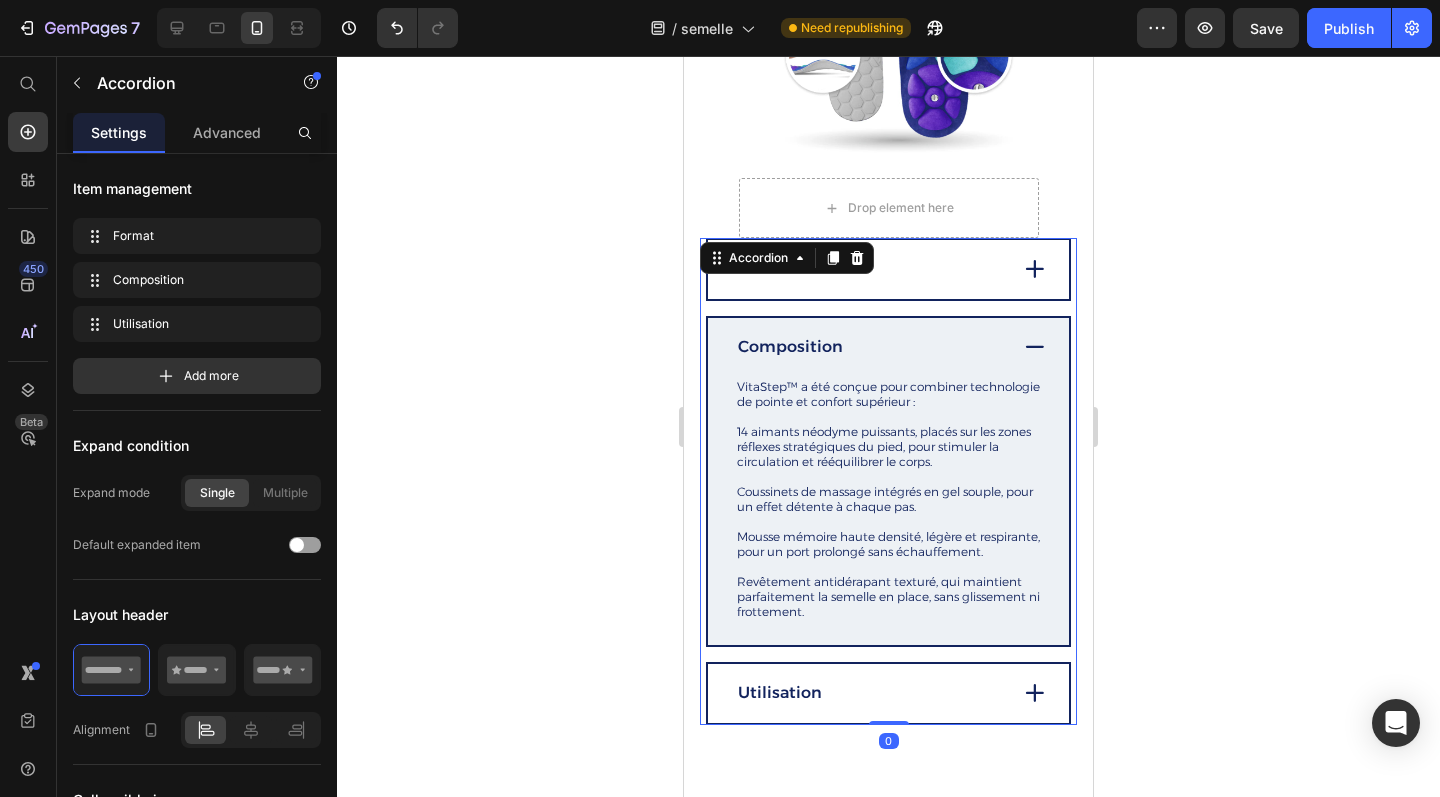 scroll, scrollTop: 3259, scrollLeft: 0, axis: vertical 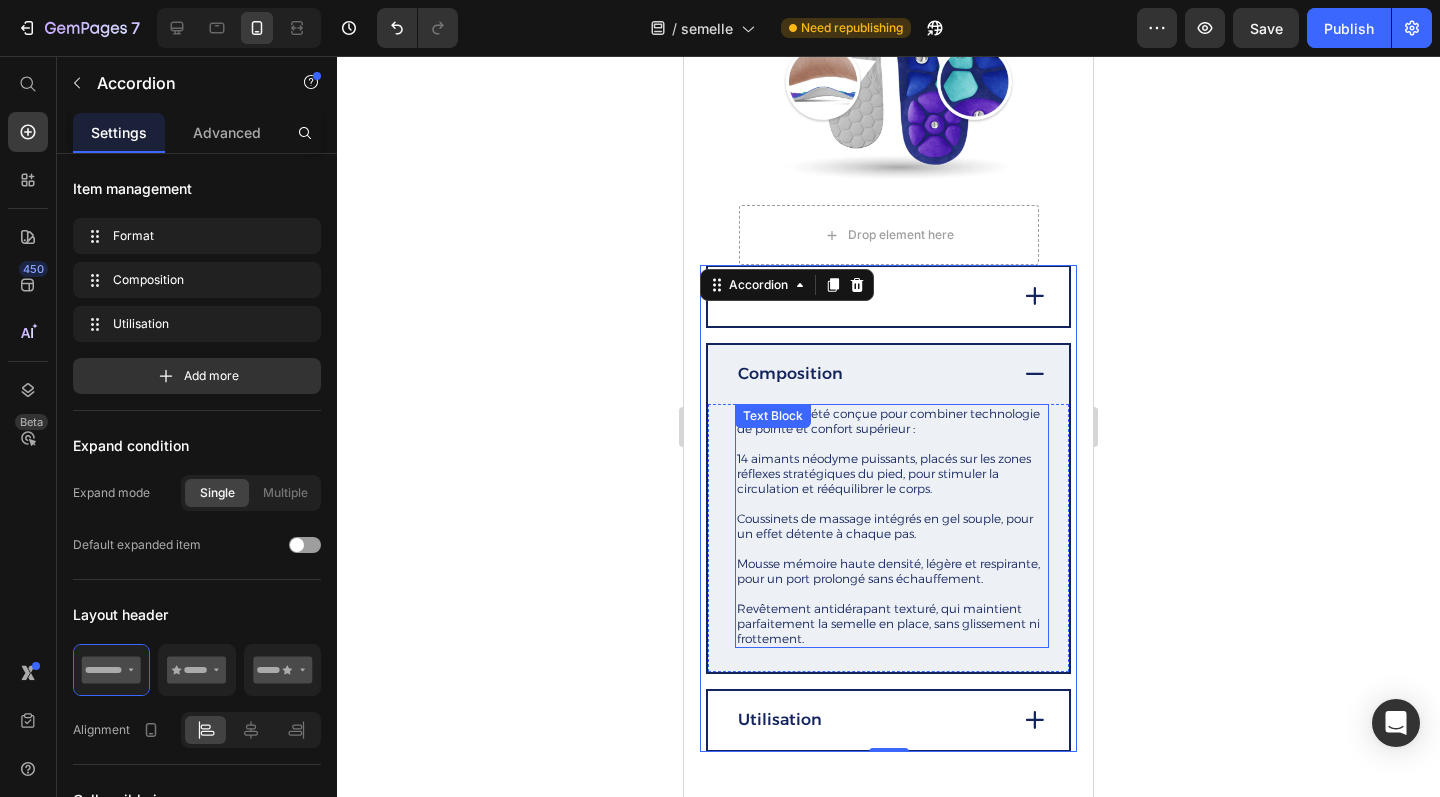 click on "14 aimants néodyme puissants, placés sur les zones réflexes stratégiques du pied, pour stimuler la circulation et rééquilibrer le corps." at bounding box center (892, 473) 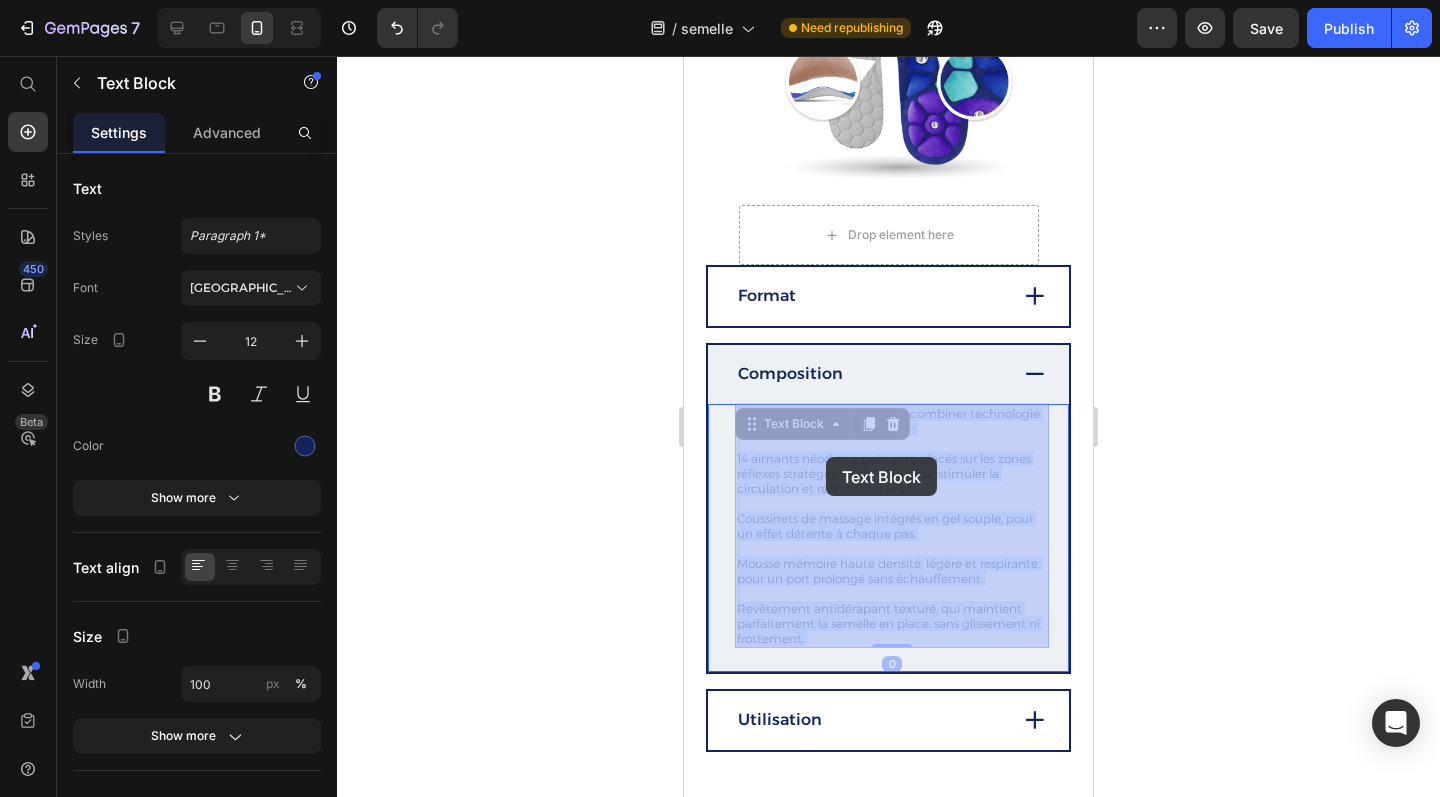 drag, startPoint x: 738, startPoint y: 457, endPoint x: 826, endPoint y: 457, distance: 88 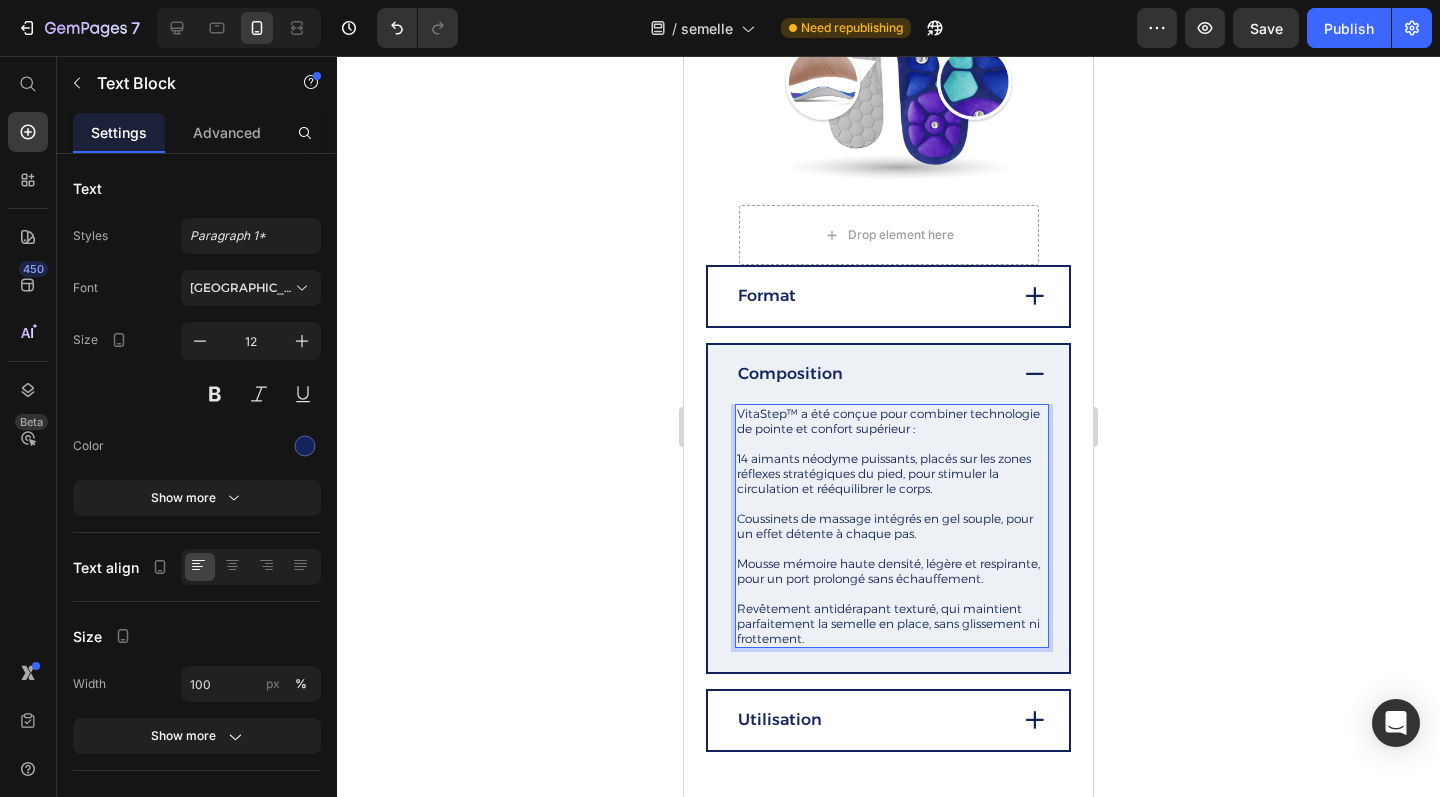 click on "14 aimants néodyme puissants, placés sur les zones réflexes stratégiques du pied, pour stimuler la circulation et rééquilibrer le corps." at bounding box center (892, 473) 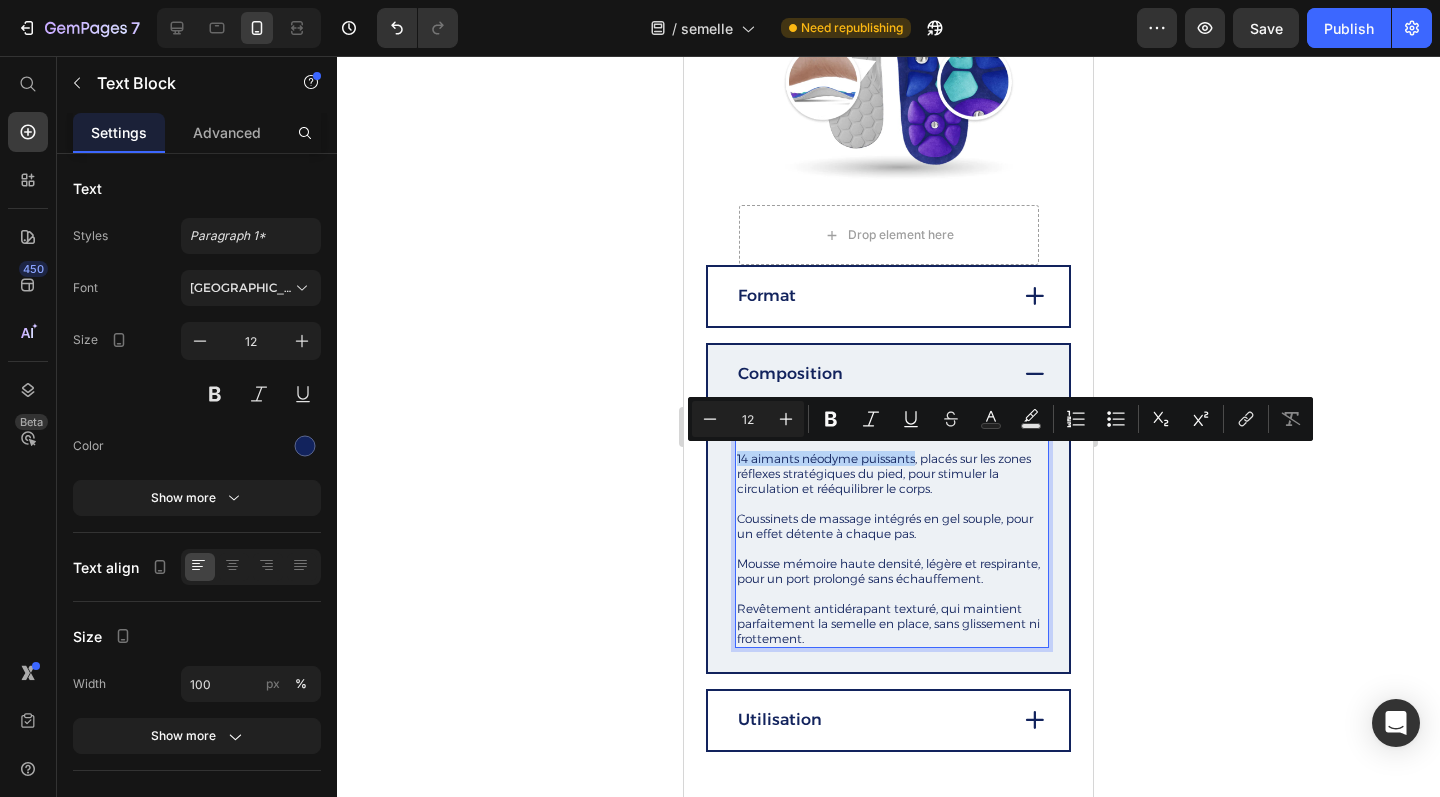 drag, startPoint x: 914, startPoint y: 458, endPoint x: 738, endPoint y: 458, distance: 176 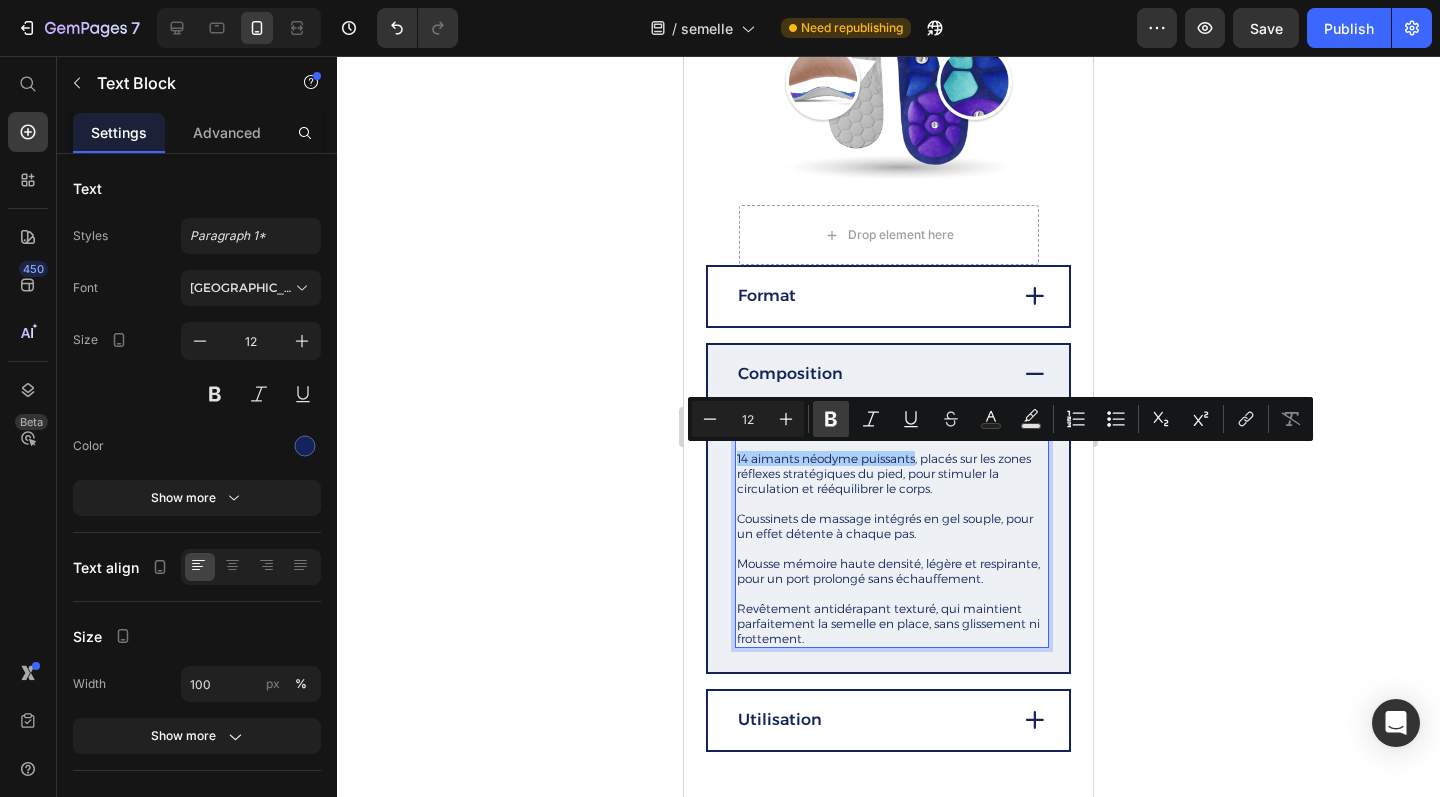 click 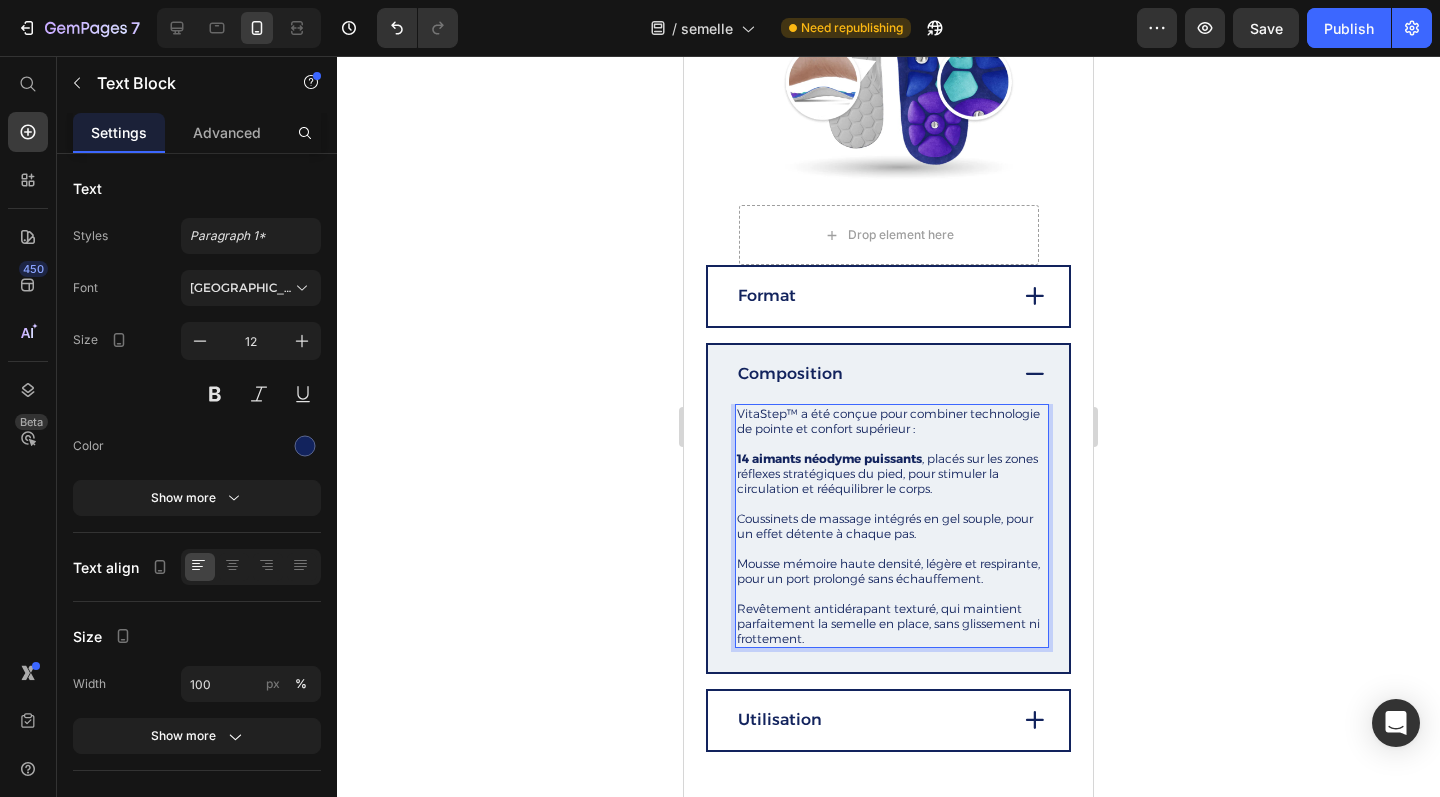 click at bounding box center (892, 503) 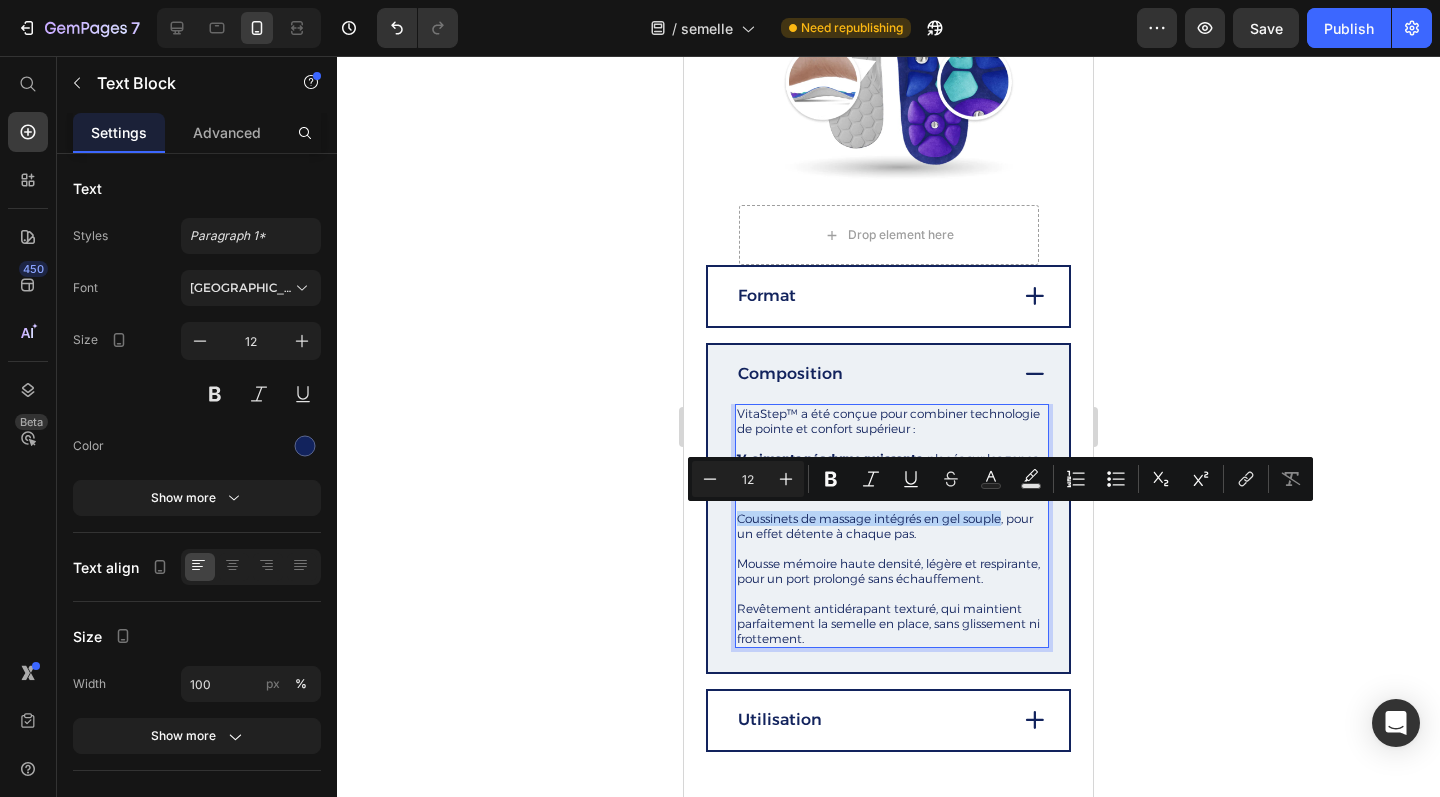 drag, startPoint x: 1002, startPoint y: 518, endPoint x: 736, endPoint y: 517, distance: 266.0019 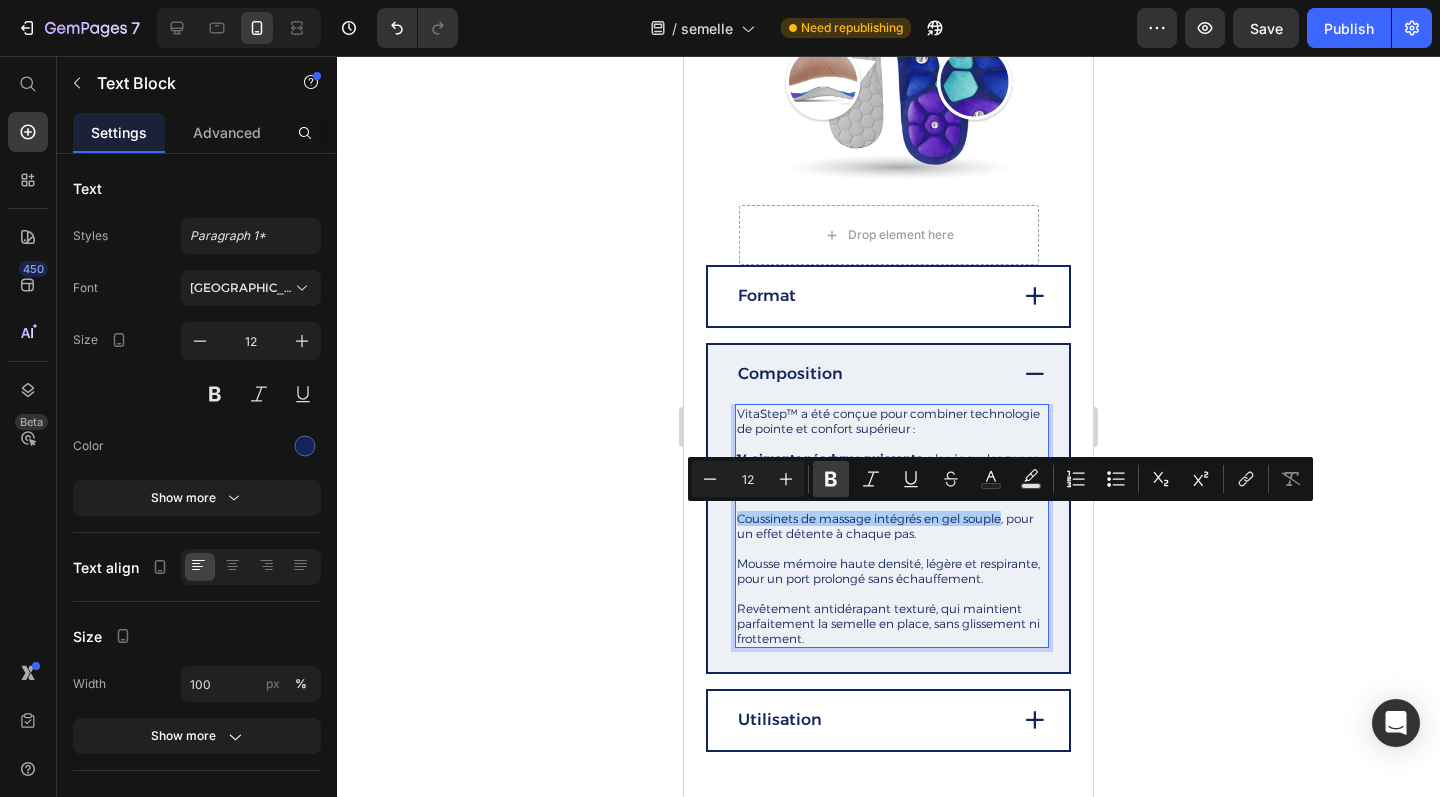 click 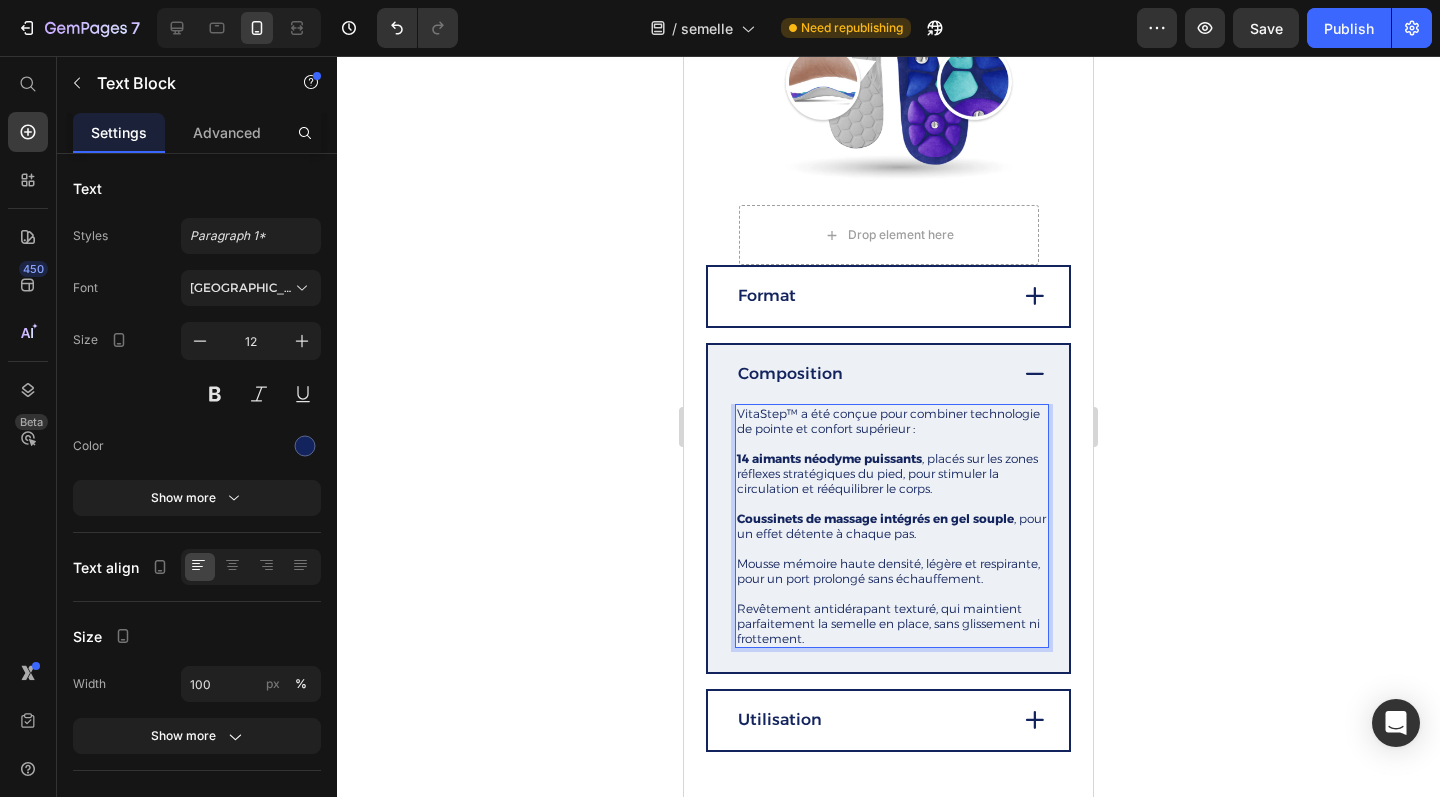 click on "Mousse mémoire haute densité, légère et respirante, pour un port prolongé sans échauffement." at bounding box center (892, 571) 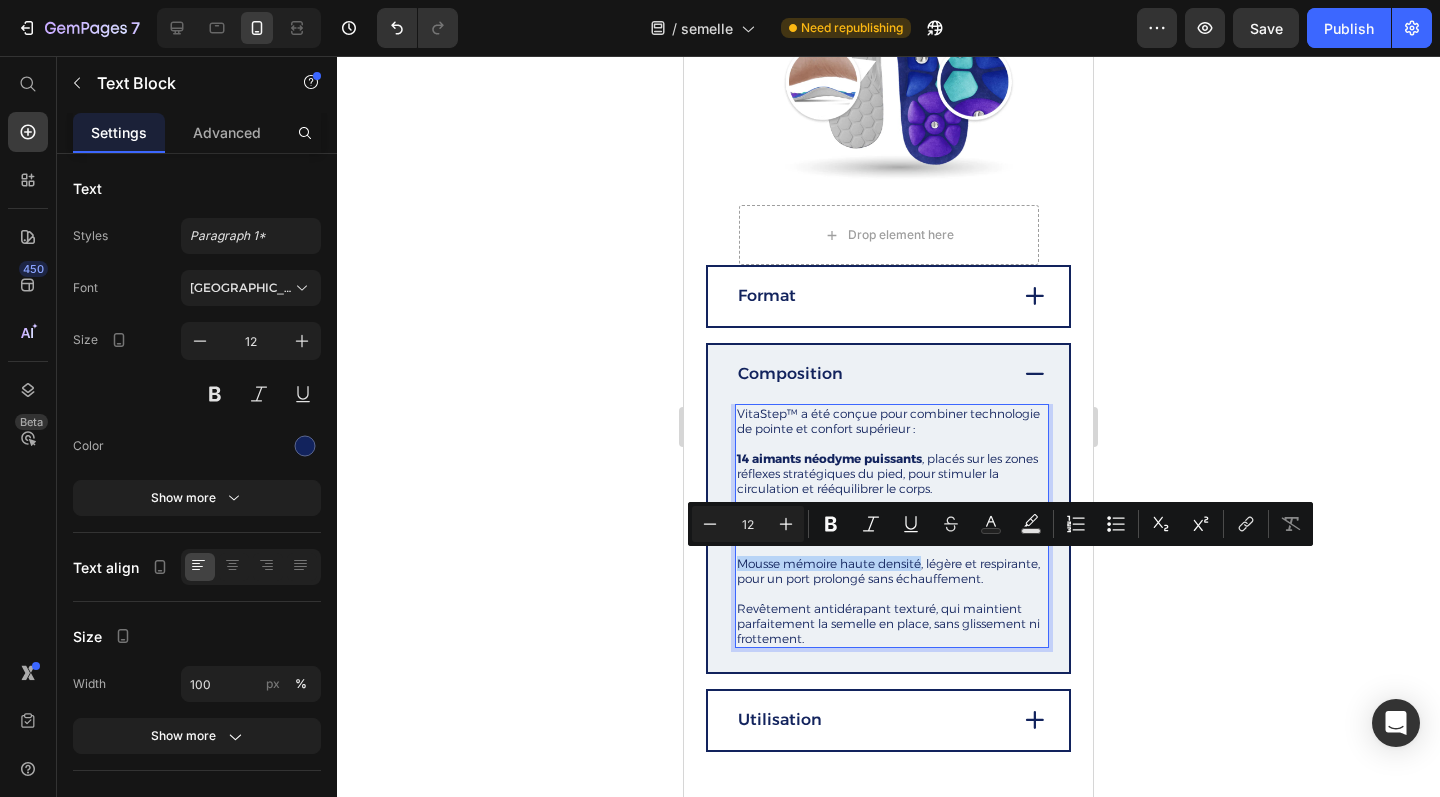 drag, startPoint x: 921, startPoint y: 564, endPoint x: 739, endPoint y: 566, distance: 182.01099 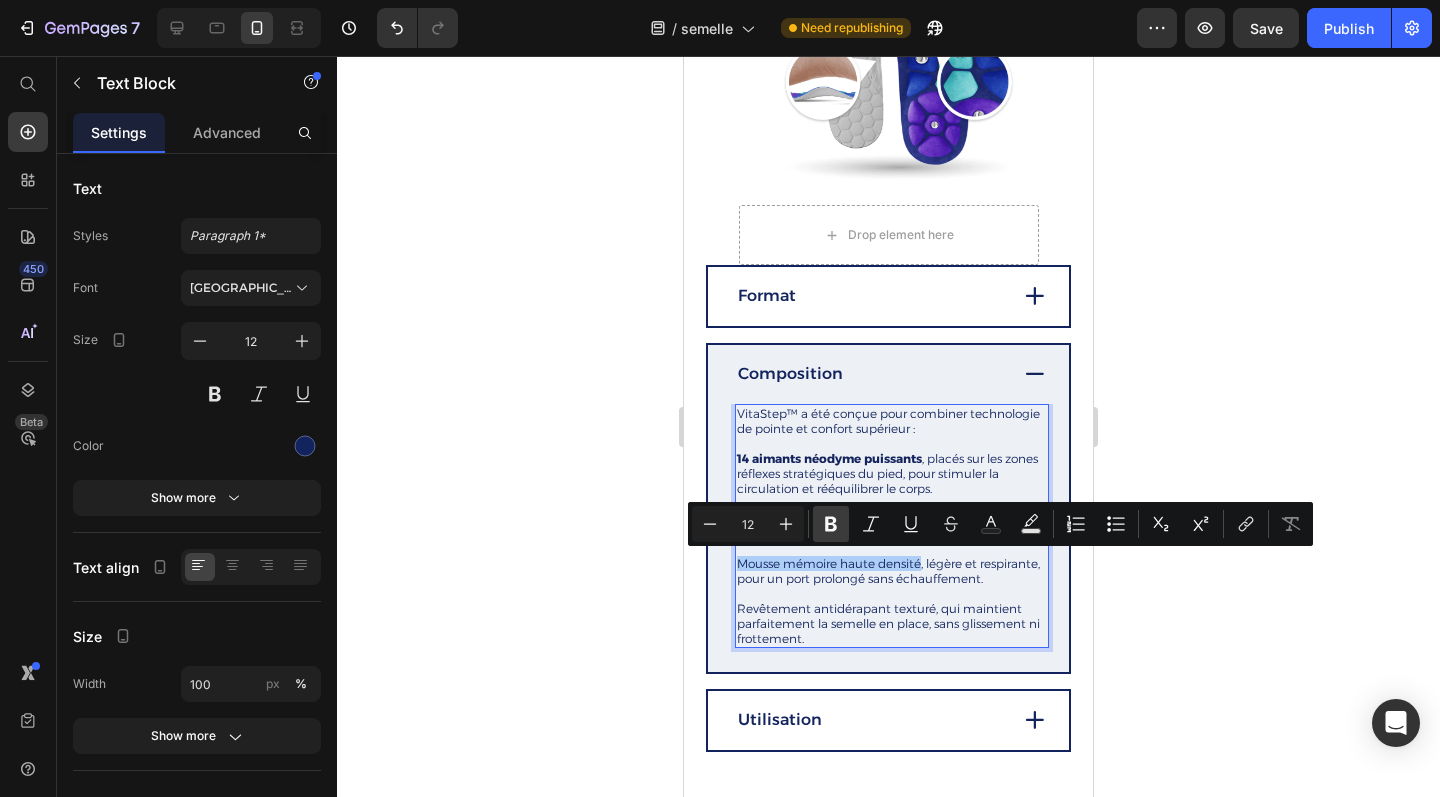 click 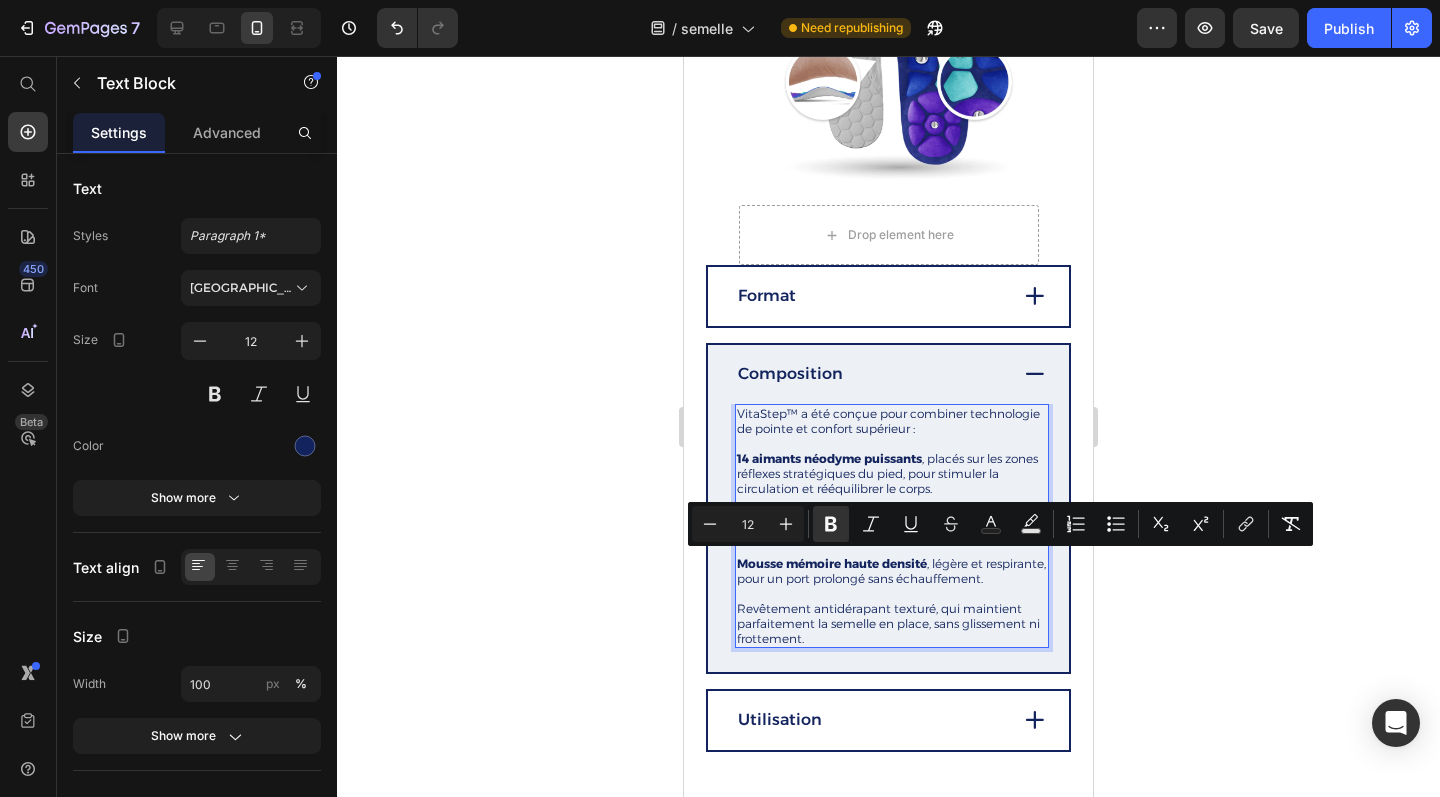 click on "Revêtement antidérapant texturé, qui maintient parfaitement la semelle en place, sans glissement ni frottement." at bounding box center (892, 623) 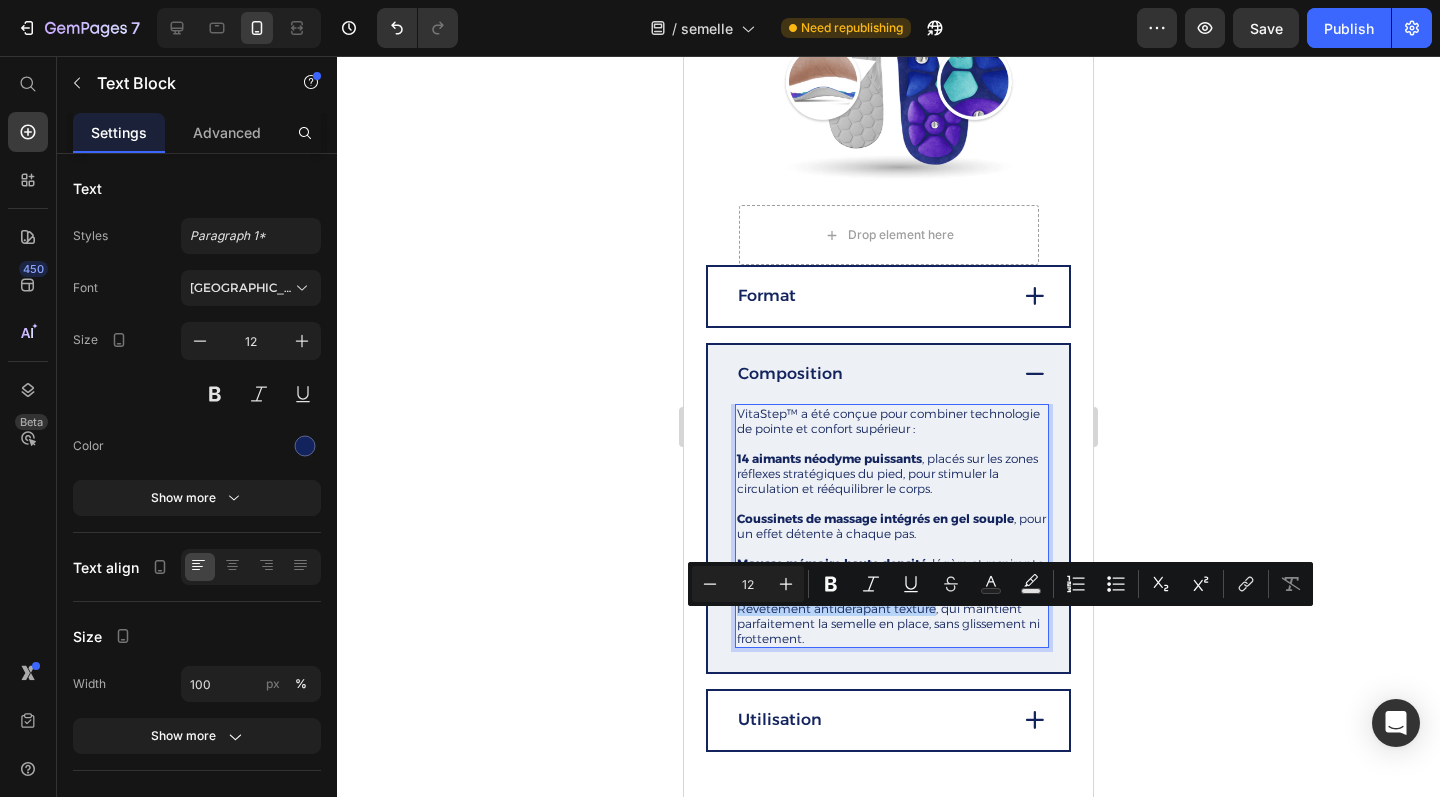 drag, startPoint x: 932, startPoint y: 621, endPoint x: 738, endPoint y: 622, distance: 194.00258 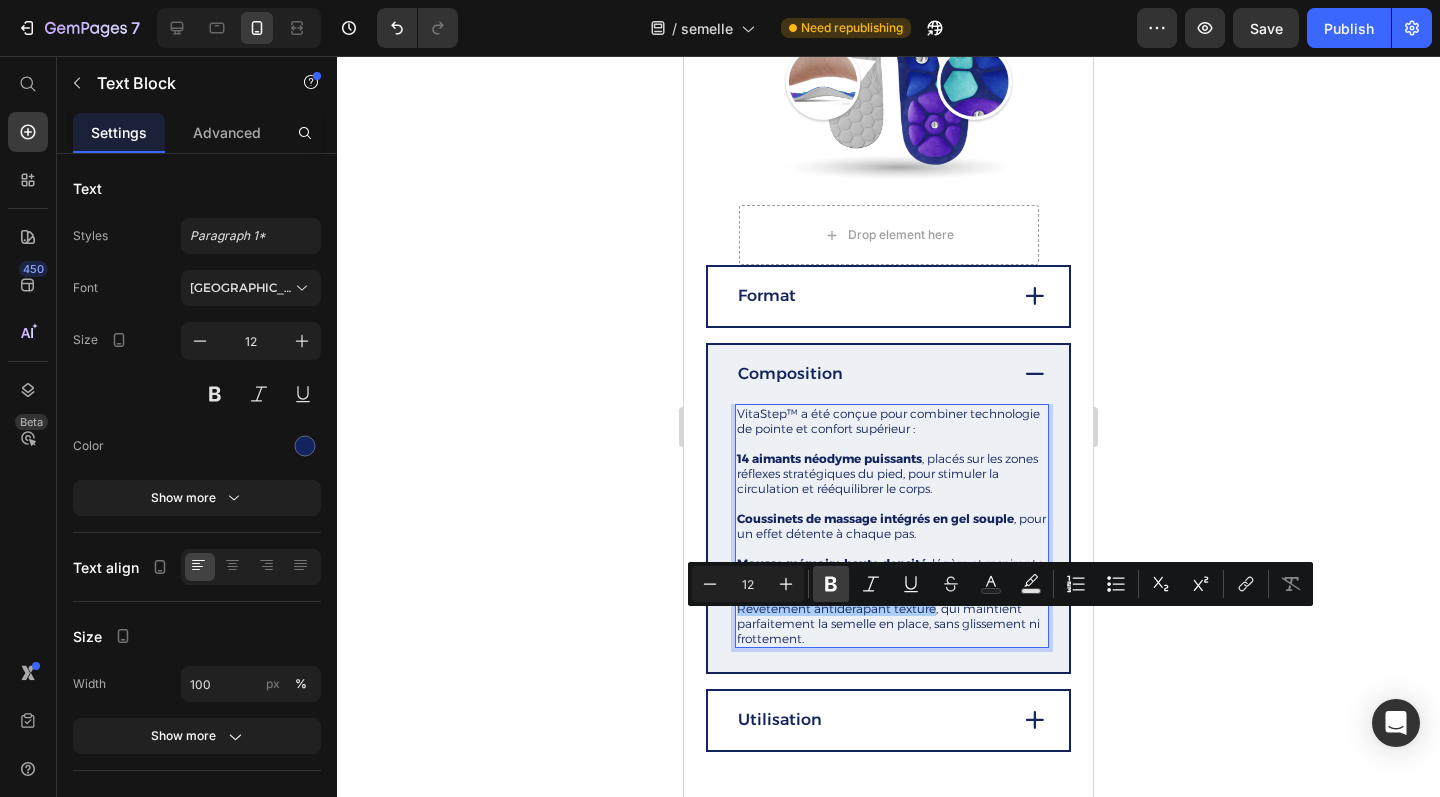 click 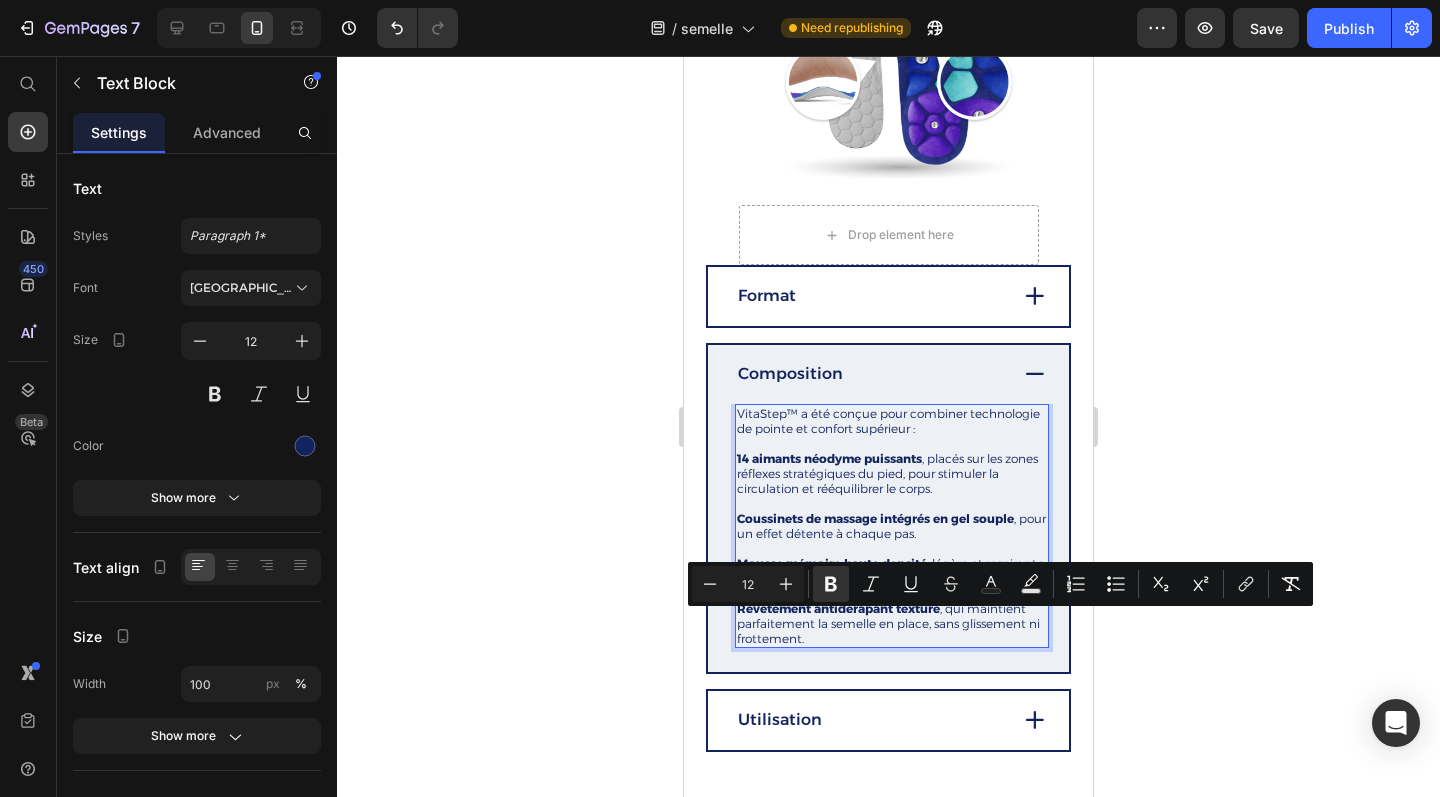 click on "VitaStep™ a été conçue pour combiner technologie de pointe et confort supérieur :" at bounding box center [892, 421] 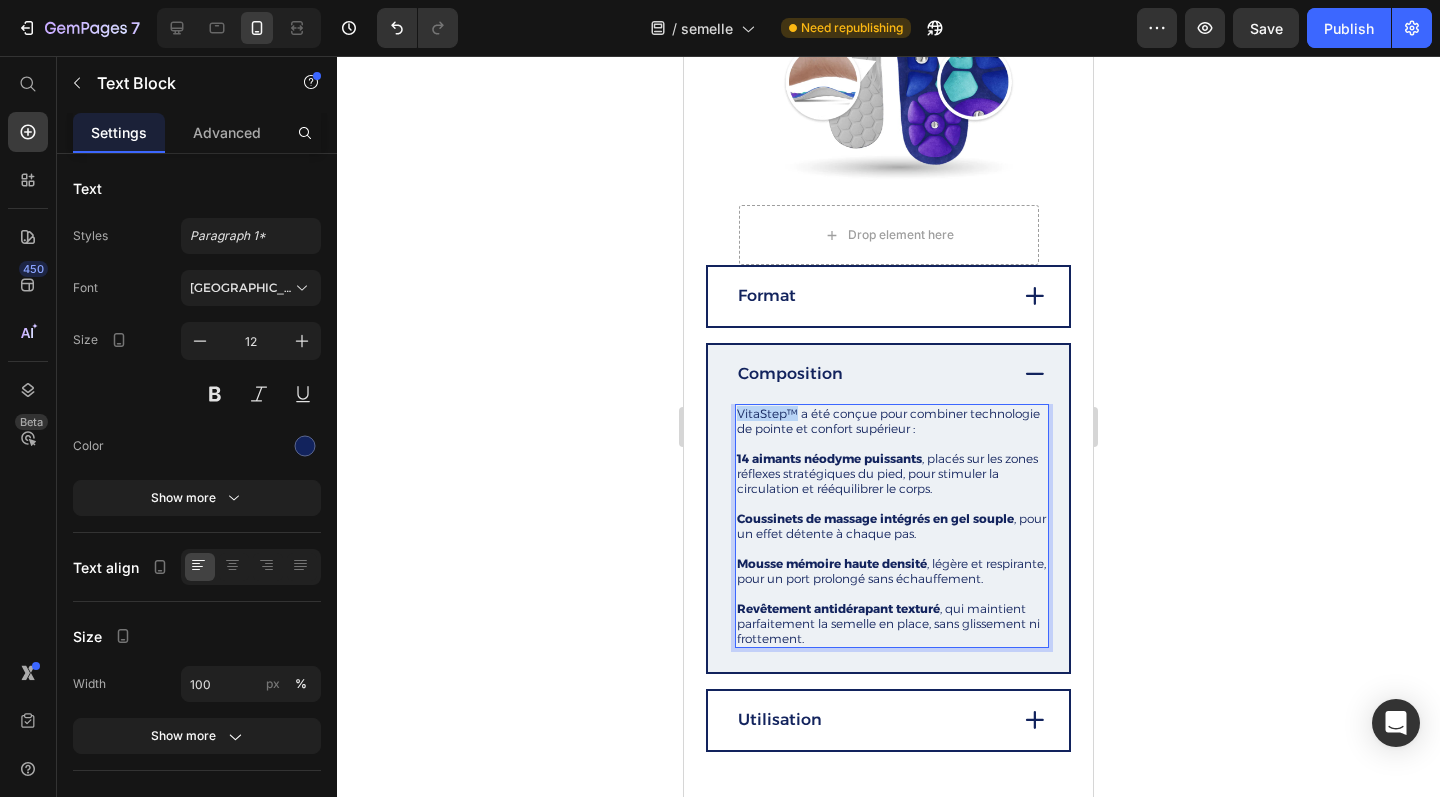 drag, startPoint x: 797, startPoint y: 411, endPoint x: 737, endPoint y: 411, distance: 60 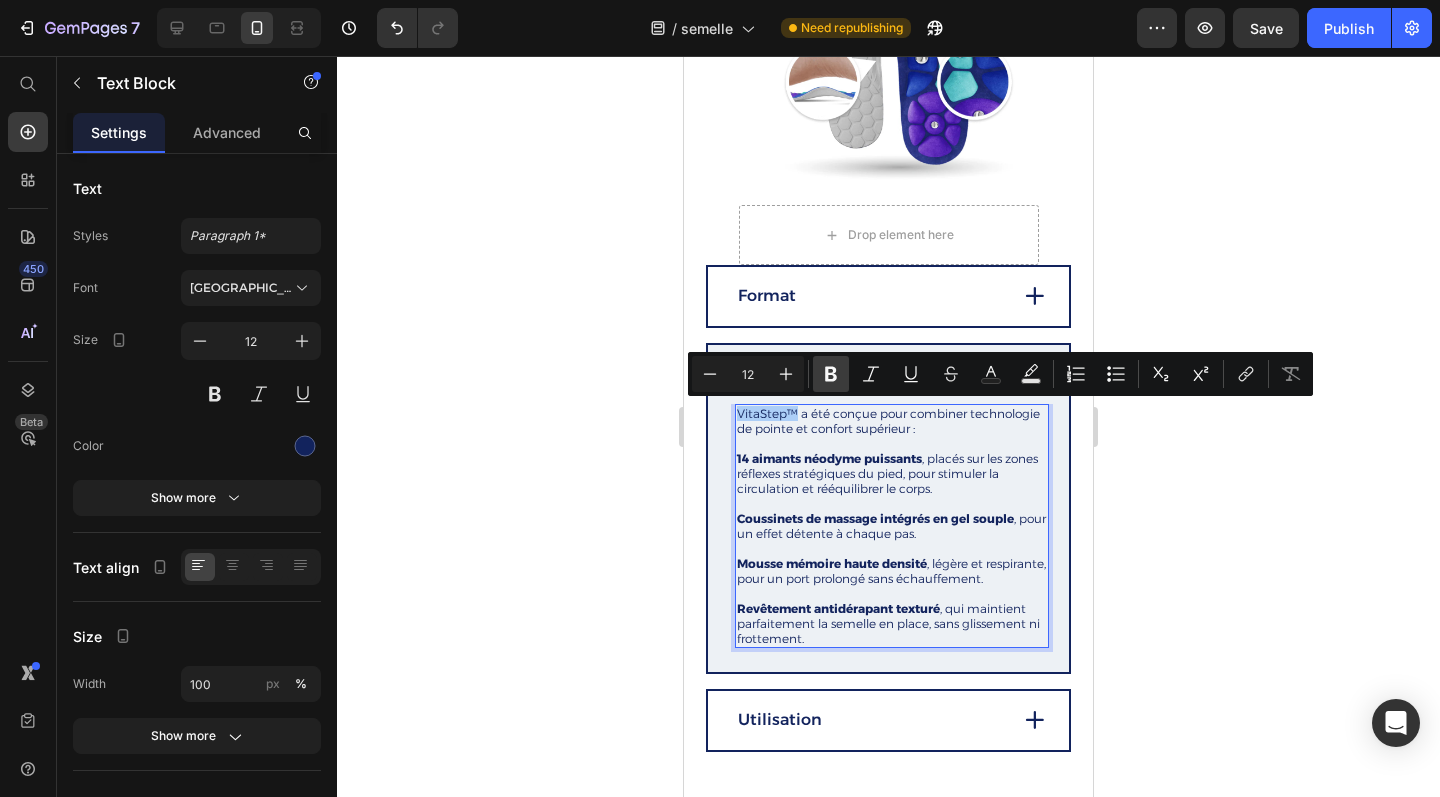 click 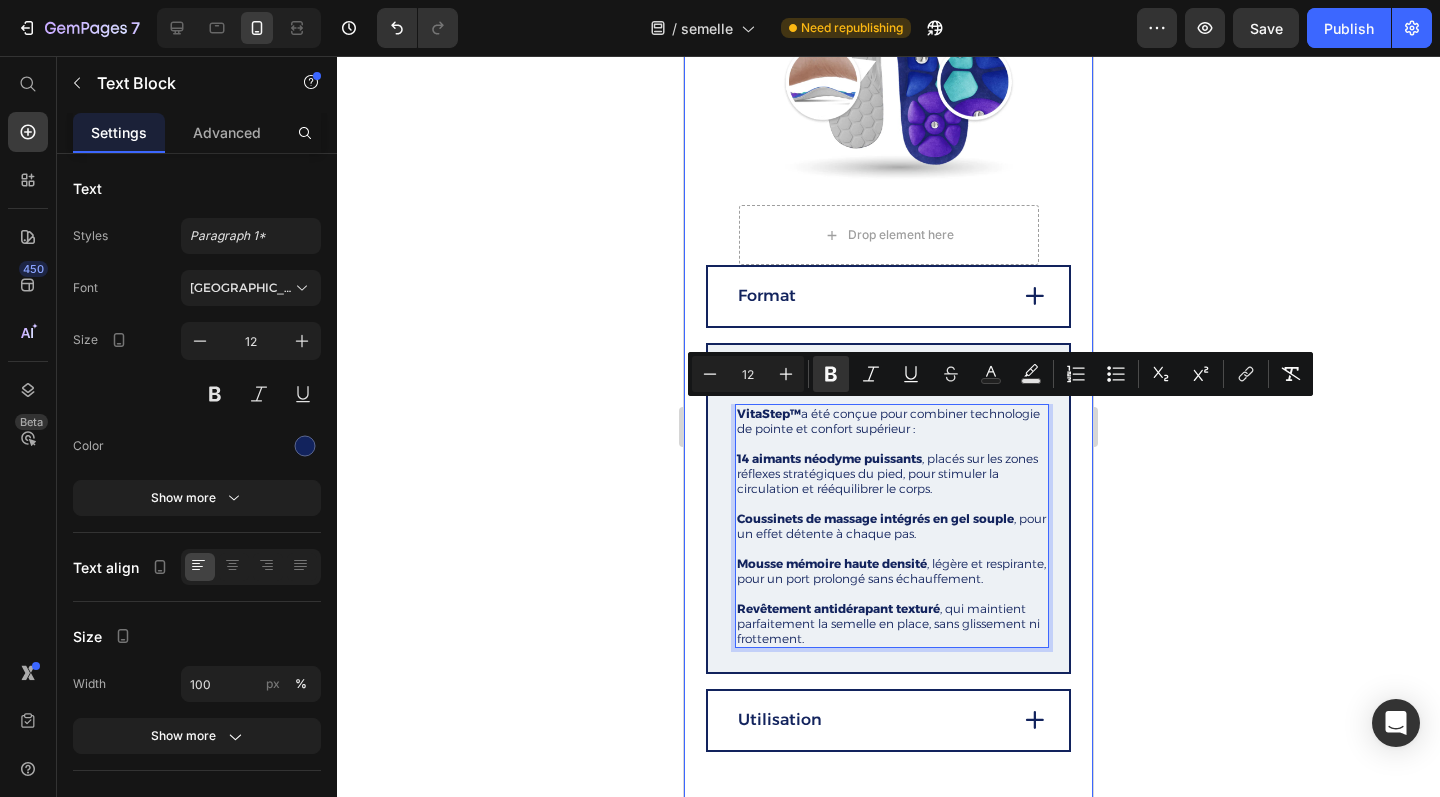 click 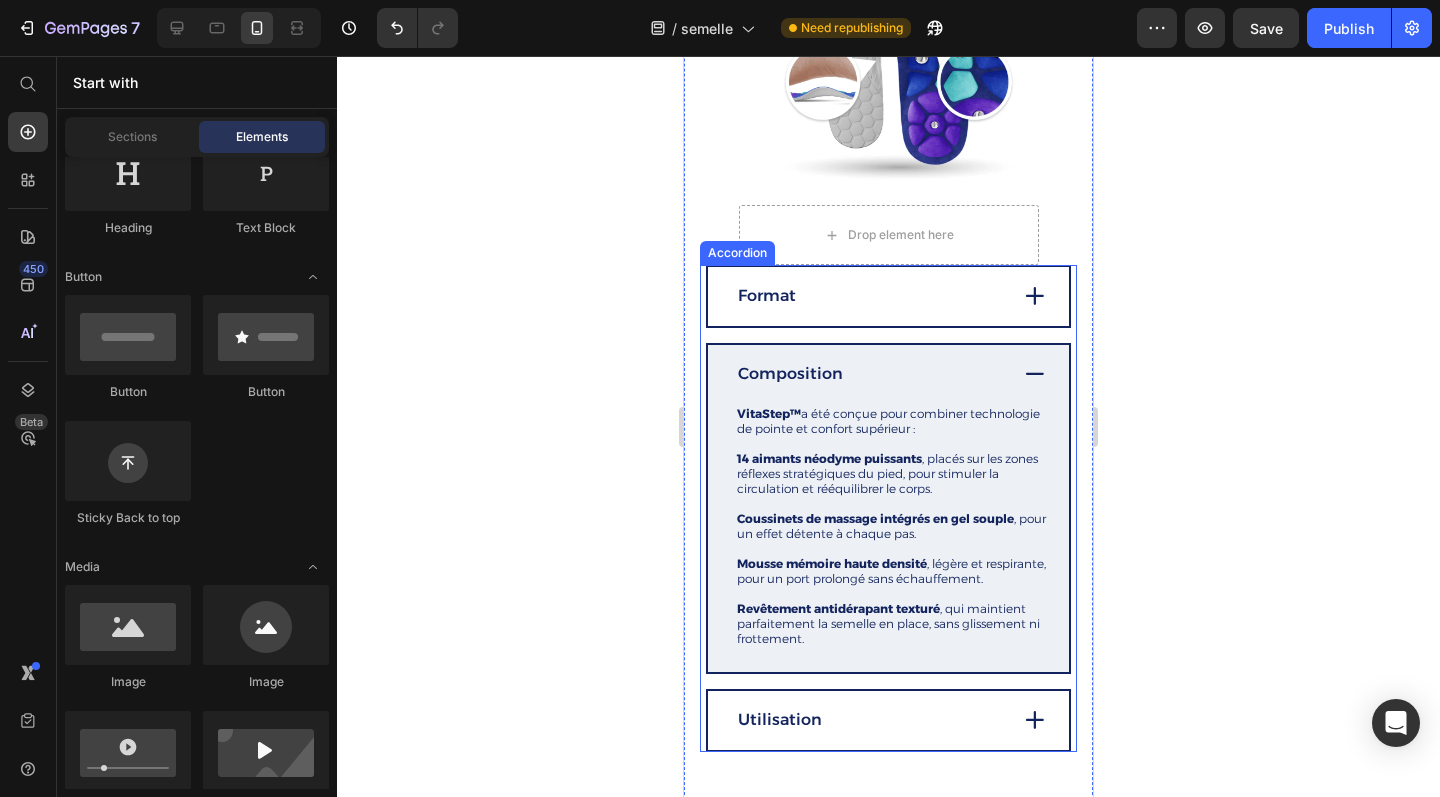 click 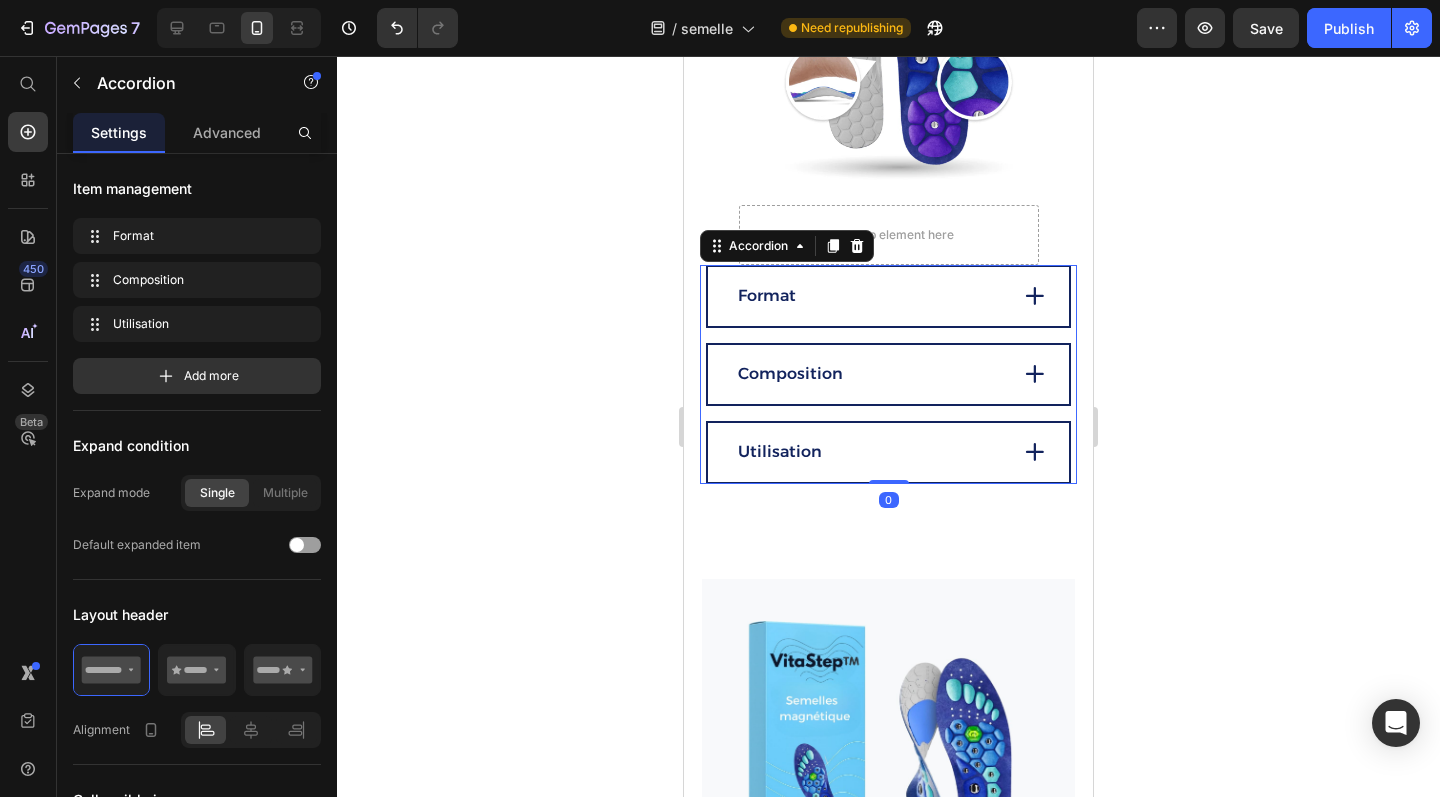 click 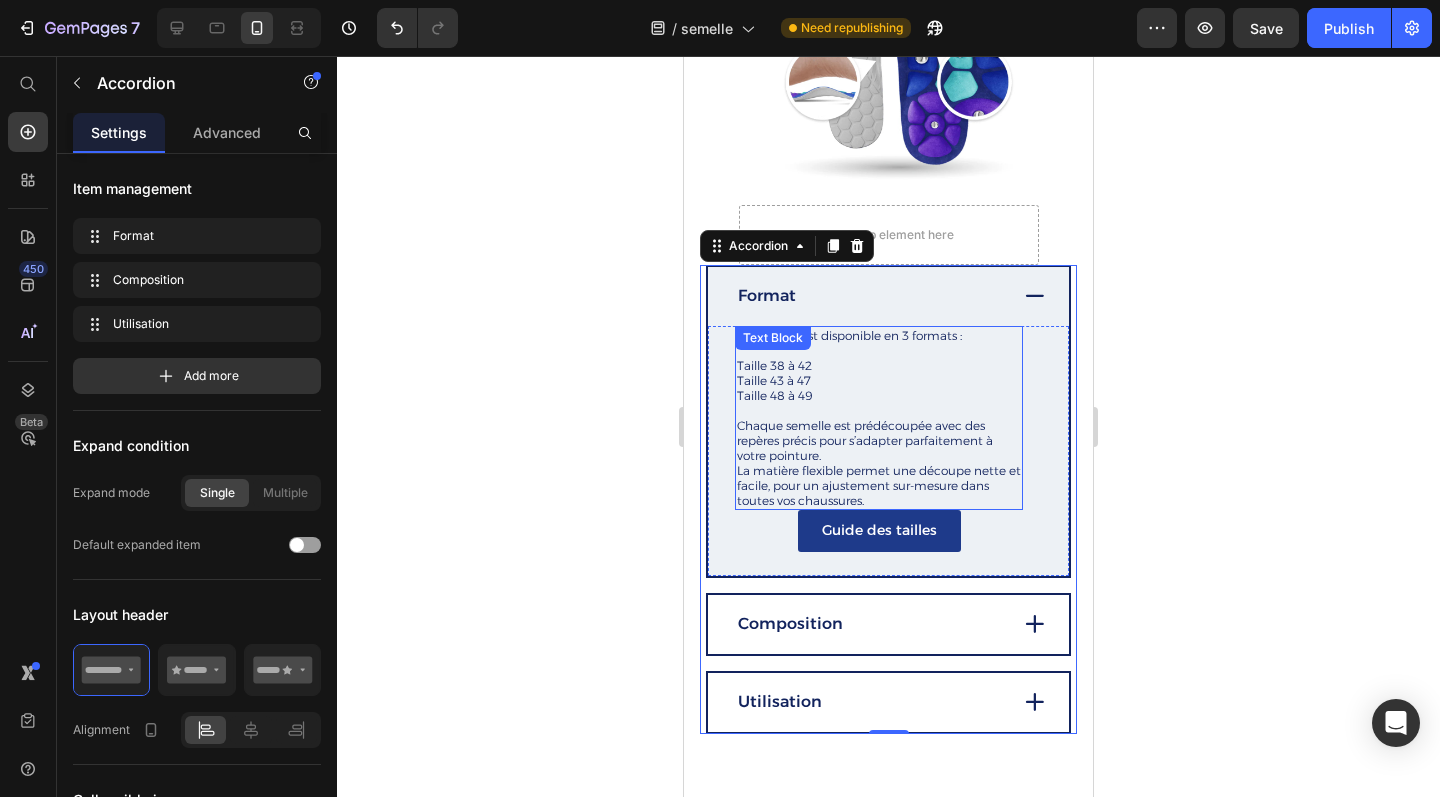 click on "La matière flexible permet une découpe nette et facile, pour un ajustement sur-mesure dans toutes vos chaussures." at bounding box center (879, 485) 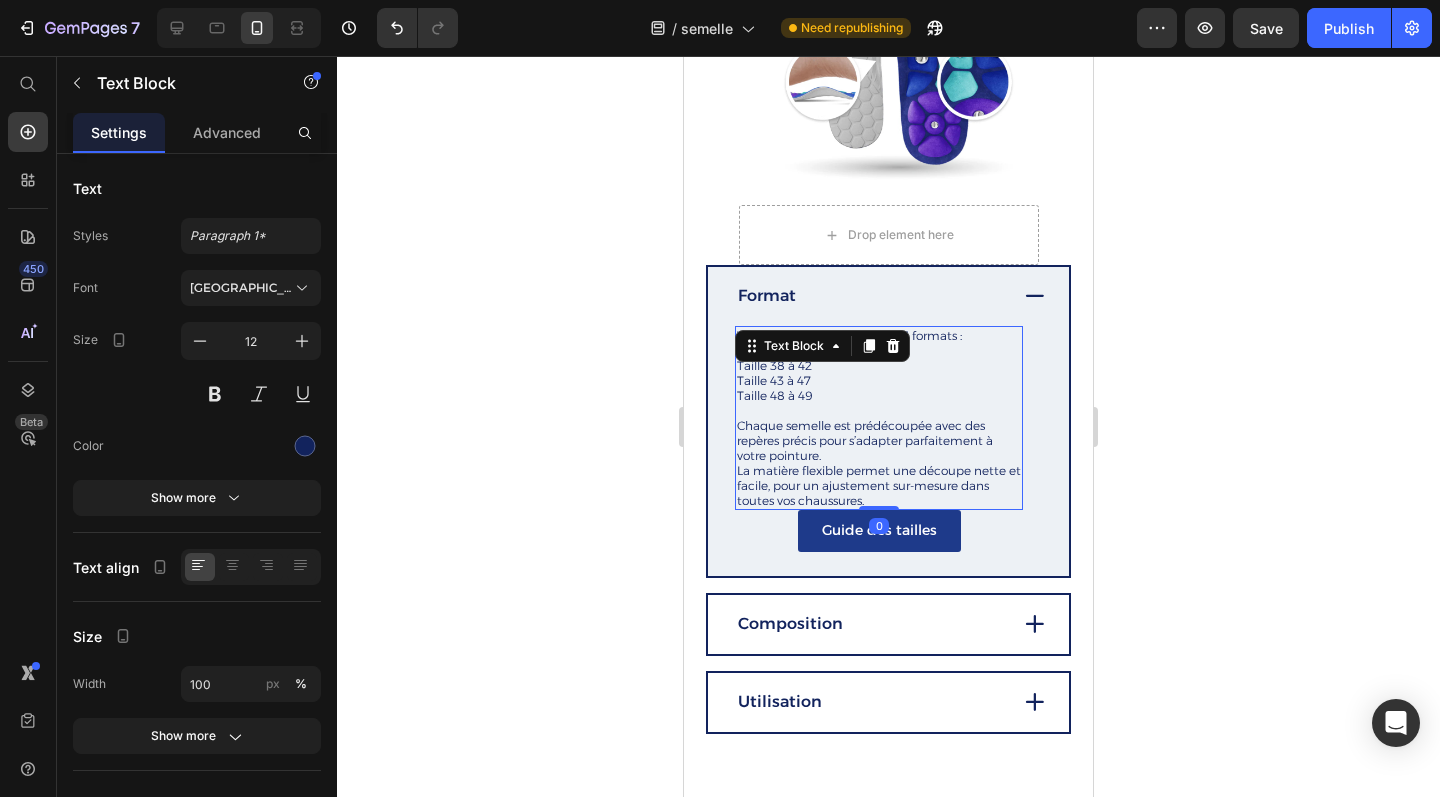 click on "La matière flexible permet une découpe nette et facile, pour un ajustement sur-mesure dans toutes vos chaussures." at bounding box center (879, 485) 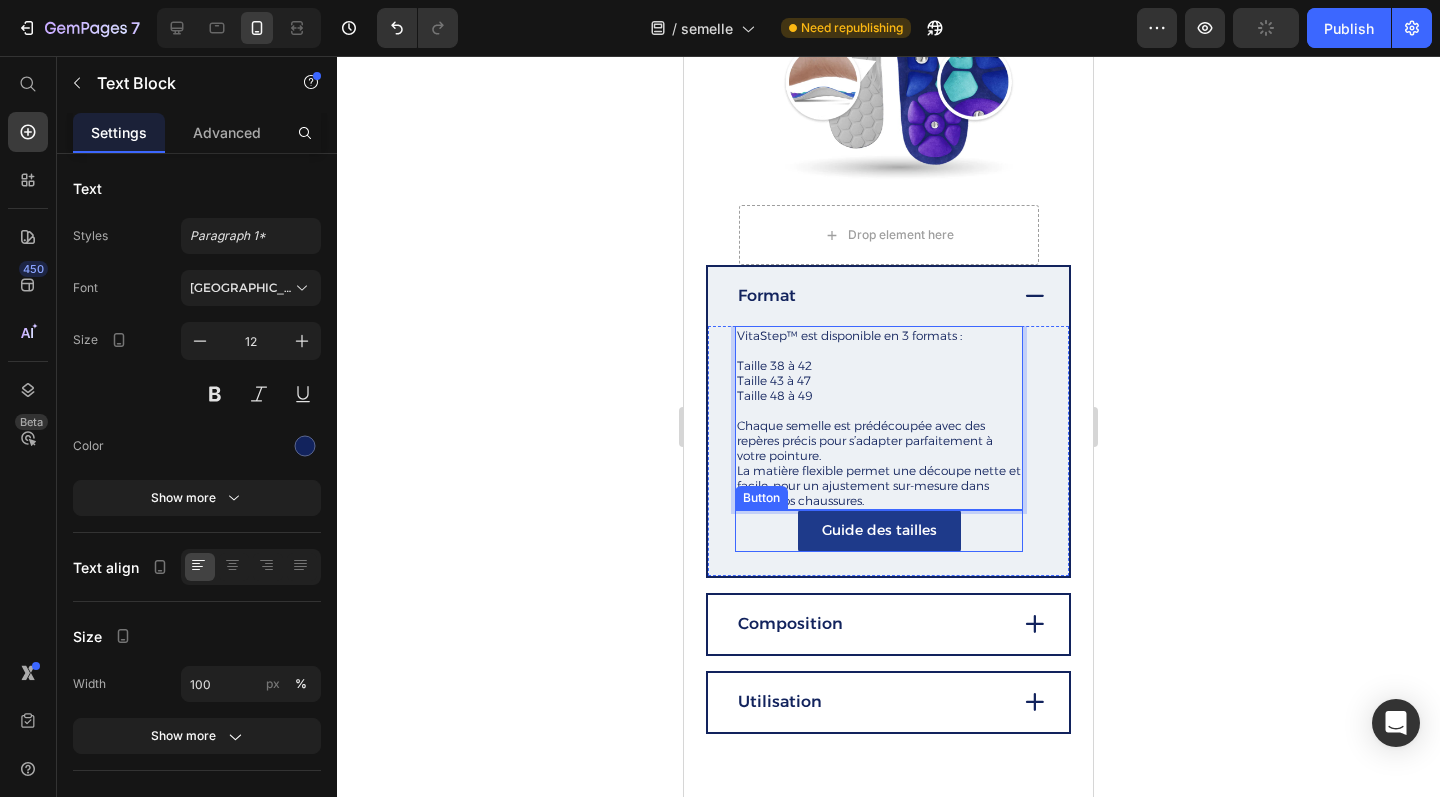 click on "Guide des tailles Button" at bounding box center [879, 530] 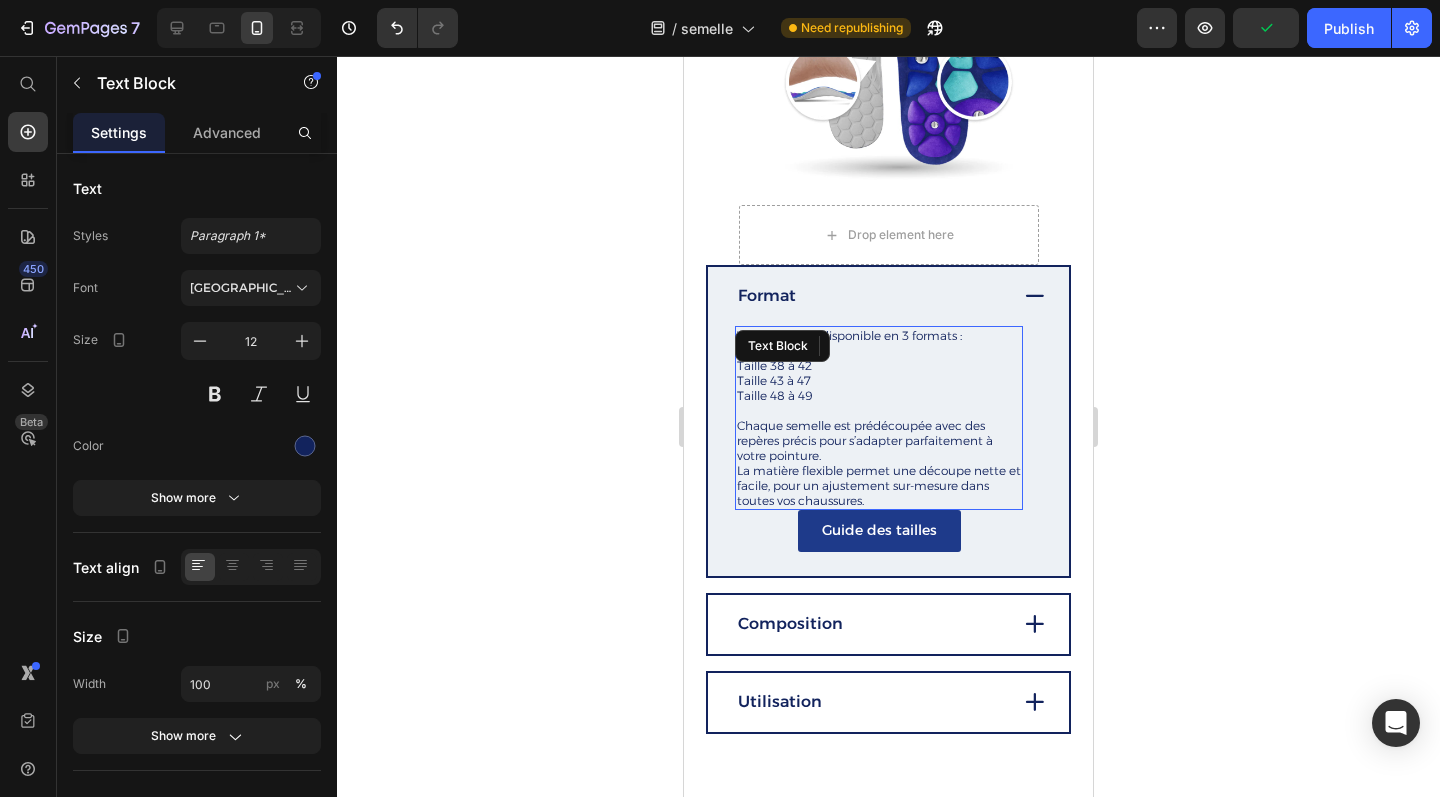 click on "La matière flexible permet une découpe nette et facile, pour un ajustement sur-mesure dans toutes vos chaussures." at bounding box center (879, 485) 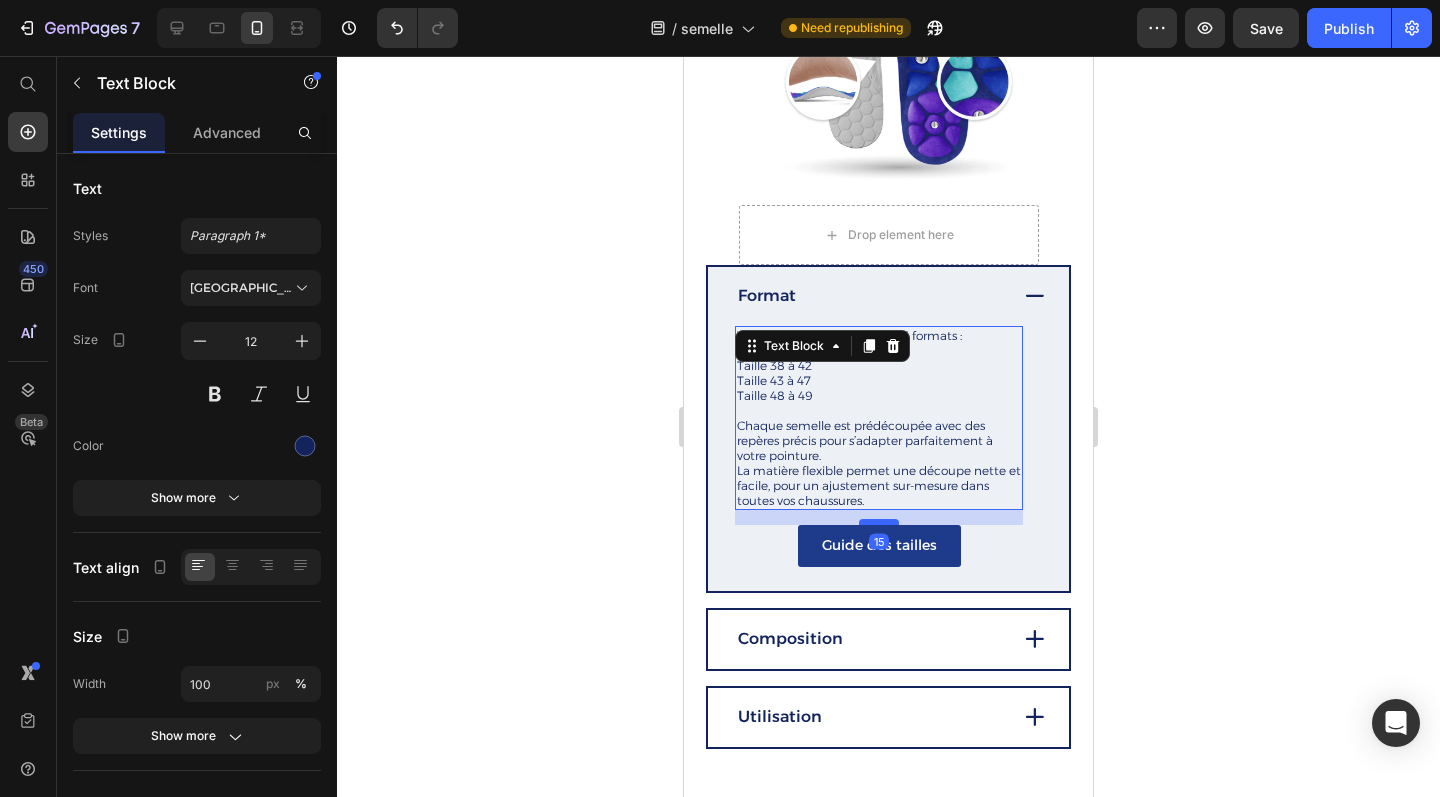 drag, startPoint x: 880, startPoint y: 506, endPoint x: 880, endPoint y: 521, distance: 15 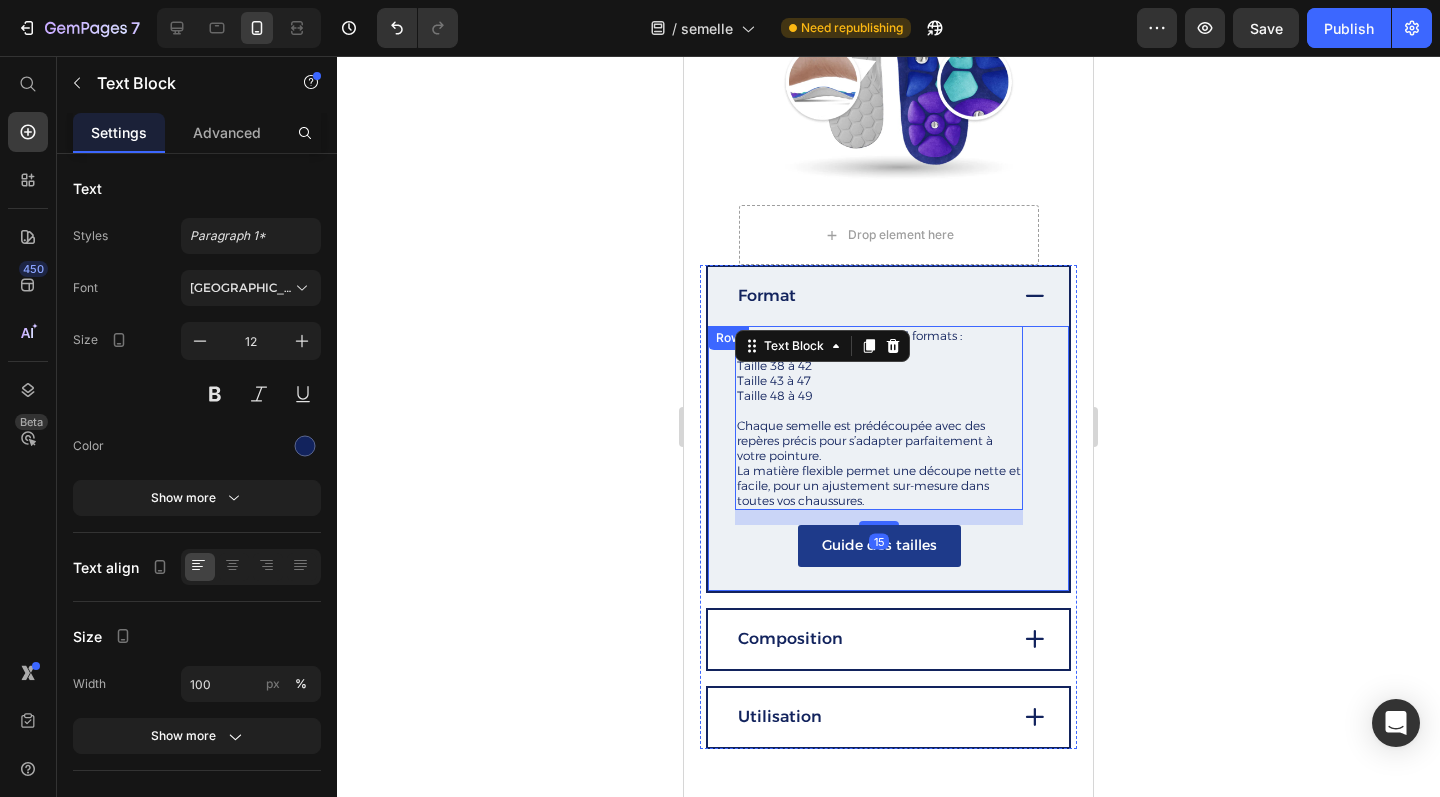 click 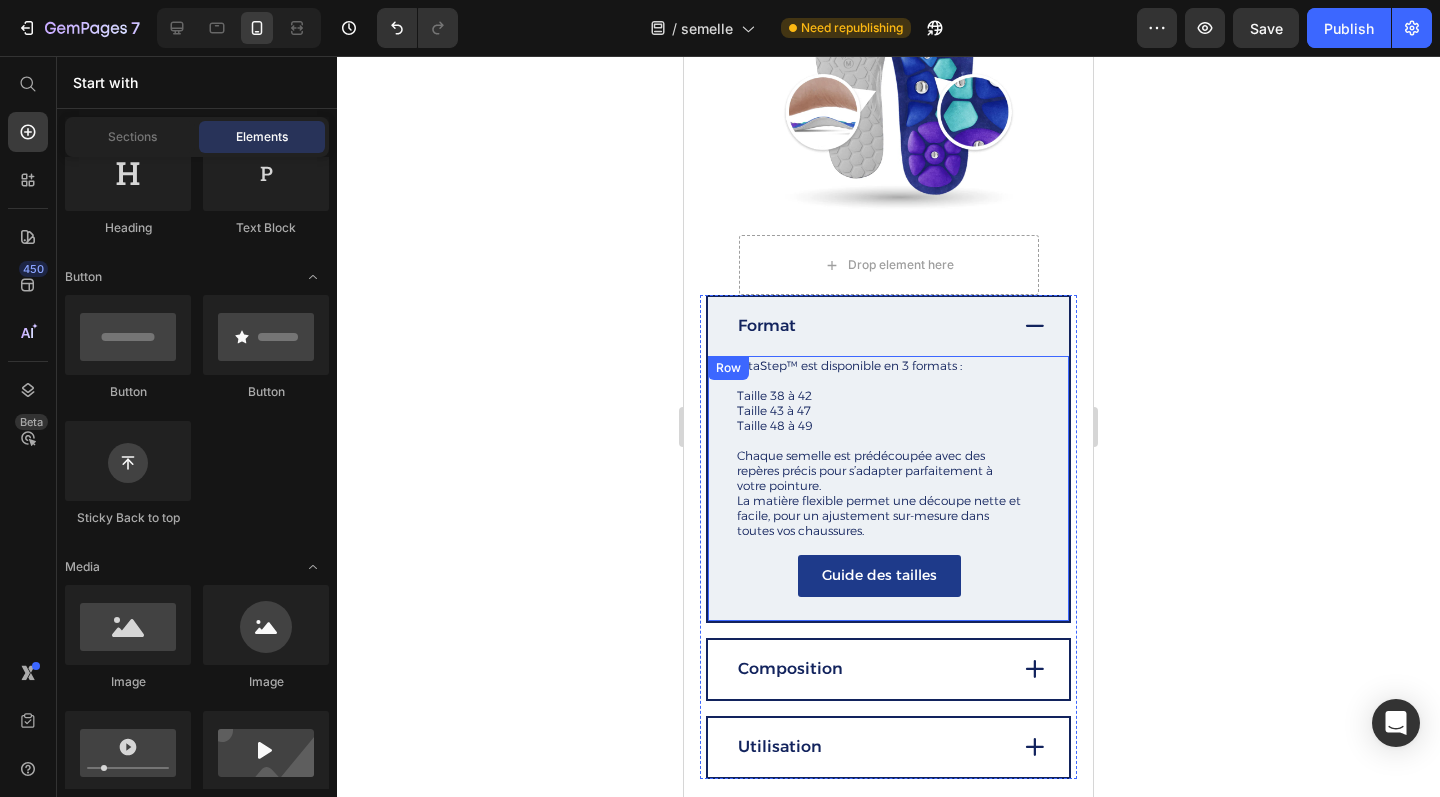 scroll, scrollTop: 3218, scrollLeft: 0, axis: vertical 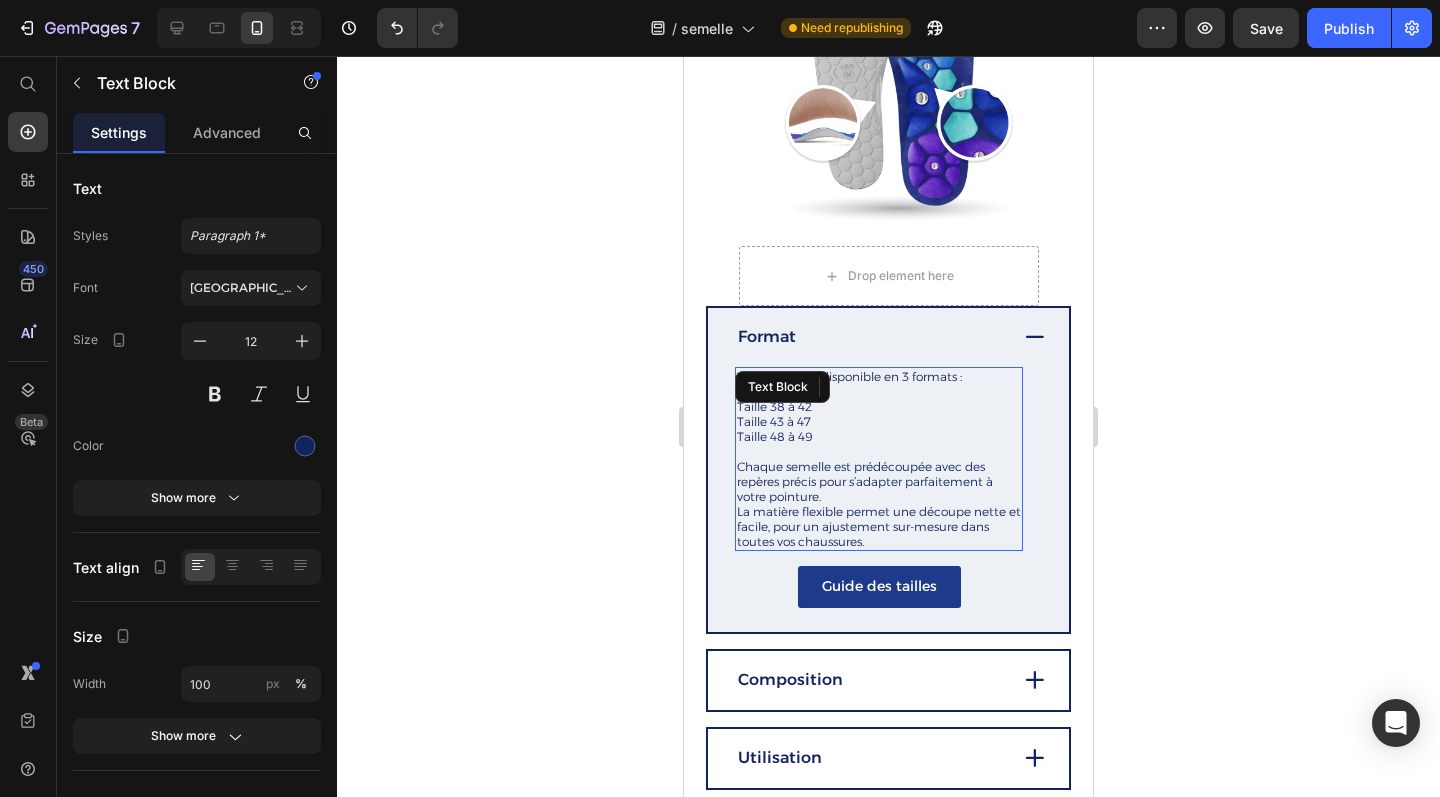 click on "Taille 38 à 42" at bounding box center (879, 406) 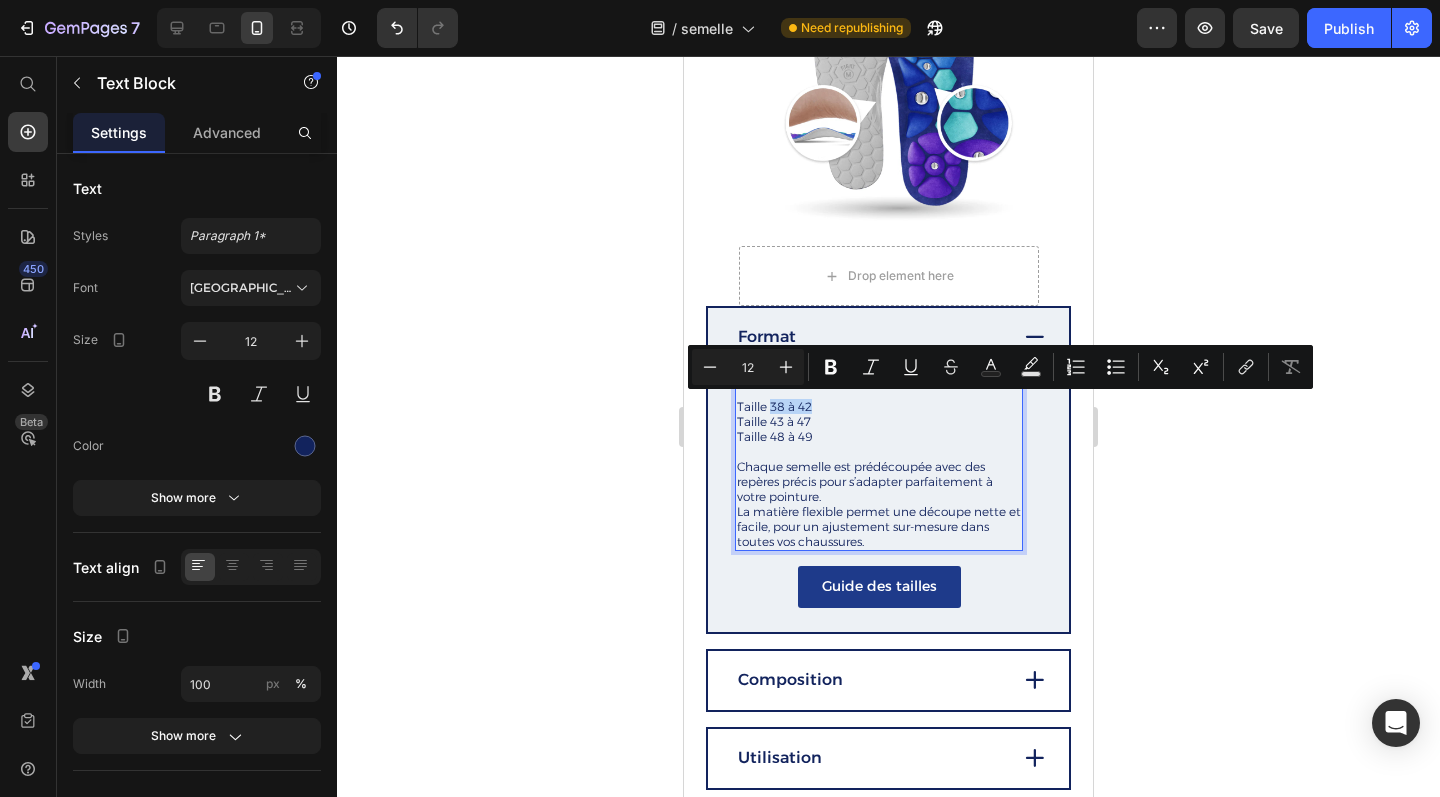drag, startPoint x: 814, startPoint y: 404, endPoint x: 771, endPoint y: 406, distance: 43.046486 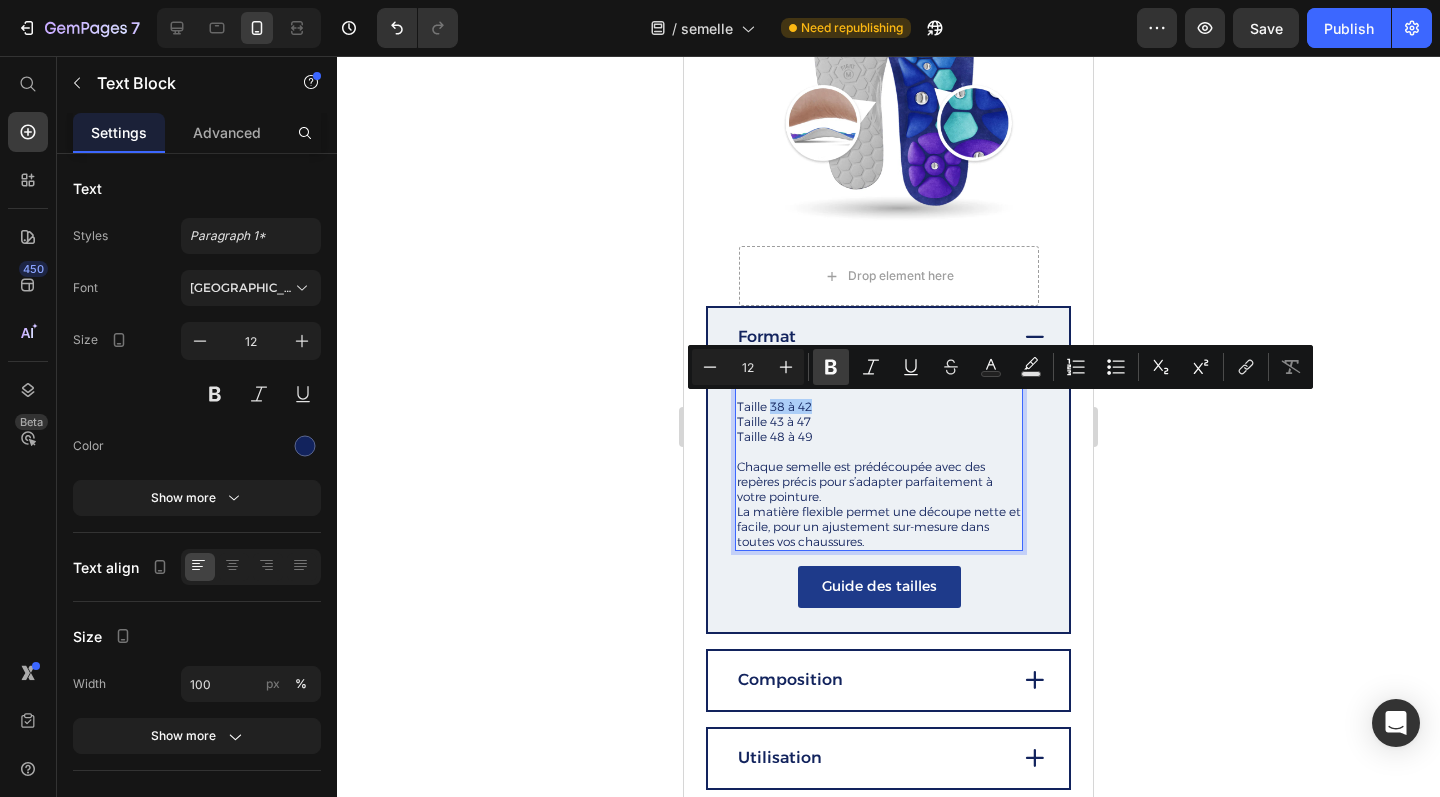 click 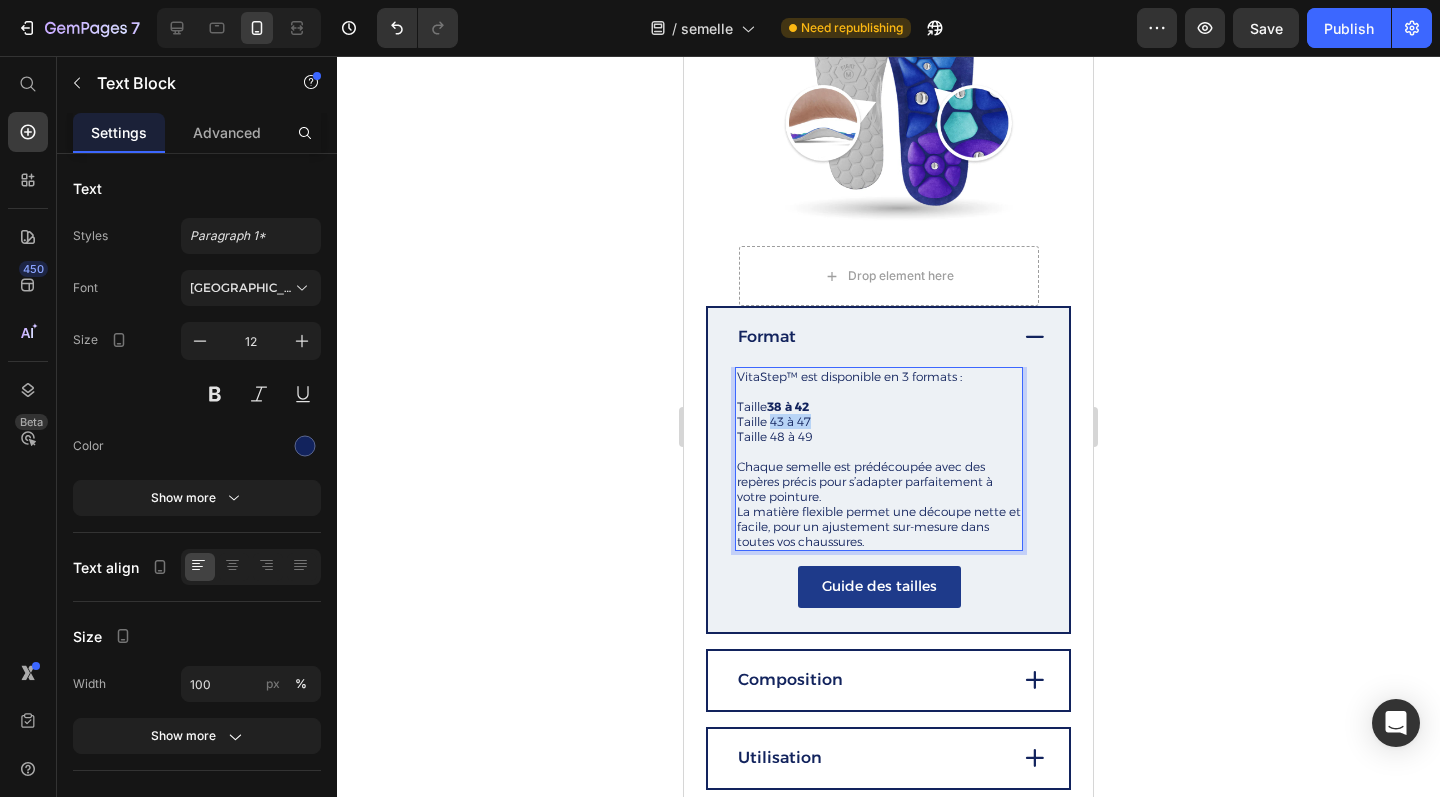 drag, startPoint x: 811, startPoint y: 417, endPoint x: 773, endPoint y: 419, distance: 38.052597 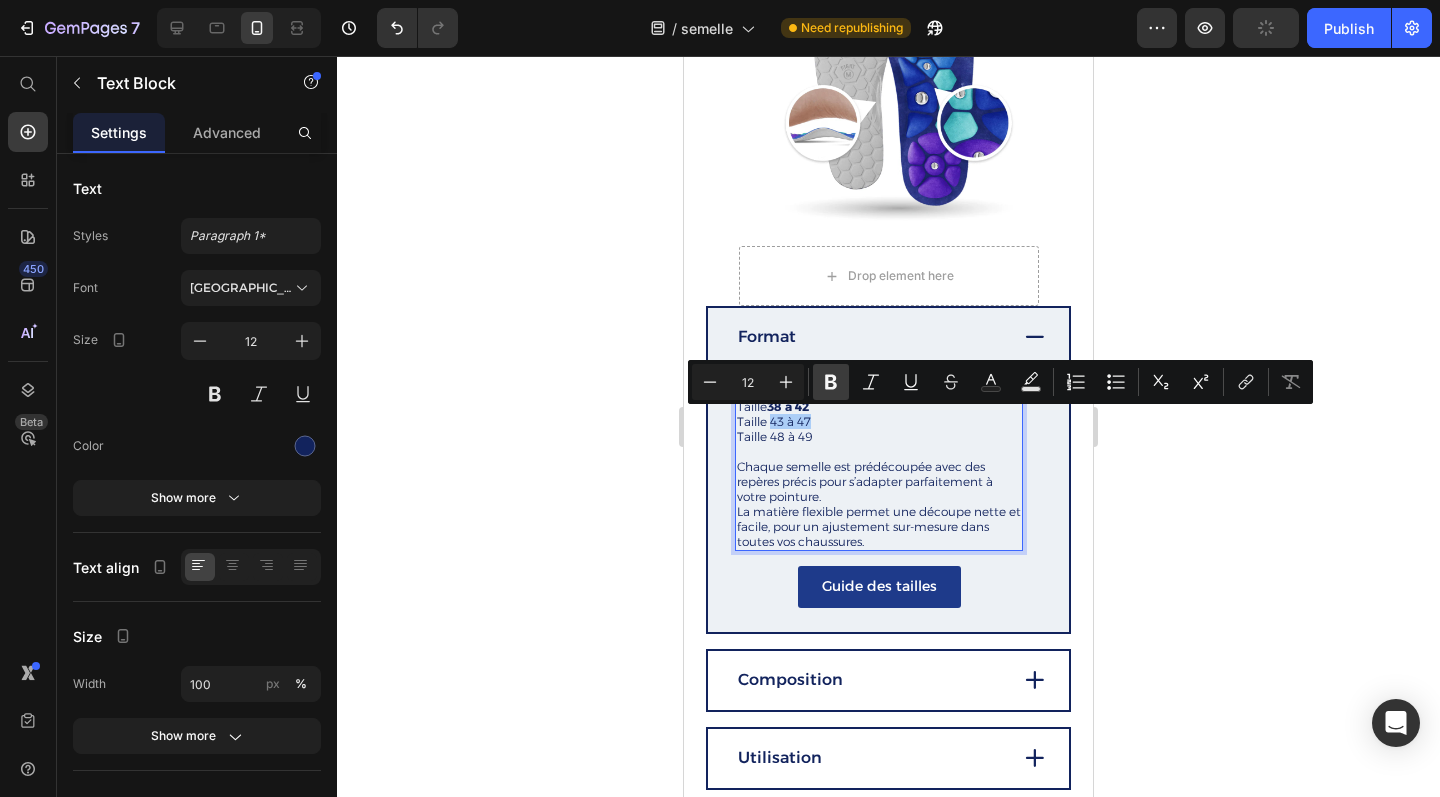 click 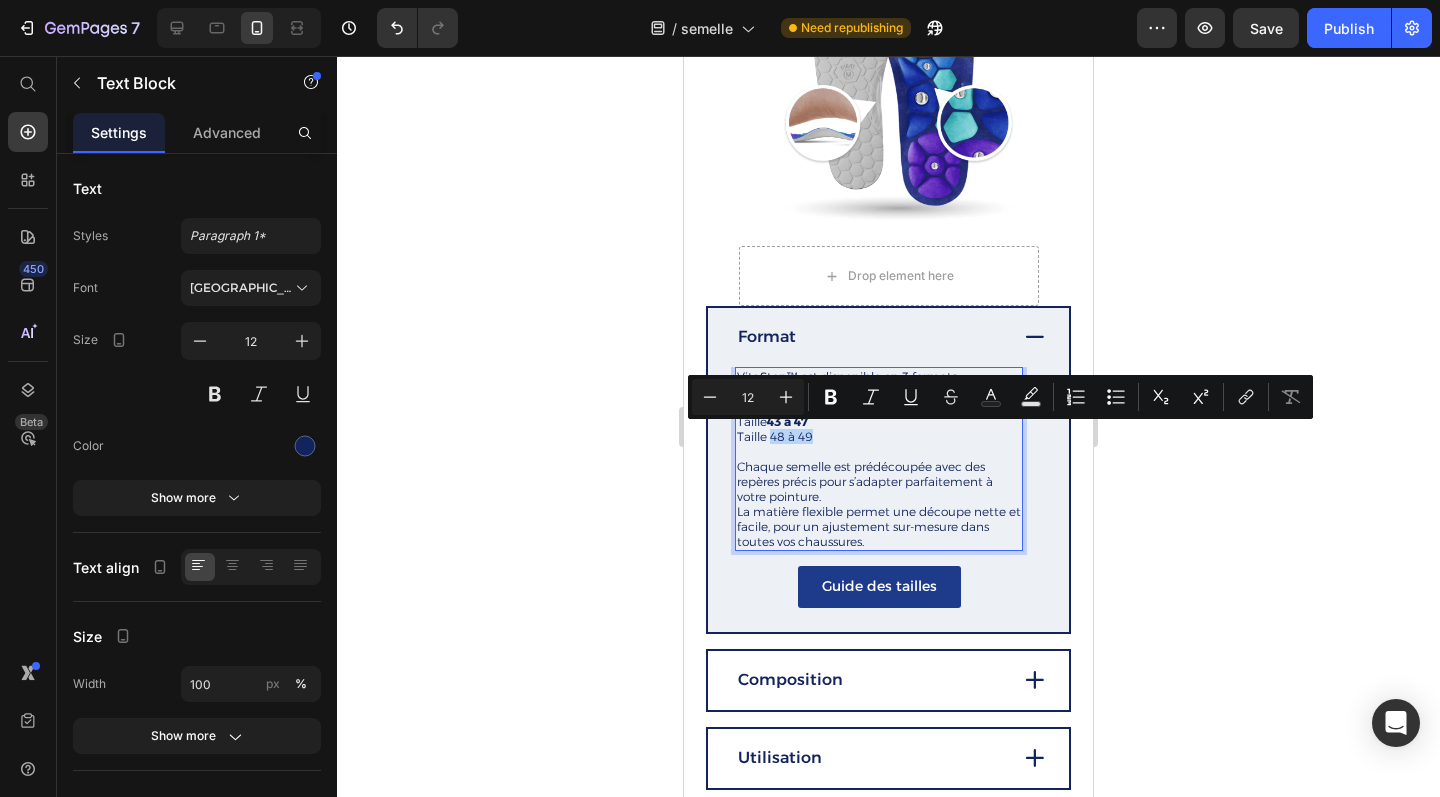 drag, startPoint x: 820, startPoint y: 433, endPoint x: 770, endPoint y: 434, distance: 50.01 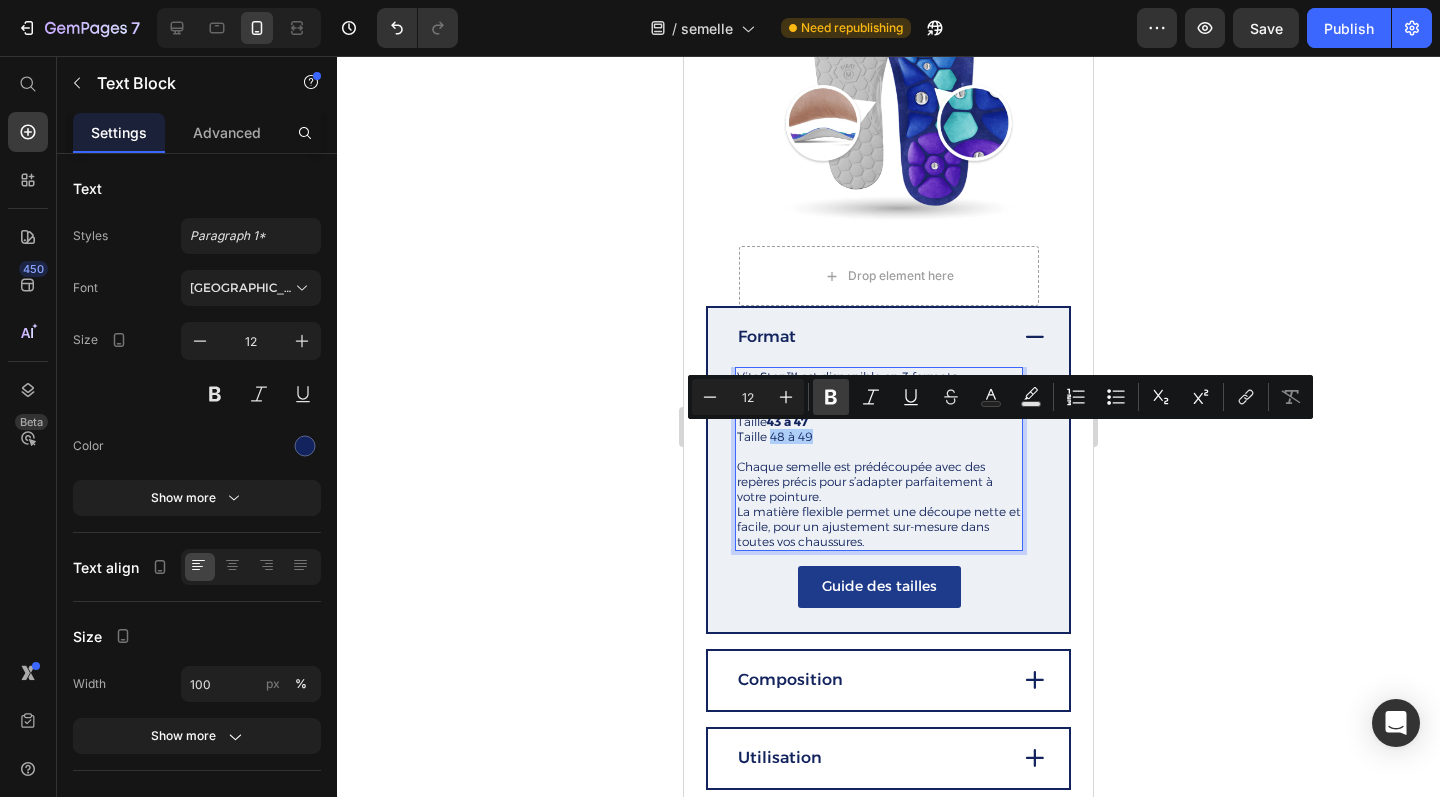 click 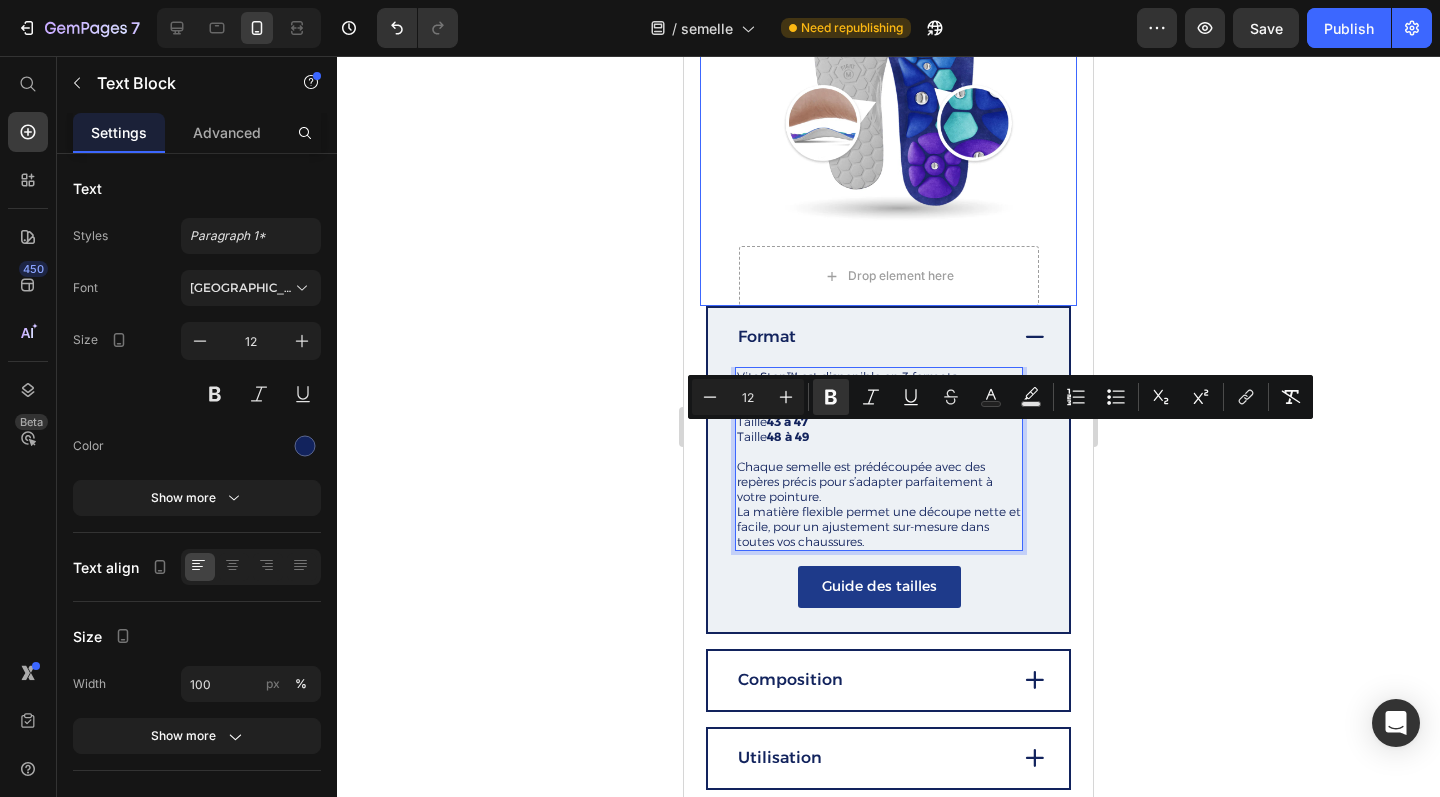 click 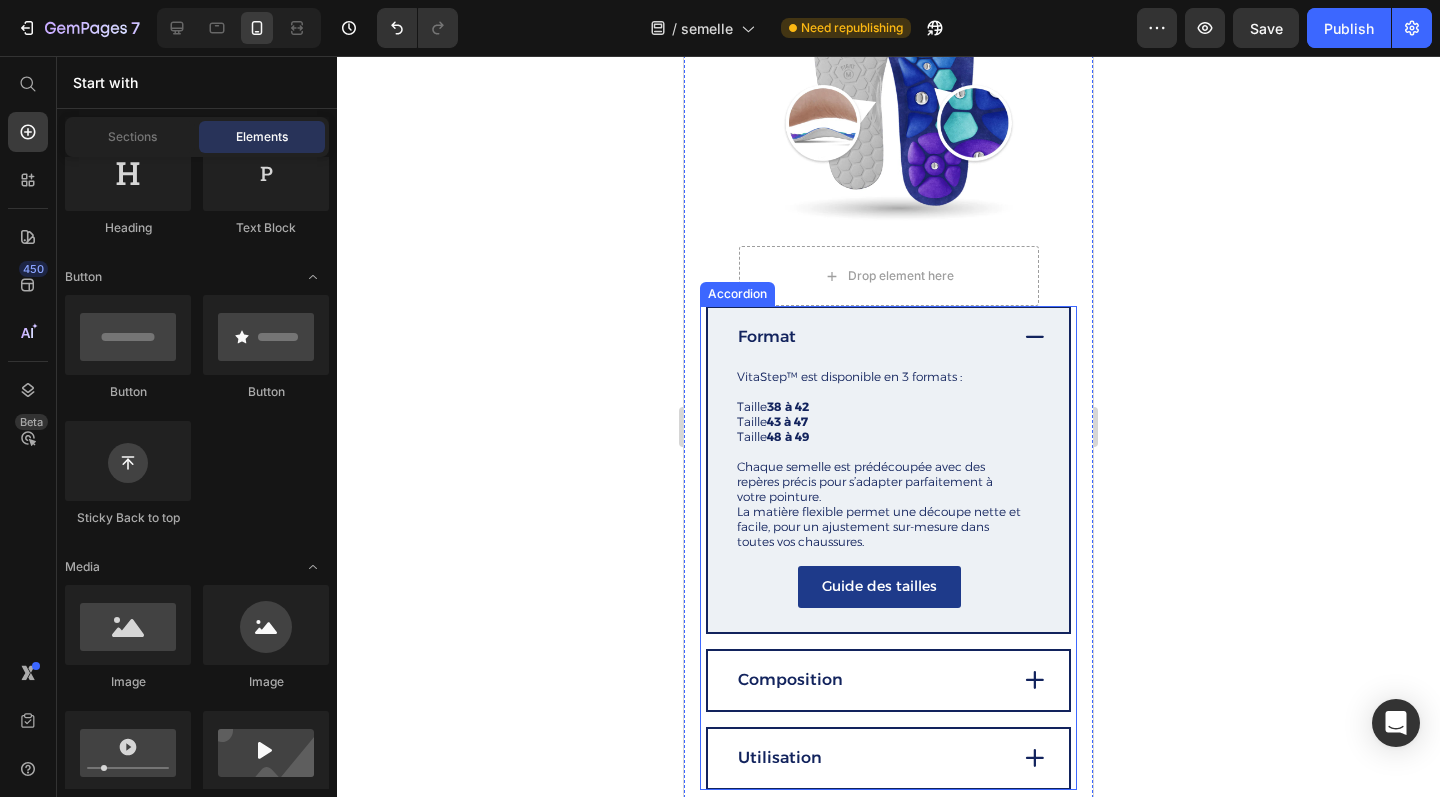 click 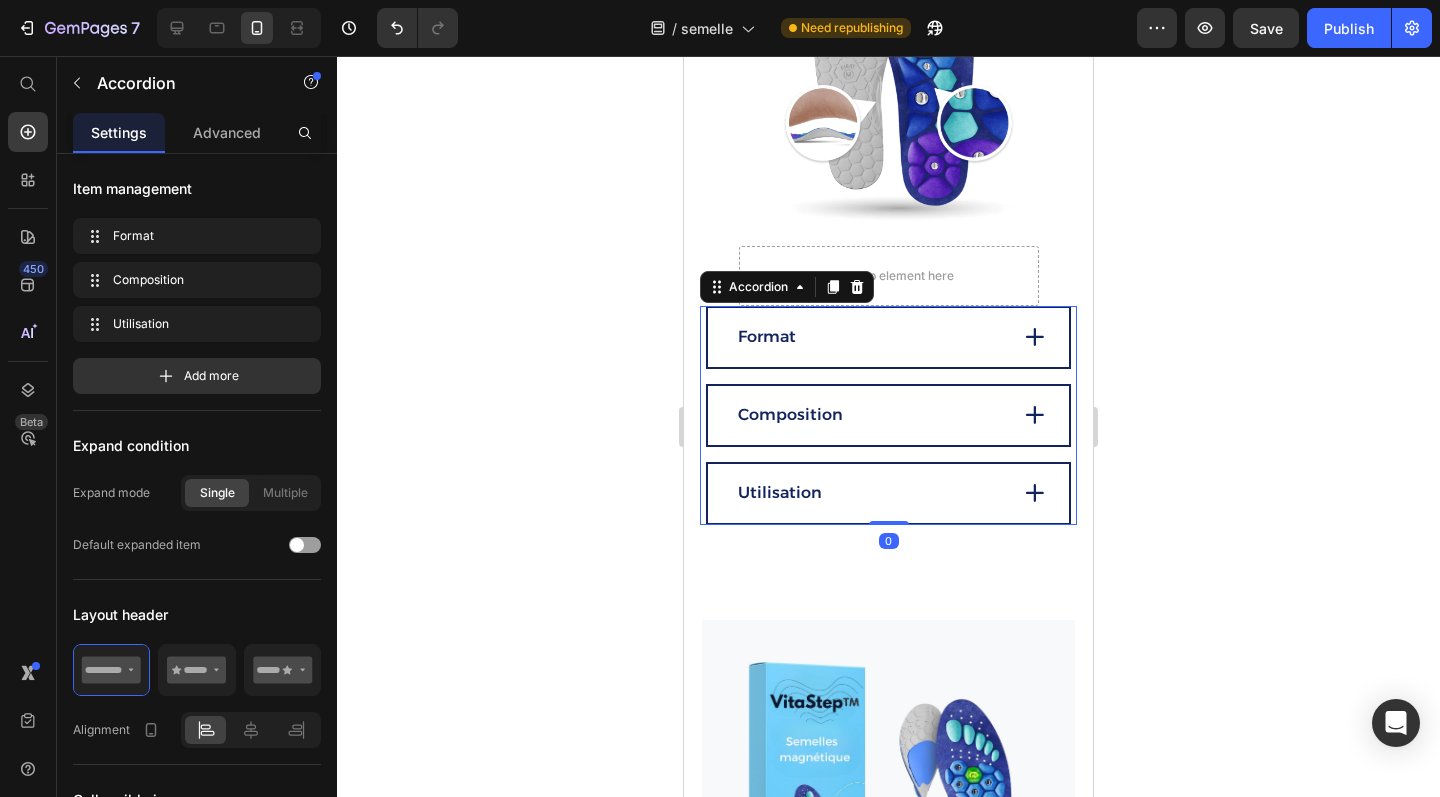 click 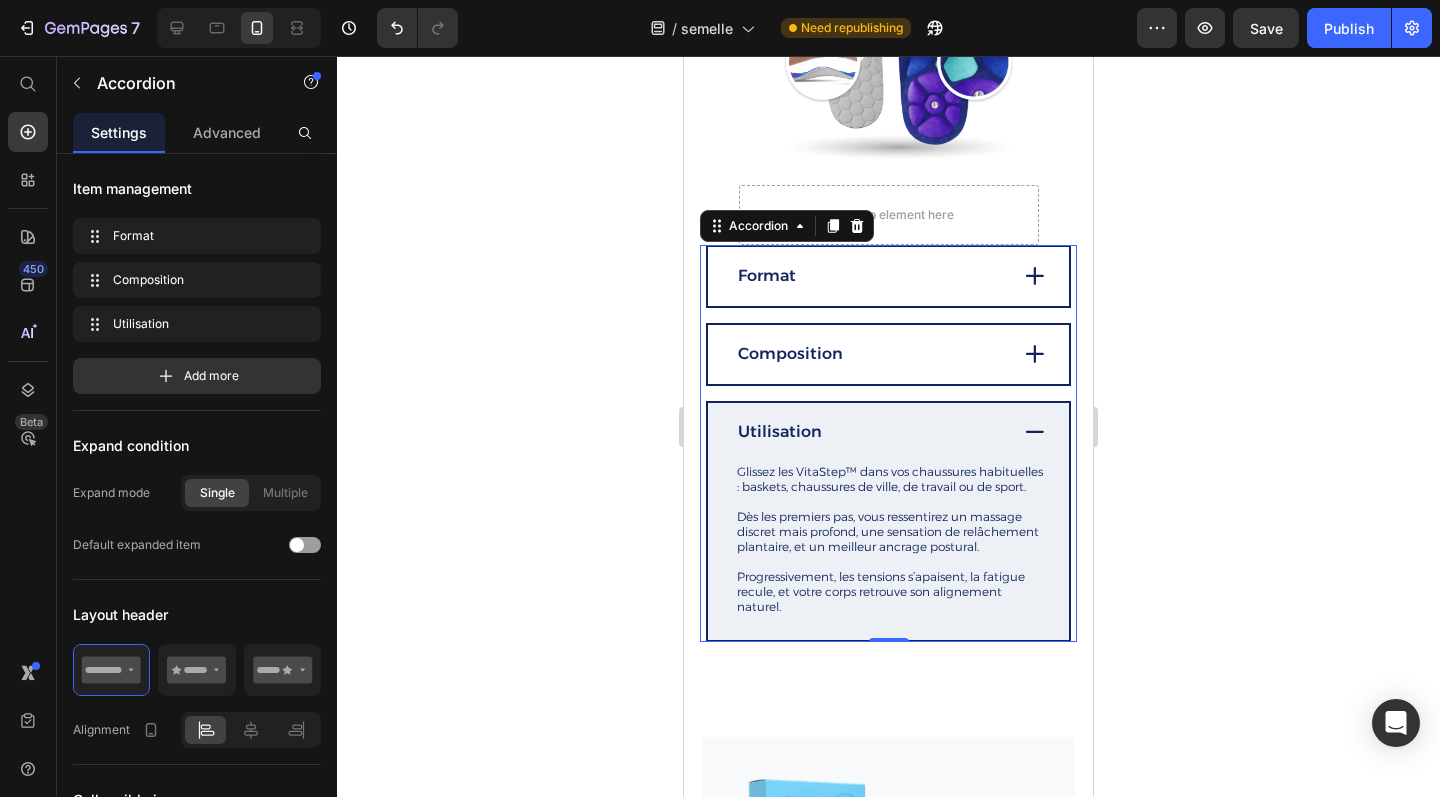 scroll, scrollTop: 3281, scrollLeft: 0, axis: vertical 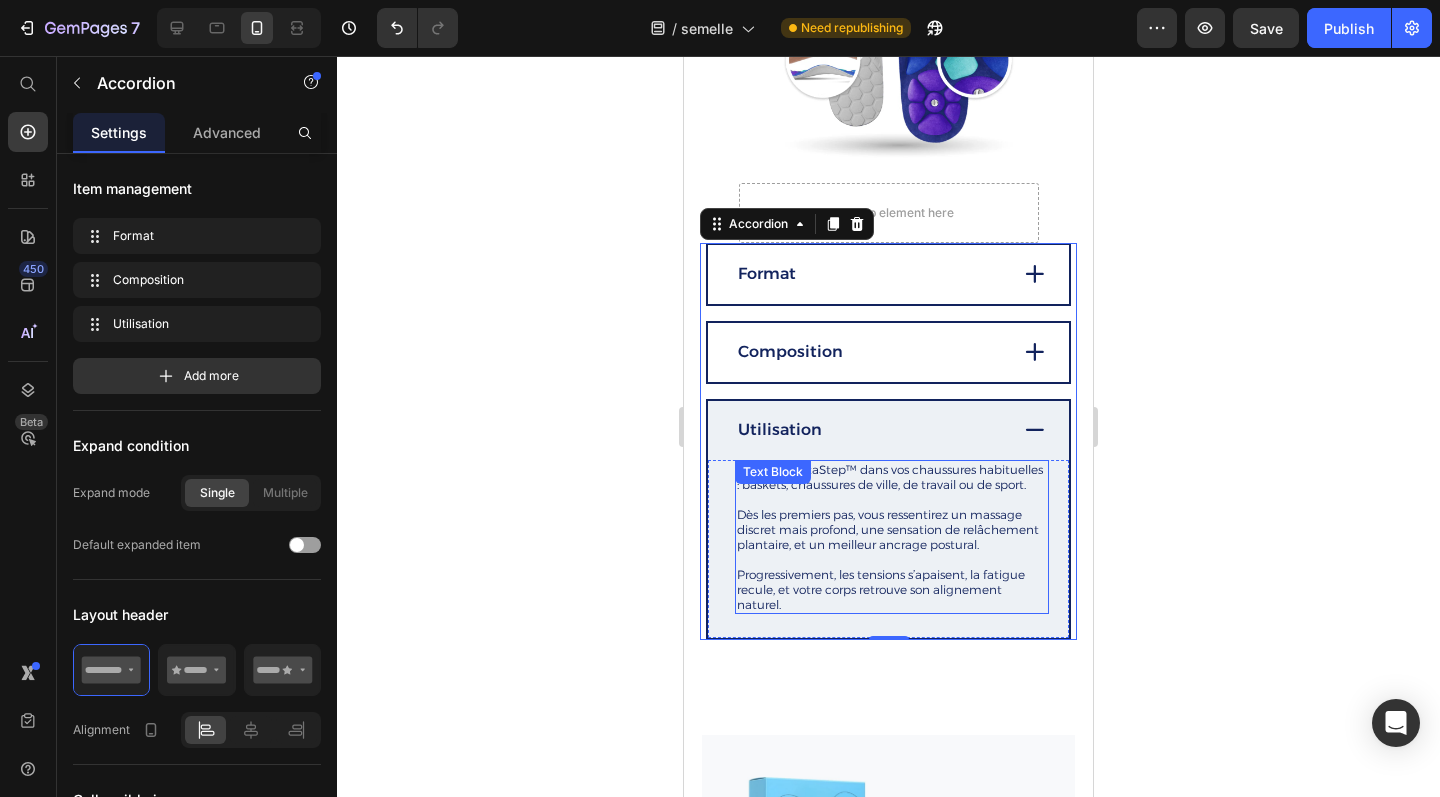 click on "Glissez les VitaStep™ dans vos chaussures habituelles : baskets, chaussures de ville, de travail ou de sport.   Dès les premiers pas, vous ressentirez un massage discret mais profond, une sensation de relâchement plantaire, et un meilleur ancrage postural.   Progressivement, les tensions s’apaisent, la fatigue recule, et votre corps retrouve son alignement naturel. Text Block" at bounding box center (892, 537) 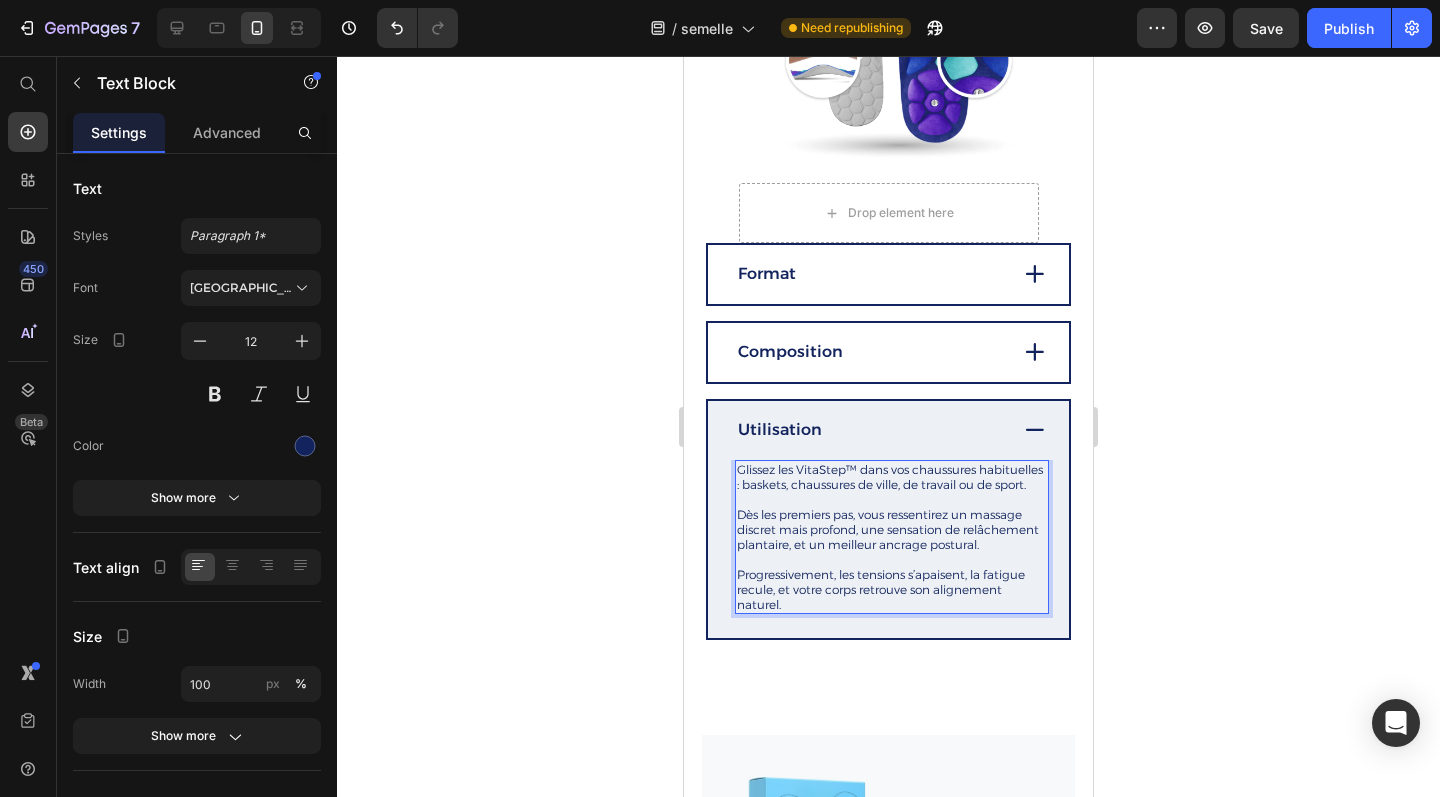 click at bounding box center (892, 499) 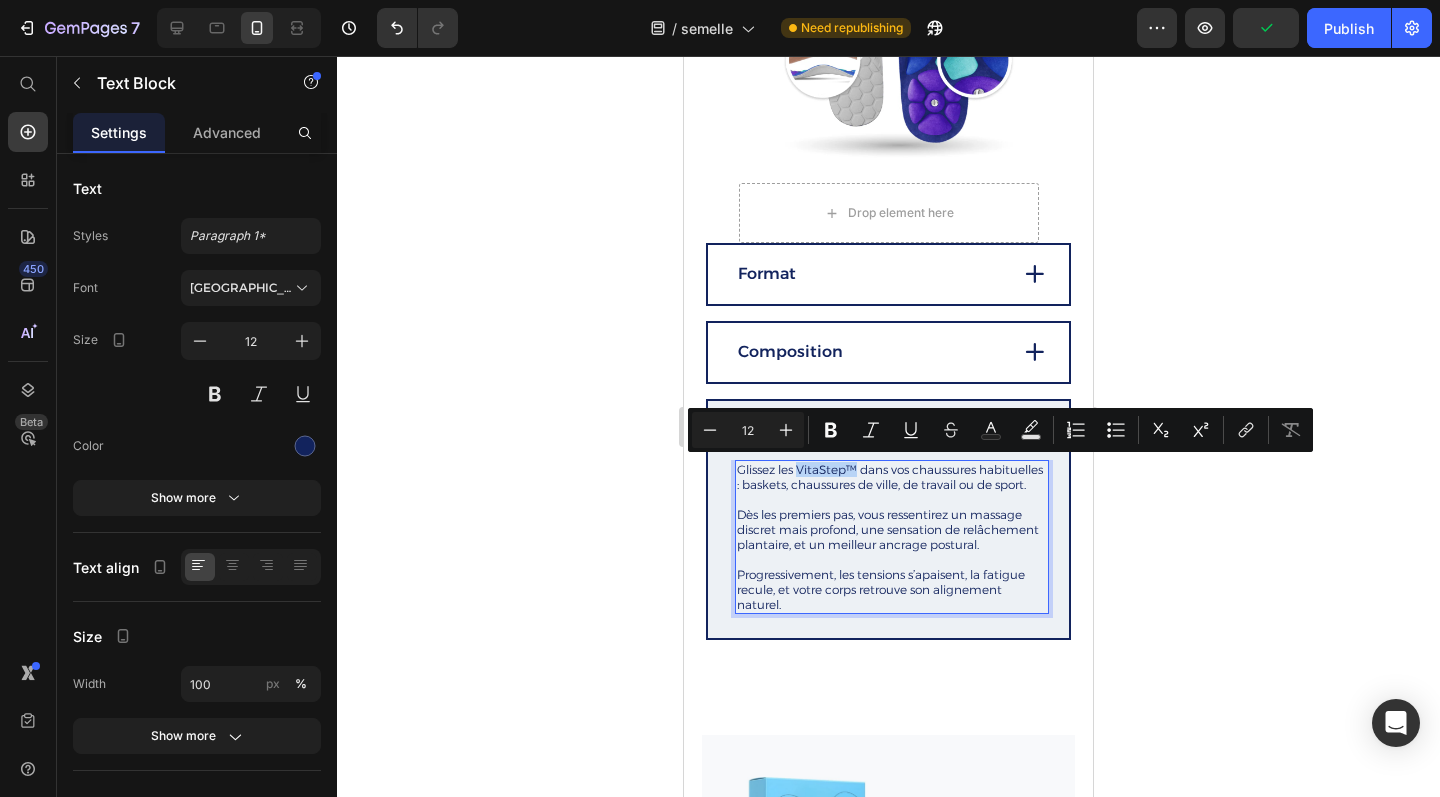 drag, startPoint x: 859, startPoint y: 465, endPoint x: 800, endPoint y: 472, distance: 59.413803 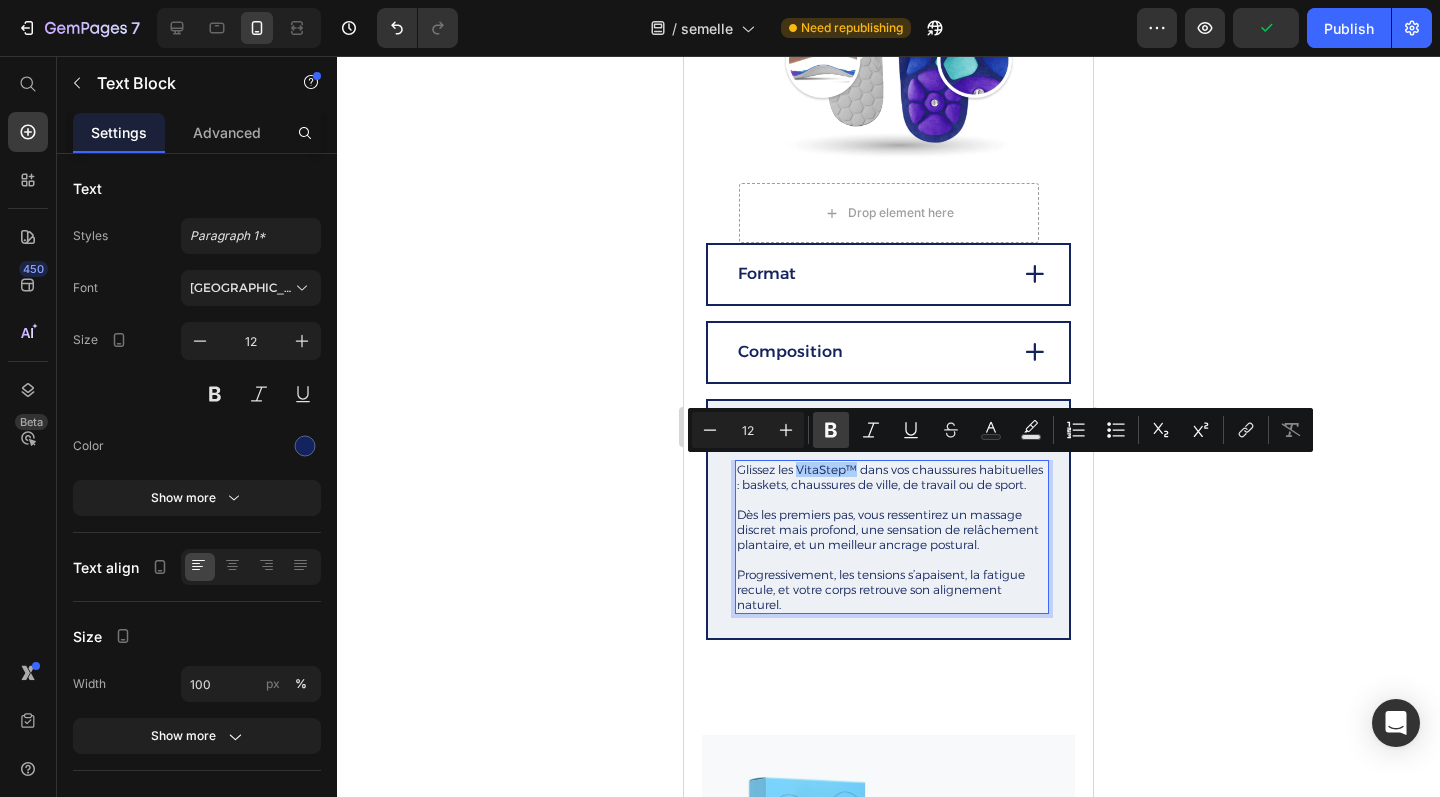 click 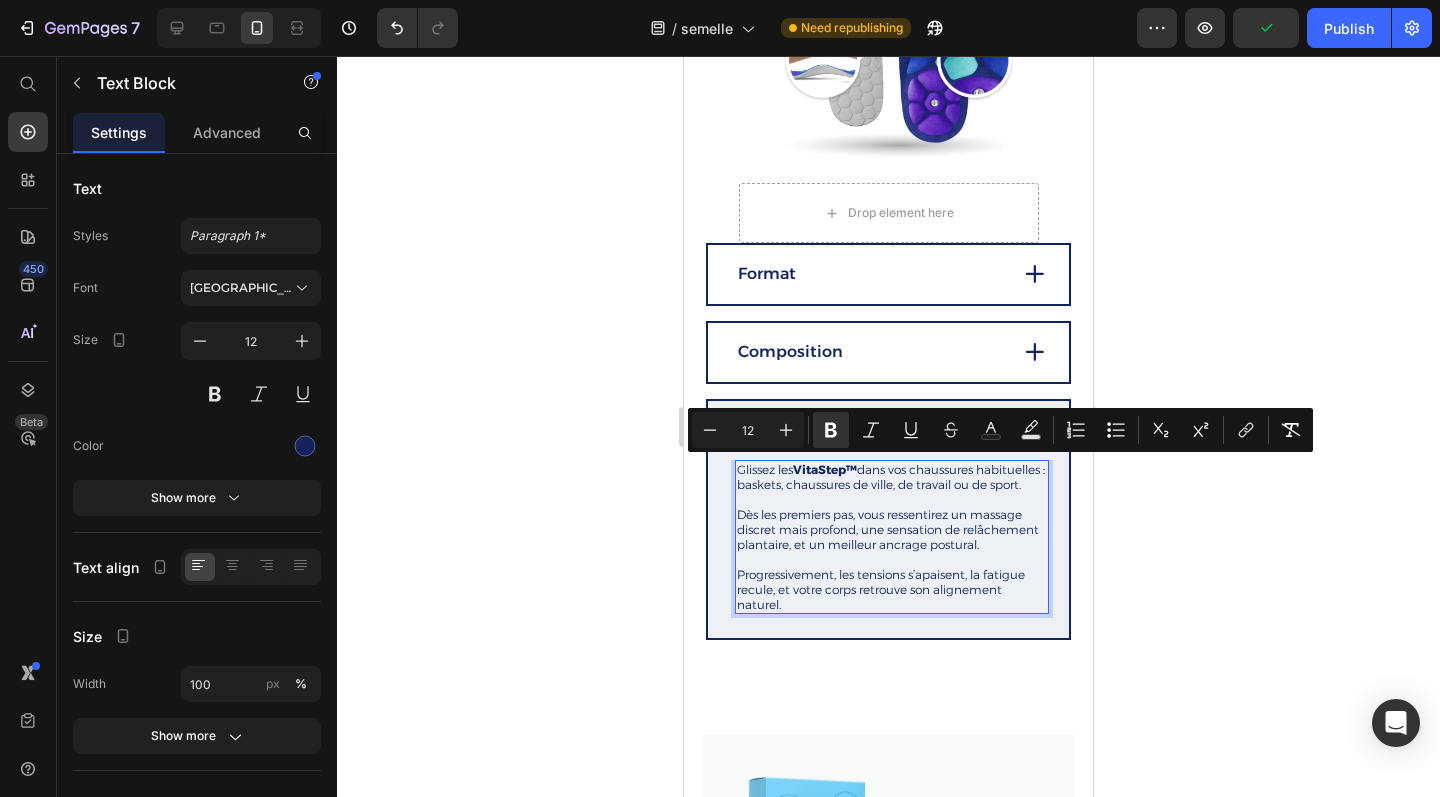 click on "Dès les premiers pas, vous ressentirez un massage discret mais profond, une sensation de relâchement plantaire, et un meilleur ancrage postural." at bounding box center (892, 529) 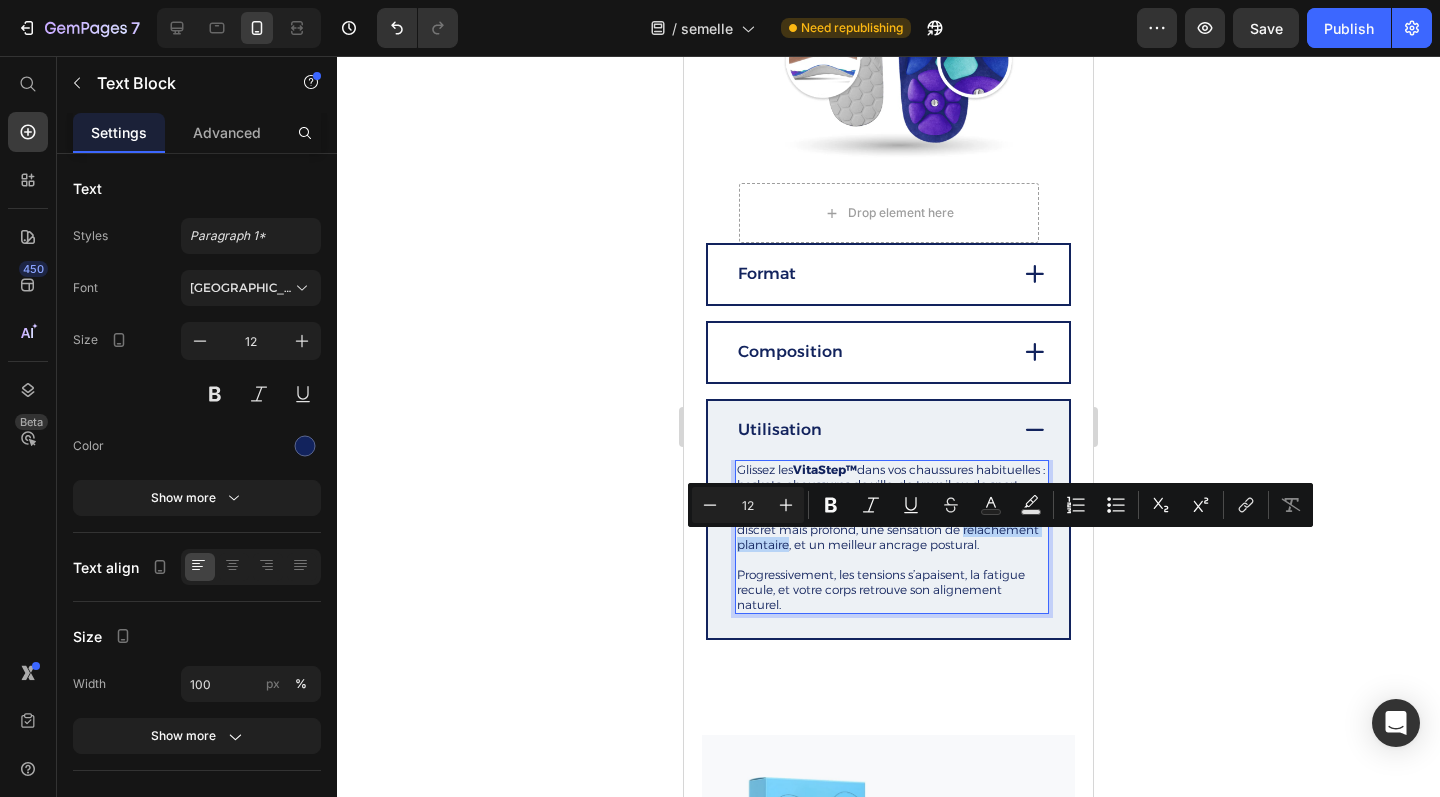 drag, startPoint x: 966, startPoint y: 543, endPoint x: 790, endPoint y: 558, distance: 176.63805 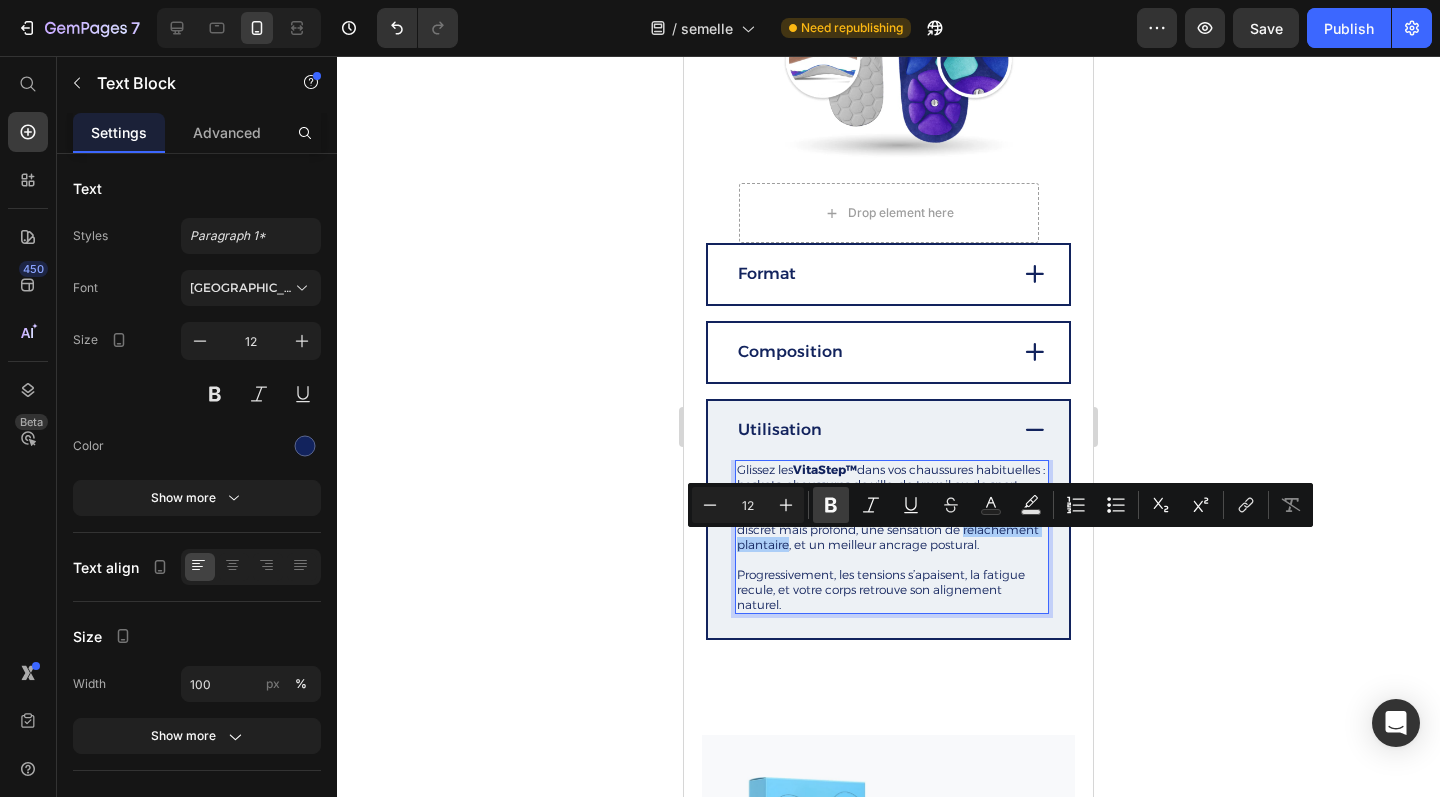 click 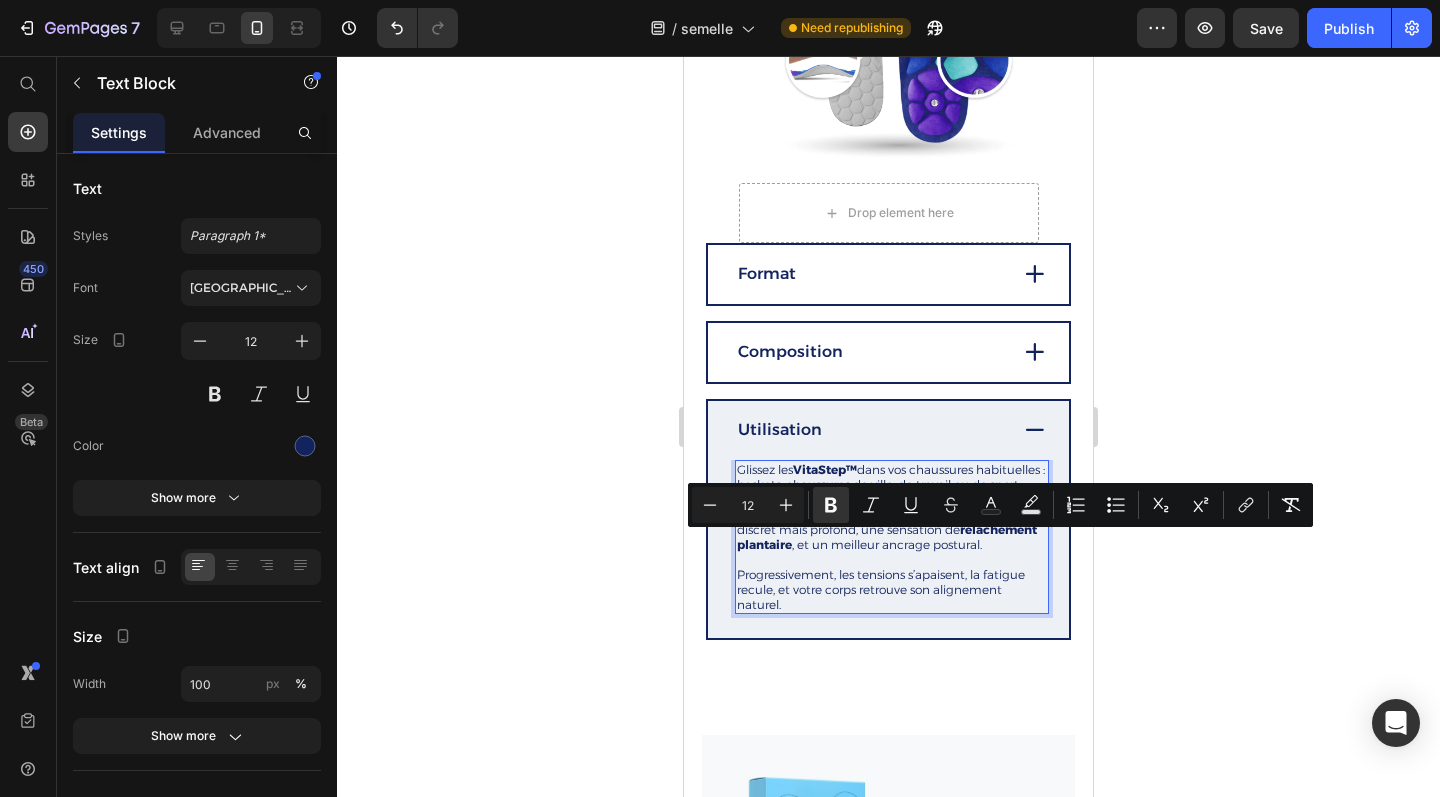 click on "Progressivement, les tensions s’apaisent, la fatigue recule, et votre corps retrouve son alignement naturel." at bounding box center [892, 589] 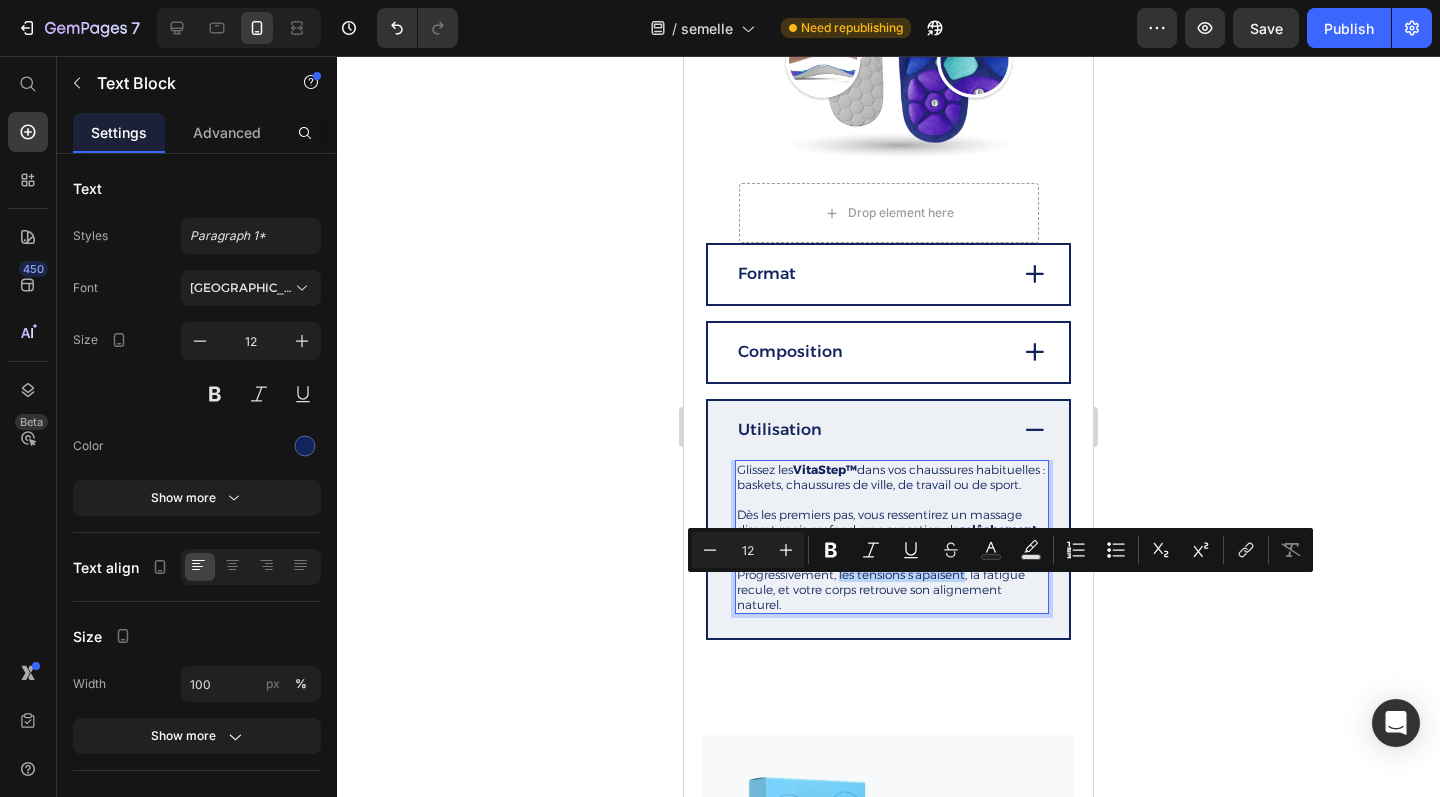 drag, startPoint x: 841, startPoint y: 589, endPoint x: 968, endPoint y: 587, distance: 127.01575 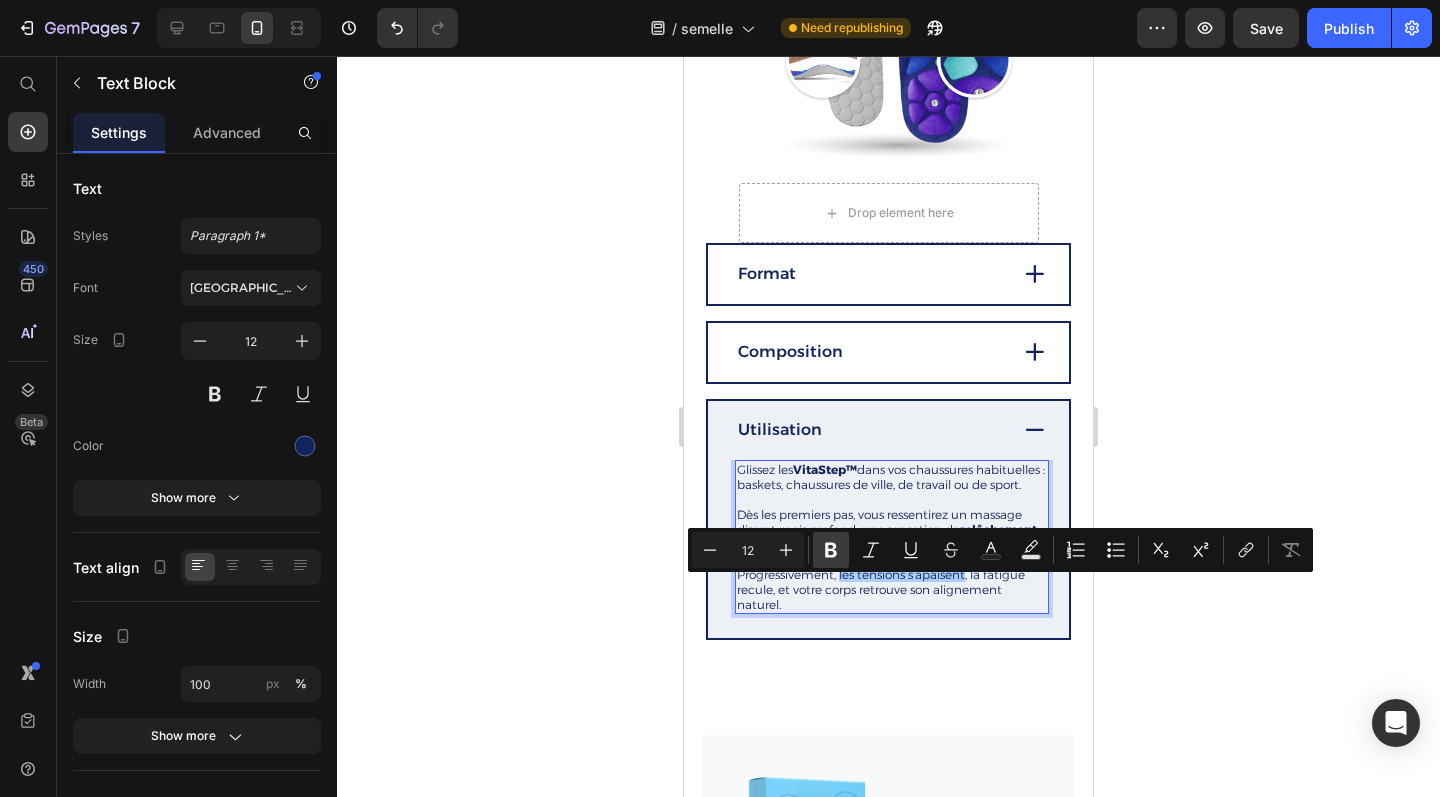 click 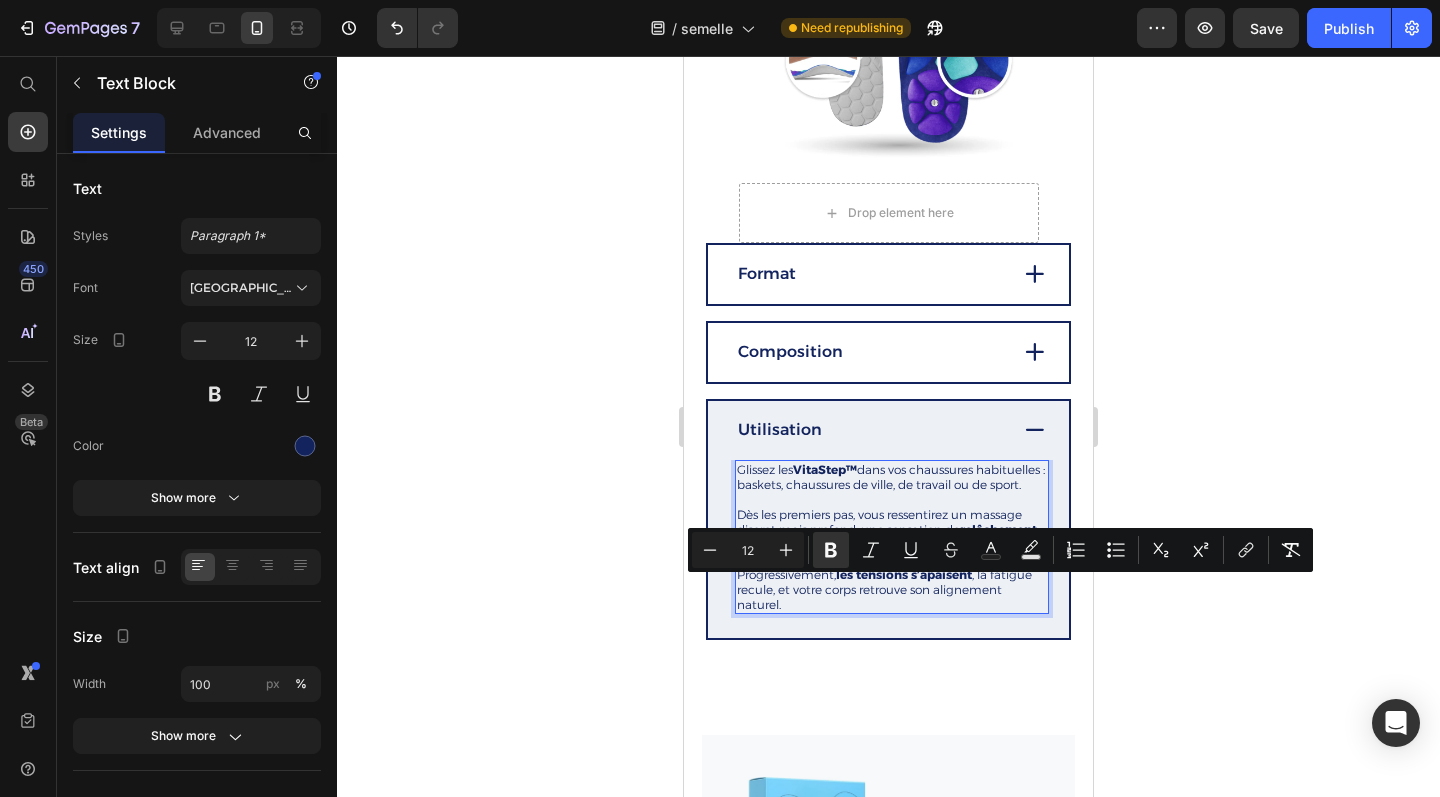 click on "Progressivement,  les tensions s’apaisent , la fatigue recule, et votre corps retrouve son alignement naturel." at bounding box center (892, 589) 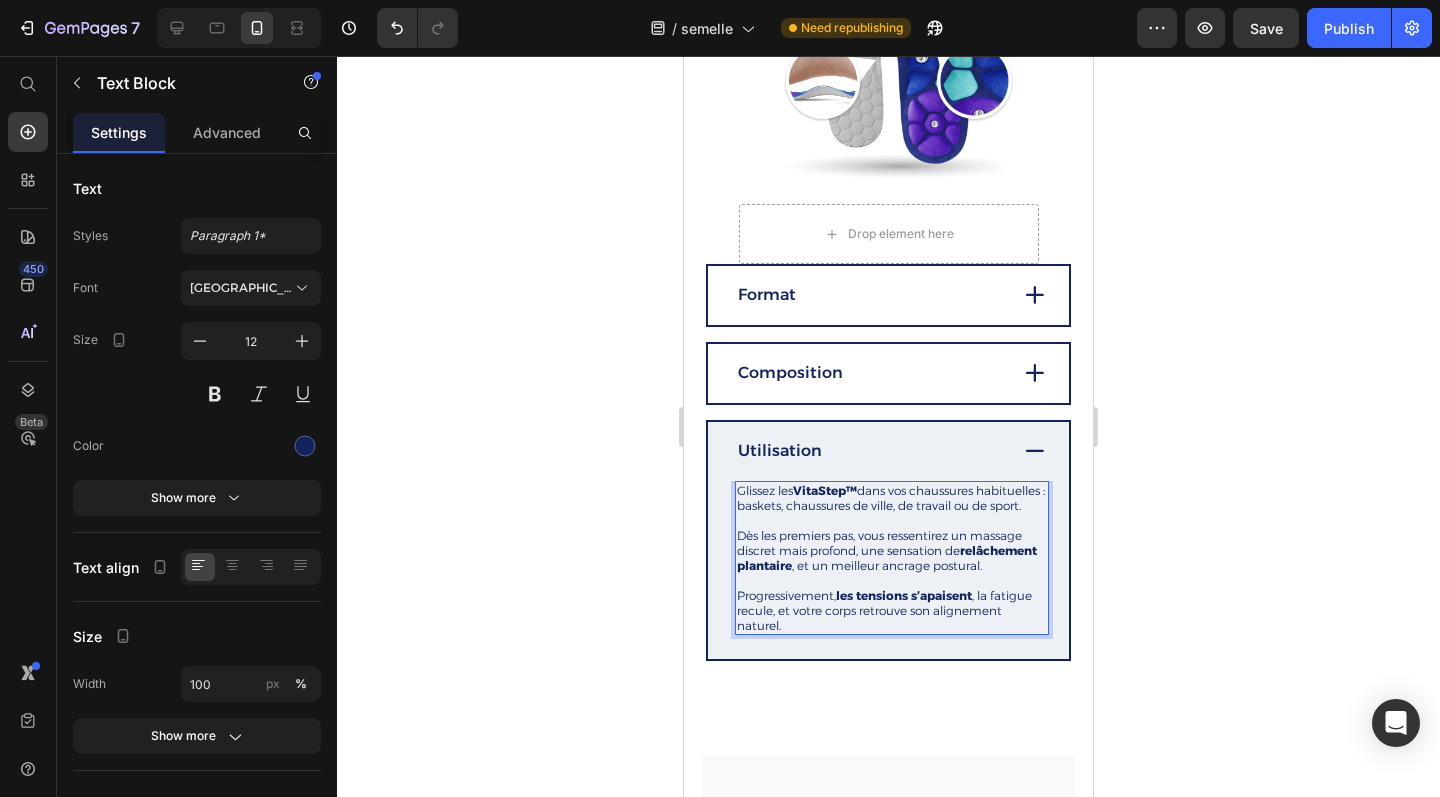 scroll, scrollTop: 3258, scrollLeft: 0, axis: vertical 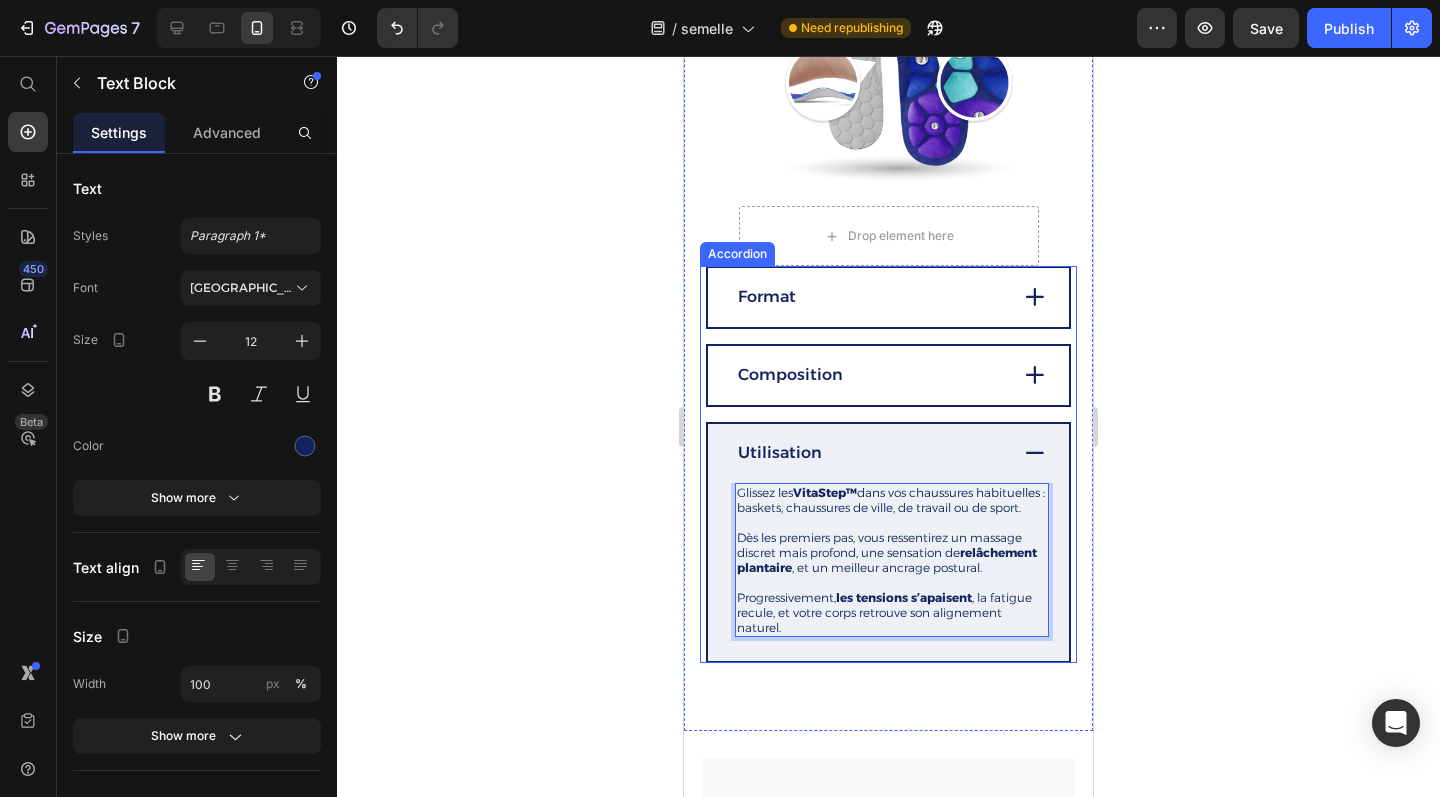 click 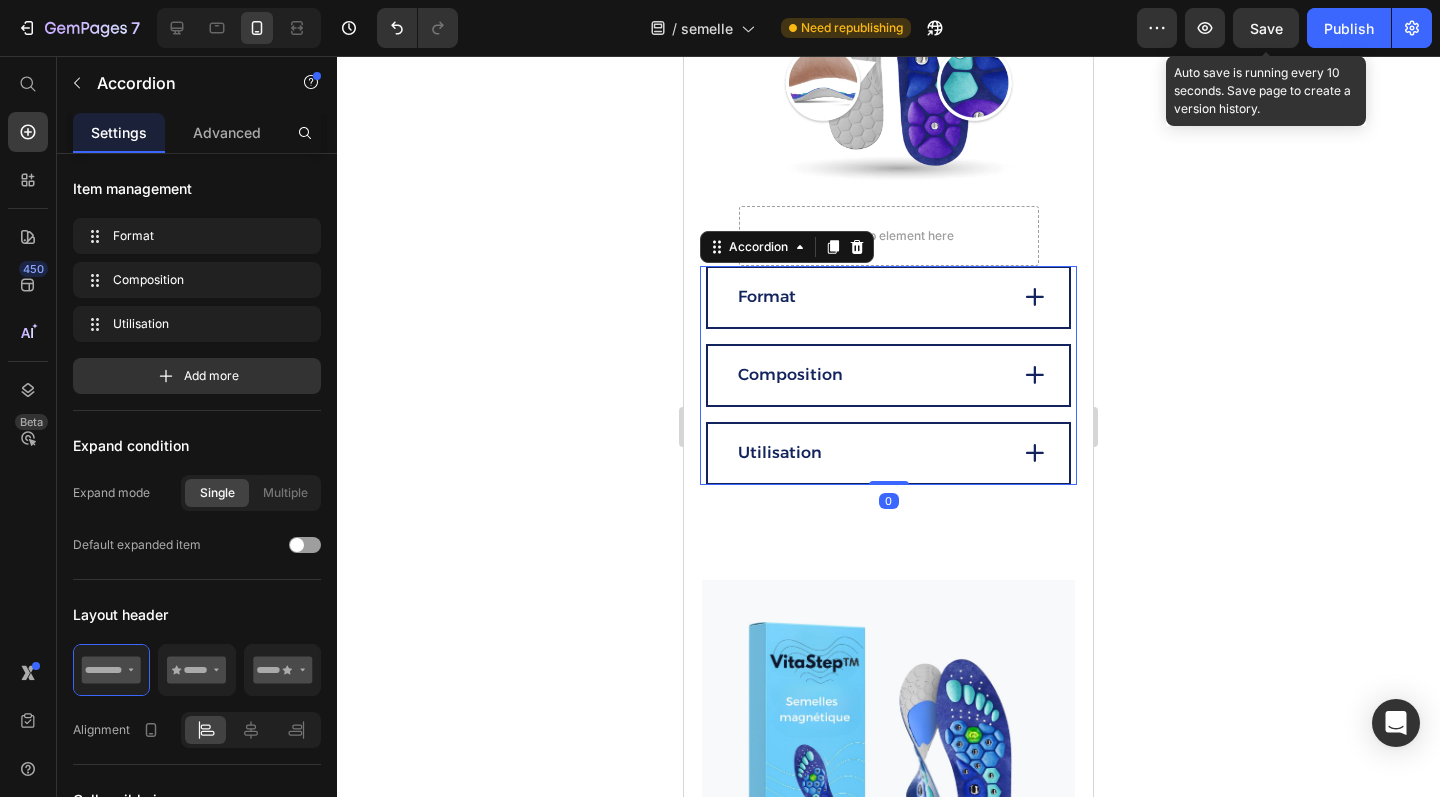 click on "Save" at bounding box center [1266, 28] 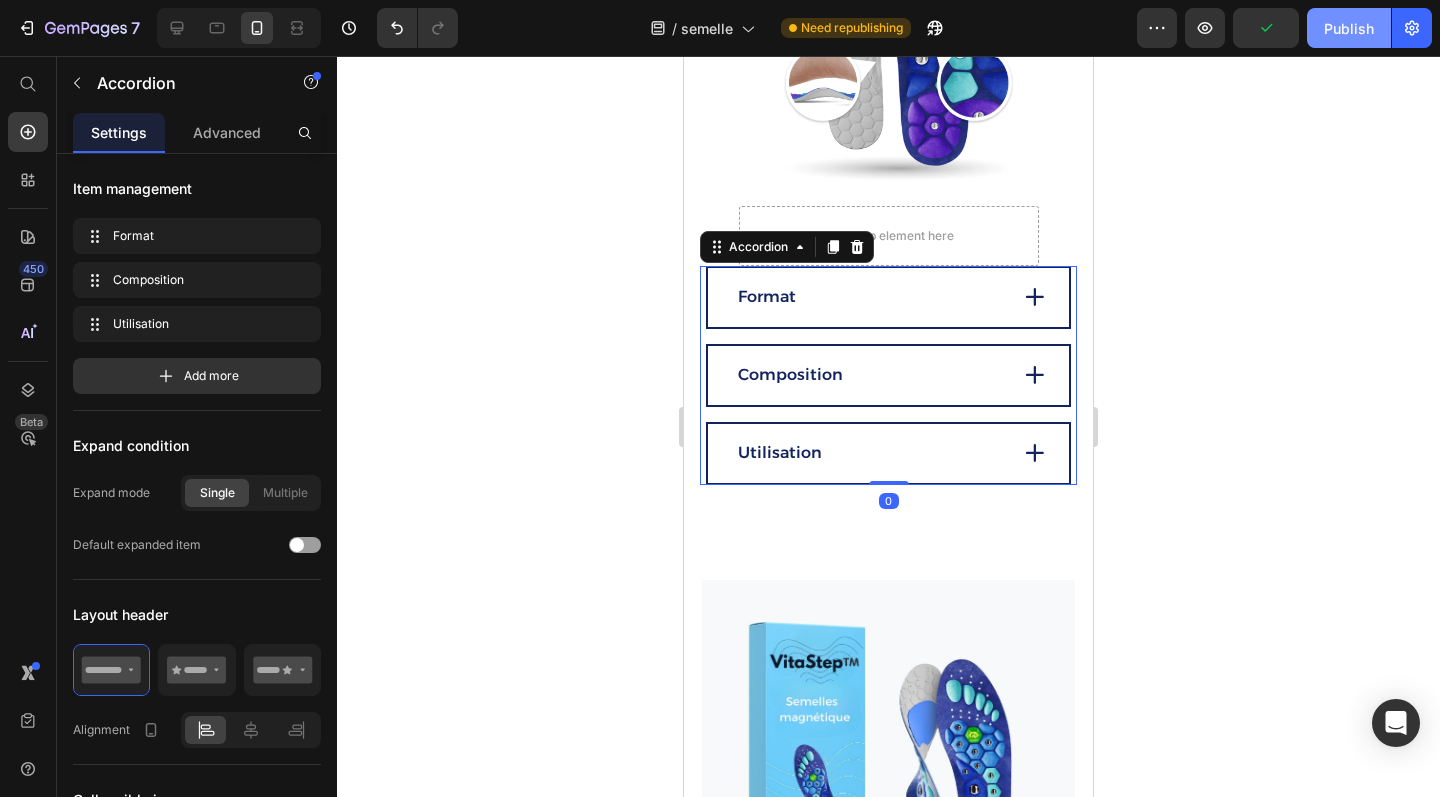 click on "Publish" at bounding box center (1349, 28) 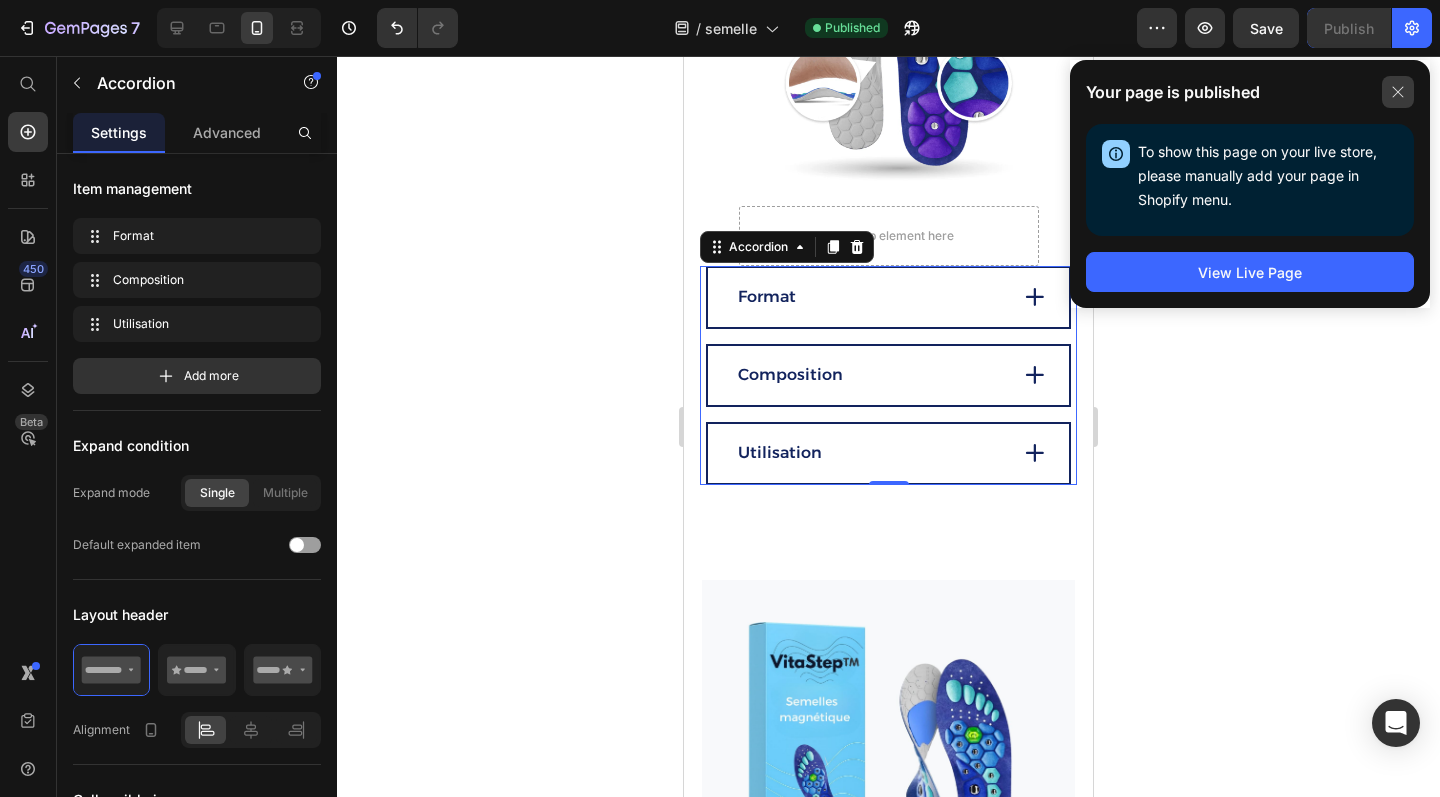 click 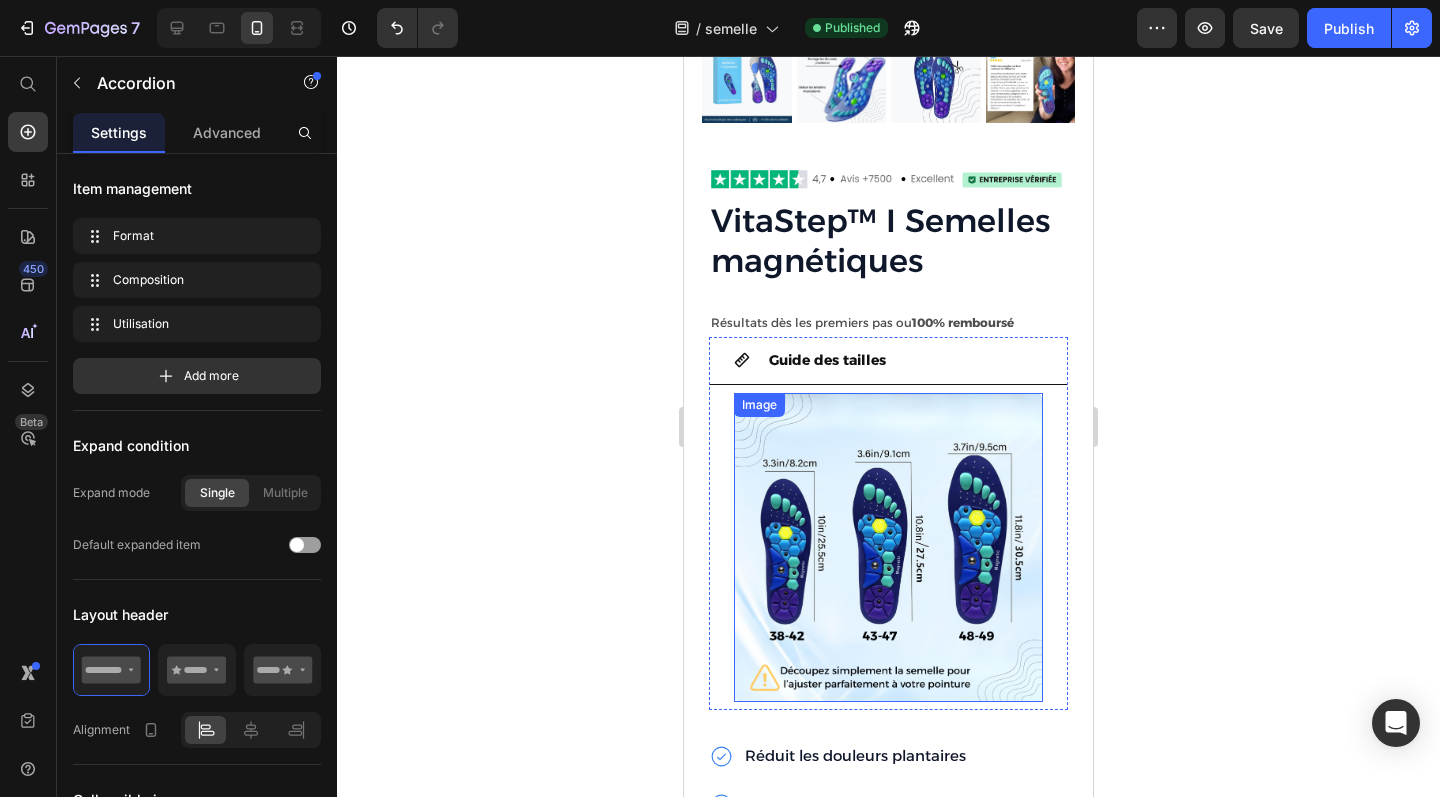 scroll, scrollTop: 4201, scrollLeft: 0, axis: vertical 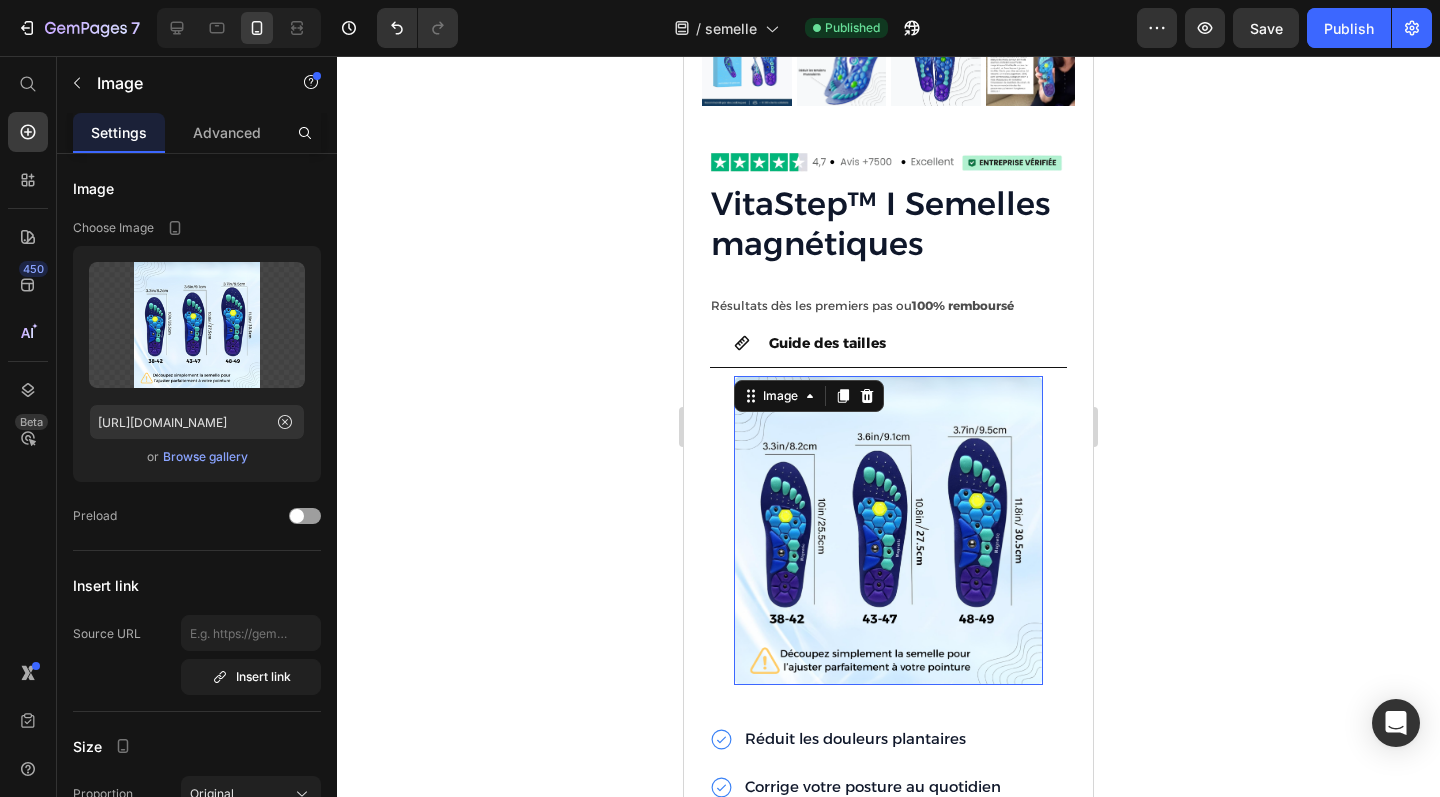 click at bounding box center [888, 530] 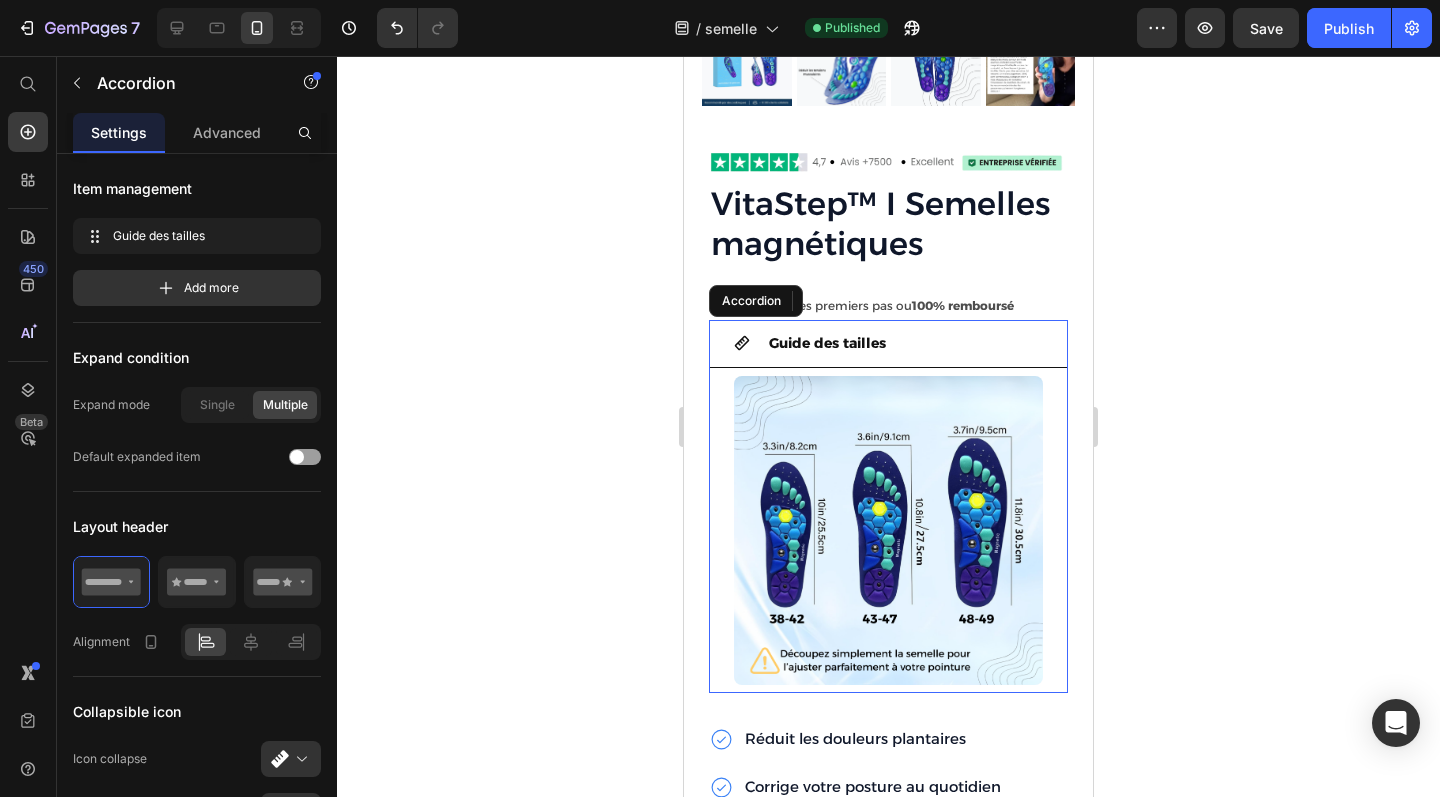 click on "Image   0" at bounding box center (888, 530) 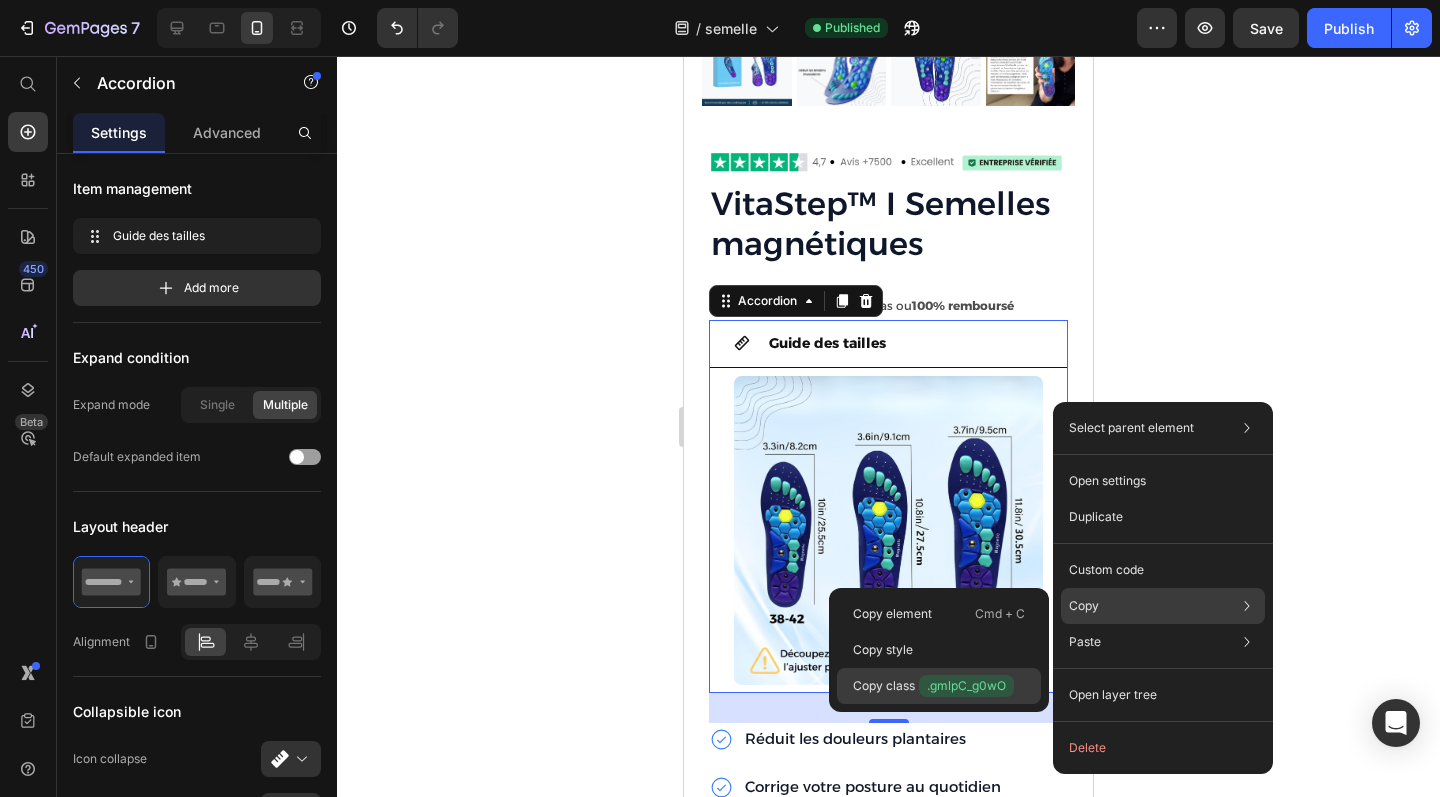 click on "Copy class  .gmlpC_g0wO" 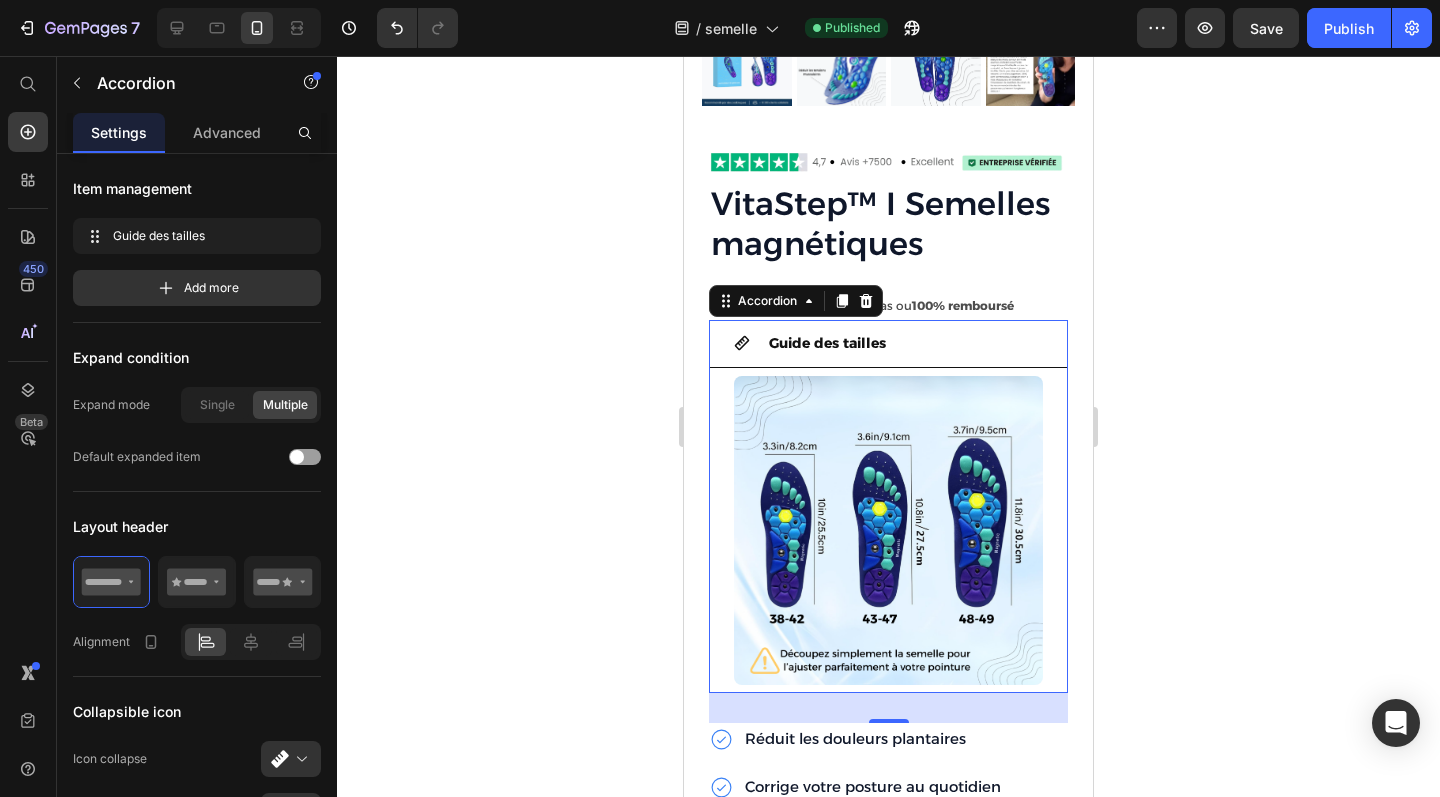 click 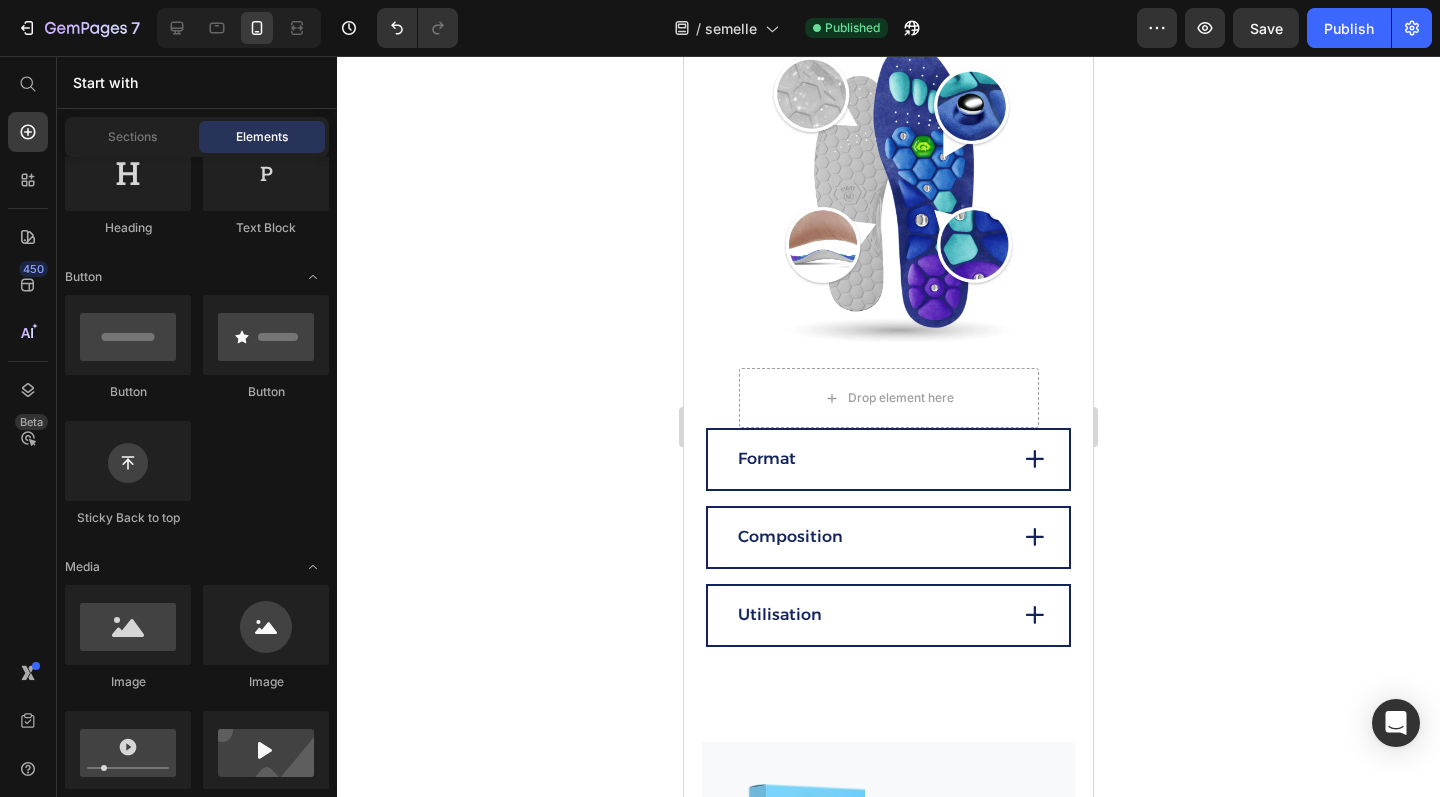 scroll, scrollTop: 3088, scrollLeft: 0, axis: vertical 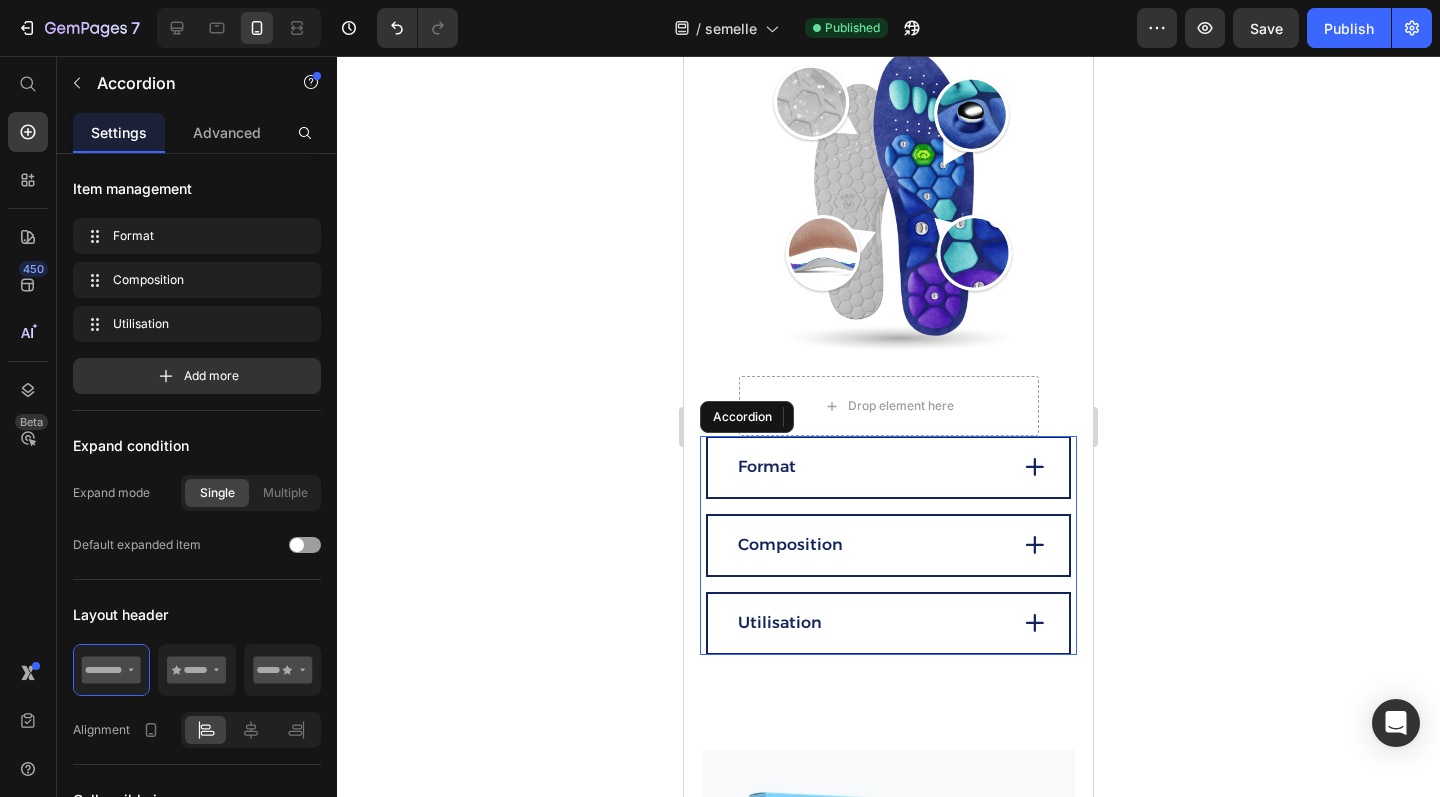 click 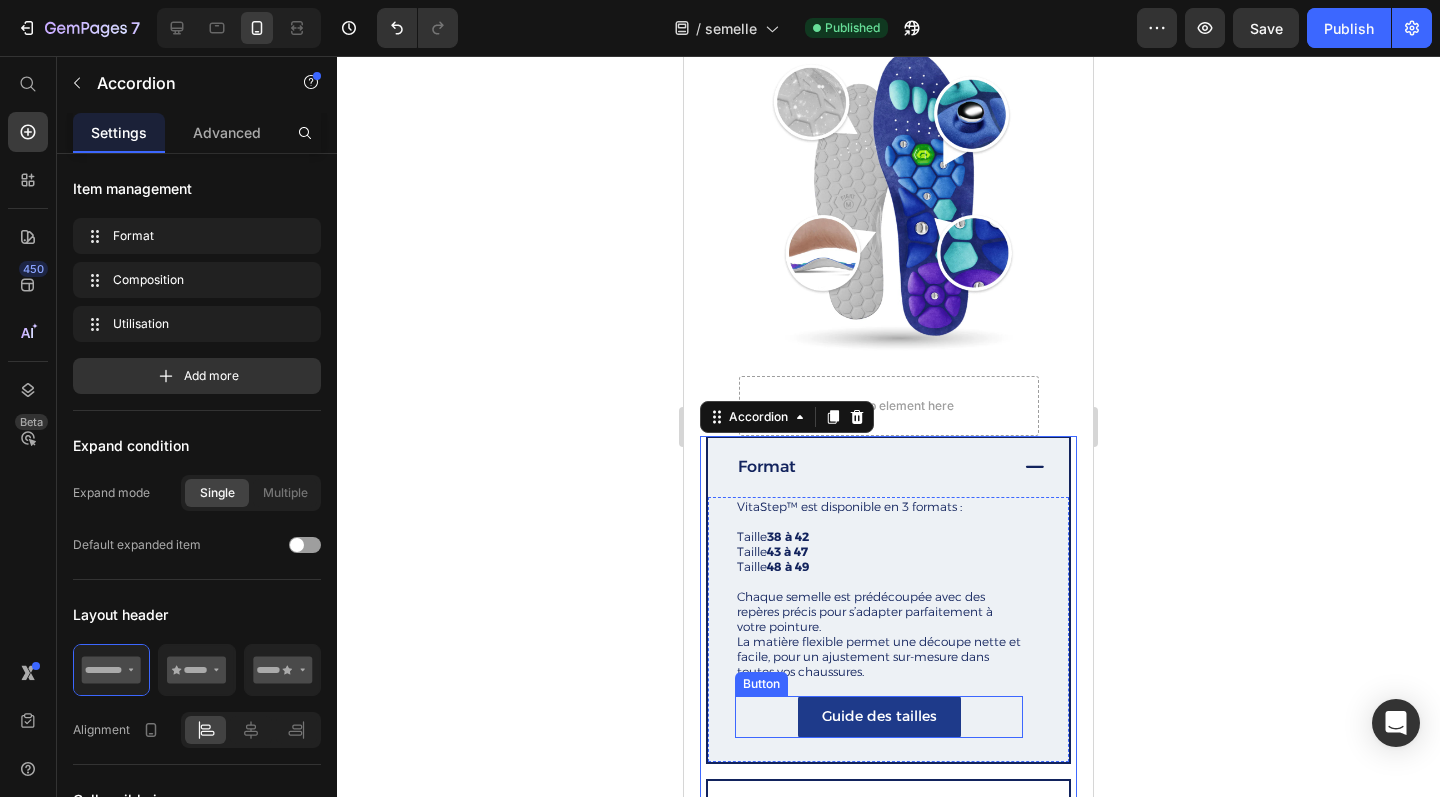 click on "Guide des tailles Button" at bounding box center [879, 716] 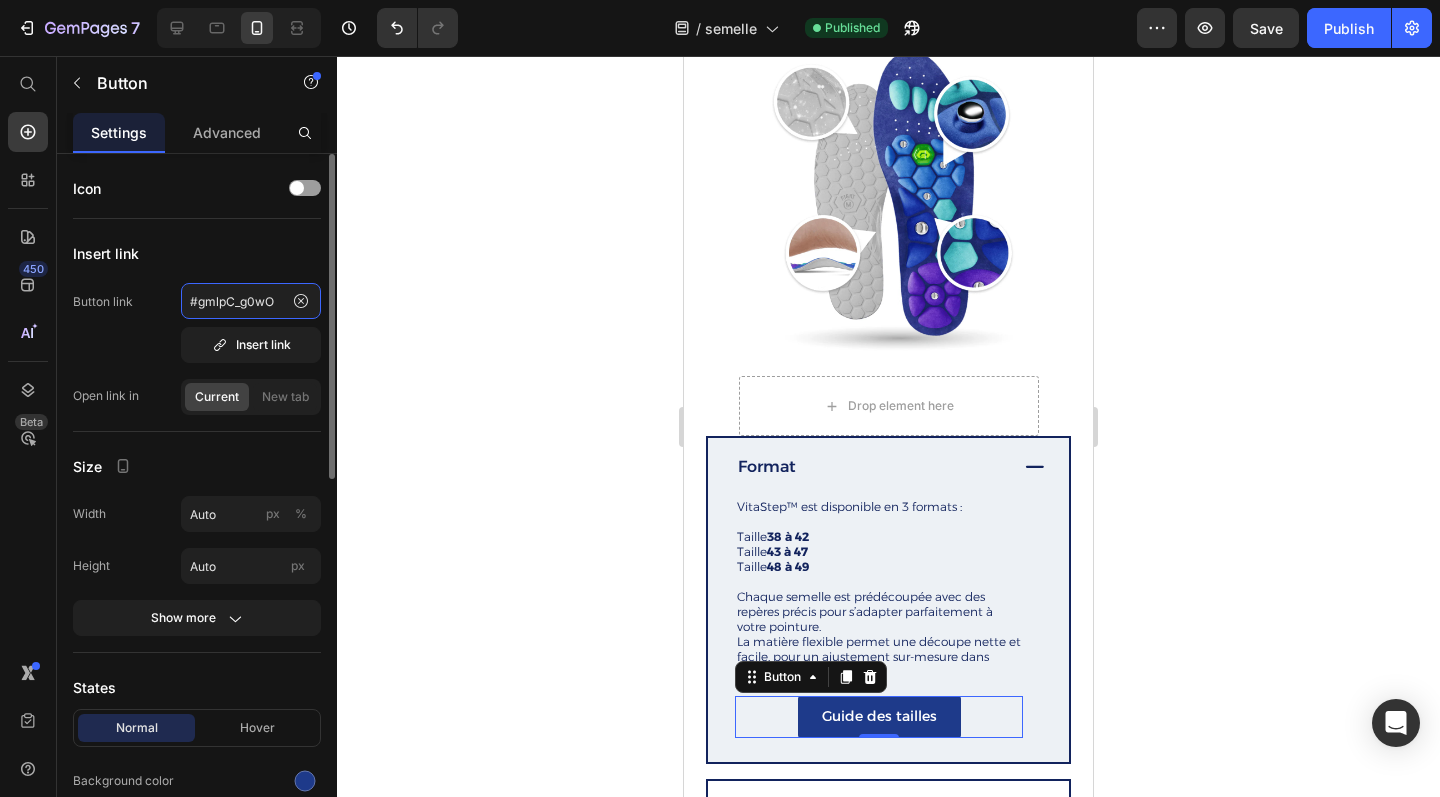 drag, startPoint x: 277, startPoint y: 301, endPoint x: 200, endPoint y: 299, distance: 77.02597 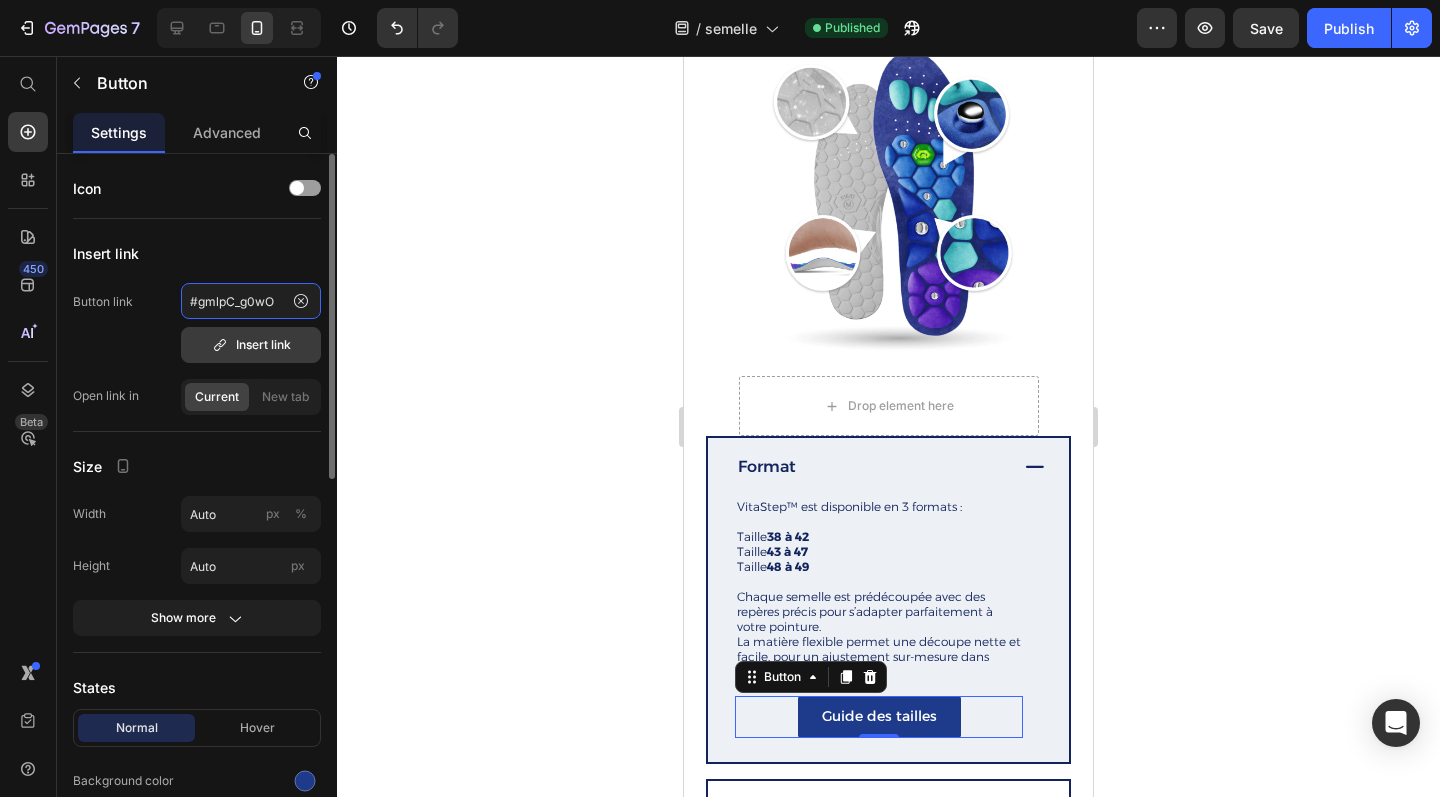 paste on "." 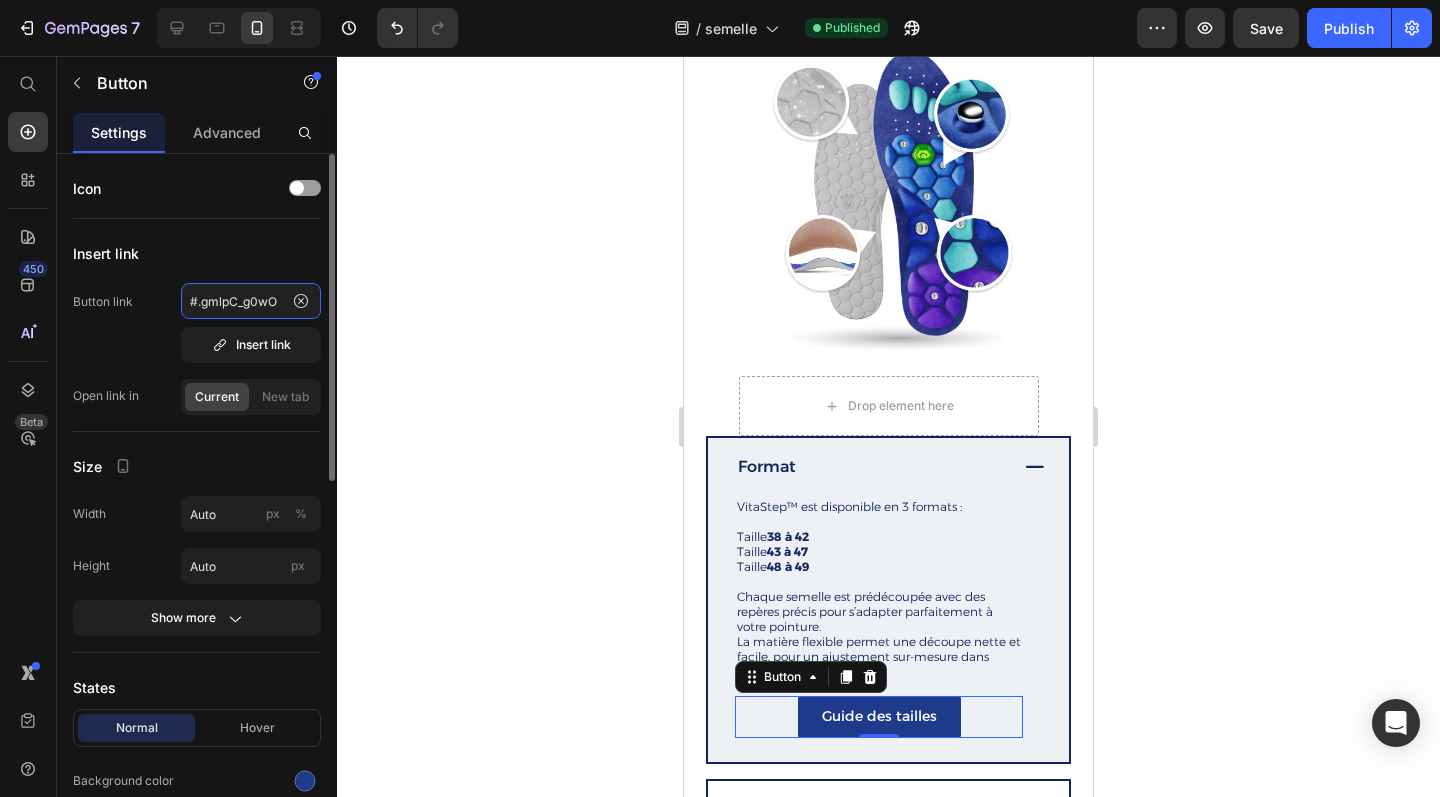click on "#.gmlpC_g0wO" 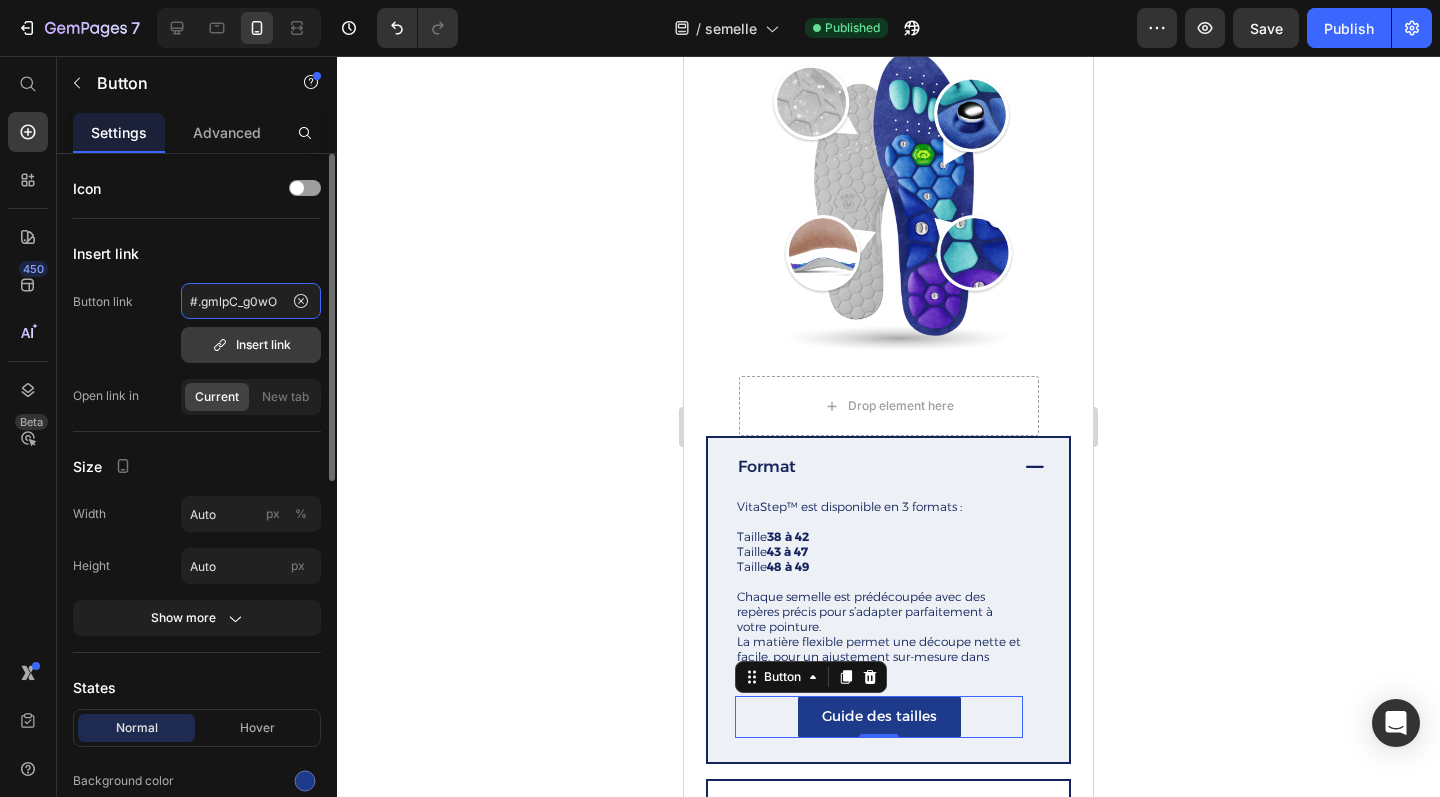 type on "#gmlpC_g0wO" 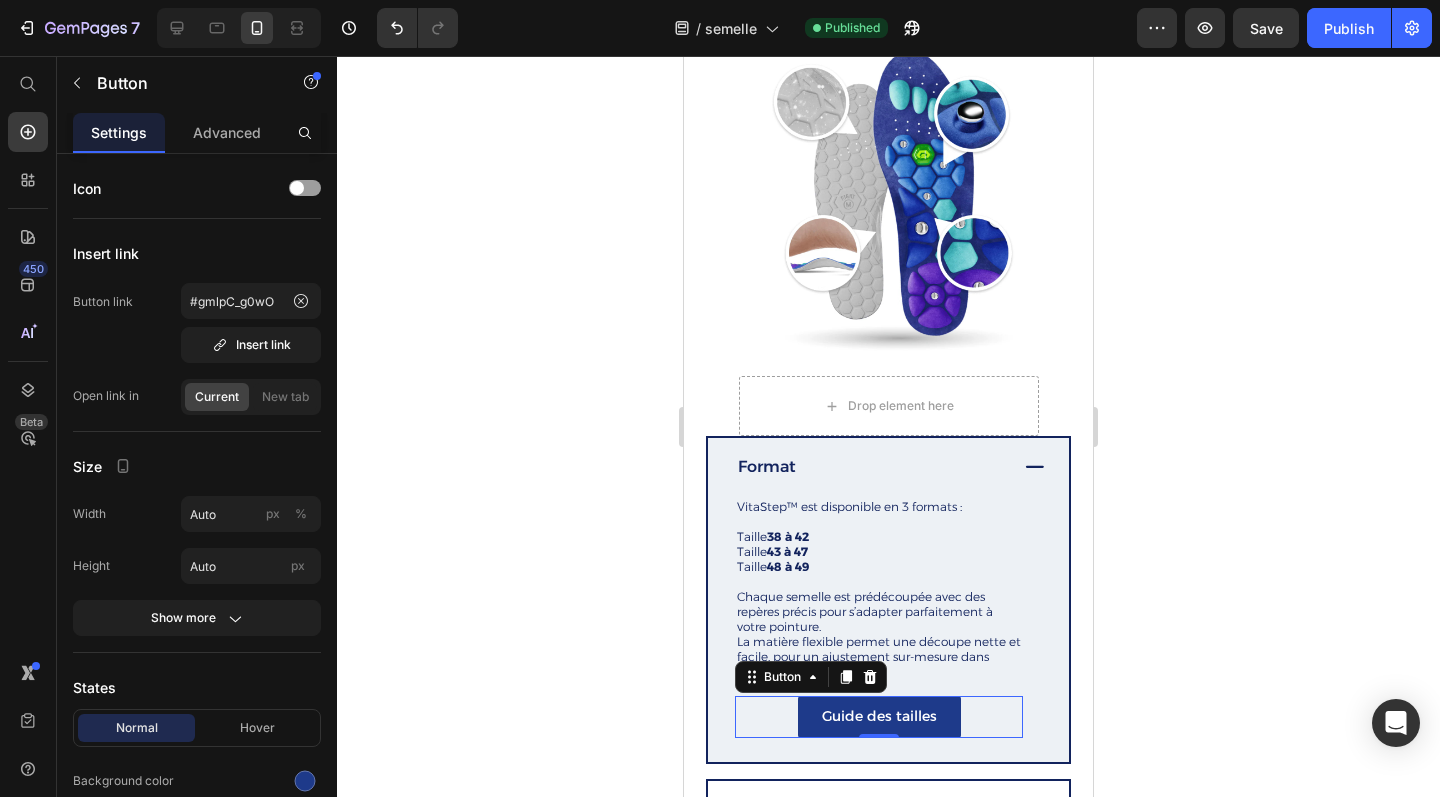 click 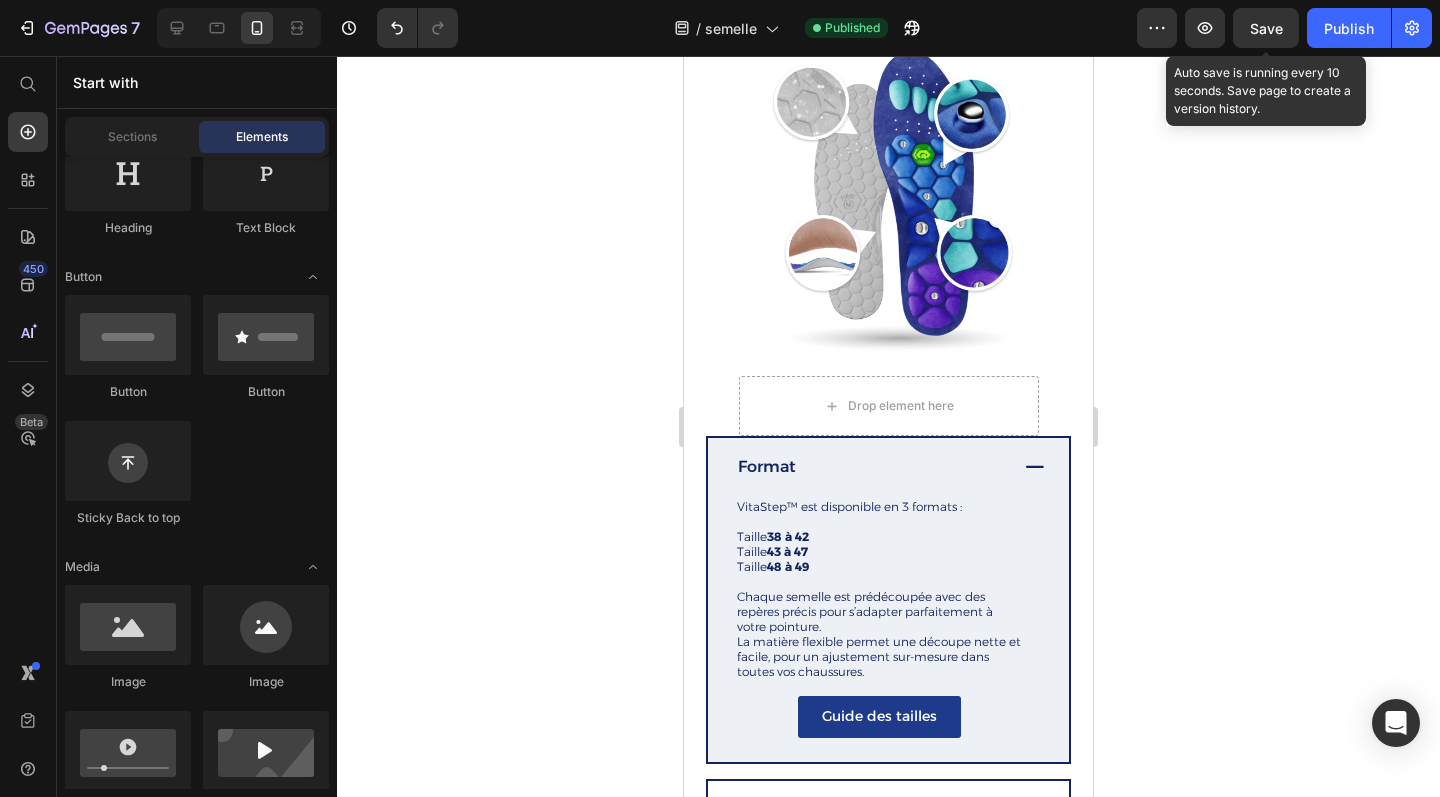 click on "Save" at bounding box center (1266, 28) 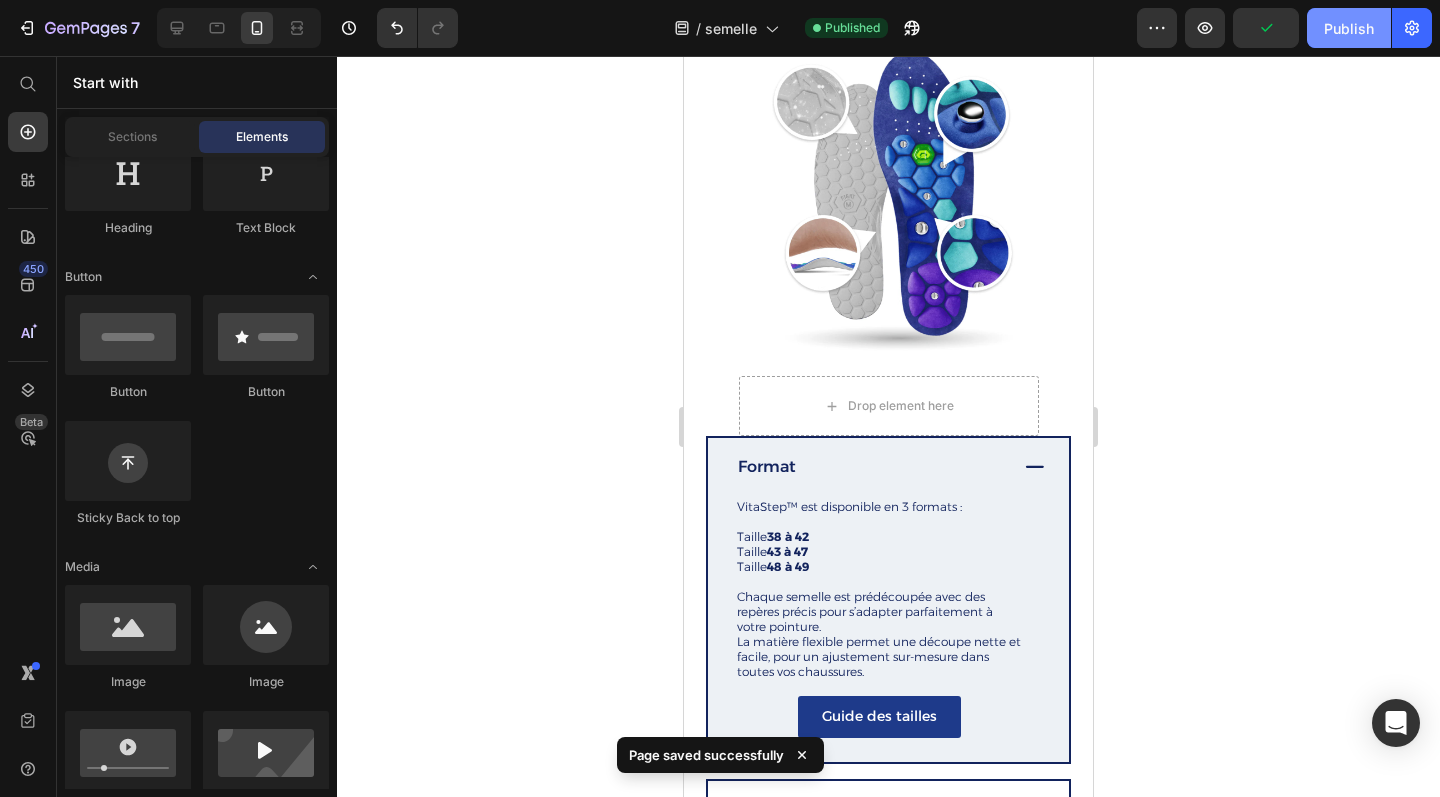 click on "Publish" at bounding box center (1349, 28) 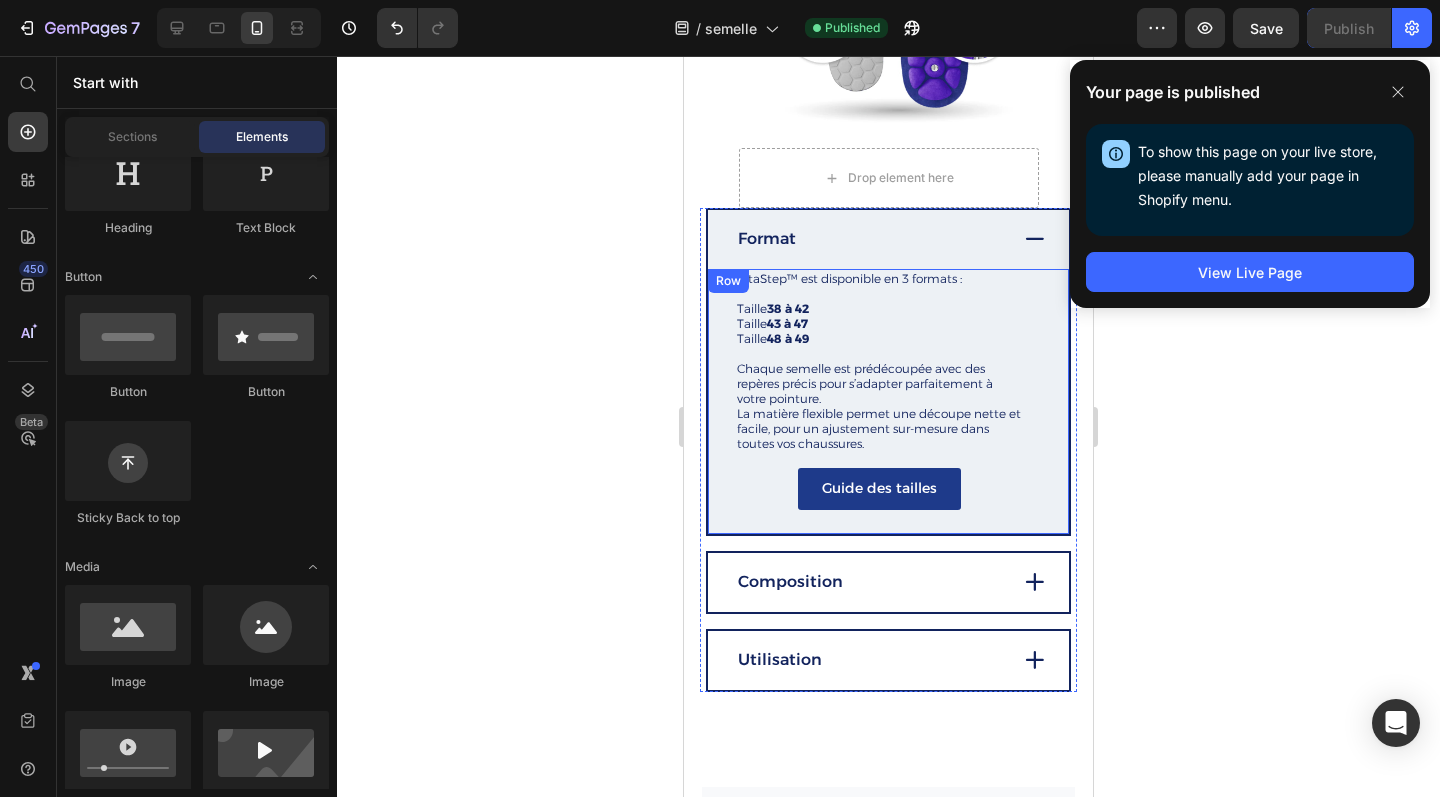 scroll, scrollTop: 3329, scrollLeft: 0, axis: vertical 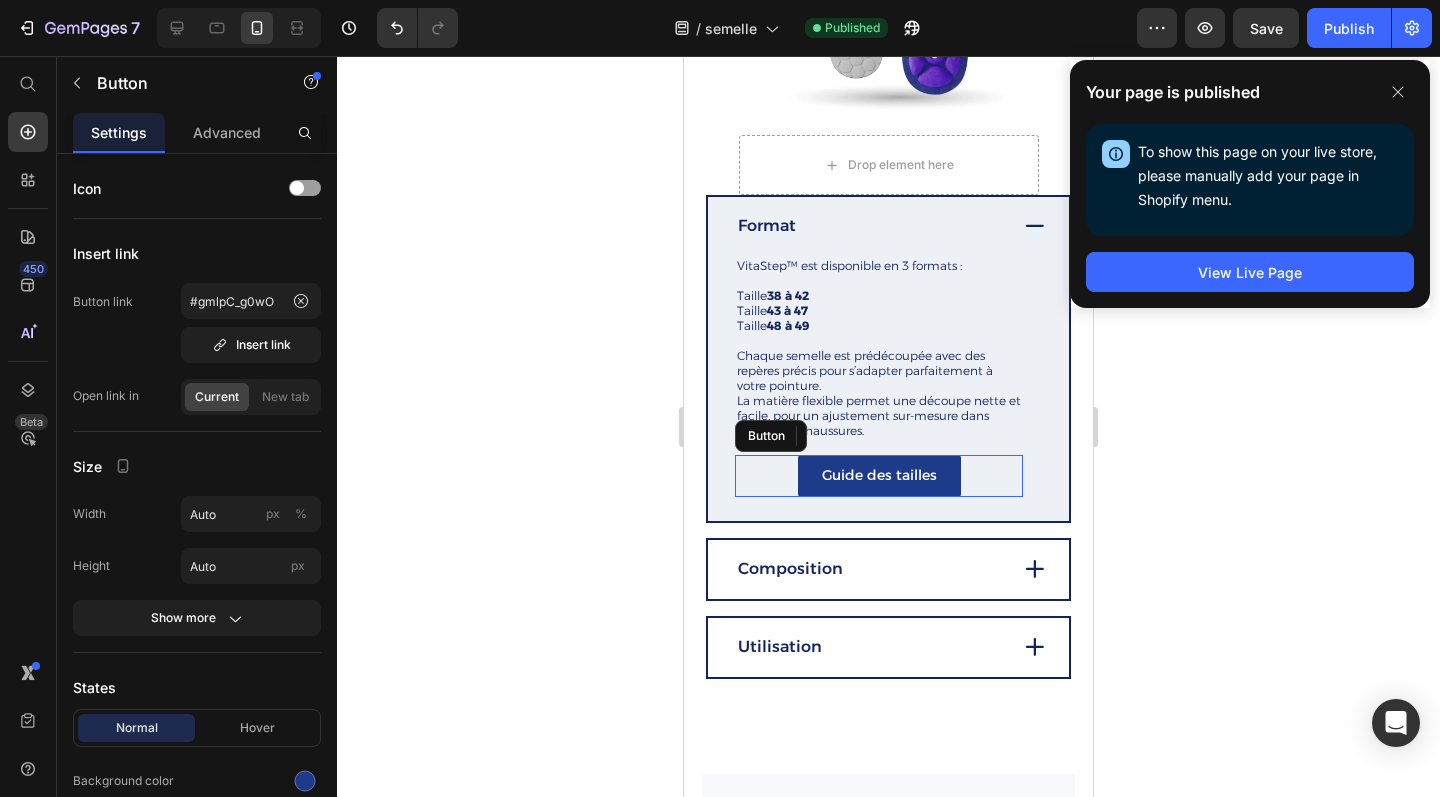 click on "Guide des tailles Button" at bounding box center [879, 475] 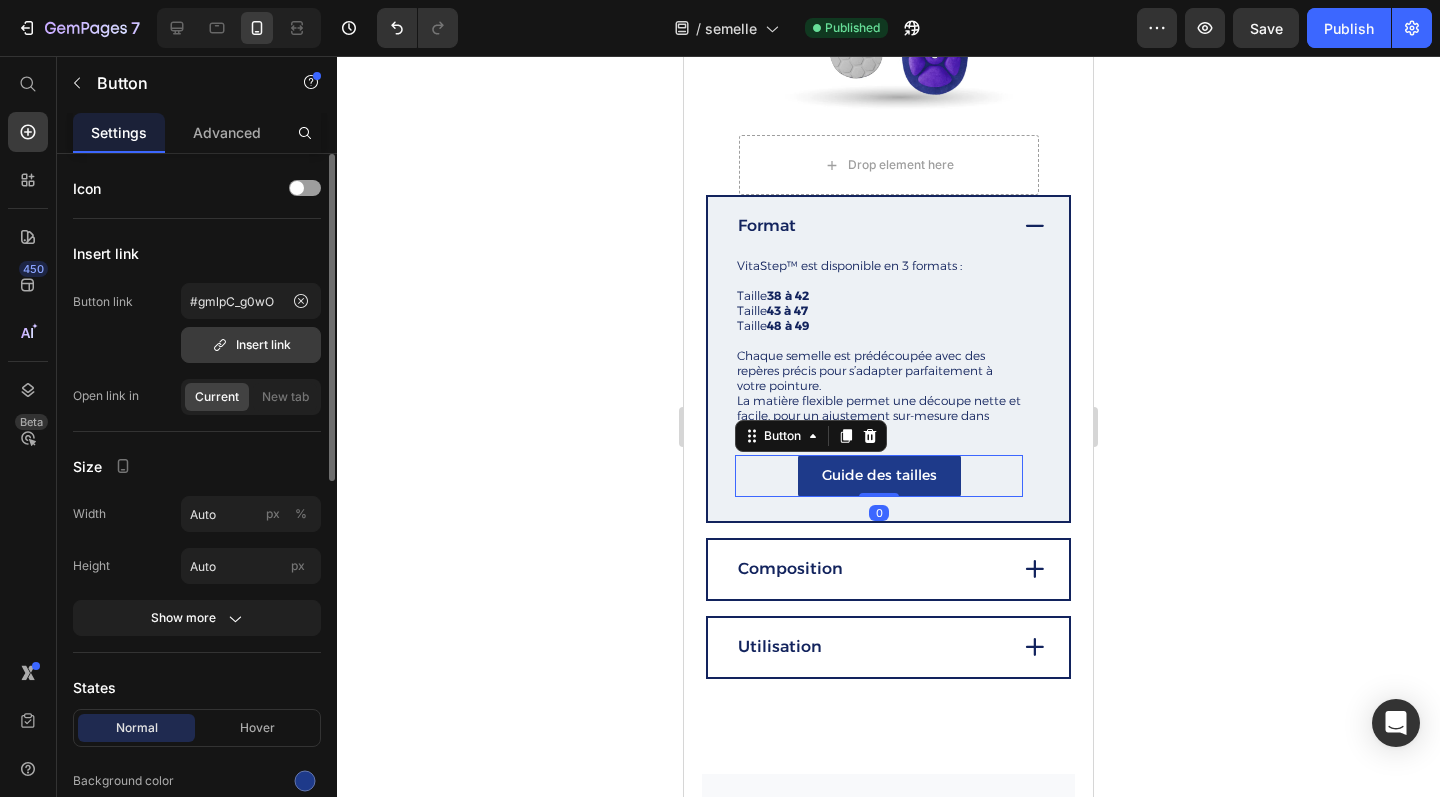click on "Insert link" at bounding box center [251, 345] 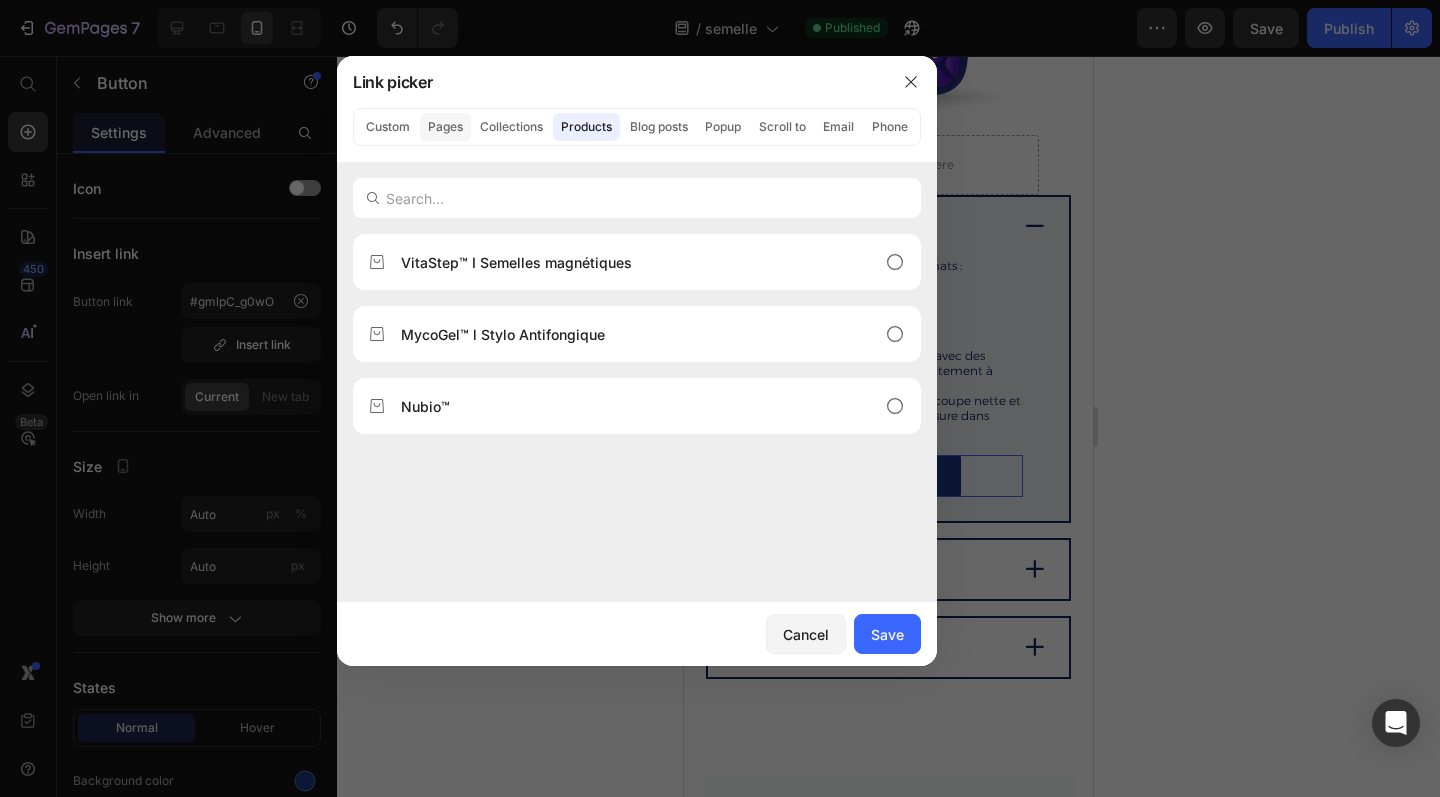 click on "Pages" 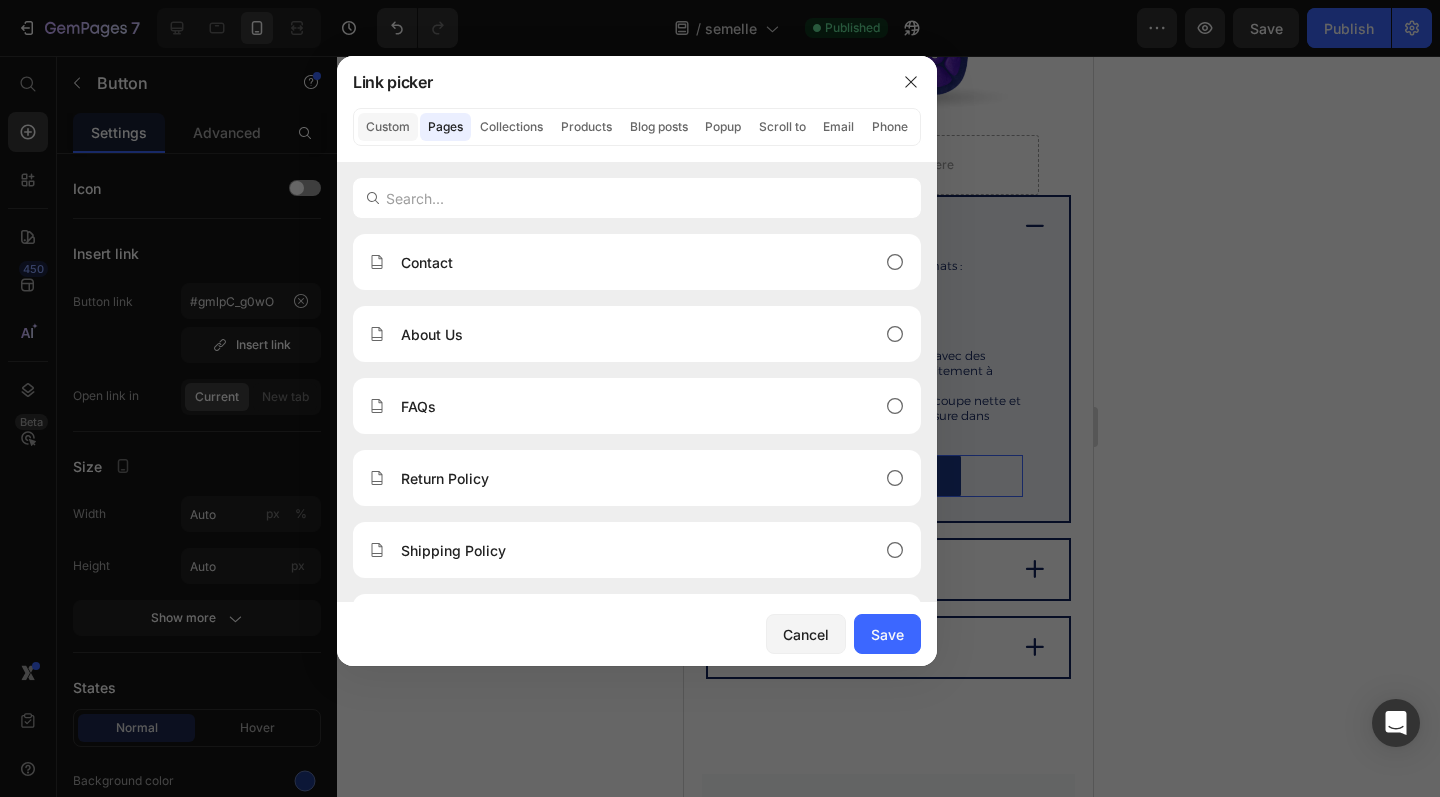 click on "Custom" 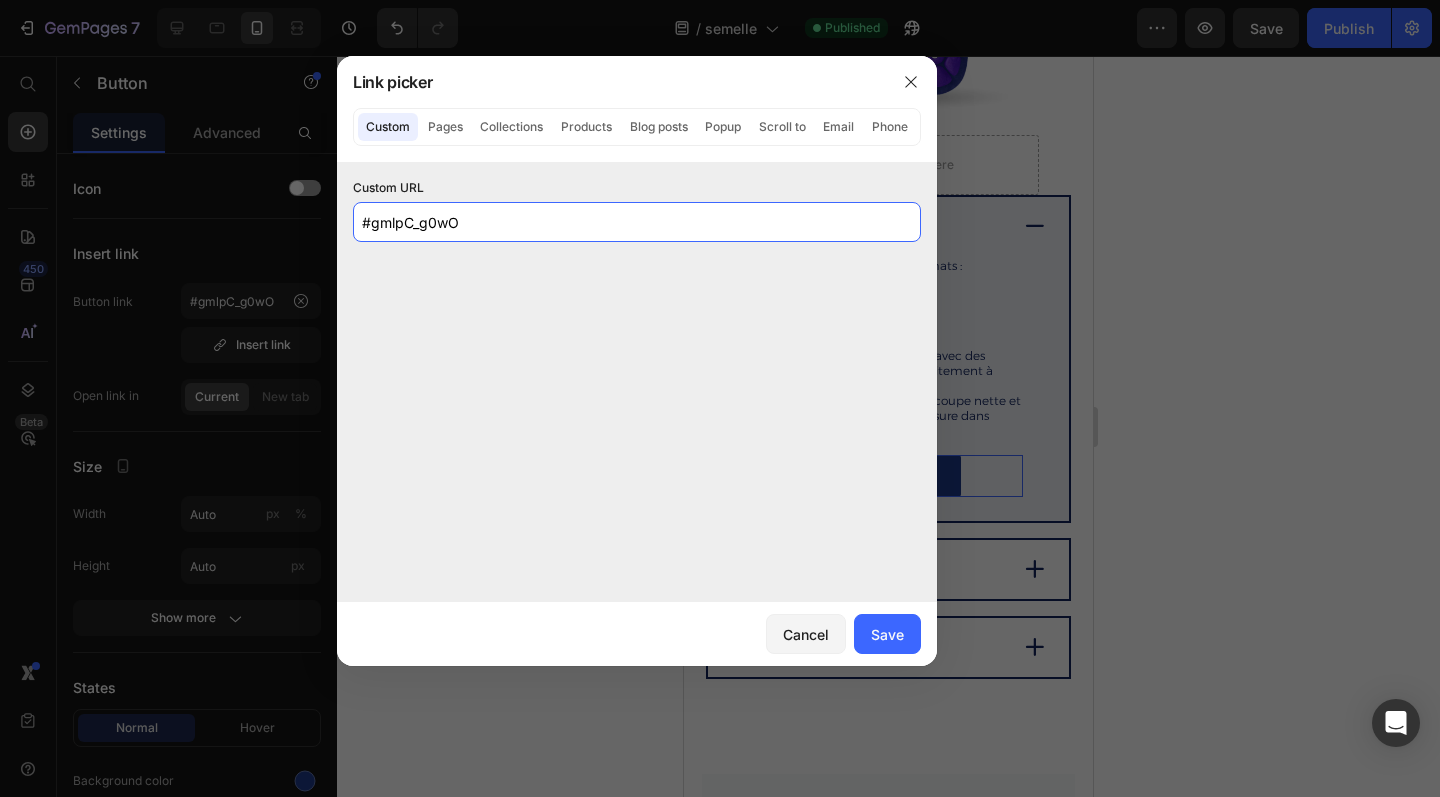 click on "#gmlpC_g0wO" 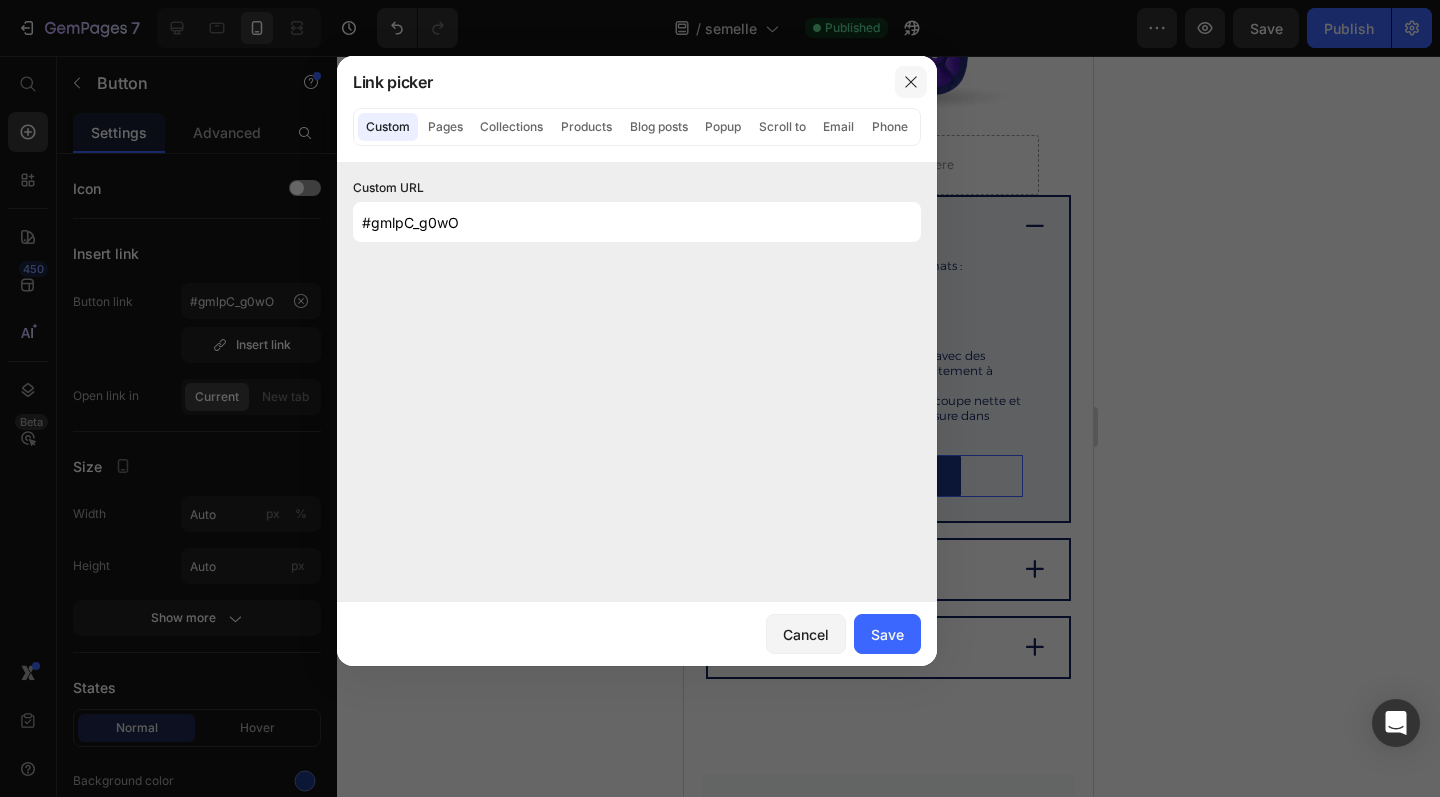 click 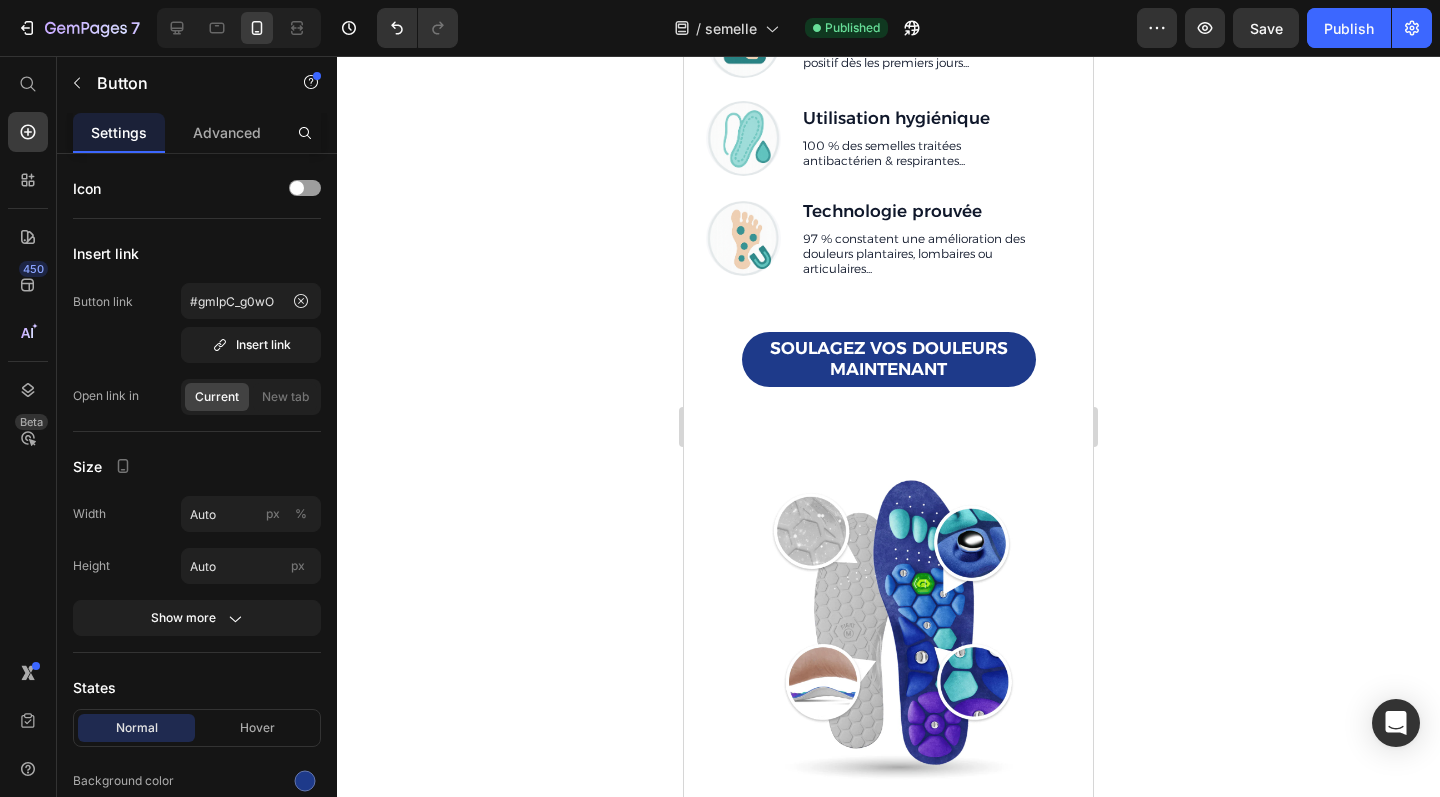 scroll, scrollTop: 2620, scrollLeft: 0, axis: vertical 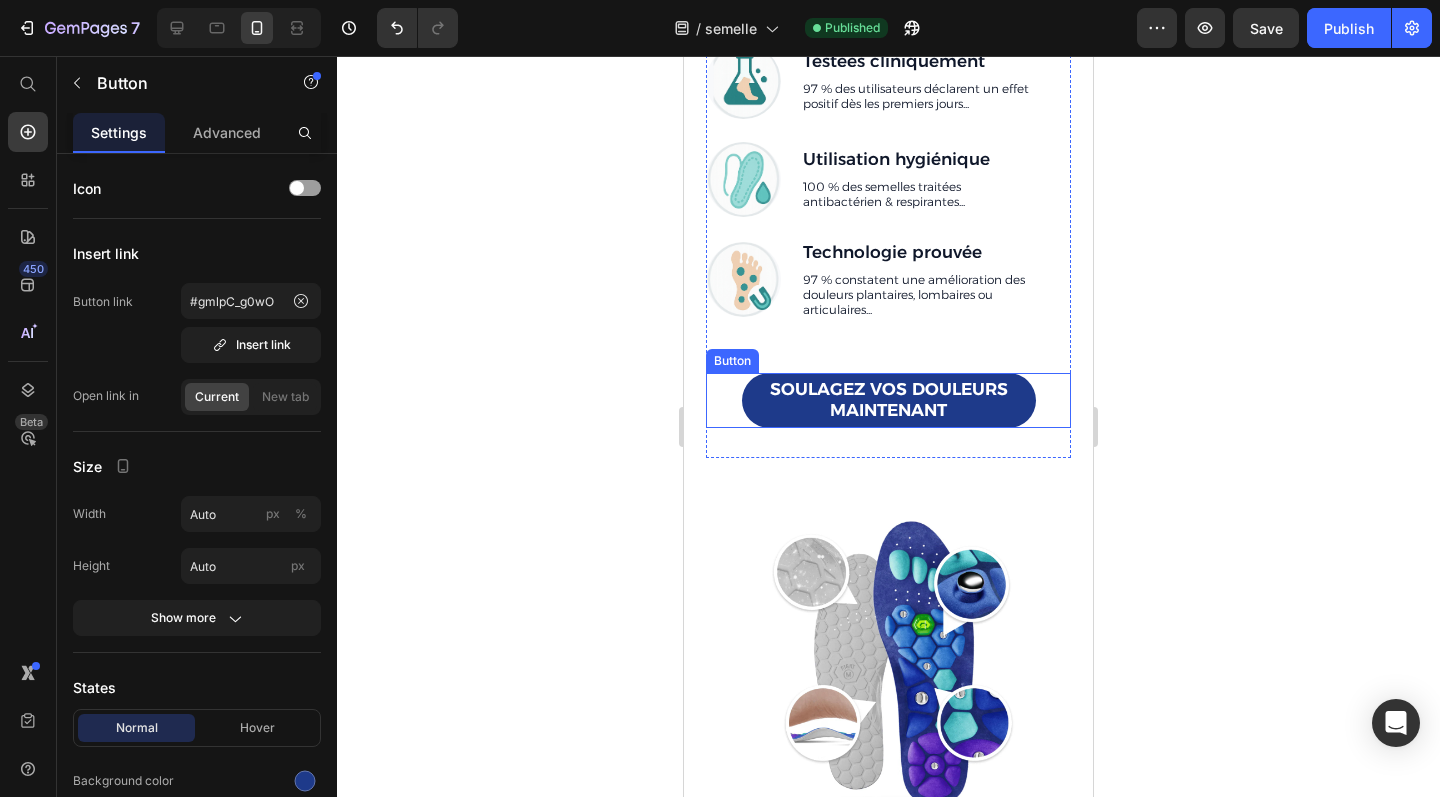 click on "Soulagez vos douleurs maintenant    Button" at bounding box center [888, 400] 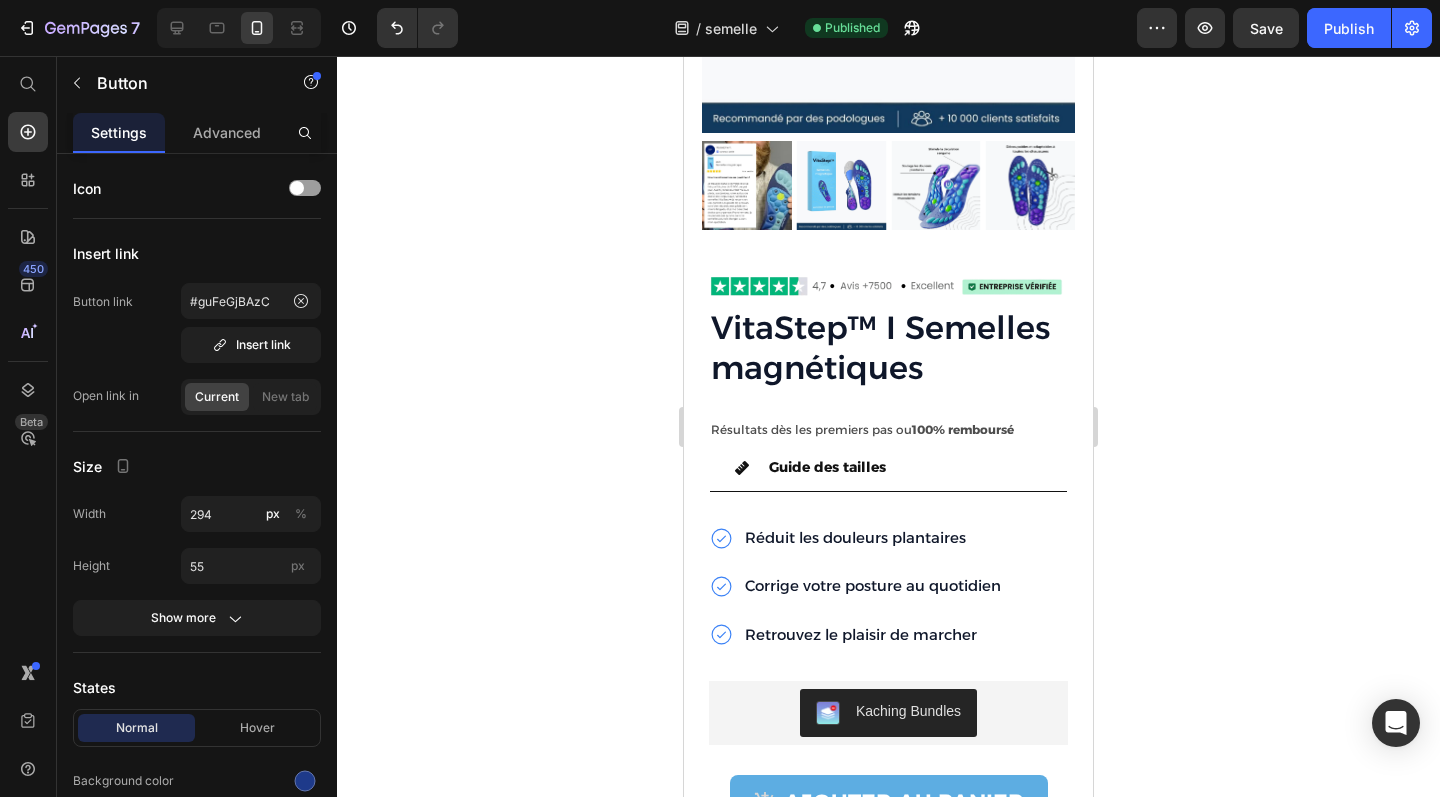 scroll, scrollTop: 4345, scrollLeft: 0, axis: vertical 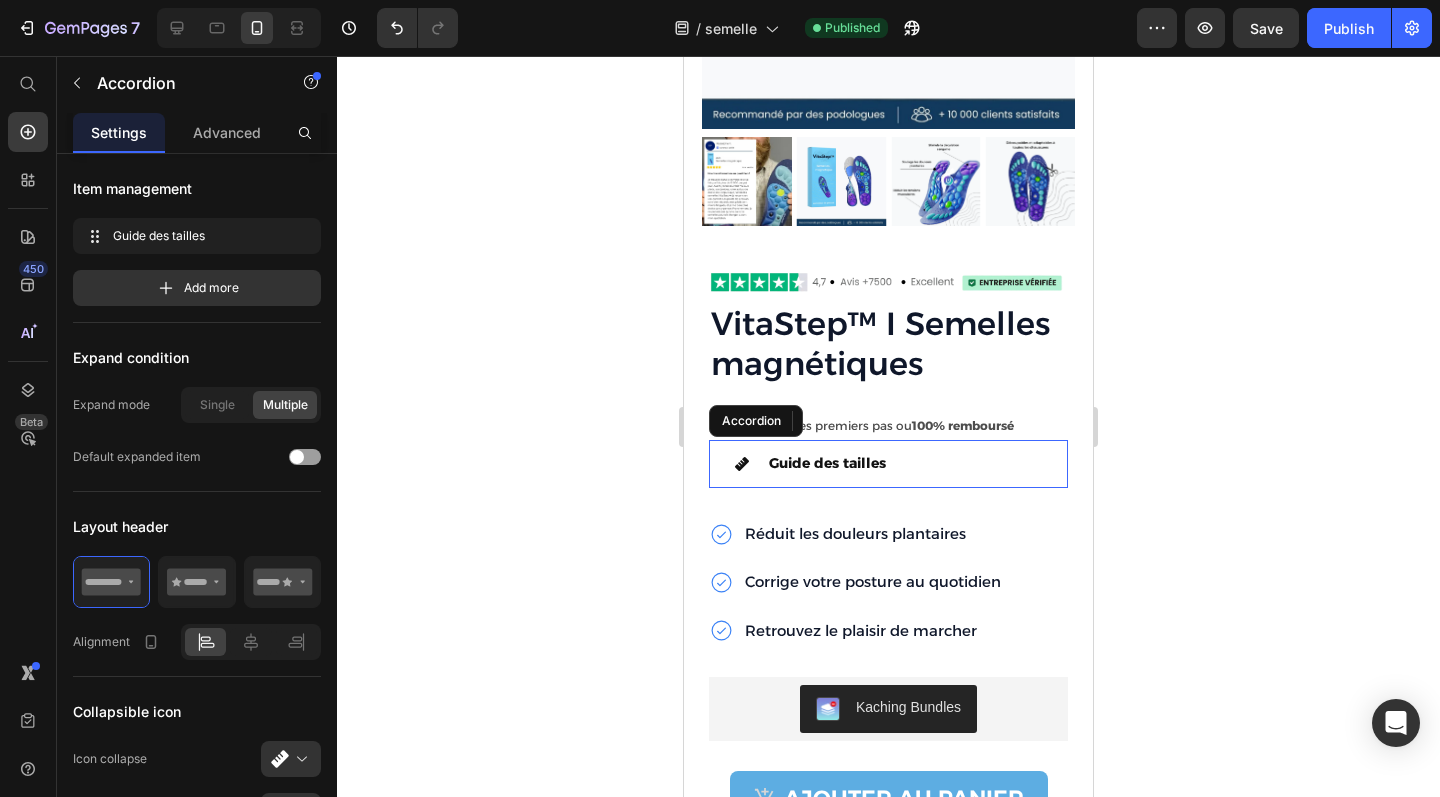 click on "Guide des tailles" at bounding box center [904, 463] 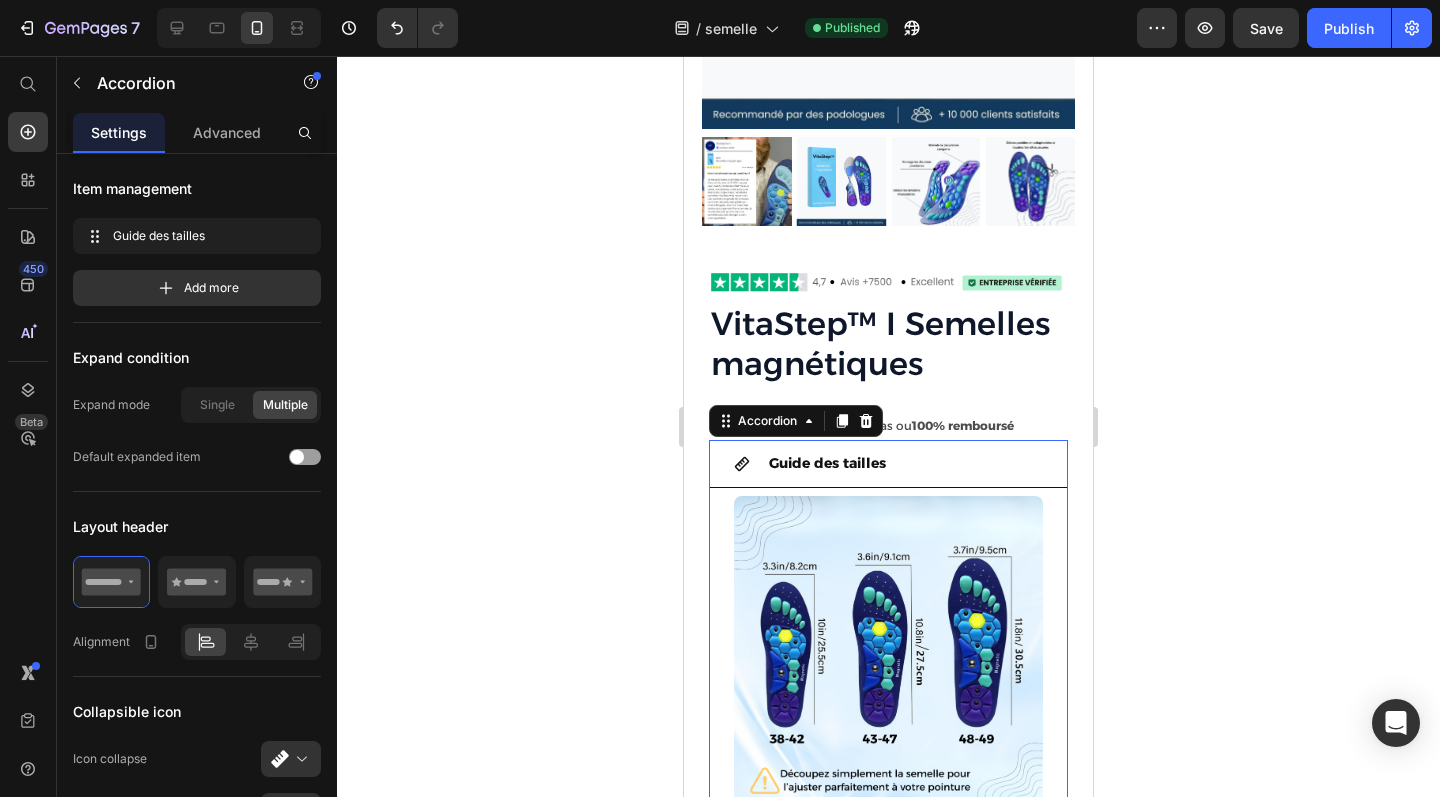 click on "Image" at bounding box center (888, 650) 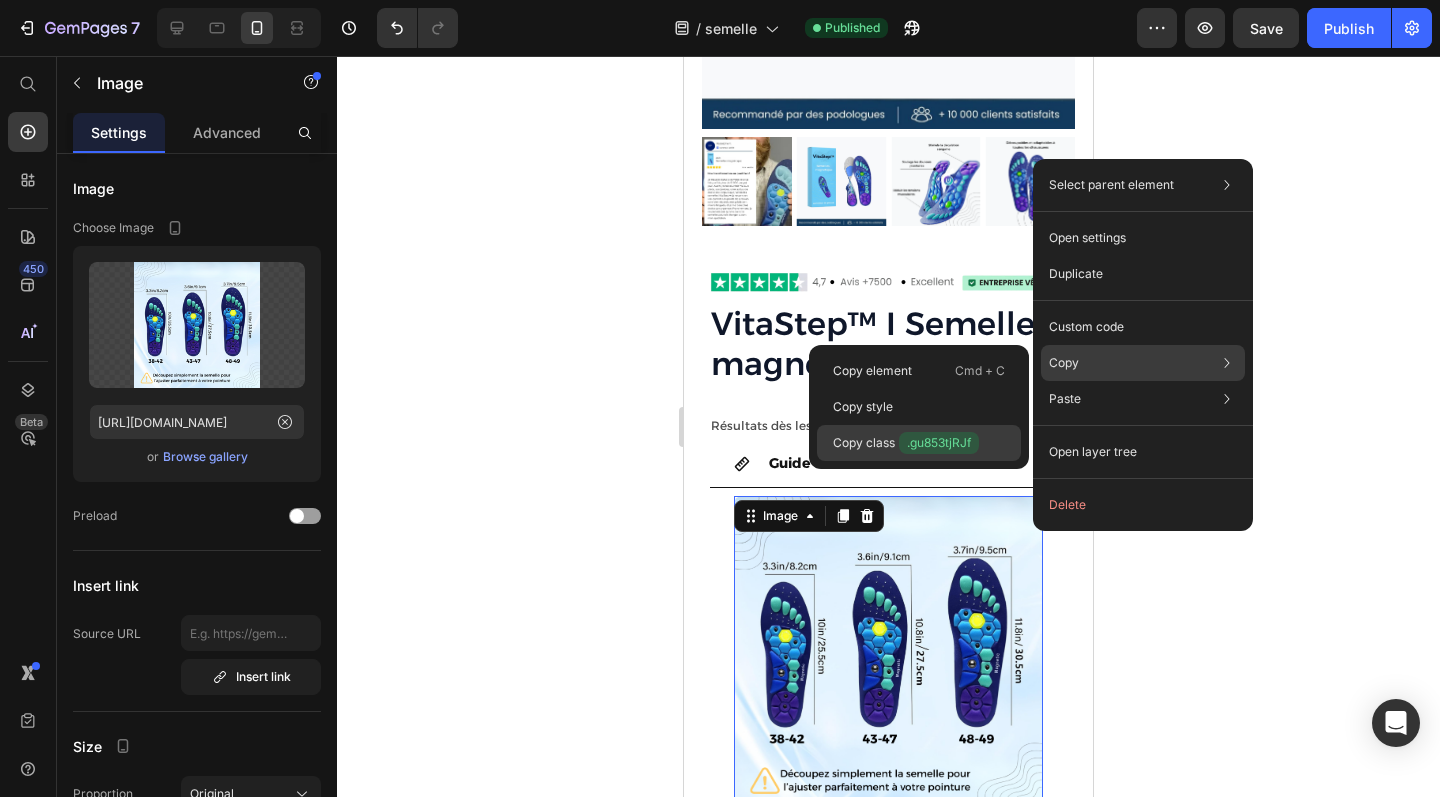 click on "Copy class  .gu853tjRJf" 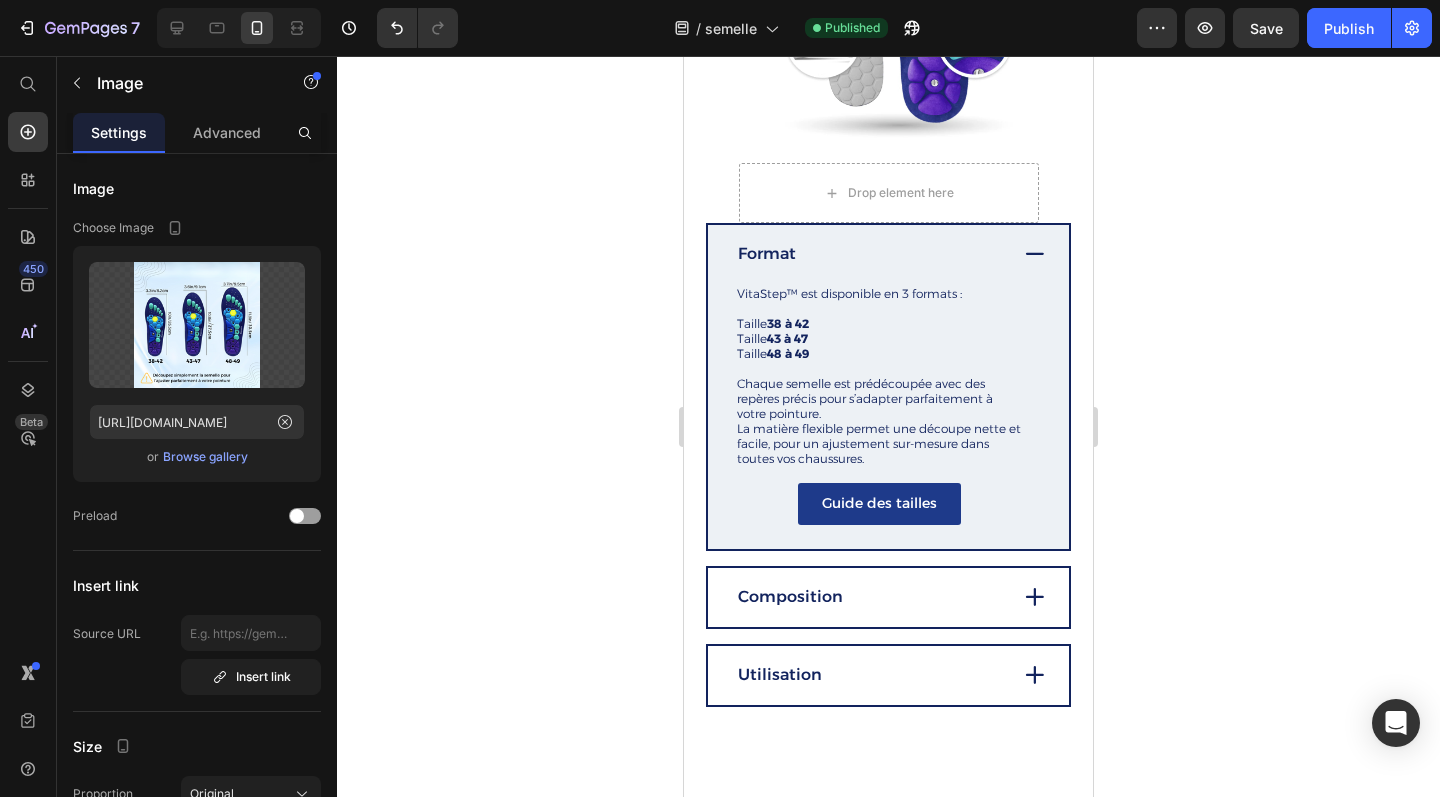 scroll, scrollTop: 3298, scrollLeft: 0, axis: vertical 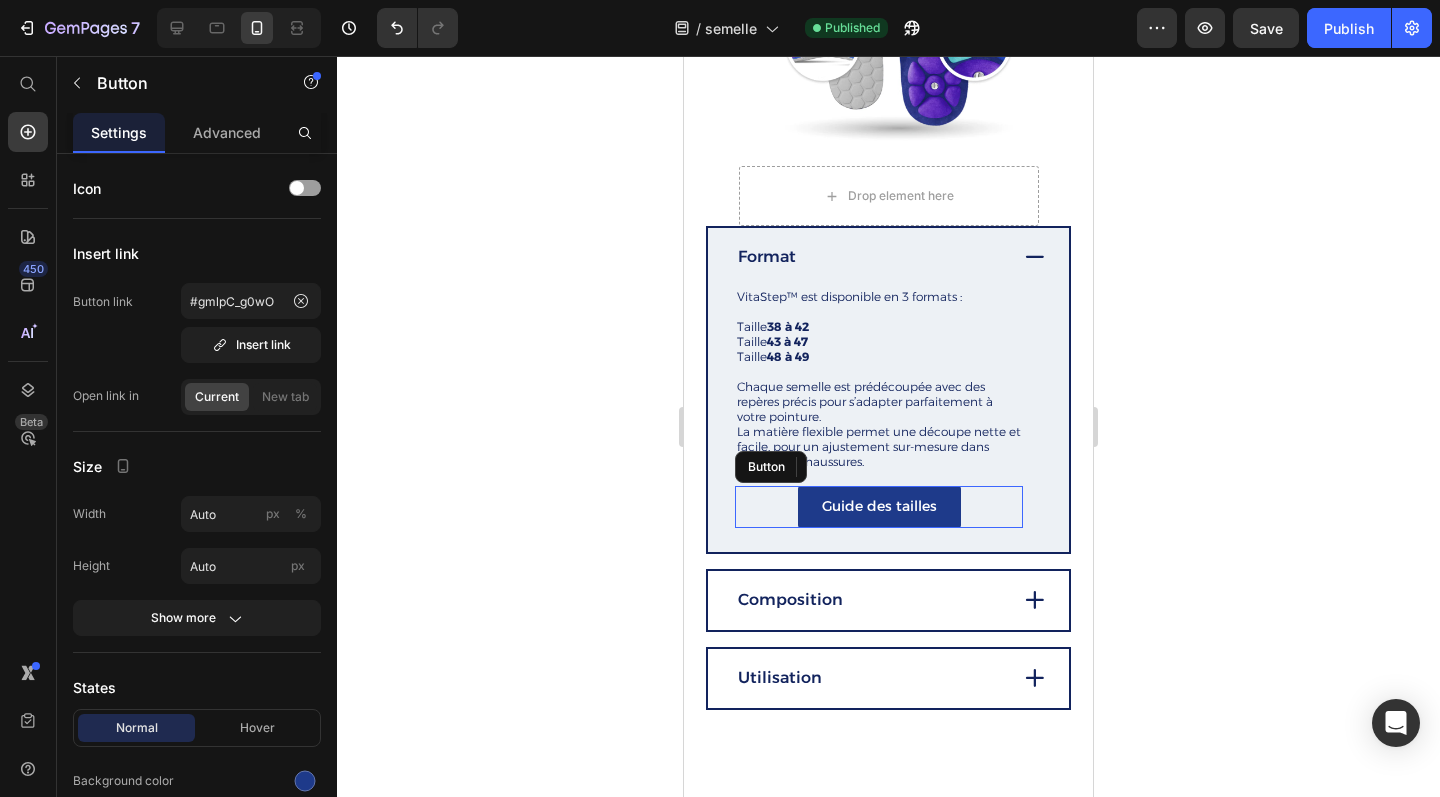 click on "Guide des tailles Button" at bounding box center [879, 506] 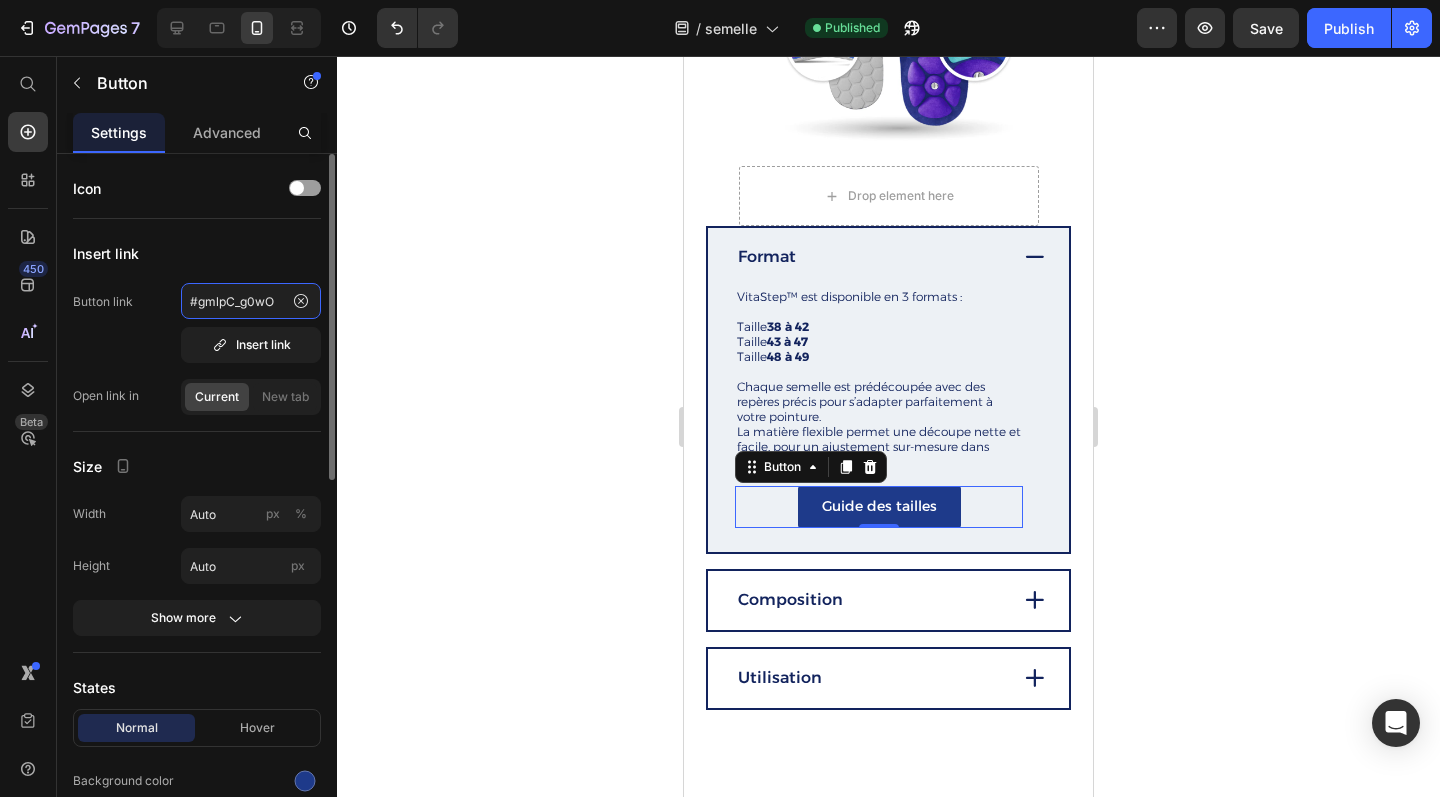 drag, startPoint x: 274, startPoint y: 302, endPoint x: 200, endPoint y: 299, distance: 74.06078 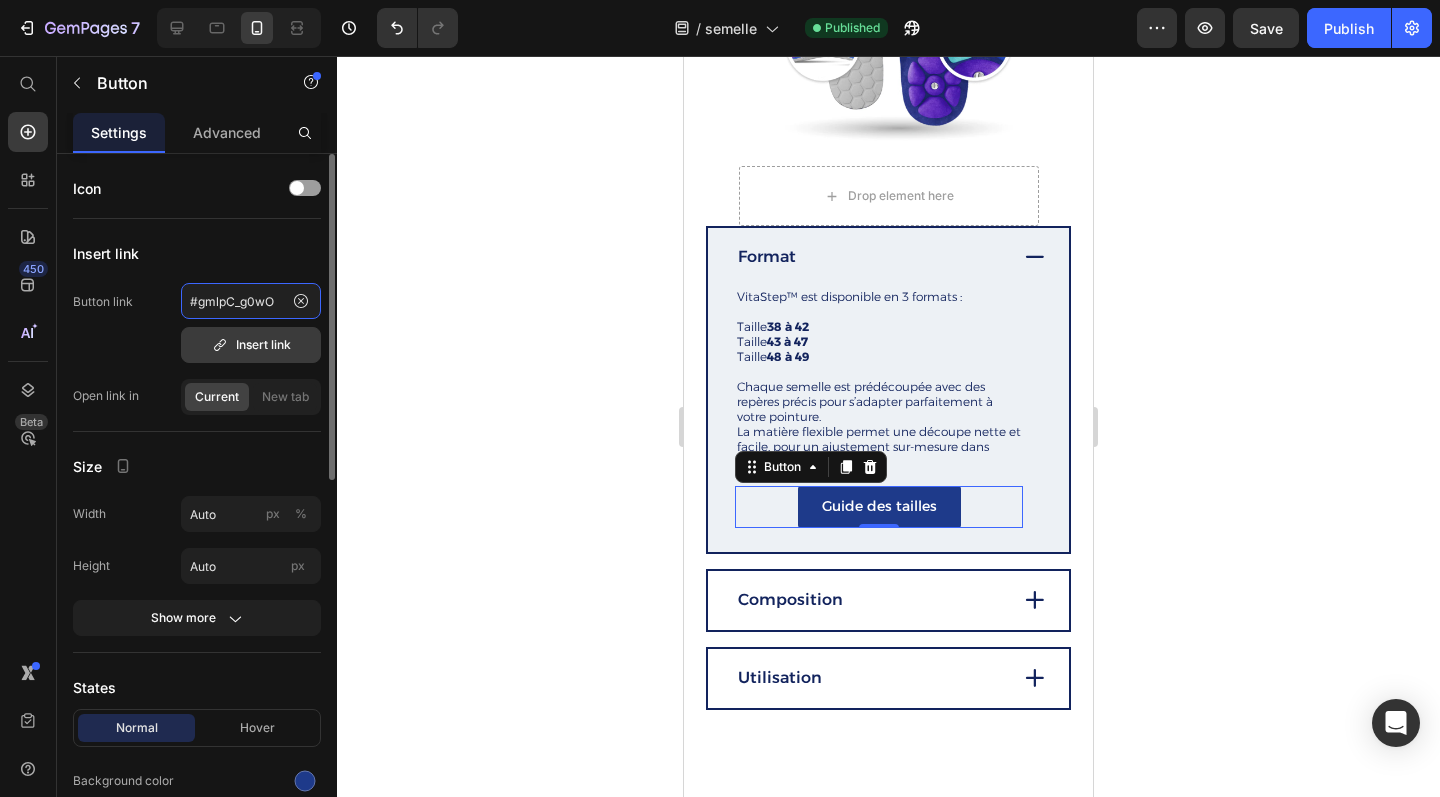 paste on ".gu853tjRJf" 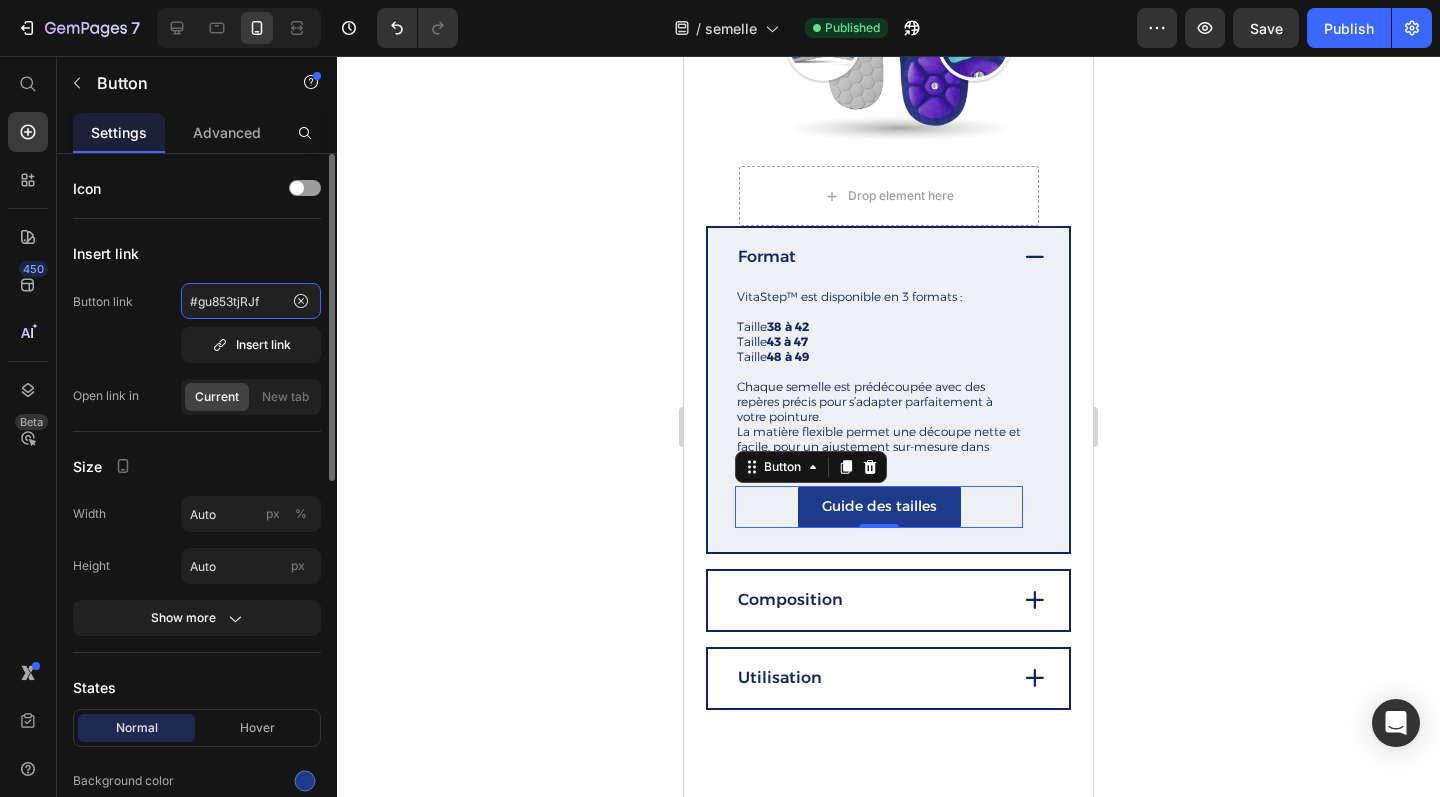 type on "#gu853tjRJf" 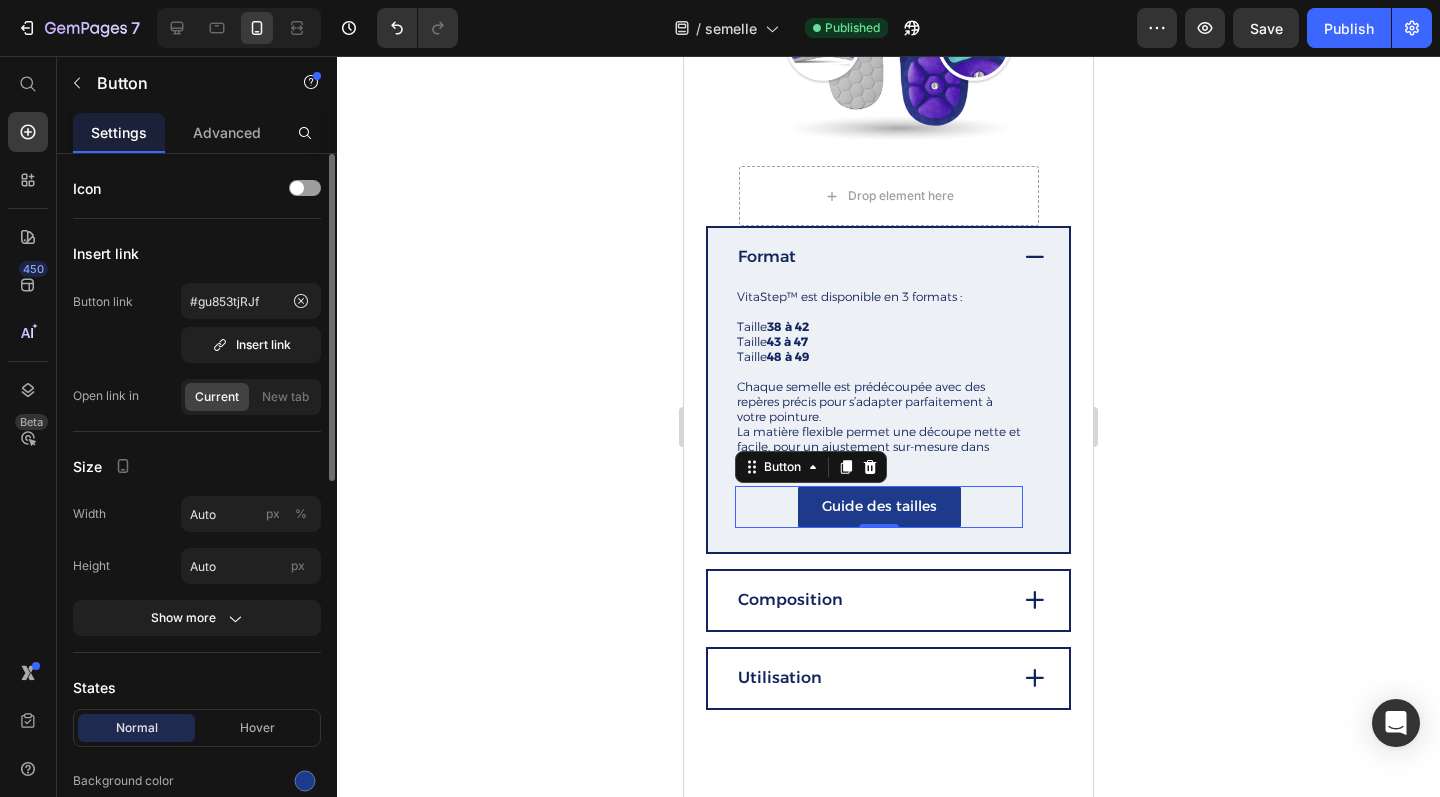 click on "Icon Insert link Button link #gu853tjRJf  Insert link   Open link in  Current New tab Size Width Auto px % Height Auto px Show more States Normal Hover Background color Text color Border Corner 3 3 3 3 Shadow Text Styles Paragraph 1* Font Alexandria Size 14 Show more Align" at bounding box center (197, 853) 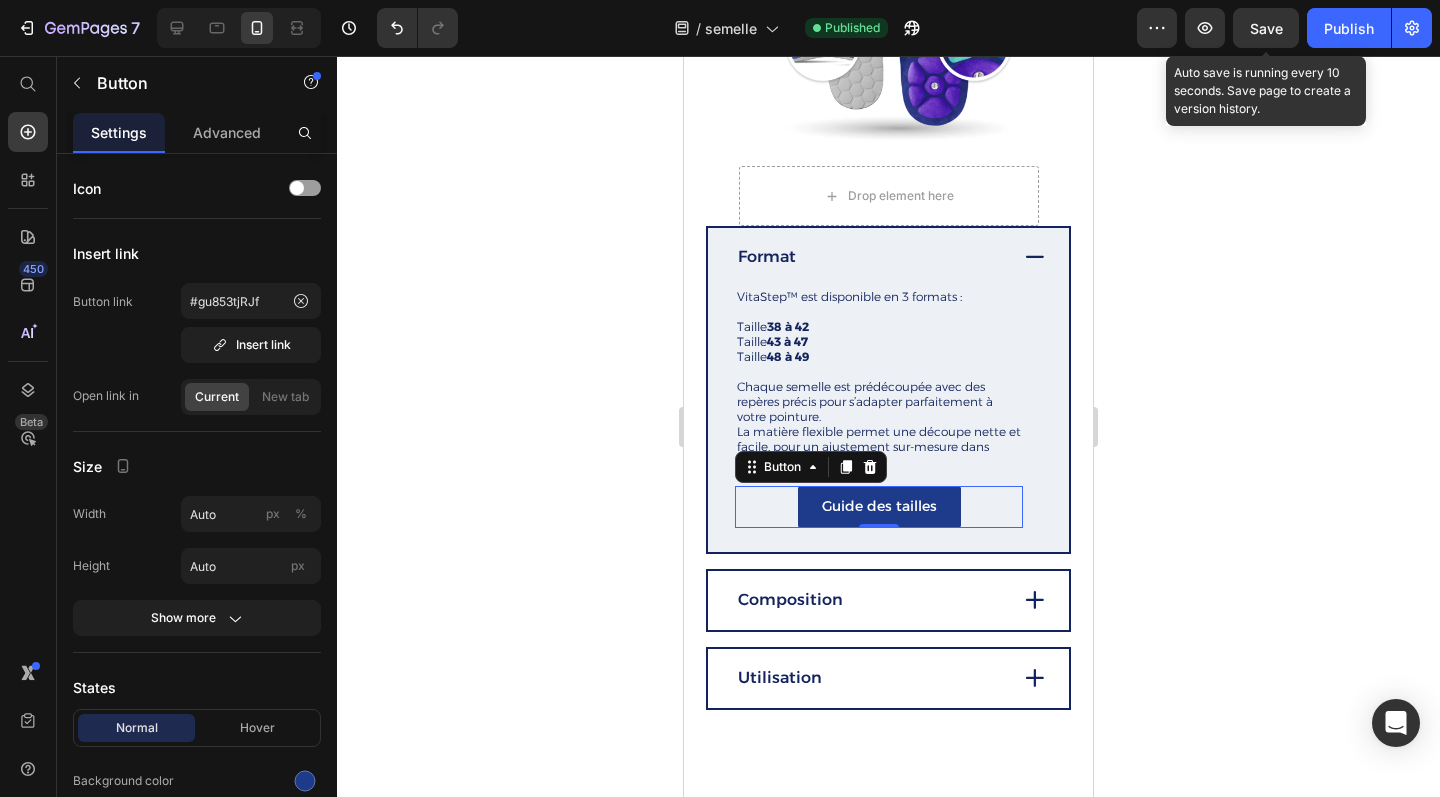 click on "Save" at bounding box center (1266, 28) 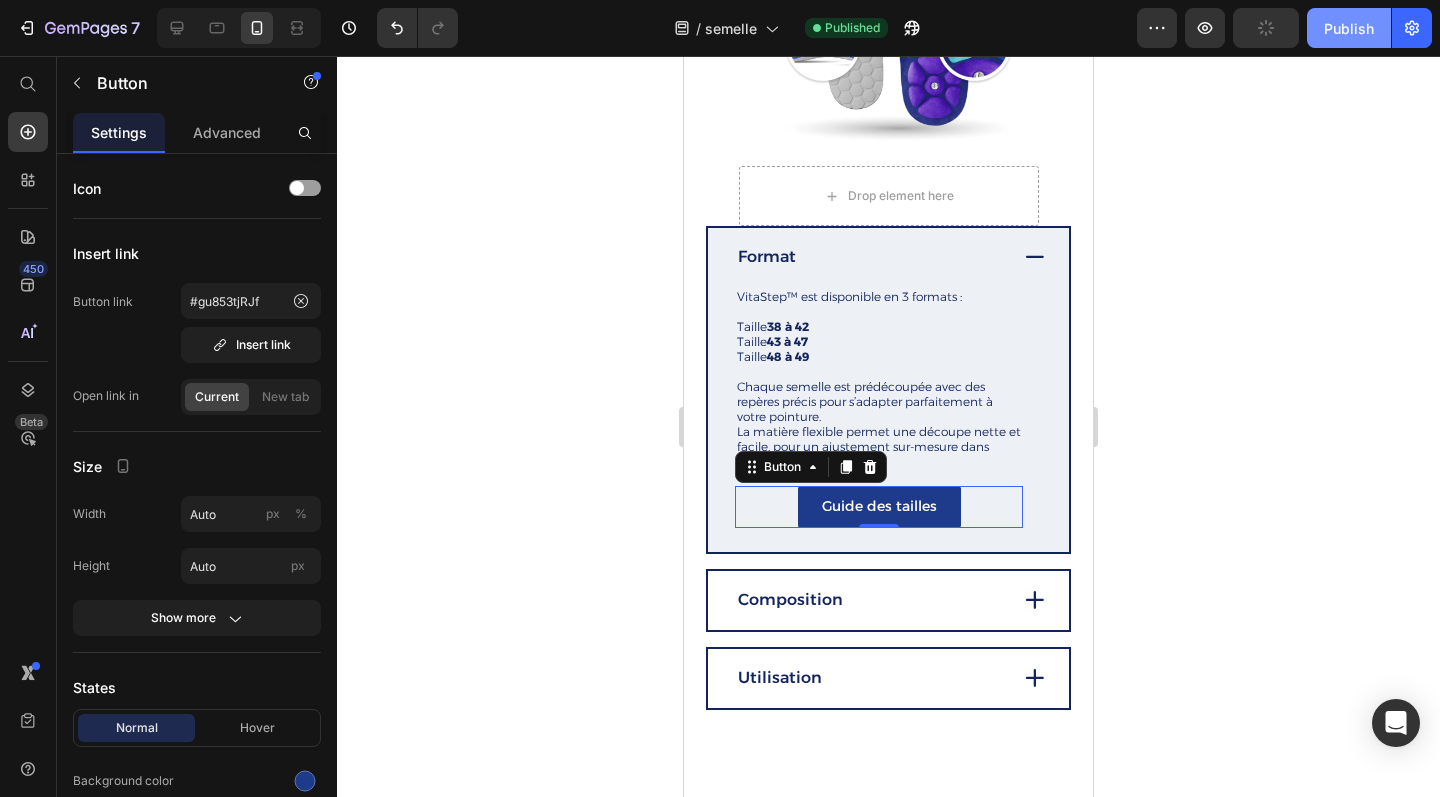 click on "Publish" at bounding box center [1349, 28] 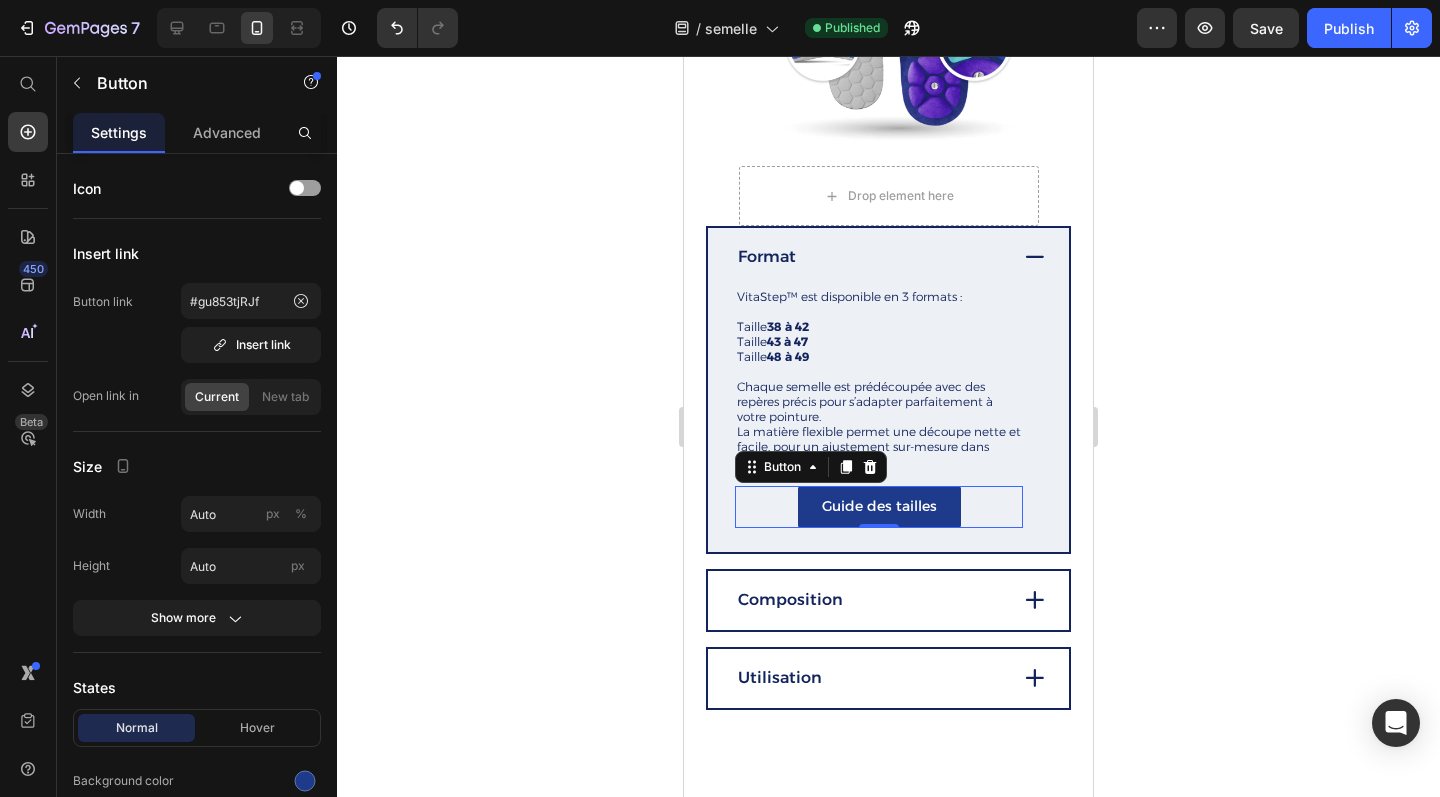 click 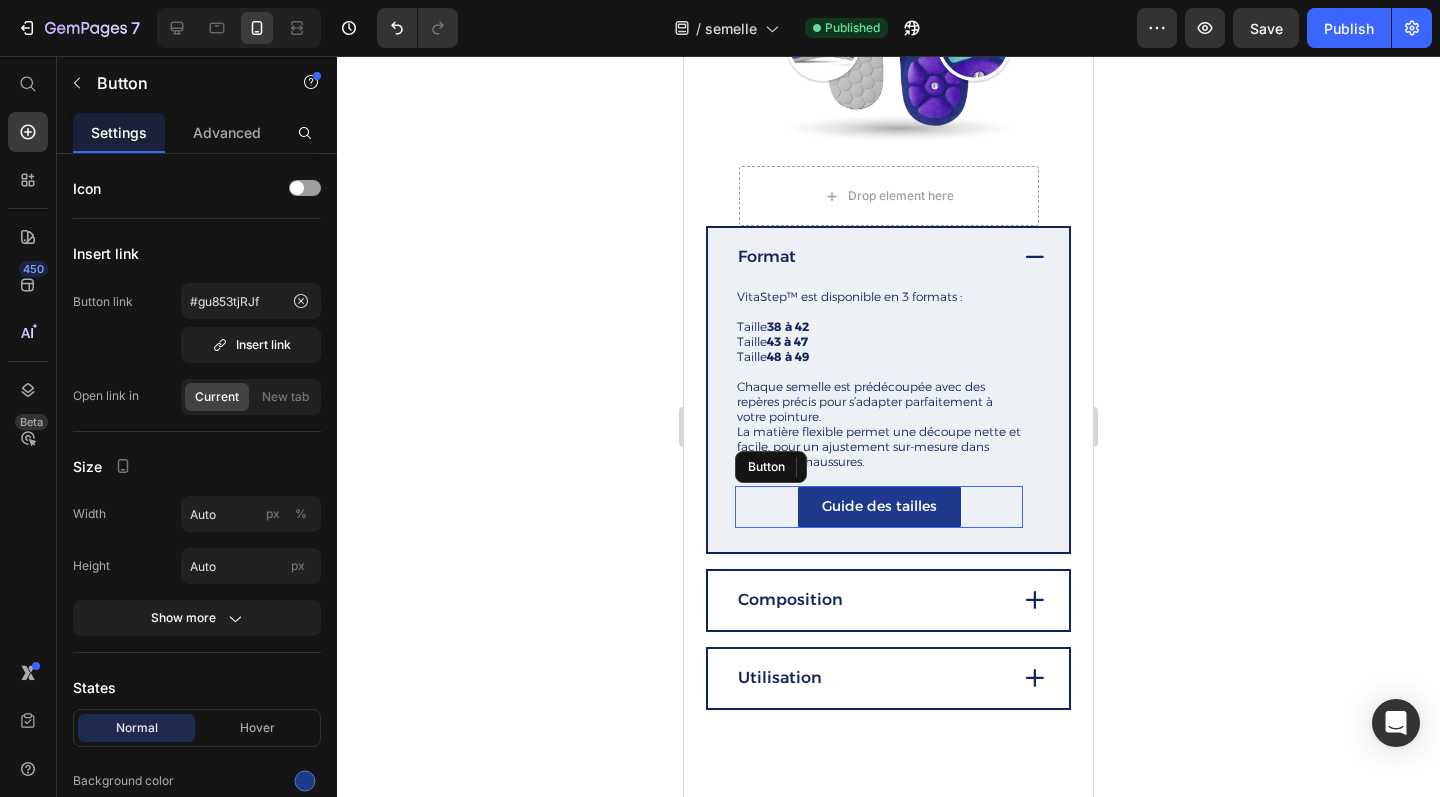 click on "Guide des tailles Button" at bounding box center [879, 506] 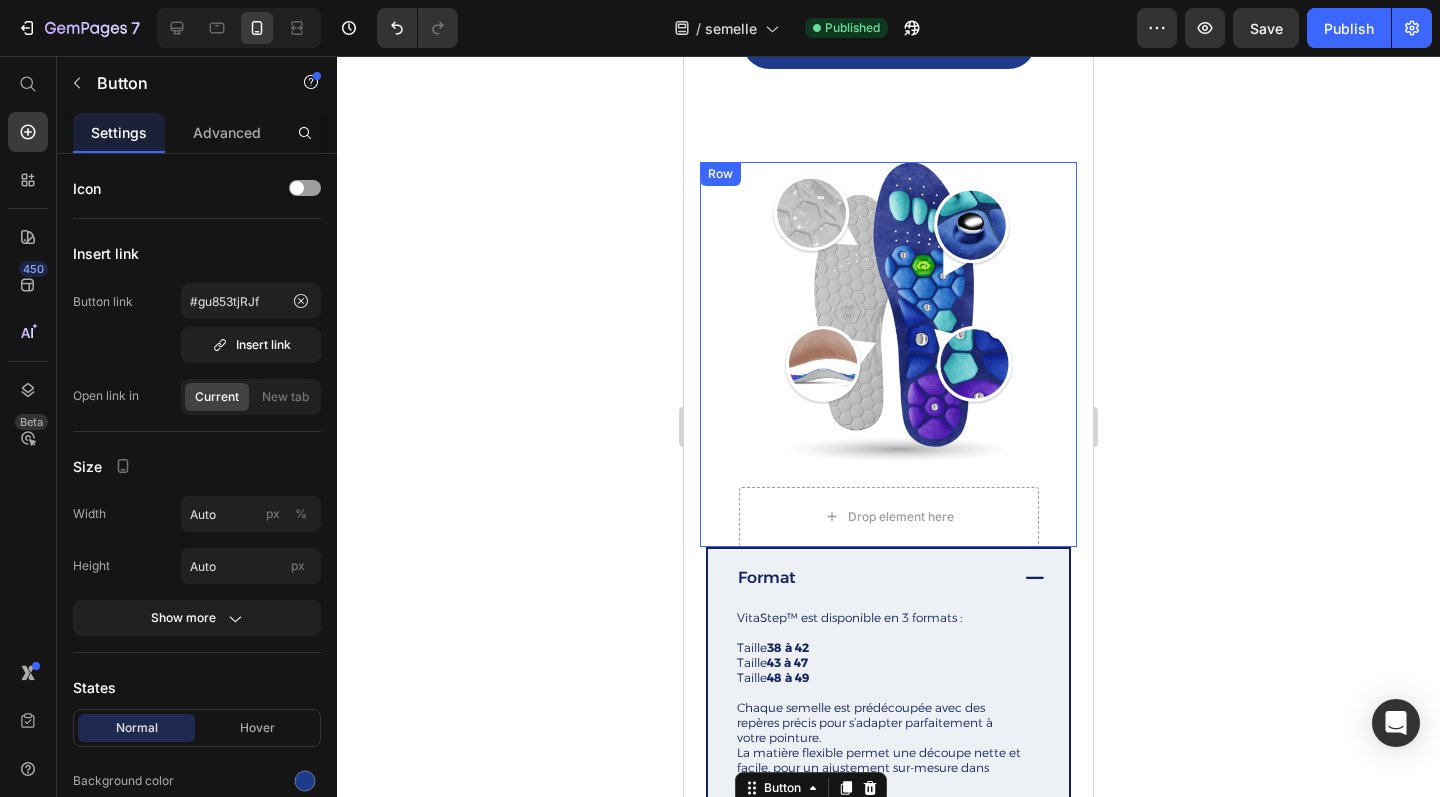 scroll, scrollTop: 2420, scrollLeft: 0, axis: vertical 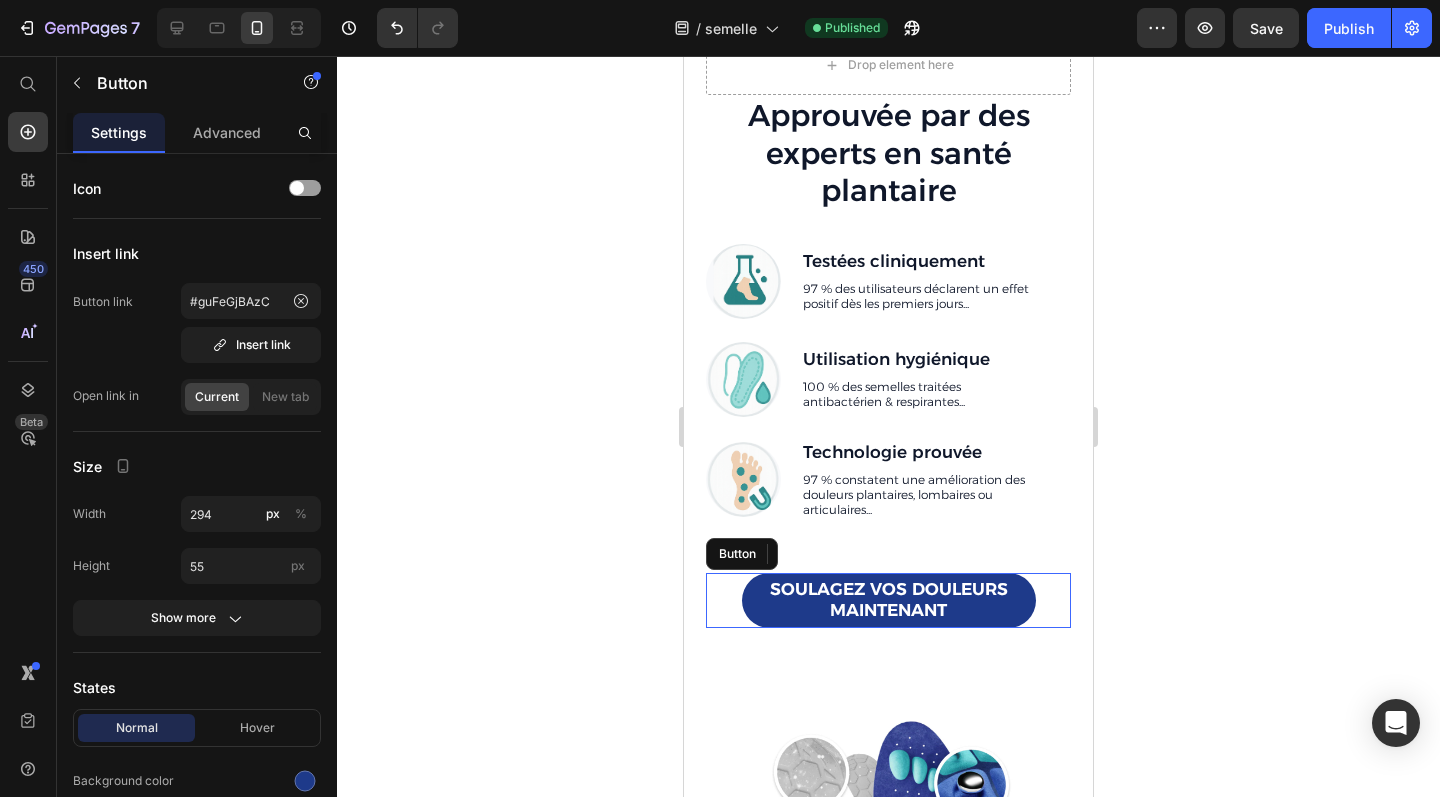 click on "Soulagez vos douleurs maintenant    Button" at bounding box center (888, 600) 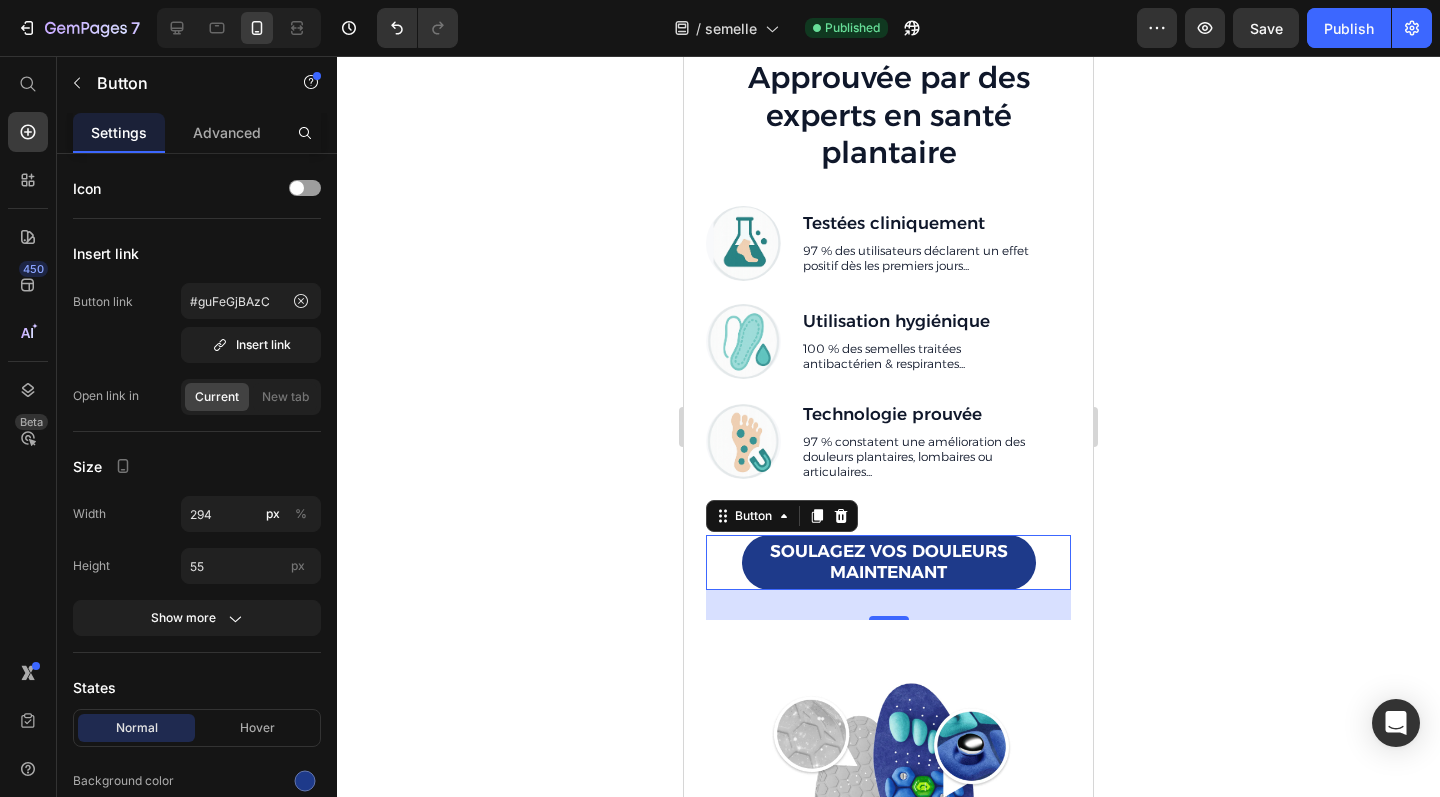 scroll, scrollTop: 2460, scrollLeft: 0, axis: vertical 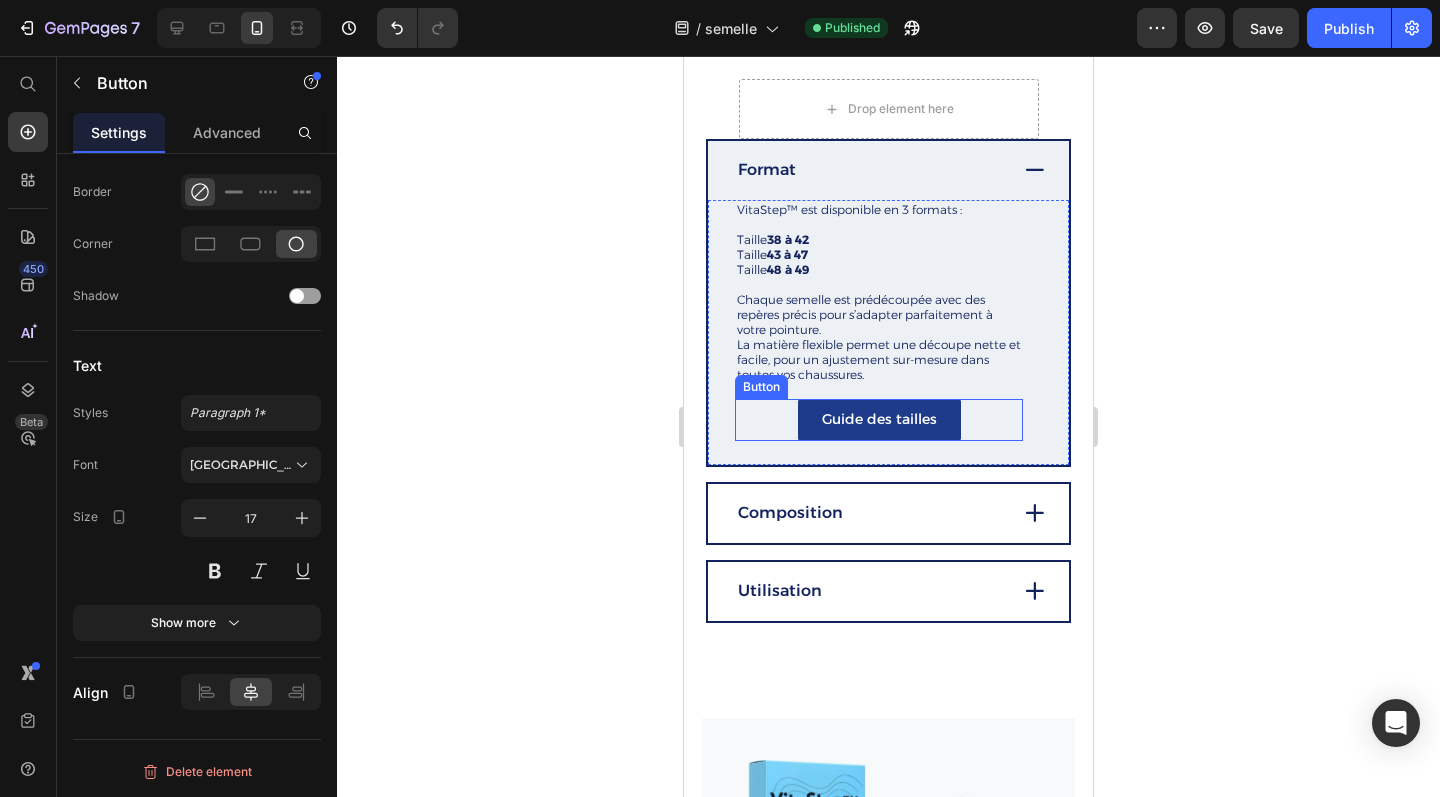 click on "Guide des tailles Button" at bounding box center (879, 419) 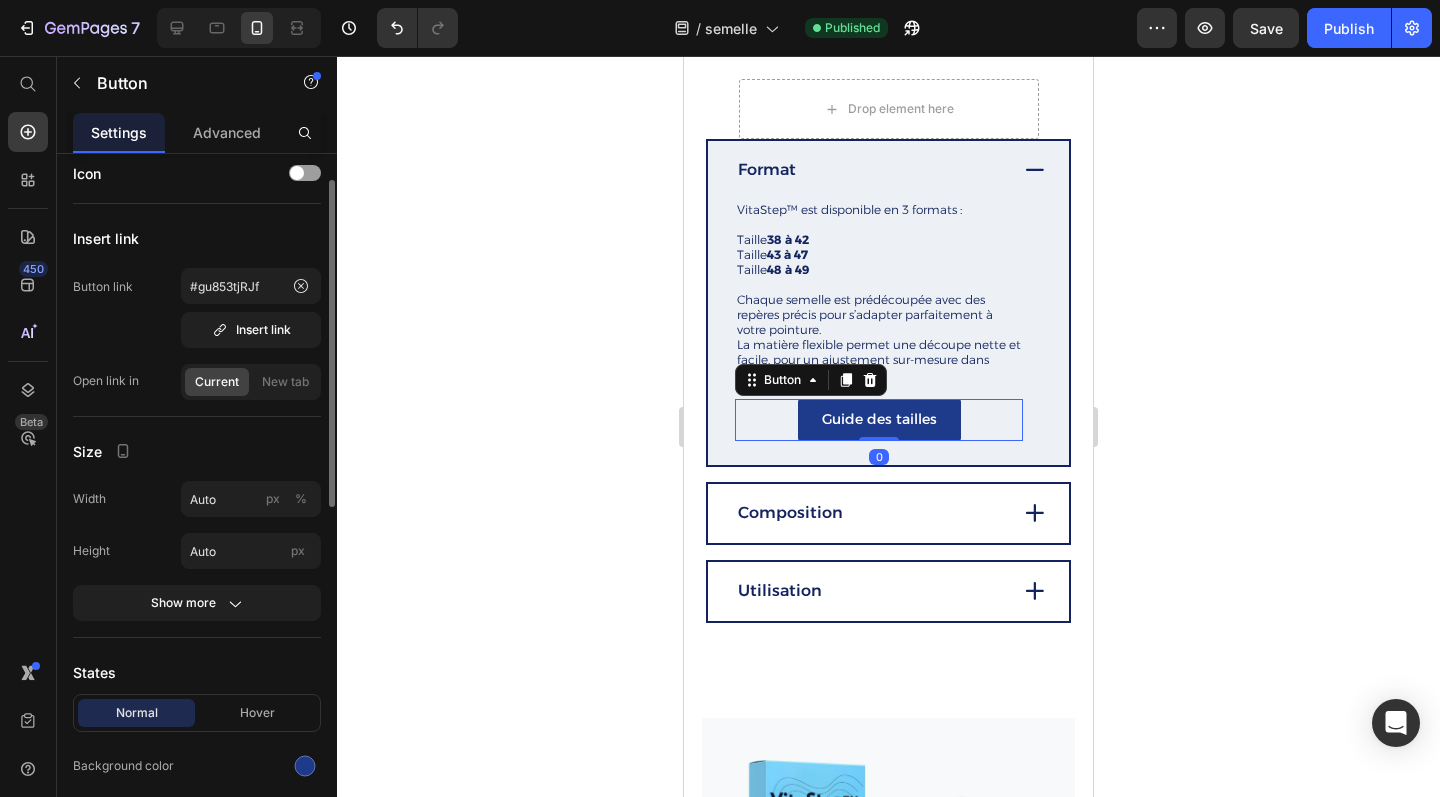scroll, scrollTop: 0, scrollLeft: 0, axis: both 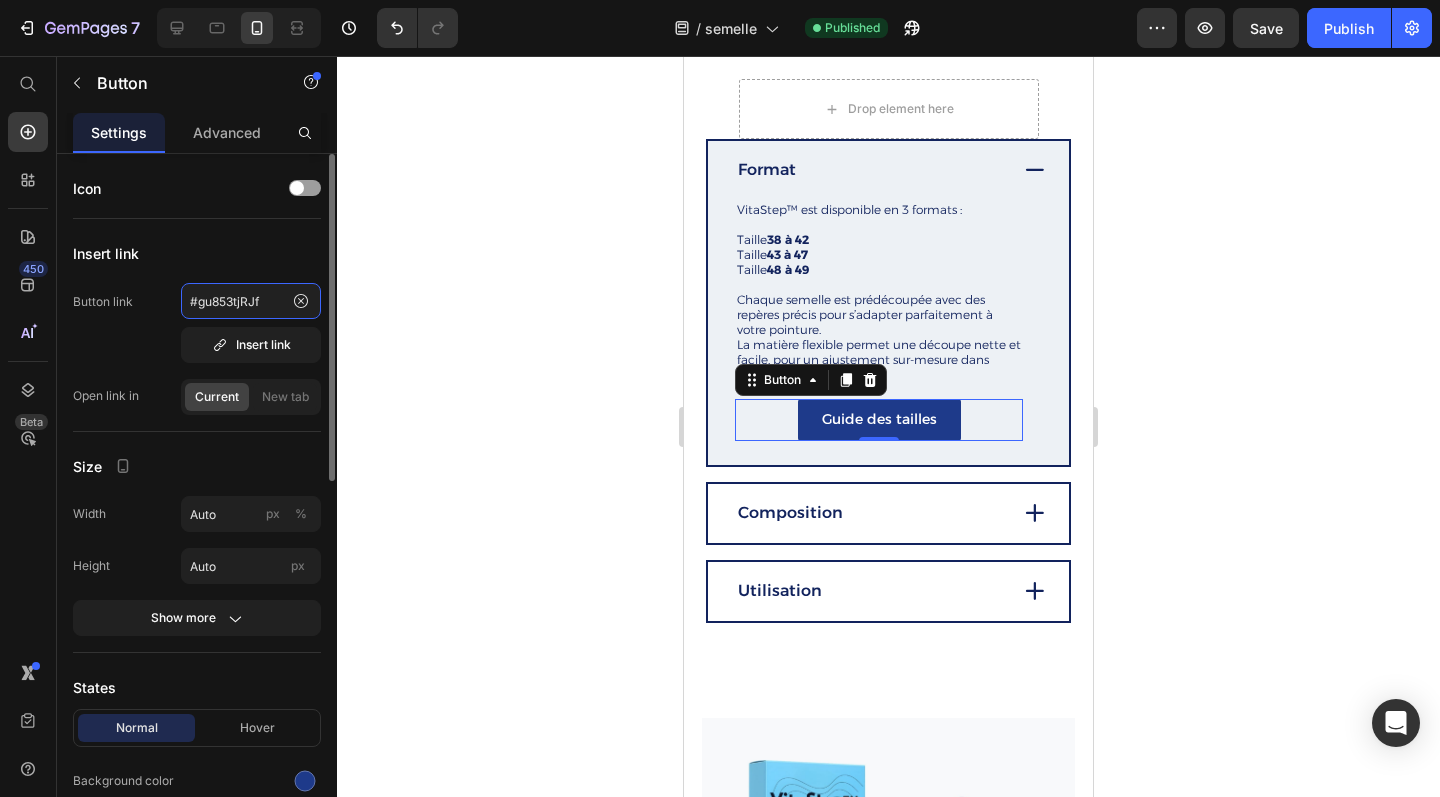 click on "#gu853tjRJf" 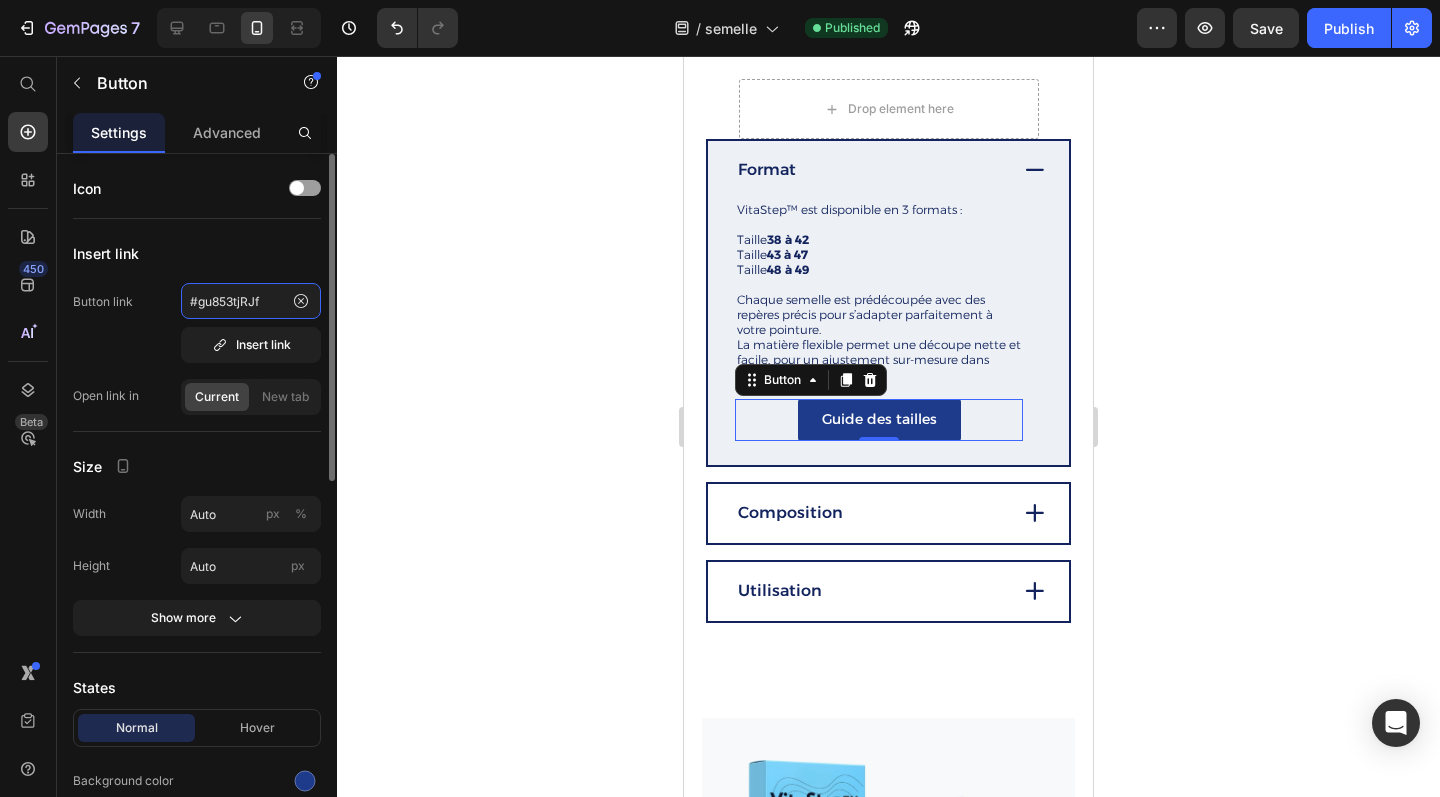 drag, startPoint x: 276, startPoint y: 303, endPoint x: 91, endPoint y: 299, distance: 185.04324 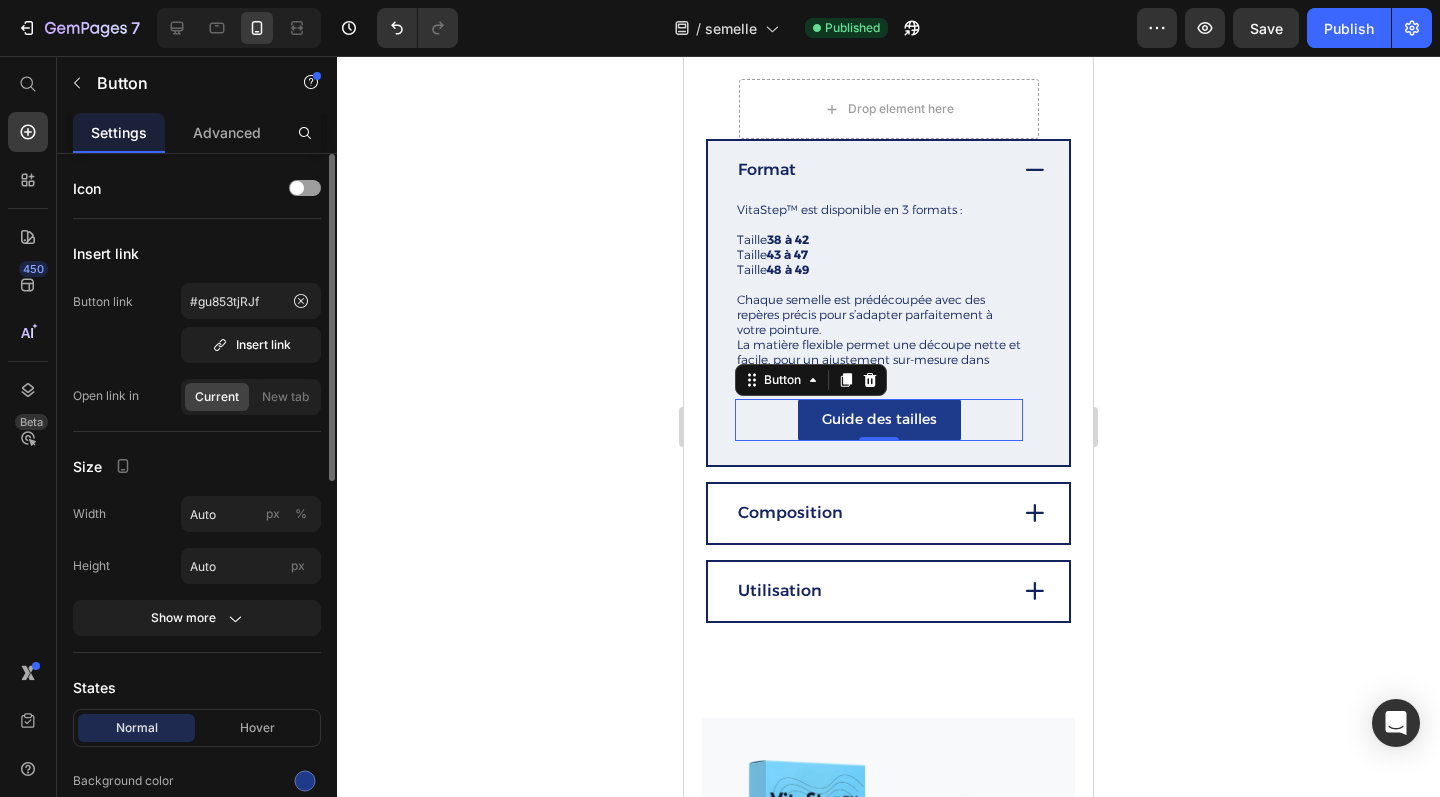 click on "Insert link" at bounding box center (197, 253) 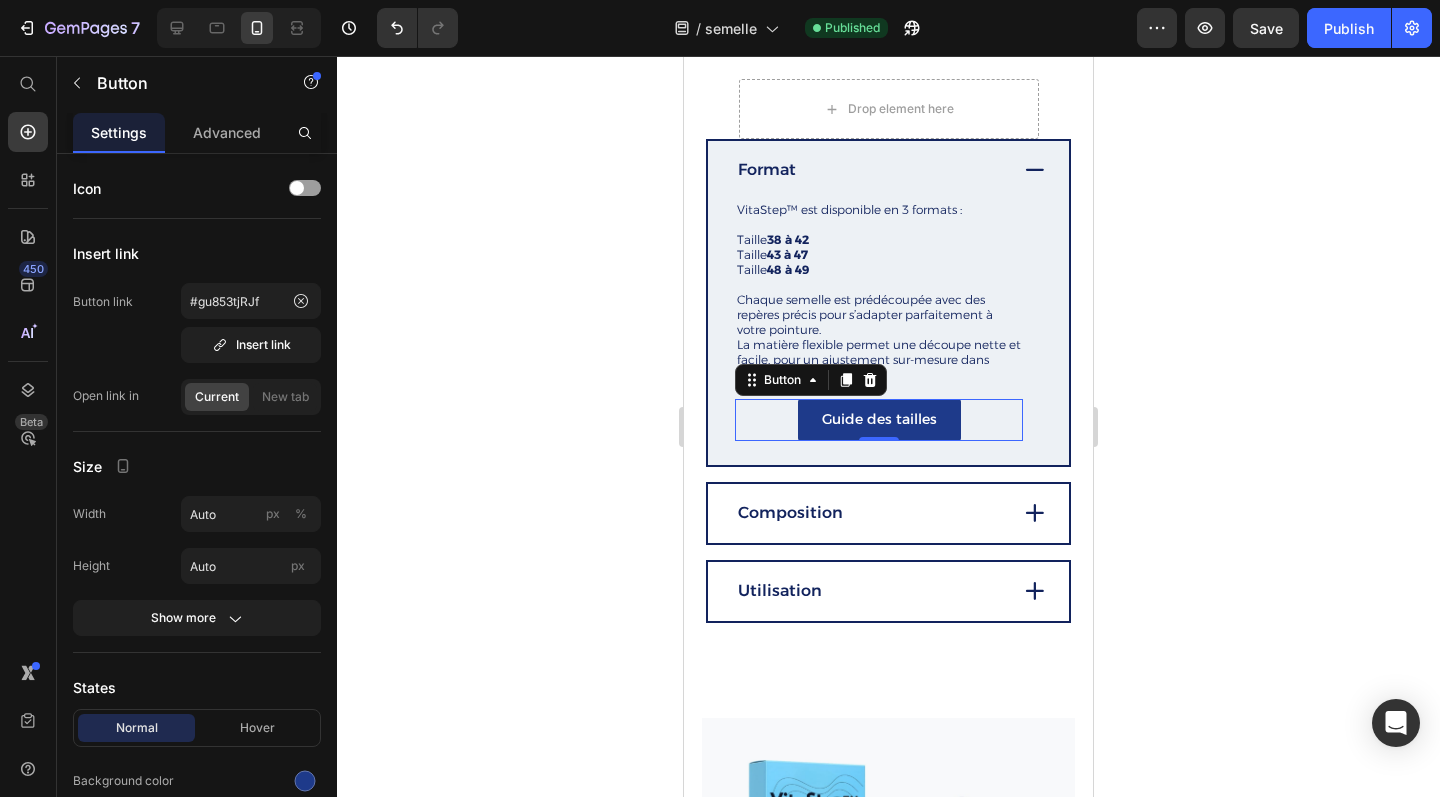 click 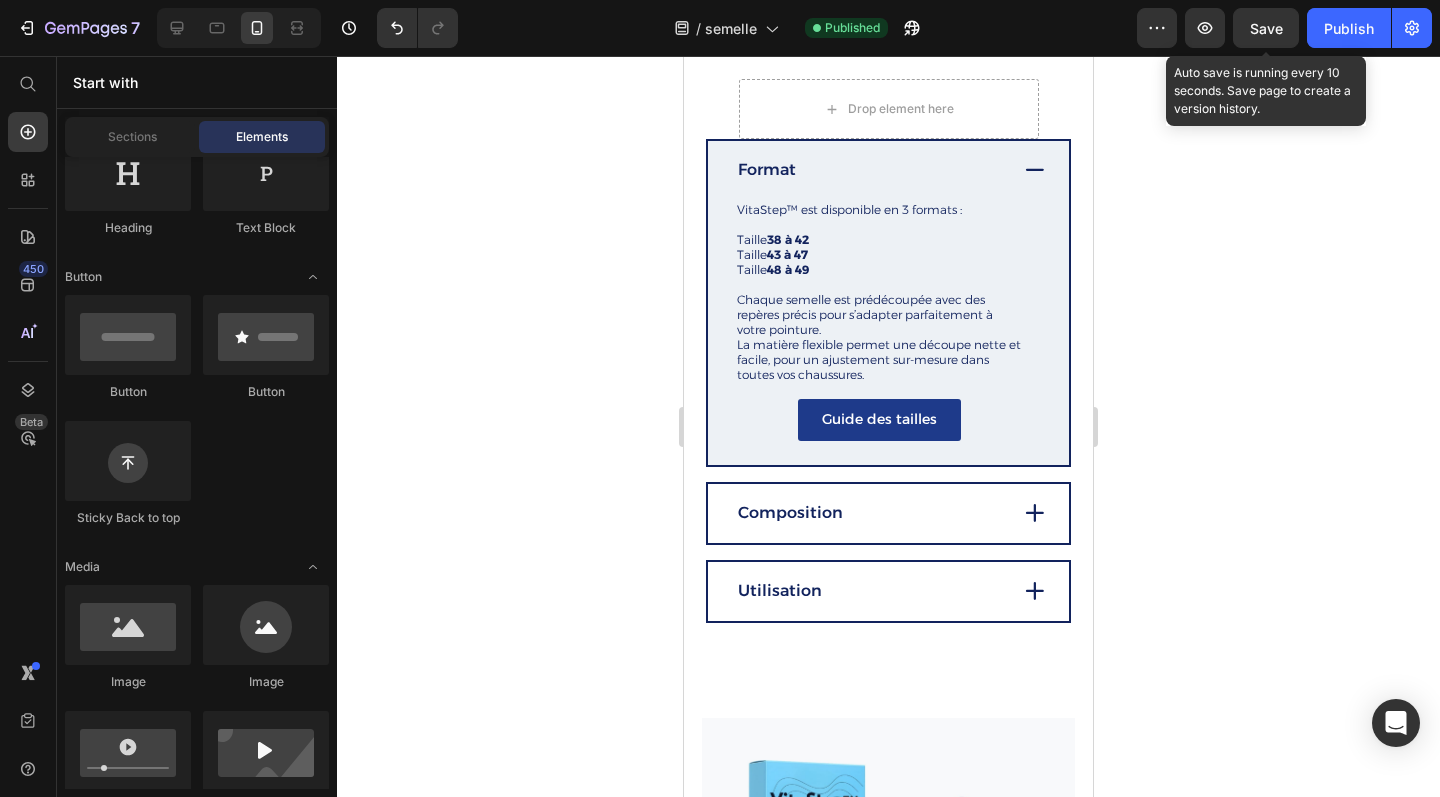 click on "Save" at bounding box center [1266, 28] 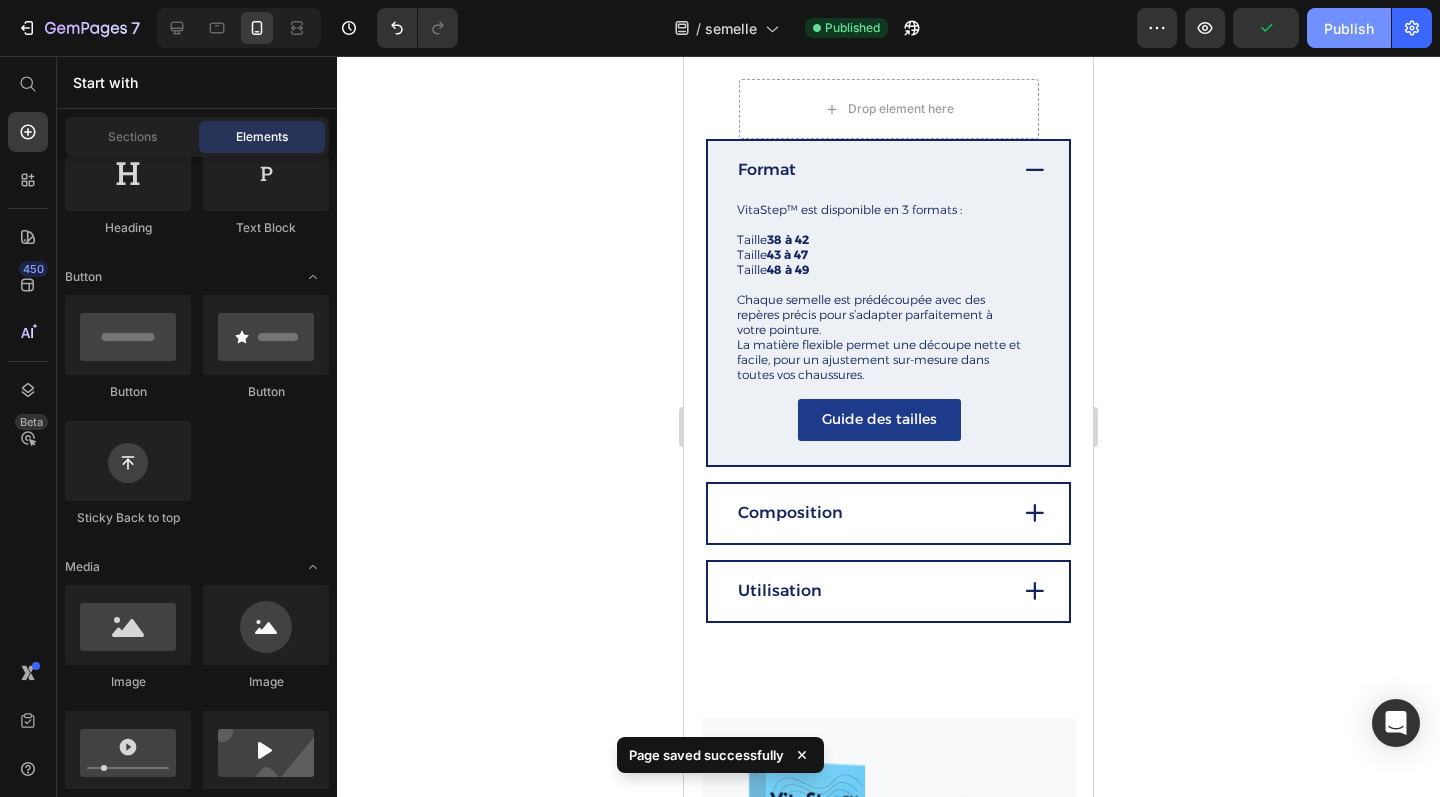 click on "Publish" 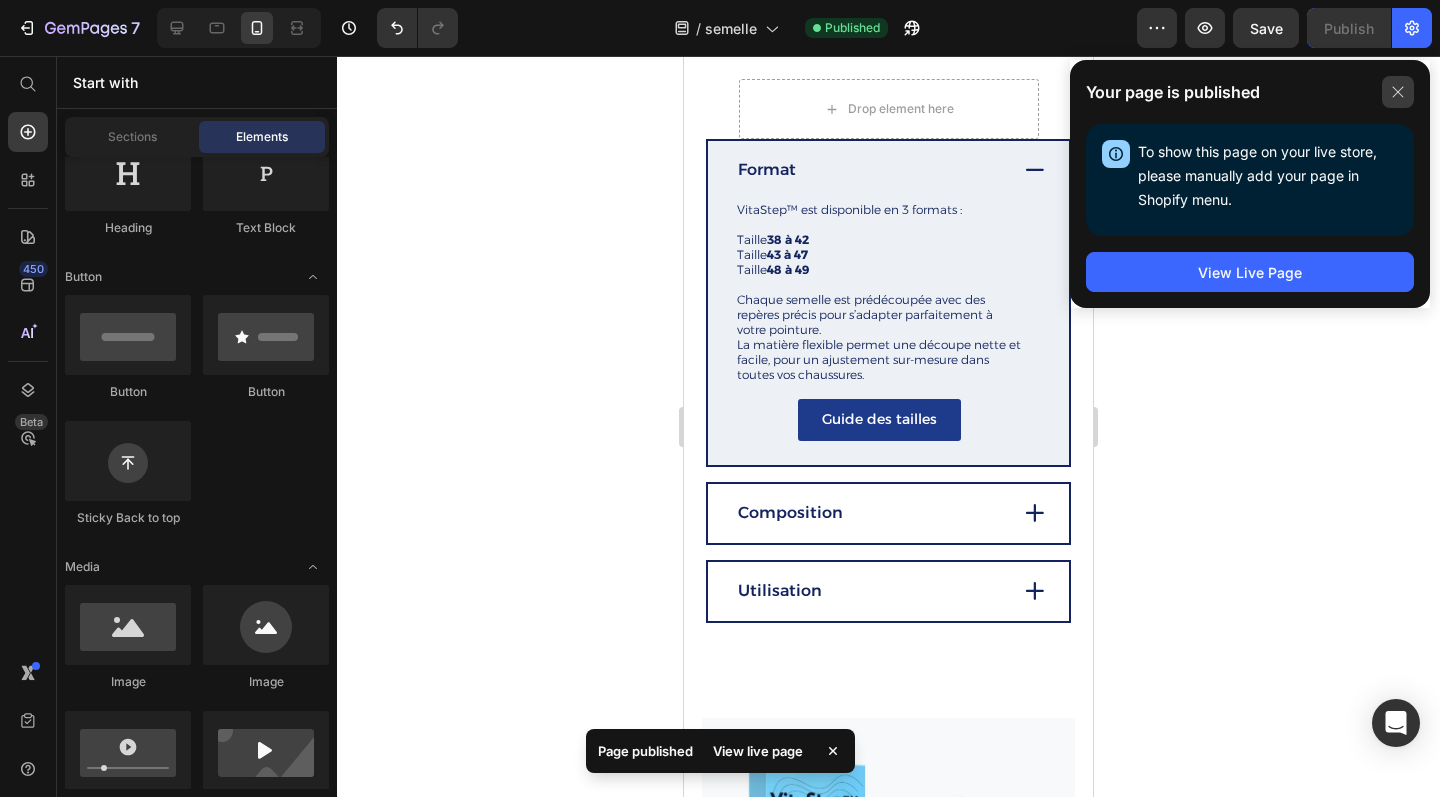 click 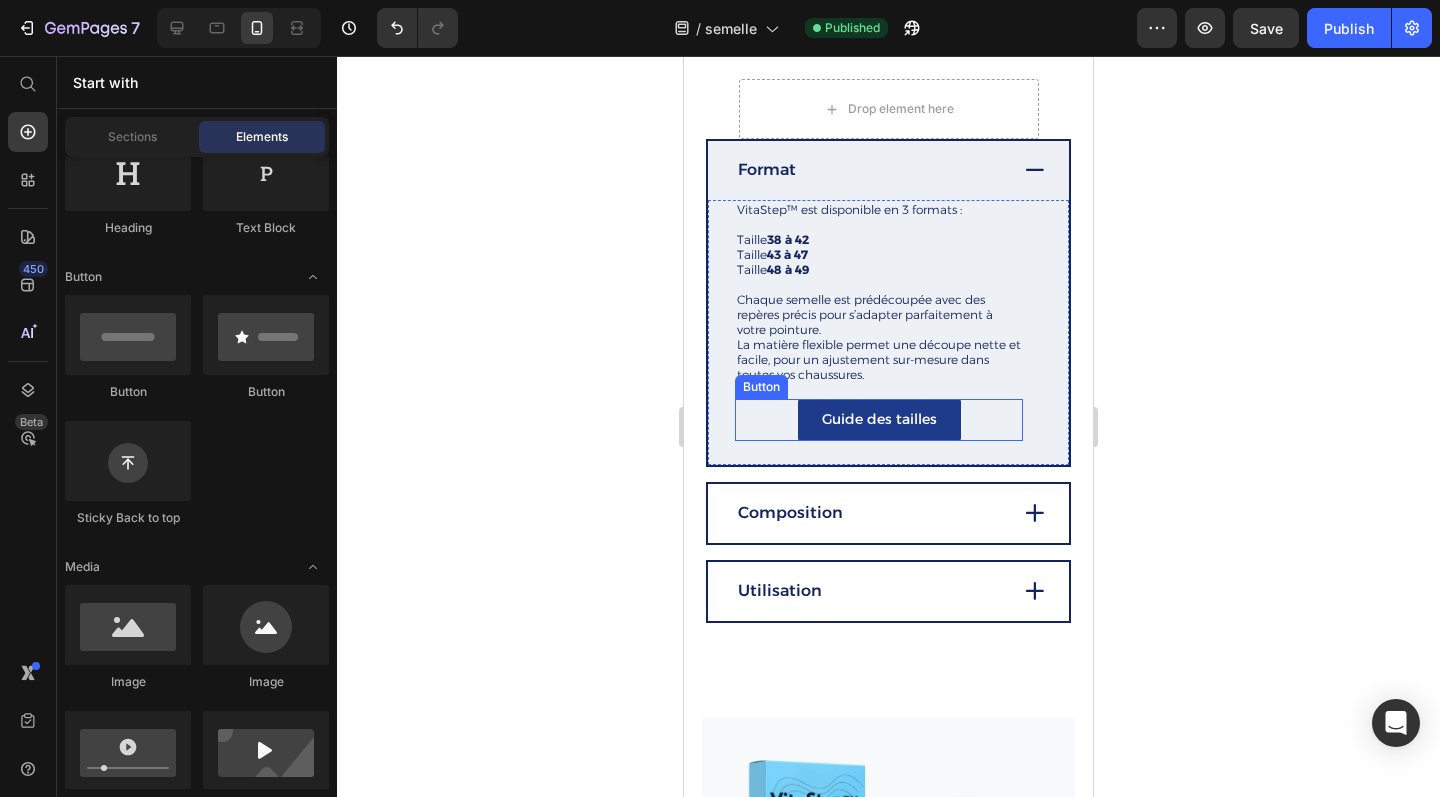 click on "Guide des tailles Button" at bounding box center [879, 419] 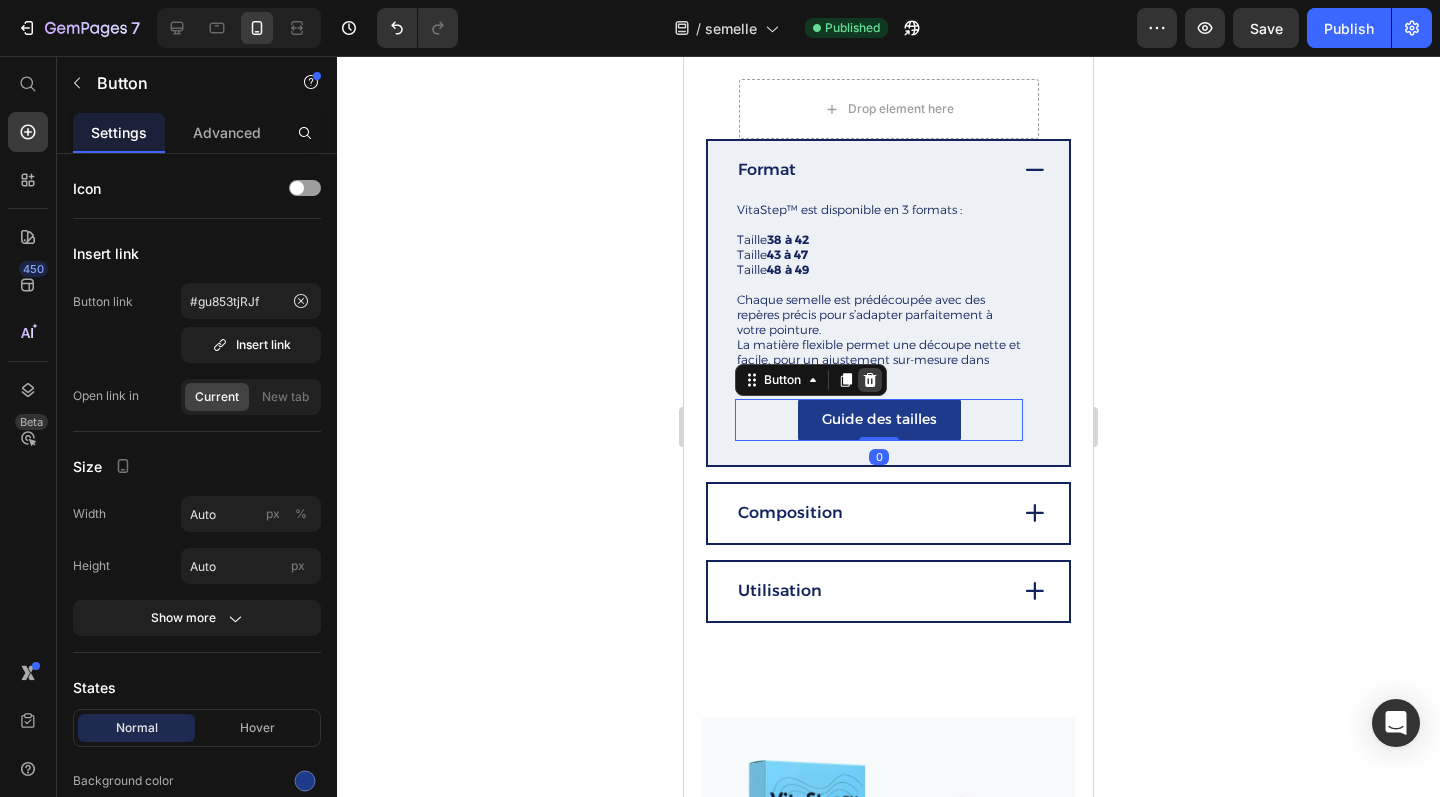 click 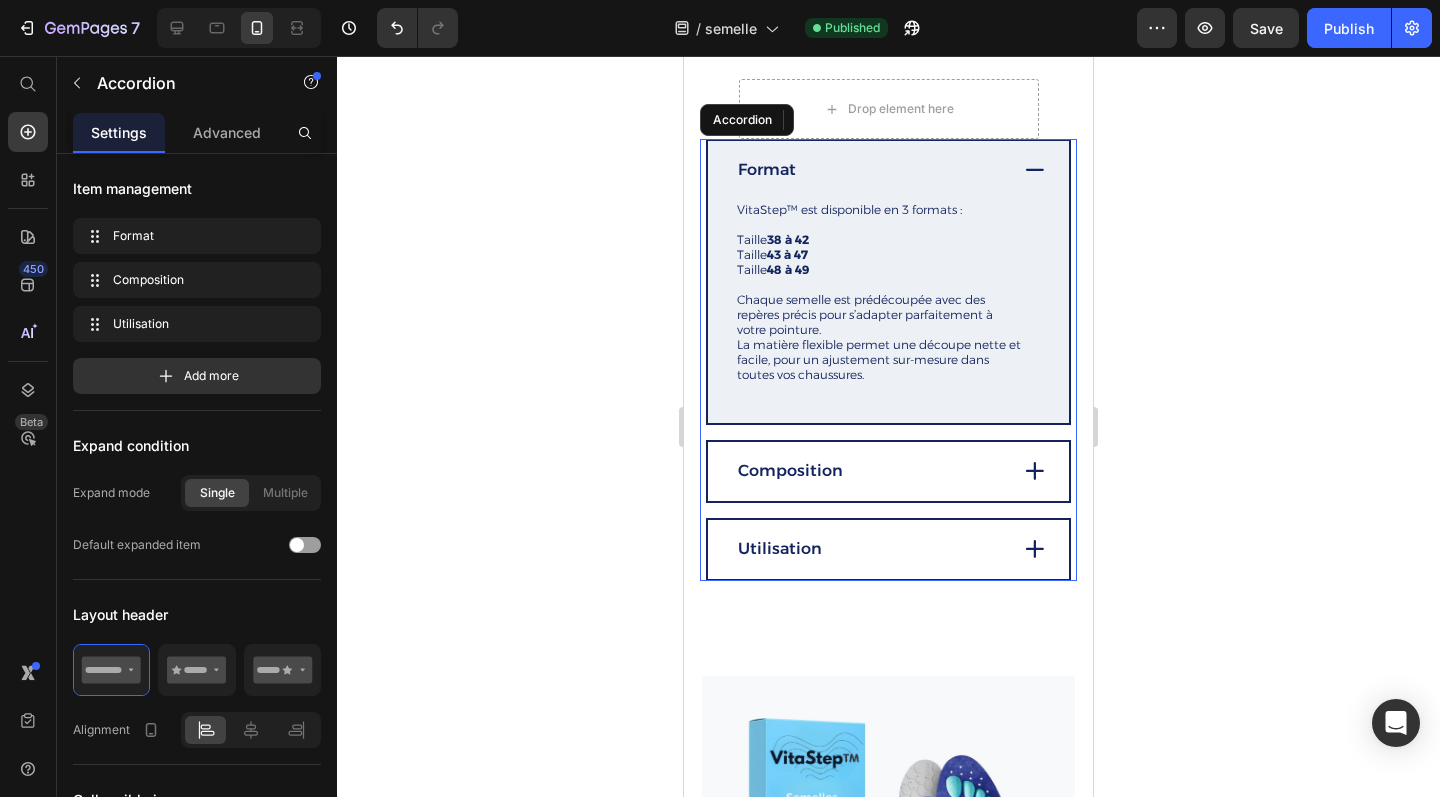 click 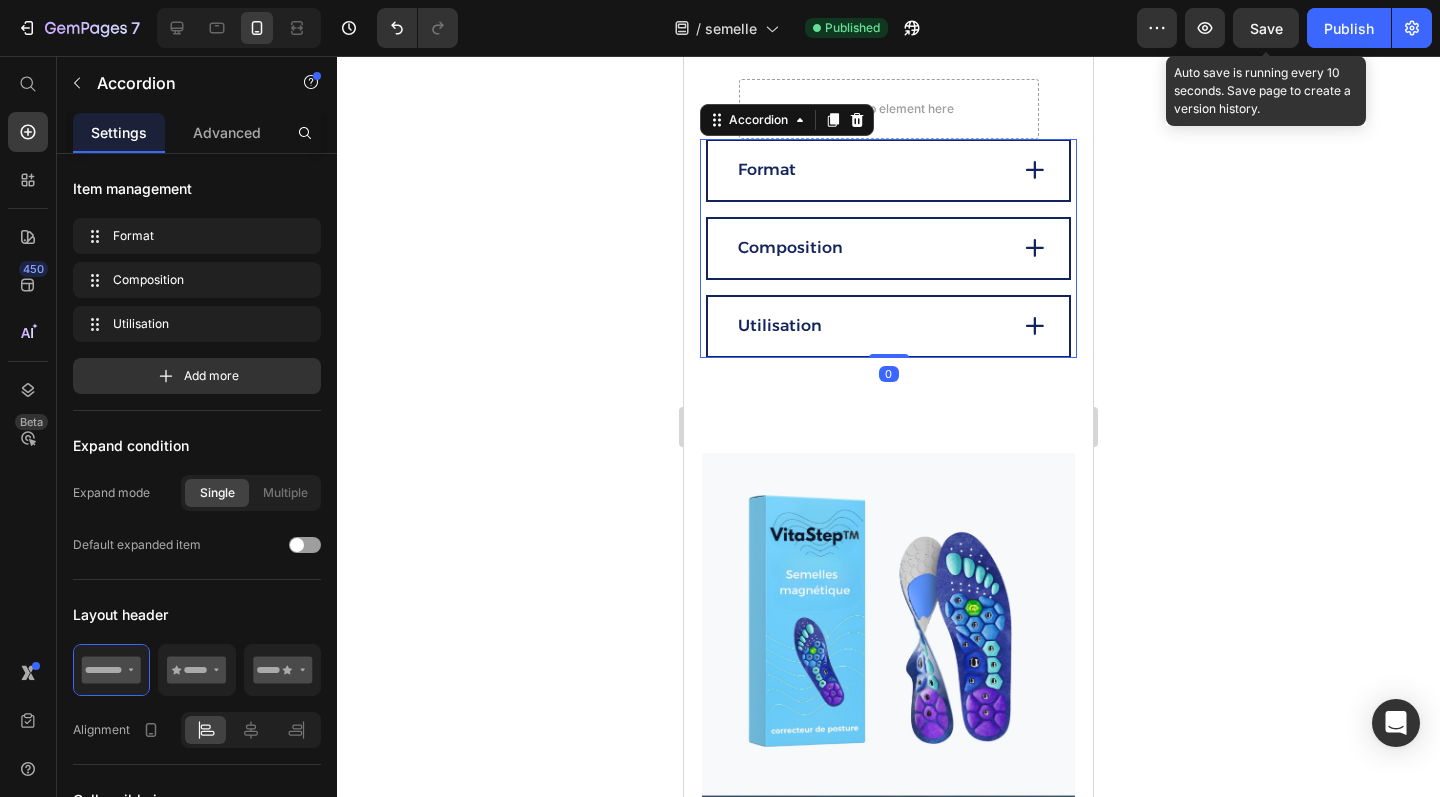 click on "Save" at bounding box center [1266, 28] 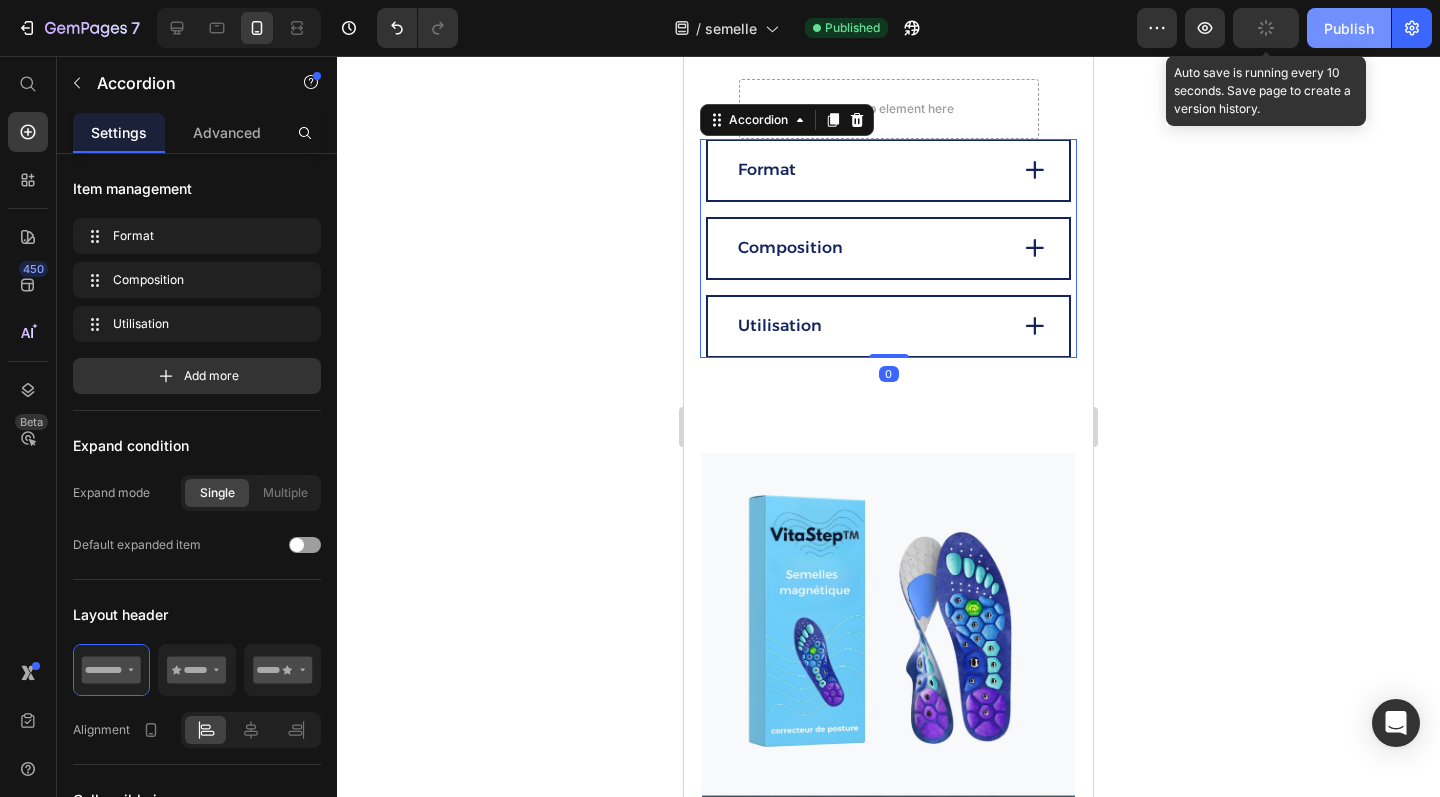 click on "Publish" at bounding box center [1349, 28] 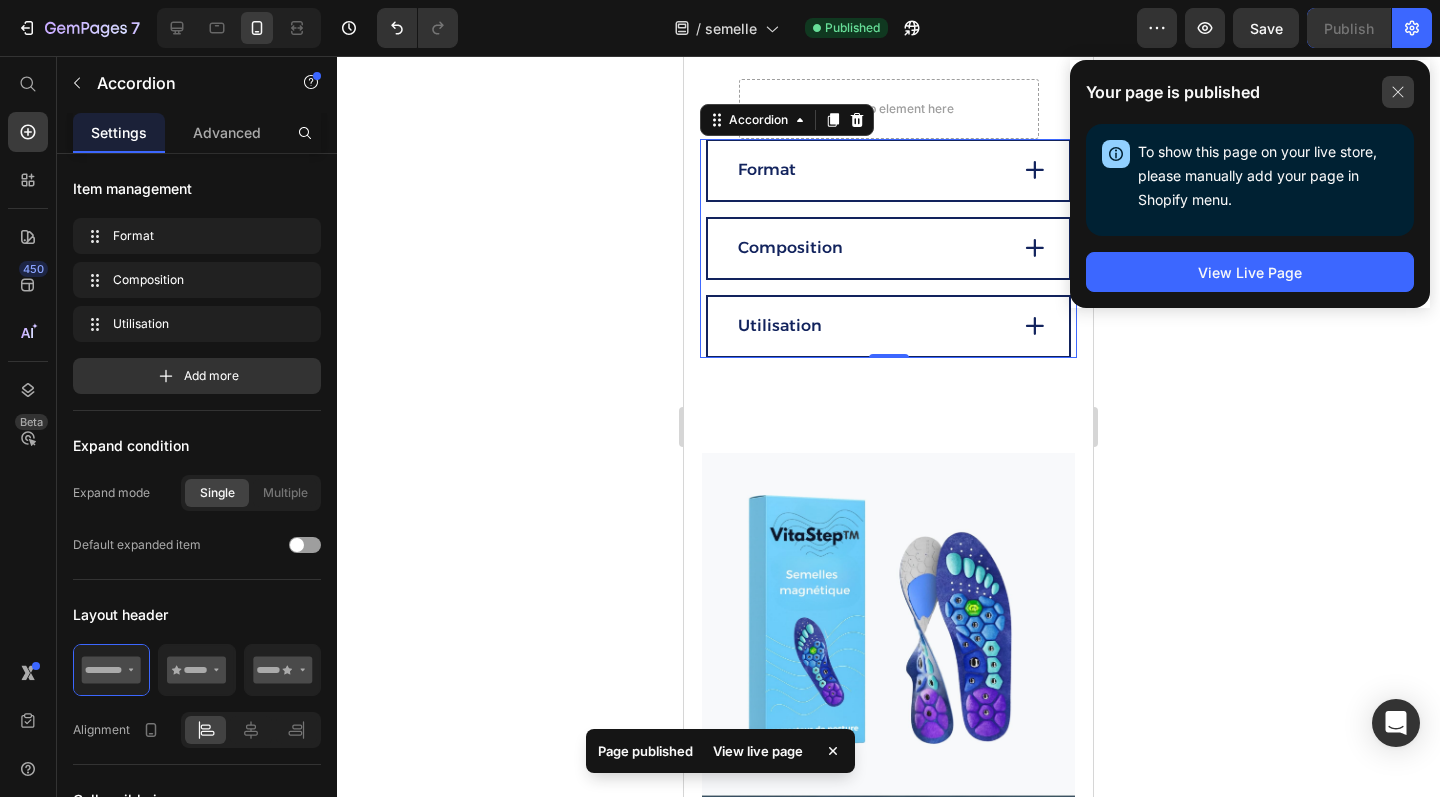 click 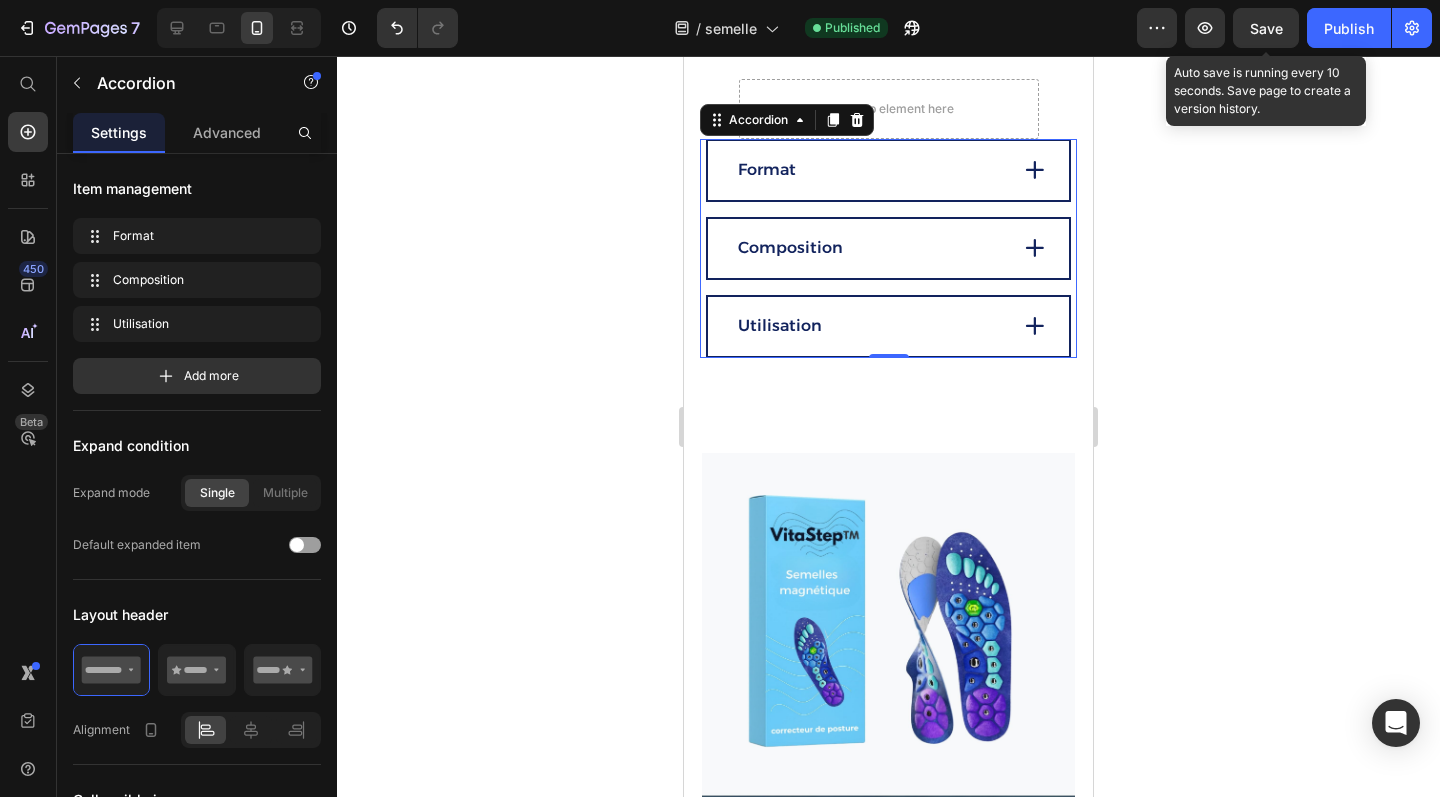 click on "Save" at bounding box center [1266, 28] 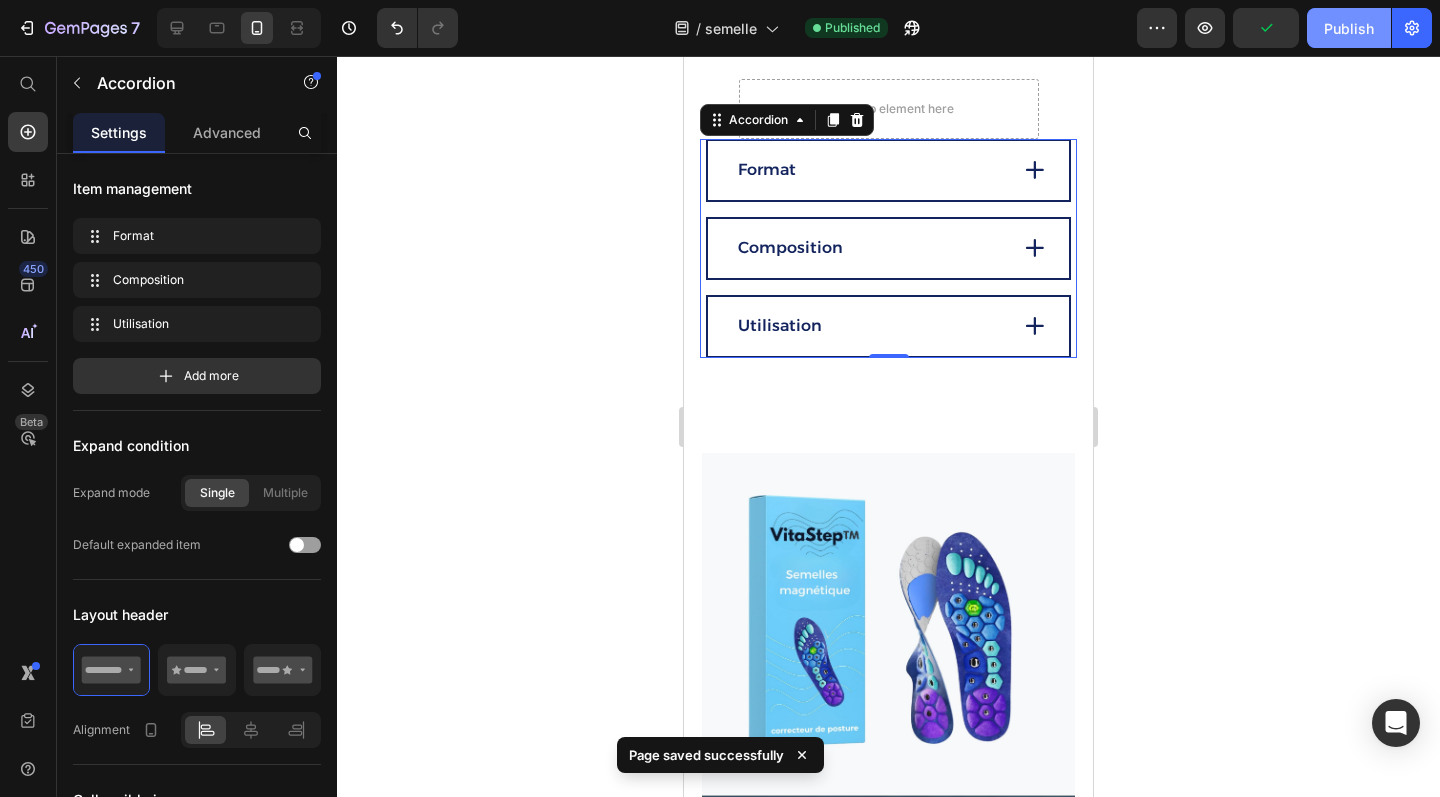 click on "Publish" at bounding box center (1349, 28) 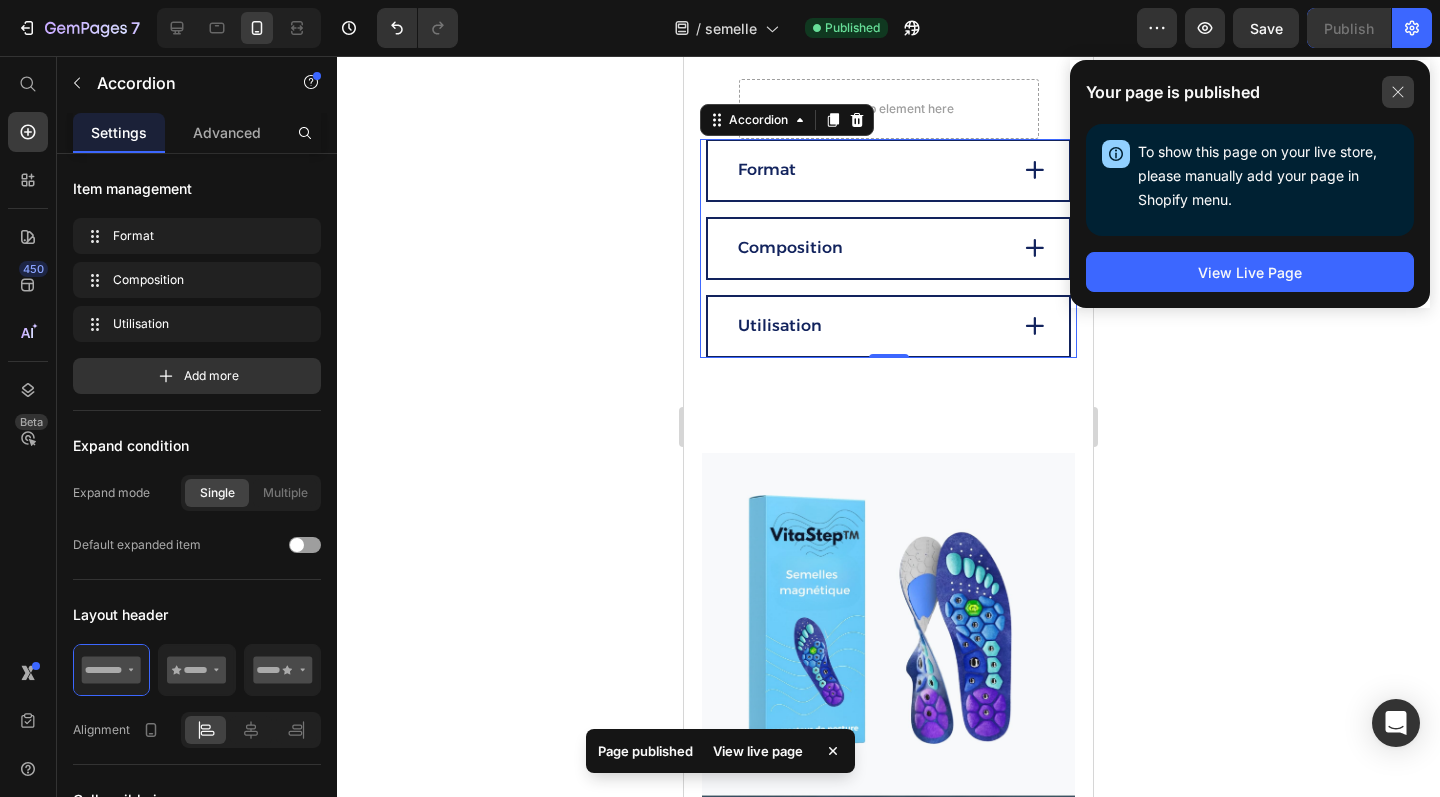 click 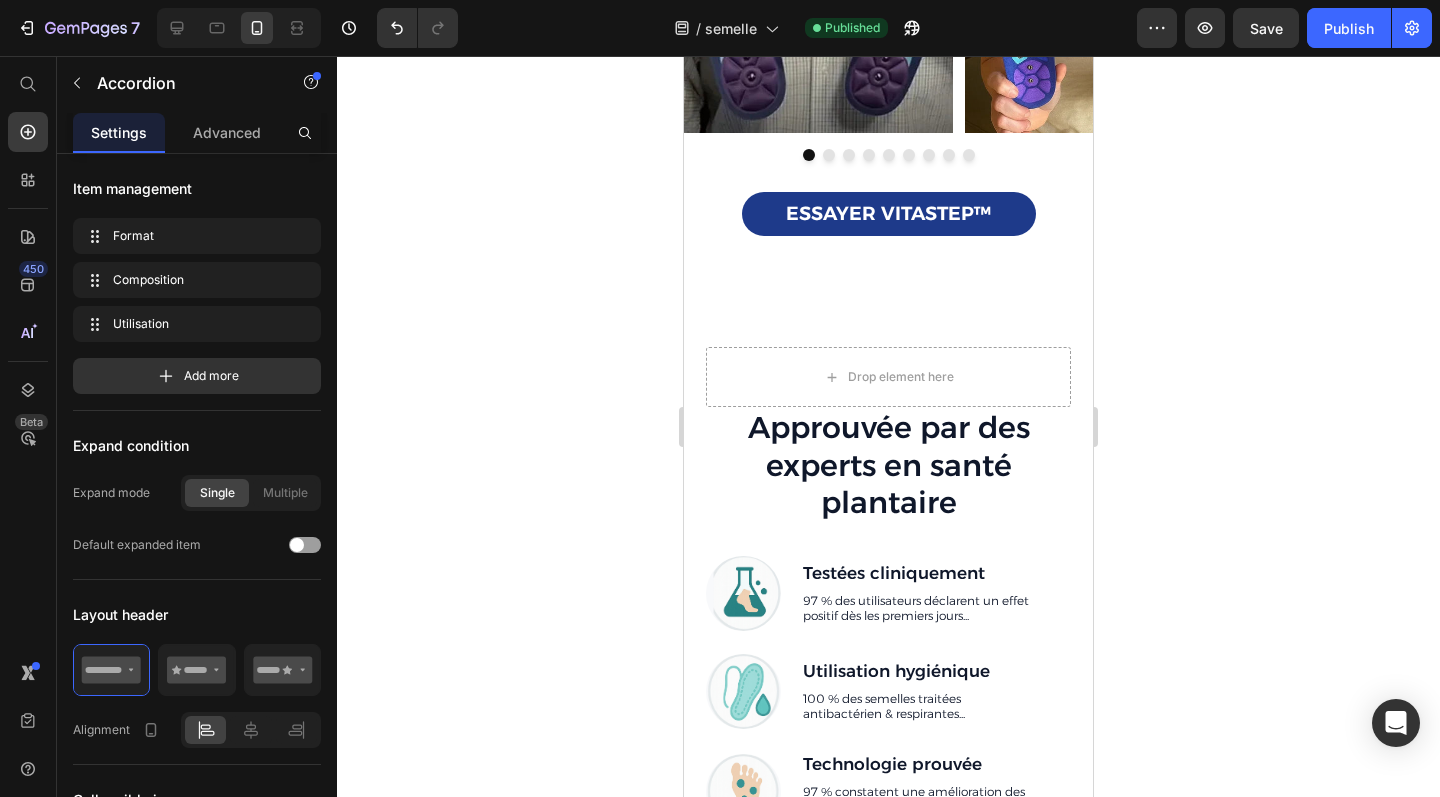 scroll, scrollTop: 2104, scrollLeft: 0, axis: vertical 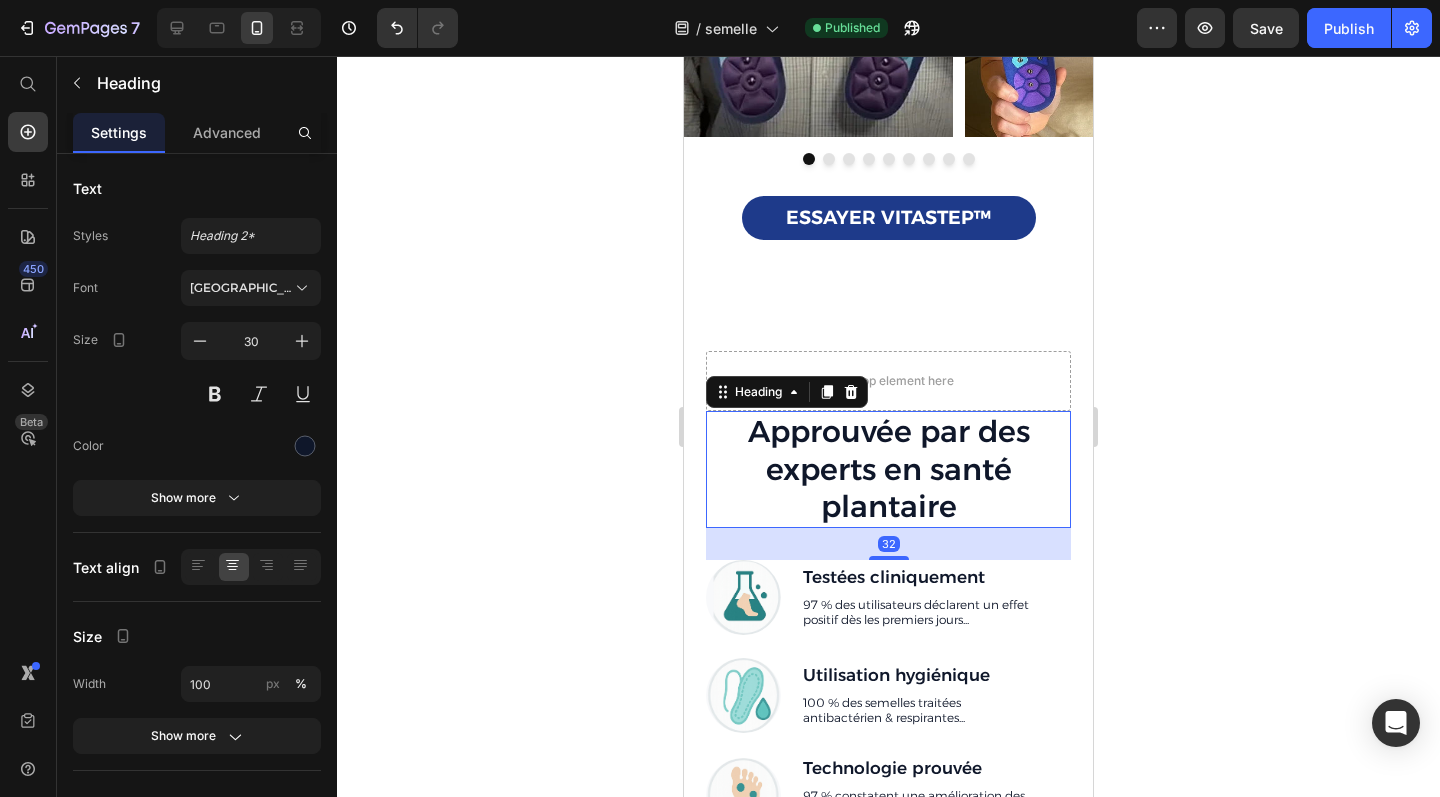click on "Approuvée par des experts en santé plantaire" at bounding box center (888, 469) 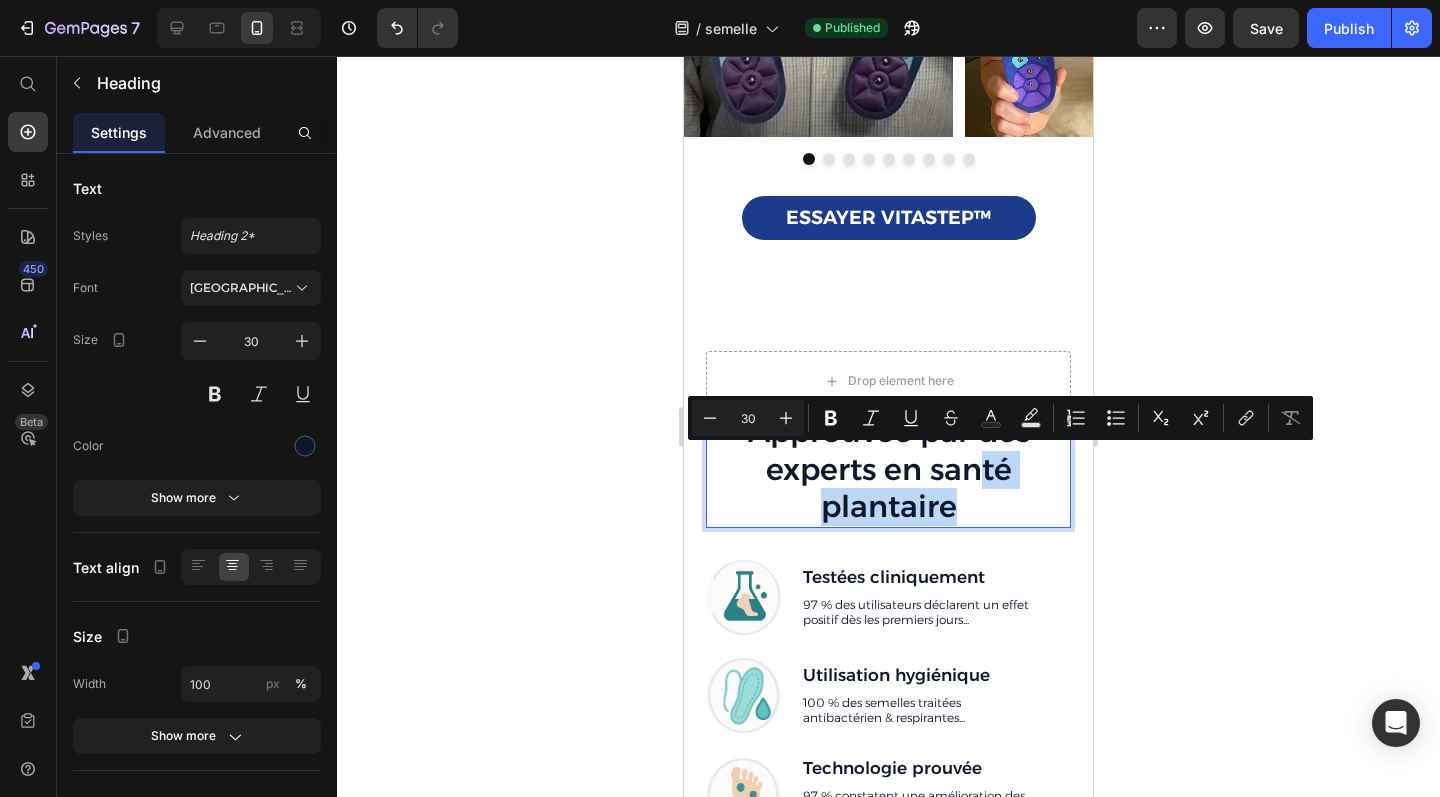 drag, startPoint x: 976, startPoint y: 505, endPoint x: 992, endPoint y: 482, distance: 28.01785 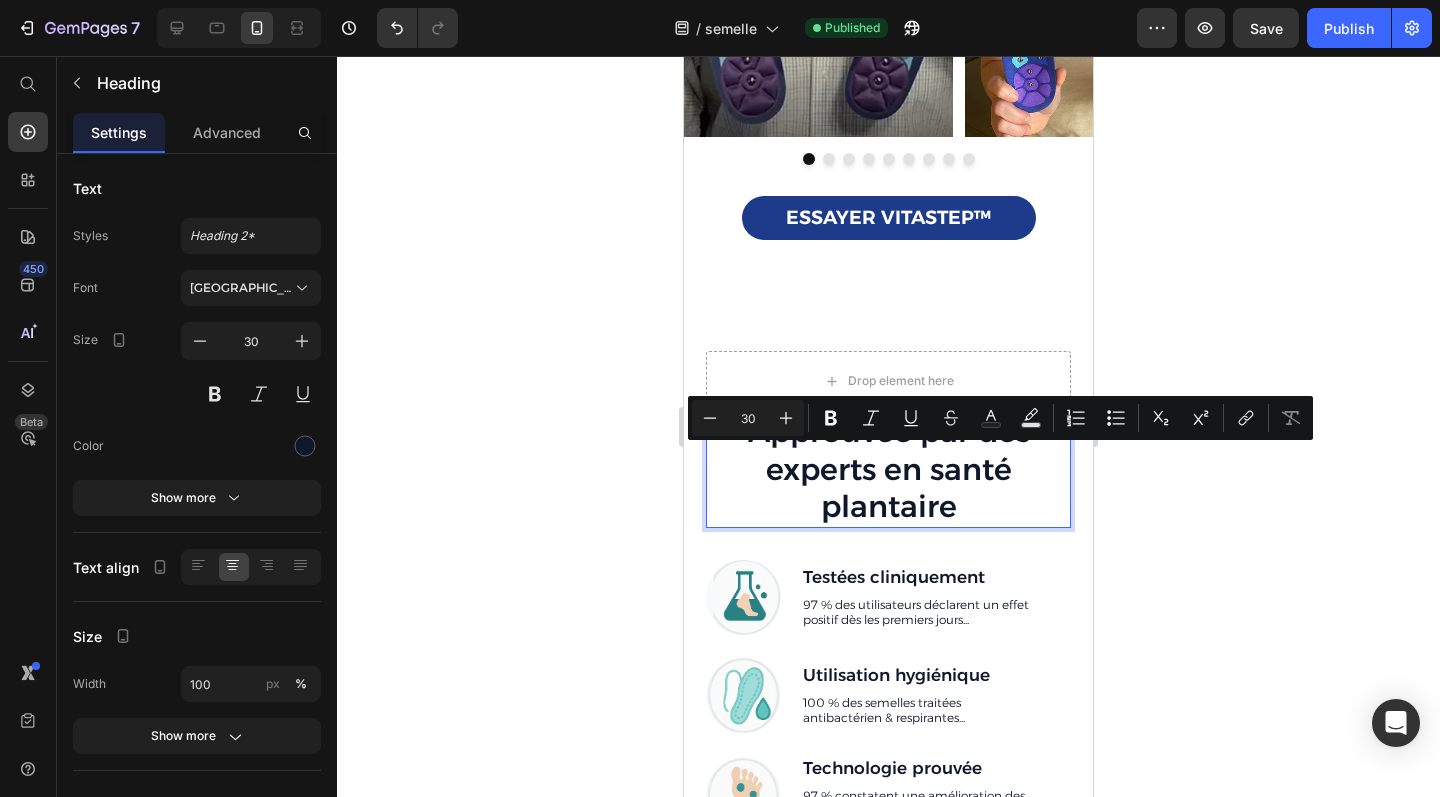 click on "Approuvée par des experts en santé plantaire" at bounding box center [888, 469] 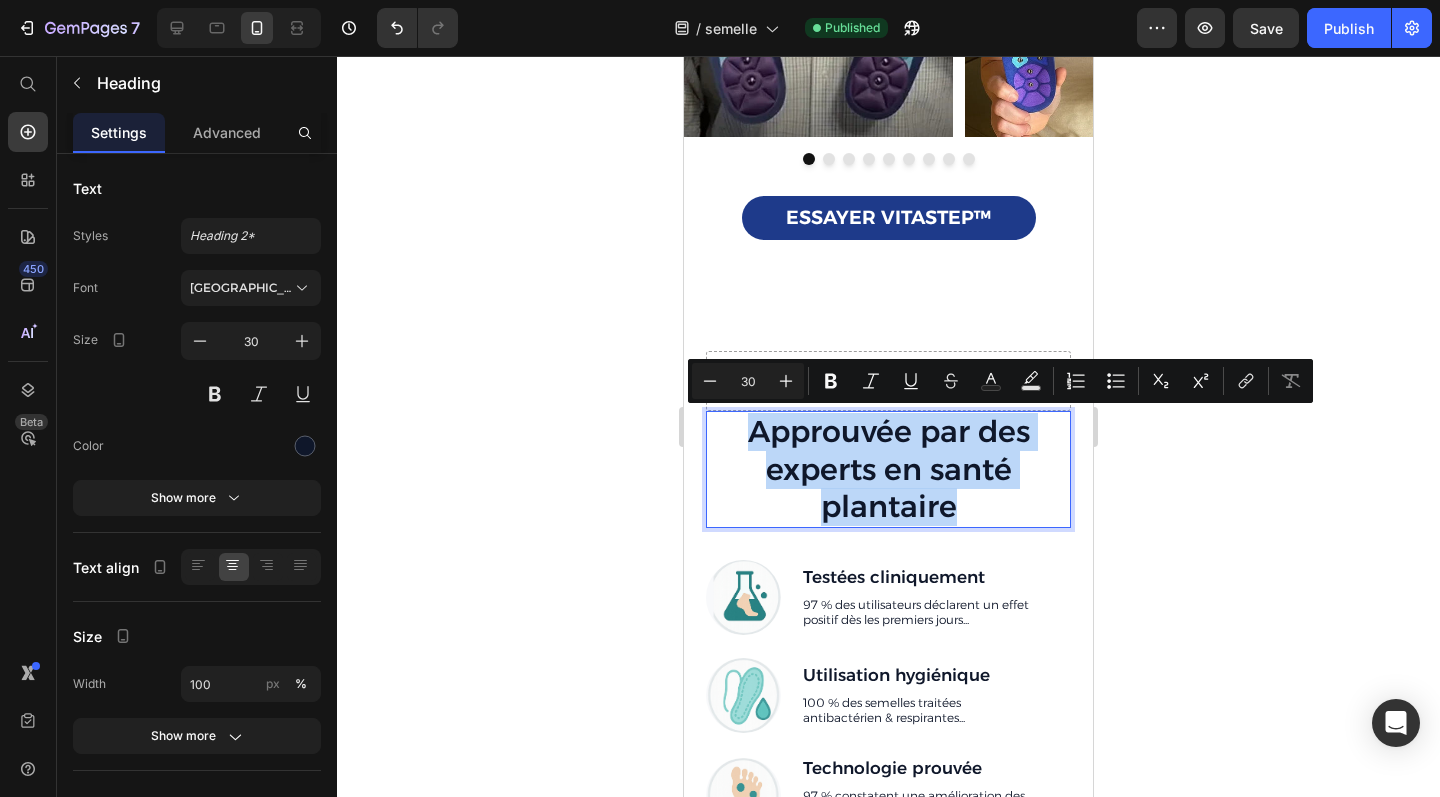 drag, startPoint x: 991, startPoint y: 510, endPoint x: 732, endPoint y: 433, distance: 270.2036 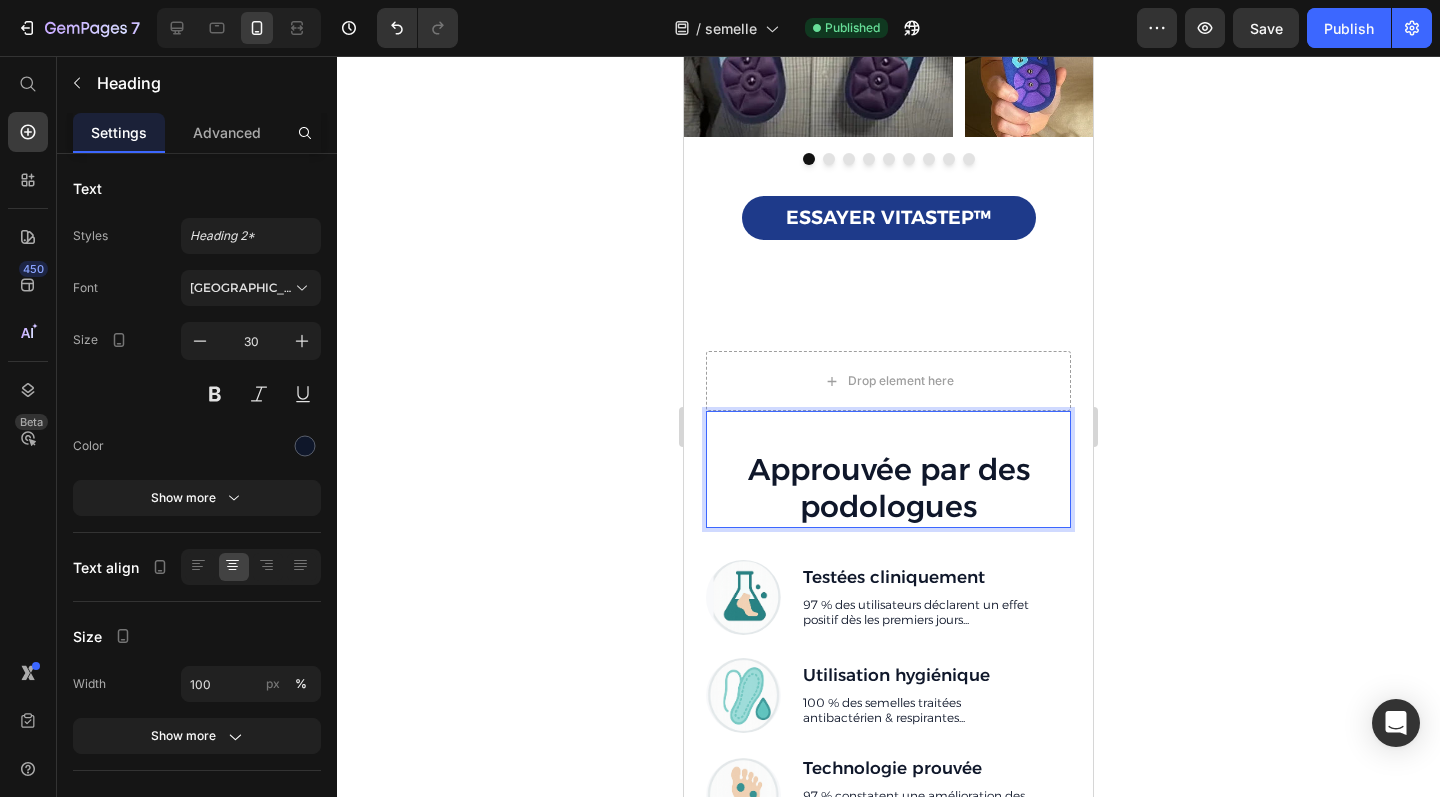 click on "Approuvée par des podologues" at bounding box center [888, 488] 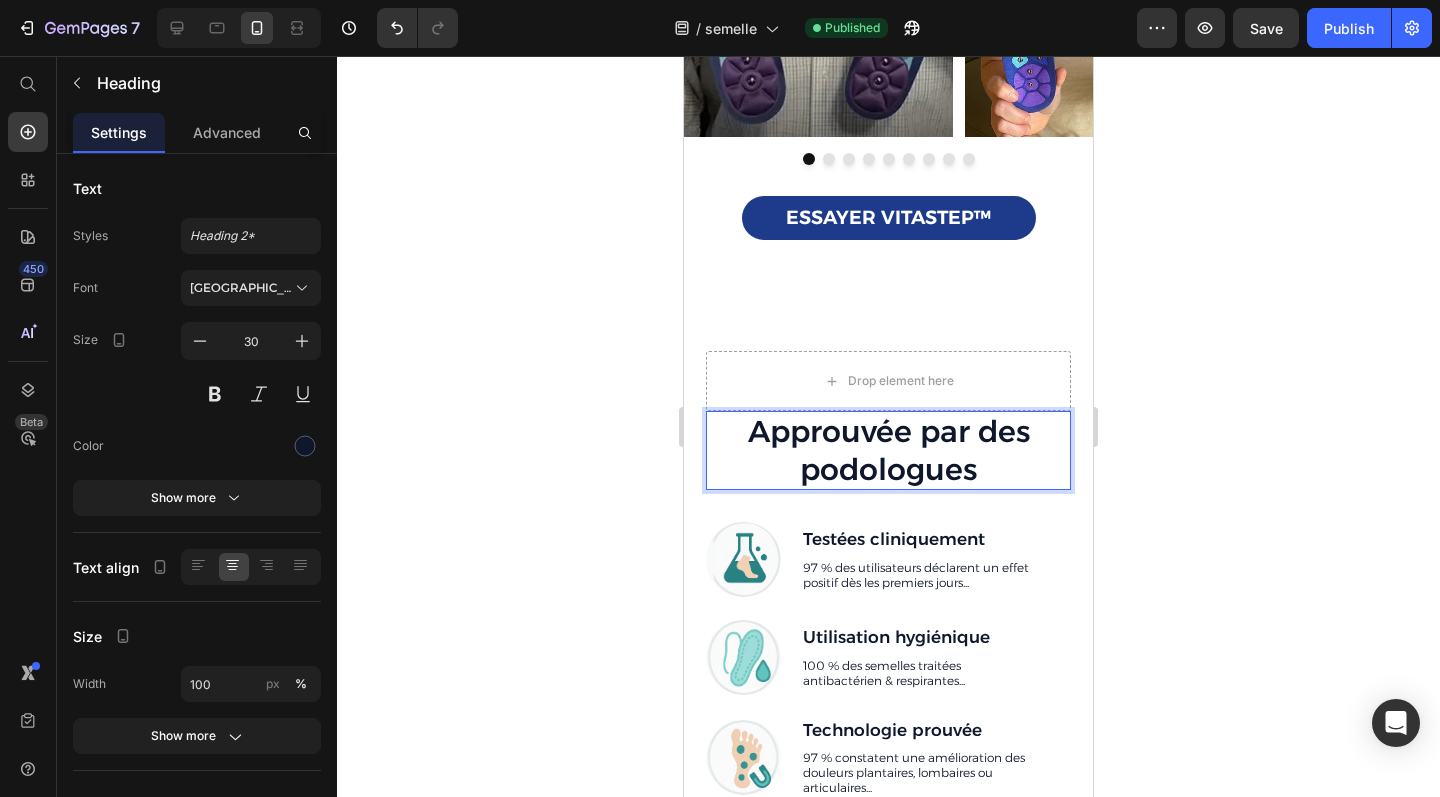 click 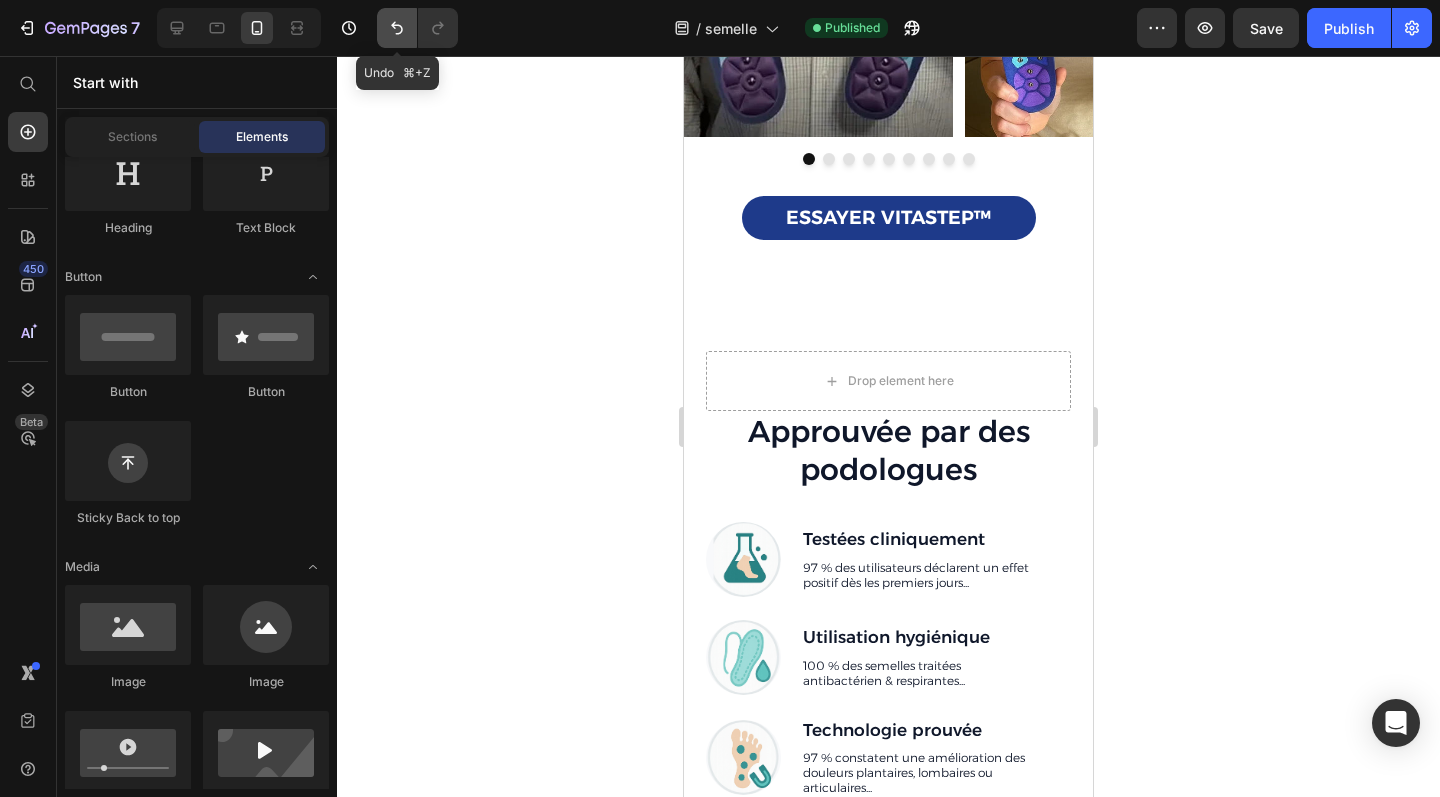 click 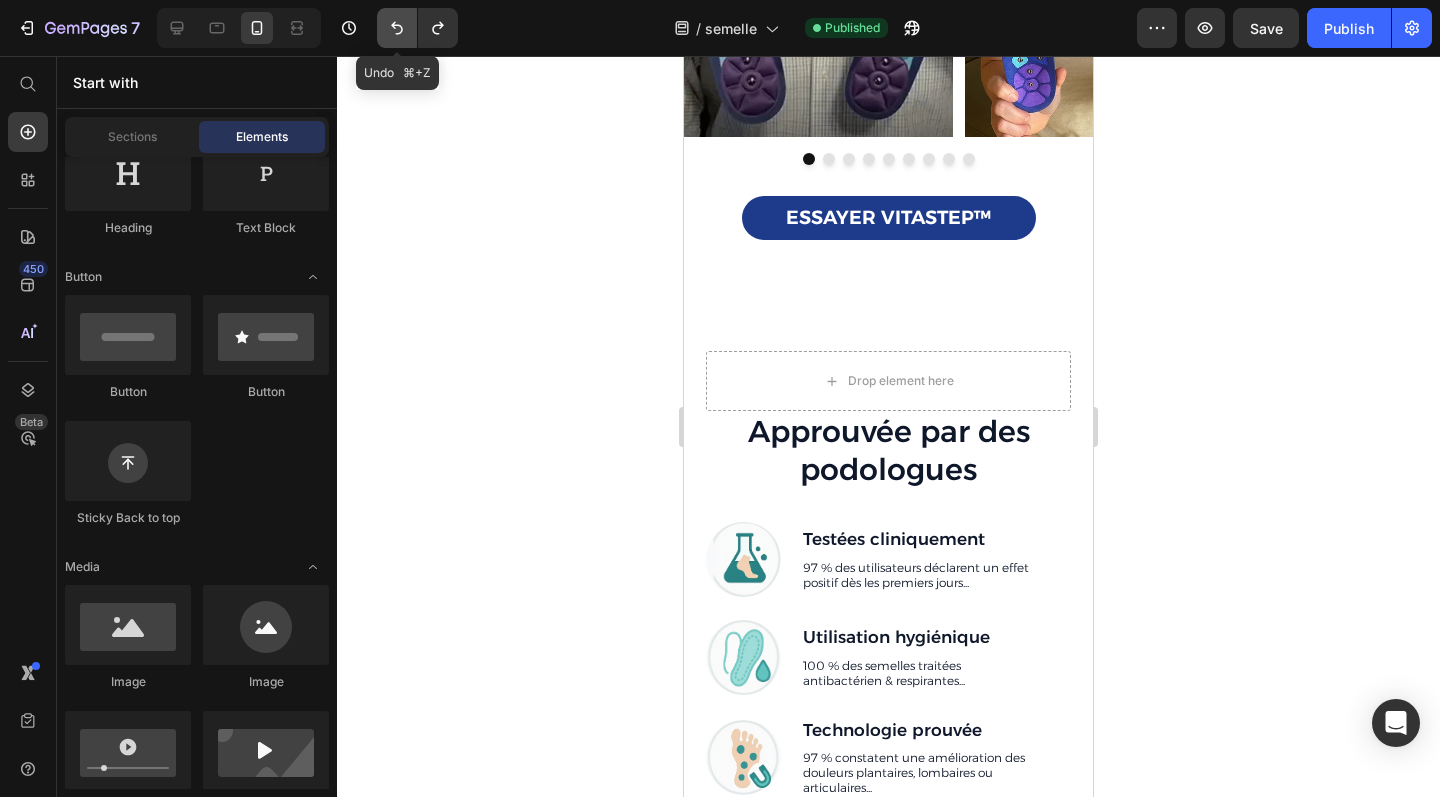 click 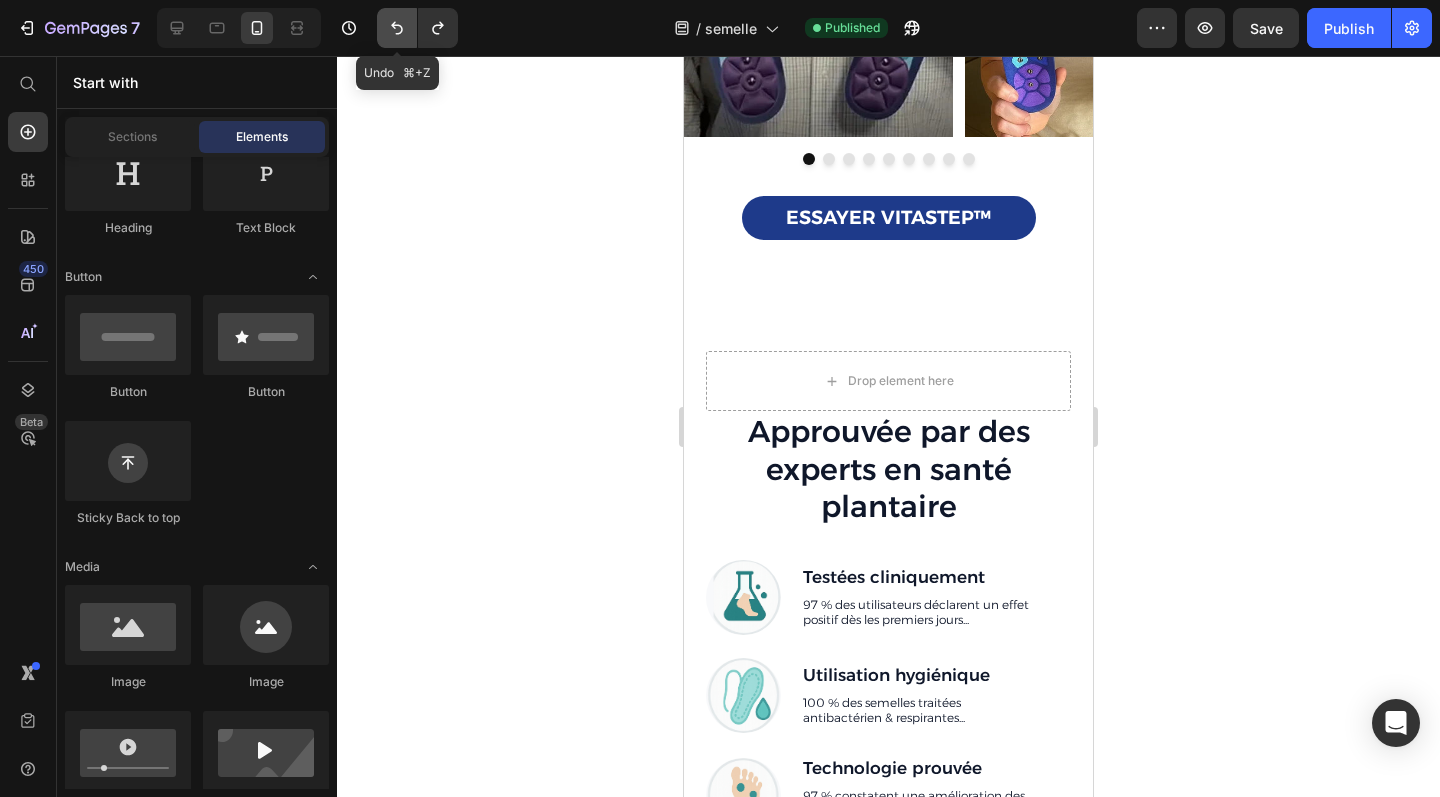click 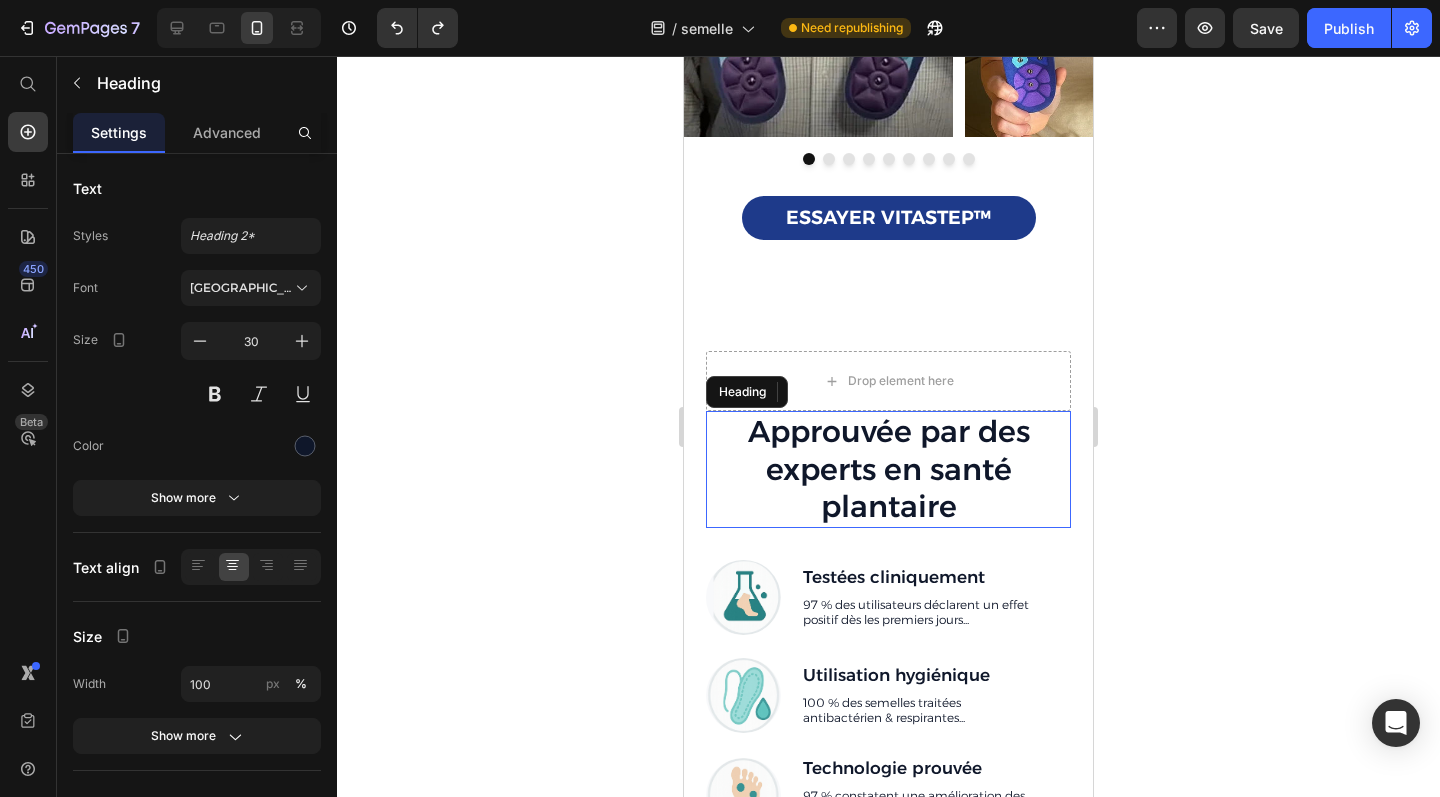 click on "Approuvée par des experts en santé plantaire" at bounding box center [888, 469] 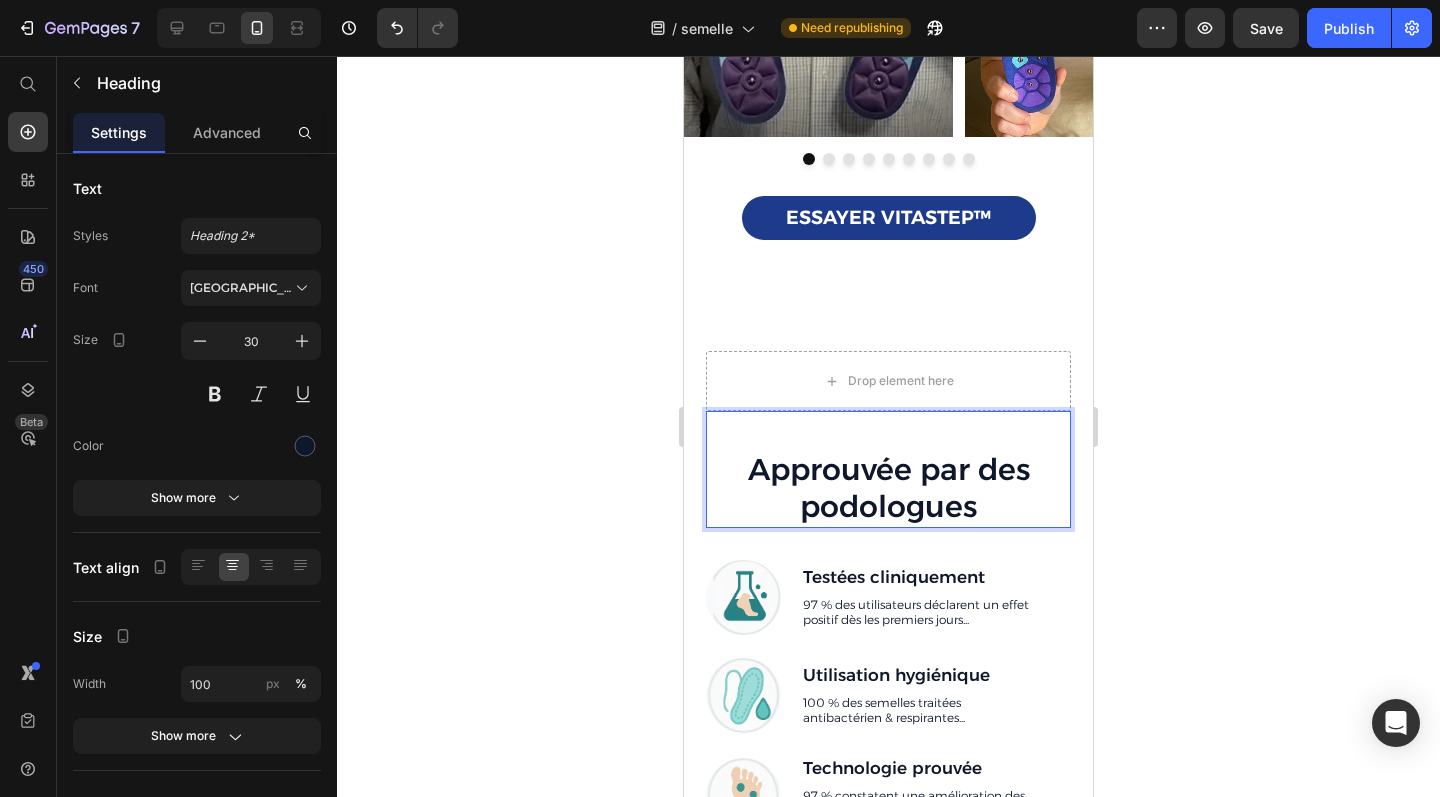 click on "Approuvée par des podologues" at bounding box center (888, 488) 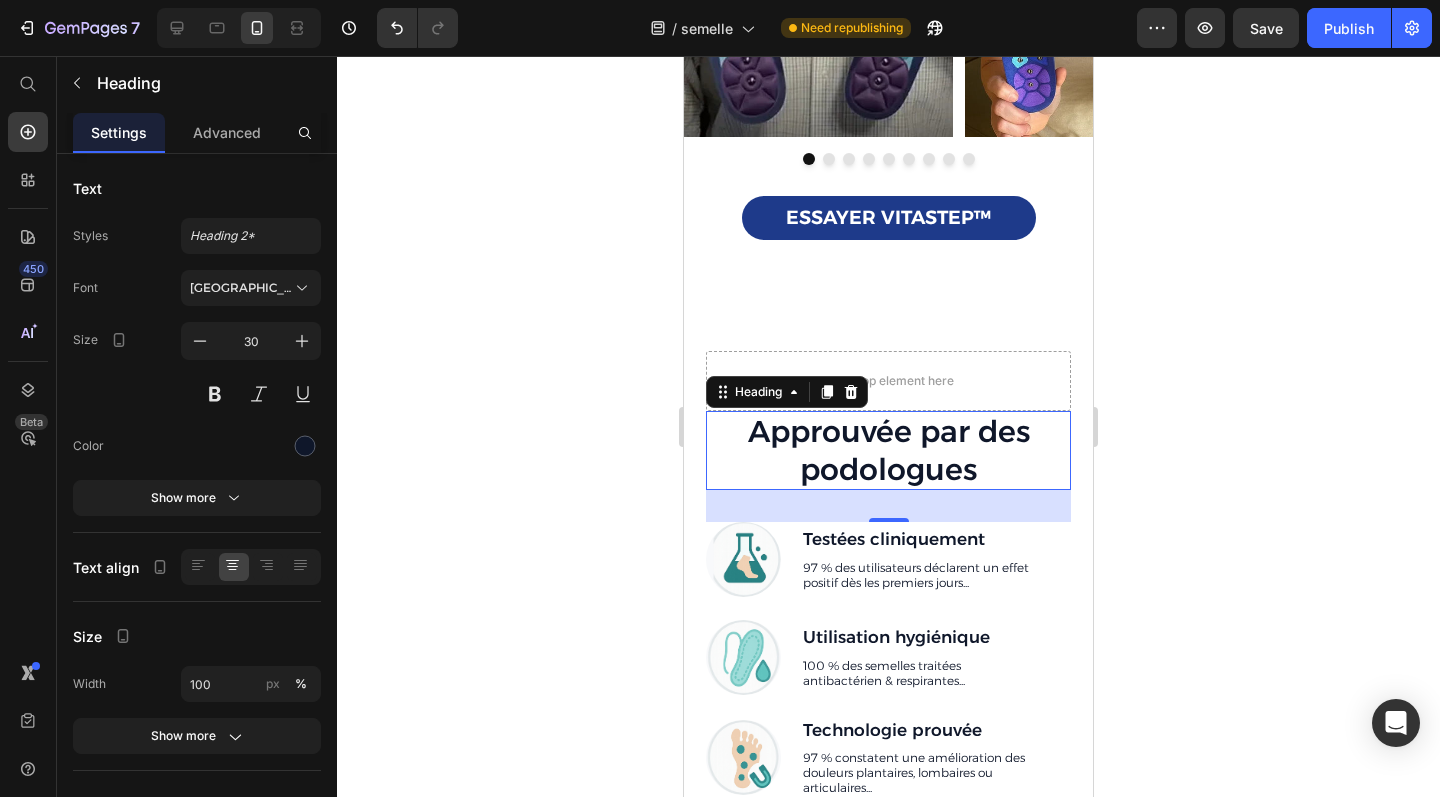click 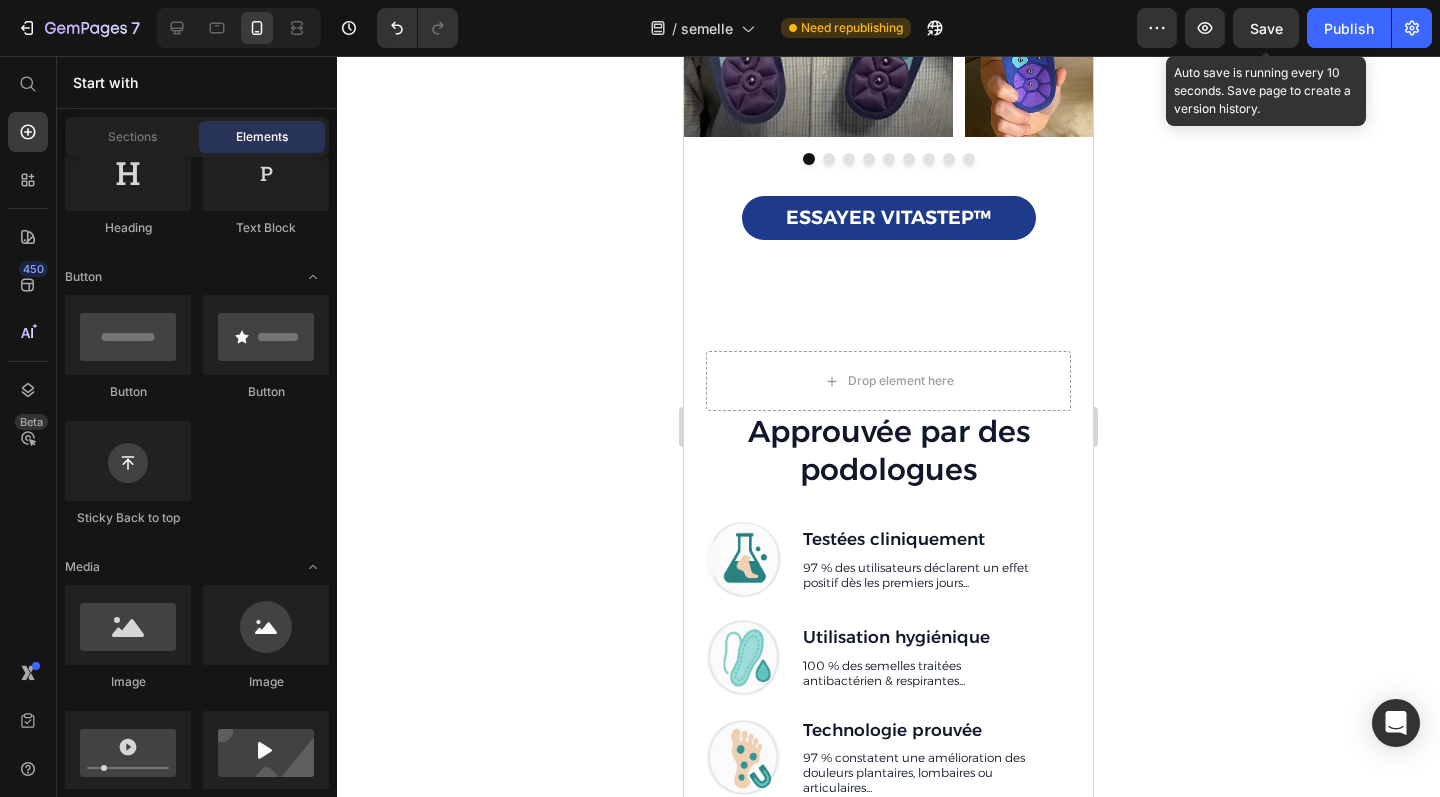 click on "Save" at bounding box center (1266, 28) 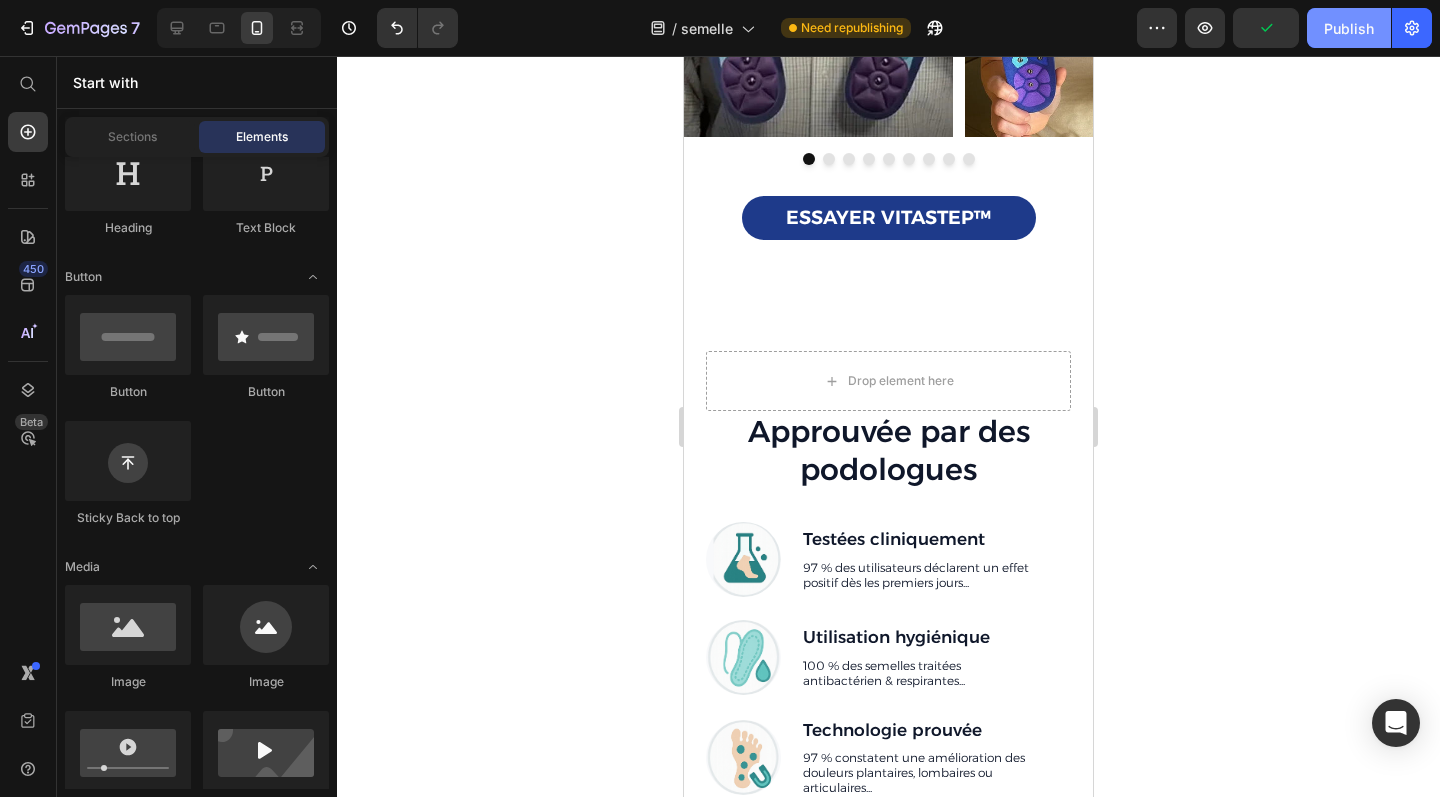 click on "Publish" at bounding box center (1349, 28) 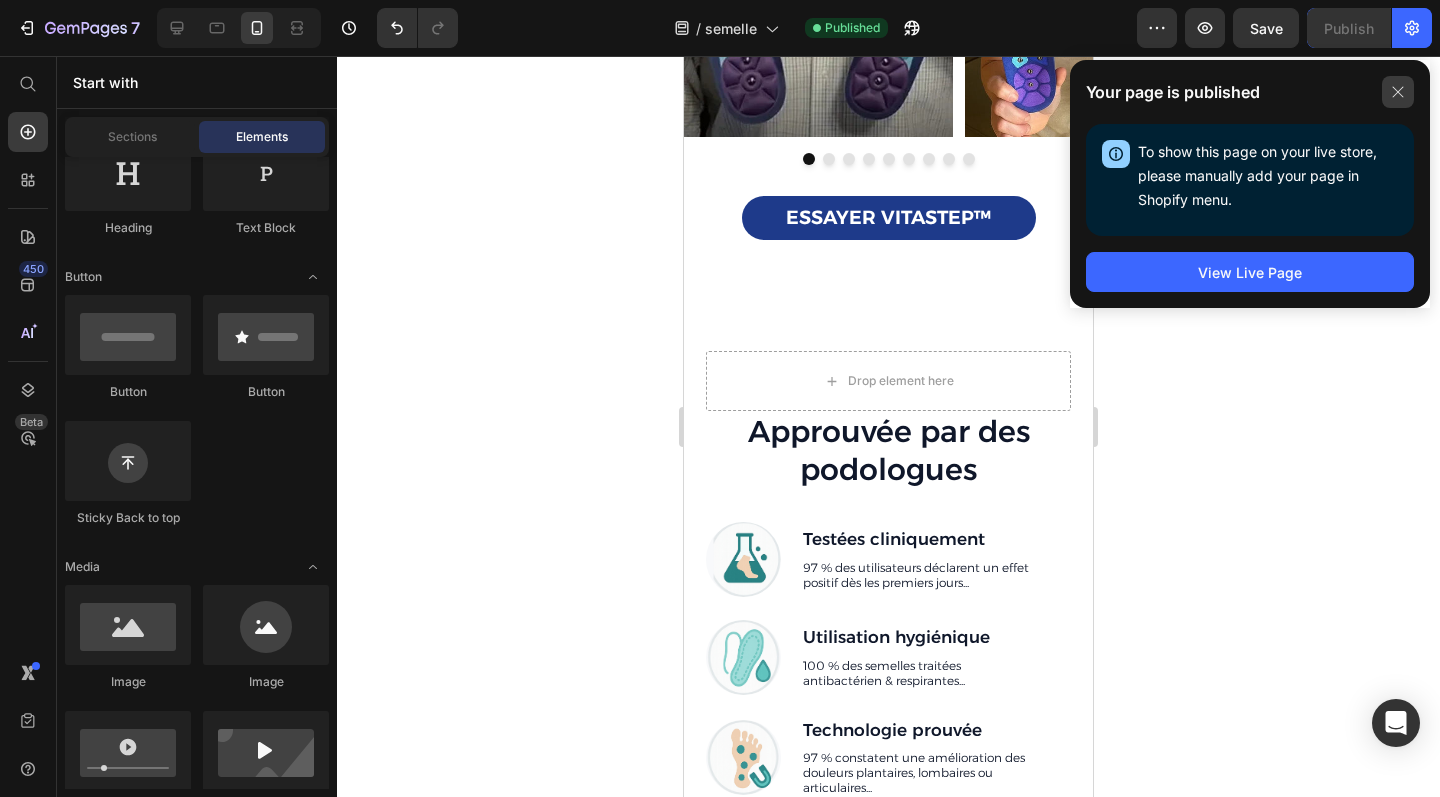 click 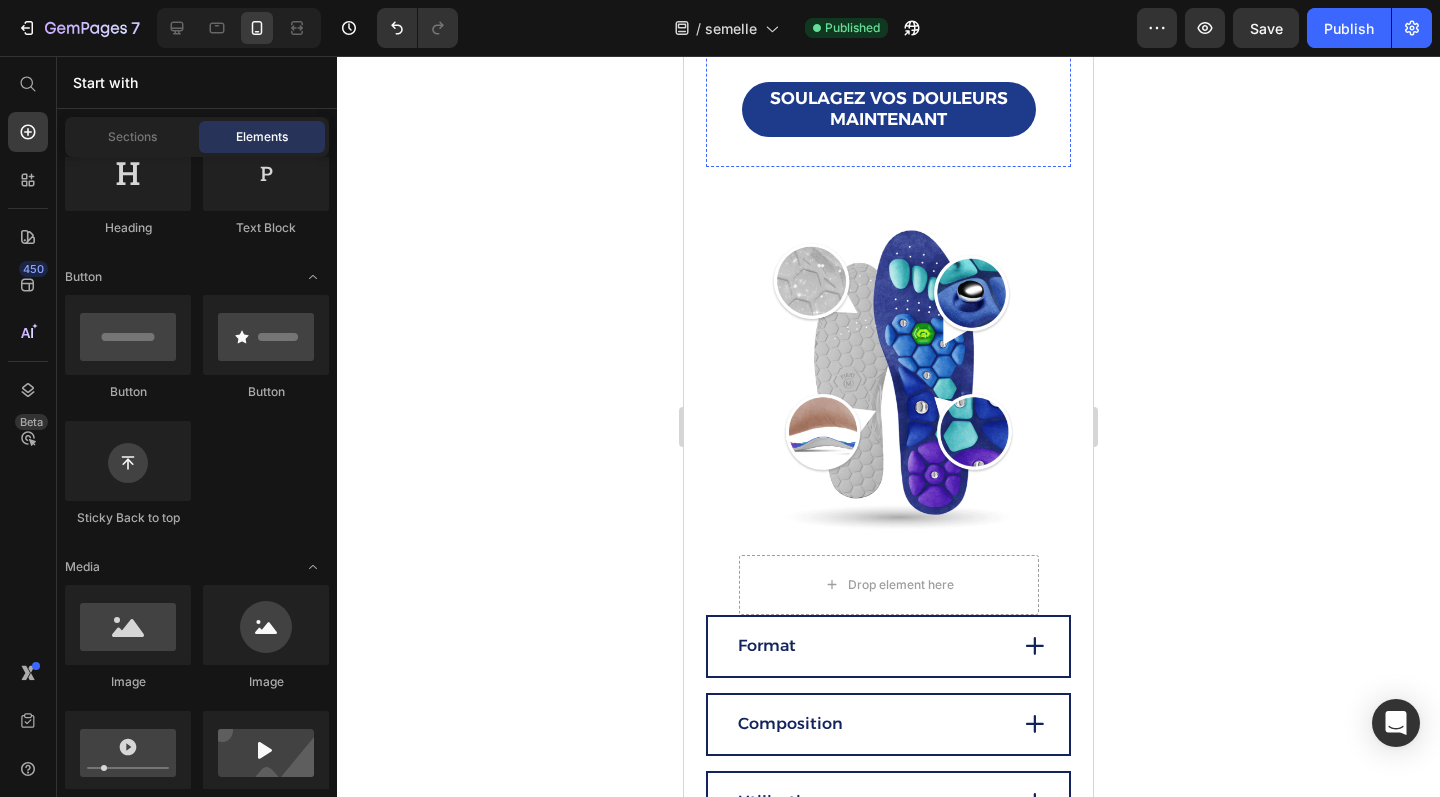 scroll, scrollTop: 3044, scrollLeft: 0, axis: vertical 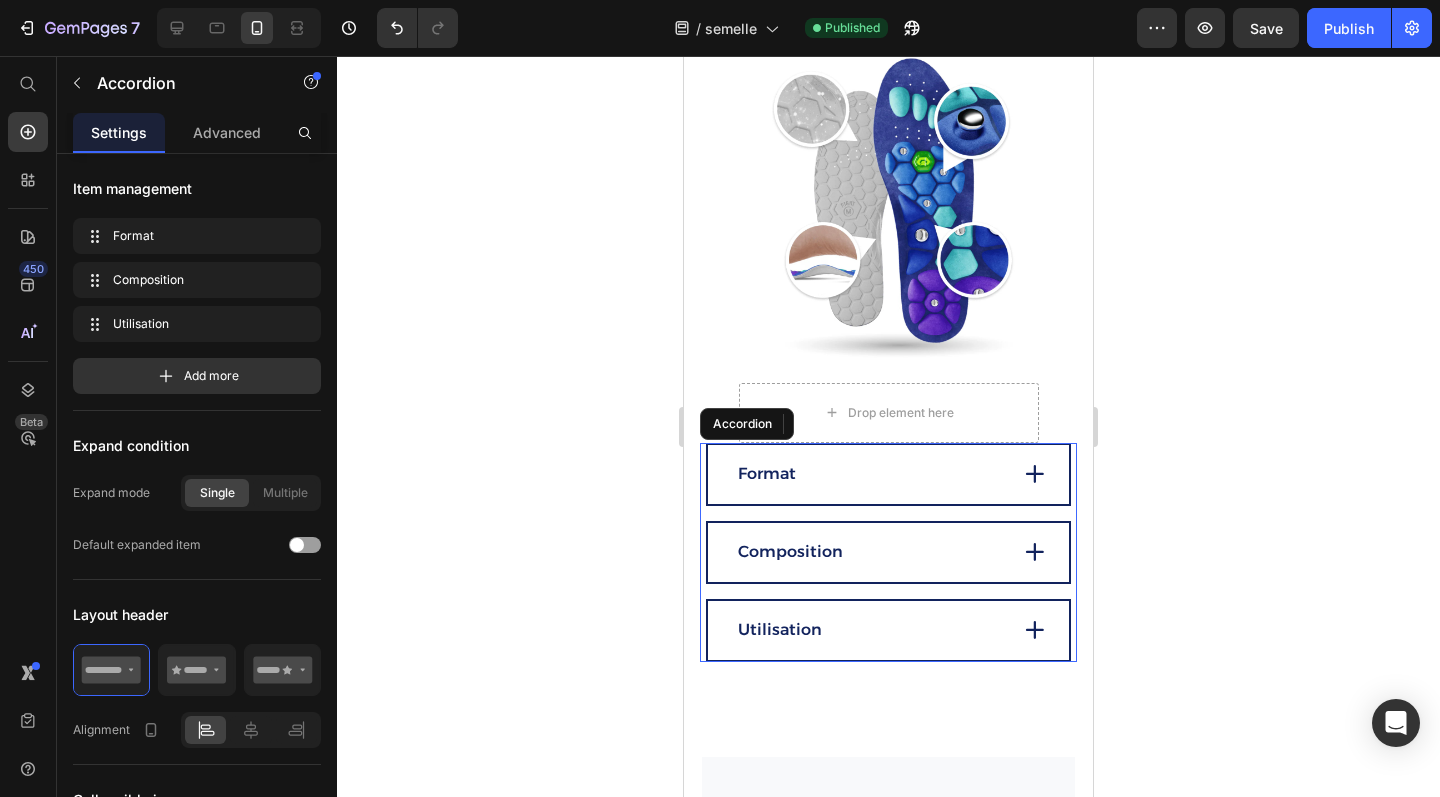 click 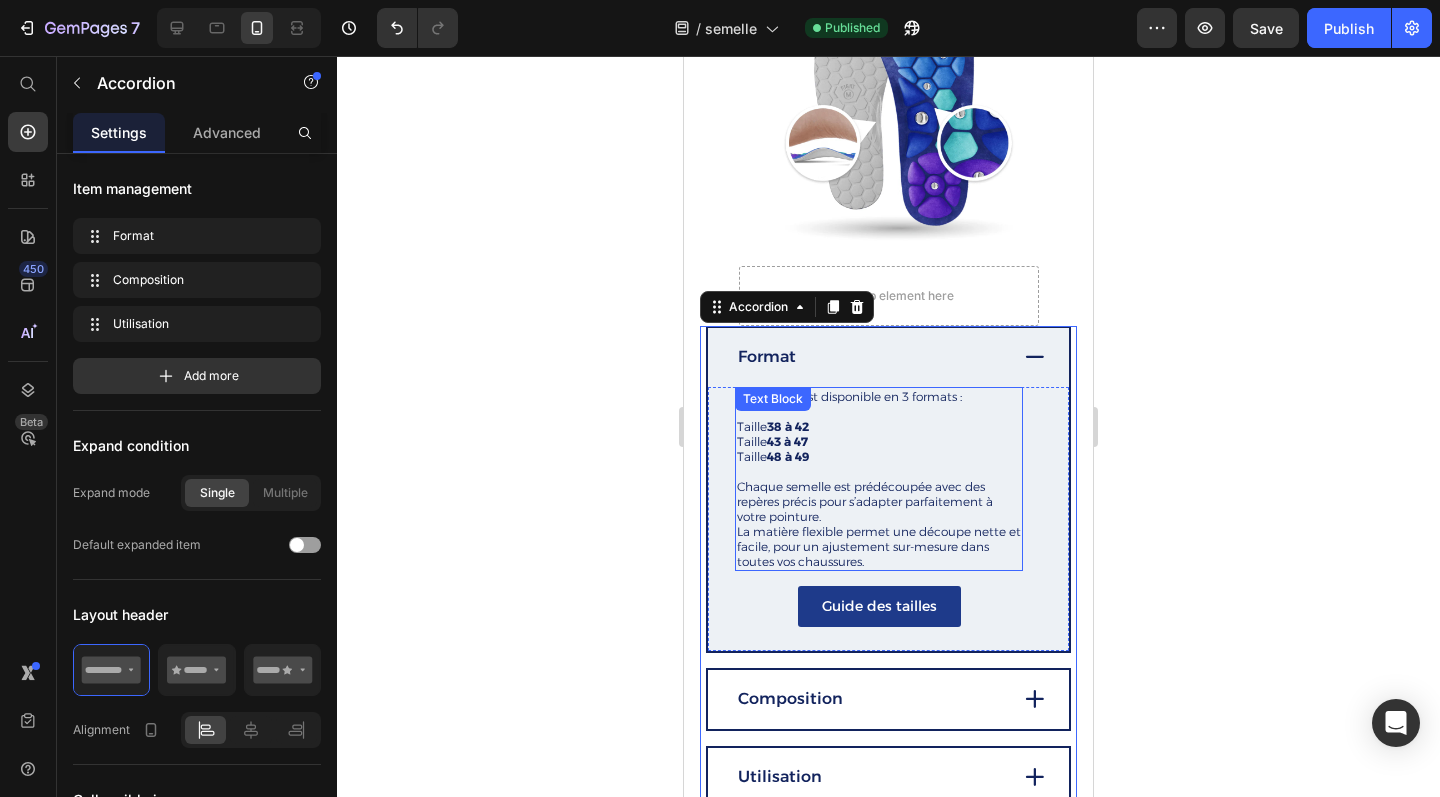 scroll, scrollTop: 3170, scrollLeft: 0, axis: vertical 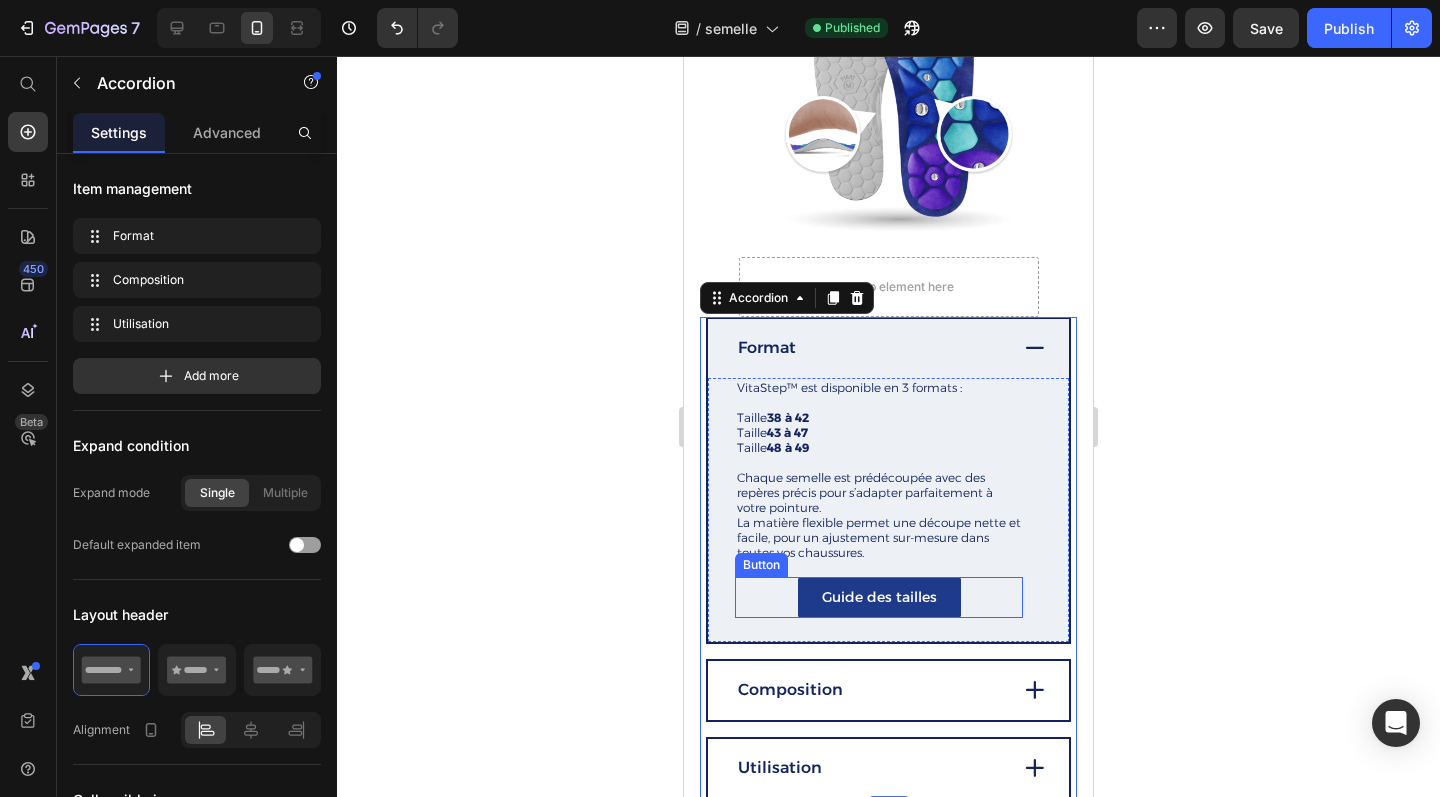 click on "Guide des tailles Button" at bounding box center [879, 597] 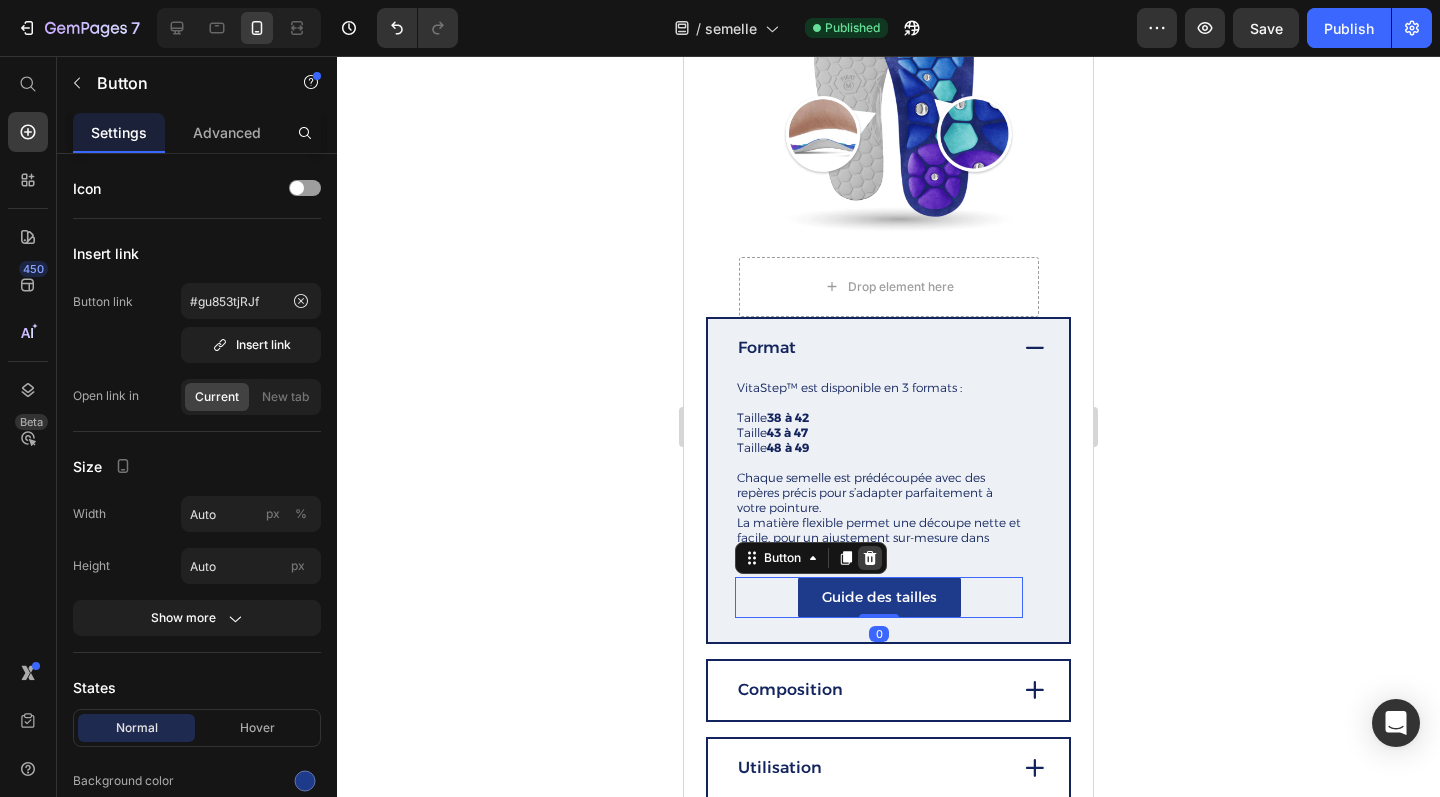 click 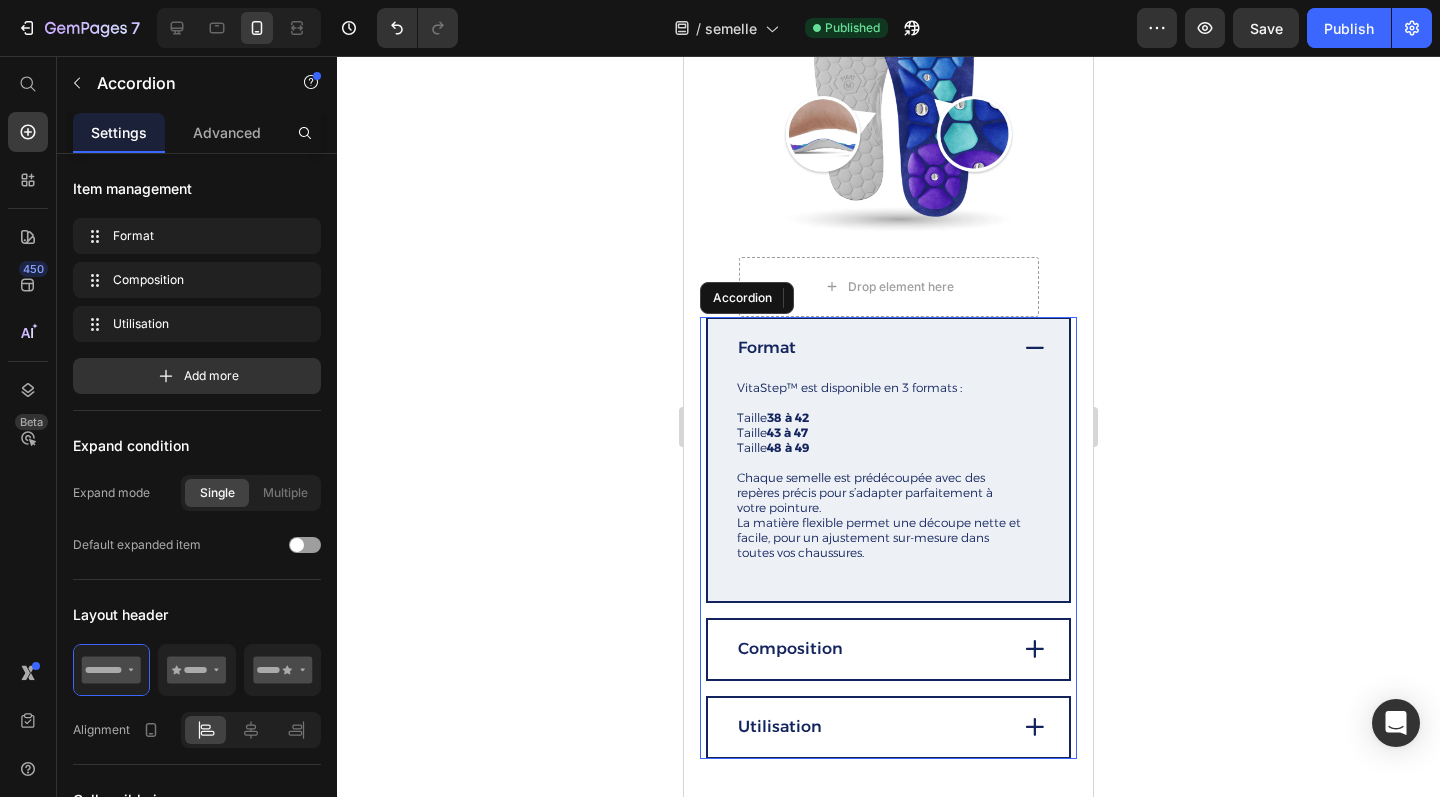 click 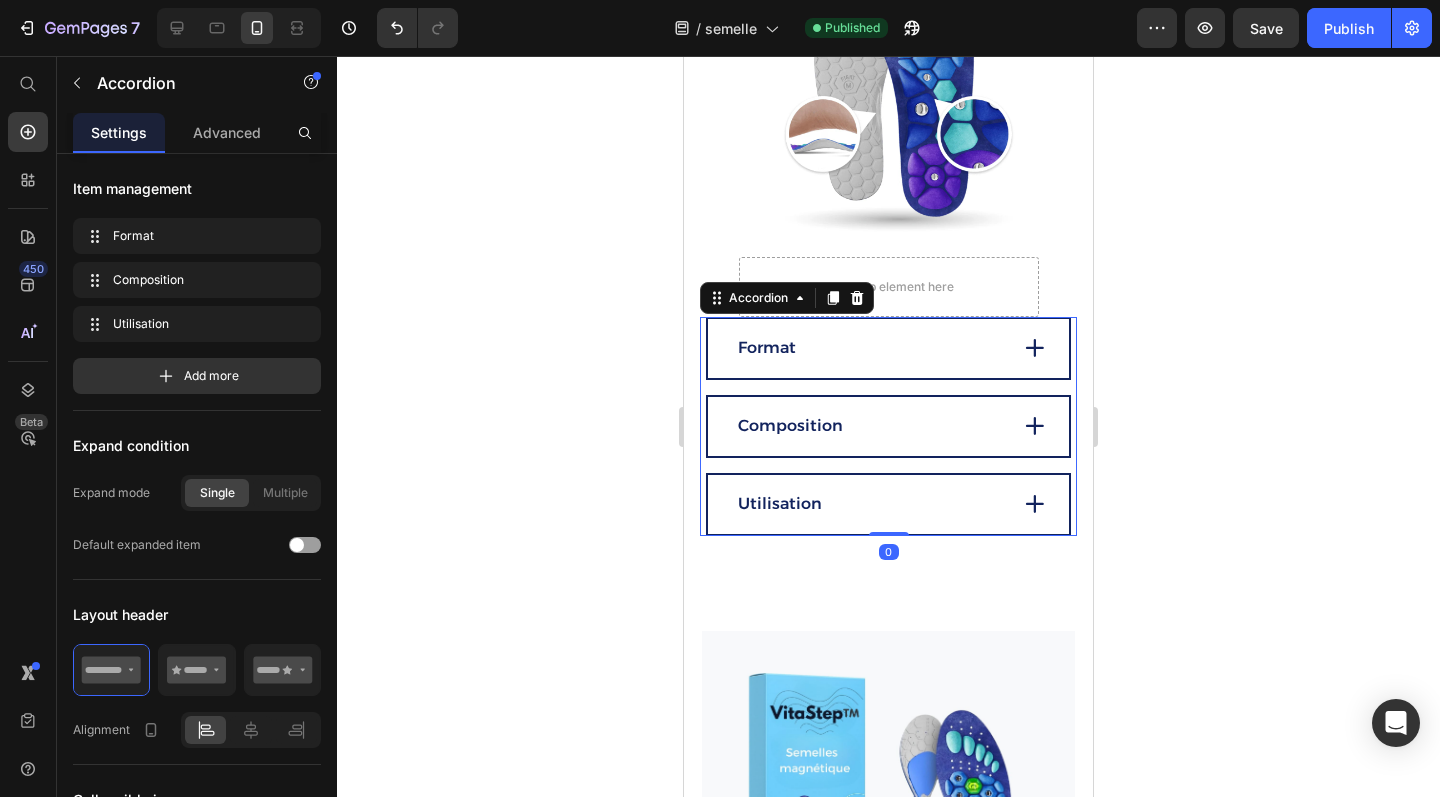 click 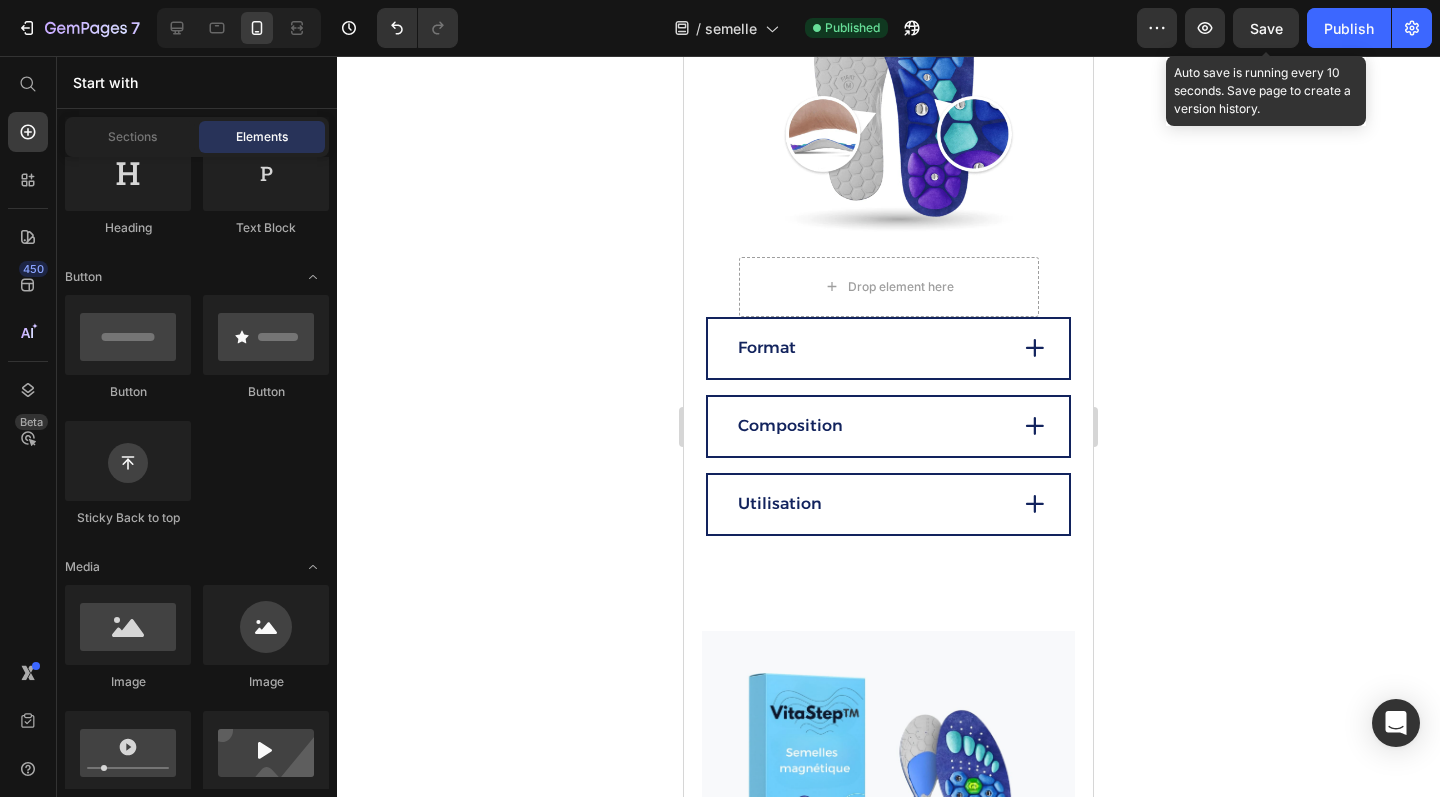 click on "Save" at bounding box center (1266, 28) 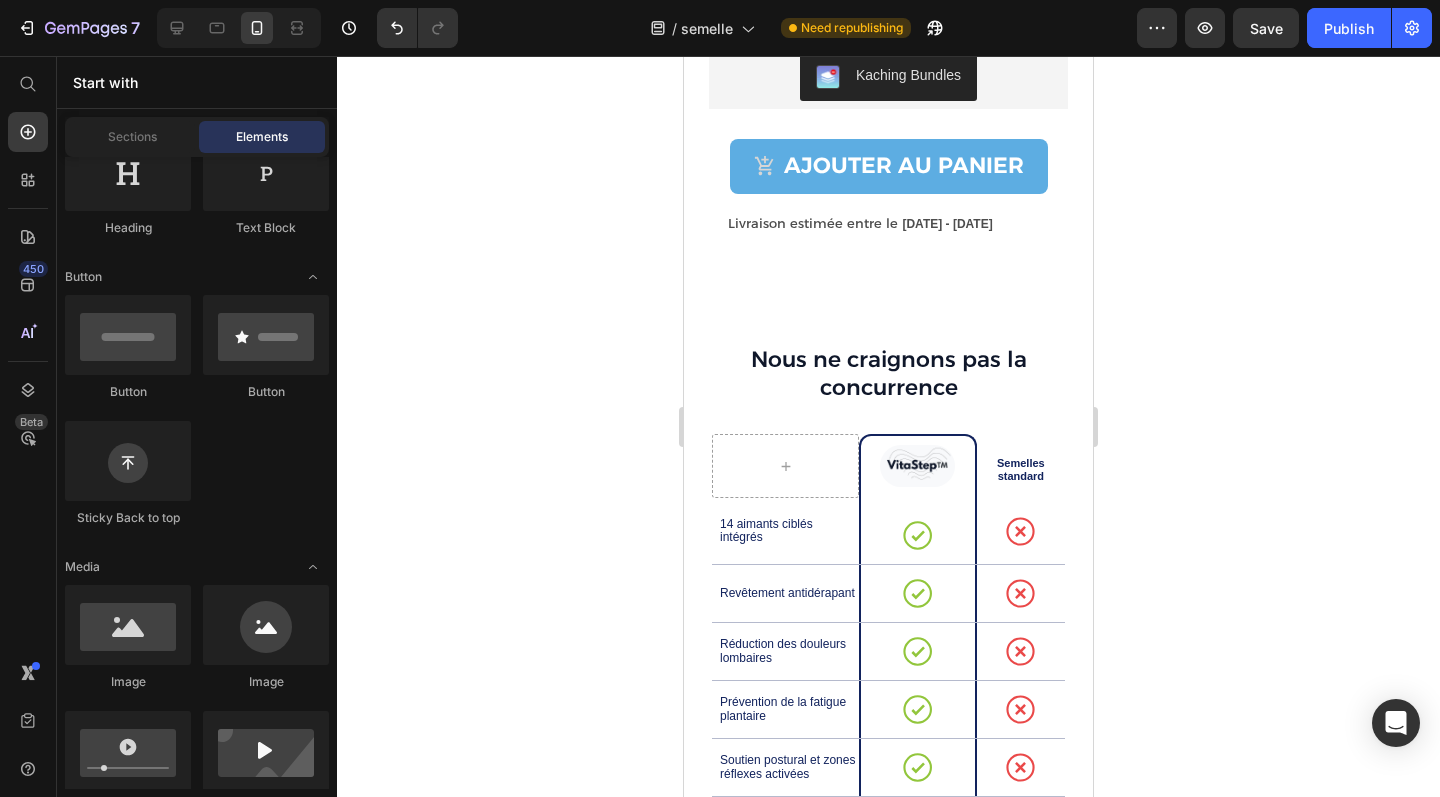 scroll, scrollTop: 4789, scrollLeft: 0, axis: vertical 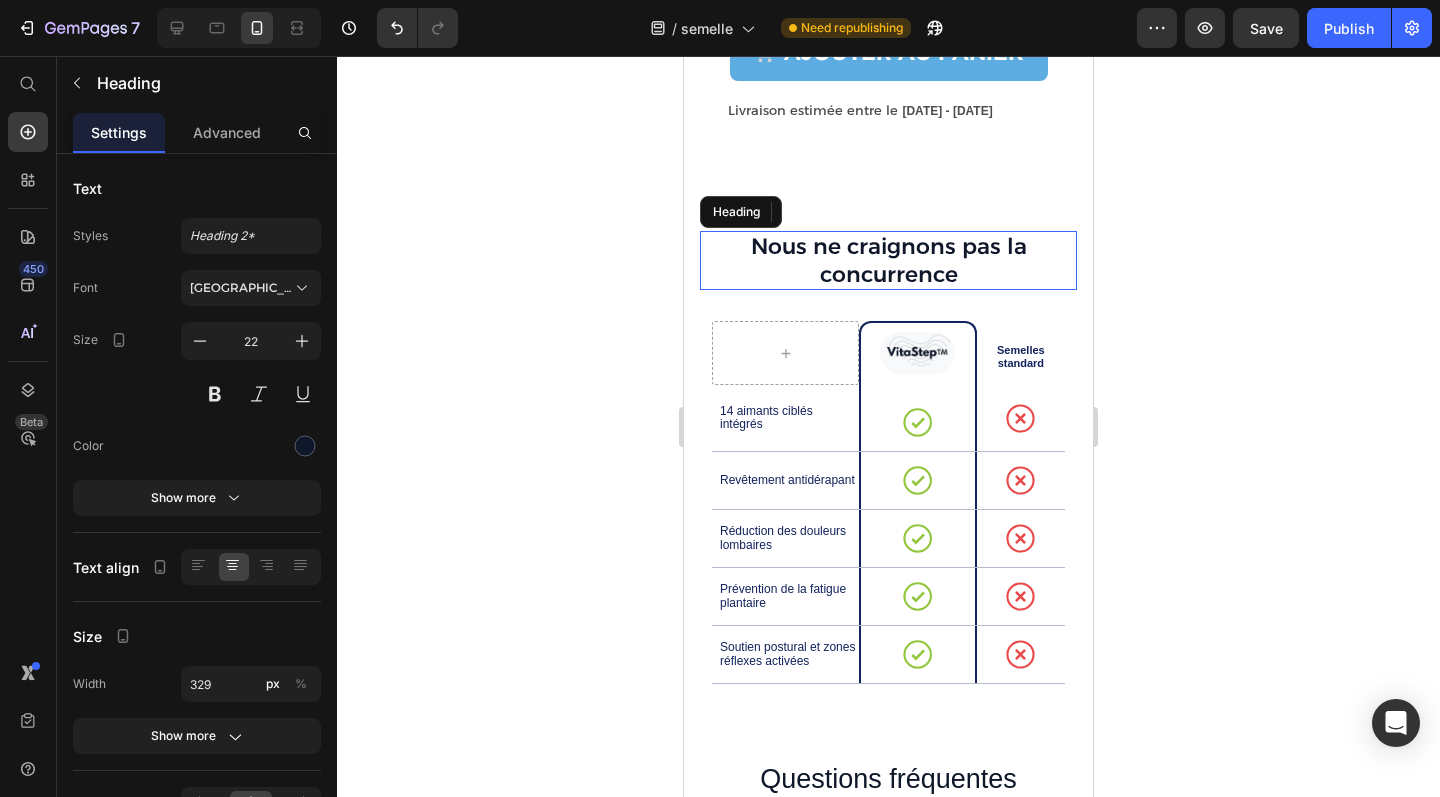 click on "Nous ne craignons pas la concurrence" at bounding box center [888, 260] 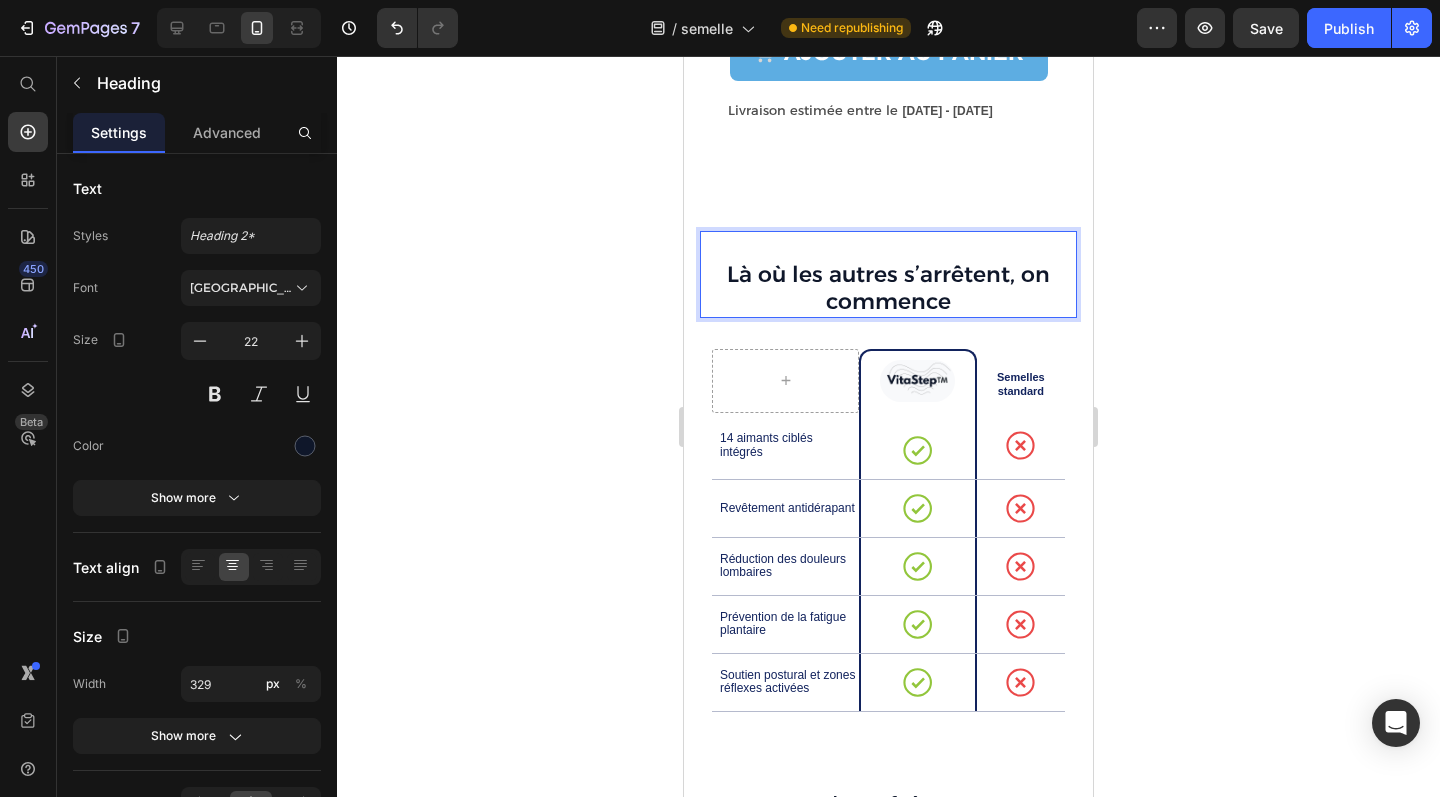 click on "Là où les autres s’arrêtent, on commence" at bounding box center (888, 288) 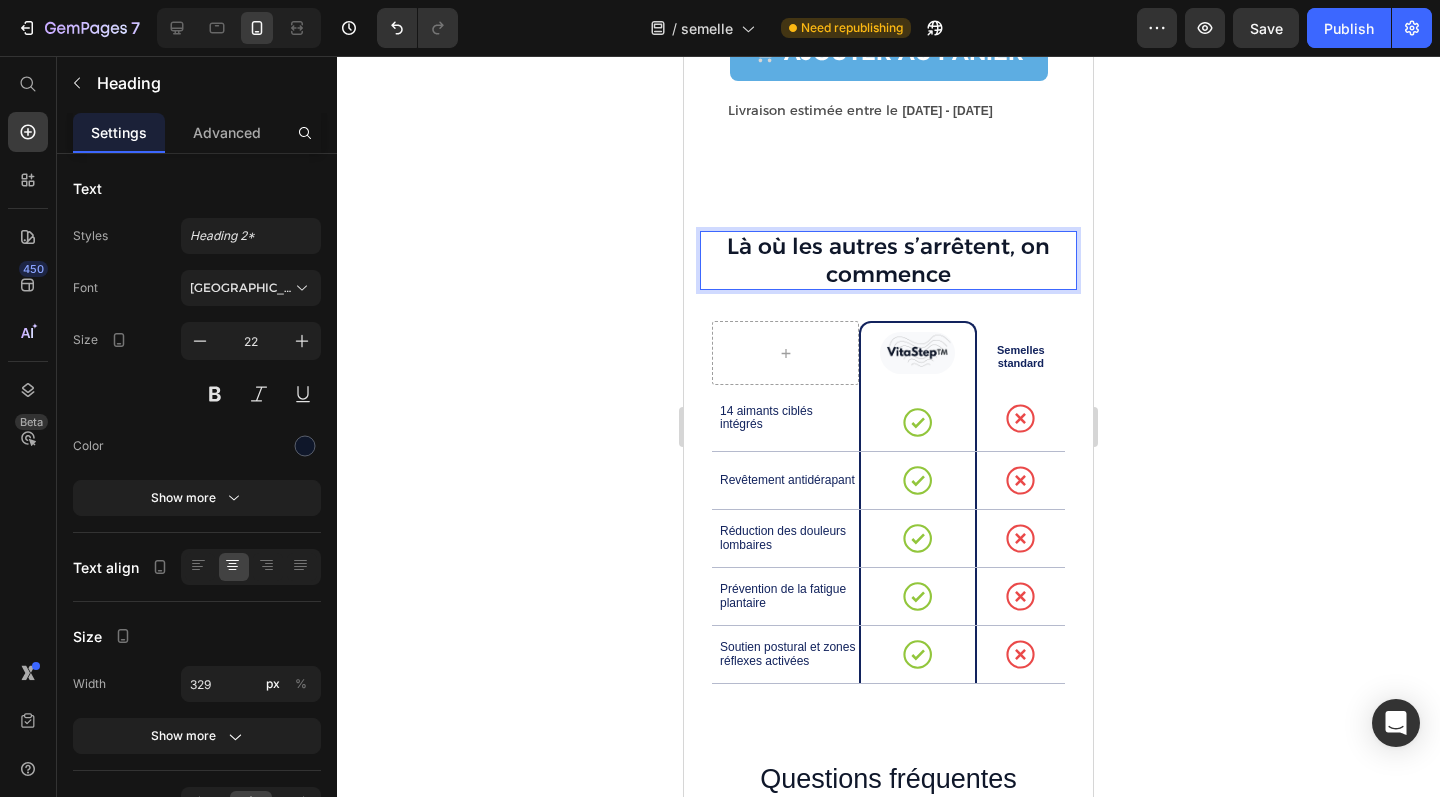click on "Là où les autres s’arrêtent, on commence" at bounding box center (888, 260) 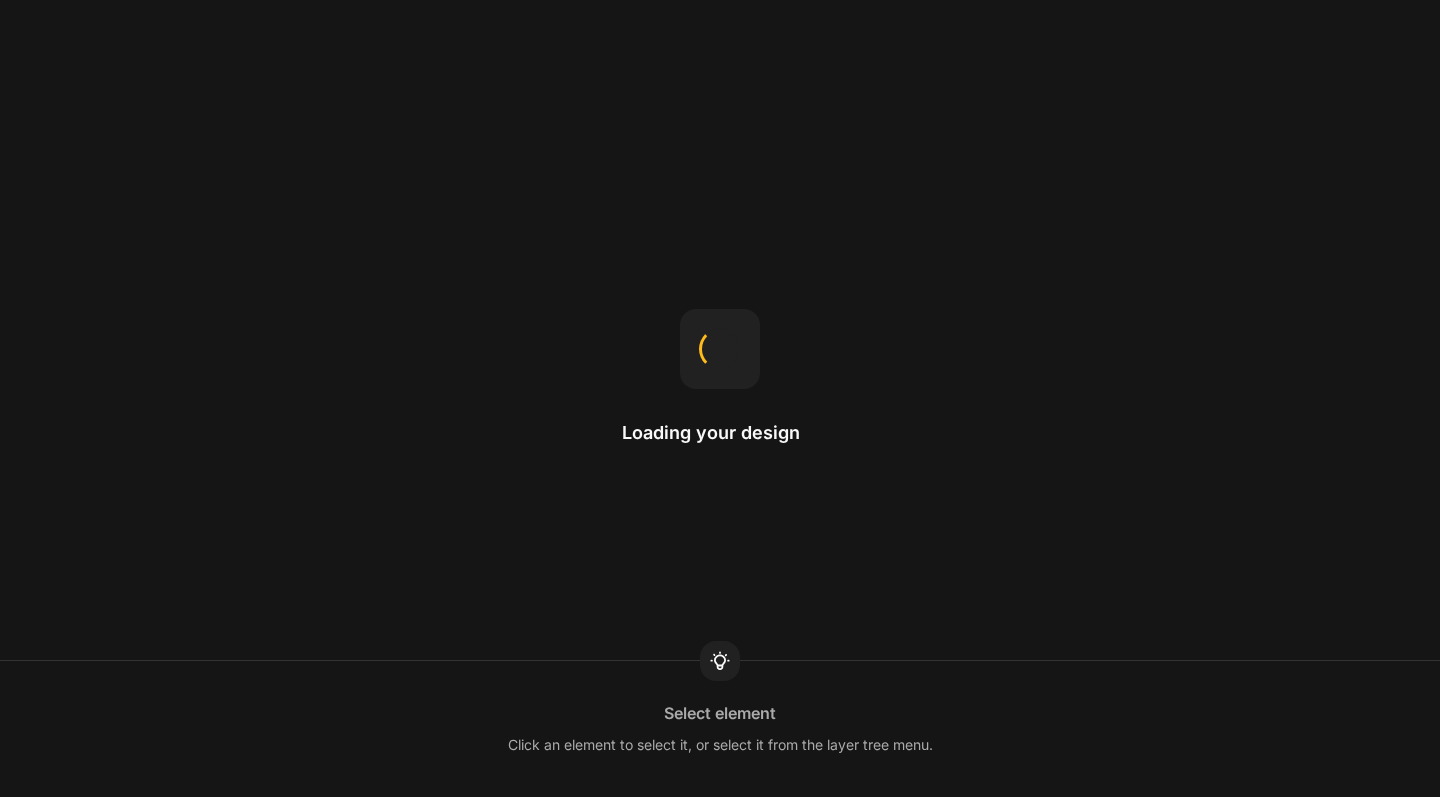 scroll, scrollTop: 0, scrollLeft: 0, axis: both 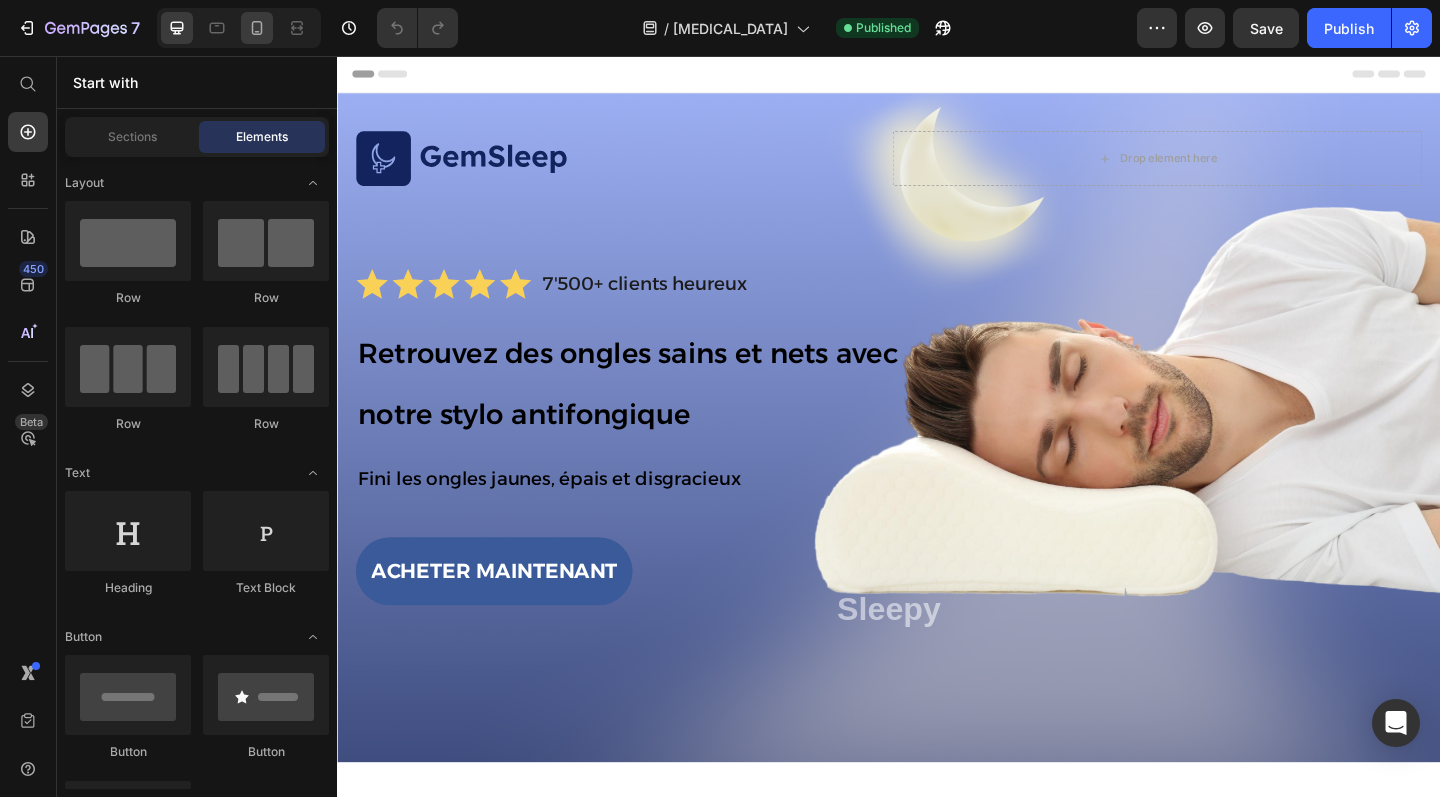 click 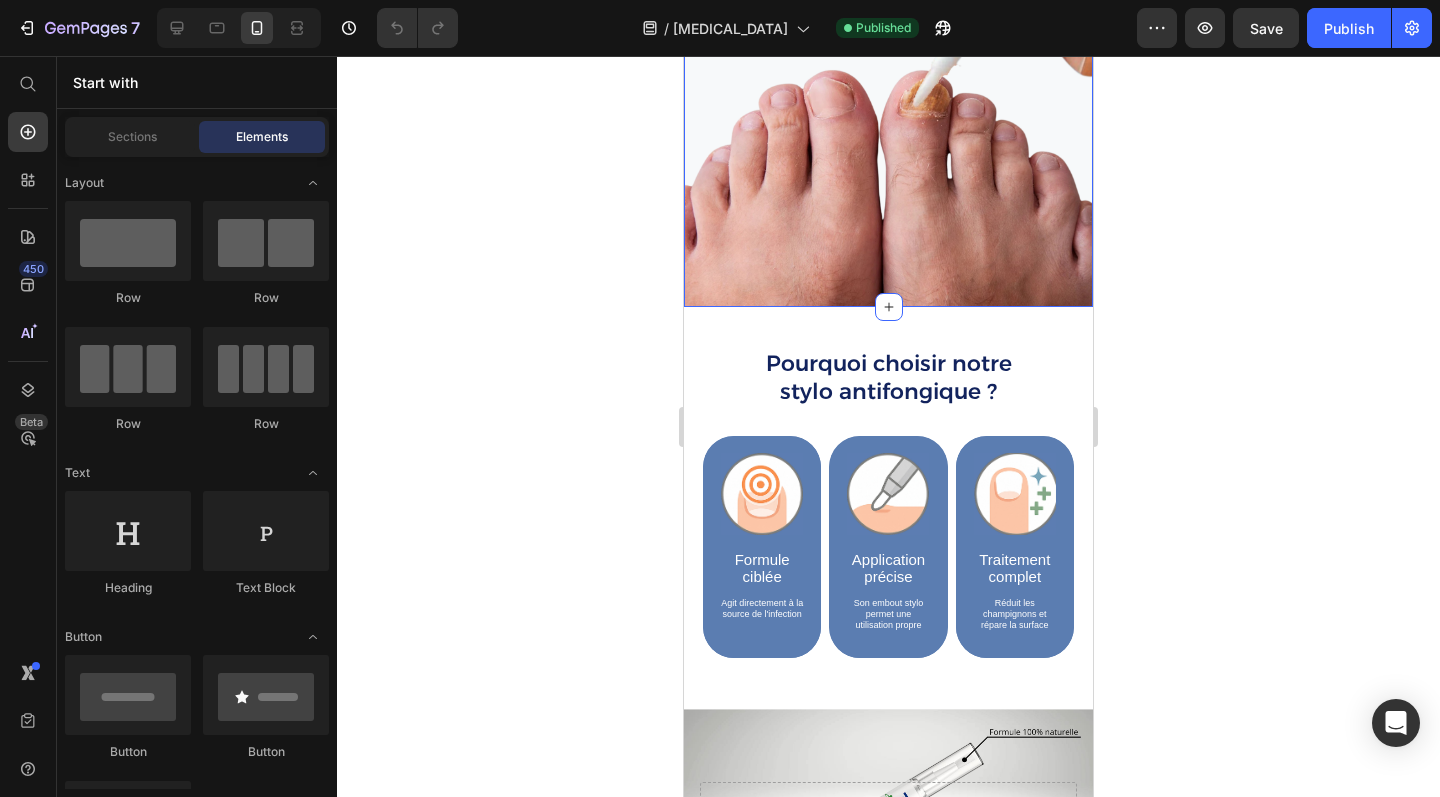 scroll, scrollTop: 658, scrollLeft: 0, axis: vertical 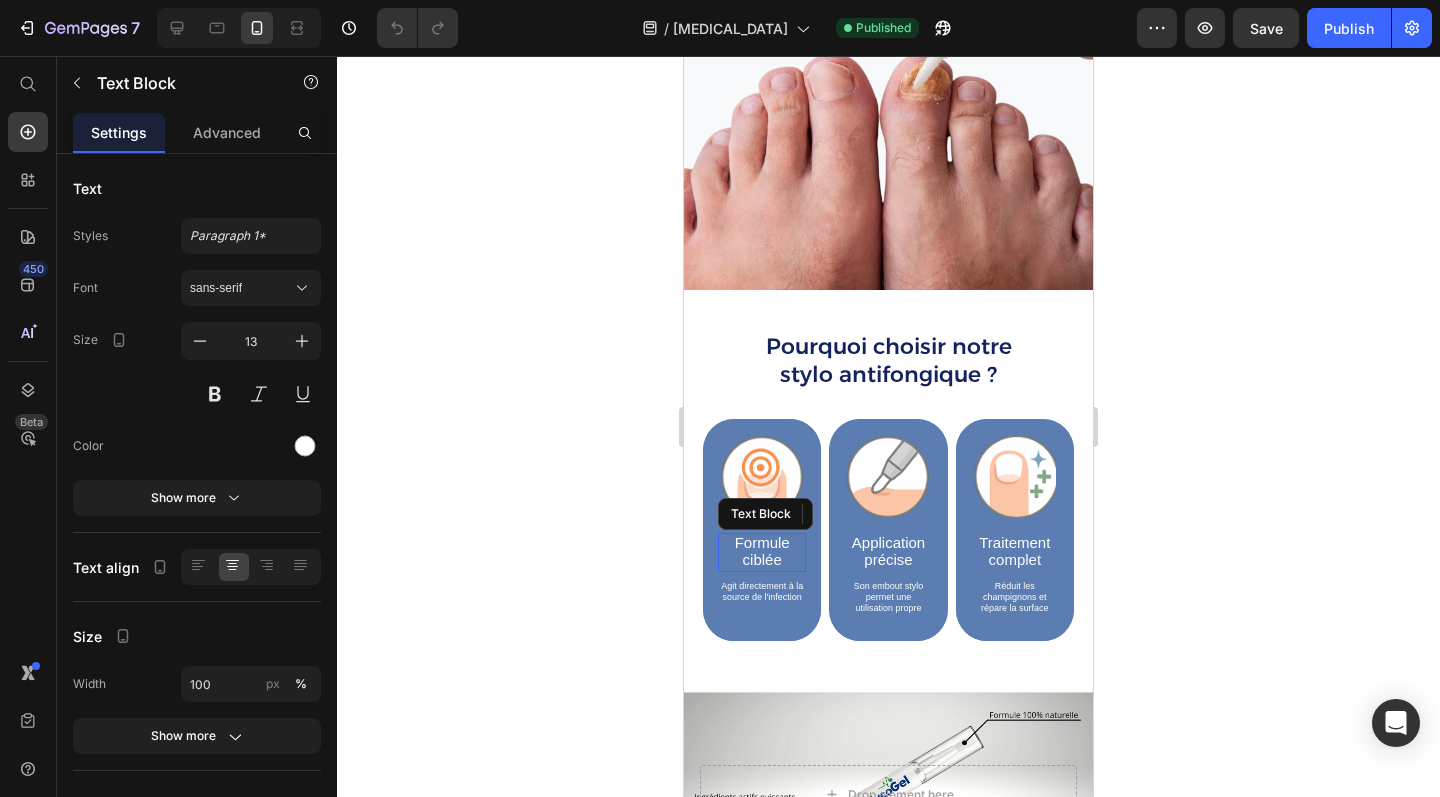 click on "Formule" at bounding box center (762, 542) 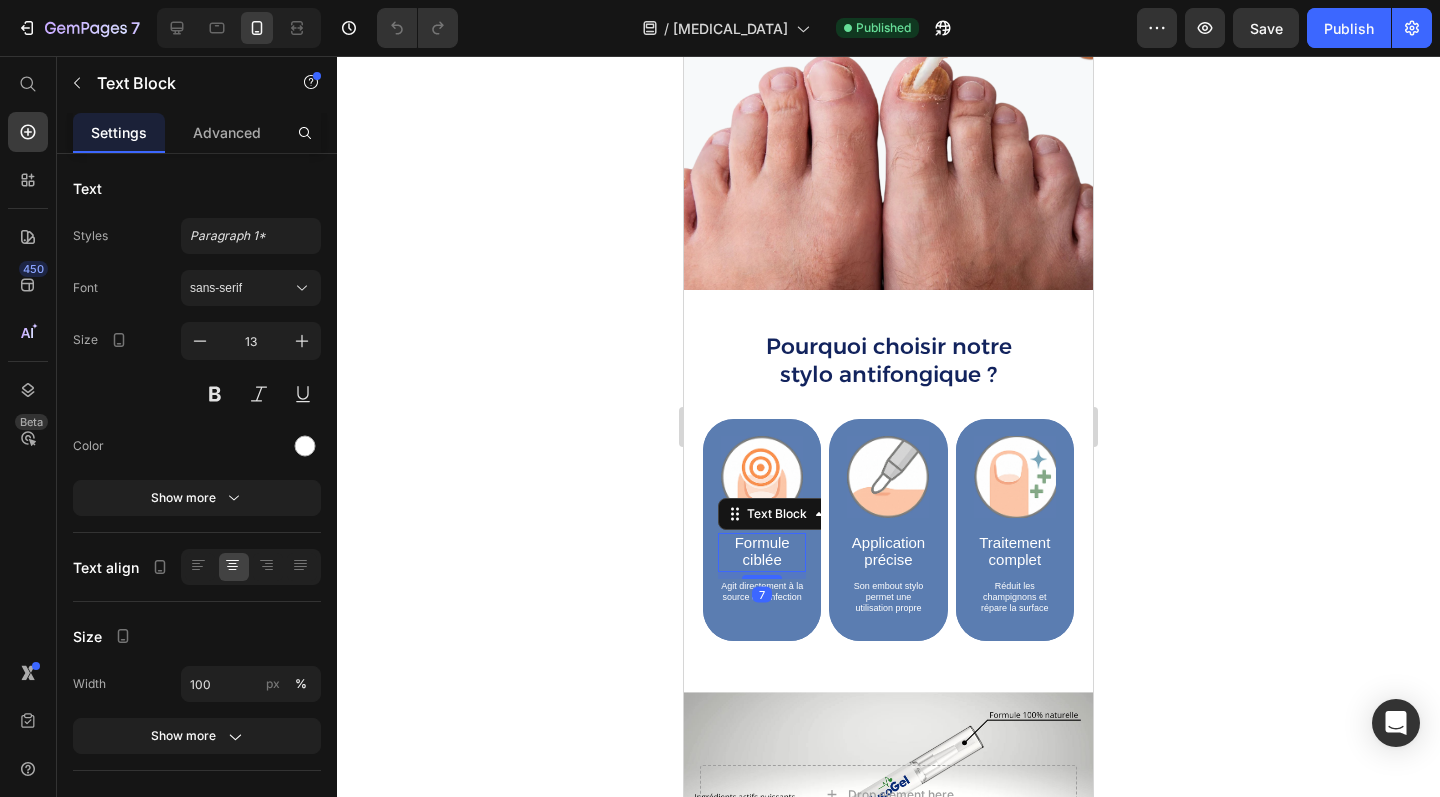click on "Formule" at bounding box center (762, 542) 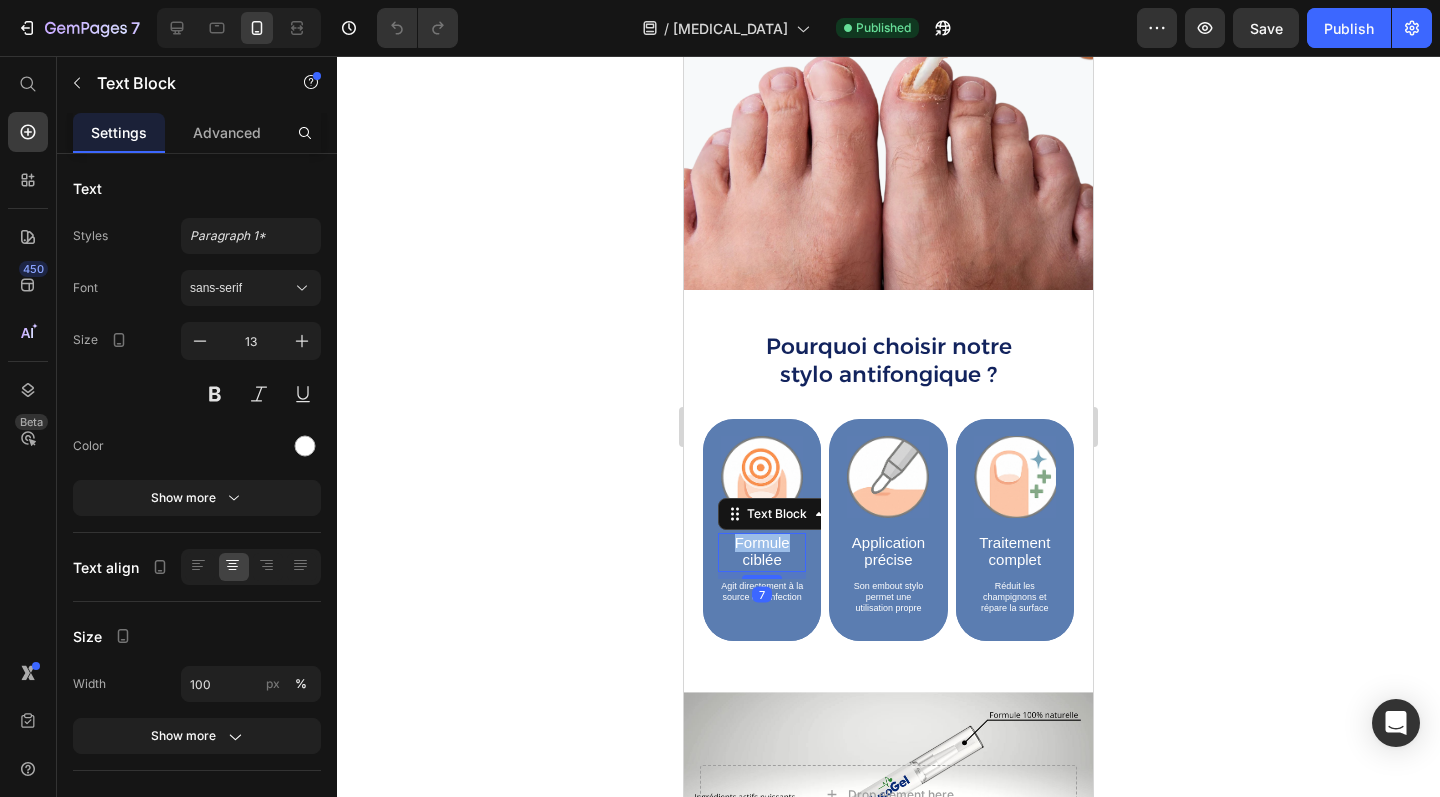 click on "Formule" at bounding box center (762, 542) 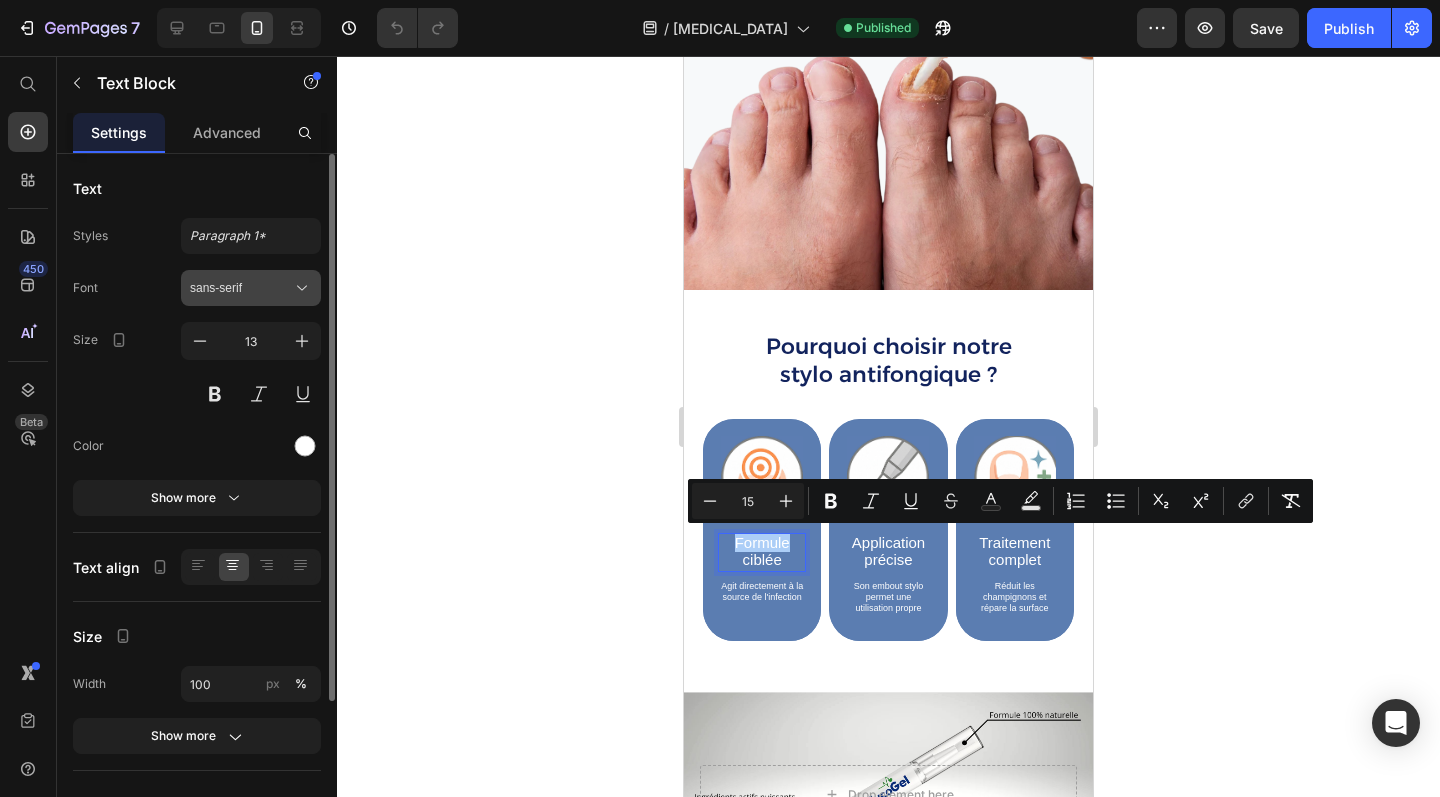click on "sans-serif" at bounding box center (251, 288) 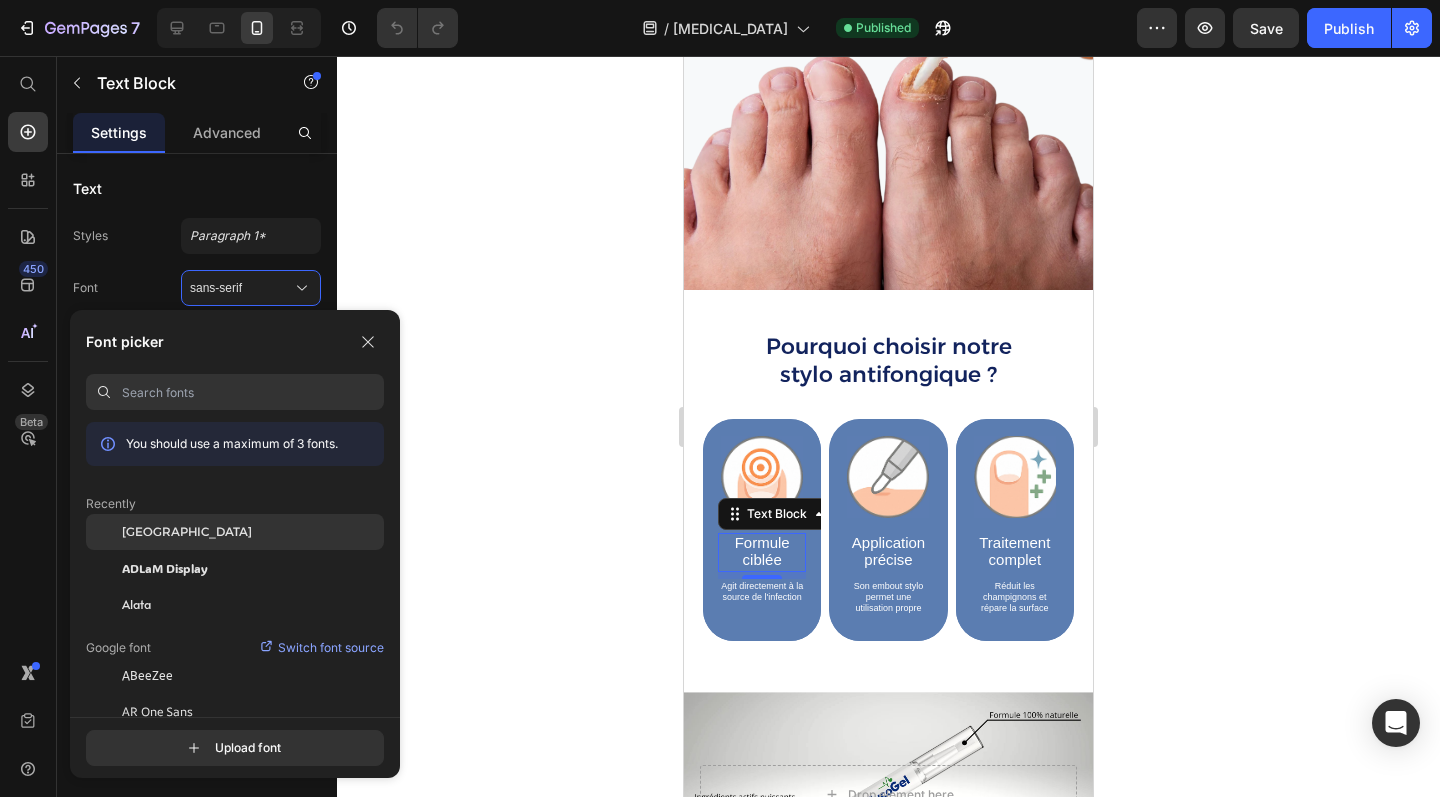click on "[GEOGRAPHIC_DATA]" at bounding box center [187, 532] 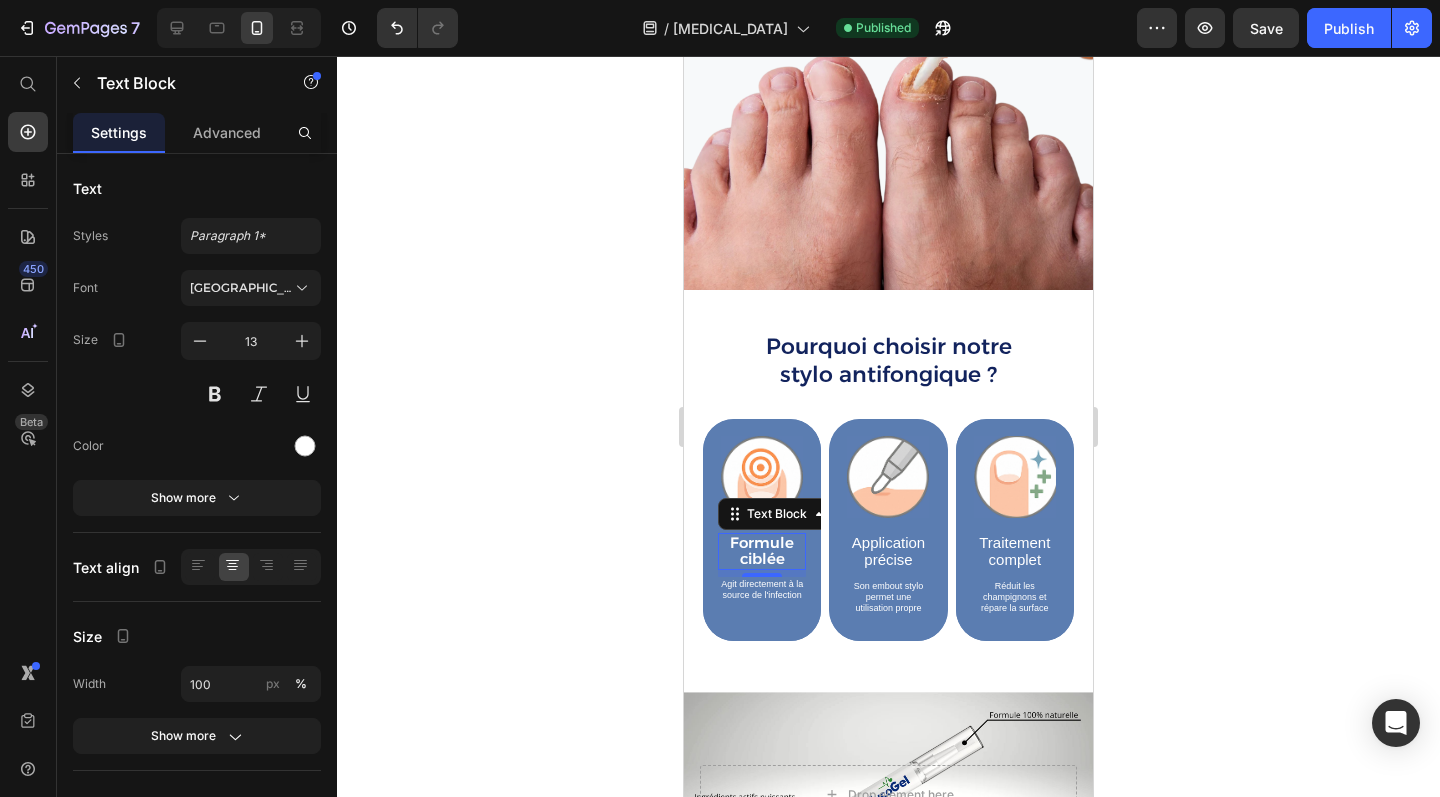 click on "7" at bounding box center [762, 593] 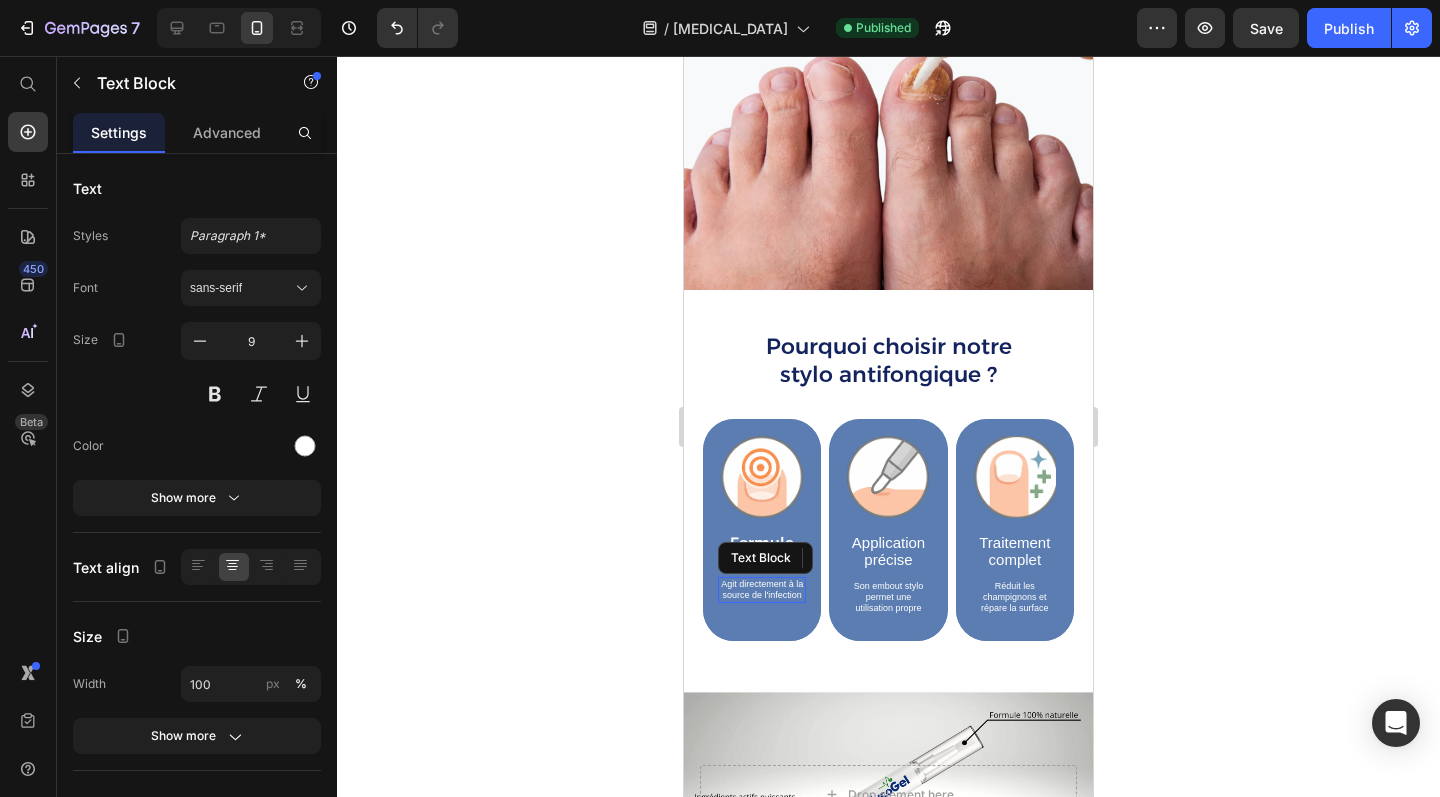 click on "Agit directement à la source de l'infection" at bounding box center (762, 590) 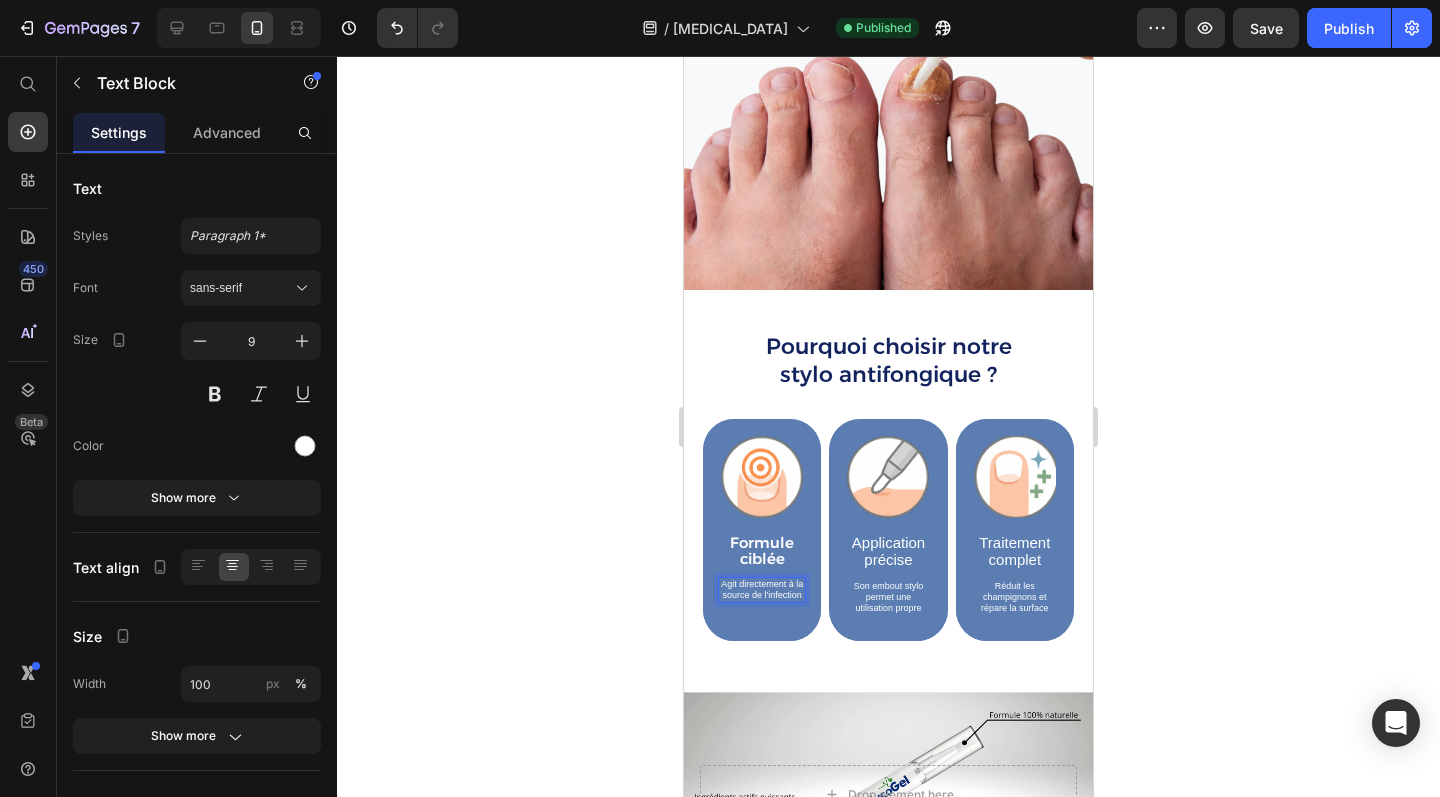 click on "Agit directement à la source de l'infection" at bounding box center [762, 590] 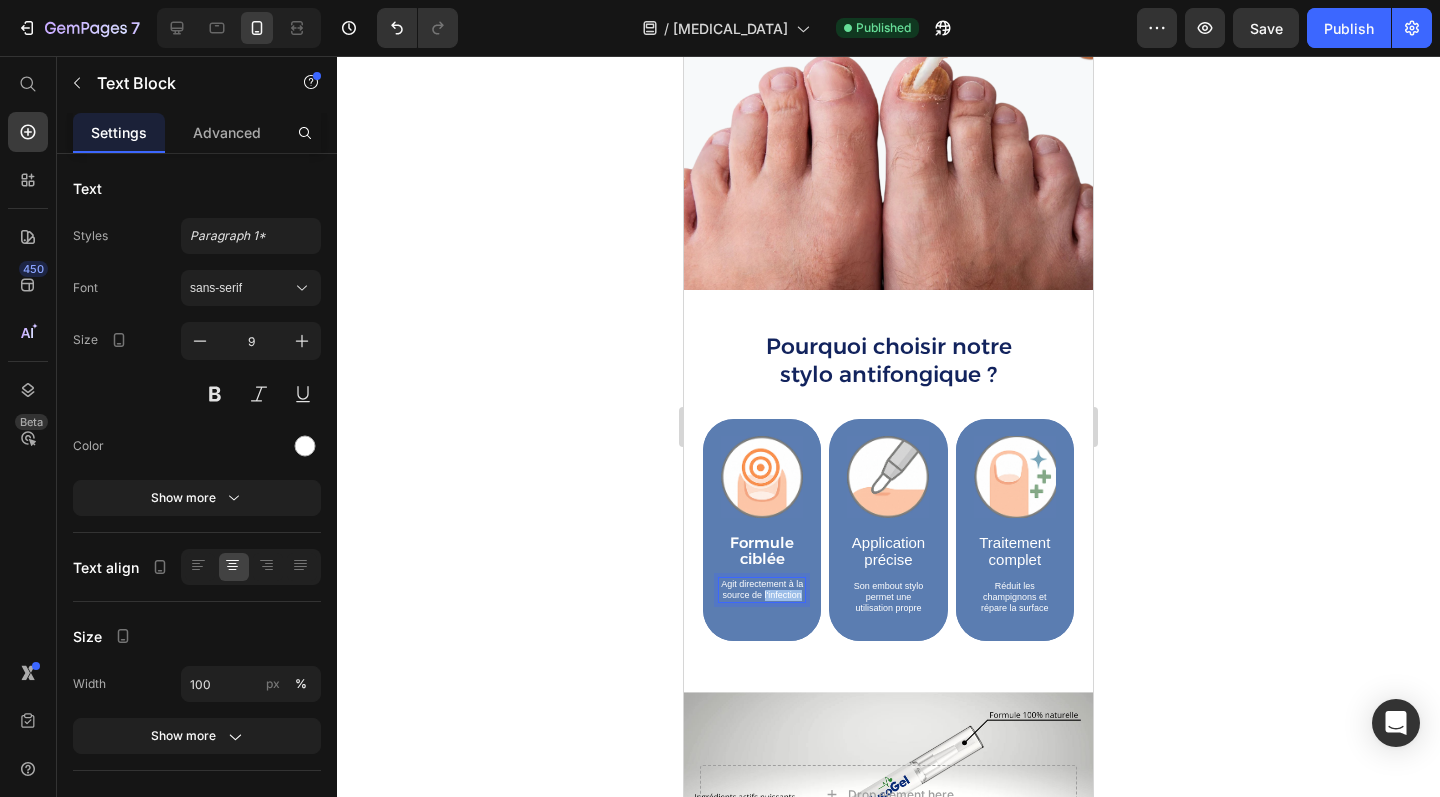 click on "Agit directement à la source de l'infection" at bounding box center [762, 590] 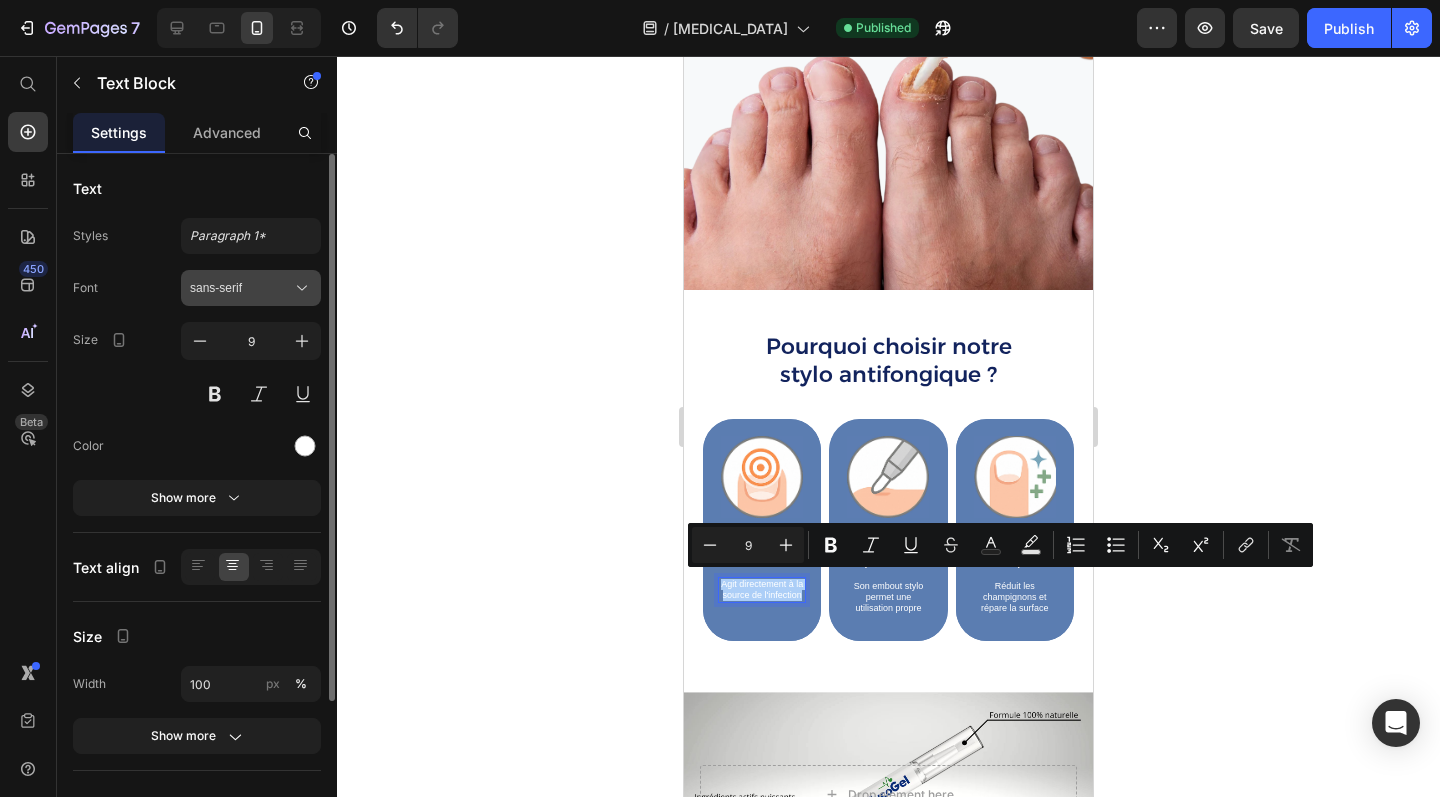 click on "sans-serif" at bounding box center [241, 288] 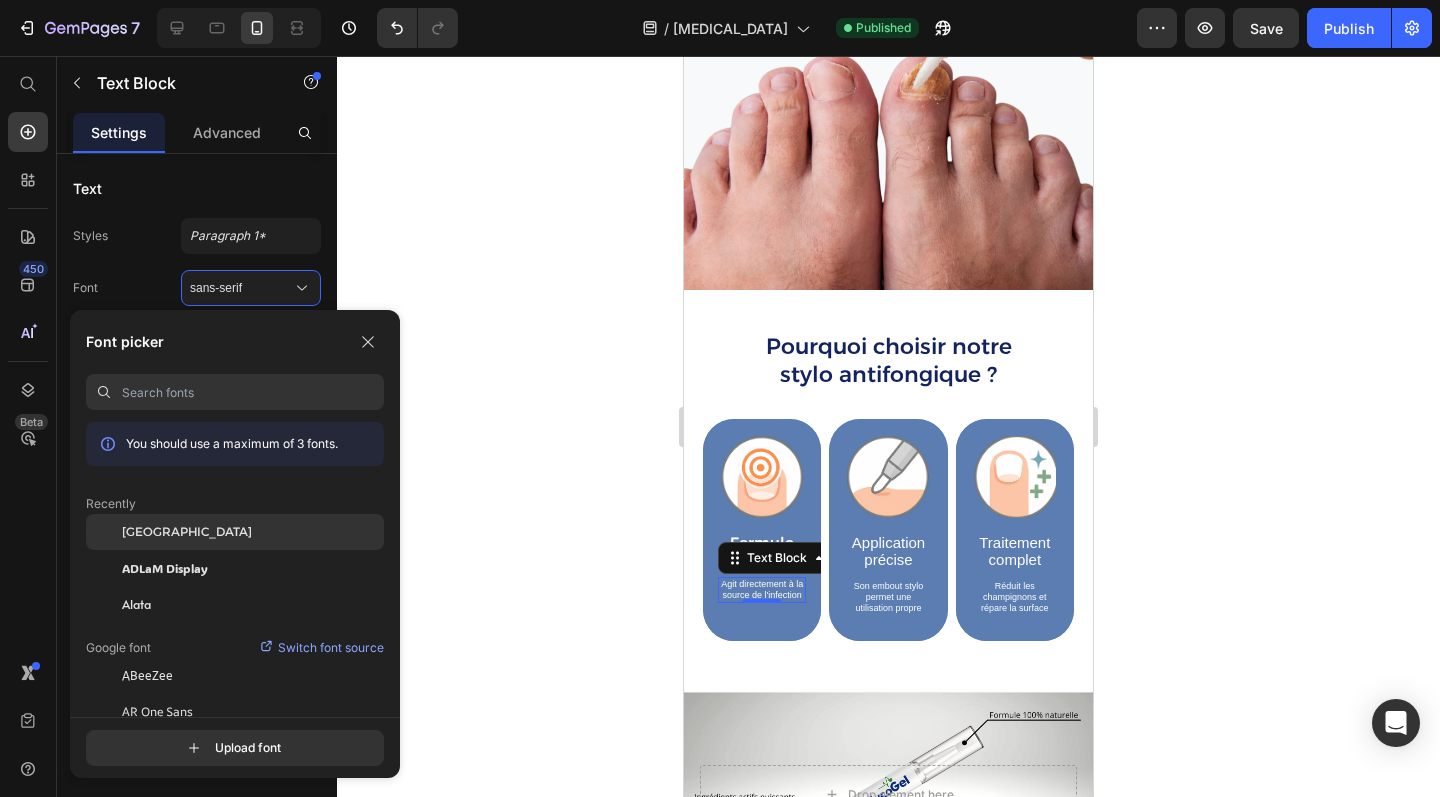 click on "[GEOGRAPHIC_DATA]" 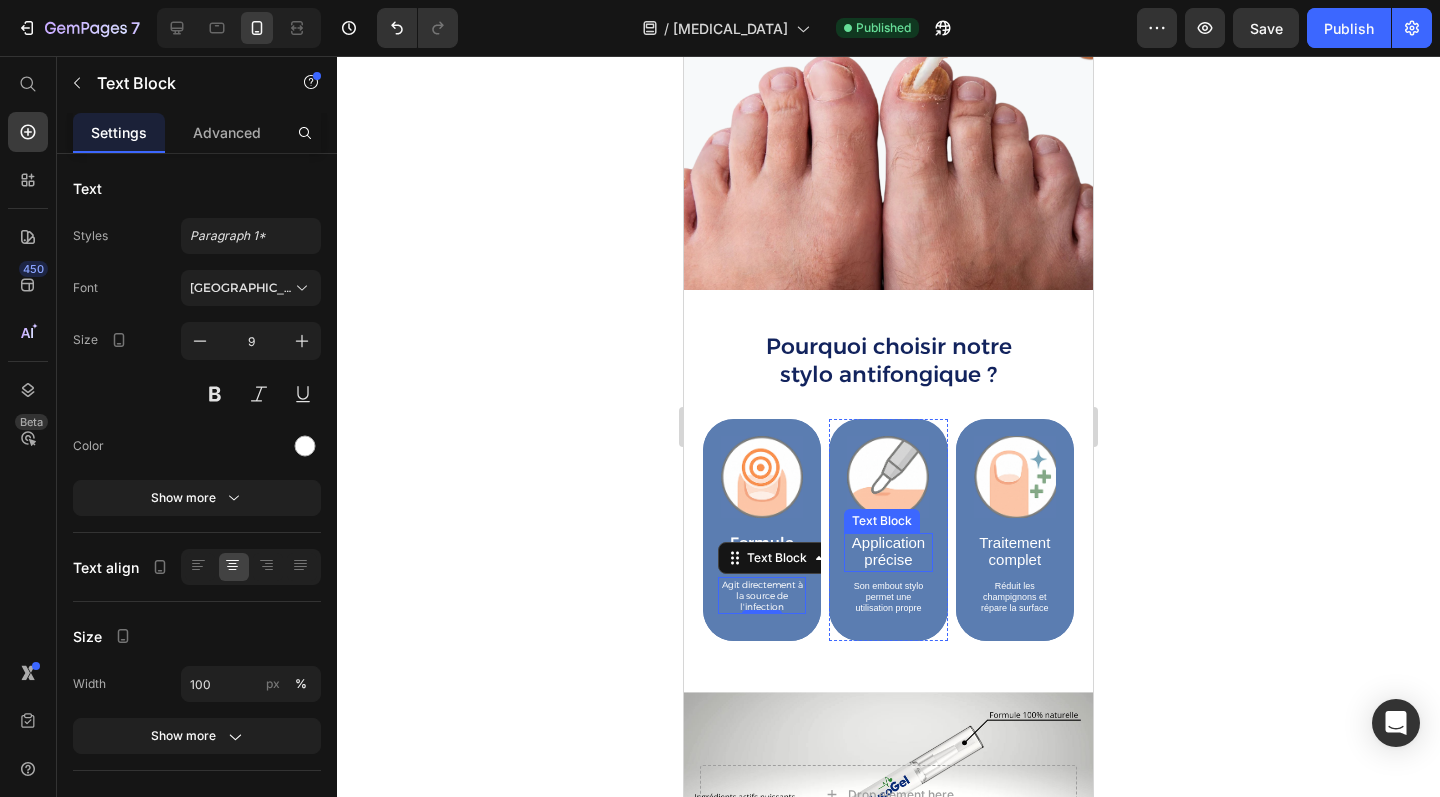 click on "précise" at bounding box center (888, 559) 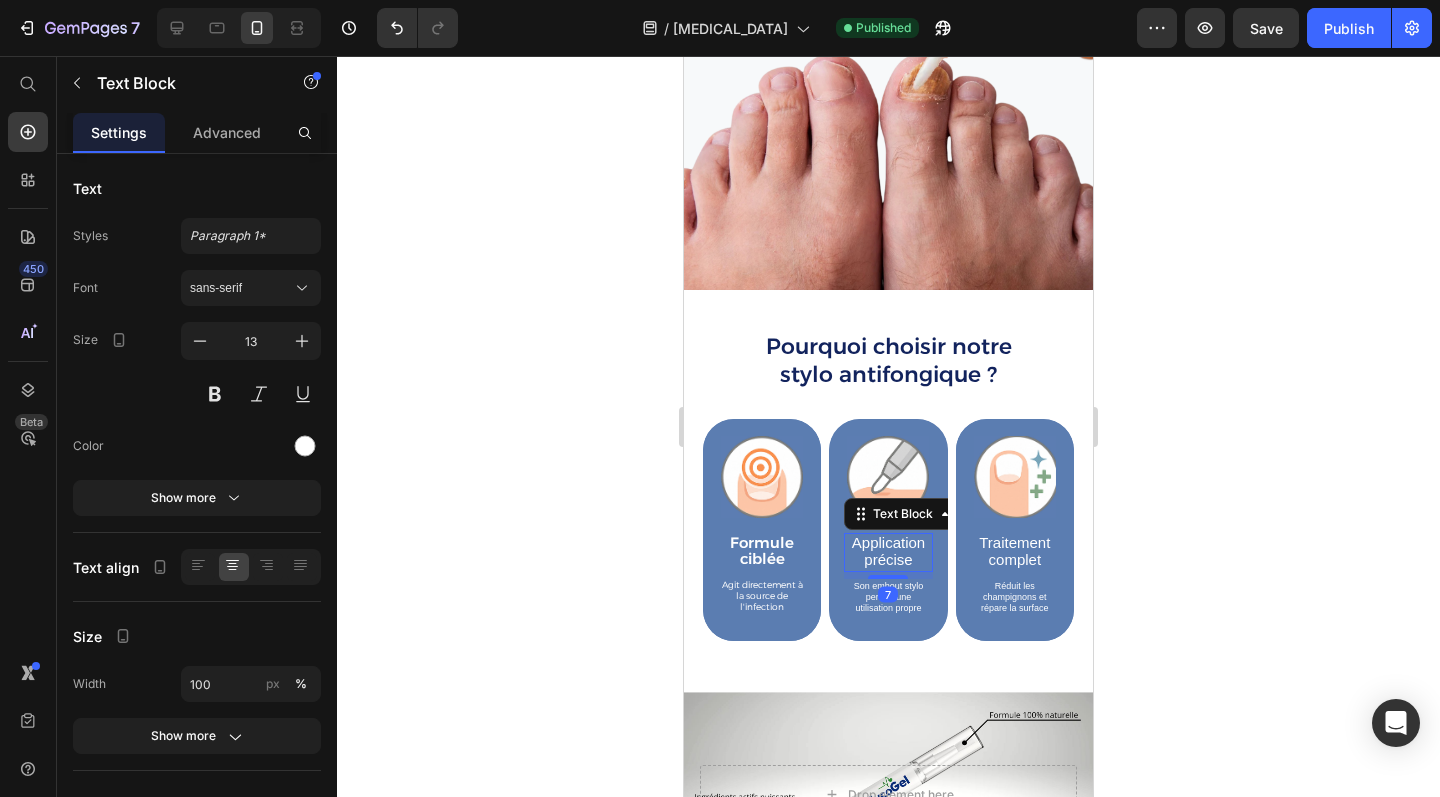 click on "précise" at bounding box center (888, 559) 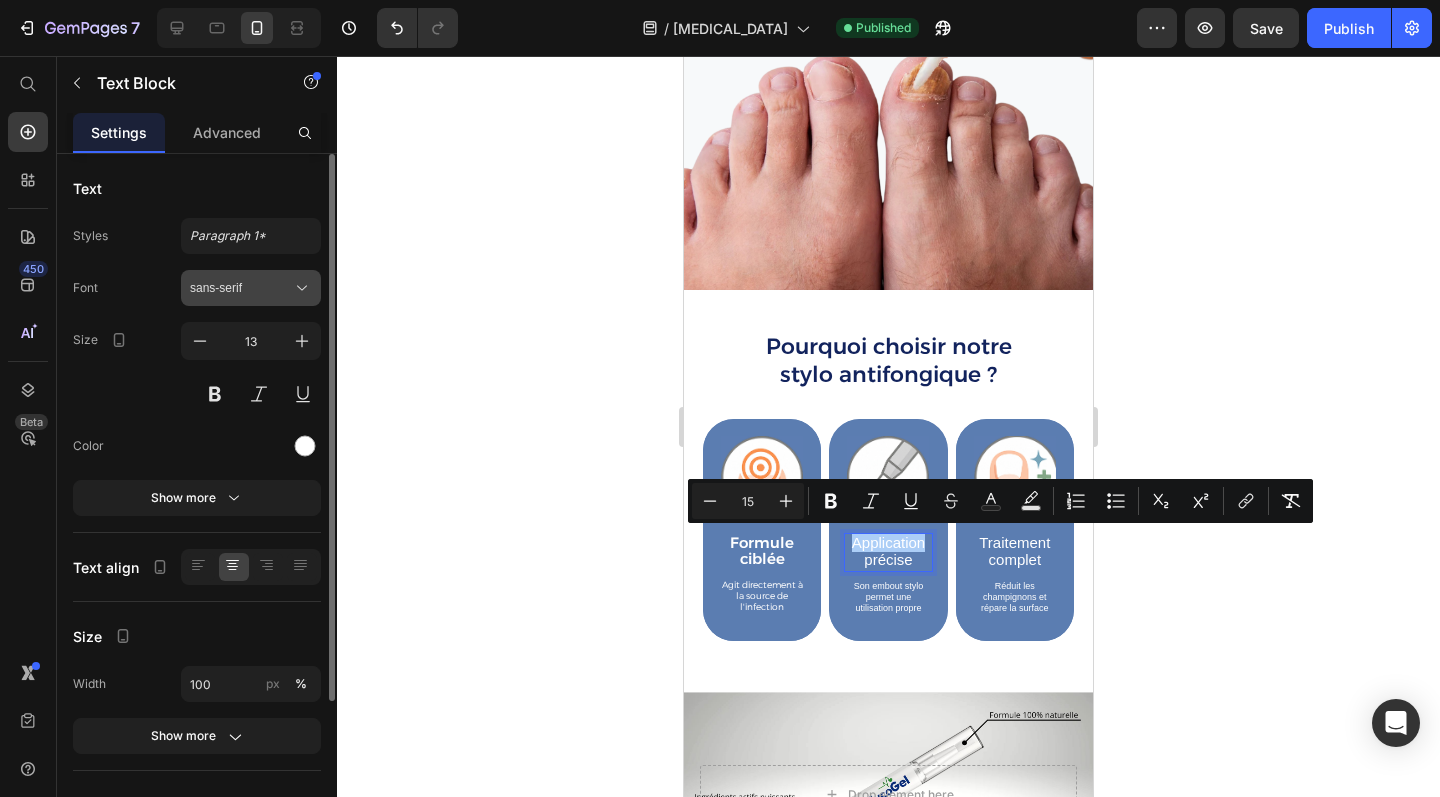 click on "sans-serif" at bounding box center (241, 288) 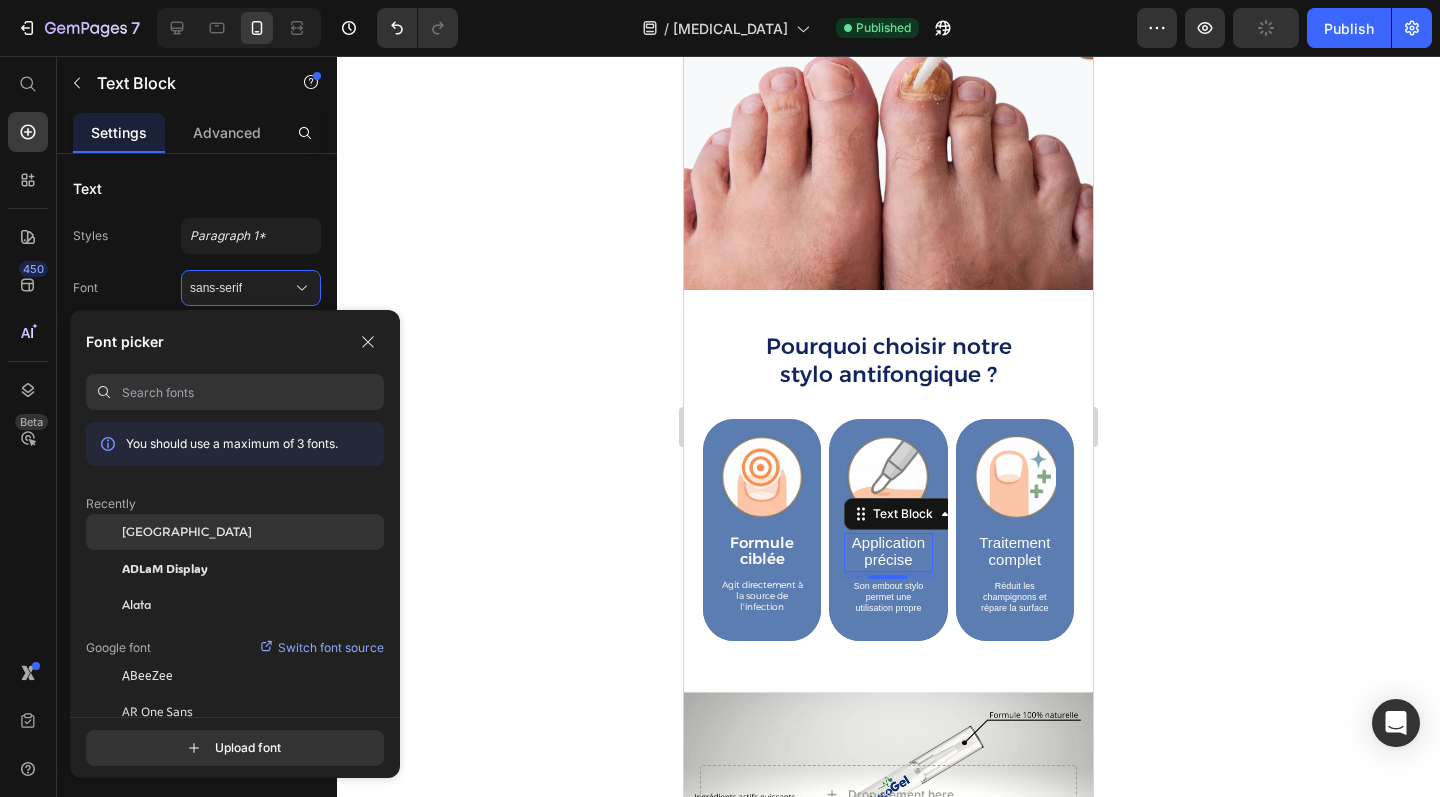 click on "[GEOGRAPHIC_DATA]" 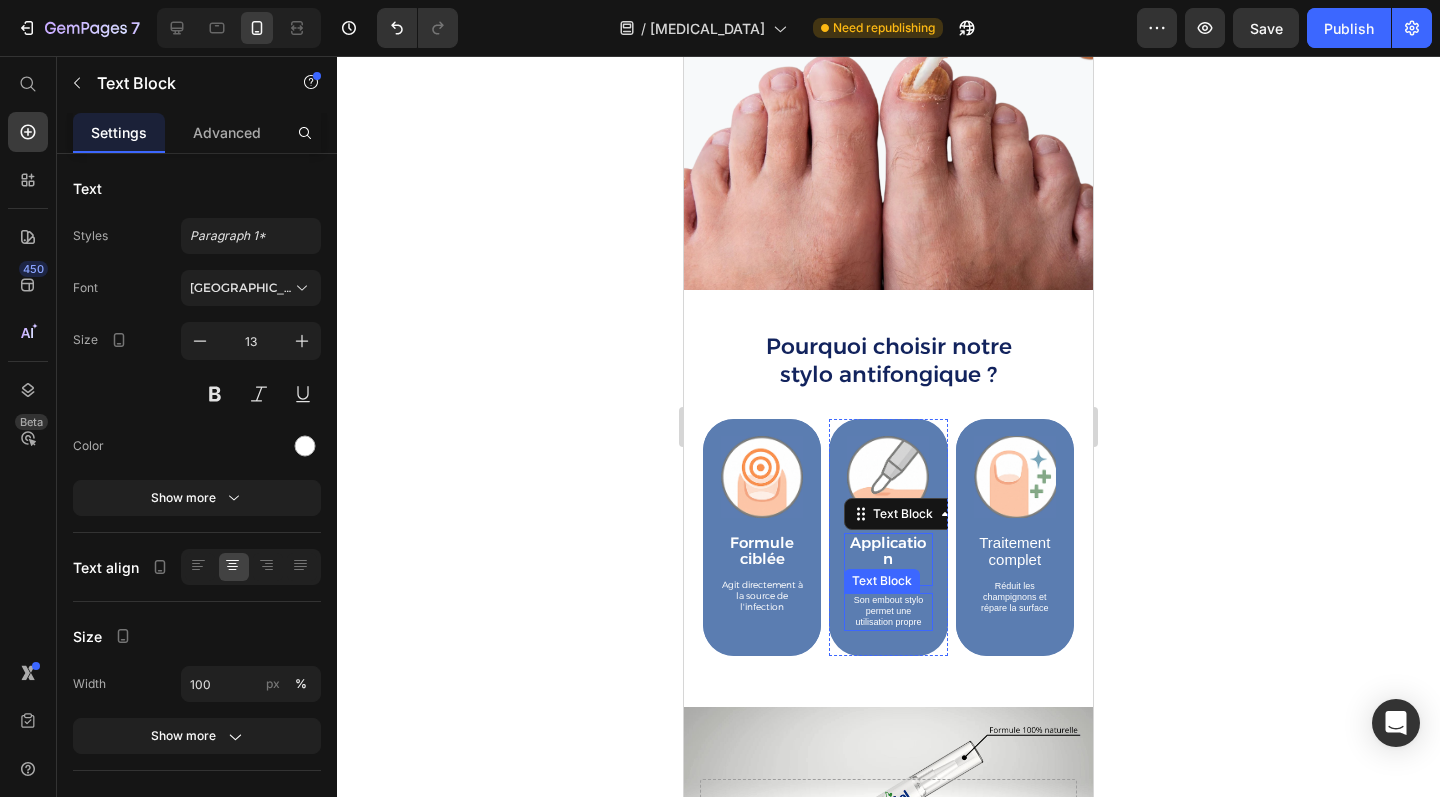 click on "Son embout stylo permet une utilisation propre" at bounding box center [888, 612] 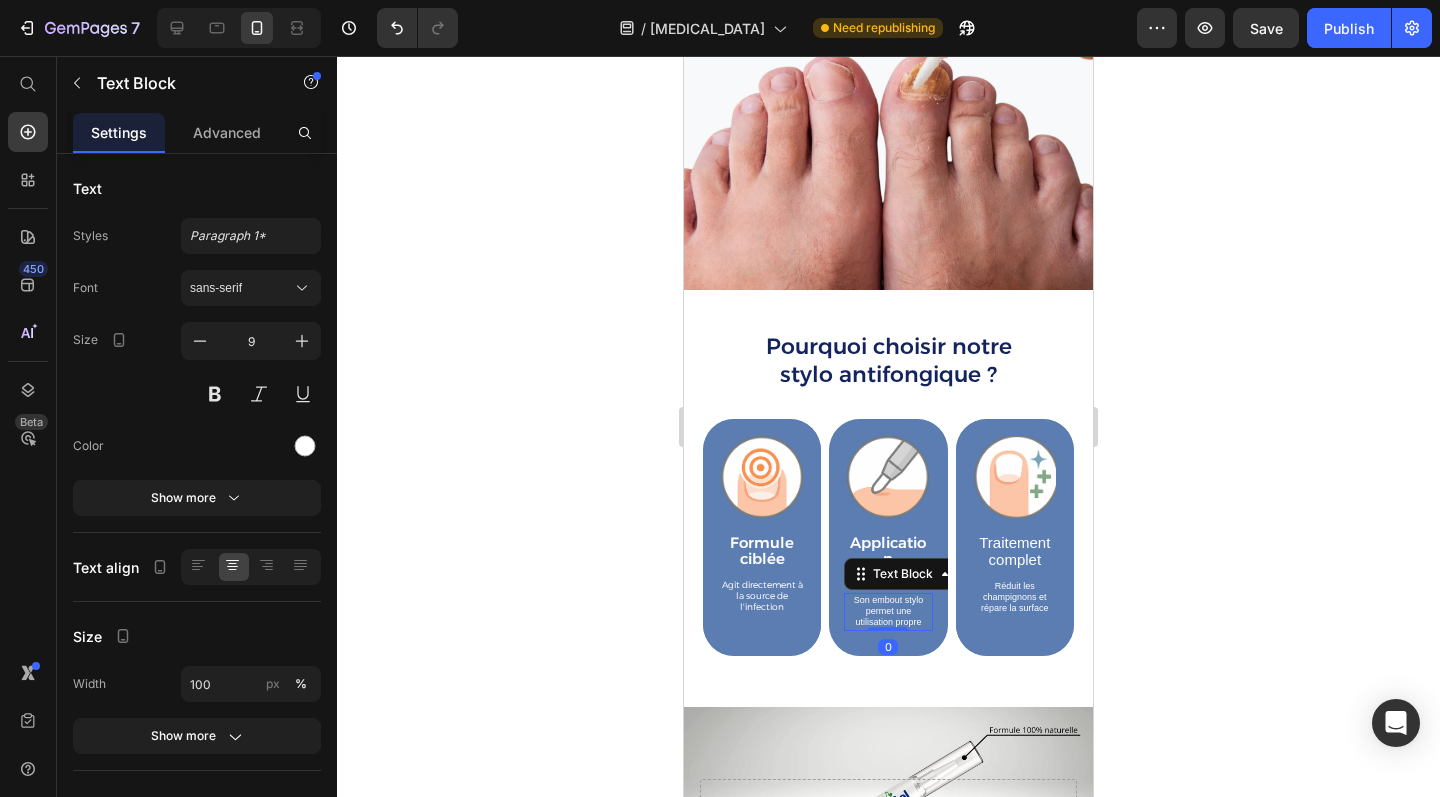 click on "Son embout stylo permet une utilisation propre" at bounding box center (888, 612) 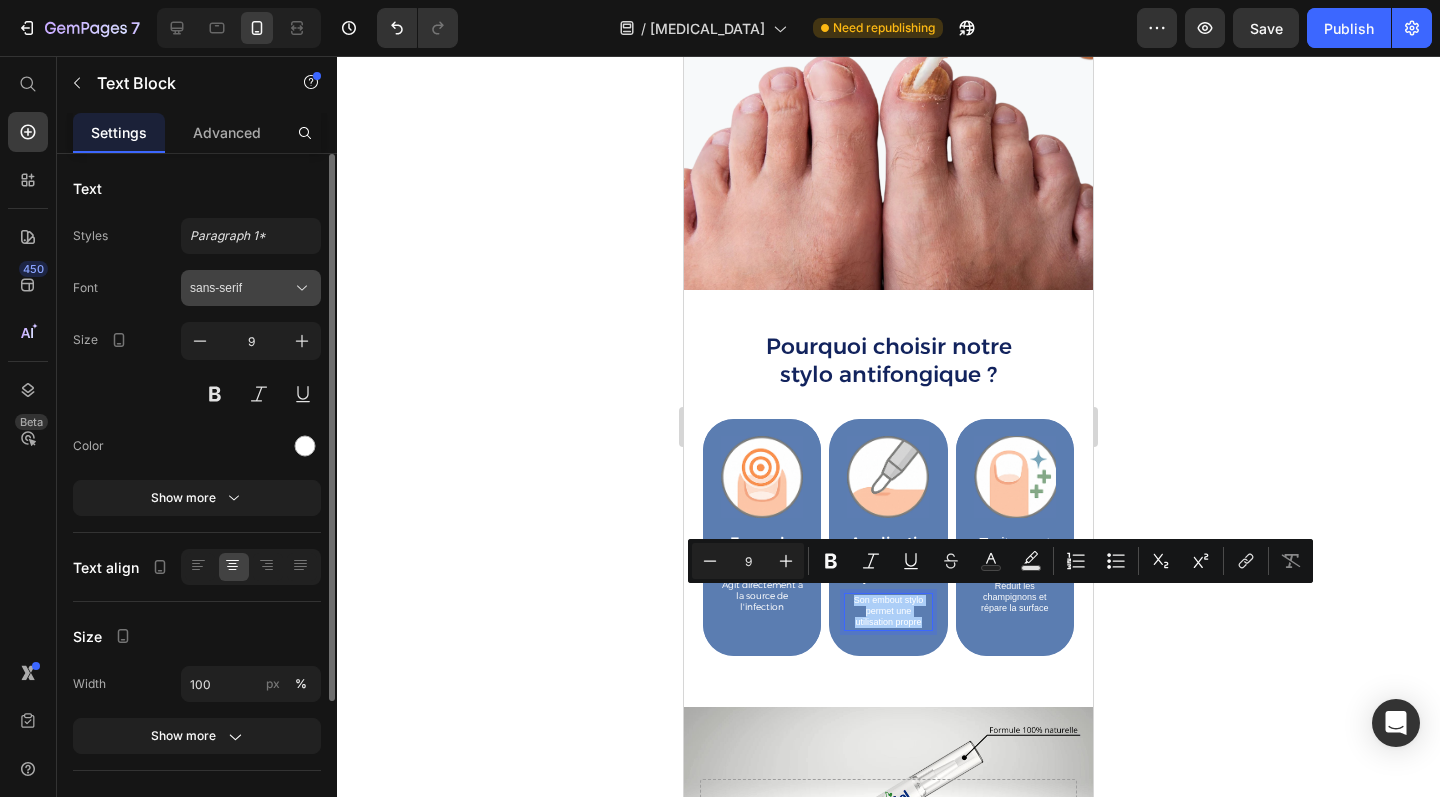 click 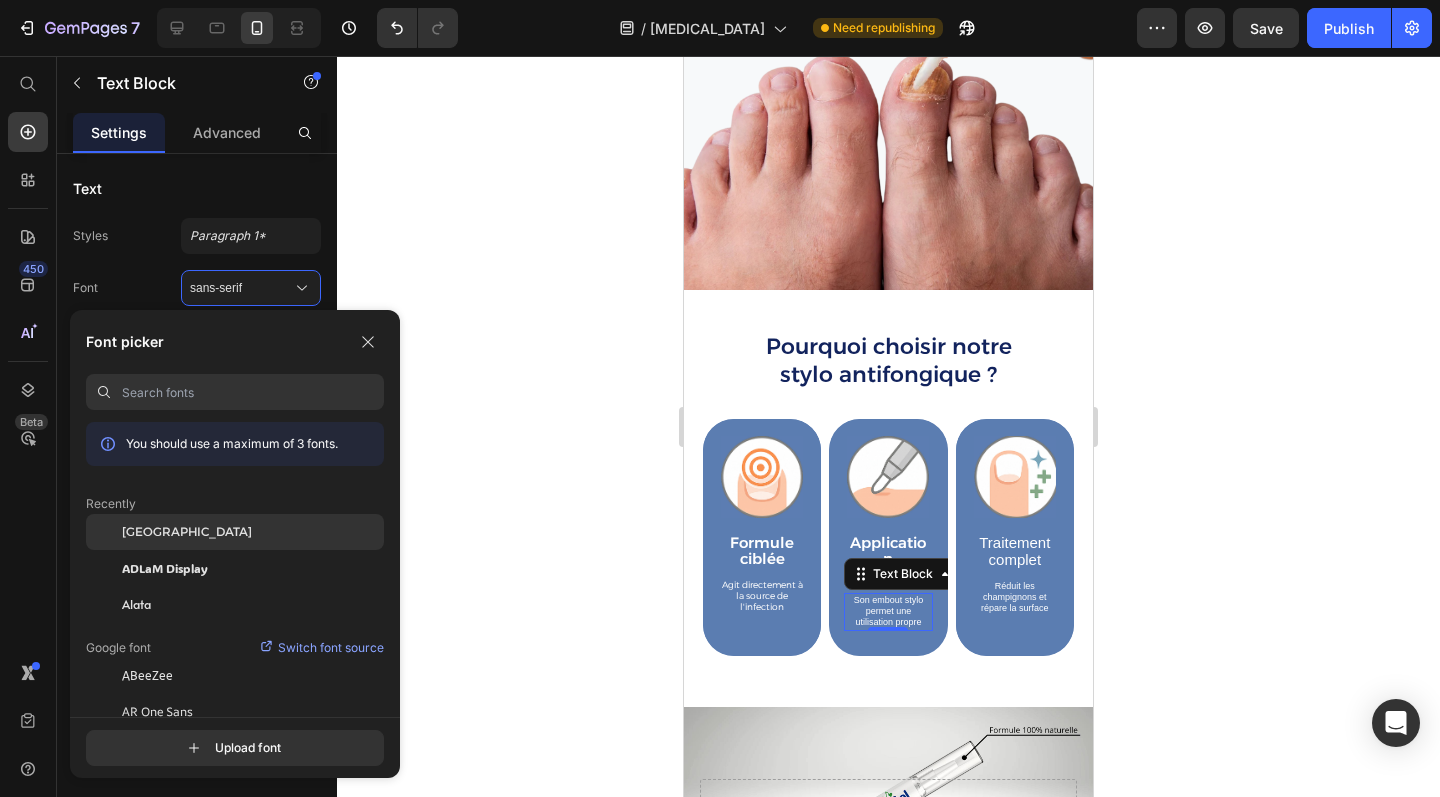 click on "[GEOGRAPHIC_DATA]" at bounding box center [187, 532] 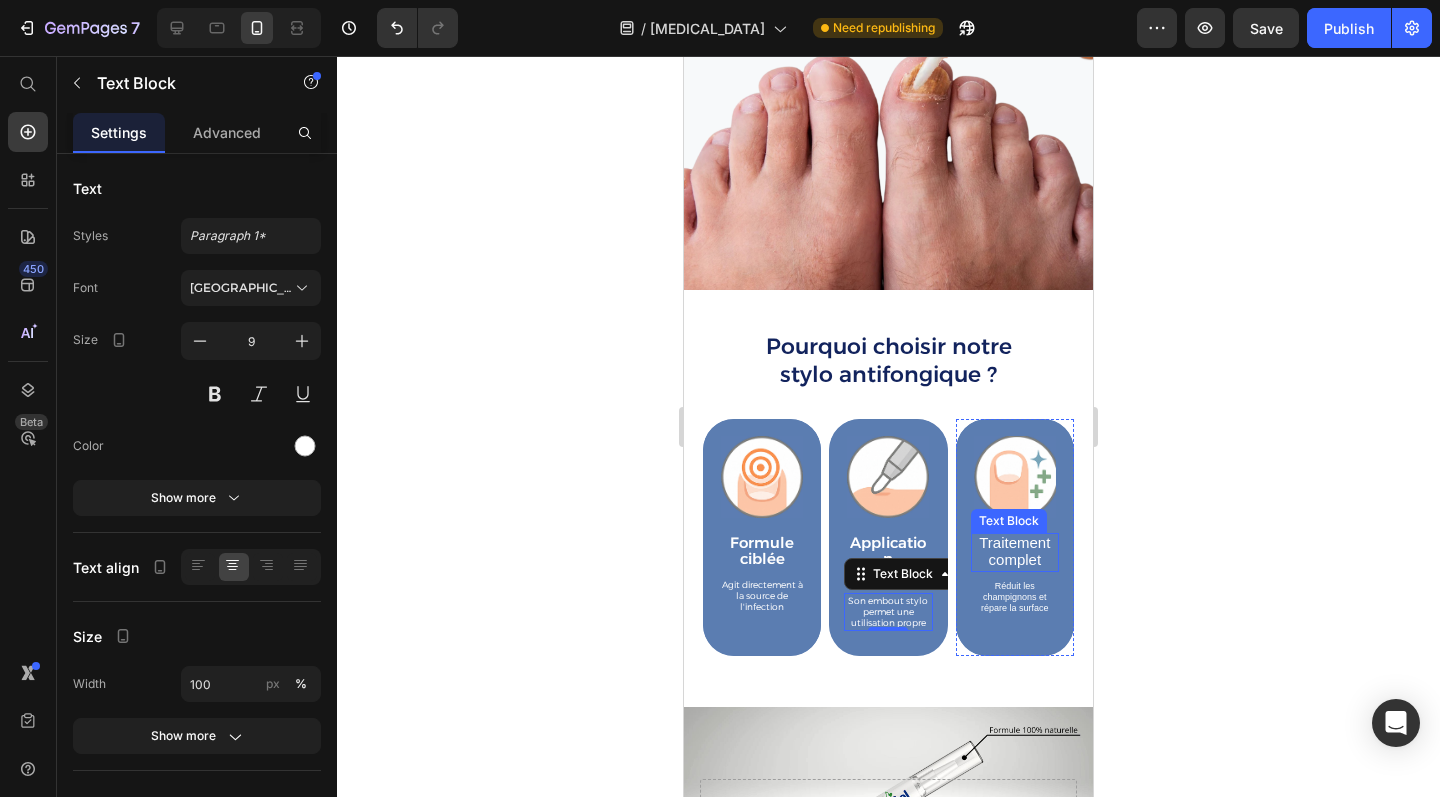 click on "complet" at bounding box center [1015, 559] 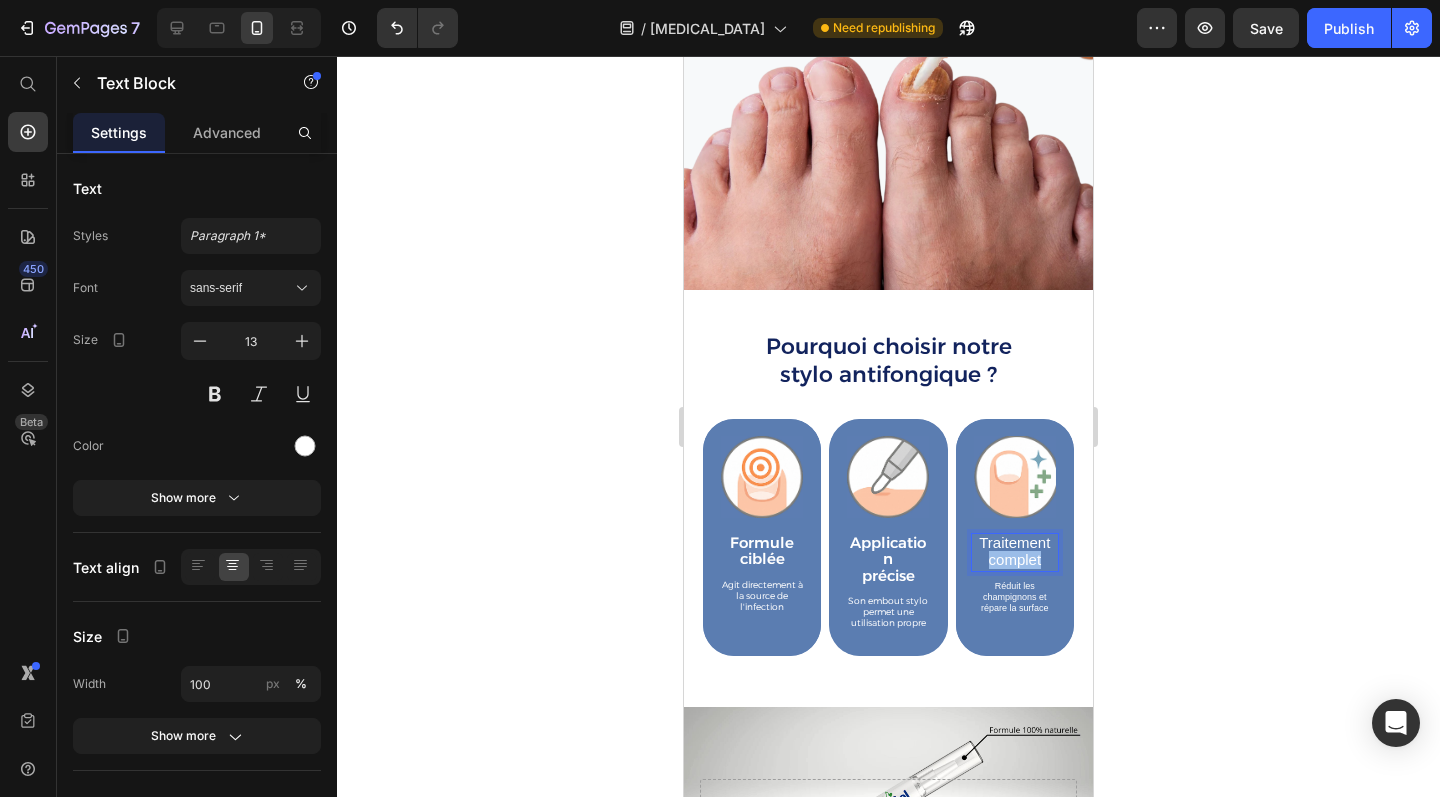 click on "complet" at bounding box center [1015, 559] 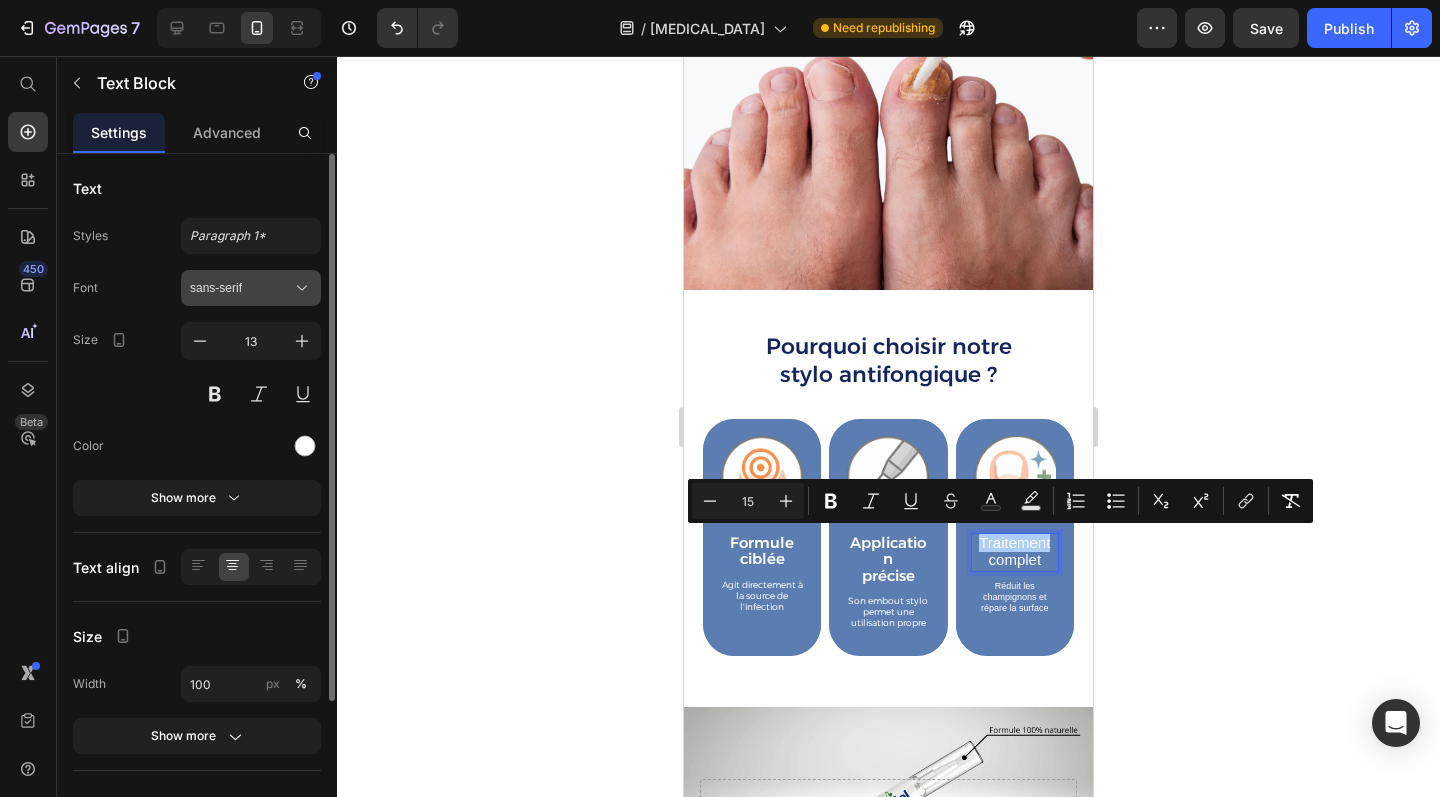 click on "sans-serif" at bounding box center (251, 288) 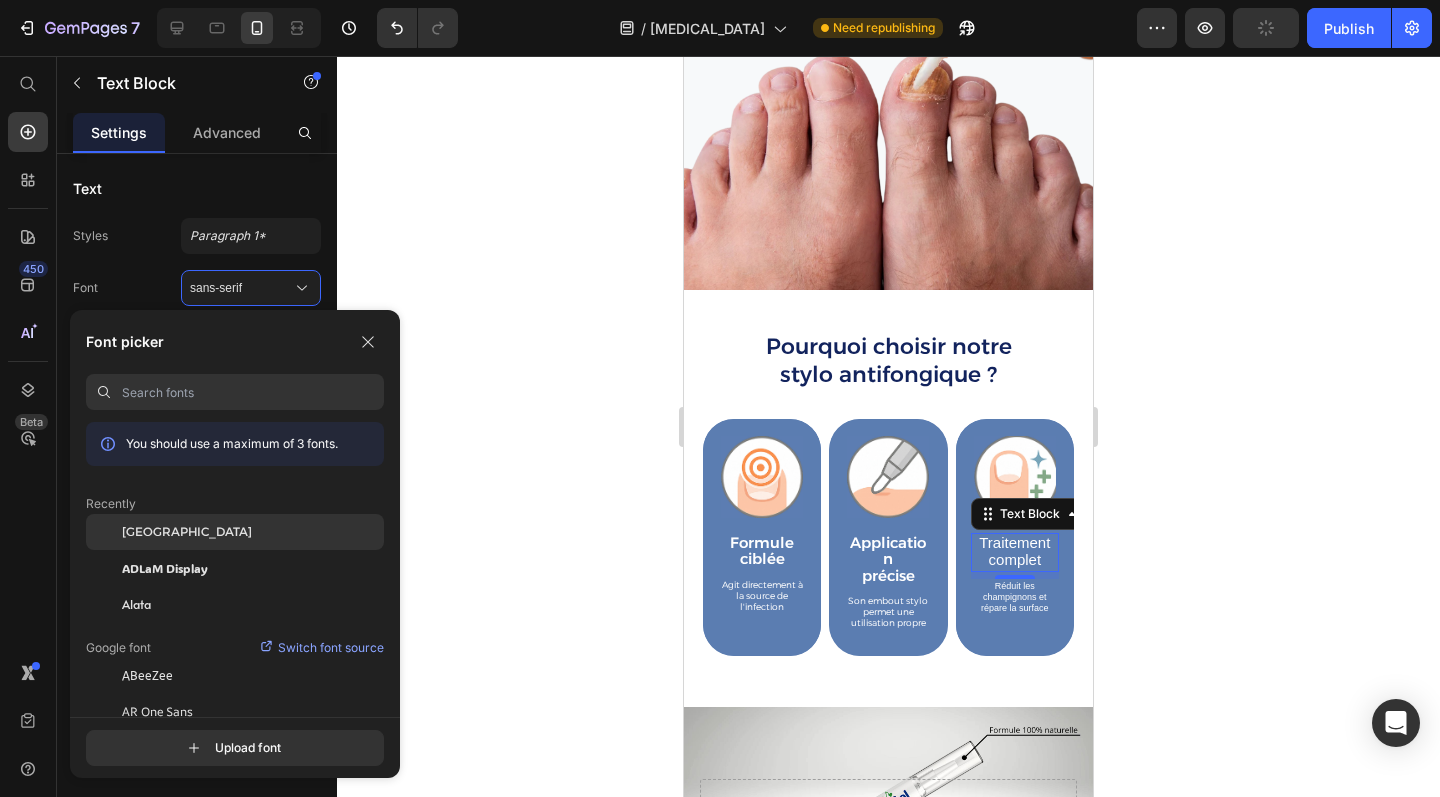 click on "[GEOGRAPHIC_DATA]" 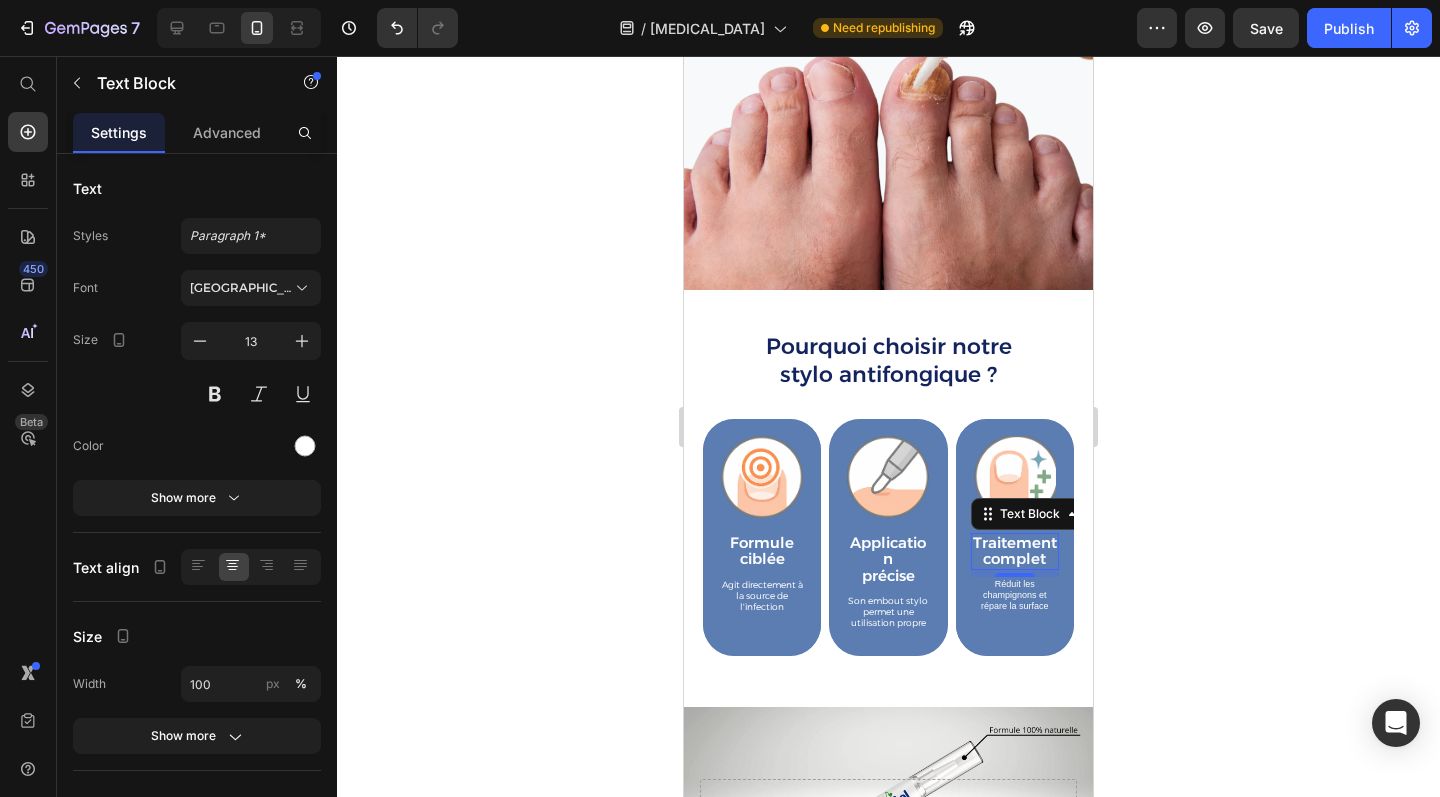 click on "7" at bounding box center (1015, 593) 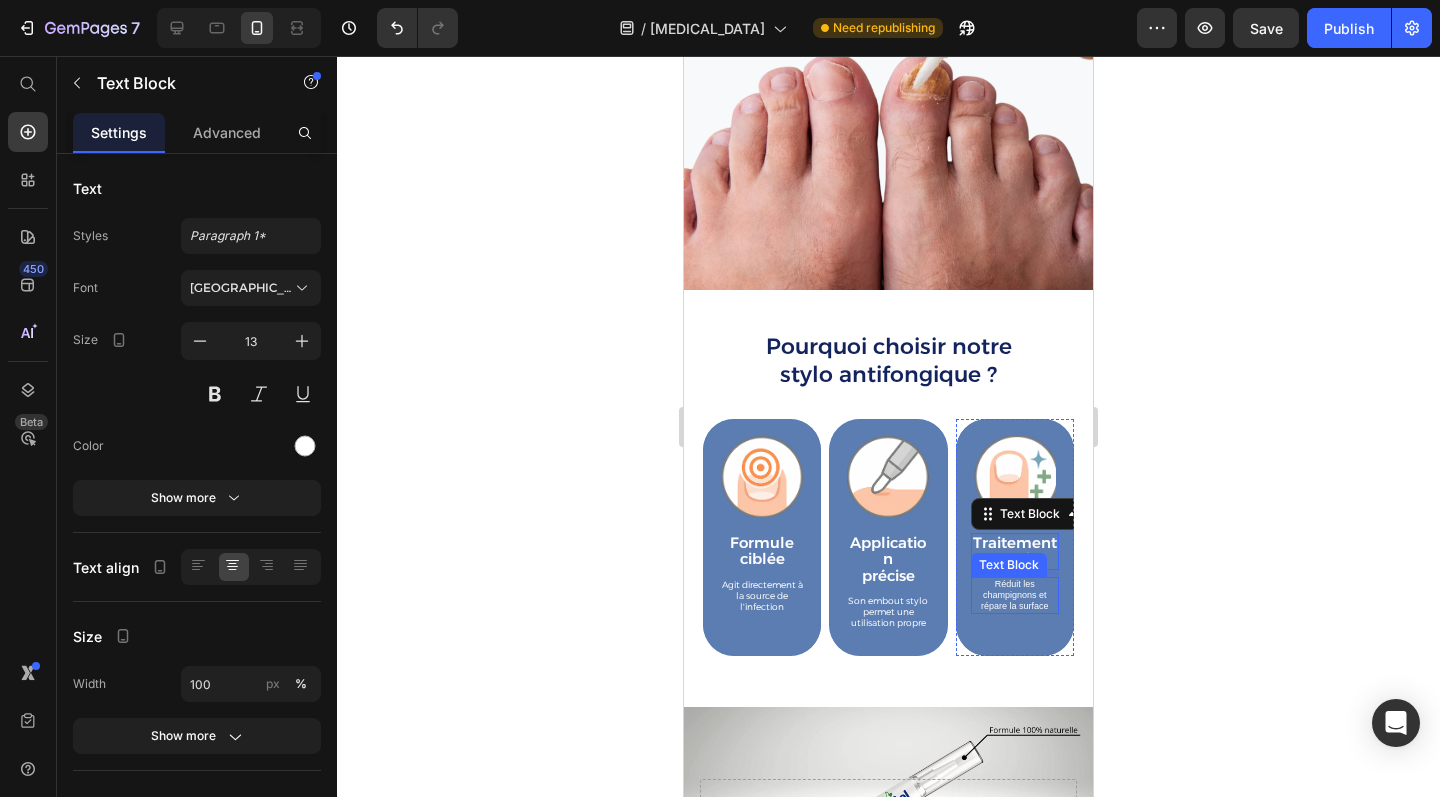 click on "Réduit les champignons et répare la surface" at bounding box center (1015, 596) 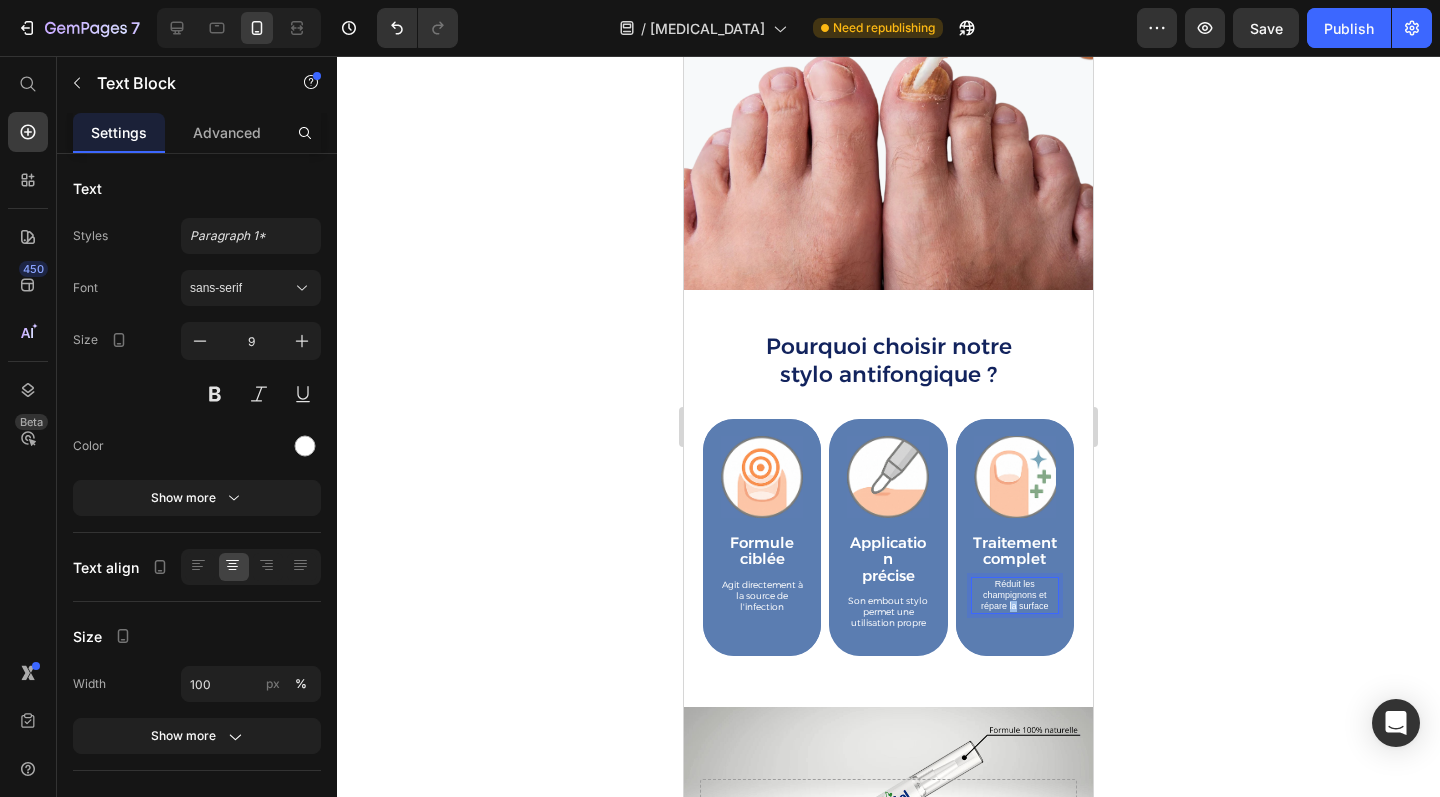 click on "Réduit les champignons et répare la surface" at bounding box center (1015, 596) 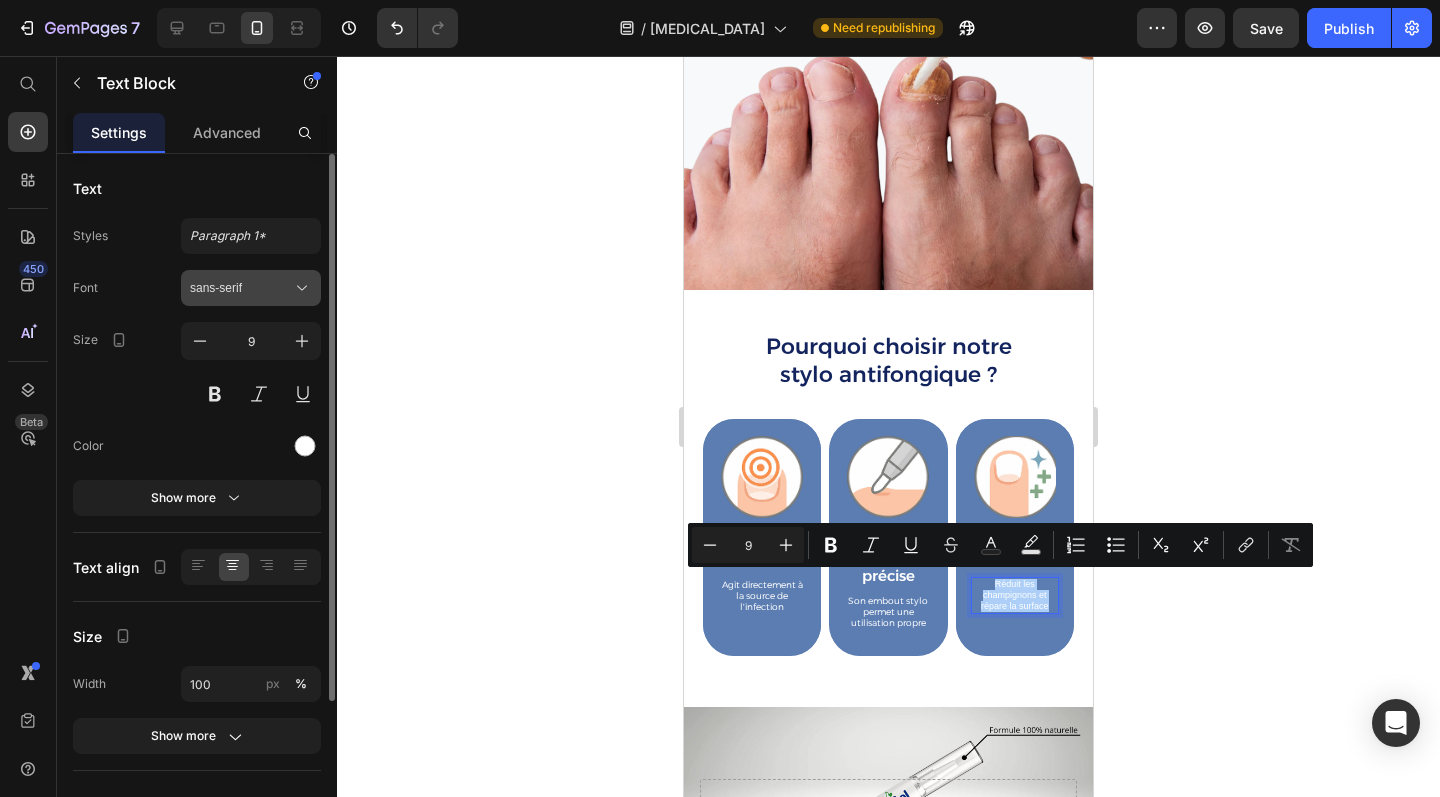 click on "sans-serif" at bounding box center (241, 288) 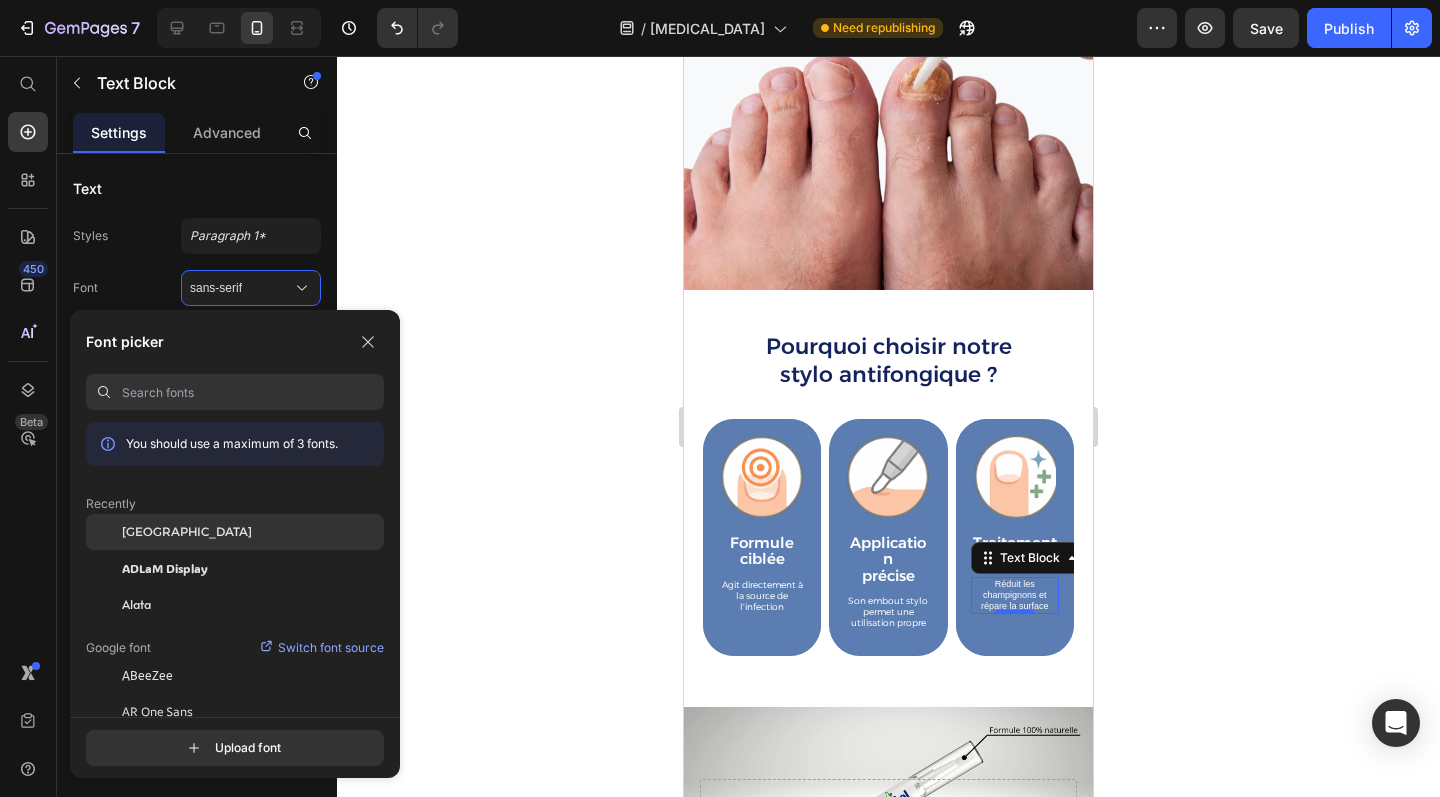 click on "[GEOGRAPHIC_DATA]" 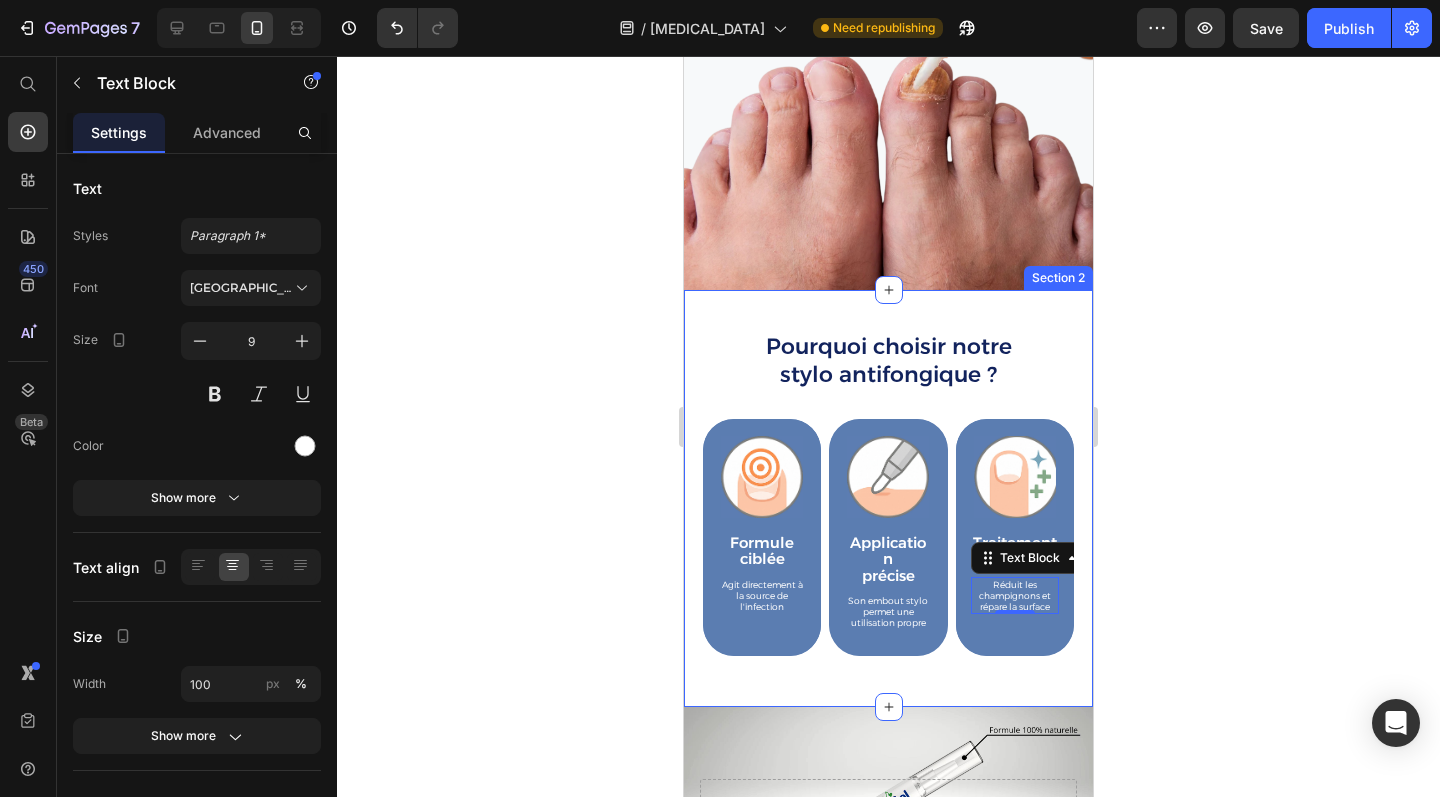 click 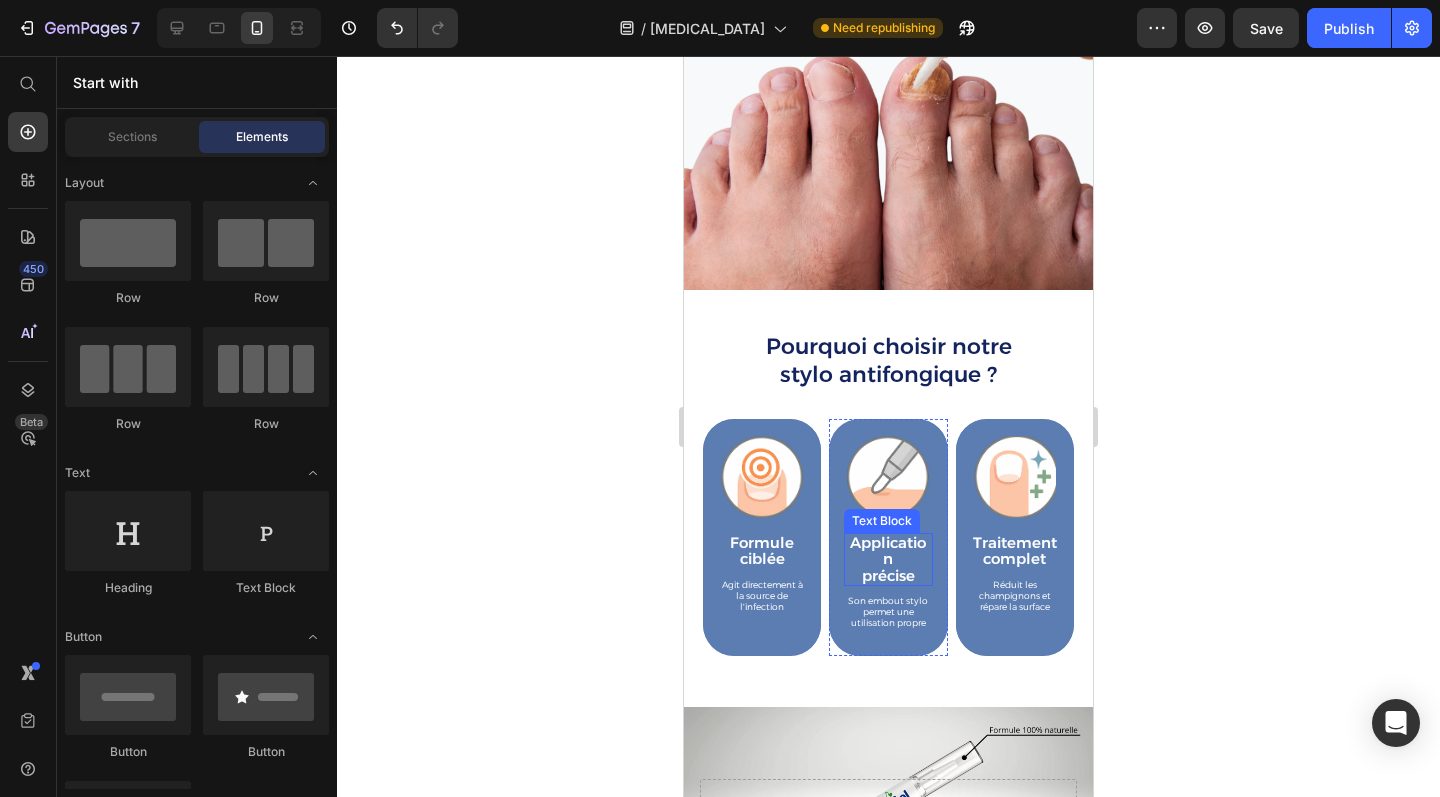 click on "Application" at bounding box center (888, 551) 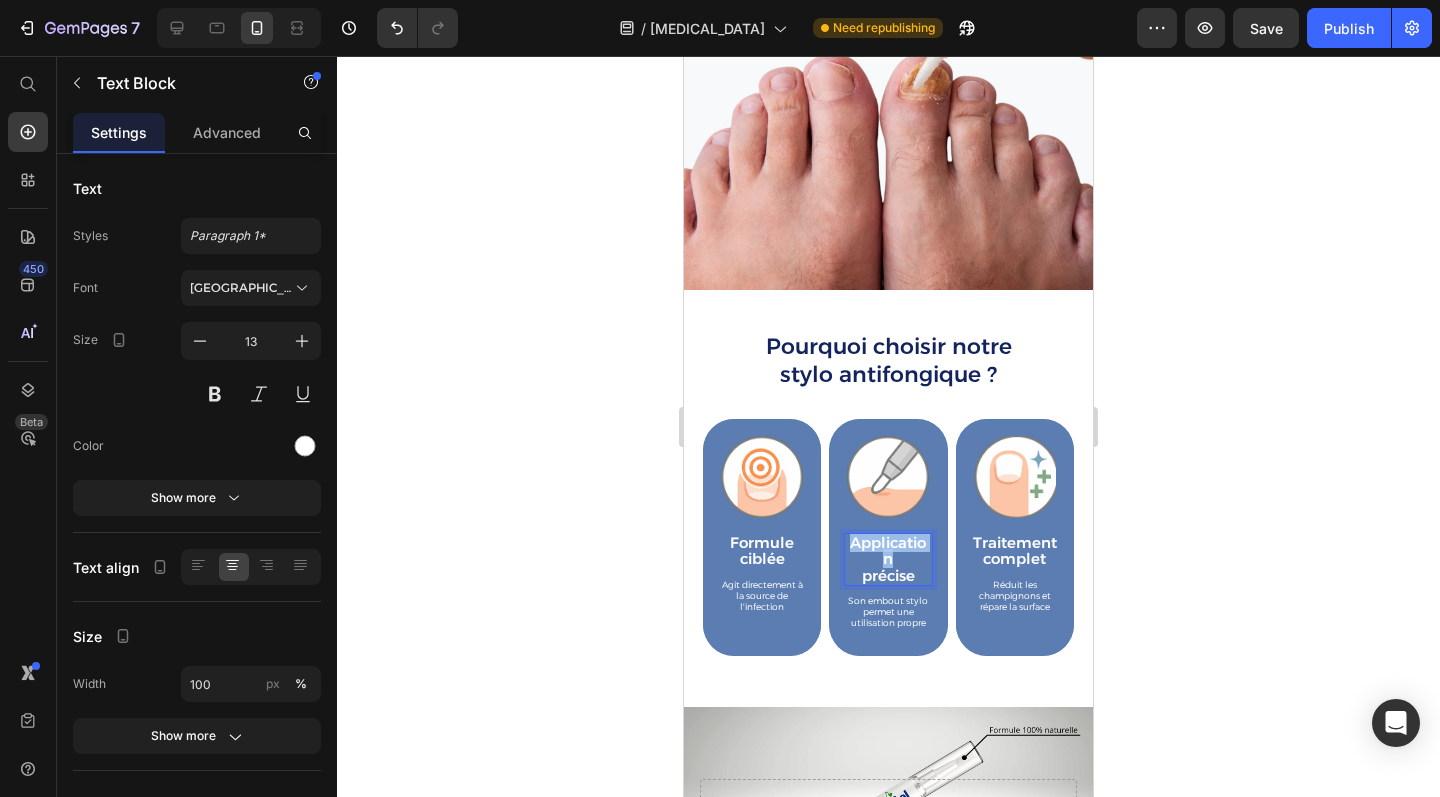 click on "Application" at bounding box center (888, 550) 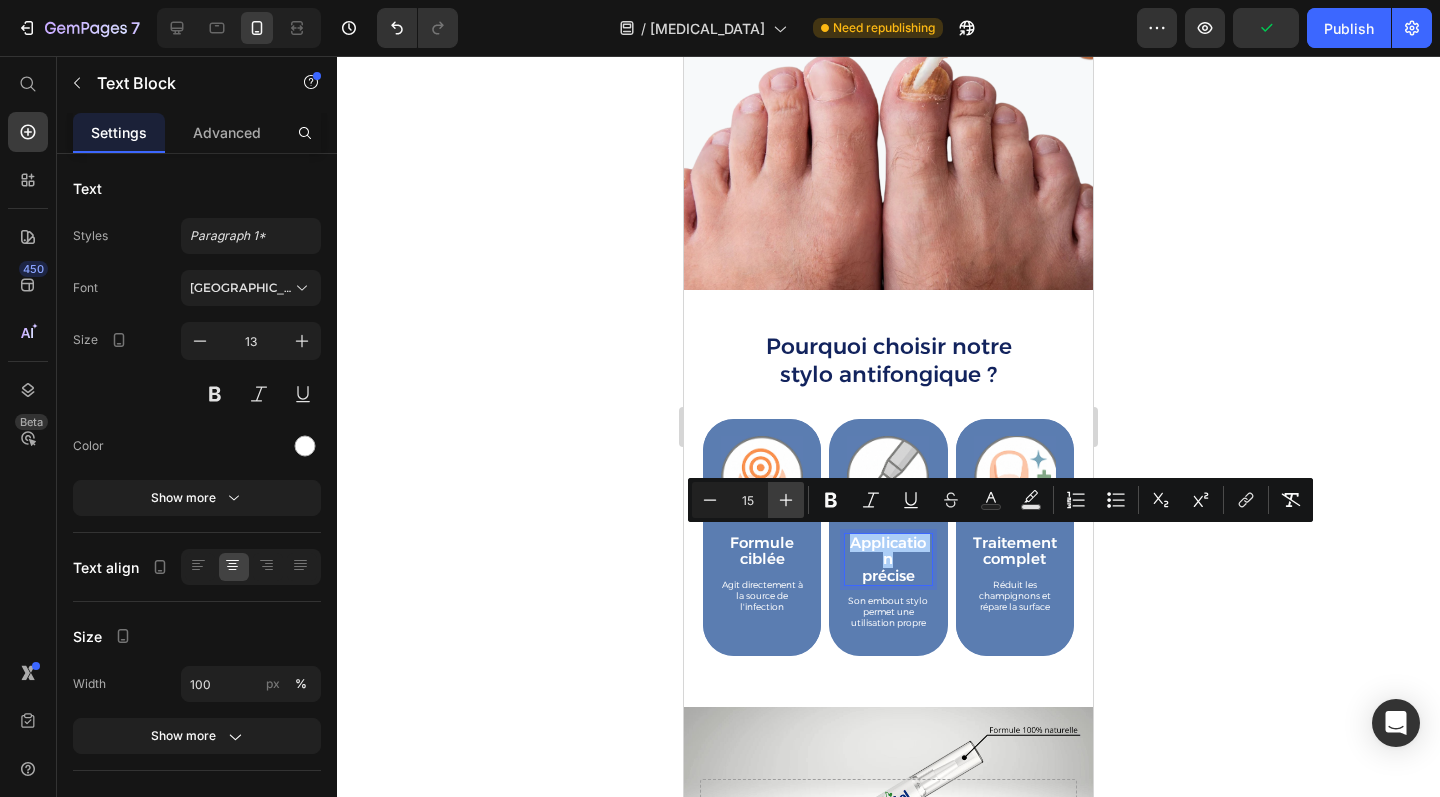 click 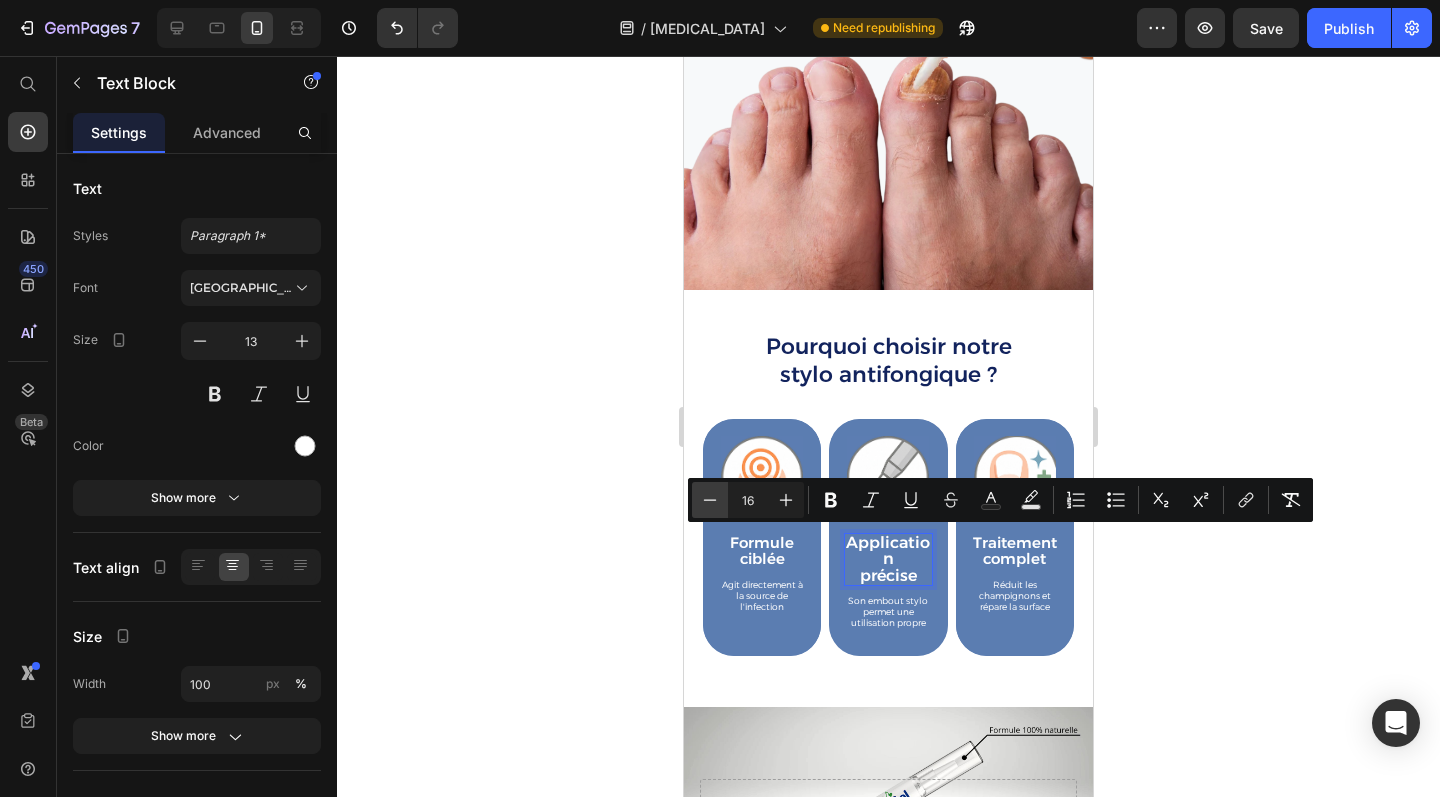 click 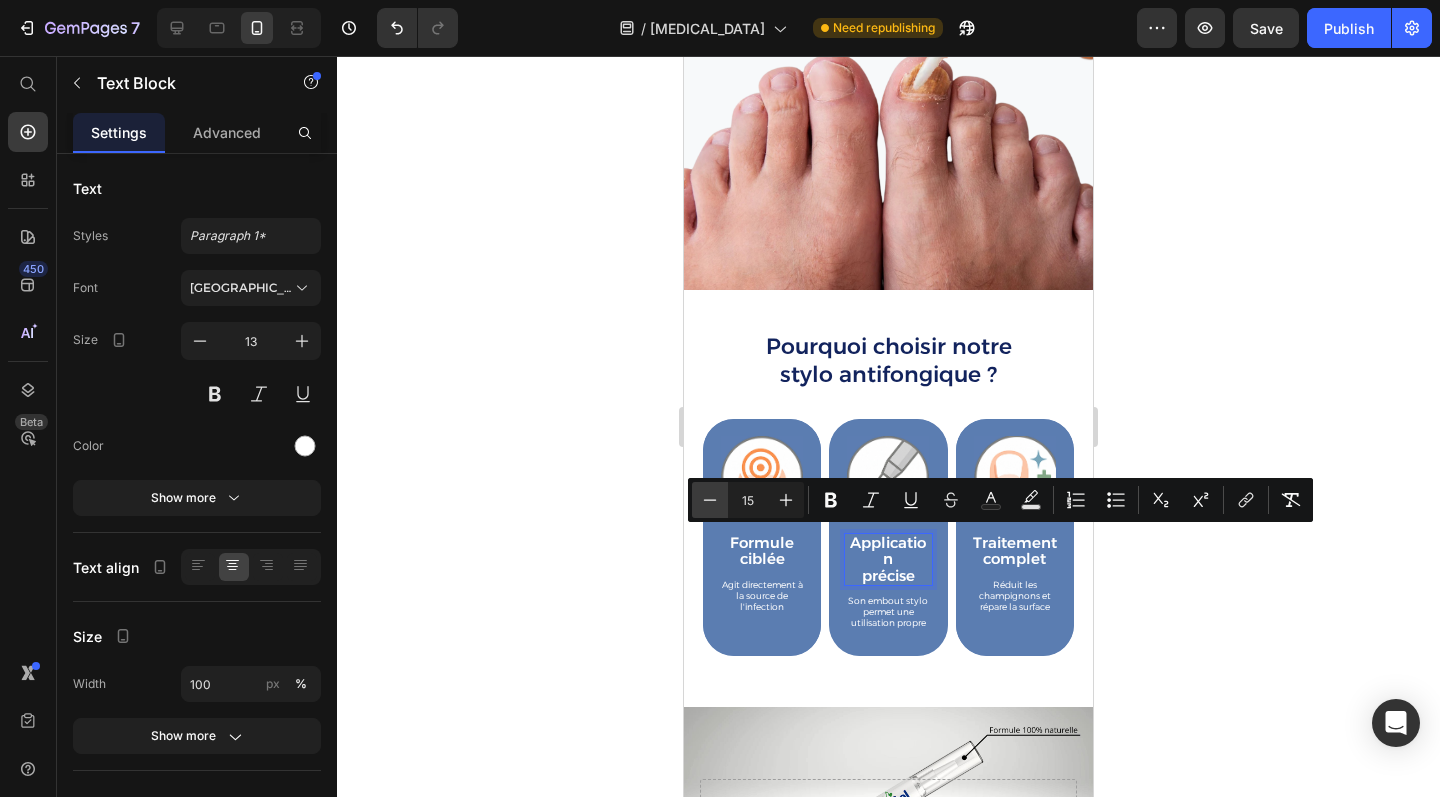 click 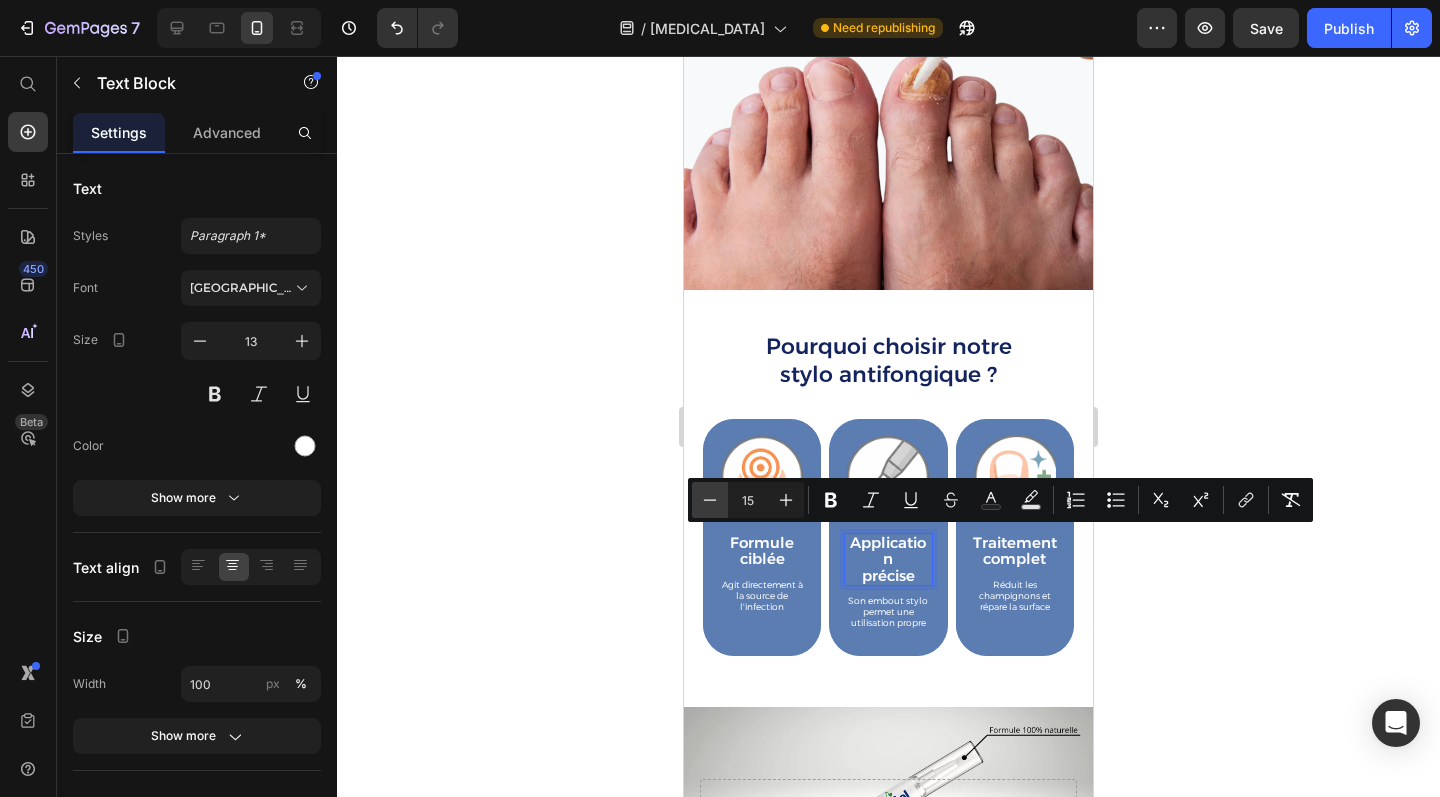 type on "14" 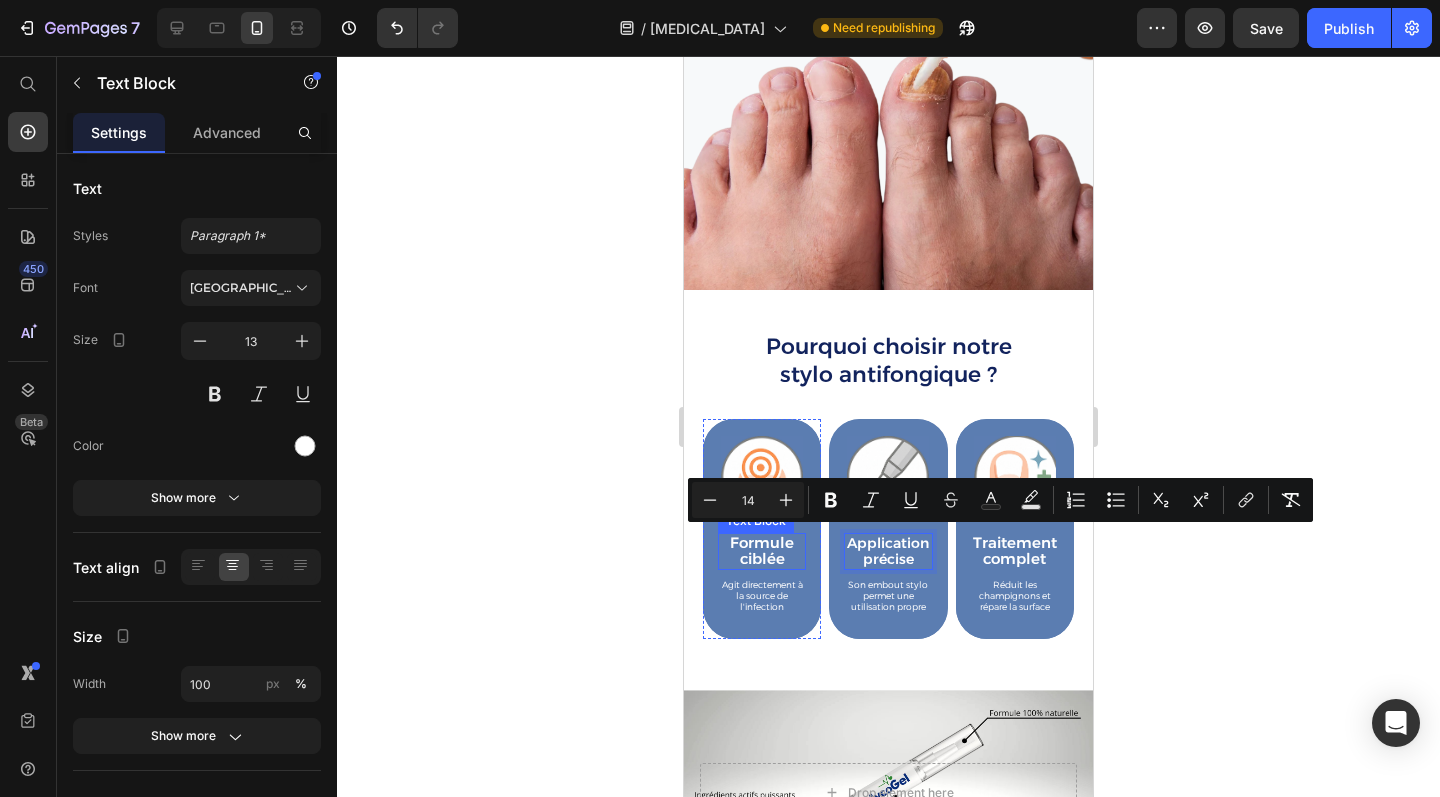 click on "ciblée" at bounding box center (762, 558) 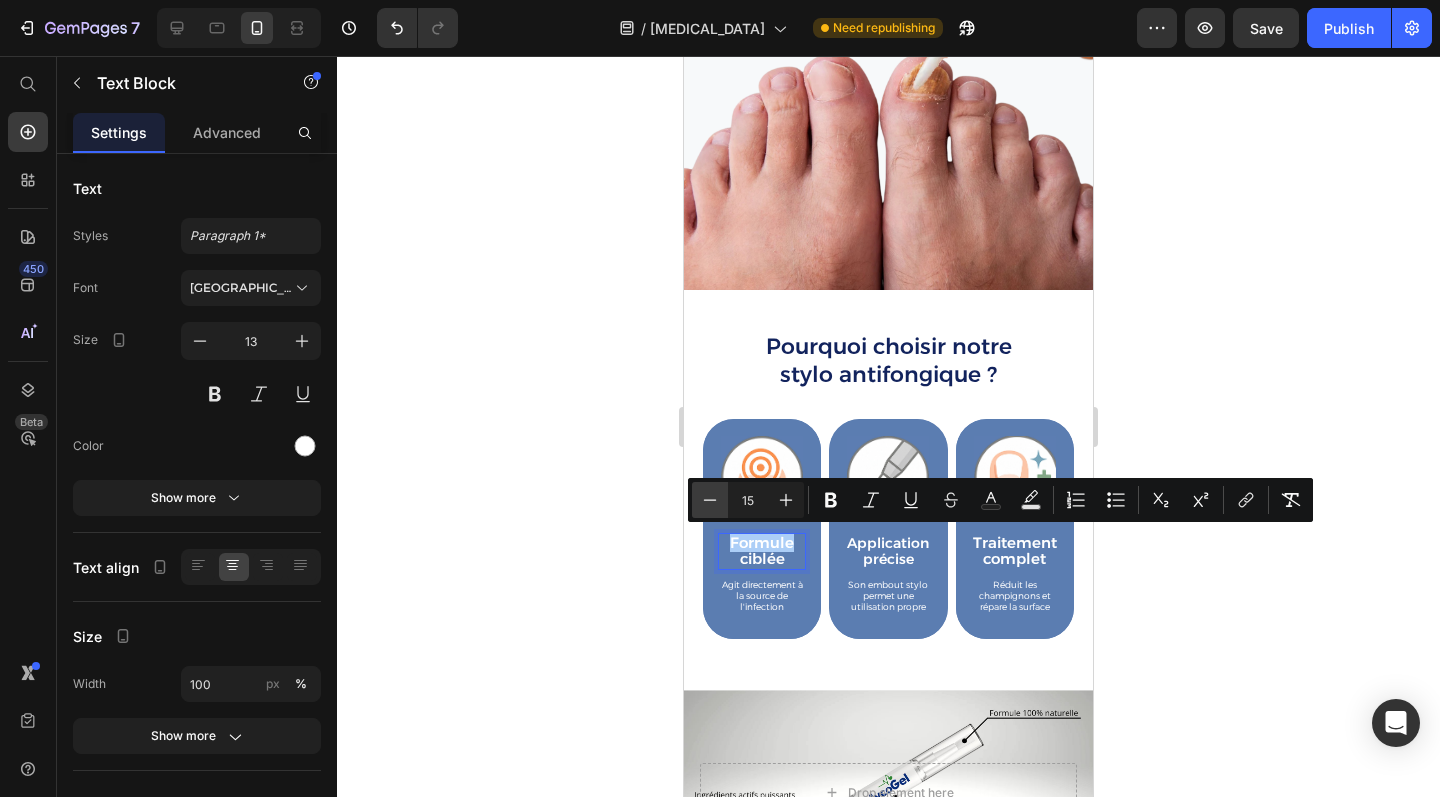 click 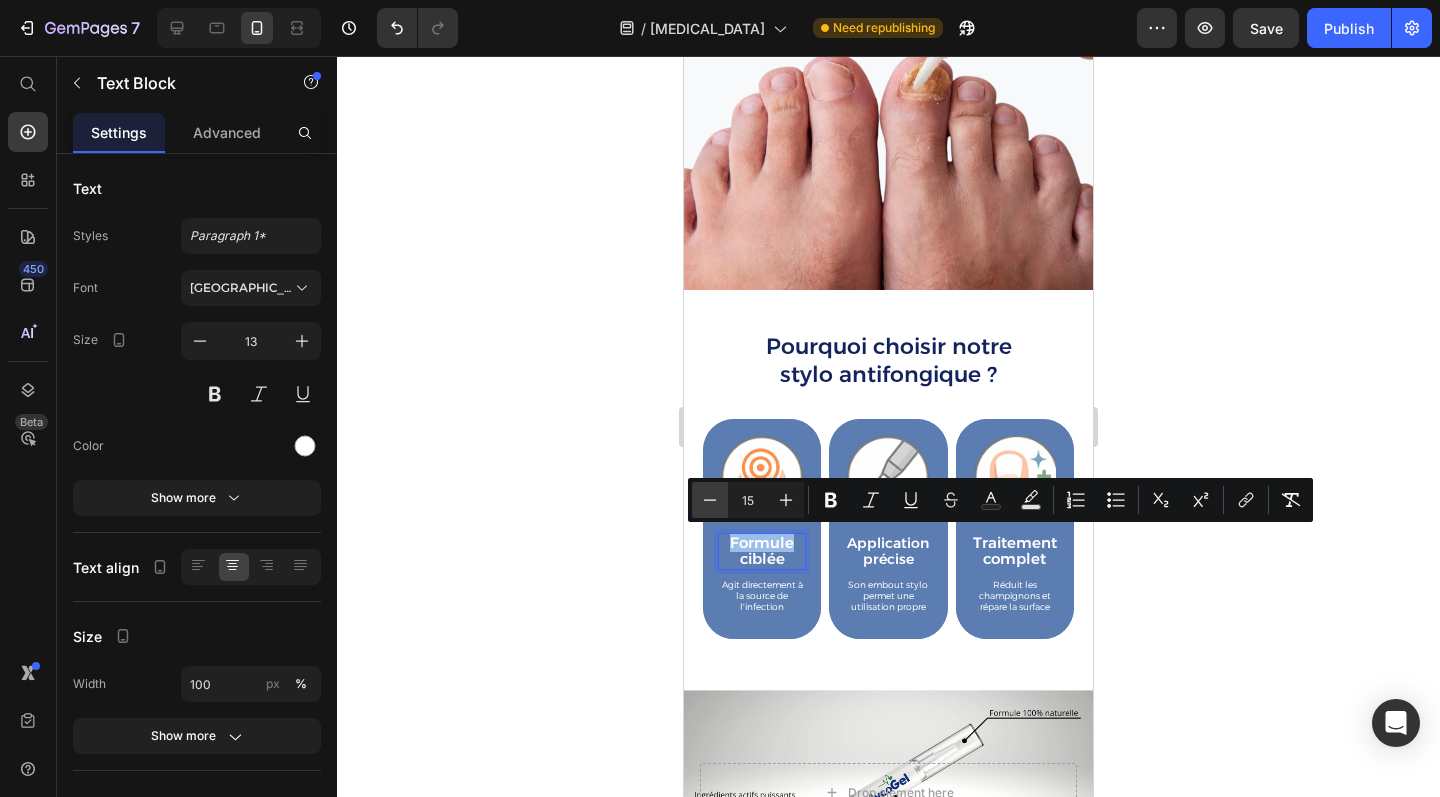 type on "14" 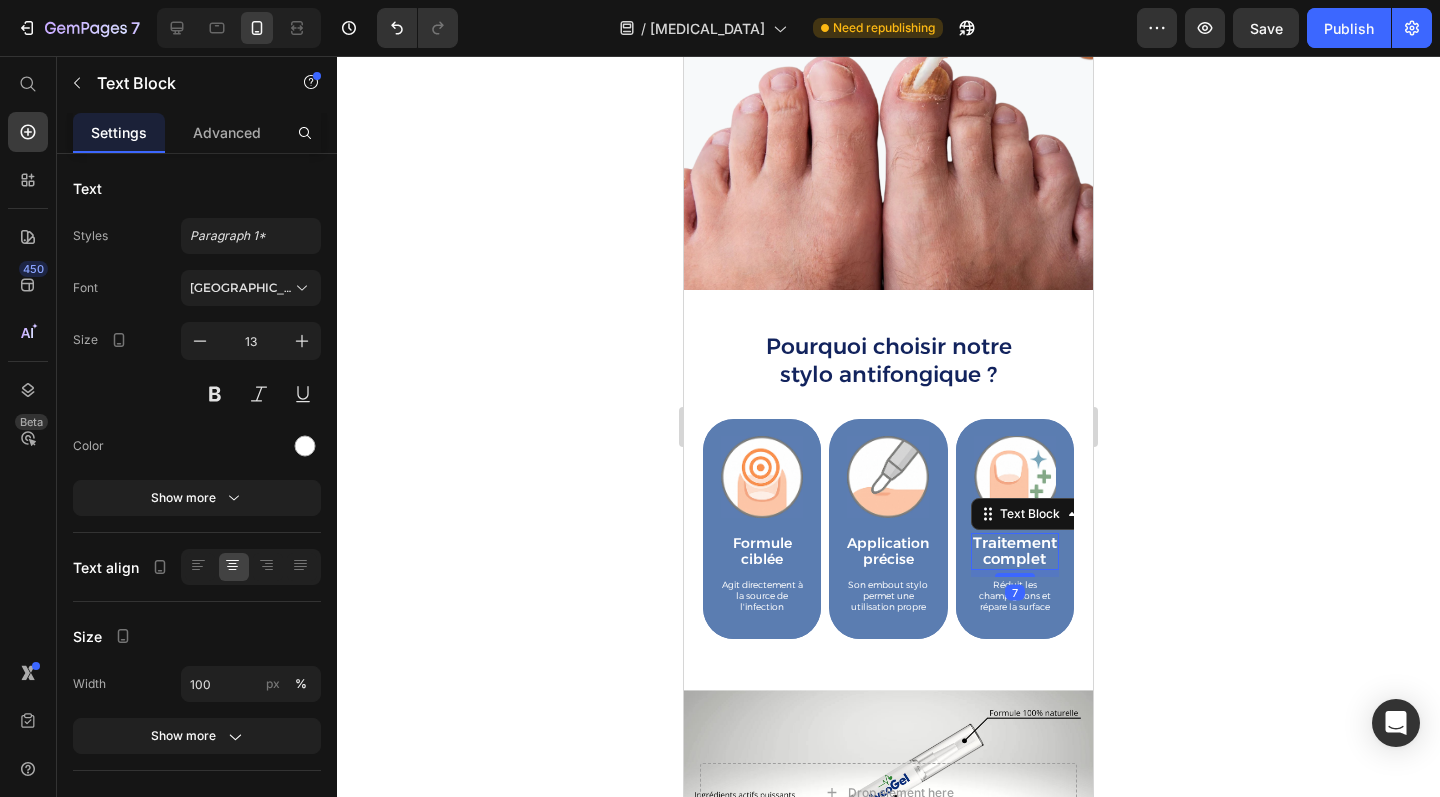 click on "Traitement" at bounding box center (1015, 542) 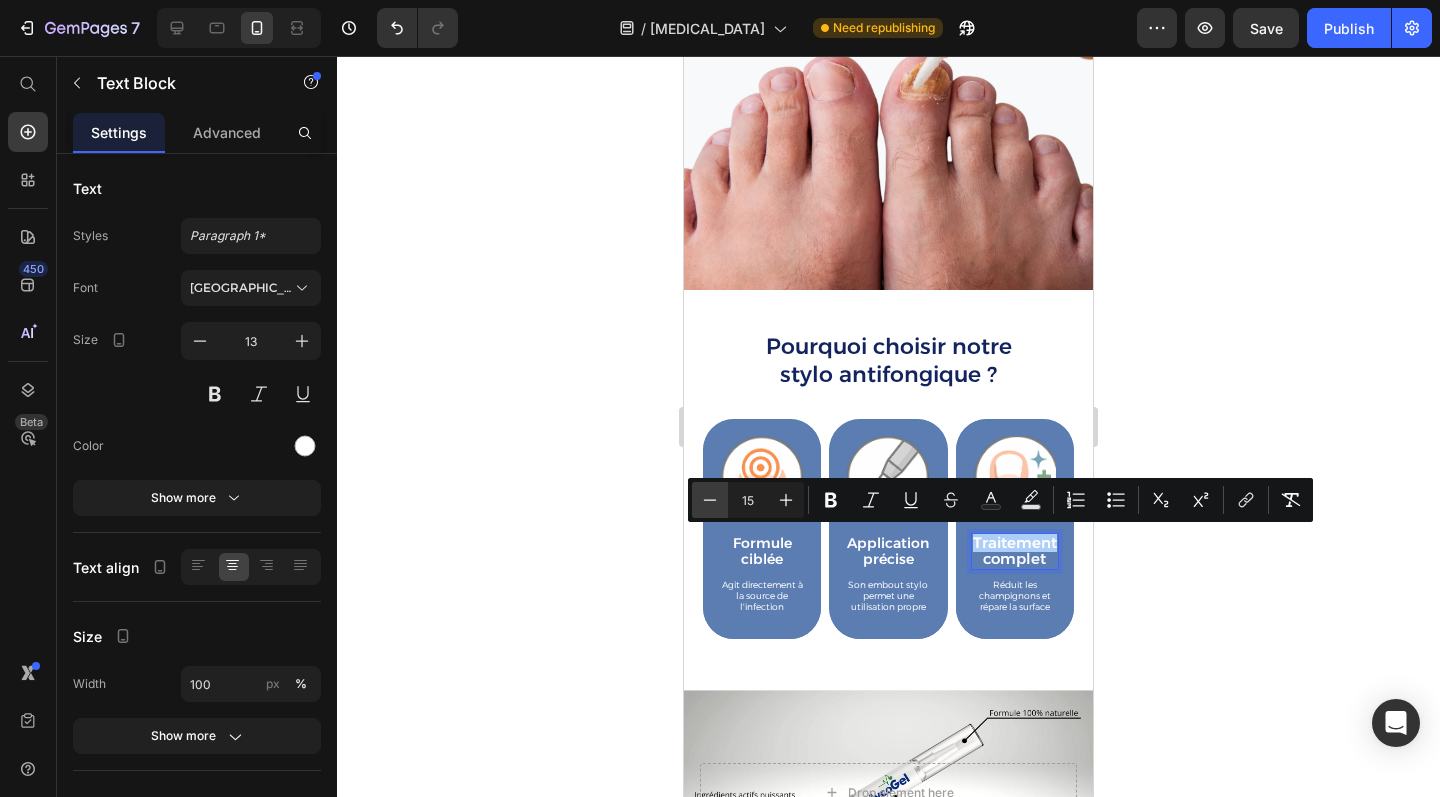 click 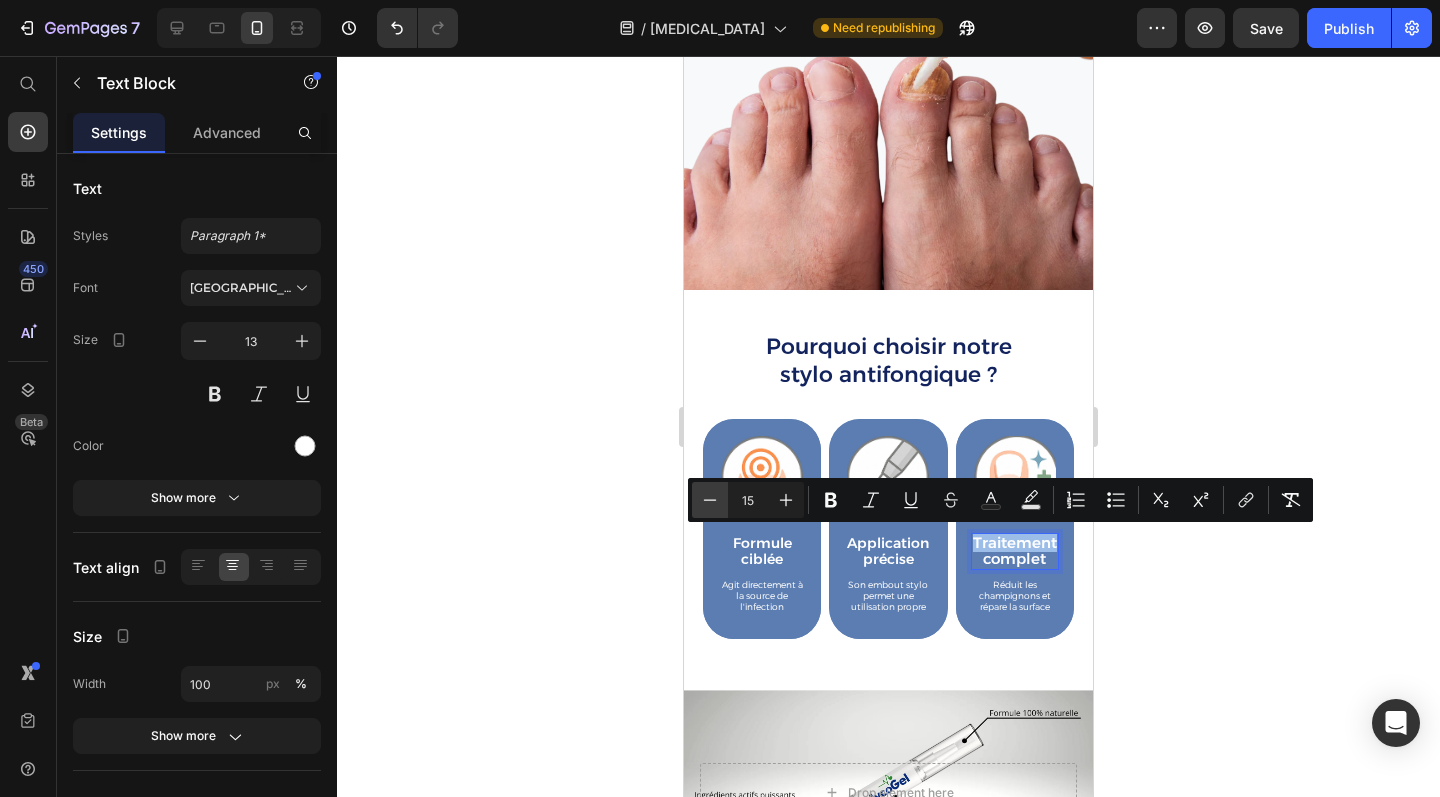 type on "14" 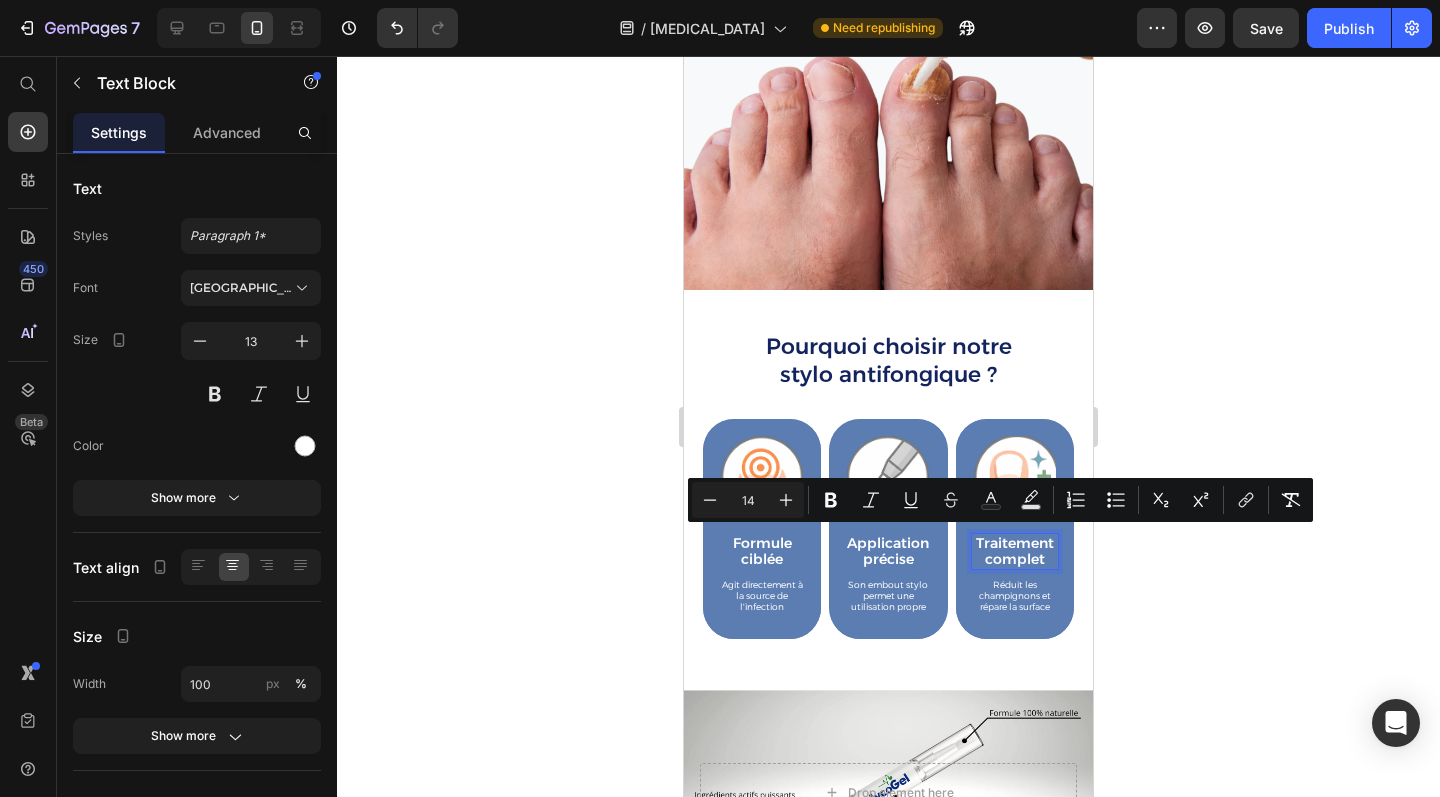 click 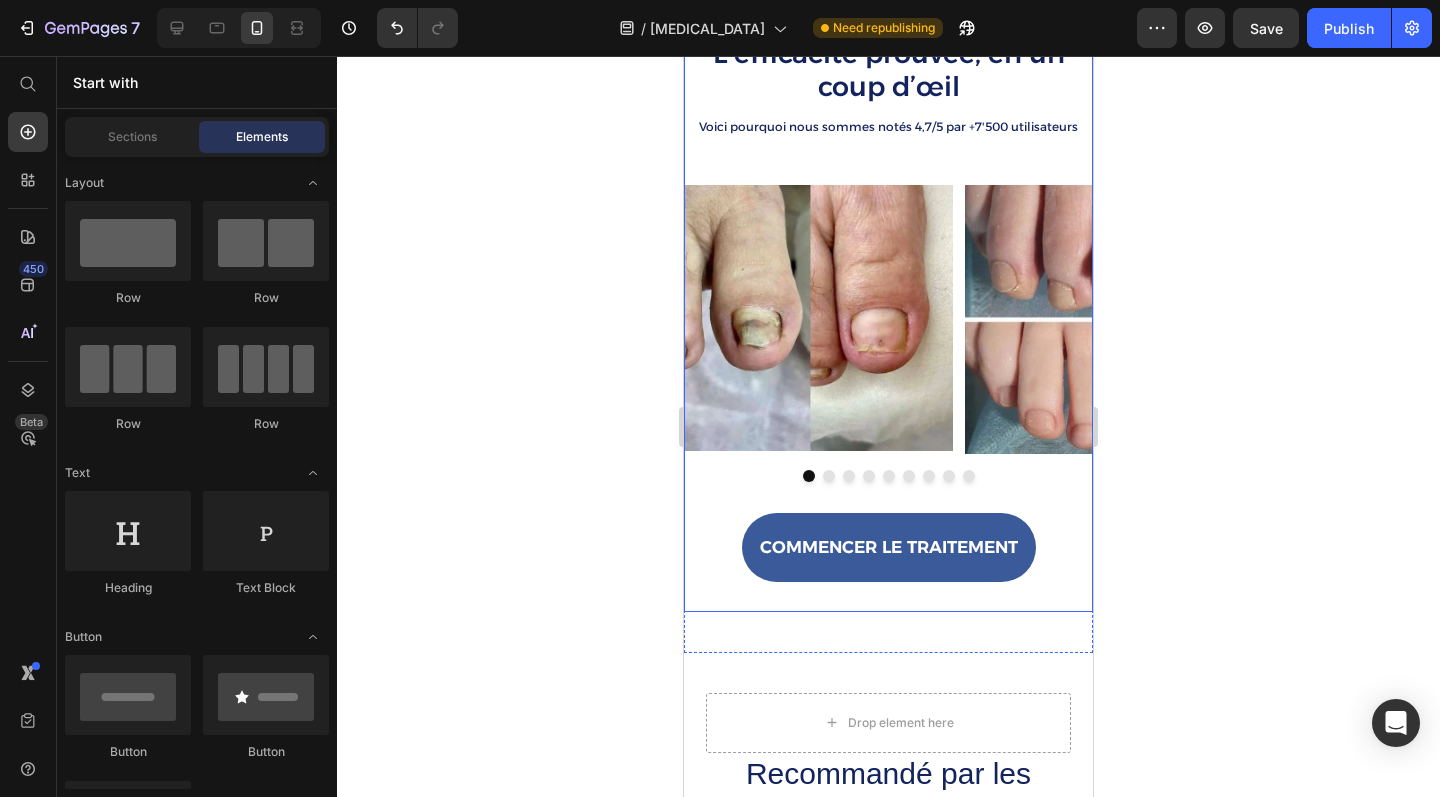 scroll, scrollTop: 1648, scrollLeft: 0, axis: vertical 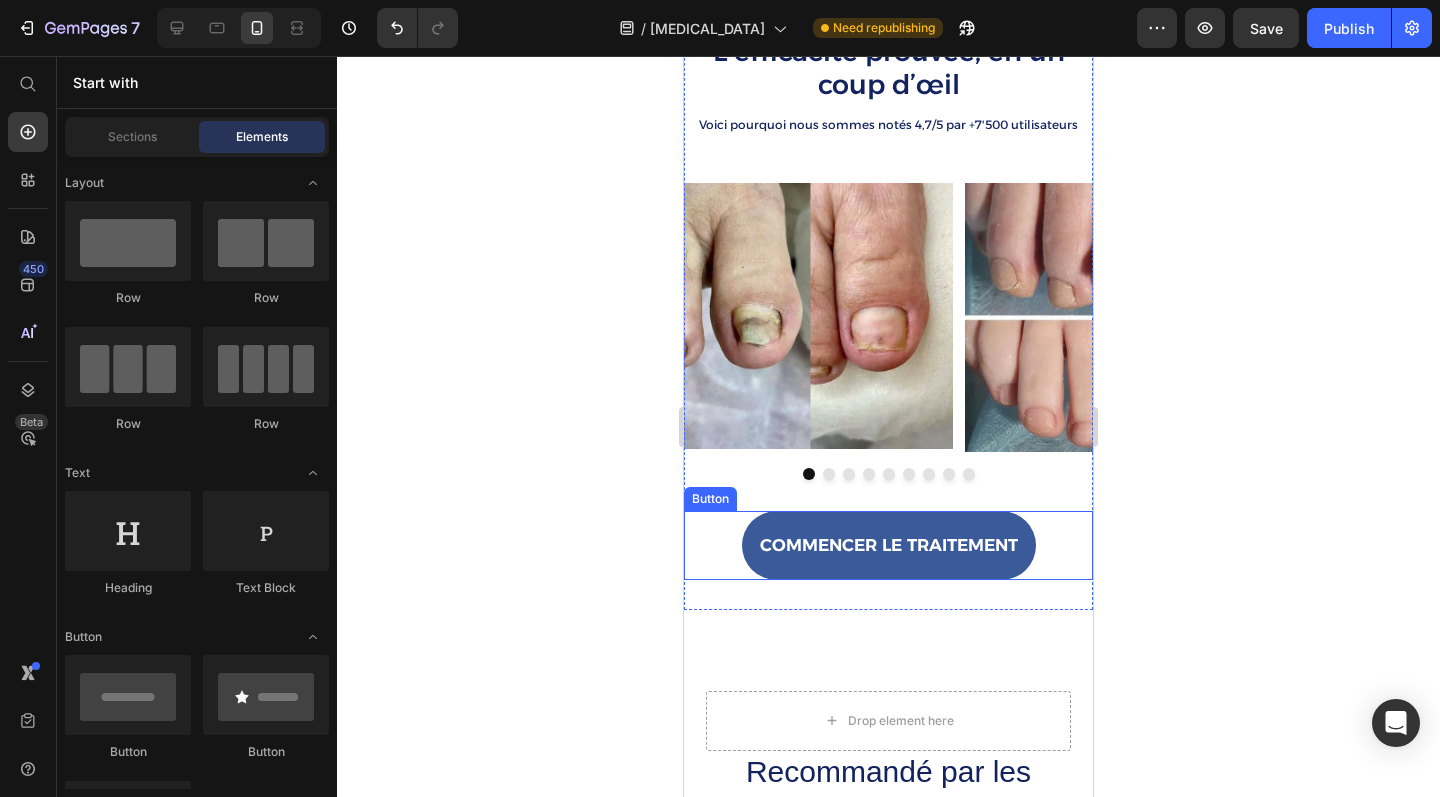 click on "Commencer le traitement Button" at bounding box center (888, 545) 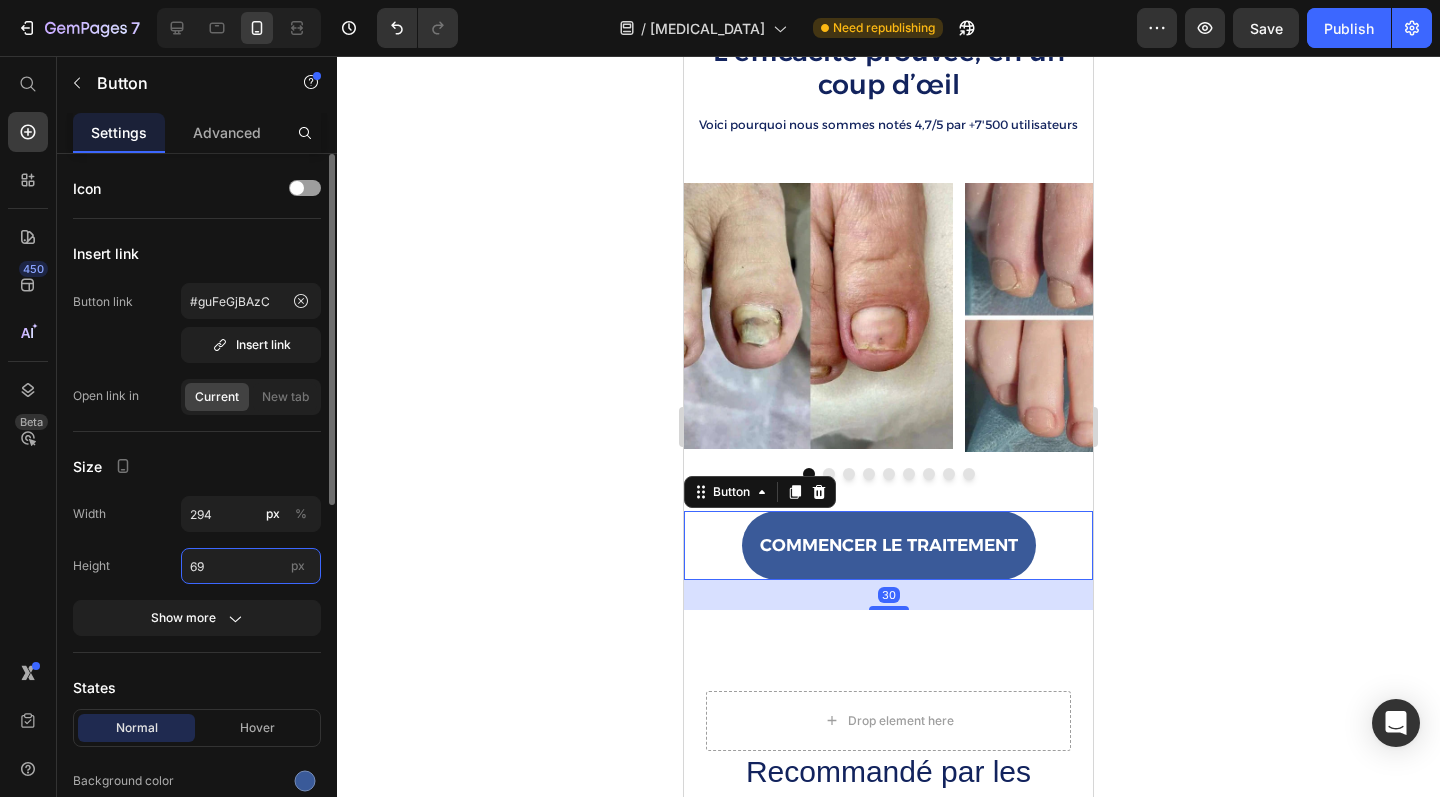 click on "69" at bounding box center (251, 566) 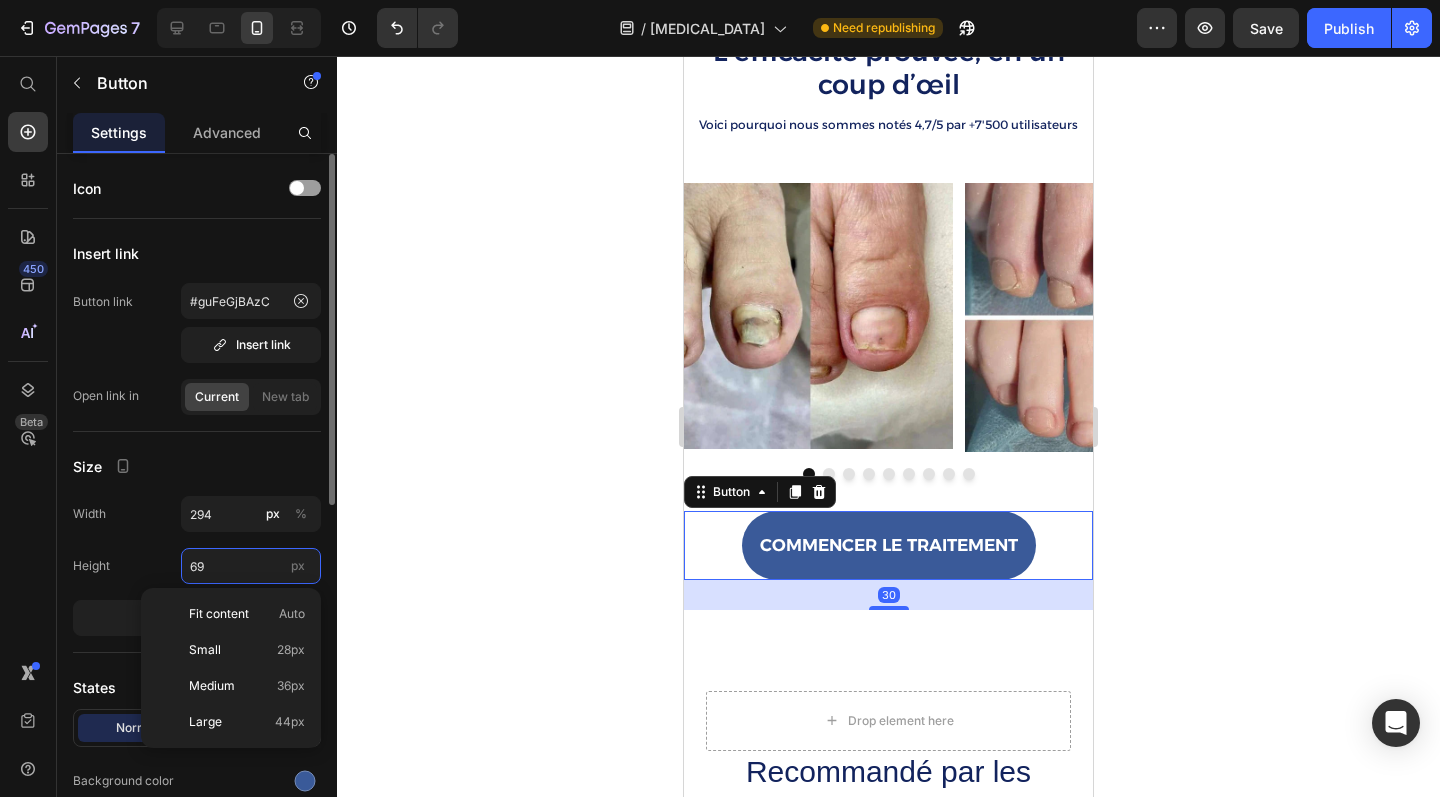 click on "69" at bounding box center [251, 566] 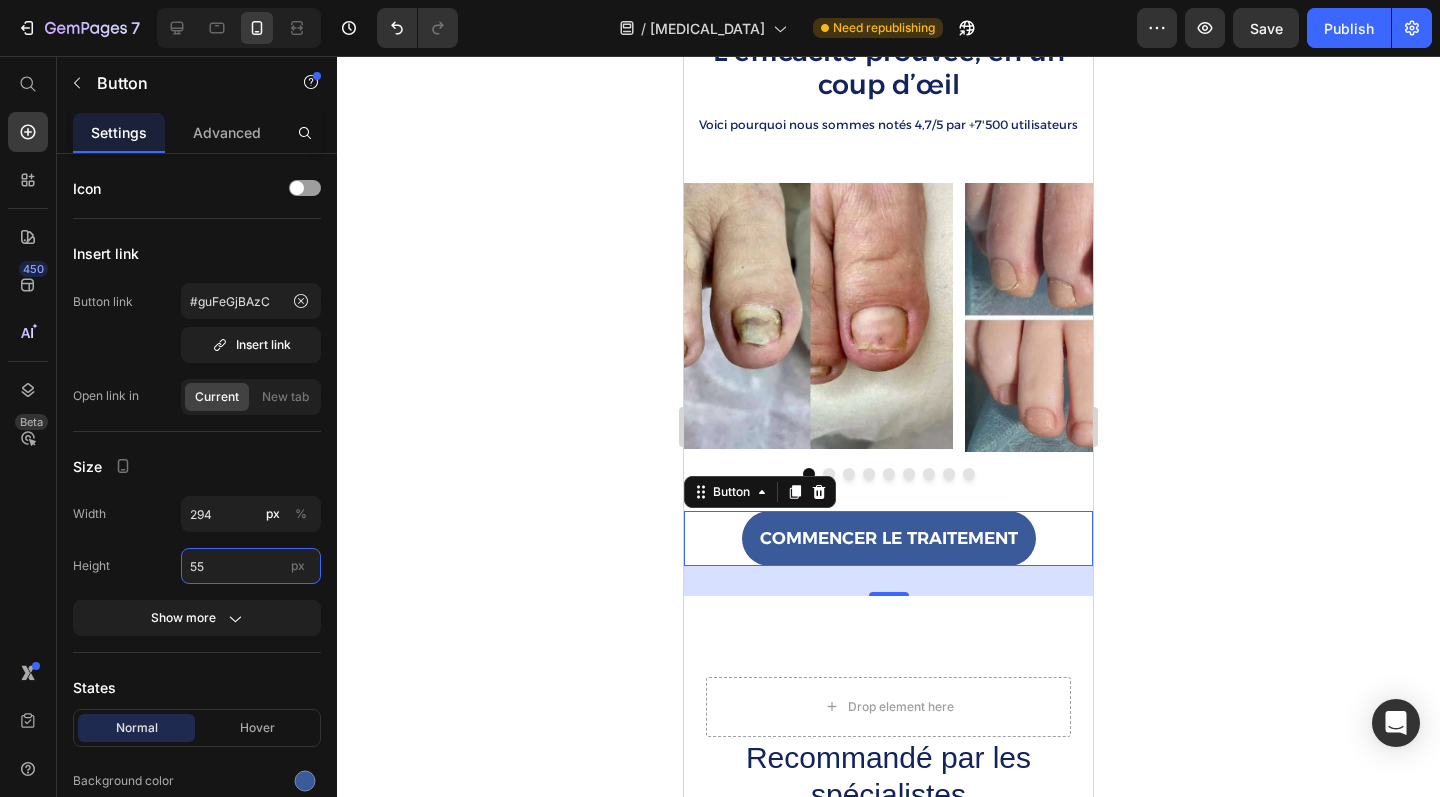 type on "55" 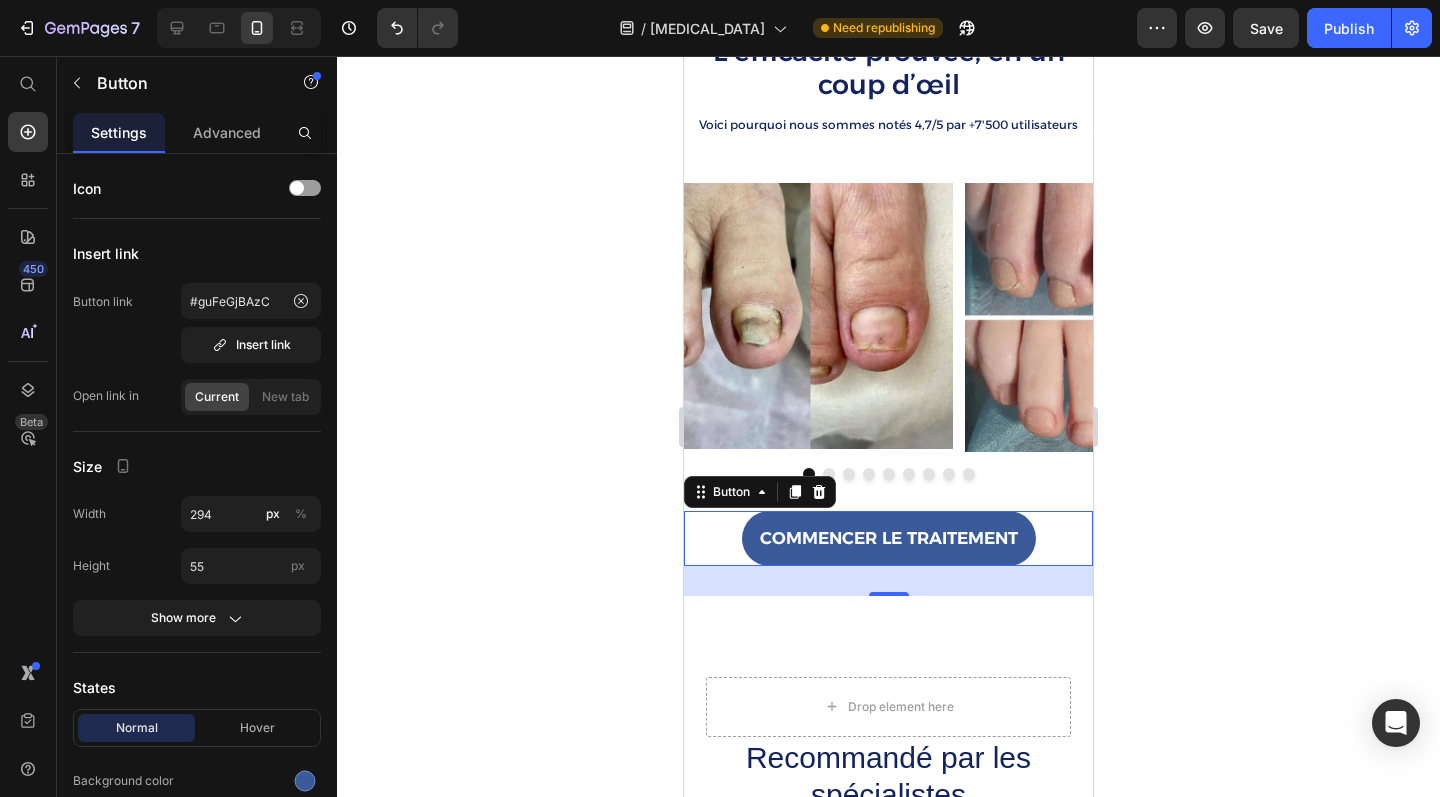click 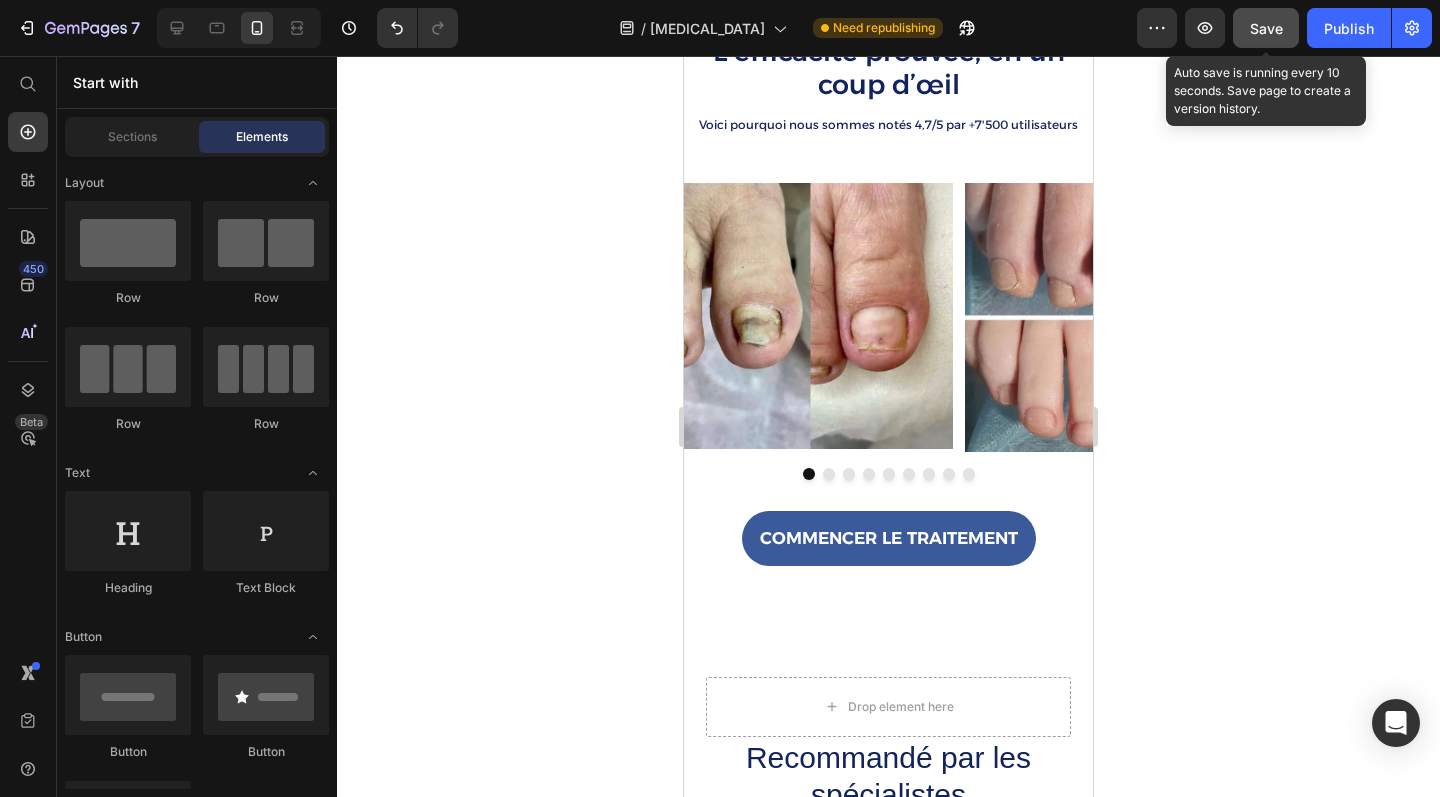 click on "Save" at bounding box center (1266, 28) 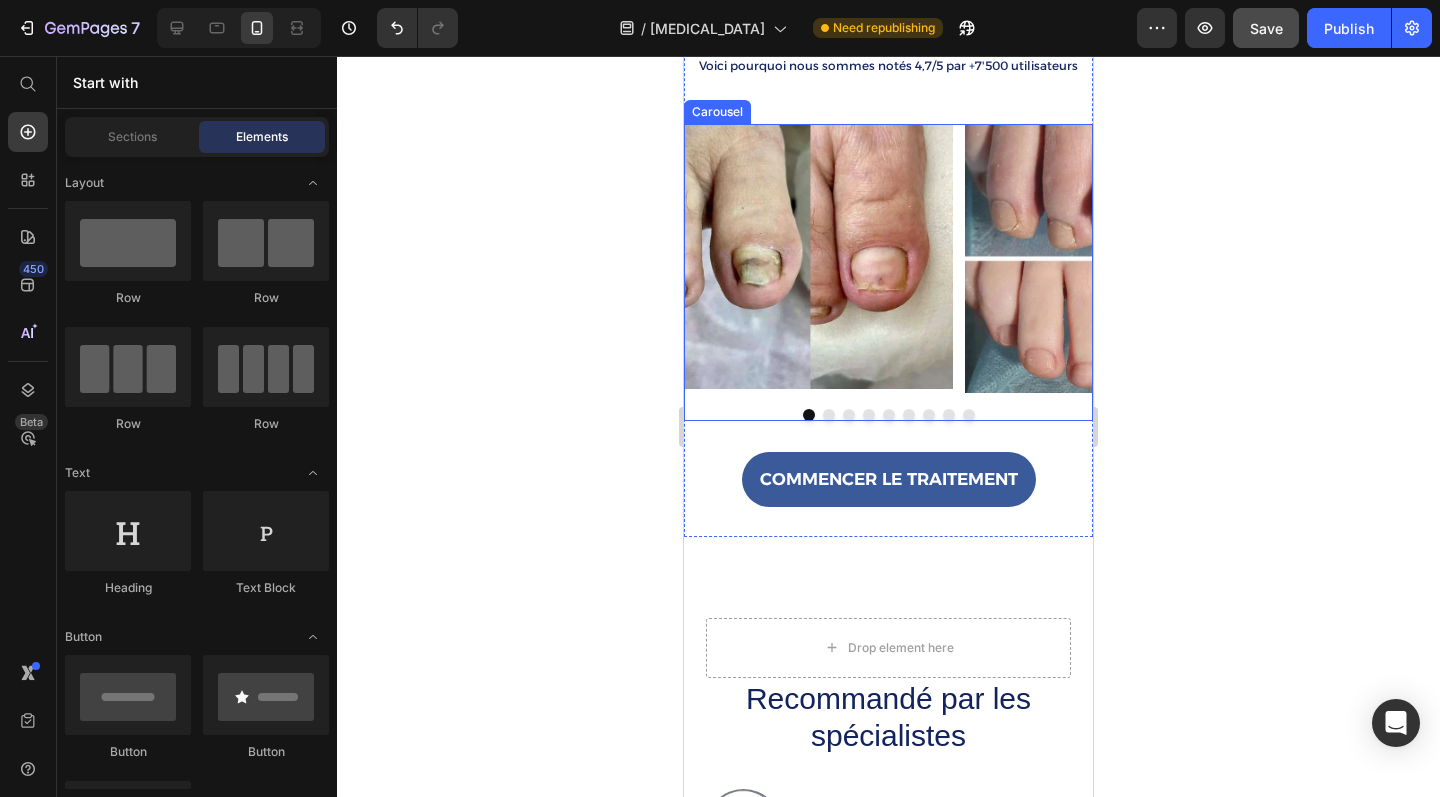 scroll, scrollTop: 2127, scrollLeft: 0, axis: vertical 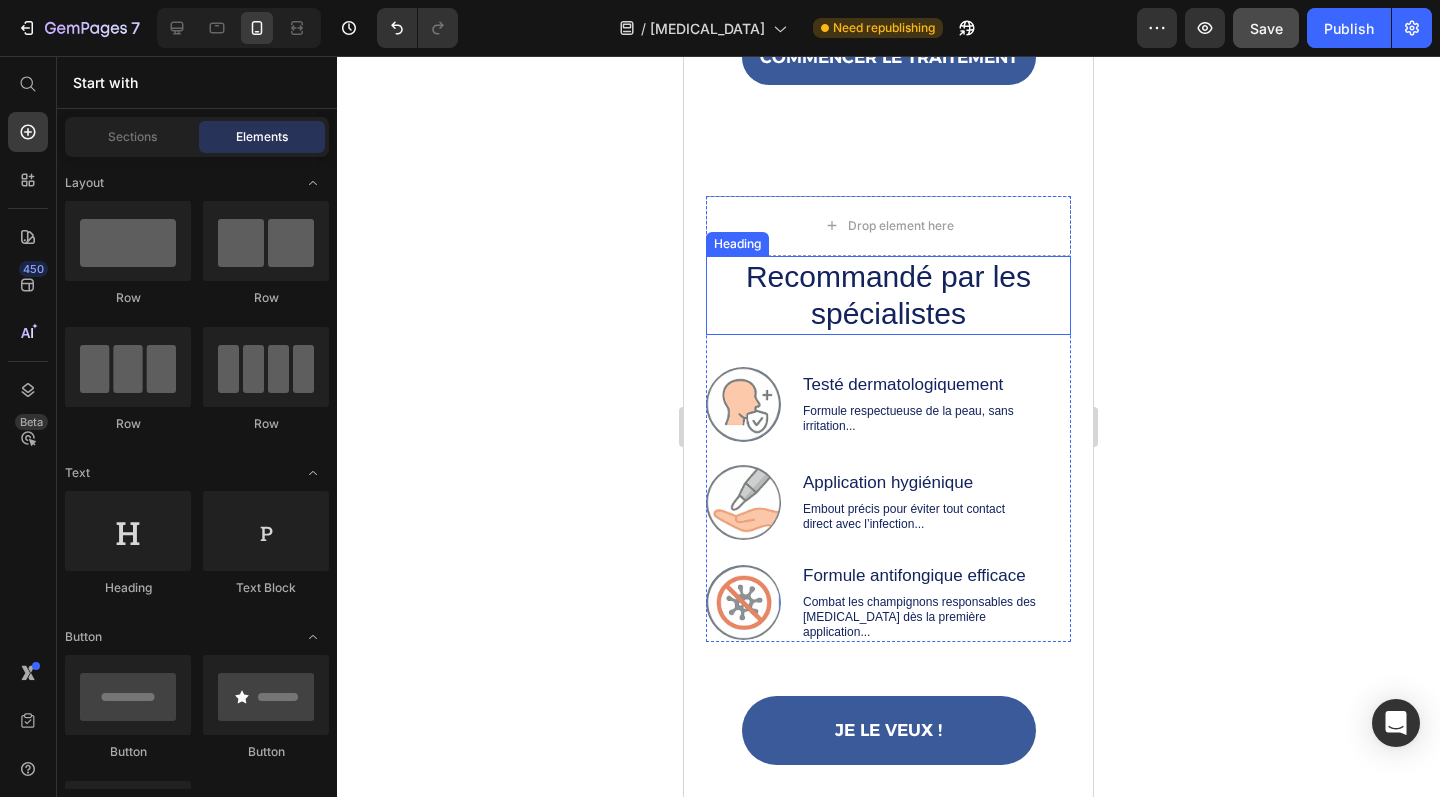 click on "Recommandé par les spécialistes" at bounding box center [888, 295] 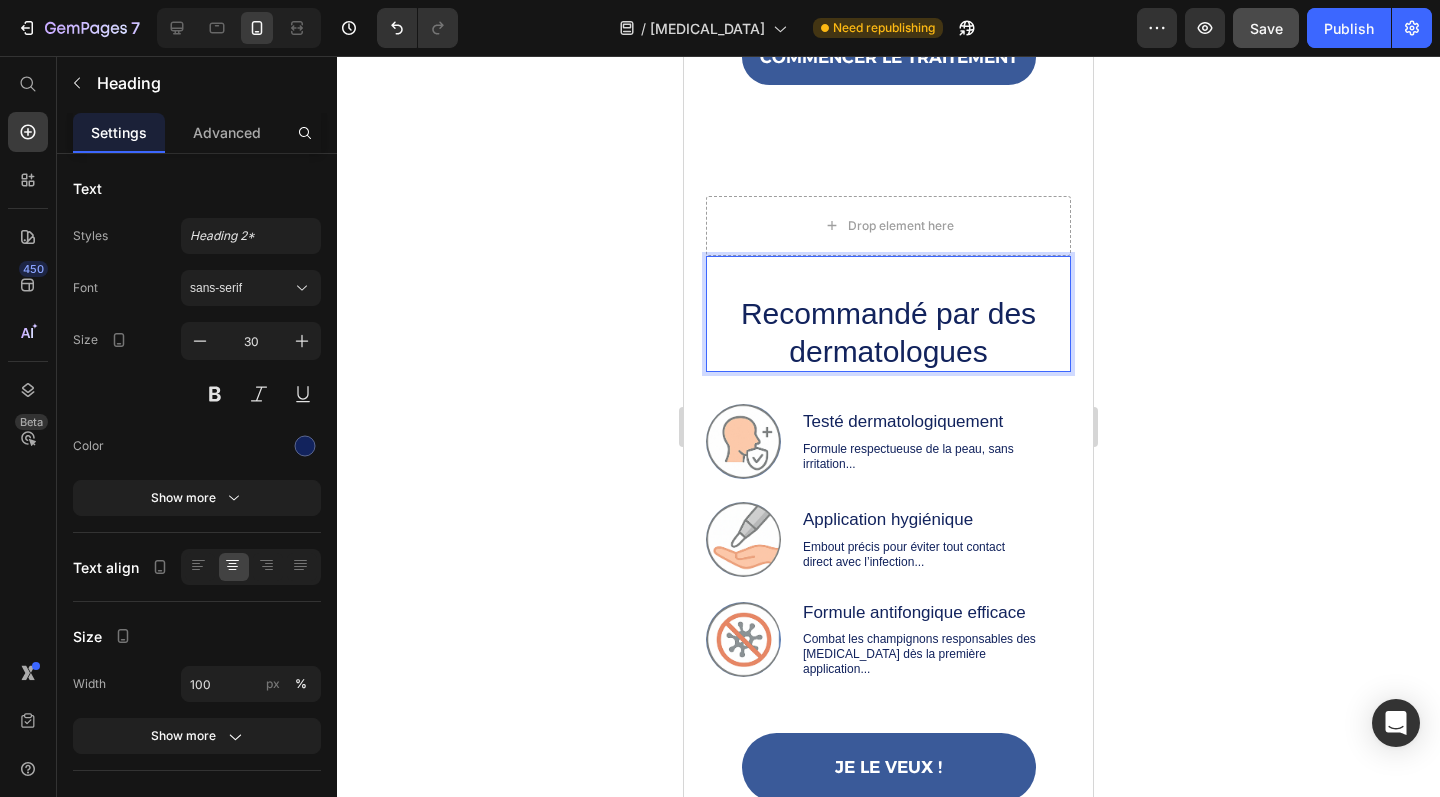 click on "Recommandé par des dermatologues" at bounding box center [888, 332] 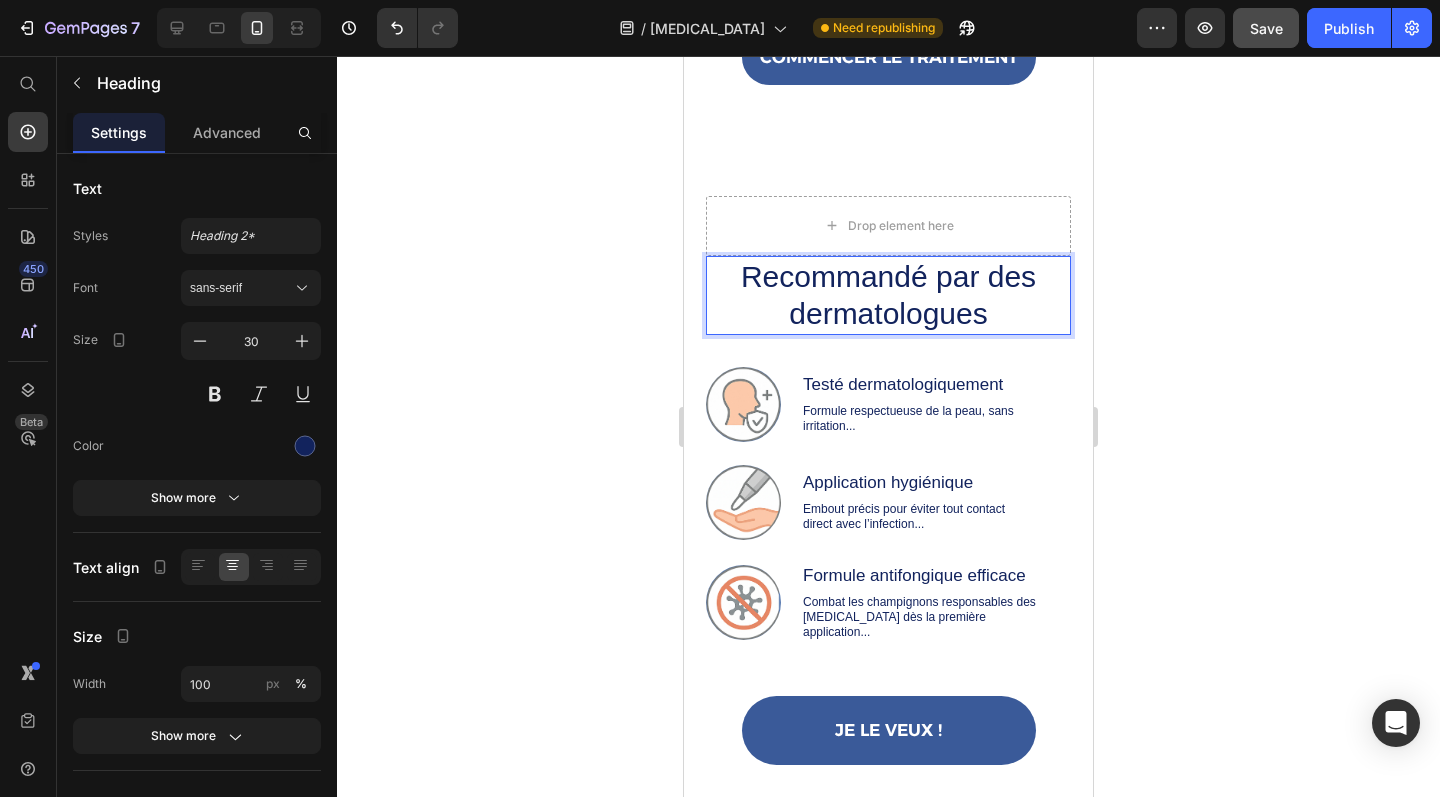 click on "Recommandé par des dermatologues" at bounding box center (888, 295) 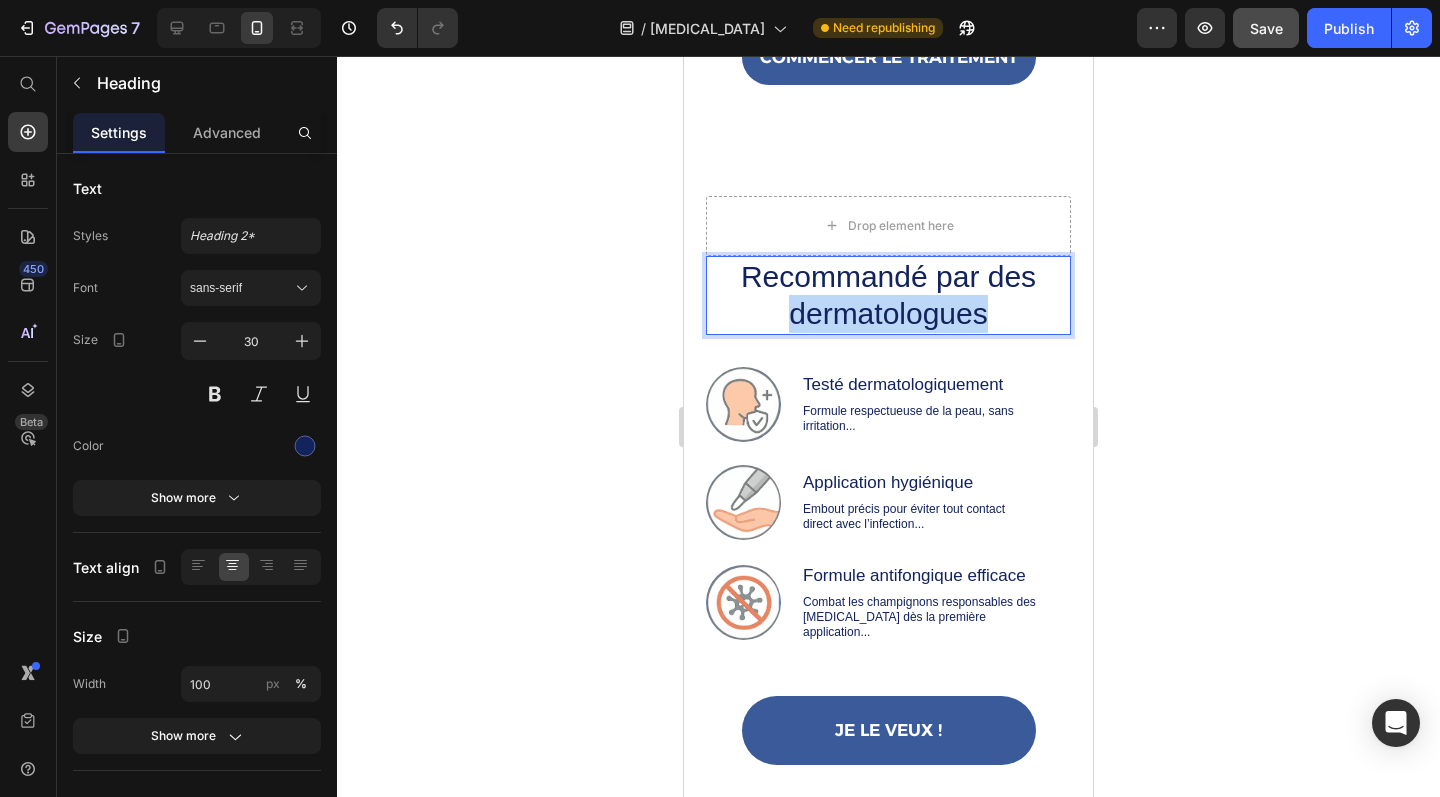 click on "Recommandé par des dermatologues" at bounding box center (888, 295) 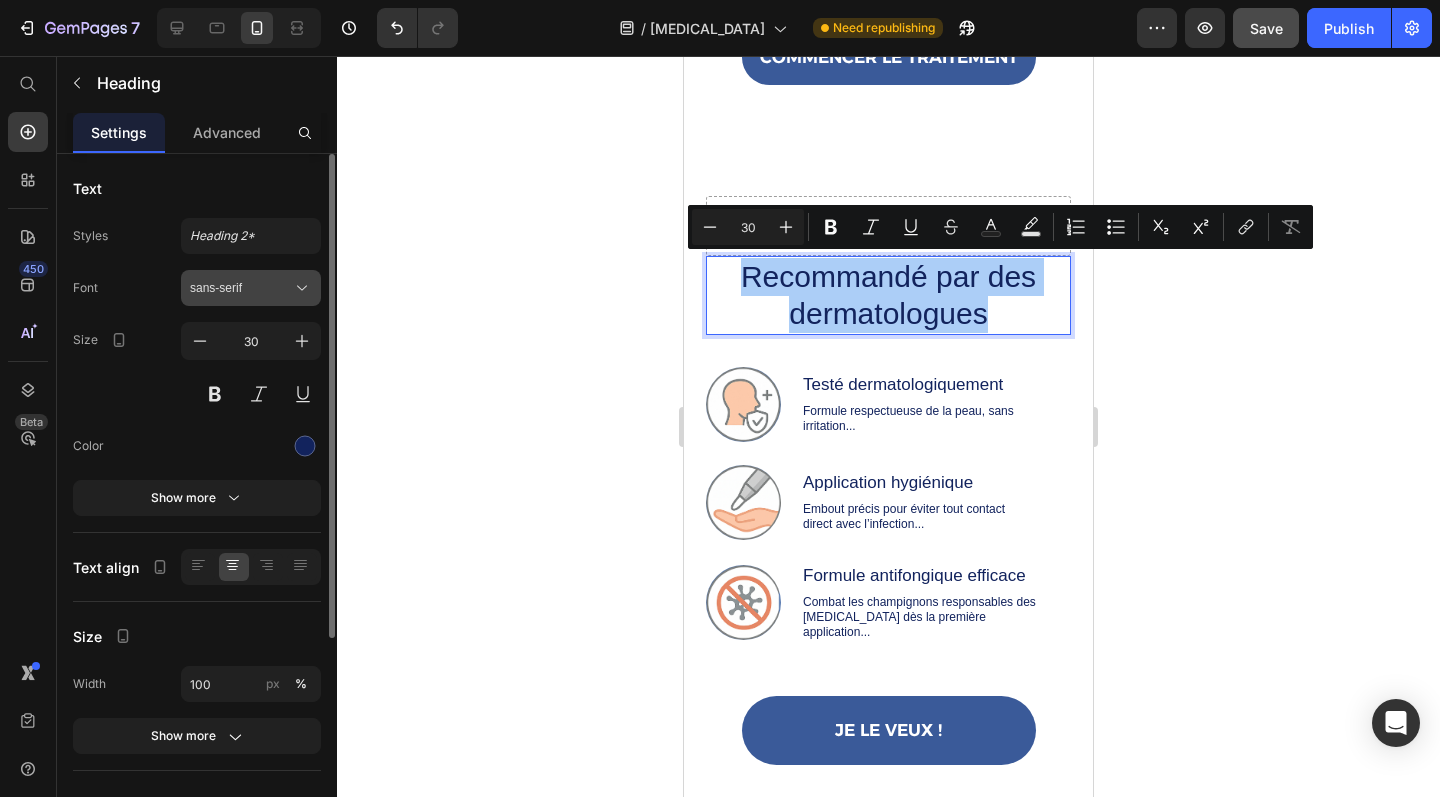 click on "sans-serif" at bounding box center (251, 288) 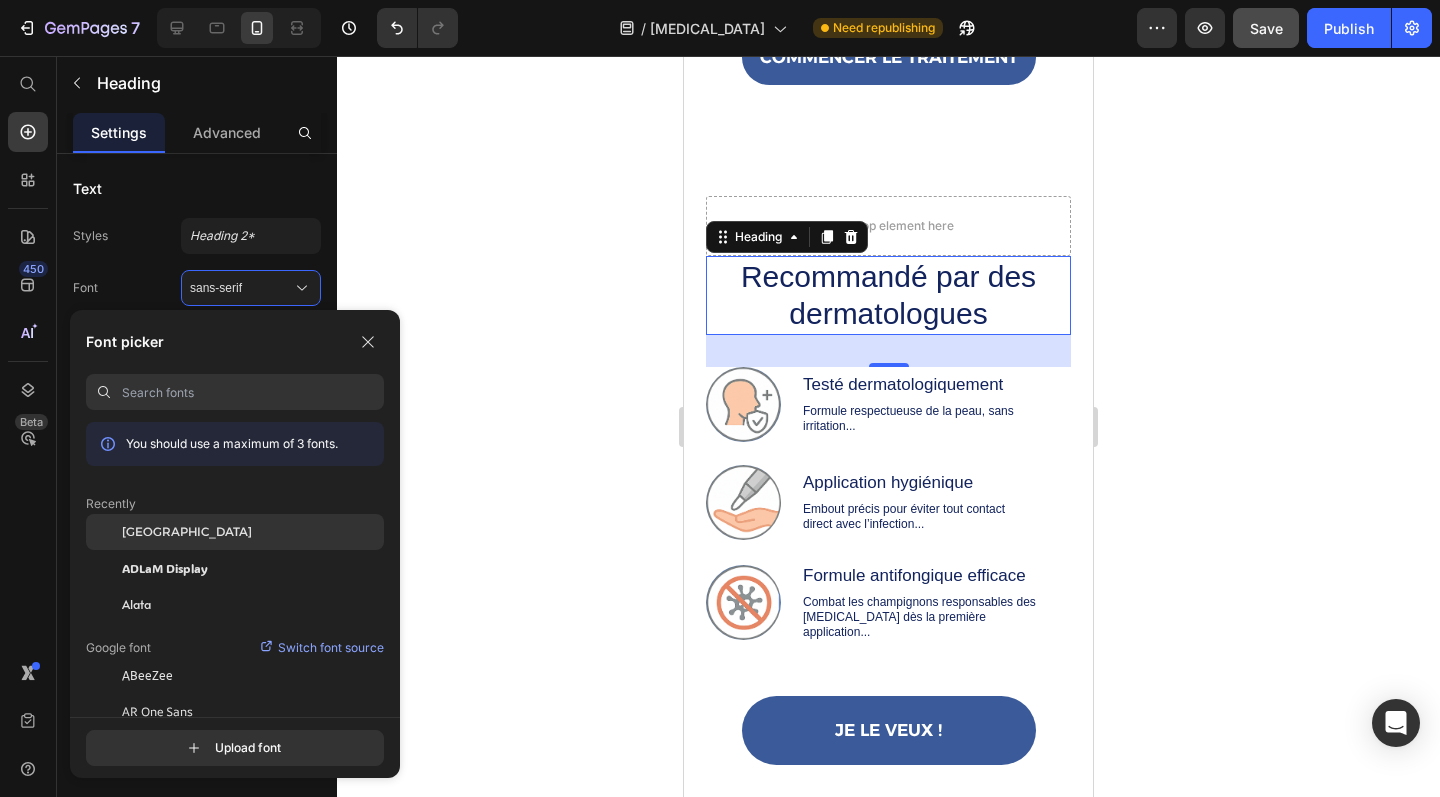 click on "[GEOGRAPHIC_DATA]" at bounding box center (187, 532) 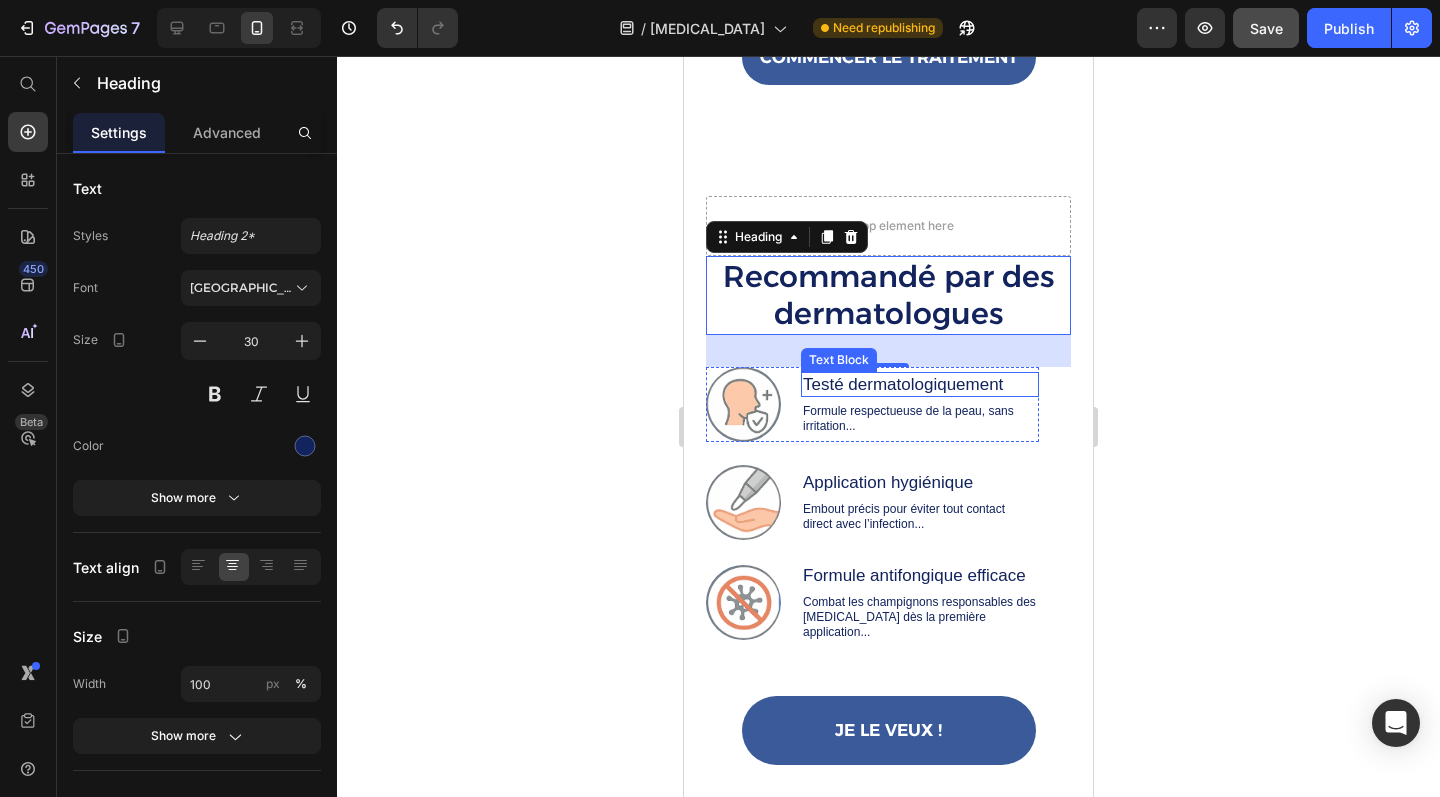 click on "Testé dermatologiquement" at bounding box center (920, 384) 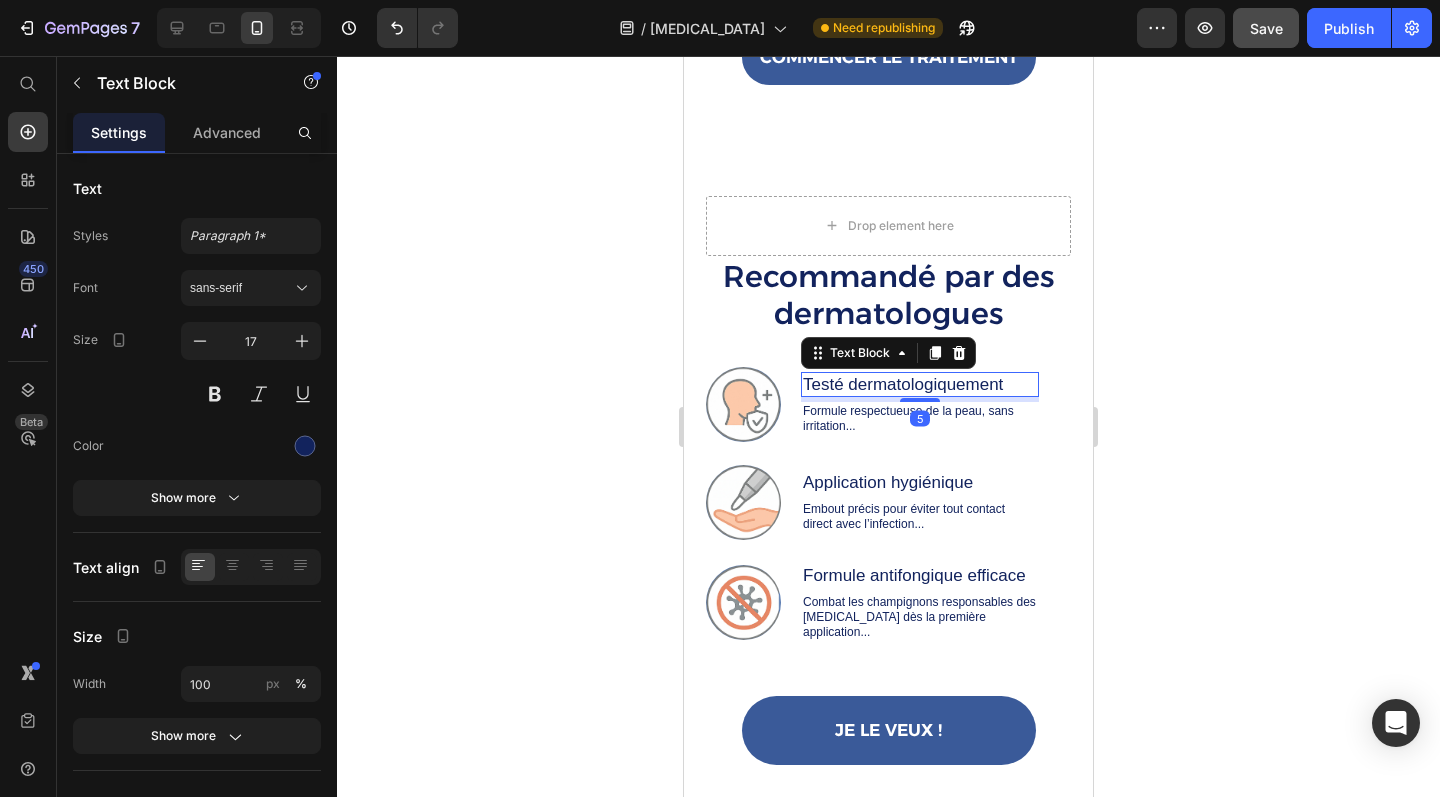 click on "Testé dermatologiquement" at bounding box center [920, 384] 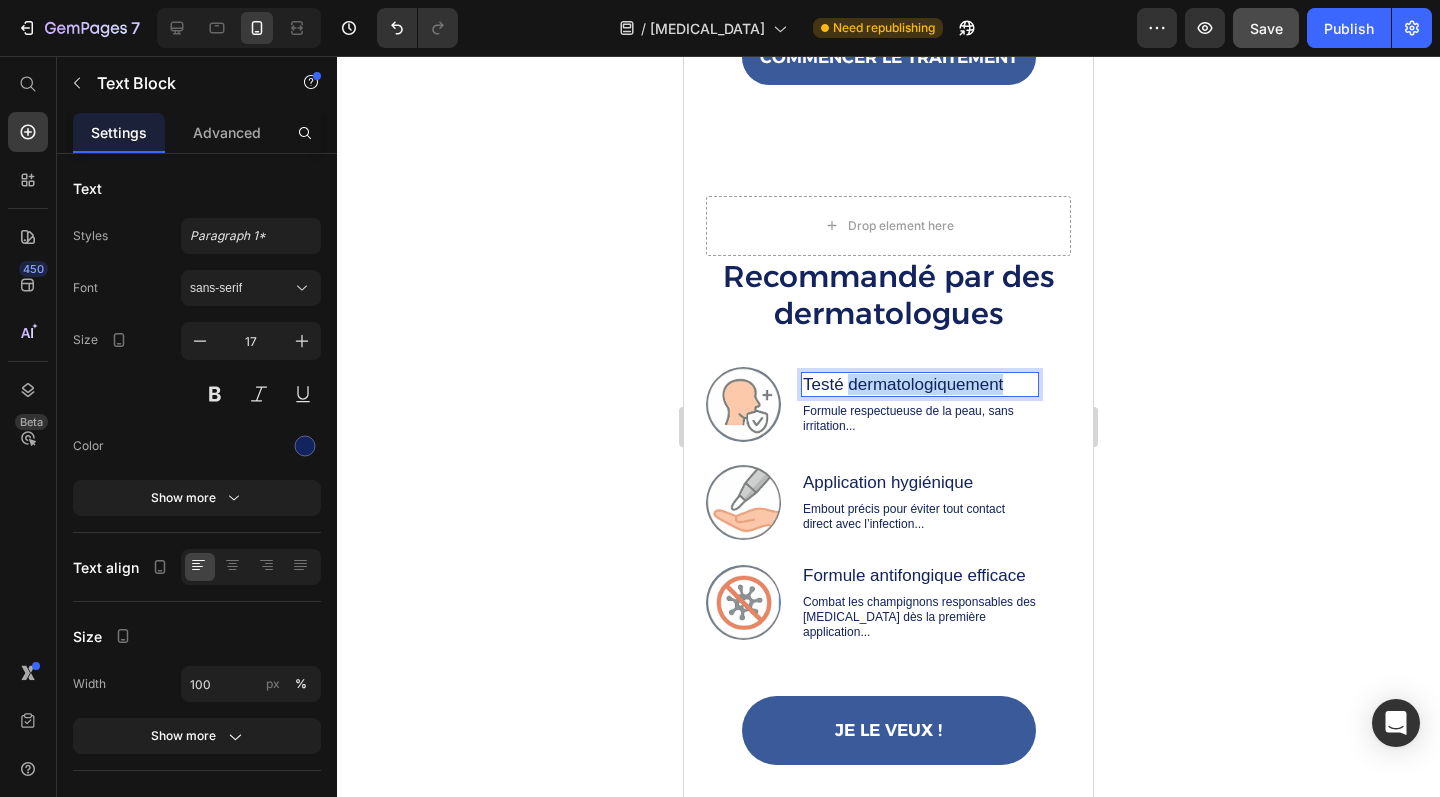 click on "Testé dermatologiquement" at bounding box center [920, 384] 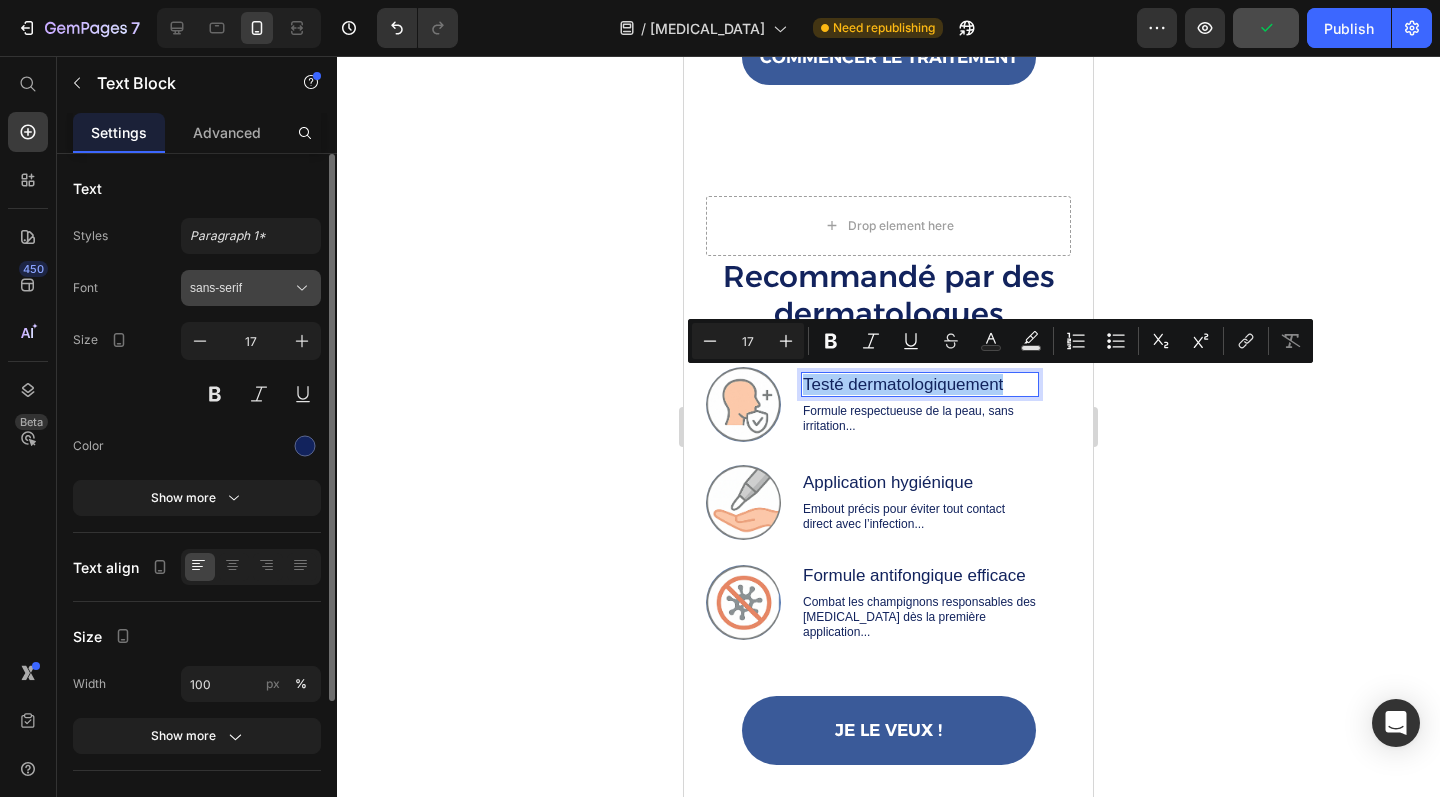 click on "sans-serif" at bounding box center [241, 288] 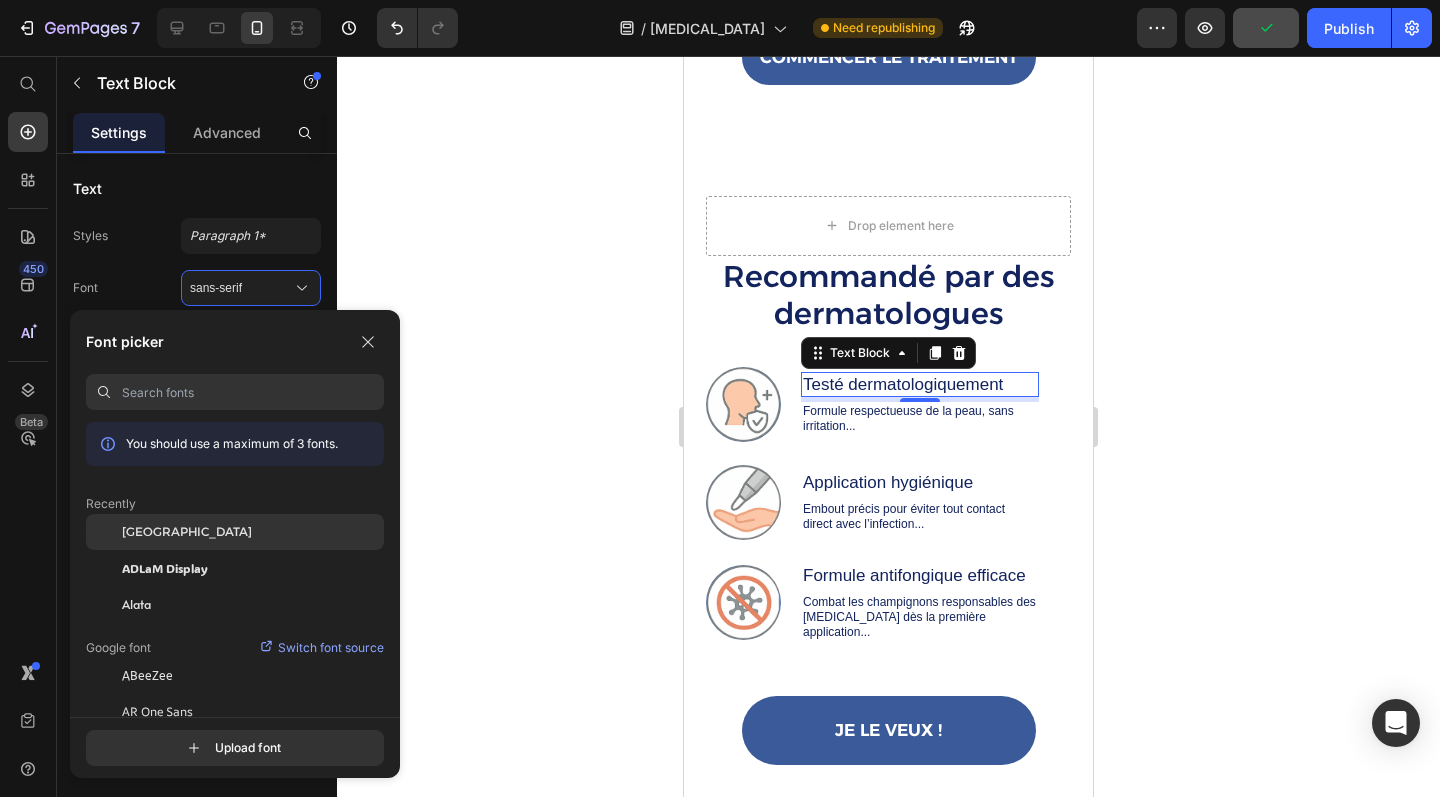 click on "[GEOGRAPHIC_DATA]" 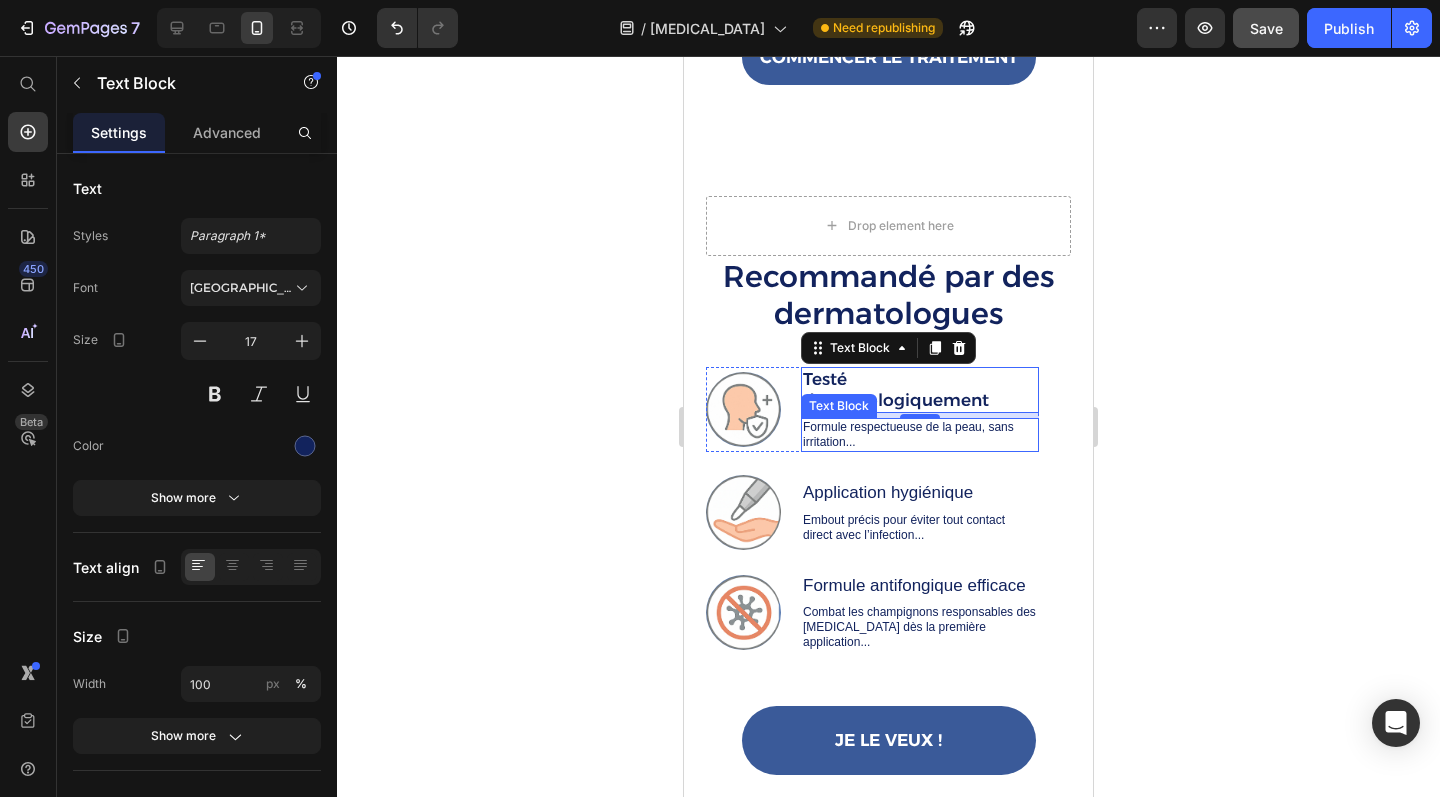 click on "Formule respectueuse de la peau, sans irritation..." at bounding box center [920, 435] 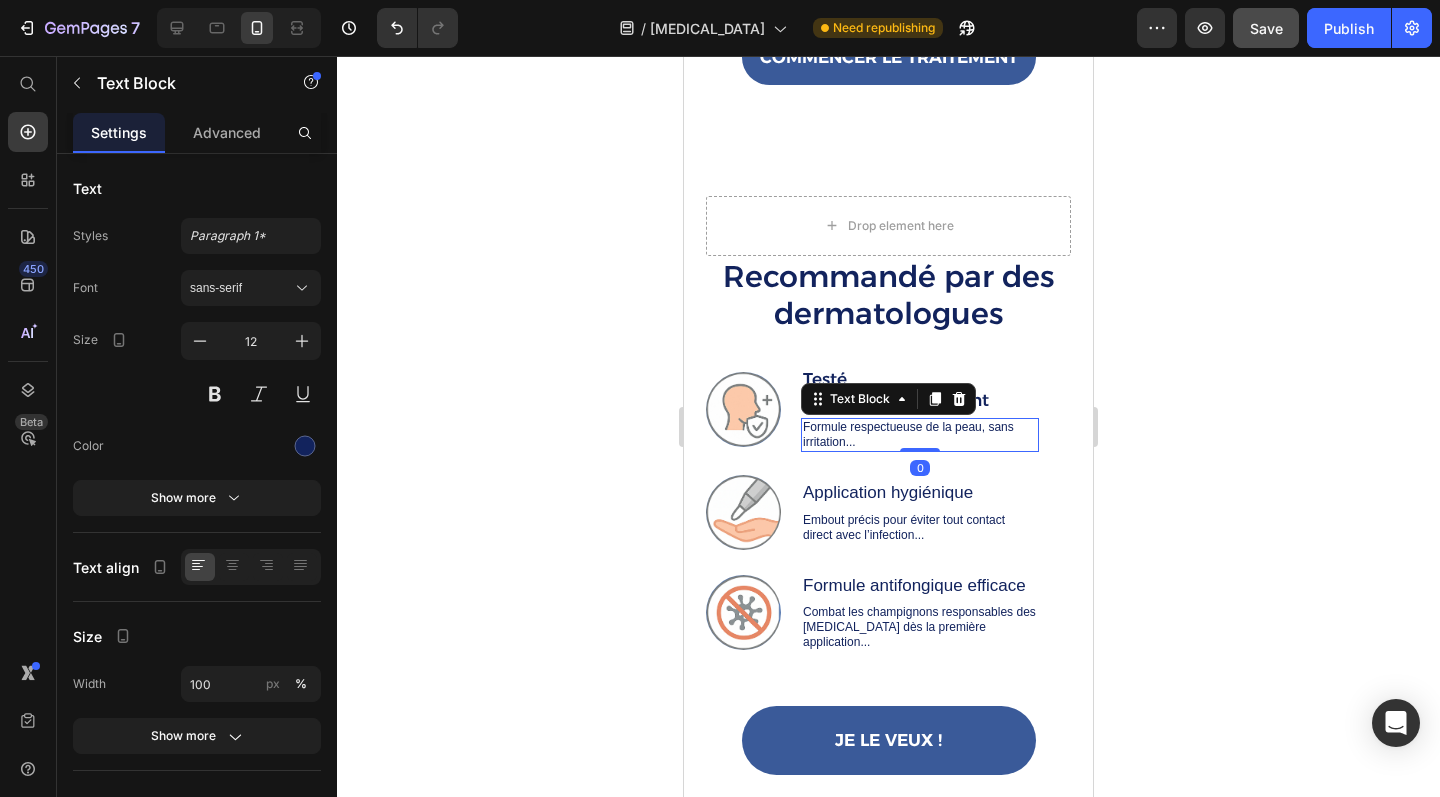 click on "Formule respectueuse de la peau, sans irritation..." at bounding box center (920, 435) 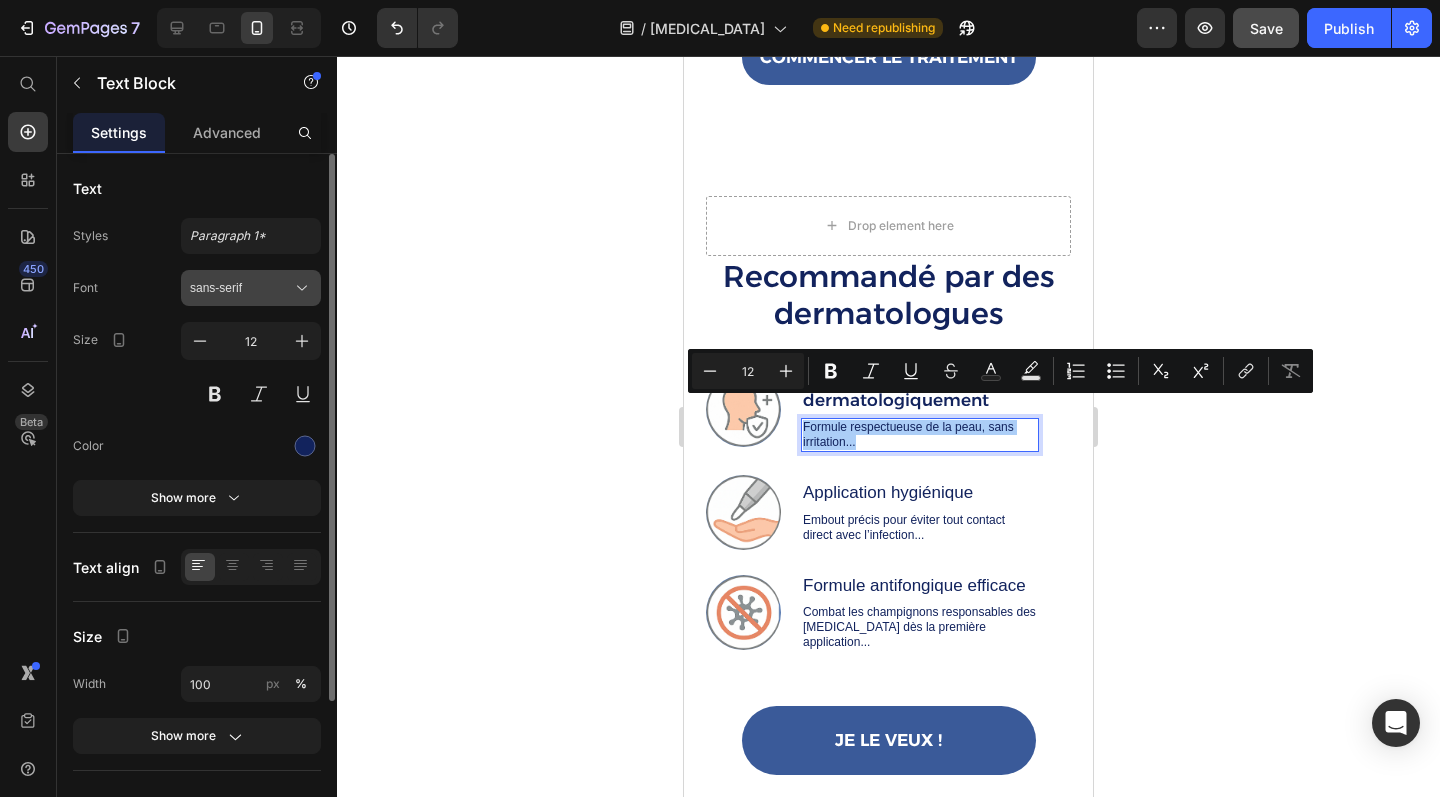 click on "sans-serif" at bounding box center [241, 288] 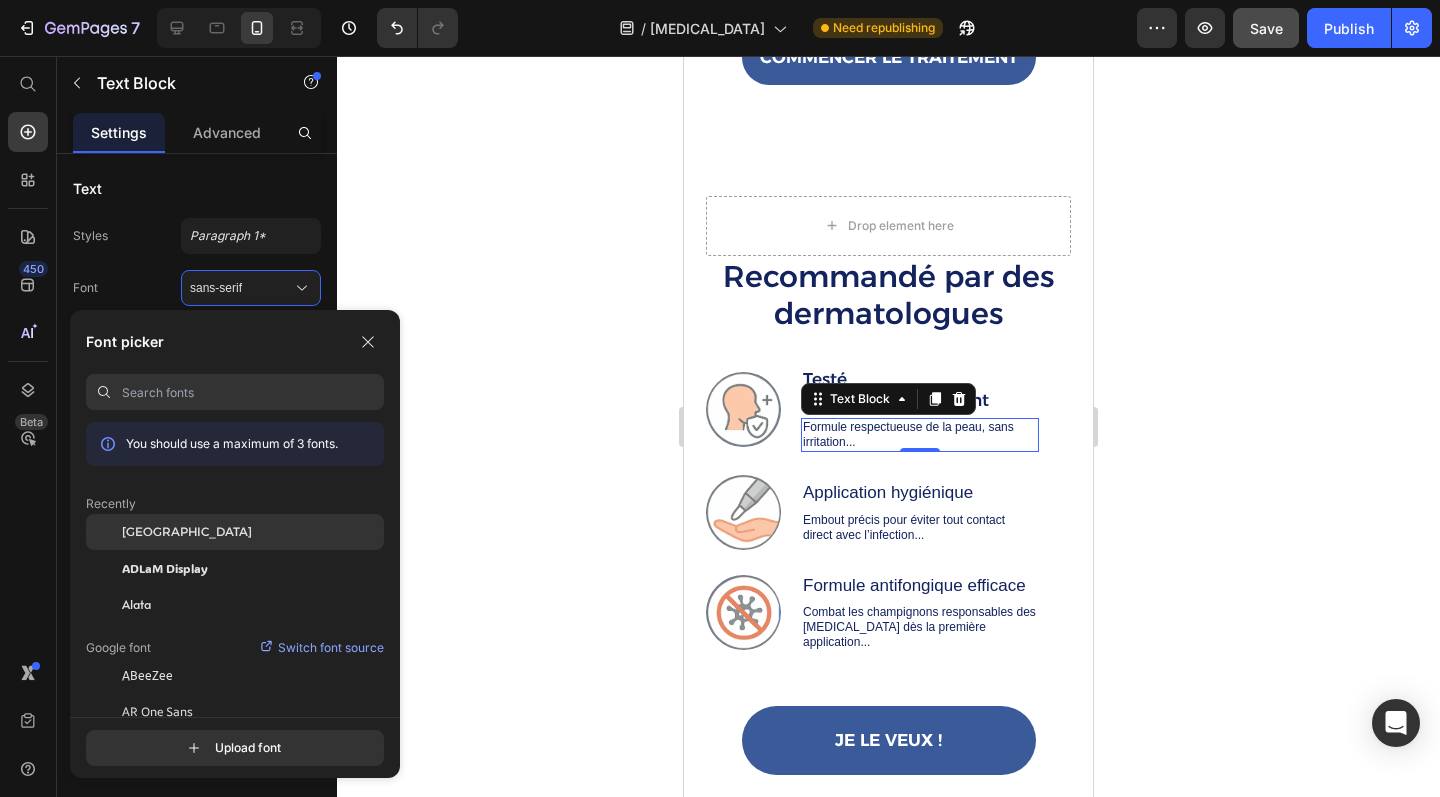 click on "[GEOGRAPHIC_DATA]" 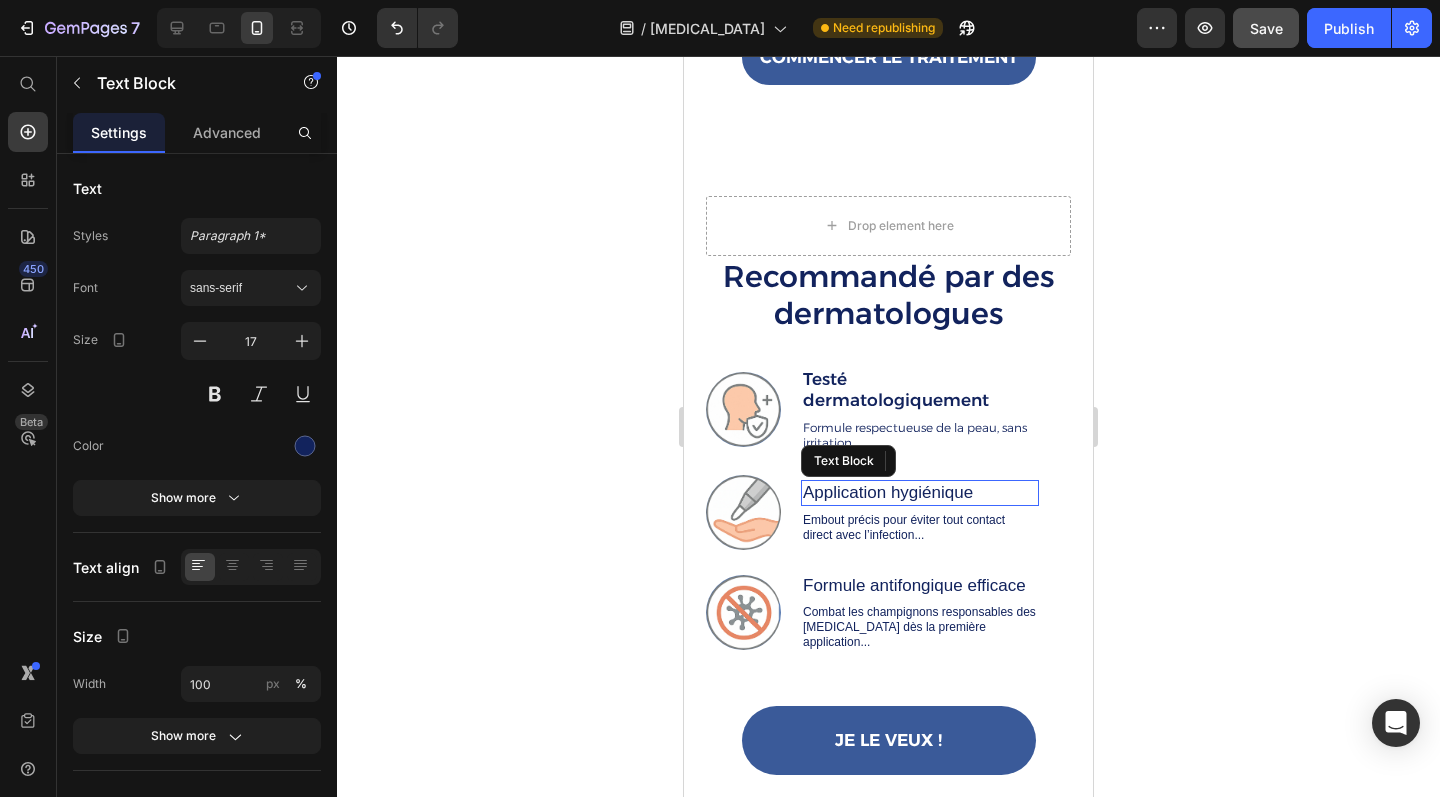click on "Application hygiénique" at bounding box center (920, 492) 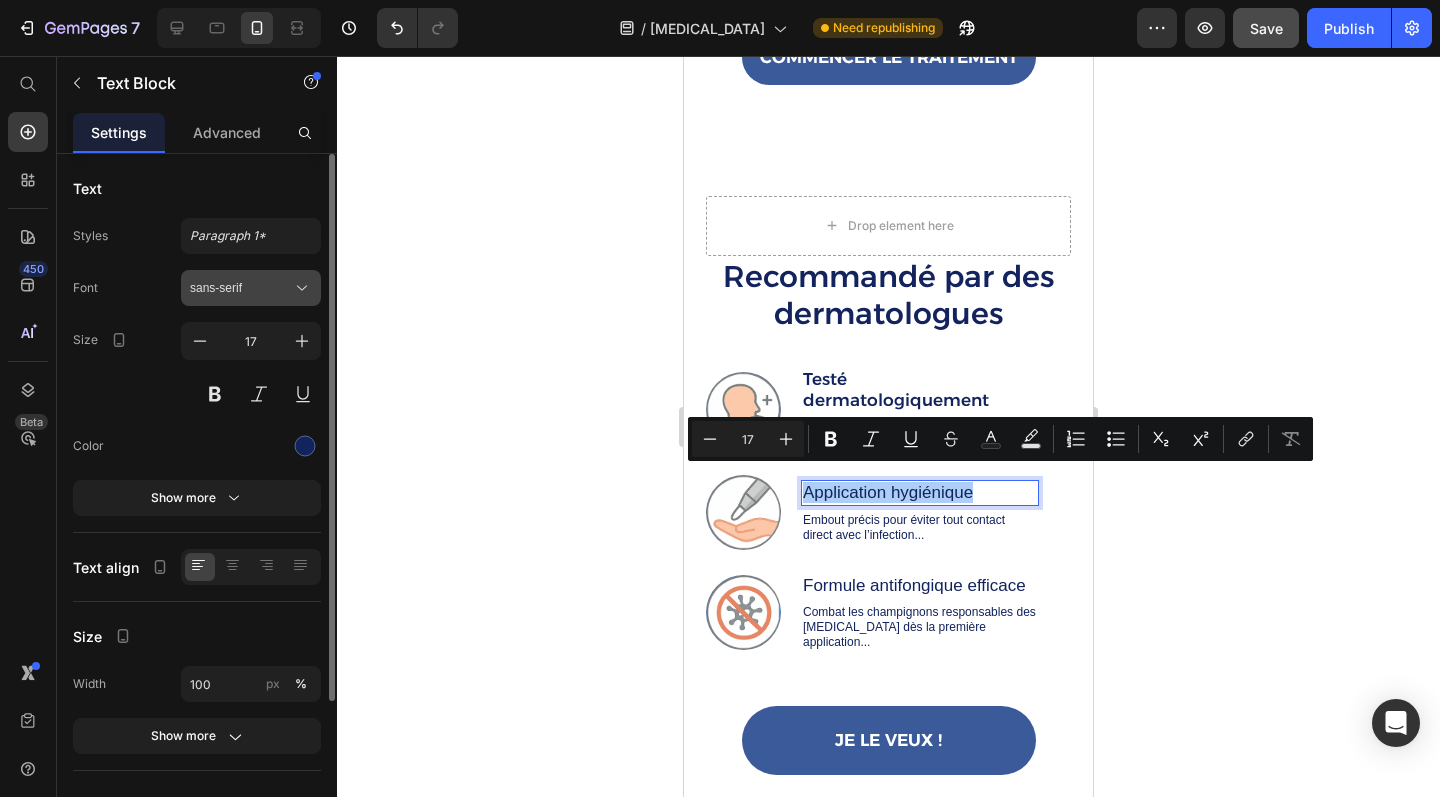 click on "sans-serif" at bounding box center [241, 288] 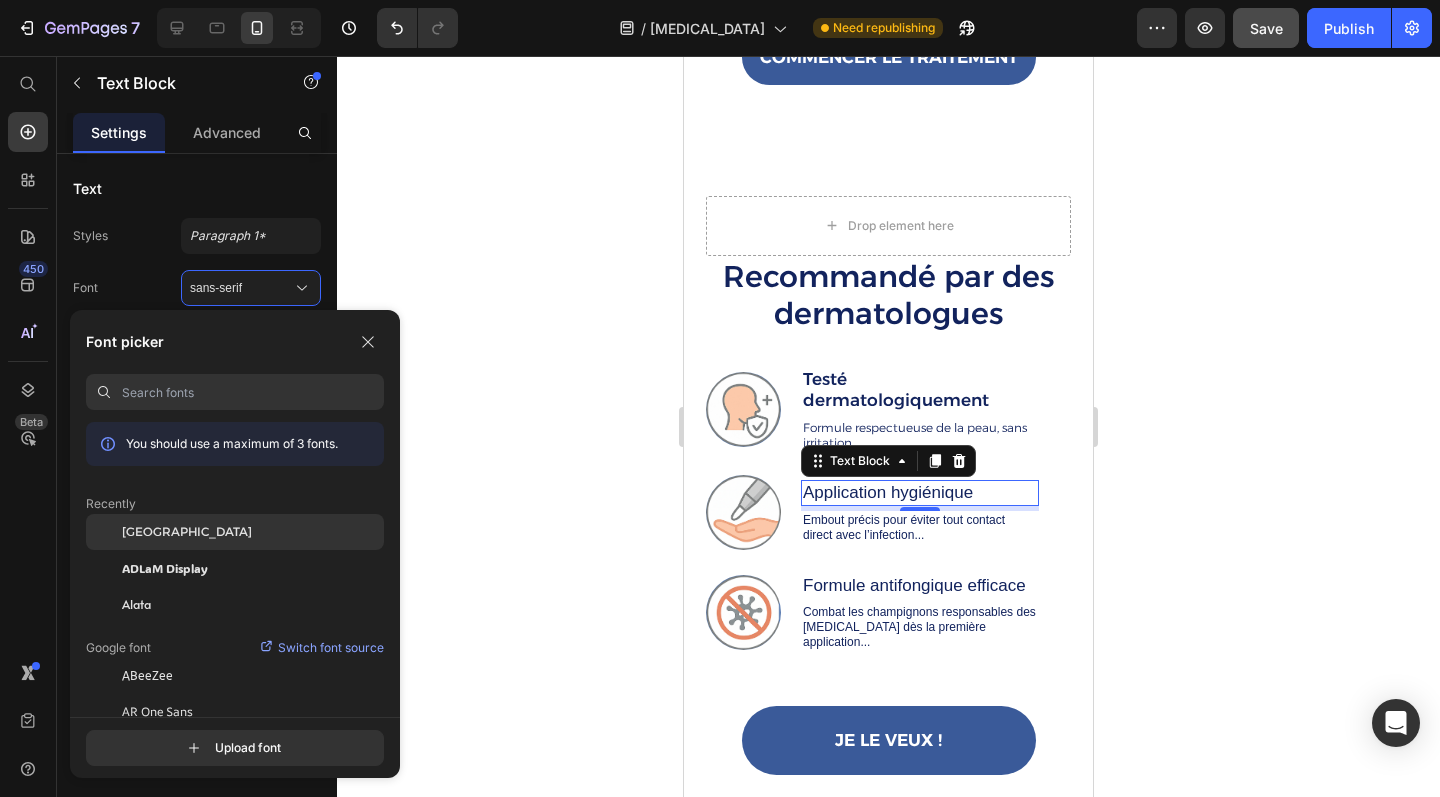 click on "[GEOGRAPHIC_DATA]" 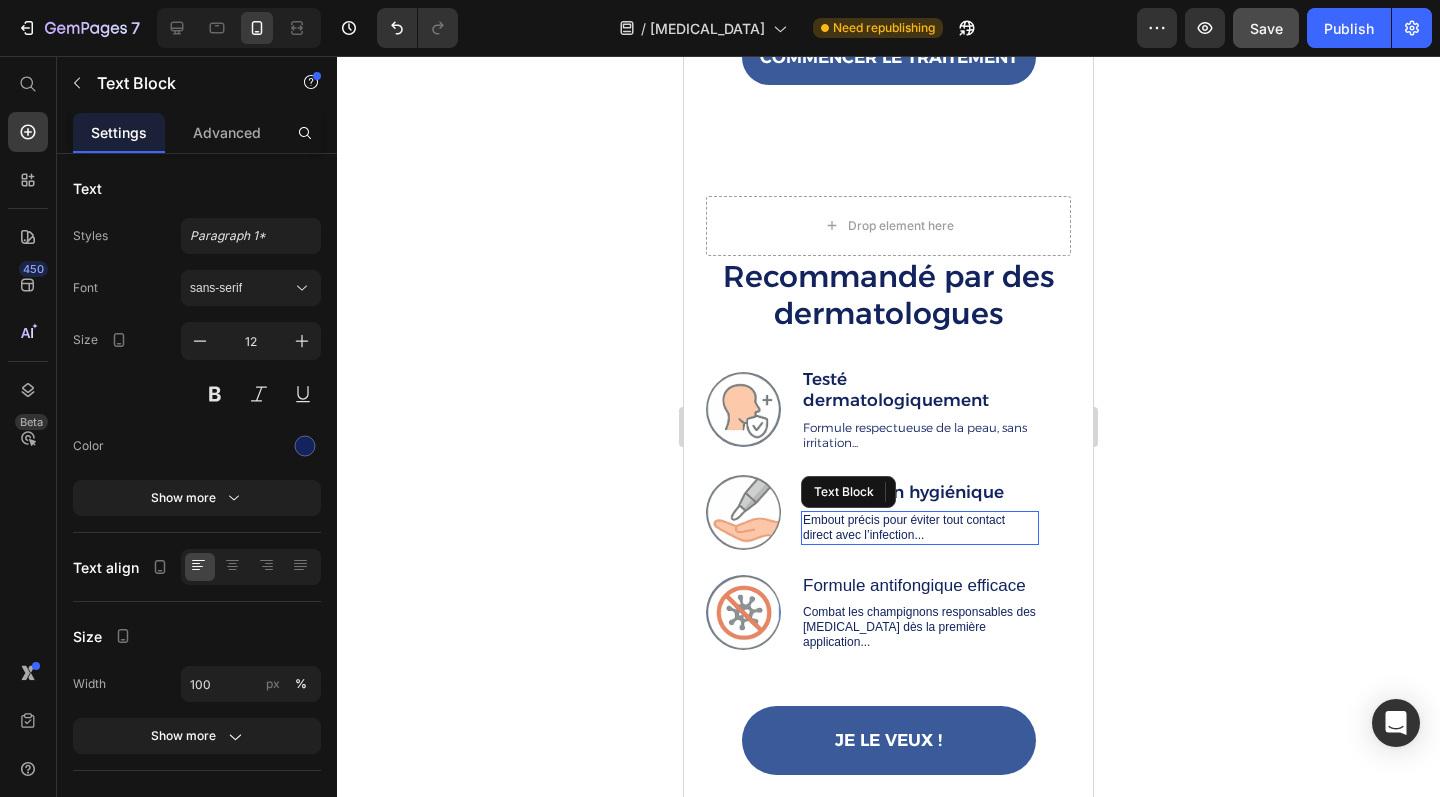 click on "Embout précis pour éviter tout contact direct avec l’infection..." at bounding box center (920, 528) 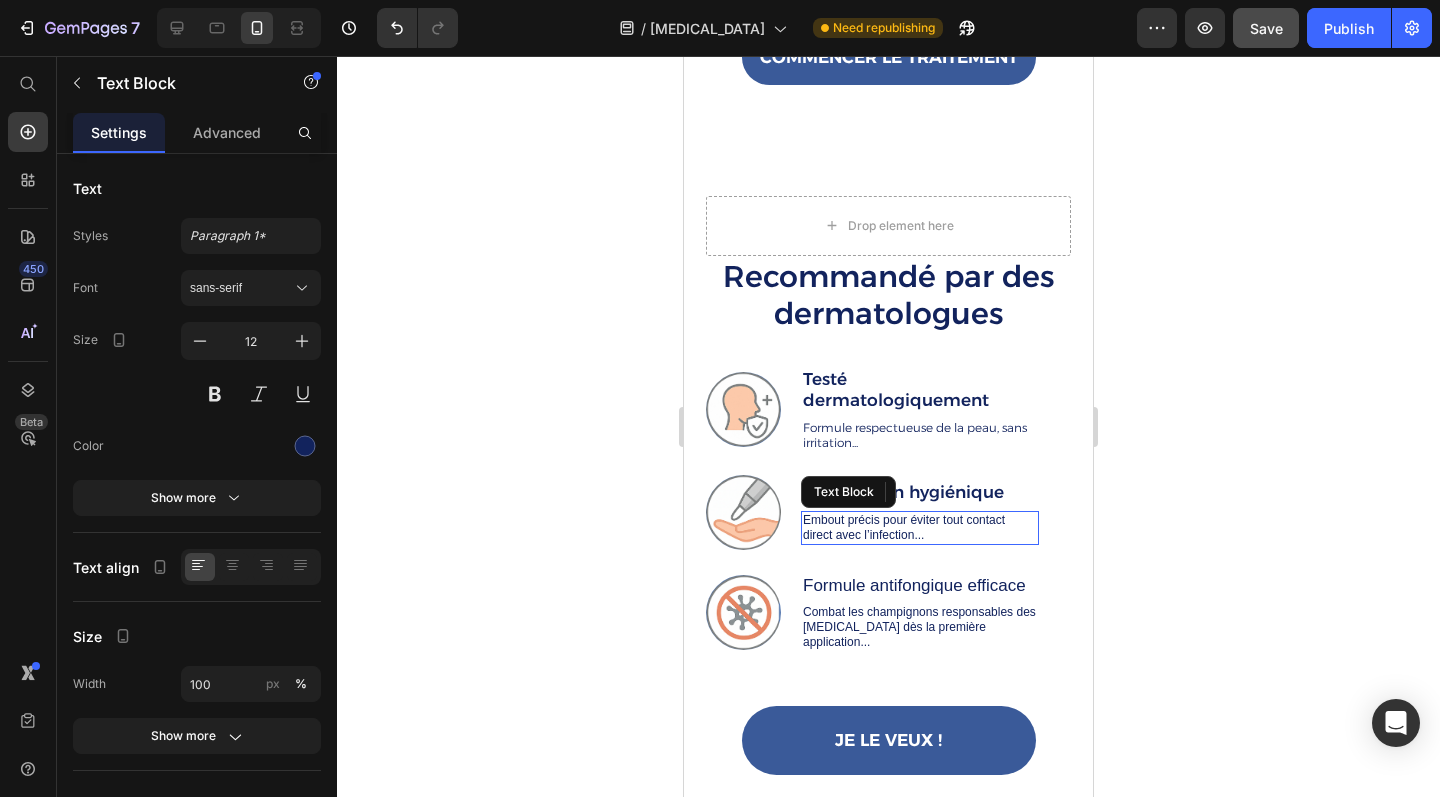 click on "Embout précis pour éviter tout contact direct avec l’infection..." at bounding box center [920, 528] 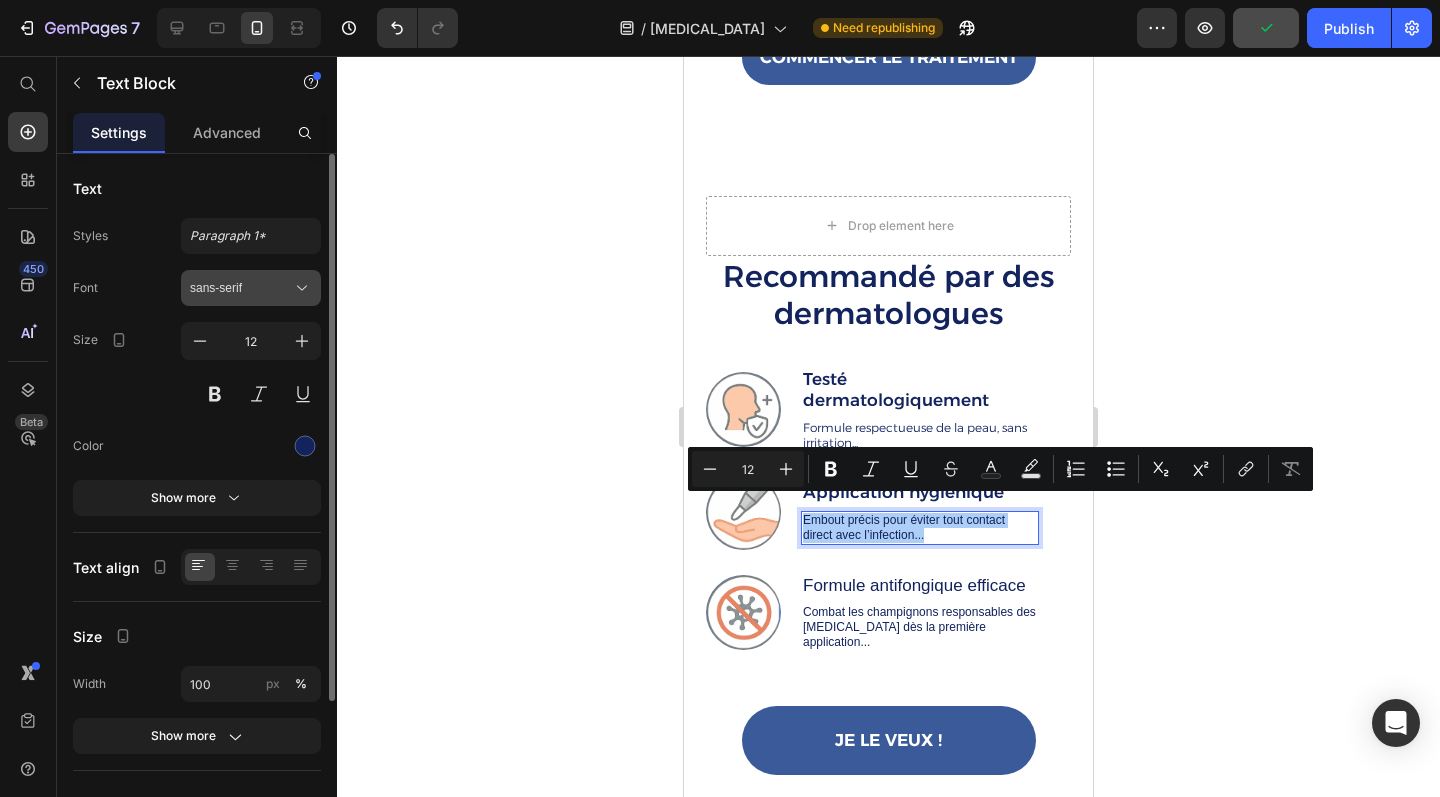click on "sans-serif" at bounding box center (251, 288) 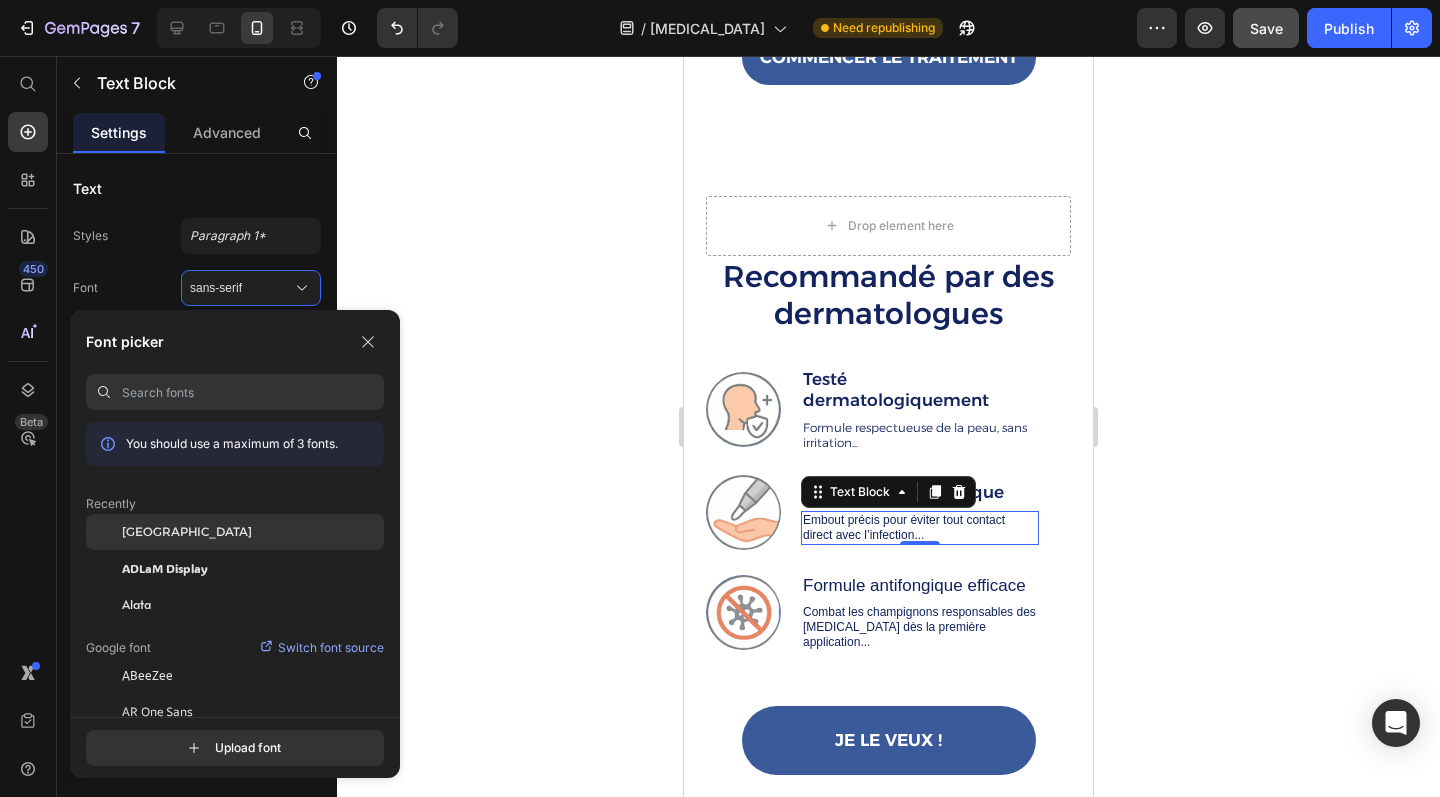 click on "[GEOGRAPHIC_DATA]" 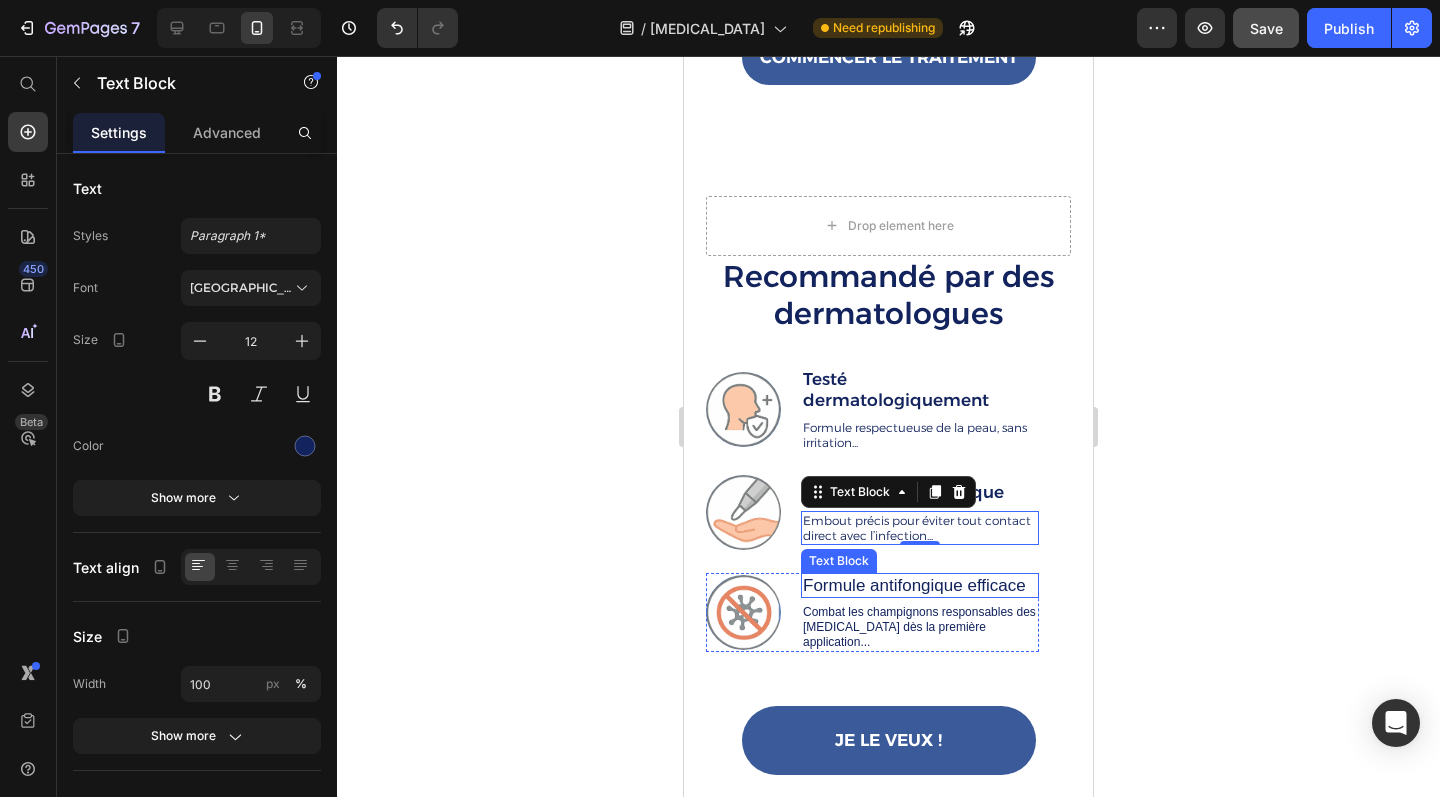 click on "Formule antifongique efficace" at bounding box center (920, 585) 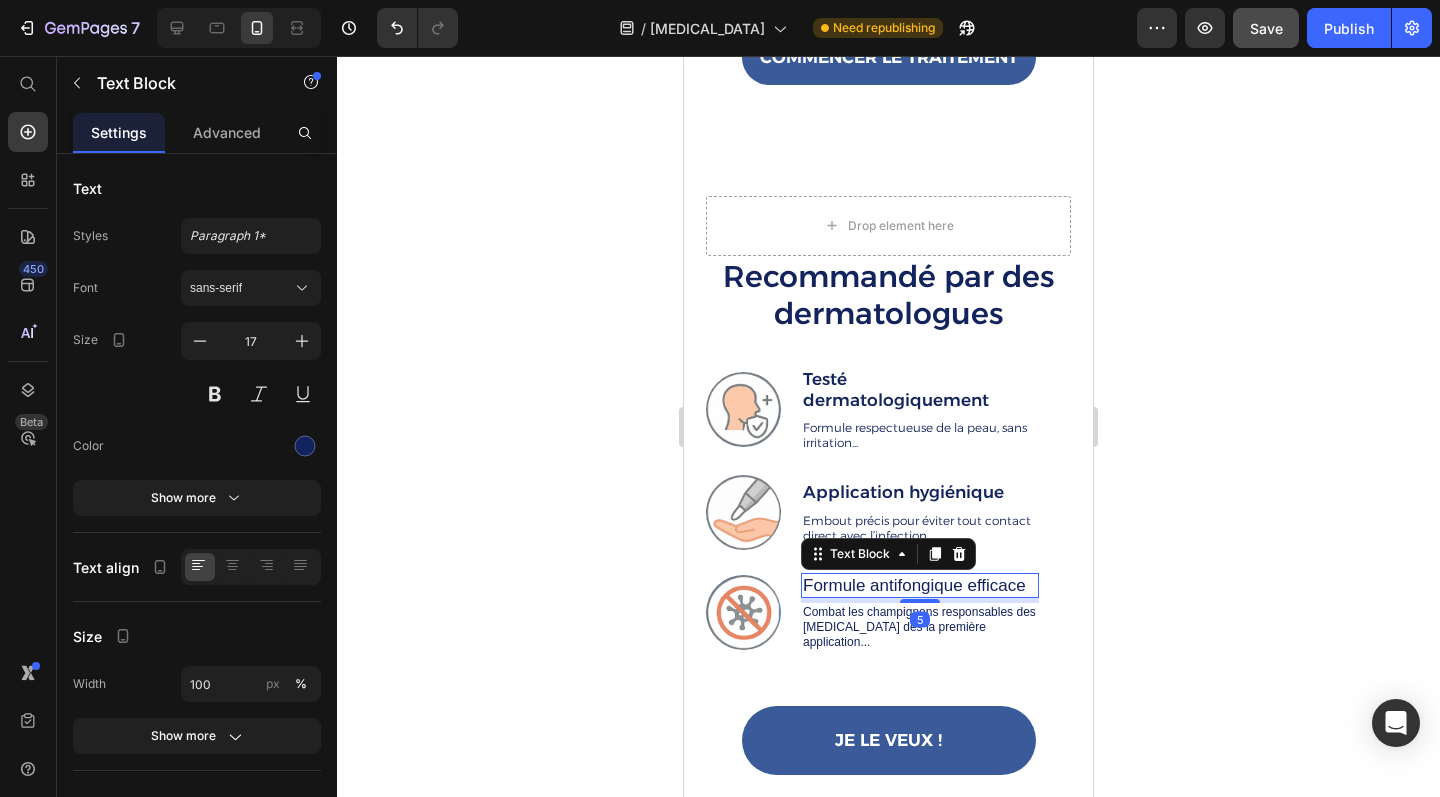 click on "Formule antifongique efficace" at bounding box center [920, 585] 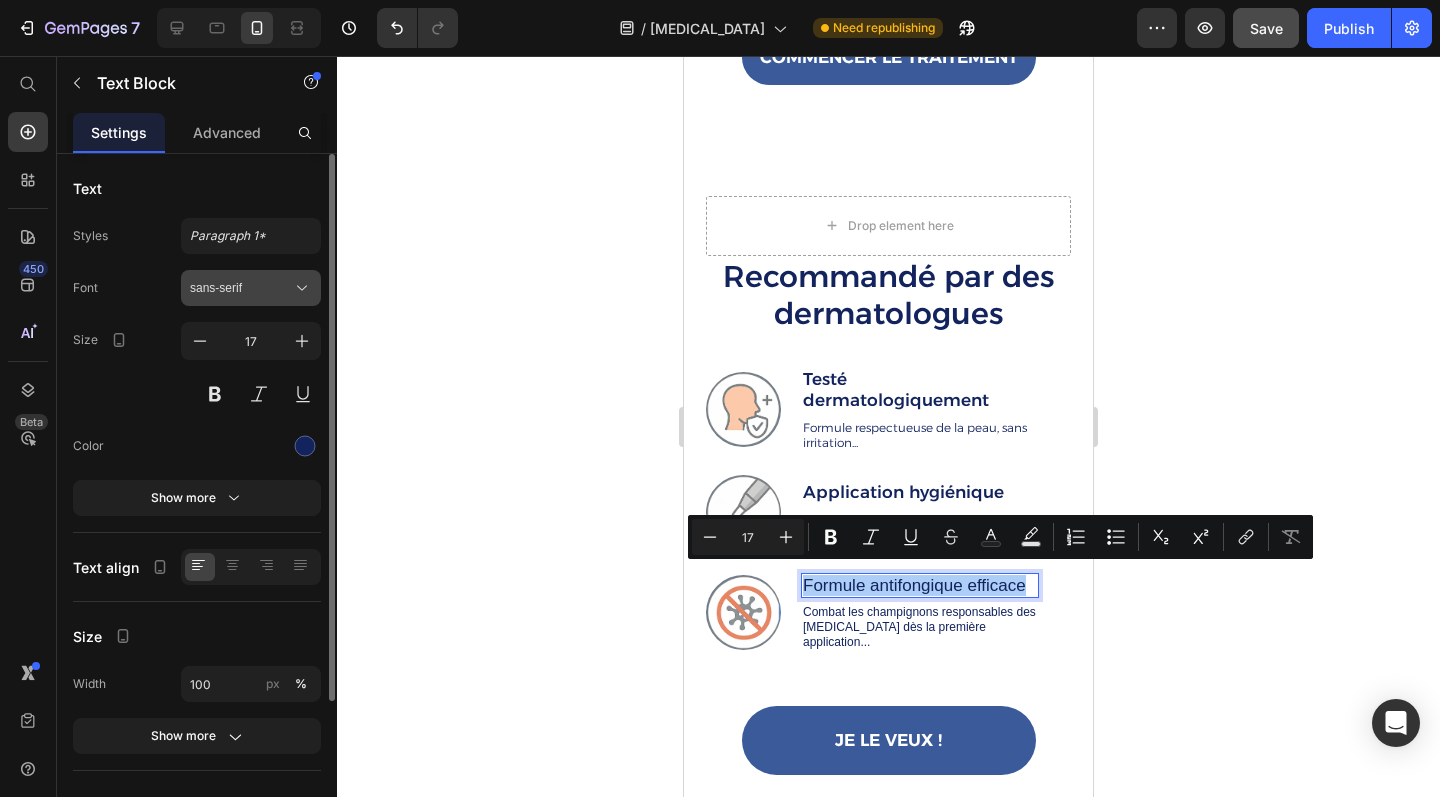 click on "sans-serif" at bounding box center (241, 288) 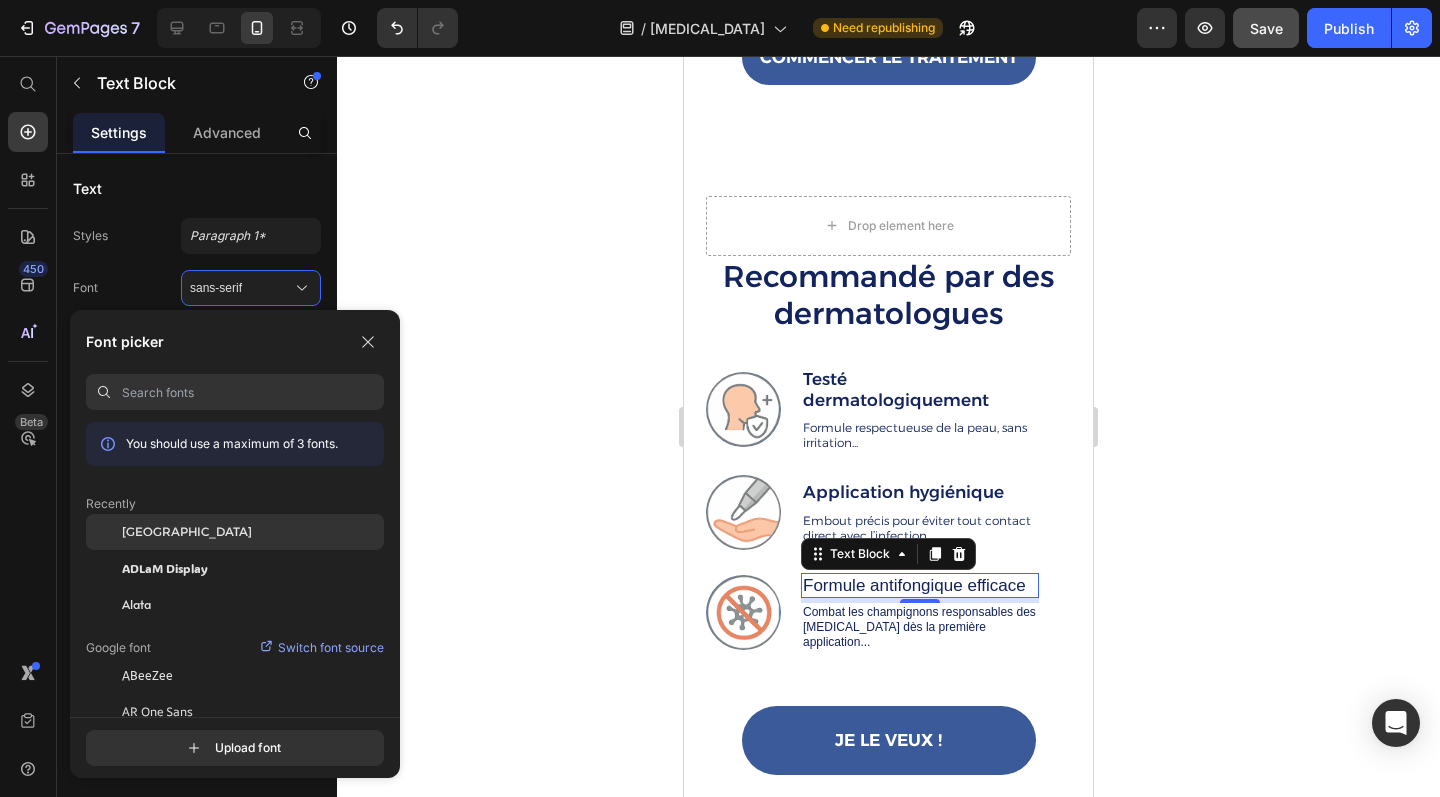 click on "[GEOGRAPHIC_DATA]" at bounding box center [187, 532] 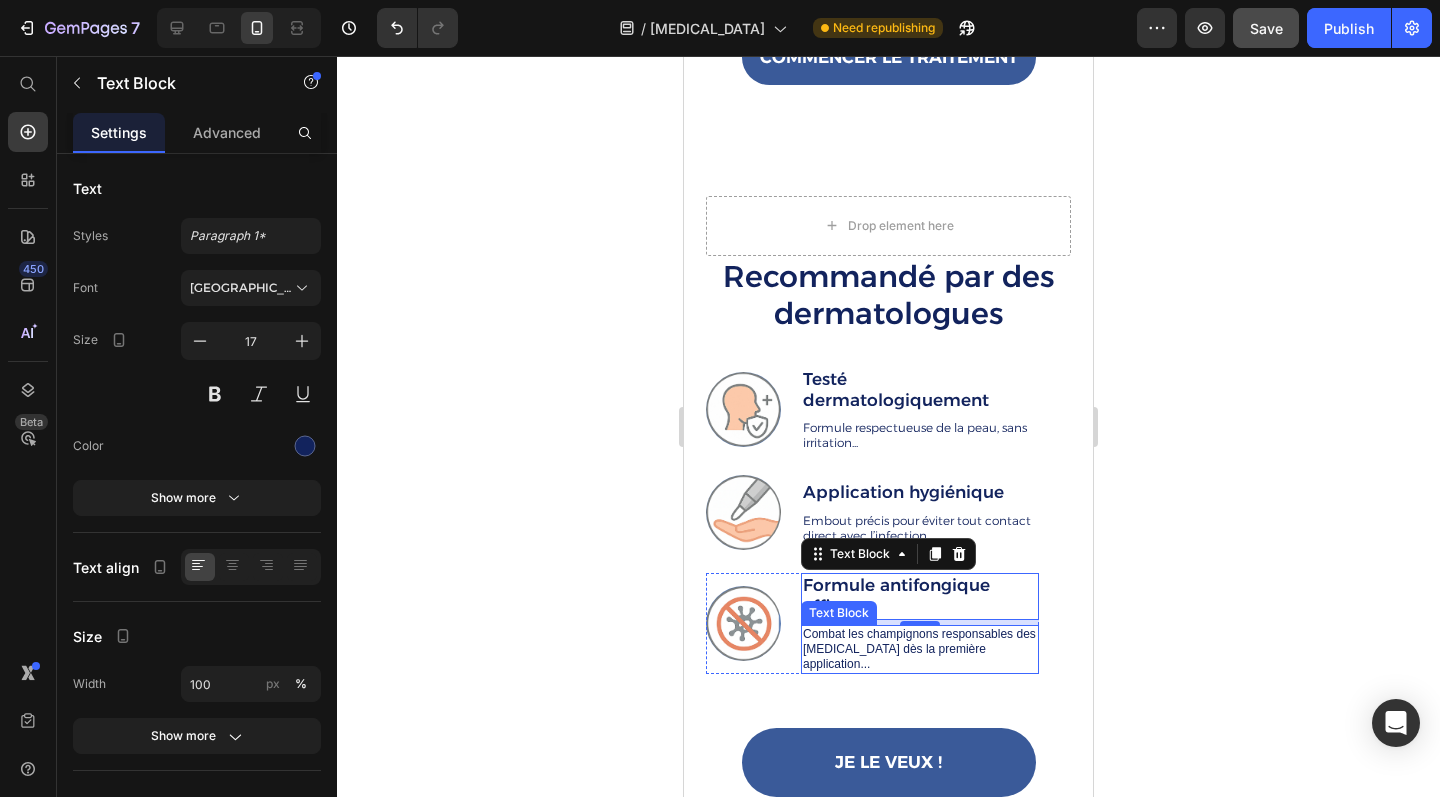 click on "Combat les champignons responsables des mycoses dès la première application..." at bounding box center (920, 649) 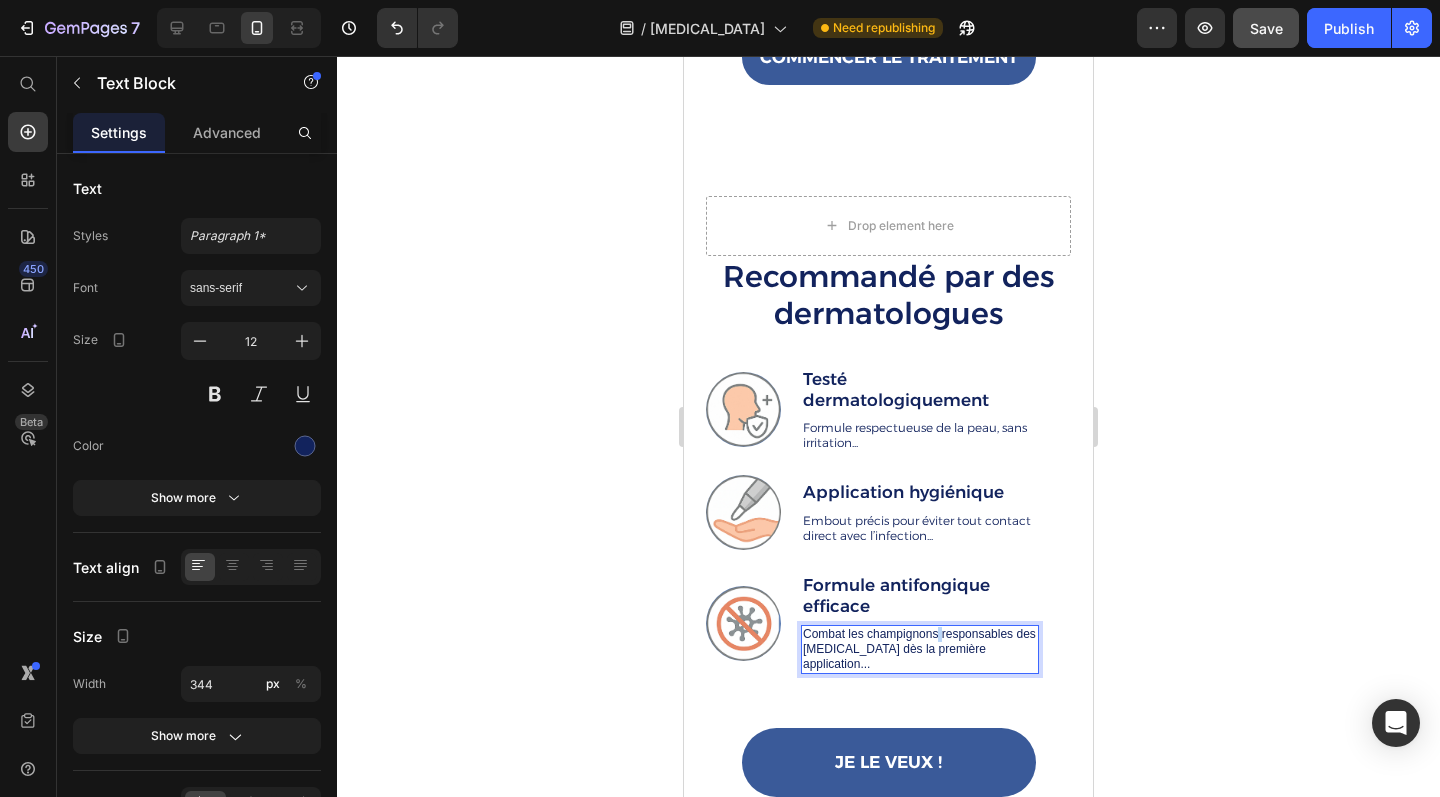 click on "Combat les champignons responsables des mycoses dès la première application..." at bounding box center [920, 649] 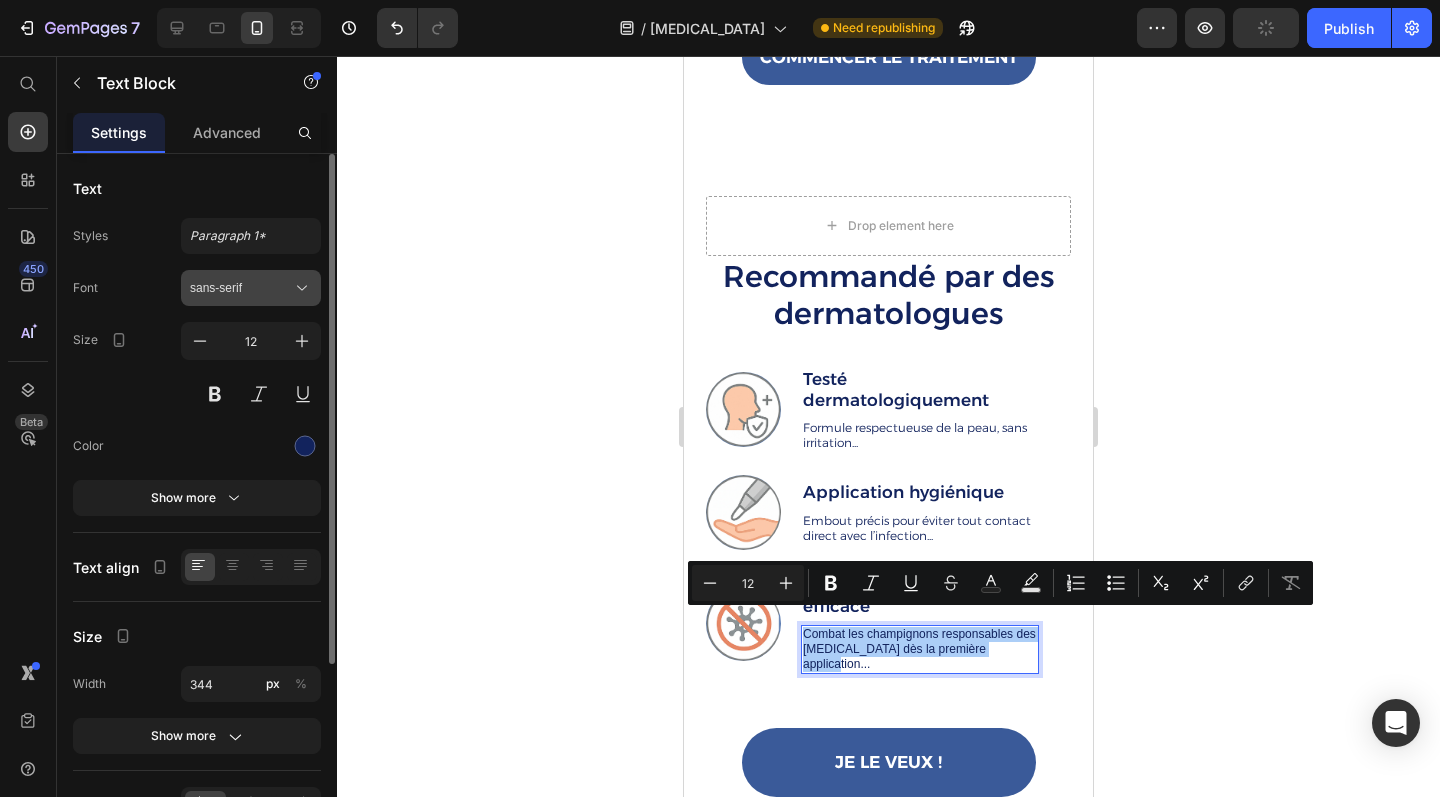 click on "sans-serif" at bounding box center (241, 288) 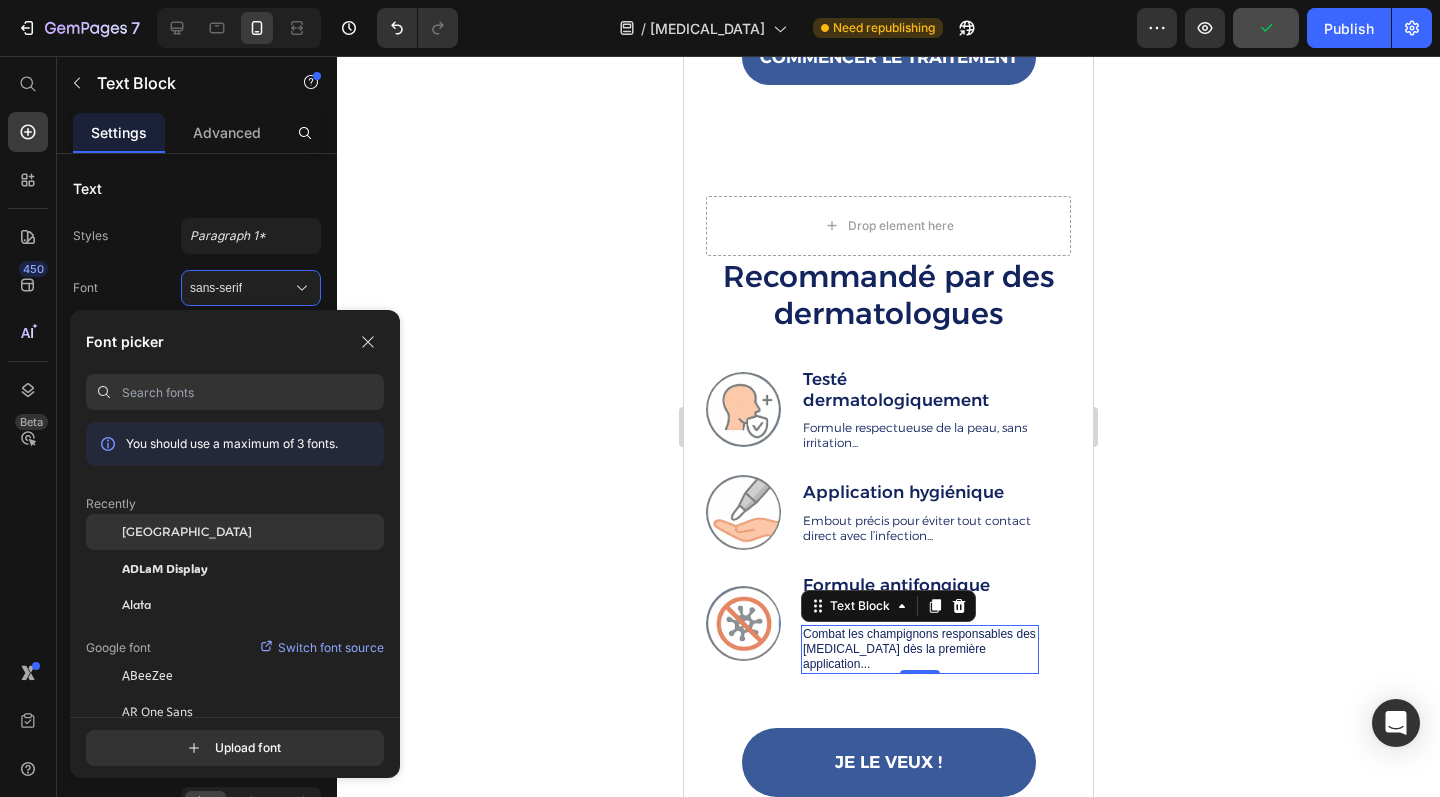 click on "[GEOGRAPHIC_DATA]" 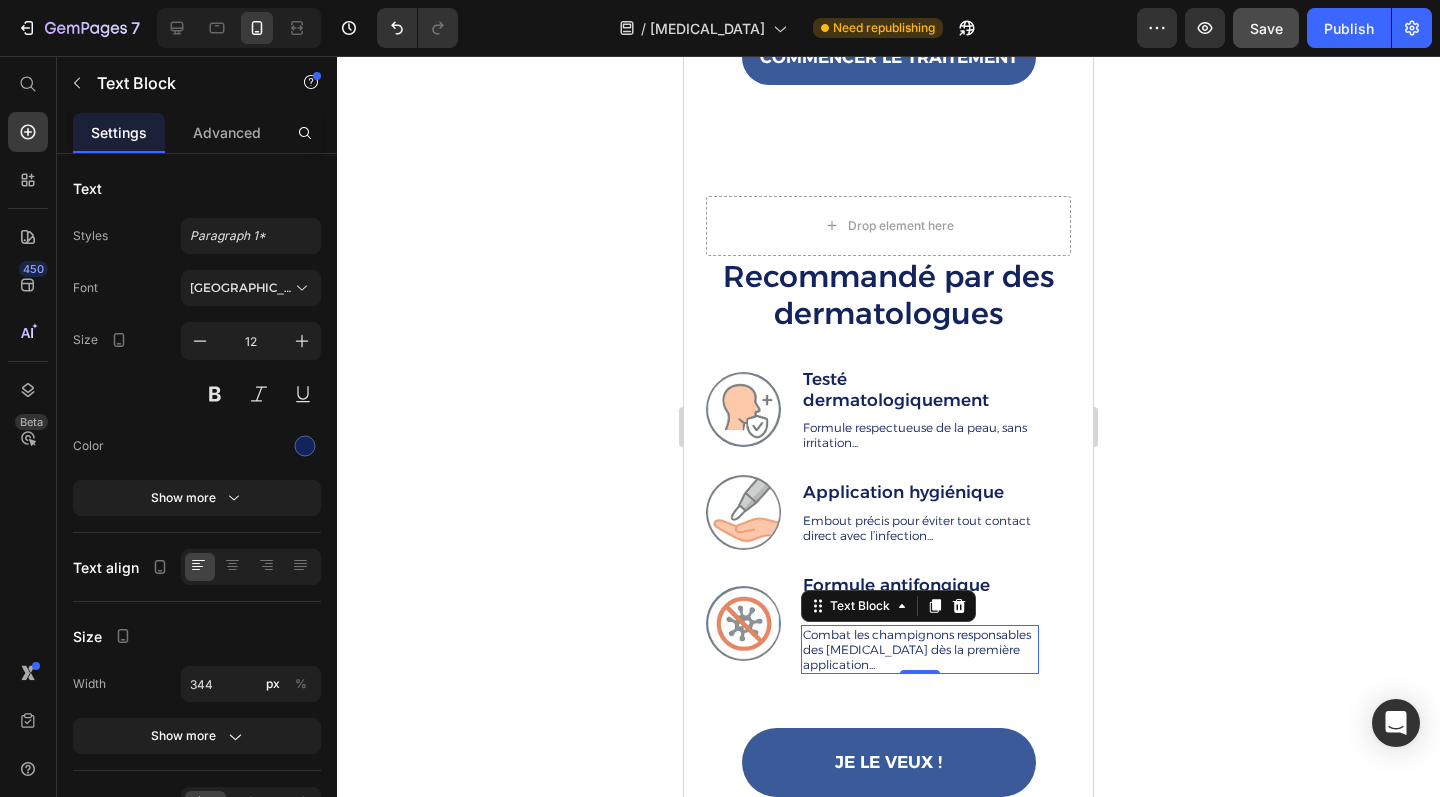 click 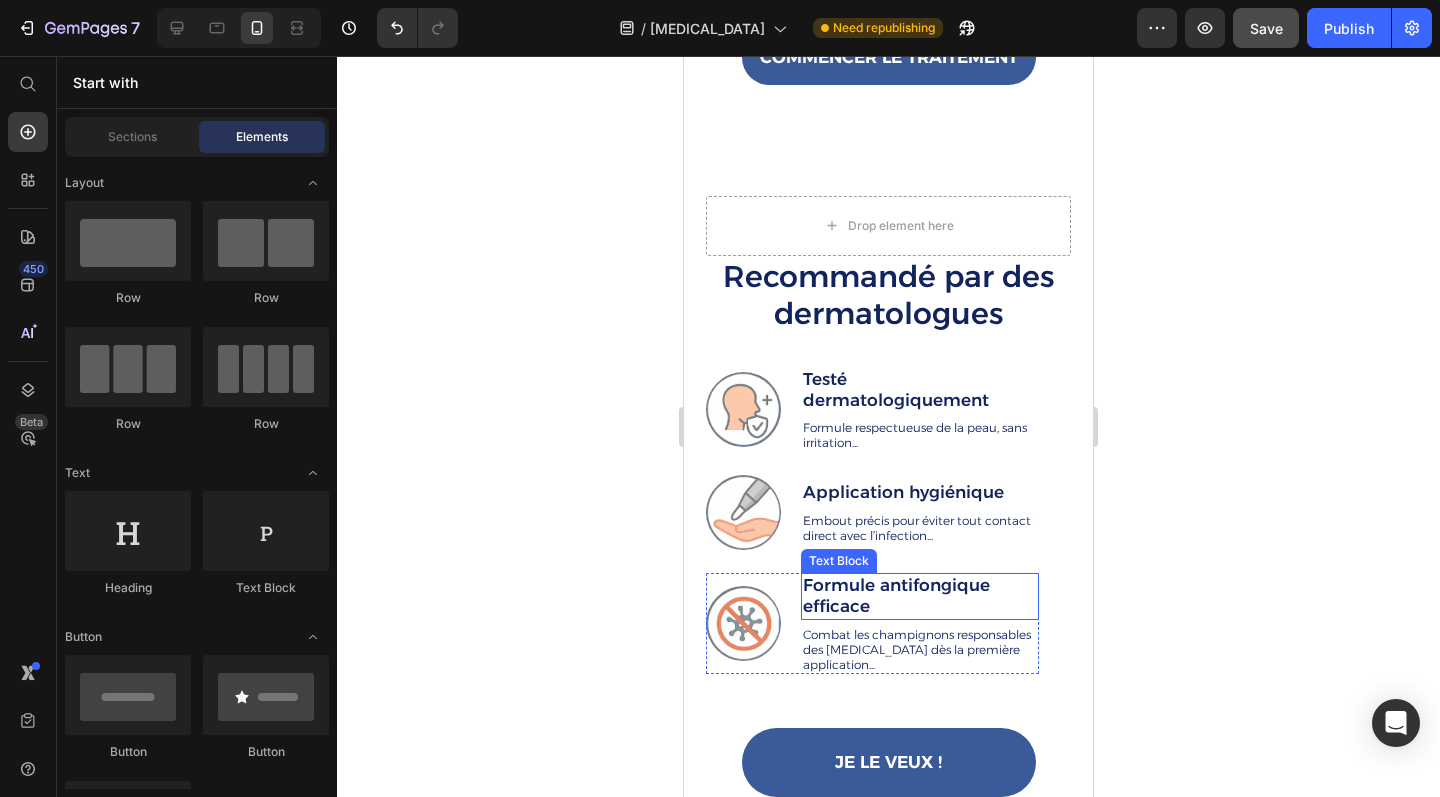 click on "Formule antifongique efficace" at bounding box center (920, 596) 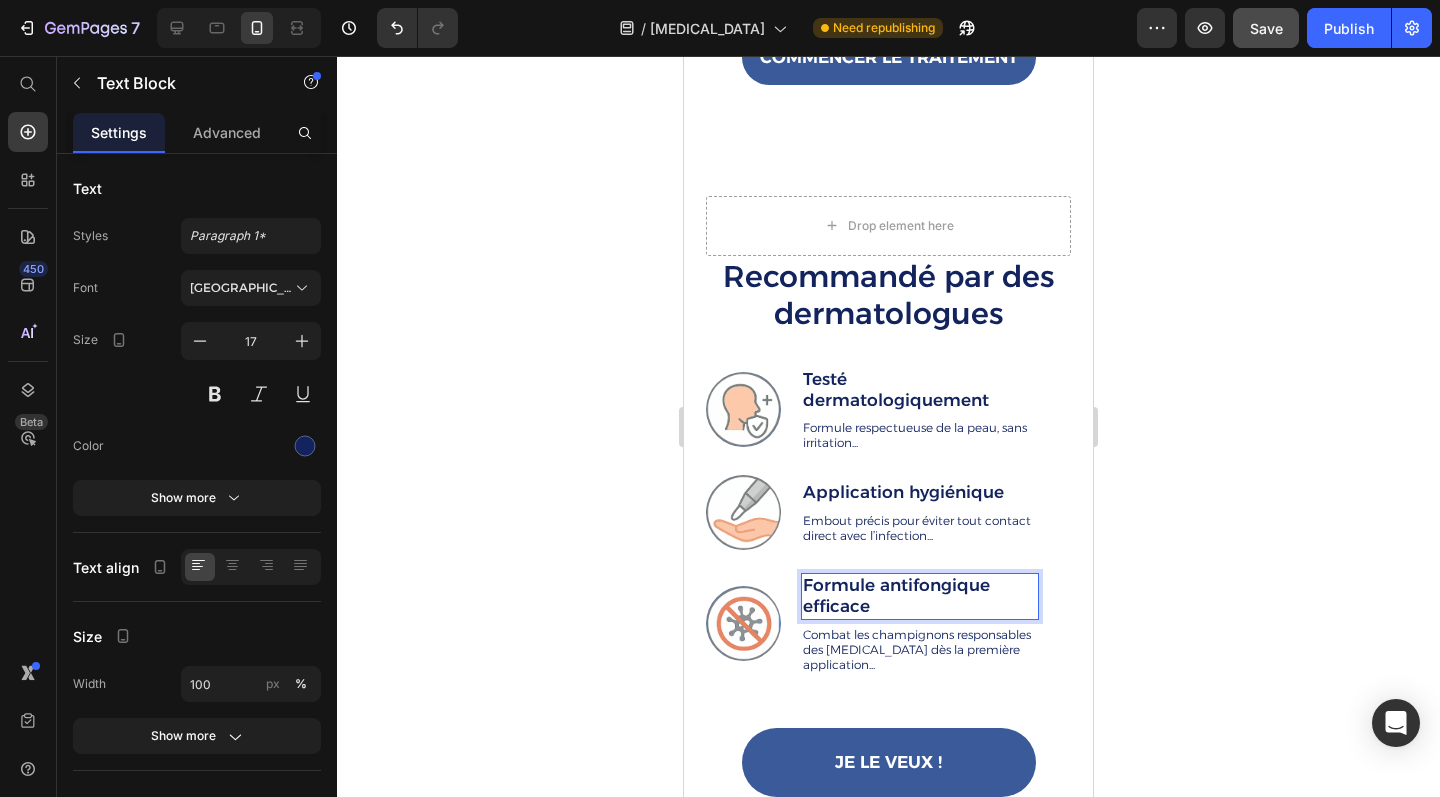 click on "Formule antifongique efficace" at bounding box center (920, 596) 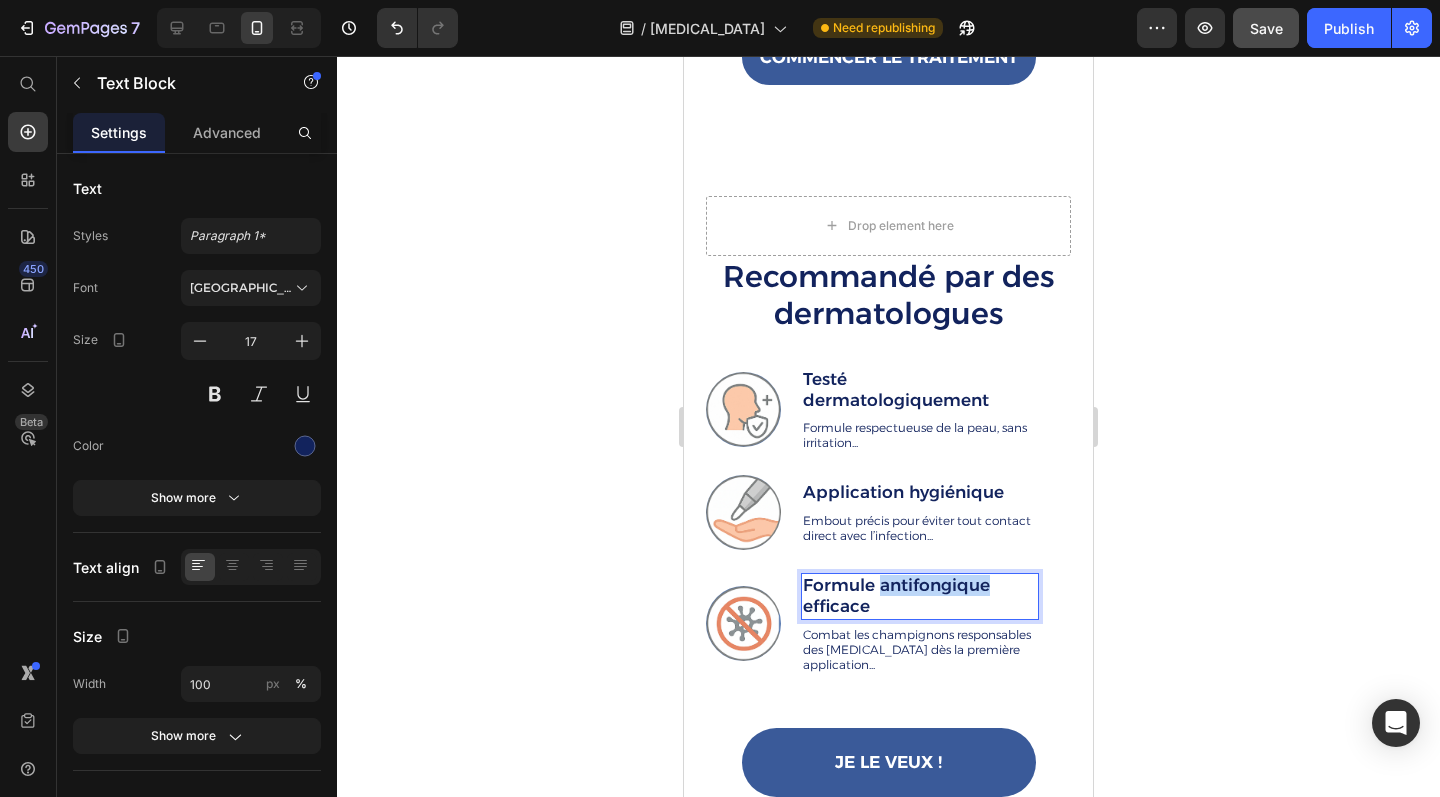 click on "Formule antifongique efficace" at bounding box center [920, 596] 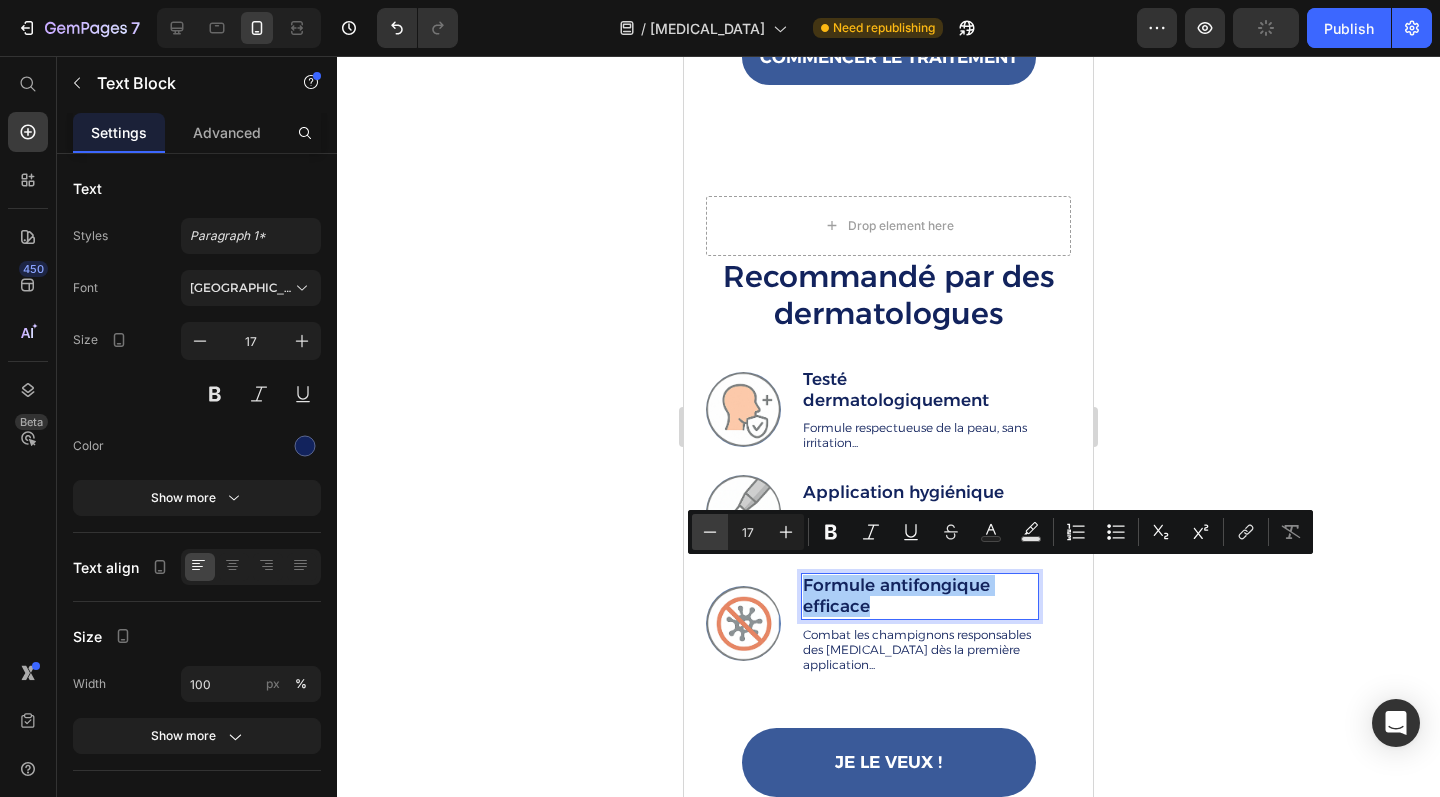 click 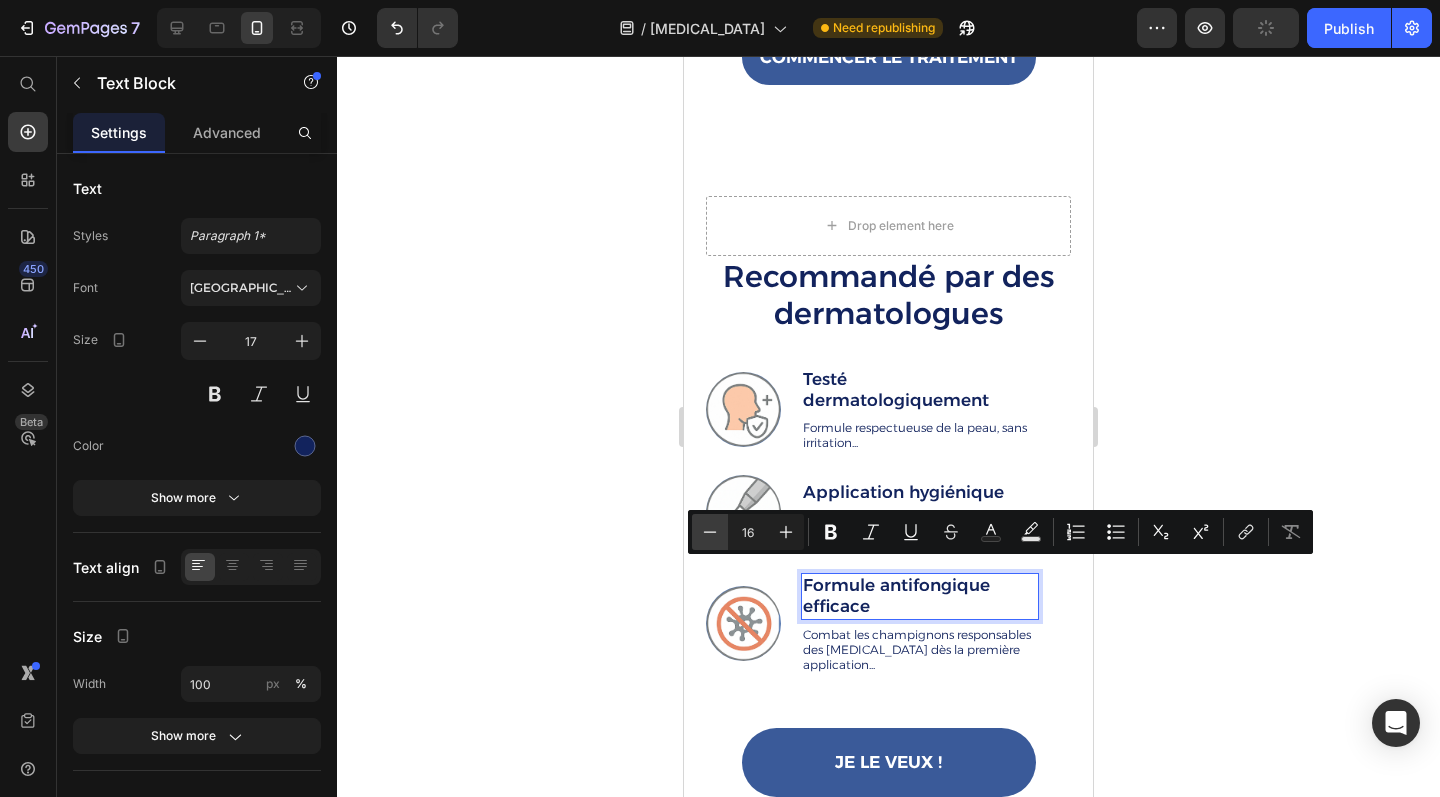 click 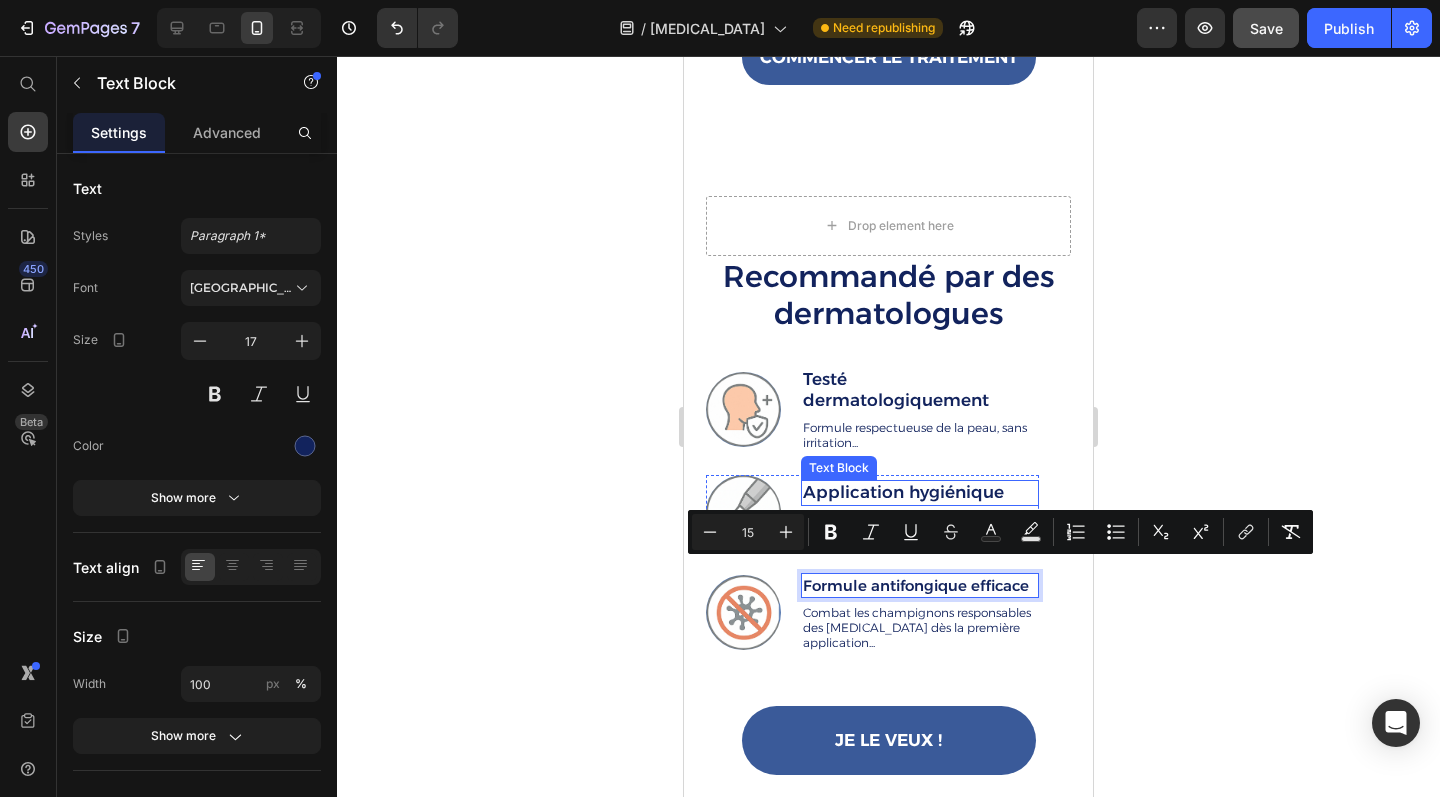 click on "Application hygiénique" at bounding box center (920, 492) 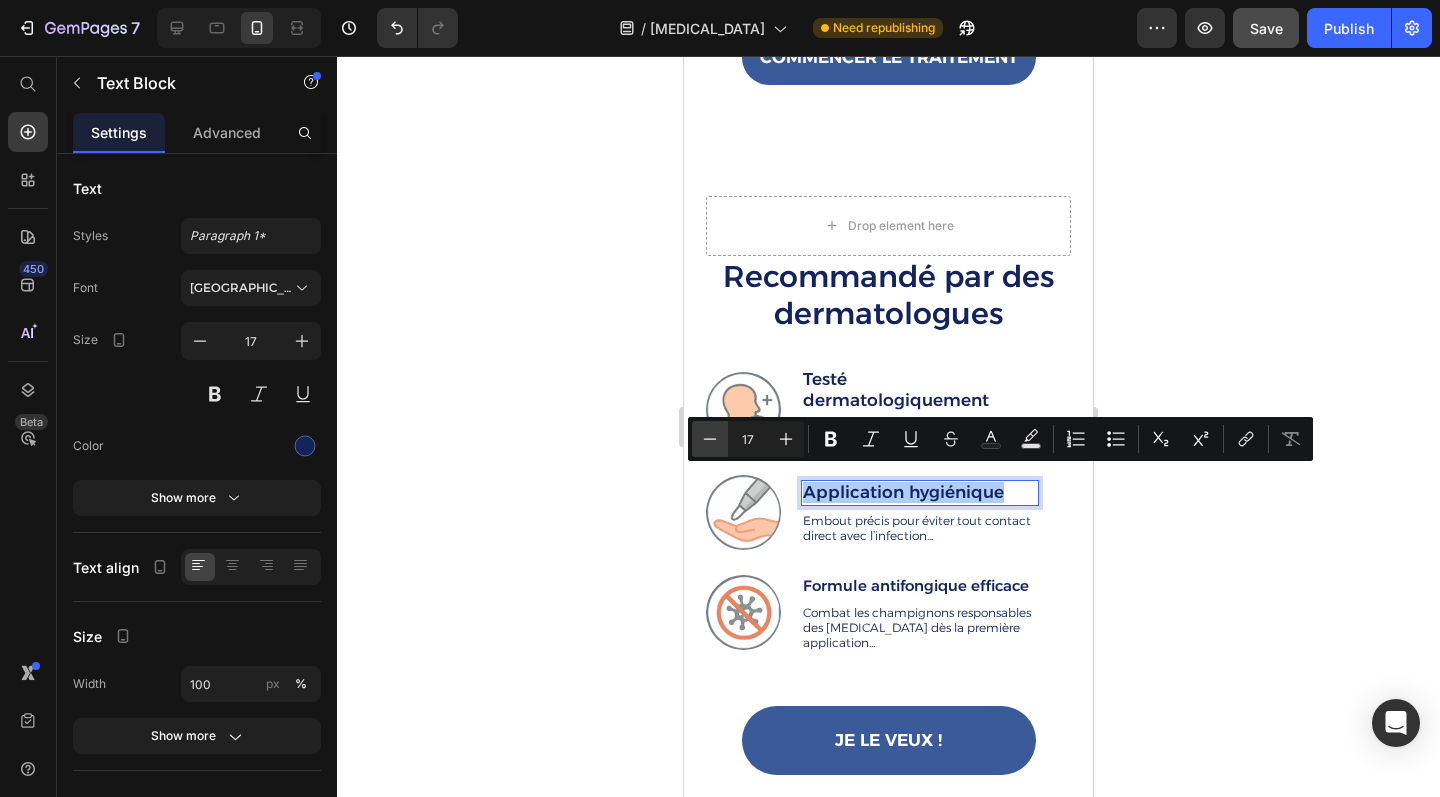 click 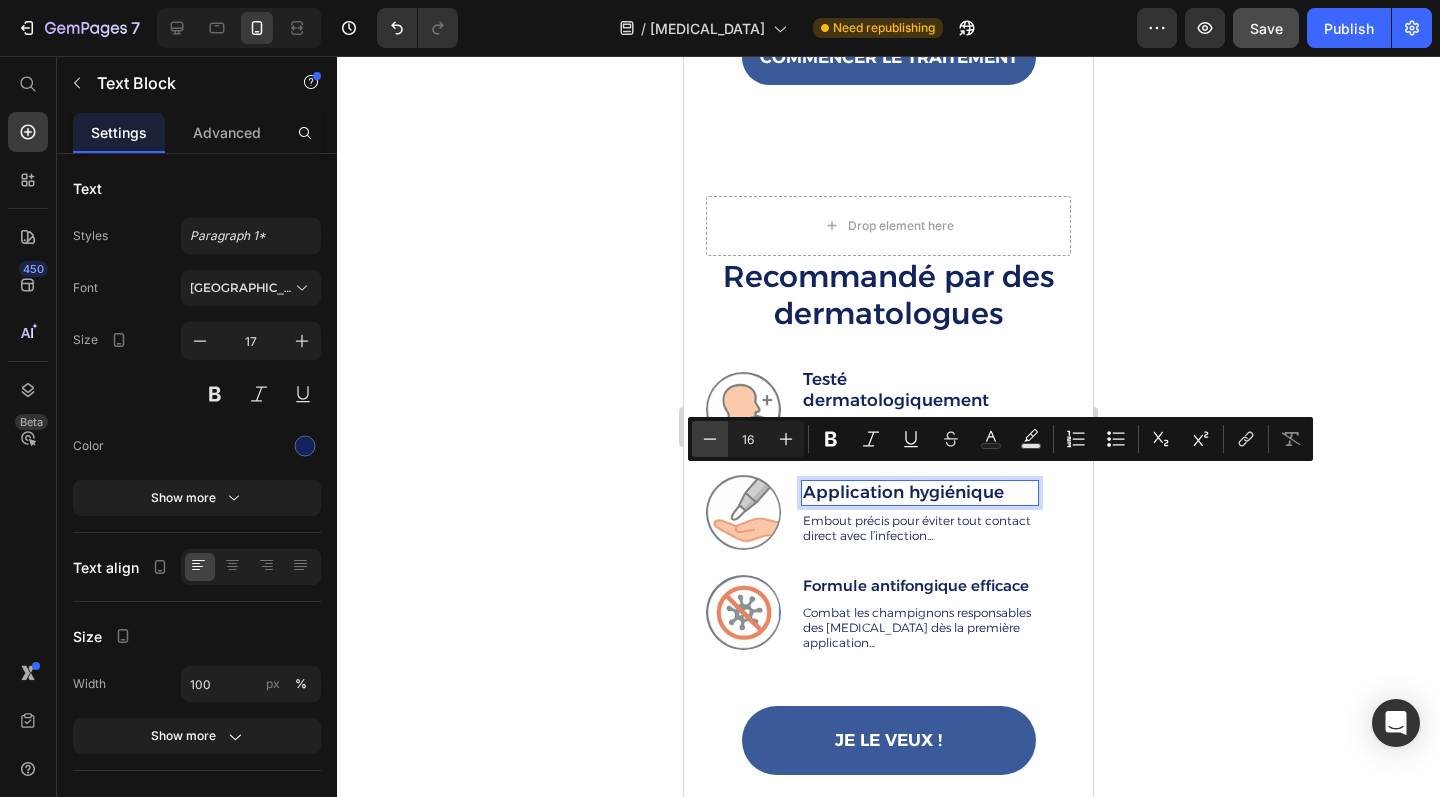 click 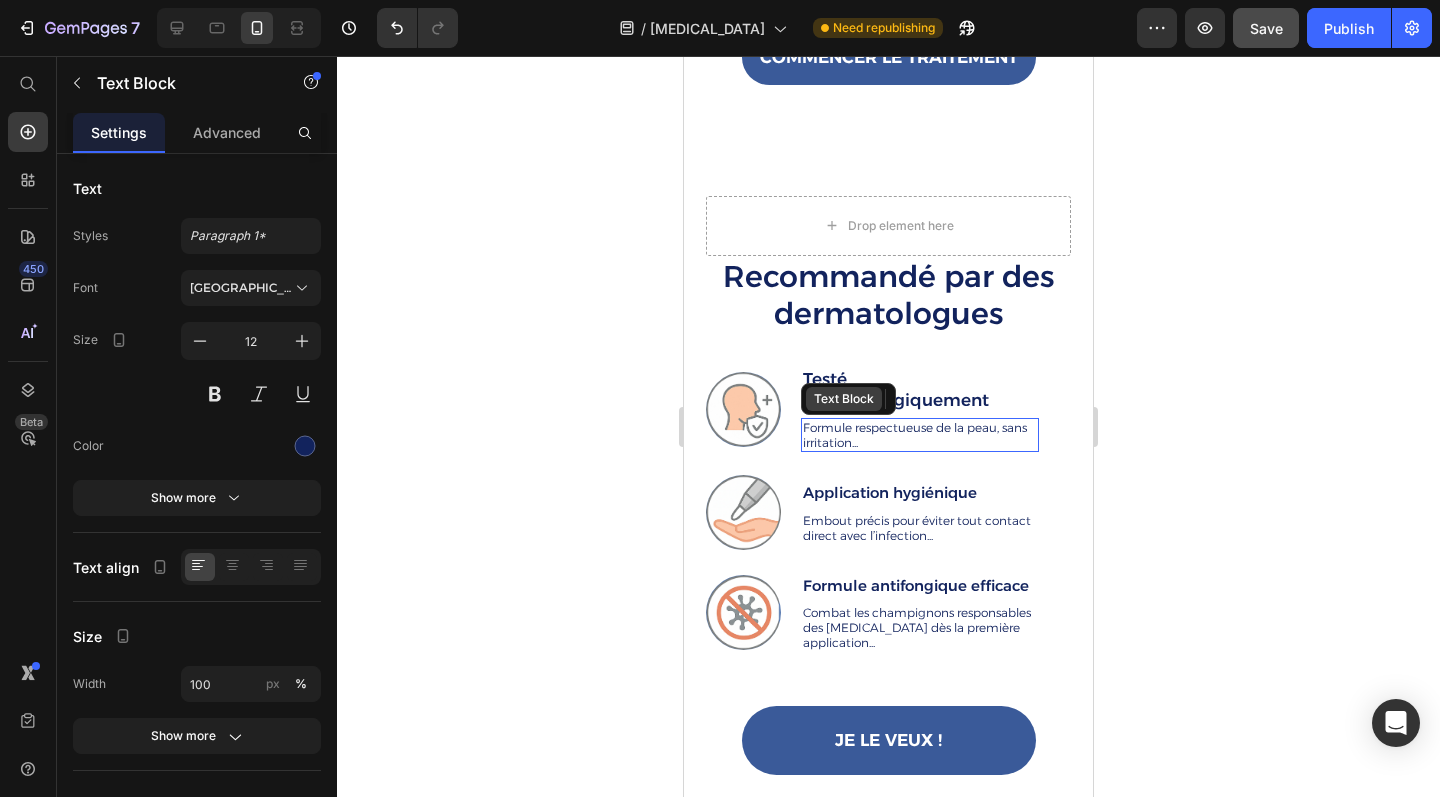 click on "Text Block" at bounding box center (844, 399) 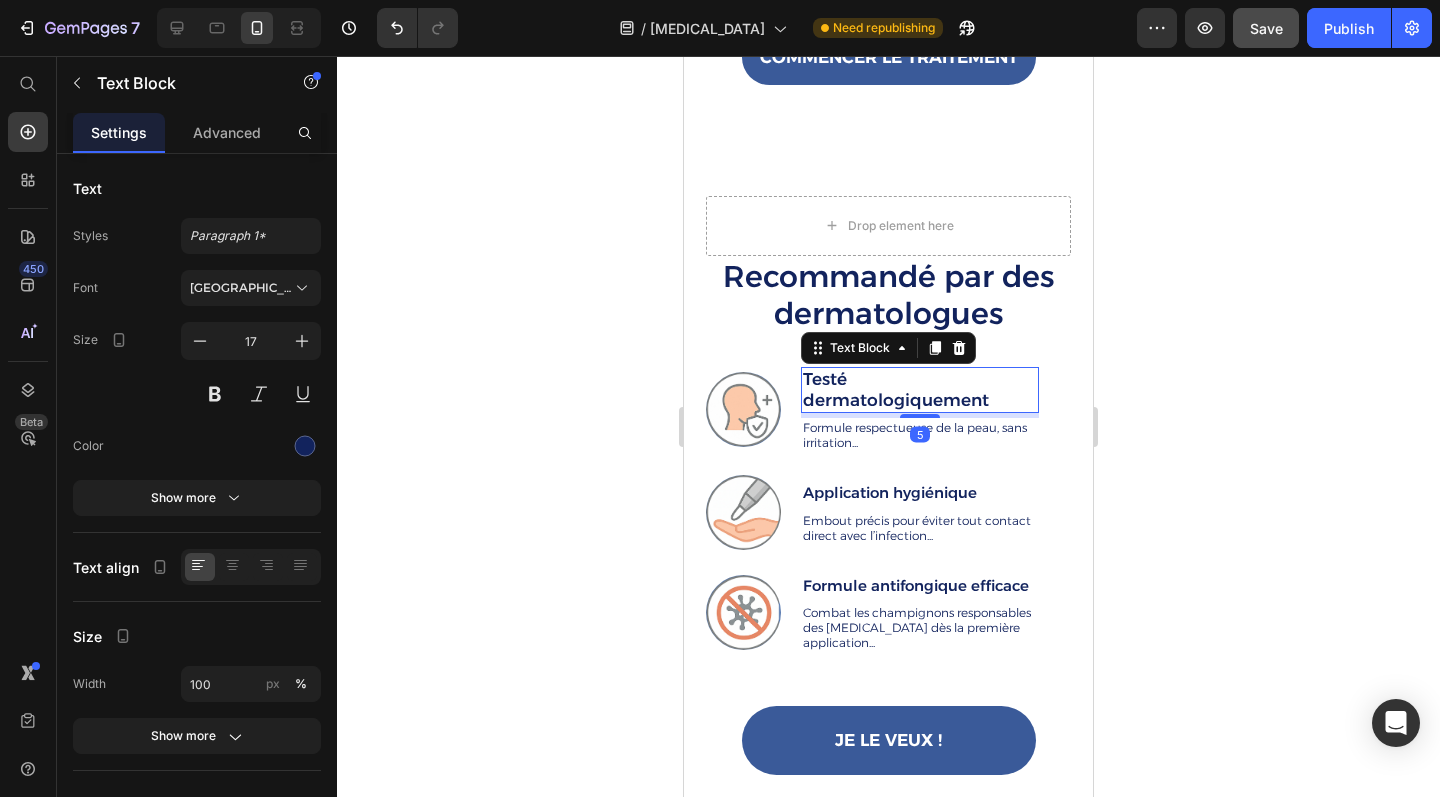 click on "Testé dermatologiquement" at bounding box center (920, 390) 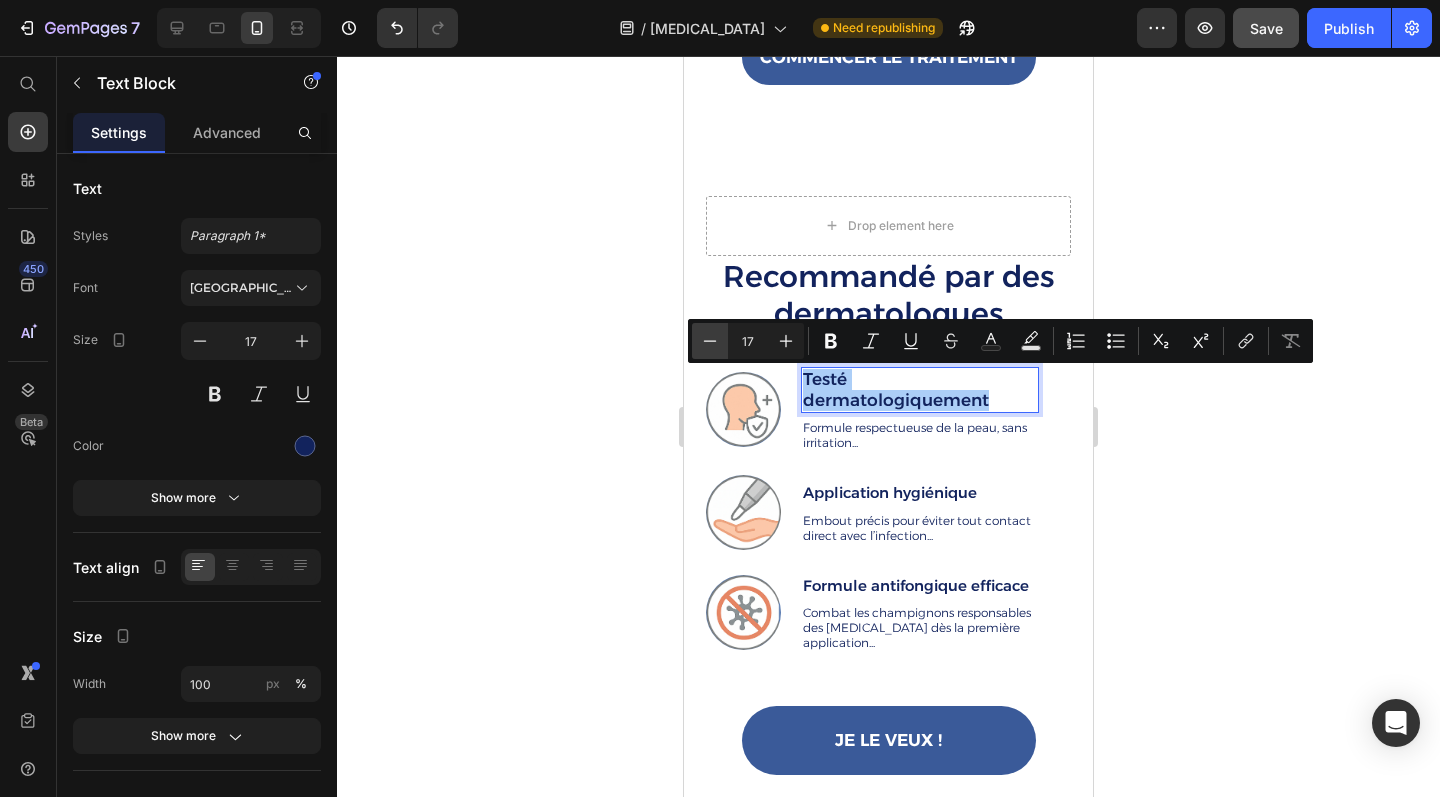 click 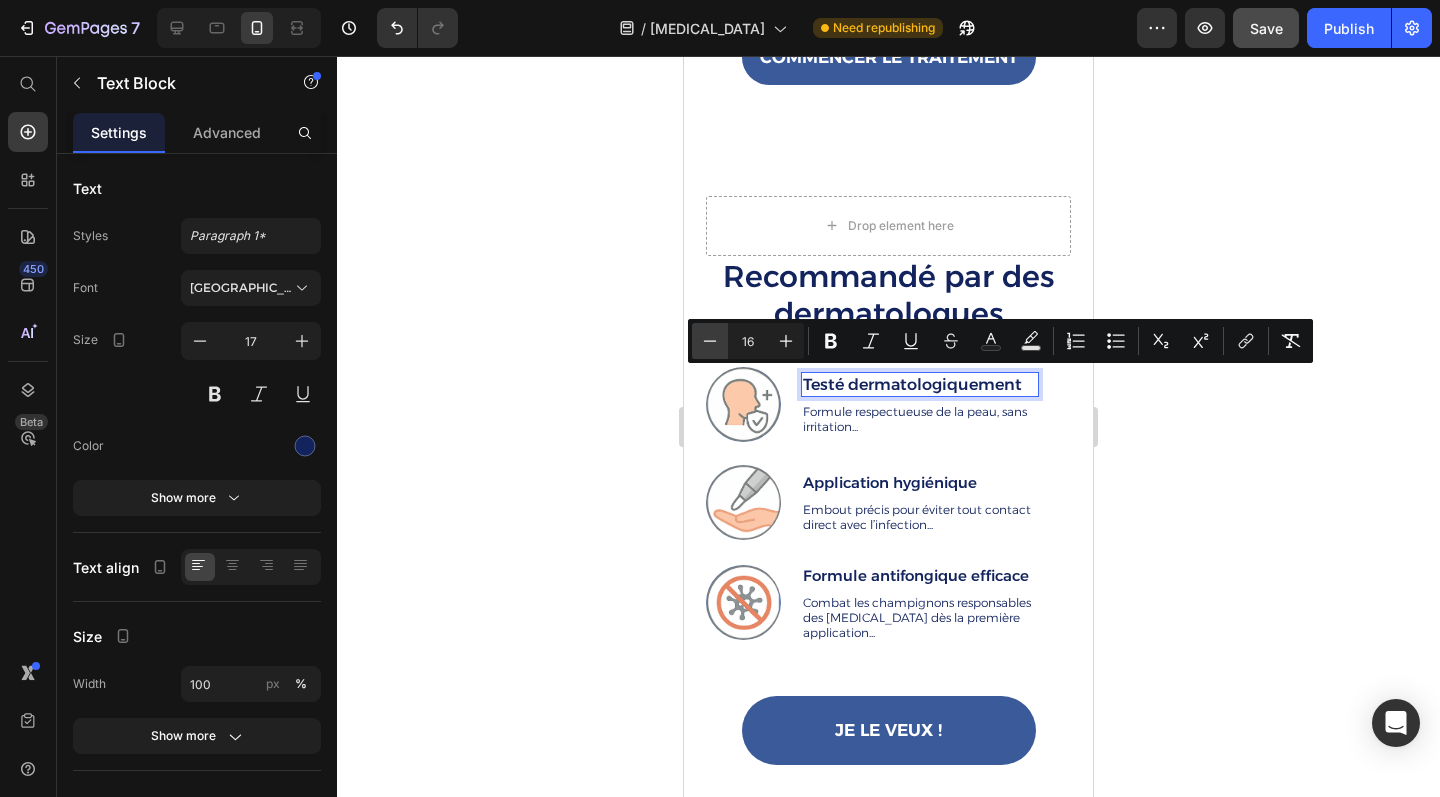 click 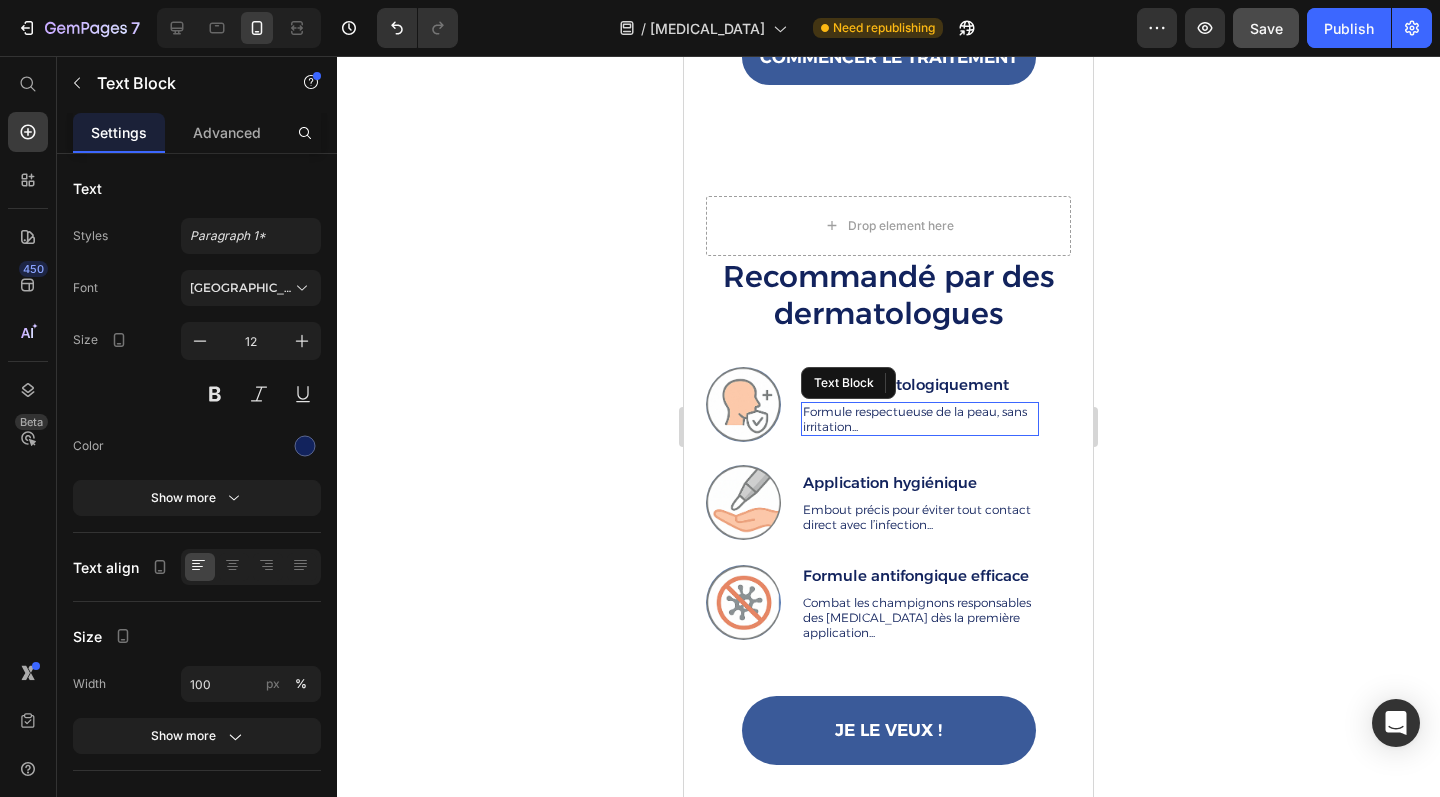 click on "Formule respectueuse de la peau, sans irritation..." at bounding box center (920, 419) 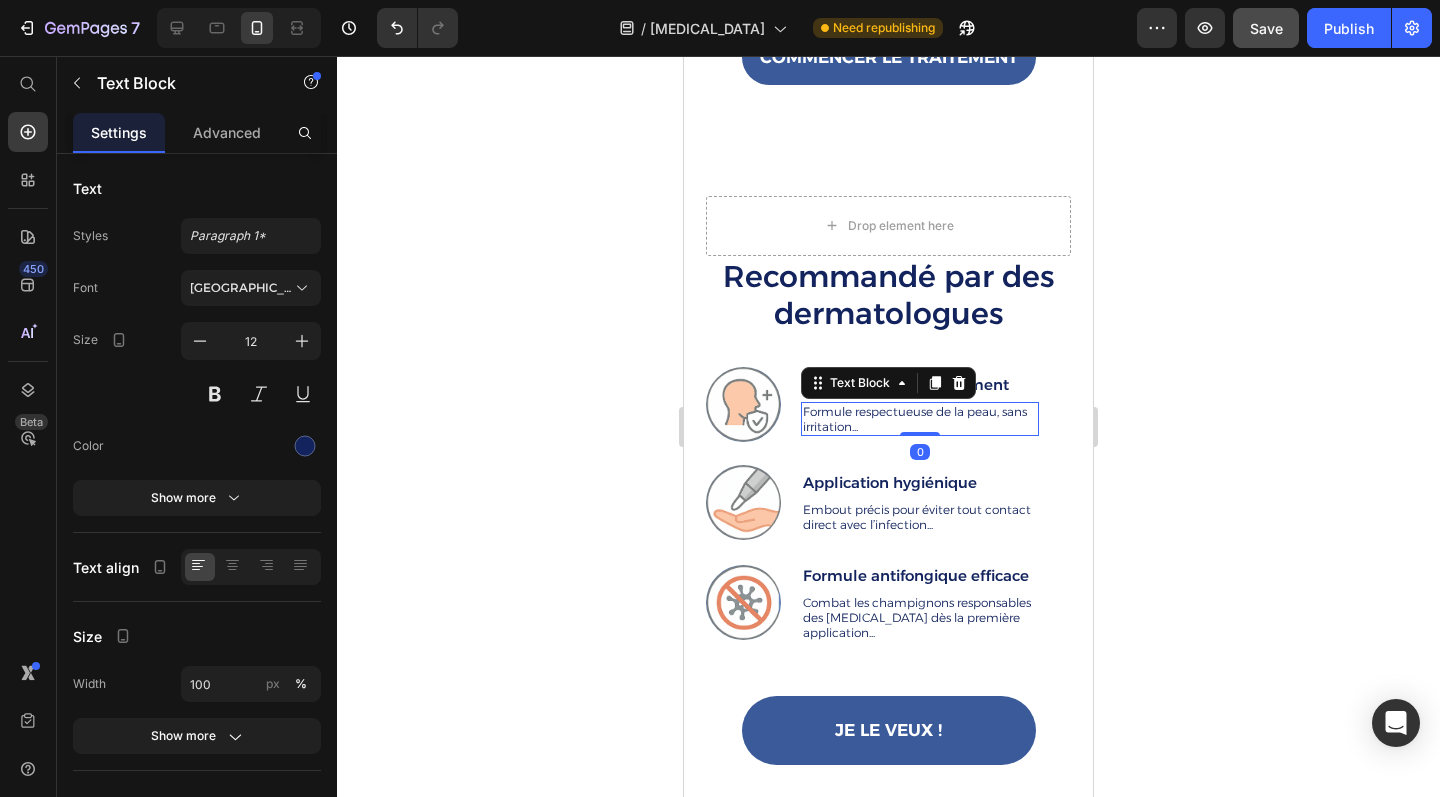 click 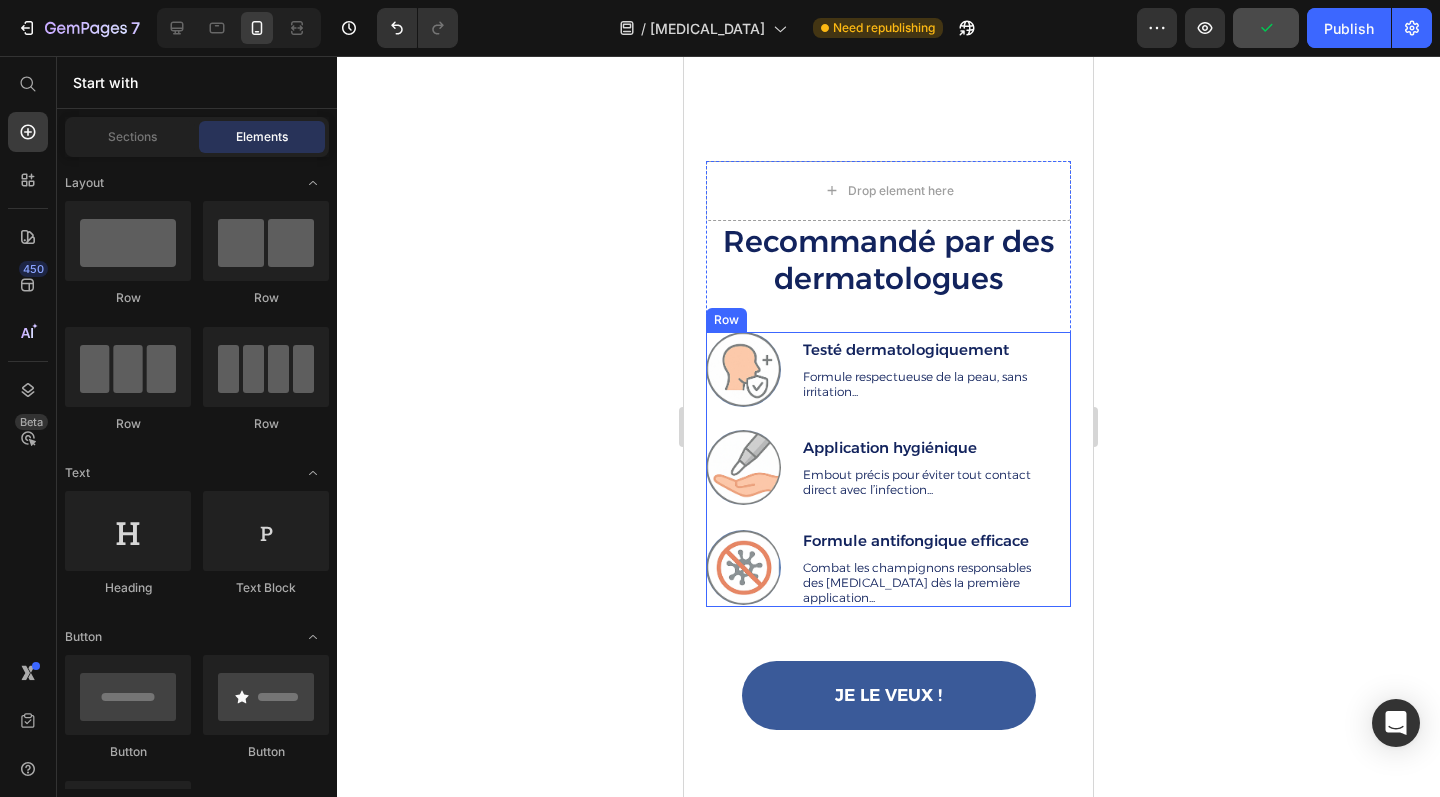 scroll, scrollTop: 2168, scrollLeft: 0, axis: vertical 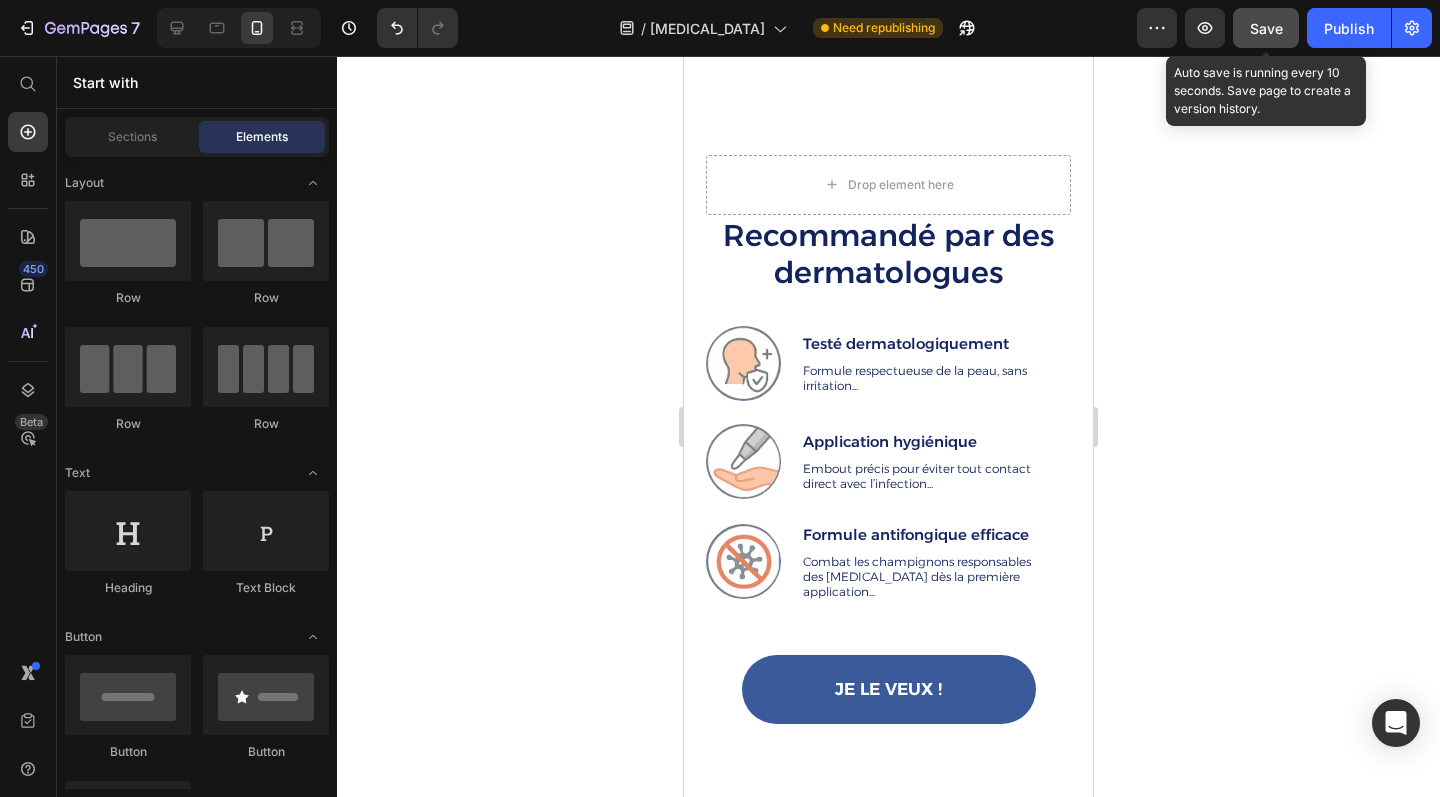 click on "Save" at bounding box center (1266, 28) 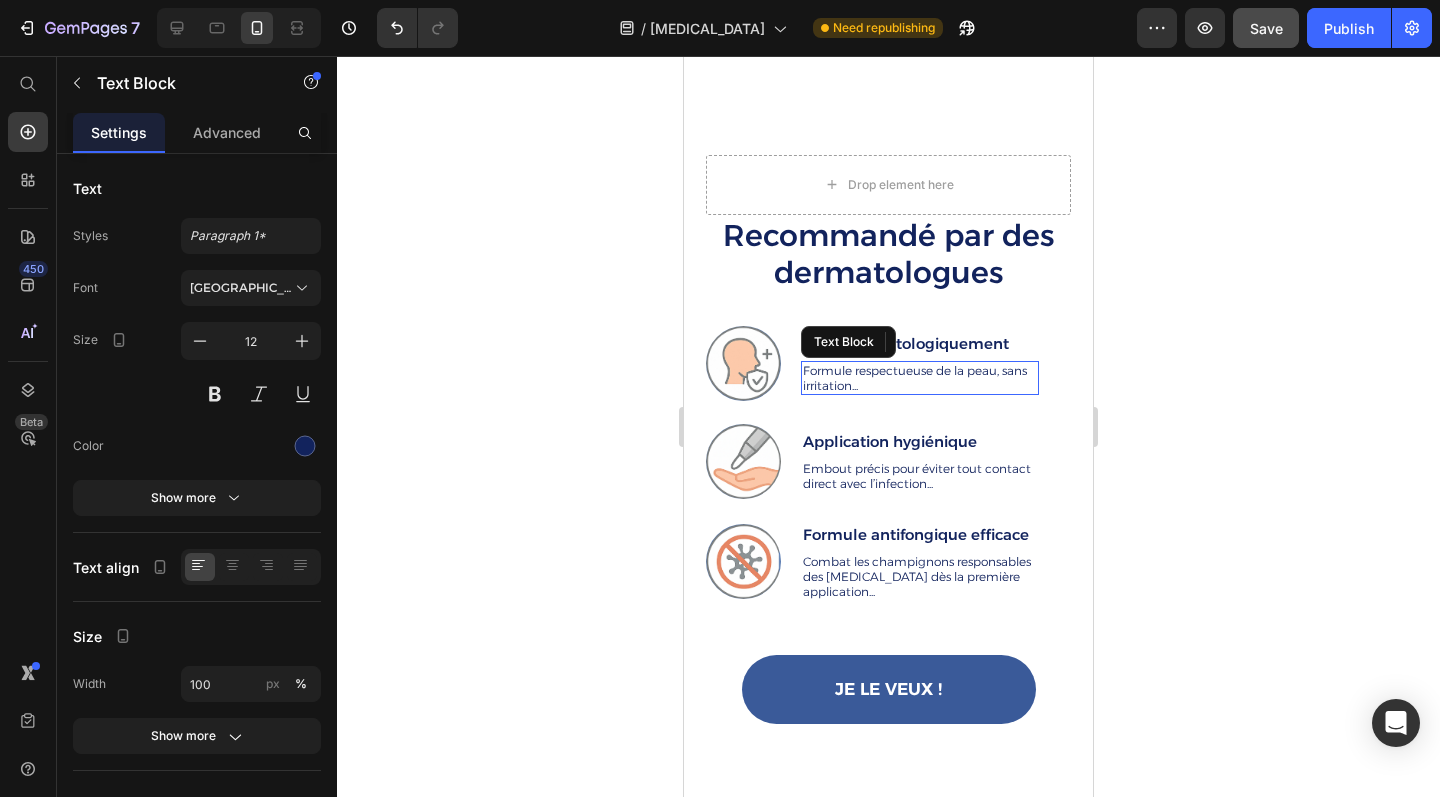 click on "Formule respectueuse de la peau, sans irritation..." at bounding box center [920, 378] 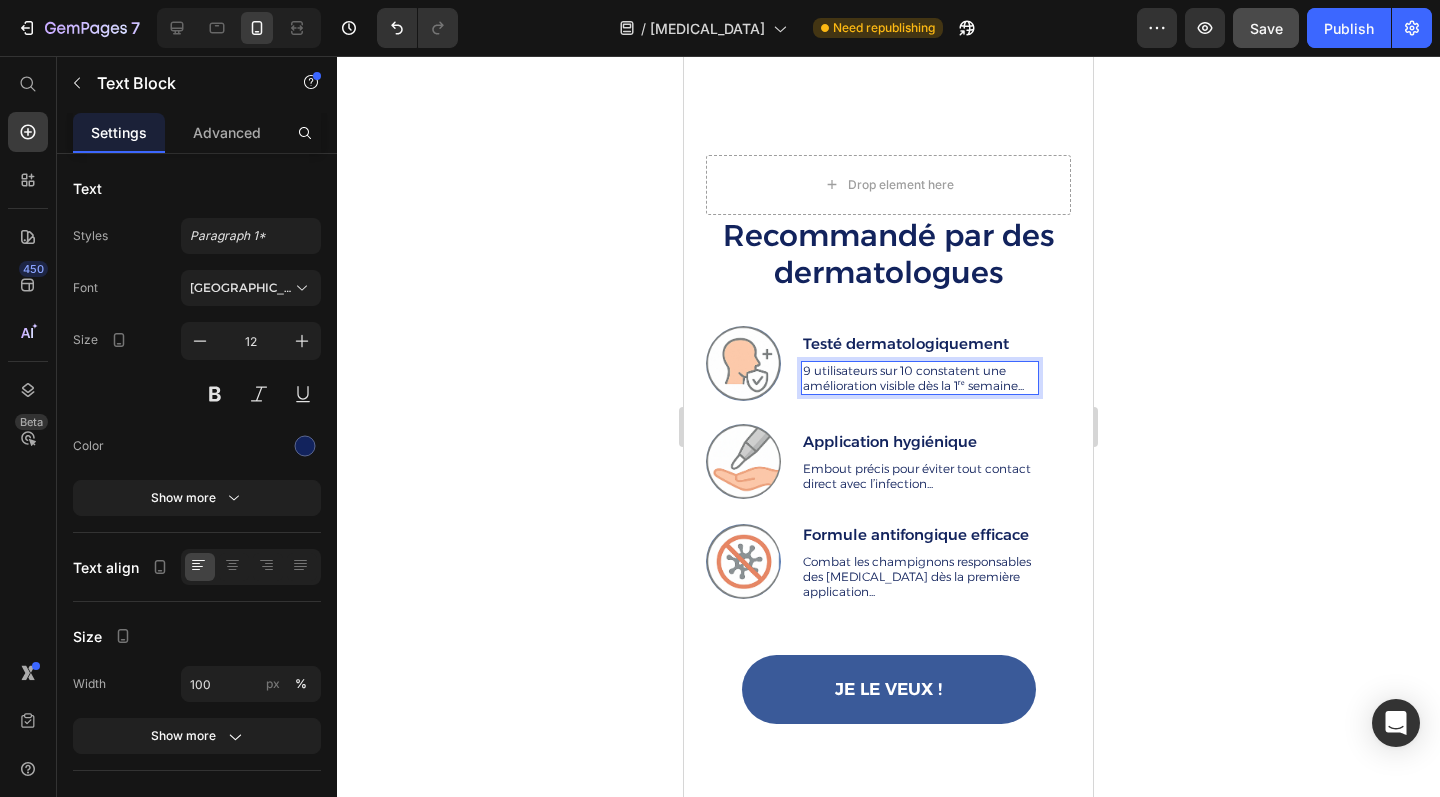 click 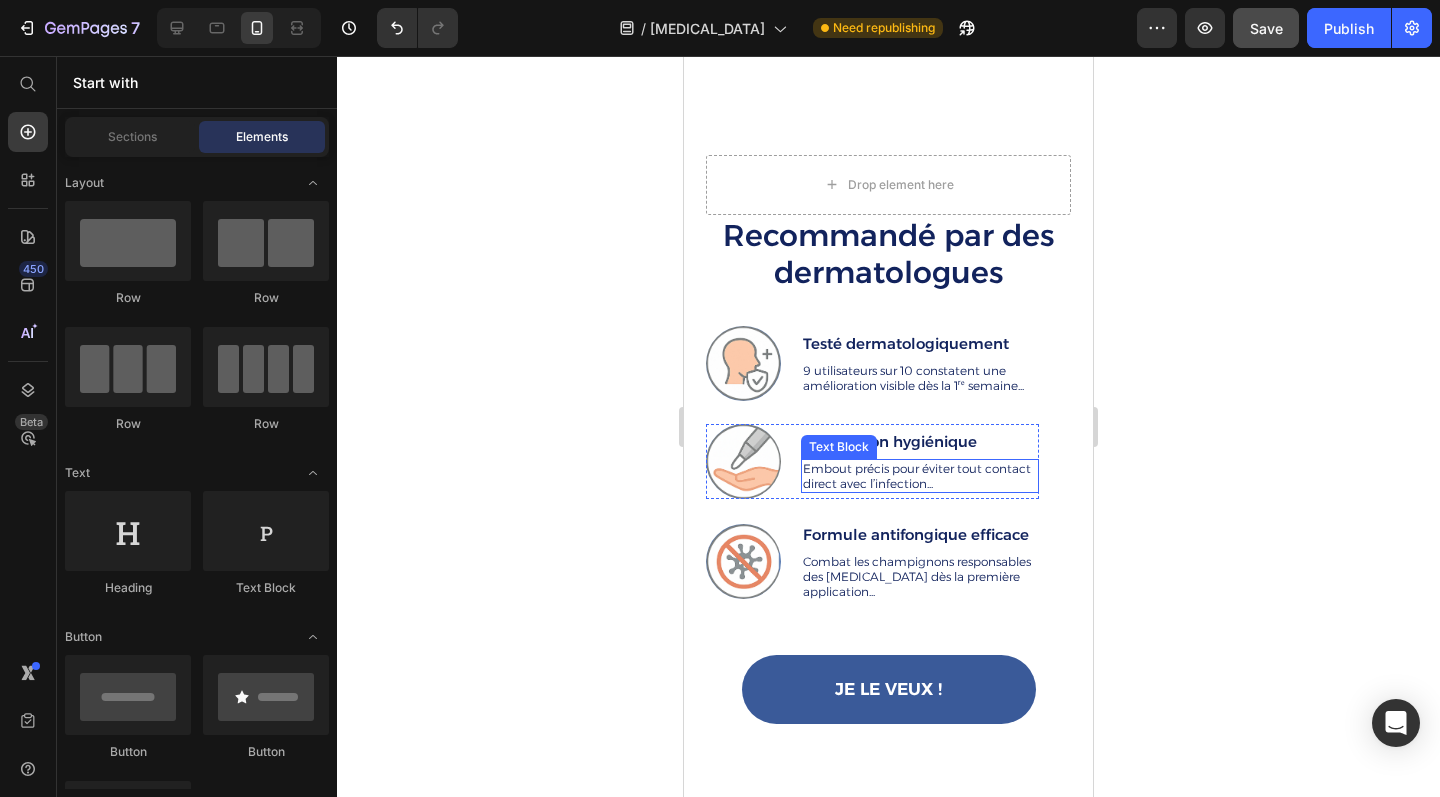 click on "Embout précis pour éviter tout contact direct avec l’infection..." at bounding box center [920, 476] 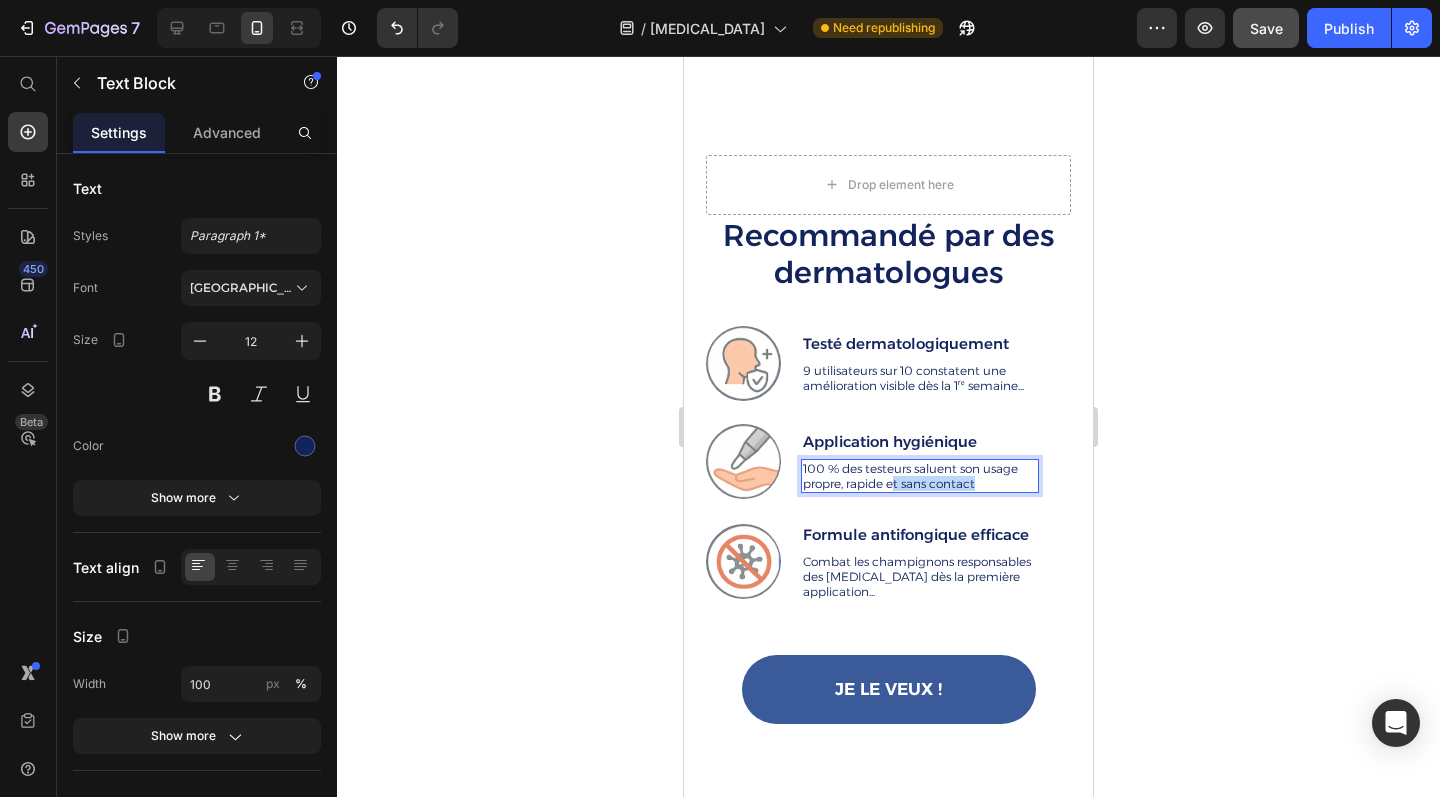 drag, startPoint x: 993, startPoint y: 476, endPoint x: 894, endPoint y: 480, distance: 99.08077 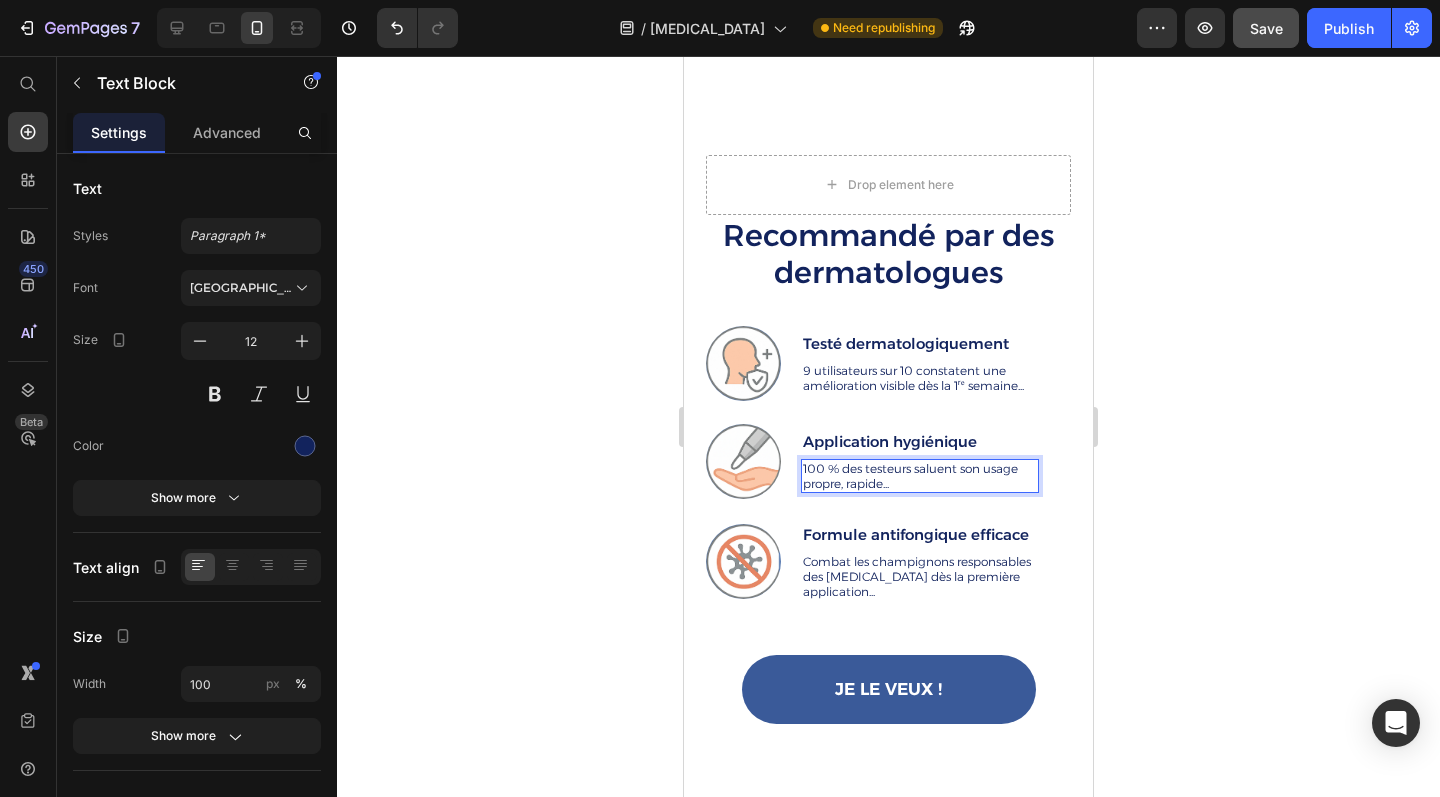 click on "100 % des testeurs saluent son usage propre, rapide..." at bounding box center [920, 476] 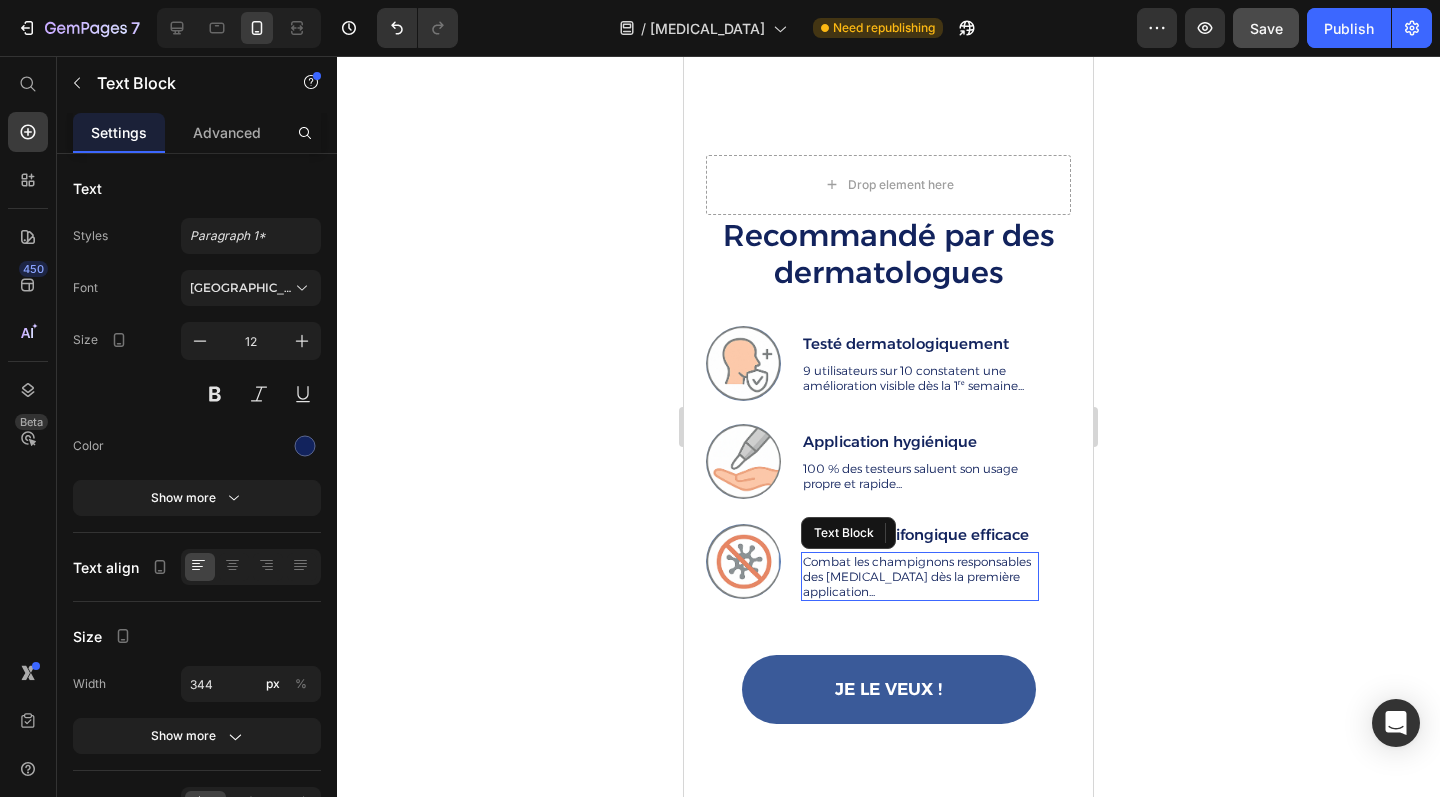 click on "Combat les champignons responsables des mycoses dès la première application..." at bounding box center (920, 576) 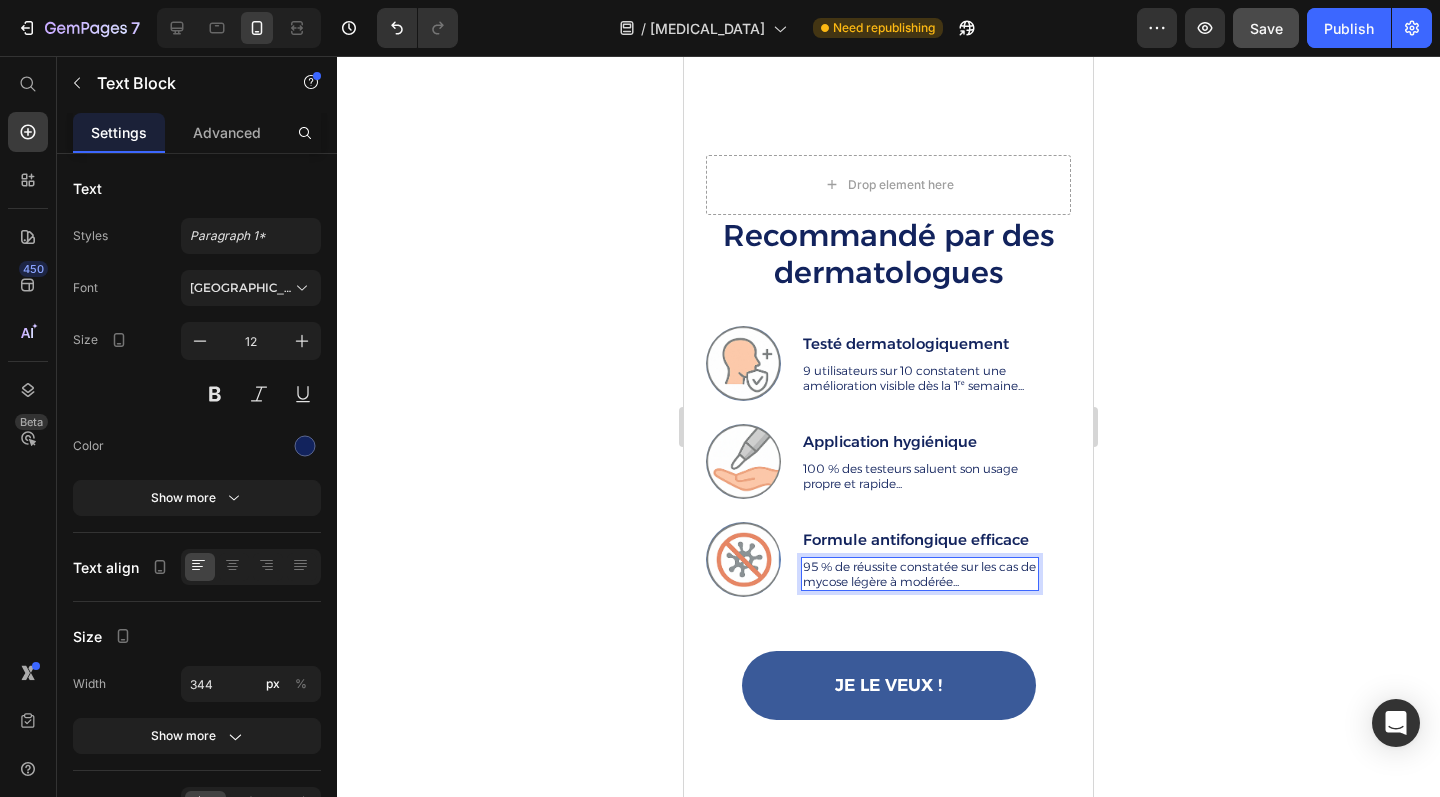 click on "95 % de réussite constatée sur les cas de mycose légère à modérée..." at bounding box center (920, 574) 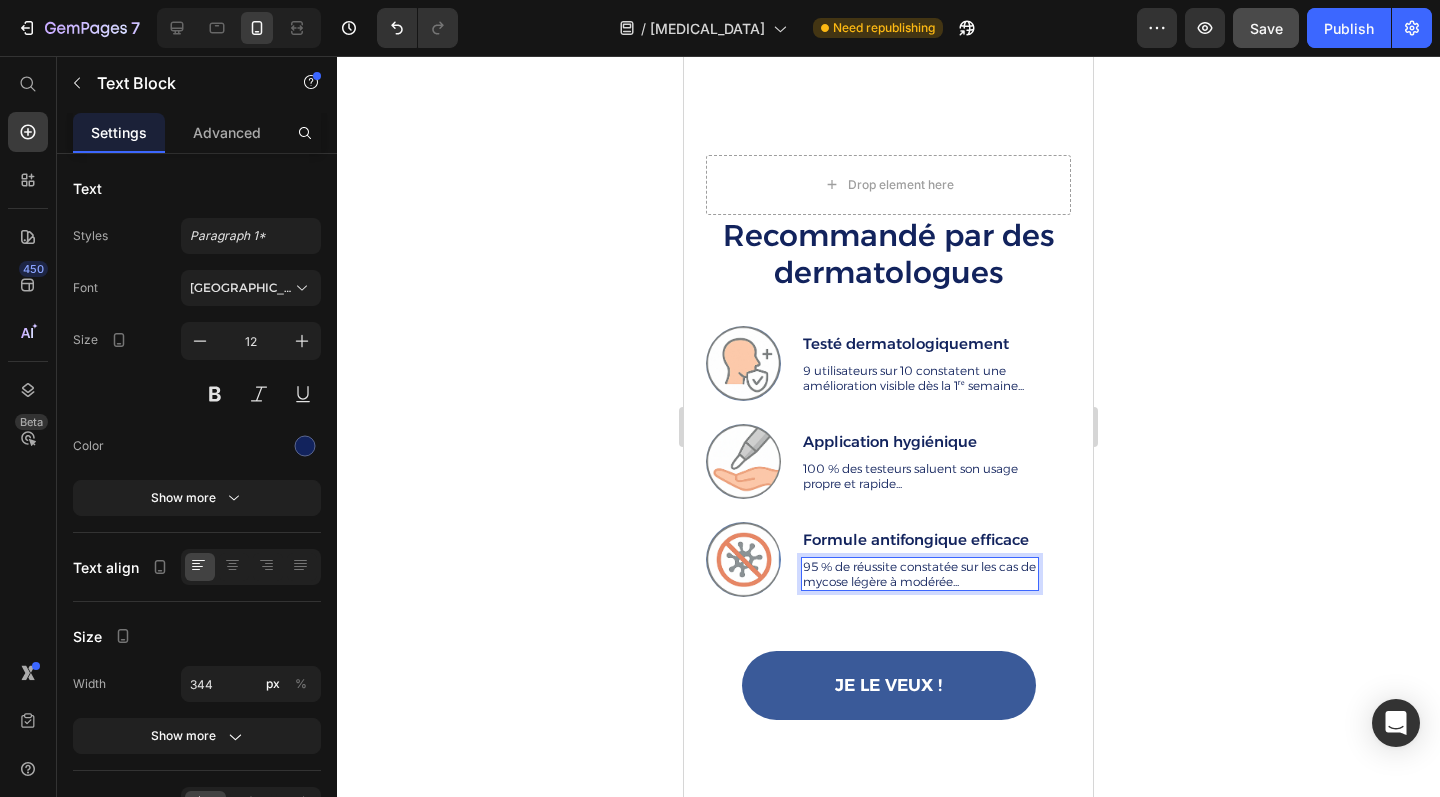 click 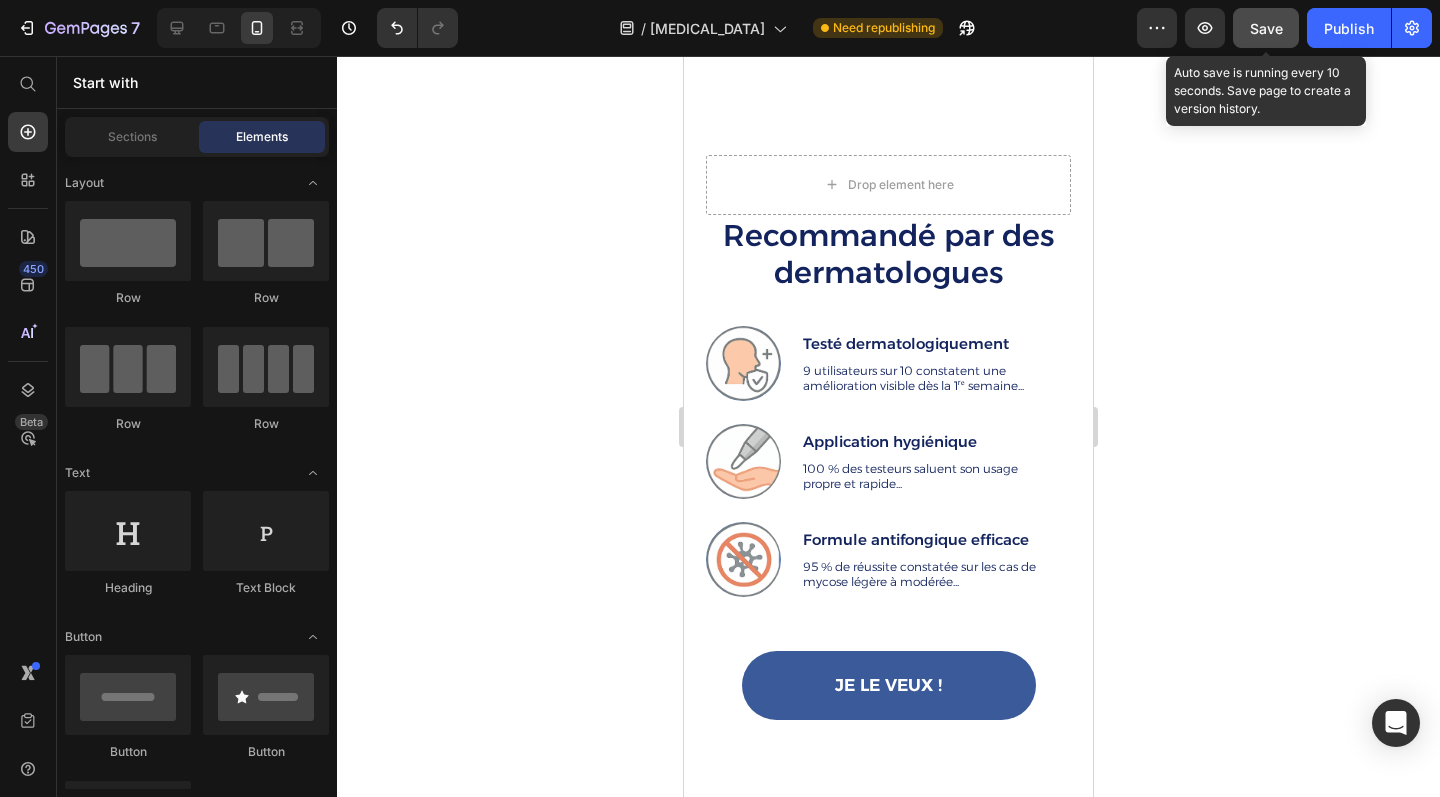 click on "Save" at bounding box center (1266, 28) 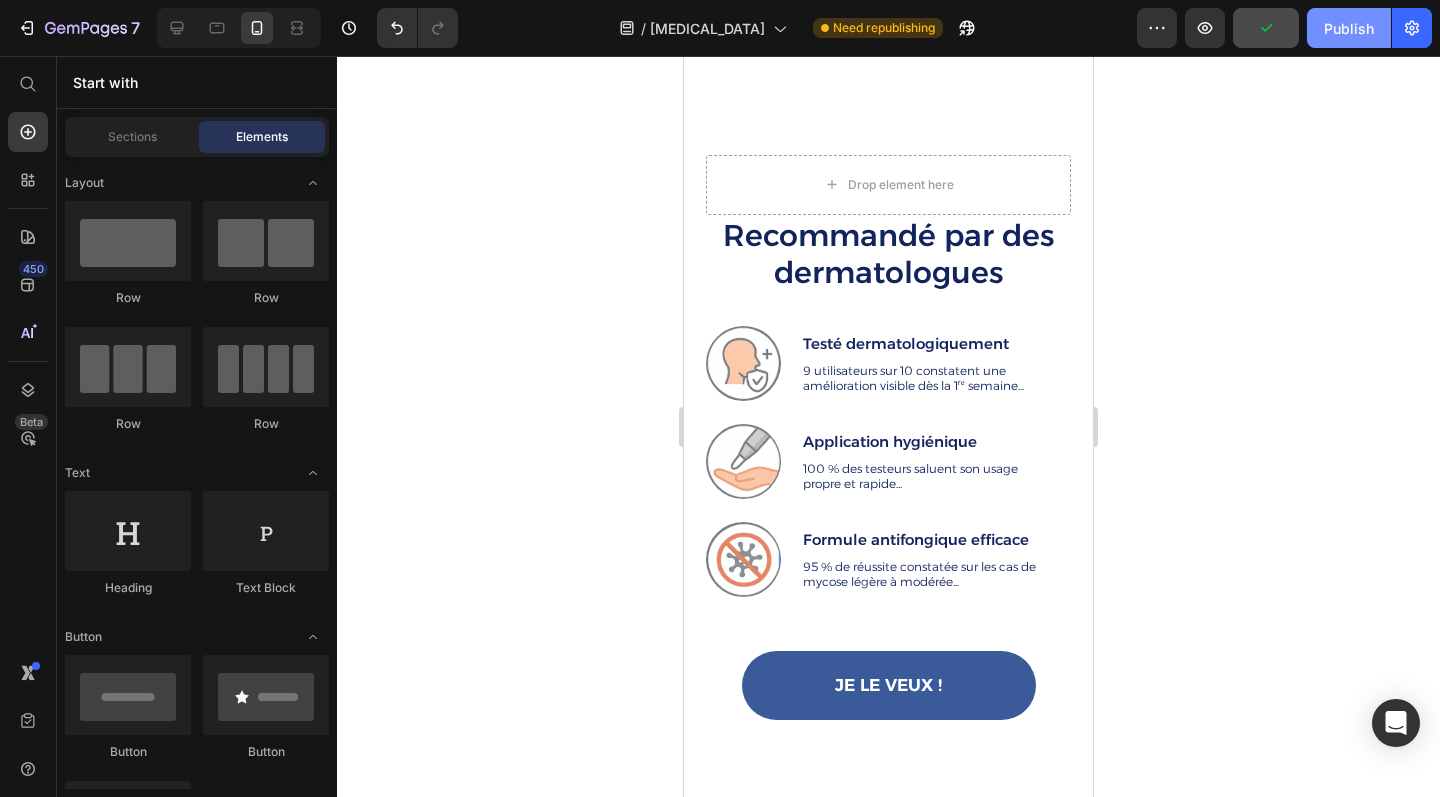 click on "Publish" at bounding box center [1349, 28] 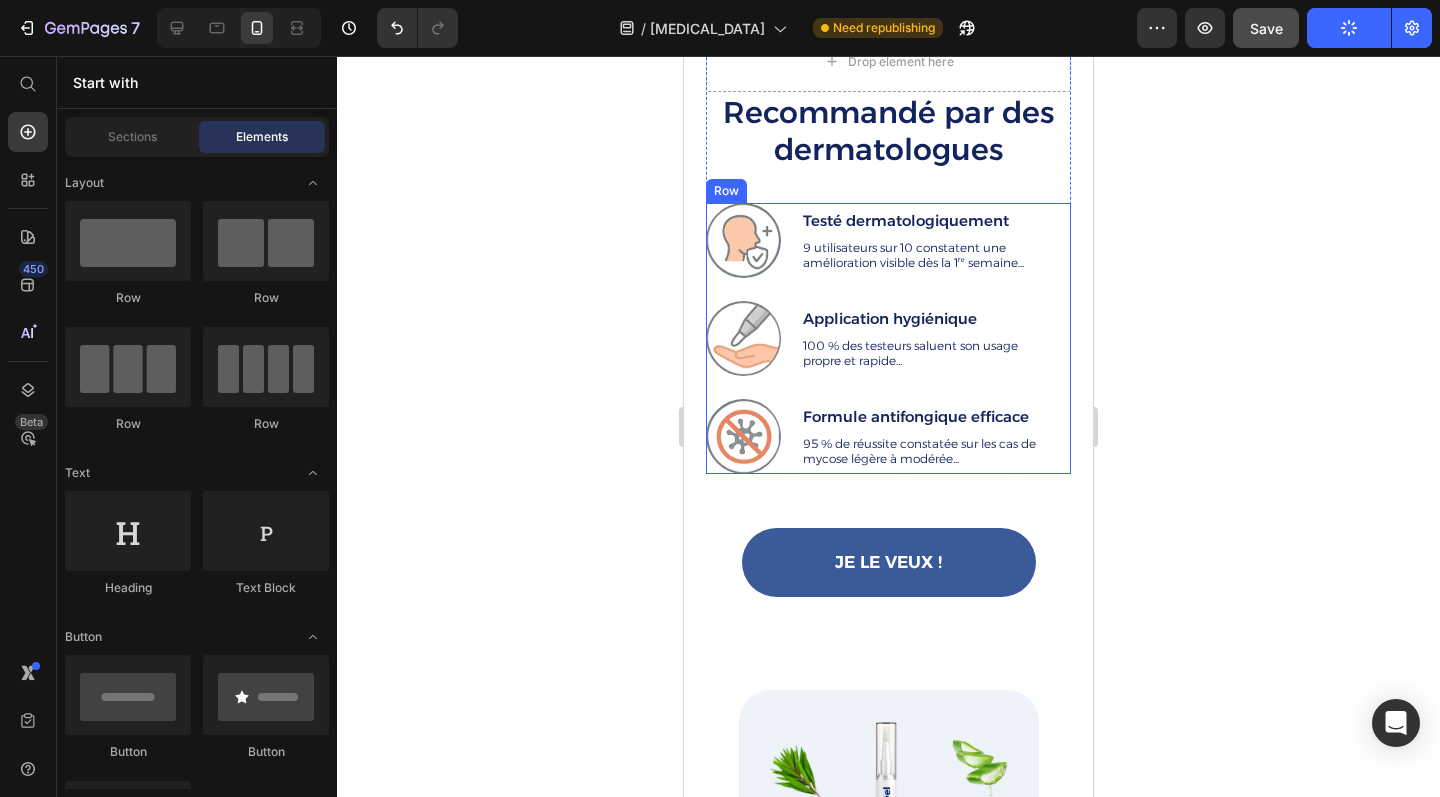 scroll, scrollTop: 2295, scrollLeft: 0, axis: vertical 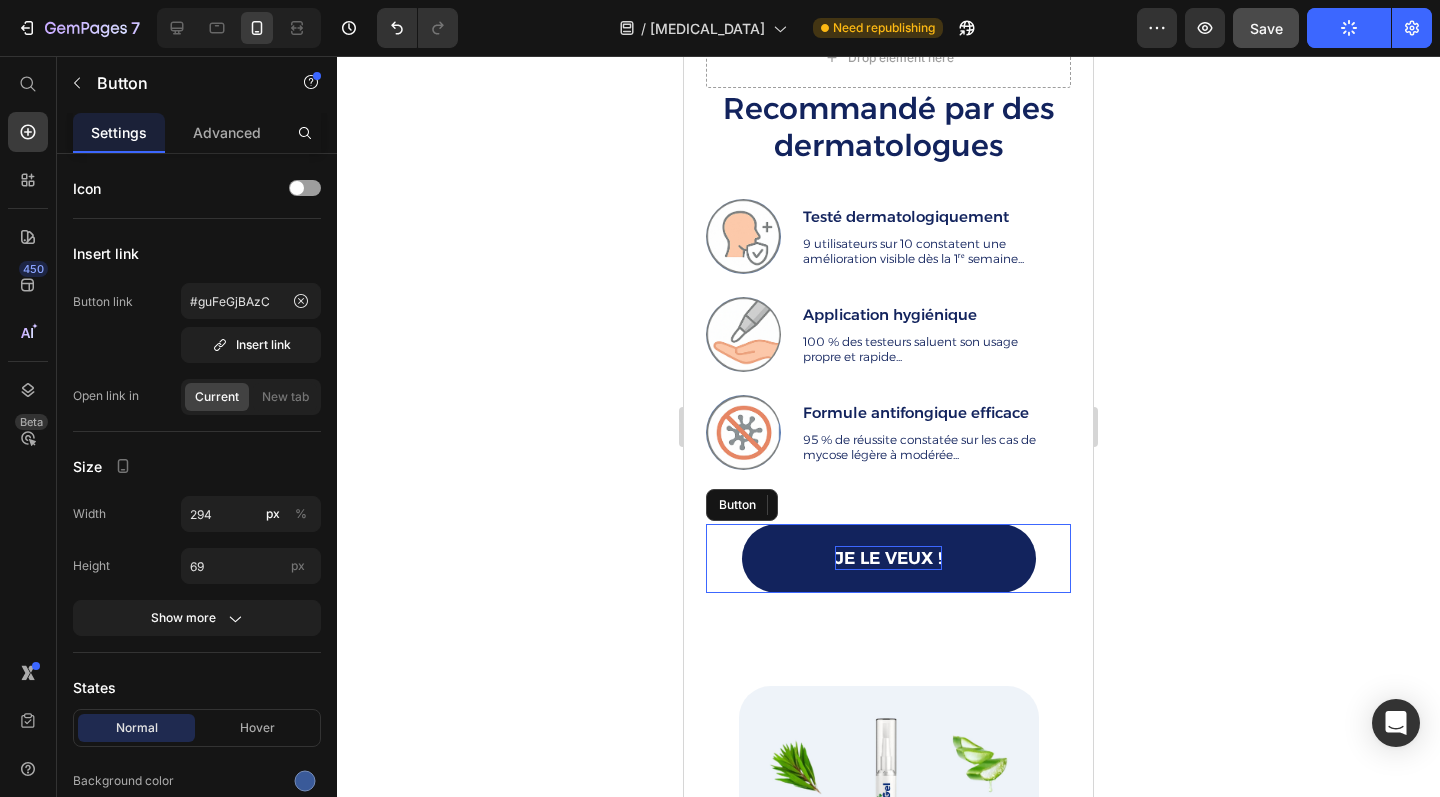 click on "Je le veux !" at bounding box center (888, 558) 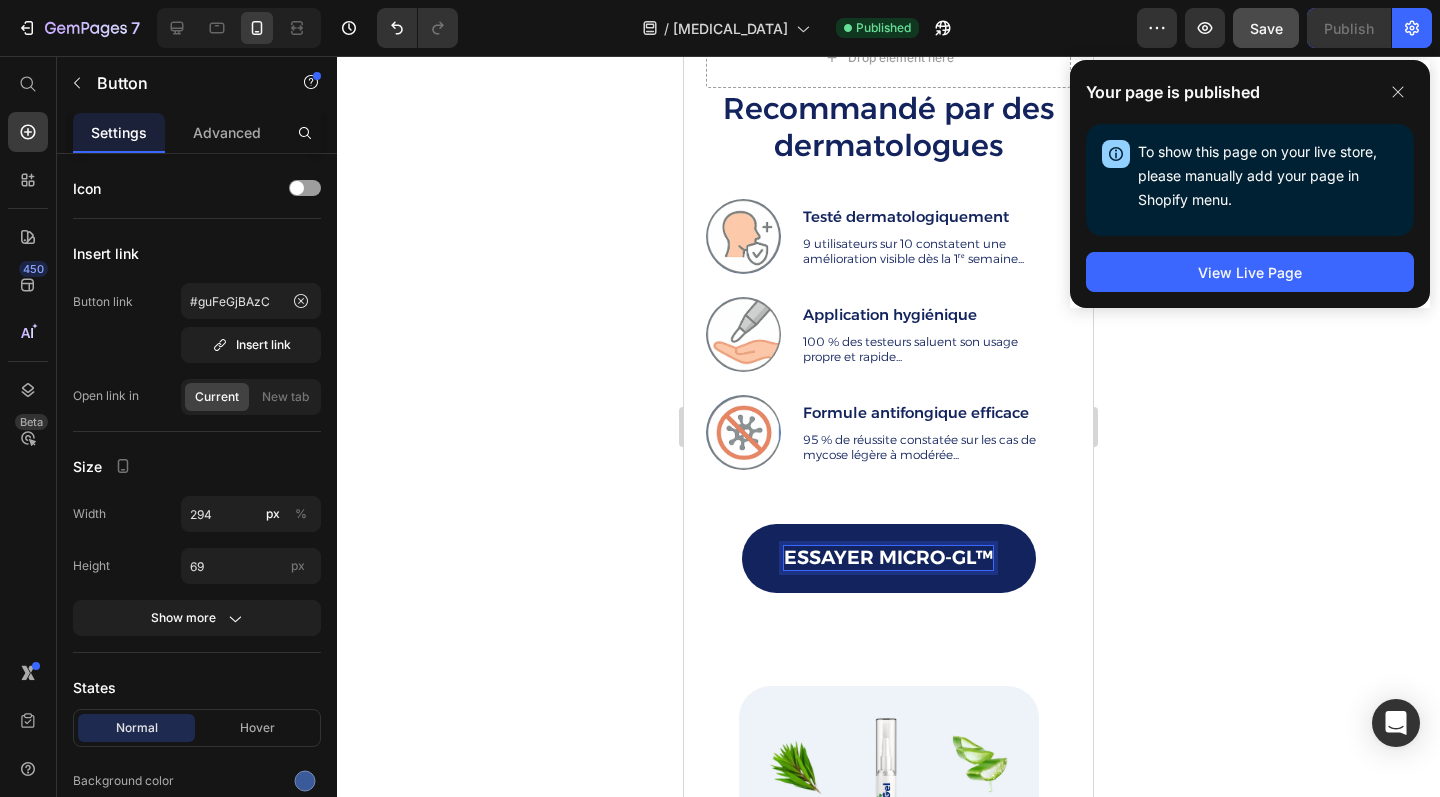 click on "Essayer Micro-GL™" at bounding box center [888, 558] 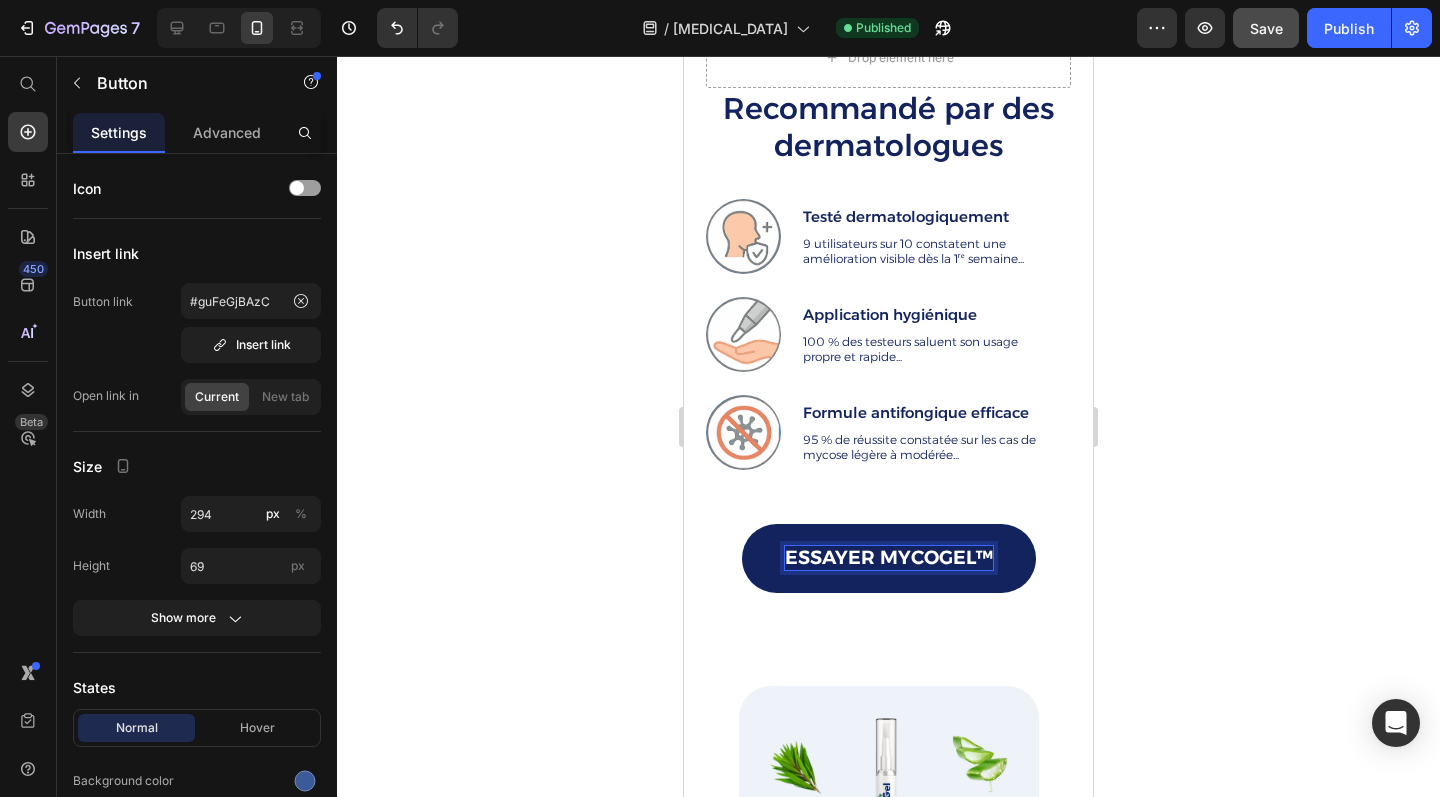 click 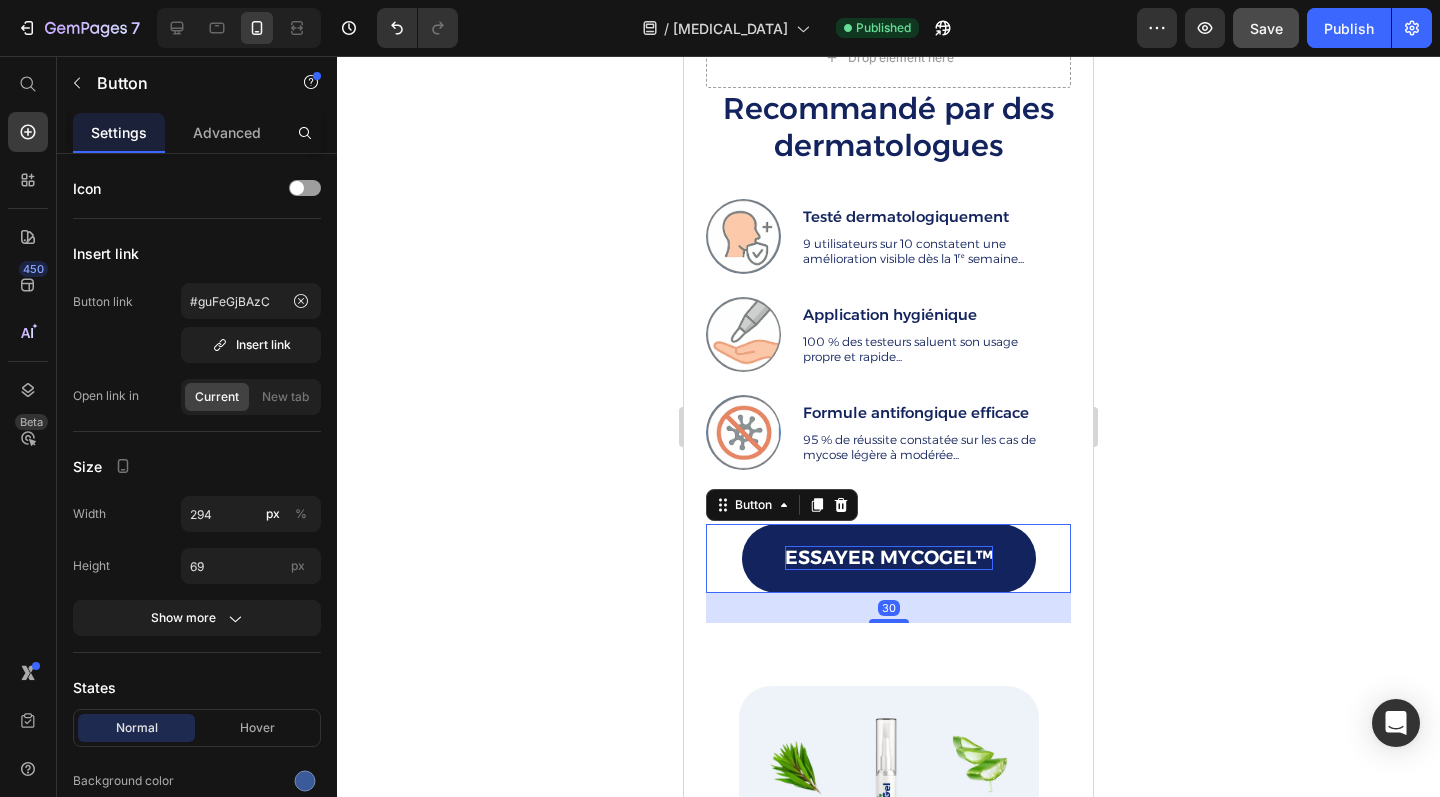 click on "Essayer Mycogel™ Button   30" at bounding box center [888, 558] 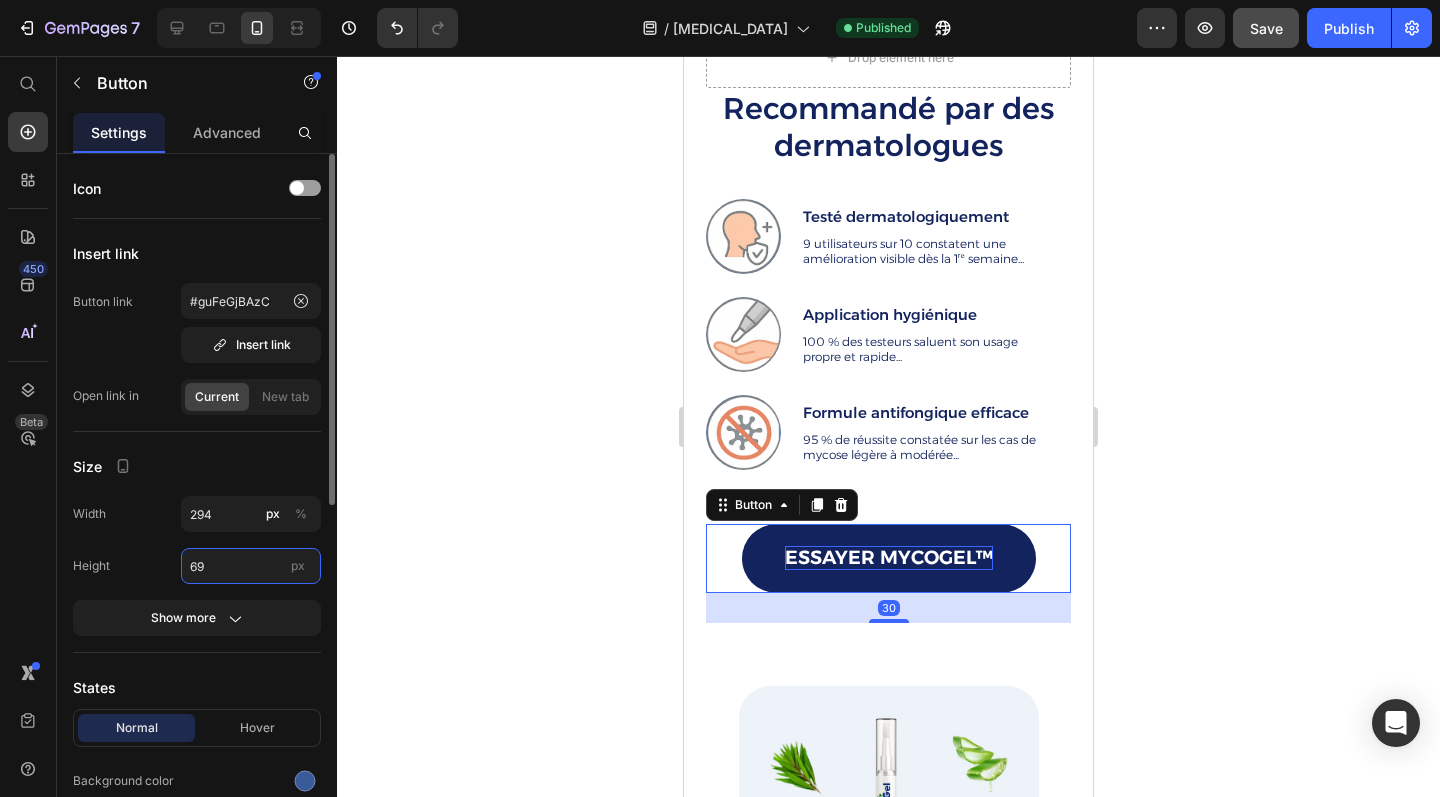 click on "69" at bounding box center (251, 566) 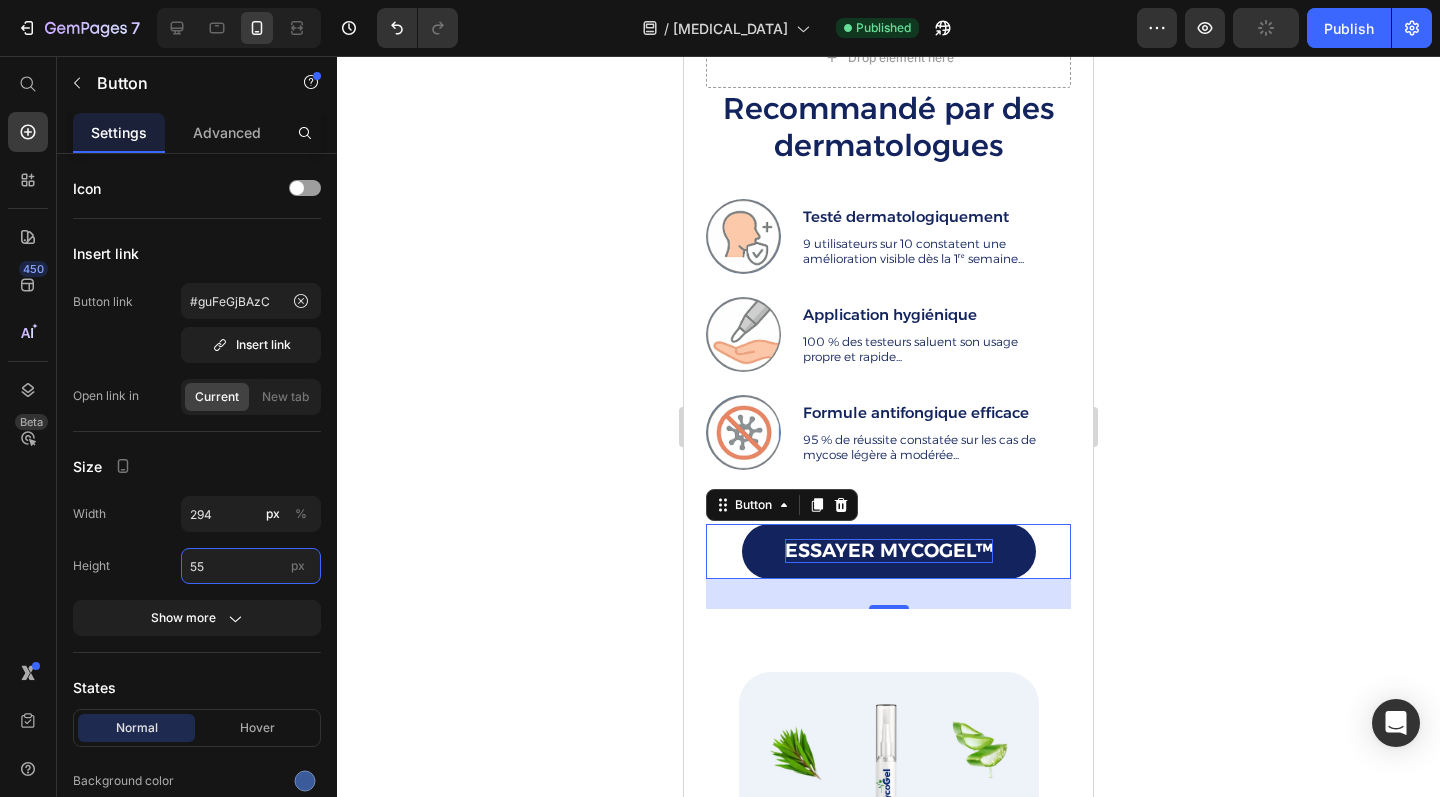 type on "55" 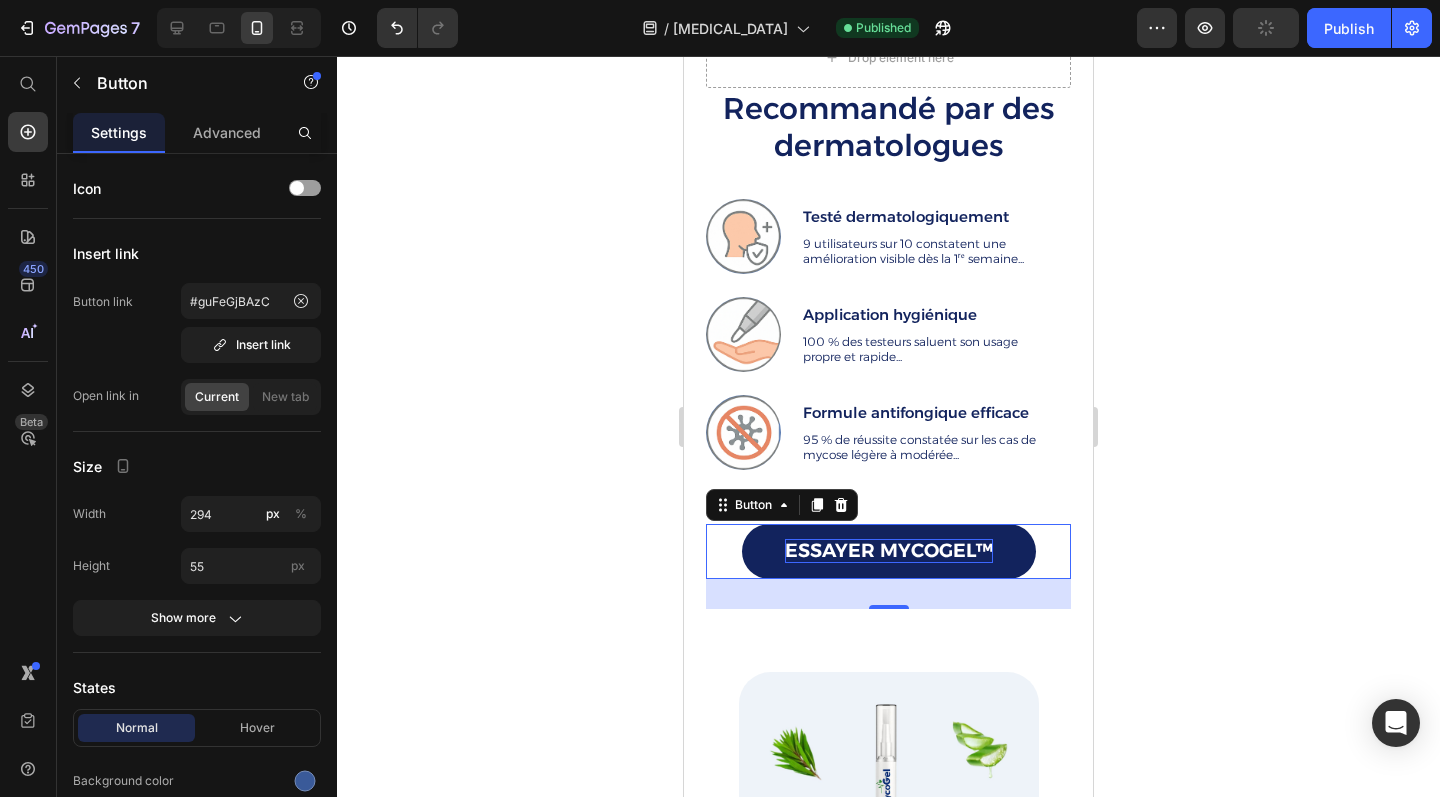 click 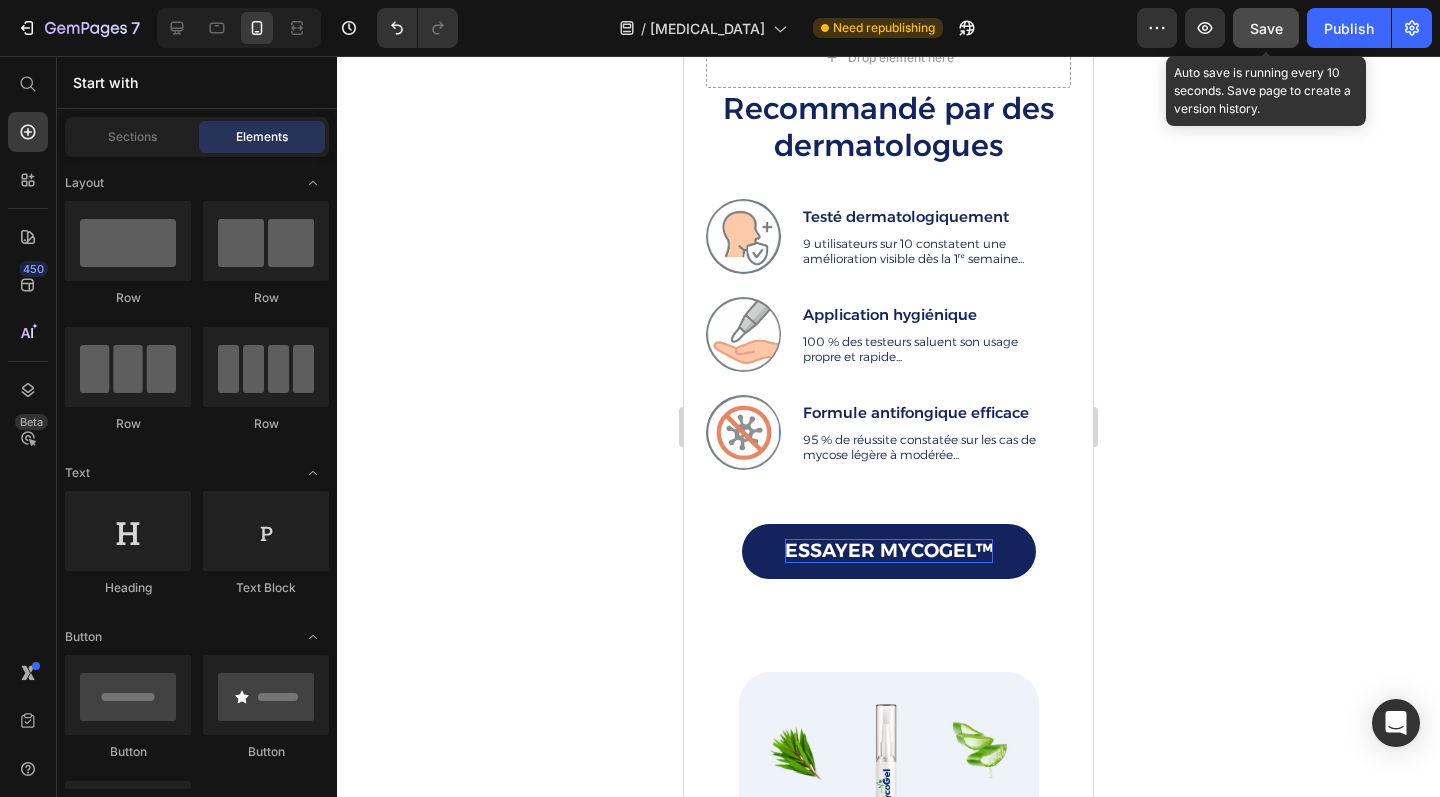 click on "Save" at bounding box center (1266, 28) 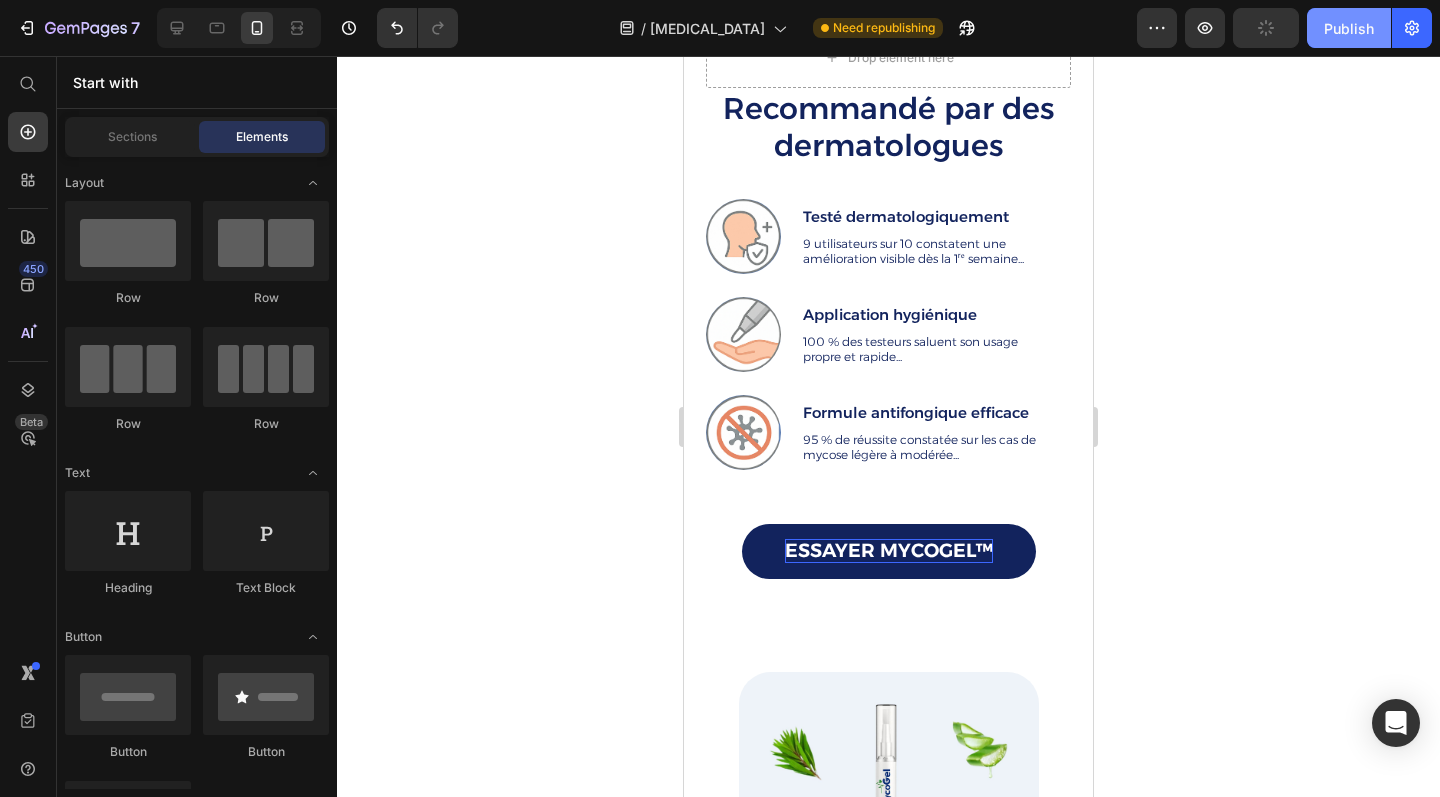 click on "Publish" at bounding box center [1349, 28] 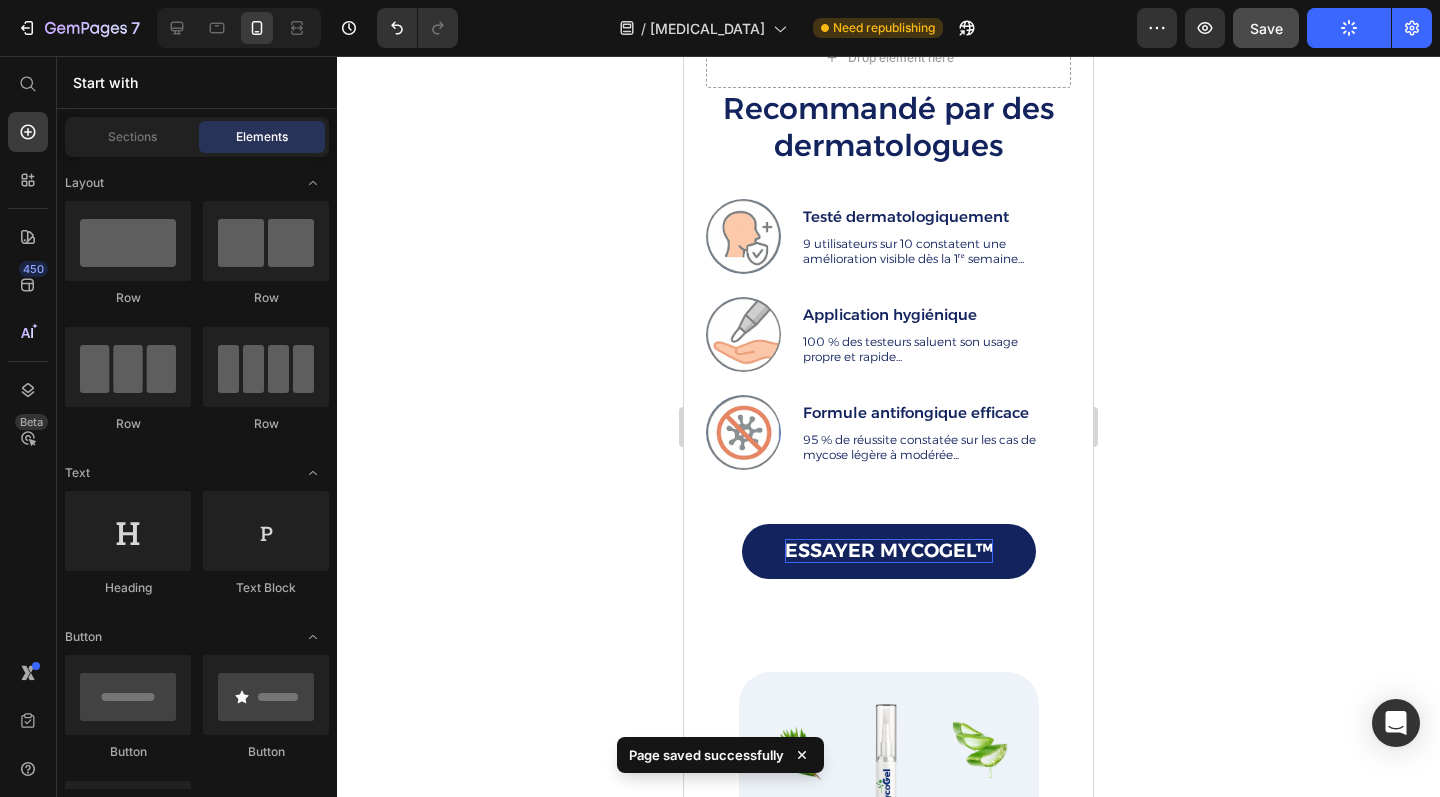 click 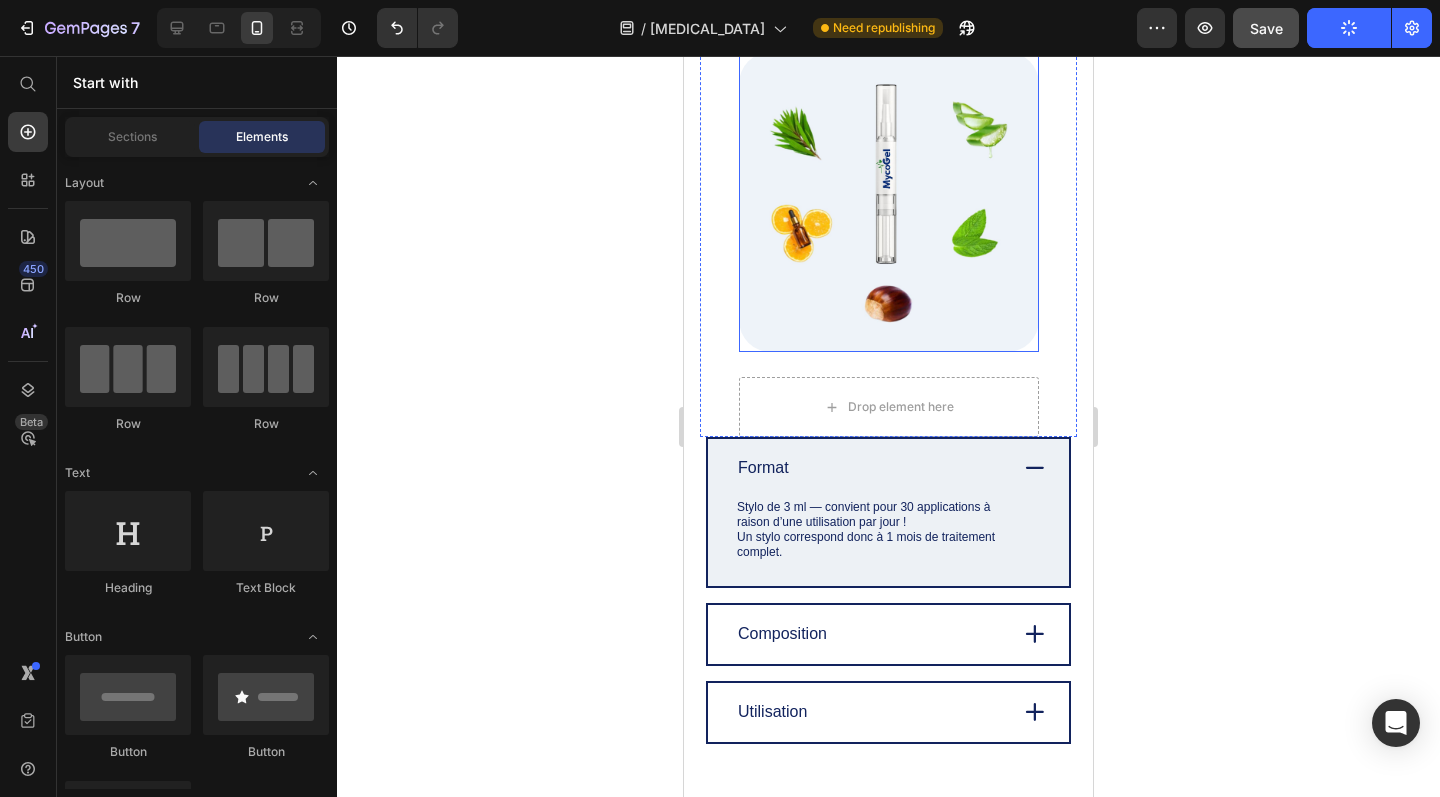 scroll, scrollTop: 2949, scrollLeft: 0, axis: vertical 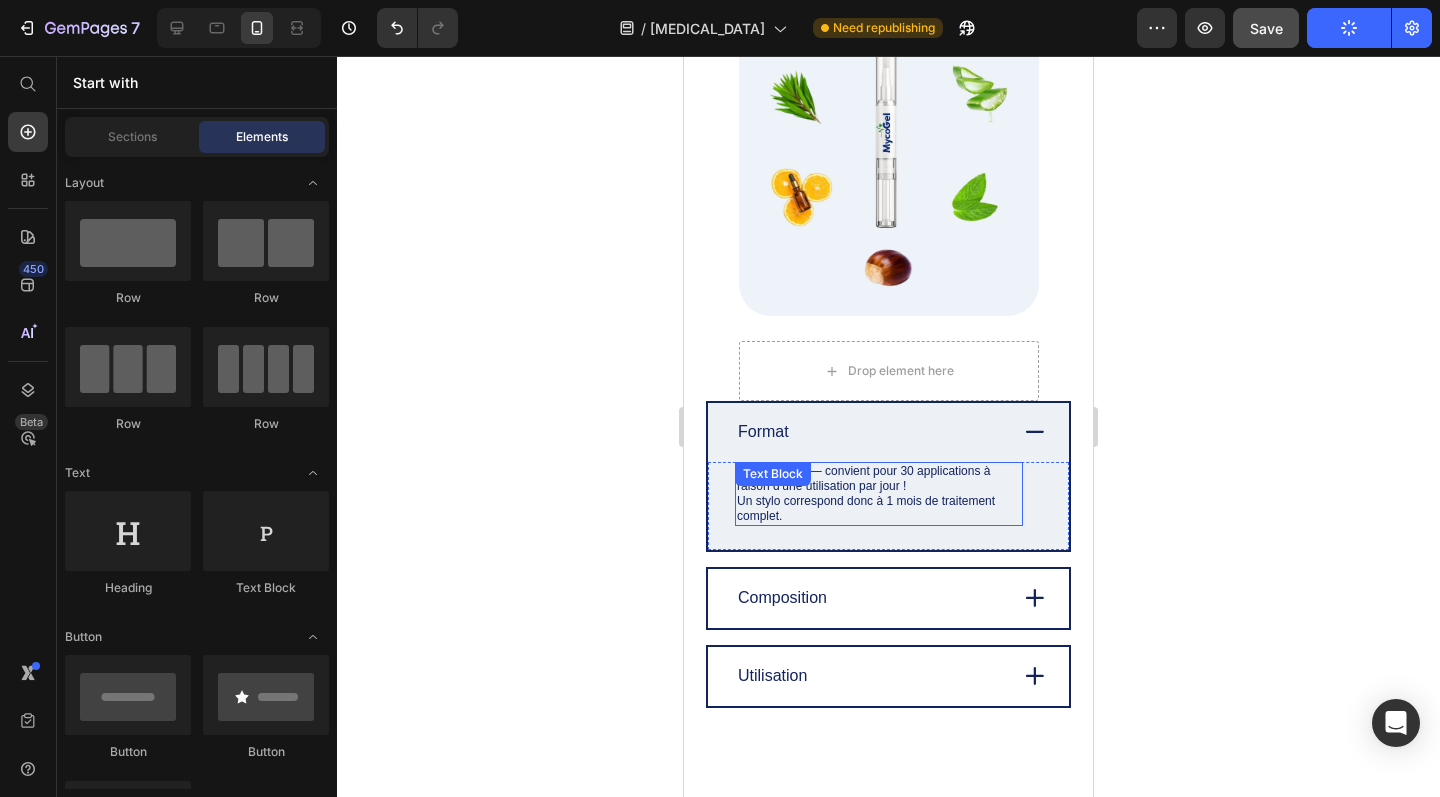 click on "Stylo de 3 ml — convient pour 30 applications à raison d’une utilisation par jour ! Un stylo correspond donc à 1 mois de traitement complet. Text Block" at bounding box center (879, 494) 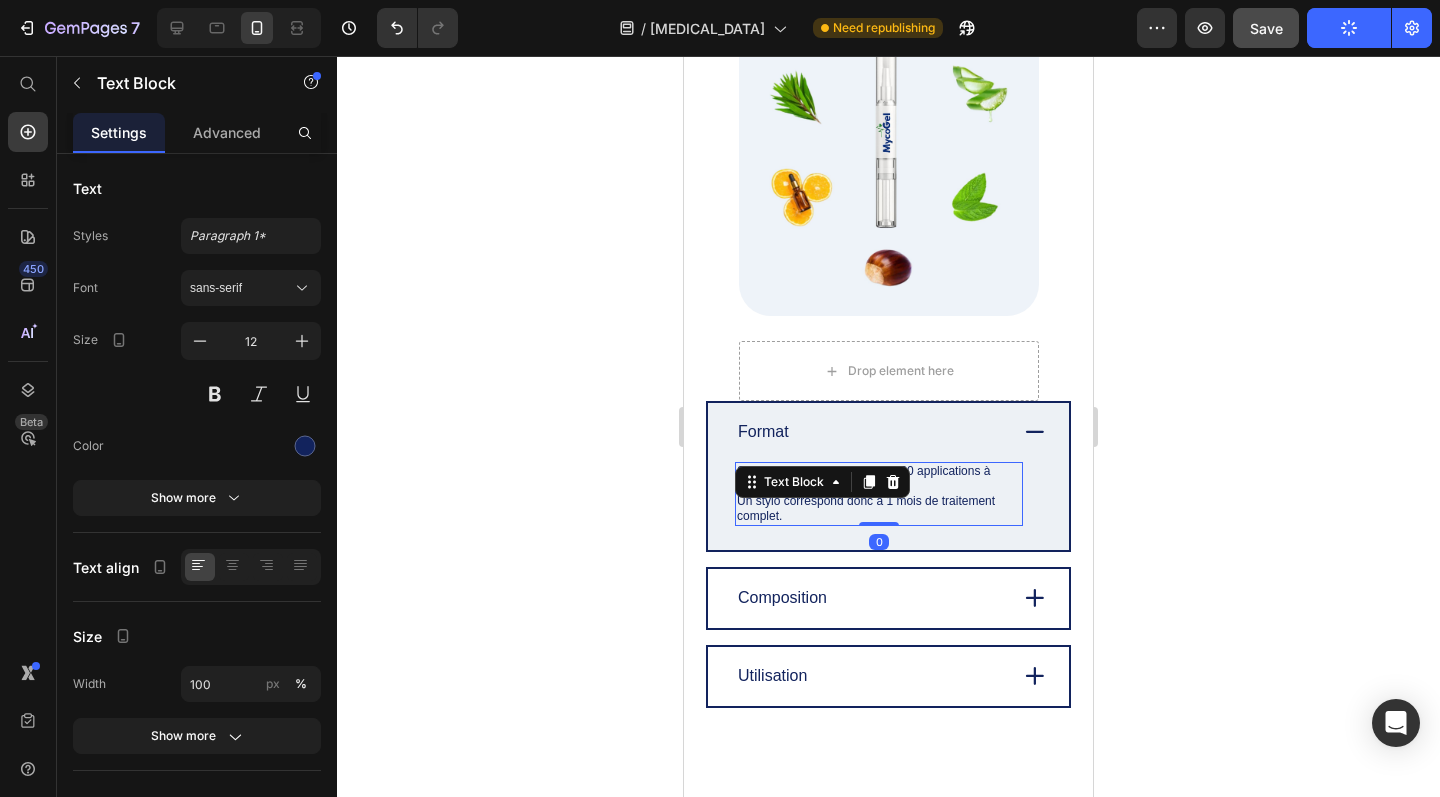 click on "Un stylo correspond donc à 1 mois de traitement complet." at bounding box center (879, 509) 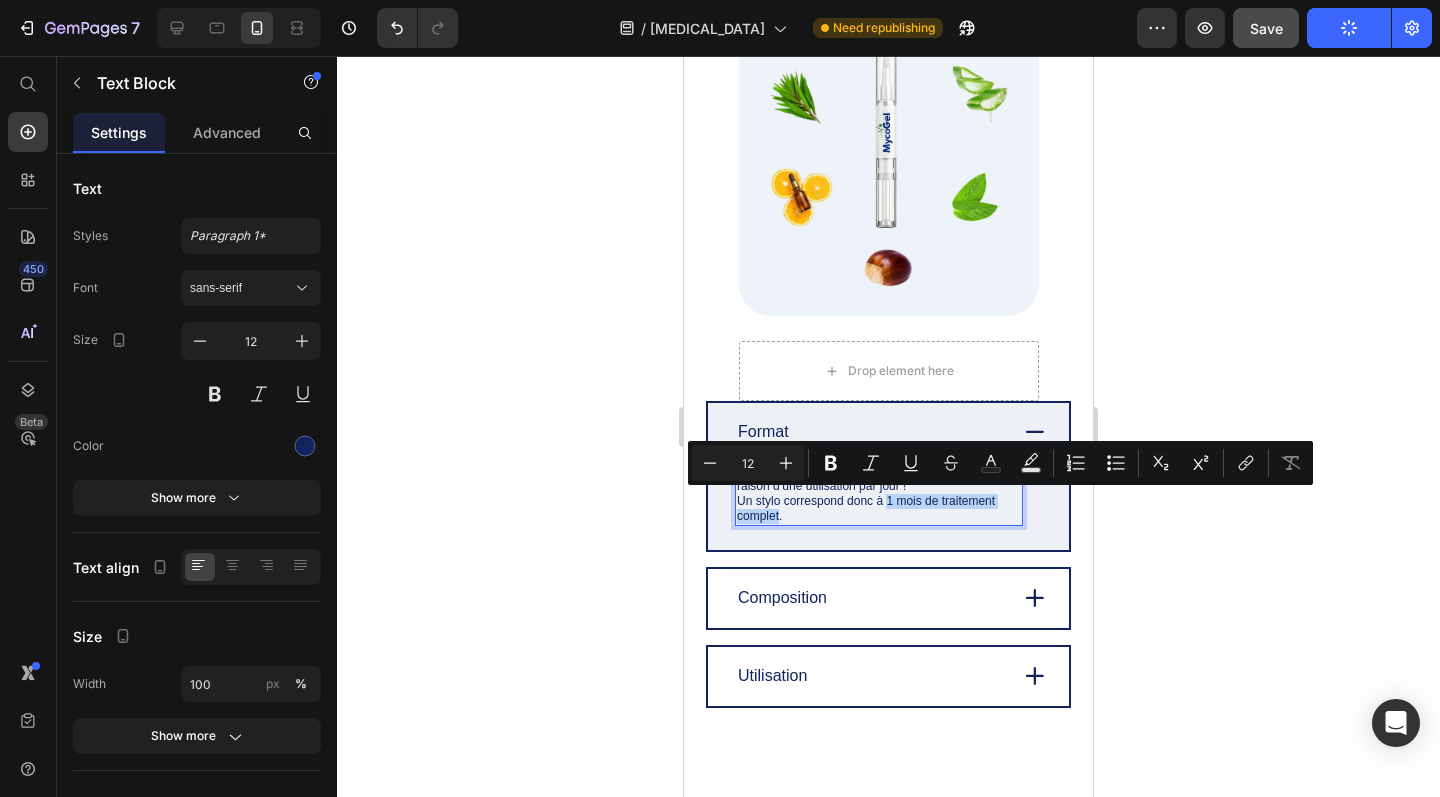 drag, startPoint x: 889, startPoint y: 499, endPoint x: 779, endPoint y: 515, distance: 111.15755 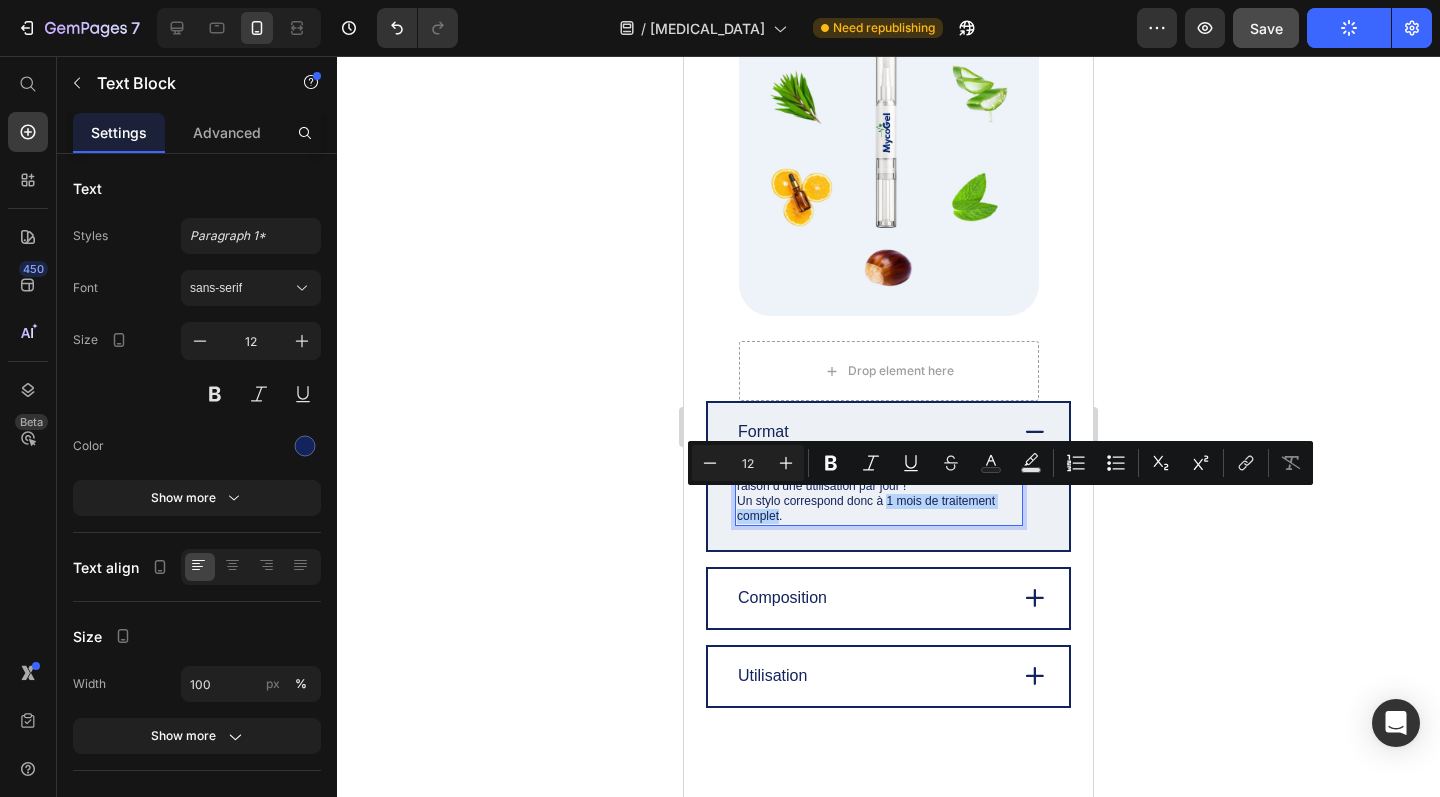click on "Un stylo correspond donc à 1 mois de traitement complet." at bounding box center [879, 509] 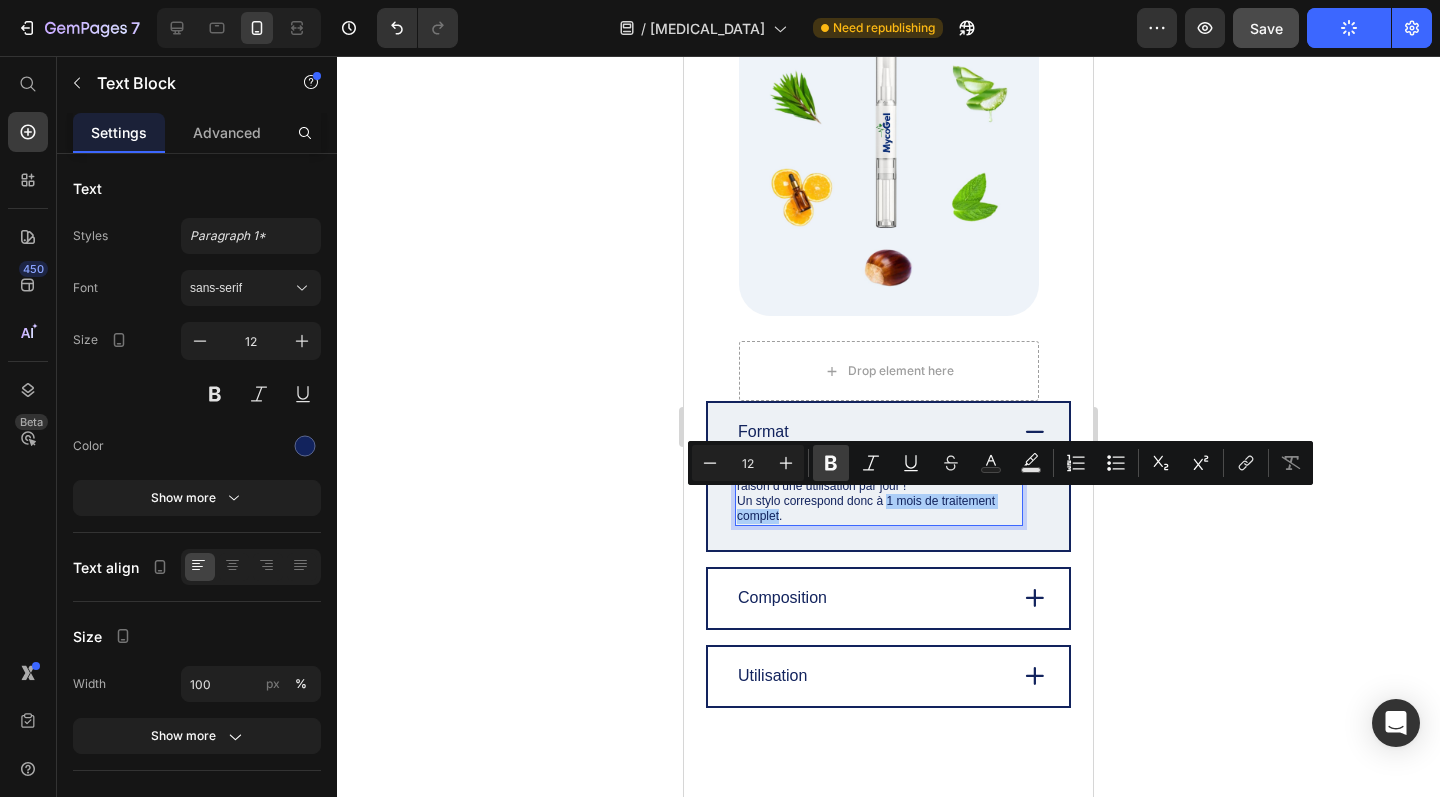 click 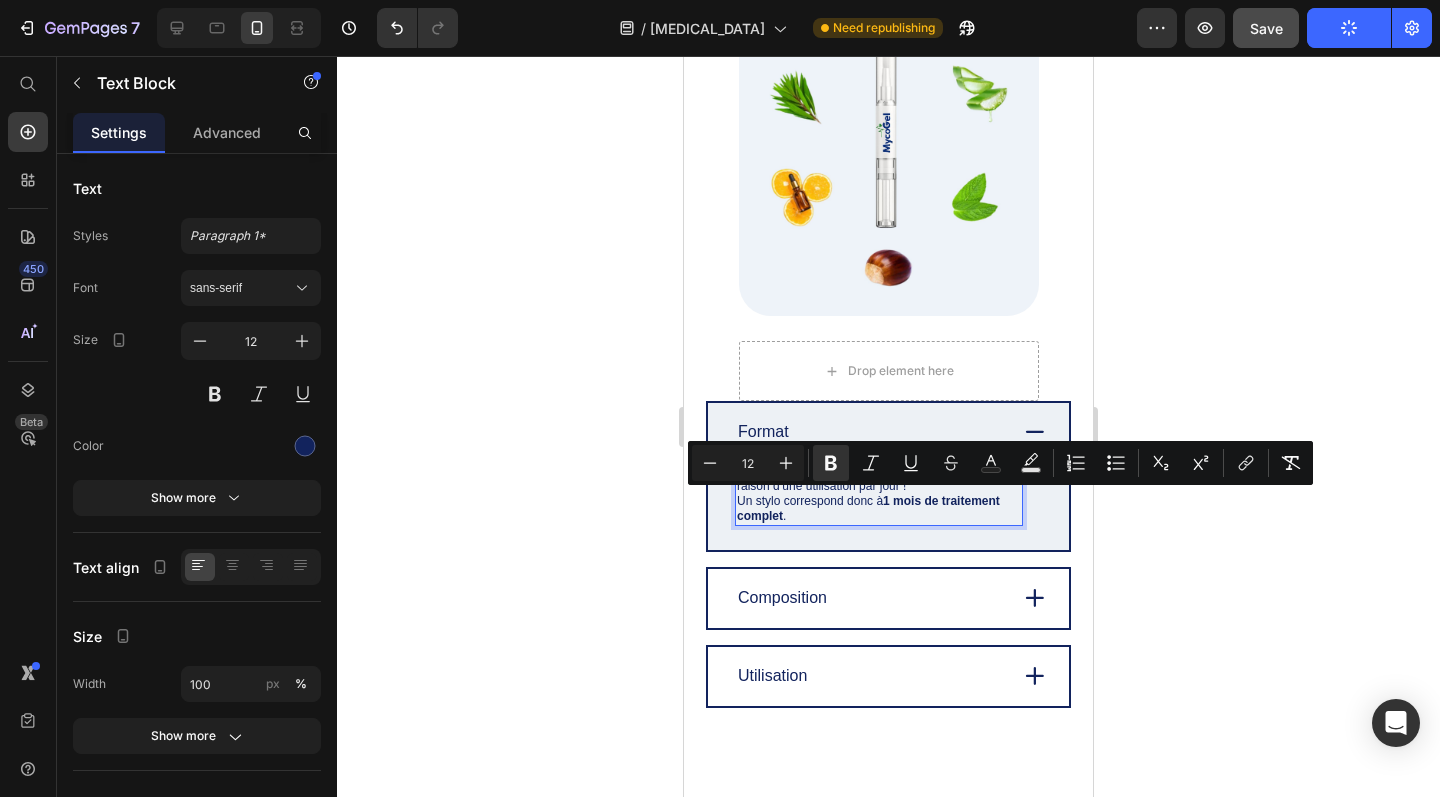 click on "Un stylo correspond donc à  1 mois de traitement complet ." at bounding box center (879, 509) 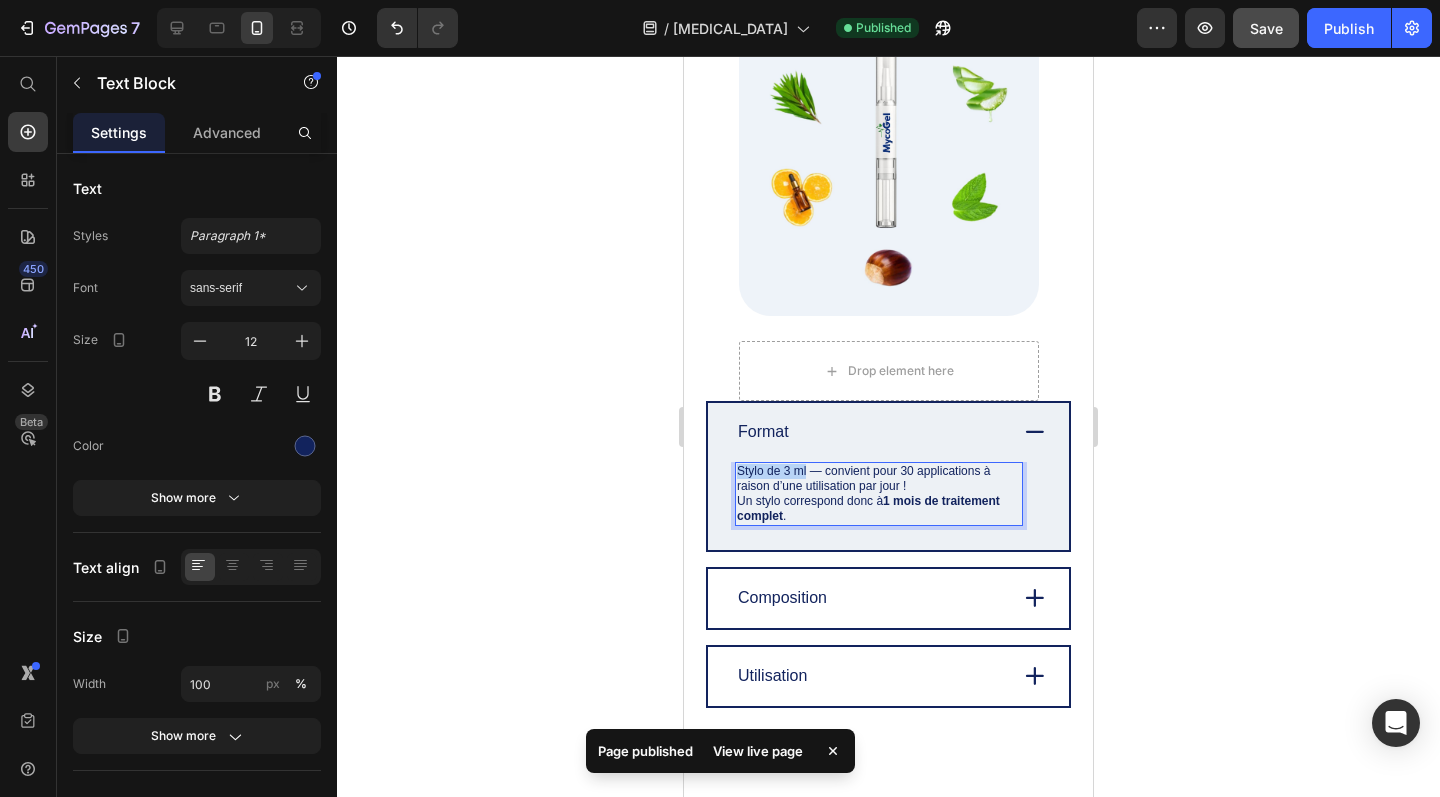 drag, startPoint x: 807, startPoint y: 469, endPoint x: 738, endPoint y: 468, distance: 69.00725 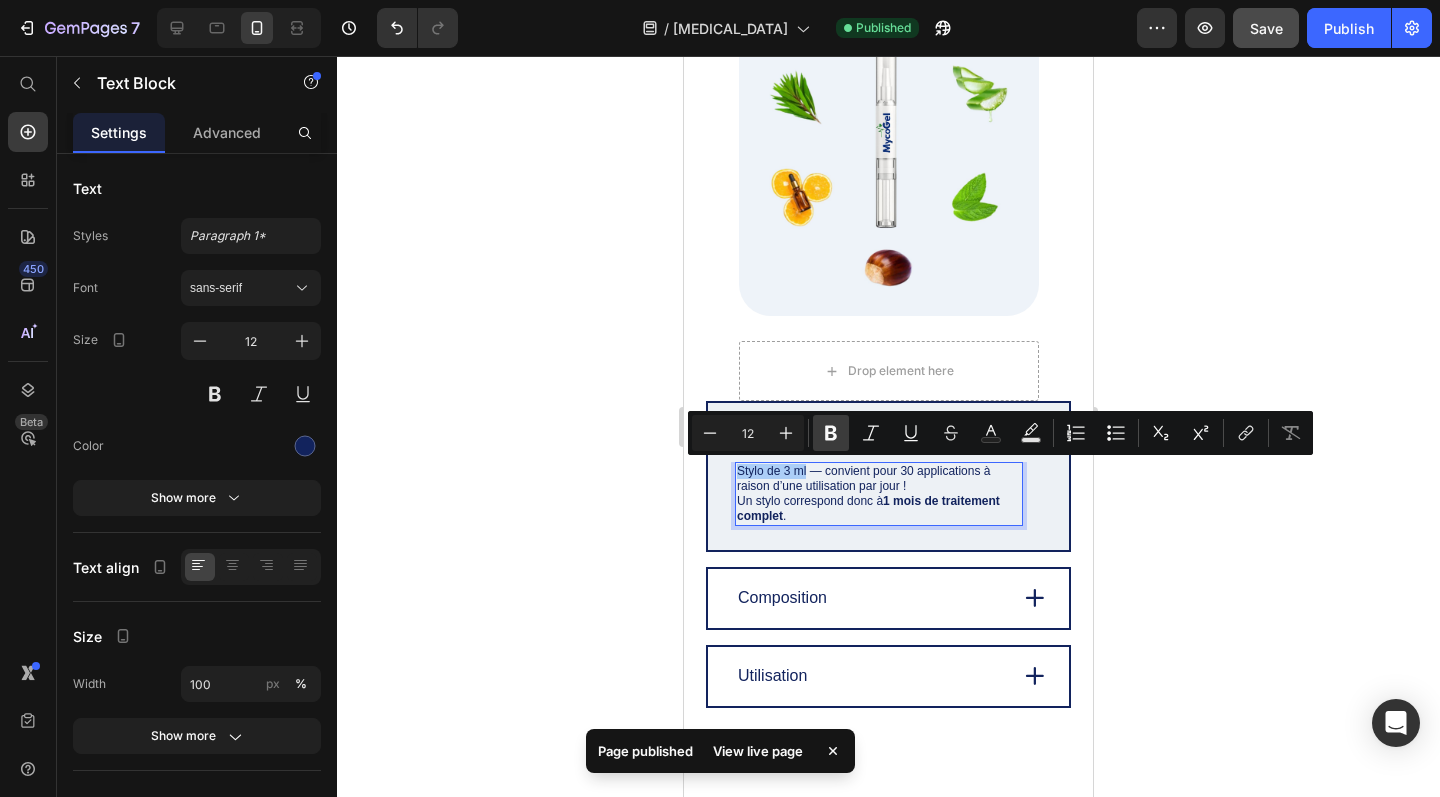 click 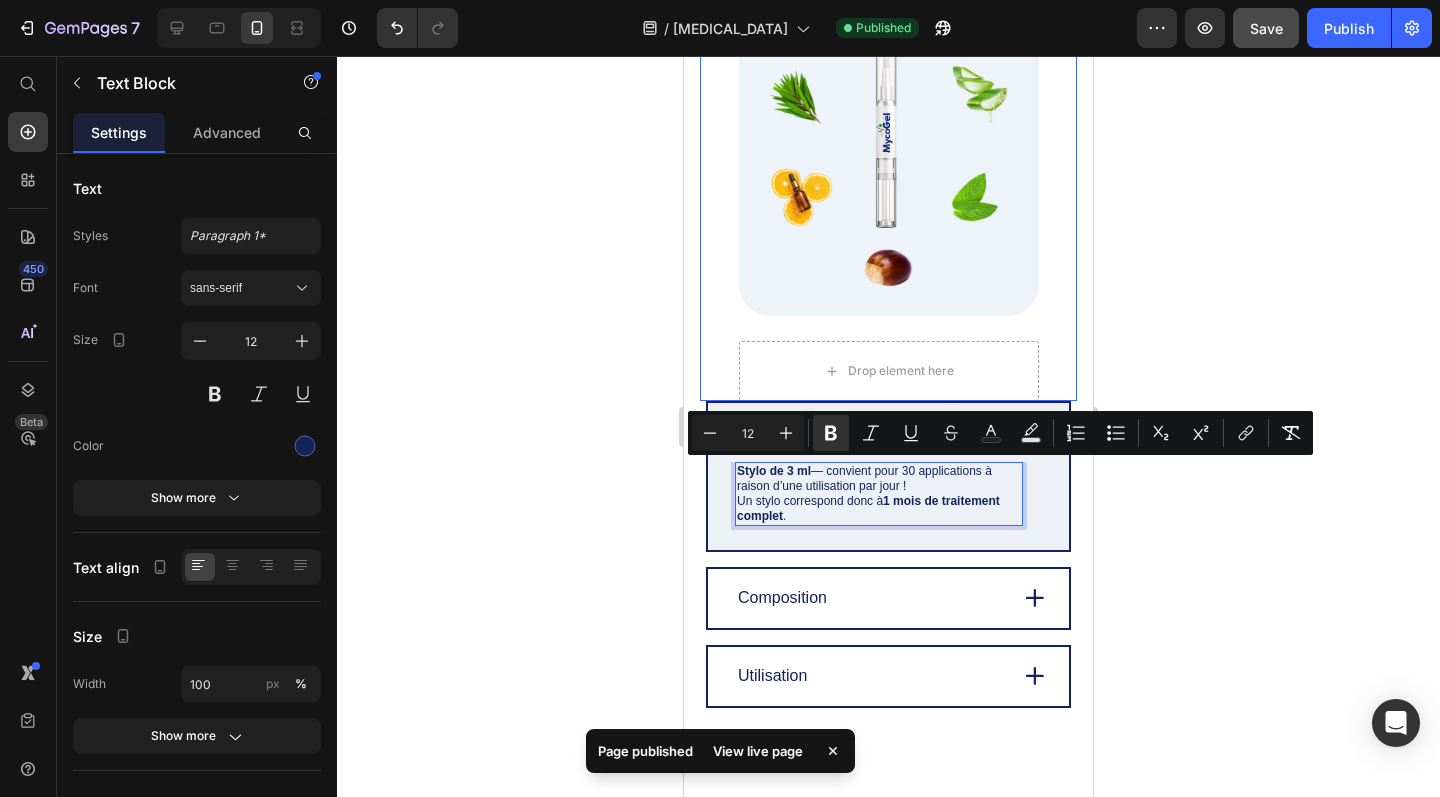 click 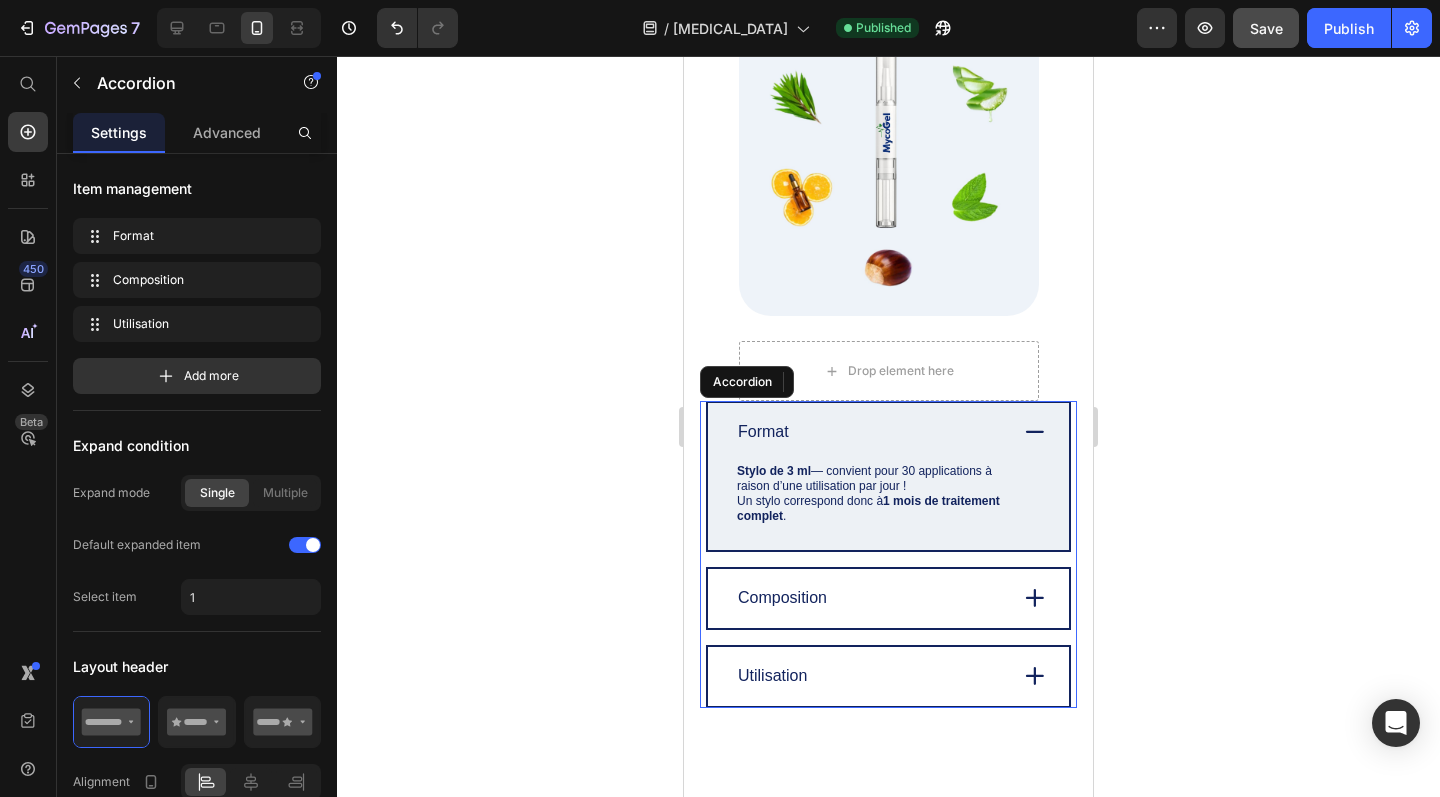 click 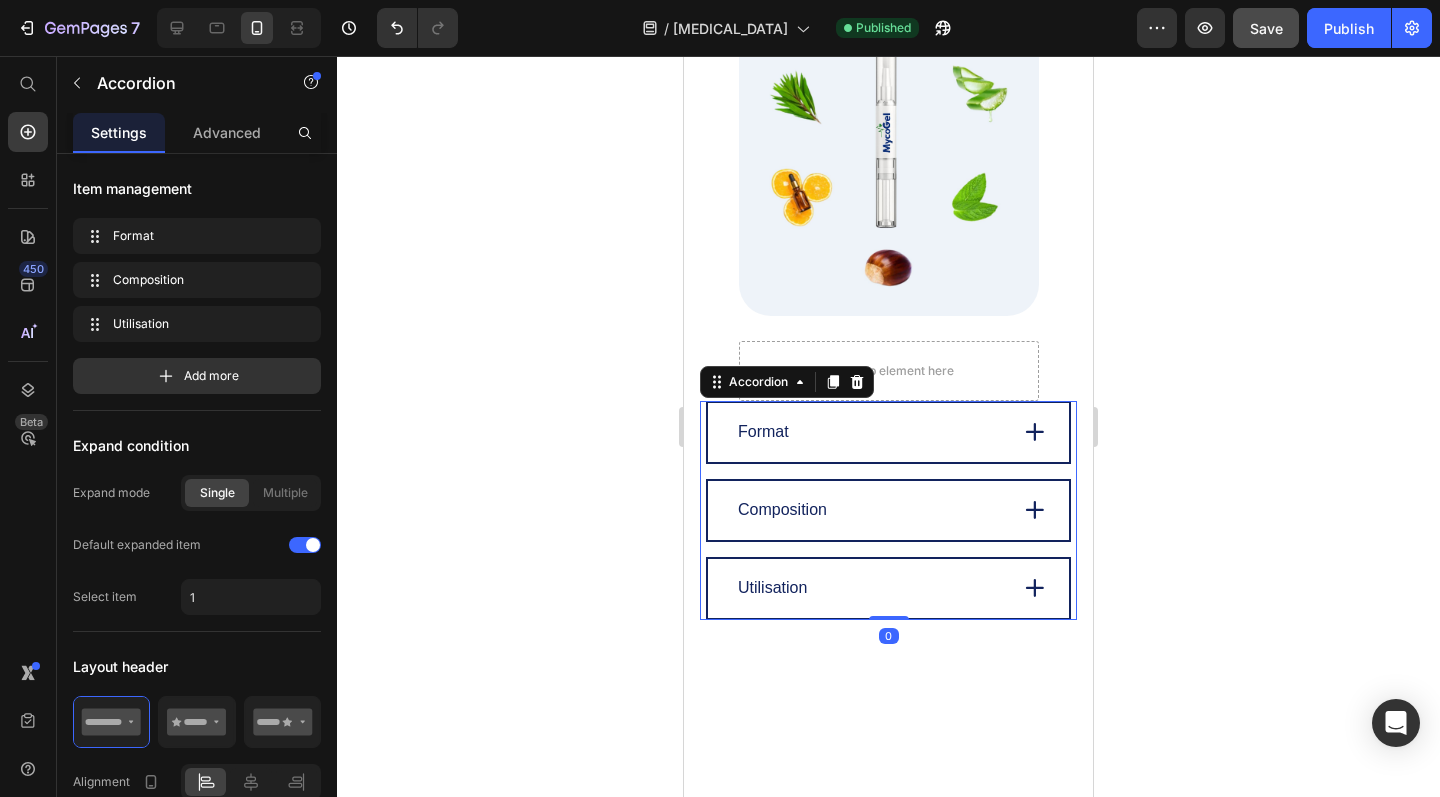 click 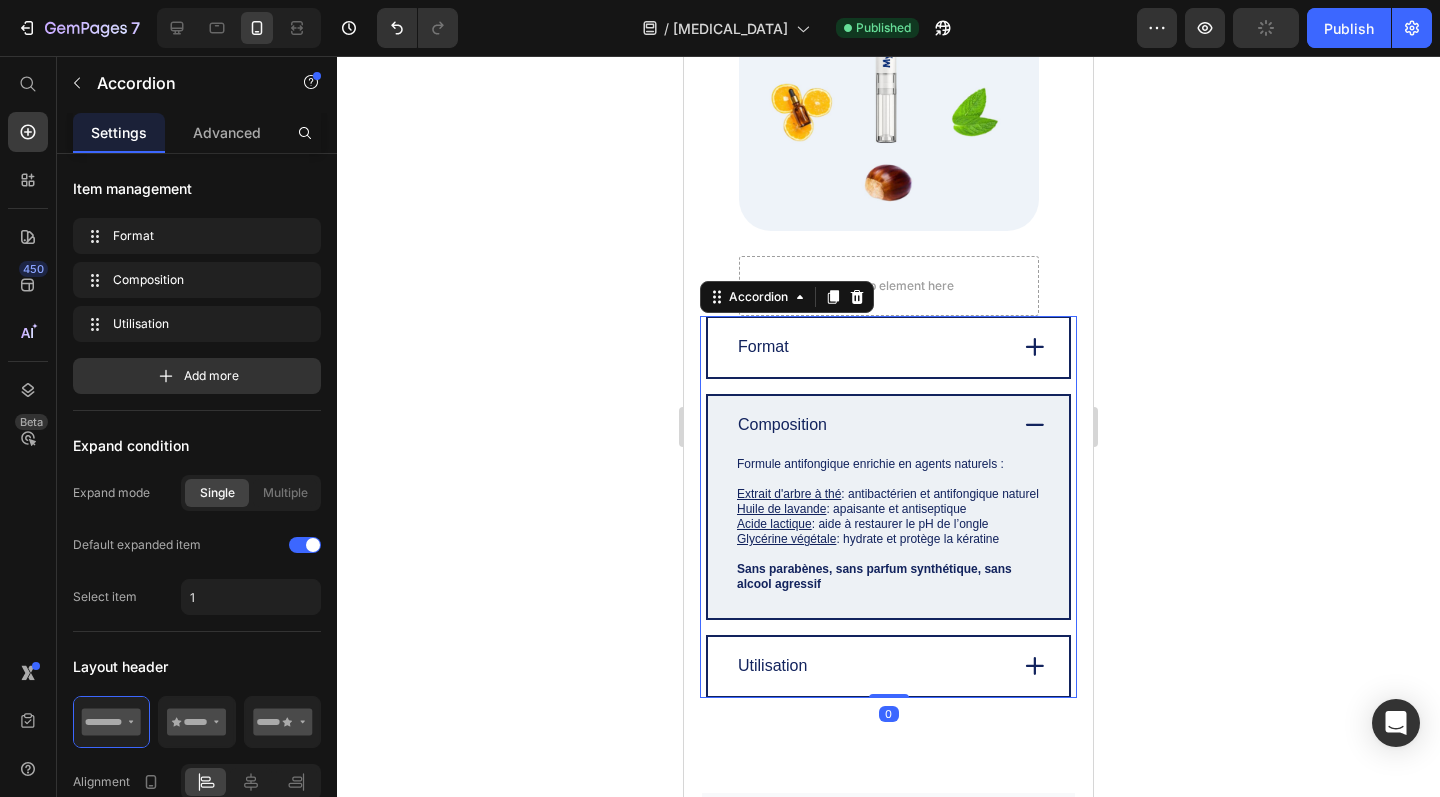 scroll, scrollTop: 3039, scrollLeft: 0, axis: vertical 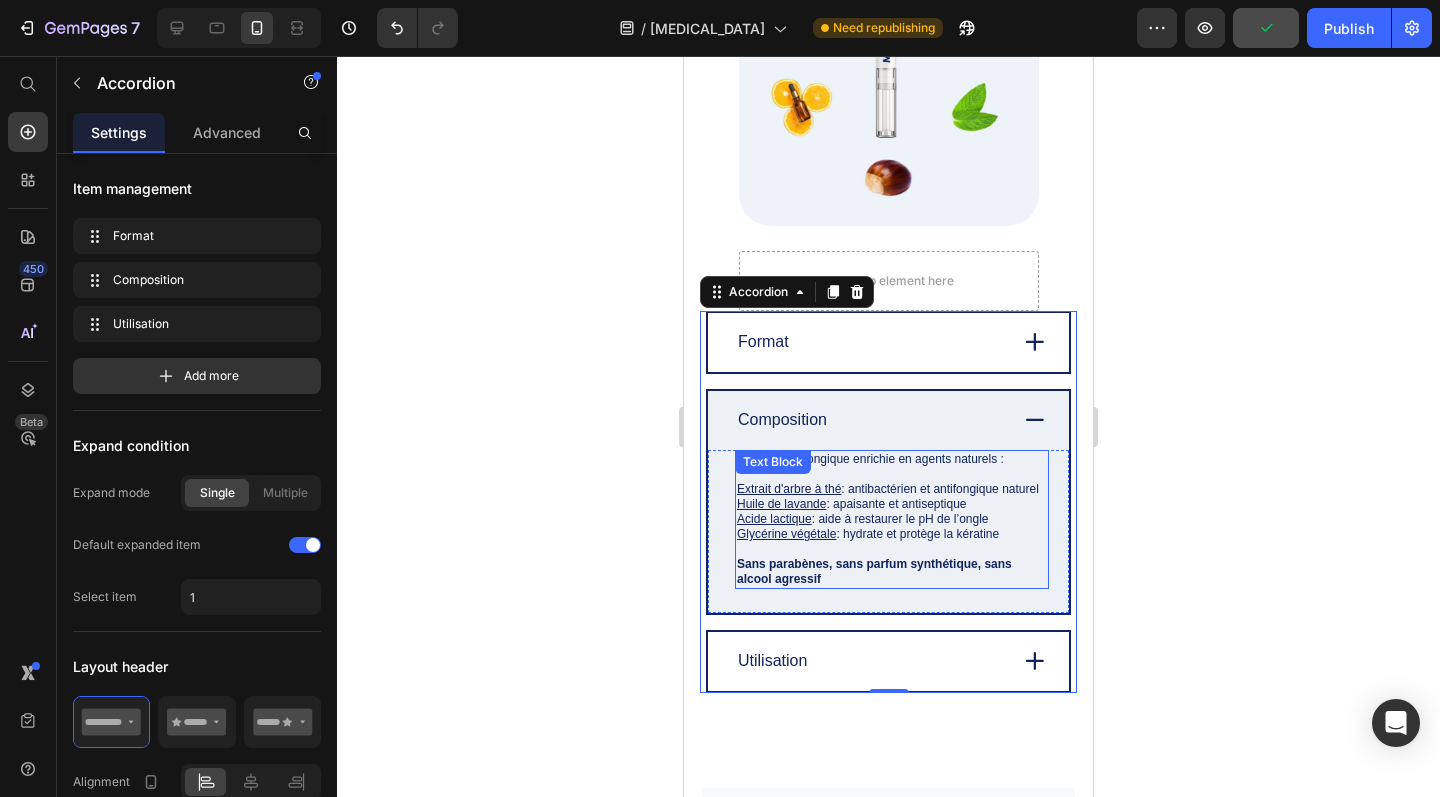 click on "Huile de lavande  : apaisante et antiseptique" at bounding box center (892, 504) 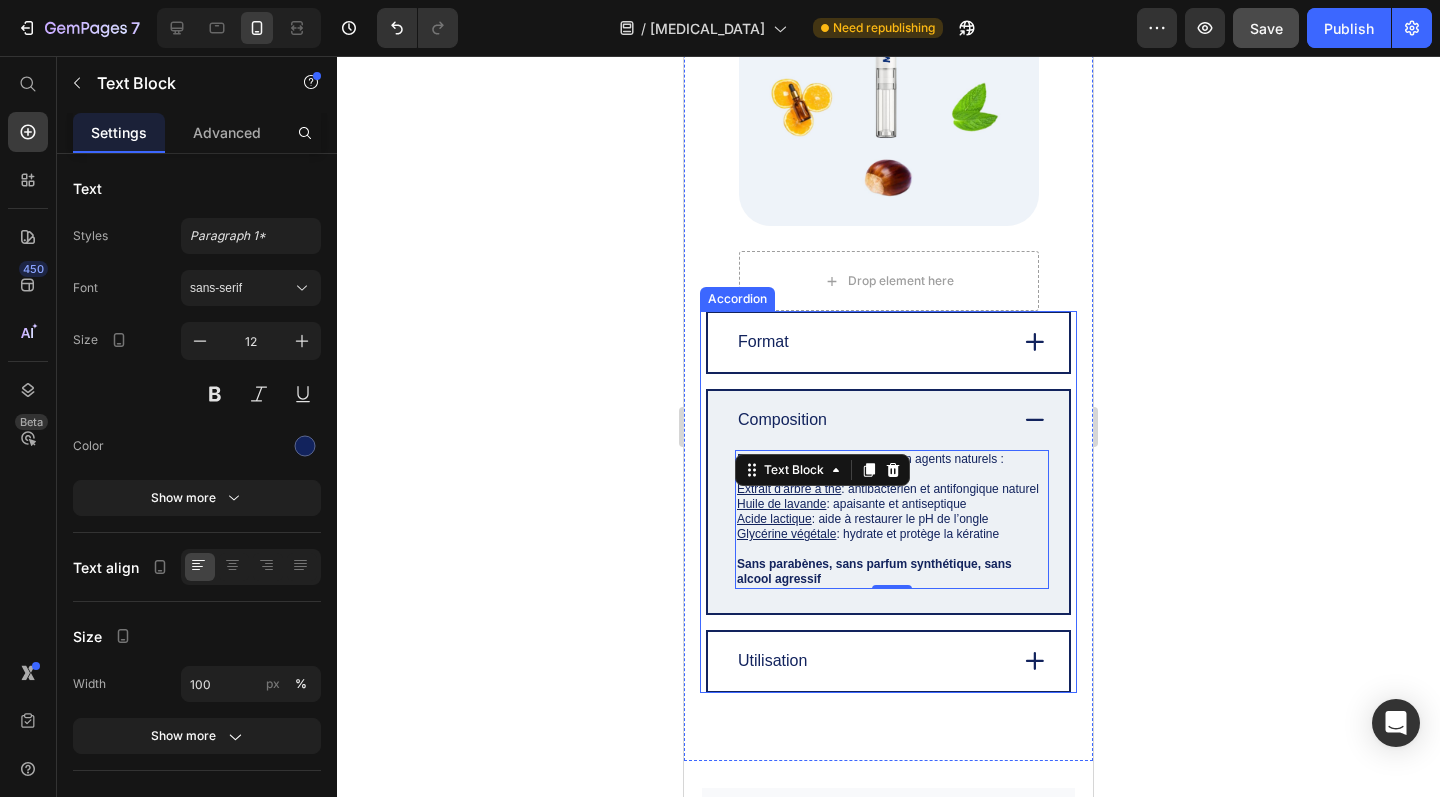 click 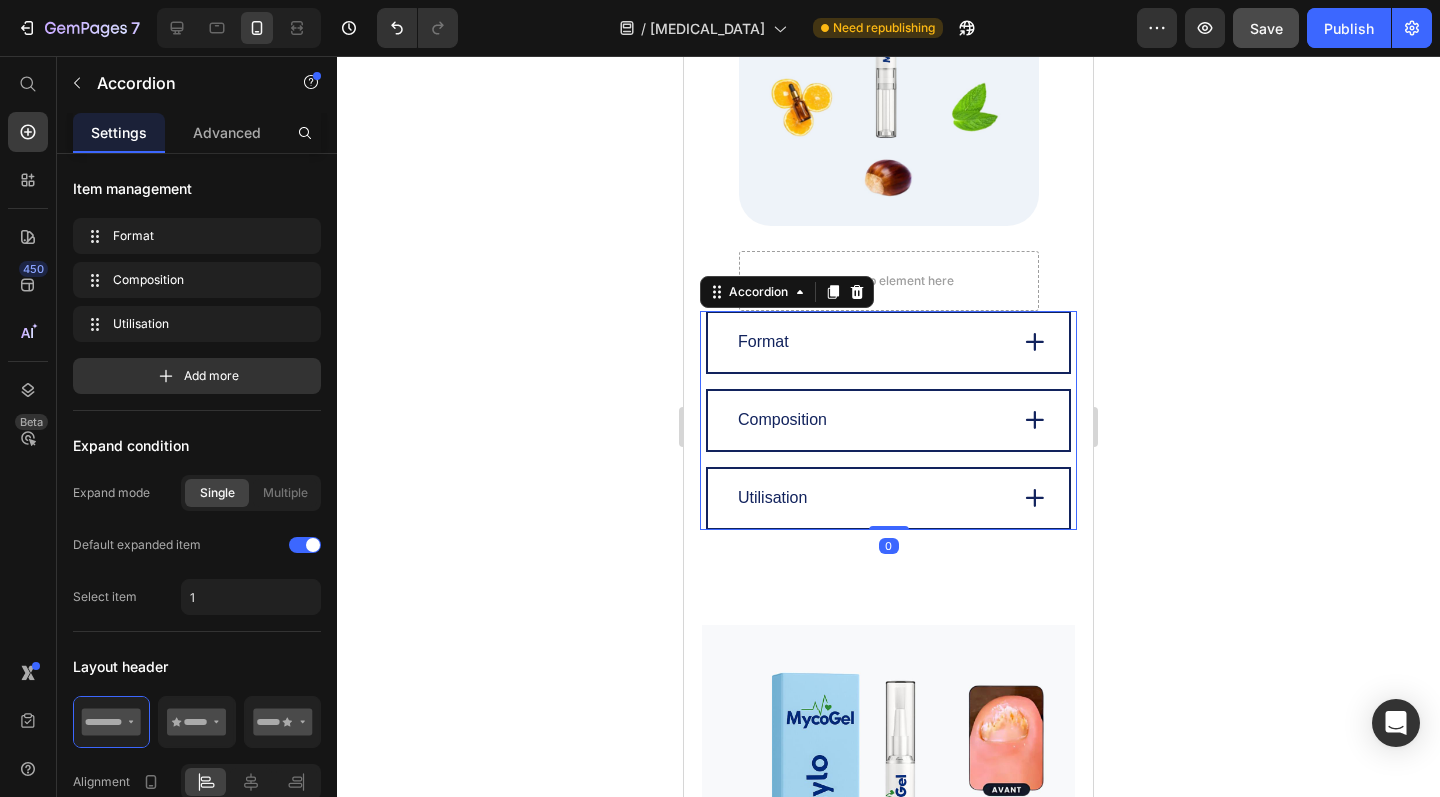 scroll, scrollTop: 3081, scrollLeft: 0, axis: vertical 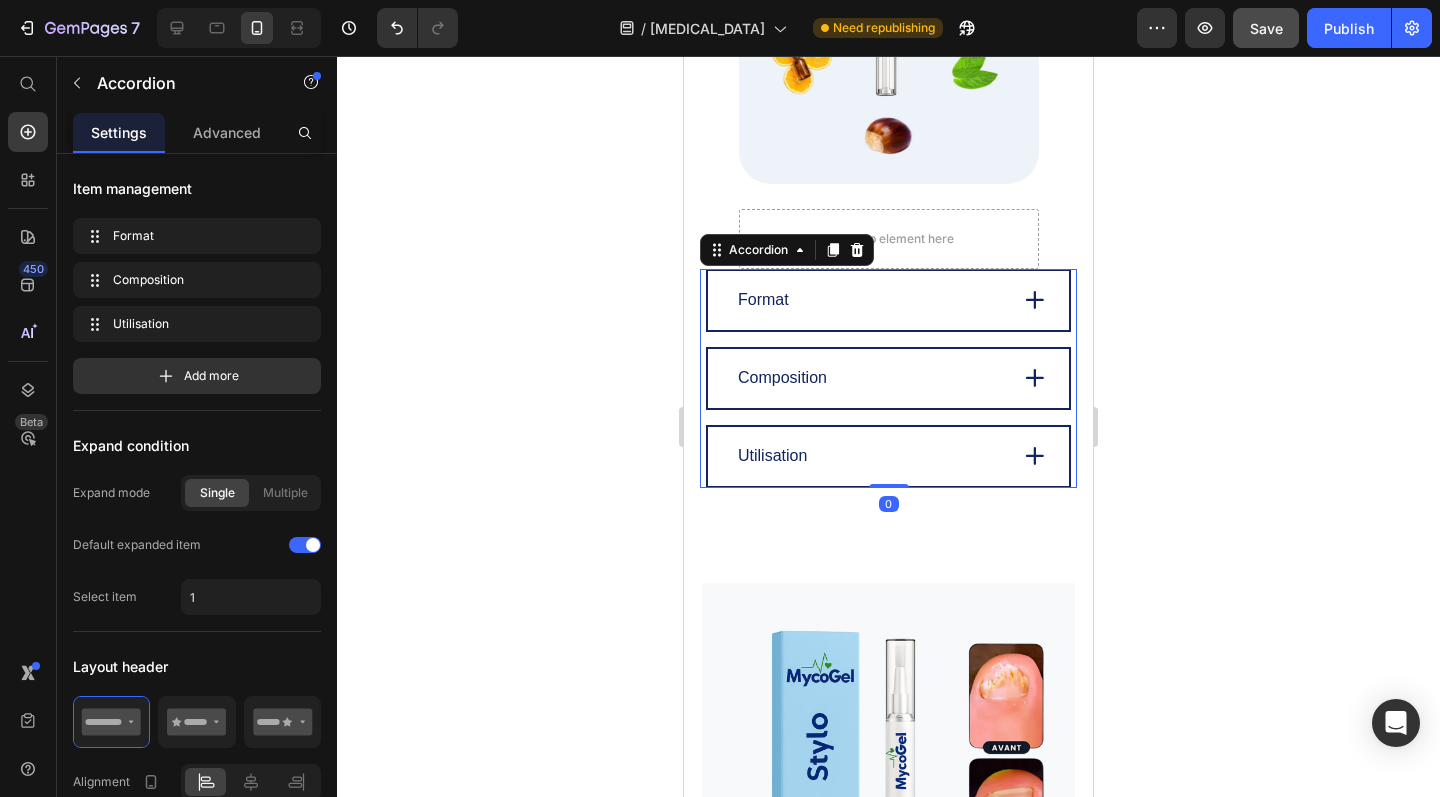 click 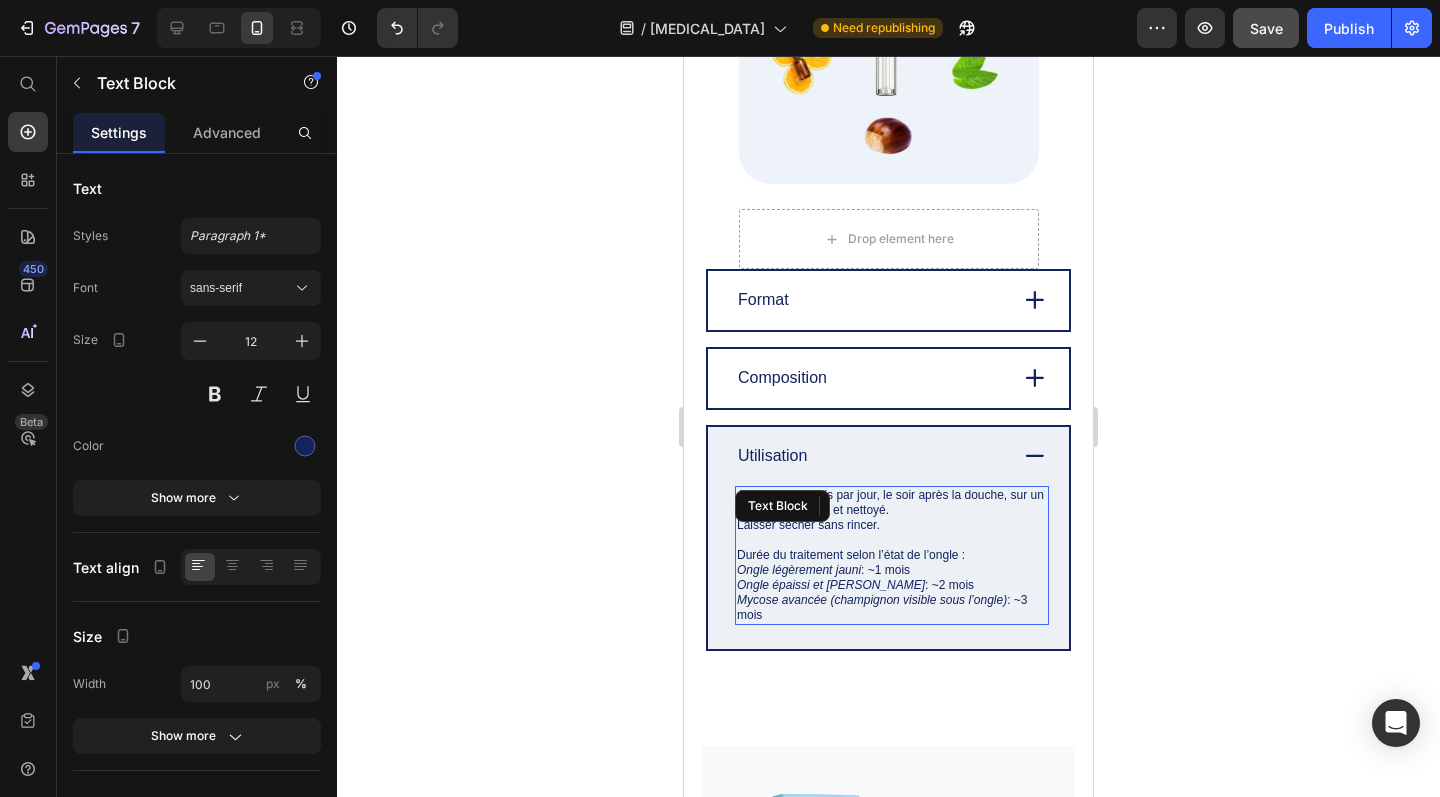 click on "Appliquer une fois par jour, le soir après la douche, sur un ongle propre, sec et nettoyé. Laisser sécher sans rincer. Durée du traitement selon l’état de l’ongle : Ongle légèrement jauni  : ~1 mois Ongle épaissi et jauni  : ~2 mois Mycose avancée (champignon visible sous l’ongle)  : ~3 mois Text Block" at bounding box center [892, 555] 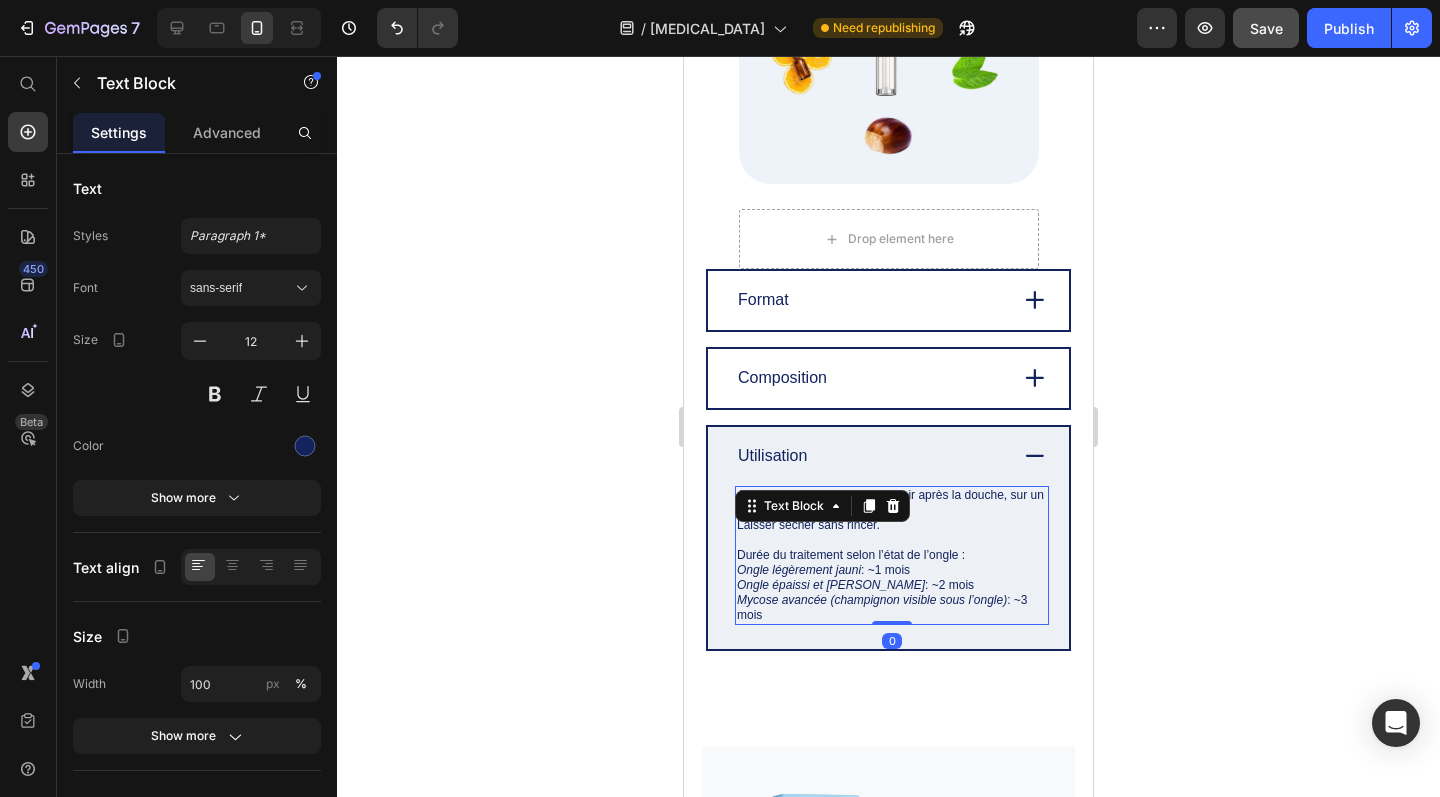 click on "Laisser sécher sans rincer." at bounding box center [892, 525] 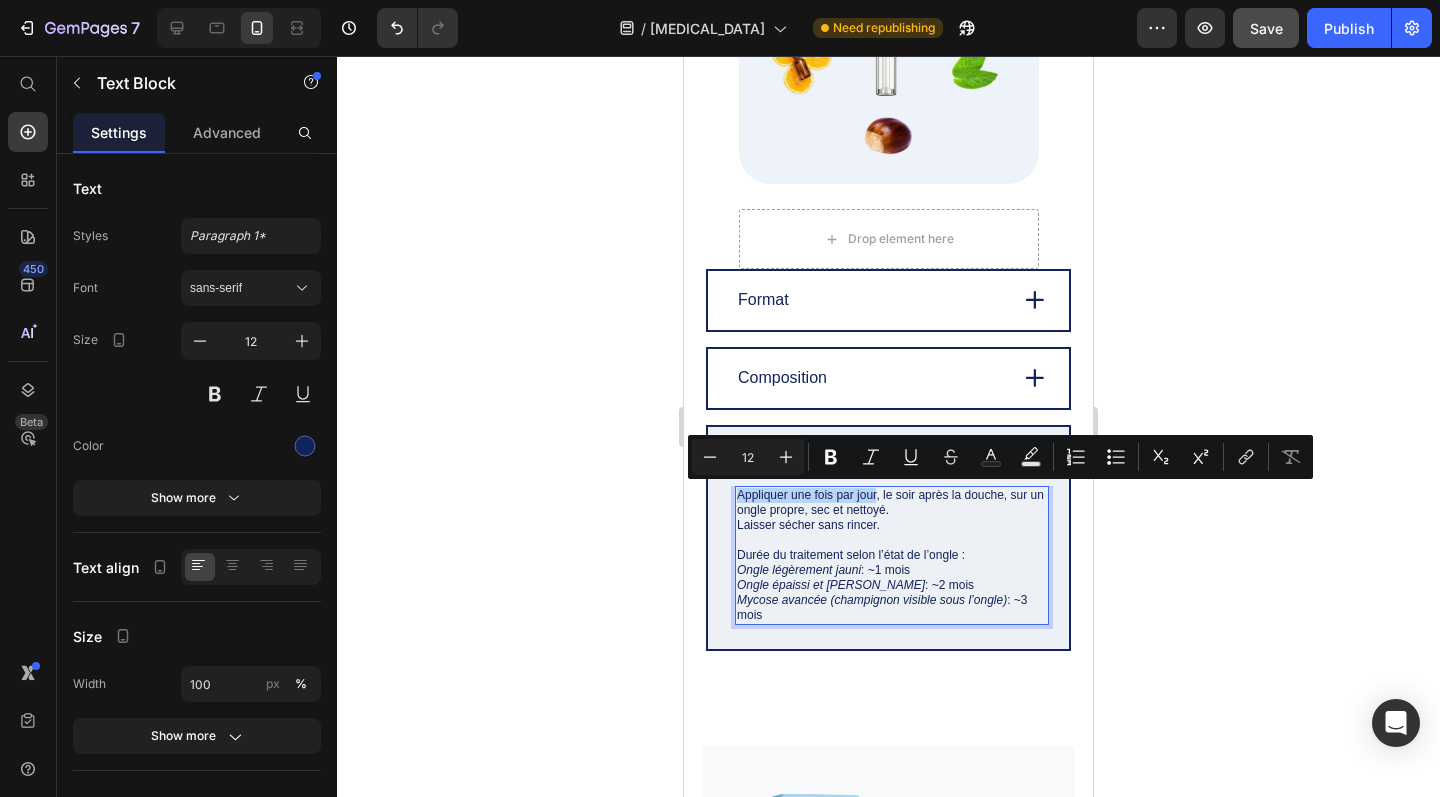 drag, startPoint x: 880, startPoint y: 493, endPoint x: 736, endPoint y: 492, distance: 144.00348 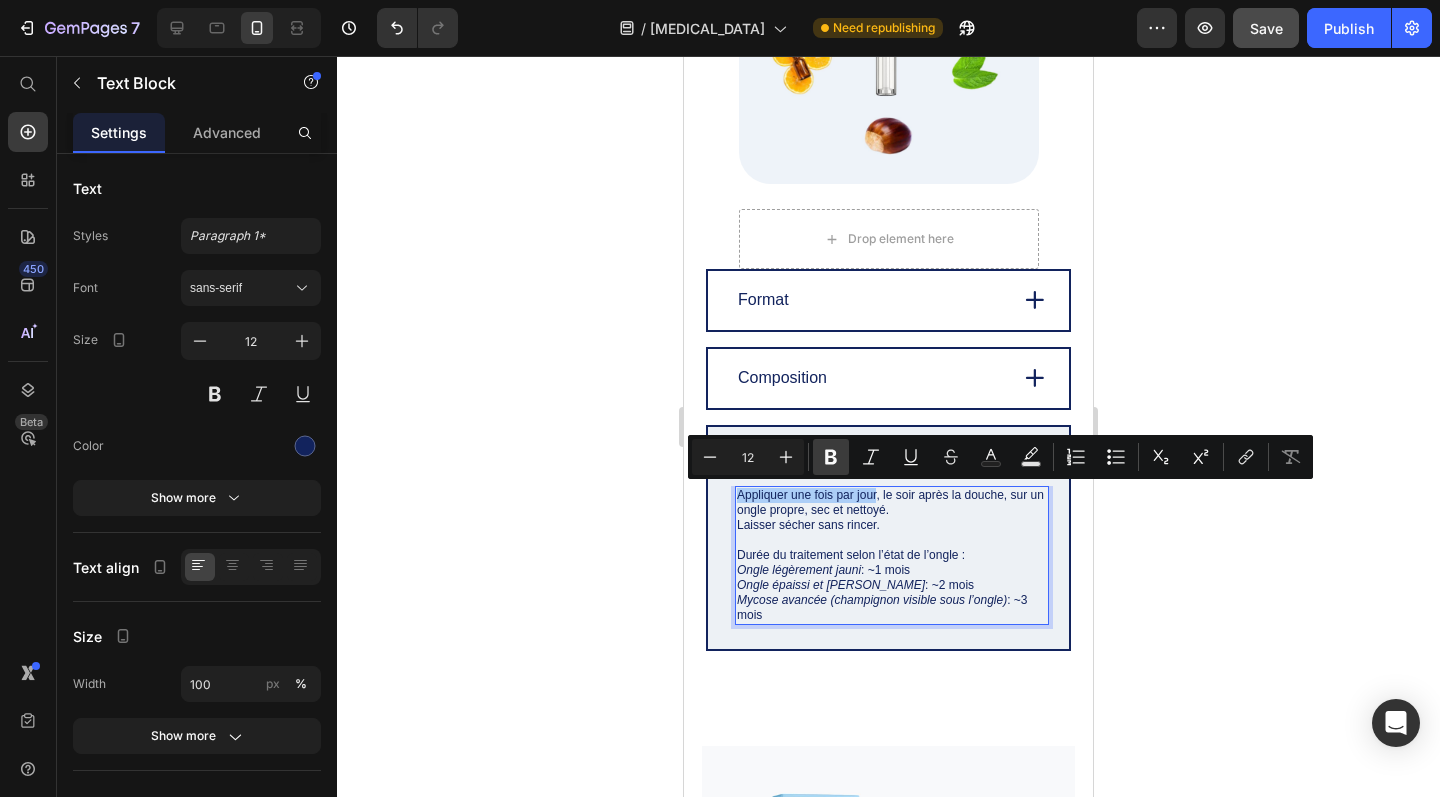 click 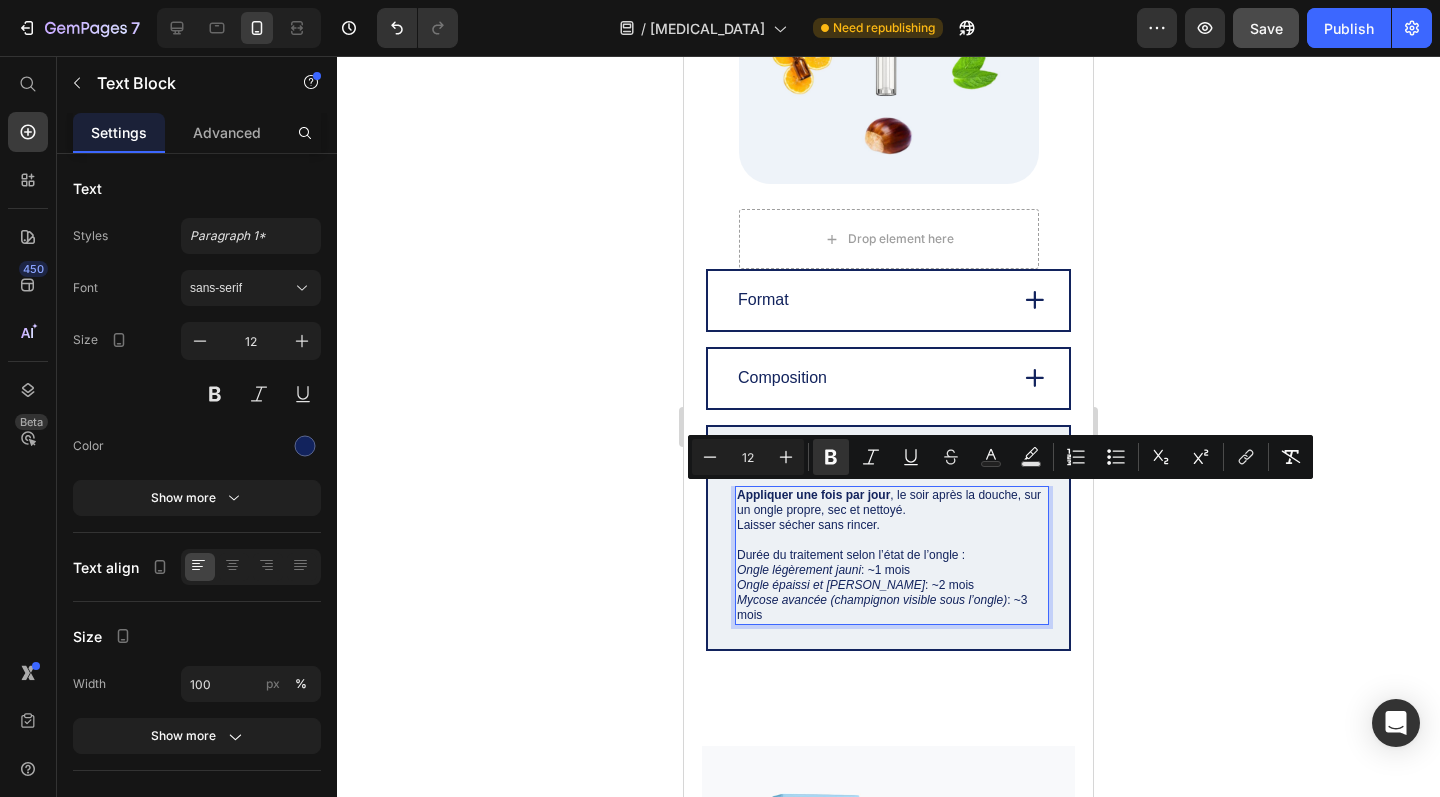 click on "Durée du traitement selon l’état de l’ongle :" at bounding box center (892, 548) 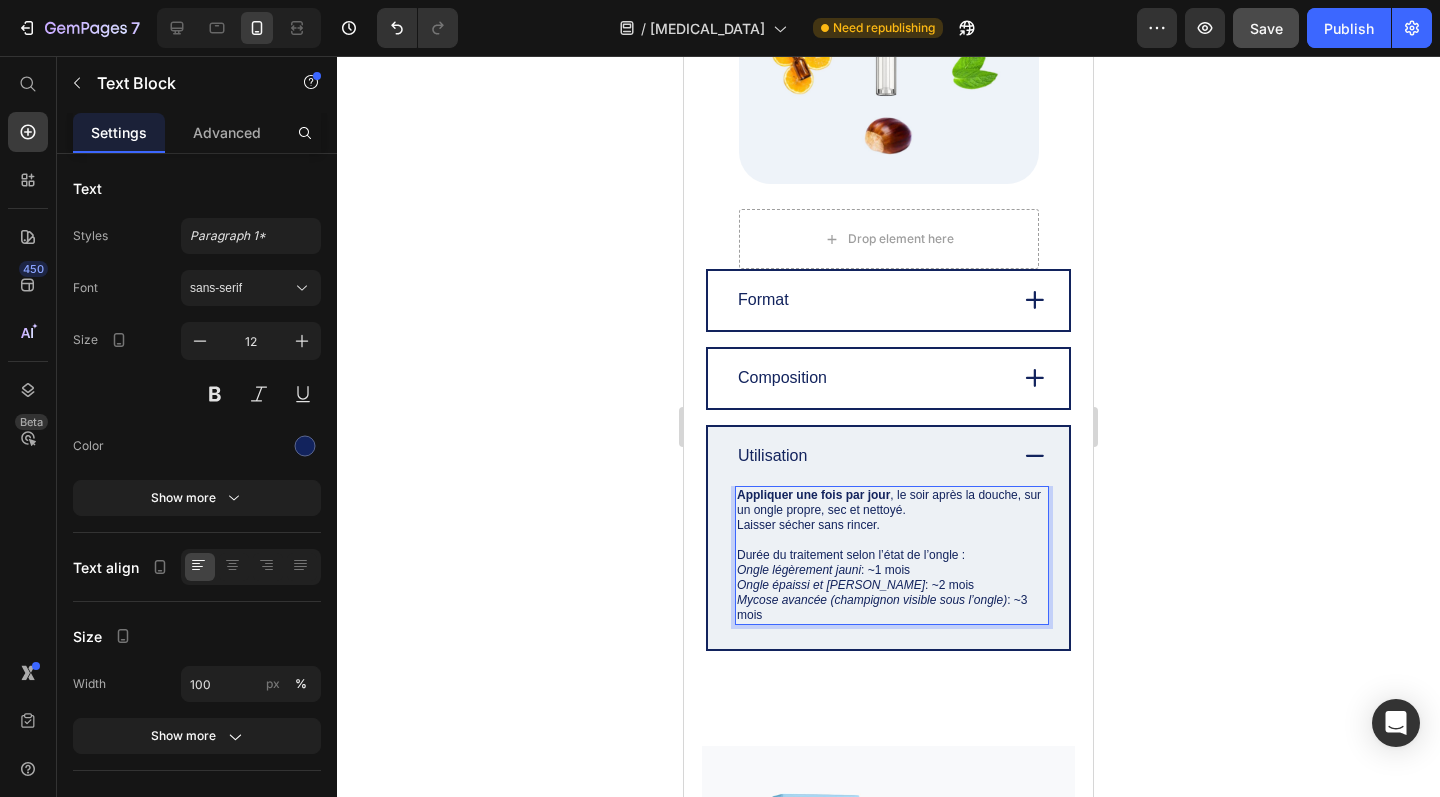 click on "Ongle légèrement jauni  : ~1 mois" at bounding box center [892, 570] 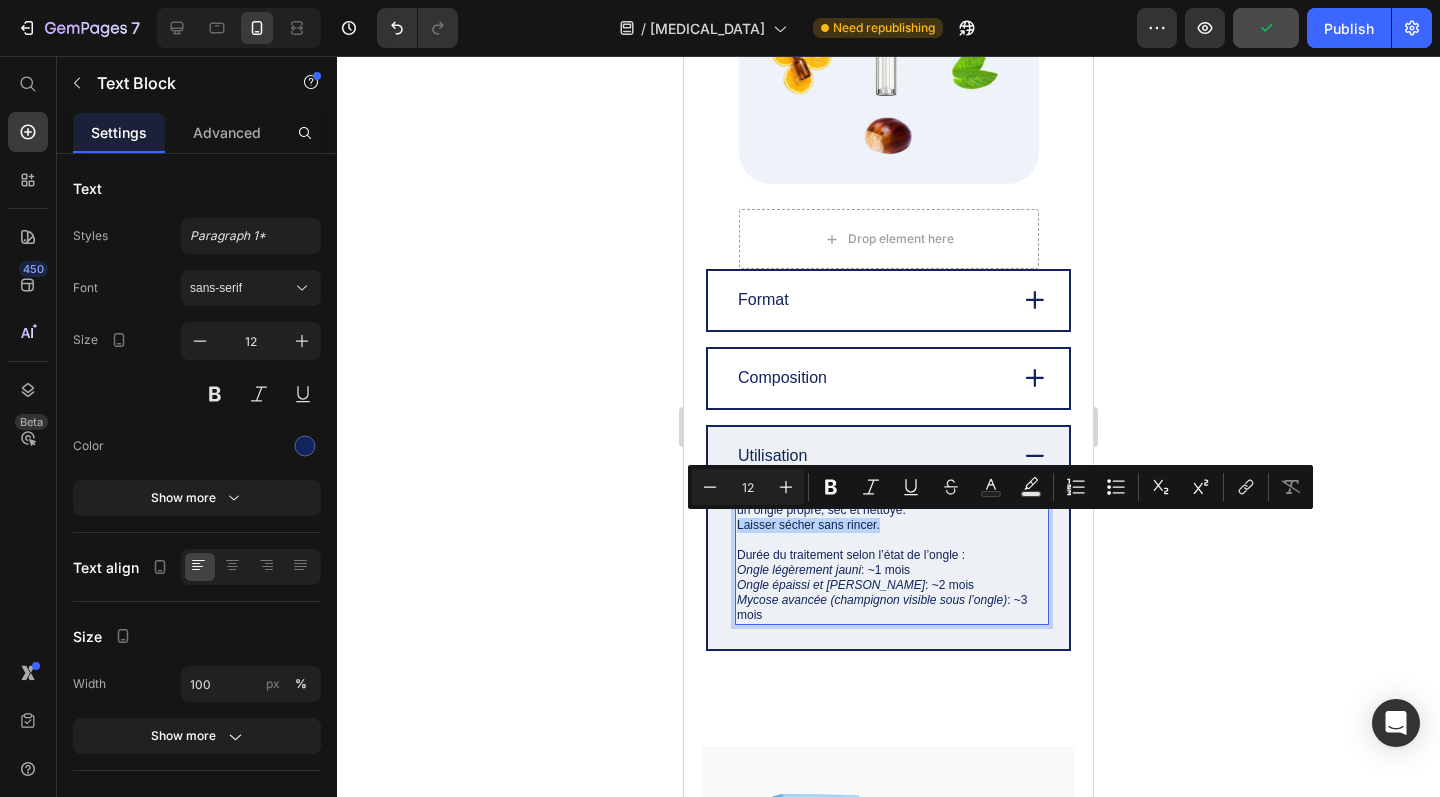 drag, startPoint x: 883, startPoint y: 524, endPoint x: 737, endPoint y: 521, distance: 146.03082 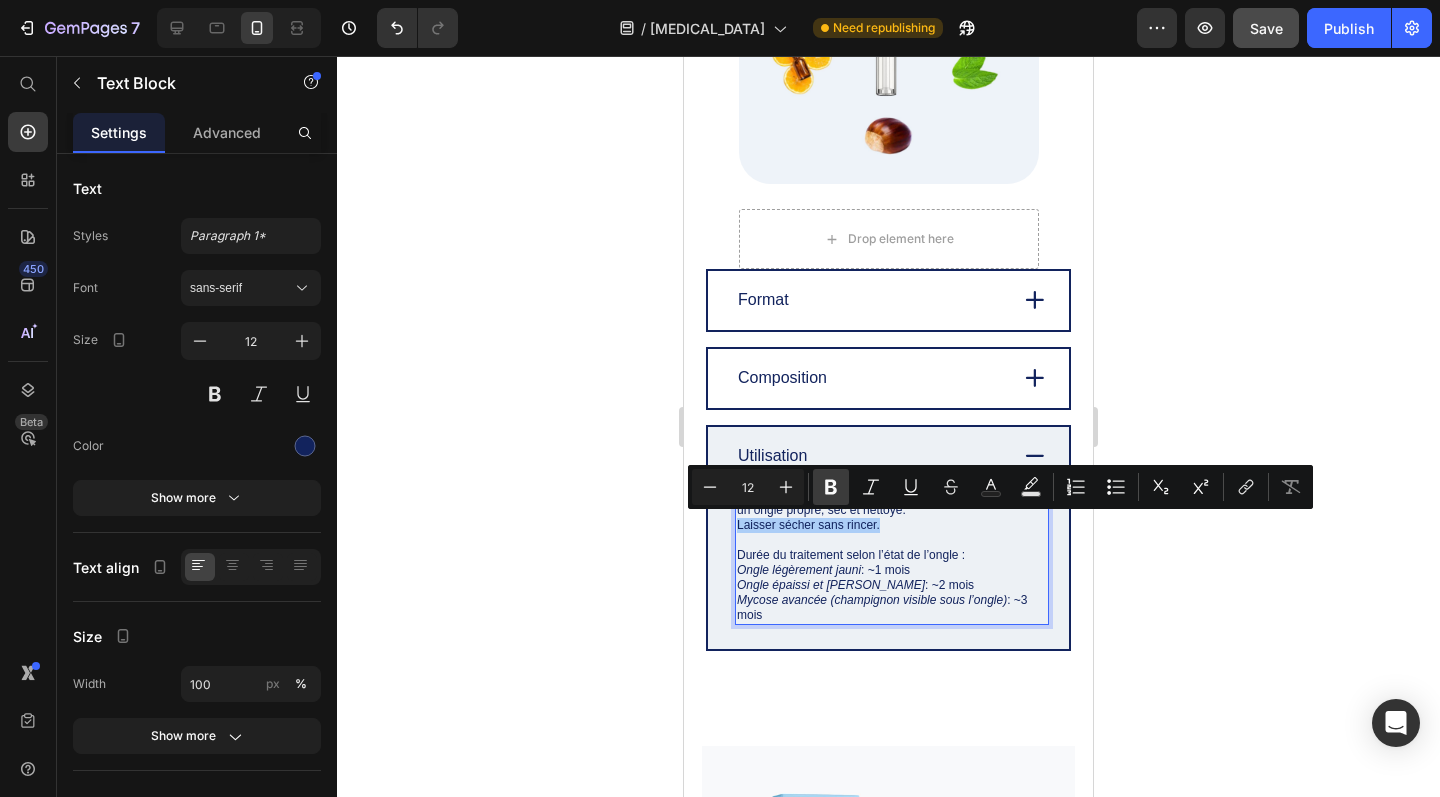 click 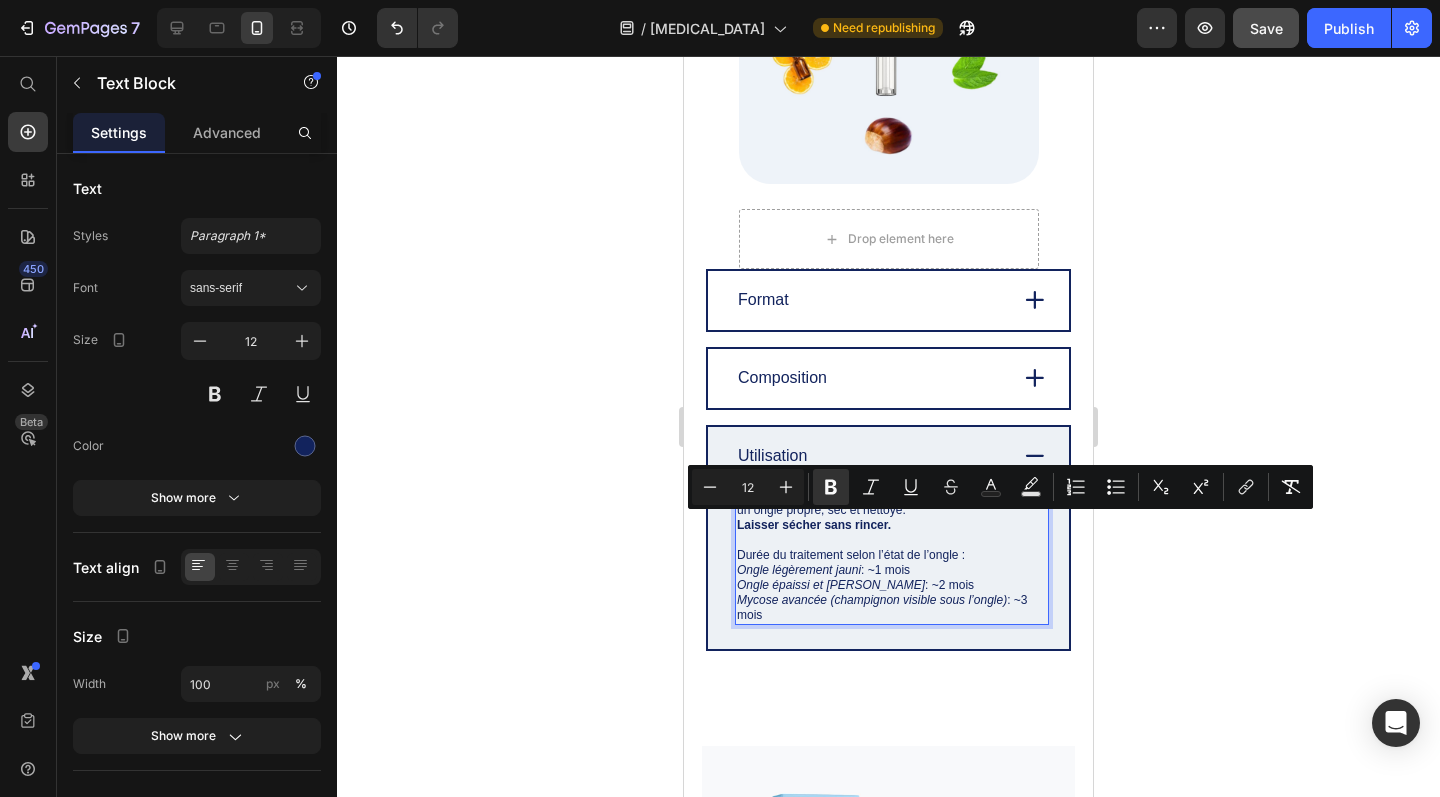 click 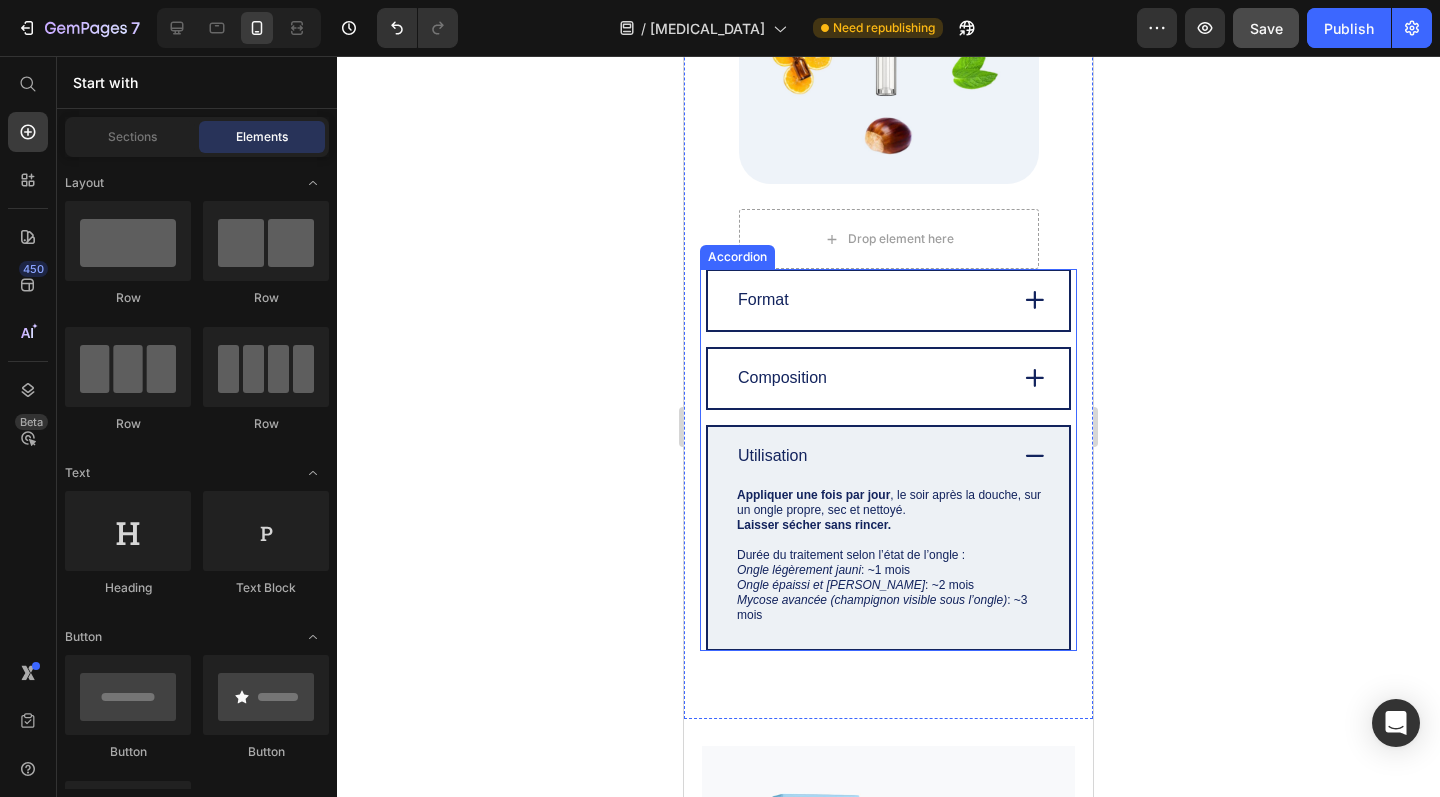 click 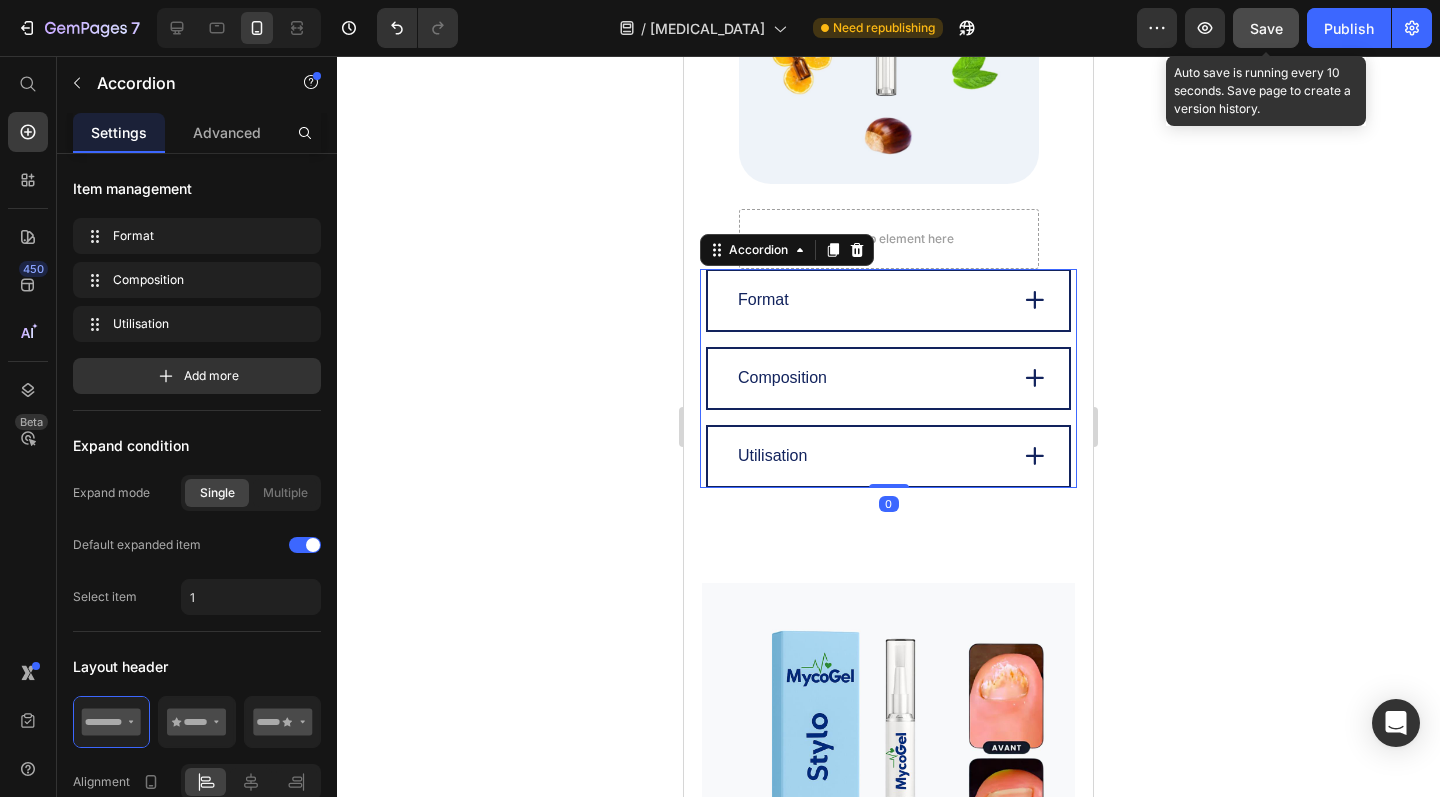 click on "Save" at bounding box center [1266, 28] 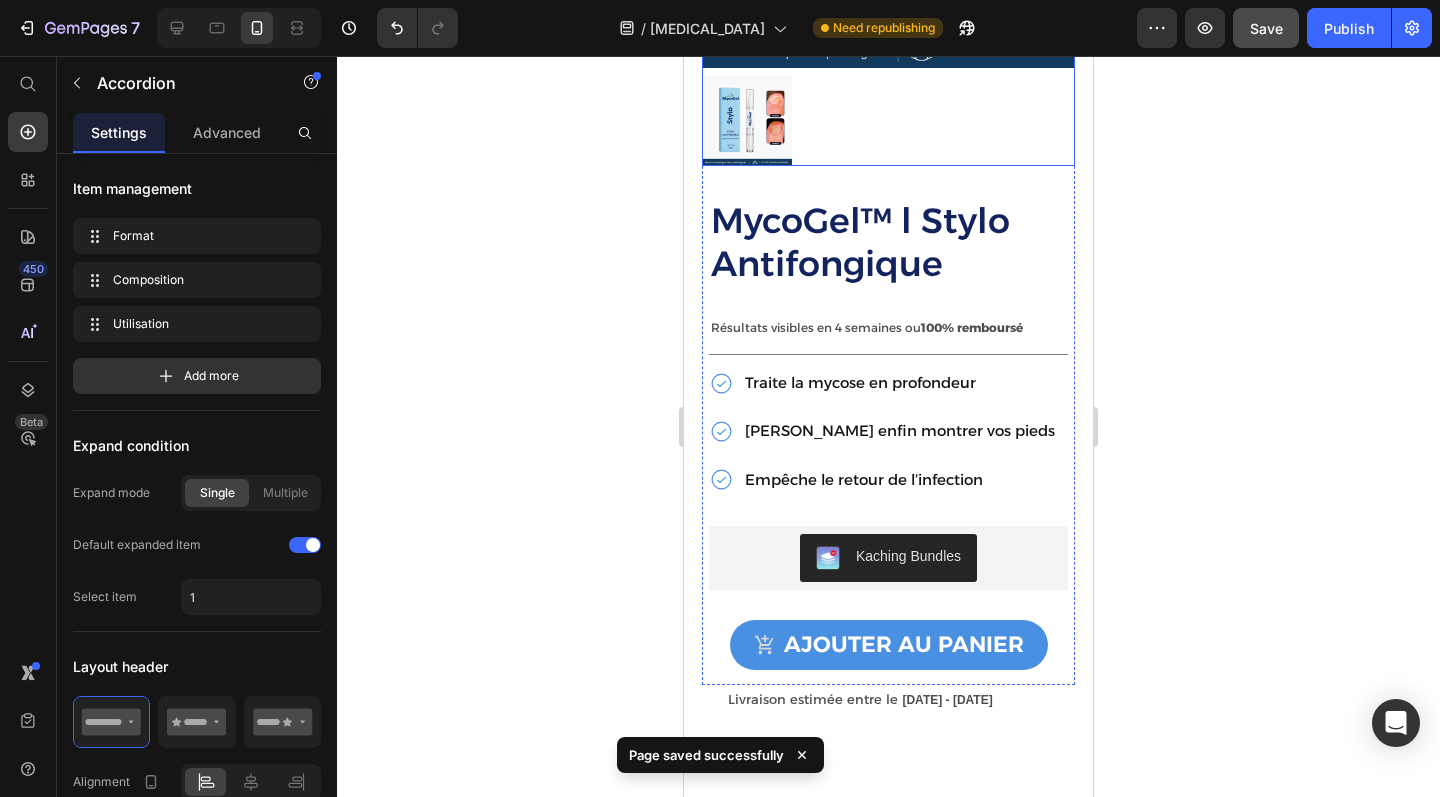 scroll, scrollTop: 3972, scrollLeft: 0, axis: vertical 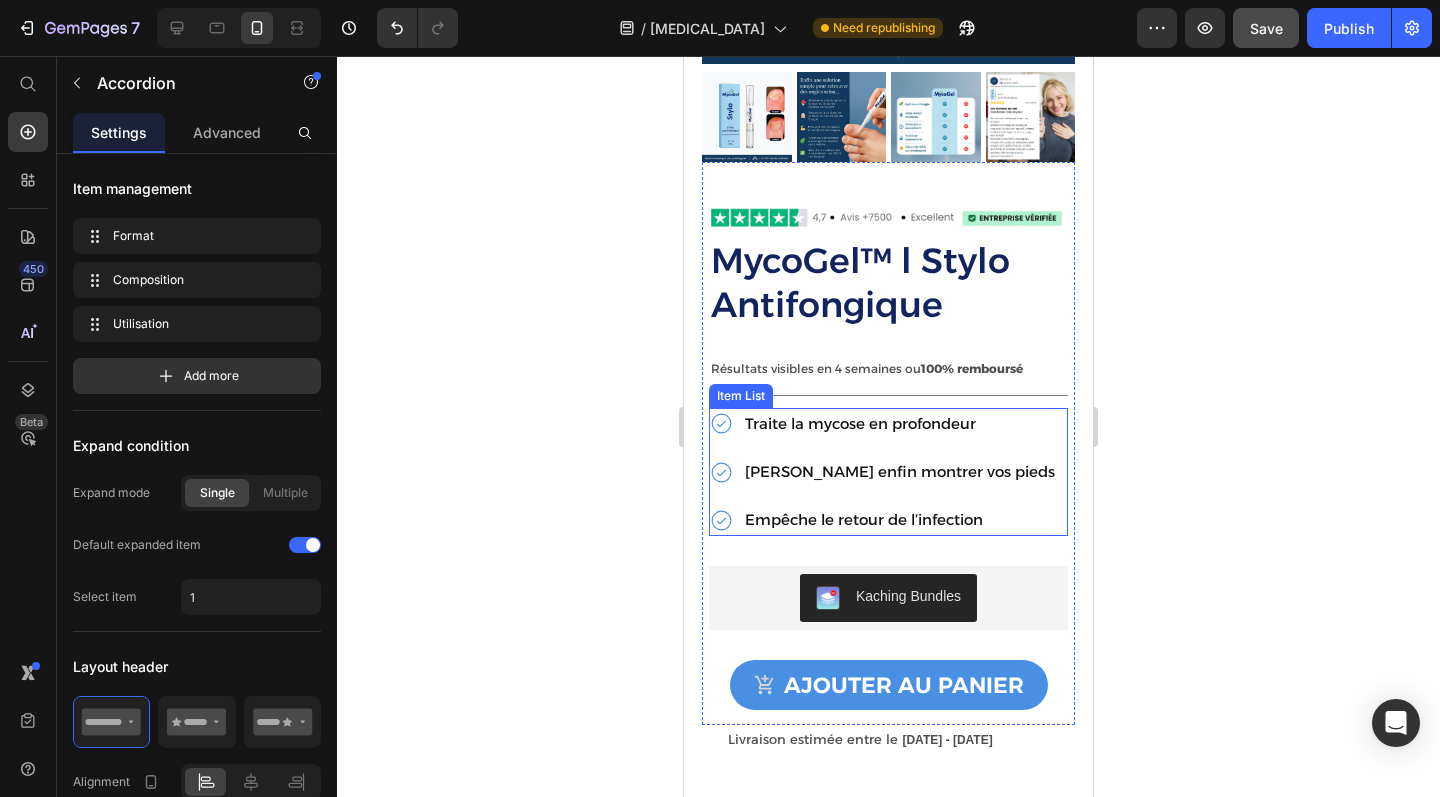 click on "Traite la mycose en profondeur
Osez enfin montrer vos pieds
Empêche le retour de l’infection" at bounding box center (888, 472) 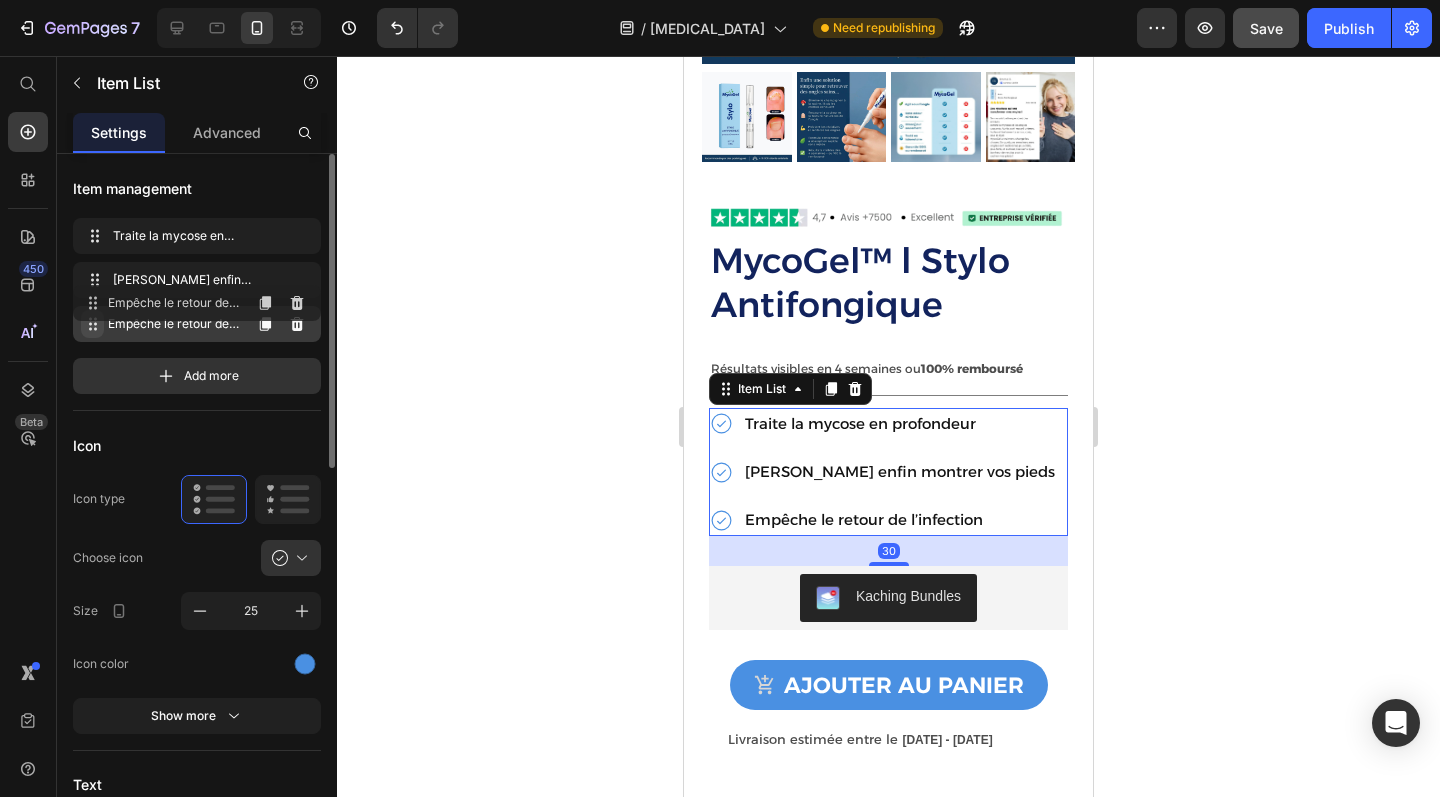type 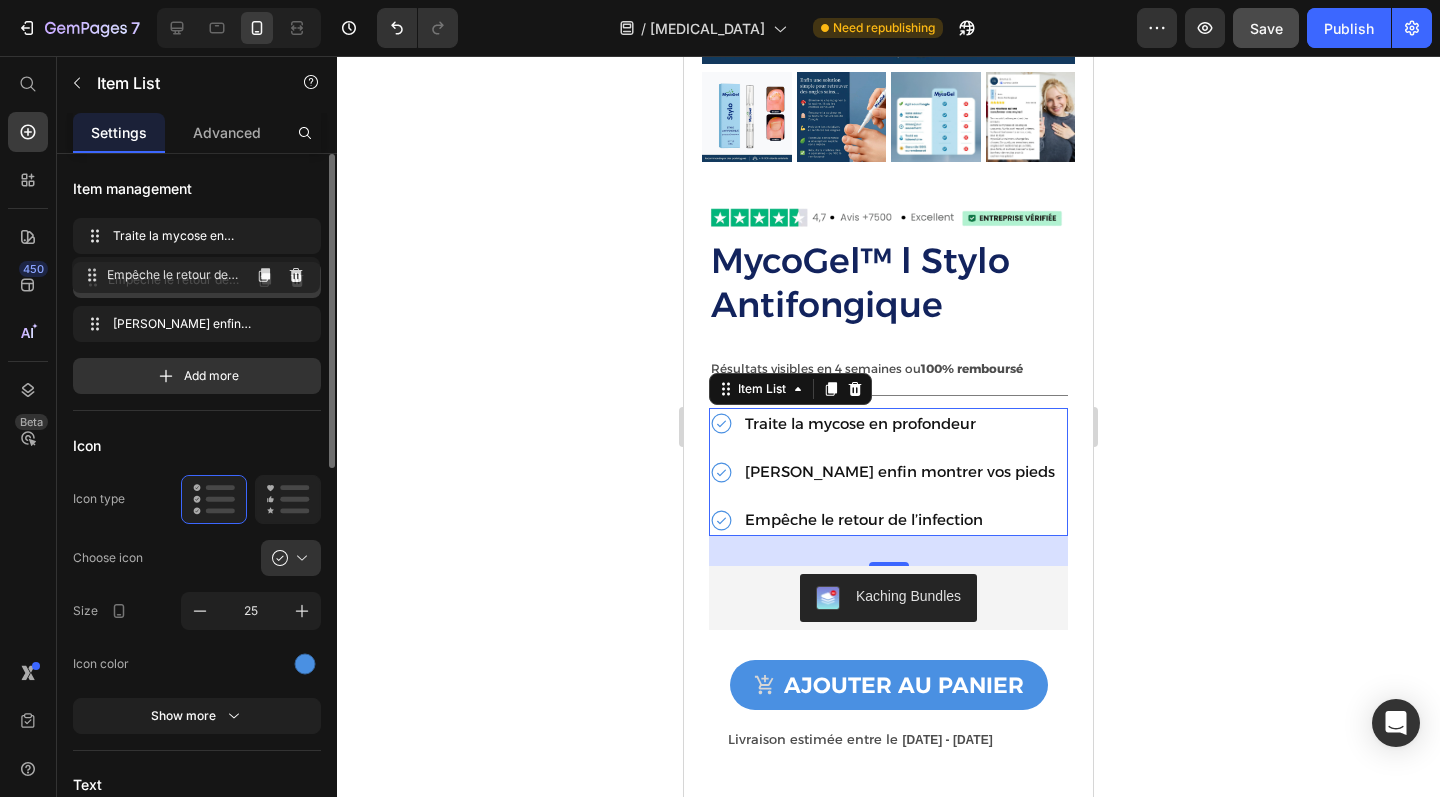 drag, startPoint x: 109, startPoint y: 329, endPoint x: 108, endPoint y: 280, distance: 49.010204 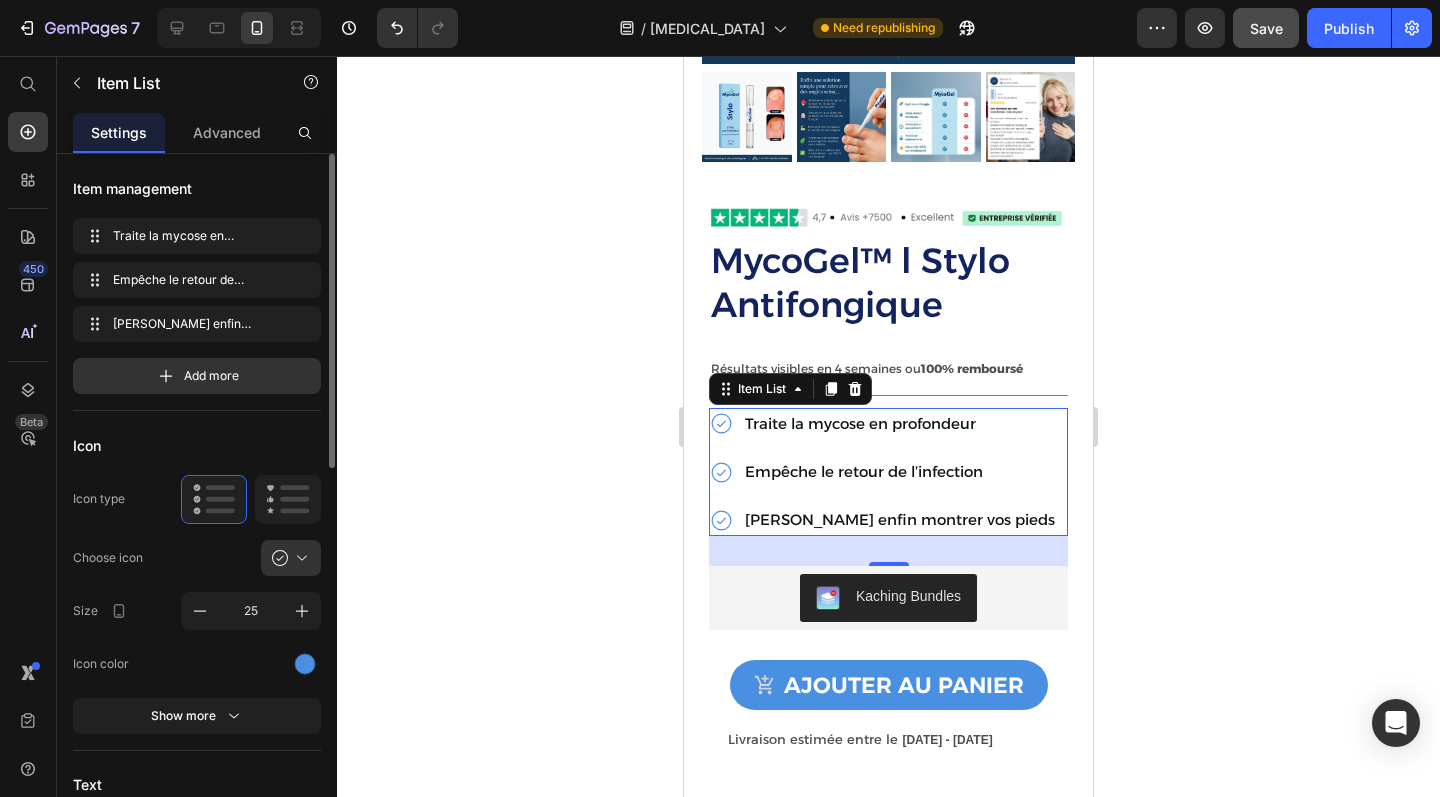 click 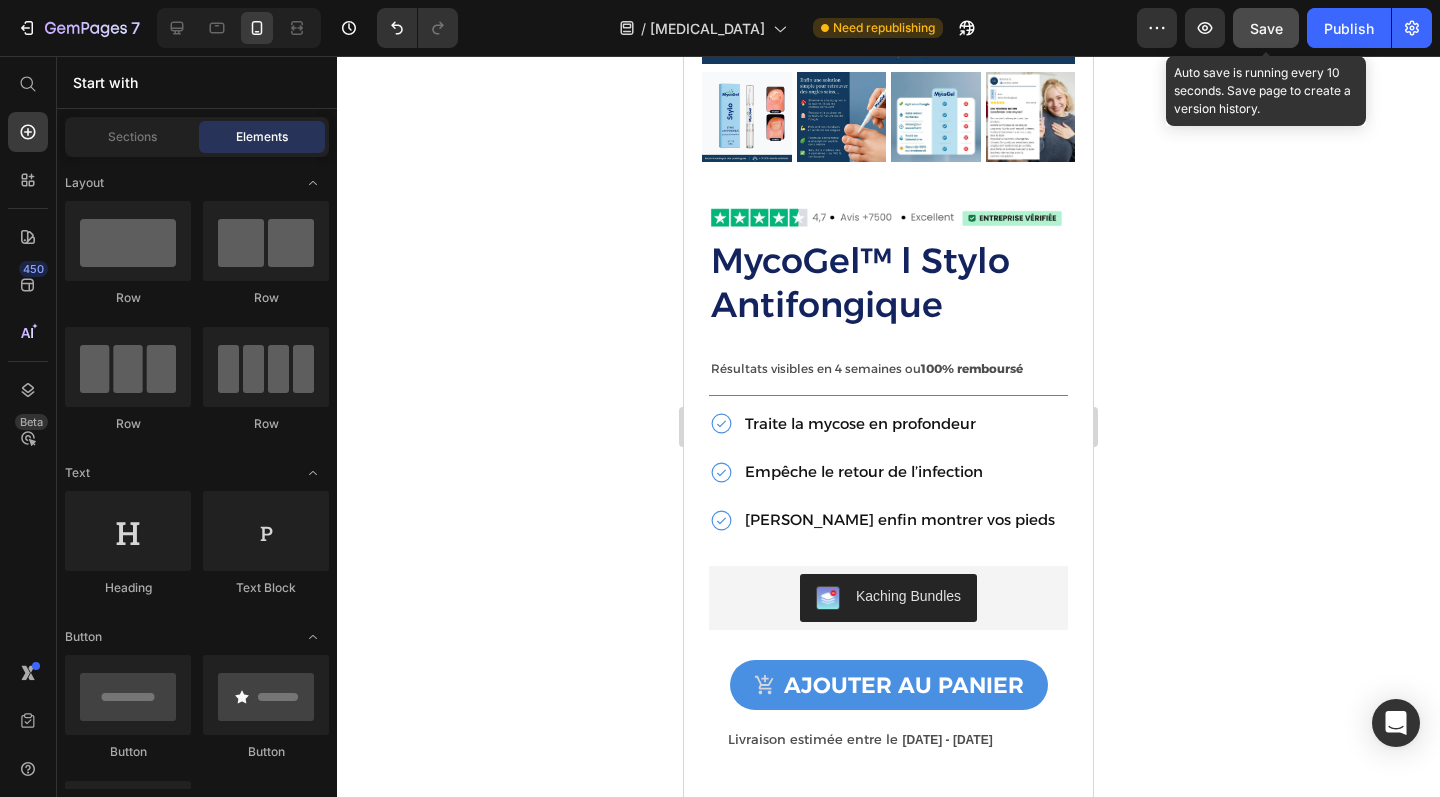 click on "Save" at bounding box center [1266, 28] 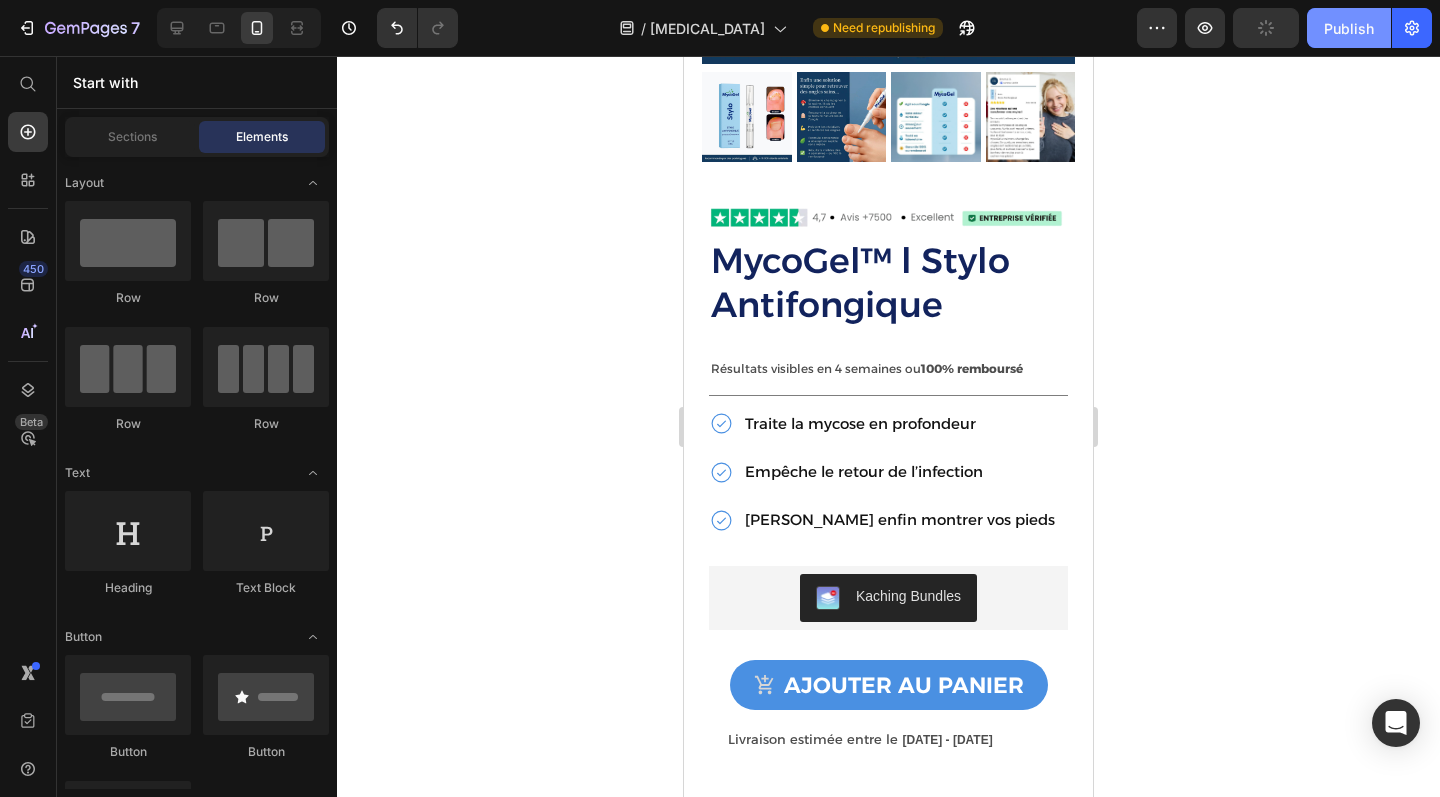 click on "Publish" at bounding box center (1349, 28) 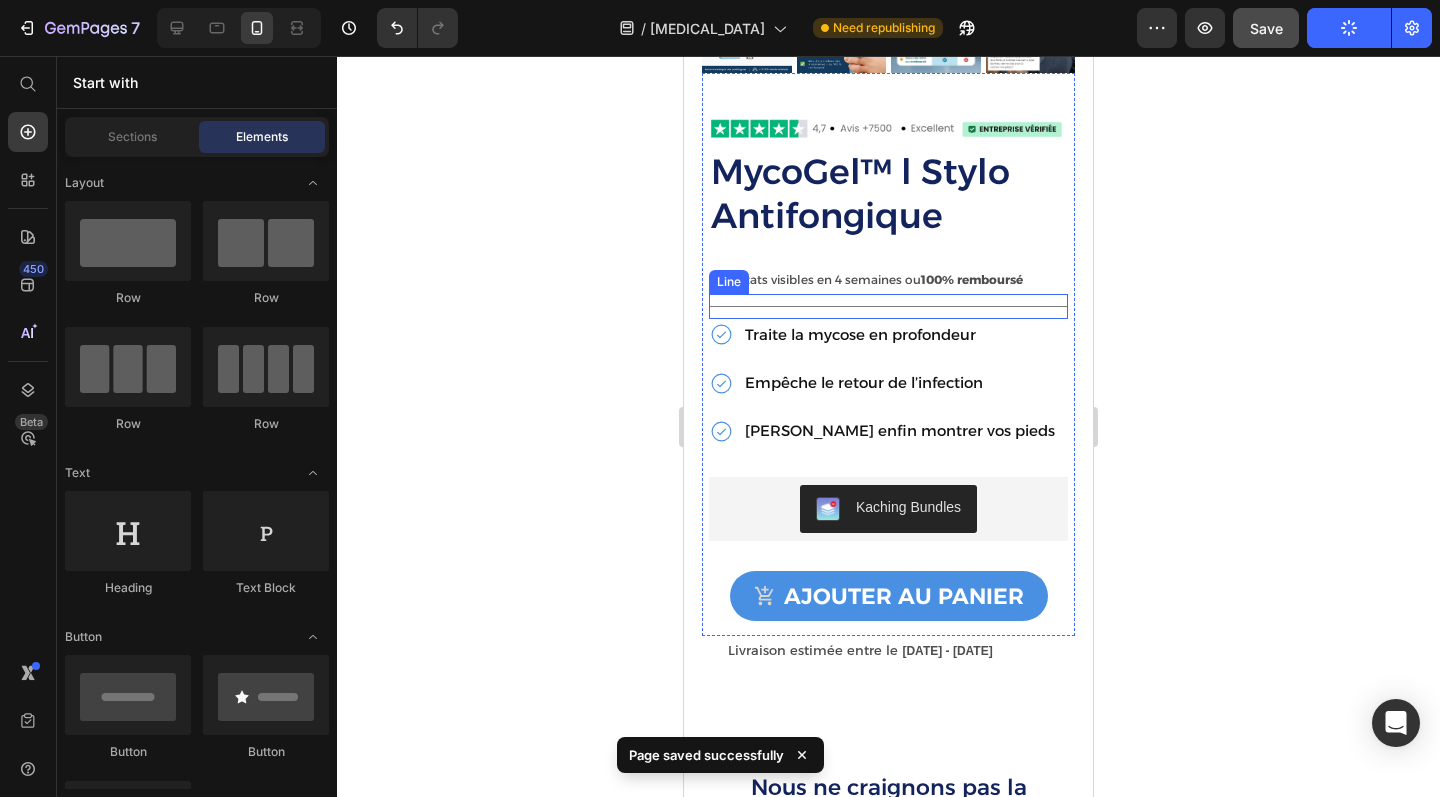 scroll, scrollTop: 4065, scrollLeft: 0, axis: vertical 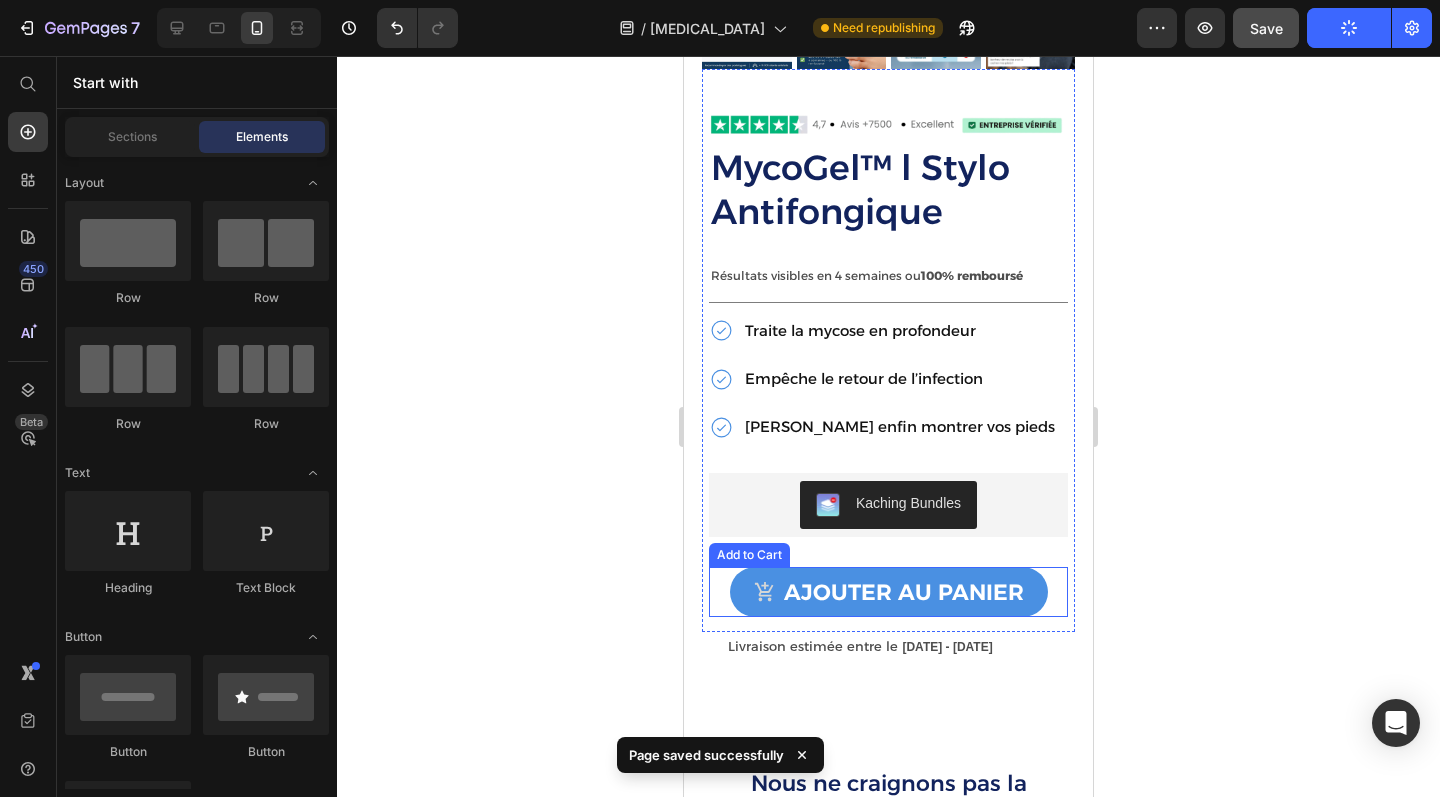 click on "Ajouter au panier Add to Cart" at bounding box center (888, 592) 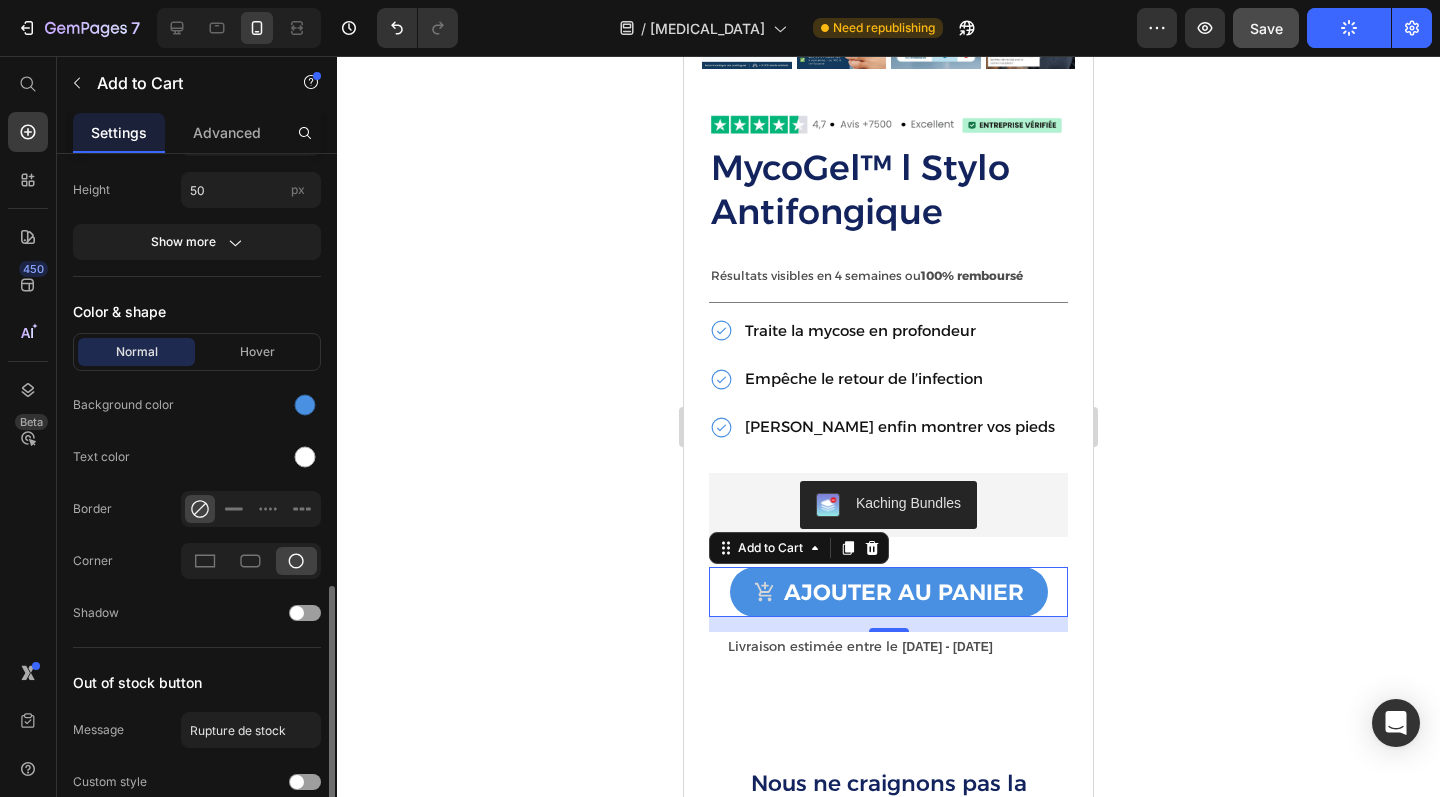 scroll, scrollTop: 1144, scrollLeft: 0, axis: vertical 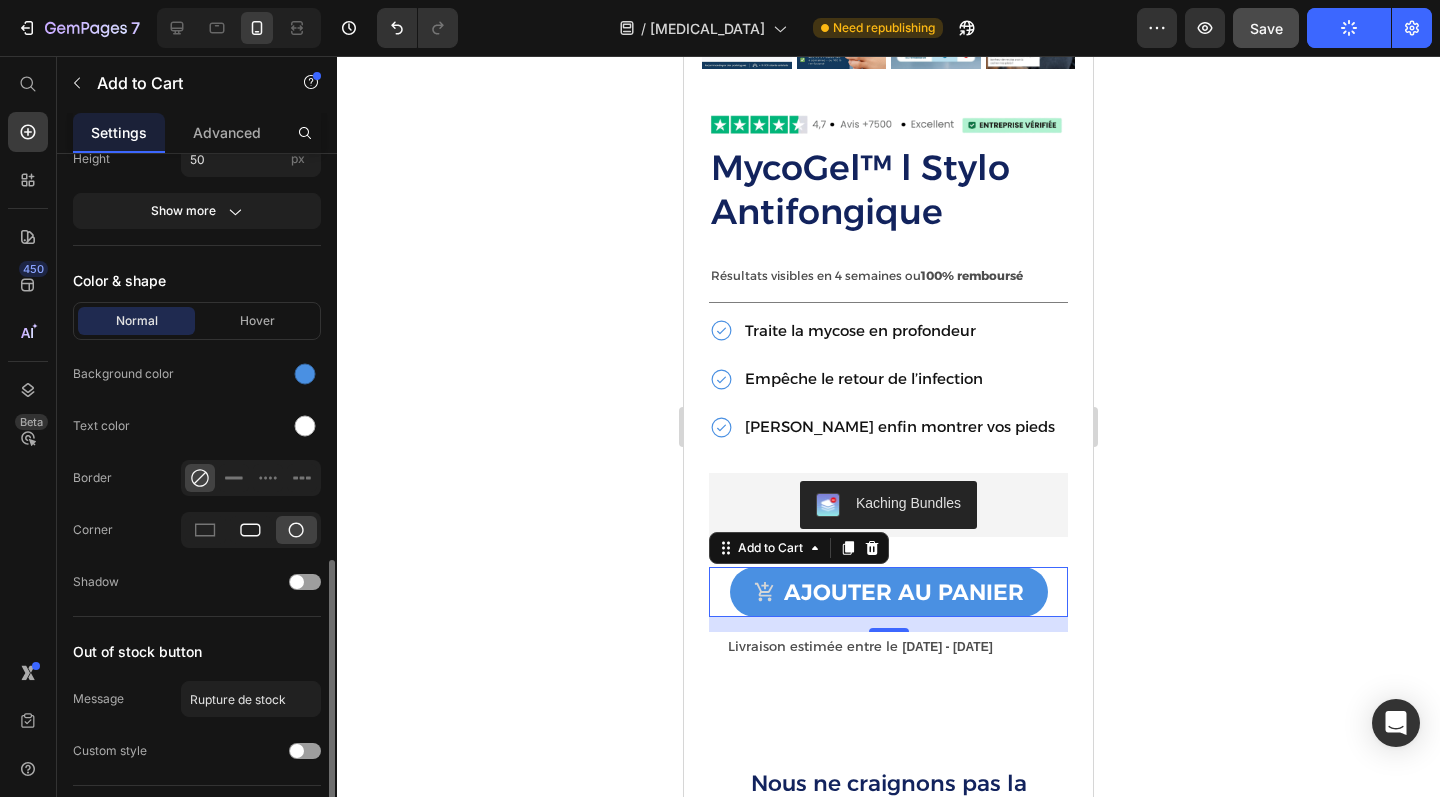 click 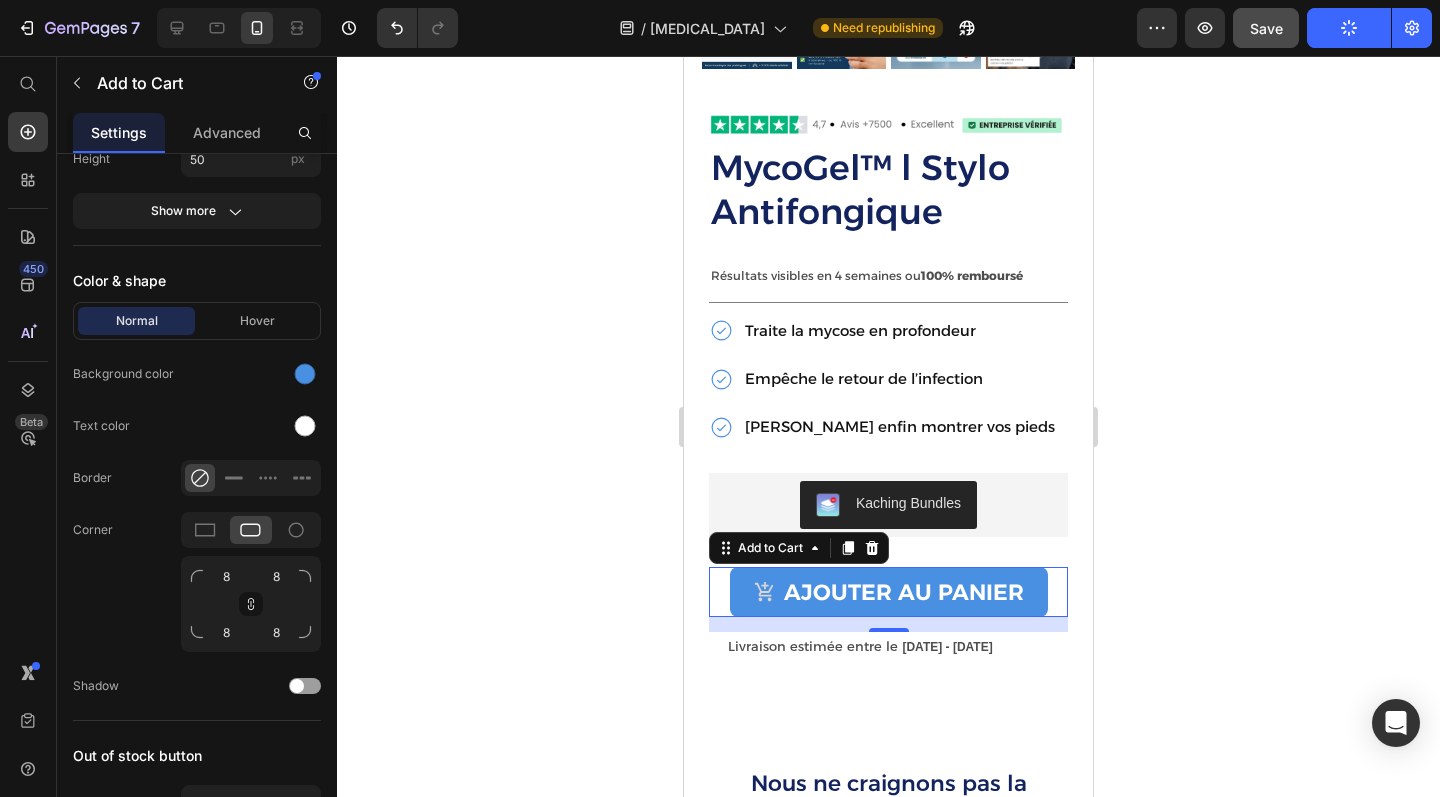 click 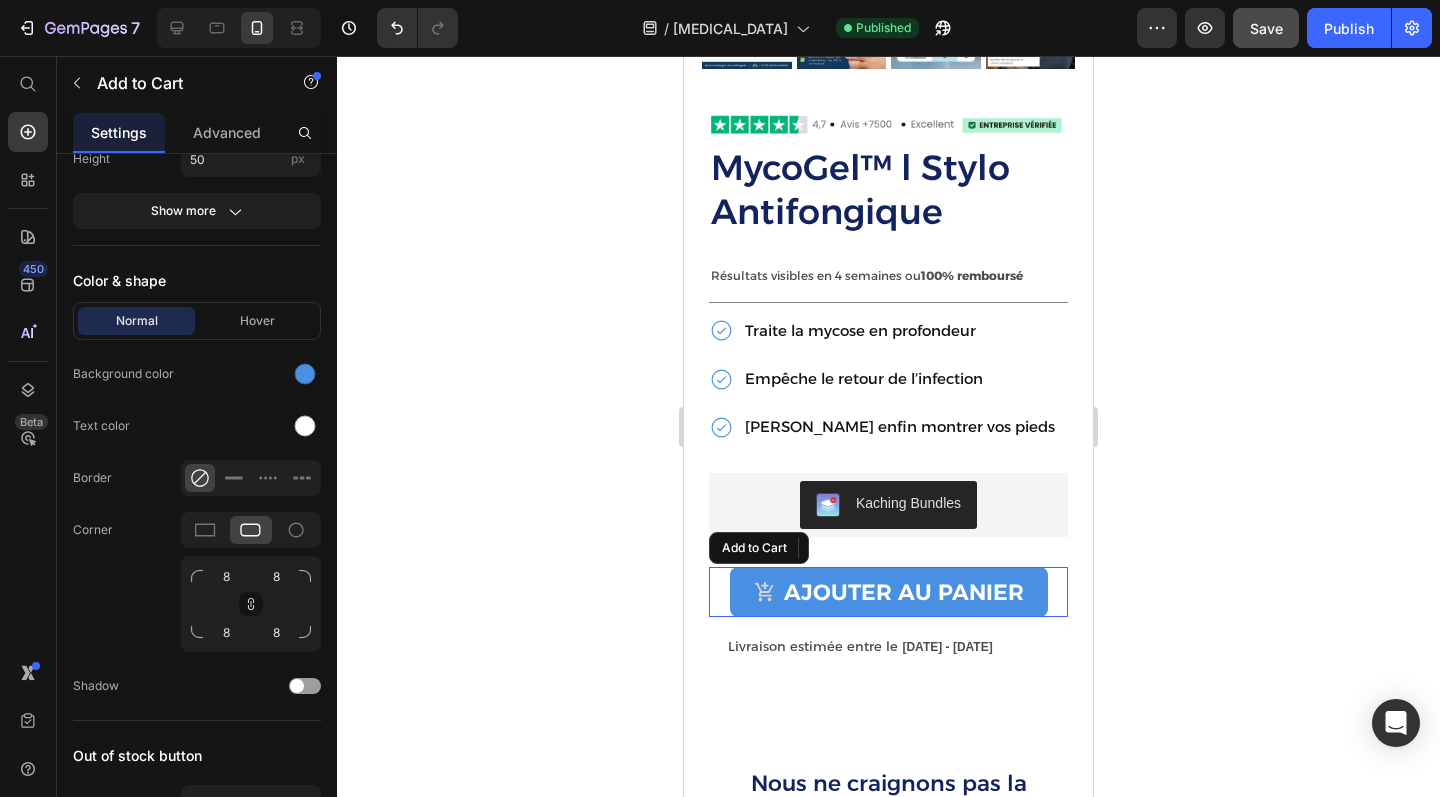 click on "Ajouter au panier Add to Cart" at bounding box center (888, 592) 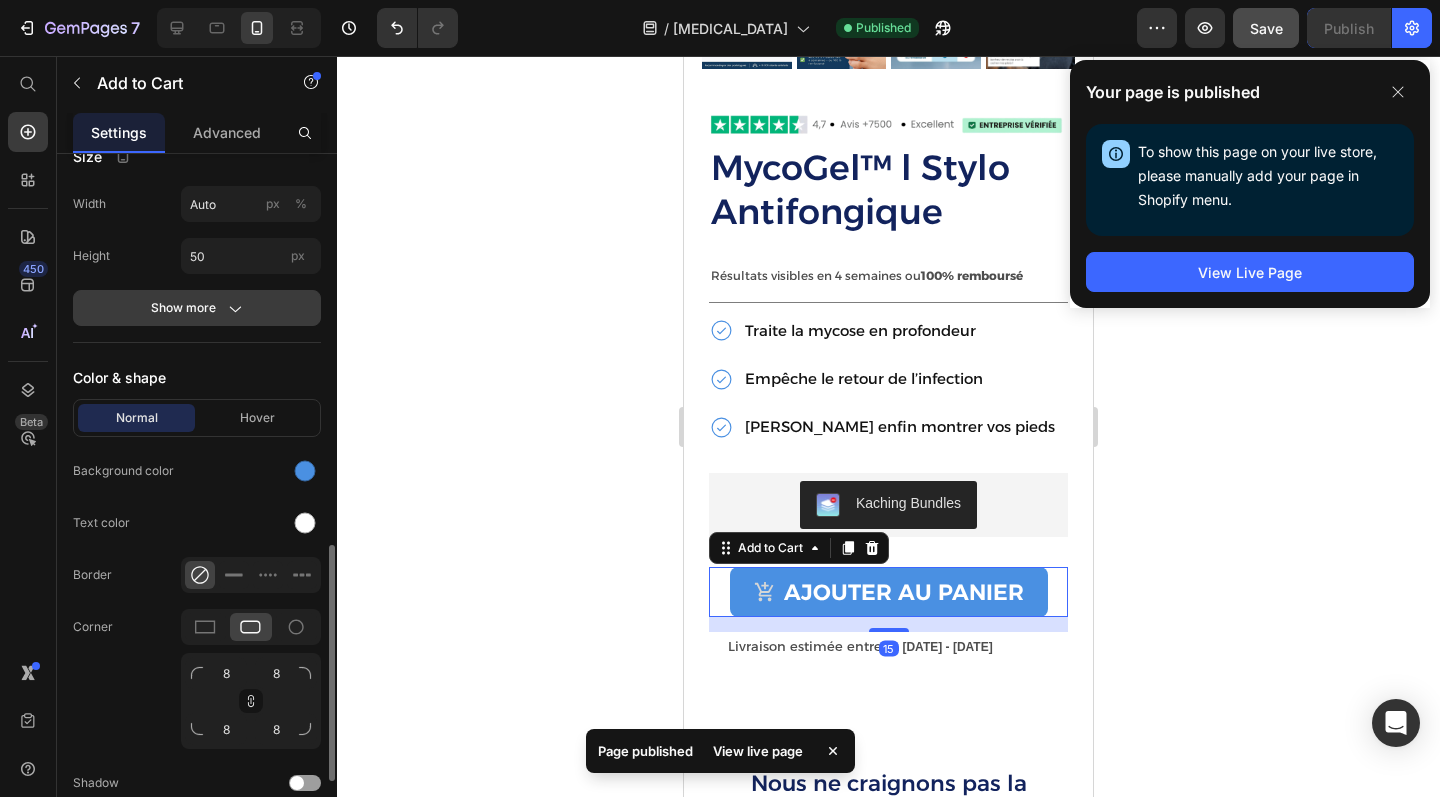 scroll, scrollTop: 1008, scrollLeft: 0, axis: vertical 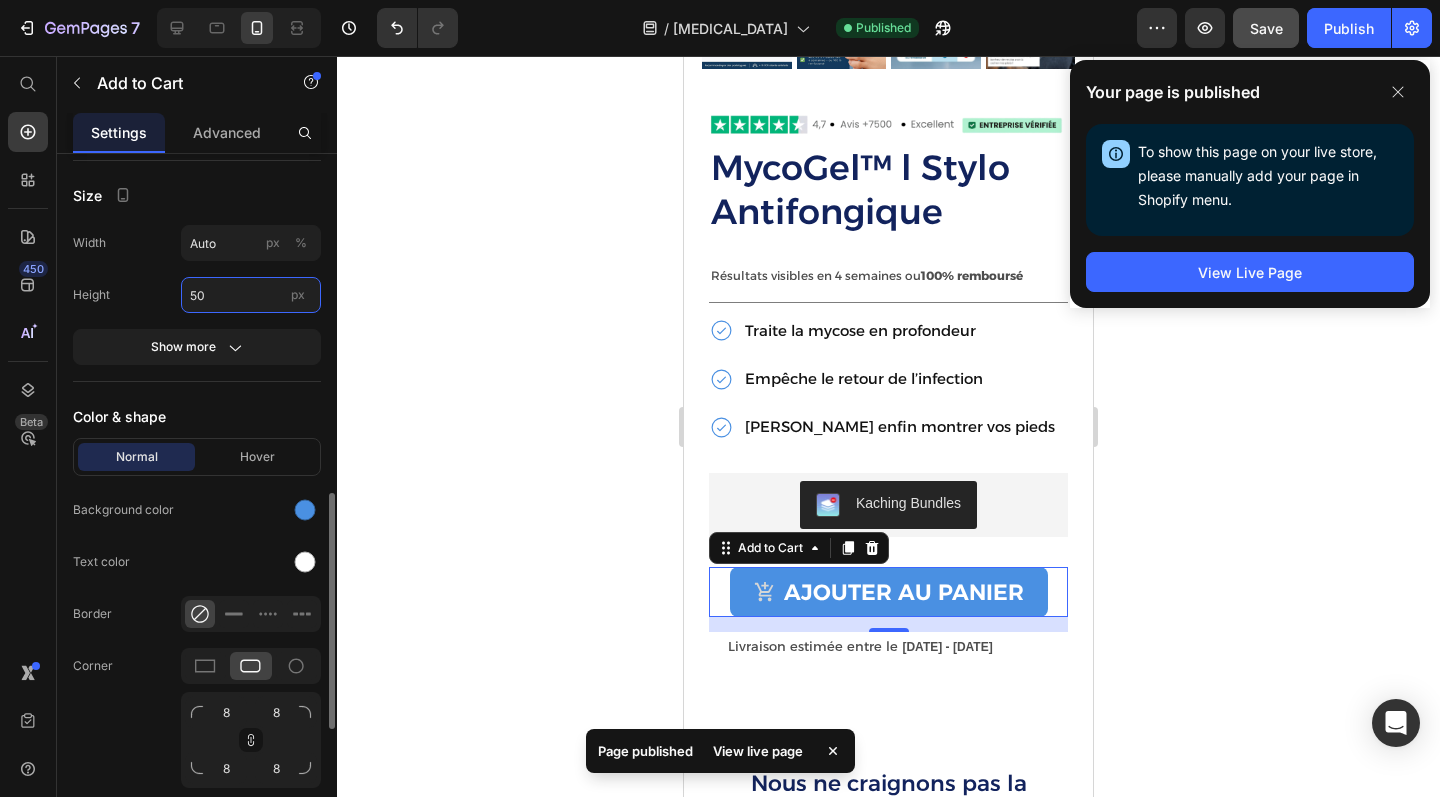 click on "50" at bounding box center [251, 295] 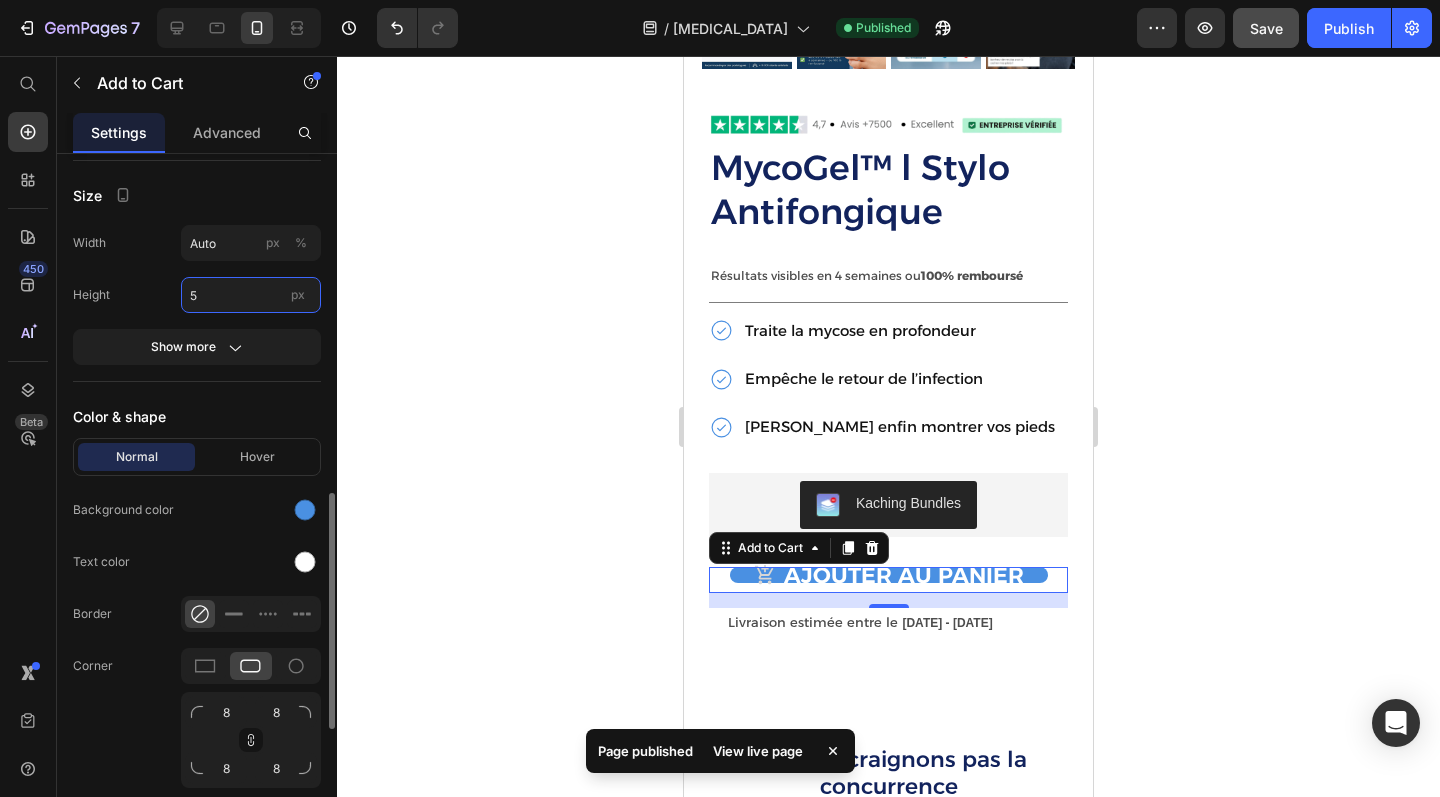 type on "55" 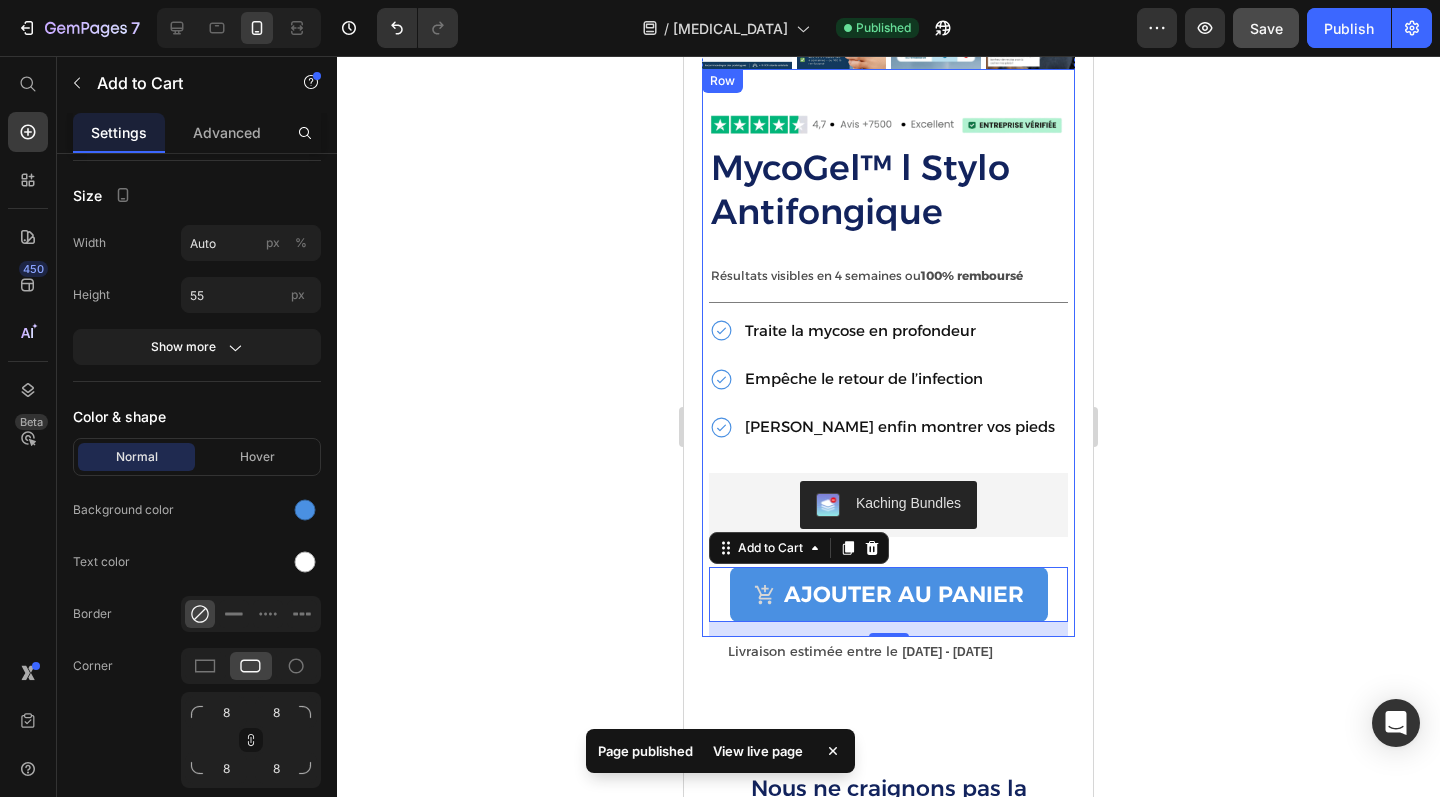 click 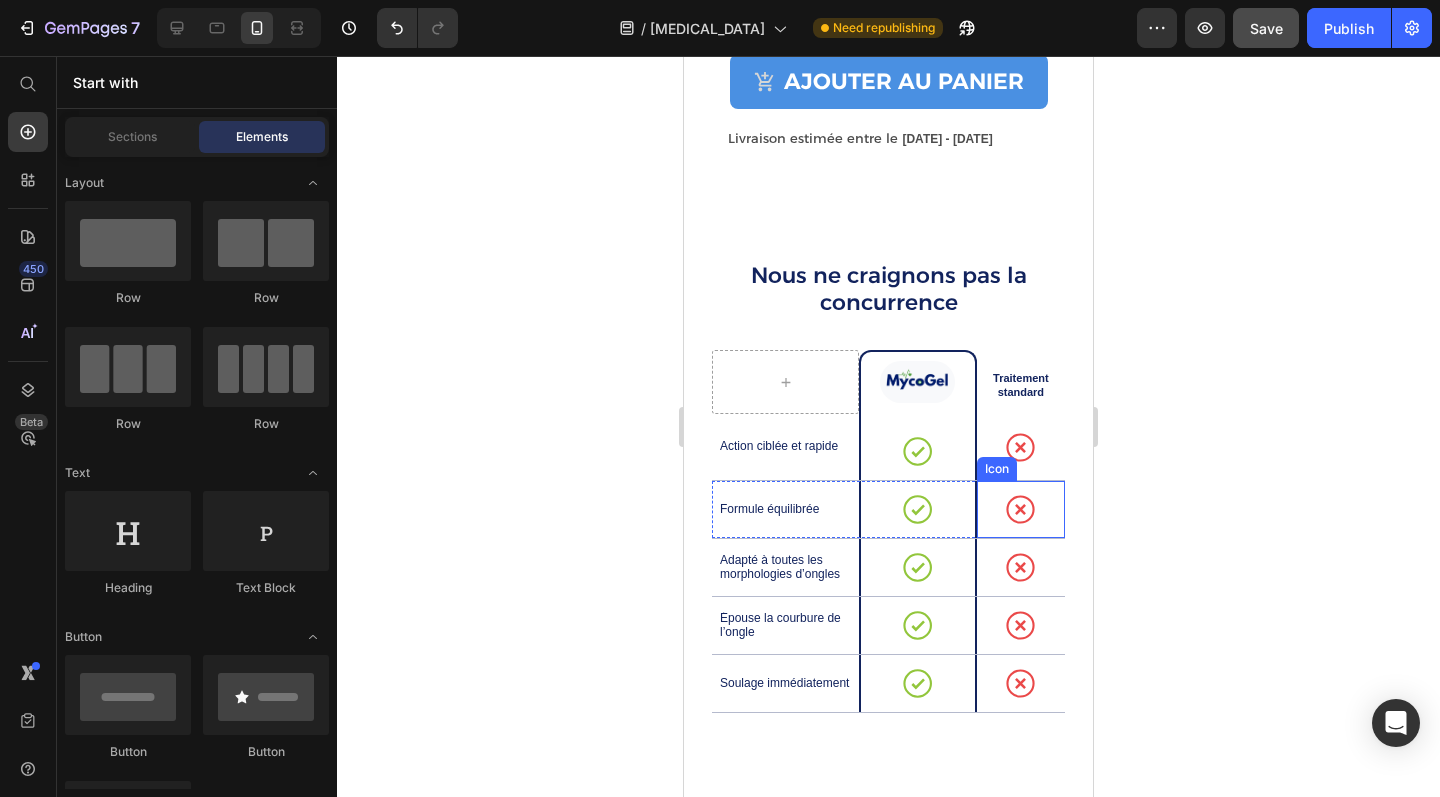 scroll, scrollTop: 4633, scrollLeft: 0, axis: vertical 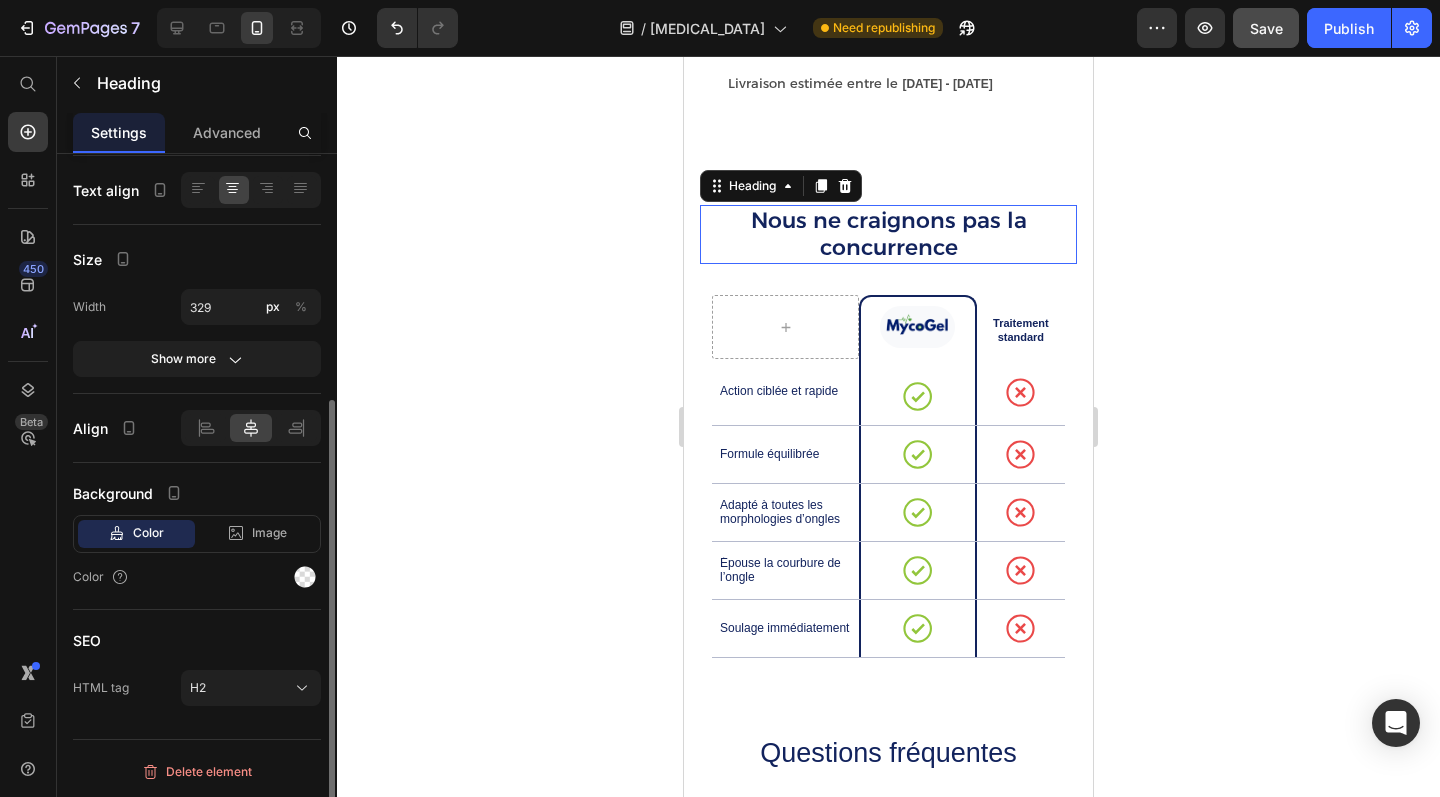 click on "Nous ne craignons pas la concurrence" at bounding box center (888, 234) 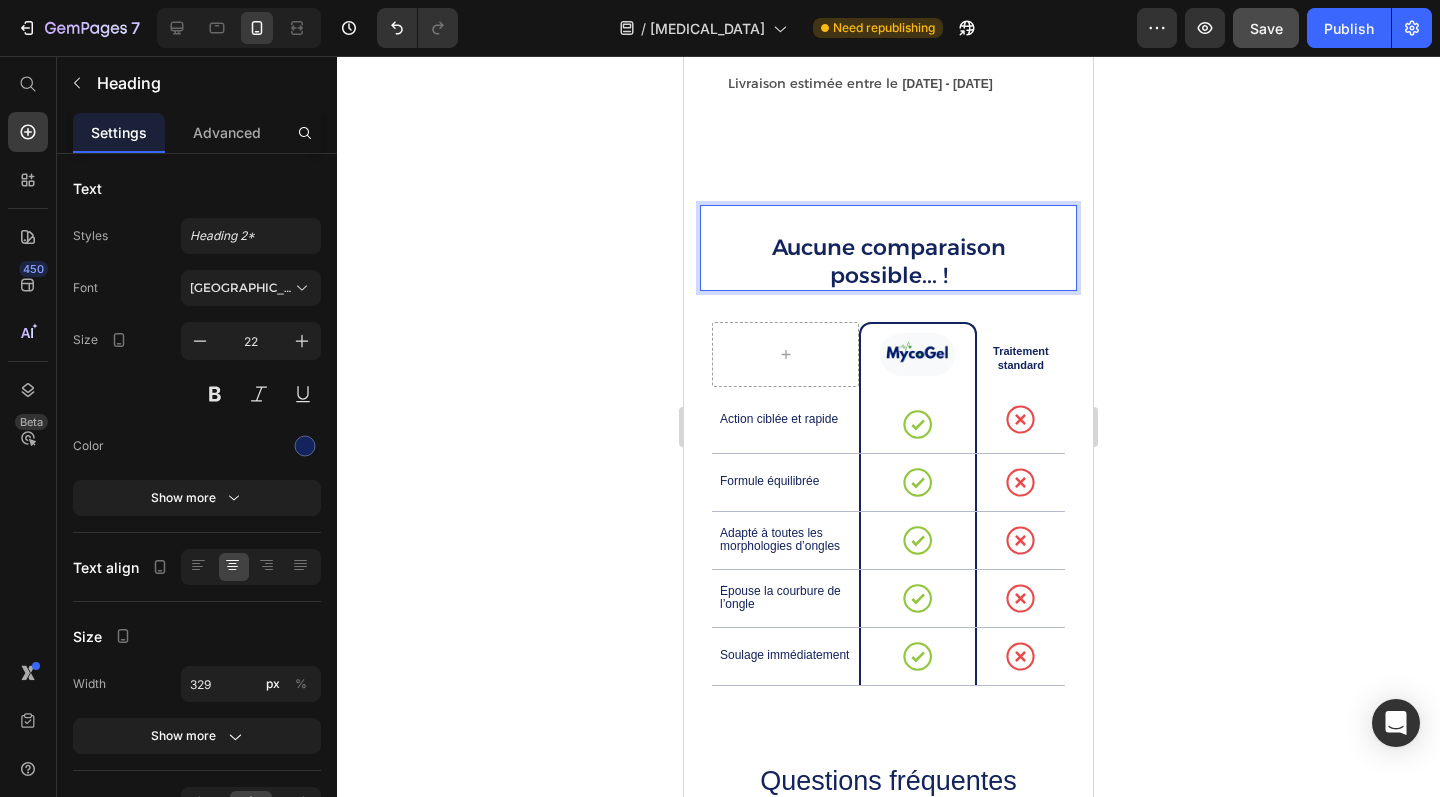 click on "Aucune comparaison possible... !" at bounding box center [888, 261] 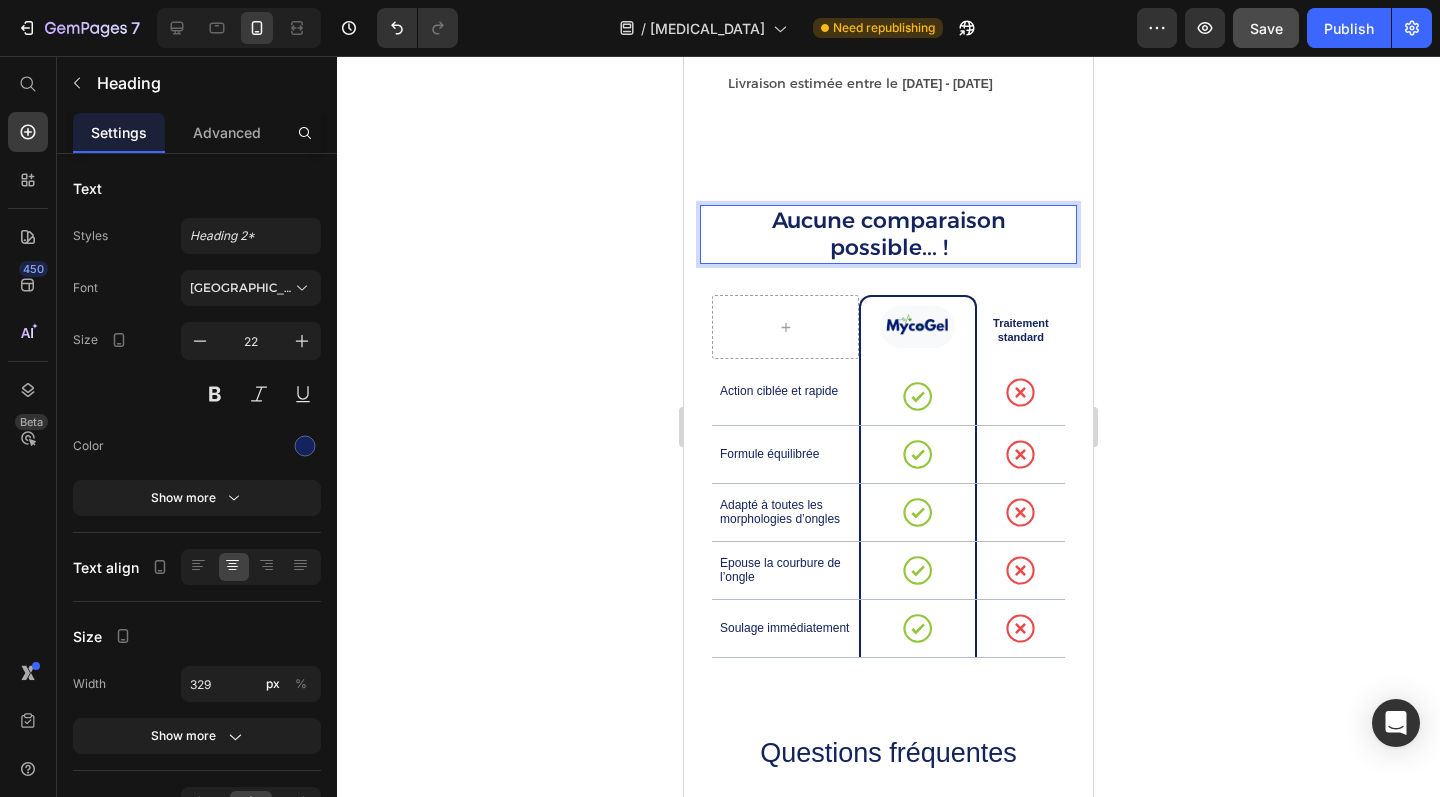 click 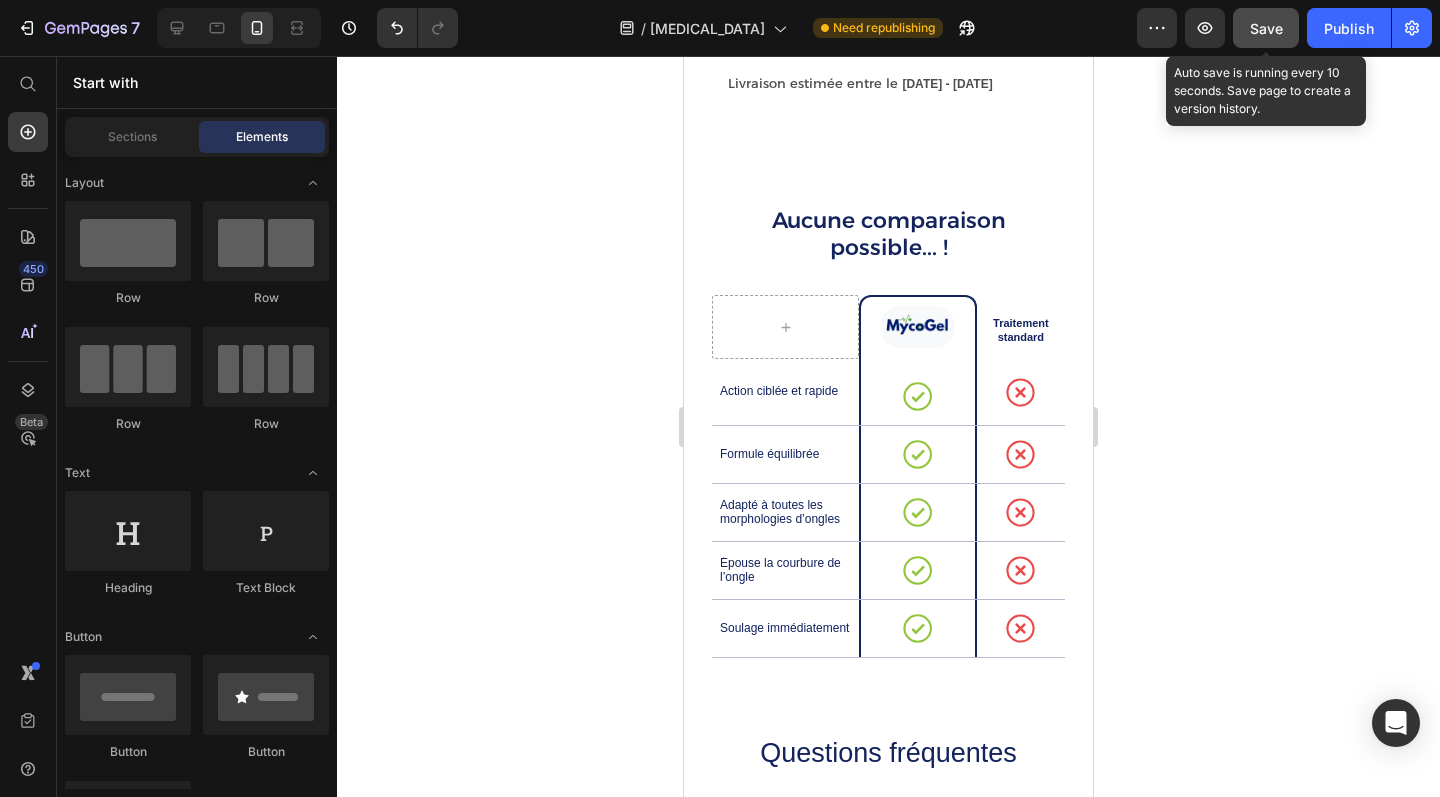 click on "Save" at bounding box center (1266, 28) 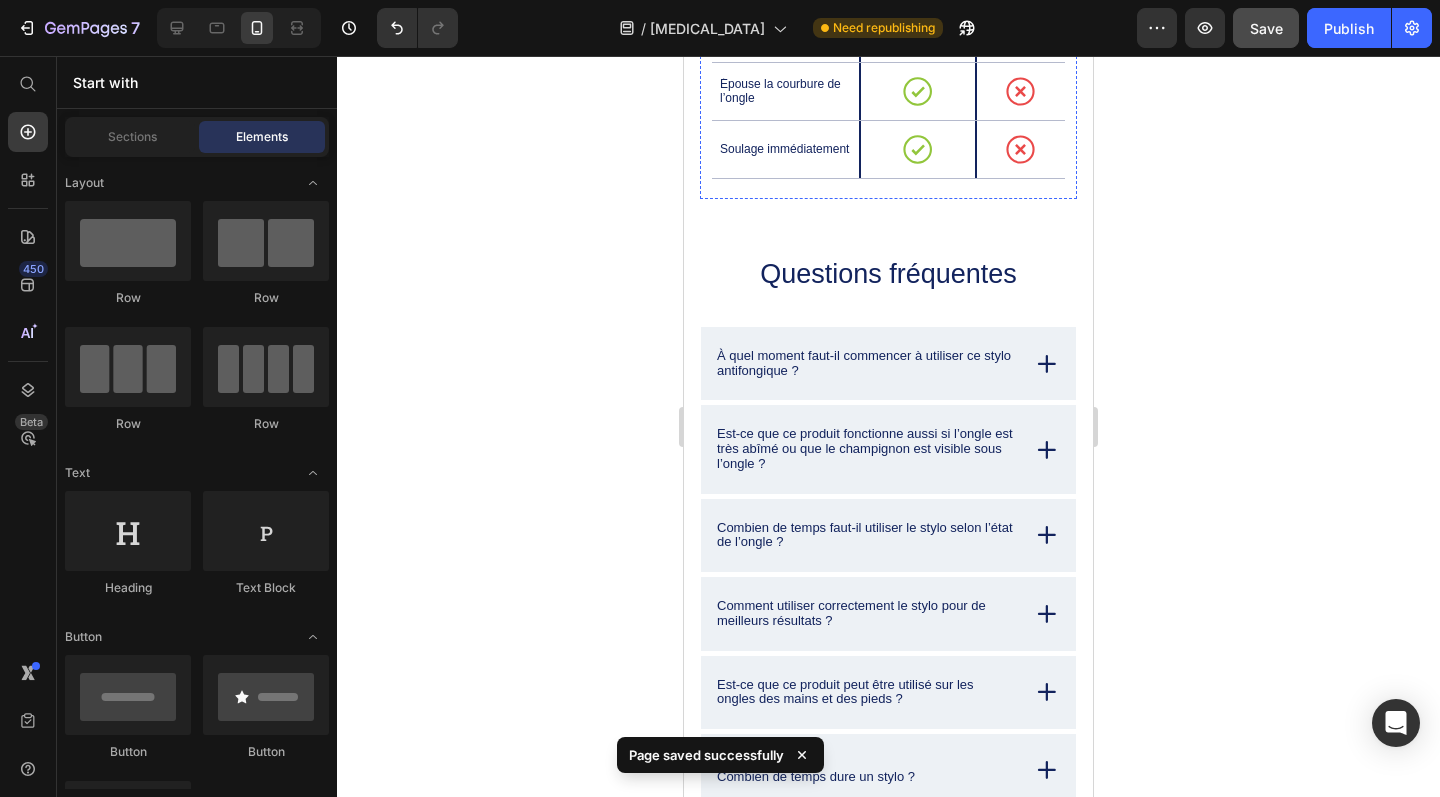 scroll, scrollTop: 5126, scrollLeft: 0, axis: vertical 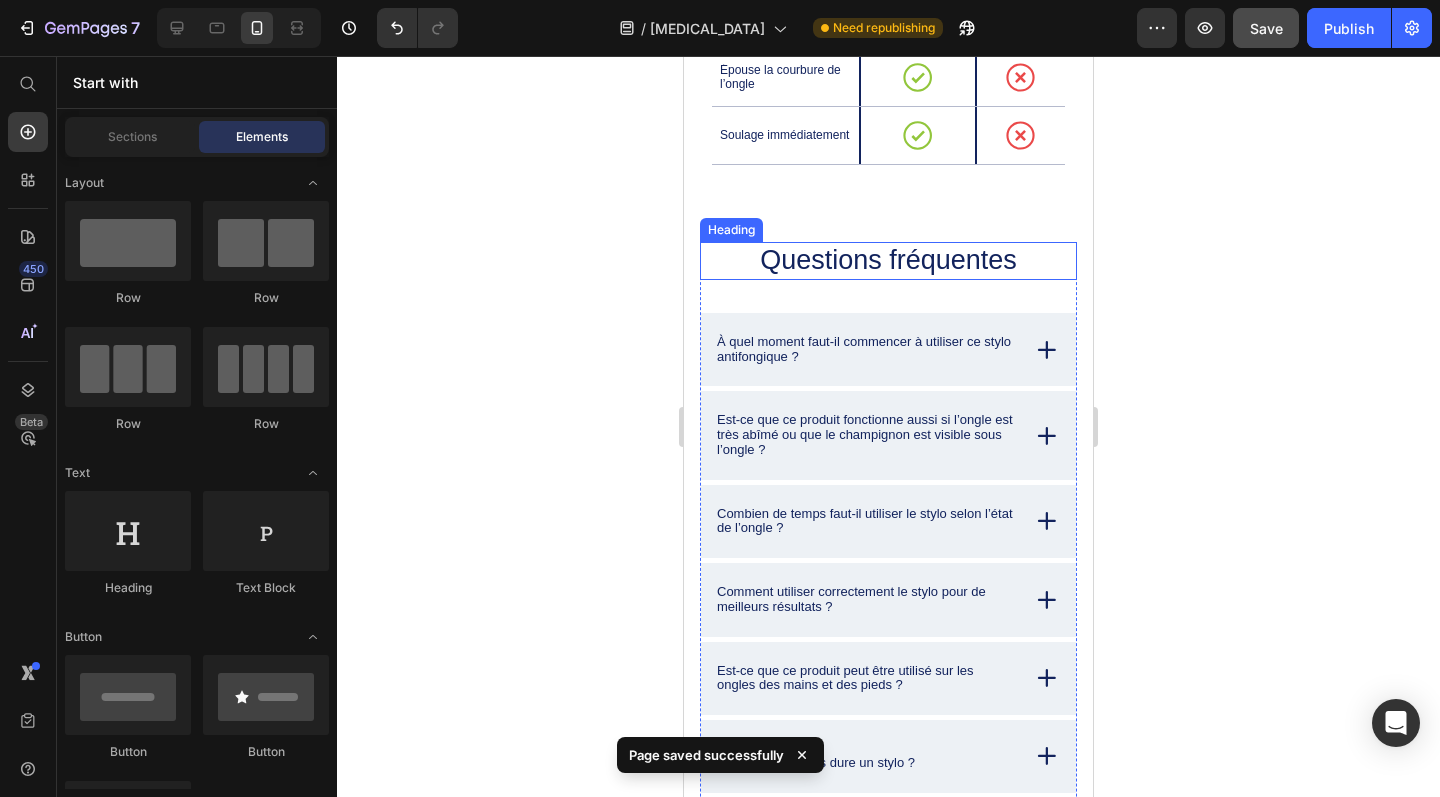 click on "Questions fréquentes" at bounding box center (888, 261) 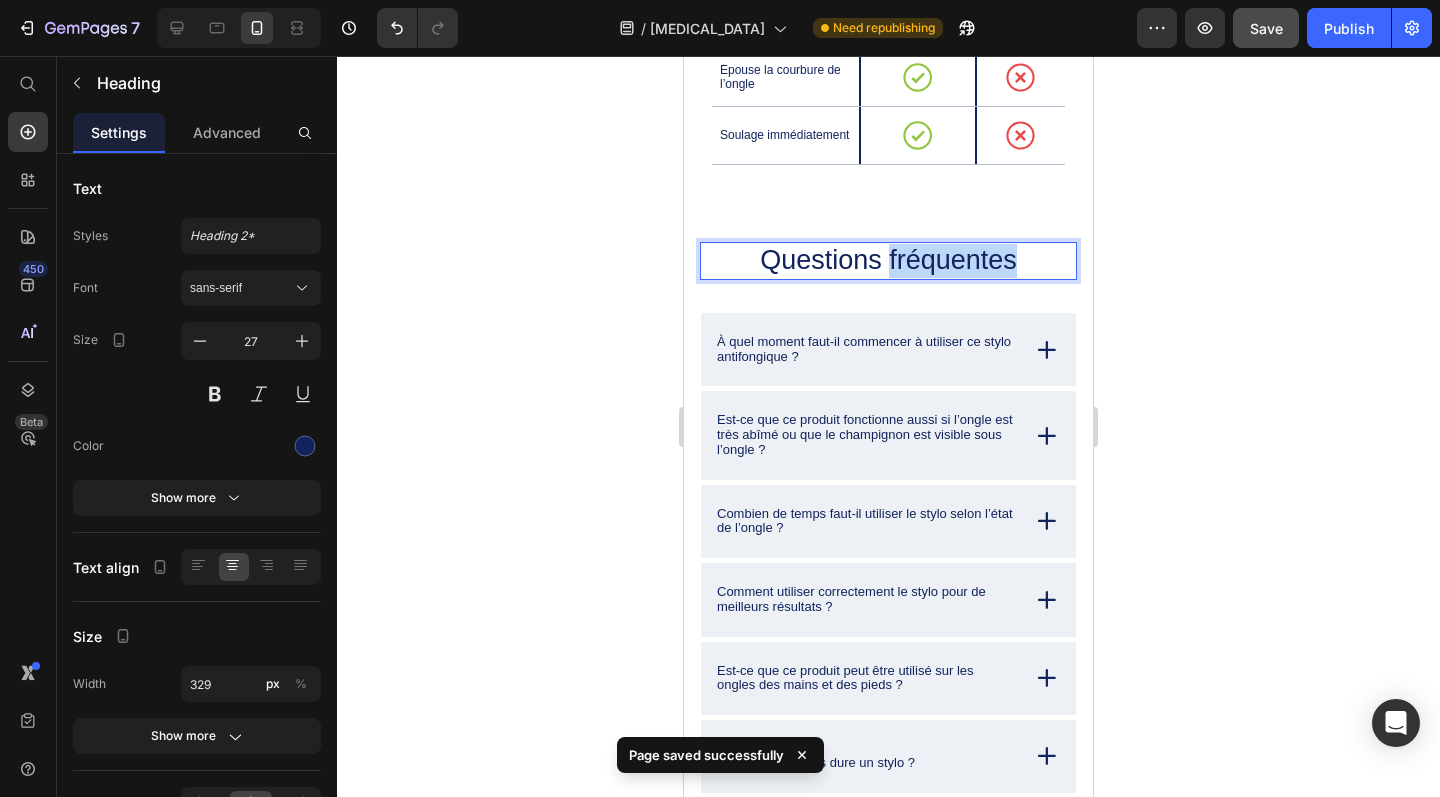 click on "Questions fréquentes" at bounding box center [888, 261] 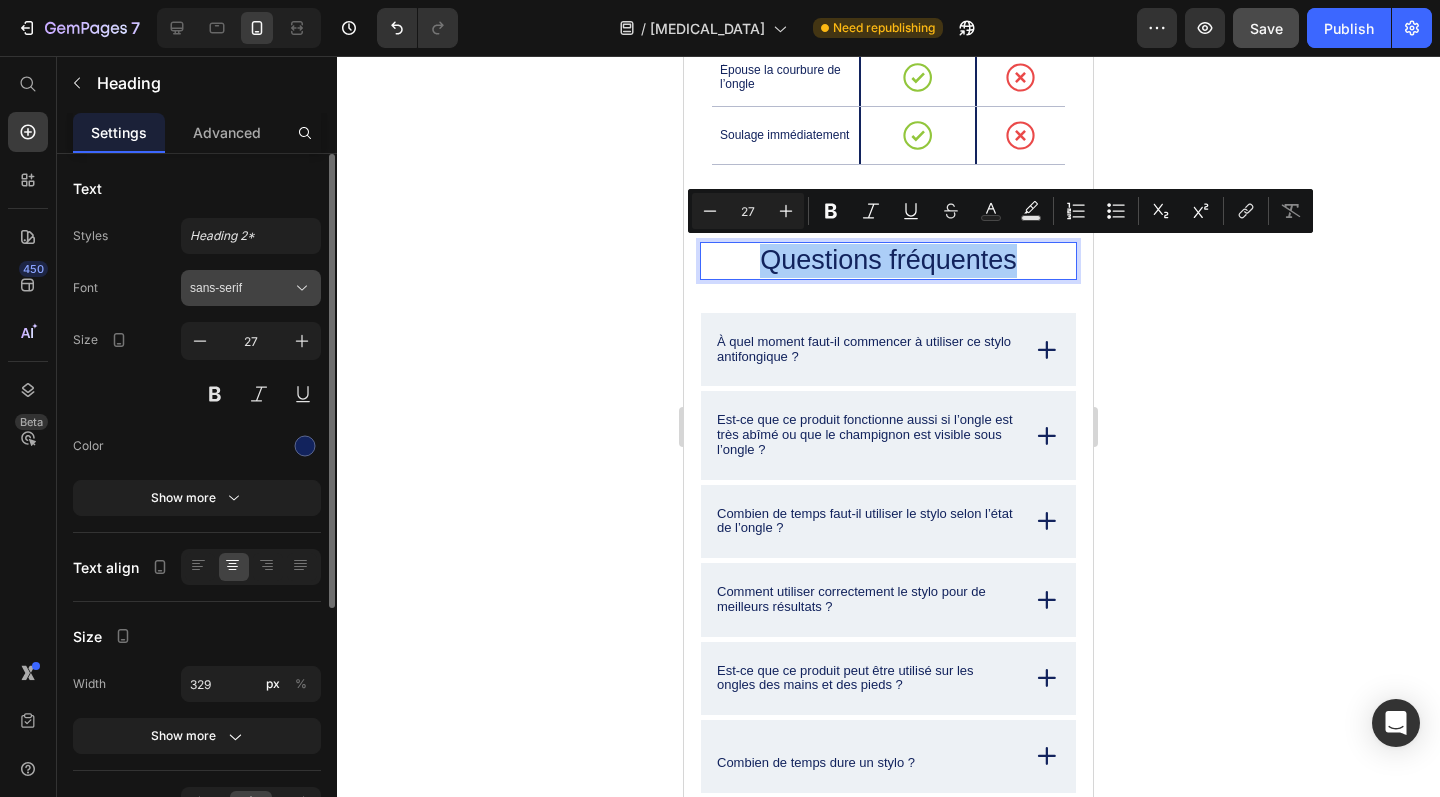 click on "sans-serif" at bounding box center [241, 288] 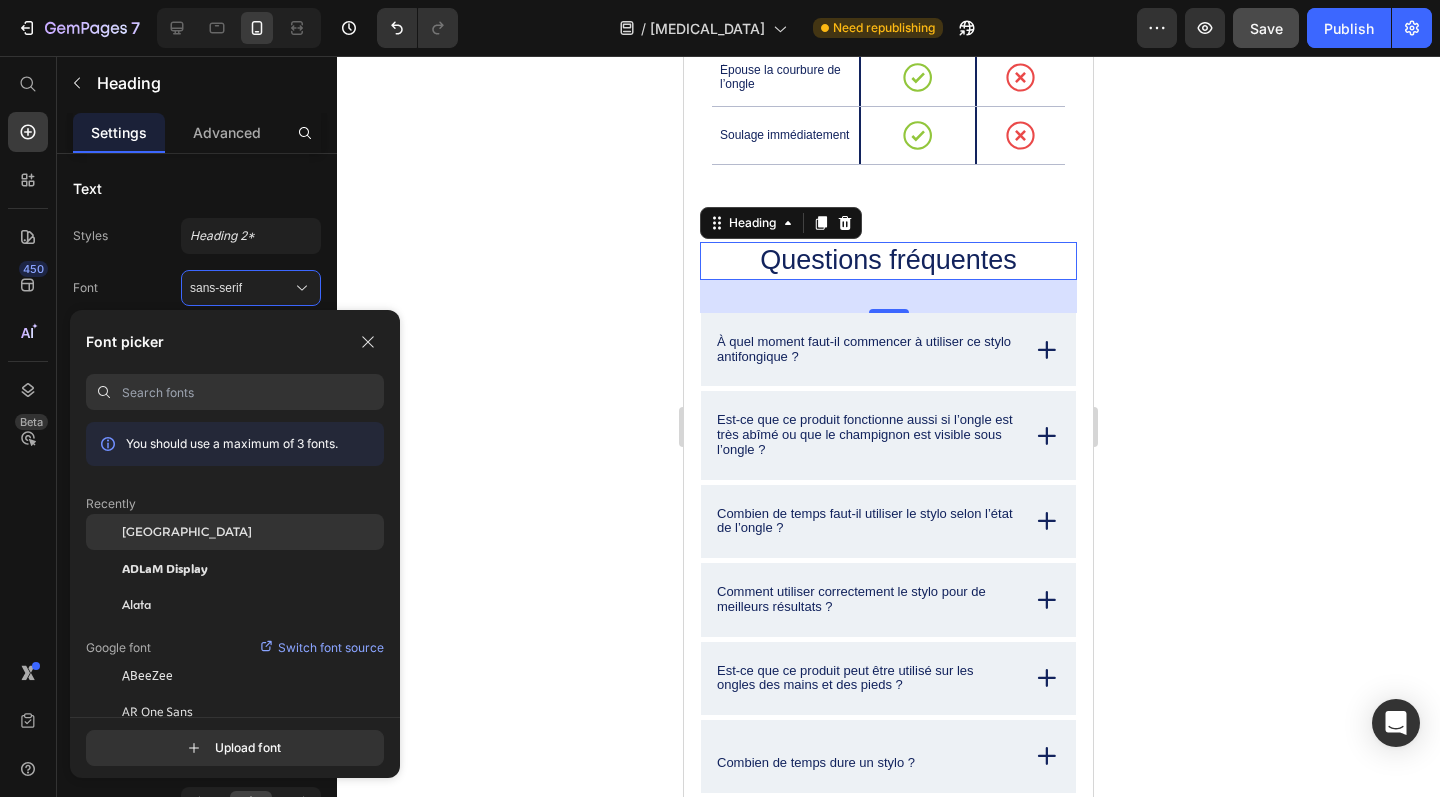 click on "[GEOGRAPHIC_DATA]" 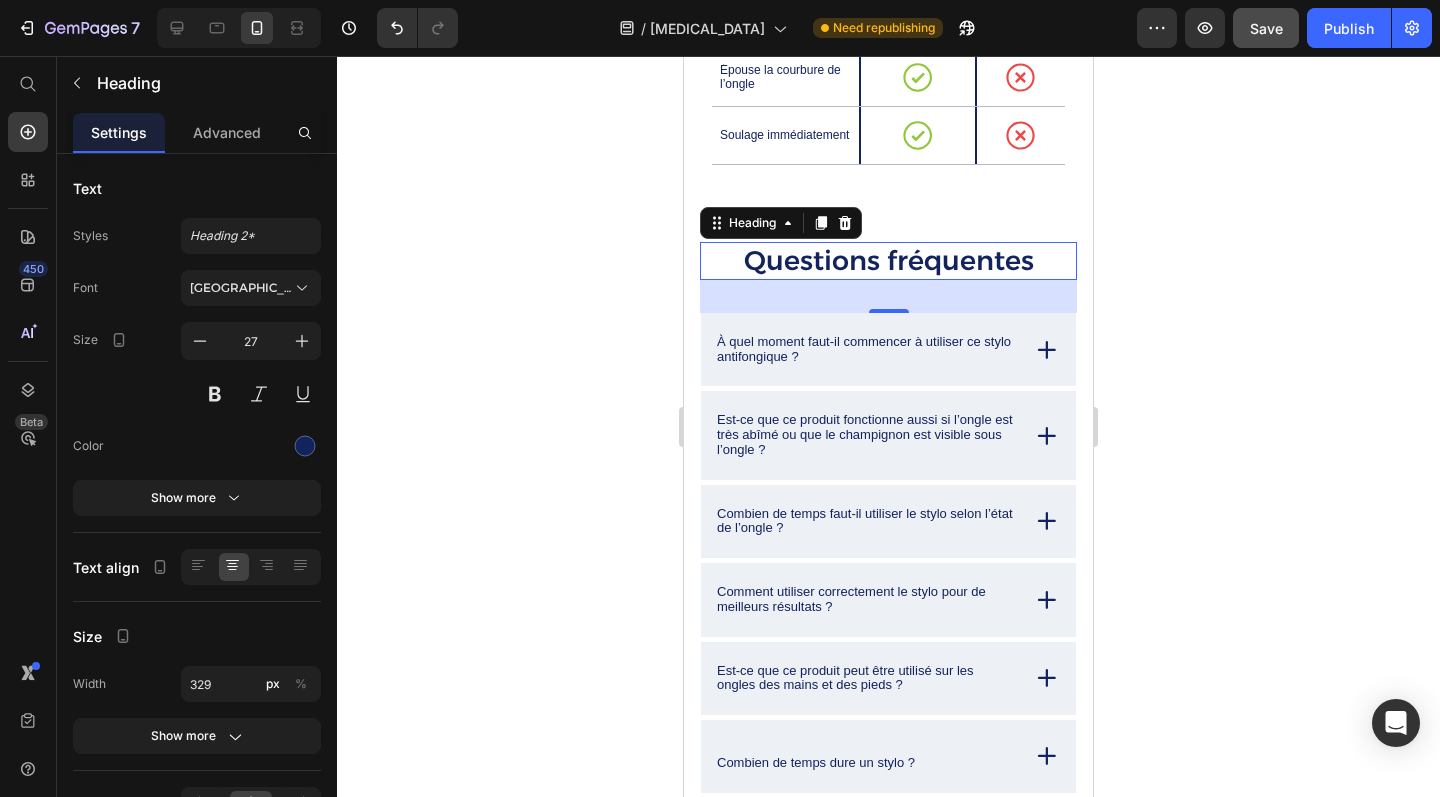 click 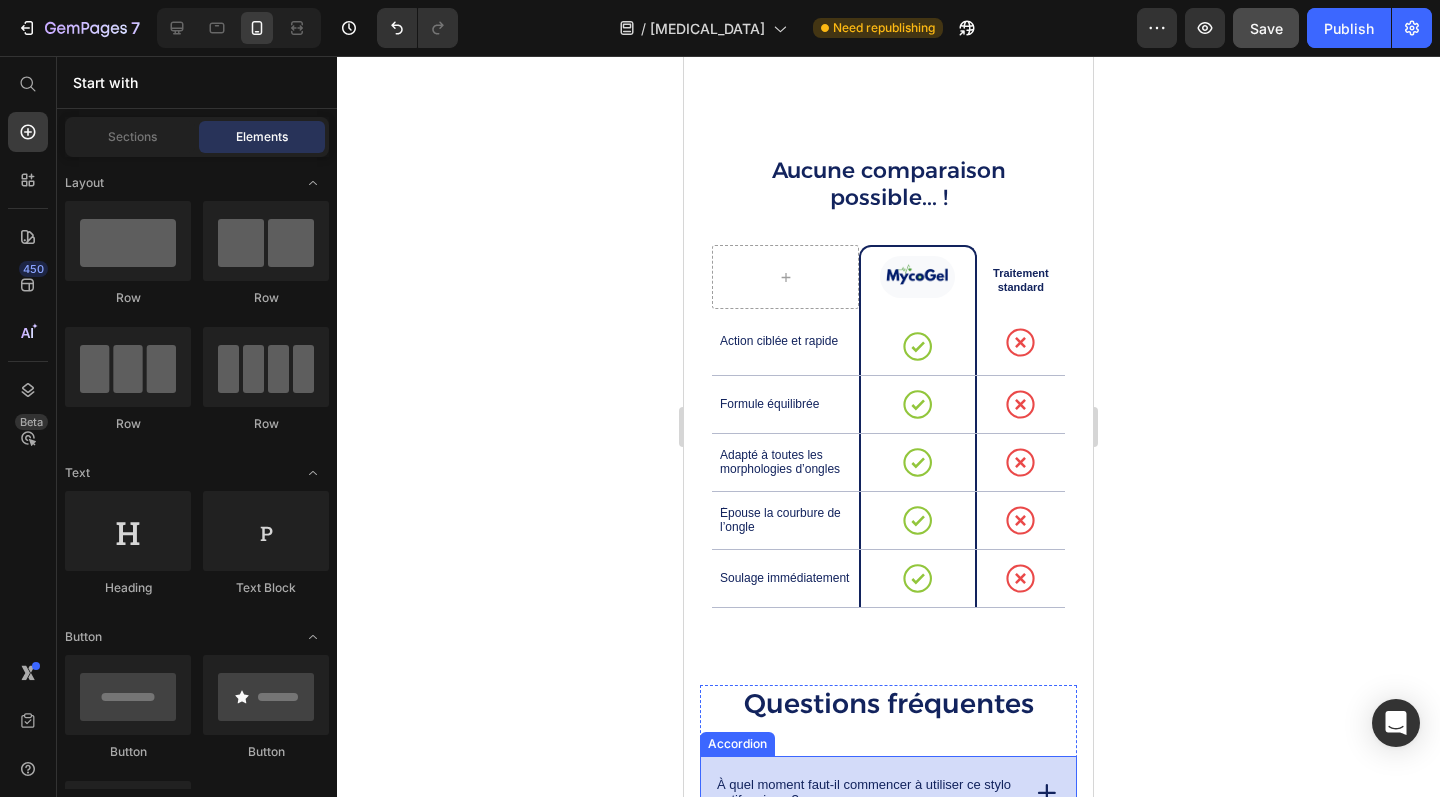 scroll, scrollTop: 4648, scrollLeft: 0, axis: vertical 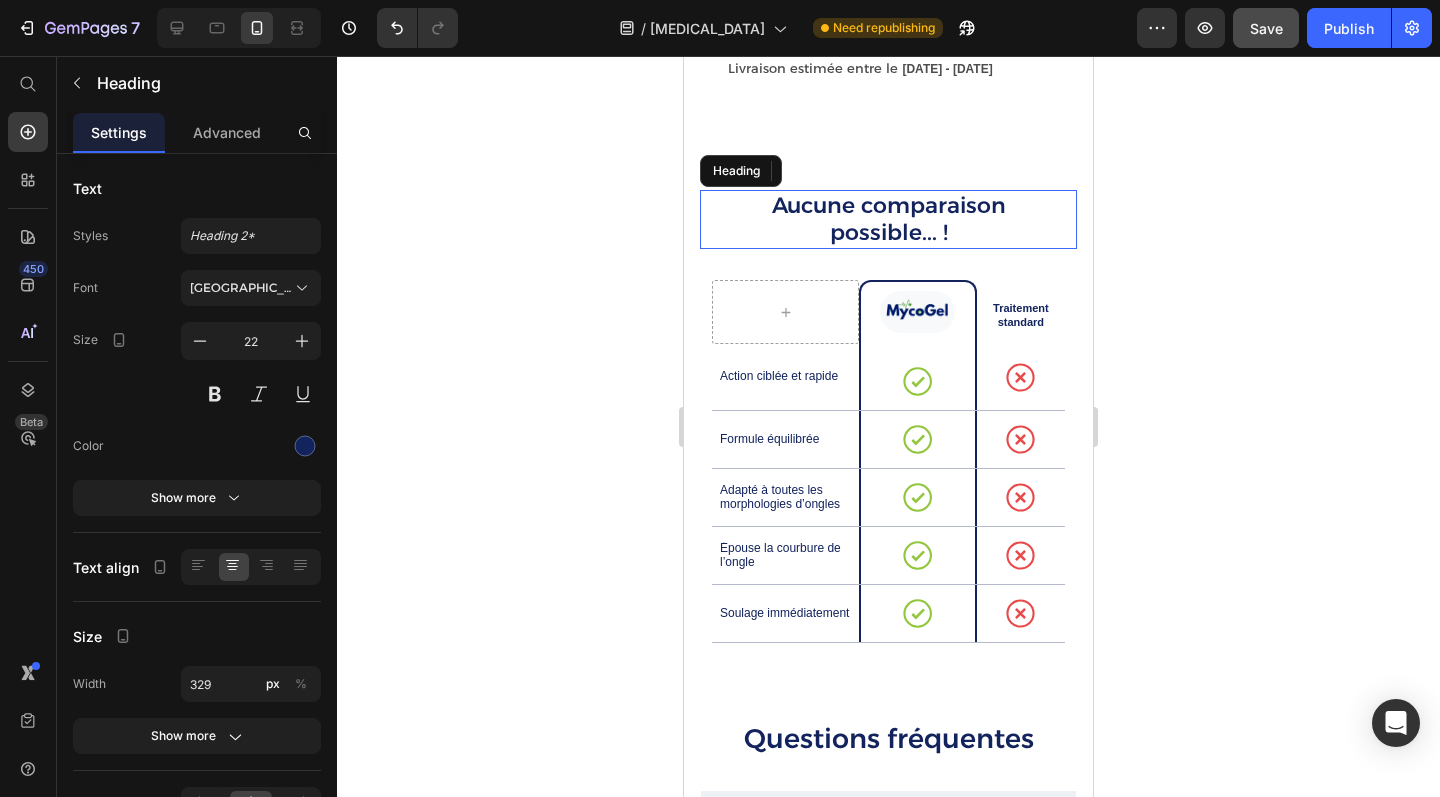 click on "Aucune comparaison possible... !" at bounding box center [888, 219] 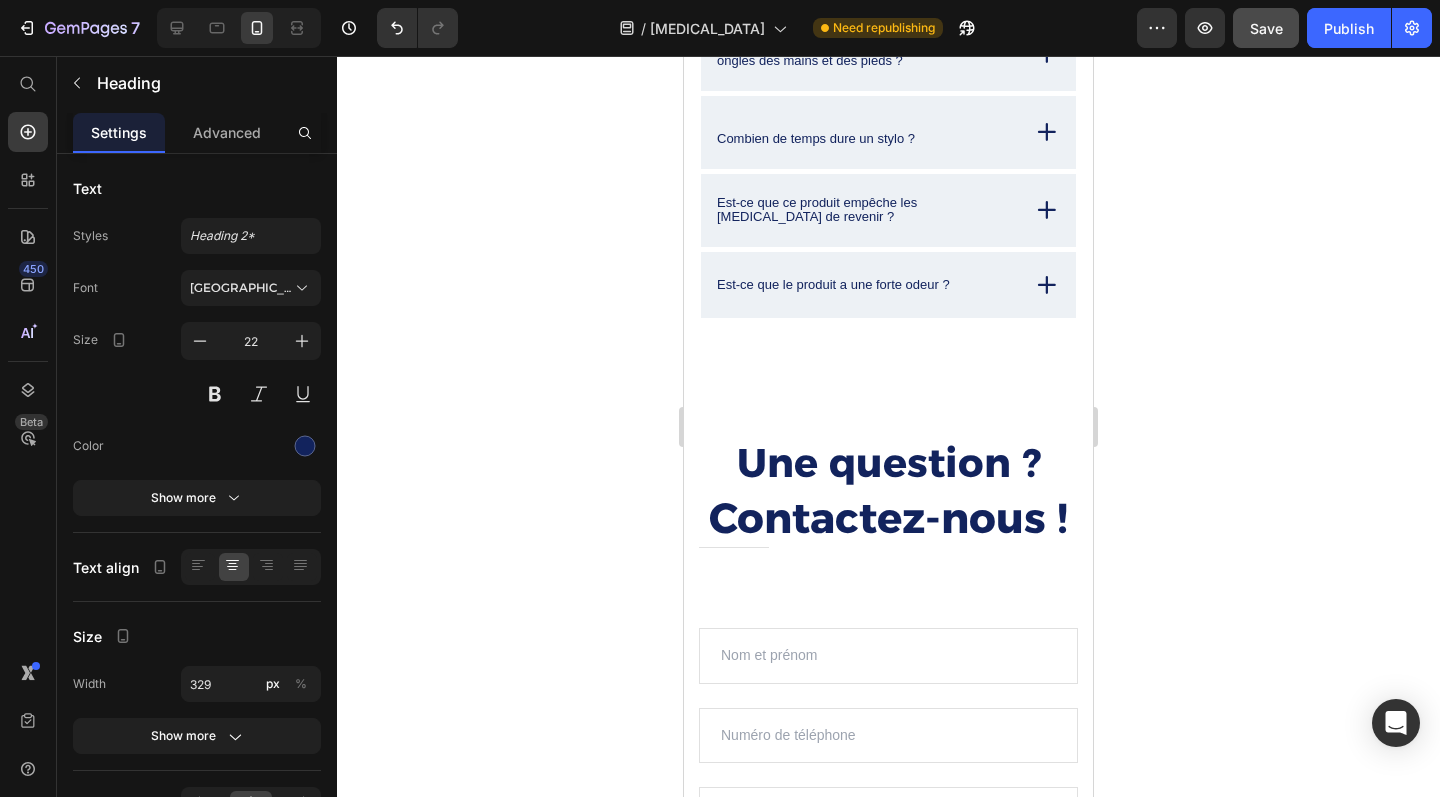 scroll, scrollTop: 5799, scrollLeft: 0, axis: vertical 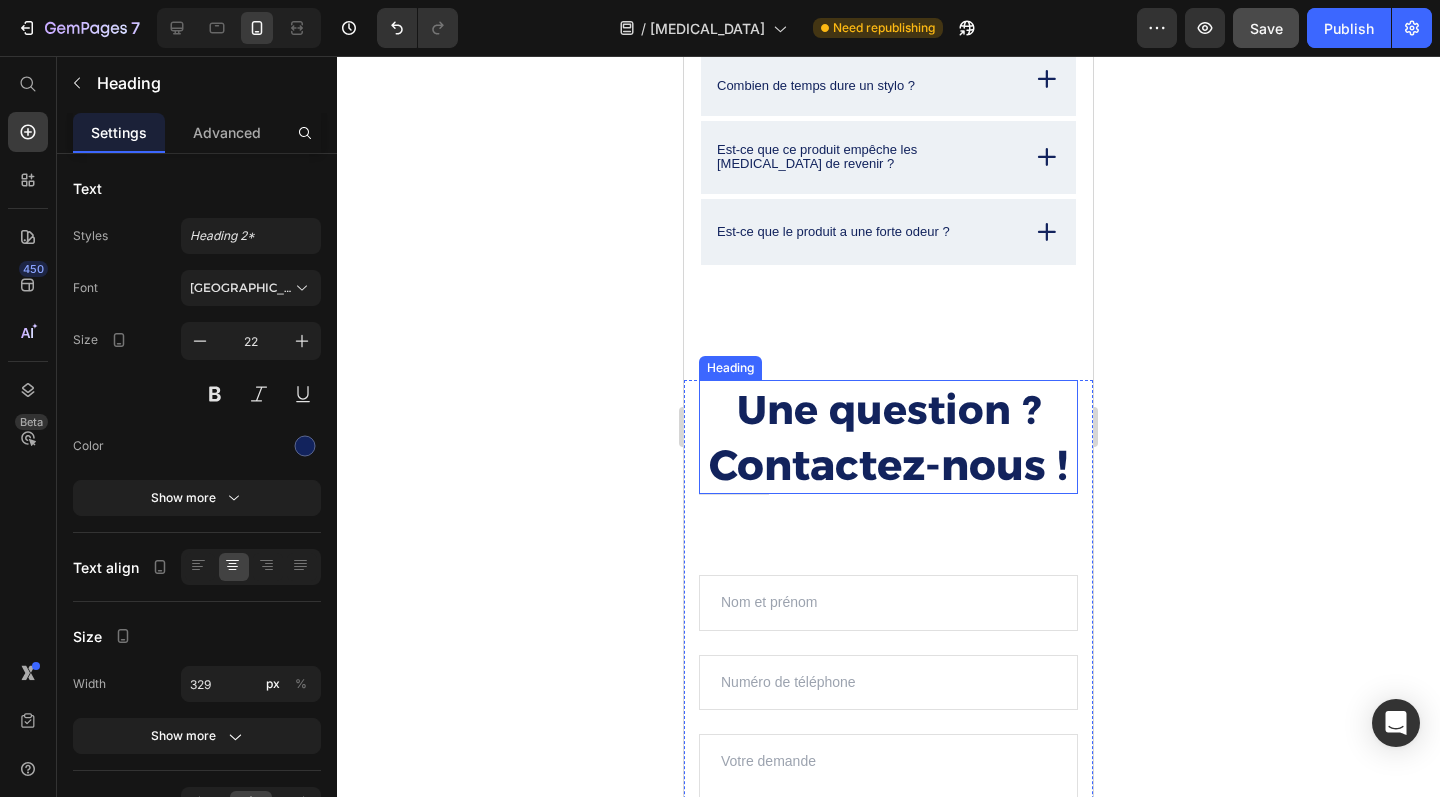 click on "Une question ? Contactez-nous !" at bounding box center [888, 437] 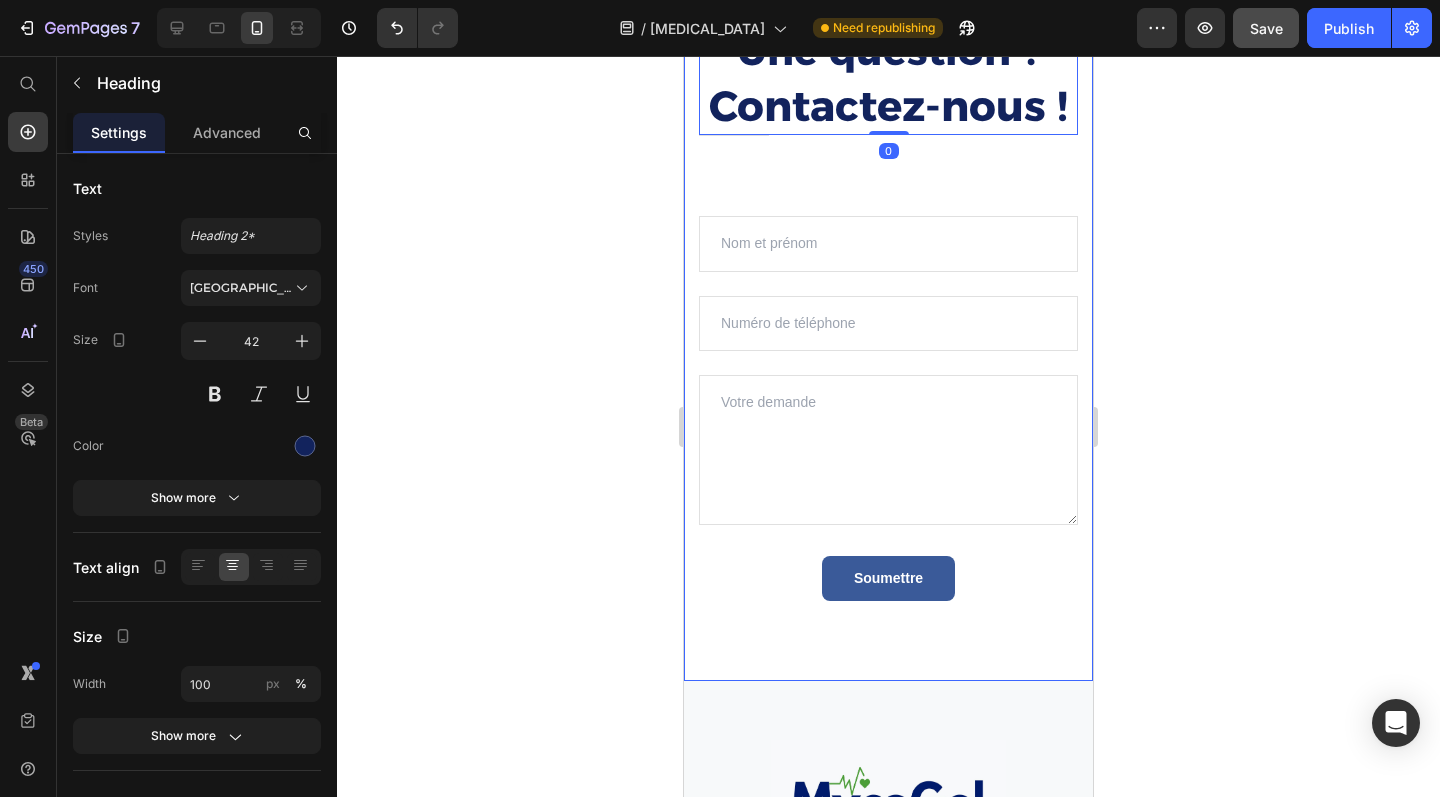 scroll, scrollTop: 6269, scrollLeft: 0, axis: vertical 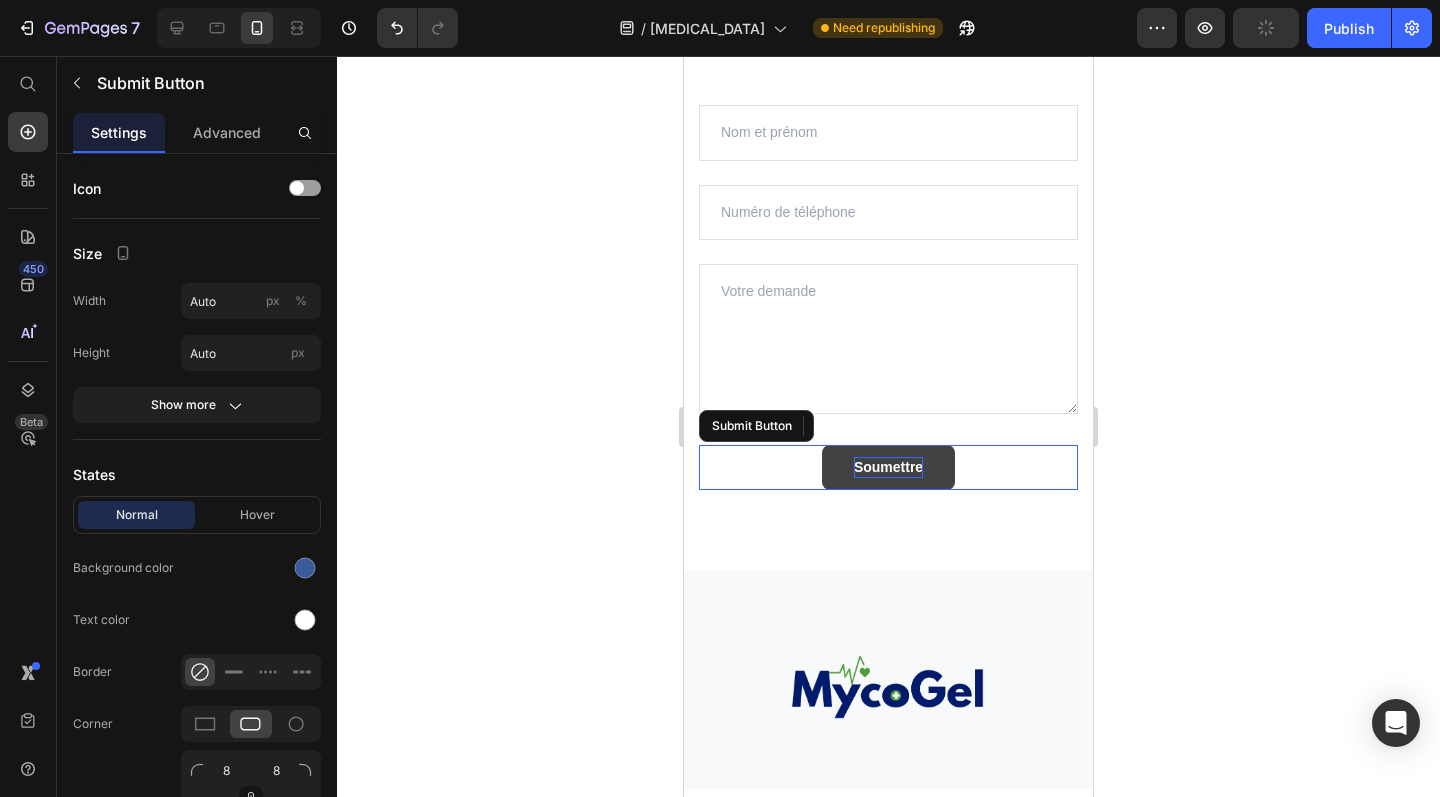 click on "Soumettre" at bounding box center (888, 467) 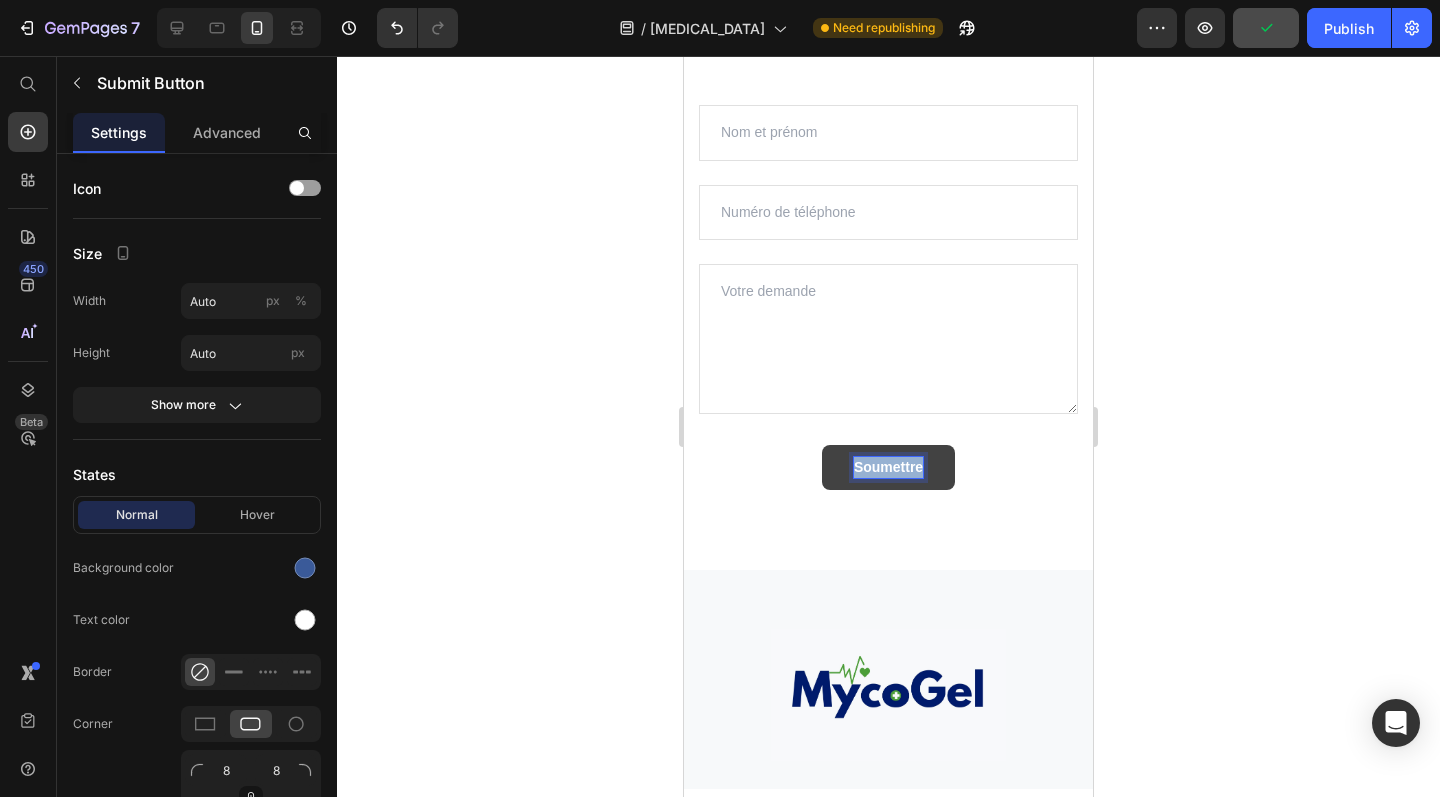 click on "Soumettre" at bounding box center (888, 467) 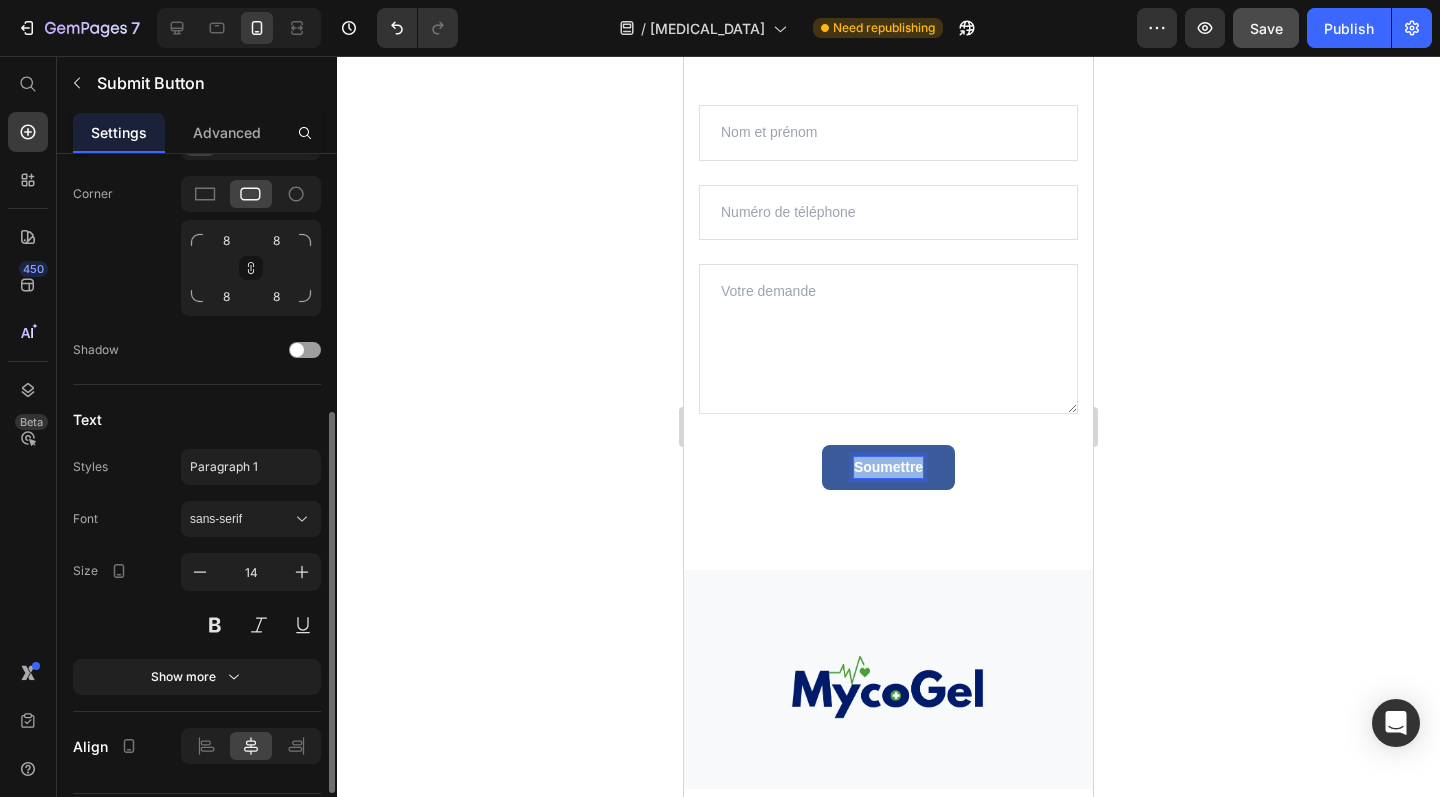 scroll, scrollTop: 584, scrollLeft: 0, axis: vertical 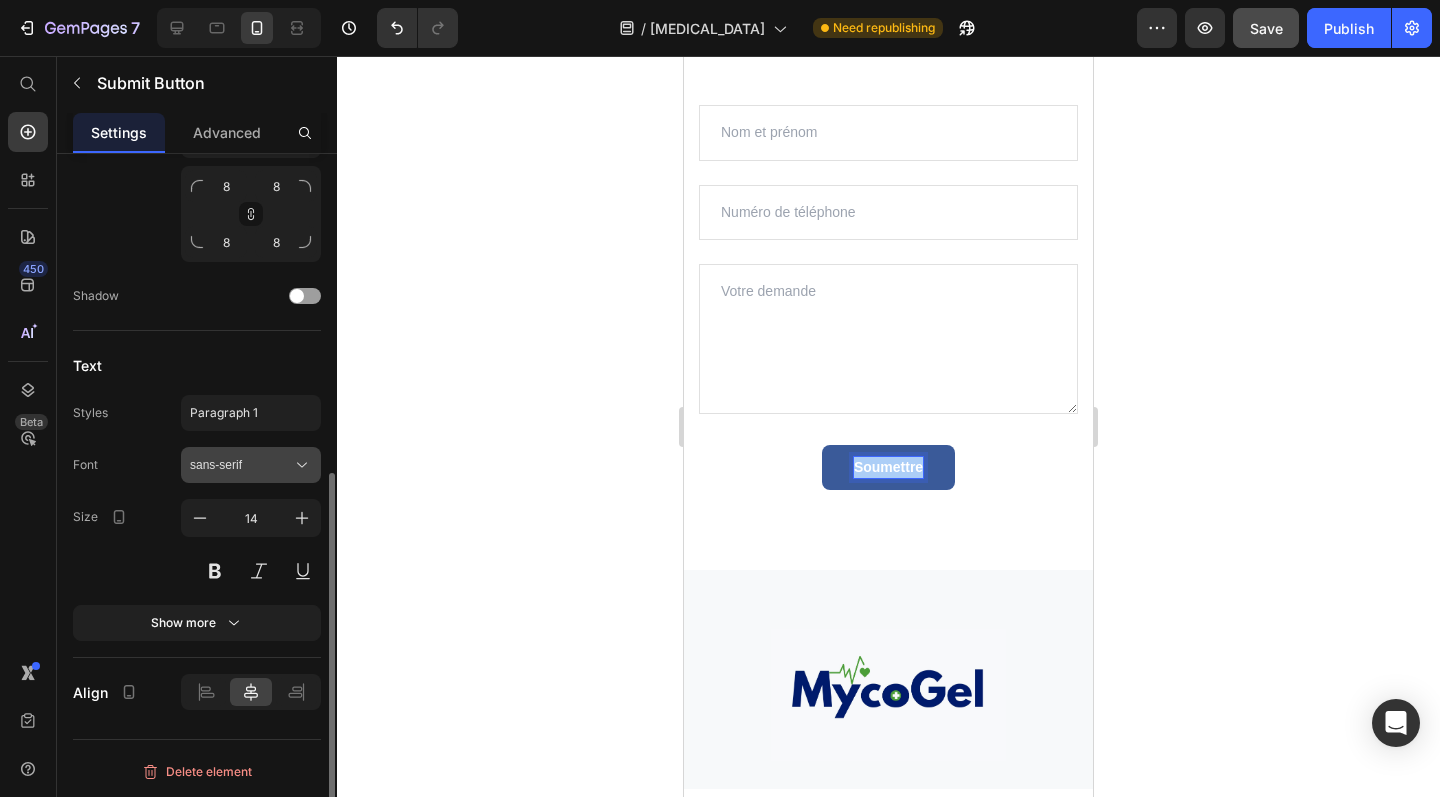 click on "sans-serif" at bounding box center [241, 465] 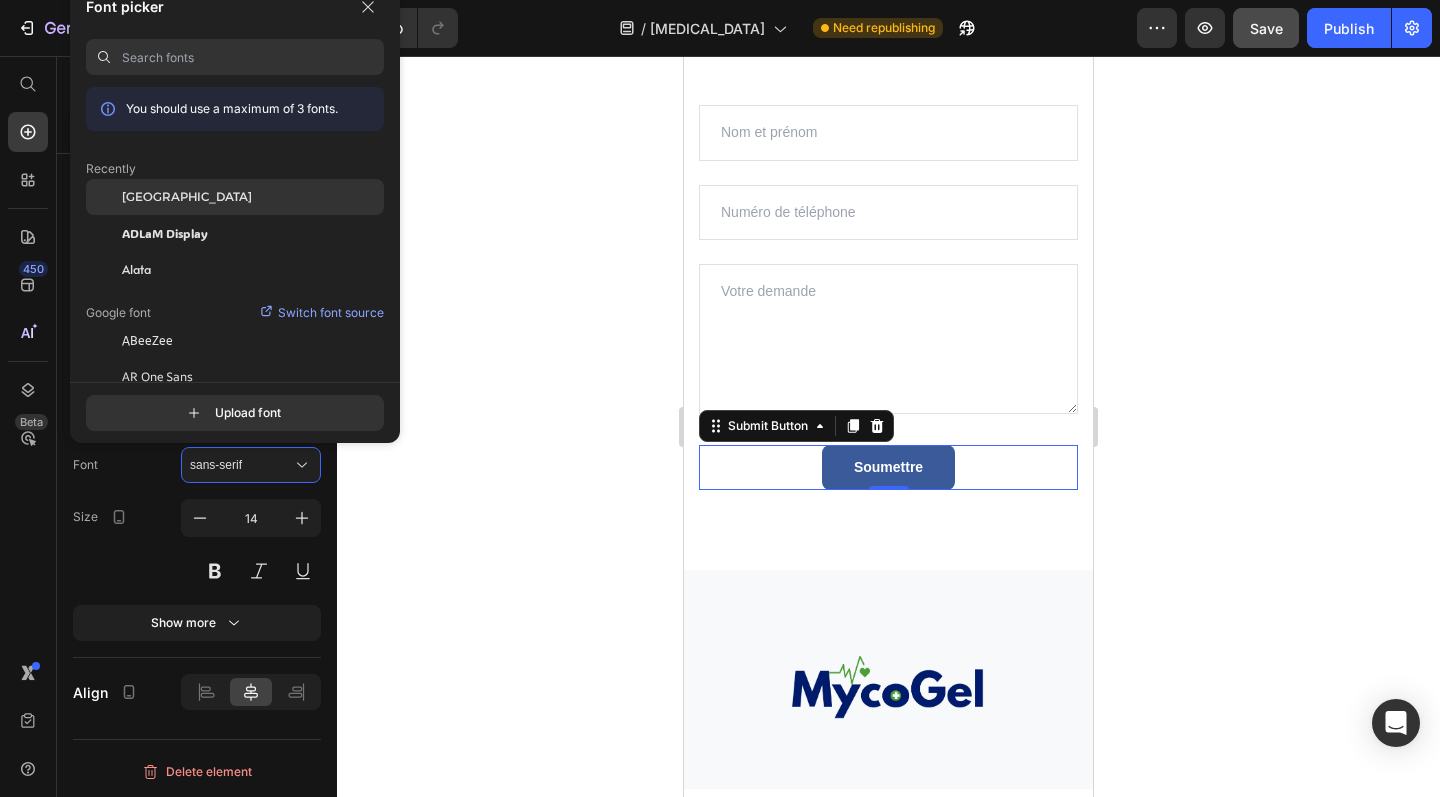 click on "[GEOGRAPHIC_DATA]" at bounding box center (187, 197) 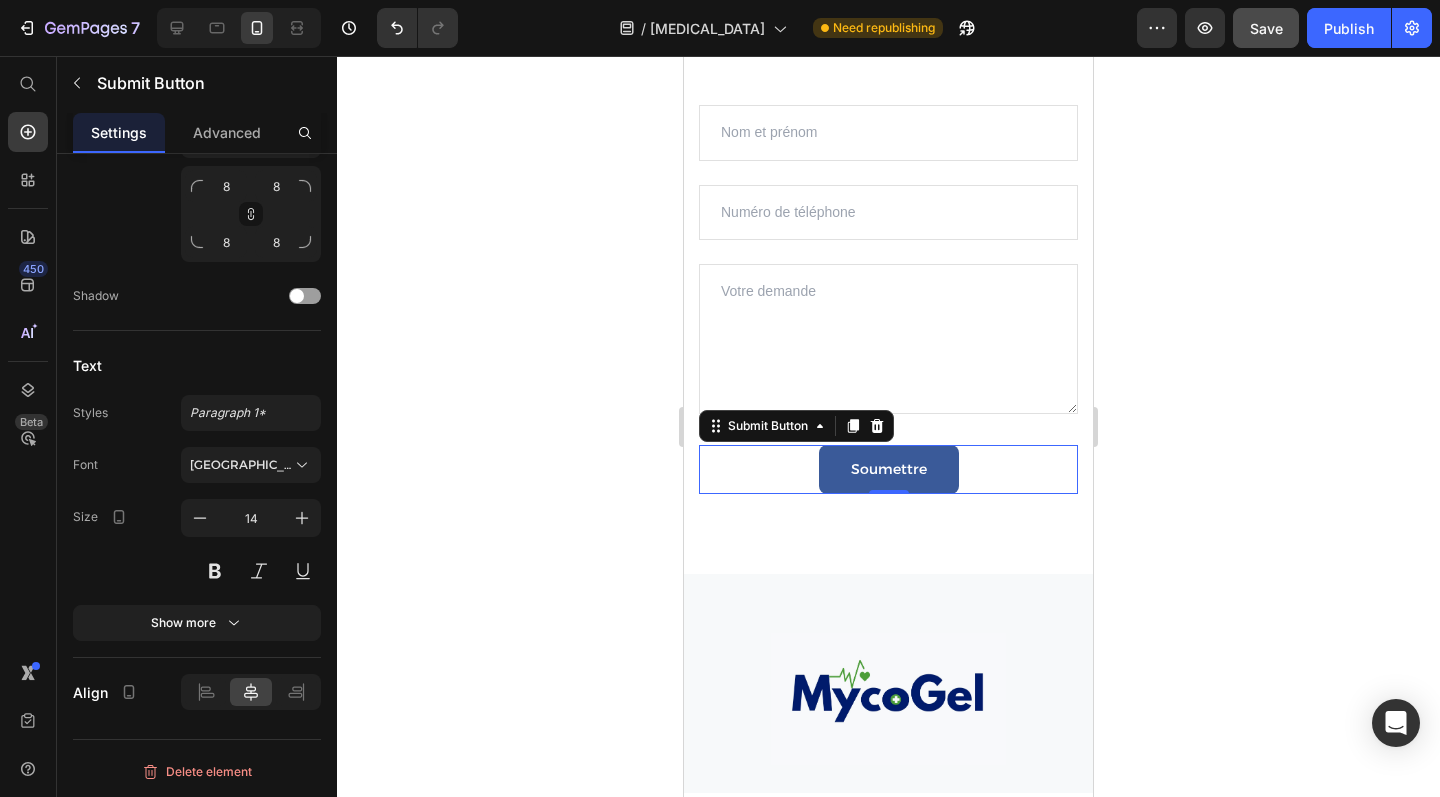 click 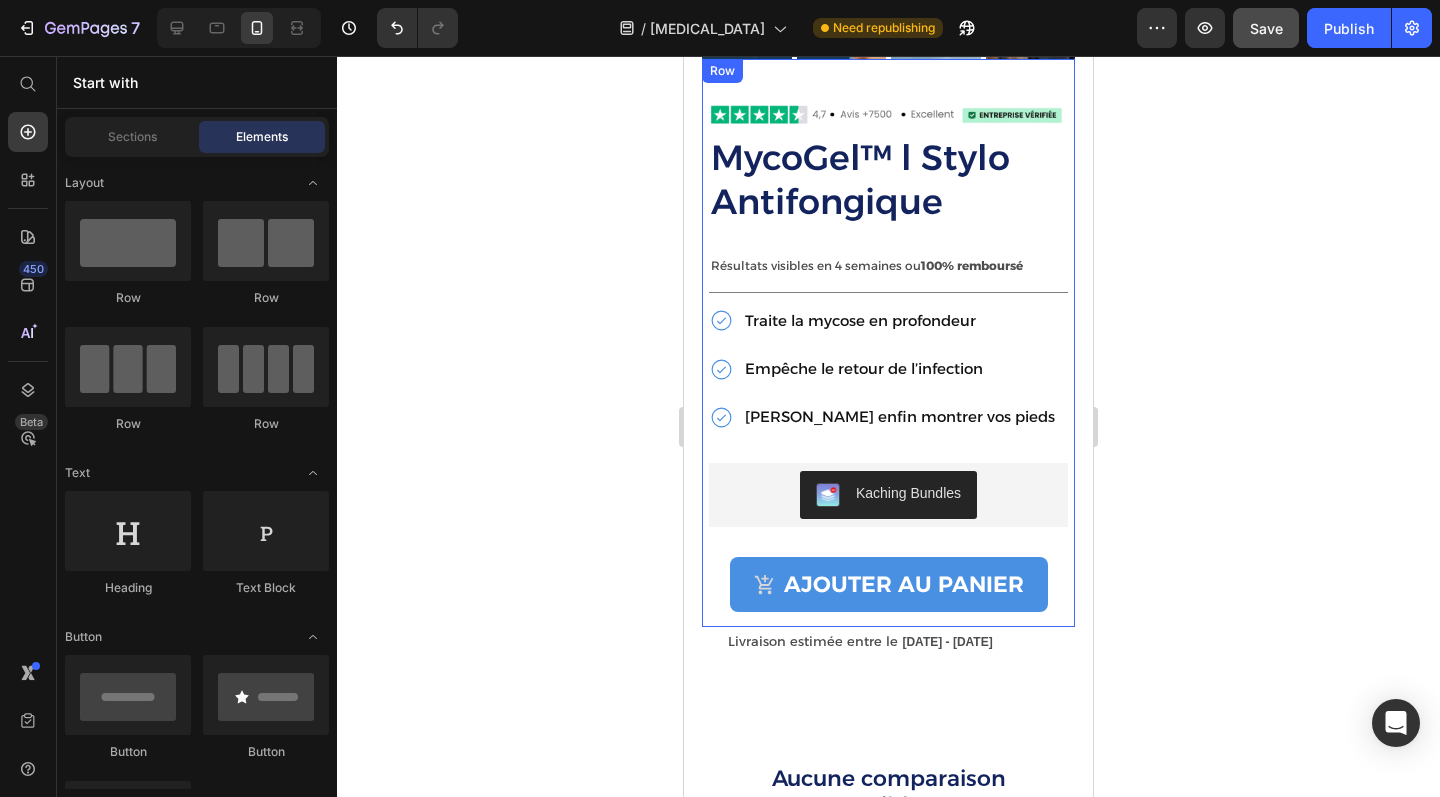 scroll, scrollTop: 3860, scrollLeft: 0, axis: vertical 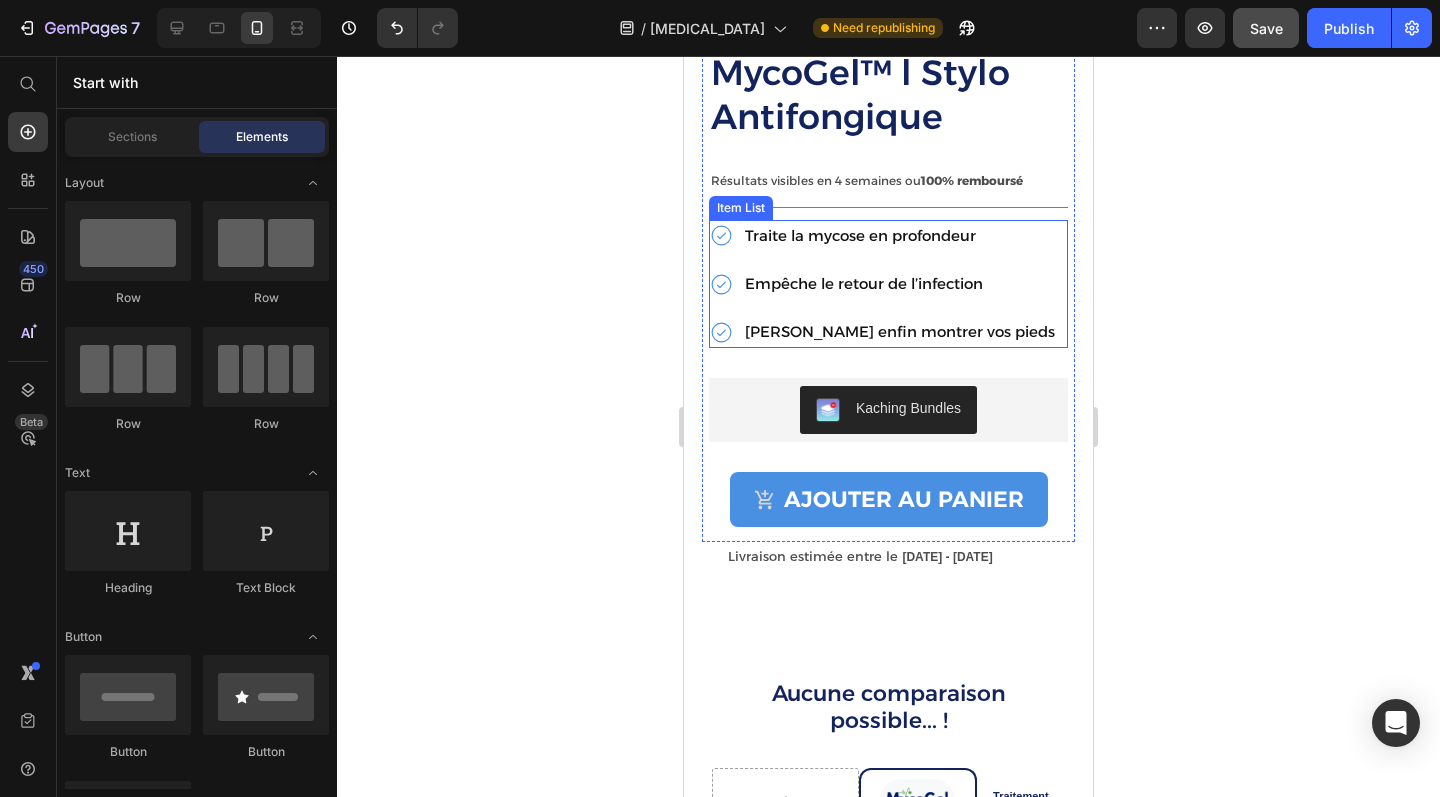 click on "Traite la mycose en profondeur" at bounding box center (860, 235) 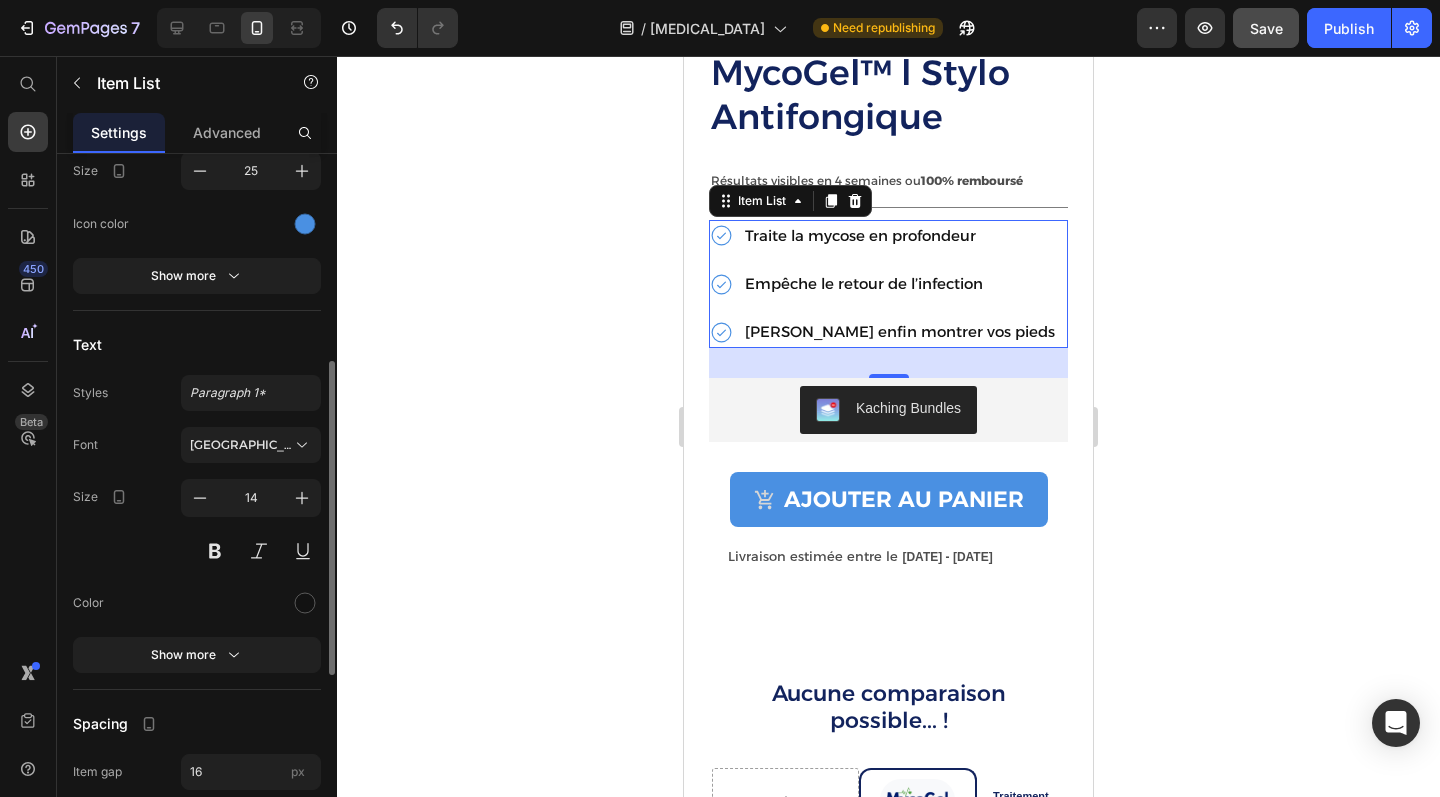 scroll, scrollTop: 450, scrollLeft: 0, axis: vertical 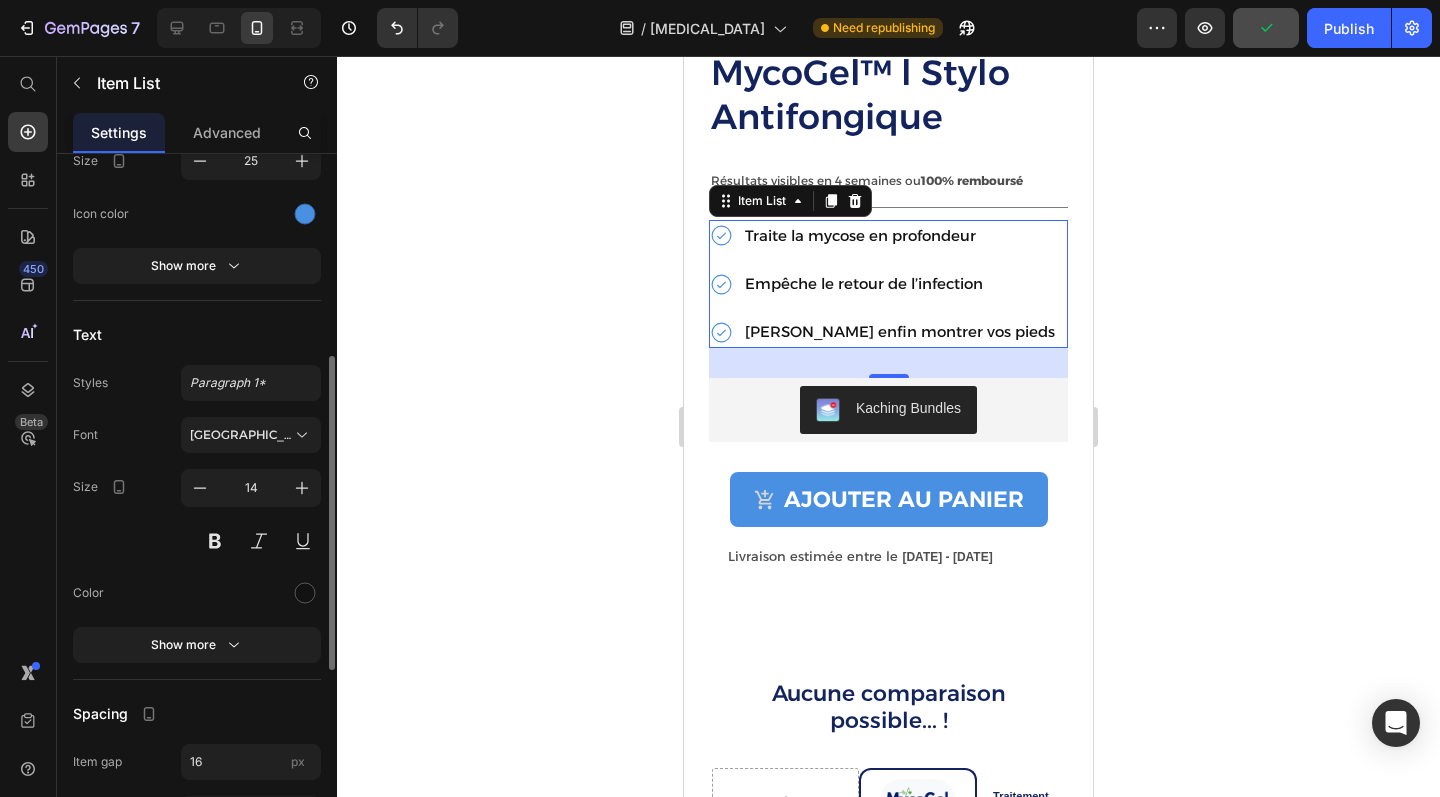 click 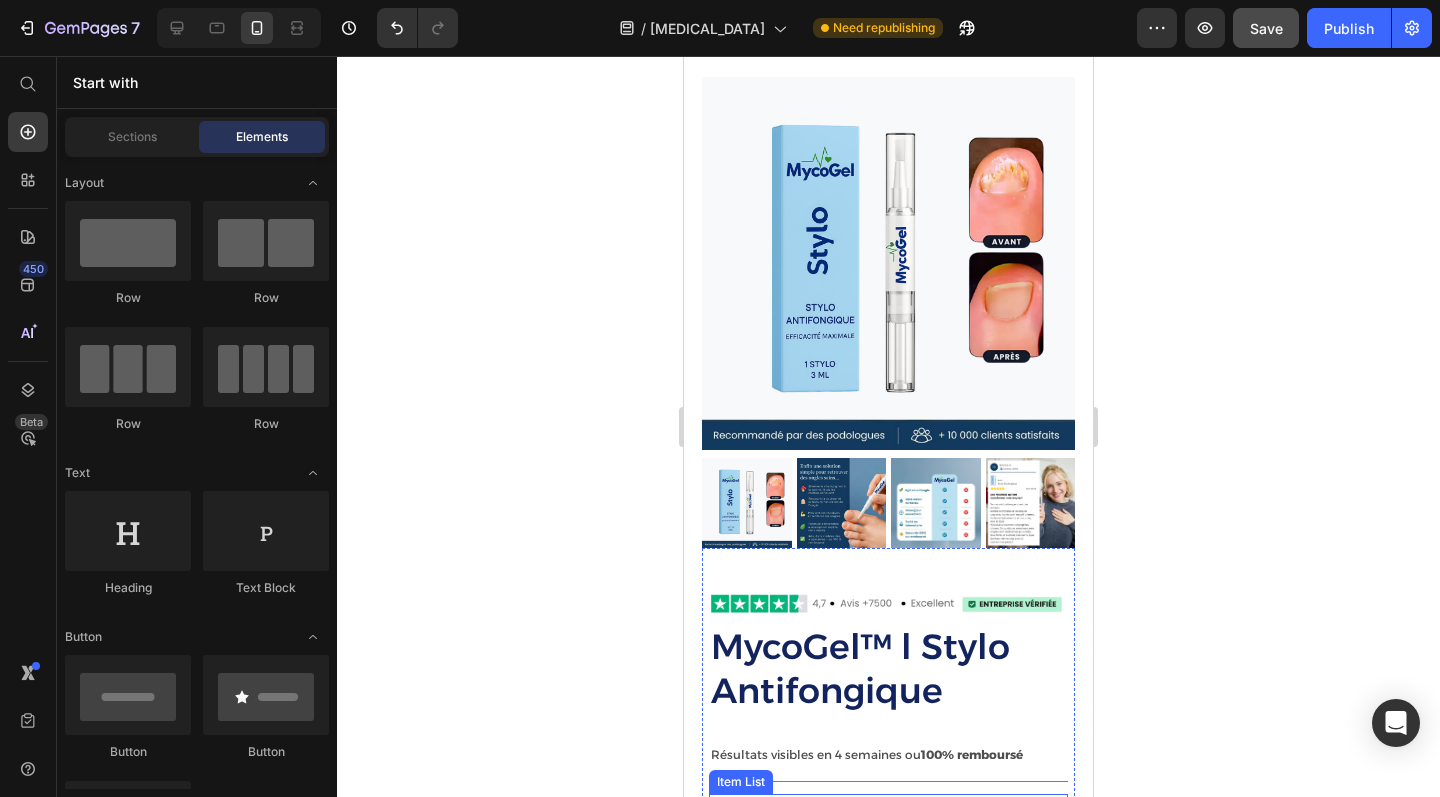 scroll, scrollTop: 3664, scrollLeft: 0, axis: vertical 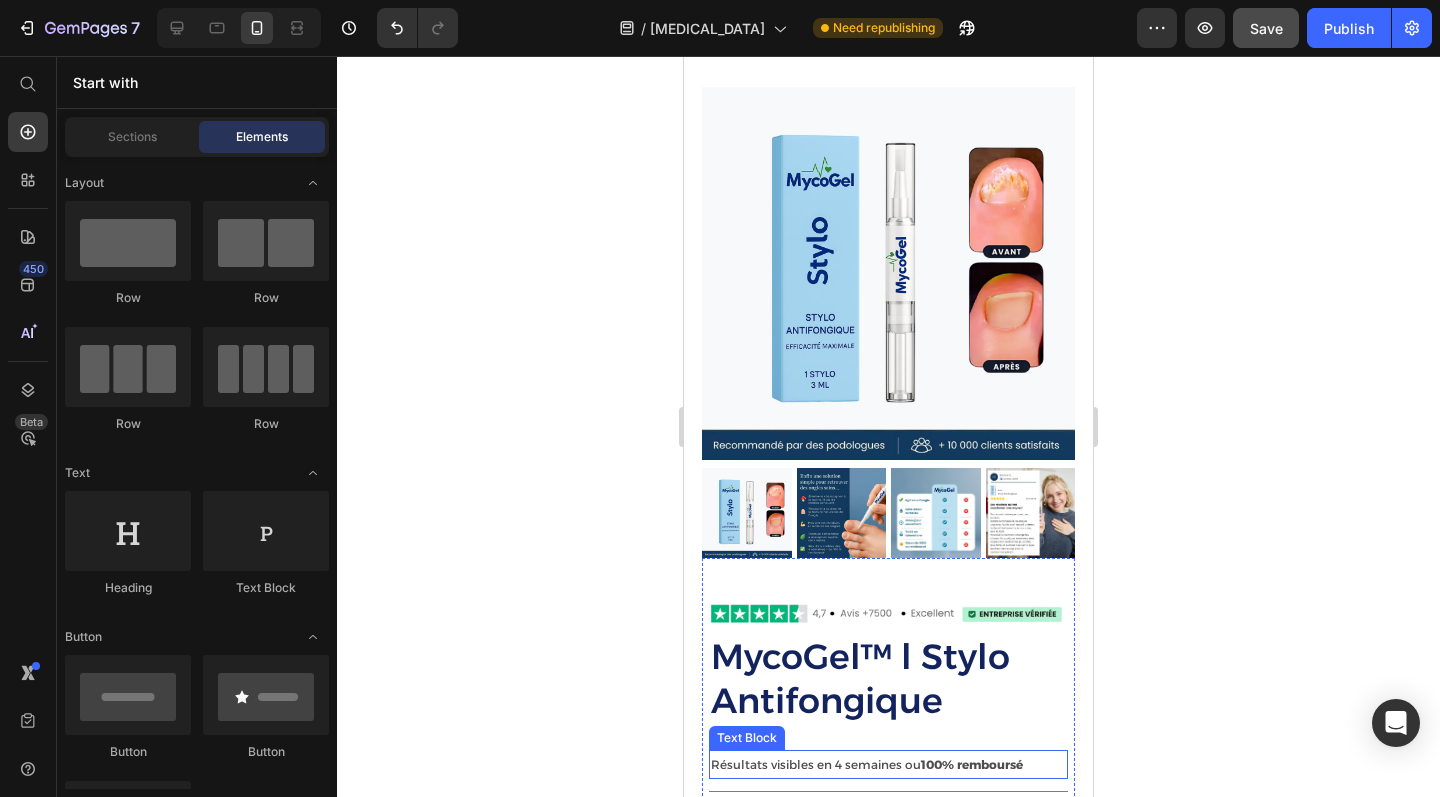 click on "Résultats visibles en 4 semaines ou  100% remboursé" at bounding box center (888, 764) 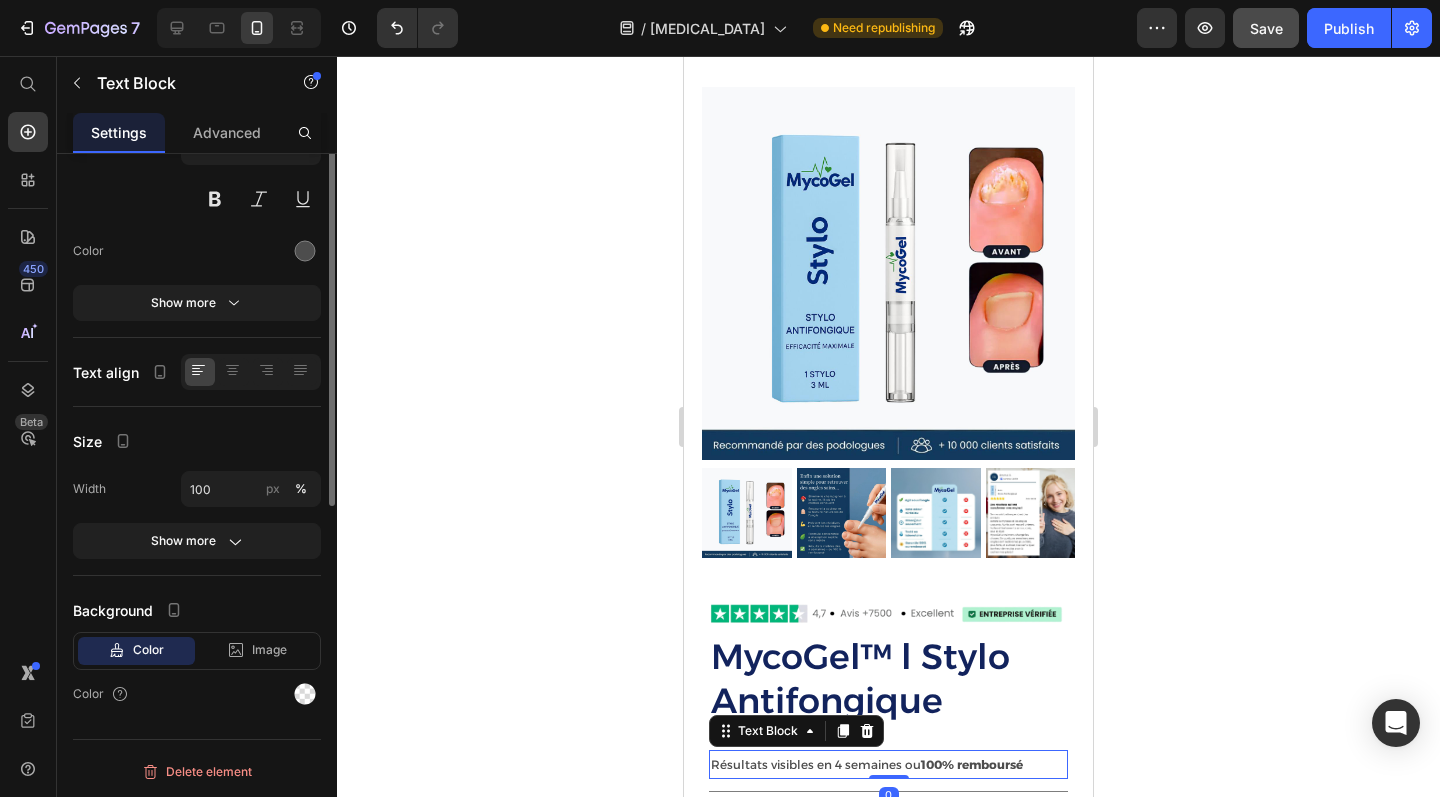 scroll, scrollTop: 0, scrollLeft: 0, axis: both 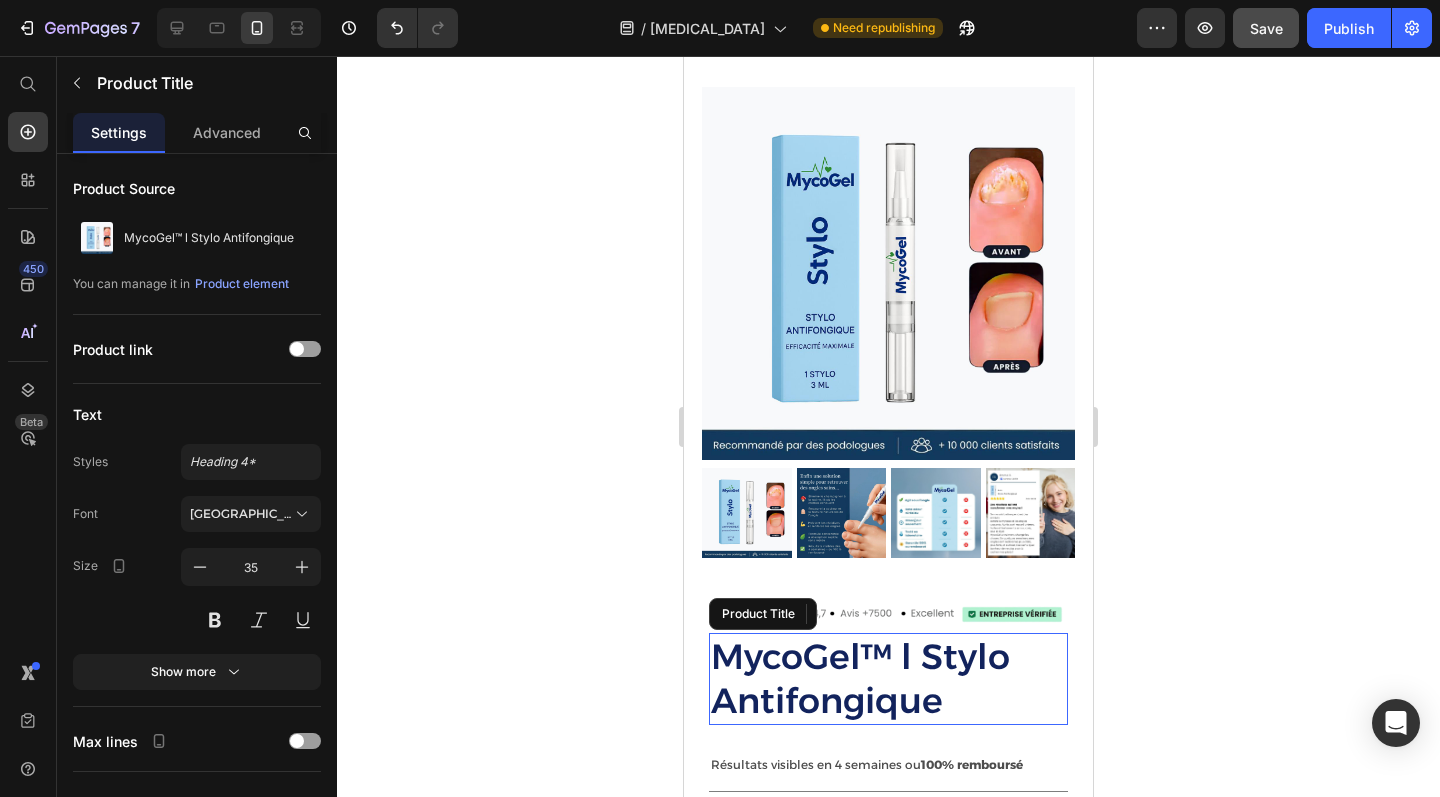 click on "MycoGel™ l Stylo Antifongique" at bounding box center (888, 679) 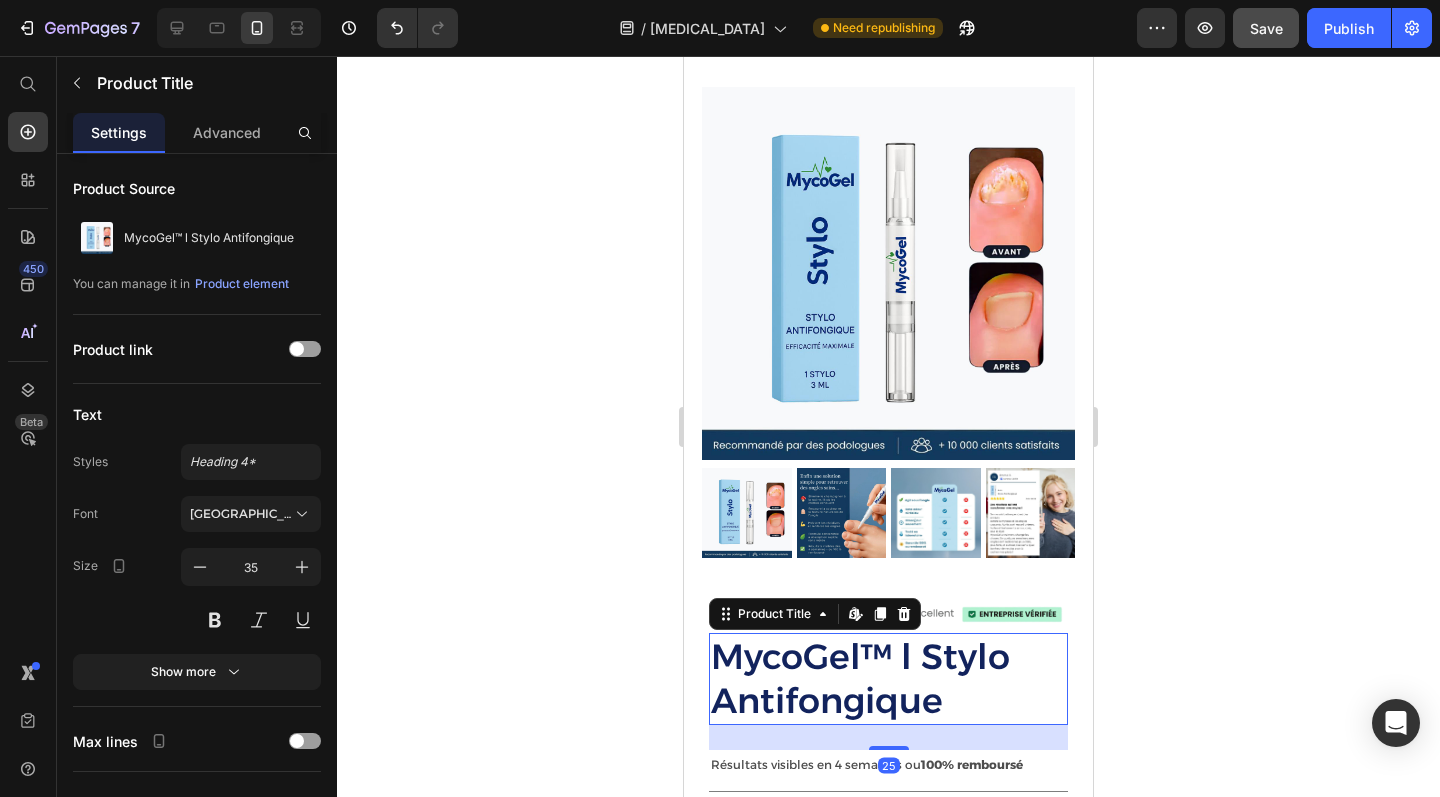 click 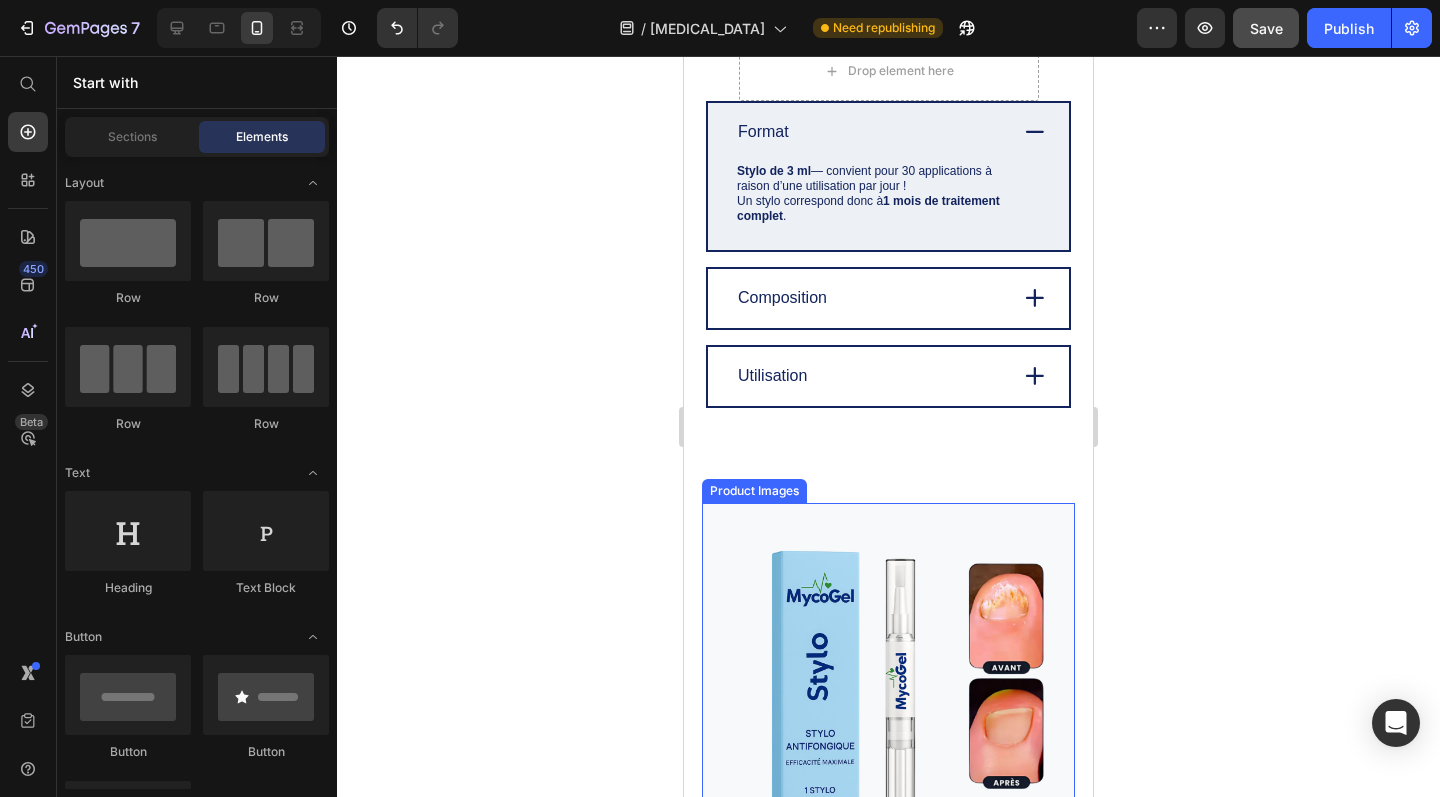 scroll, scrollTop: 3065, scrollLeft: 0, axis: vertical 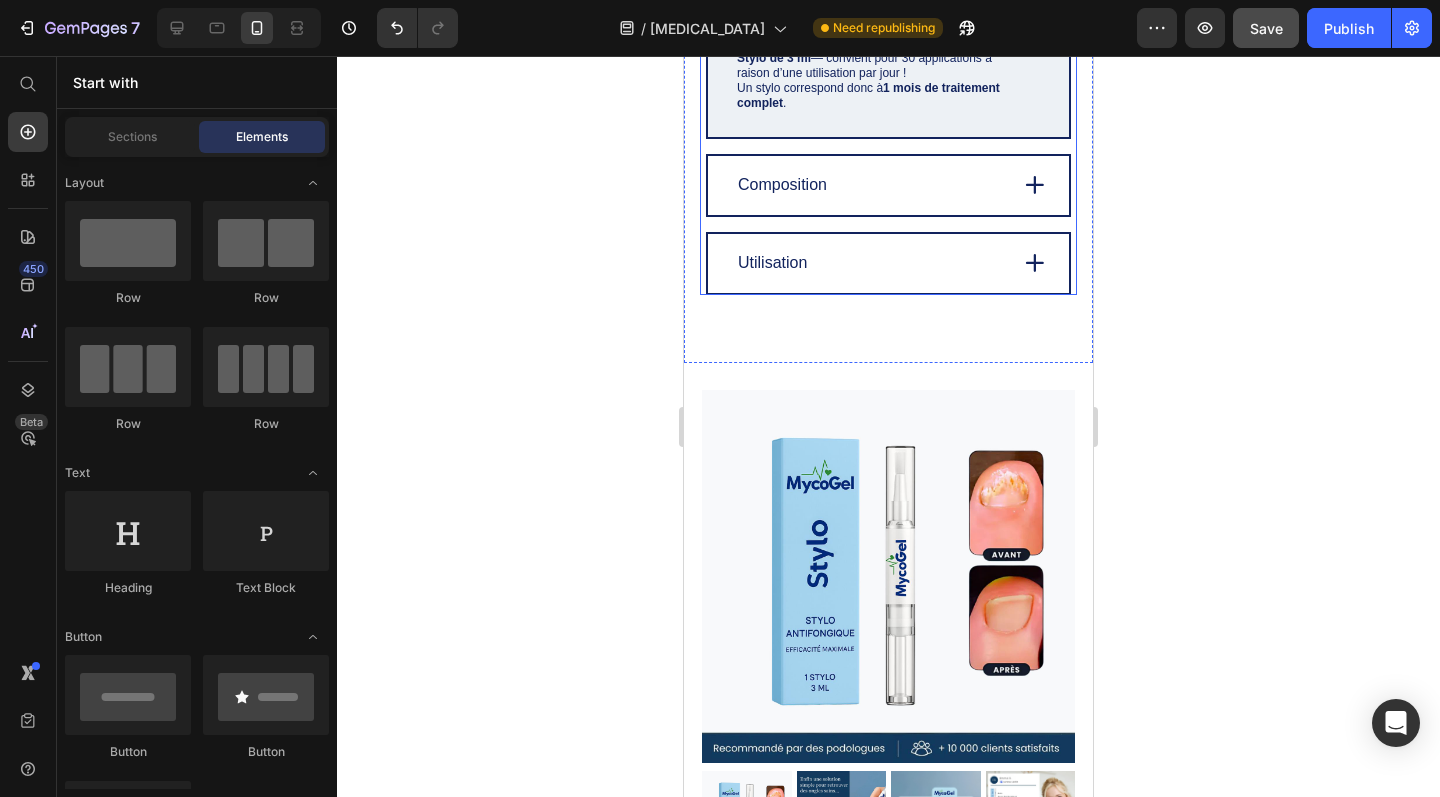 click on "Utilisation" at bounding box center [772, 263] 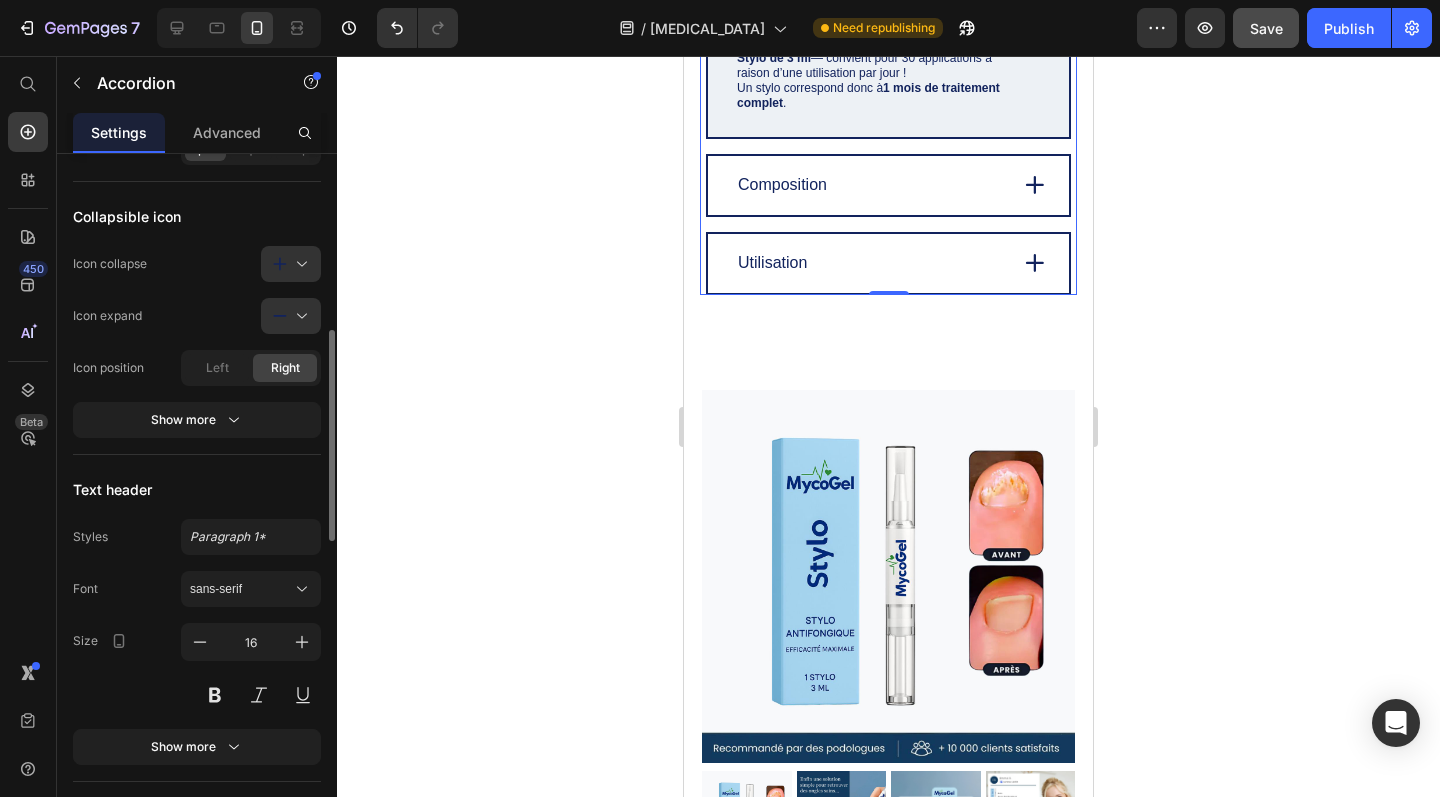 scroll, scrollTop: 646, scrollLeft: 0, axis: vertical 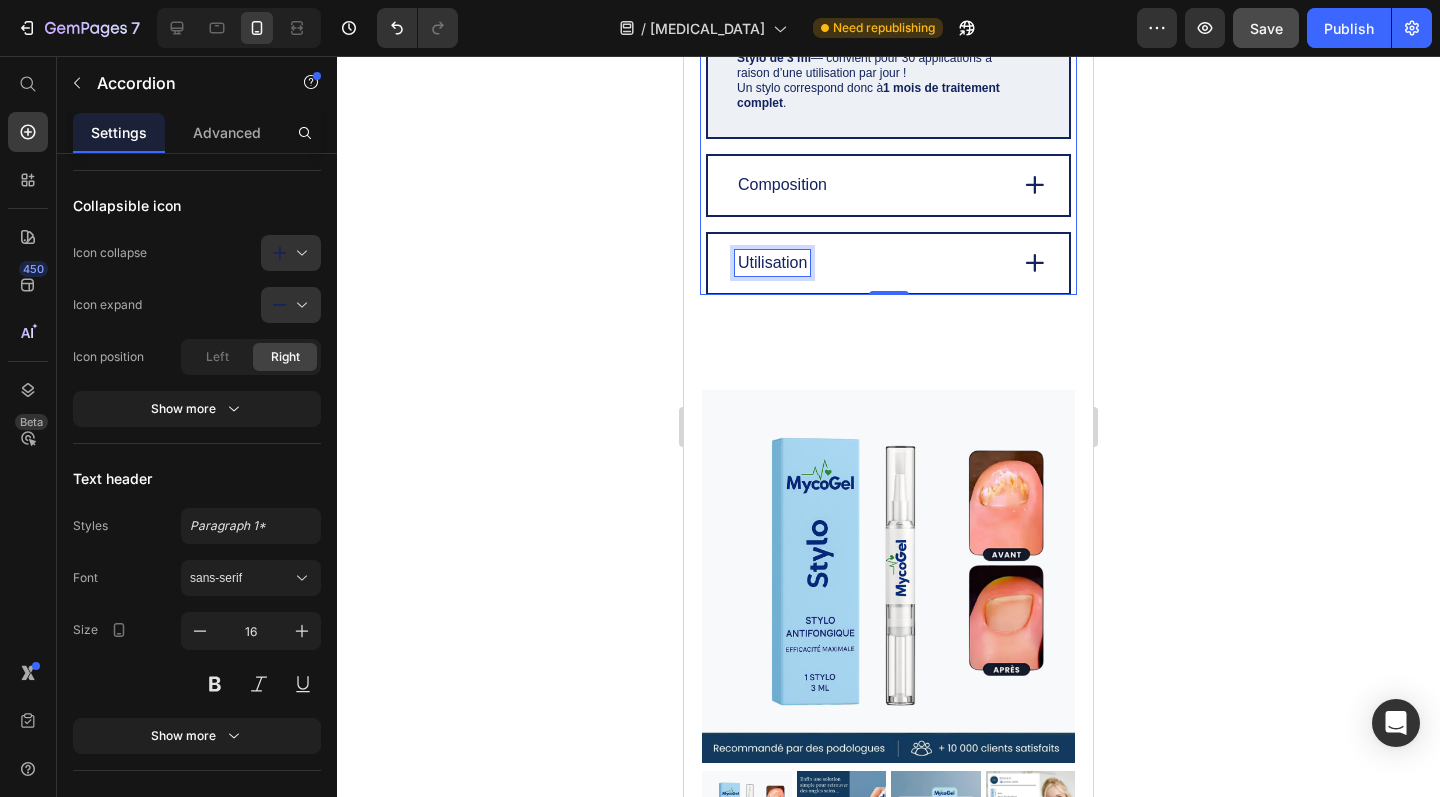 click on "Utilisation" at bounding box center (772, 263) 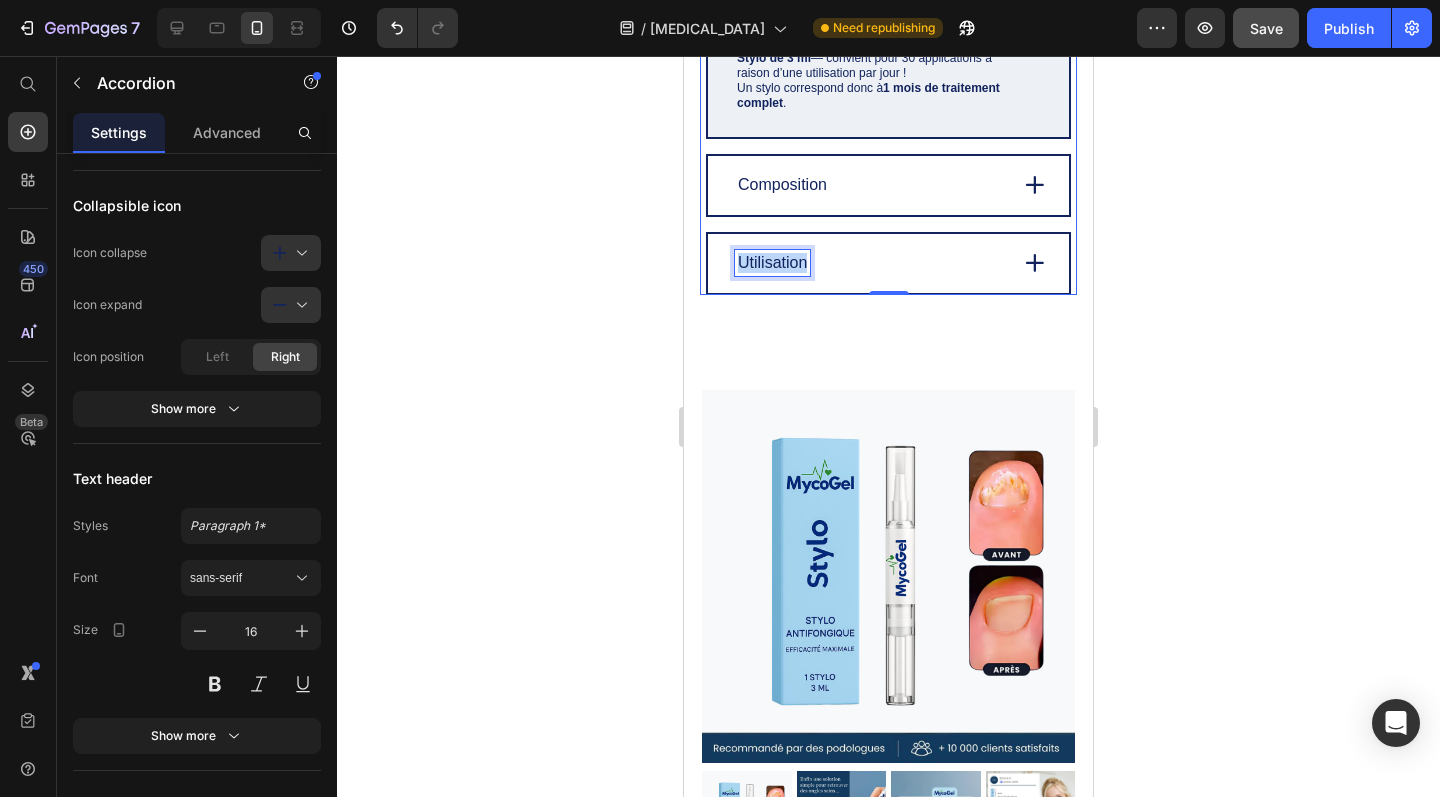 click on "Utilisation" at bounding box center (772, 263) 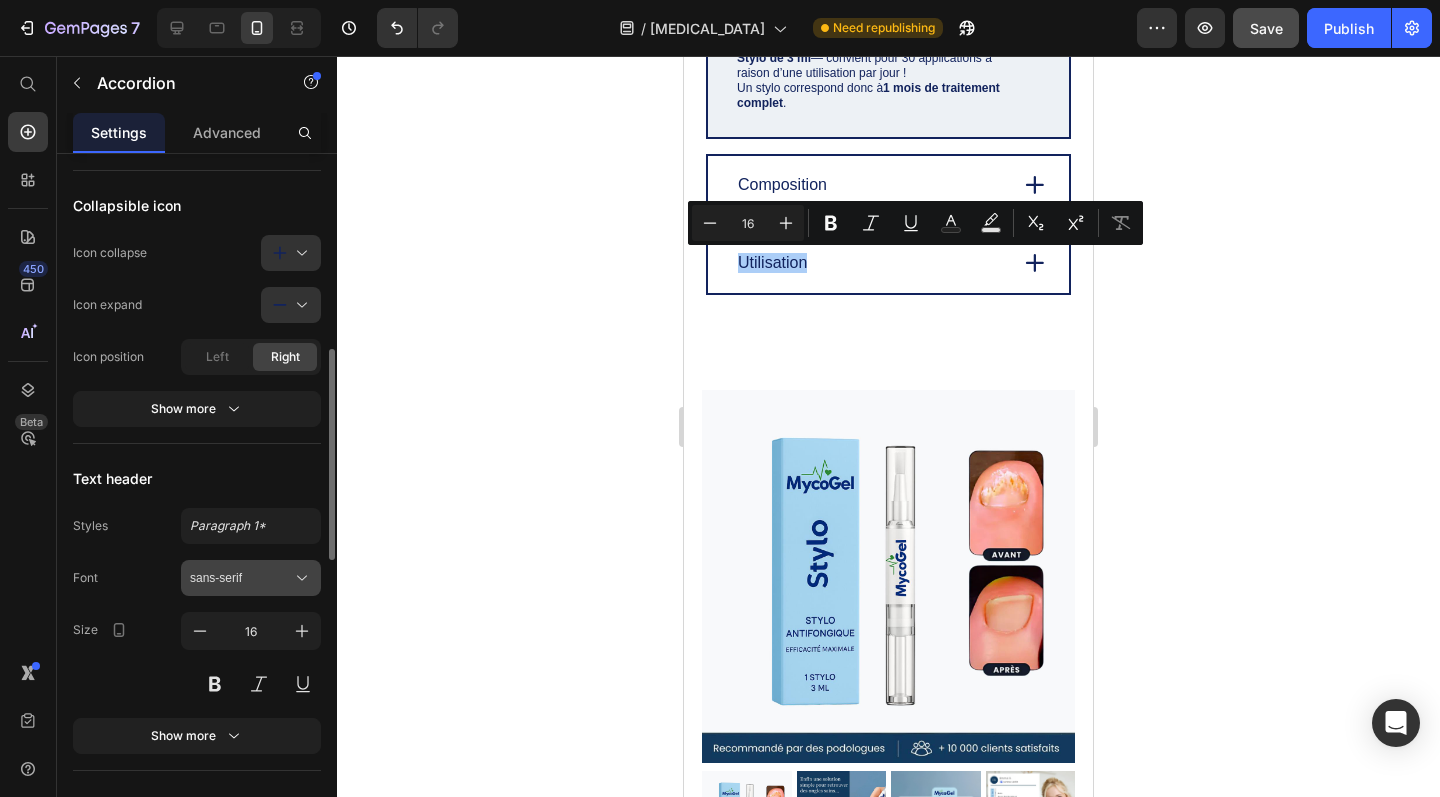 click on "sans-serif" at bounding box center (241, 578) 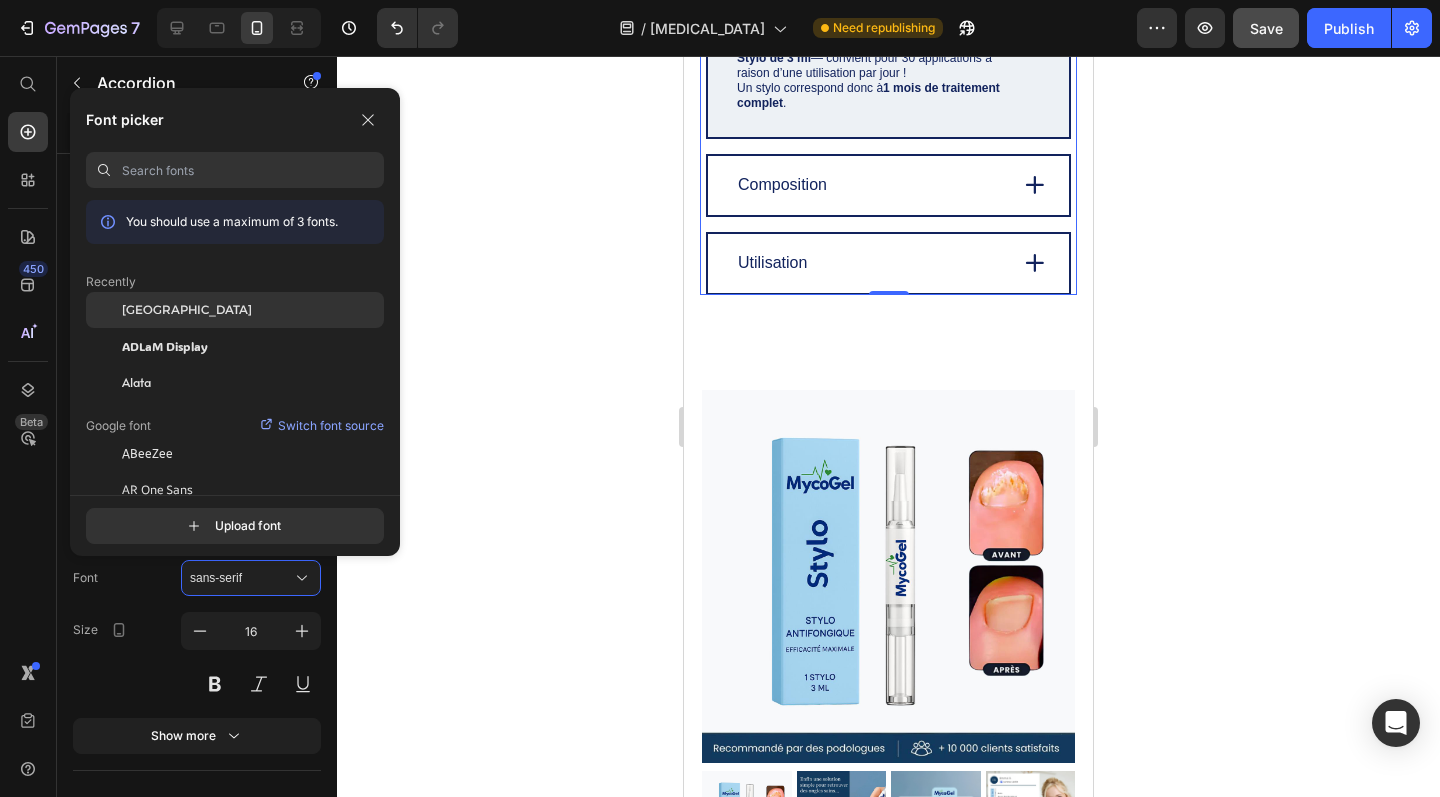 click on "[GEOGRAPHIC_DATA]" 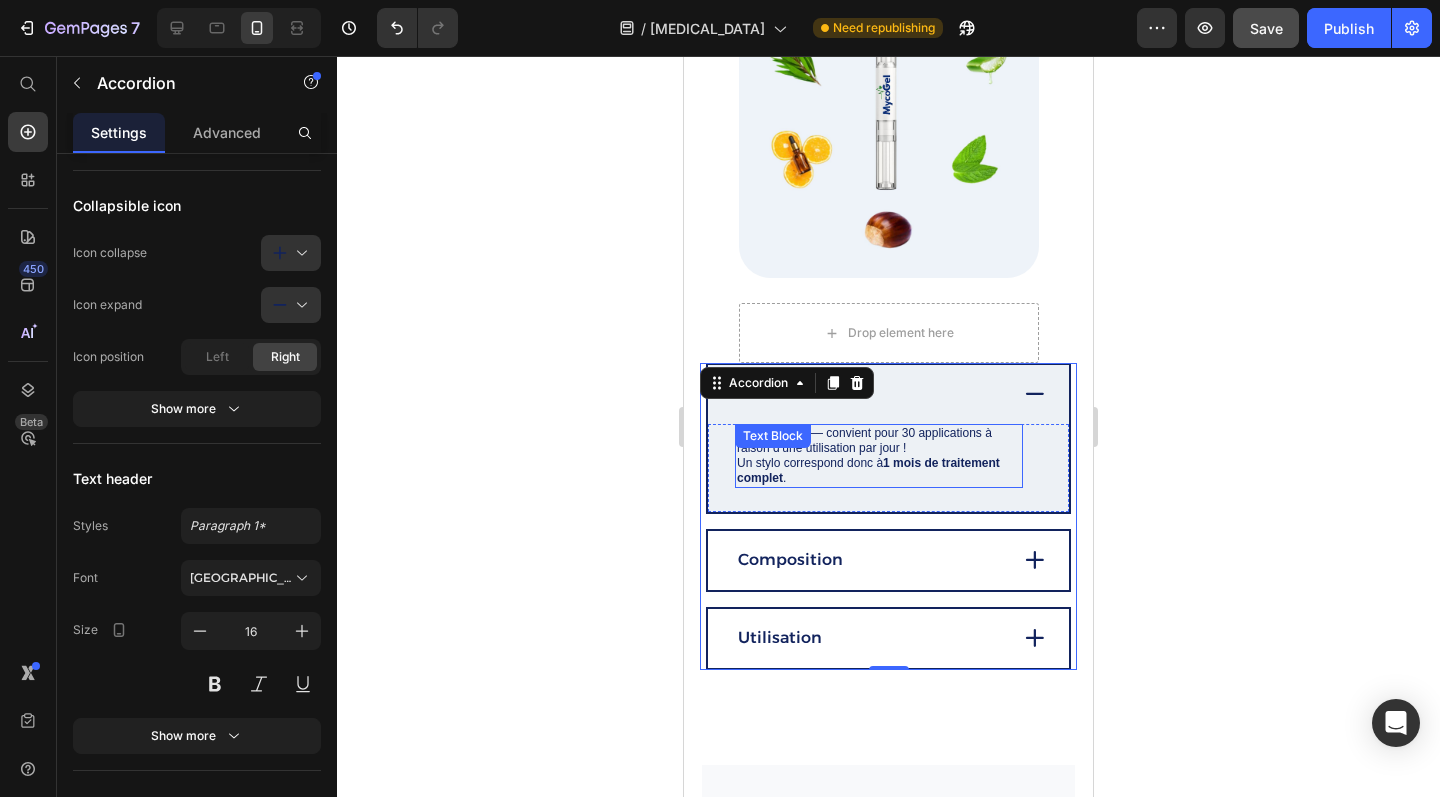 scroll, scrollTop: 2676, scrollLeft: 0, axis: vertical 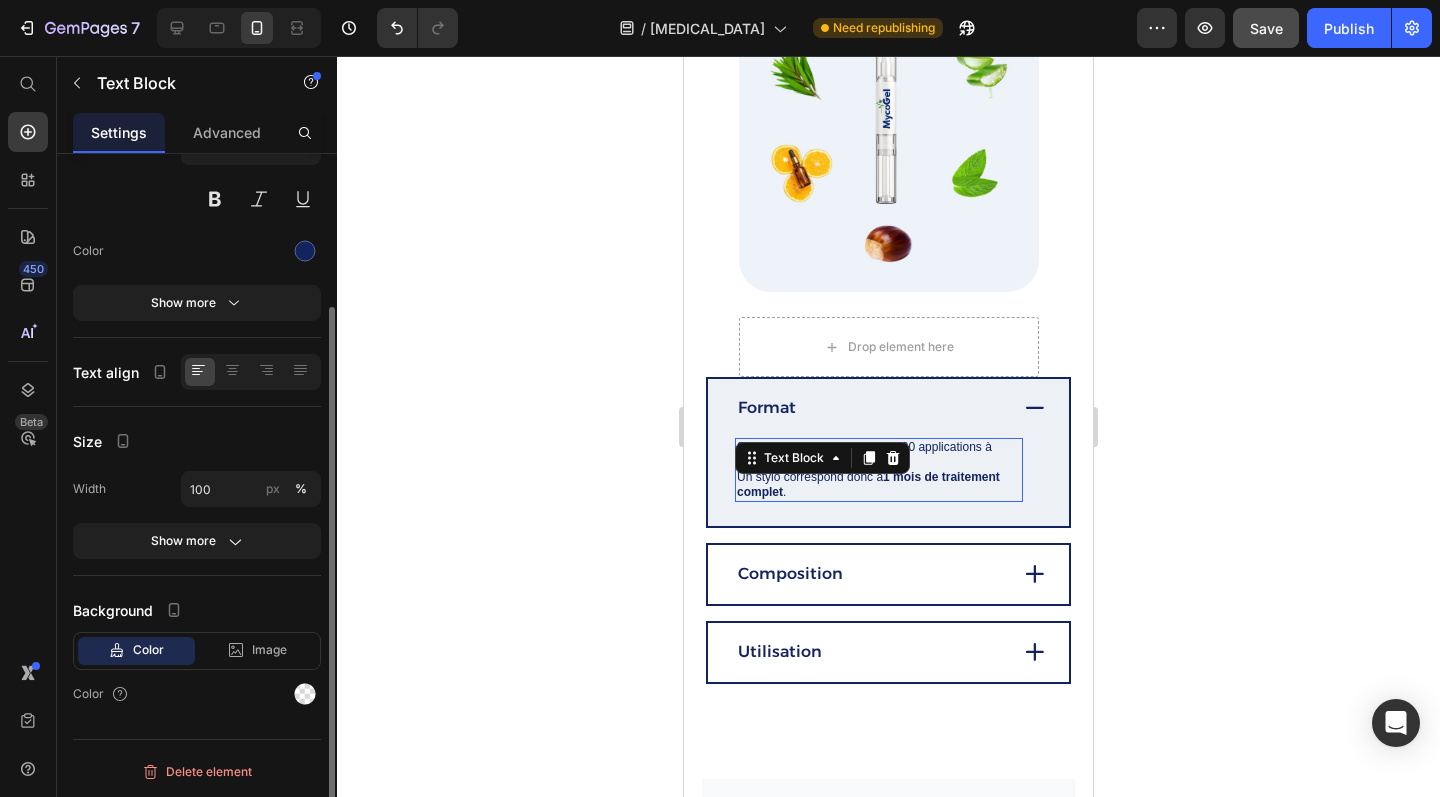 click on "Stylo de 3 ml  — convient pour 30 applications à raison d’une utilisation par jour !" at bounding box center [879, 455] 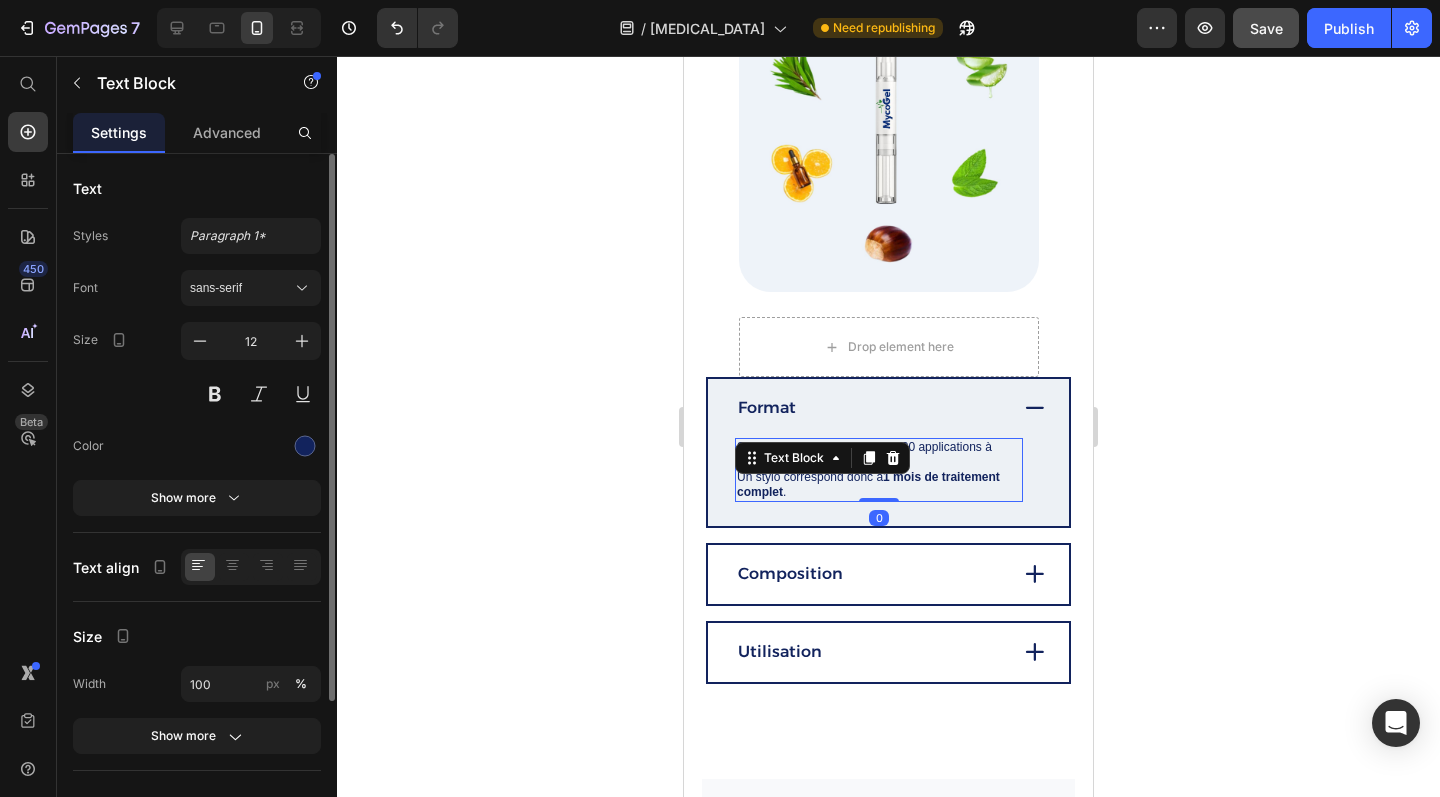 click on "Stylo de 3 ml  — convient pour 30 applications à raison d’une utilisation par jour !" at bounding box center (879, 455) 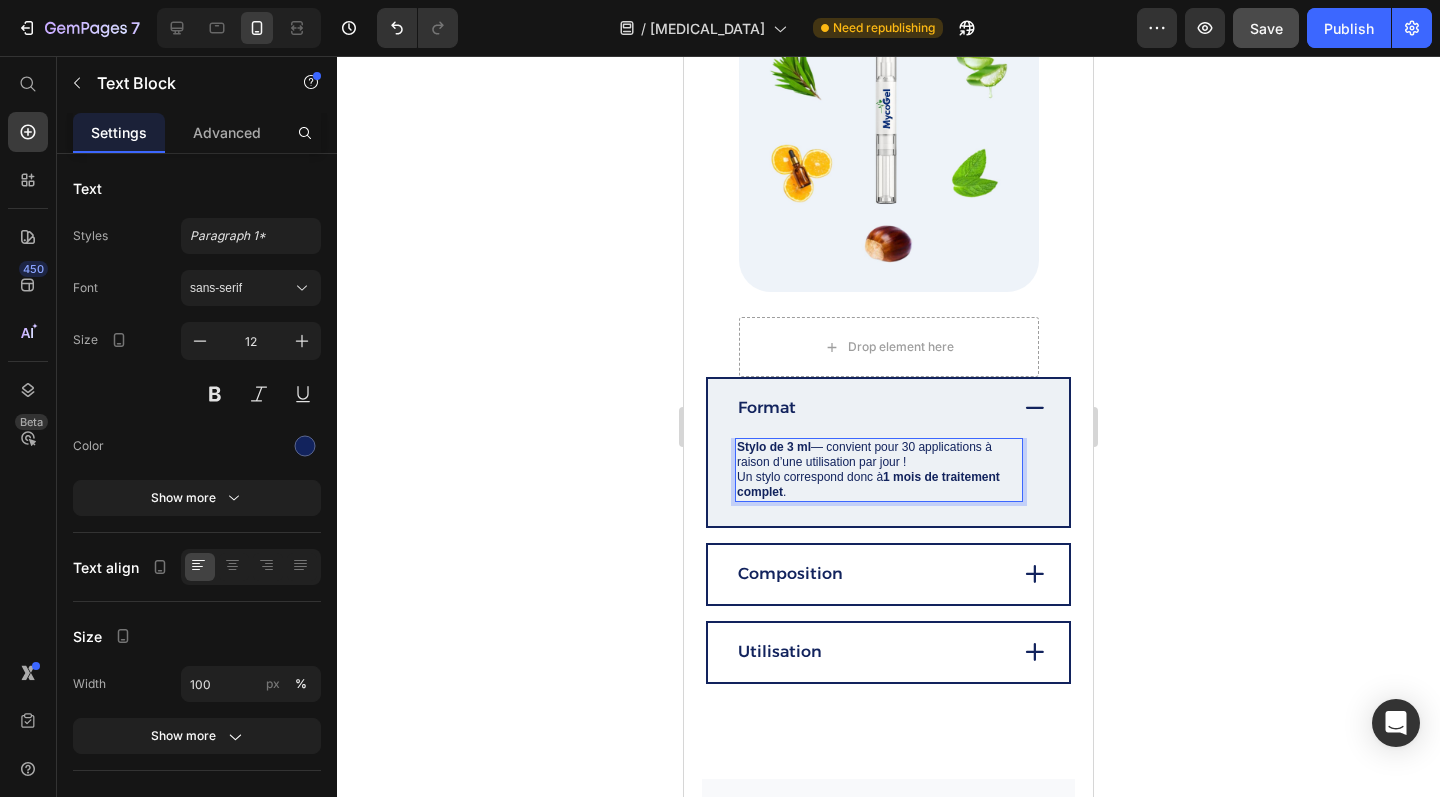 click on "Stylo de 3 ml  — convient pour 30 applications à raison d’une utilisation par jour !" at bounding box center (879, 455) 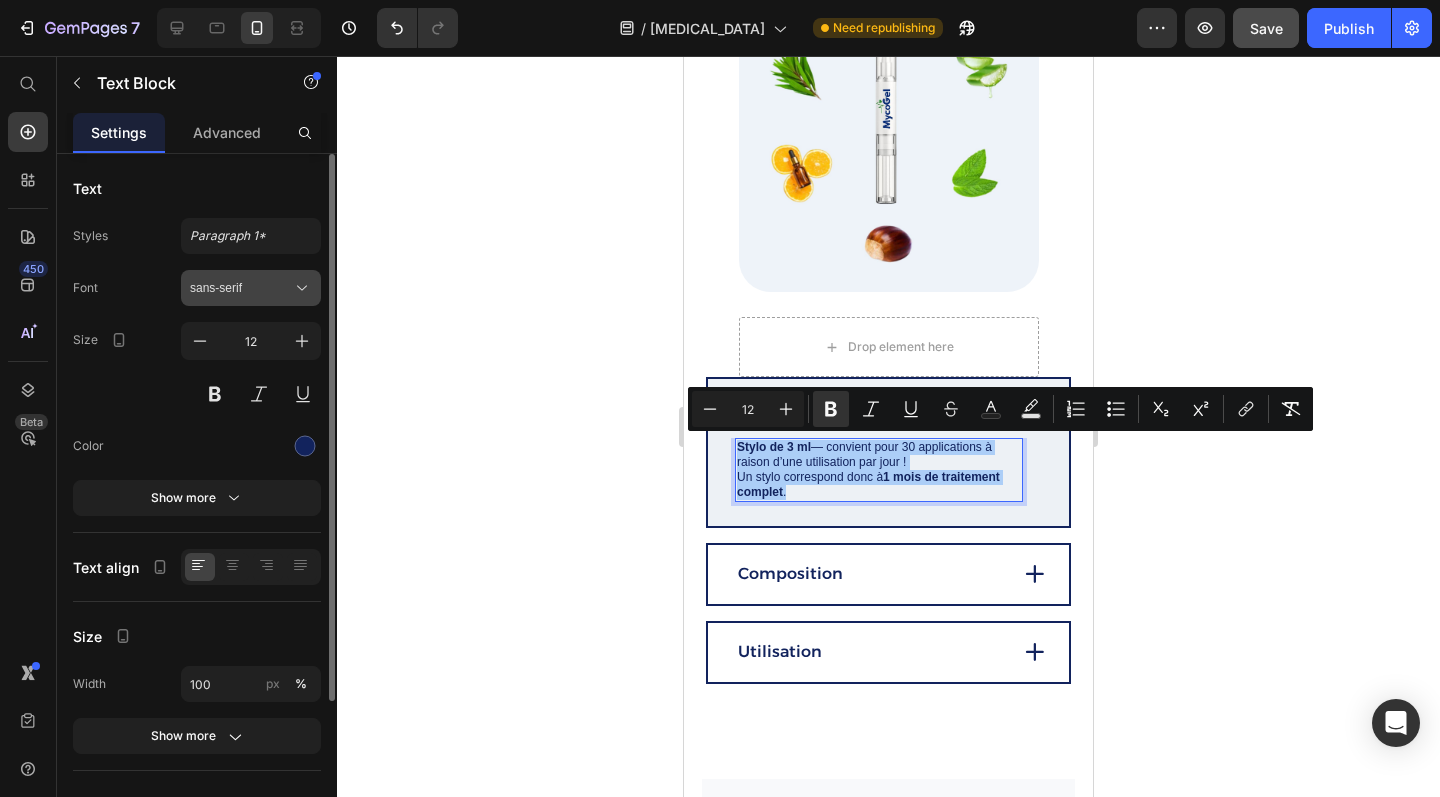 click on "sans-serif" at bounding box center [251, 288] 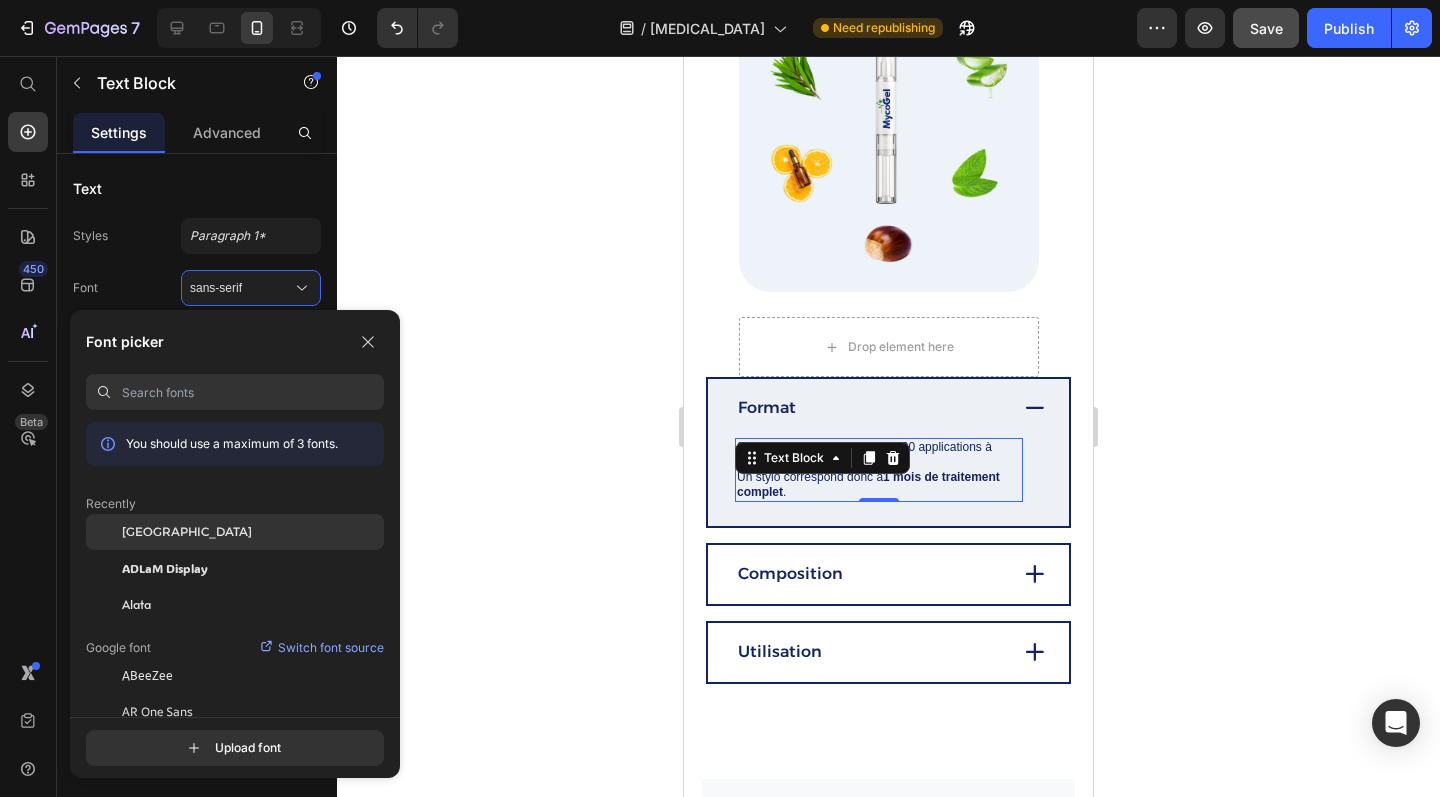 click on "[GEOGRAPHIC_DATA]" 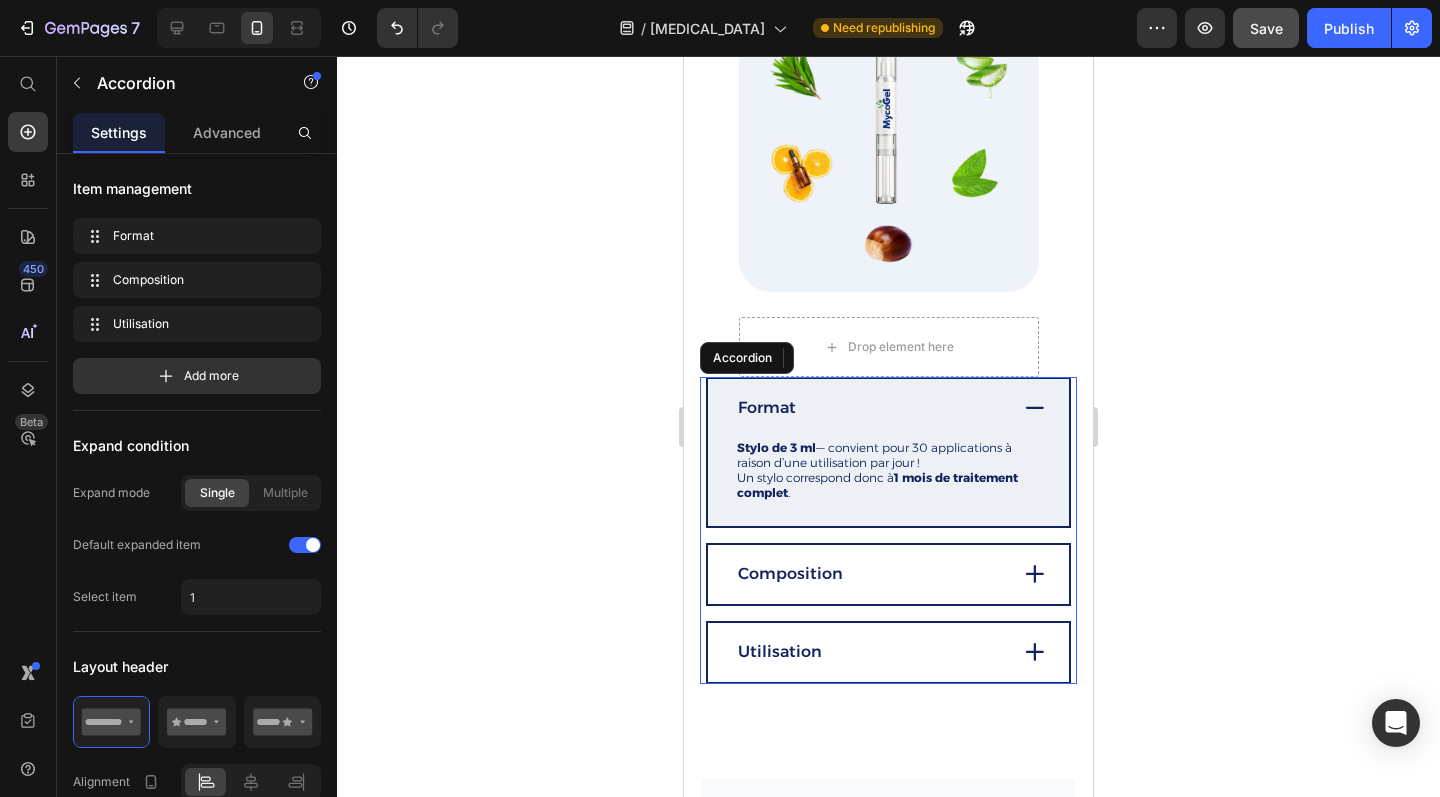 click 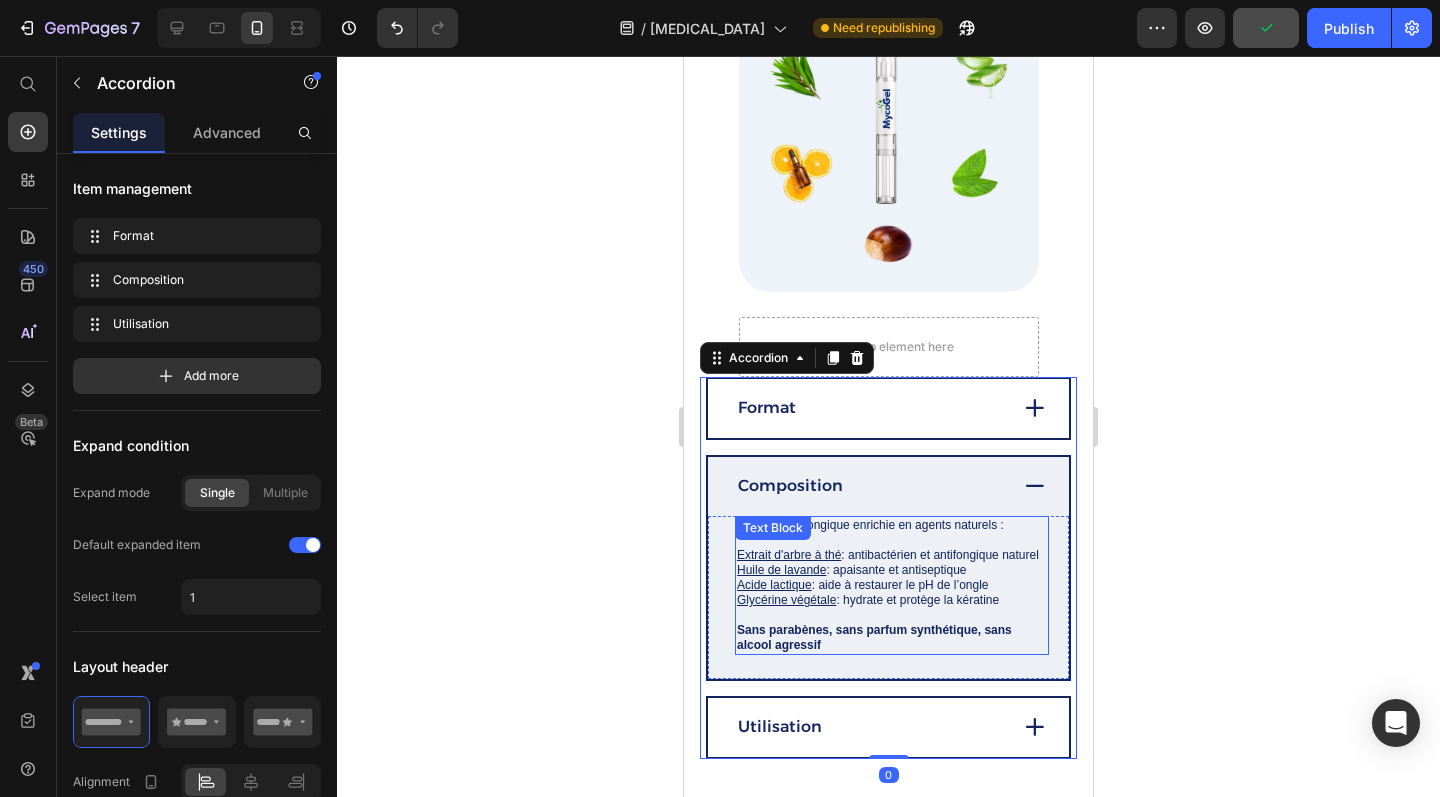 click on "Huile de lavande  : apaisante et antiseptique" at bounding box center [892, 570] 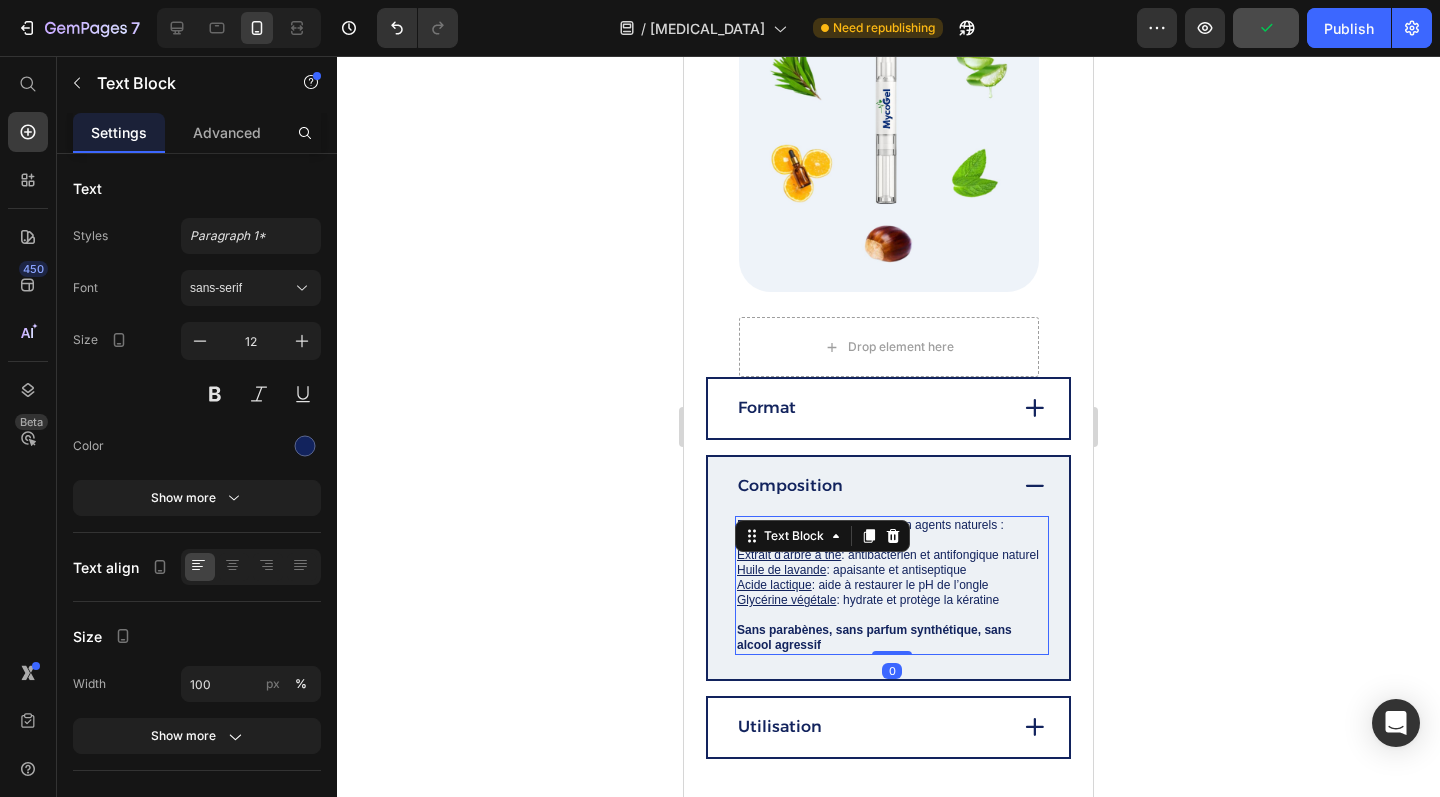 click on "Huile de lavande  : apaisante et antiseptique" at bounding box center (892, 570) 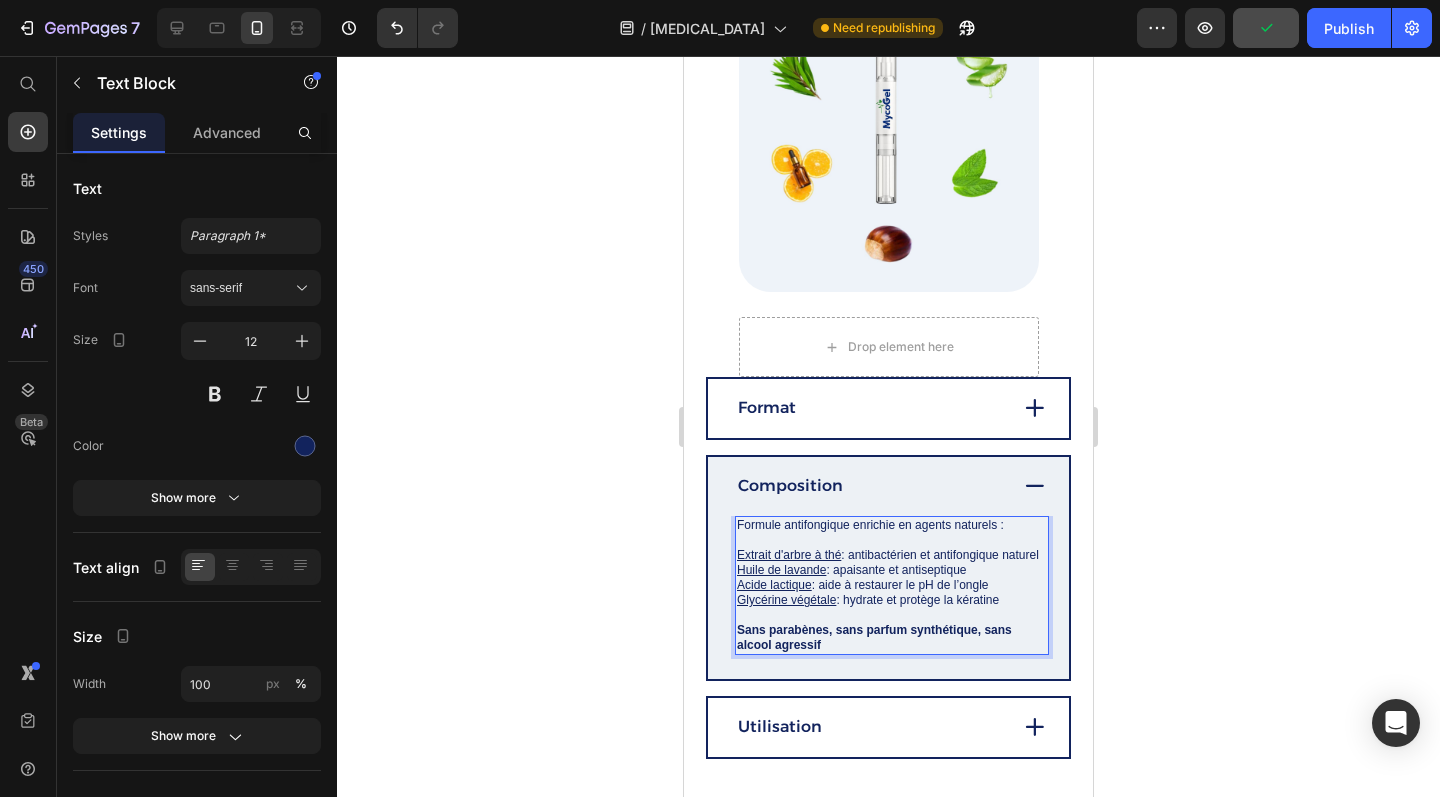 click on "Huile de lavande  : apaisante et antiseptique" at bounding box center (892, 570) 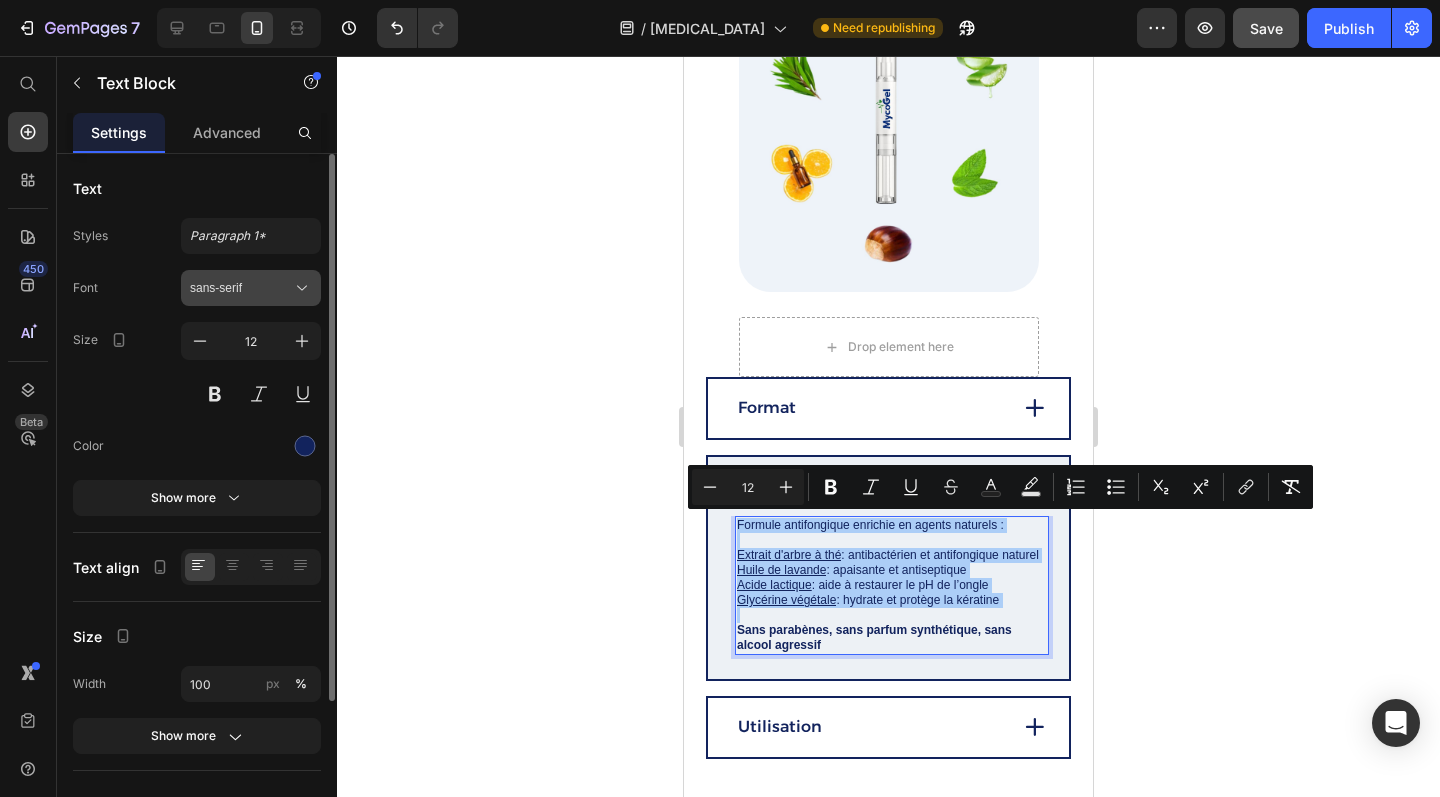 click on "sans-serif" at bounding box center [241, 288] 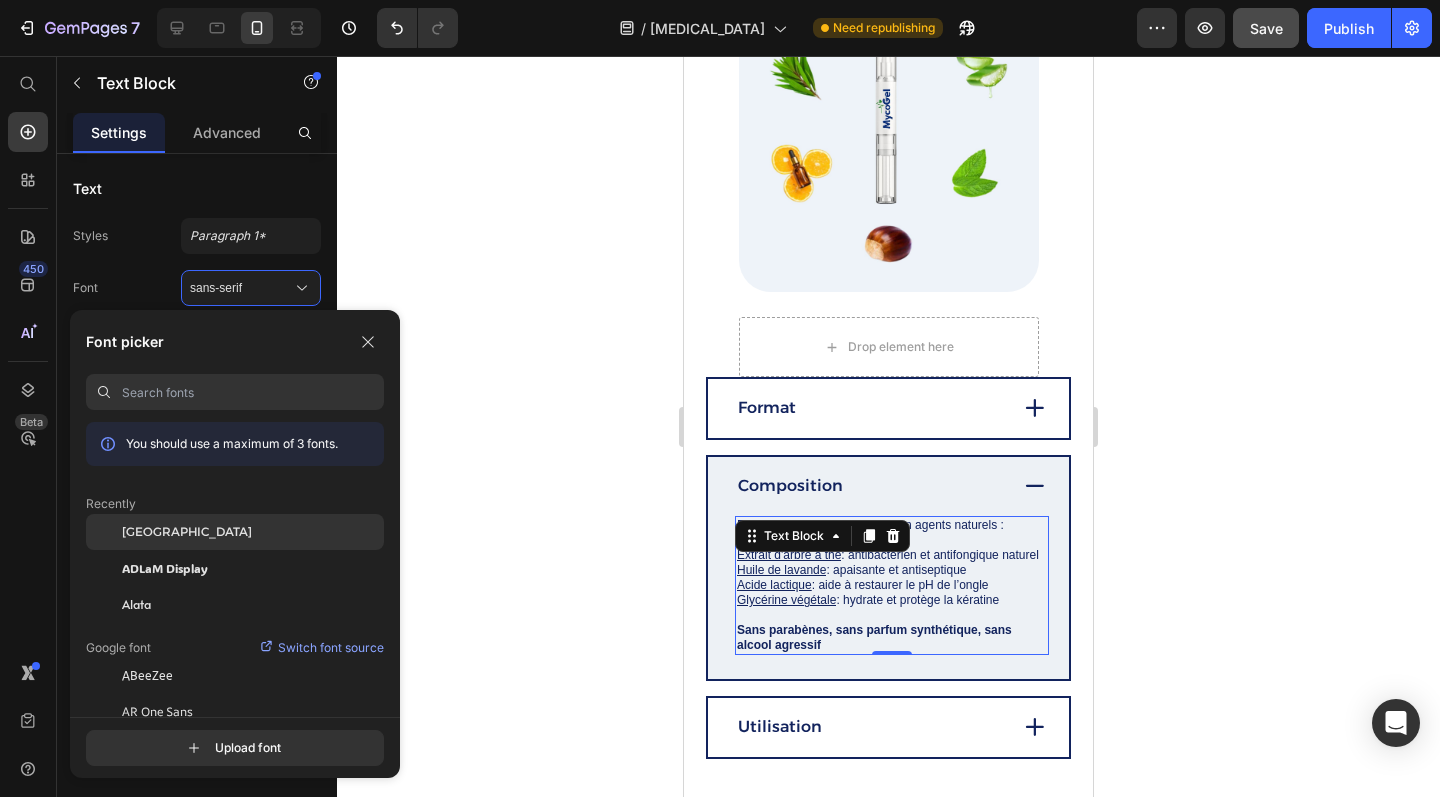 click on "[GEOGRAPHIC_DATA]" 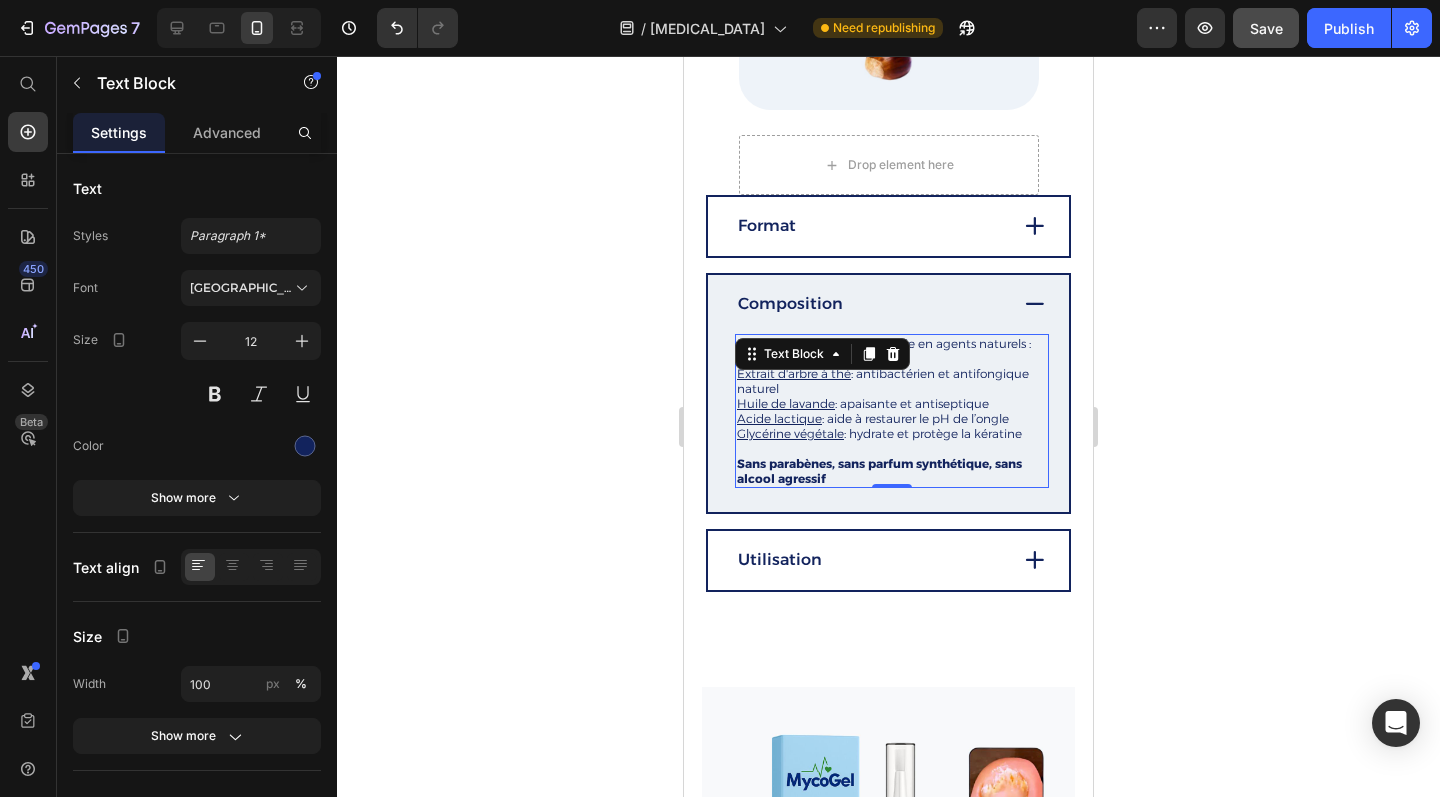 scroll, scrollTop: 2883, scrollLeft: 0, axis: vertical 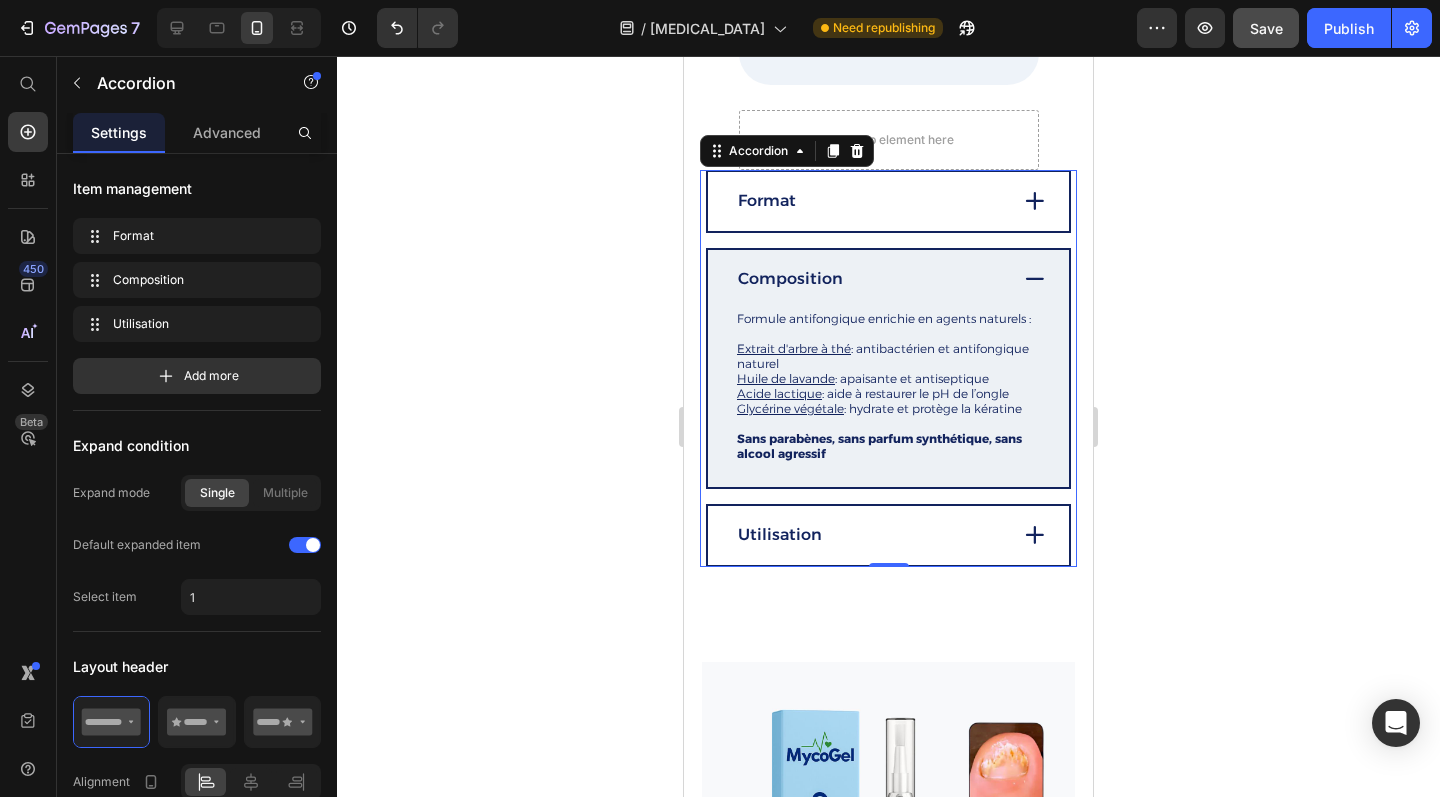 click 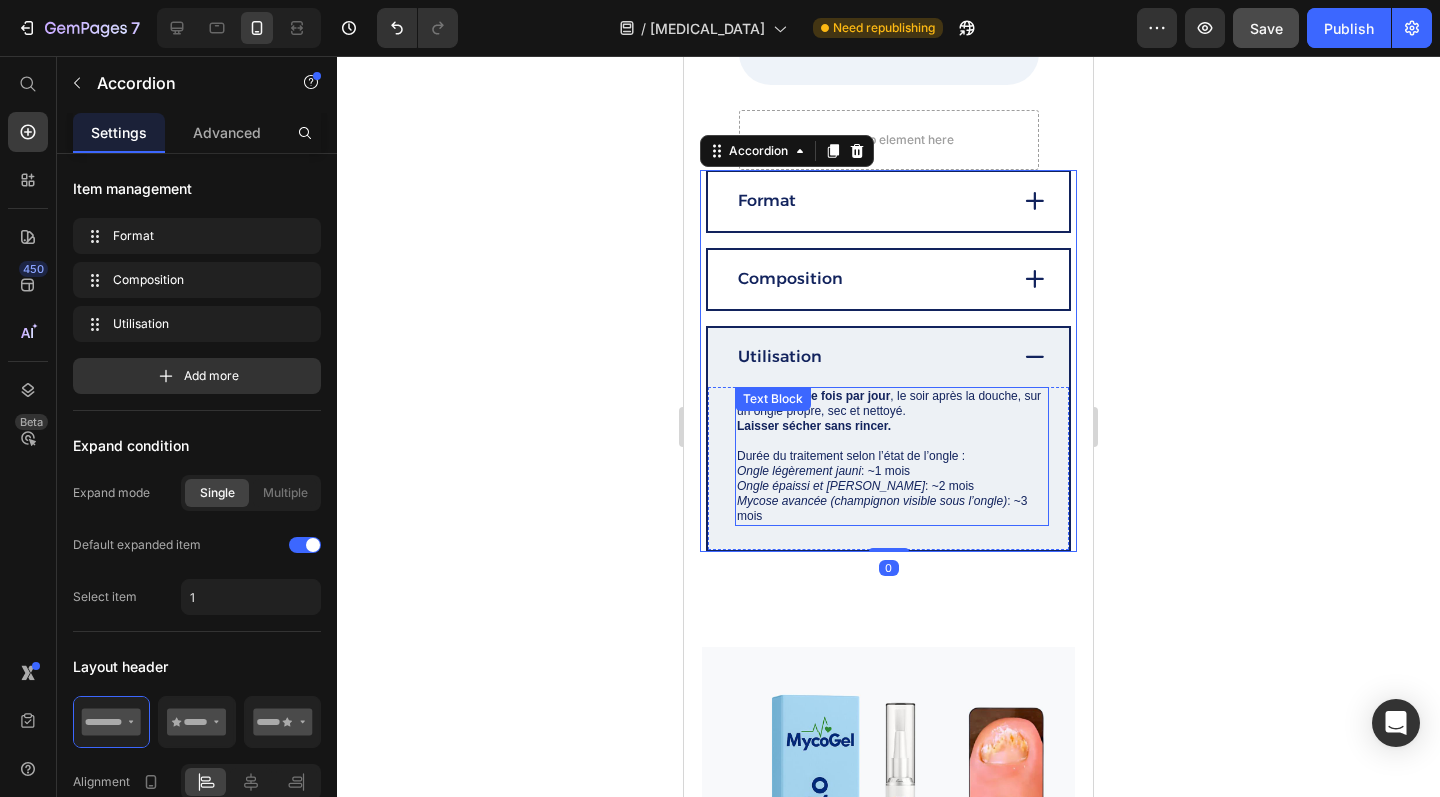 click on "Ongle légèrement jauni  : ~1 mois" at bounding box center (892, 471) 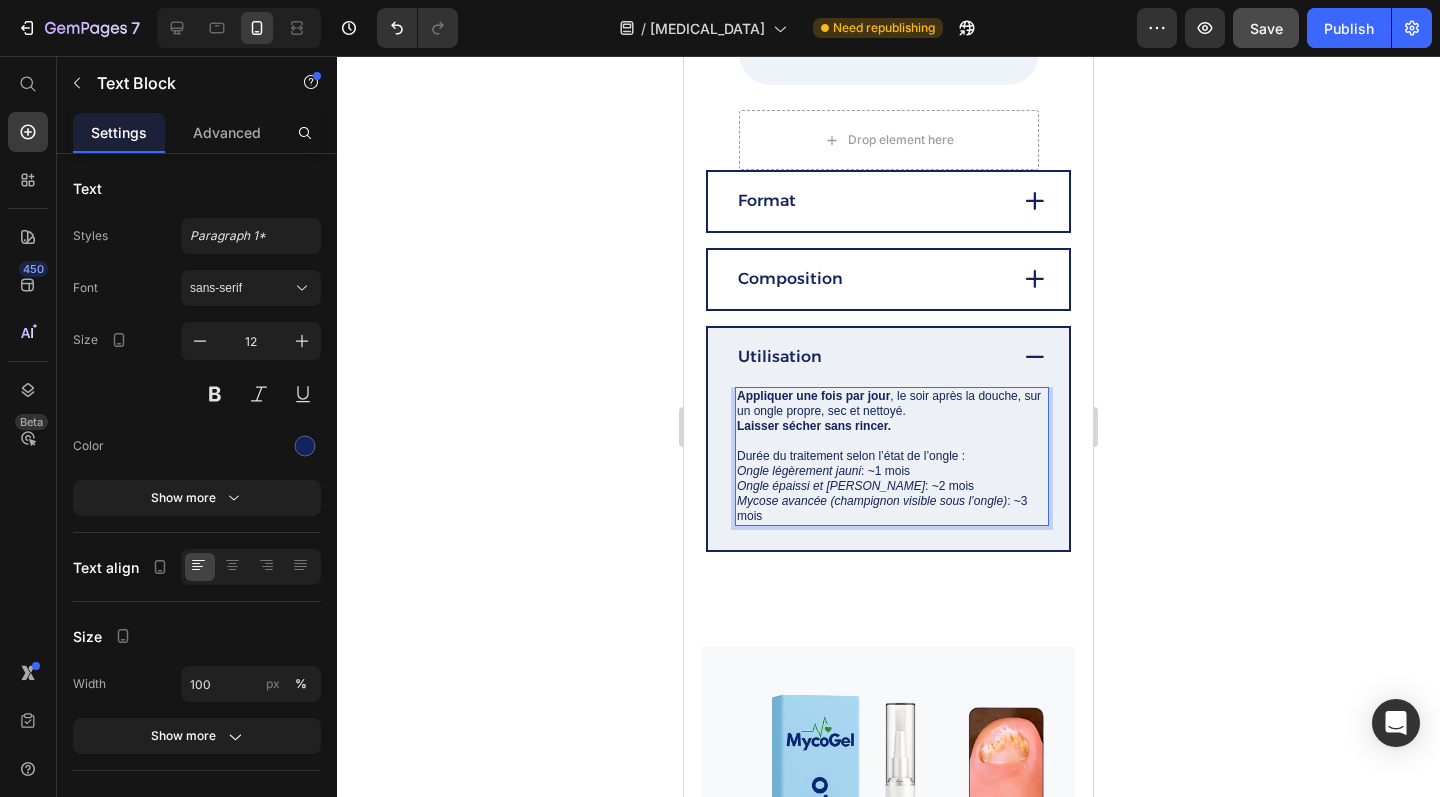 click on "Ongle légèrement jauni  : ~1 mois" at bounding box center (892, 471) 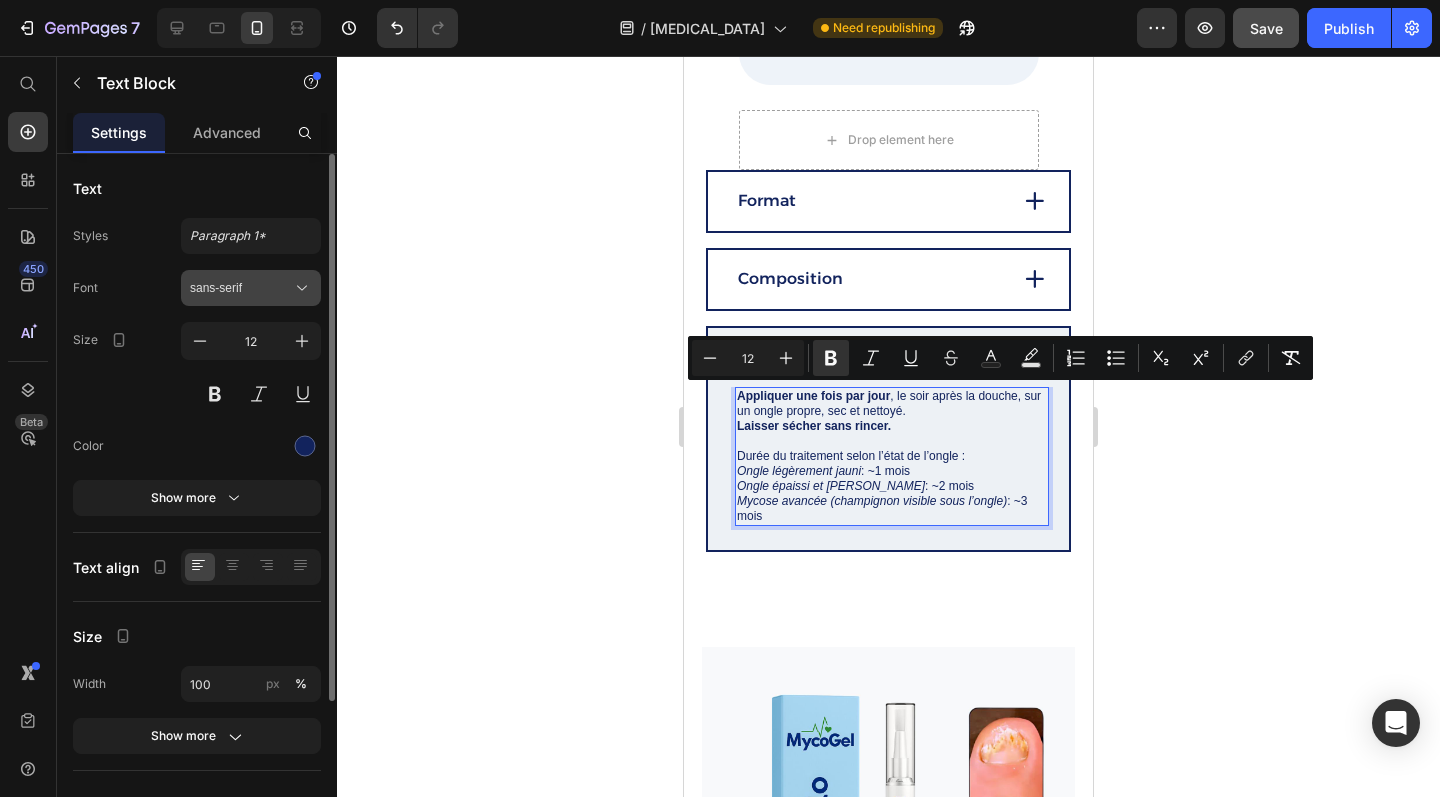 click on "sans-serif" at bounding box center (241, 288) 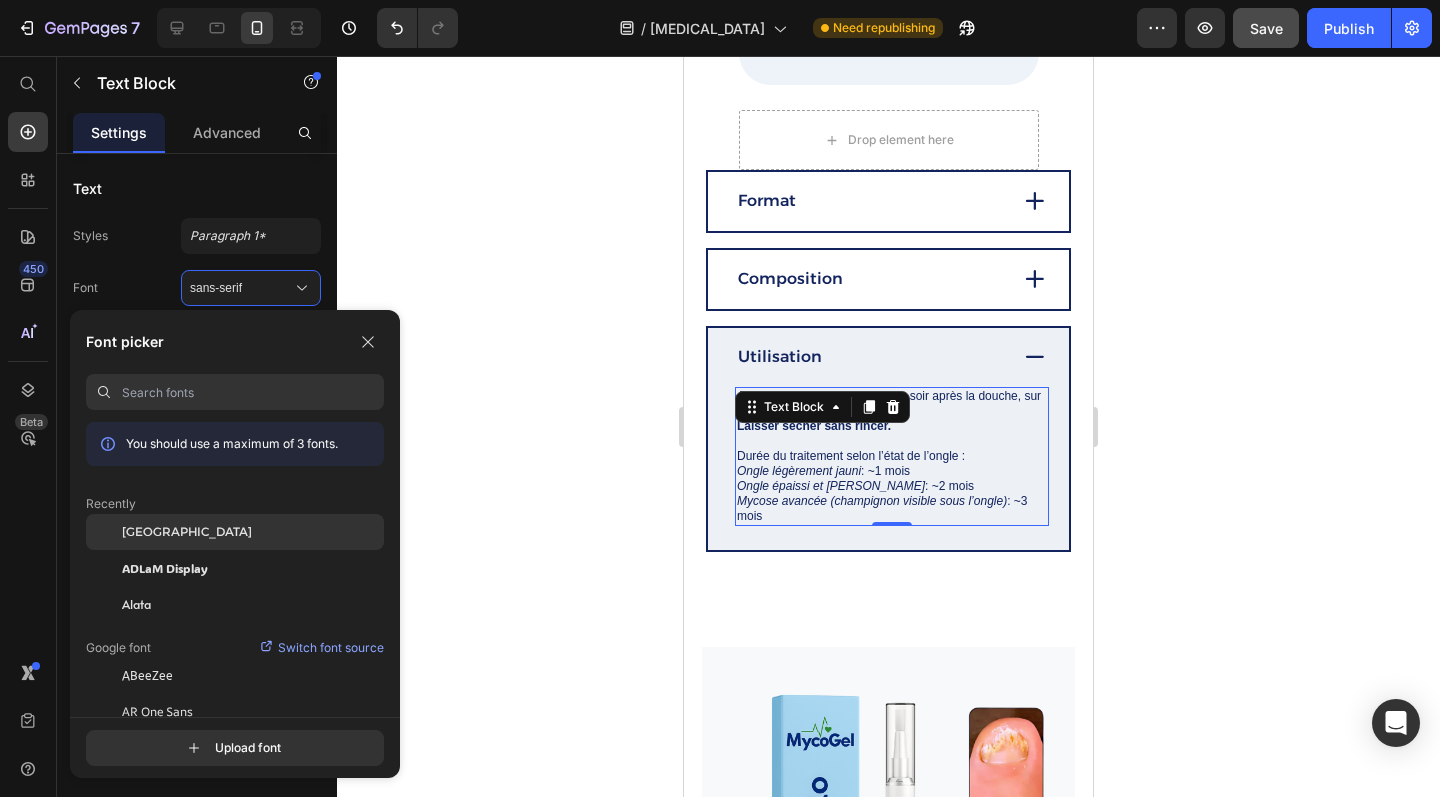 click on "[GEOGRAPHIC_DATA]" 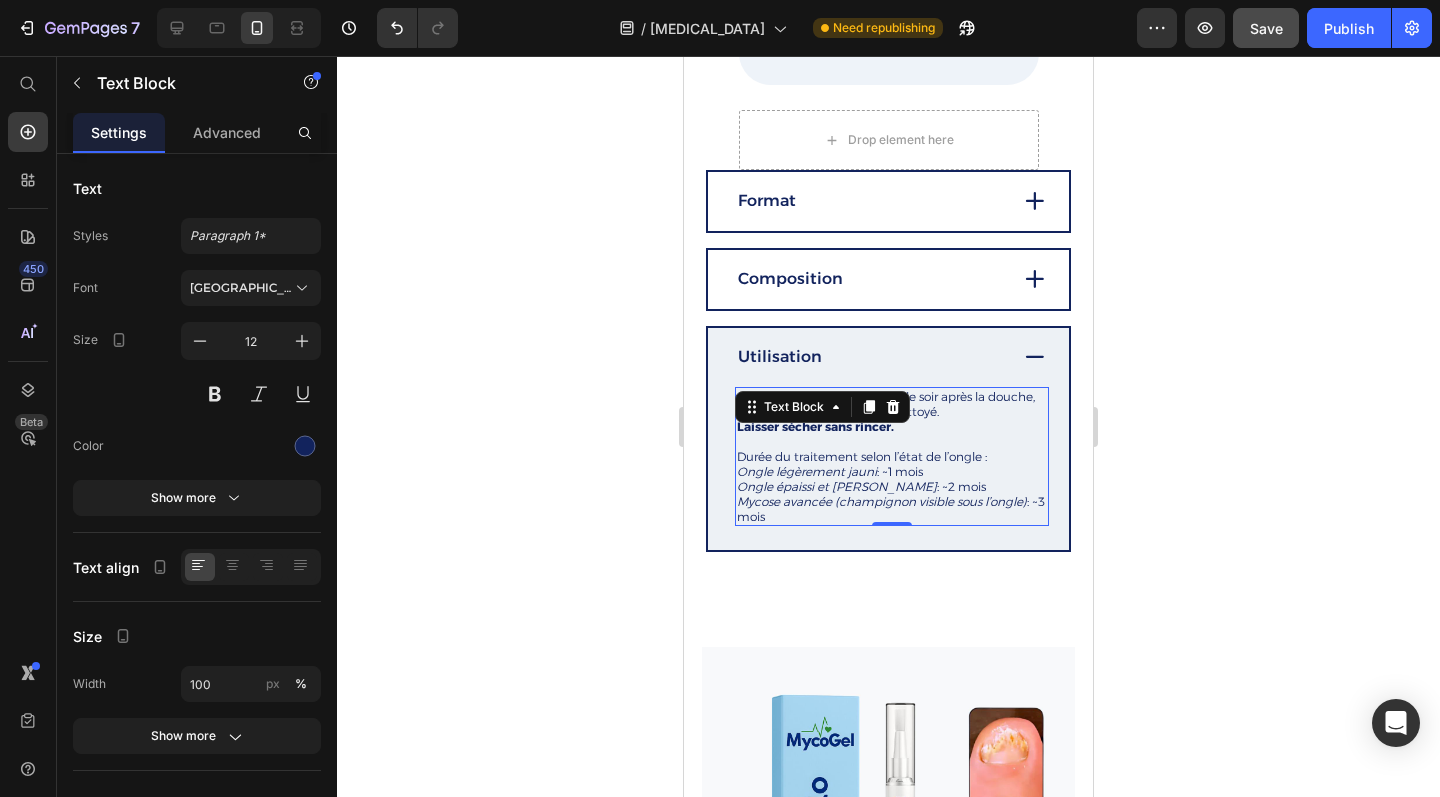 click 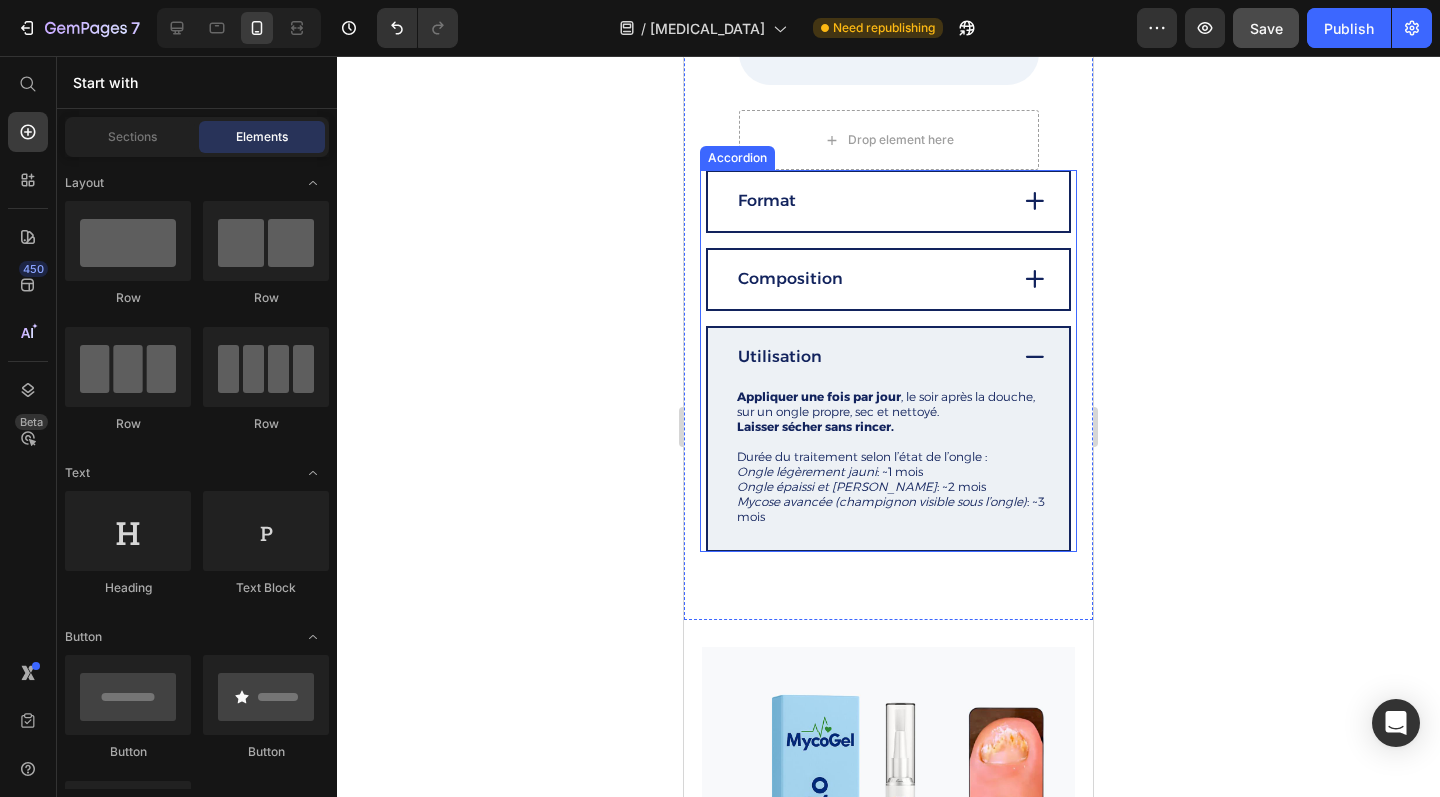 click 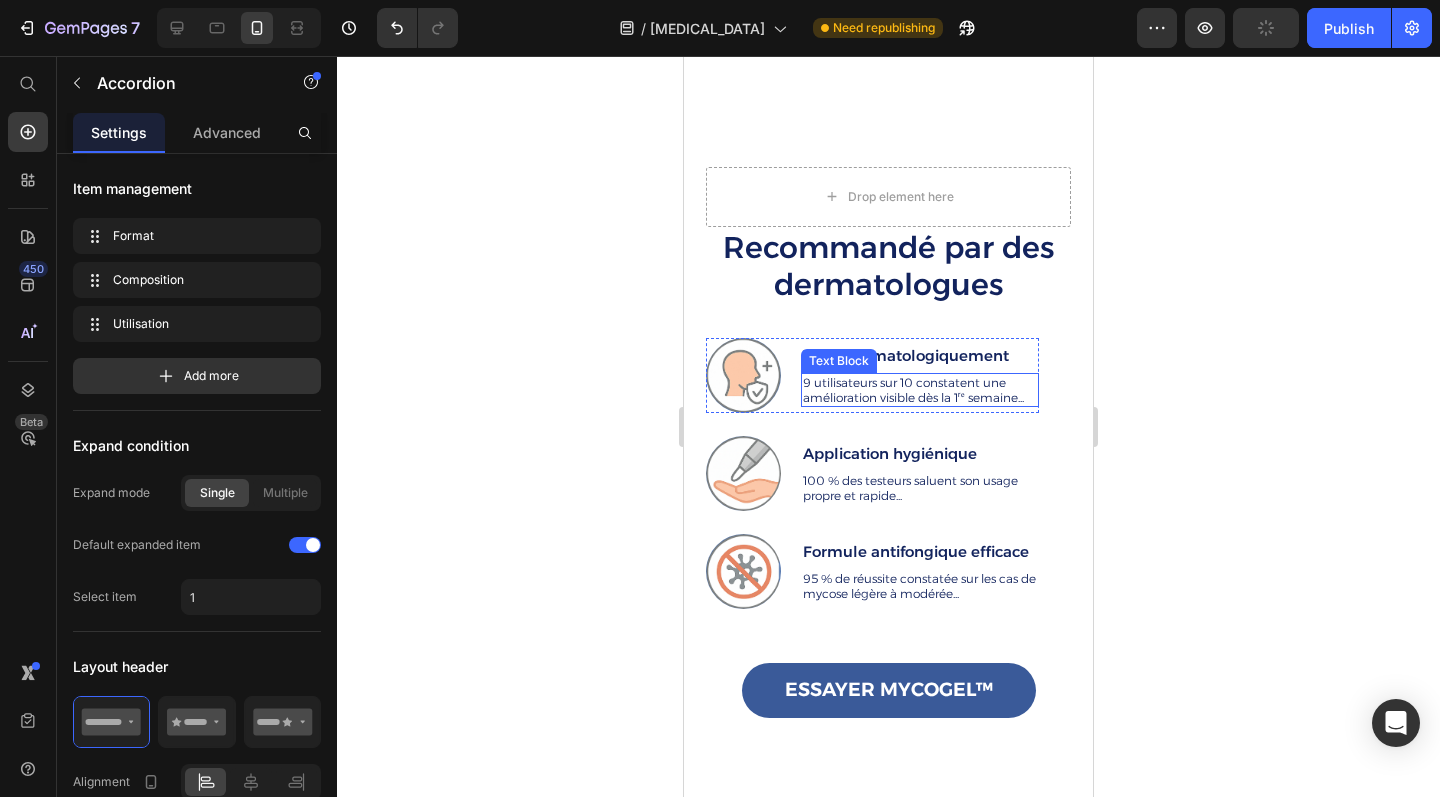 scroll, scrollTop: 2143, scrollLeft: 0, axis: vertical 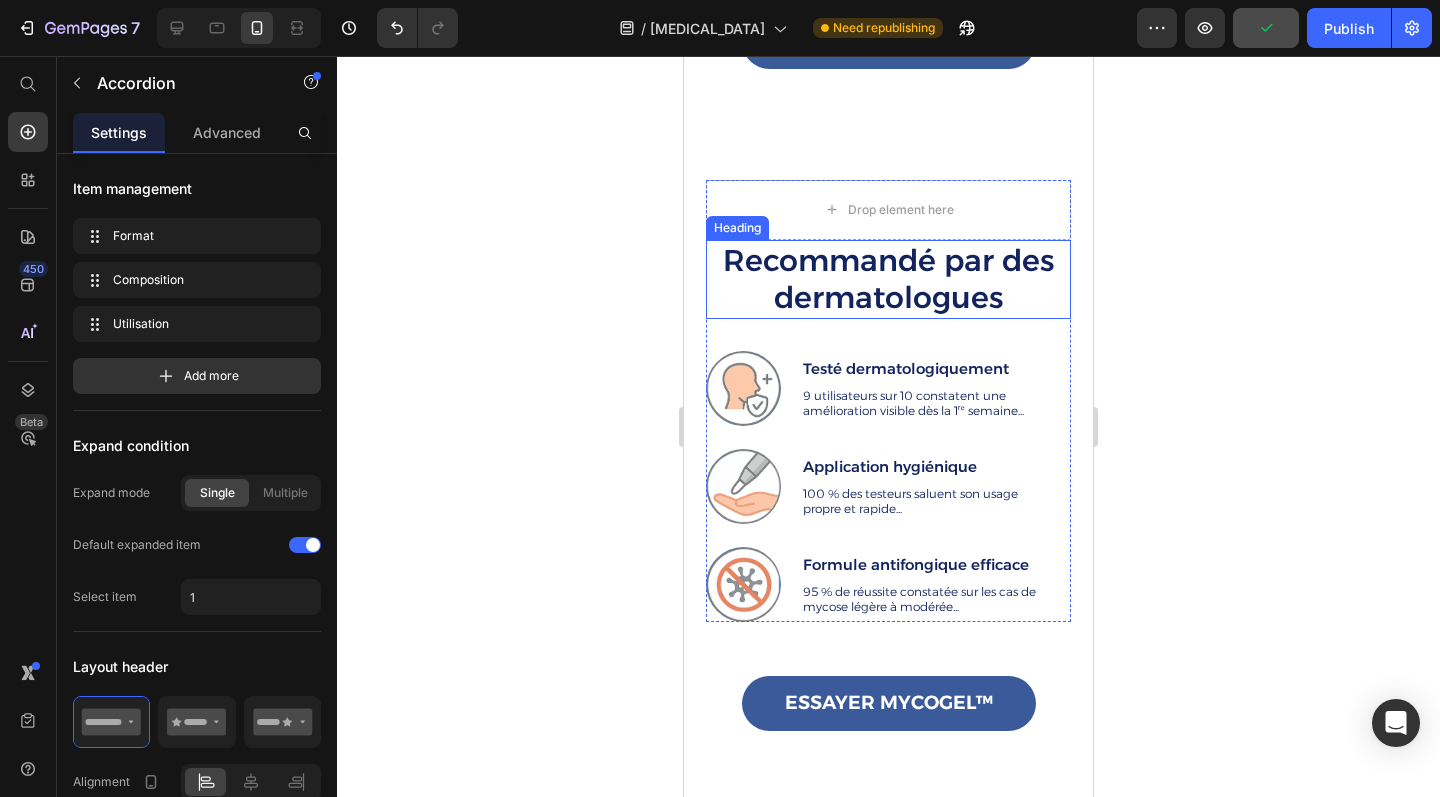 click on "Recommandé par des dermatologues" at bounding box center [888, 279] 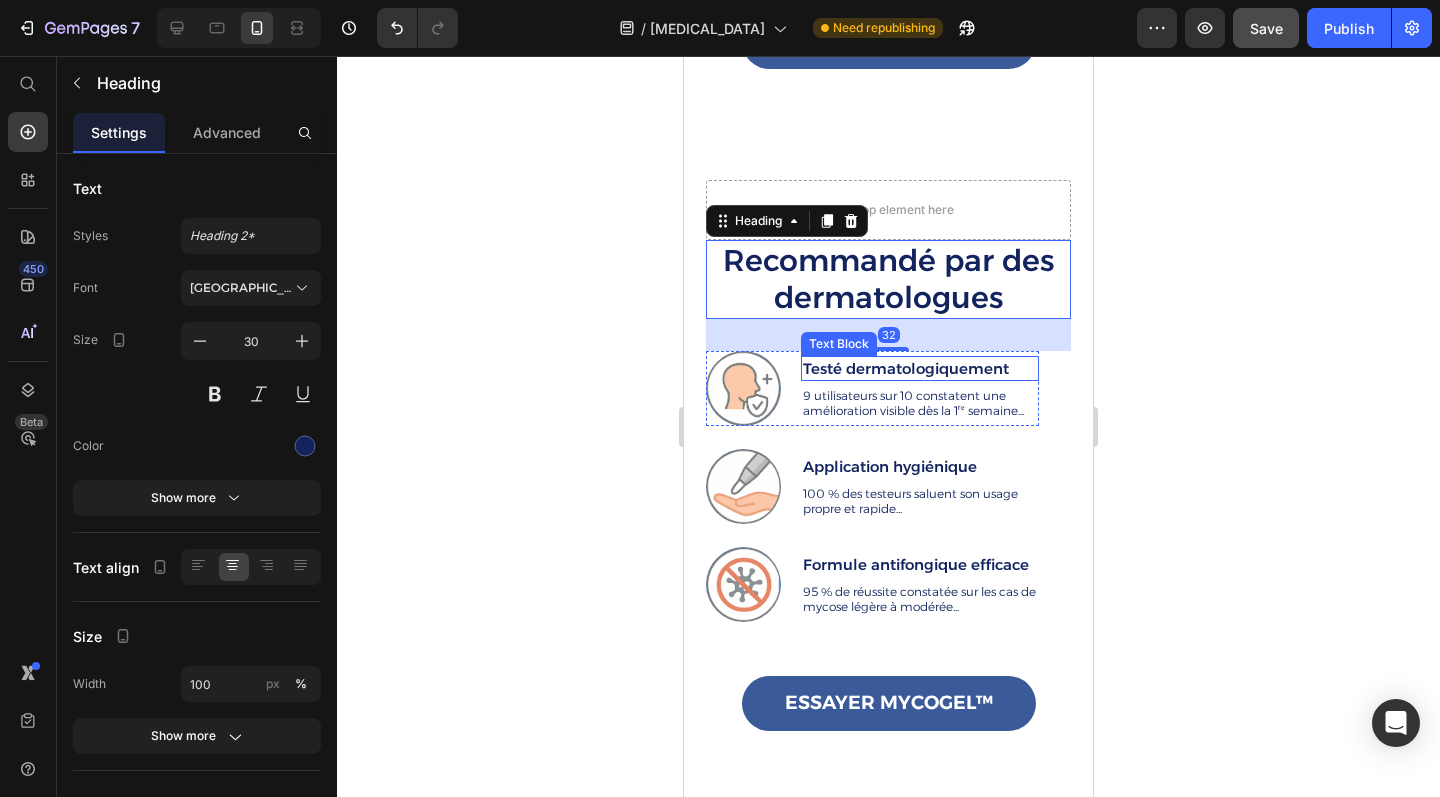 click on "Testé dermatologiquement" at bounding box center (920, 368) 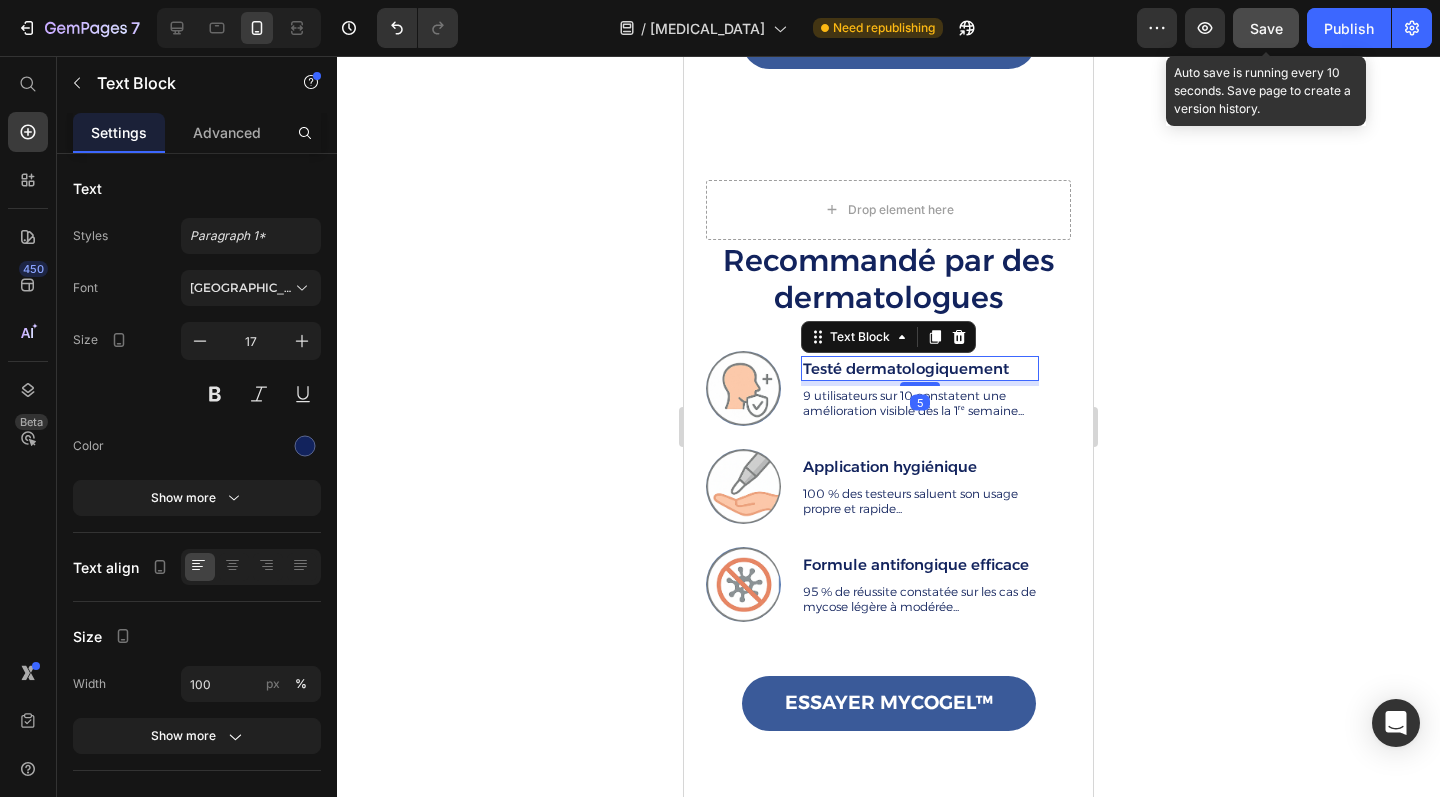 click on "Save" at bounding box center [1266, 28] 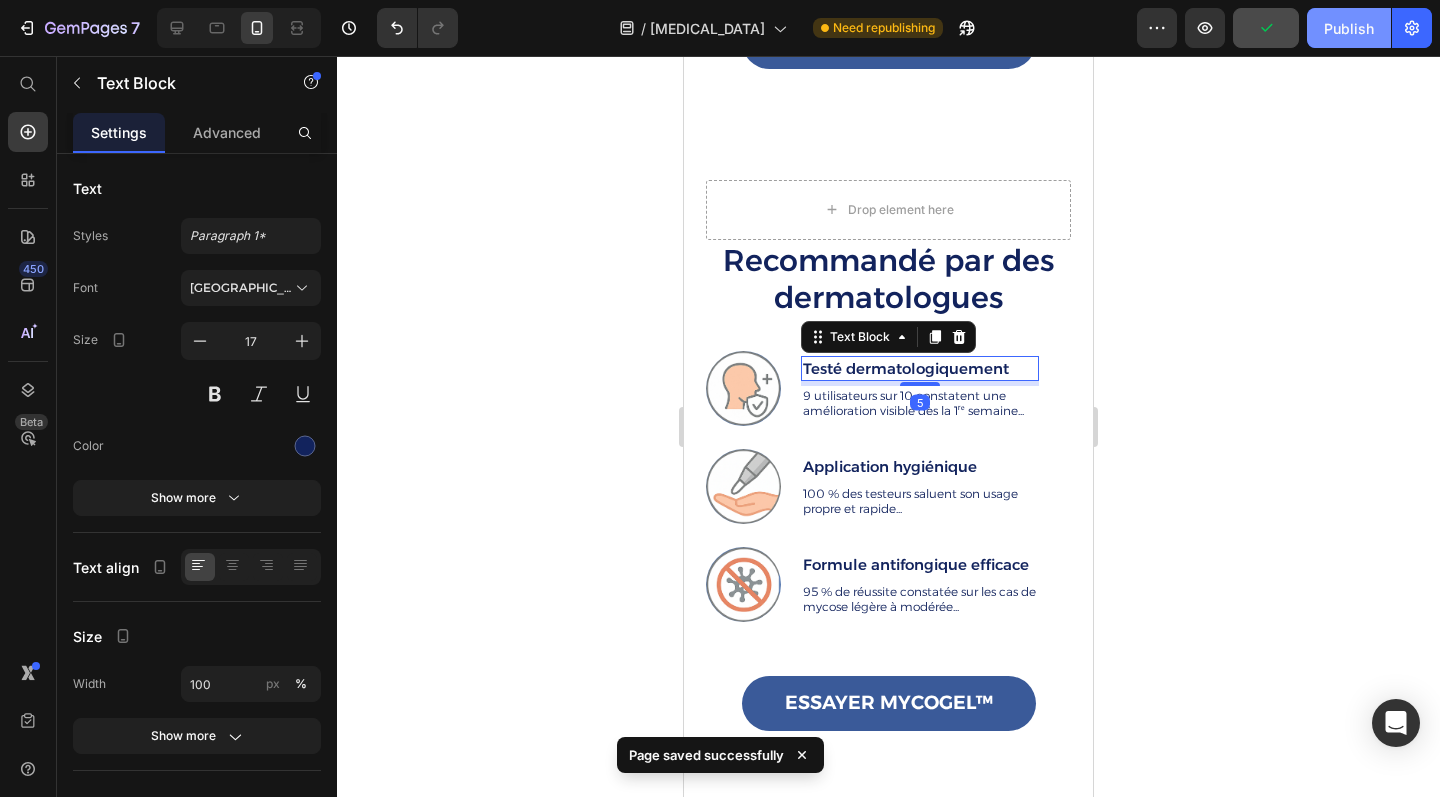 click on "Publish" at bounding box center (1349, 28) 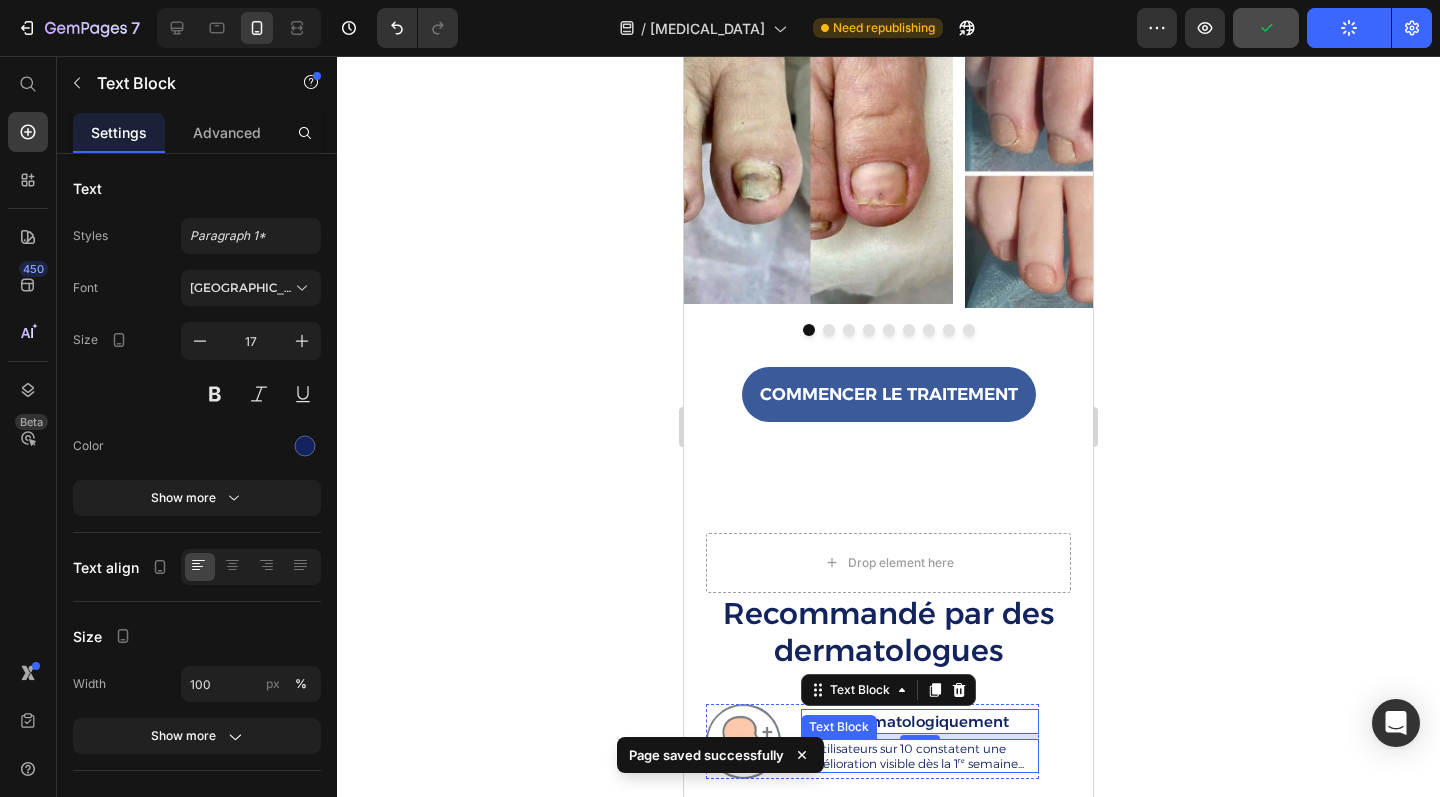 scroll, scrollTop: 1707, scrollLeft: 0, axis: vertical 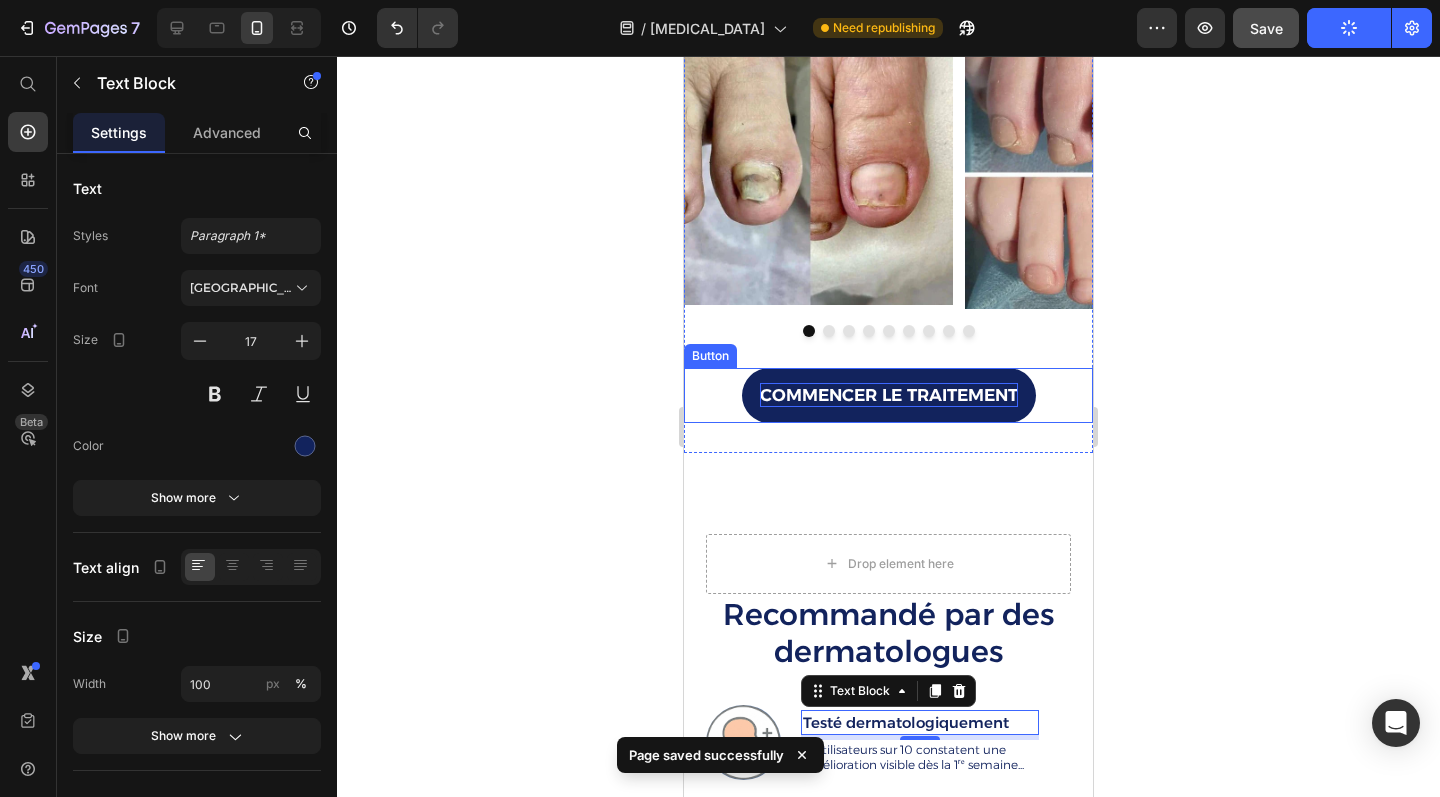 click on "Commencer le traitement" at bounding box center [889, 395] 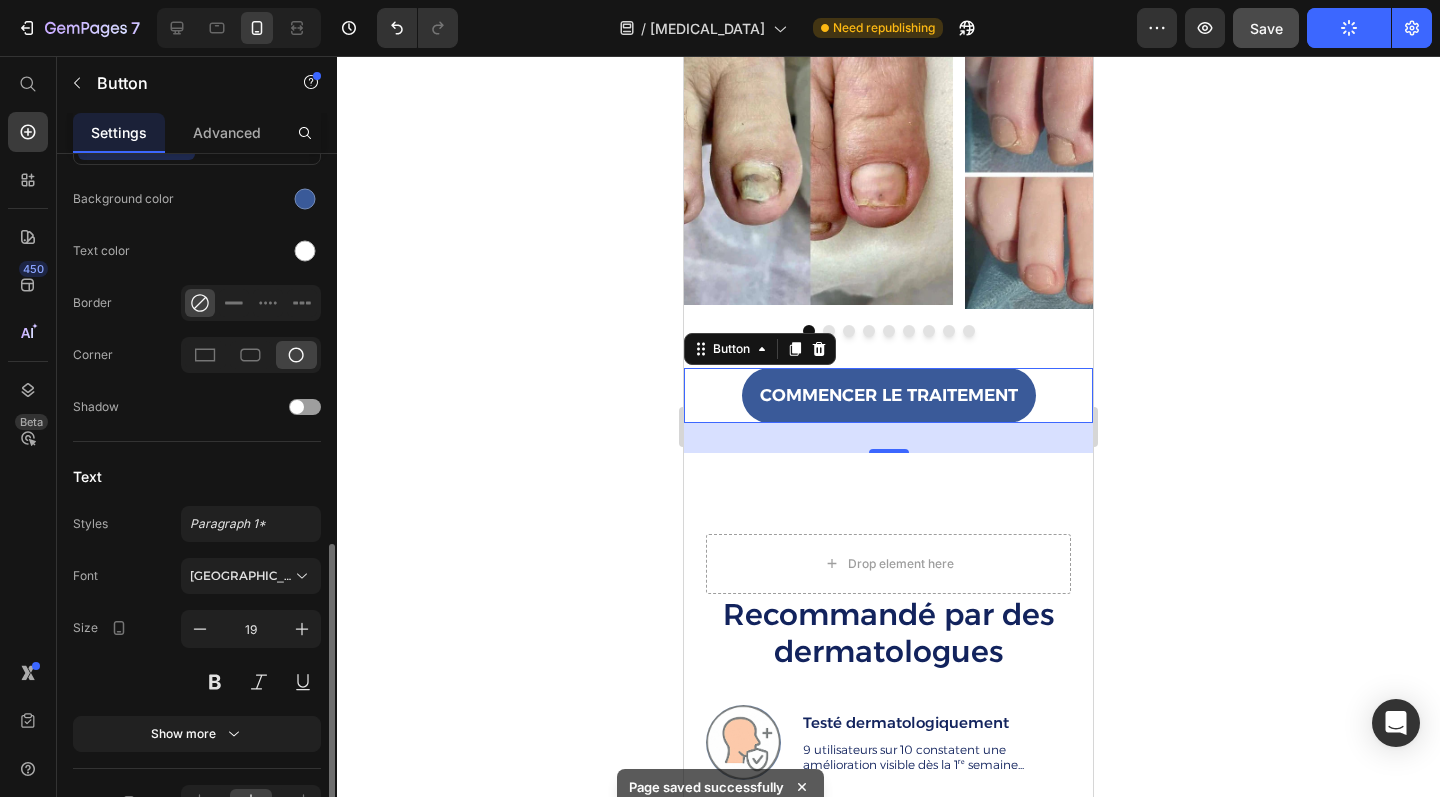 scroll, scrollTop: 647, scrollLeft: 0, axis: vertical 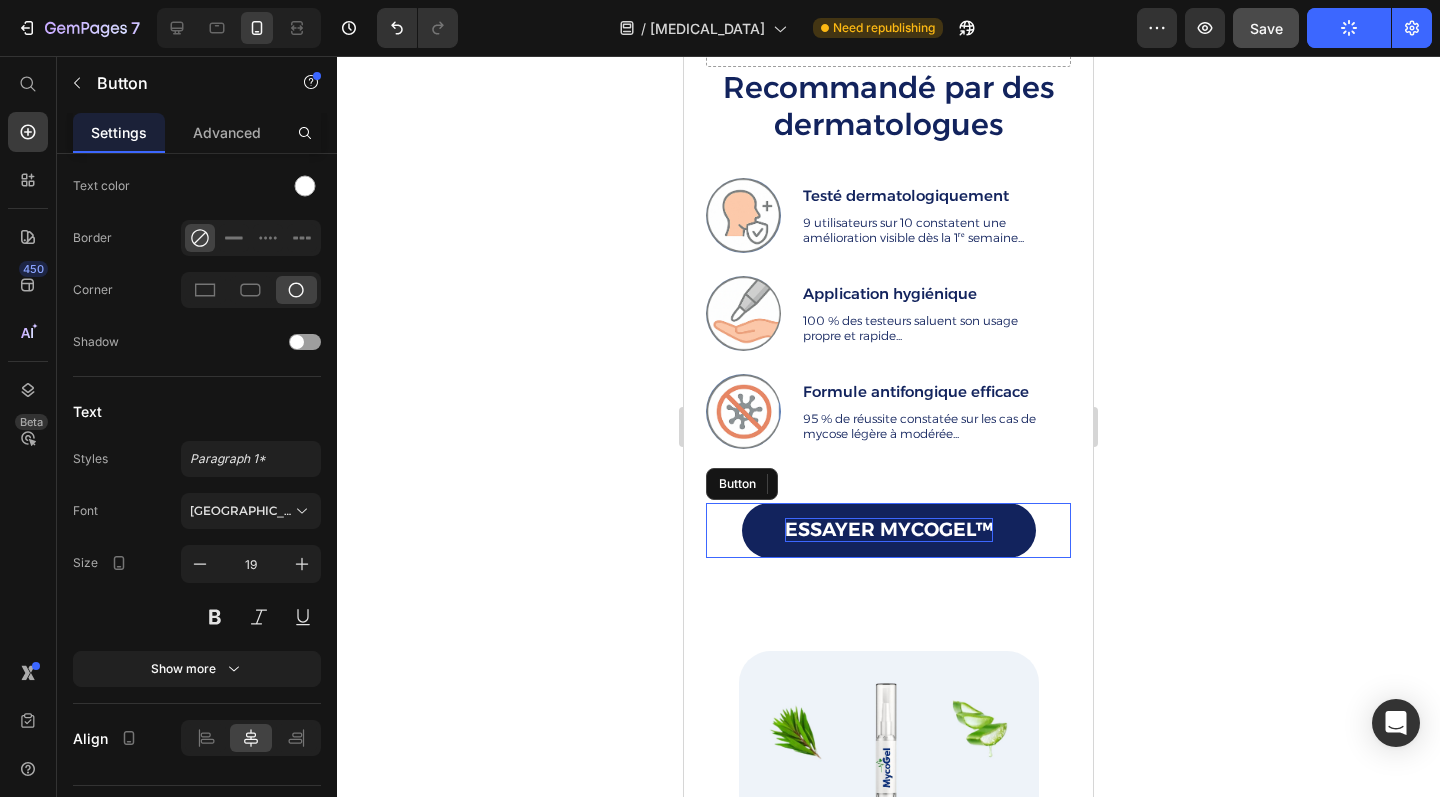 click on "Essayer Mycogel™" at bounding box center [889, 530] 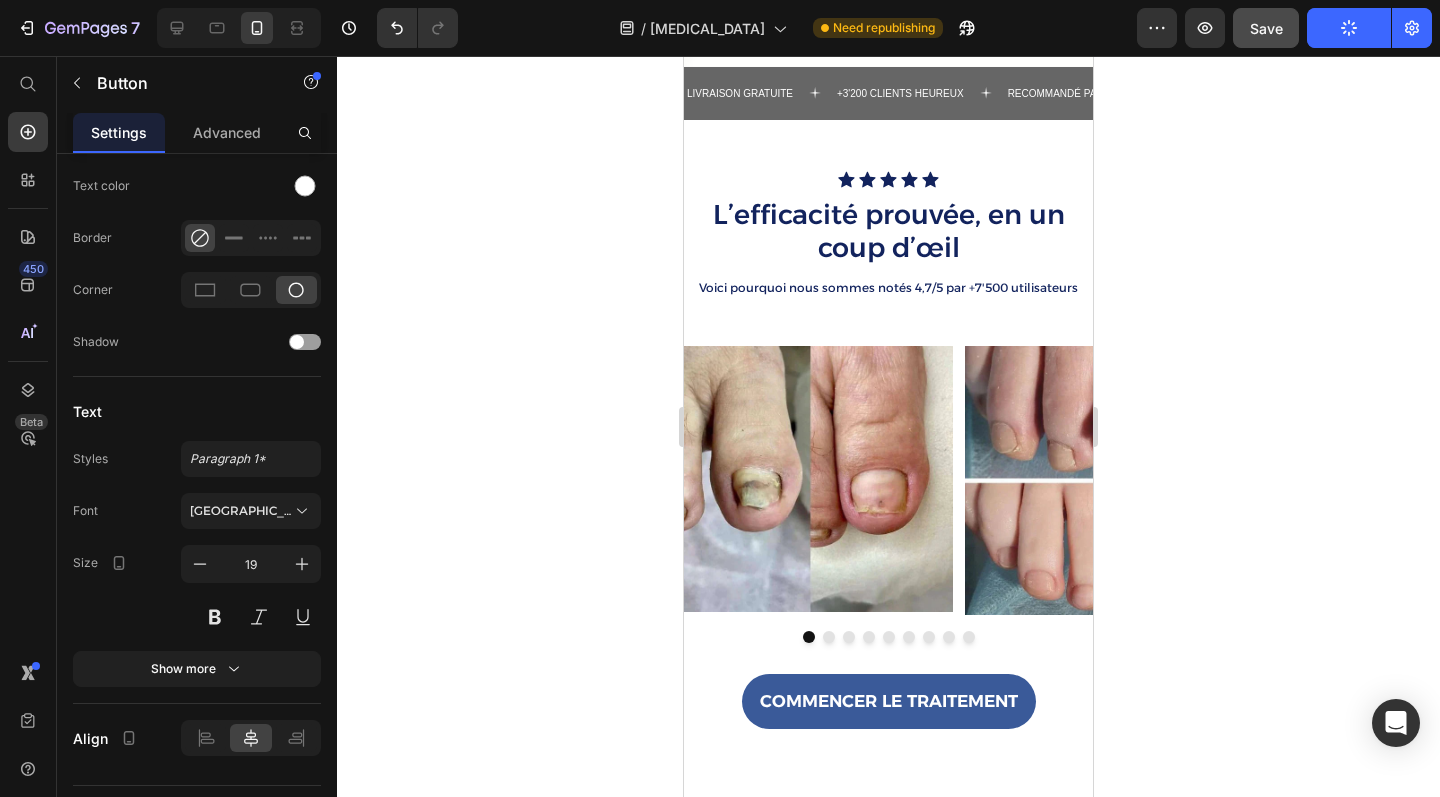 scroll, scrollTop: 1427, scrollLeft: 0, axis: vertical 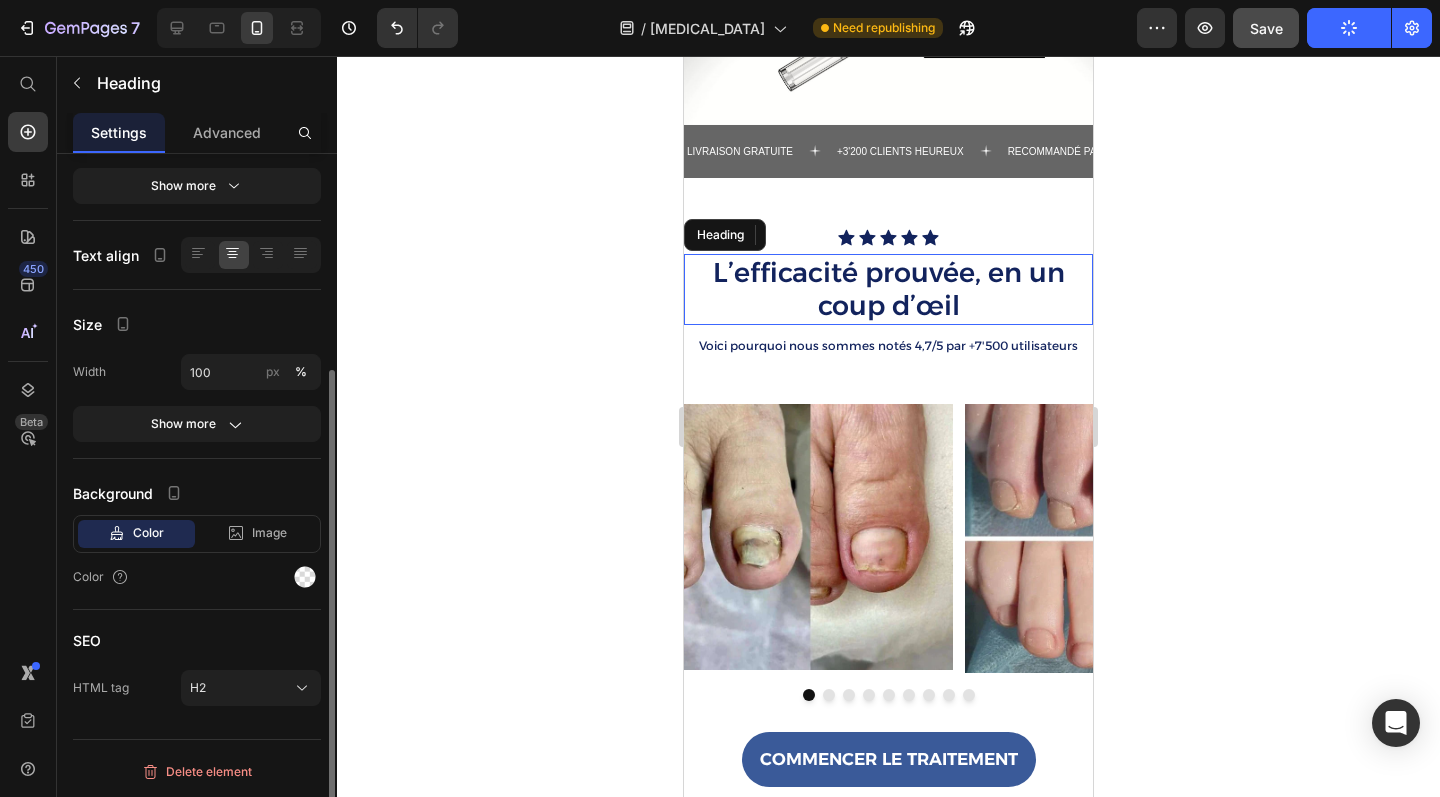 click on "L’efficacité prouvée, en un coup d’œil" at bounding box center [888, 290] 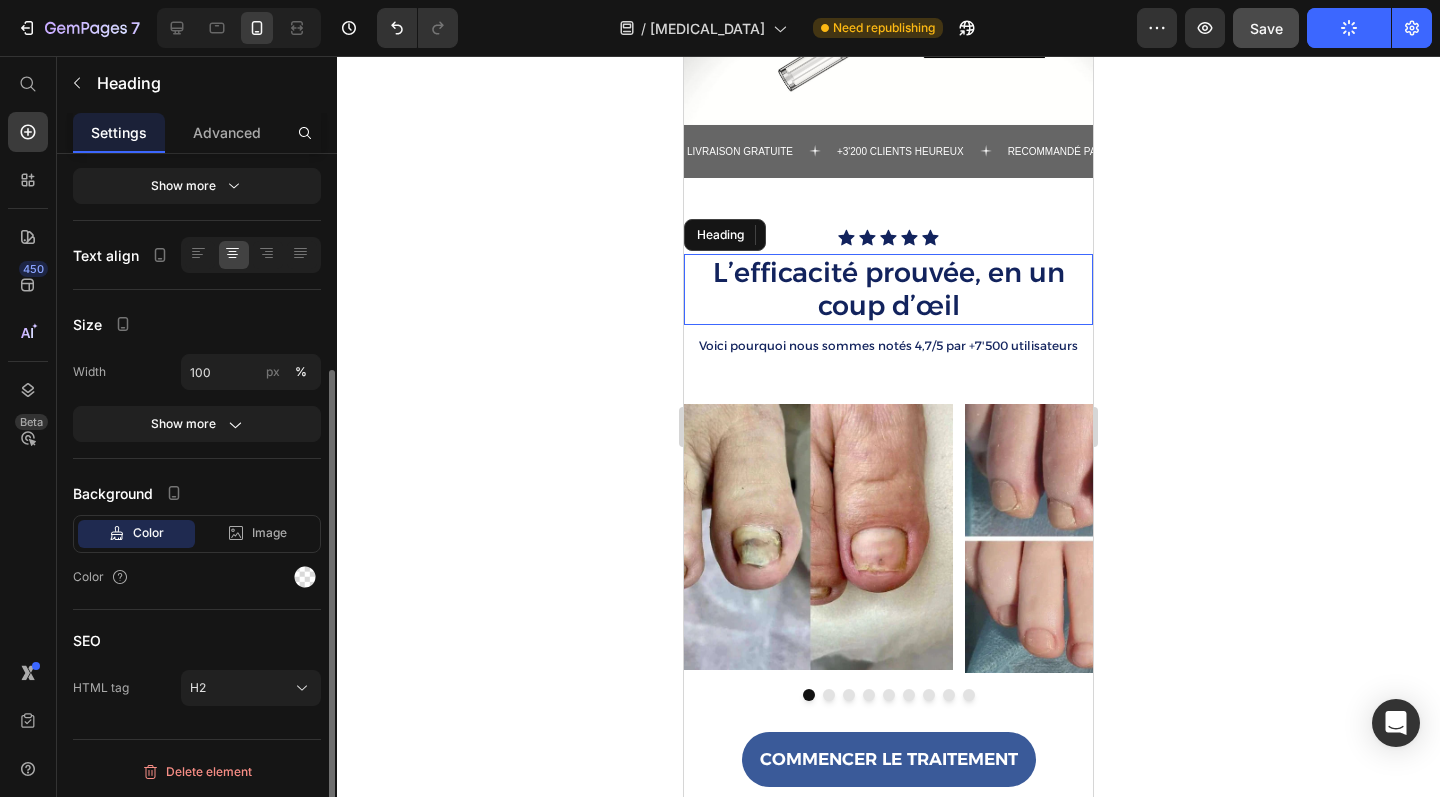 scroll, scrollTop: 0, scrollLeft: 0, axis: both 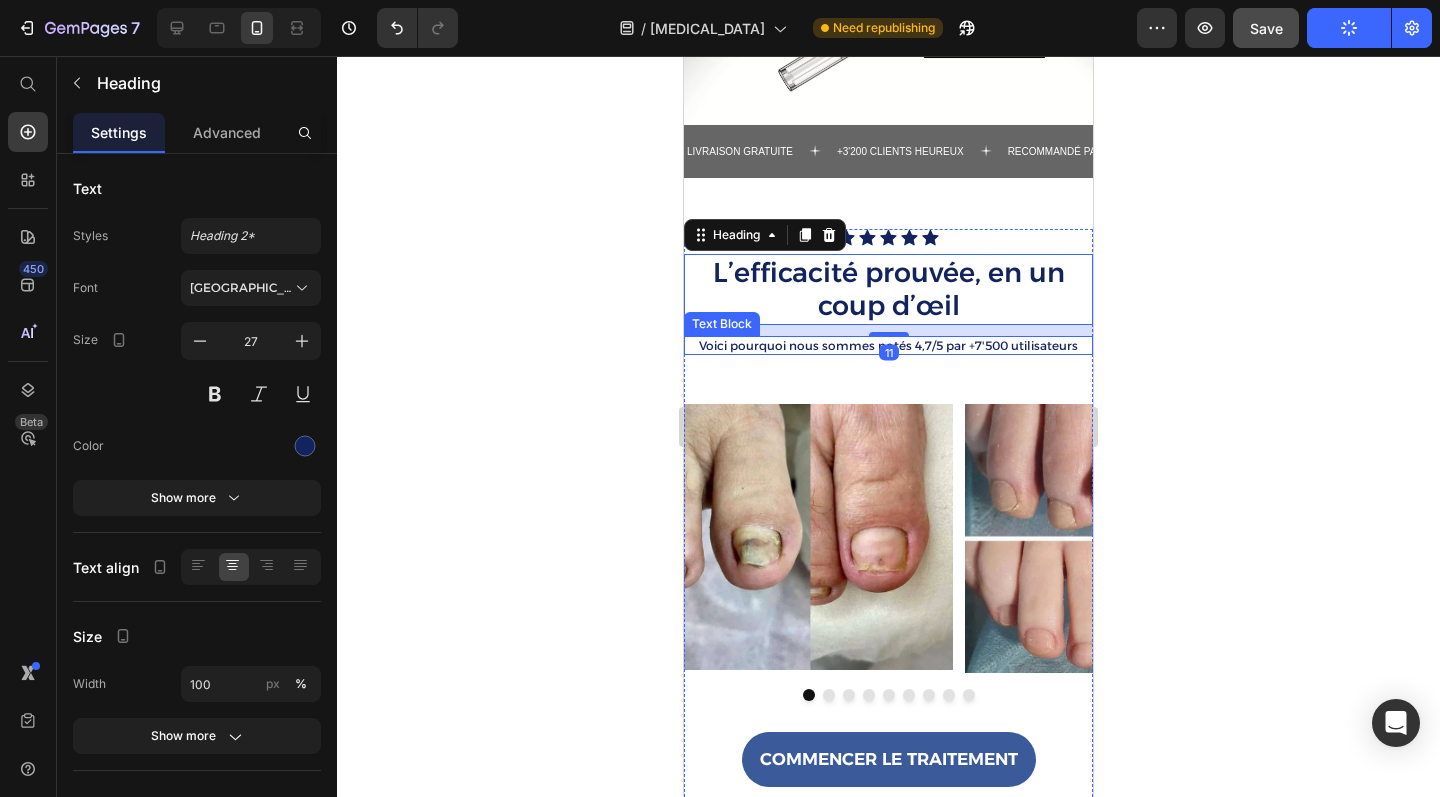 click on "Voici pourquoi nous sommes notés 4,7/5 par +7'500 utilisateurs" at bounding box center (888, 345) 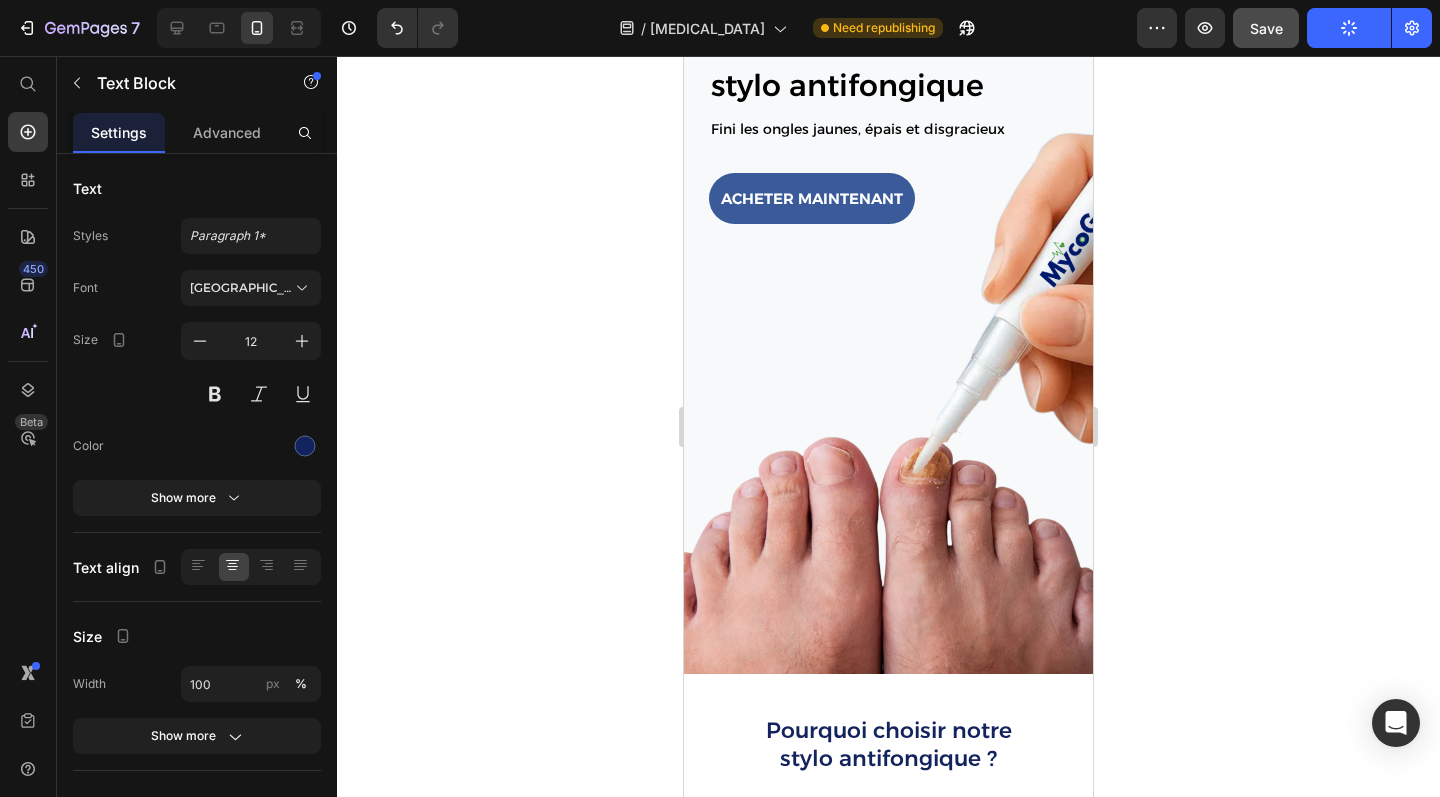 scroll, scrollTop: 528, scrollLeft: 0, axis: vertical 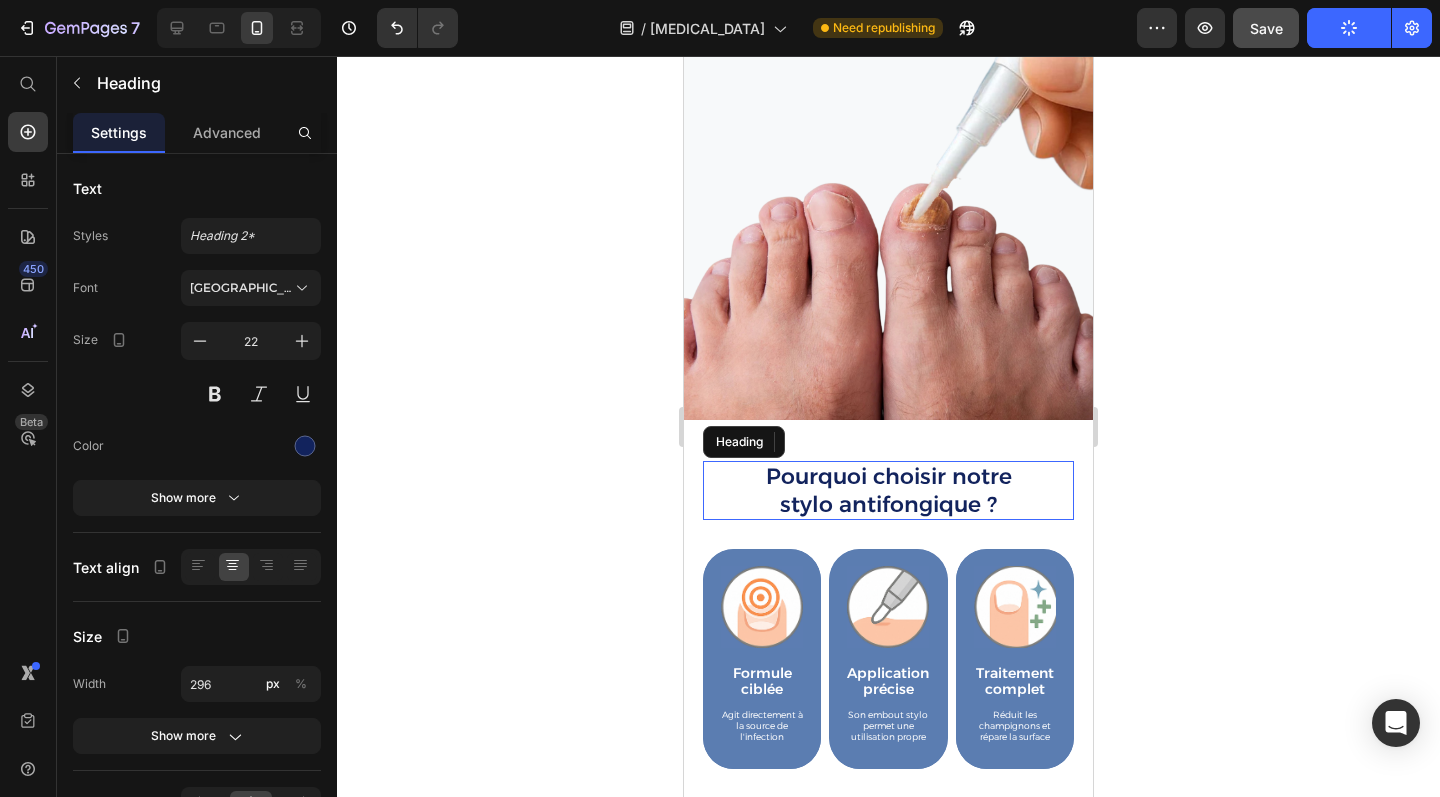 click on "Pourquoi choisir notre stylo antifongique ?" at bounding box center (889, 490) 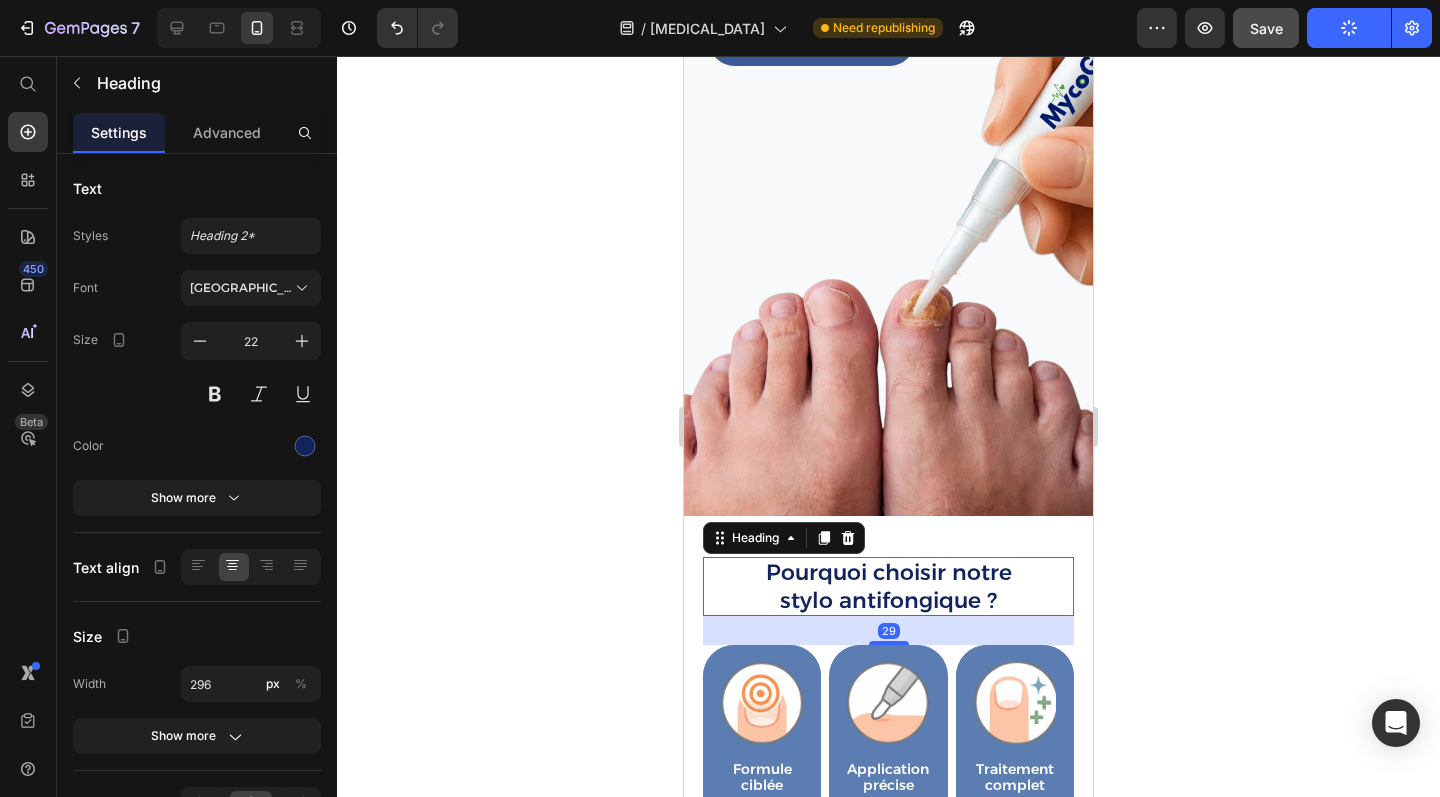 scroll, scrollTop: 0, scrollLeft: 0, axis: both 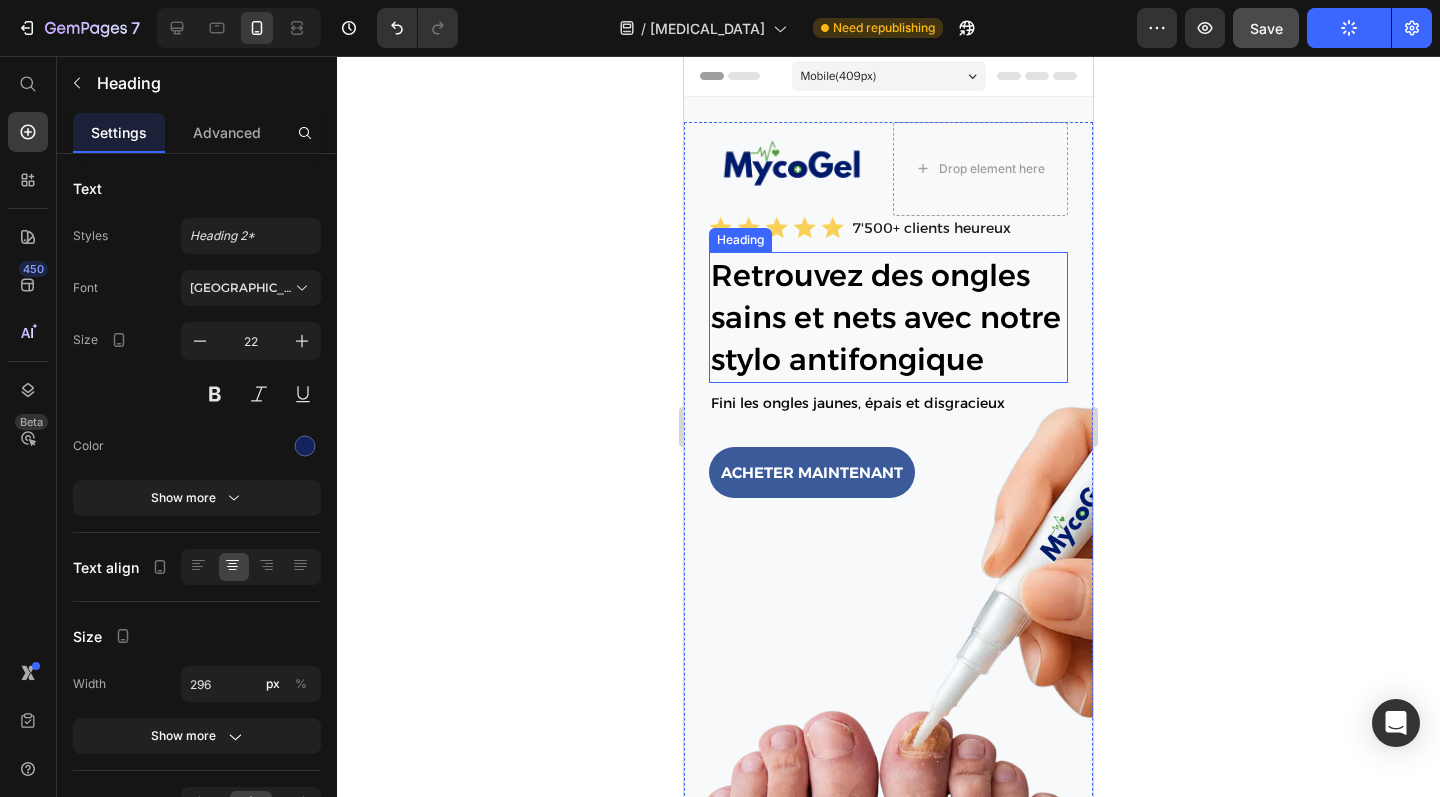 click on "Retrouvez des ongles sains et nets avec notre stylo antifongique" at bounding box center [888, 317] 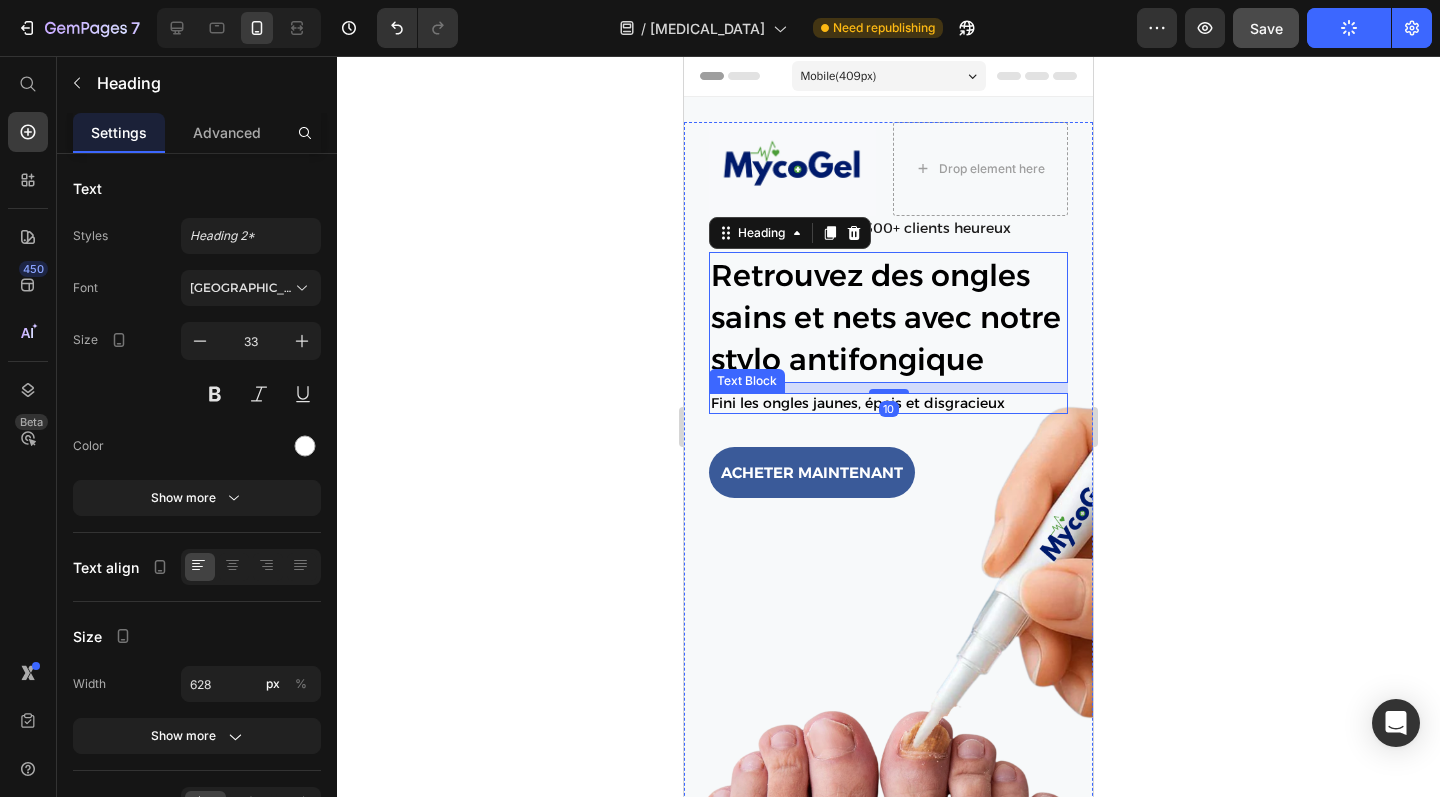 click on "Fini les ongles jaunes, épais et disgracieux" at bounding box center [888, 404] 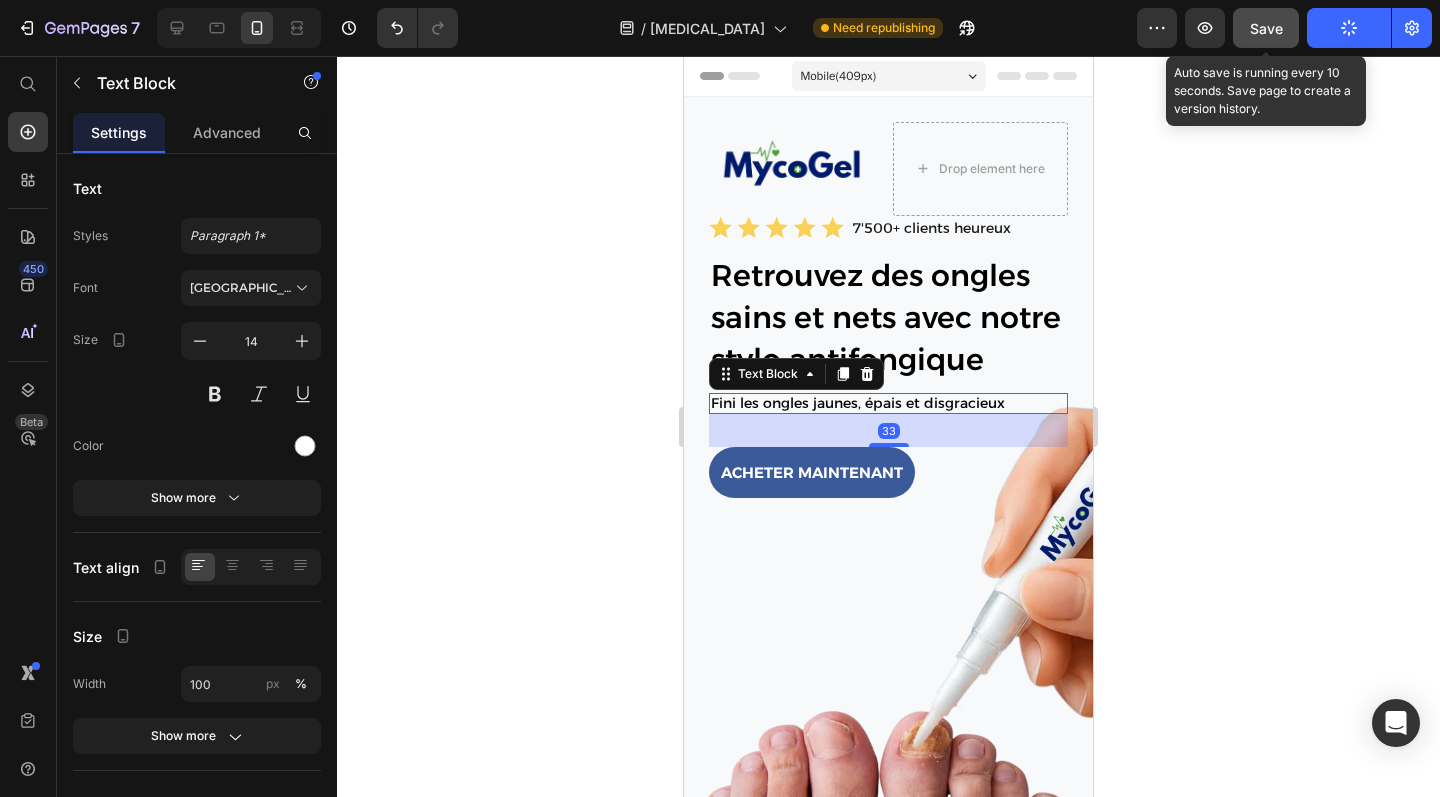 click on "Save" at bounding box center (1266, 28) 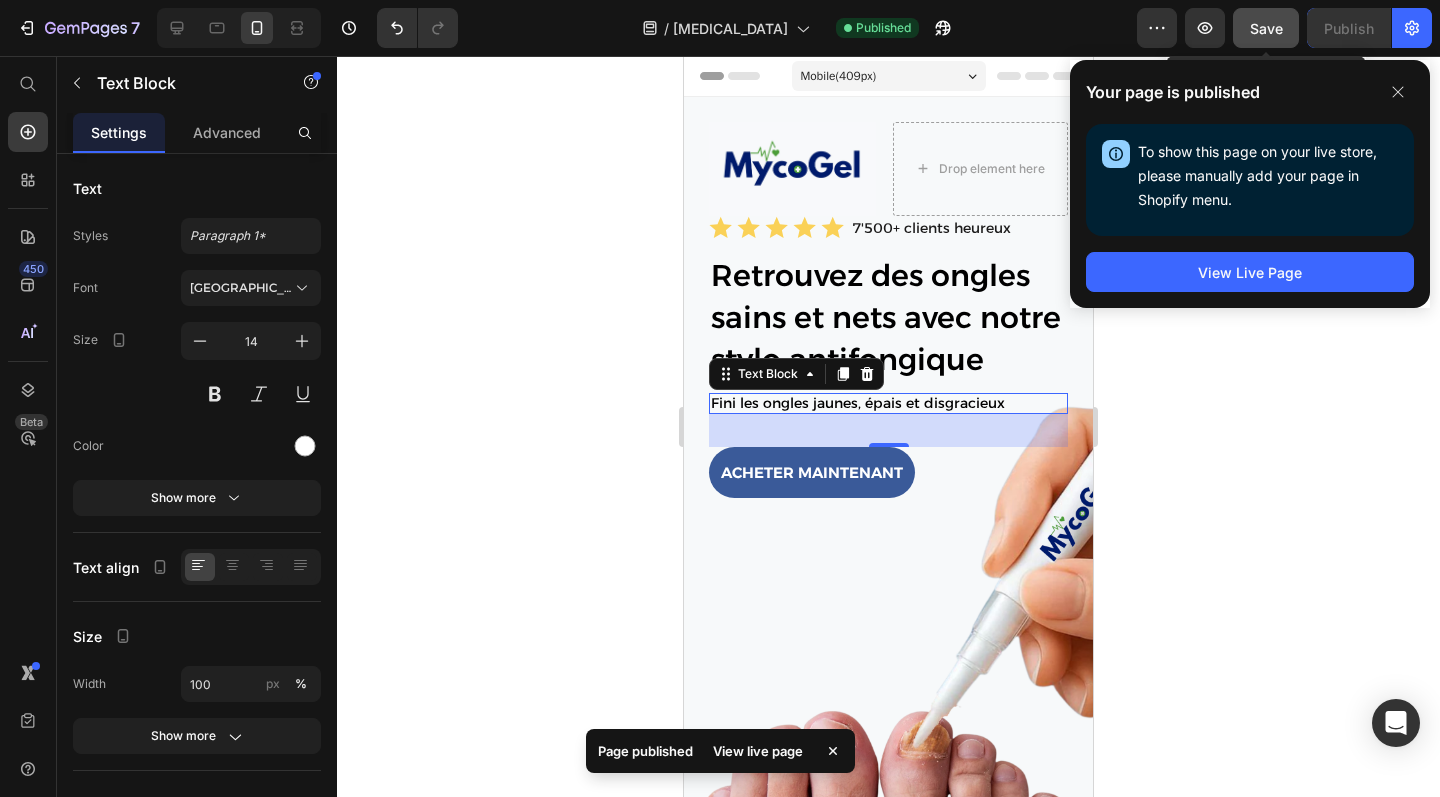 click on "Save" at bounding box center (1266, 28) 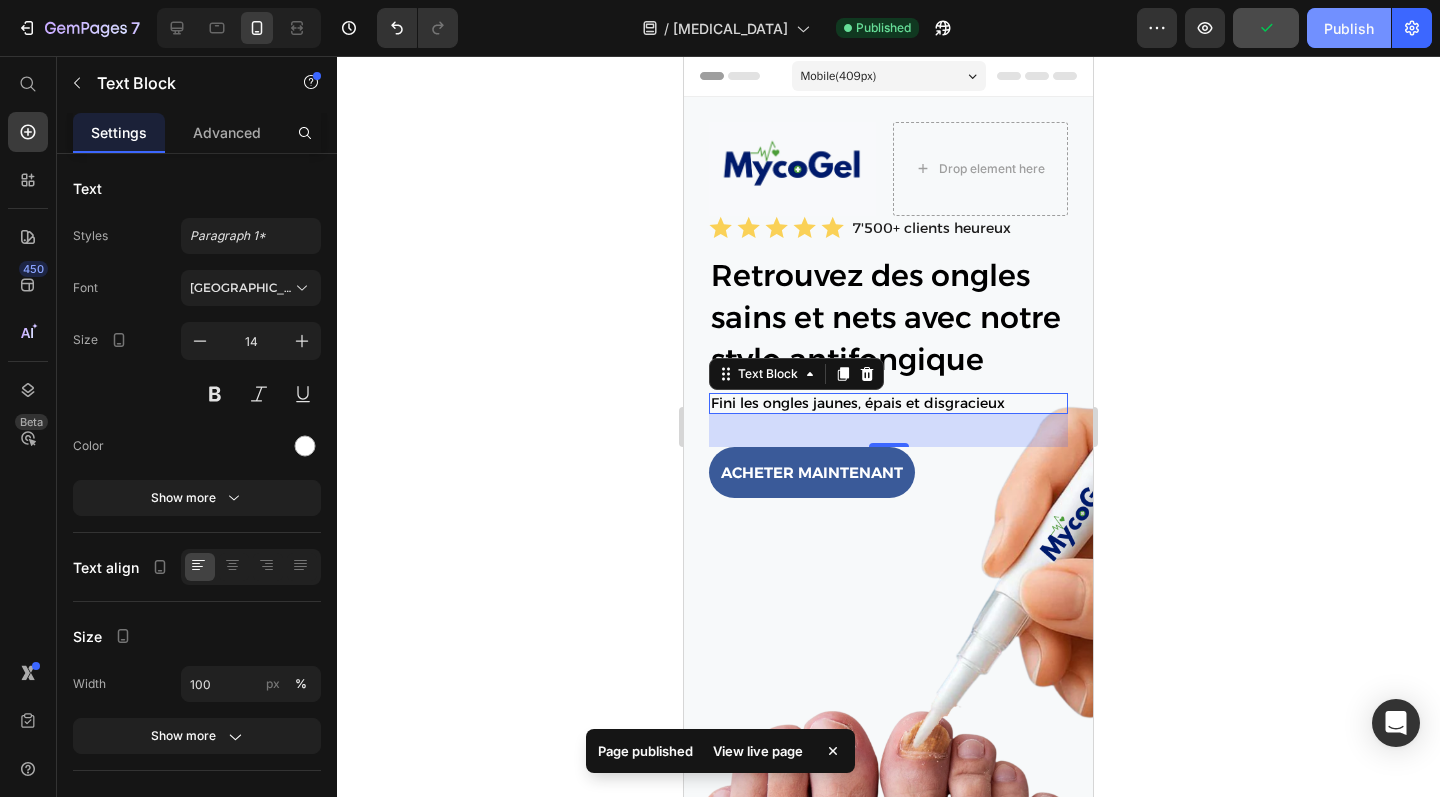 click on "Publish" at bounding box center (1349, 28) 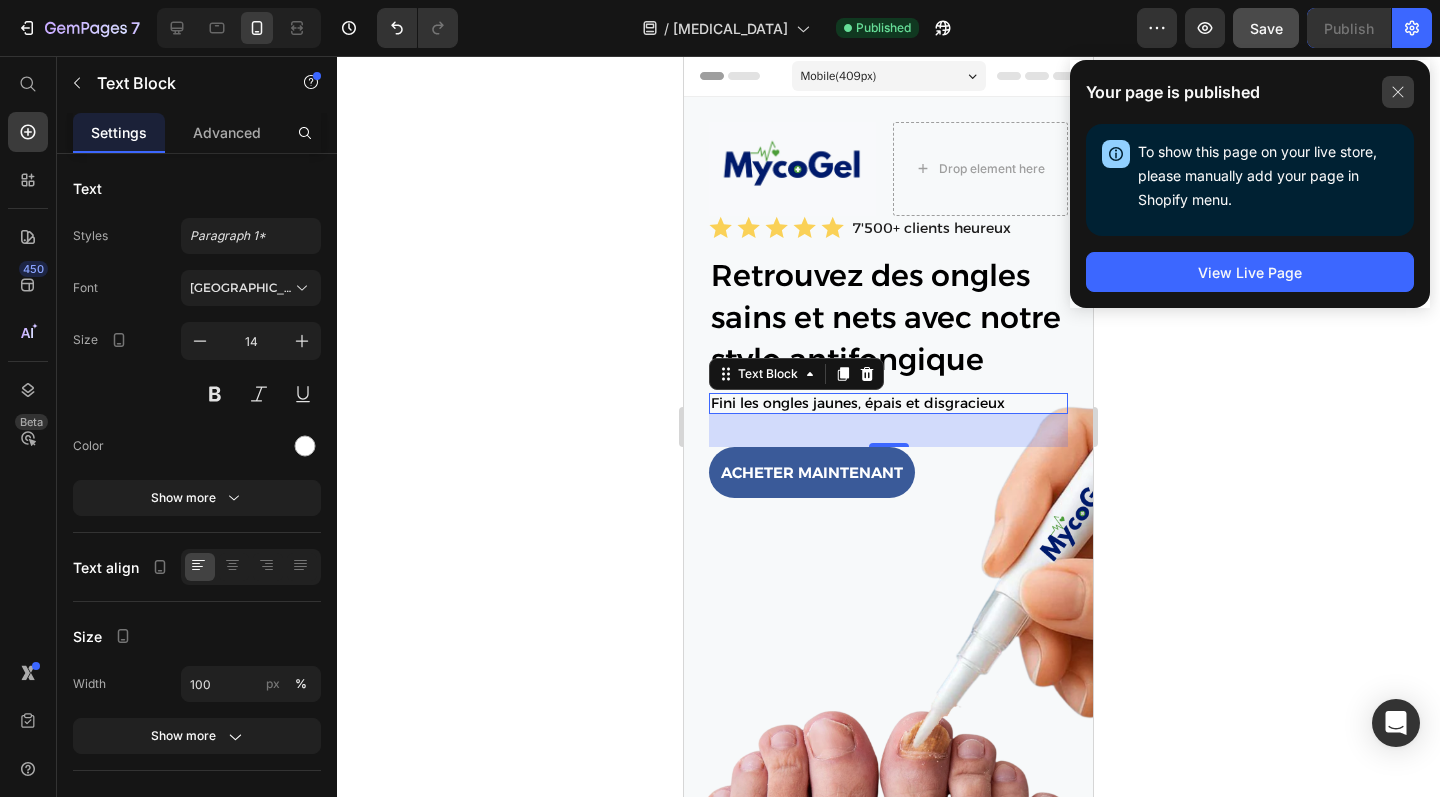 click 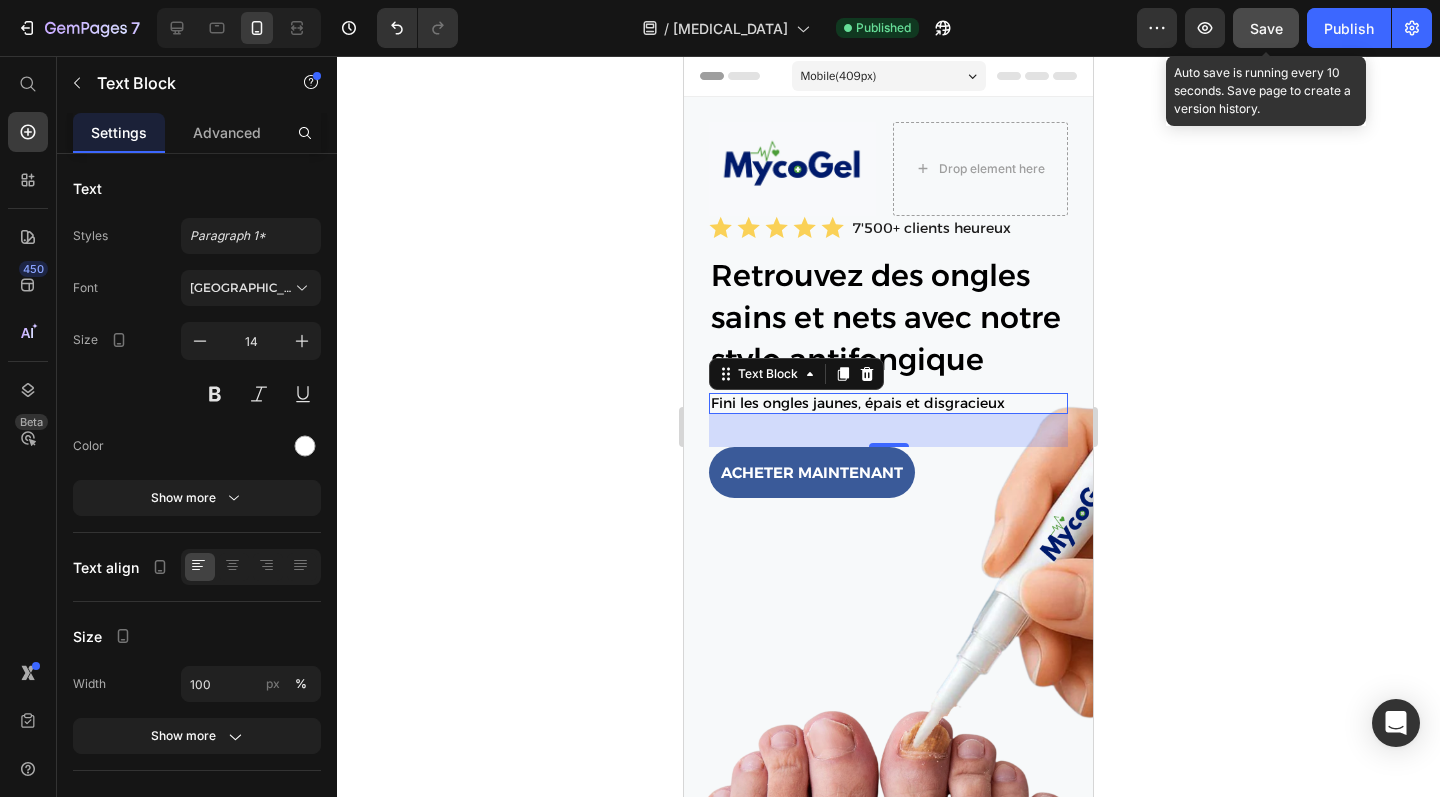click on "Save" at bounding box center (1266, 28) 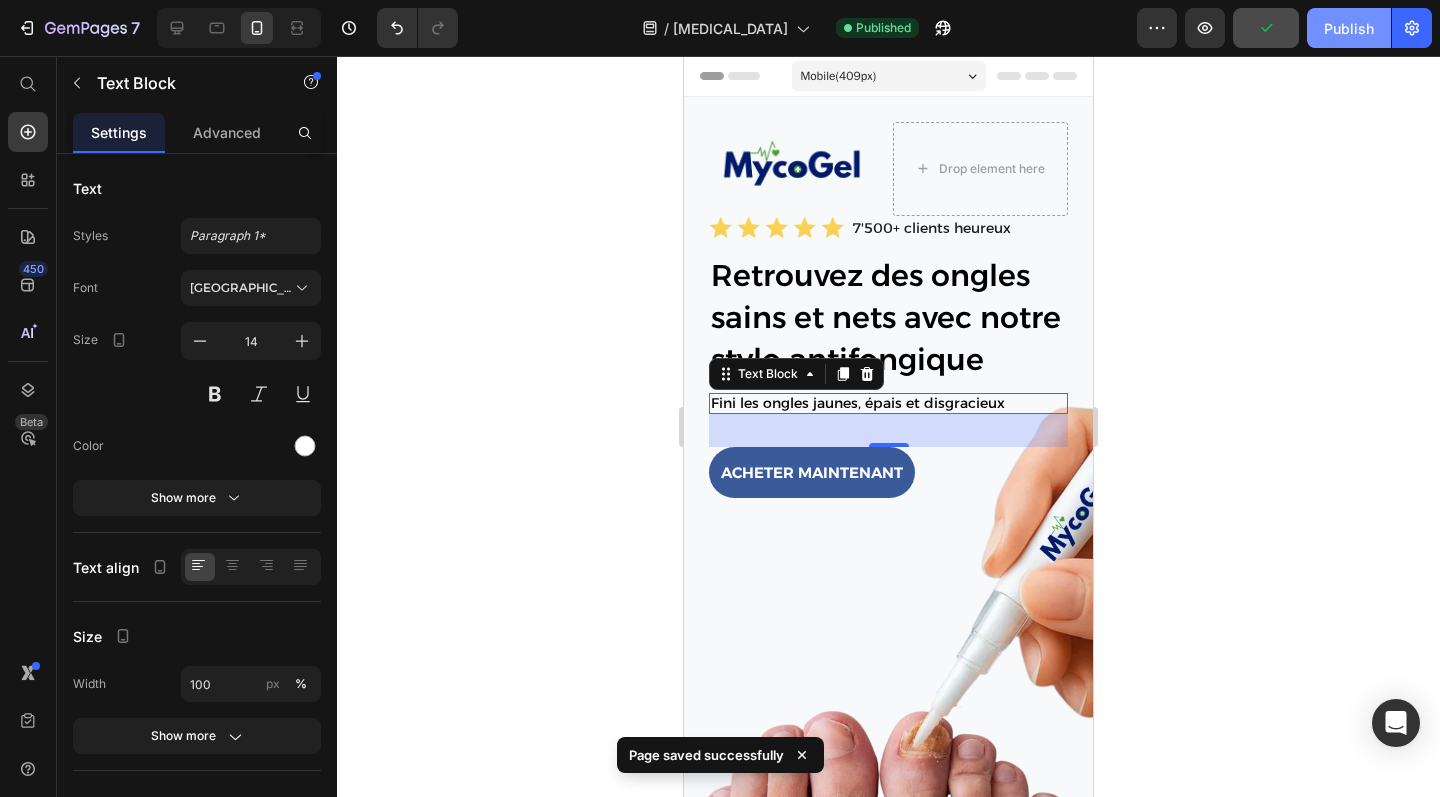 click on "Publish" at bounding box center (1349, 28) 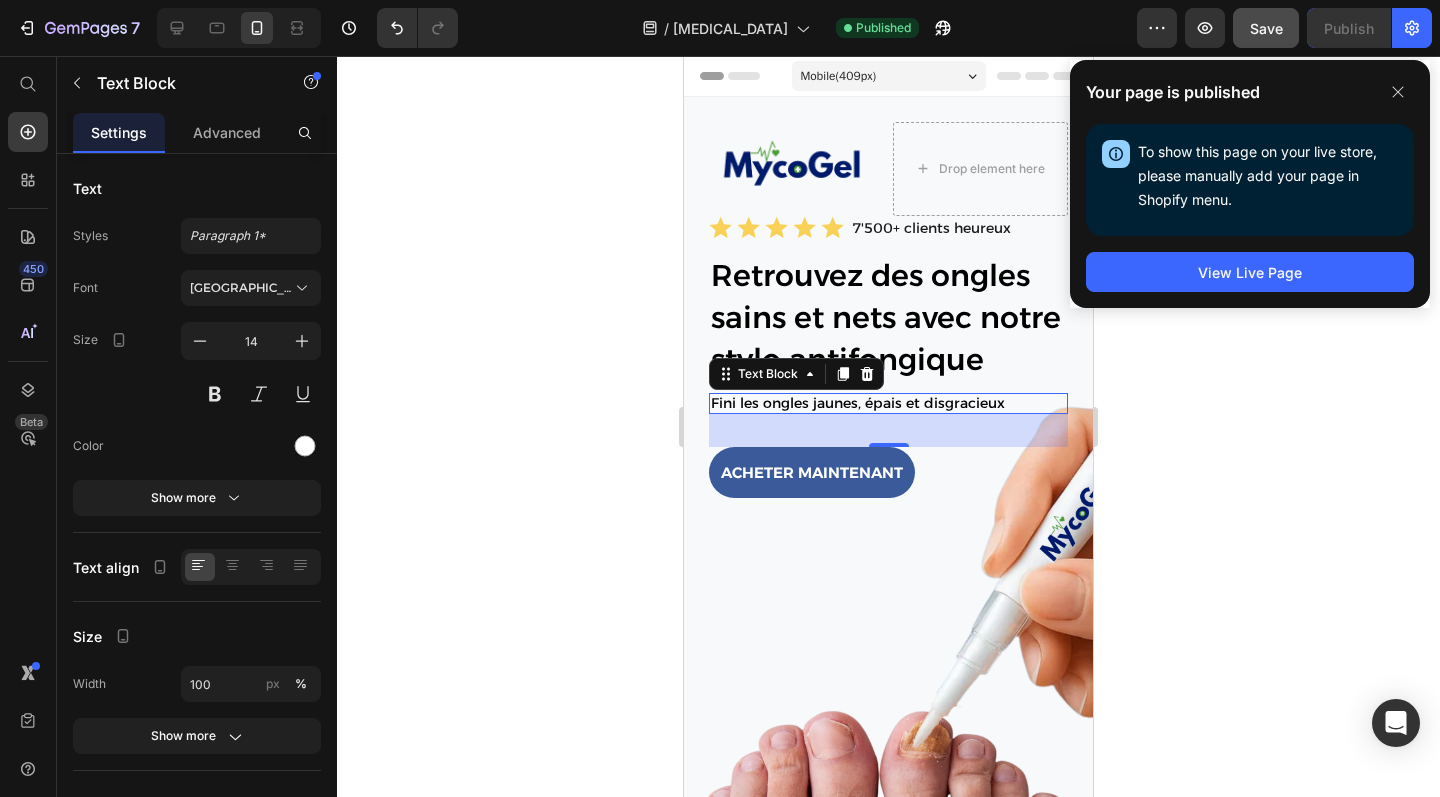 click 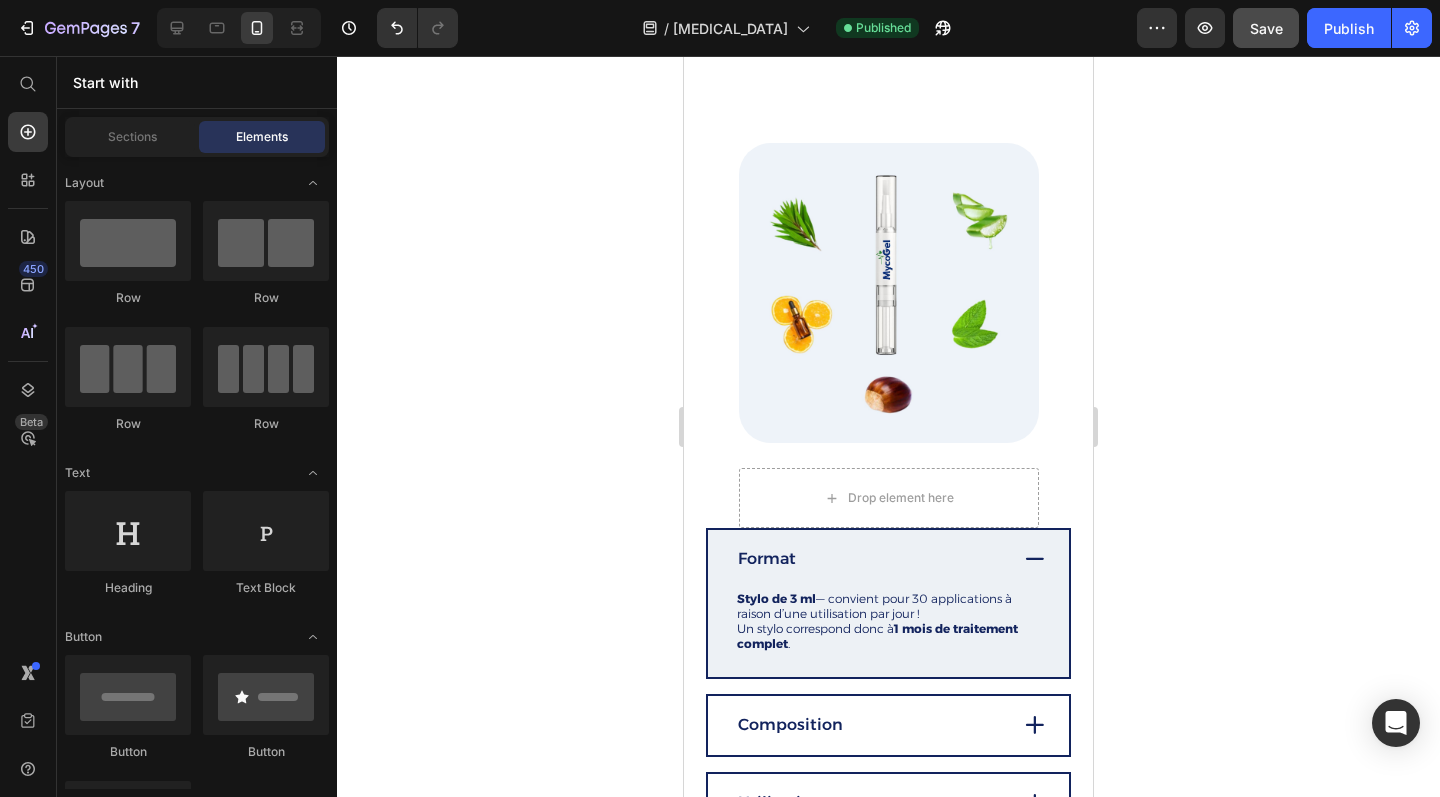 scroll, scrollTop: 2826, scrollLeft: 0, axis: vertical 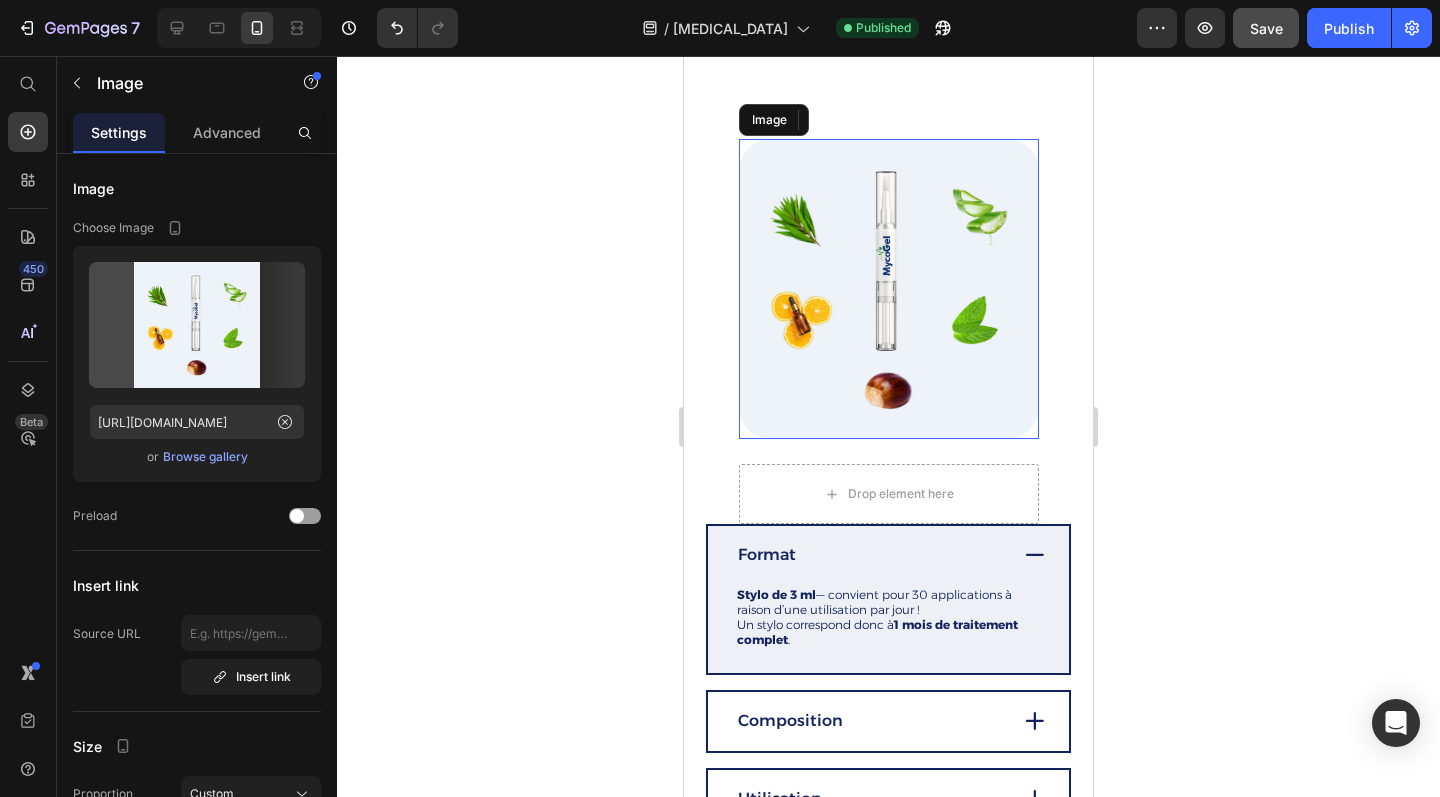 click at bounding box center (889, 289) 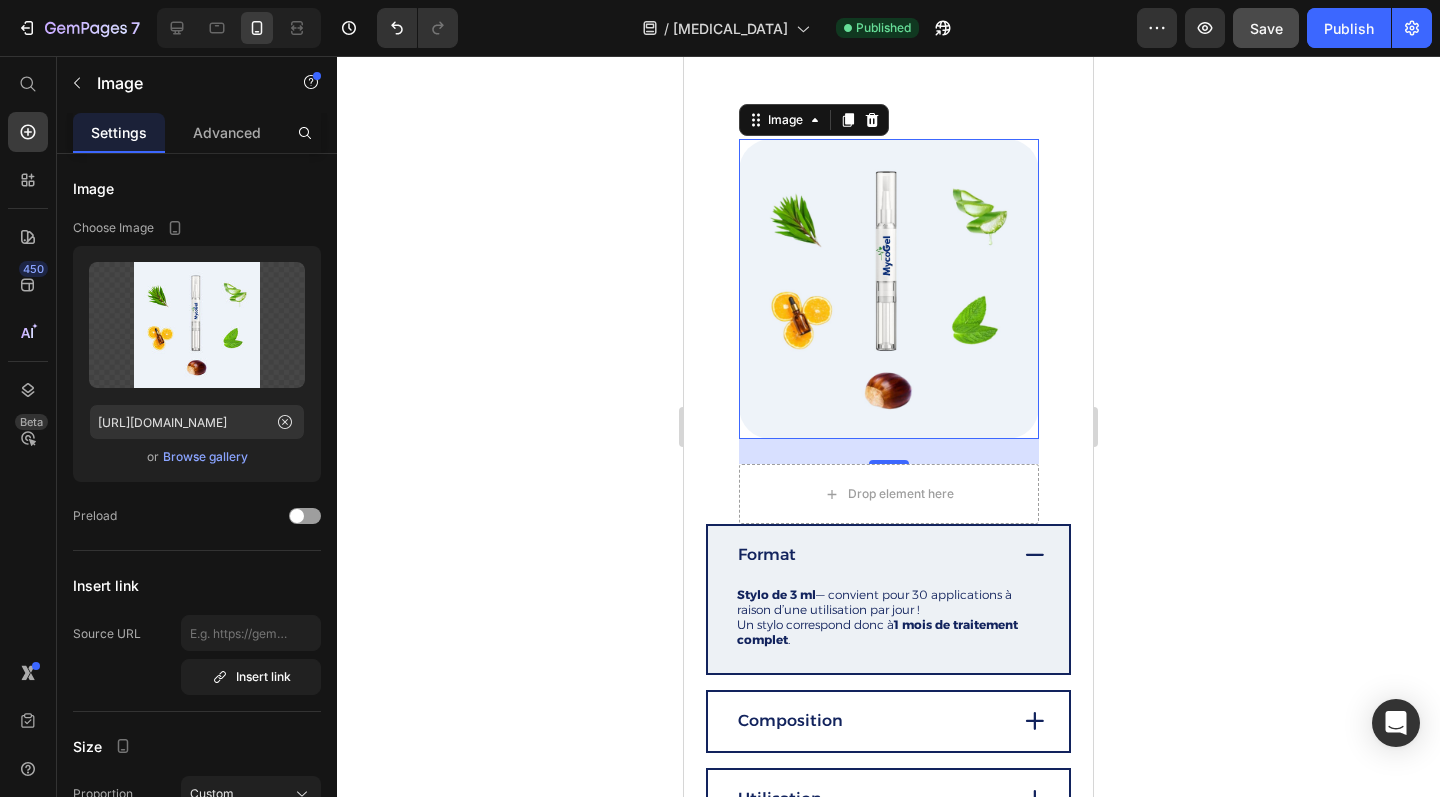 click at bounding box center [889, 289] 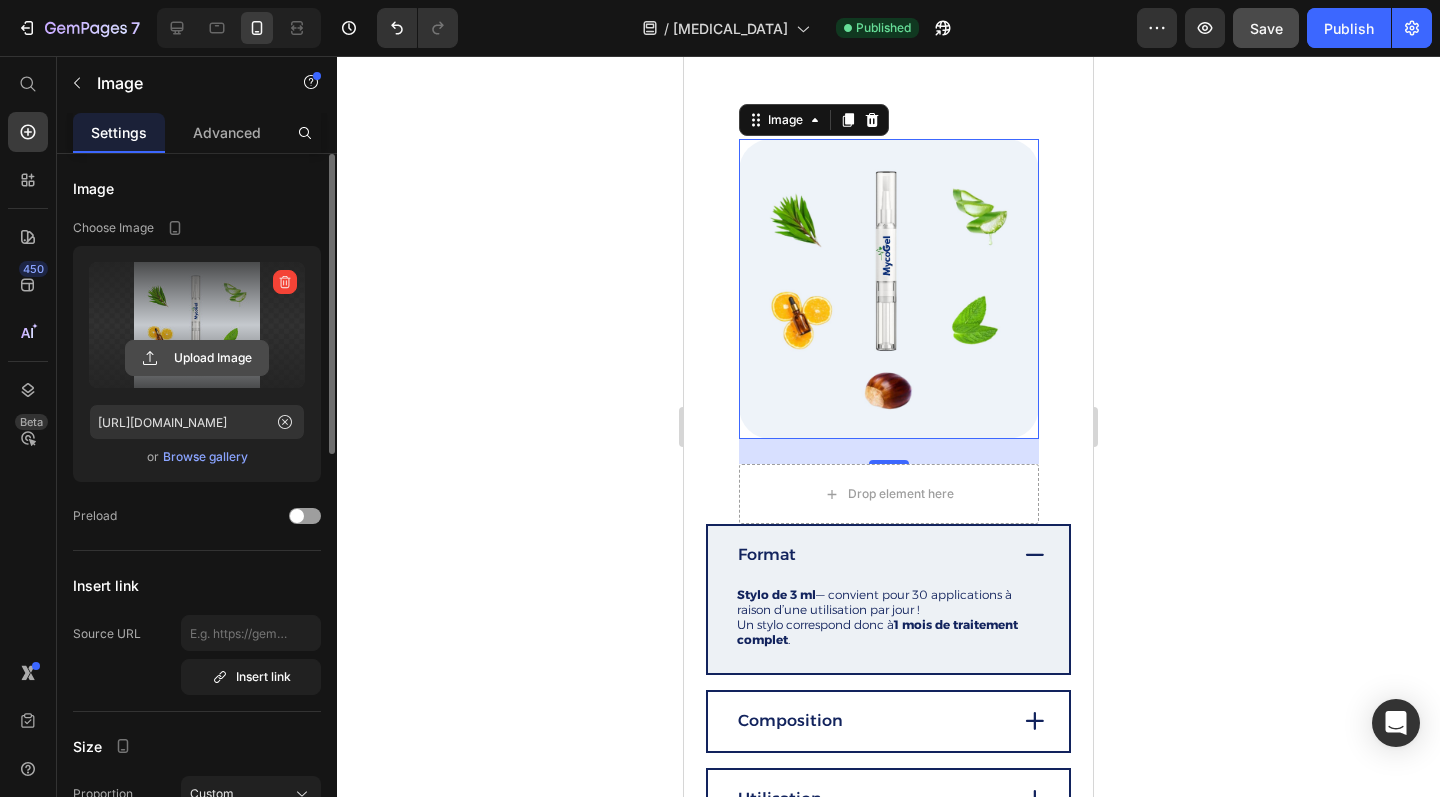 click 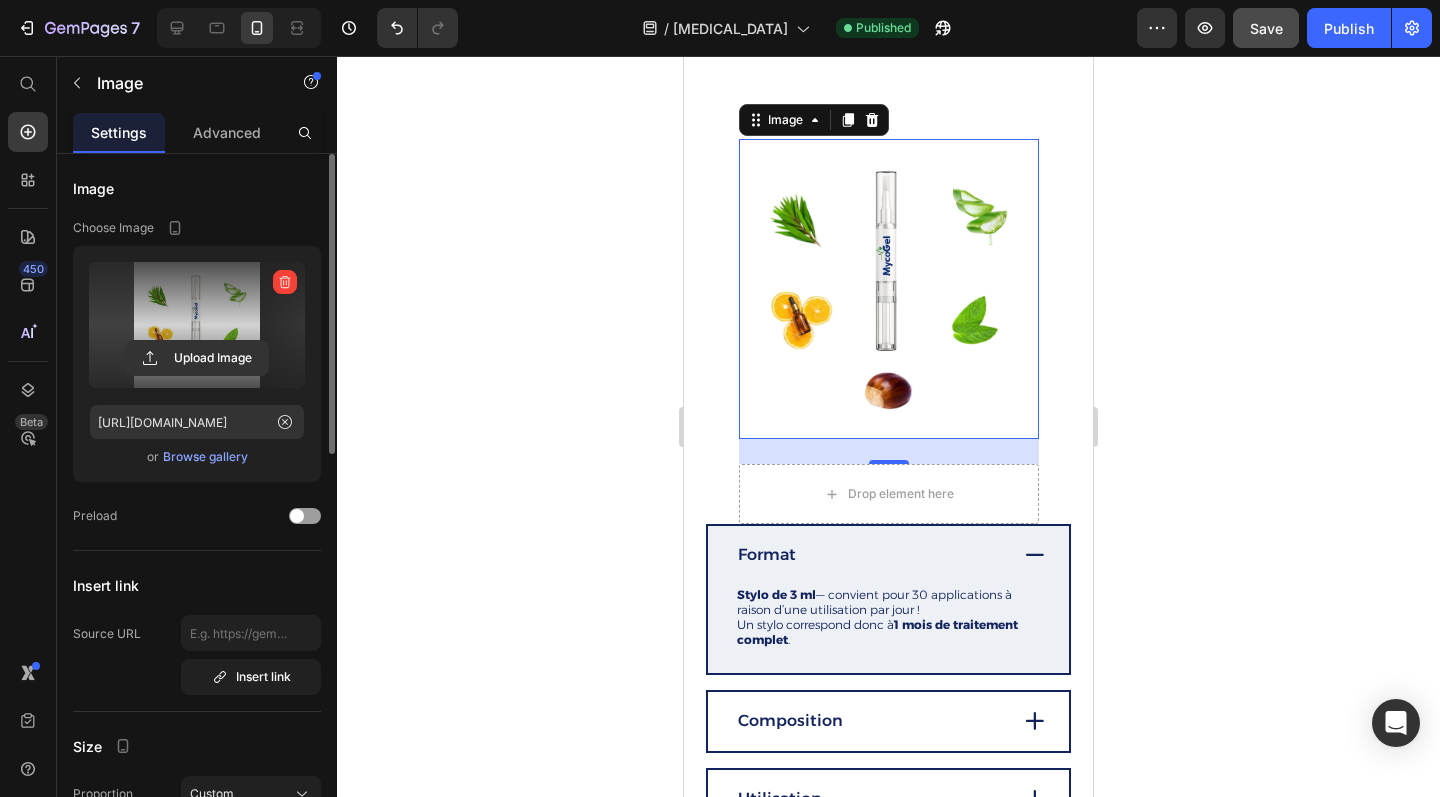 type on "https://cdn.shopify.com/s/files/1/0928/5772/9363/files/gempages_554697202753078138-893ec521-e6f3-425d-8893-88e9fa0b3c22.jpg" 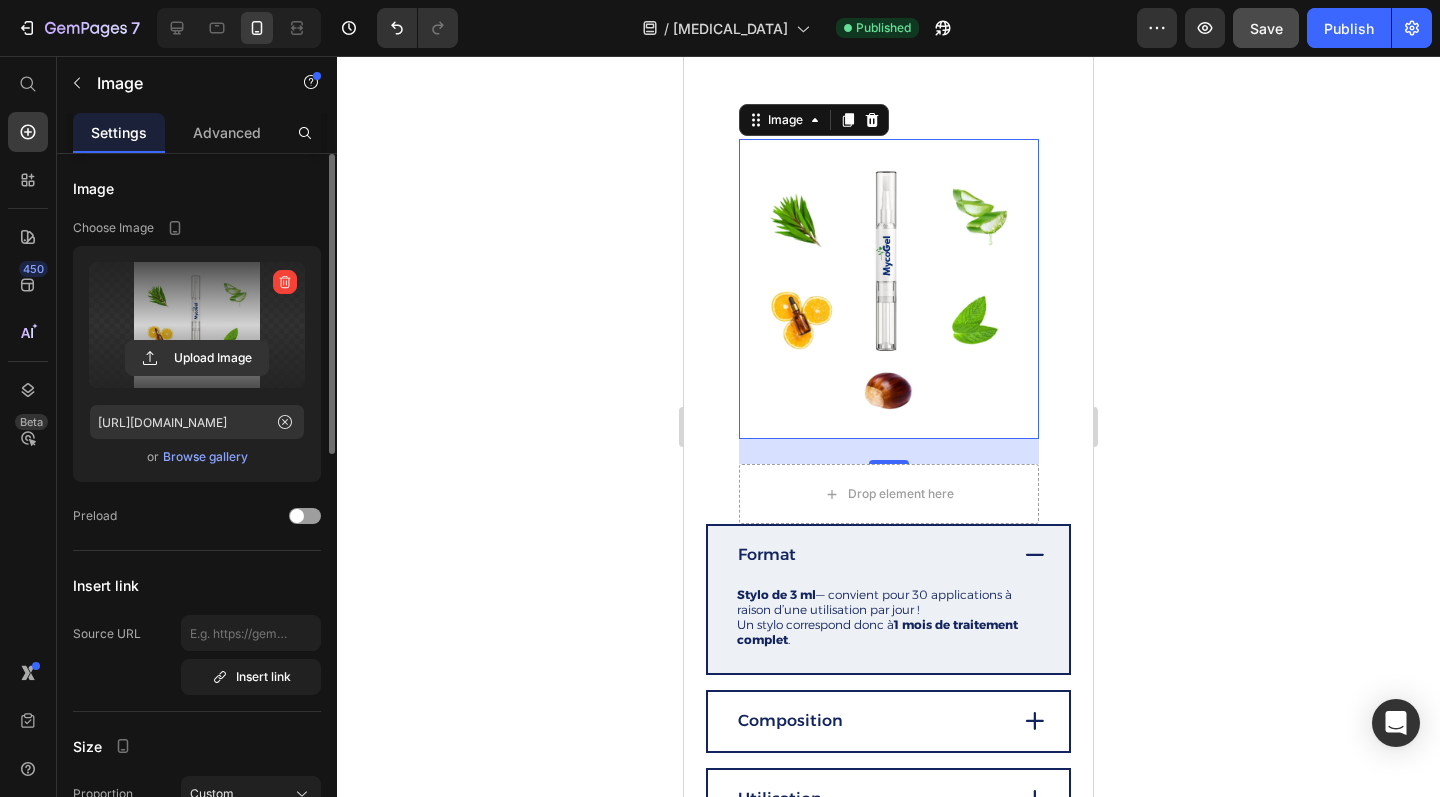 click 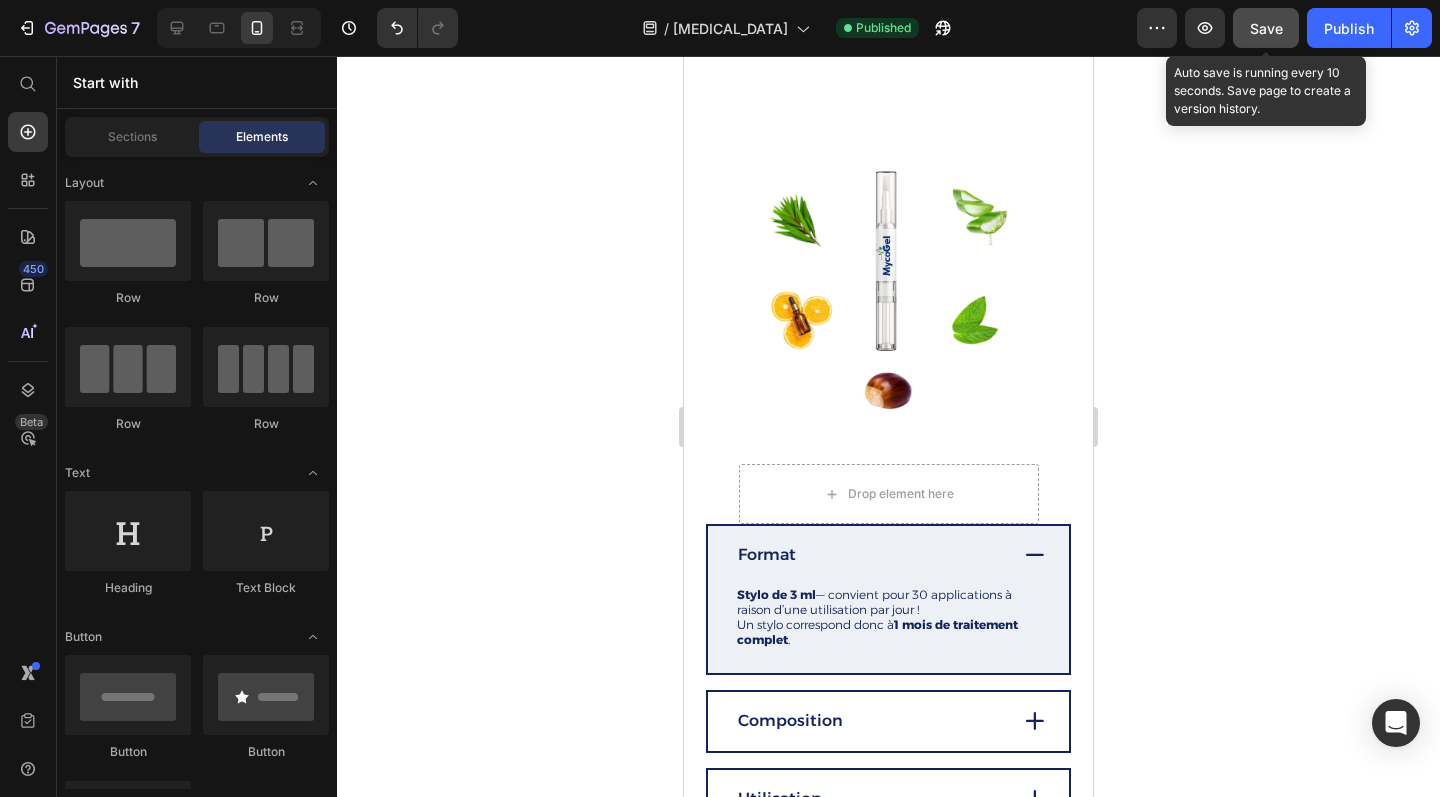 click on "Save" at bounding box center (1266, 28) 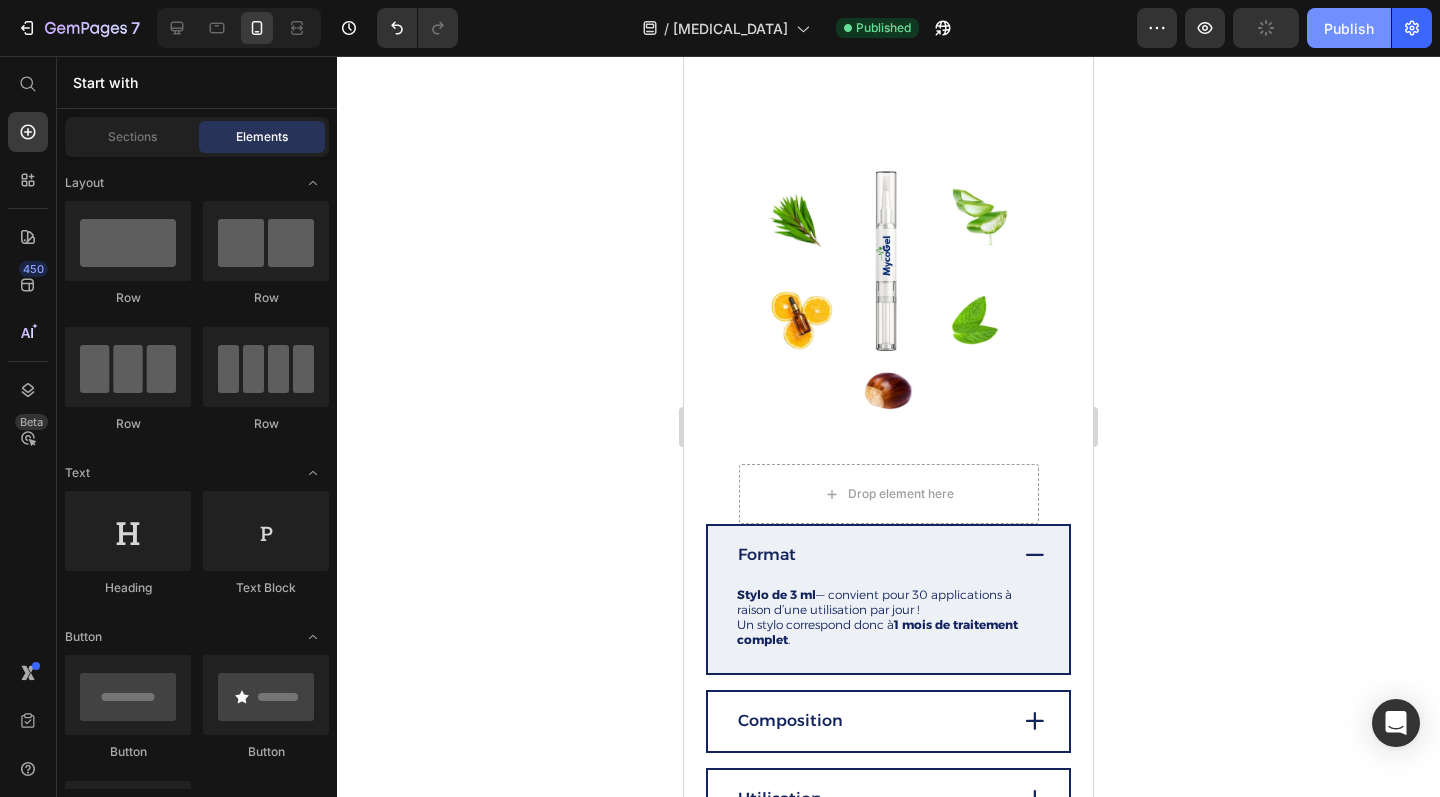 click on "Publish" 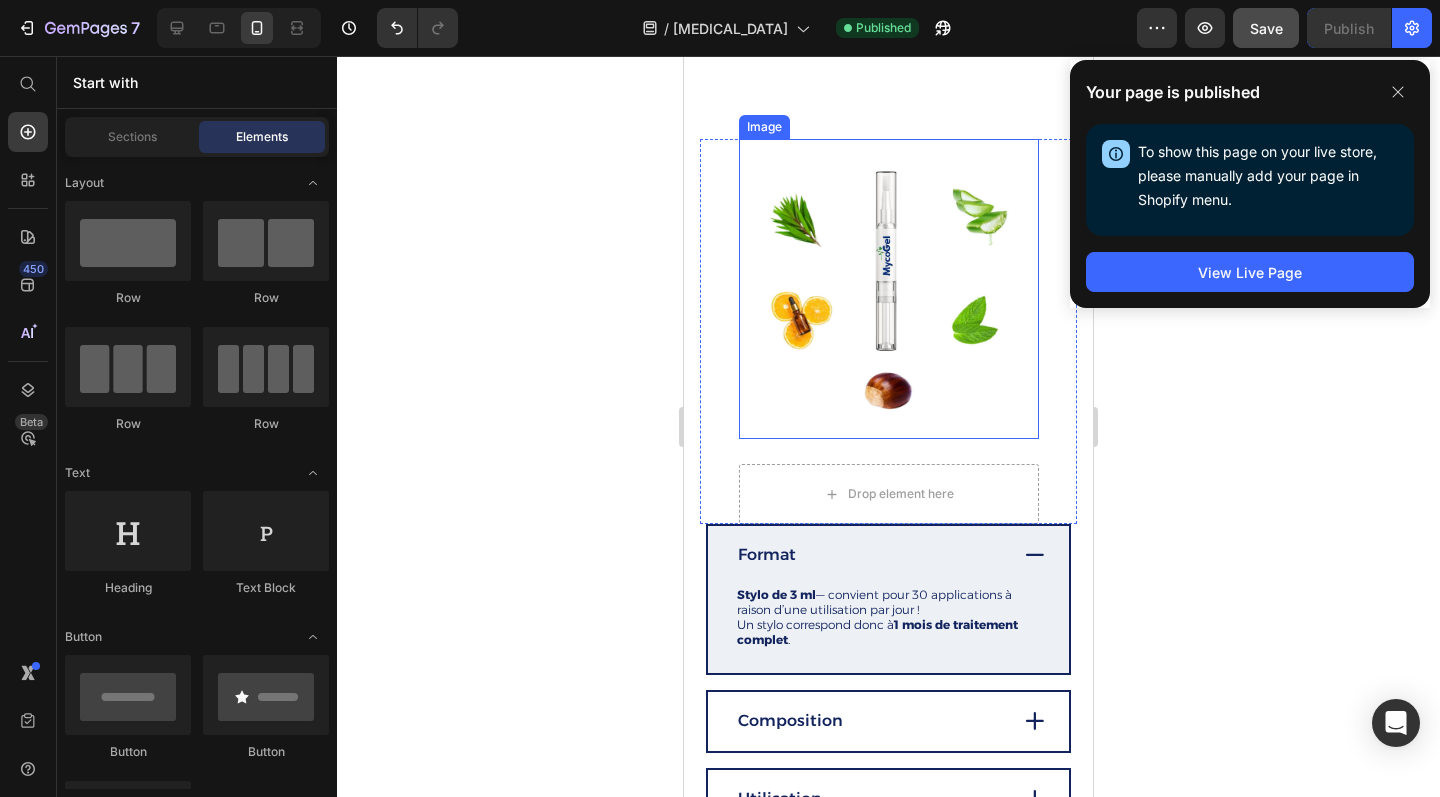 click at bounding box center (889, 289) 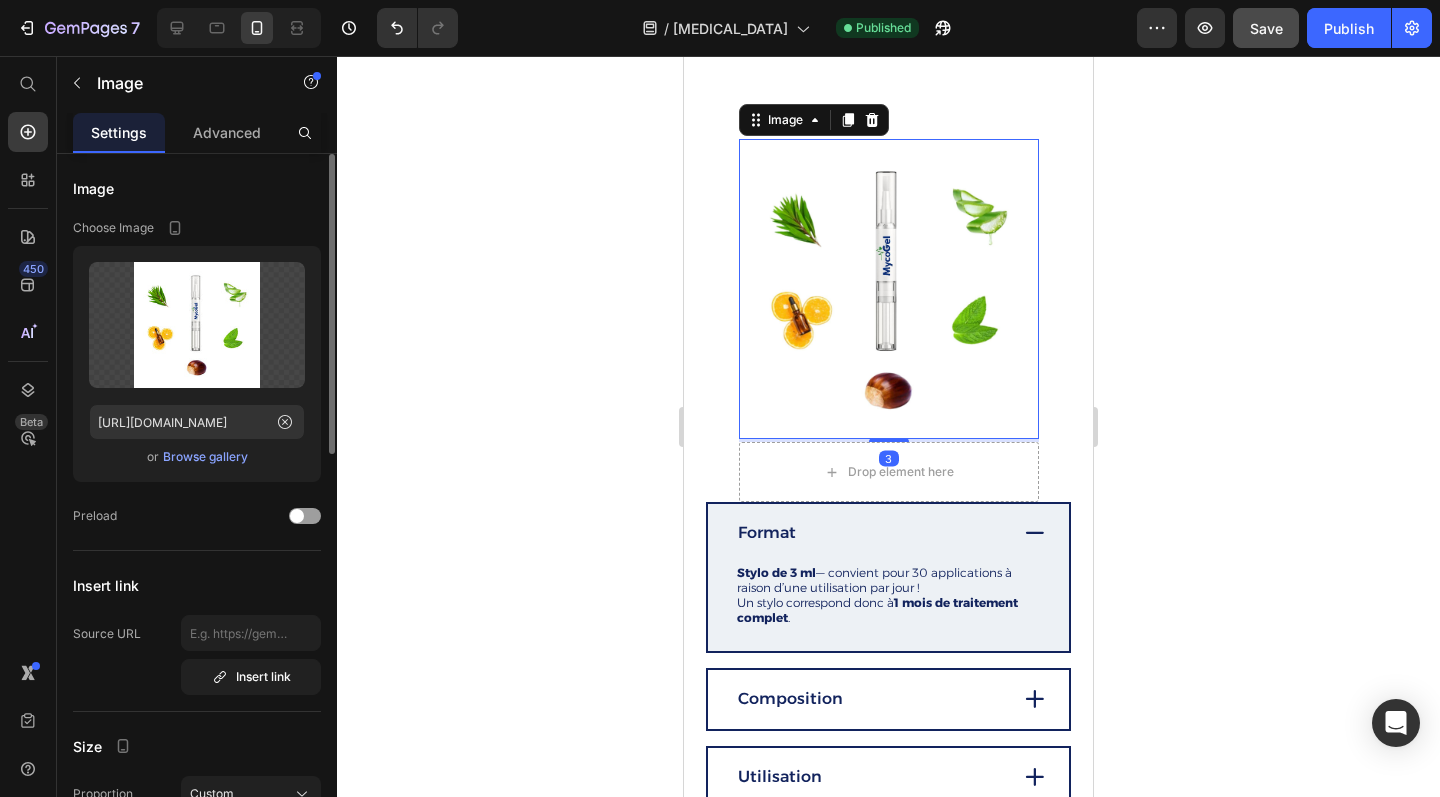 drag, startPoint x: 892, startPoint y: 460, endPoint x: 906, endPoint y: 405, distance: 56.753853 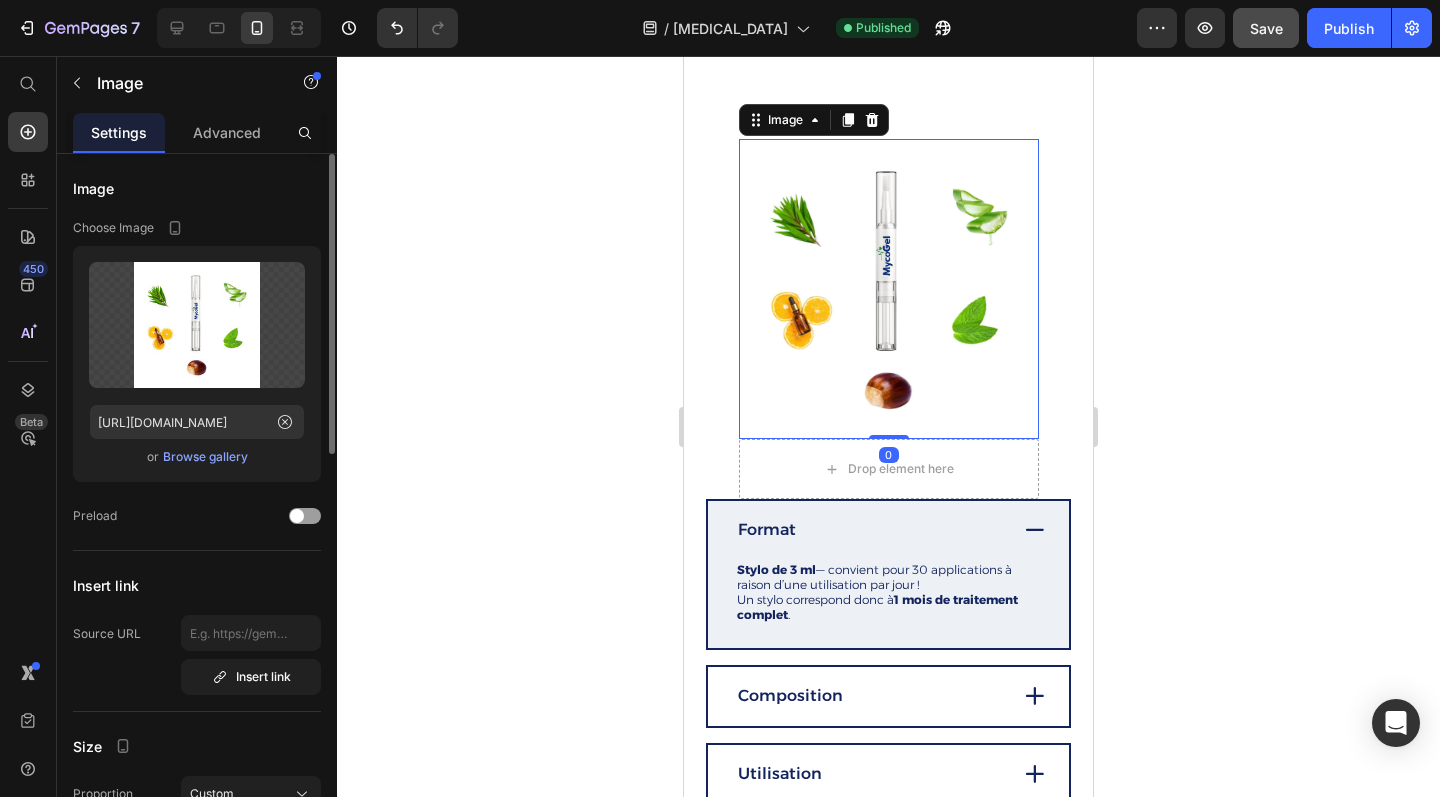 click 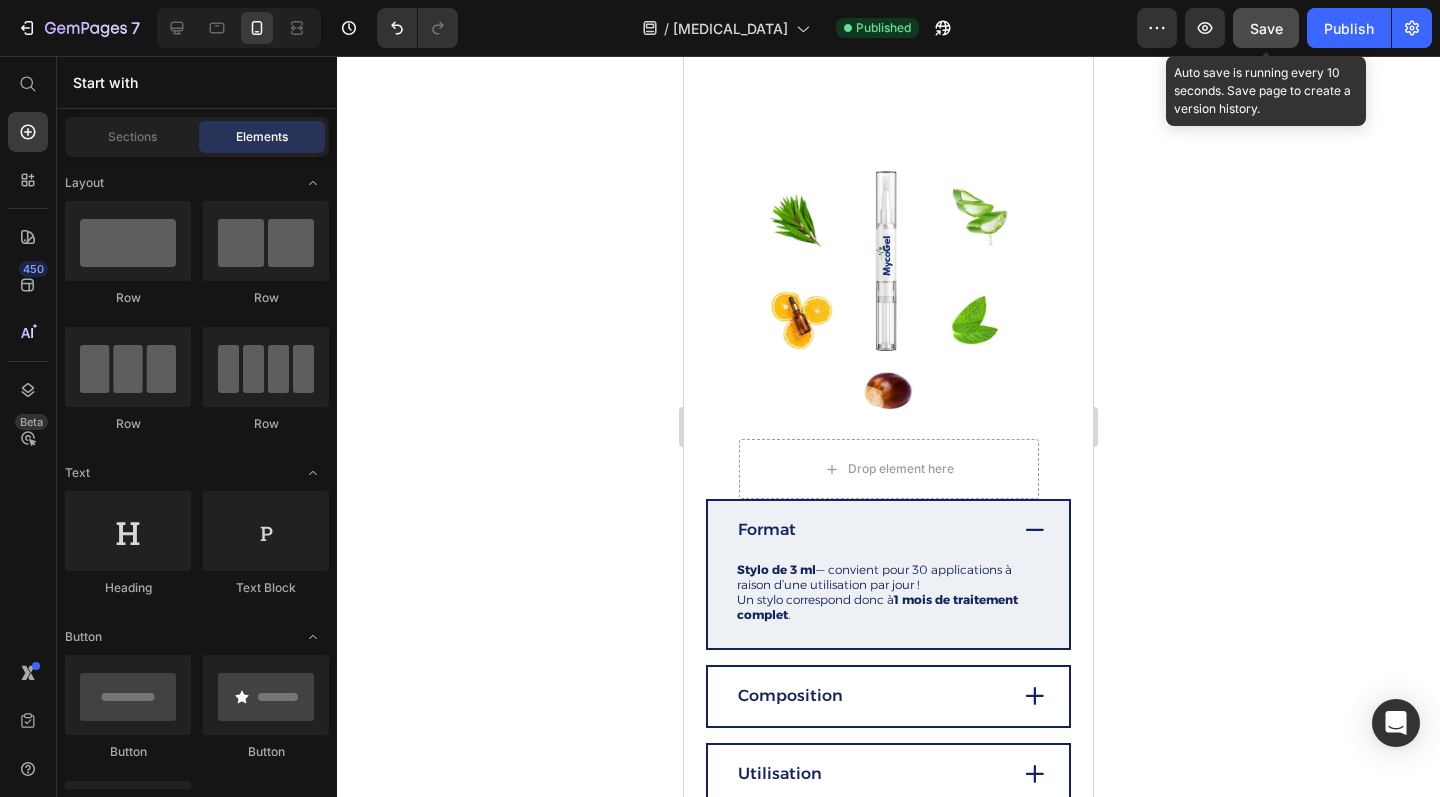 click on "Save" at bounding box center [1266, 28] 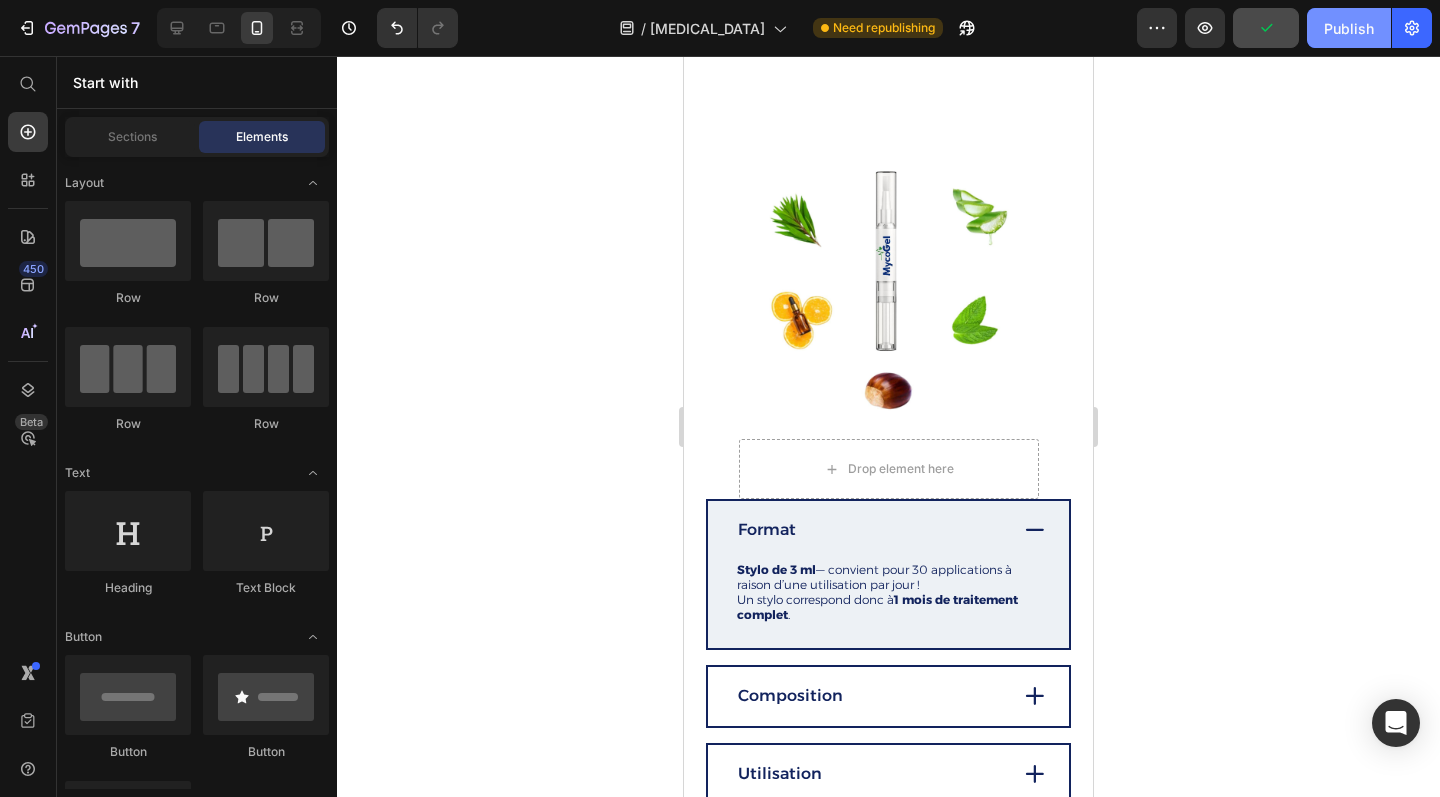 click on "Publish" at bounding box center (1349, 28) 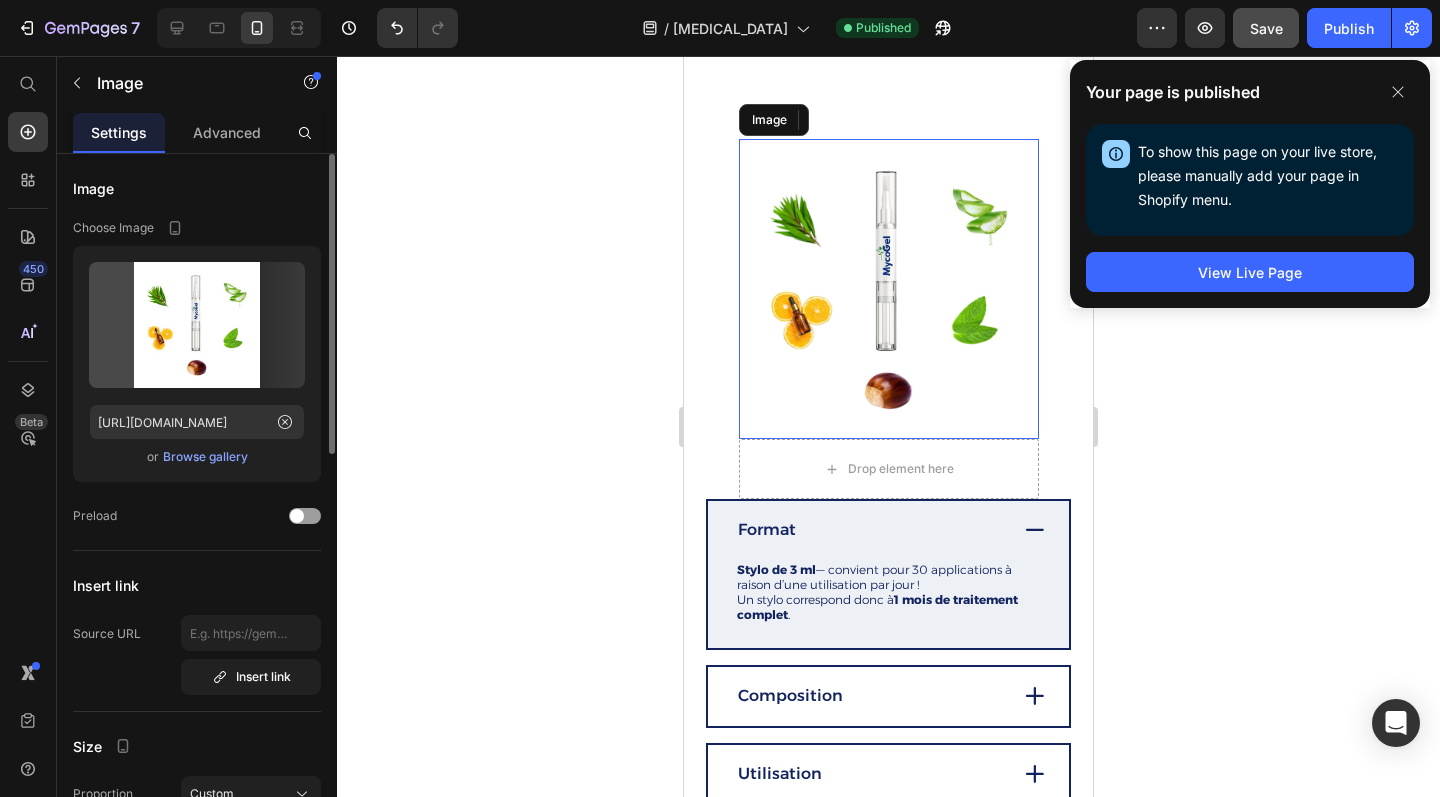 drag, startPoint x: 921, startPoint y: 351, endPoint x: 1139, endPoint y: 386, distance: 220.79176 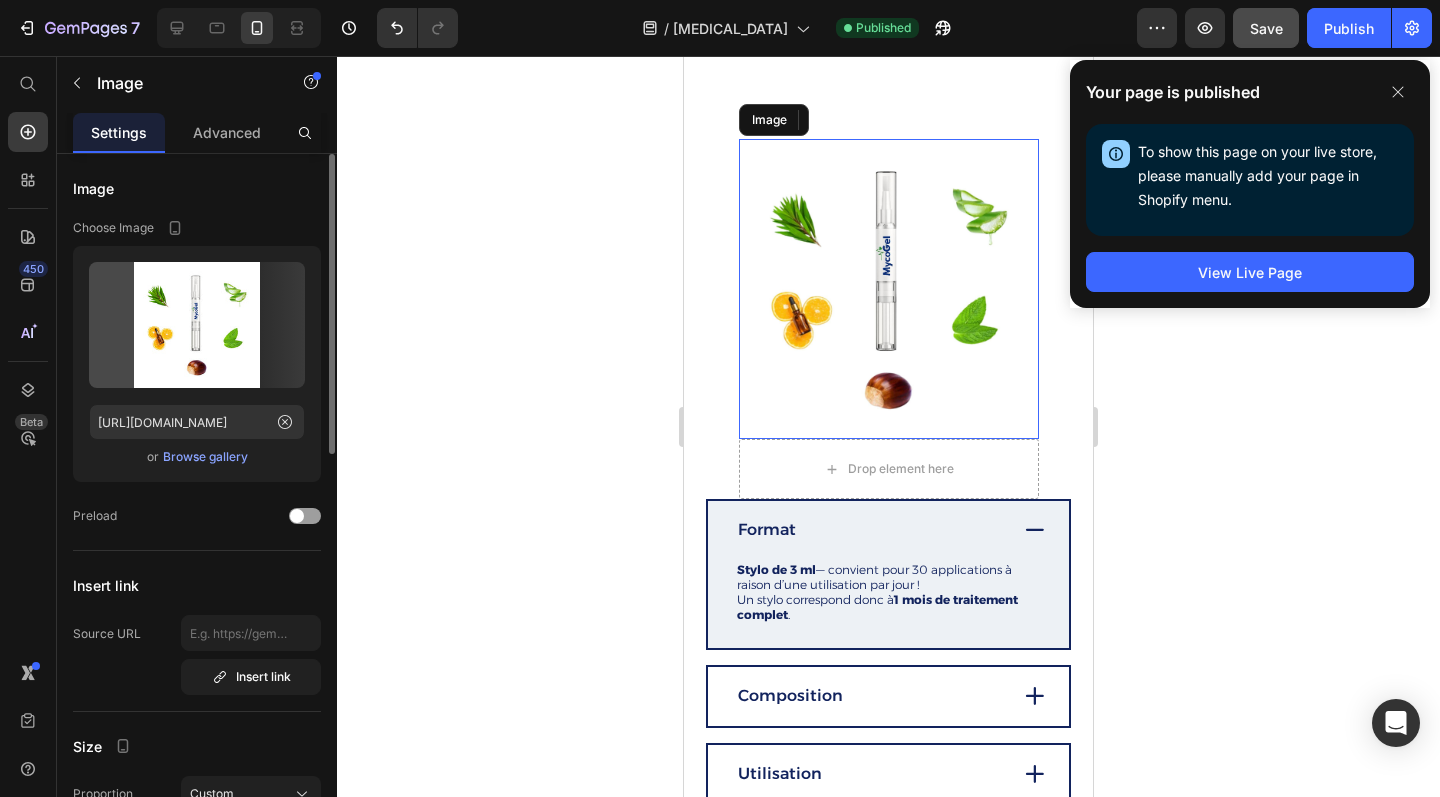 click at bounding box center (889, 289) 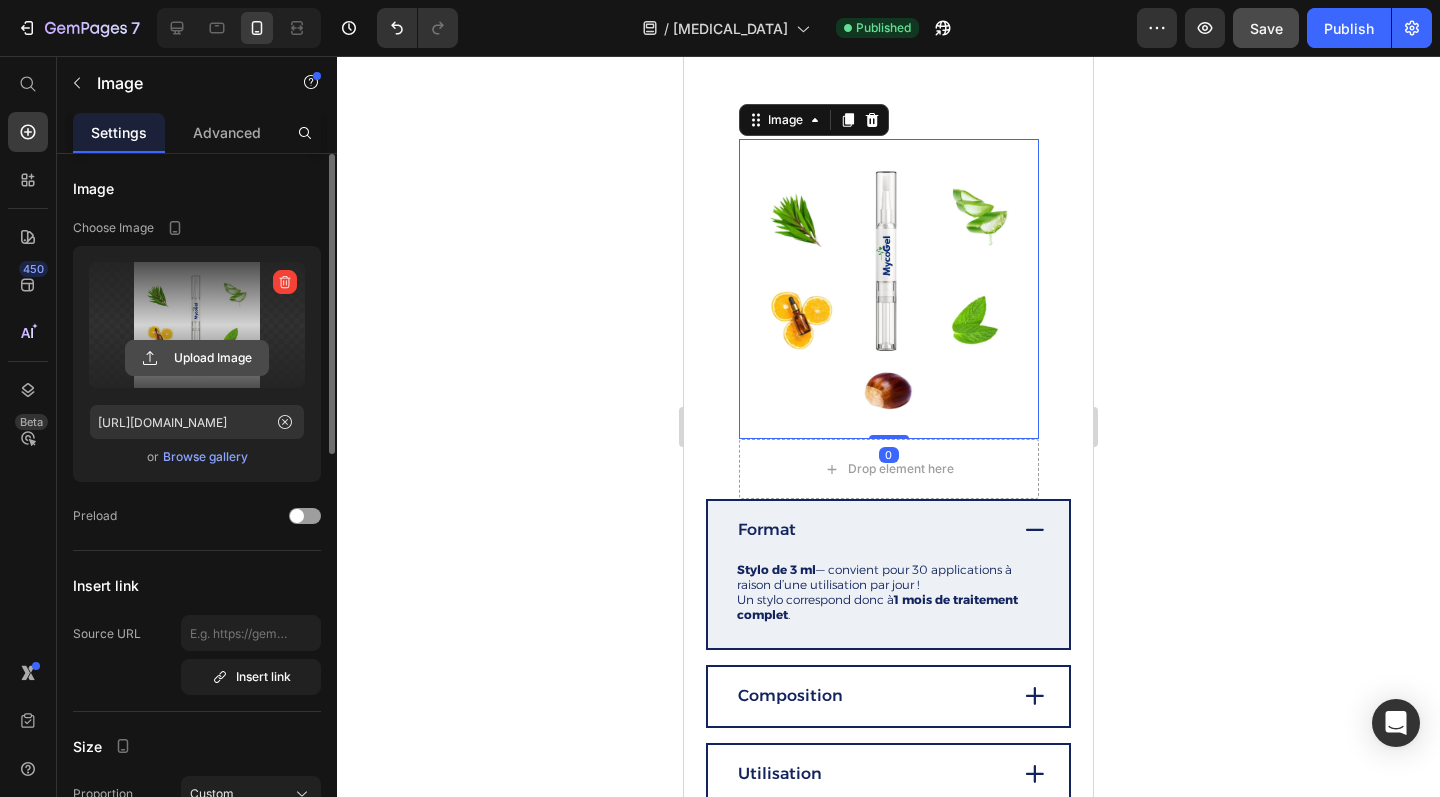 click 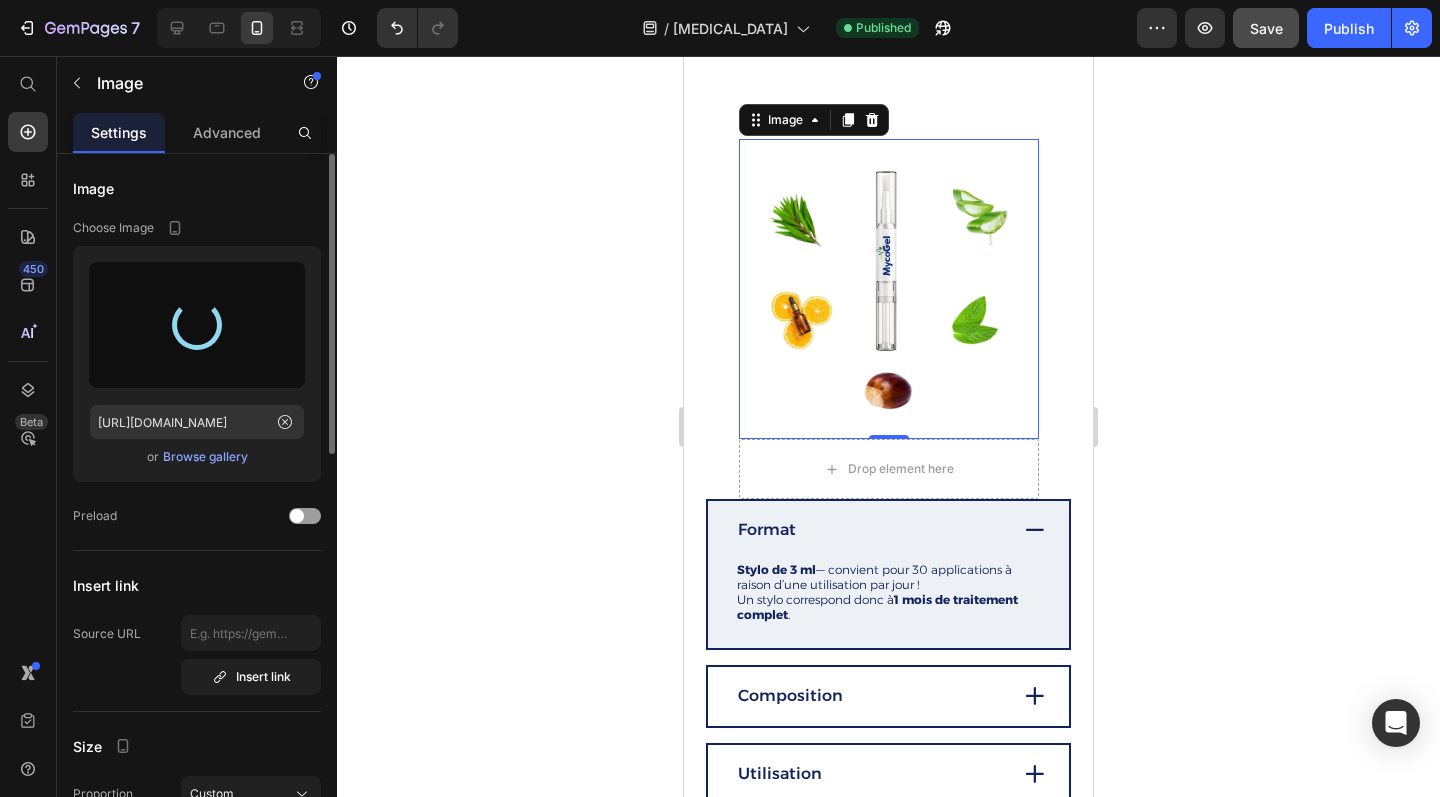type on "https://cdn.shopify.com/s/files/1/0928/5772/9363/files/gempages_554697202753078138-2f1a6266-ba9d-4556-acf3-c29487b8141a.jpg" 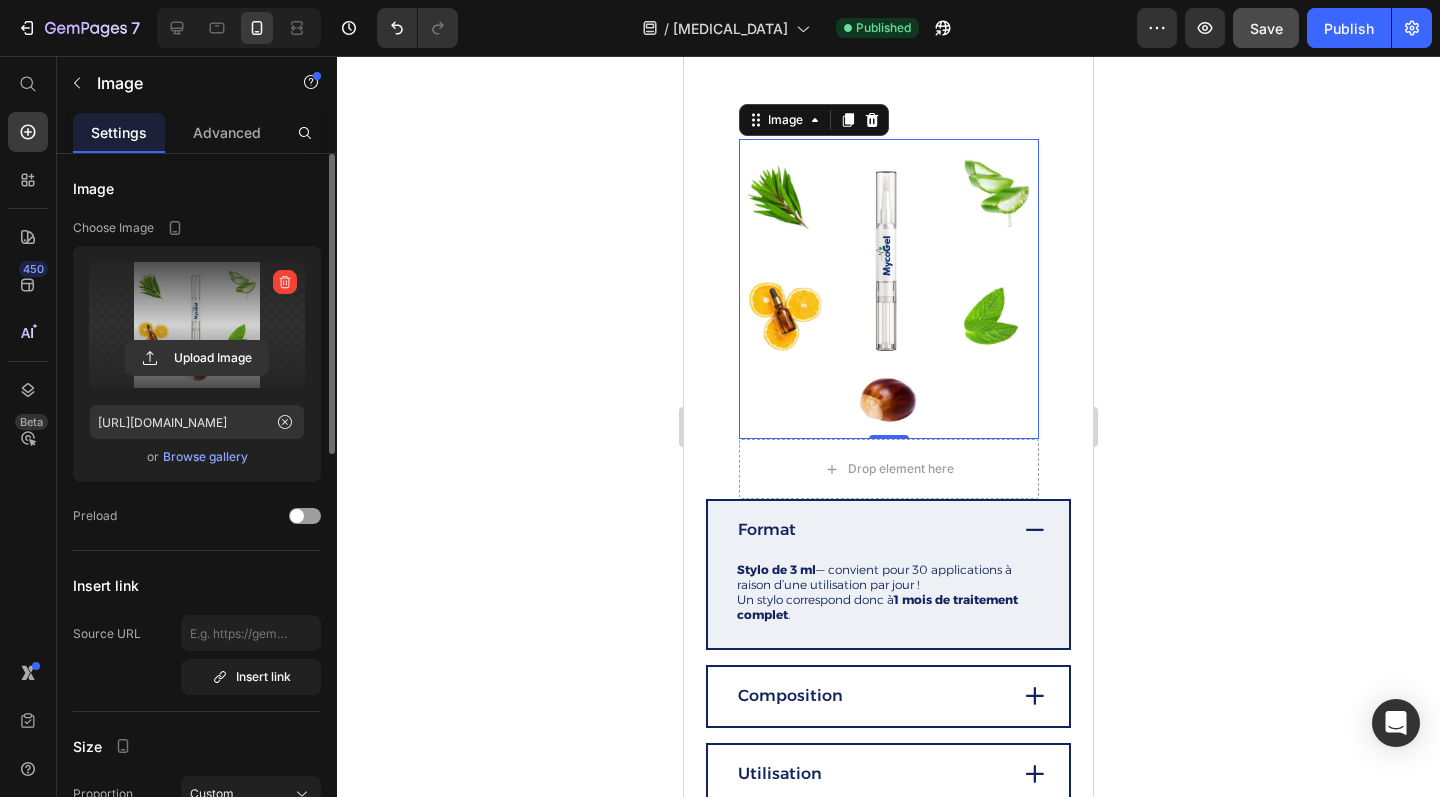 click 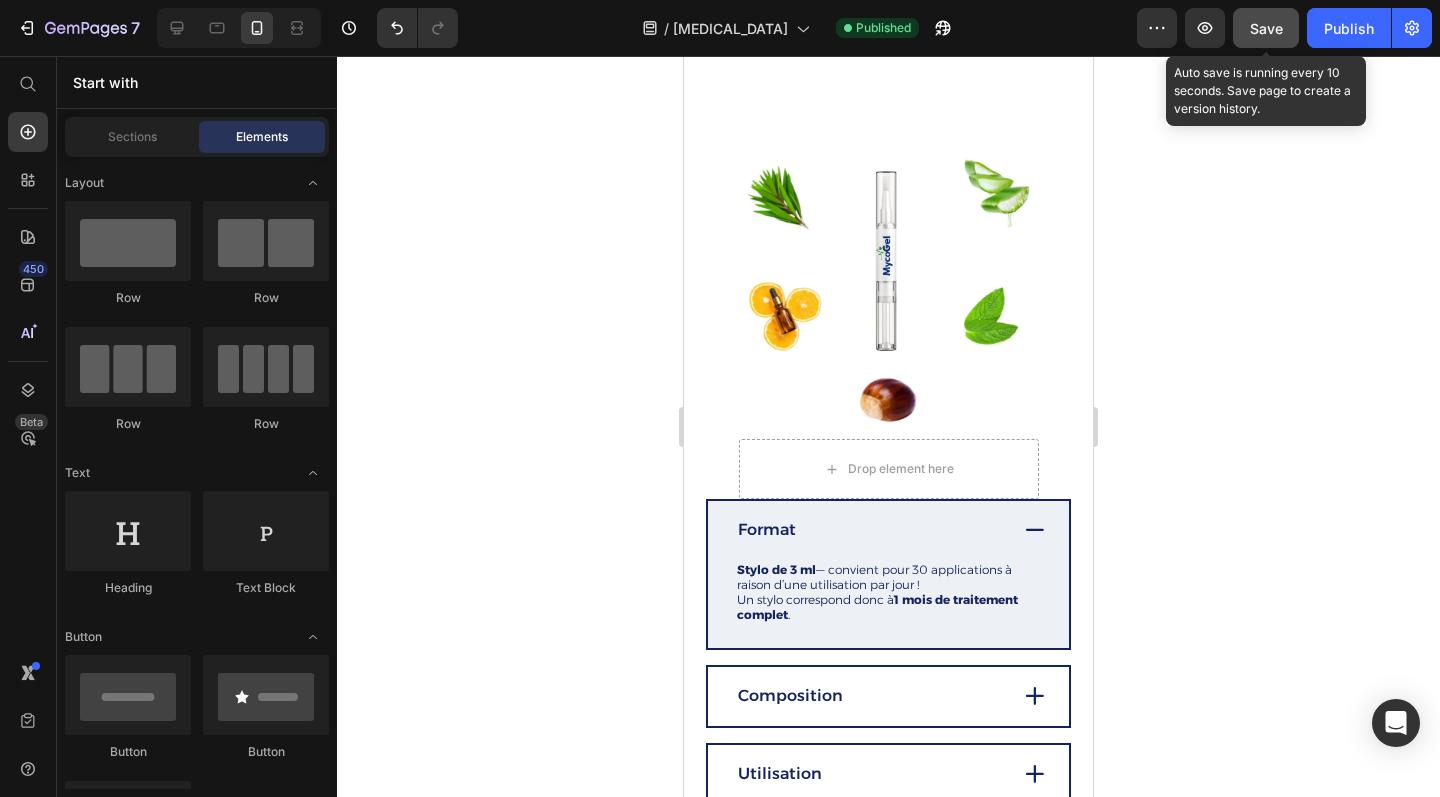 click on "Save" at bounding box center [1266, 28] 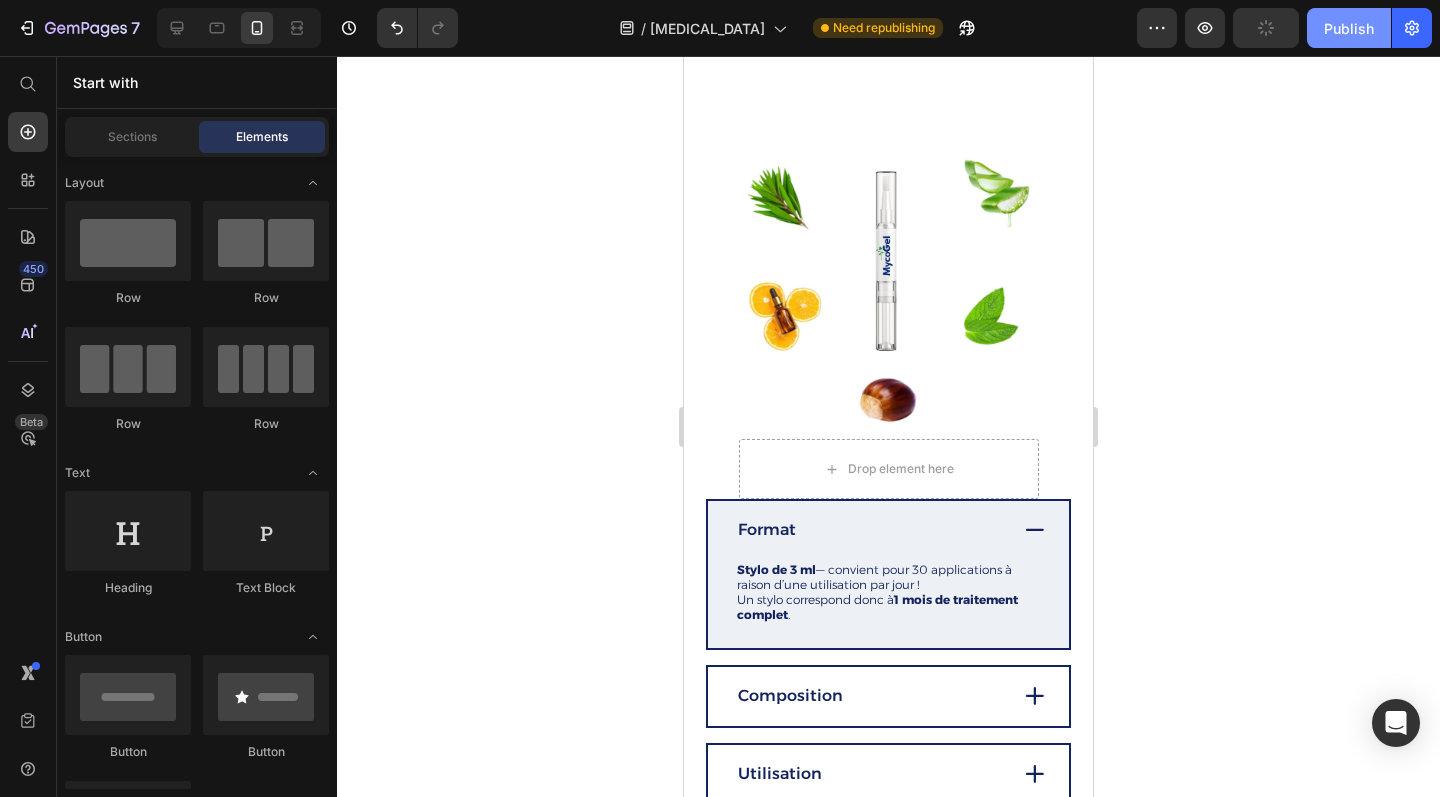 click on "Publish" at bounding box center [1349, 28] 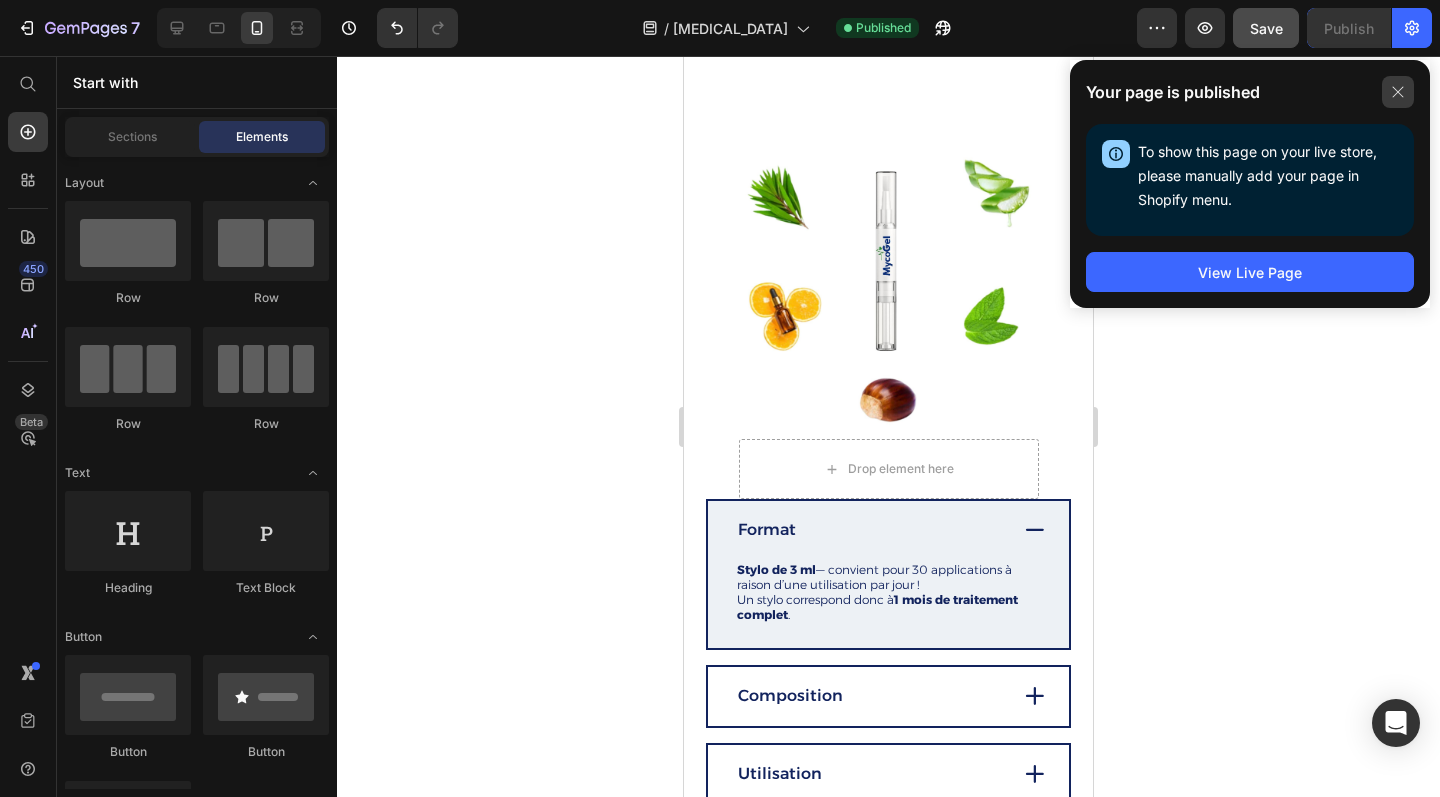 click 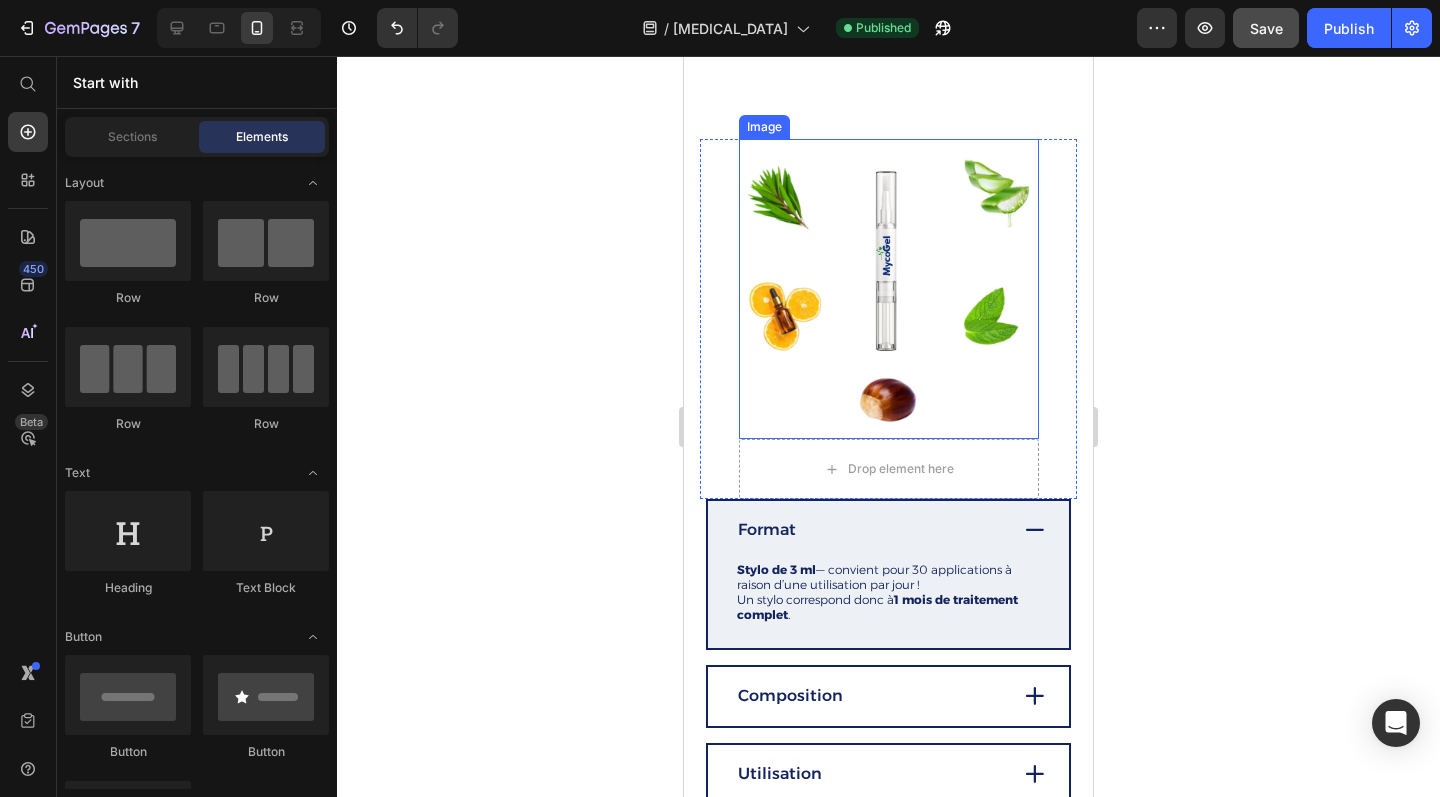 click at bounding box center [889, 289] 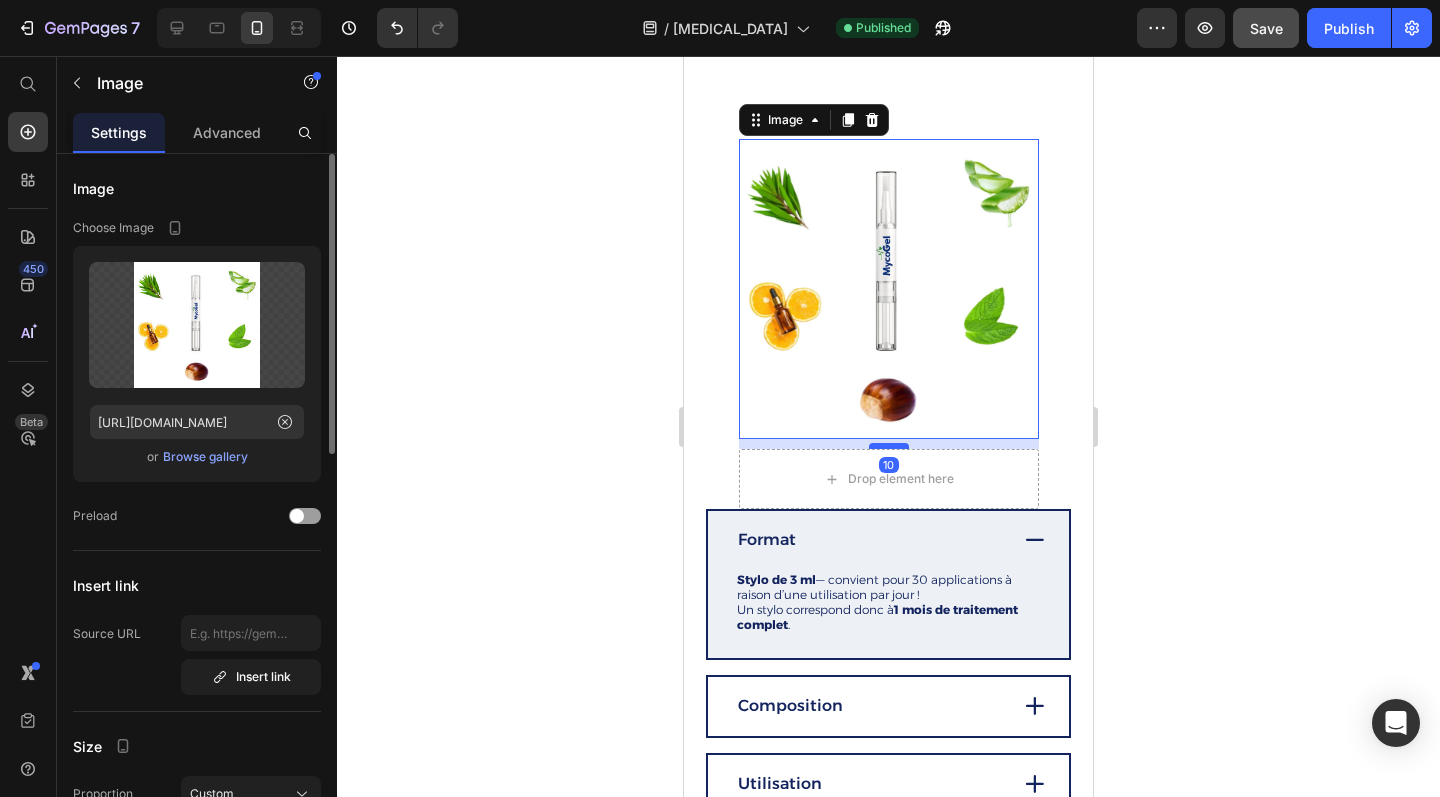 click at bounding box center (889, 446) 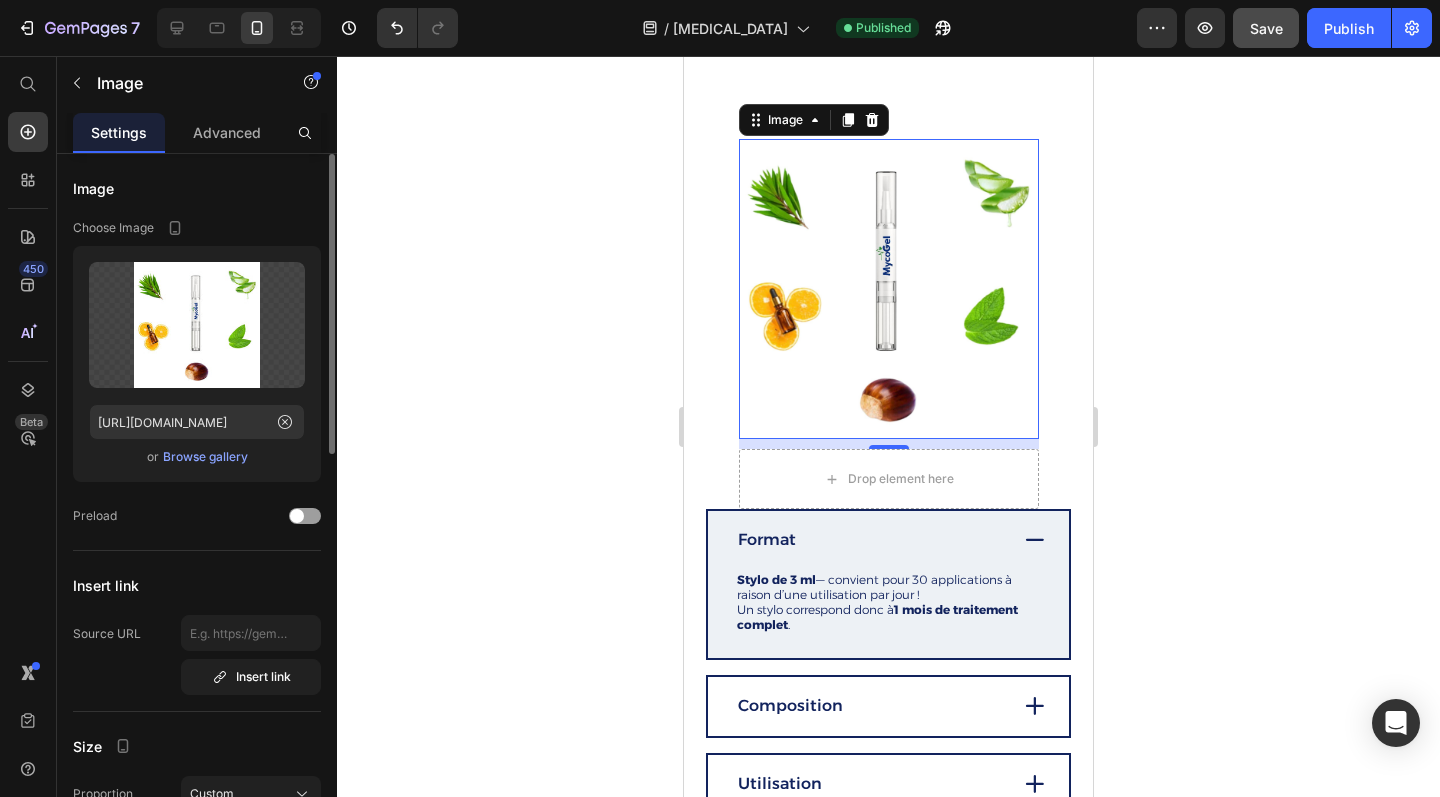 click 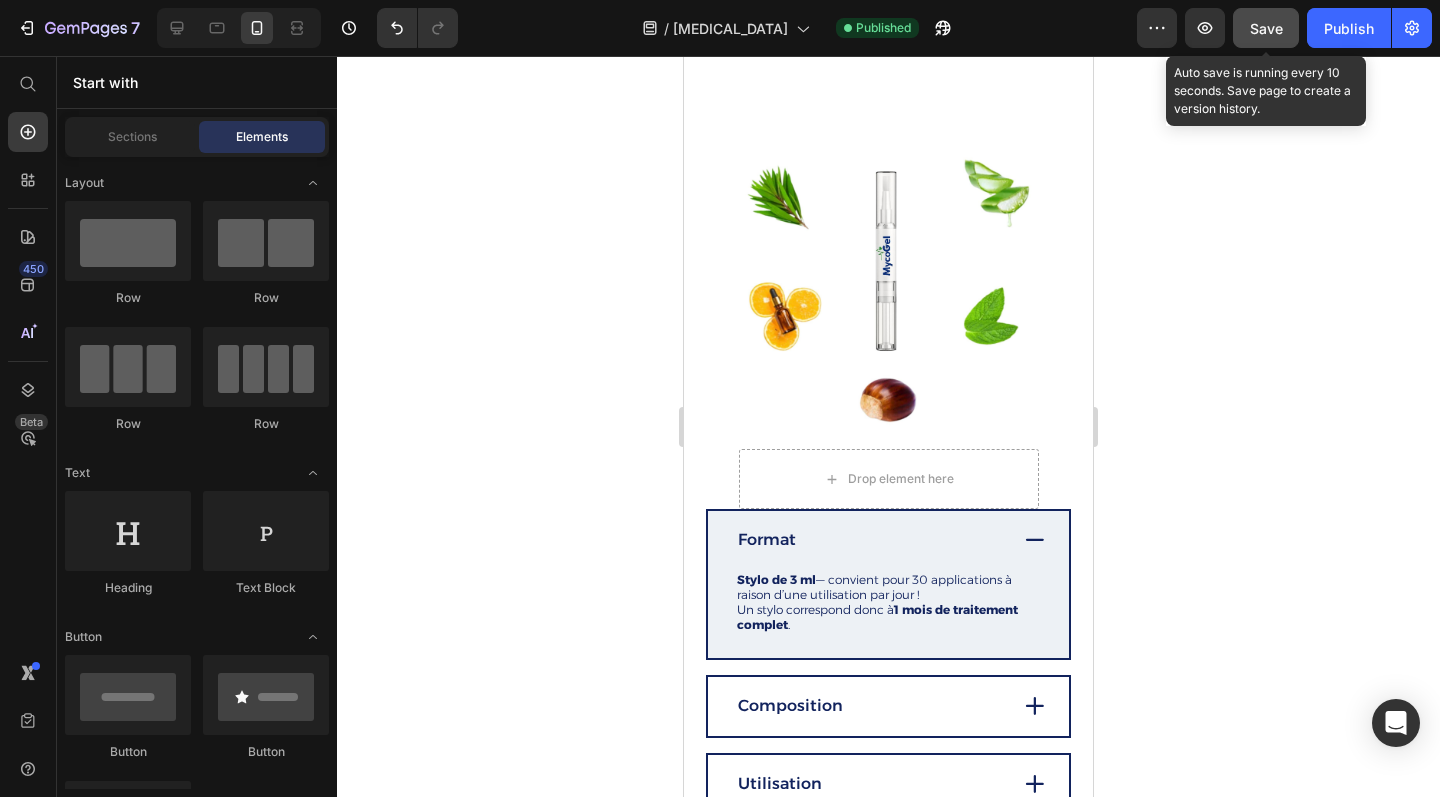 click on "Save" at bounding box center (1266, 28) 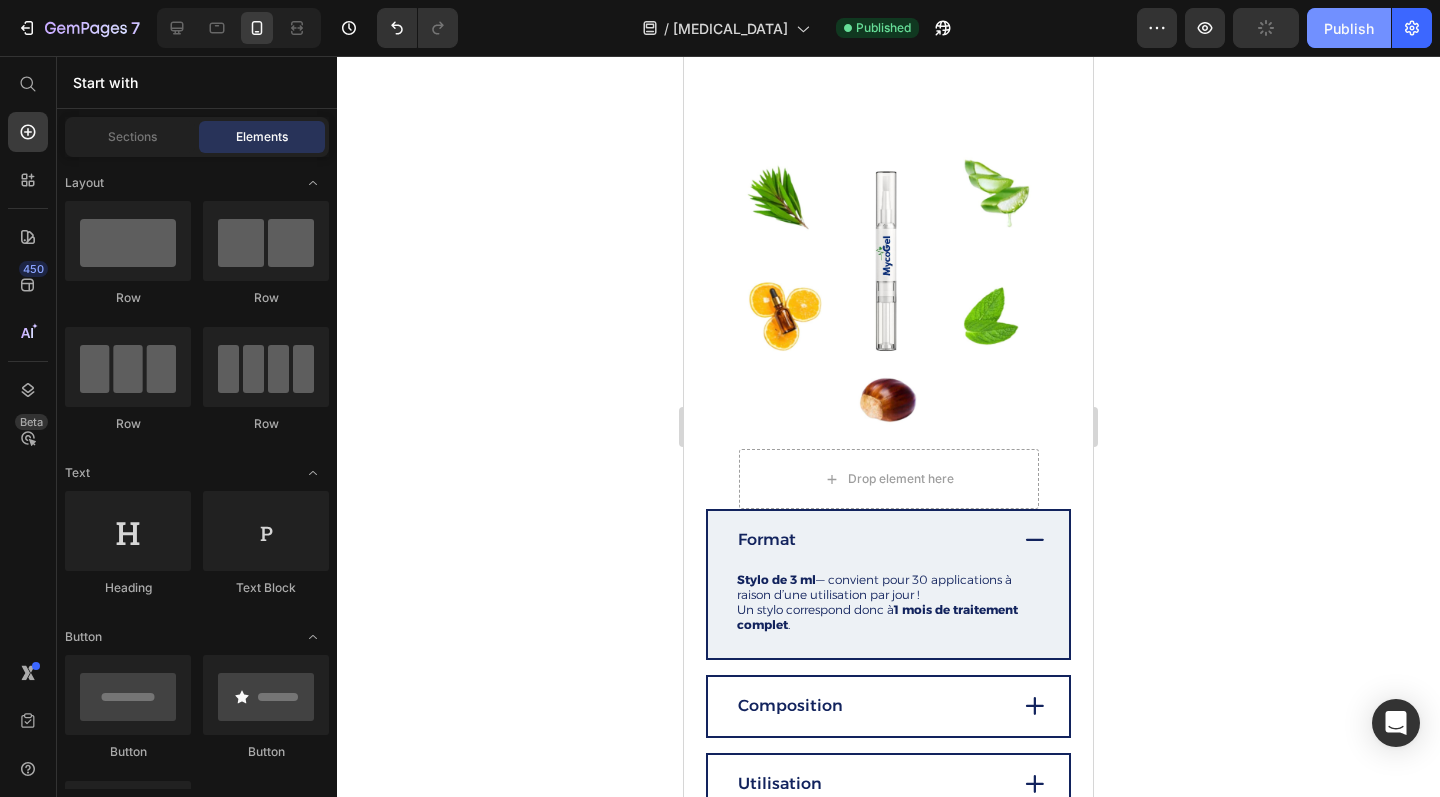 click on "Publish" at bounding box center [1349, 28] 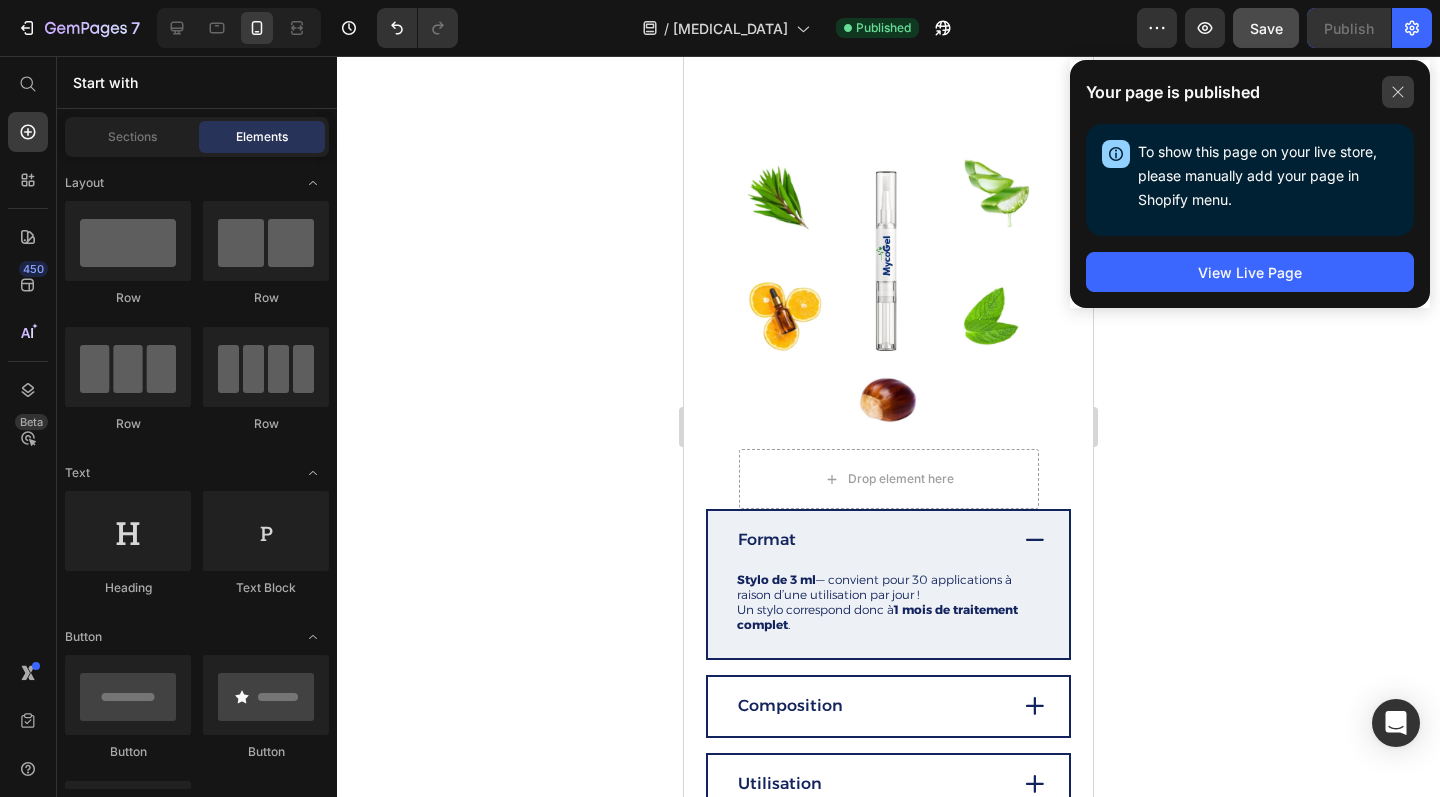 click 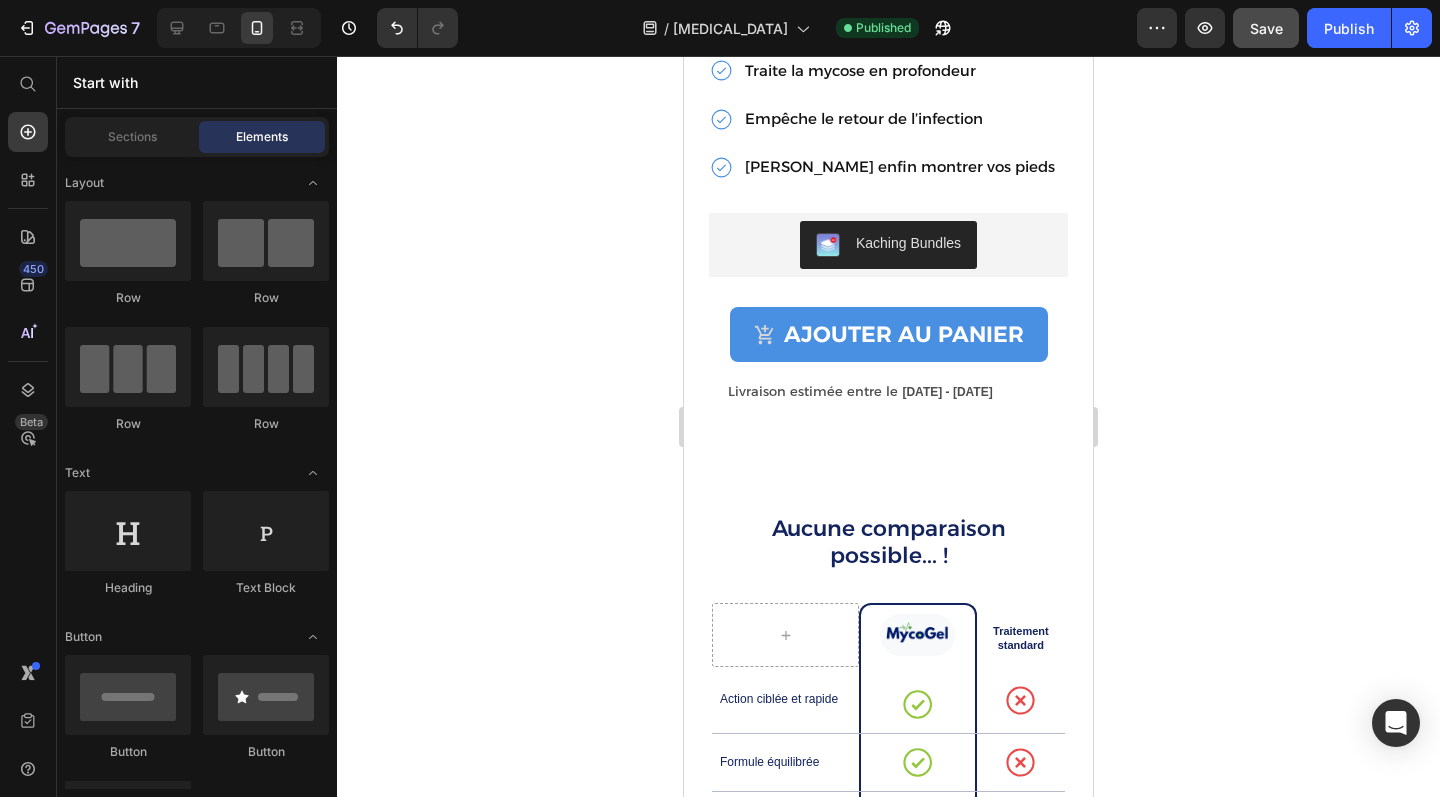 scroll, scrollTop: 4411, scrollLeft: 0, axis: vertical 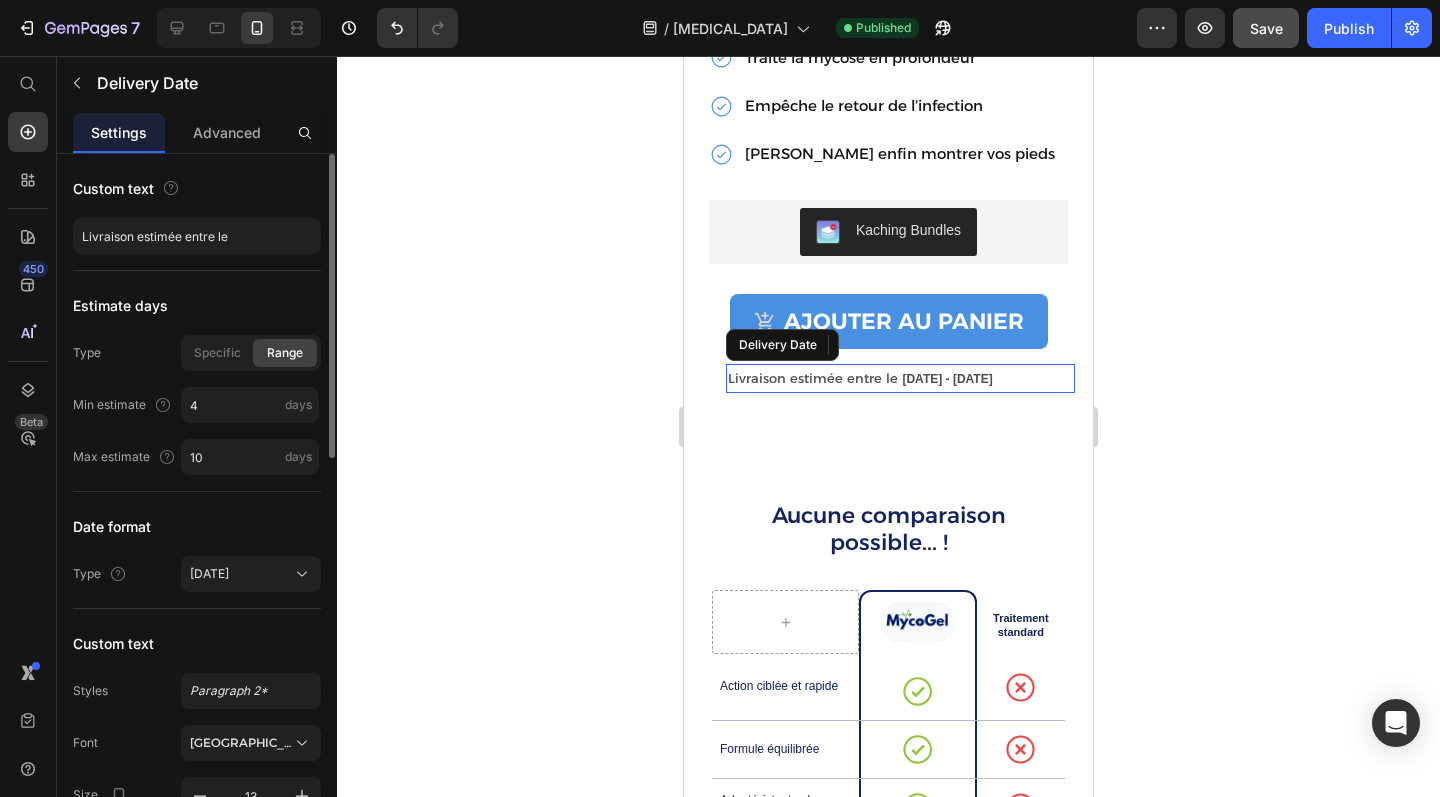 click on "Livraison estimée entre le
14/07/2025 - 20/07/2025" at bounding box center (900, 378) 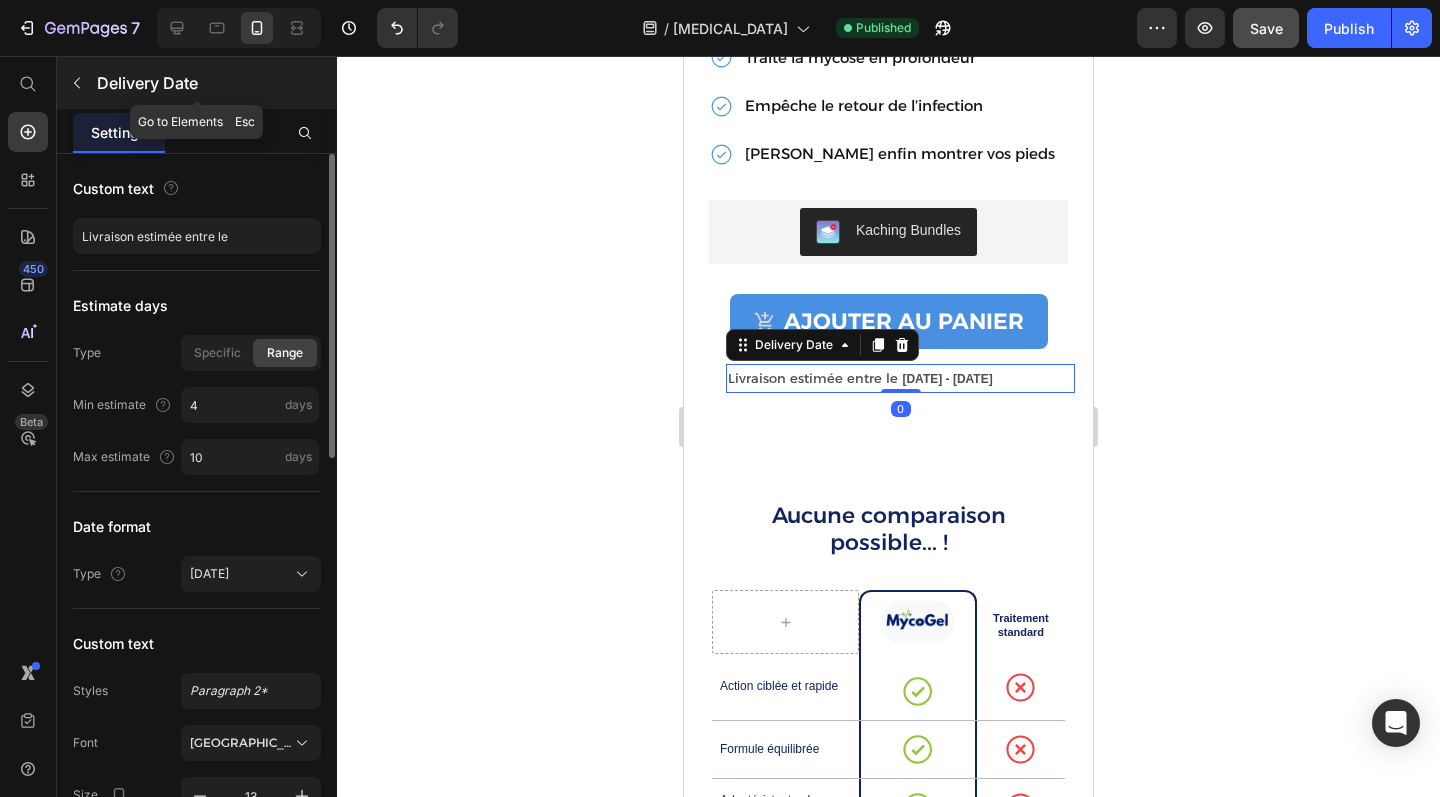 click 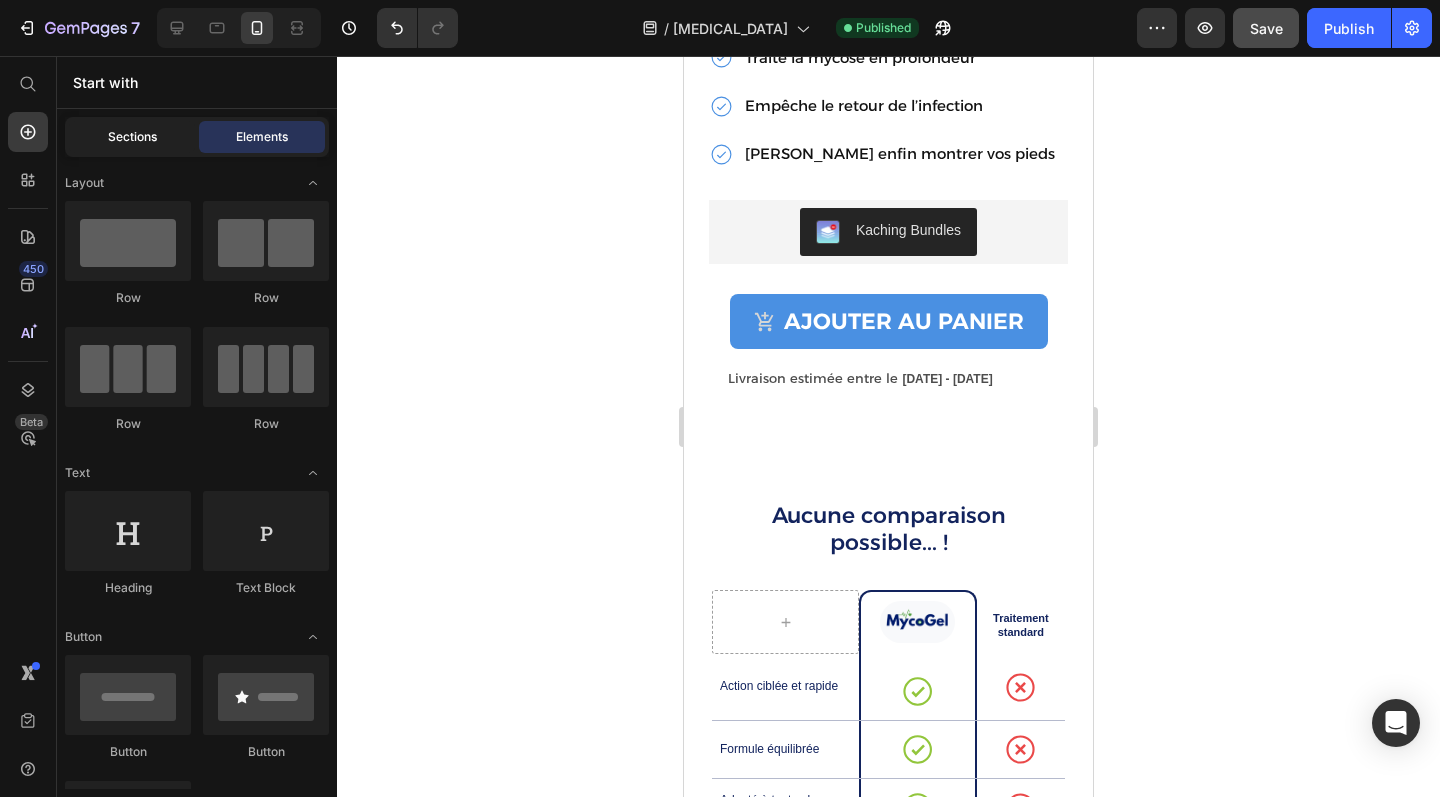 click on "Sections" at bounding box center (132, 137) 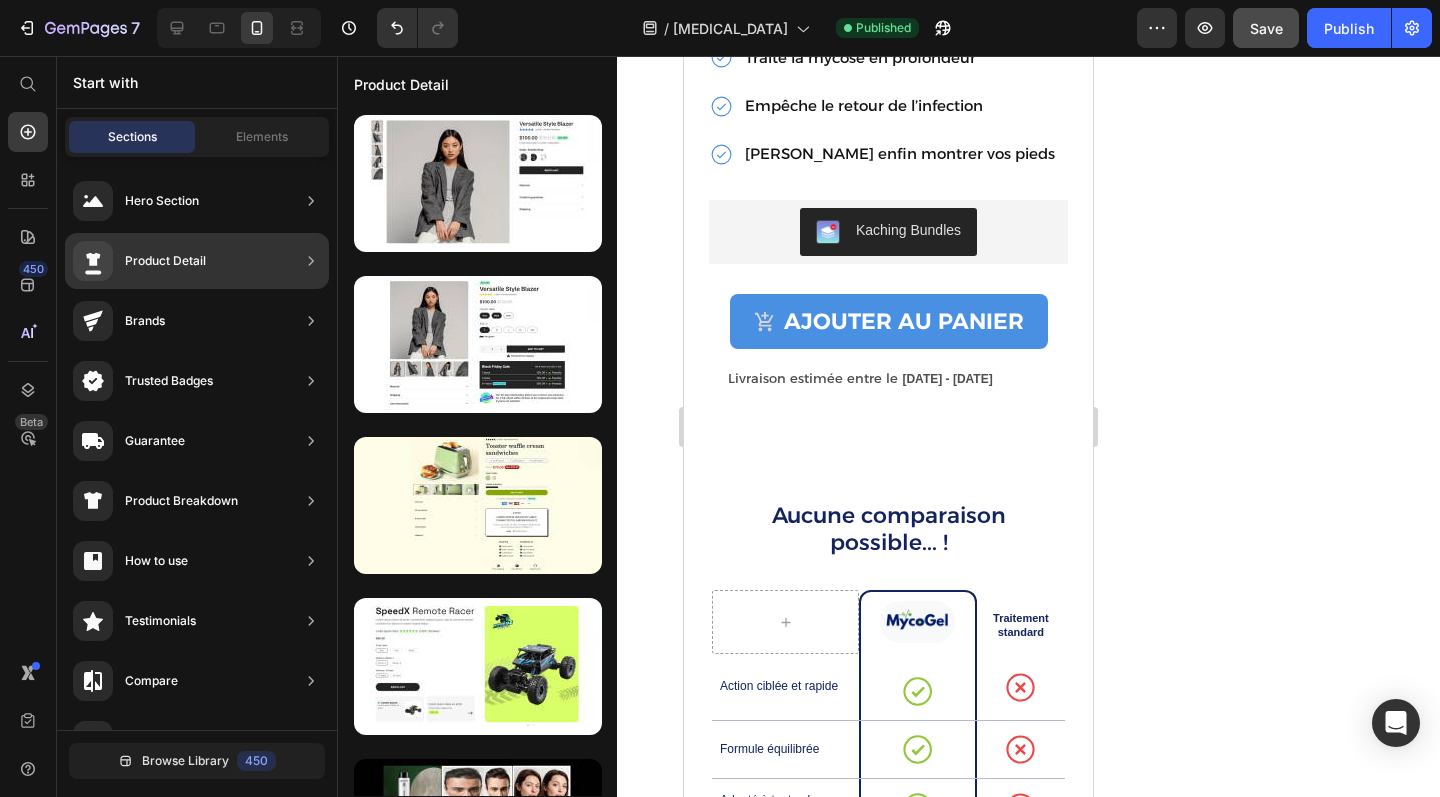 click on "Trusted Badges" 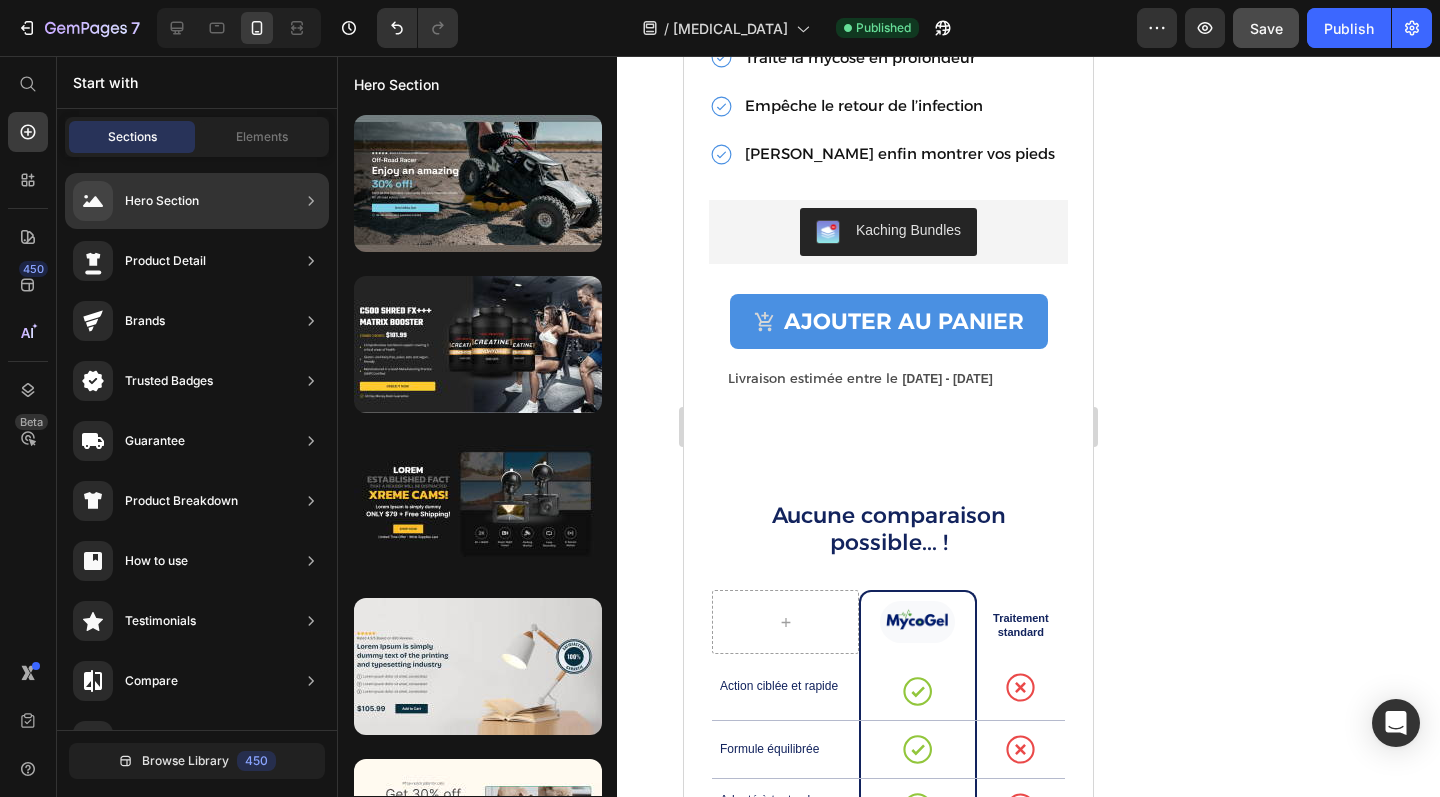 click on "Trusted Badges" 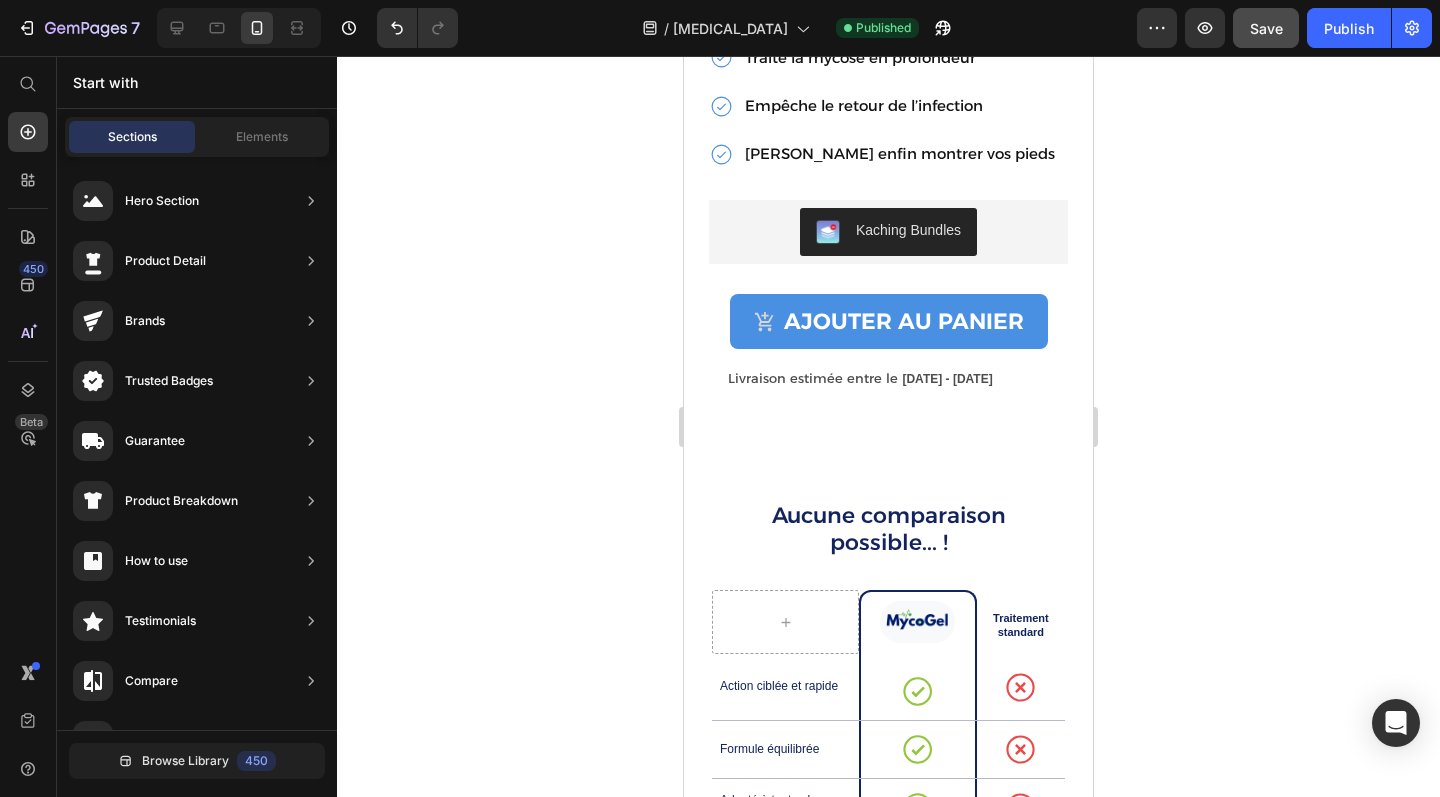 click 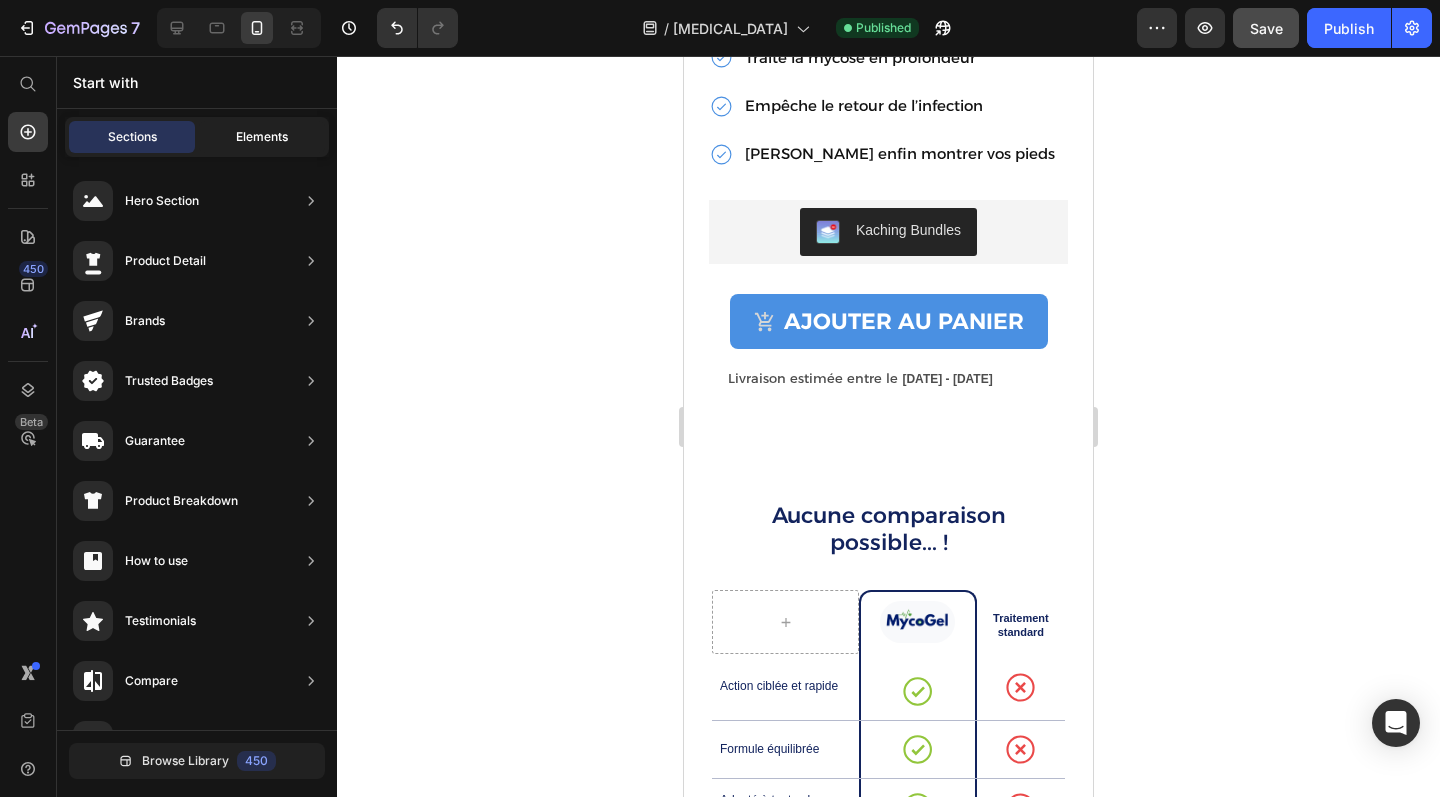 click on "Elements" at bounding box center (262, 137) 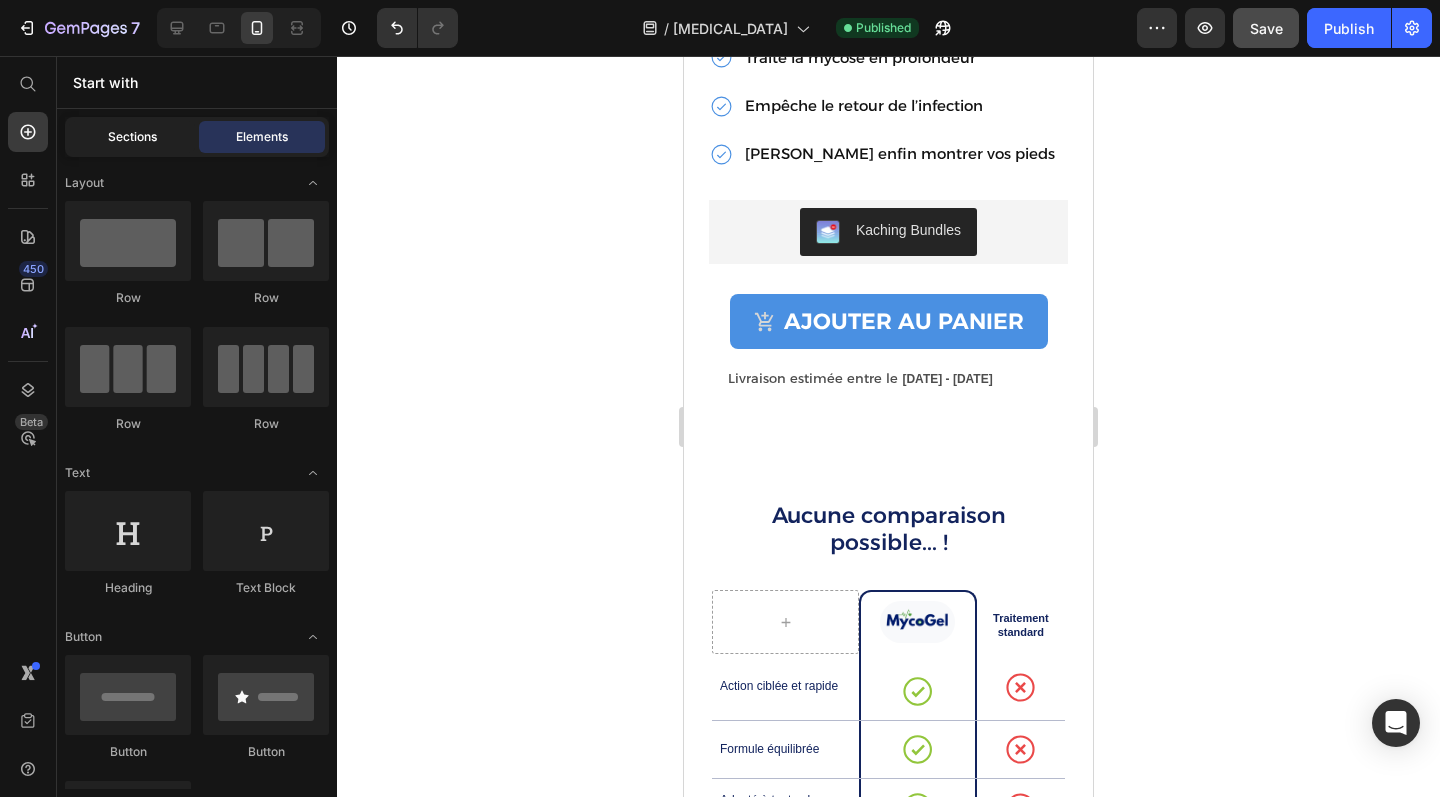 click on "Sections" at bounding box center (132, 137) 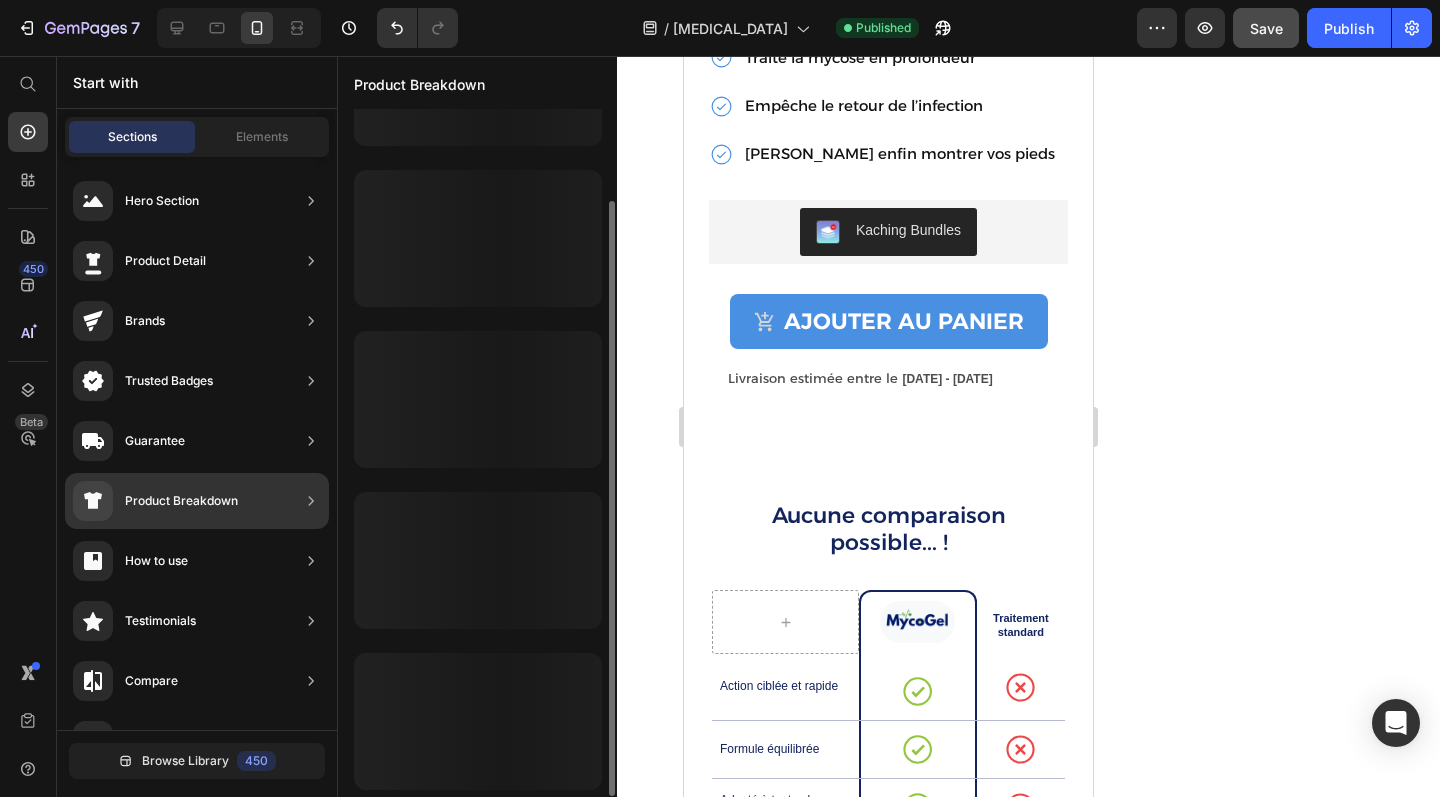 scroll, scrollTop: 106, scrollLeft: 0, axis: vertical 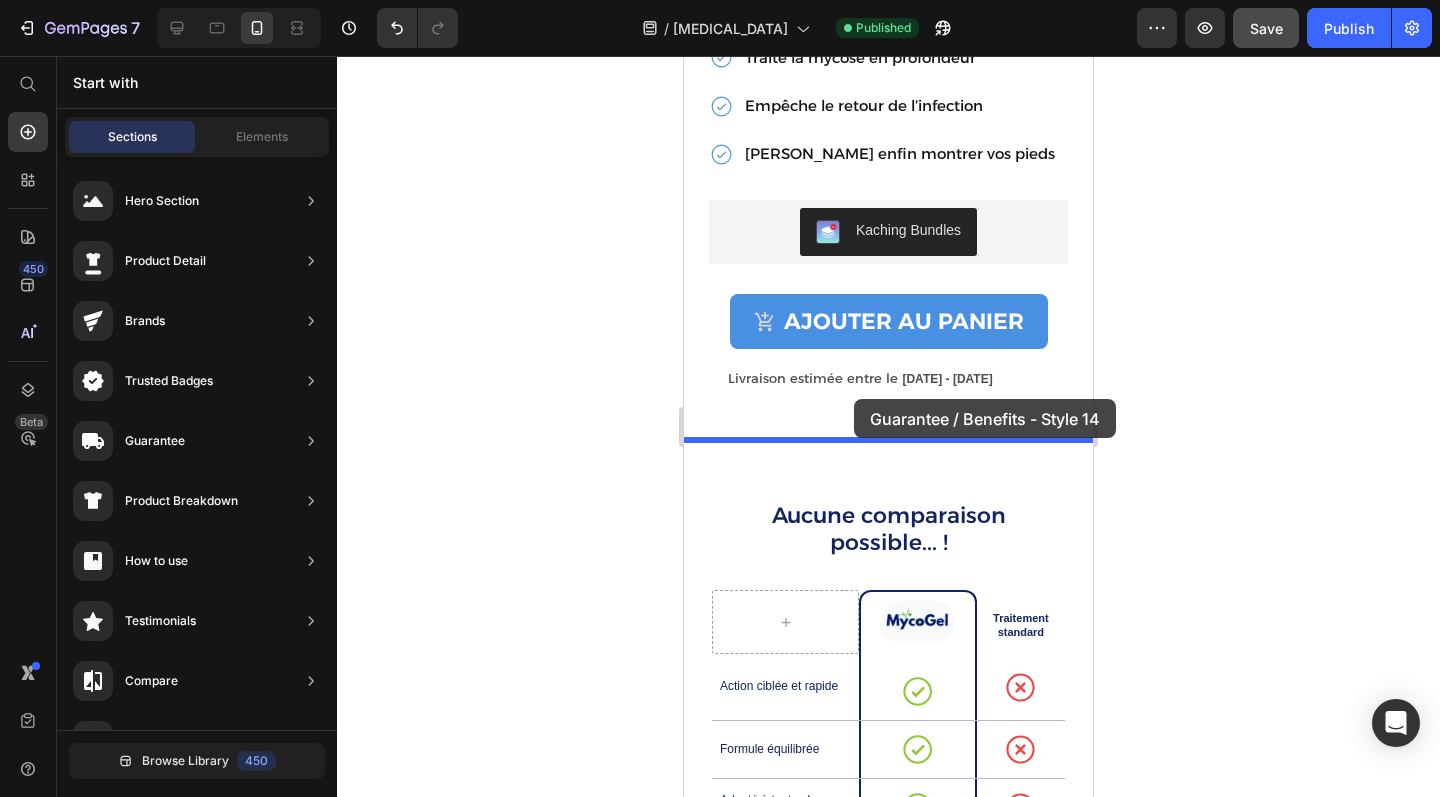 drag, startPoint x: 1152, startPoint y: 592, endPoint x: 854, endPoint y: 399, distance: 355.03943 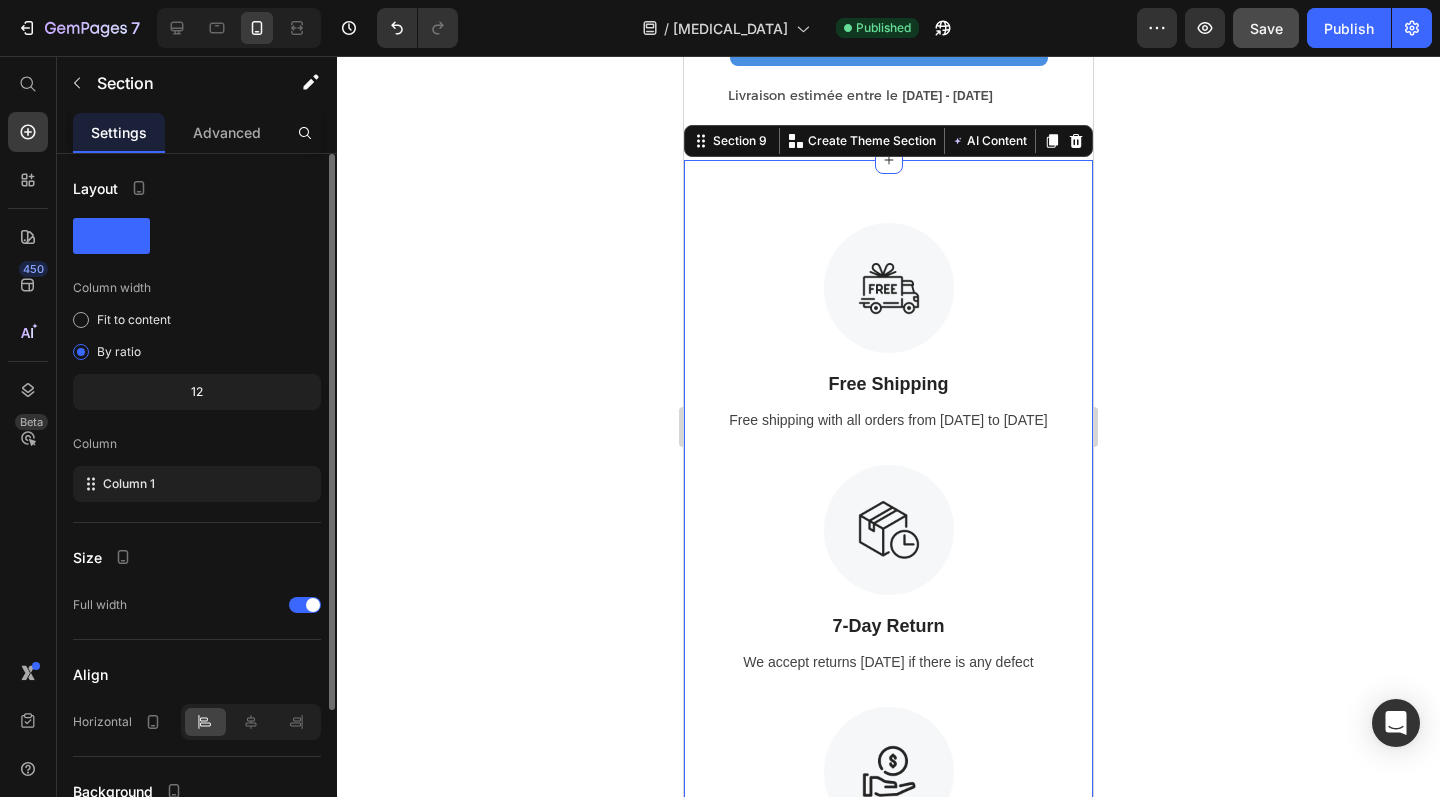 scroll, scrollTop: 4725, scrollLeft: 0, axis: vertical 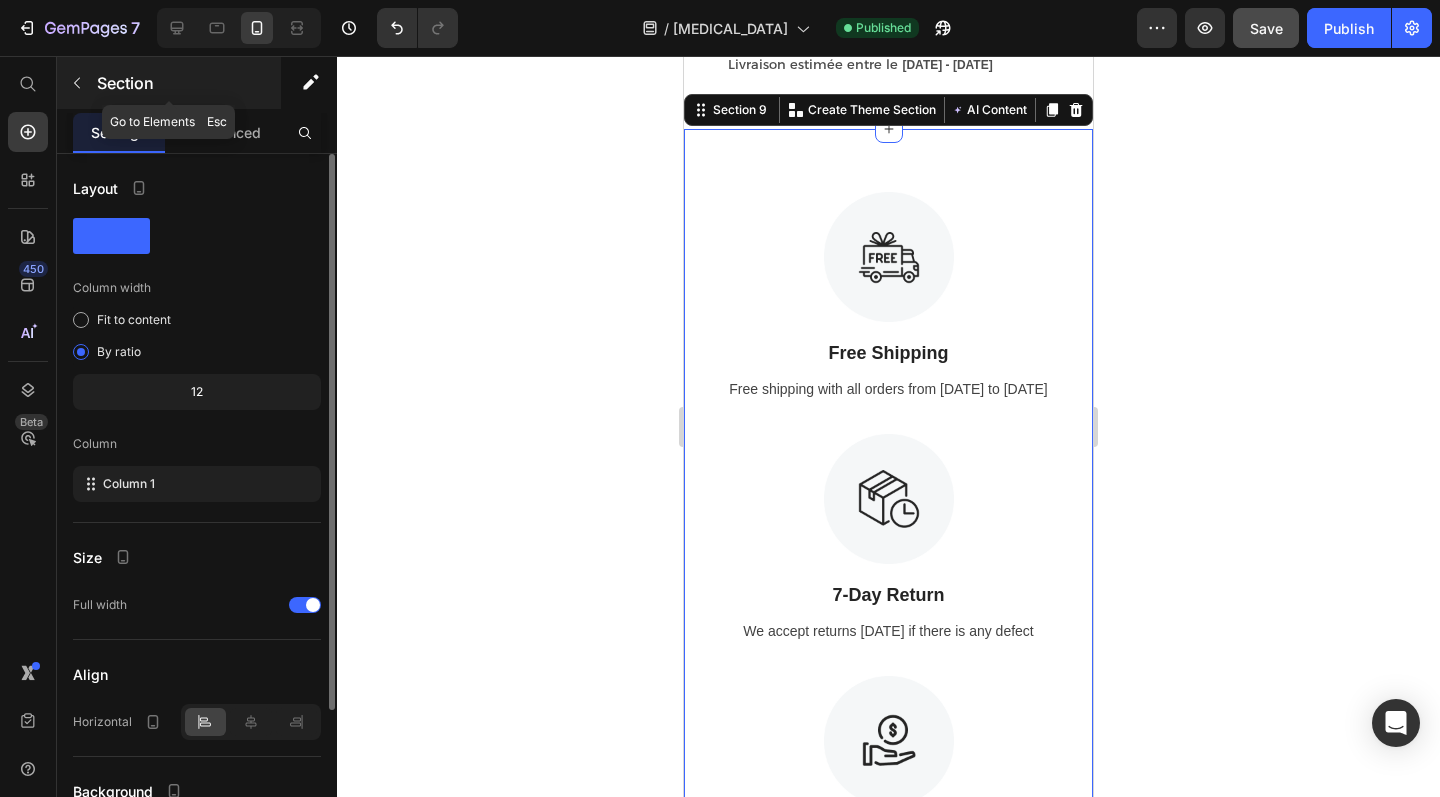 click 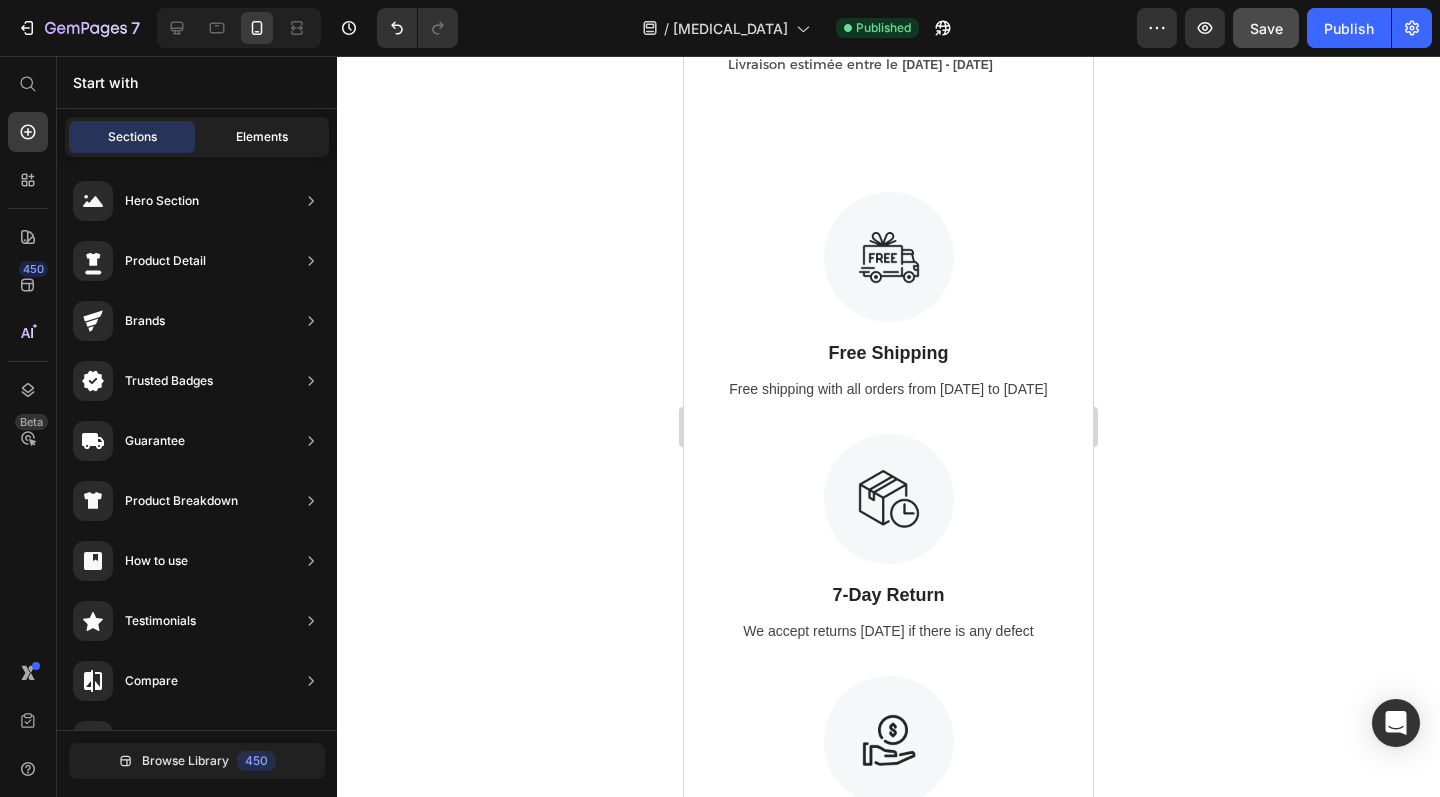 click on "Elements" at bounding box center [262, 137] 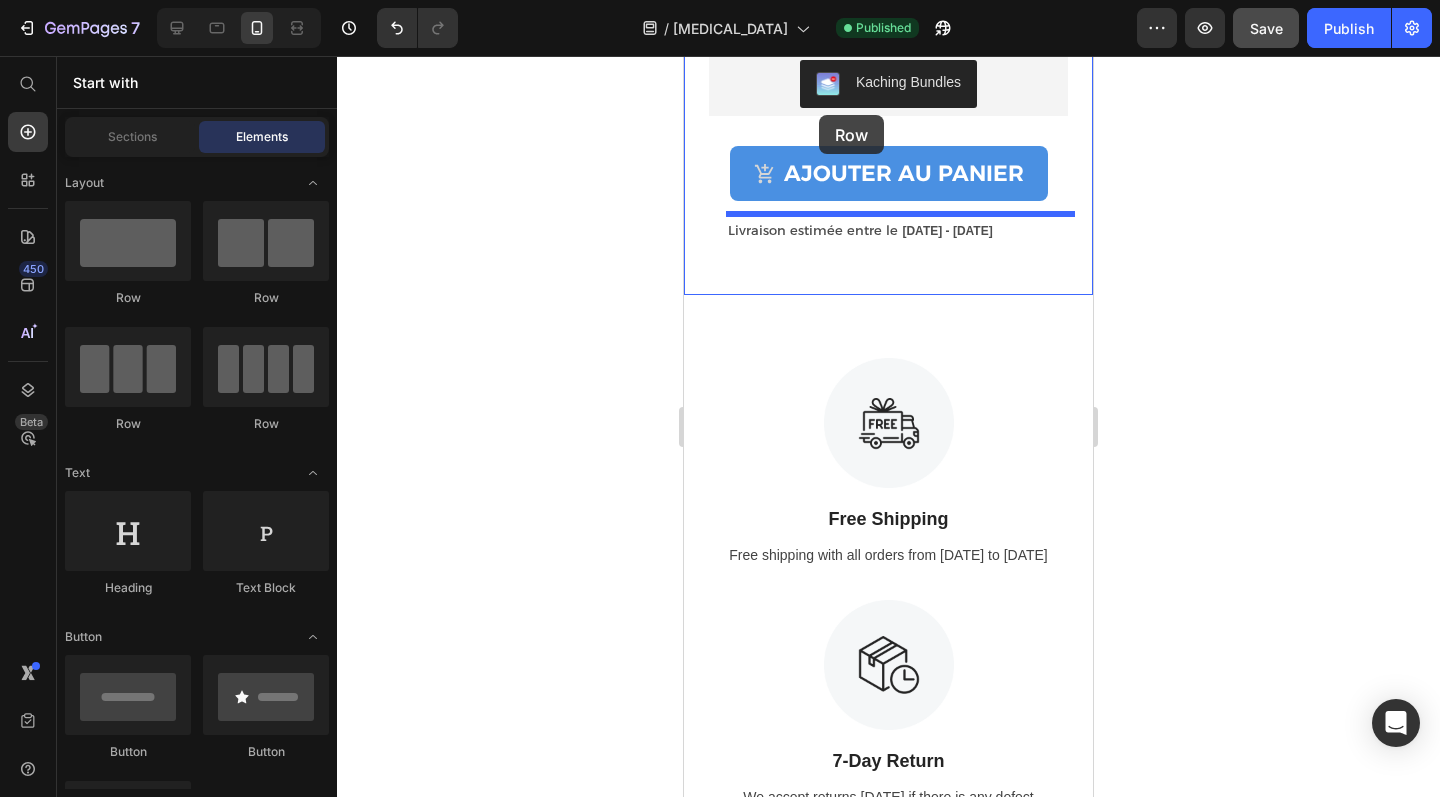 scroll, scrollTop: 4538, scrollLeft: 0, axis: vertical 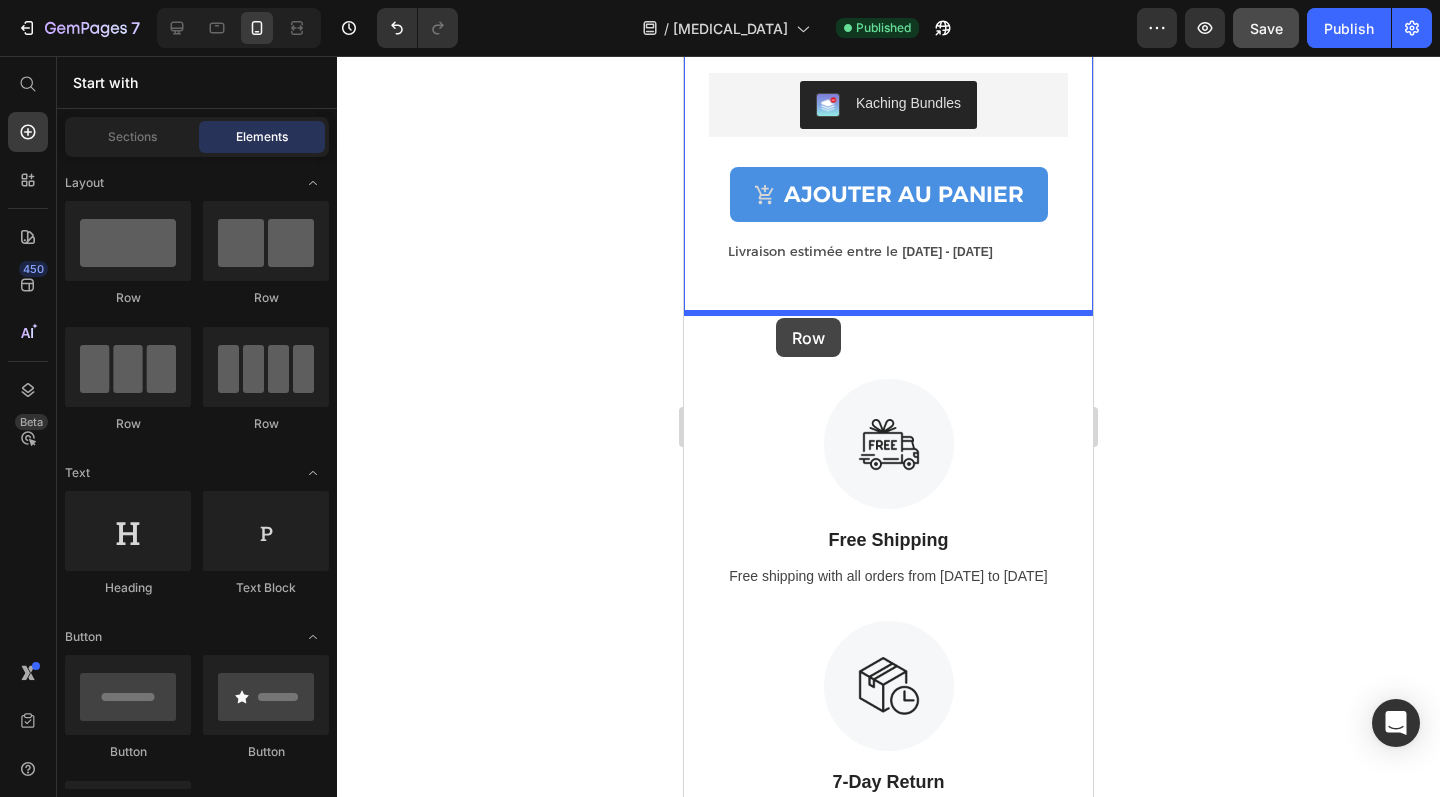 drag, startPoint x: 814, startPoint y: 428, endPoint x: 776, endPoint y: 318, distance: 116.37869 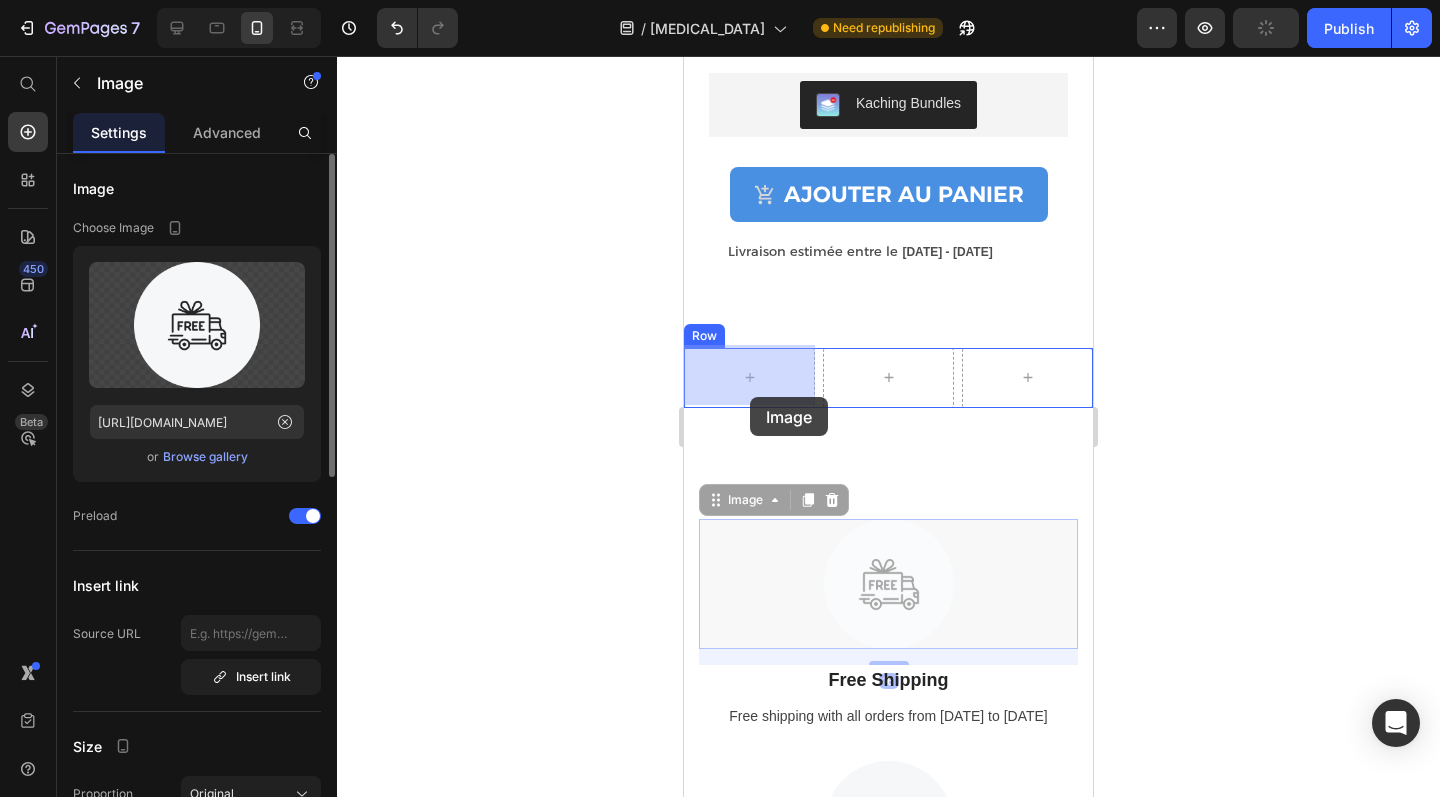 drag, startPoint x: 975, startPoint y: 558, endPoint x: 748, endPoint y: 391, distance: 281.81198 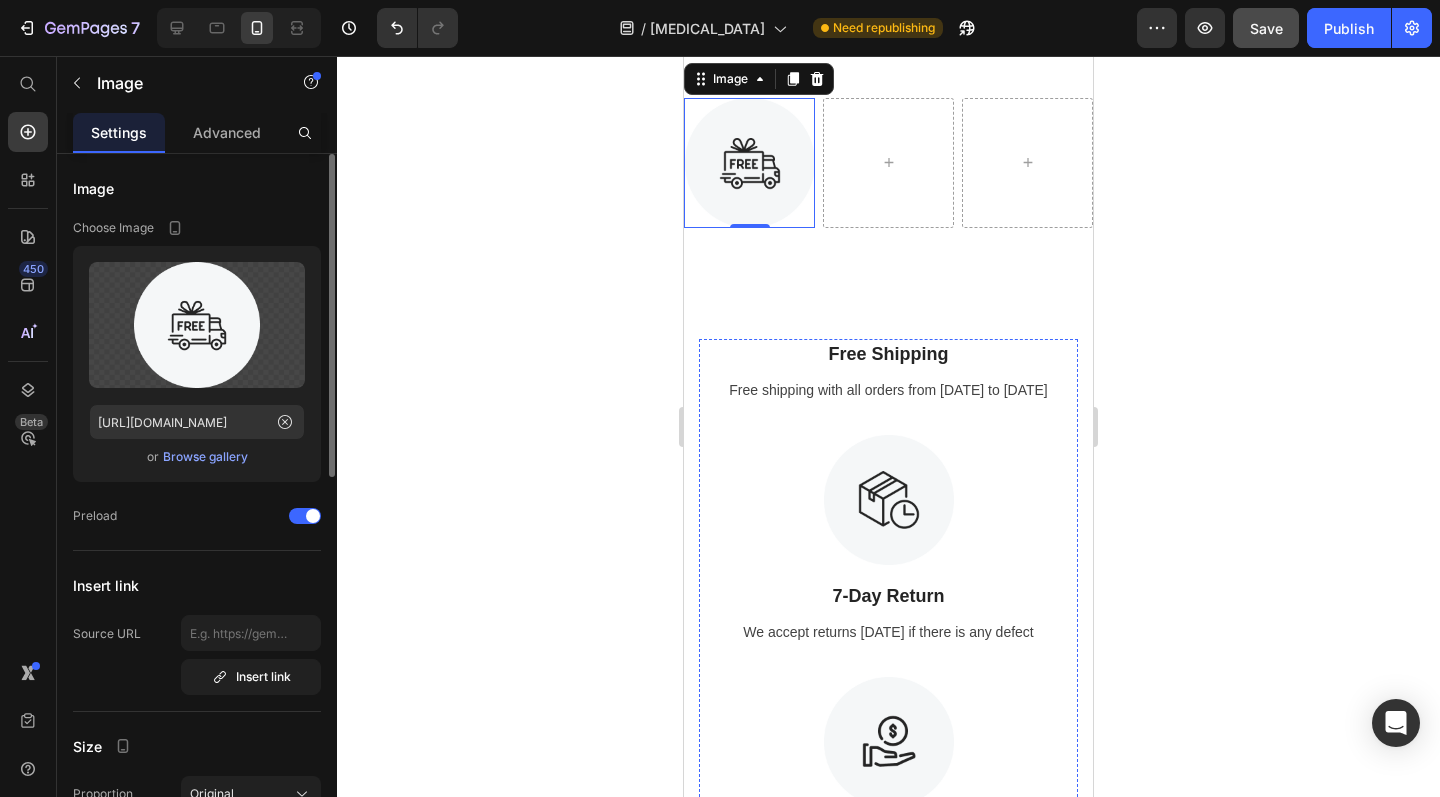 scroll, scrollTop: 4753, scrollLeft: 0, axis: vertical 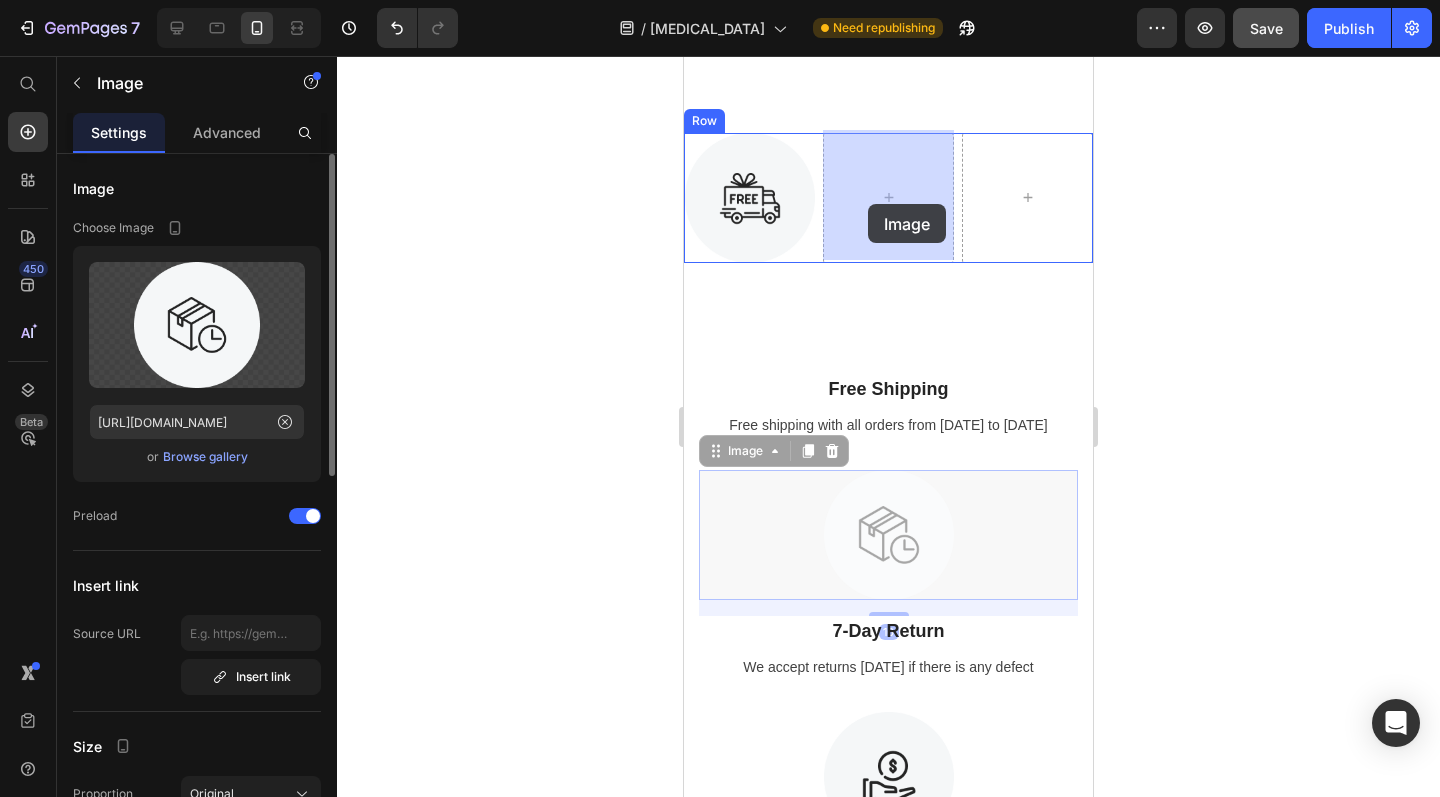 drag, startPoint x: 971, startPoint y: 520, endPoint x: 868, endPoint y: 204, distance: 332.36276 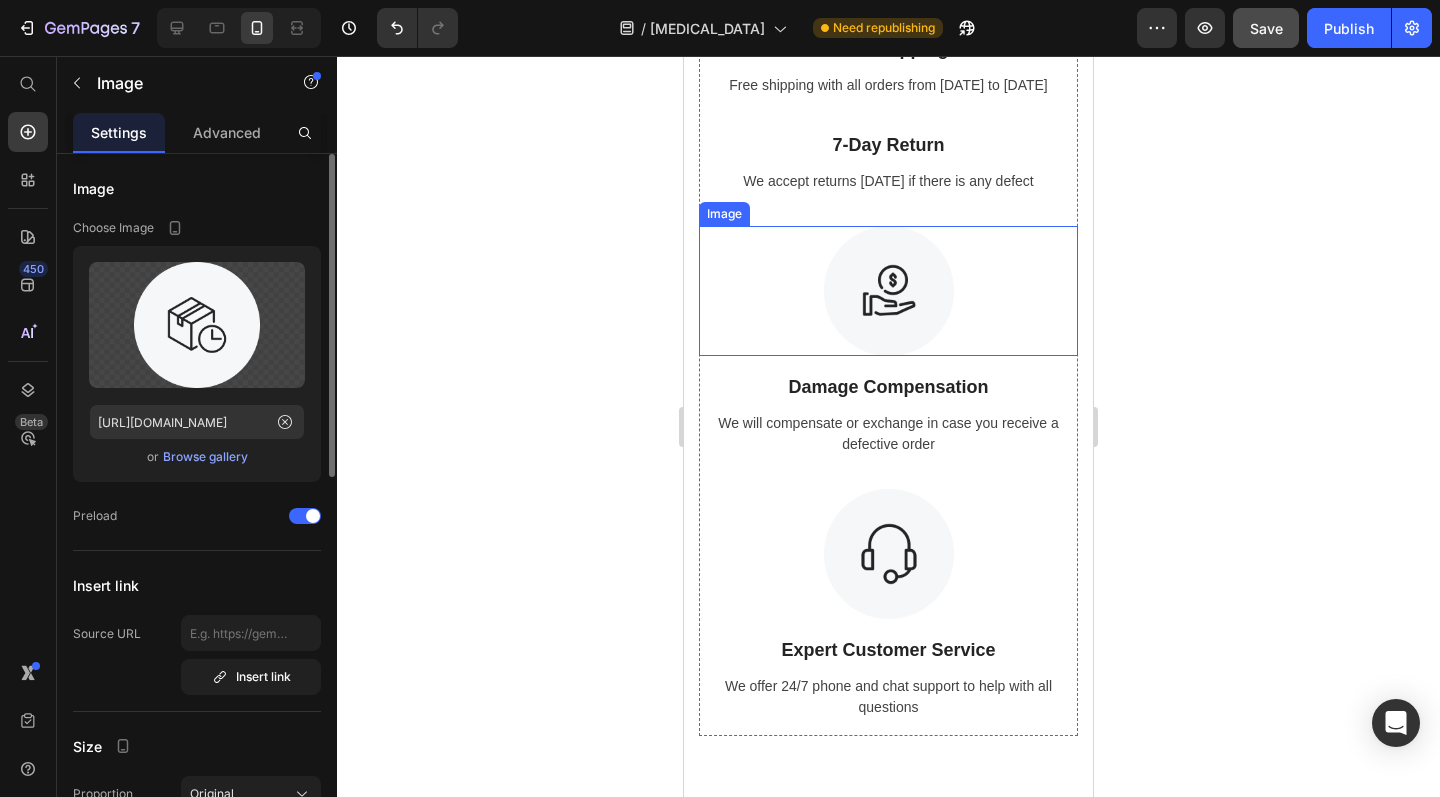 scroll, scrollTop: 5096, scrollLeft: 0, axis: vertical 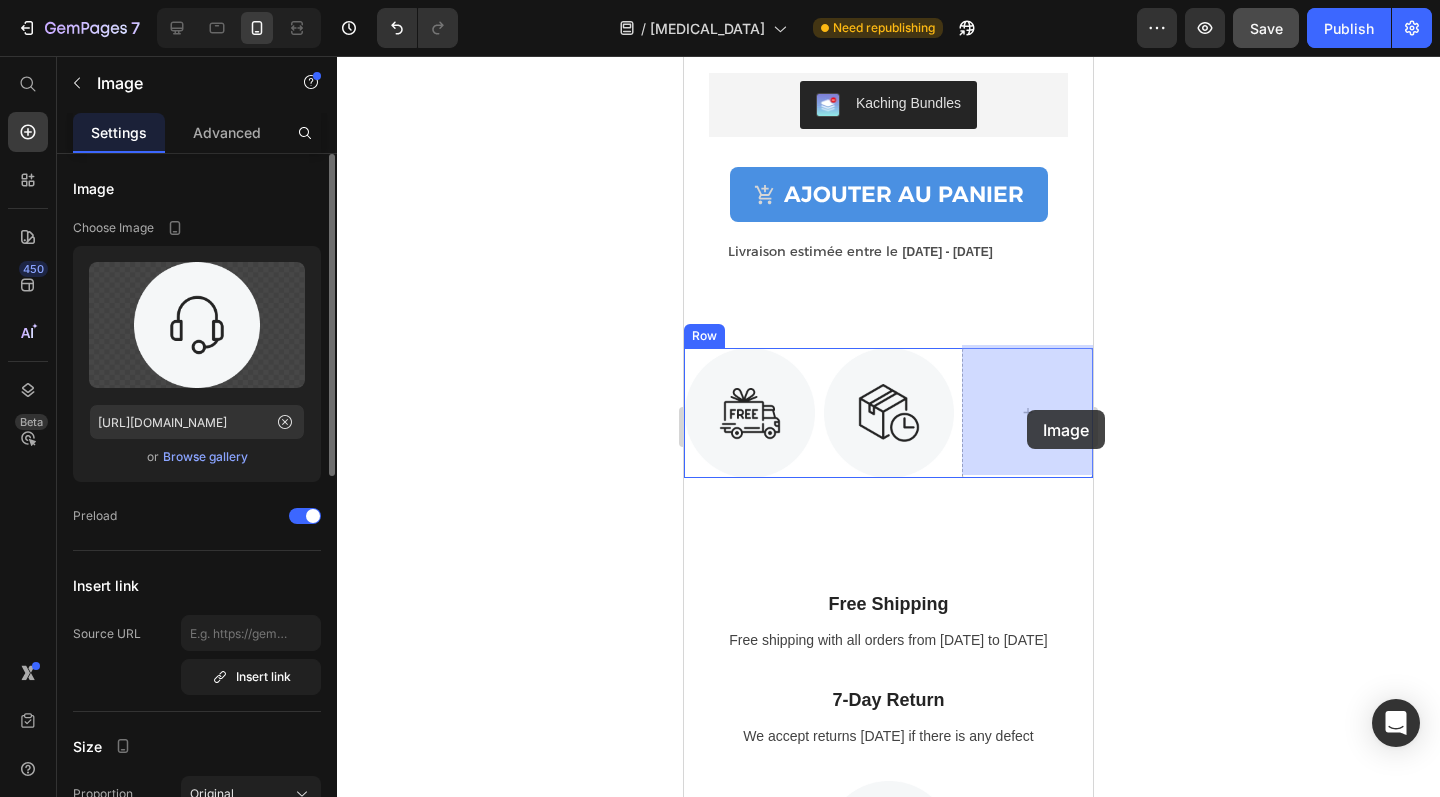 drag, startPoint x: 989, startPoint y: 549, endPoint x: 1027, endPoint y: 410, distance: 144.10066 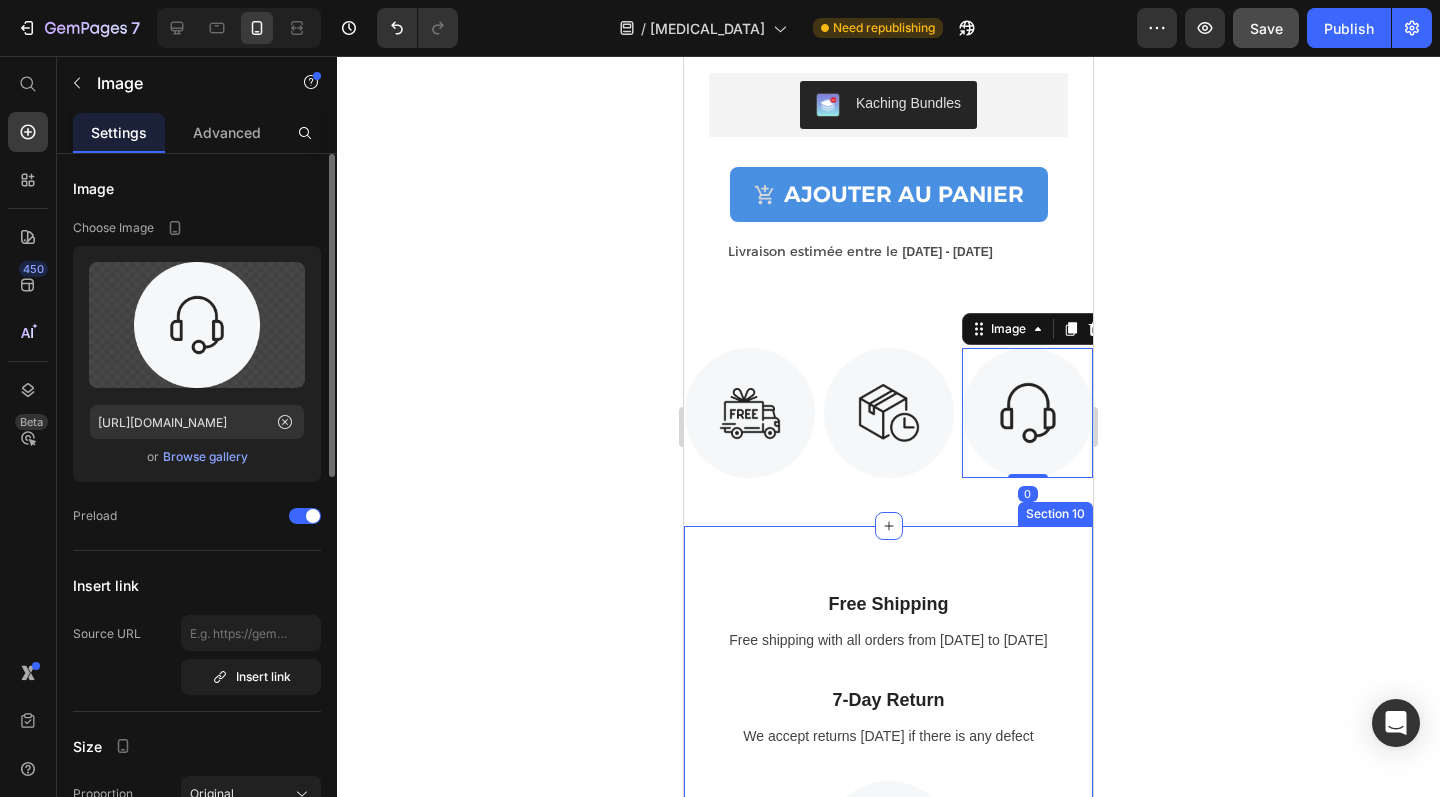 click on "Free Shipping Text Block Free shipping with all orders
from April 1 to April 17 Text 7-Day Return Text Block We accept returns within 7 days
if there is any defect Text Image Damage Compensation Text Block We will compensate or exchange in case you receive a defective order Text Expert Customer Service Text Block We offer 24/7 phone and chat support to help with all questions Text Row Section 10" at bounding box center [888, 867] 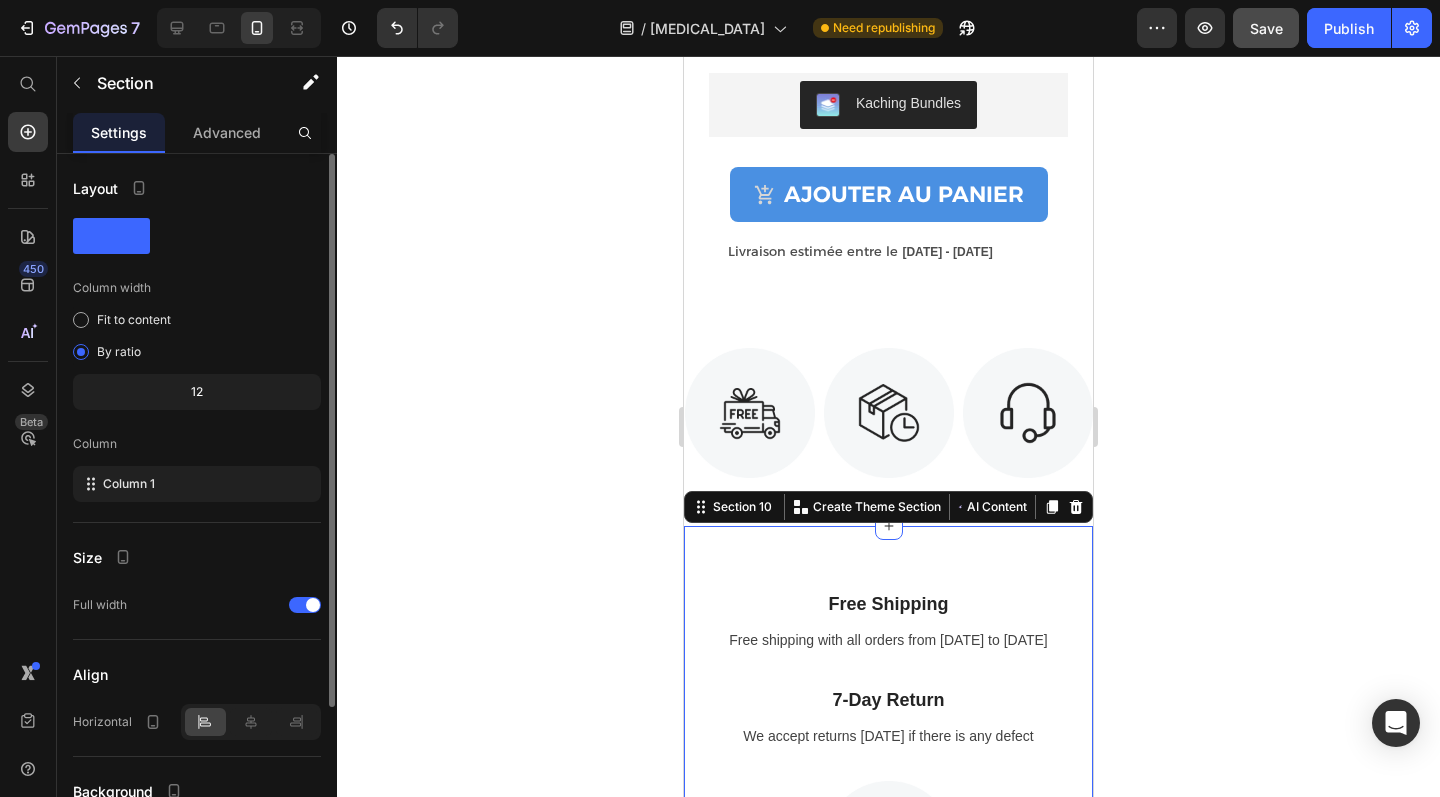 scroll, scrollTop: 4571, scrollLeft: 0, axis: vertical 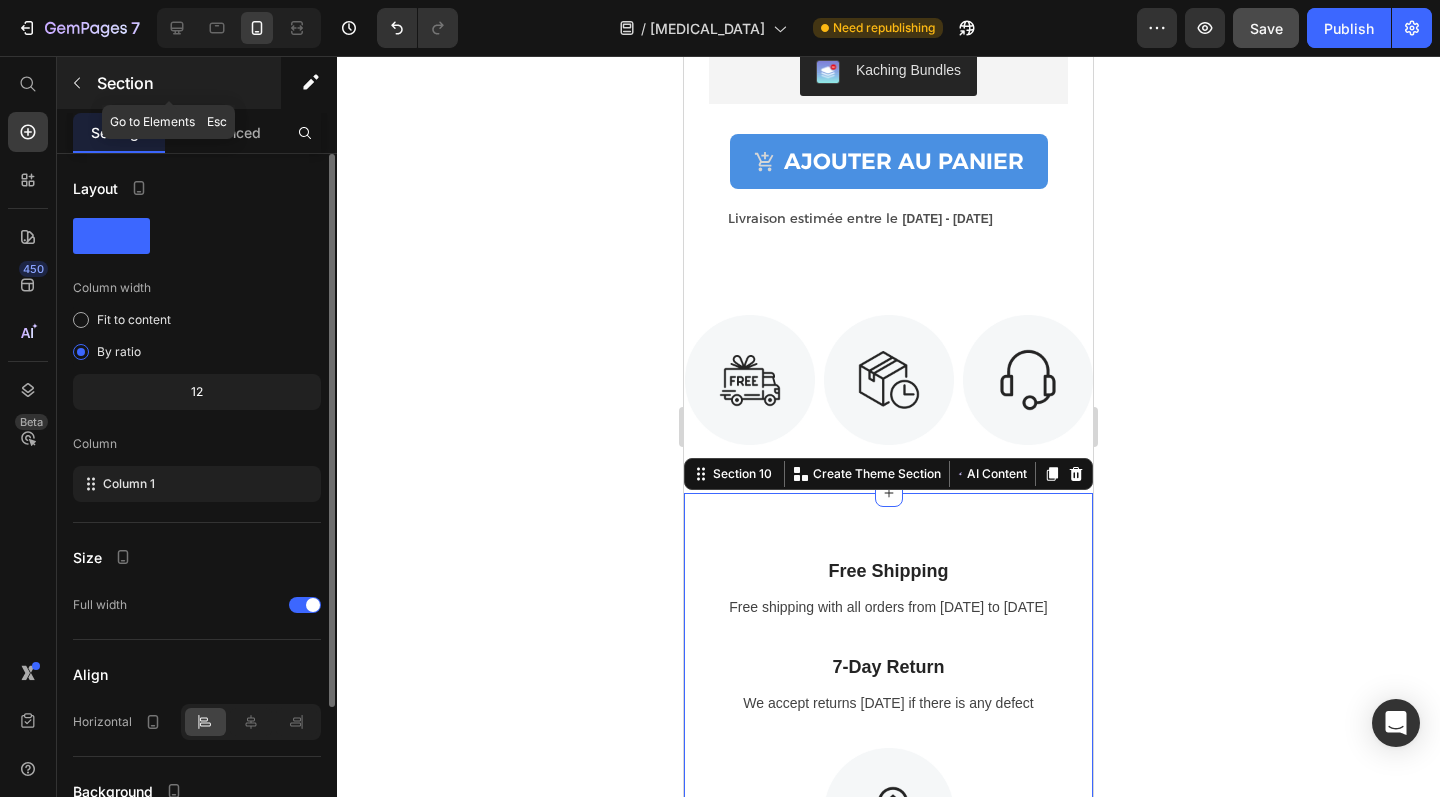 click 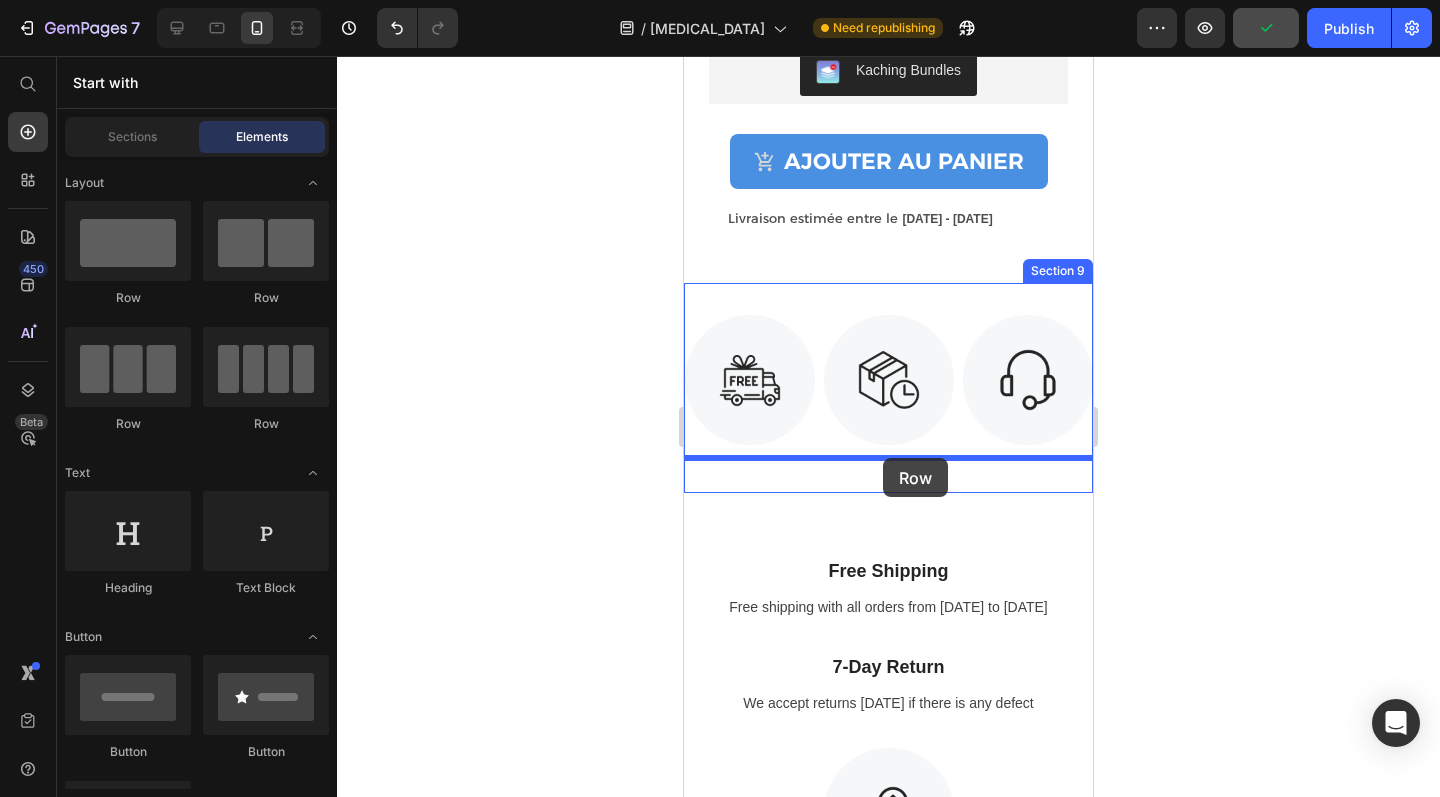 drag, startPoint x: 807, startPoint y: 415, endPoint x: 883, endPoint y: 458, distance: 87.32124 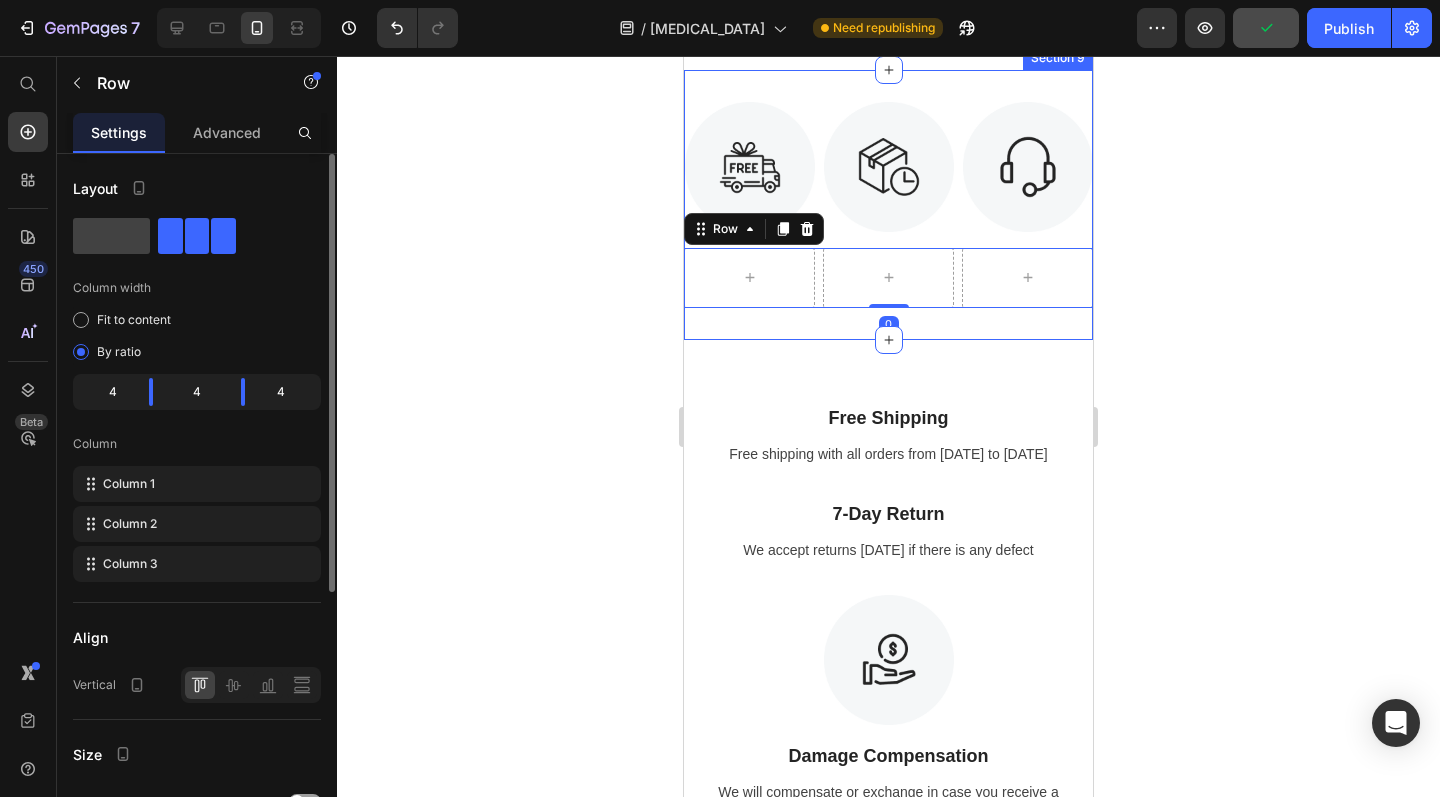 scroll, scrollTop: 4790, scrollLeft: 0, axis: vertical 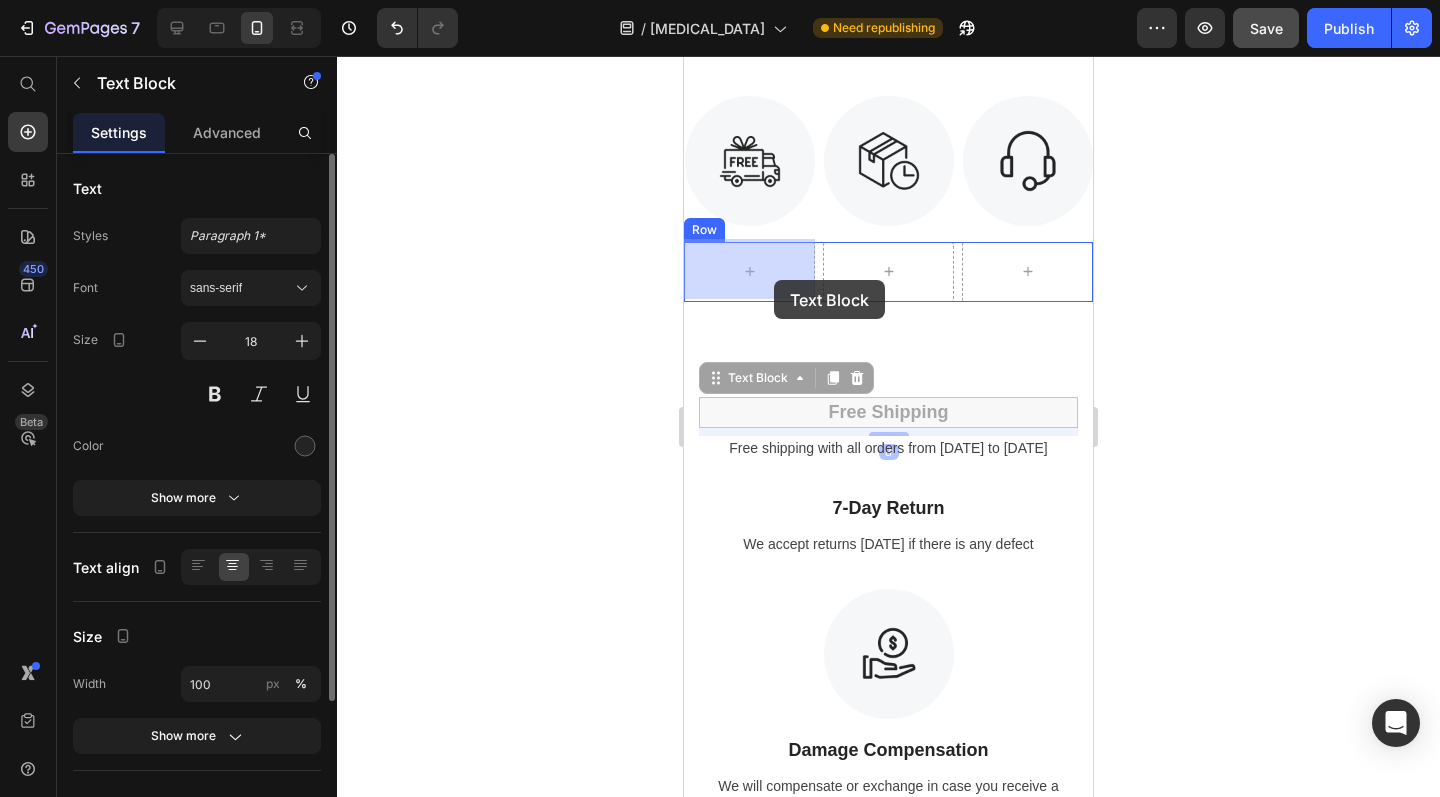 drag, startPoint x: 975, startPoint y: 414, endPoint x: 772, endPoint y: 277, distance: 244.90407 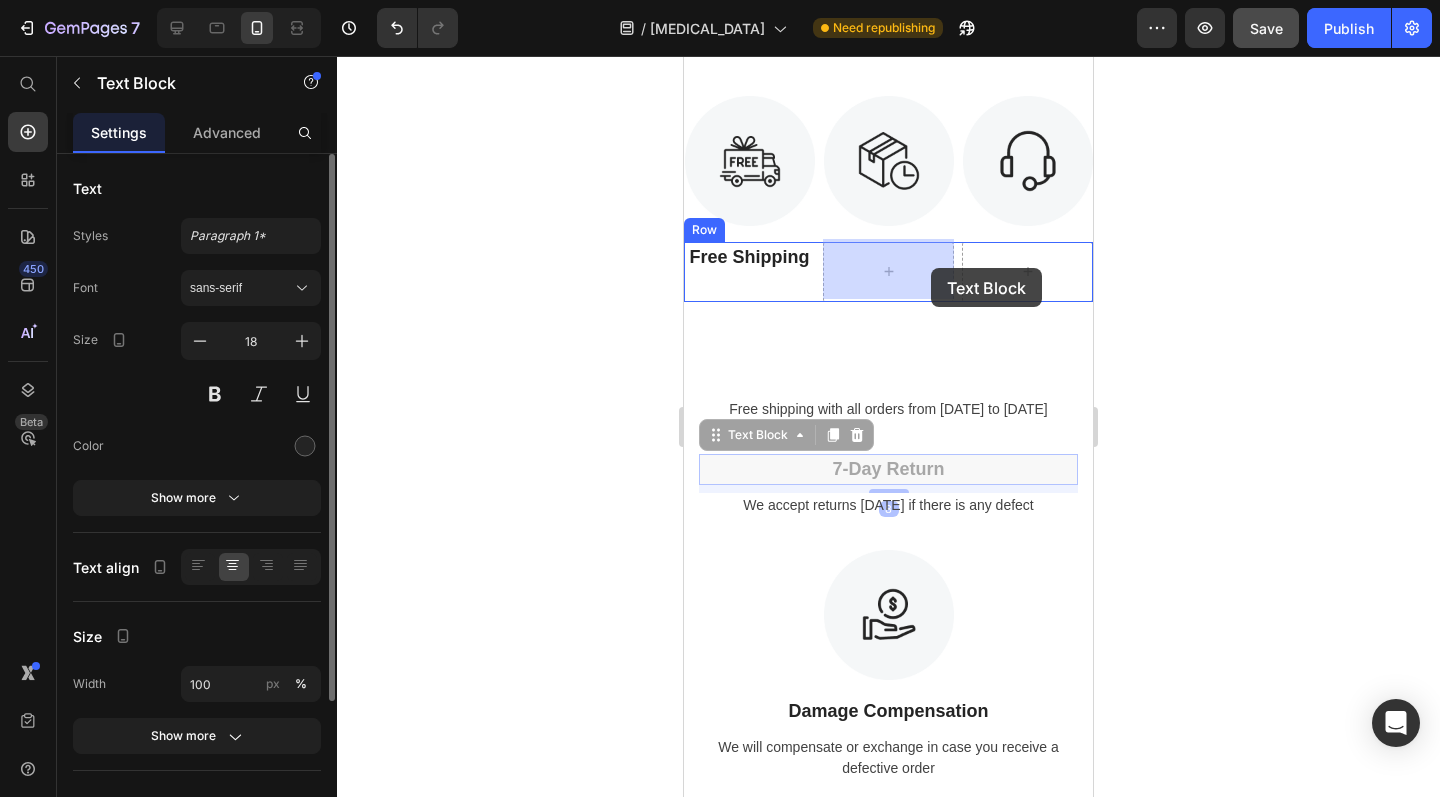 drag, startPoint x: 959, startPoint y: 470, endPoint x: 931, endPoint y: 268, distance: 203.93137 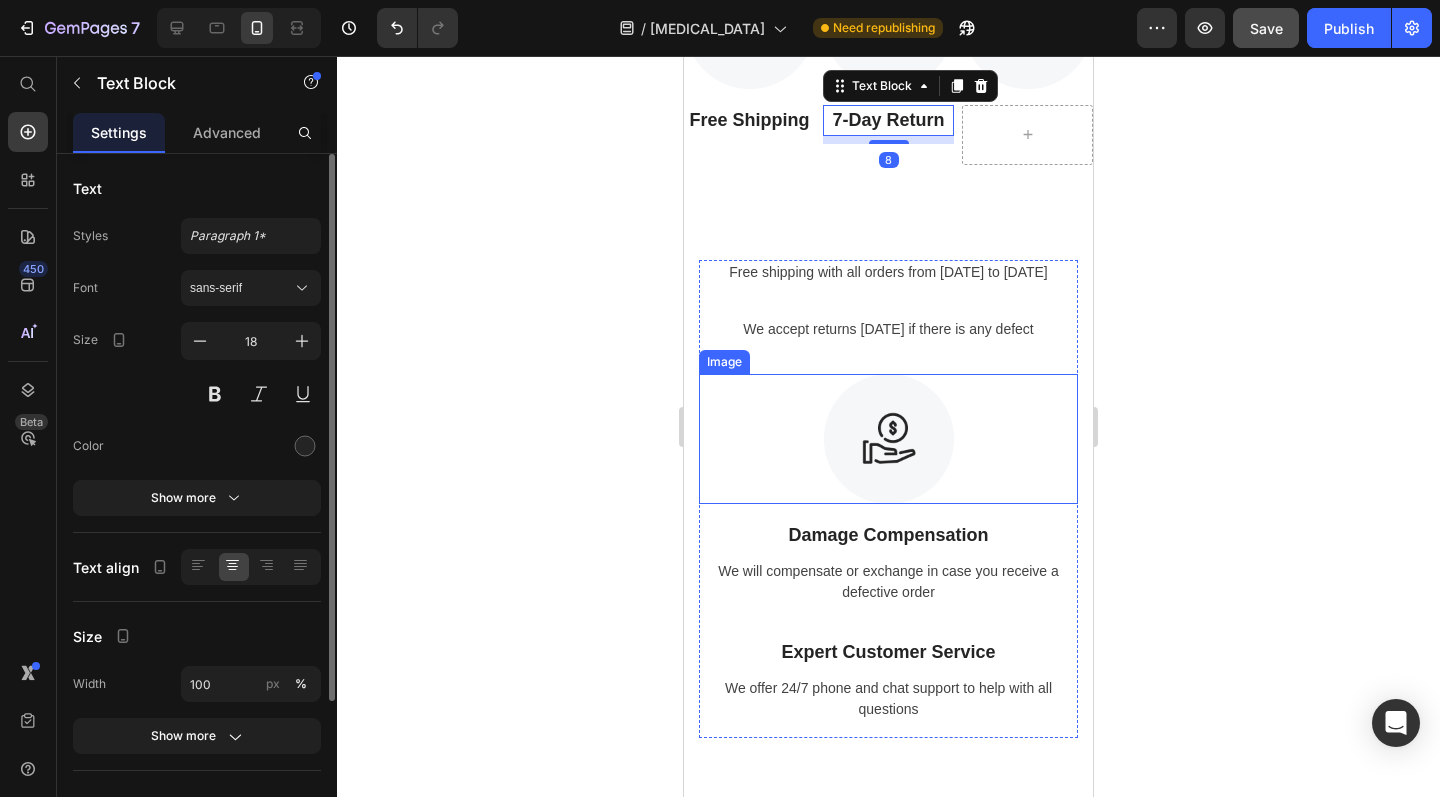 scroll, scrollTop: 4935, scrollLeft: 0, axis: vertical 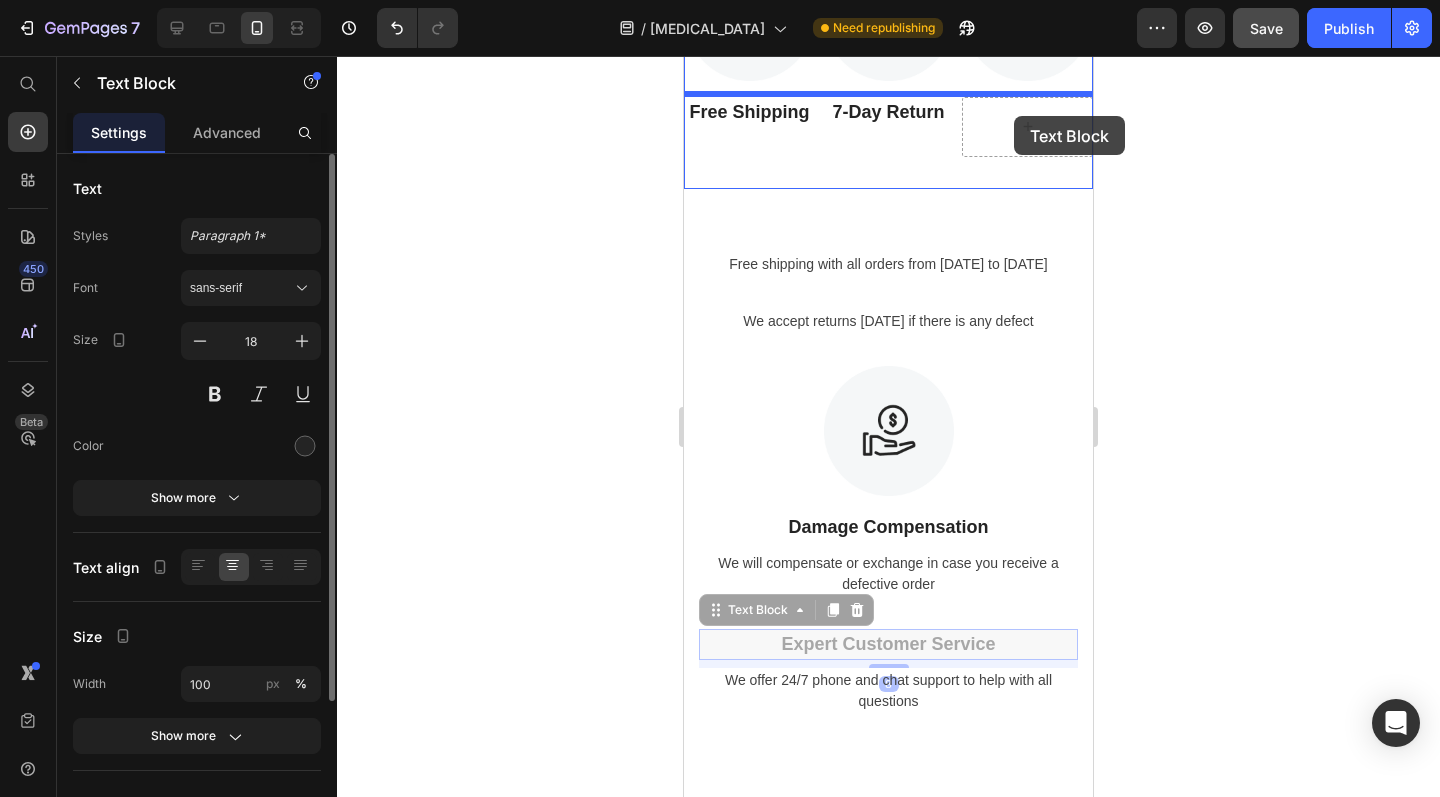 drag, startPoint x: 996, startPoint y: 641, endPoint x: 1014, endPoint y: 116, distance: 525.3085 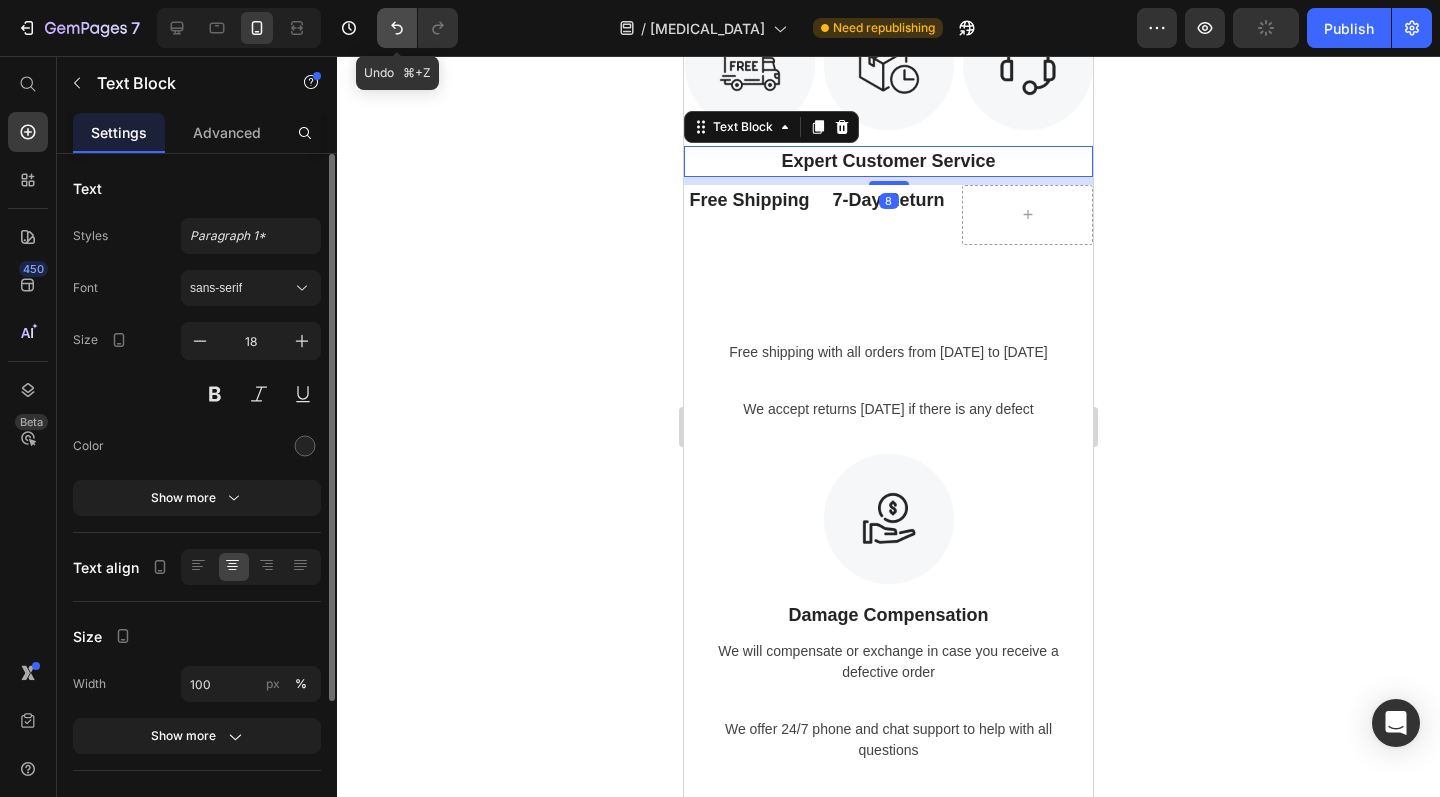 click 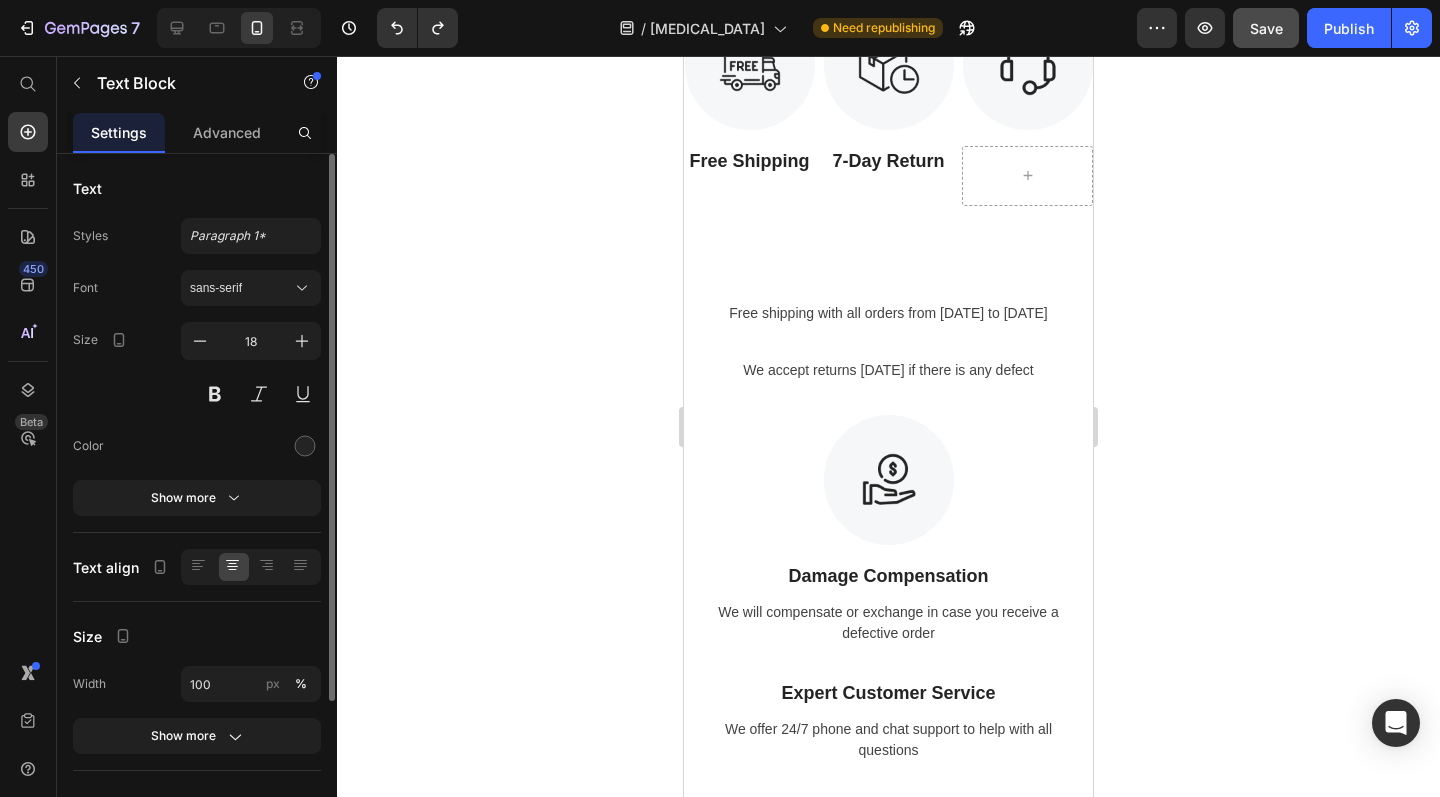 click on "Expert Customer Service" at bounding box center [888, 693] 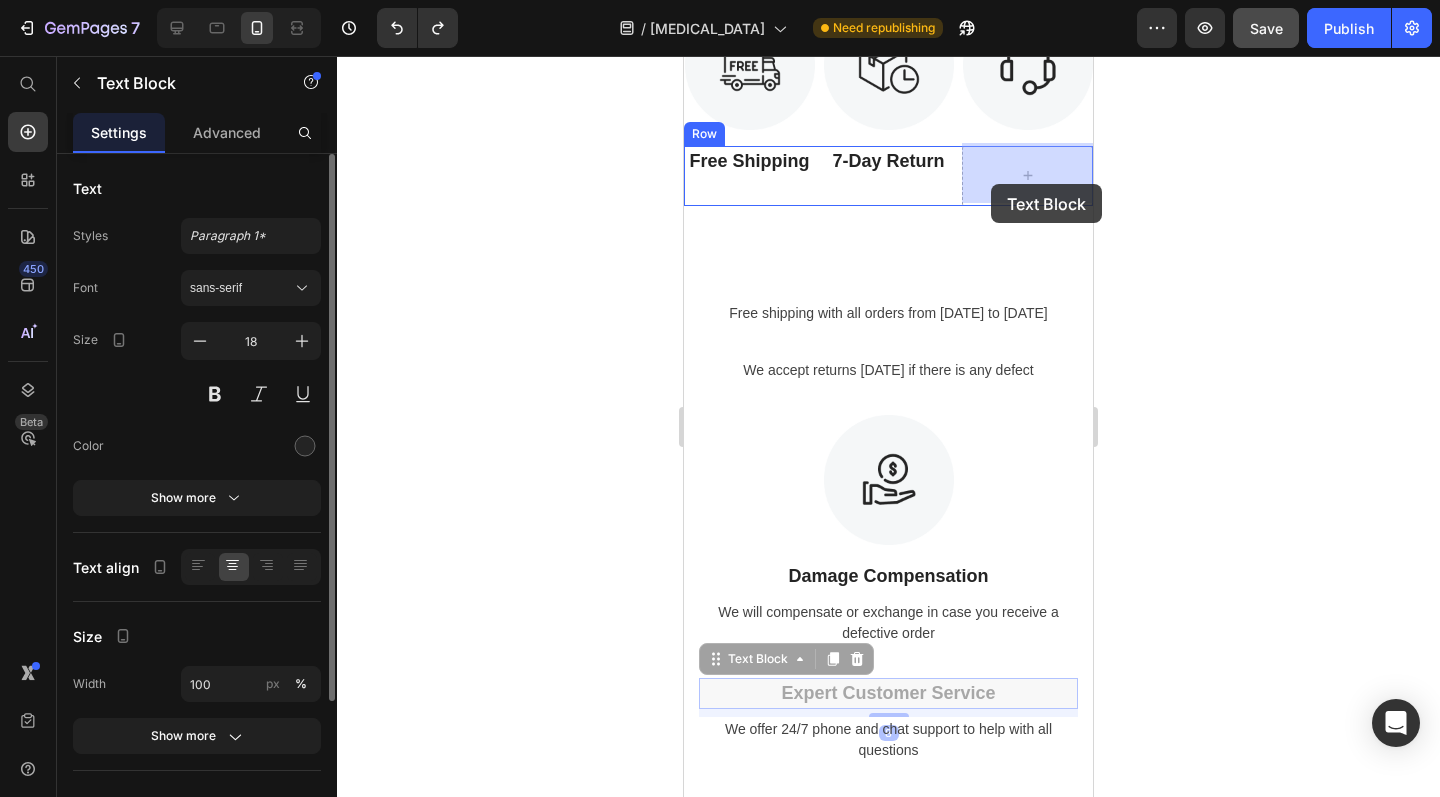 drag, startPoint x: 999, startPoint y: 690, endPoint x: 991, endPoint y: 184, distance: 506.06323 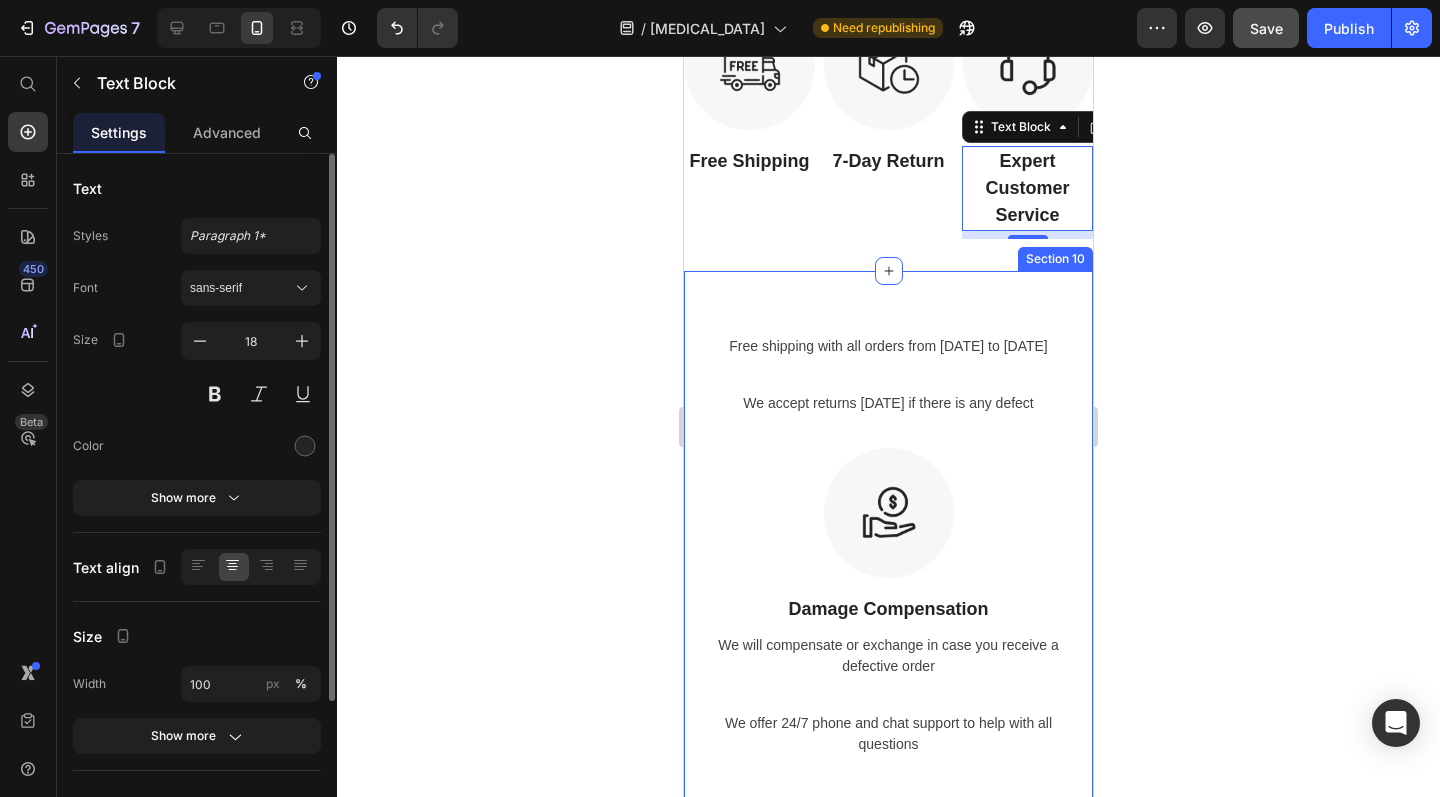 click on "Free shipping with all orders
from April 1 to April 17 Text We accept returns within 7 days
if there is any defect Text Image Damage Compensation Text Block We will compensate or exchange in case you receive a defective order Text We offer 24/7 phone and chat support to help with all questions Text Row Section 10" at bounding box center [888, 553] 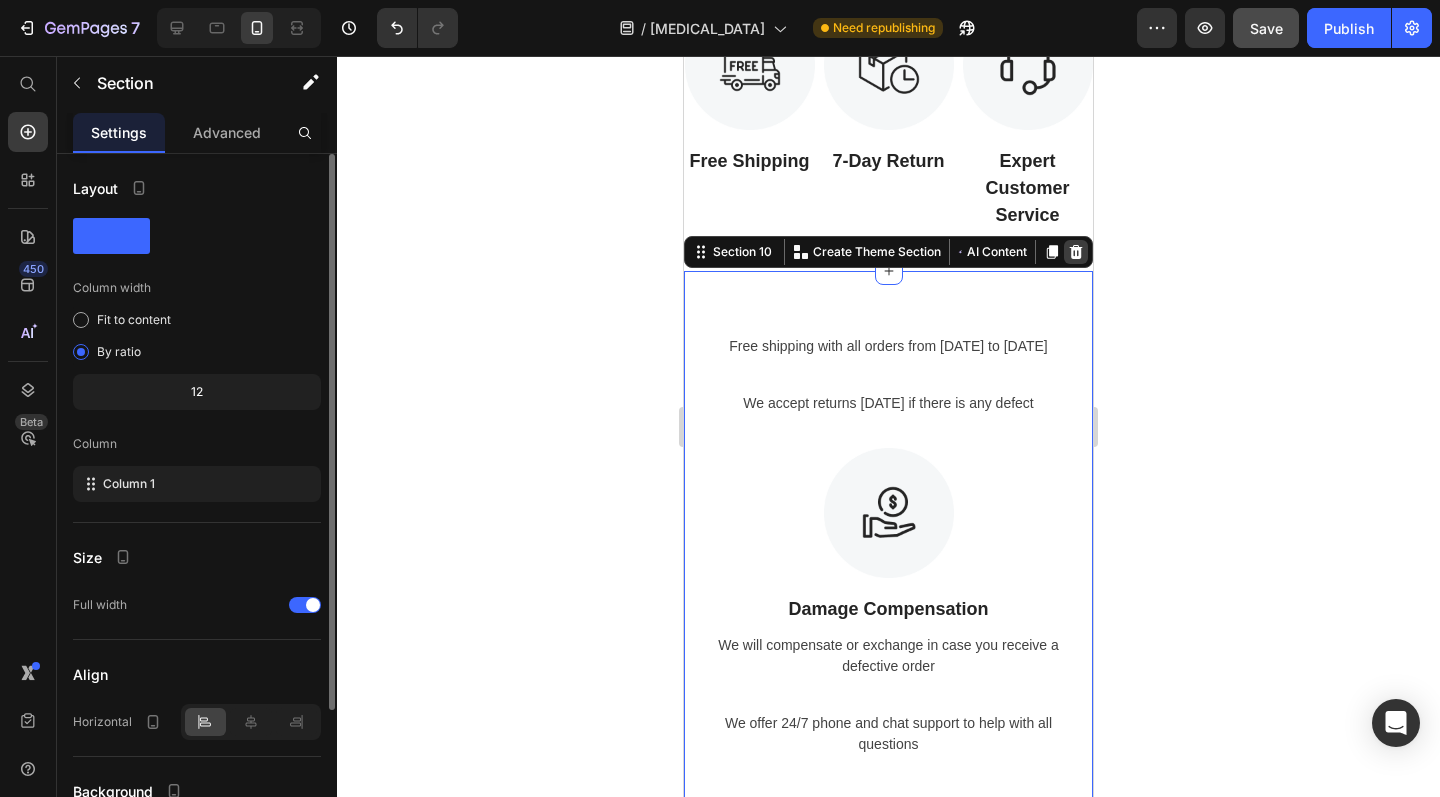 click 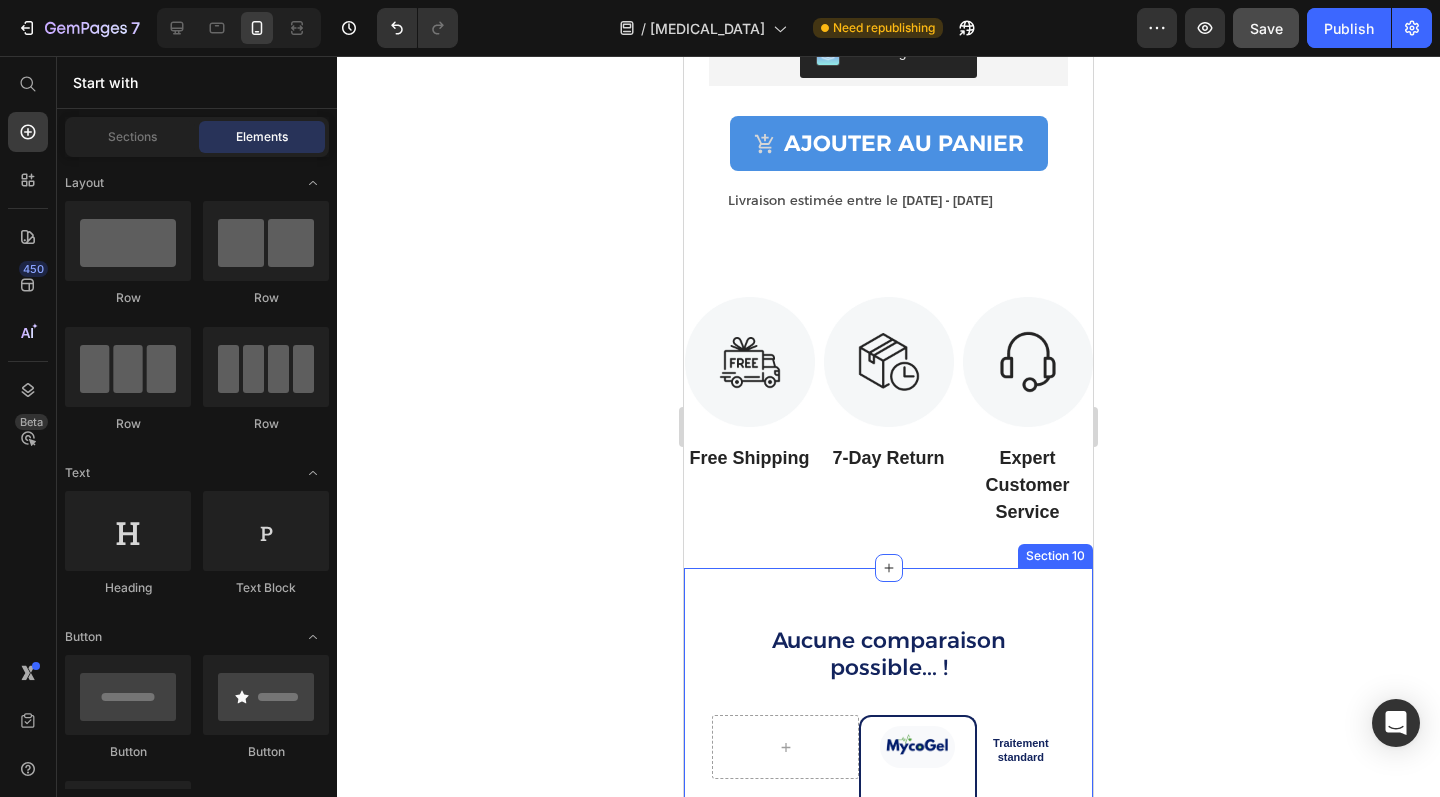 scroll, scrollTop: 4576, scrollLeft: 0, axis: vertical 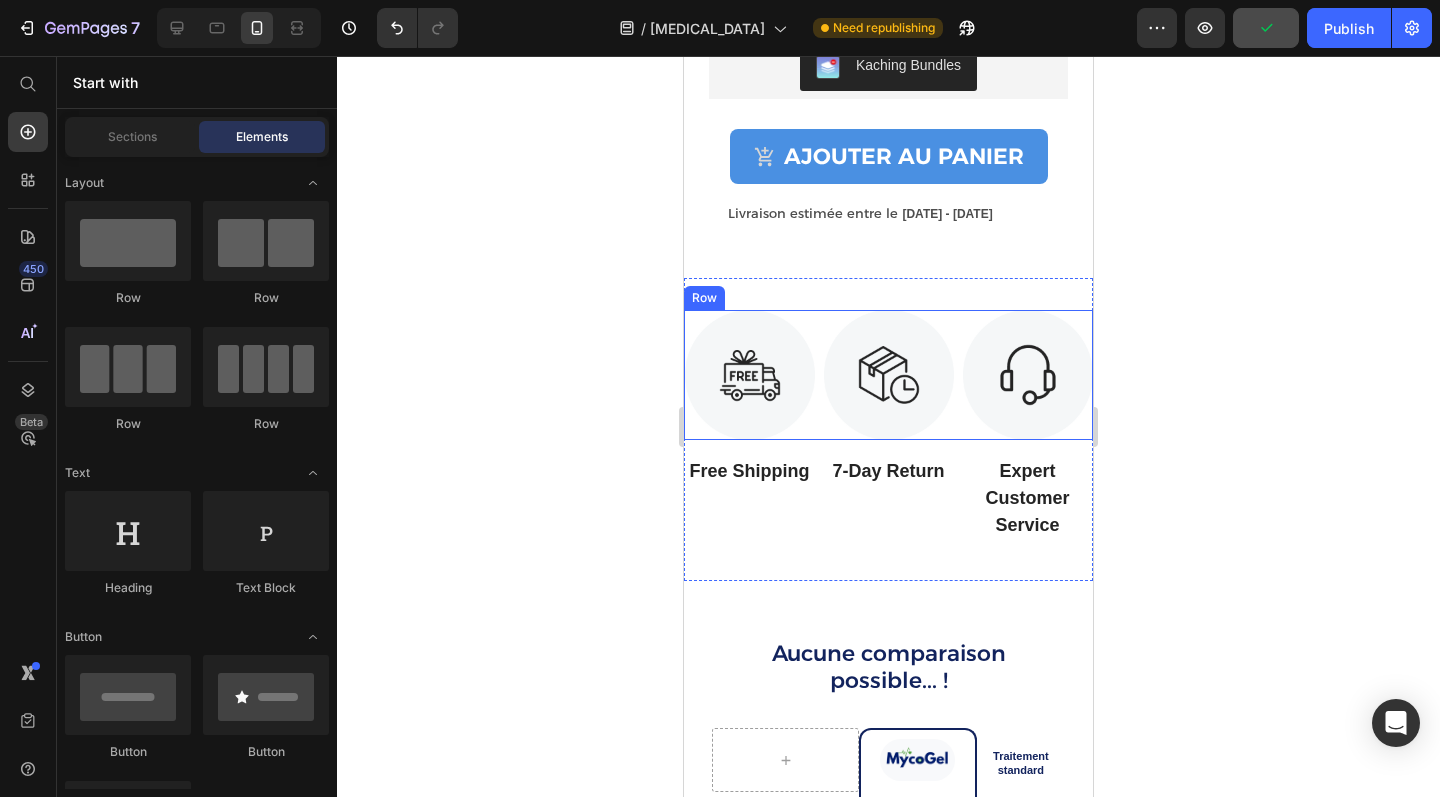 click on "Image Image Image Row" at bounding box center [888, 375] 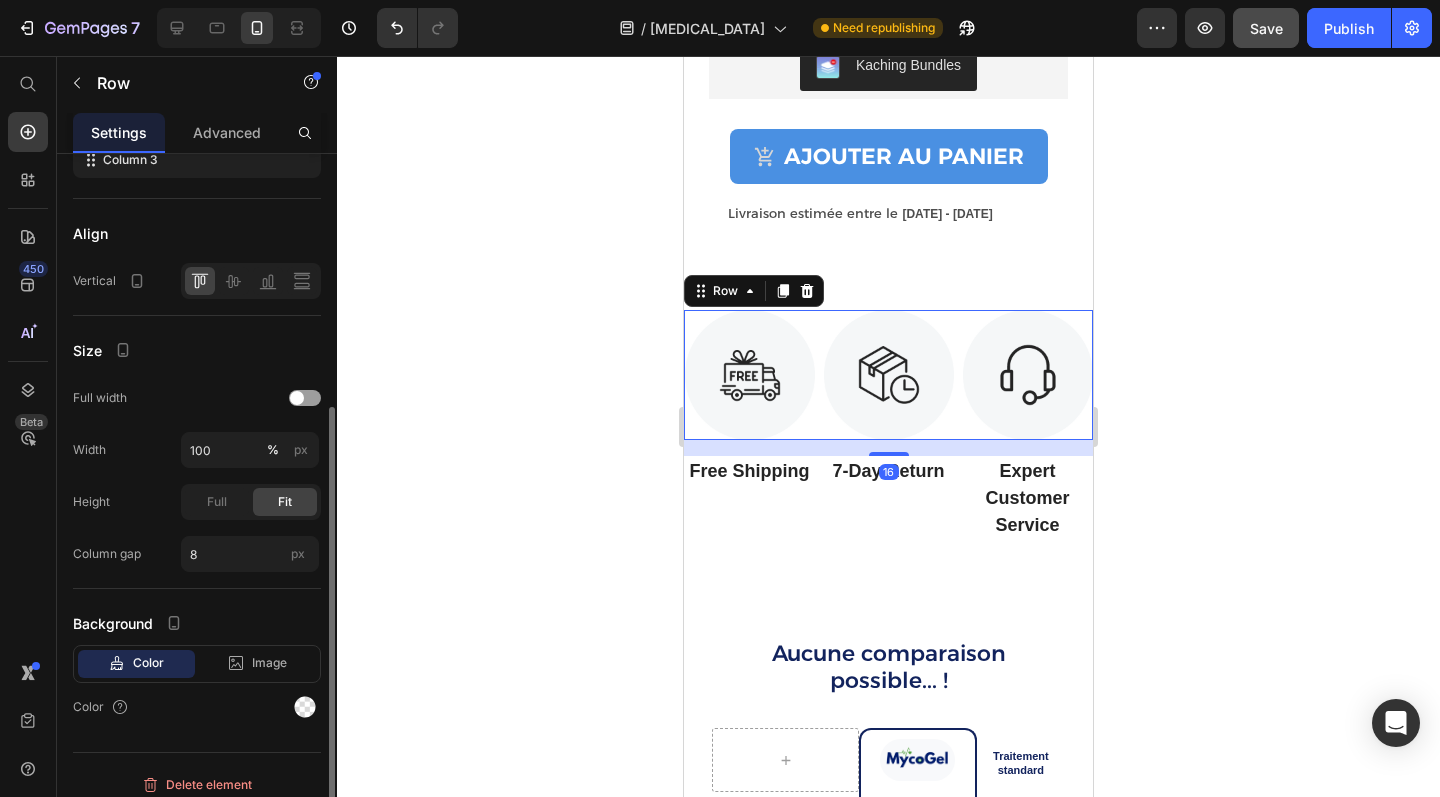 scroll, scrollTop: 417, scrollLeft: 0, axis: vertical 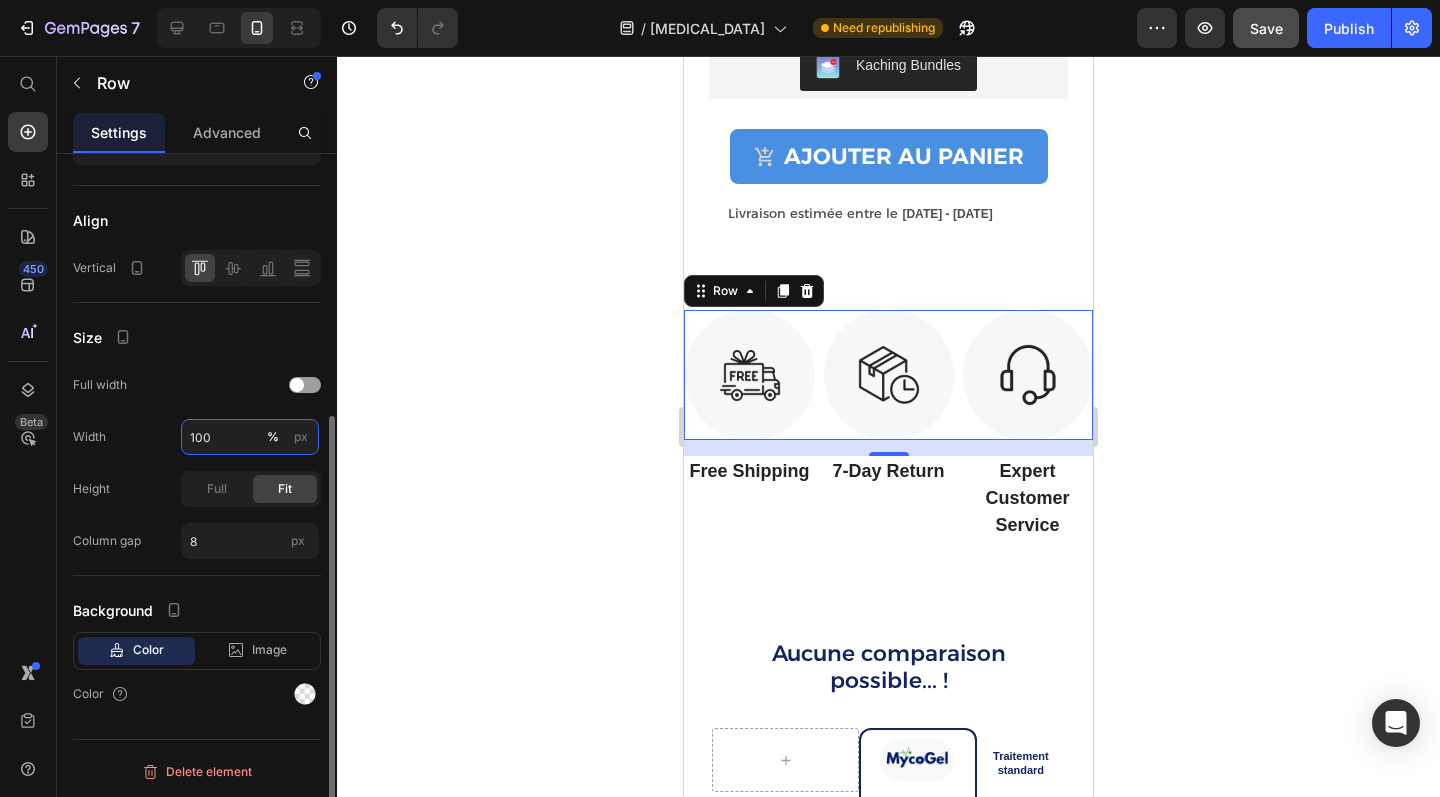 click on "100" at bounding box center (250, 437) 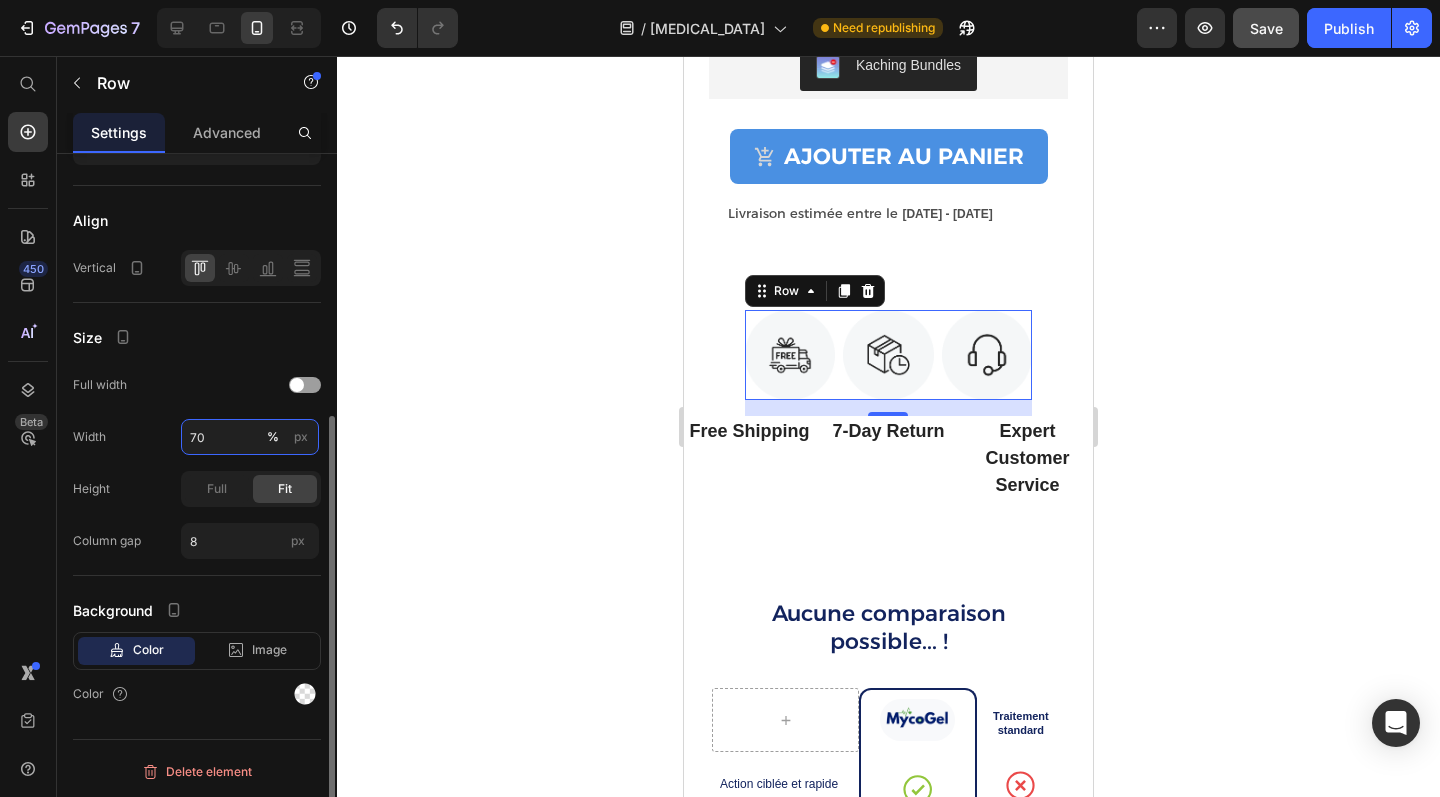 type on "7" 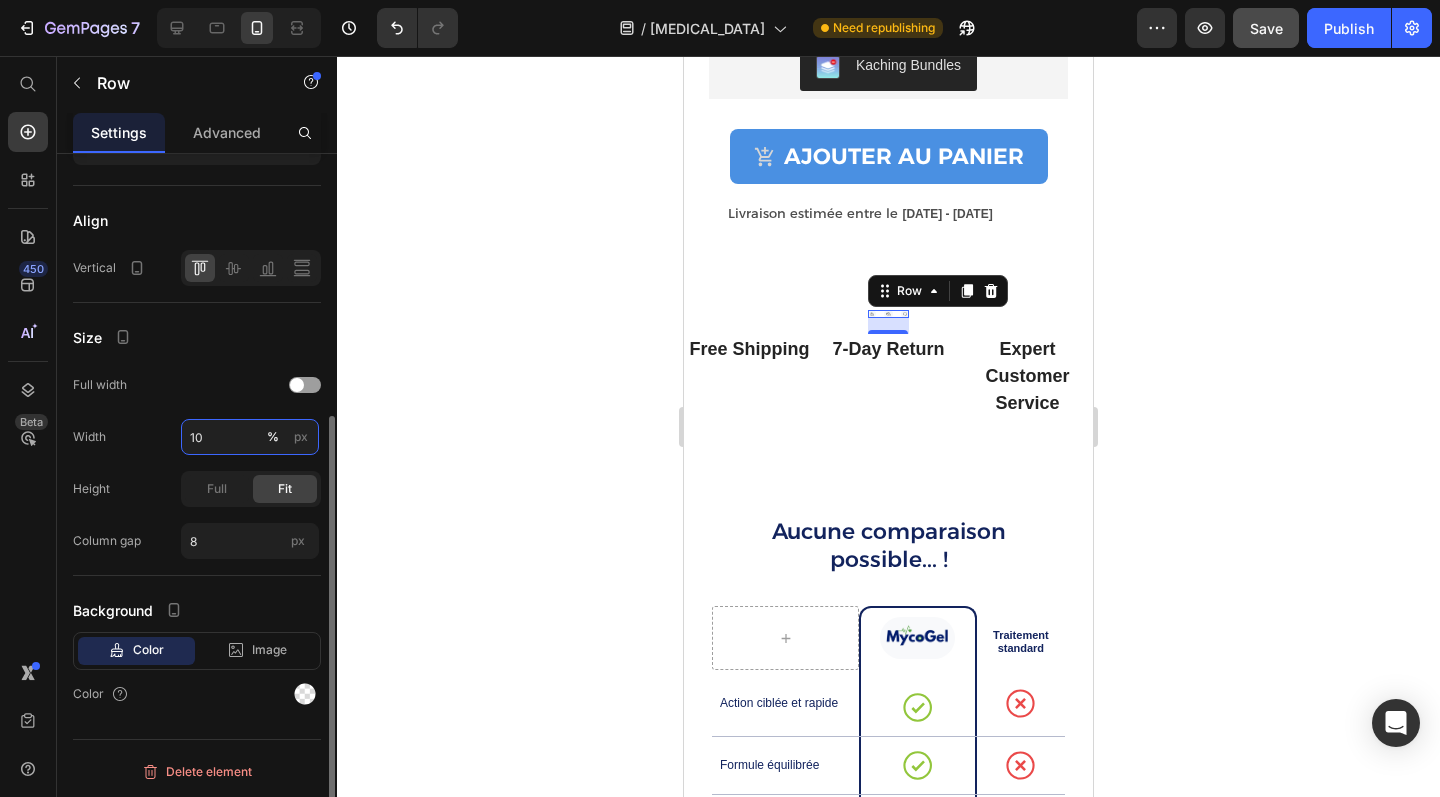 type on "100" 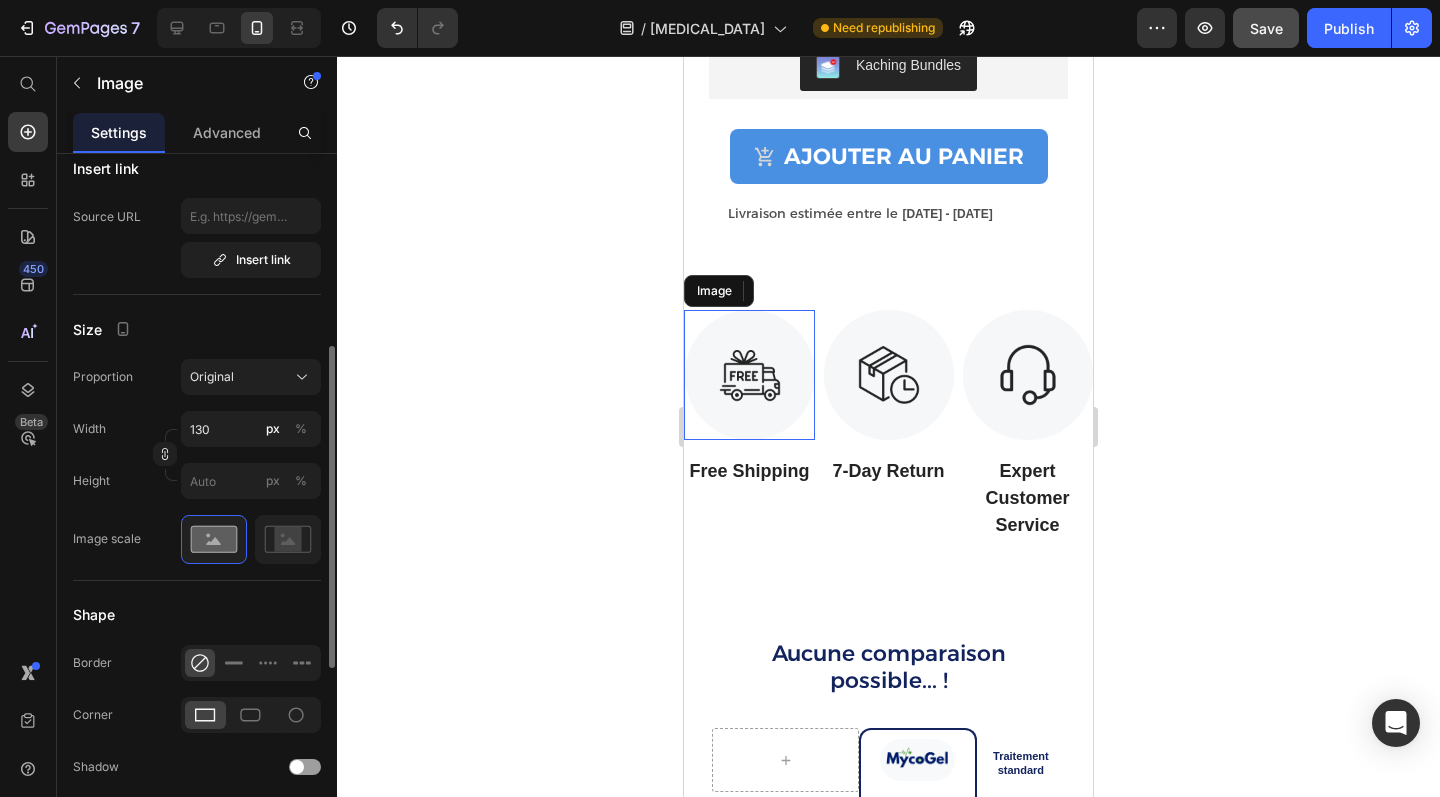 click at bounding box center [749, 375] 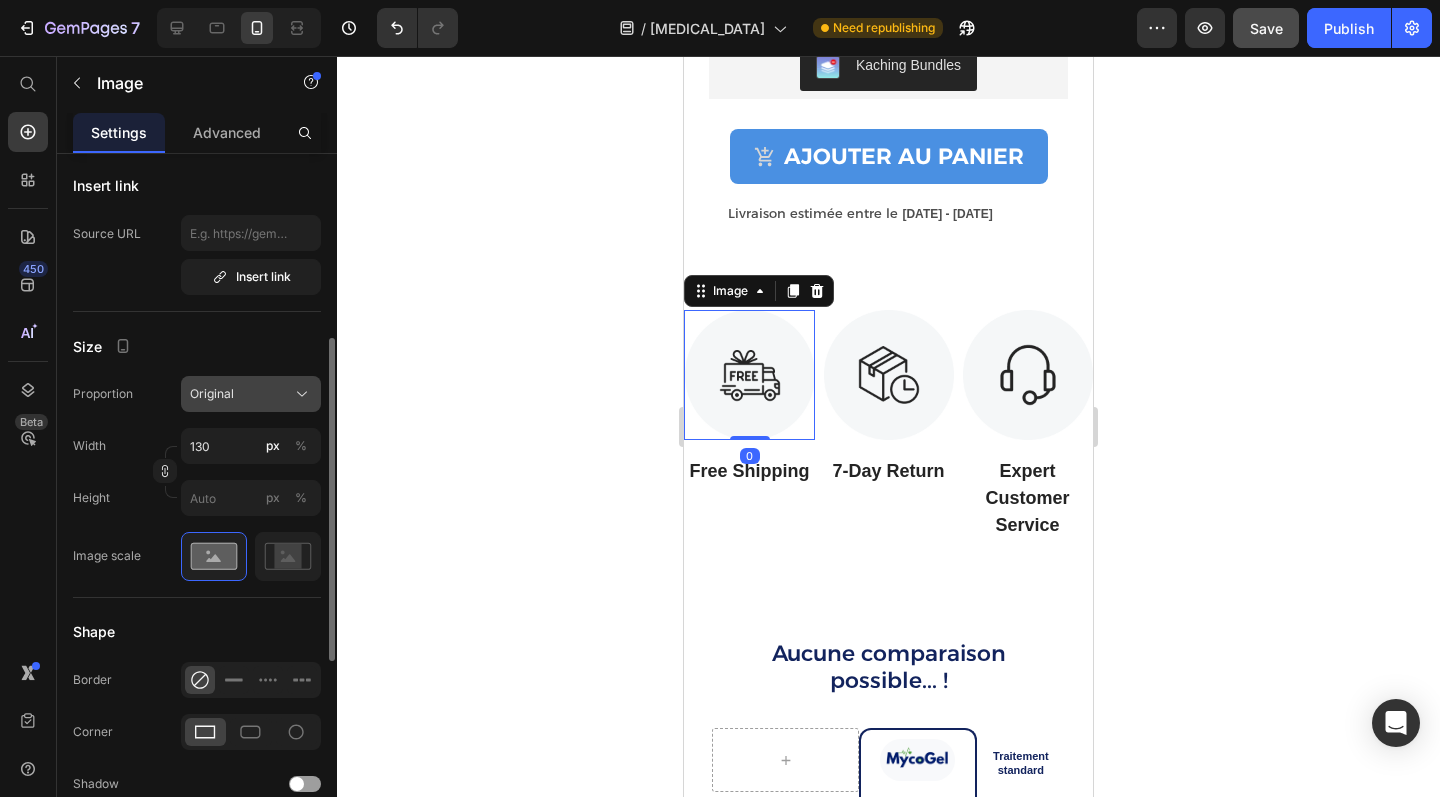 scroll, scrollTop: 404, scrollLeft: 0, axis: vertical 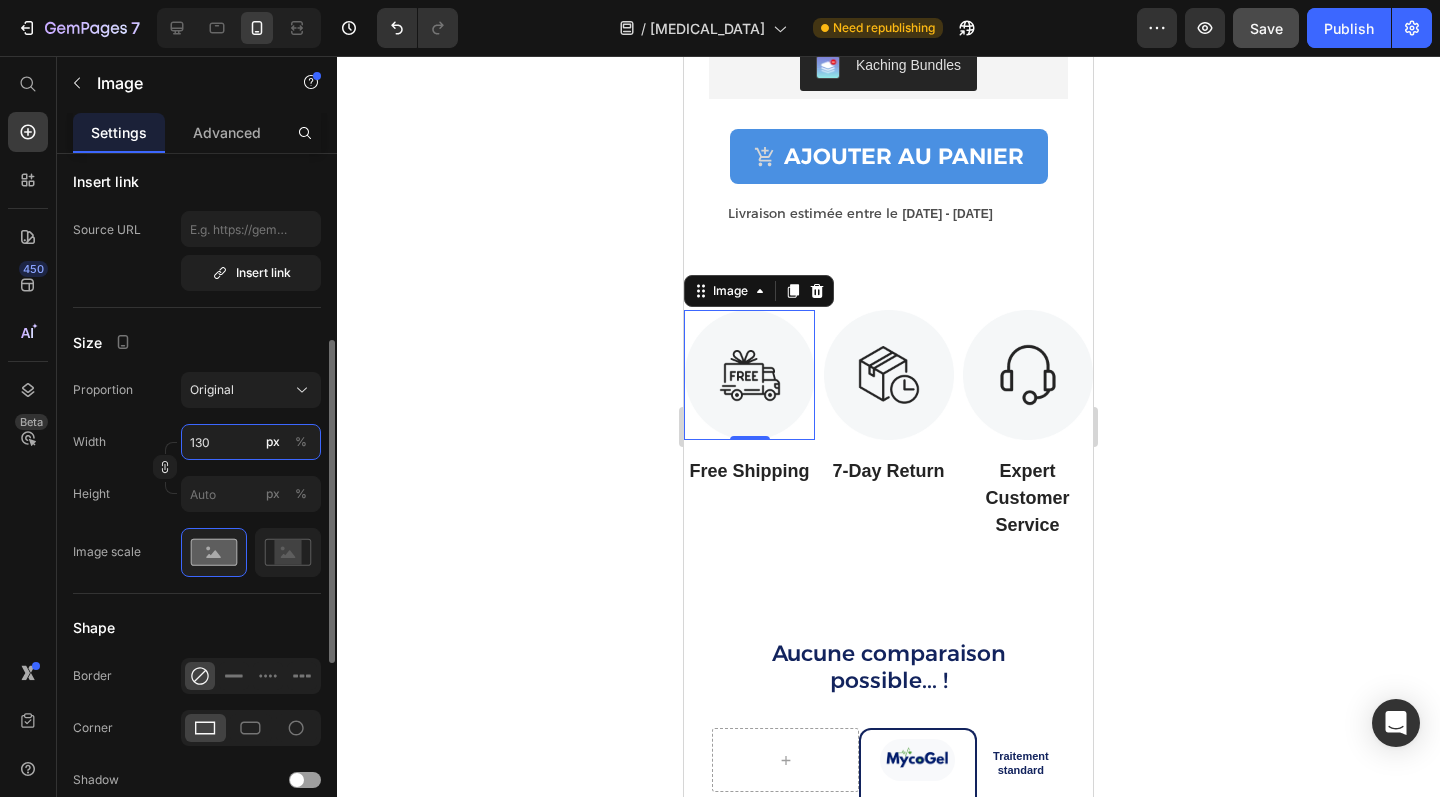 click on "130" at bounding box center [251, 442] 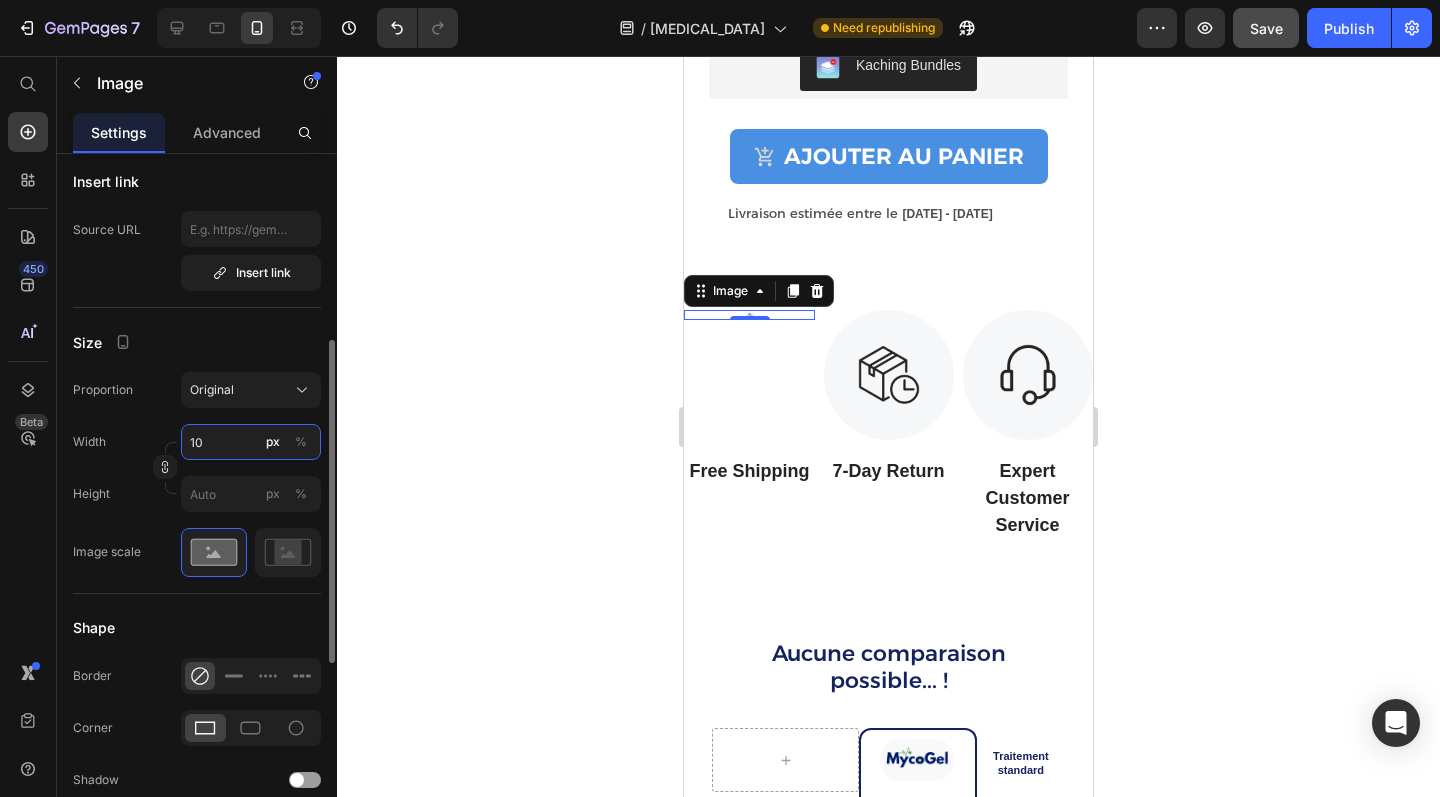 type on "100" 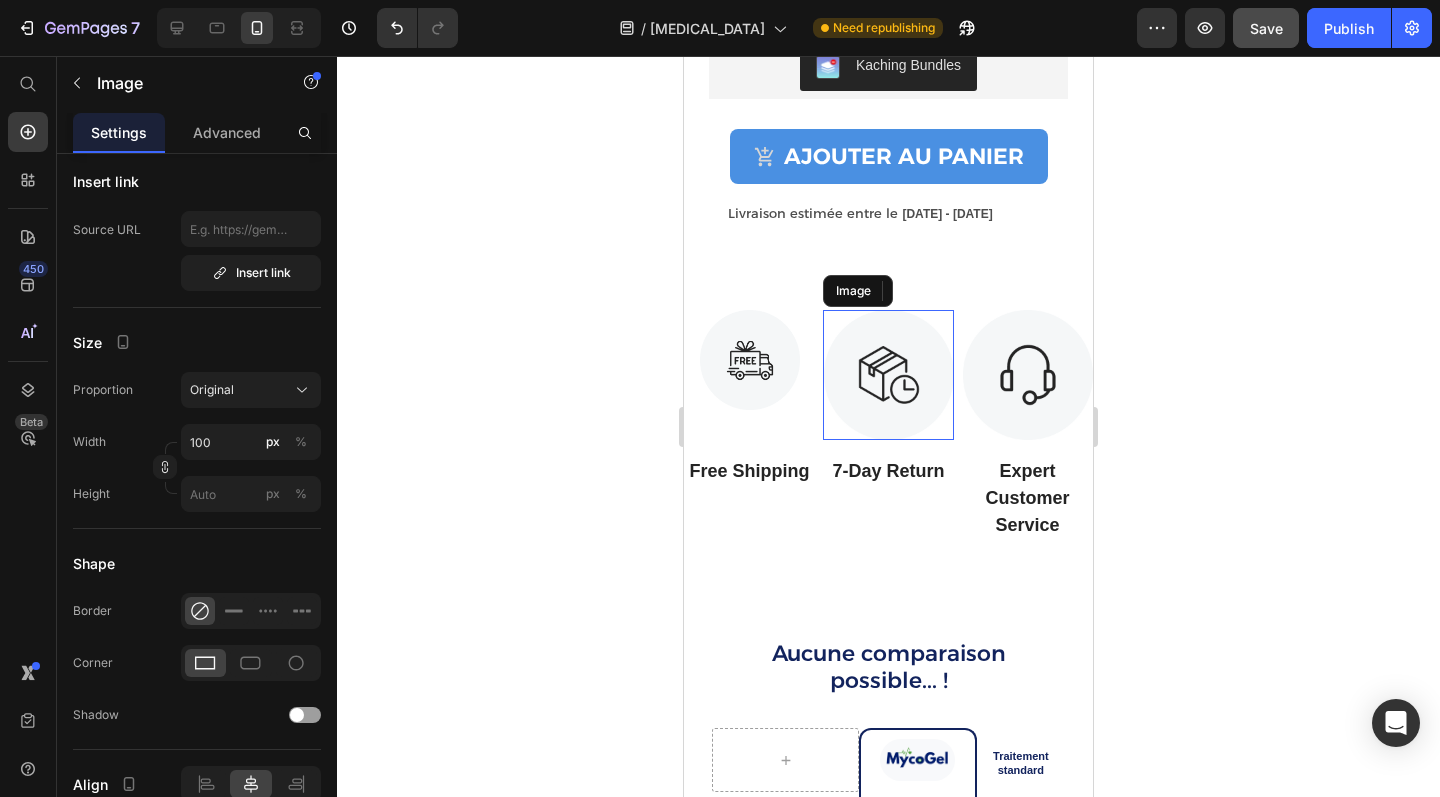 click at bounding box center (888, 375) 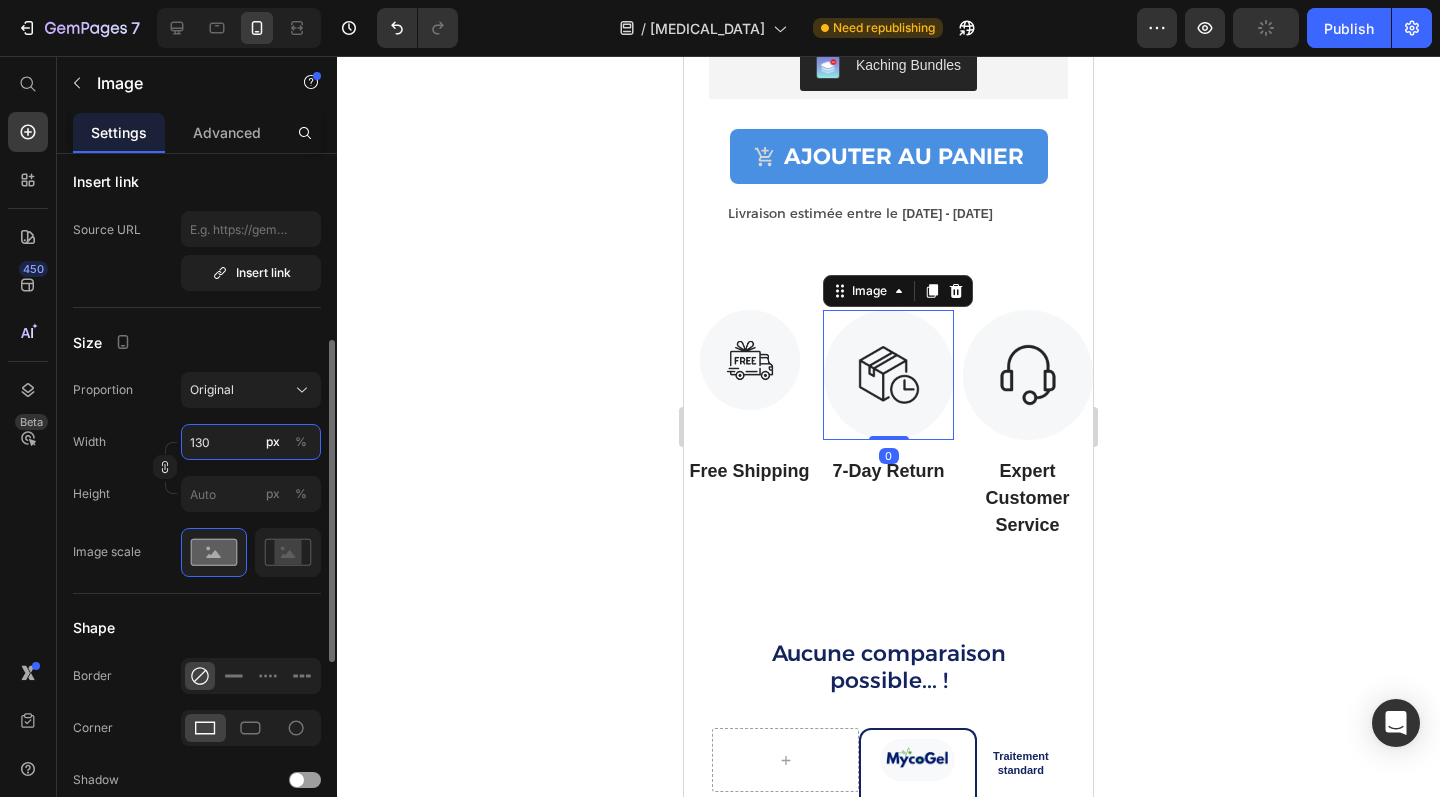 click on "130" at bounding box center (251, 442) 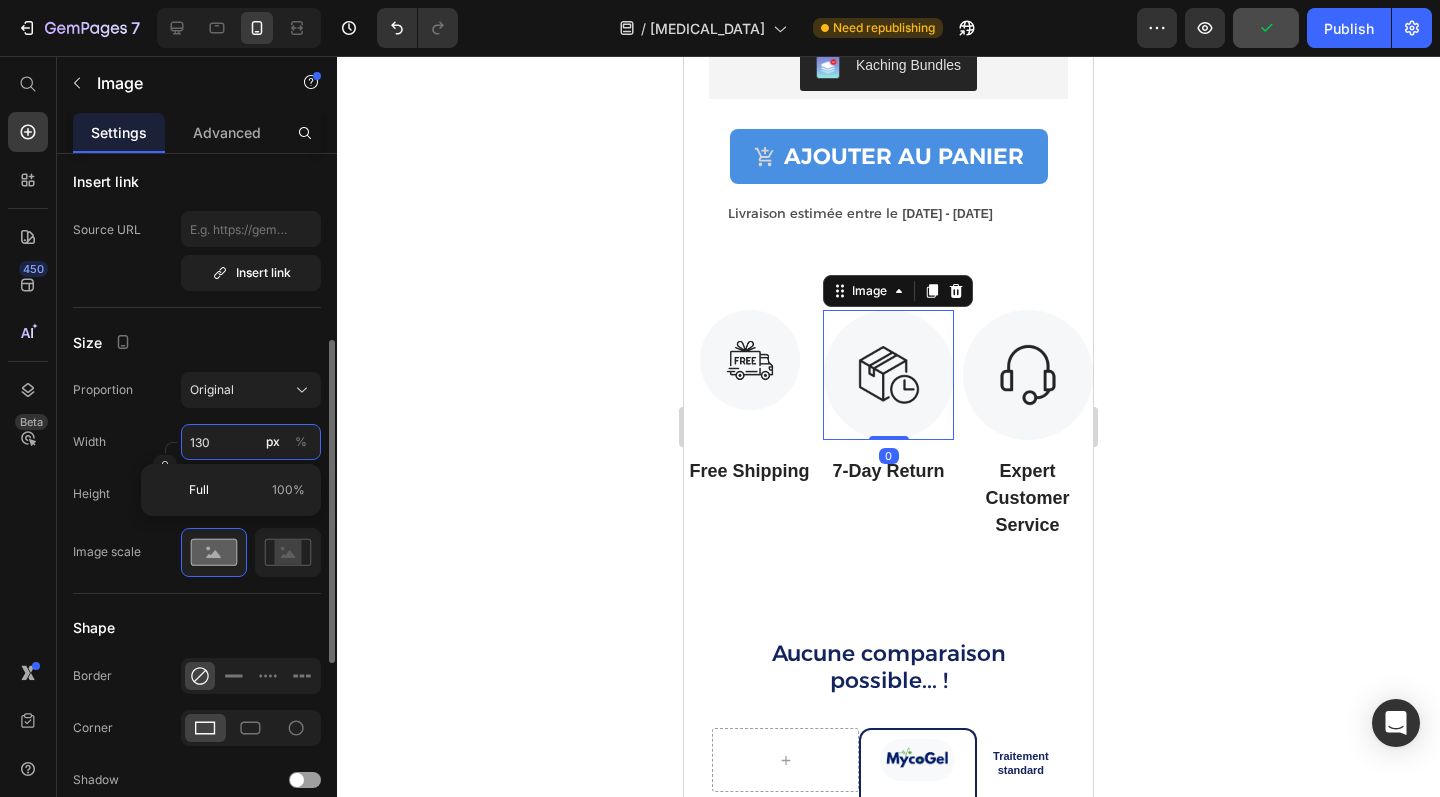 click on "130" at bounding box center [251, 442] 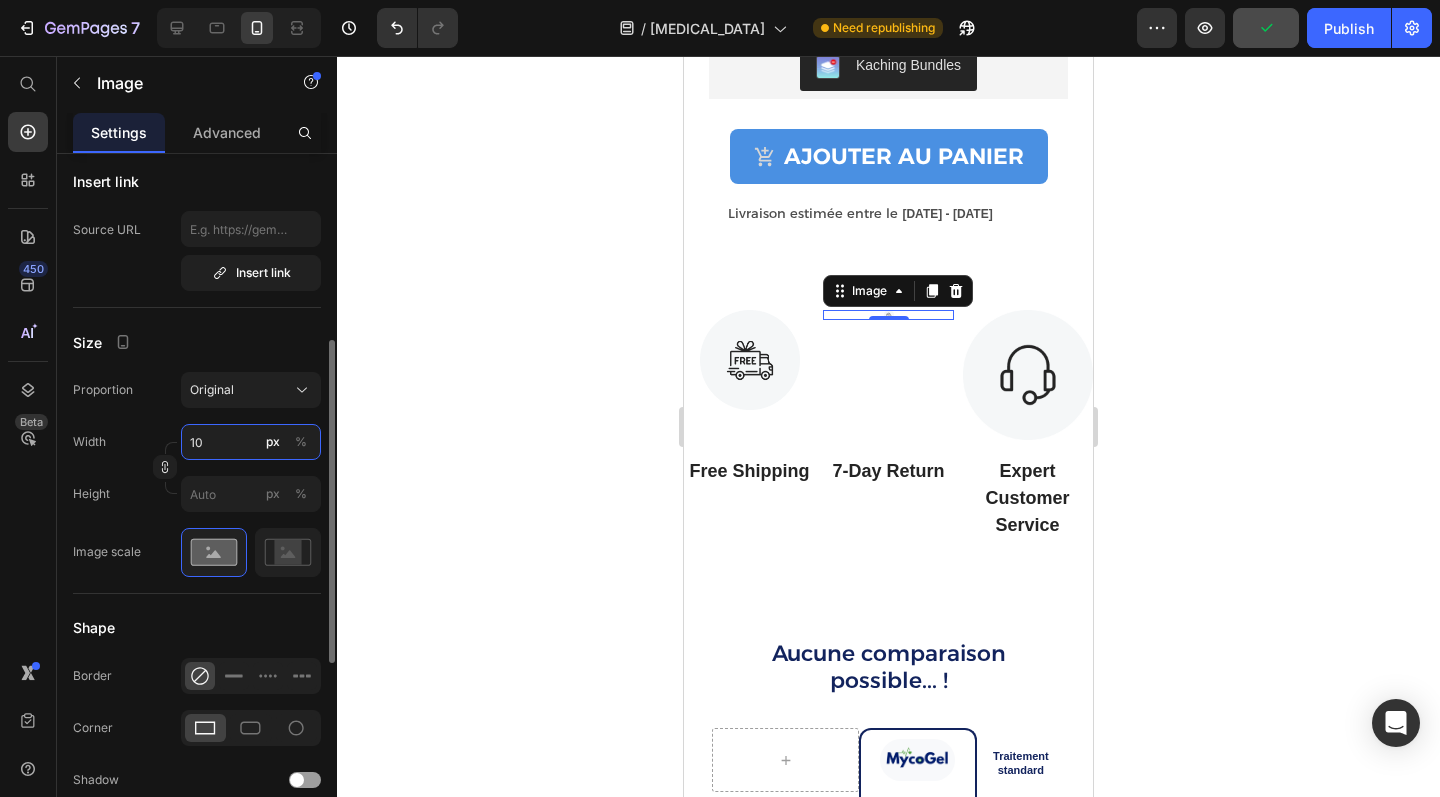 type on "100" 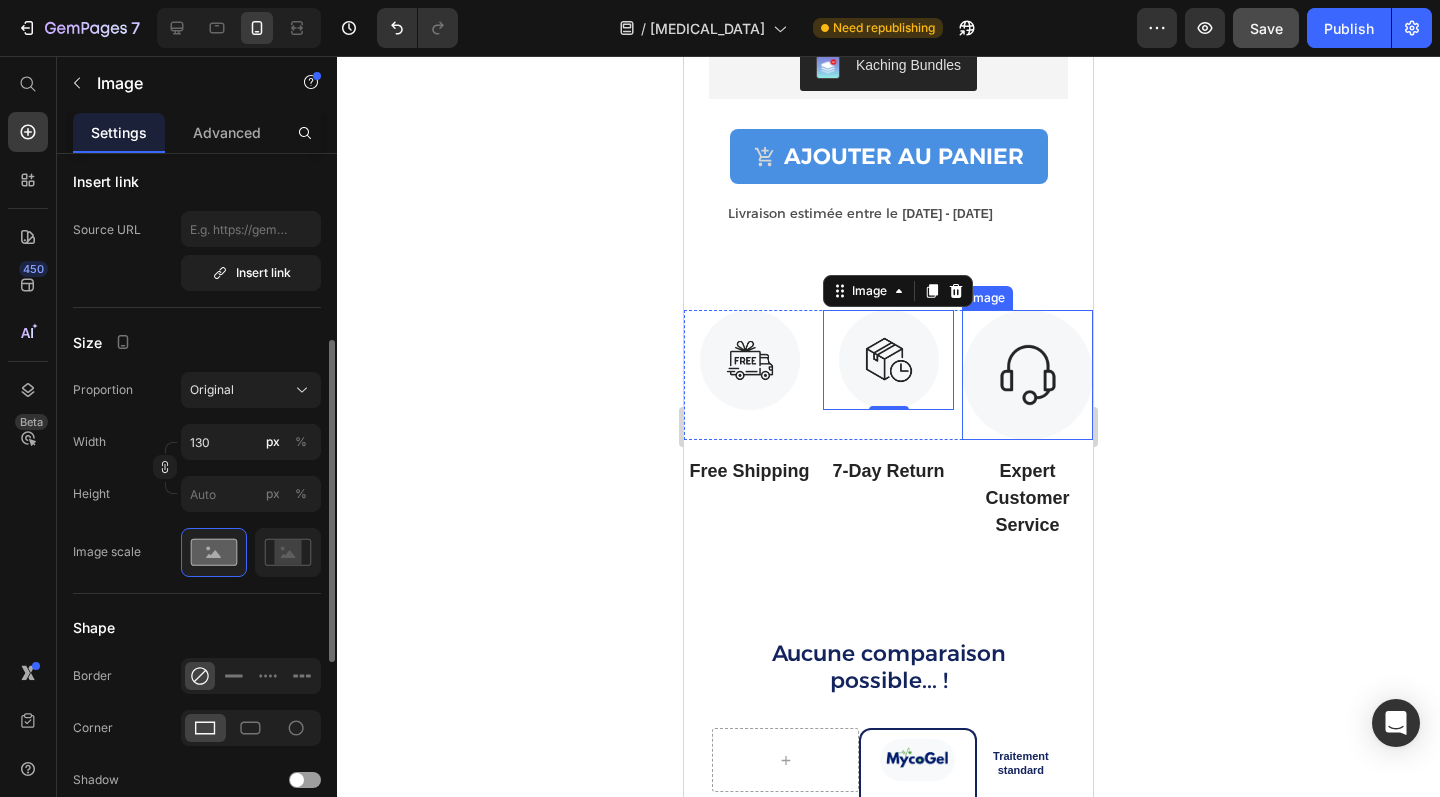 click at bounding box center (1027, 375) 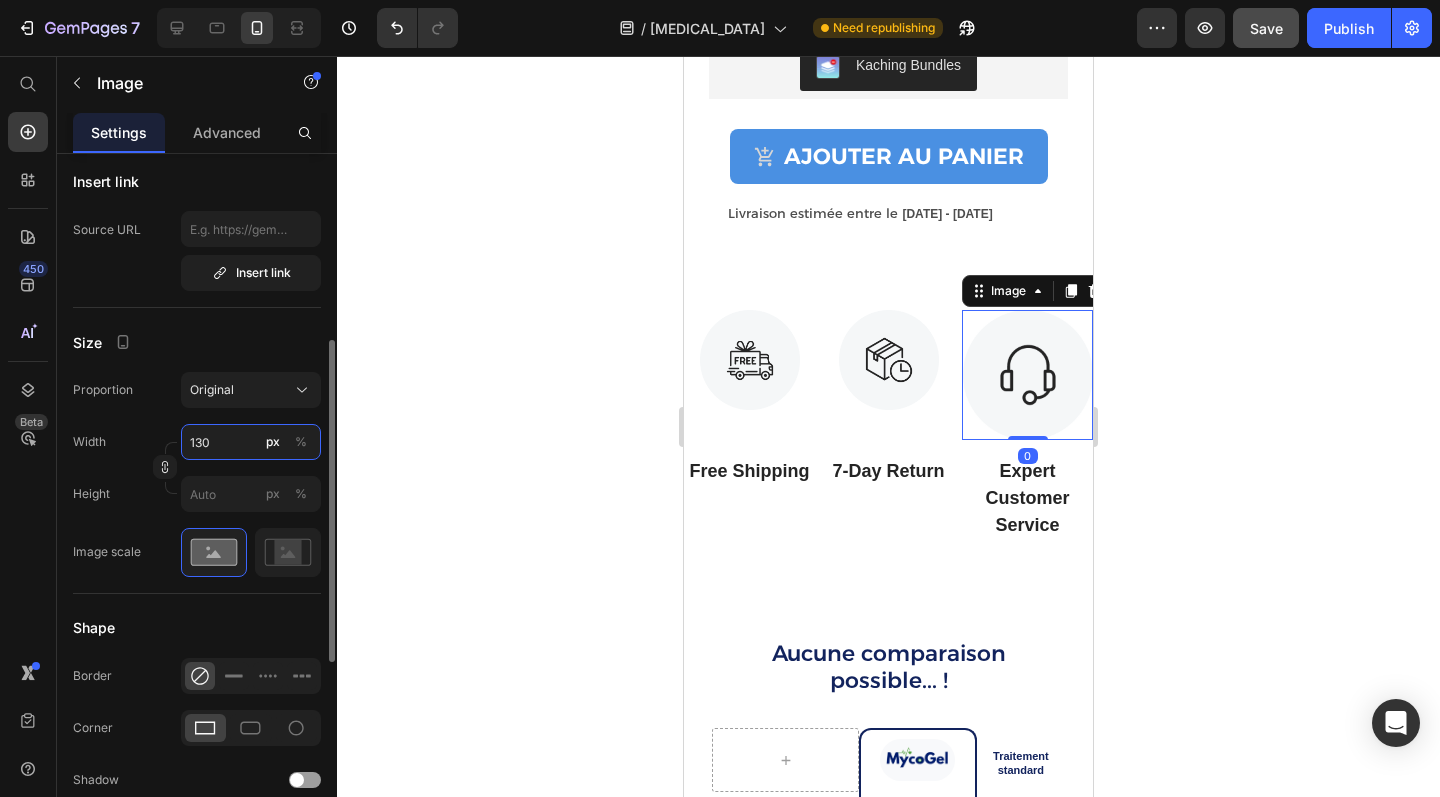 click on "130" at bounding box center (251, 442) 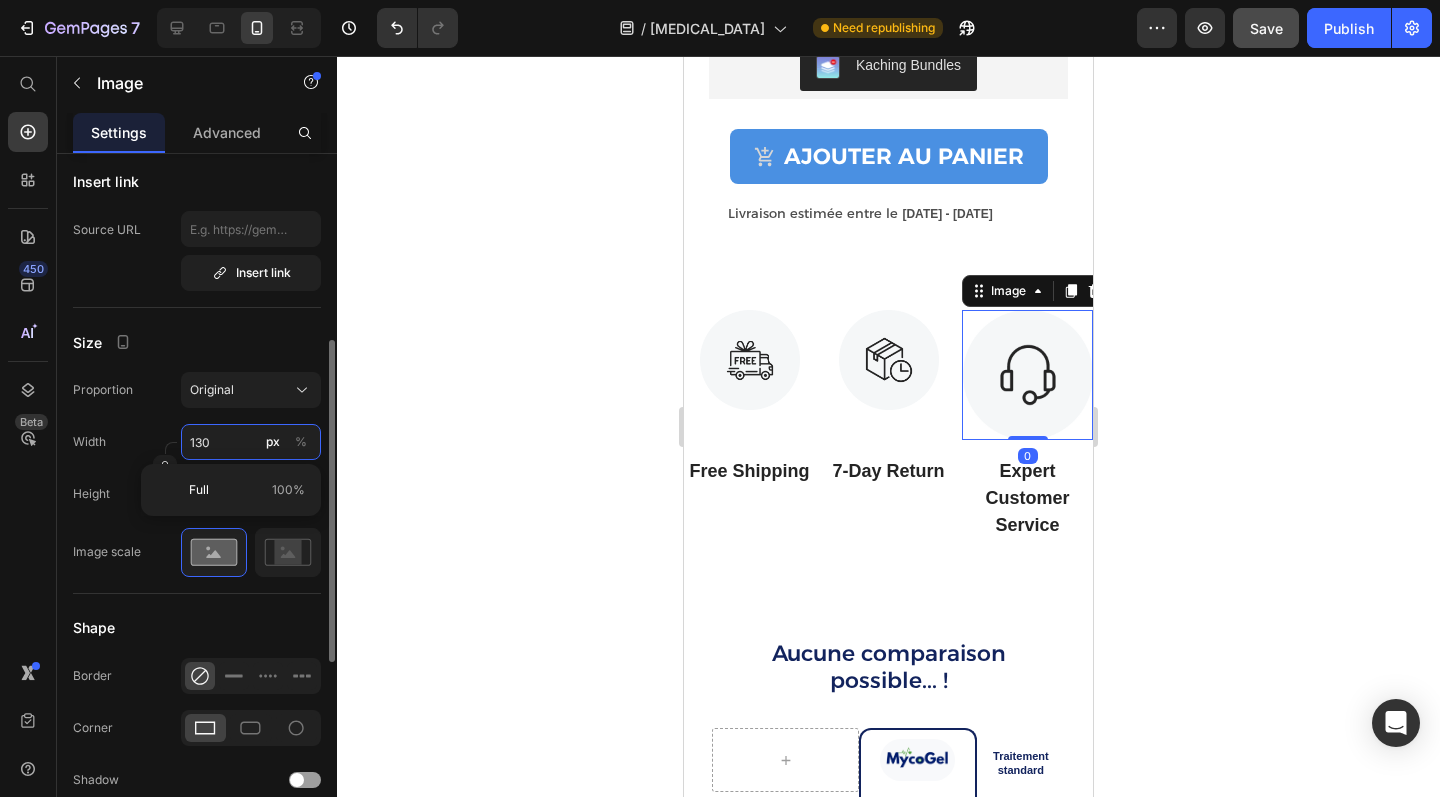 click on "130" at bounding box center [251, 442] 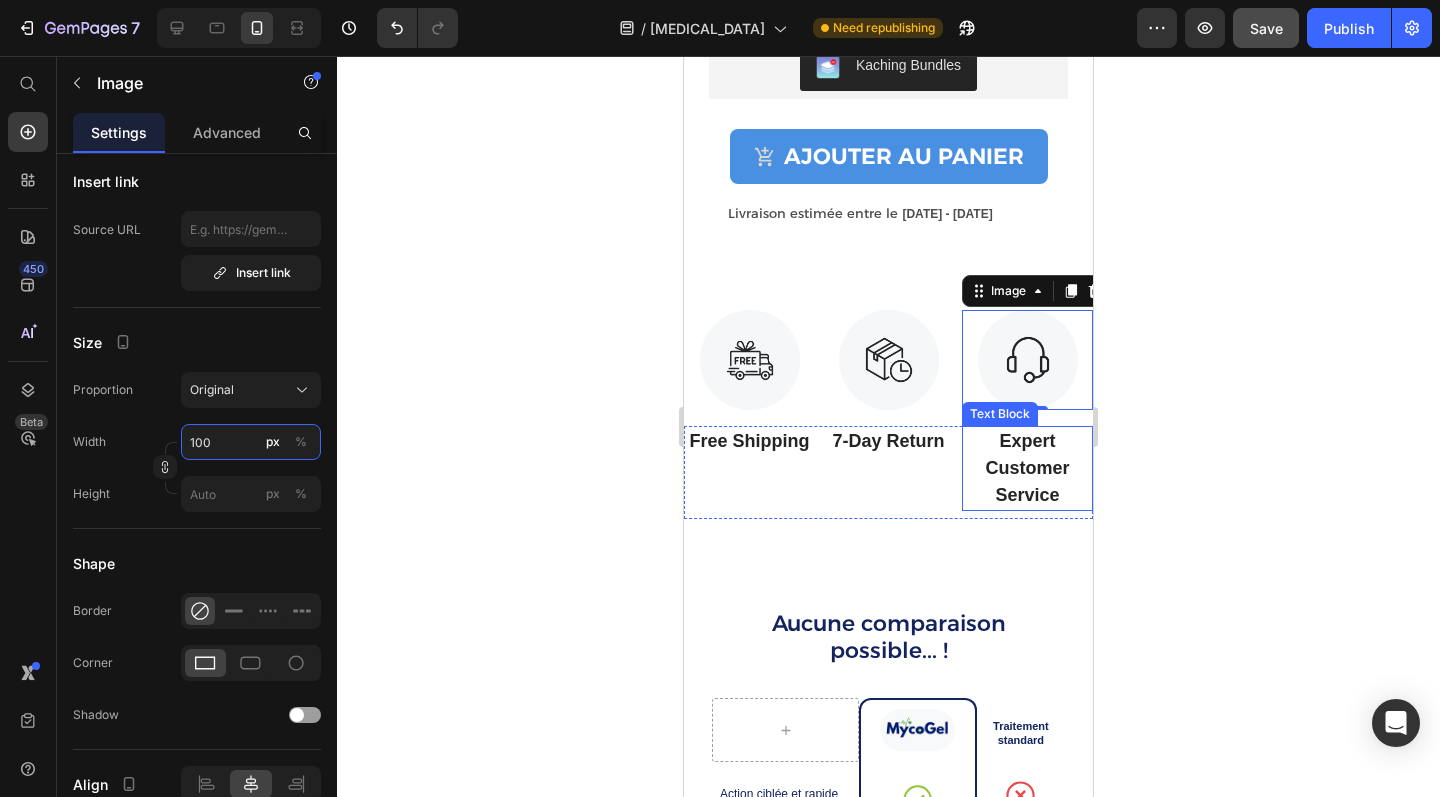 type on "100" 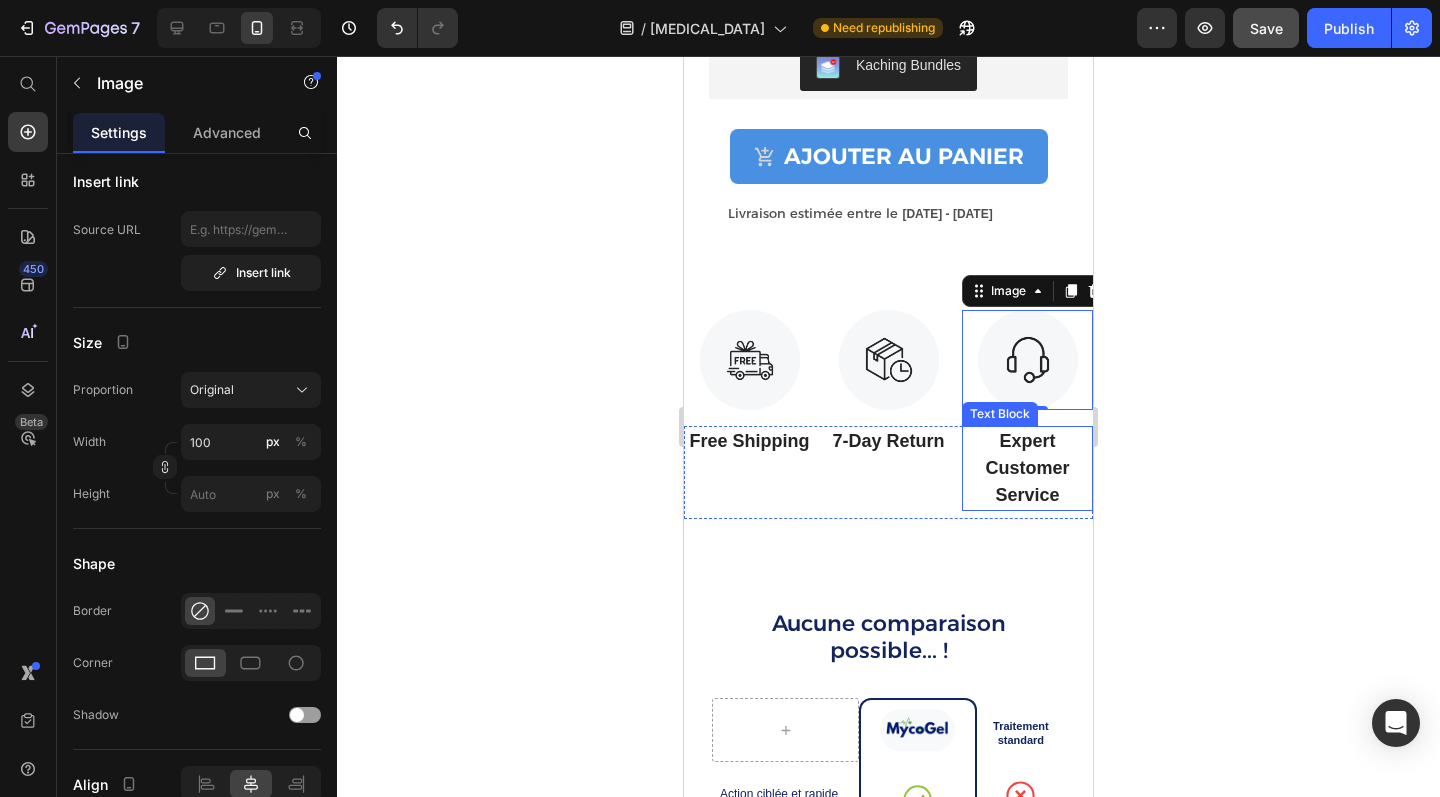 click 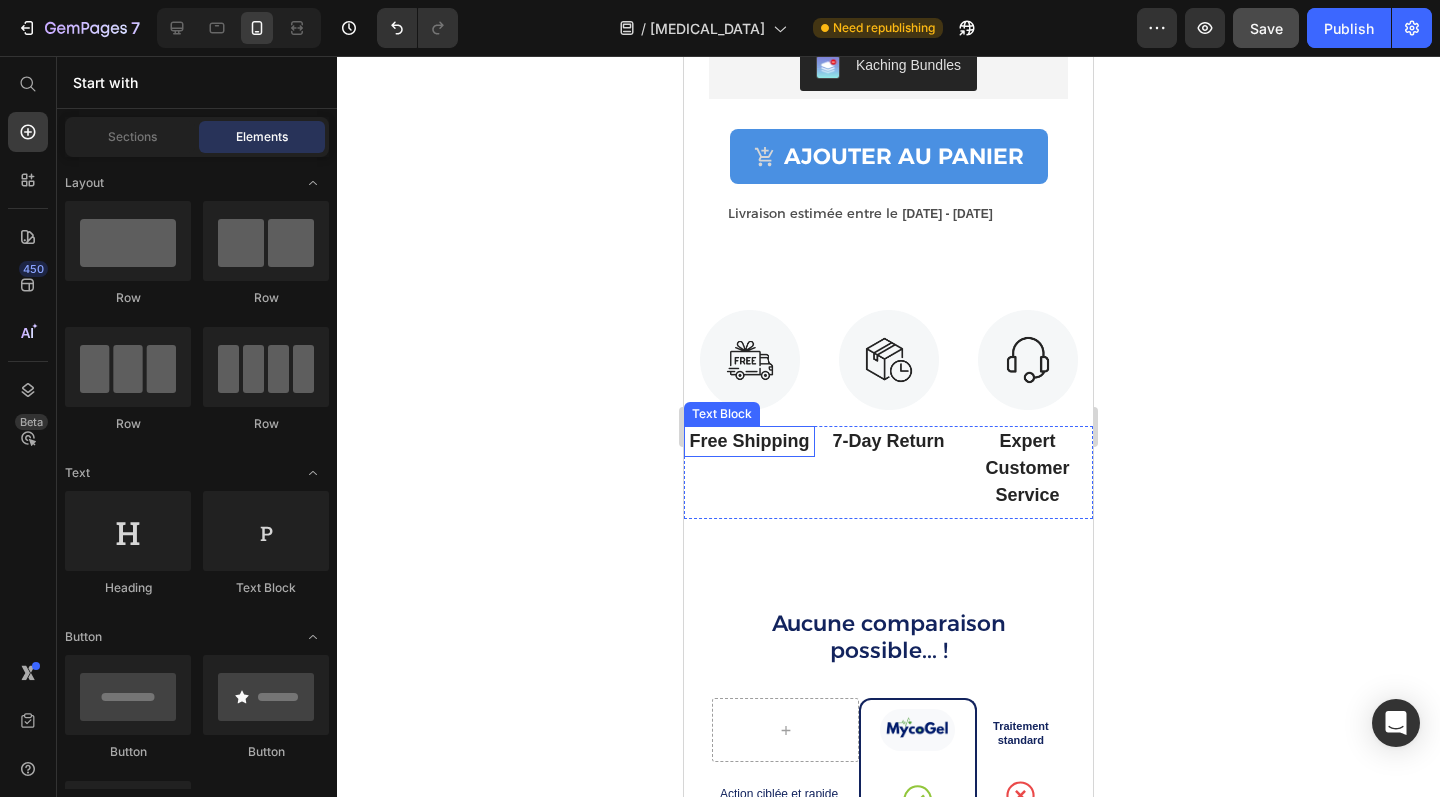 click on "Free Shipping" at bounding box center [749, 441] 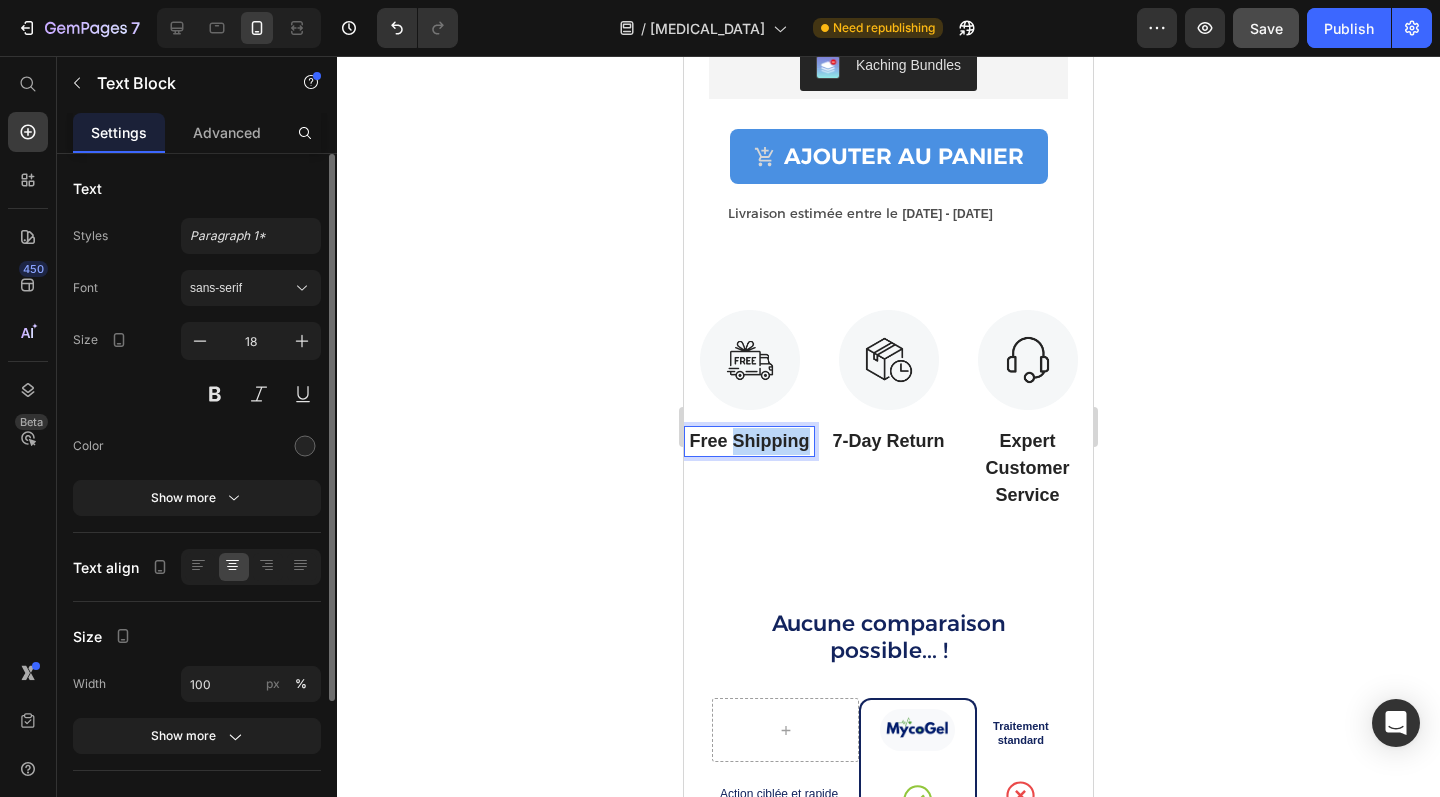 click on "Free Shipping" at bounding box center (749, 441) 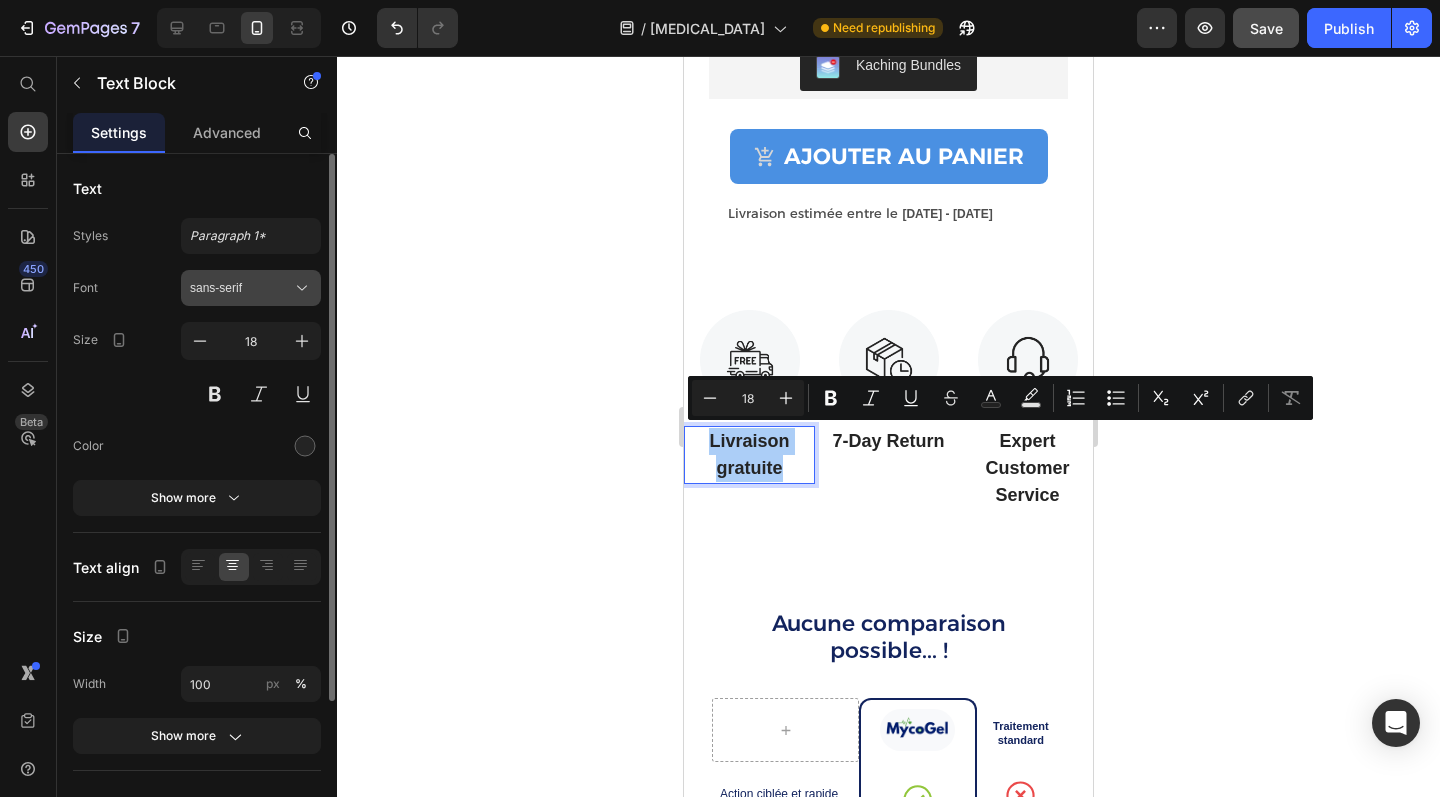 click on "sans-serif" at bounding box center [241, 288] 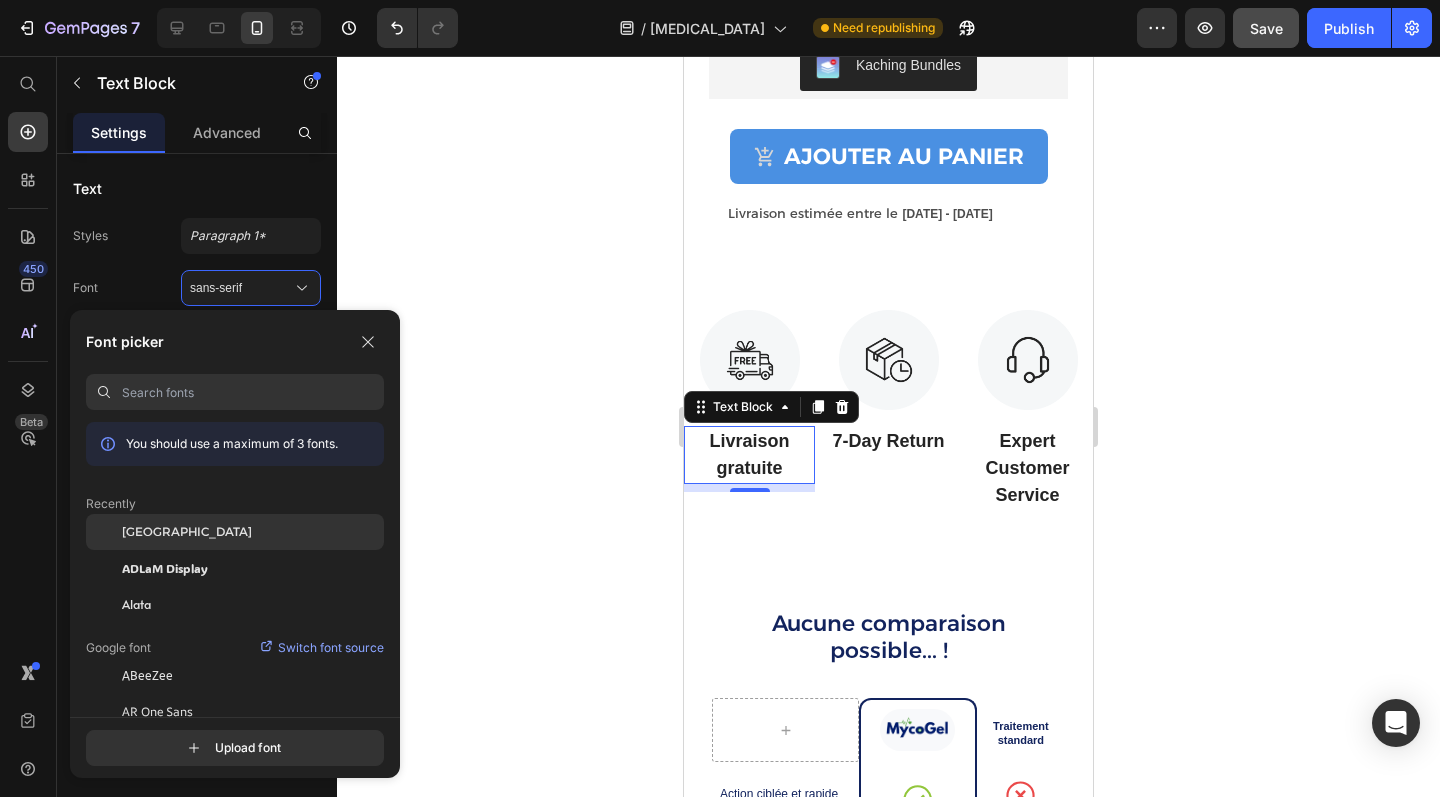 click on "[GEOGRAPHIC_DATA]" at bounding box center (187, 532) 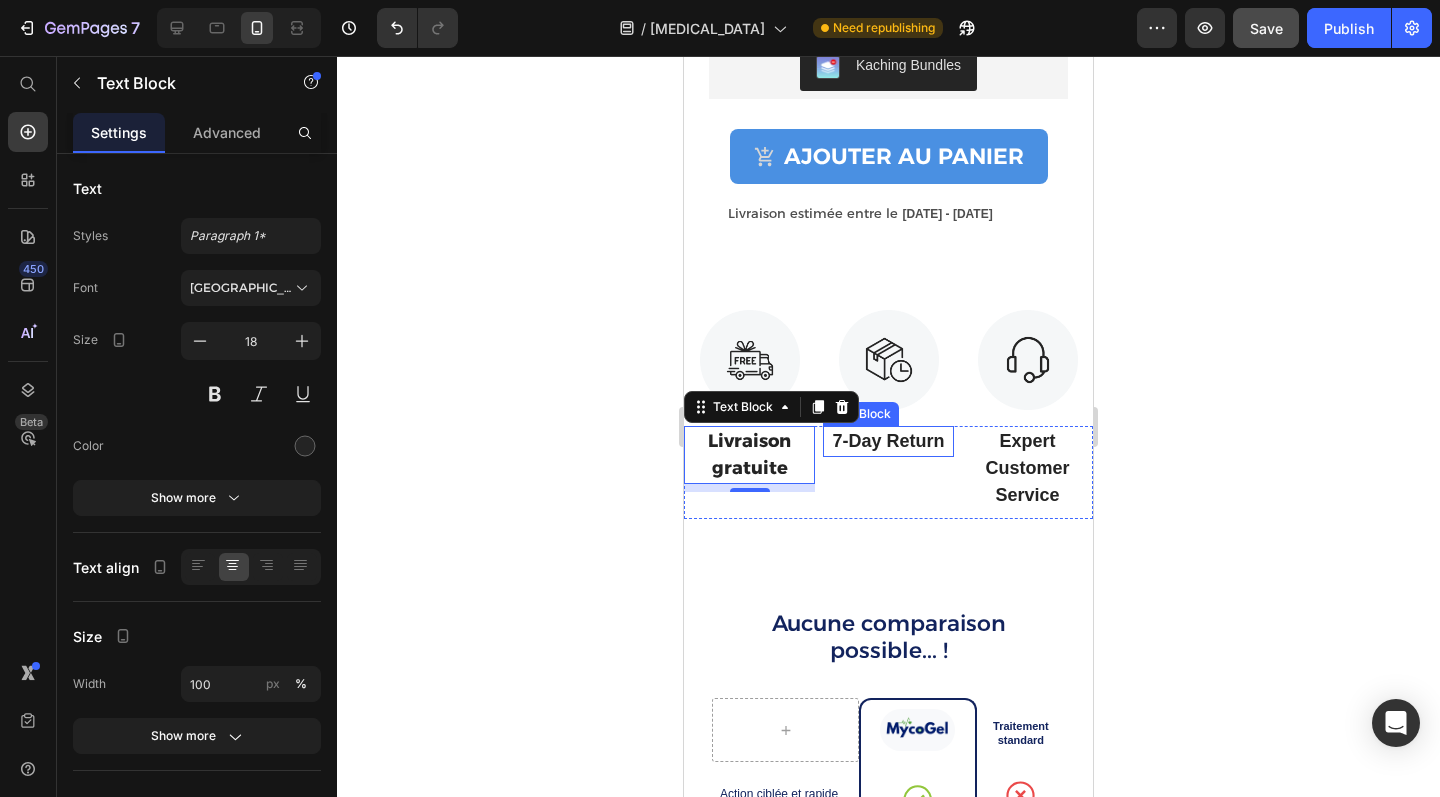 click on "7-Day Return" at bounding box center (888, 441) 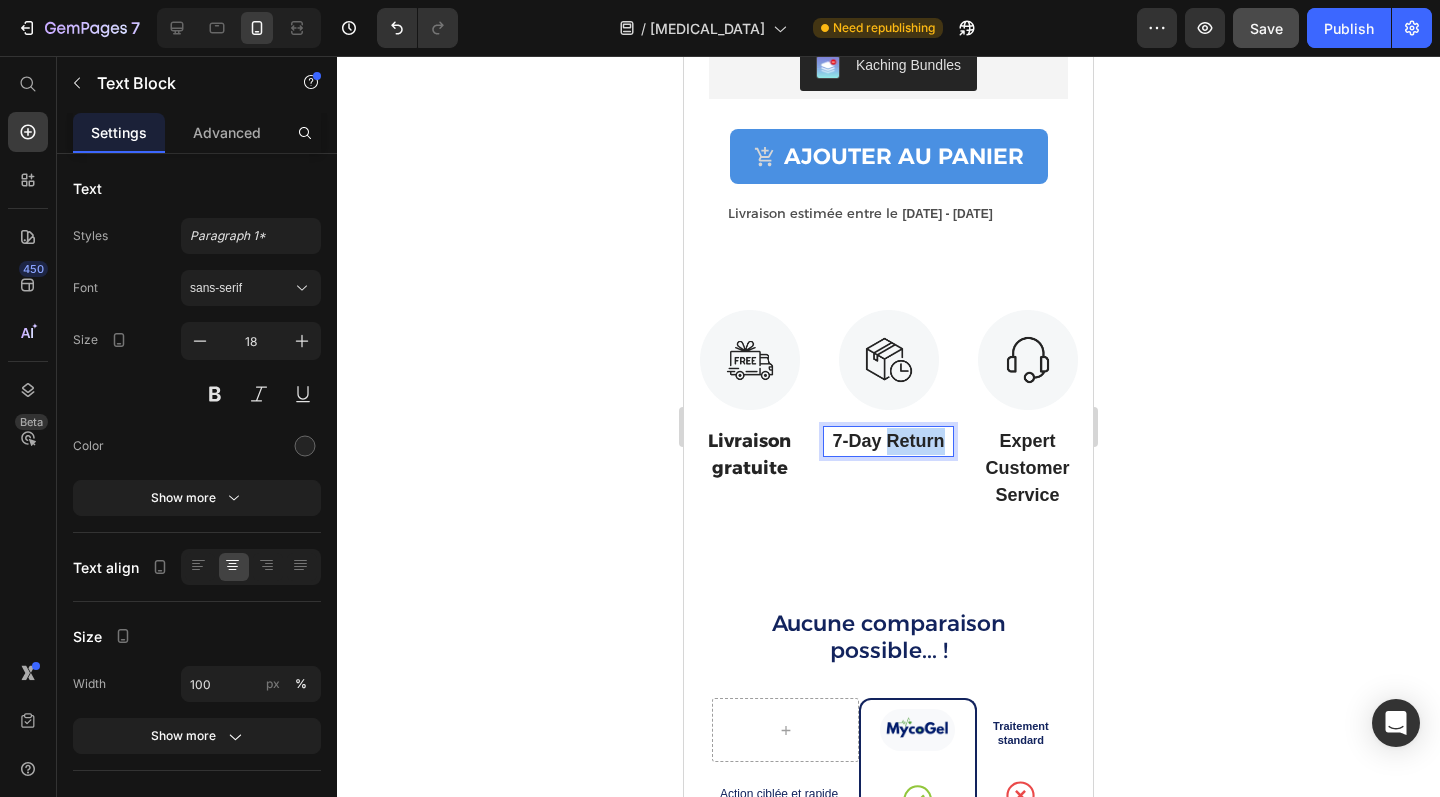 click on "7-Day Return" at bounding box center (888, 441) 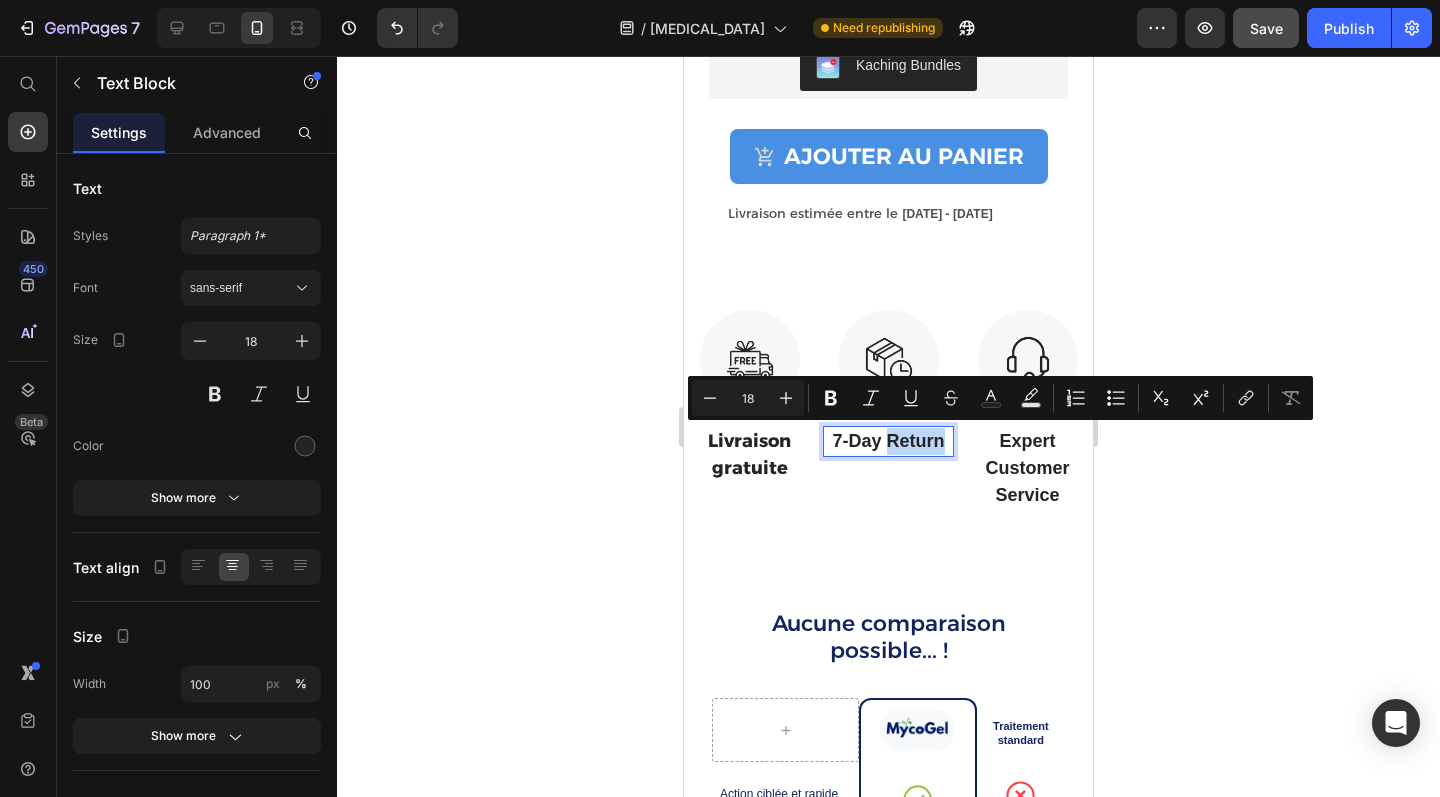 click on "7-Day Return" at bounding box center (888, 441) 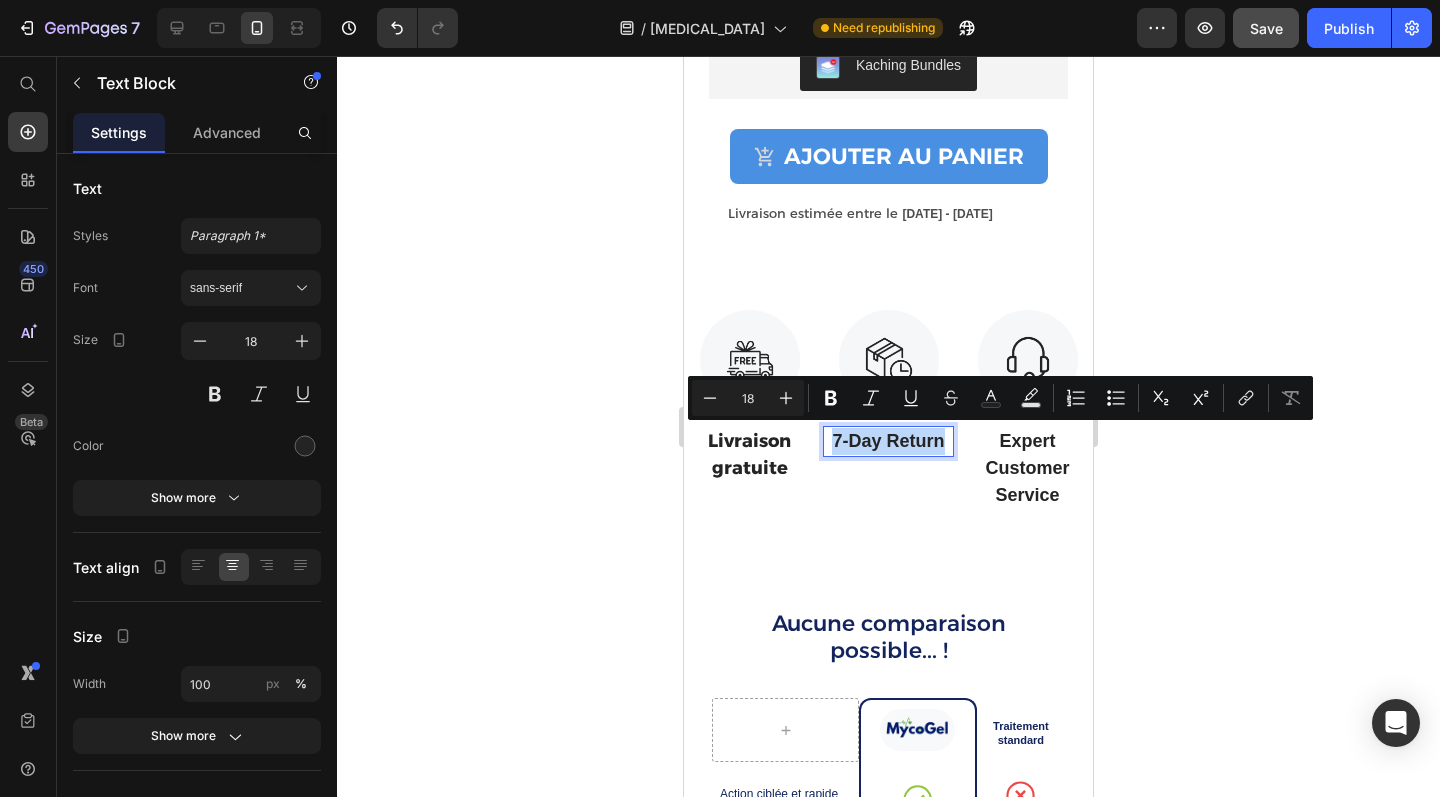 drag, startPoint x: 945, startPoint y: 436, endPoint x: 831, endPoint y: 435, distance: 114.00439 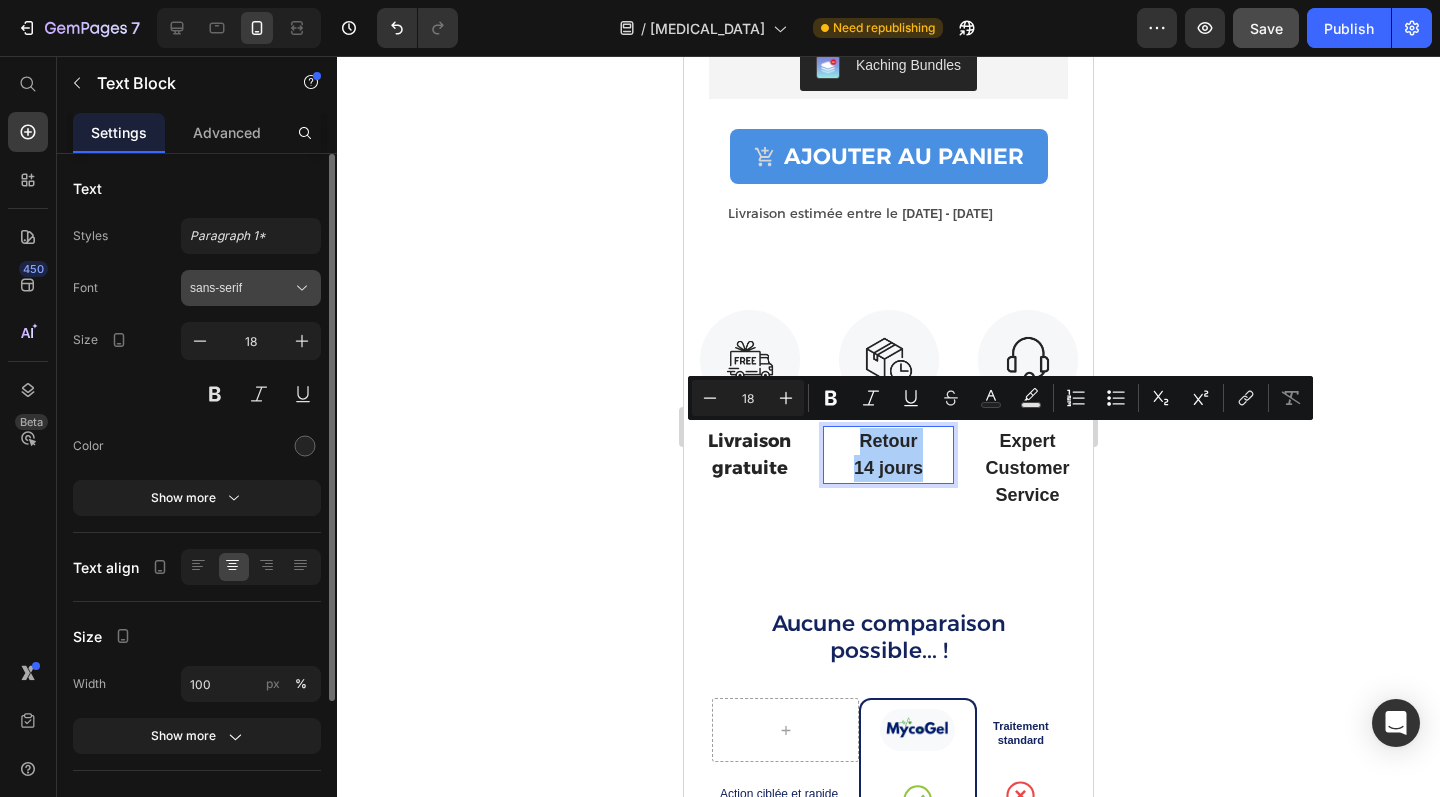 click on "sans-serif" at bounding box center (251, 288) 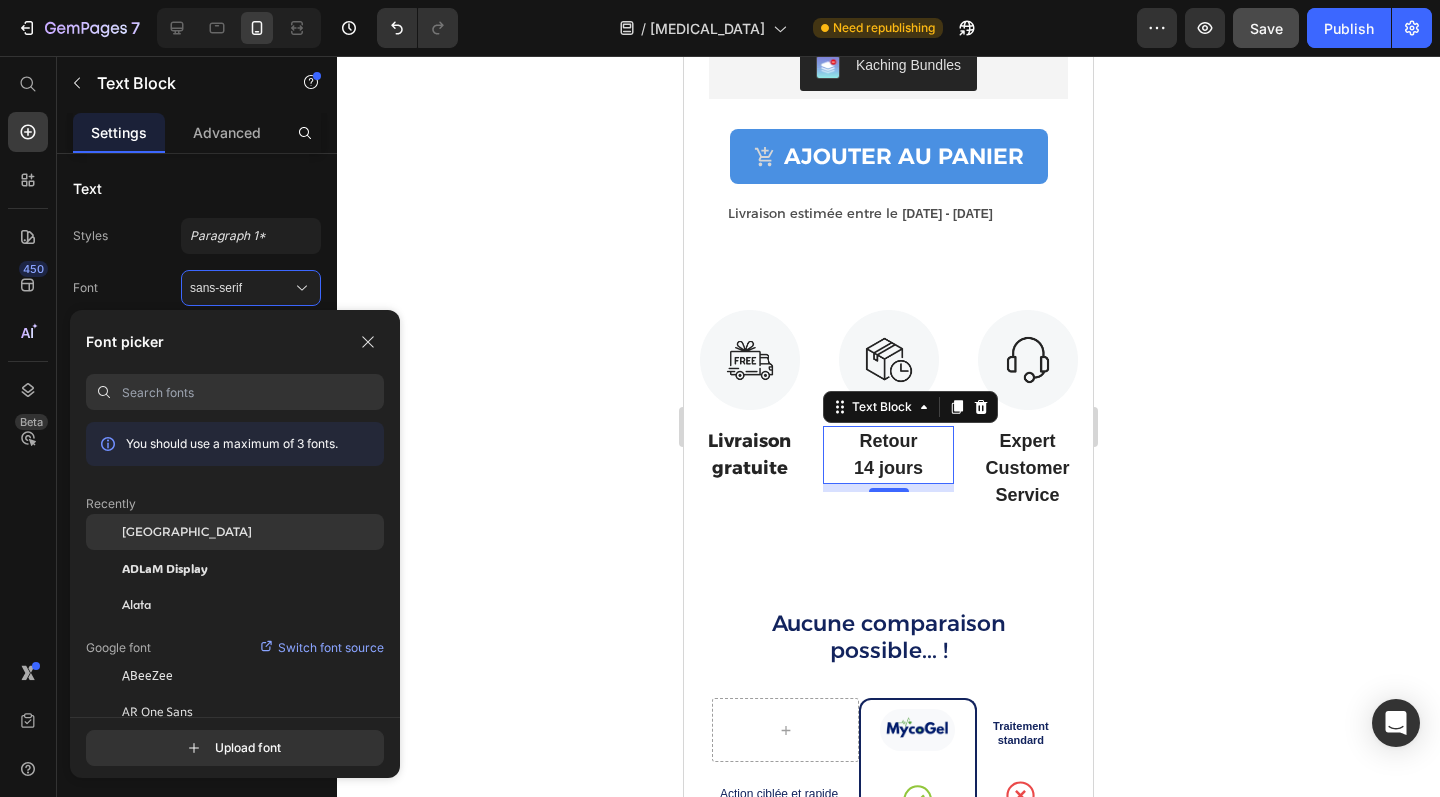 click on "[GEOGRAPHIC_DATA]" 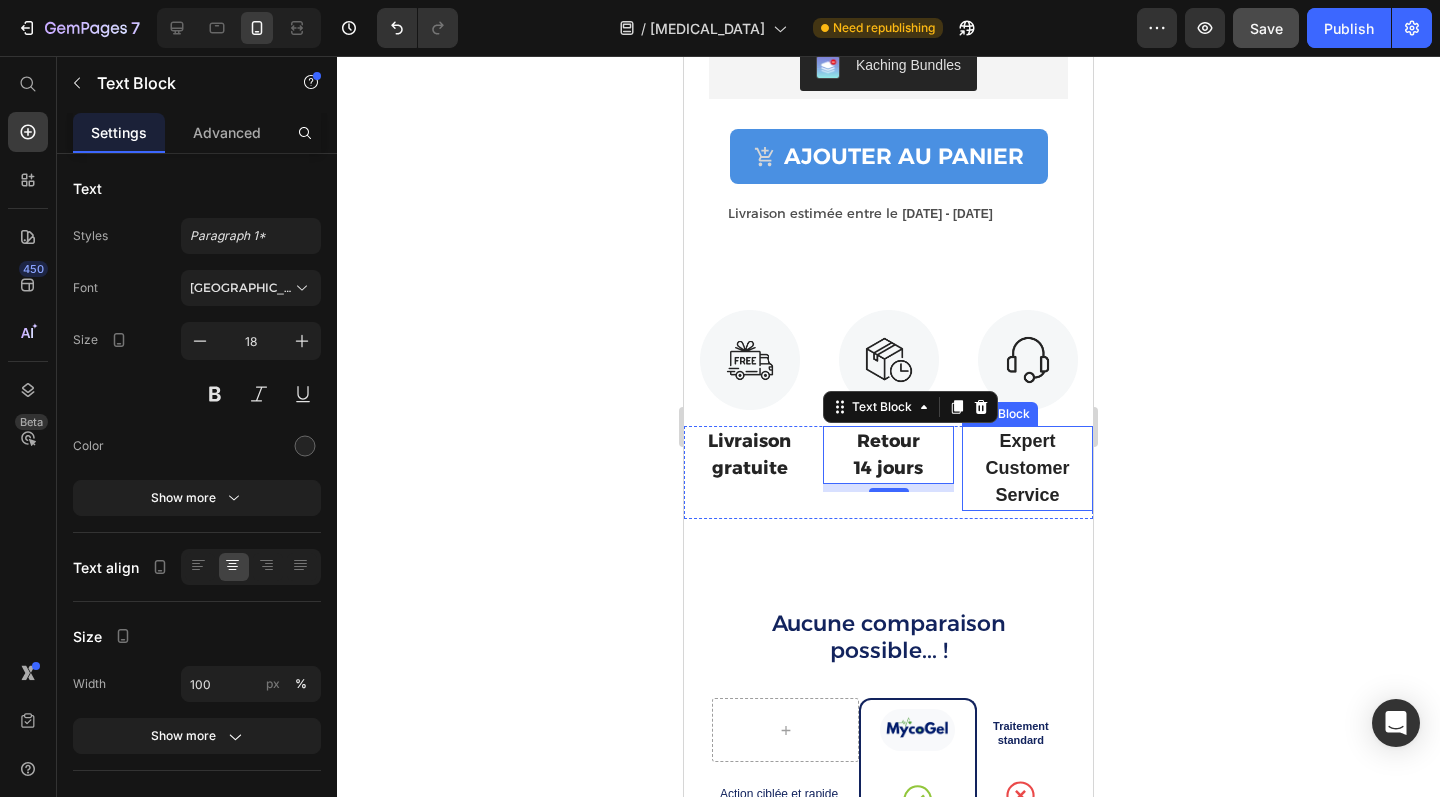 click 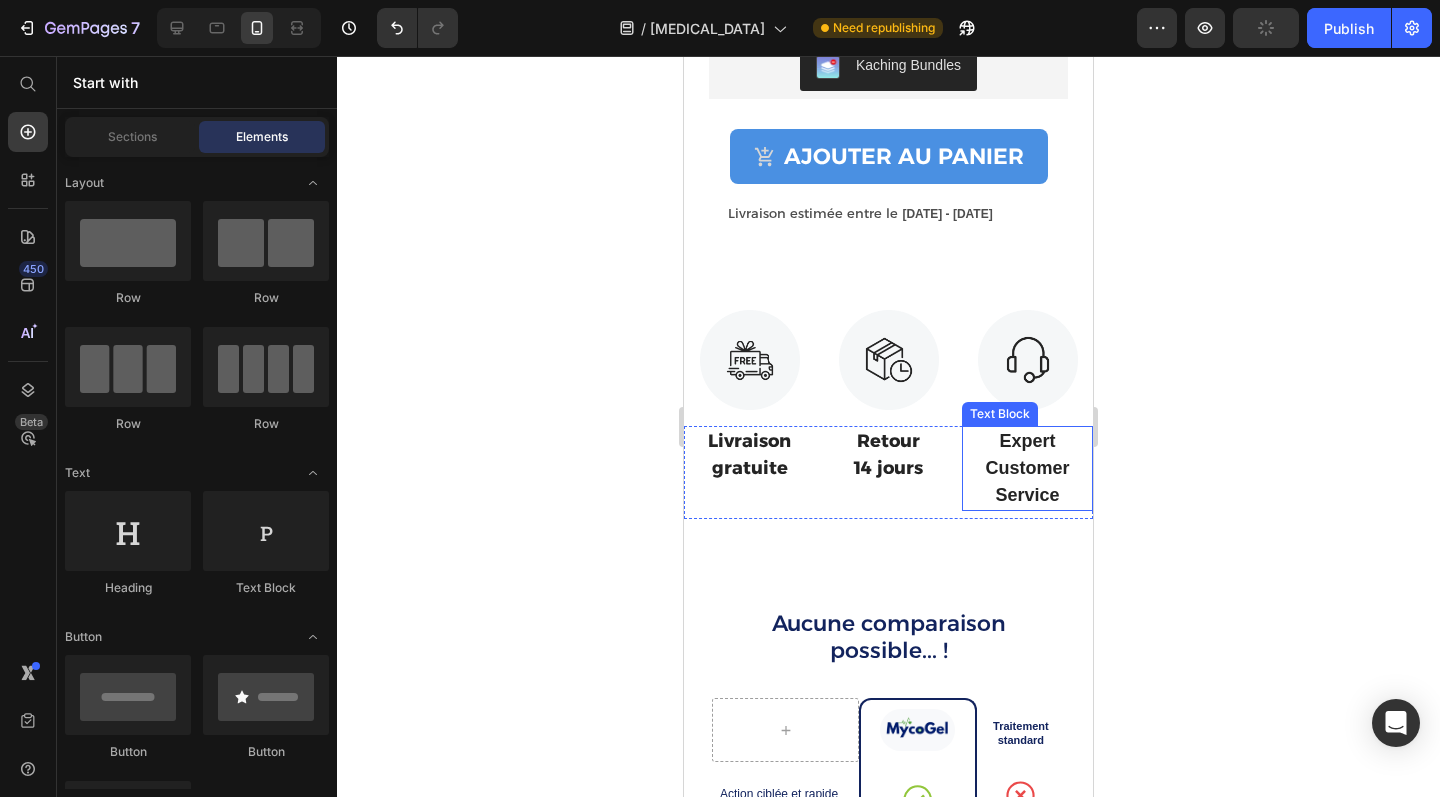 click on "Expert Customer Service" at bounding box center [1027, 468] 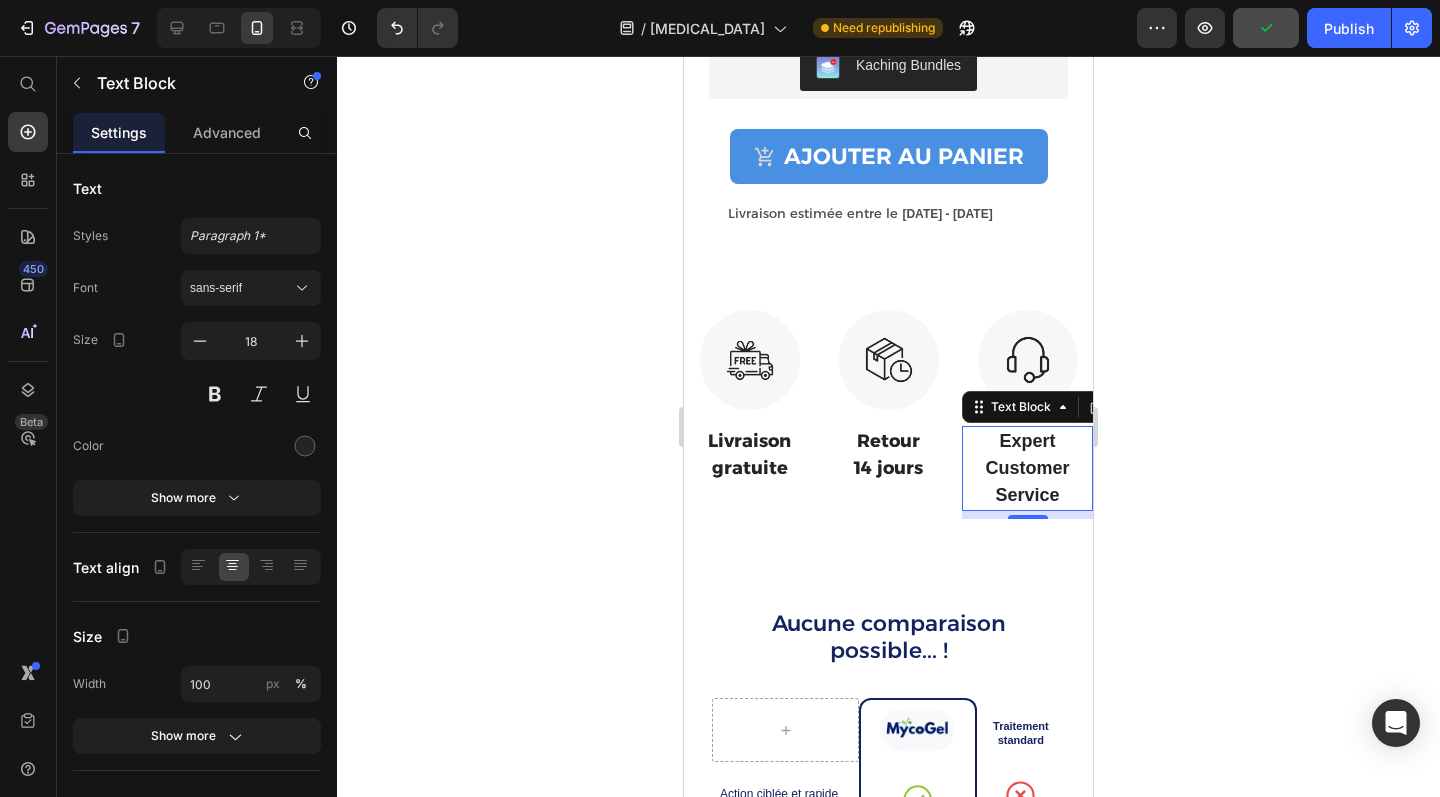 click on "Expert Customer Service" at bounding box center [1027, 468] 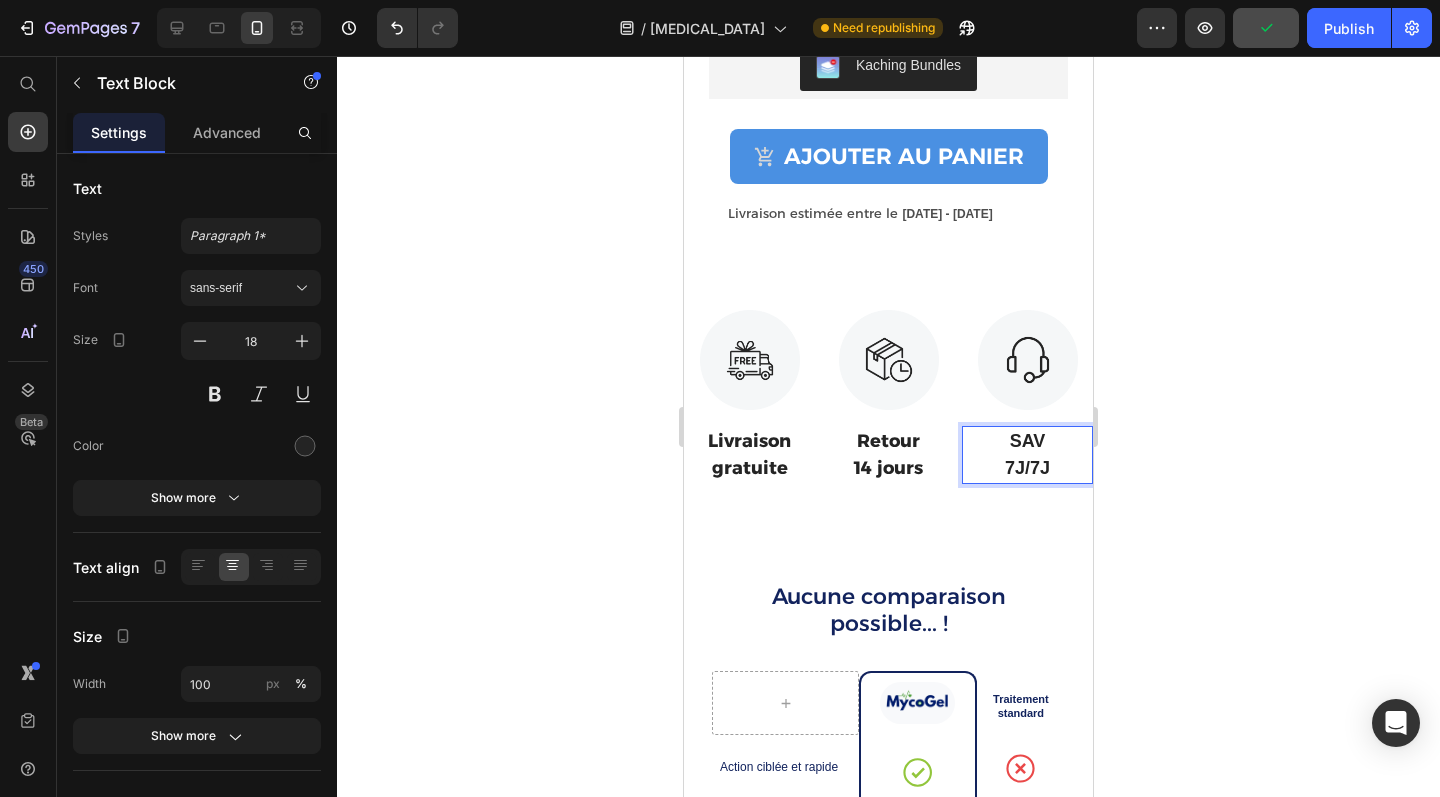 click 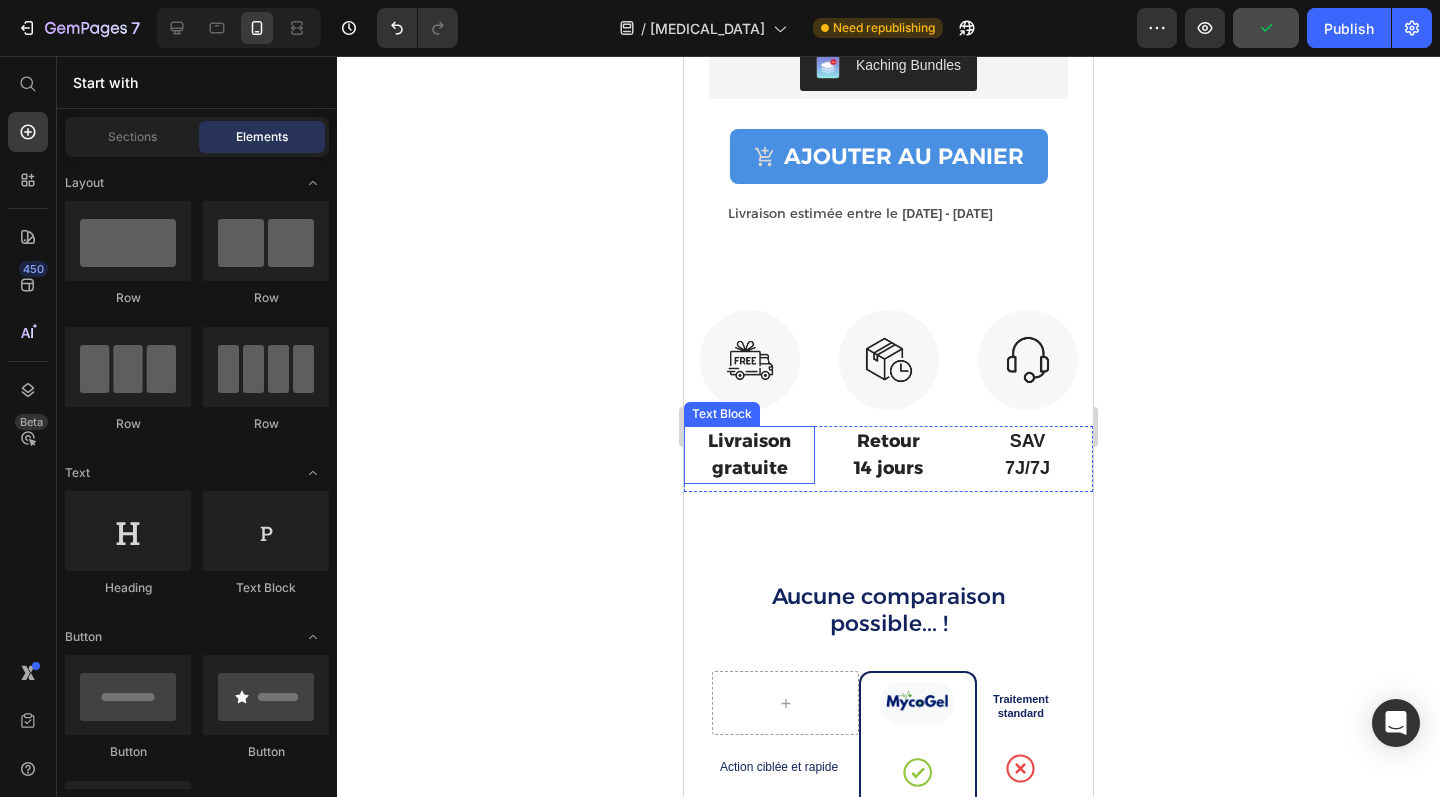 click on "Livraison" at bounding box center (749, 441) 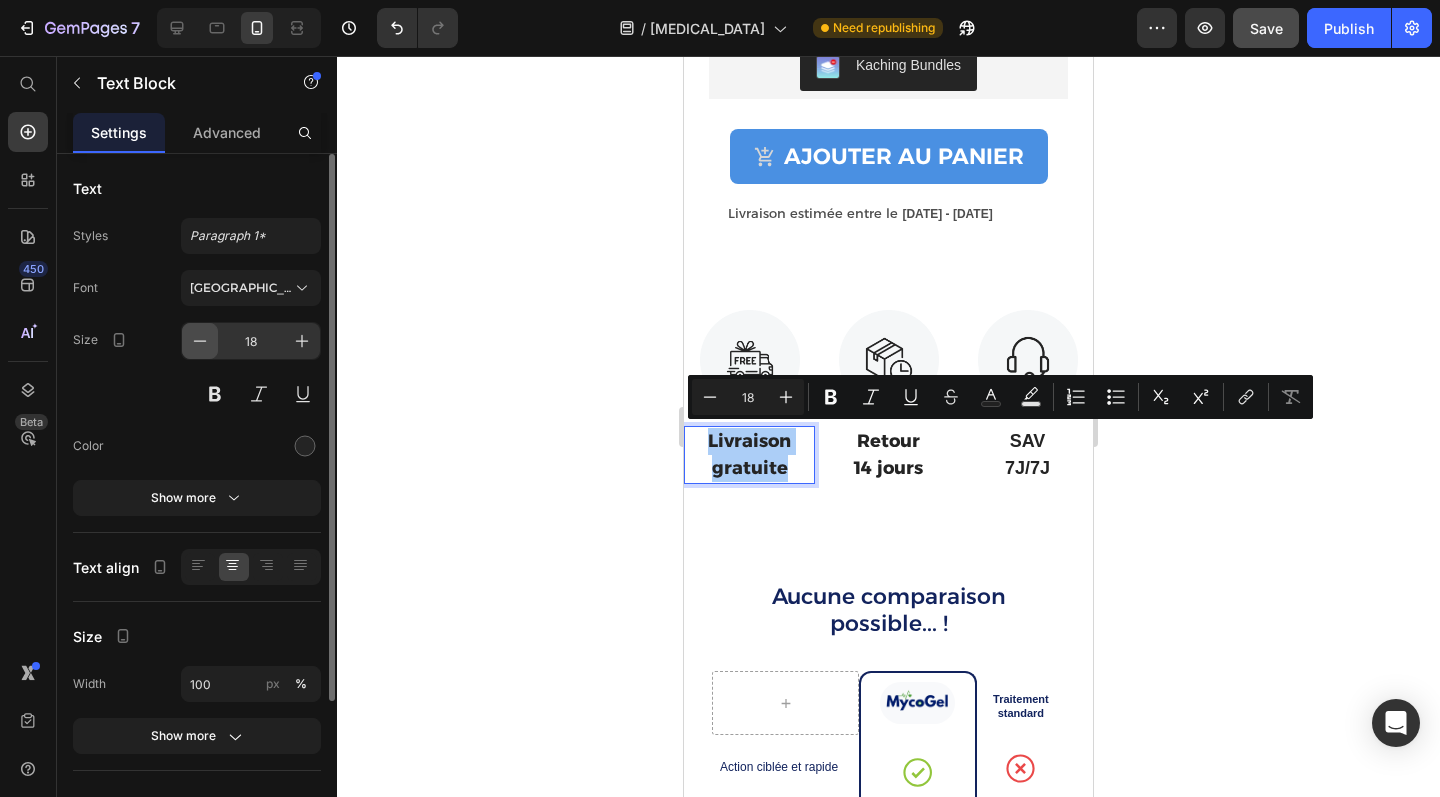 click 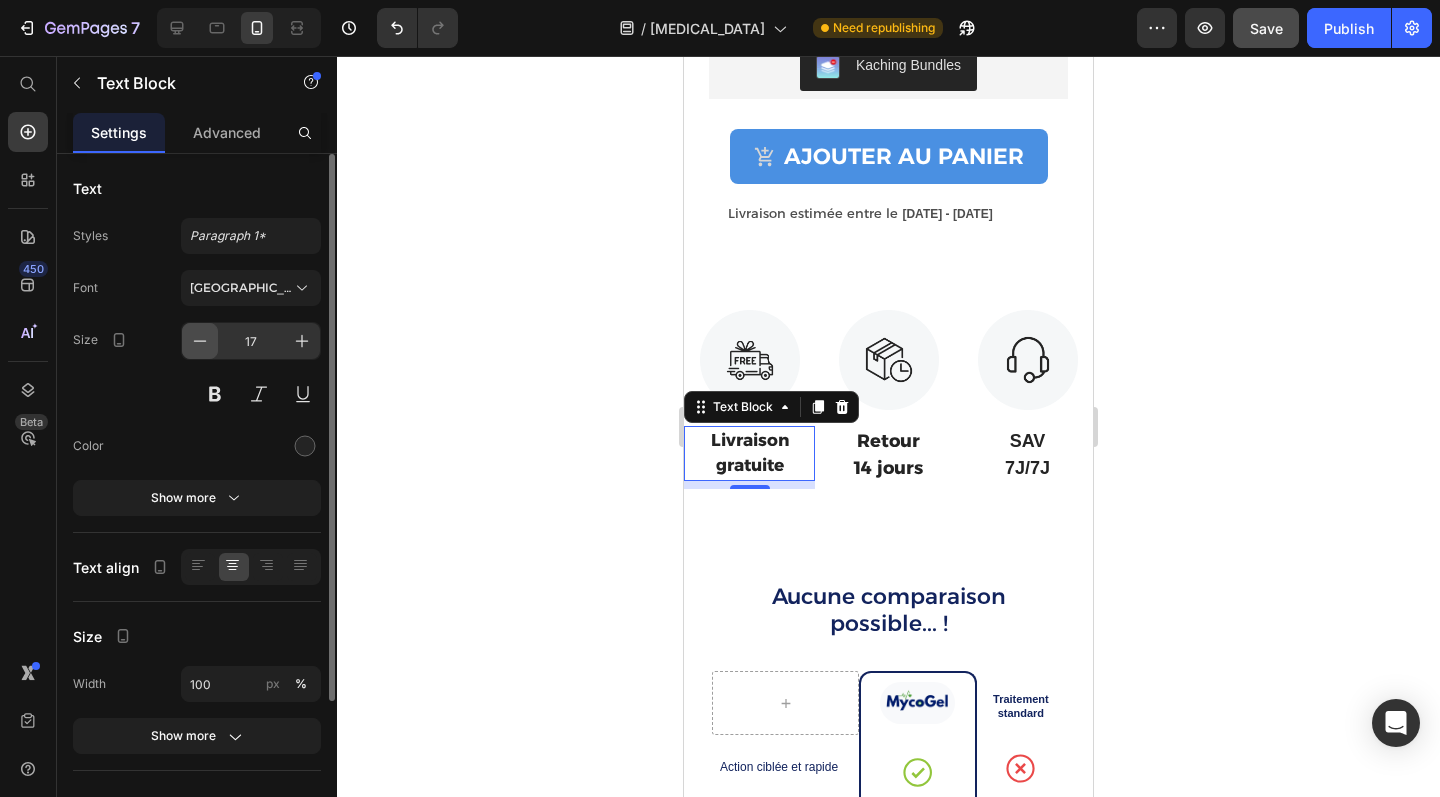 click 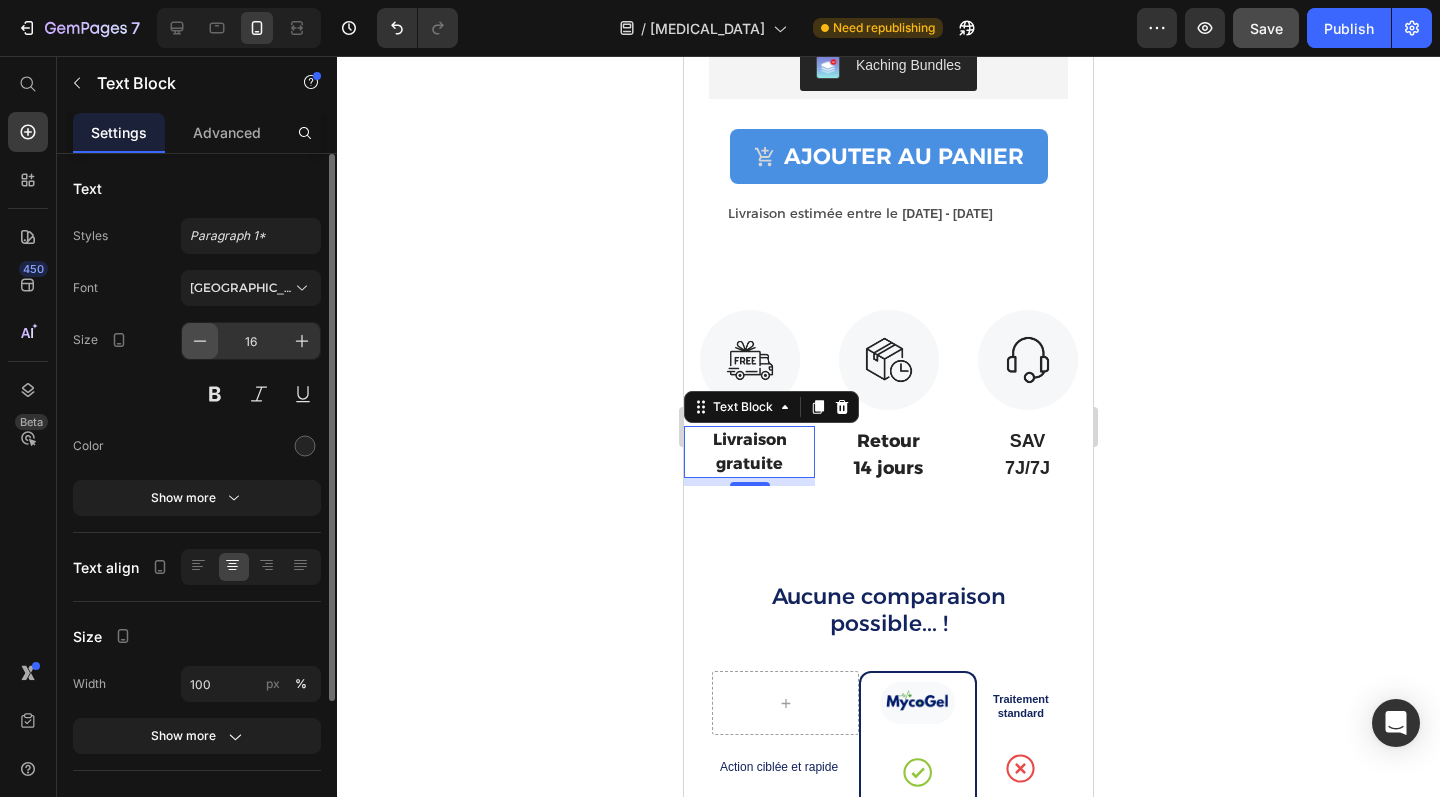 click 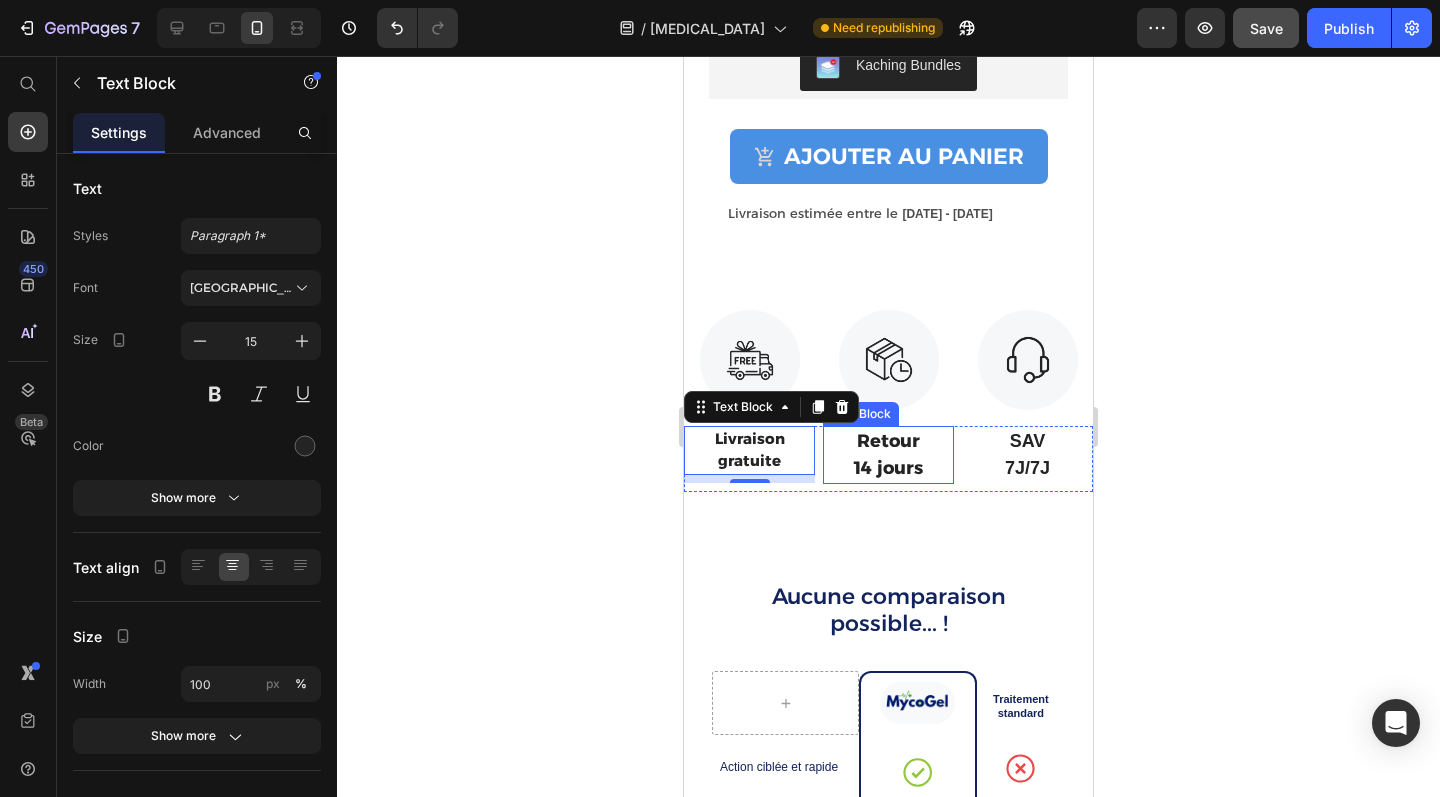 click on "14 jours" at bounding box center (888, 468) 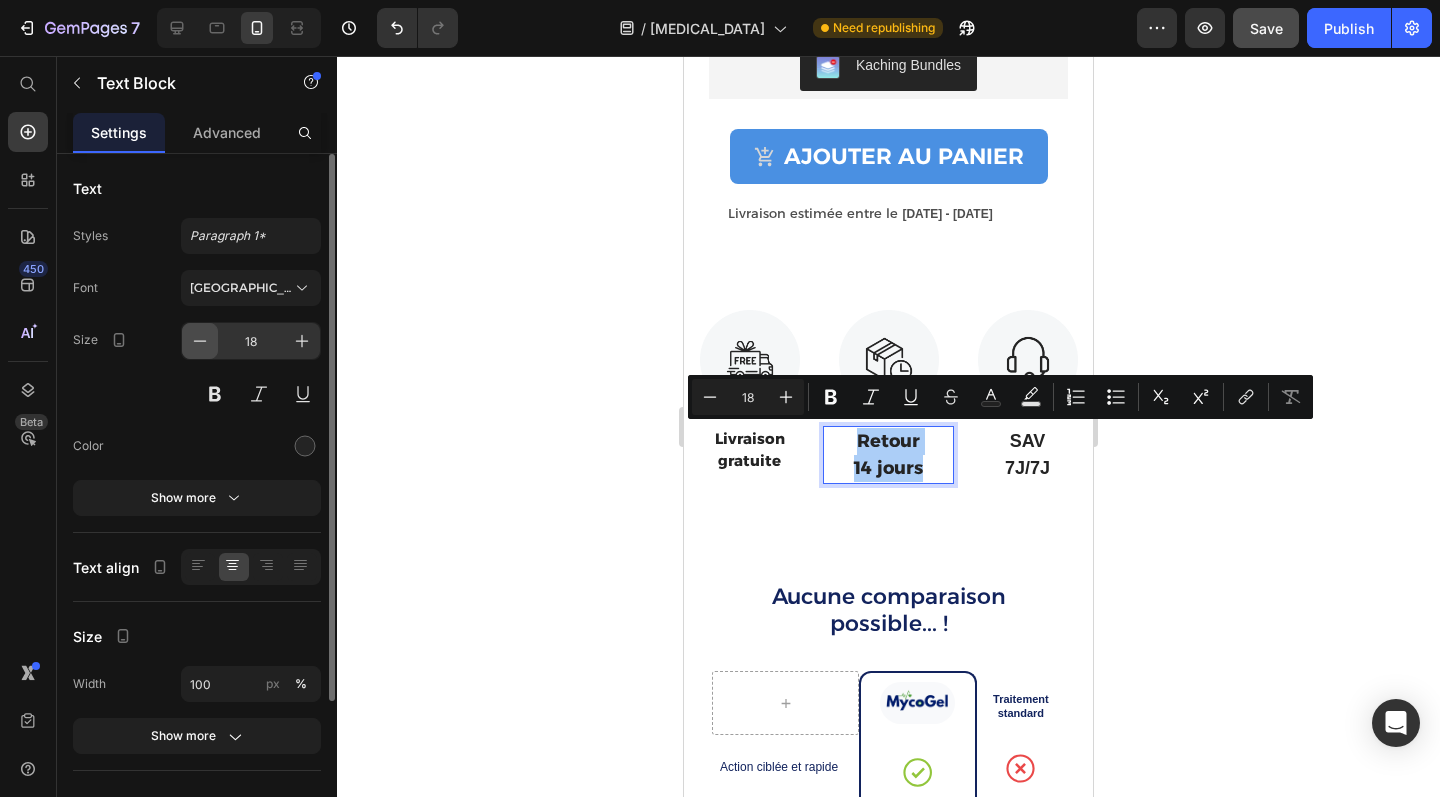 click 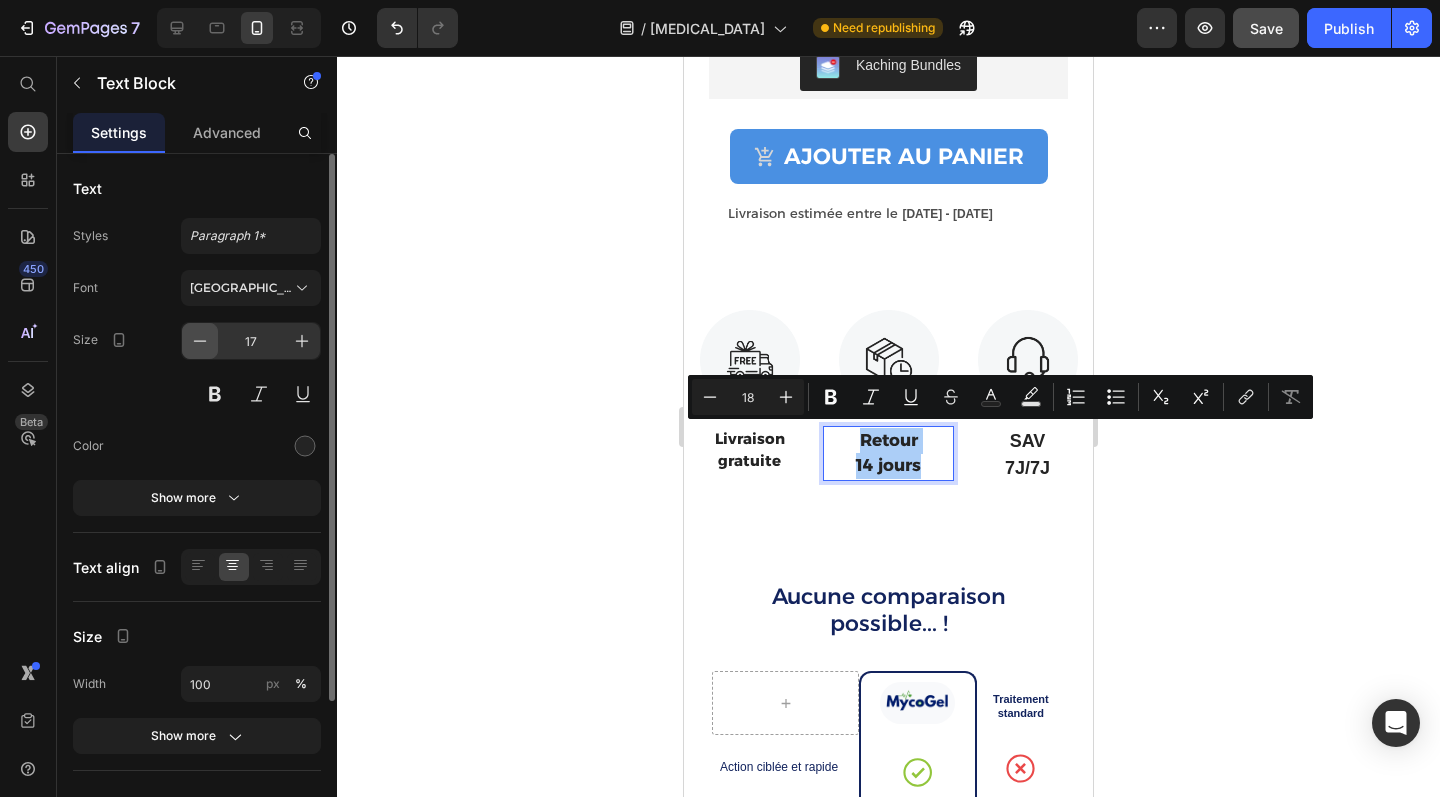 click 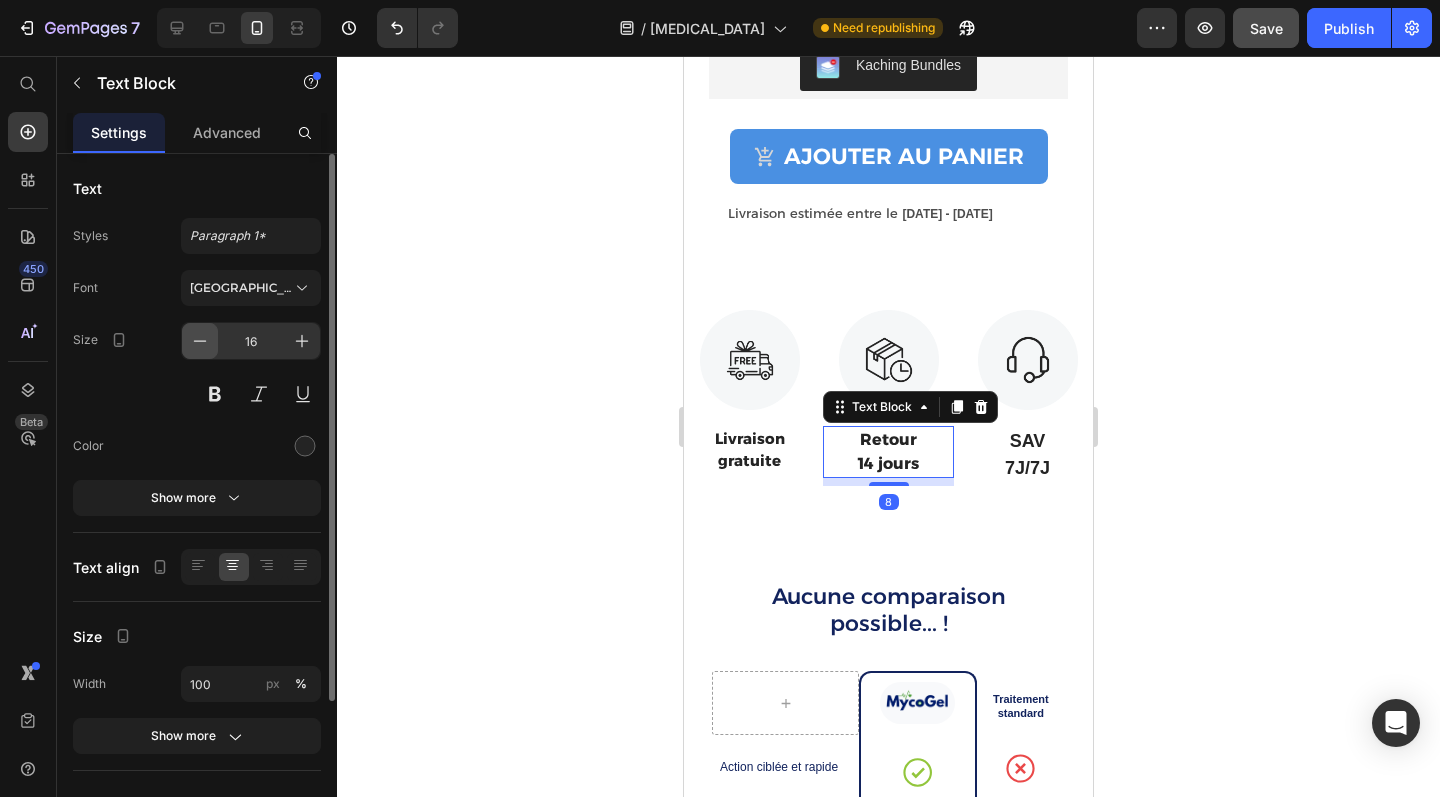 click 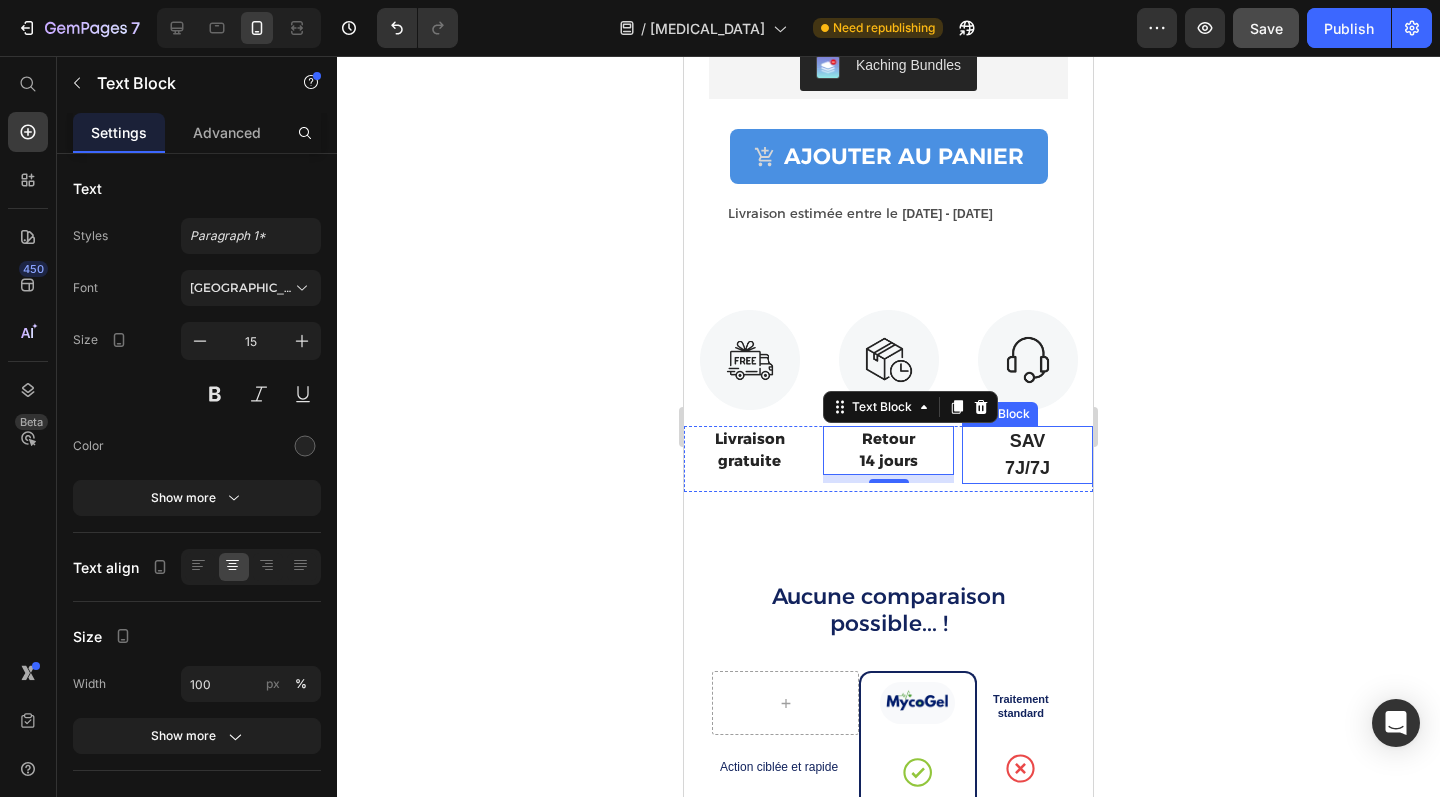 click on "SAV" at bounding box center [1027, 441] 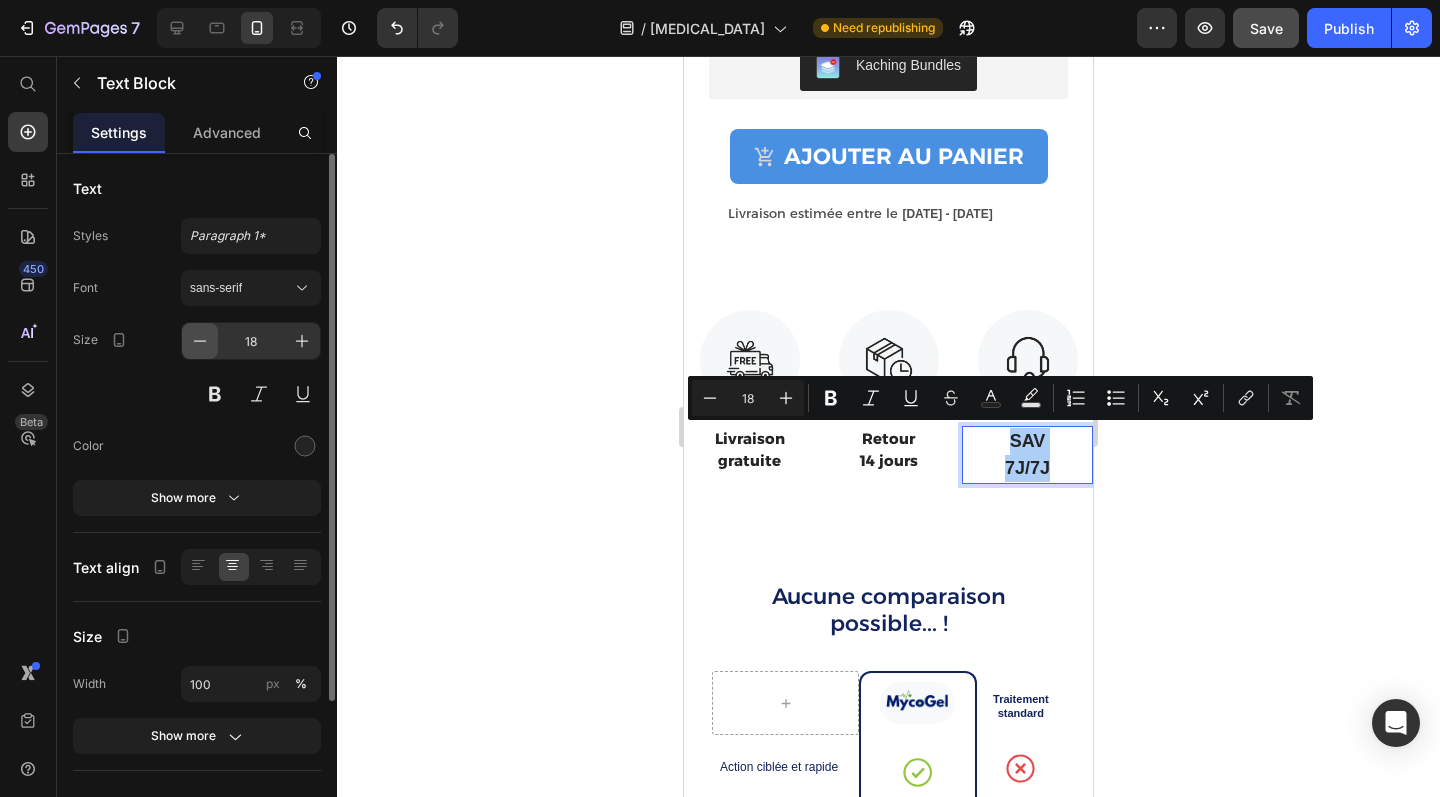 click 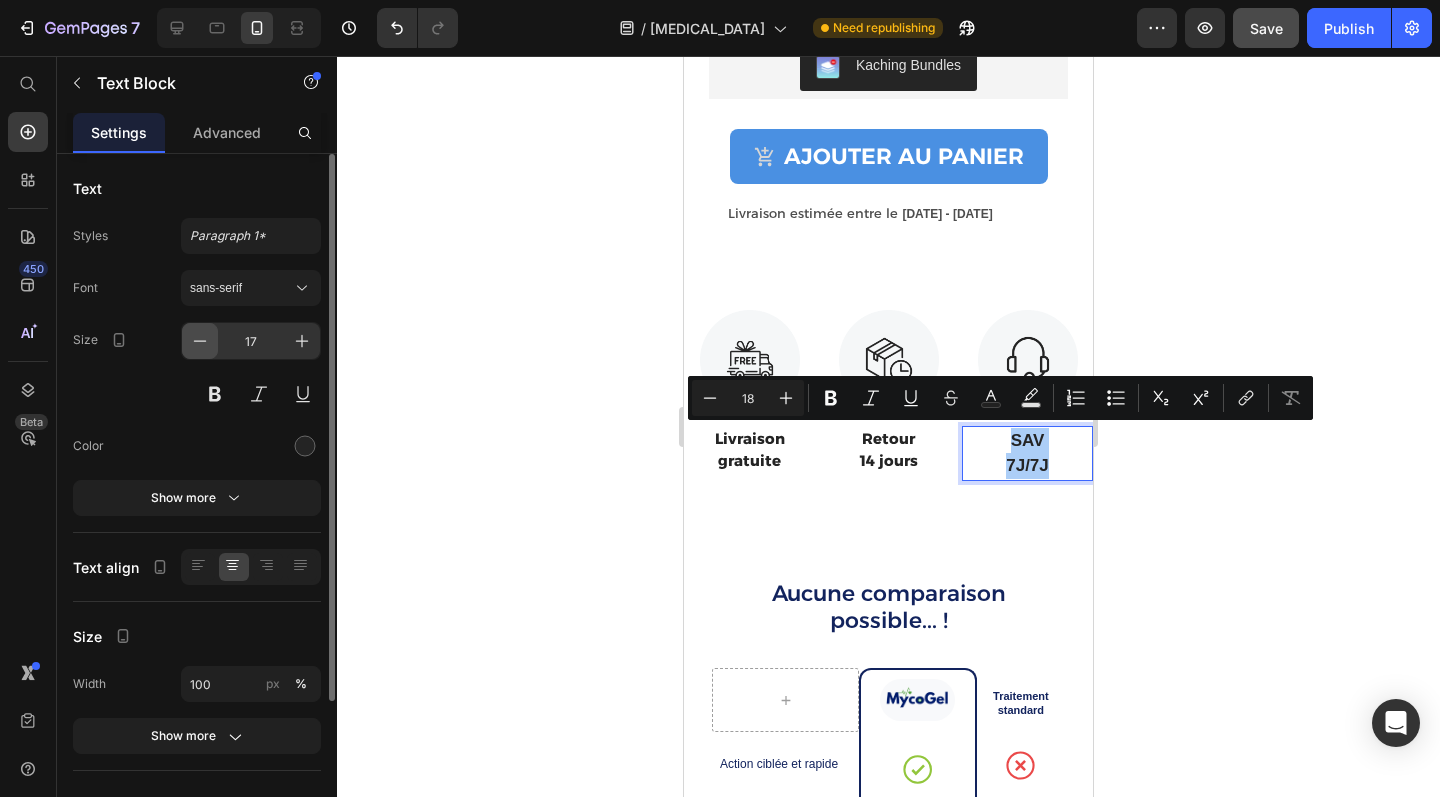click 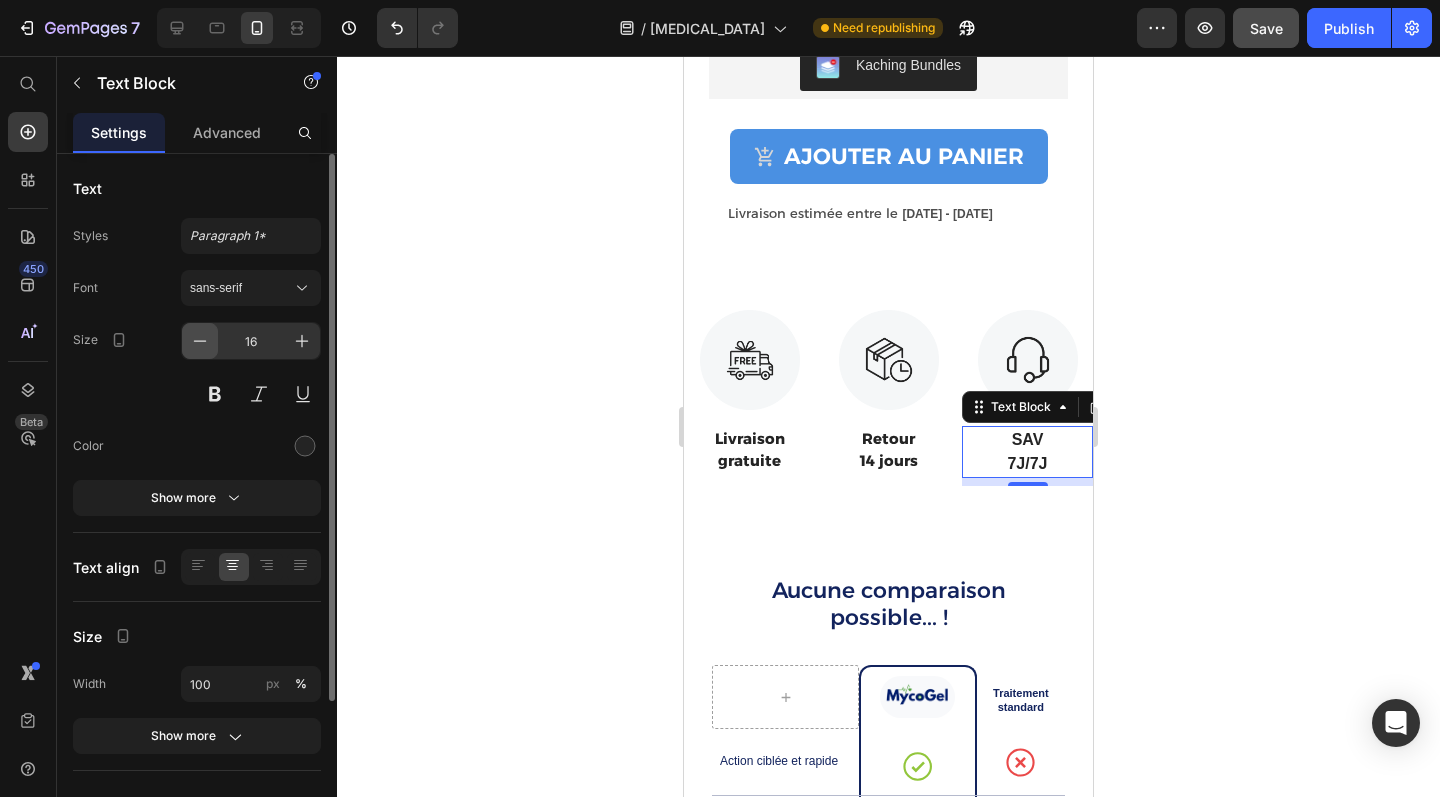 click 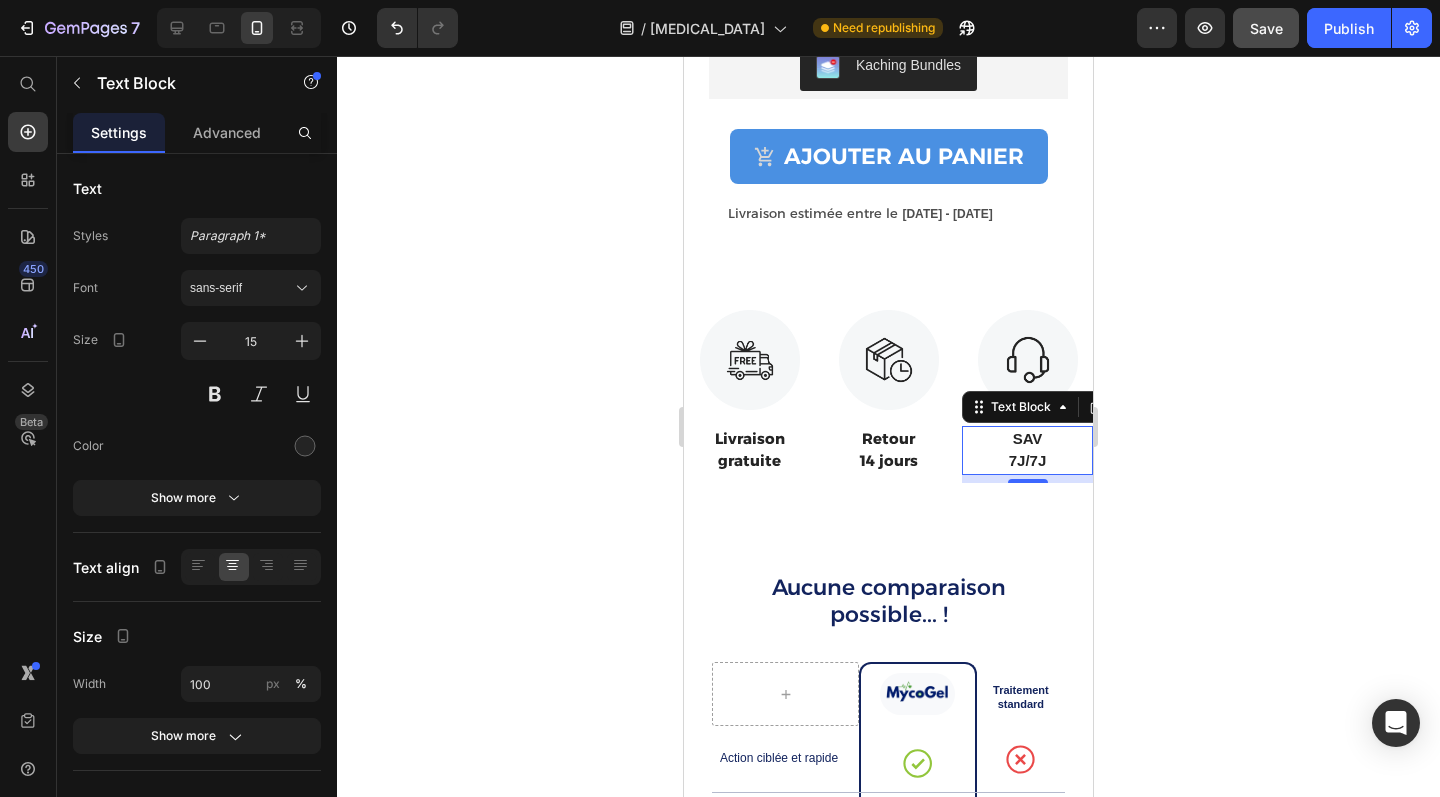 click 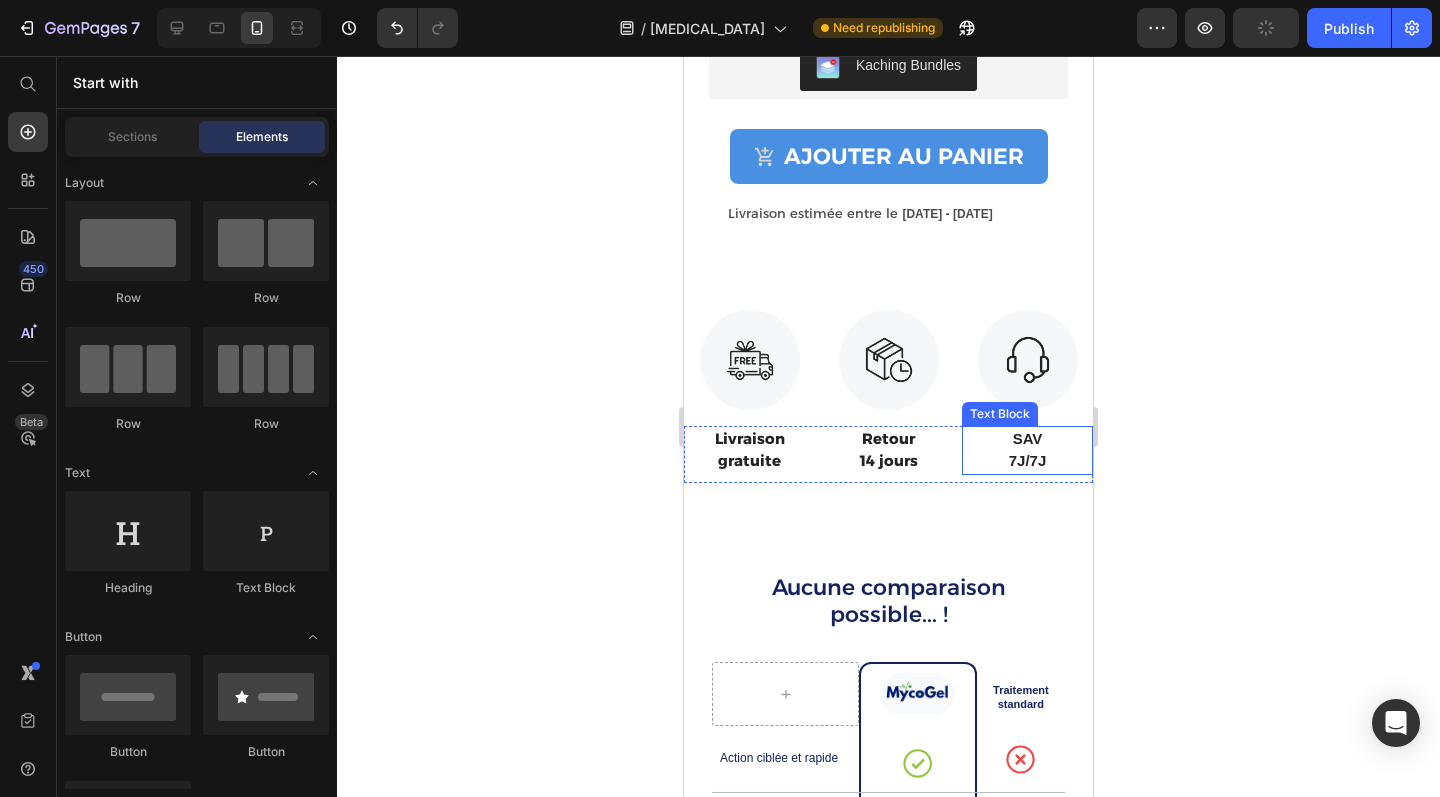 click on "7J/7J" at bounding box center [1027, 461] 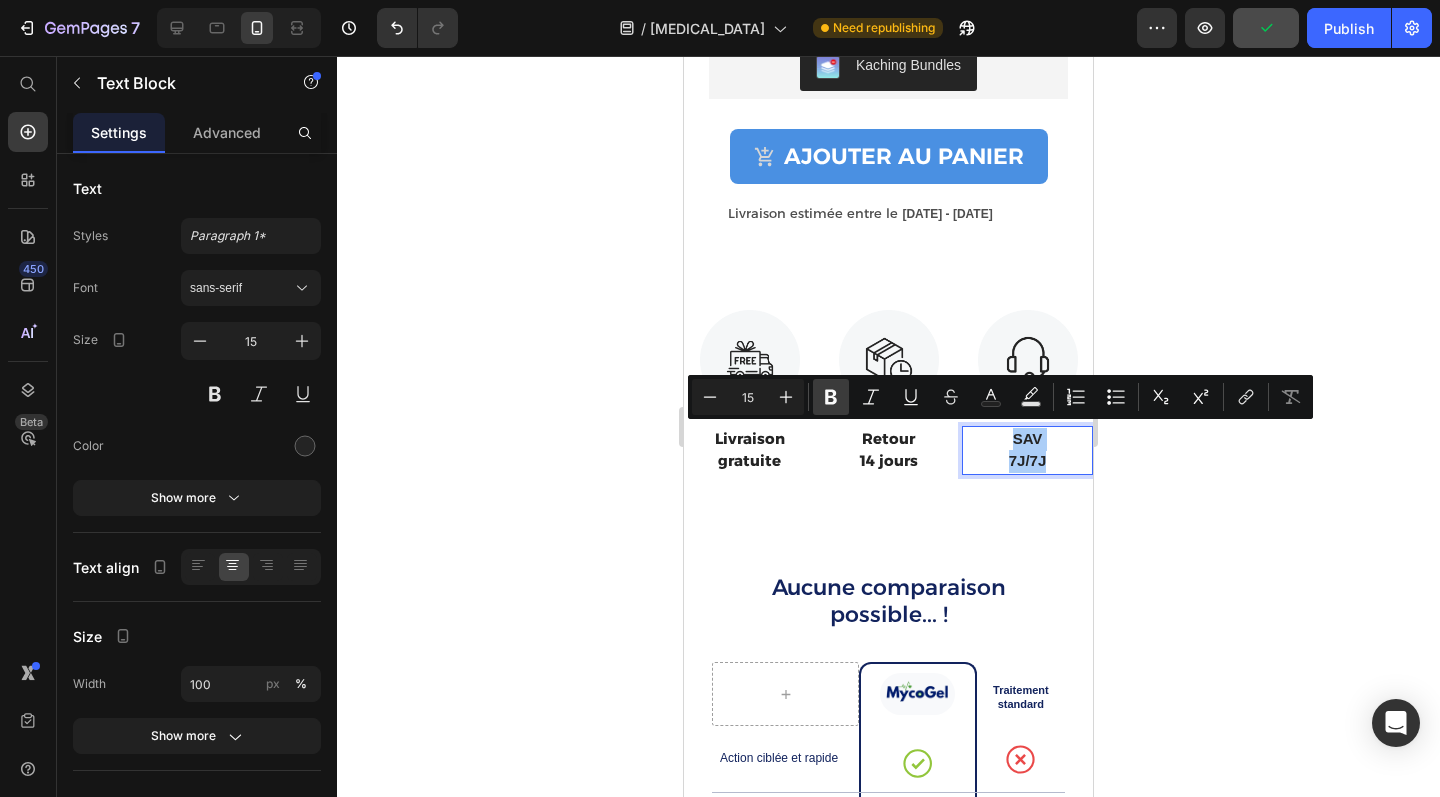 click 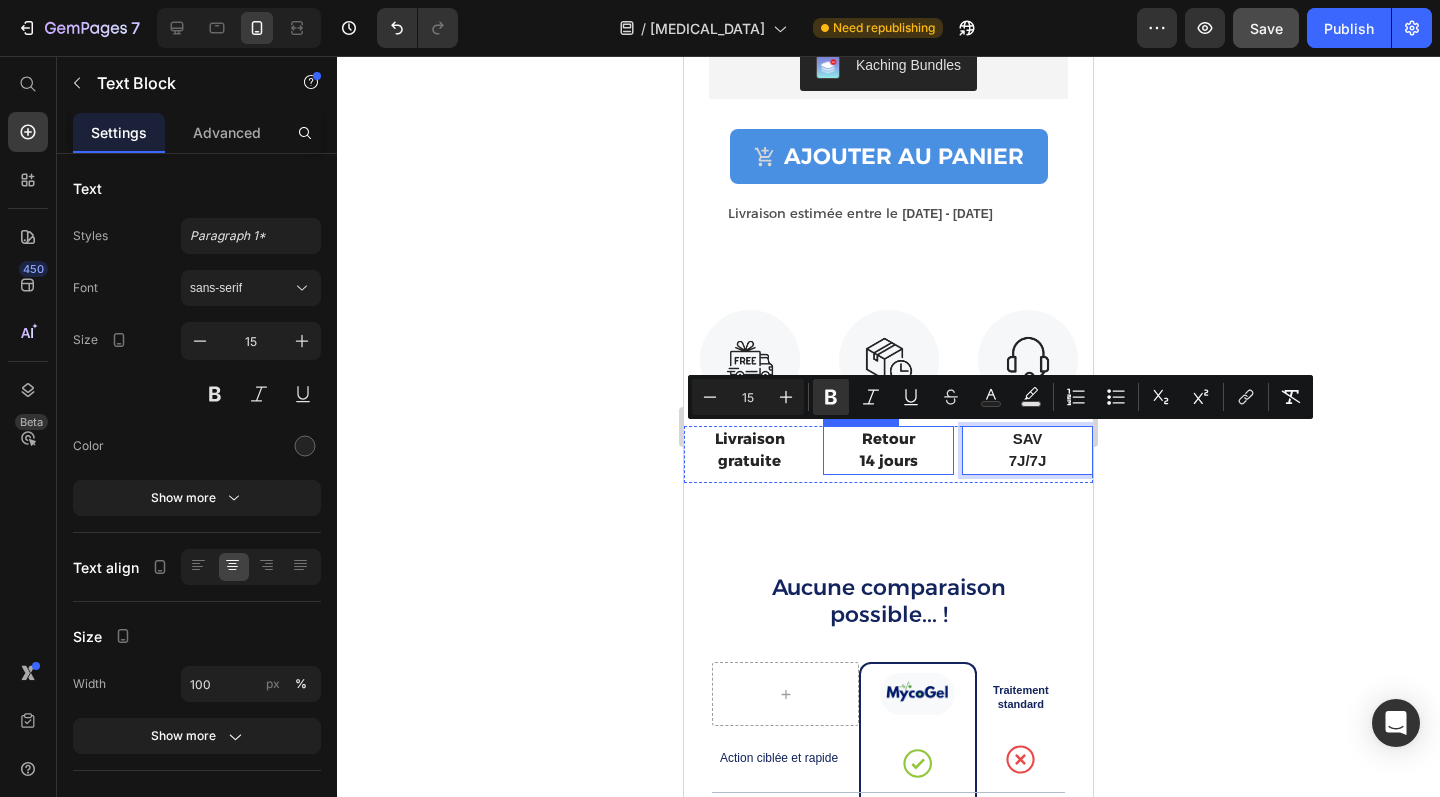 click on "14 jours" at bounding box center [888, 461] 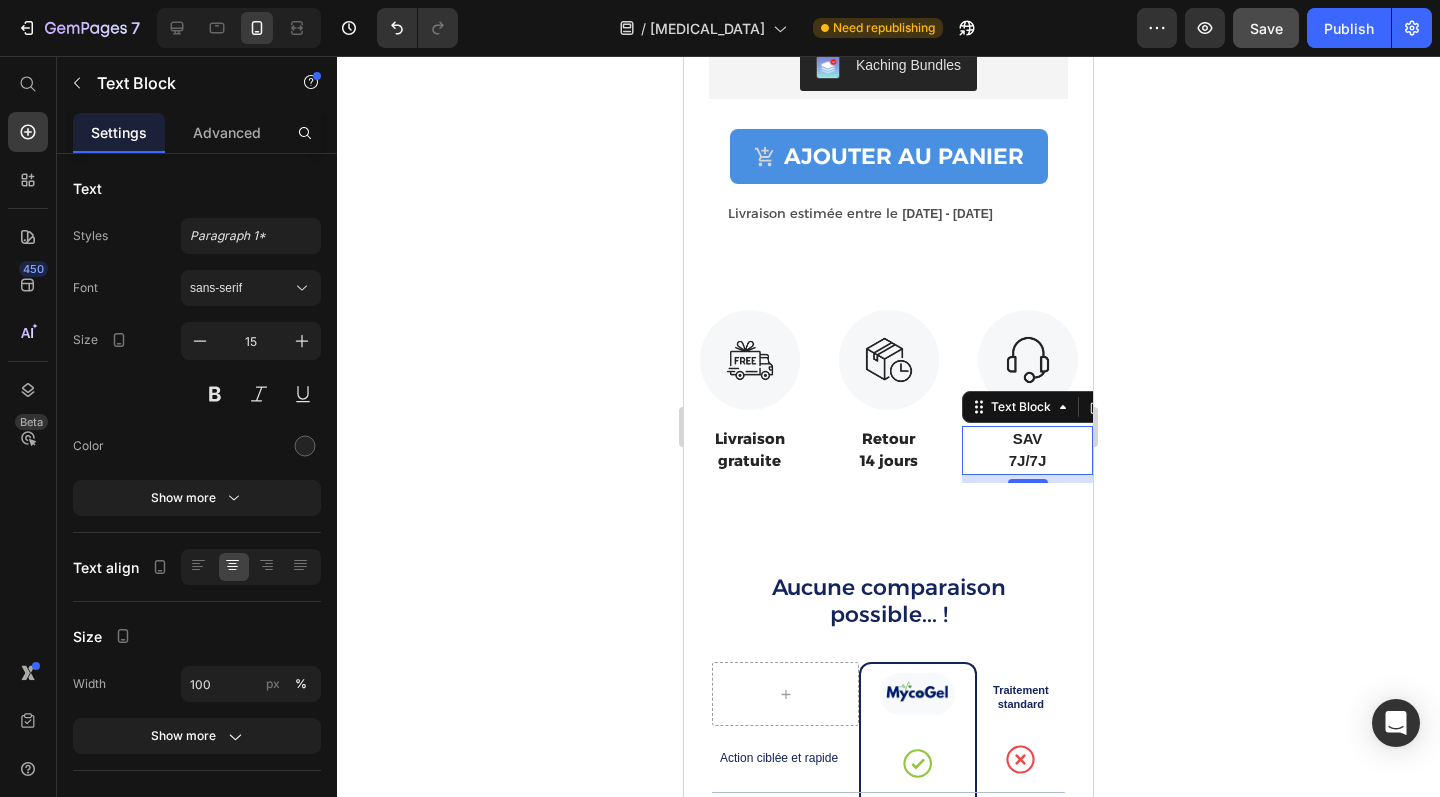 click on "7J/7J" at bounding box center (1027, 461) 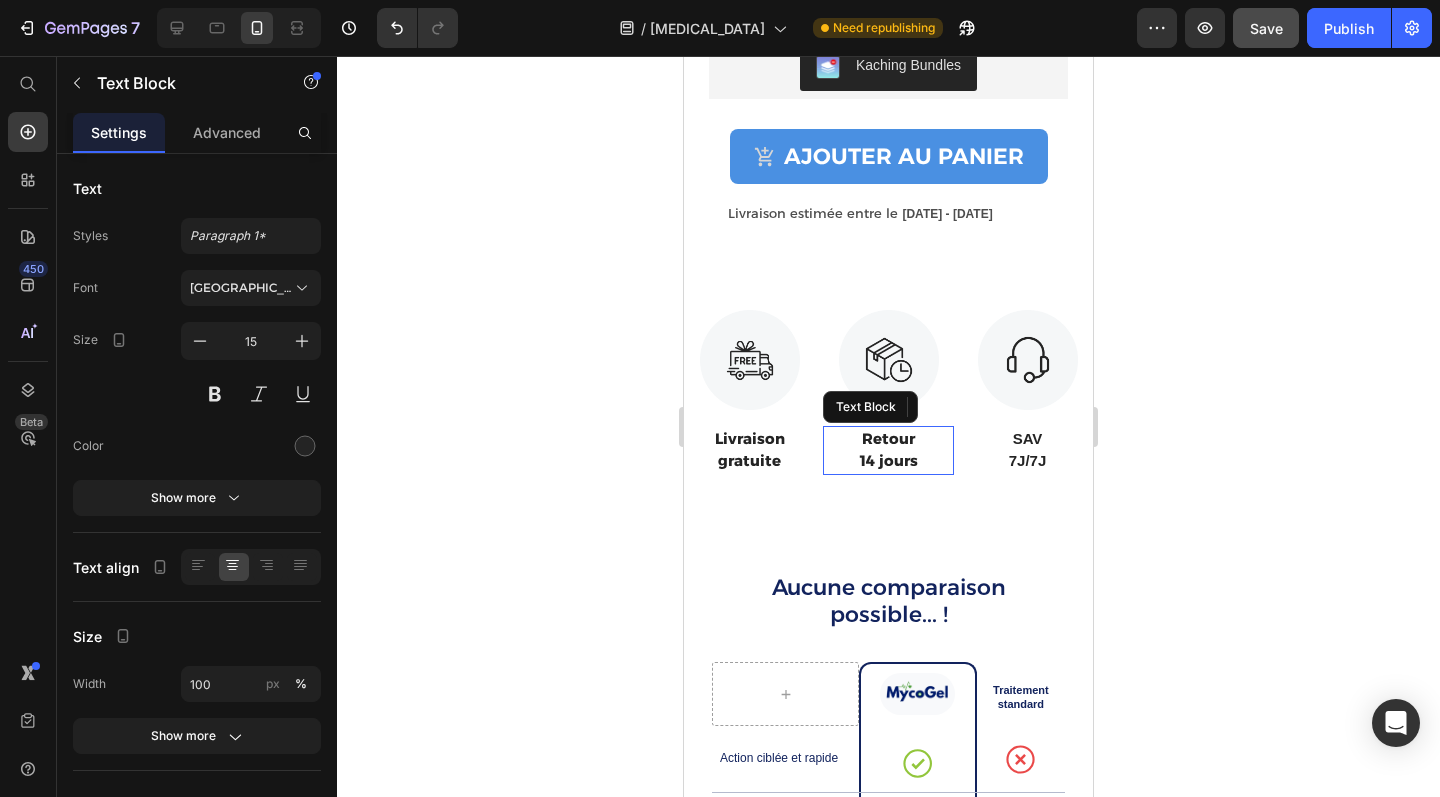 click on "14 jours" at bounding box center [888, 461] 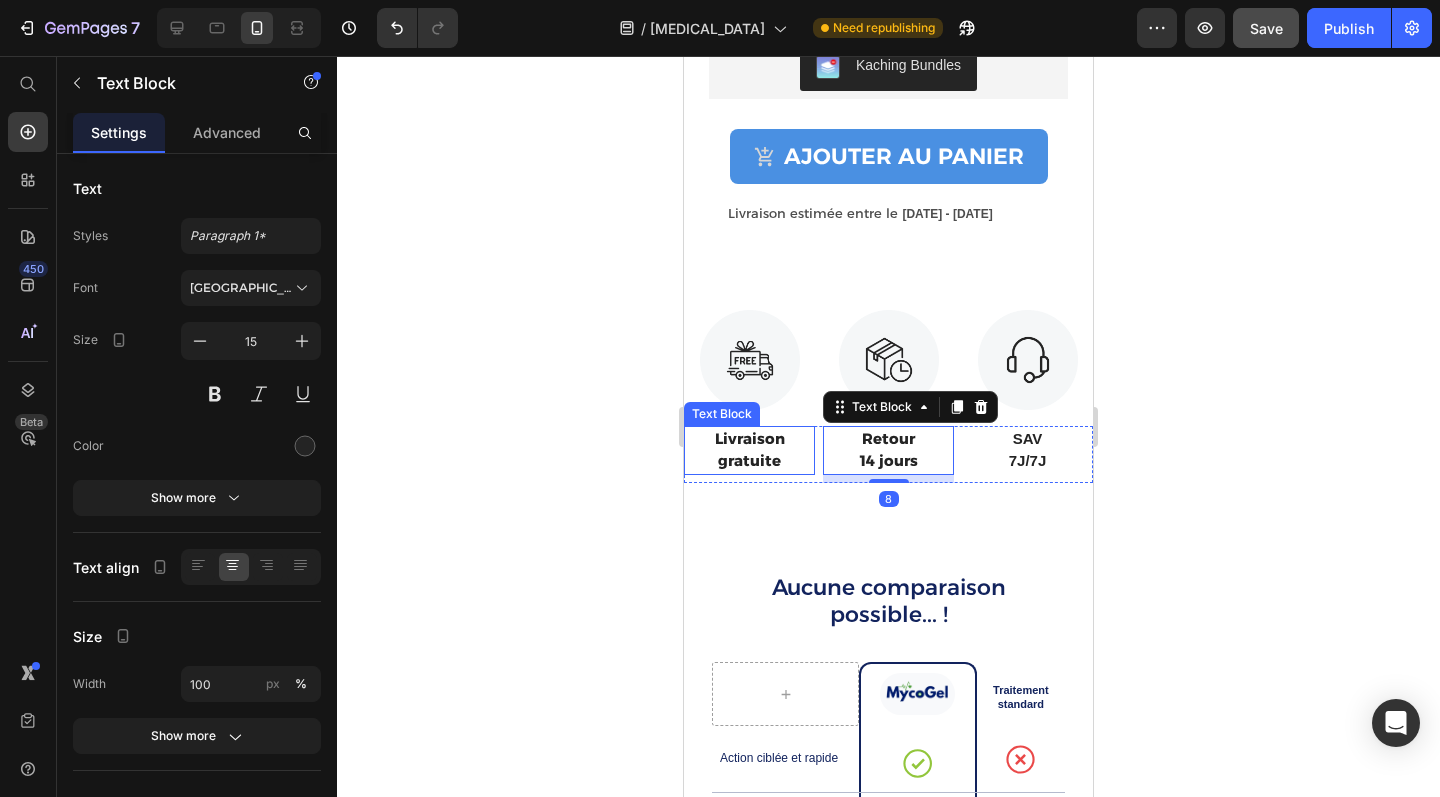 click on "Livraison" at bounding box center [749, 439] 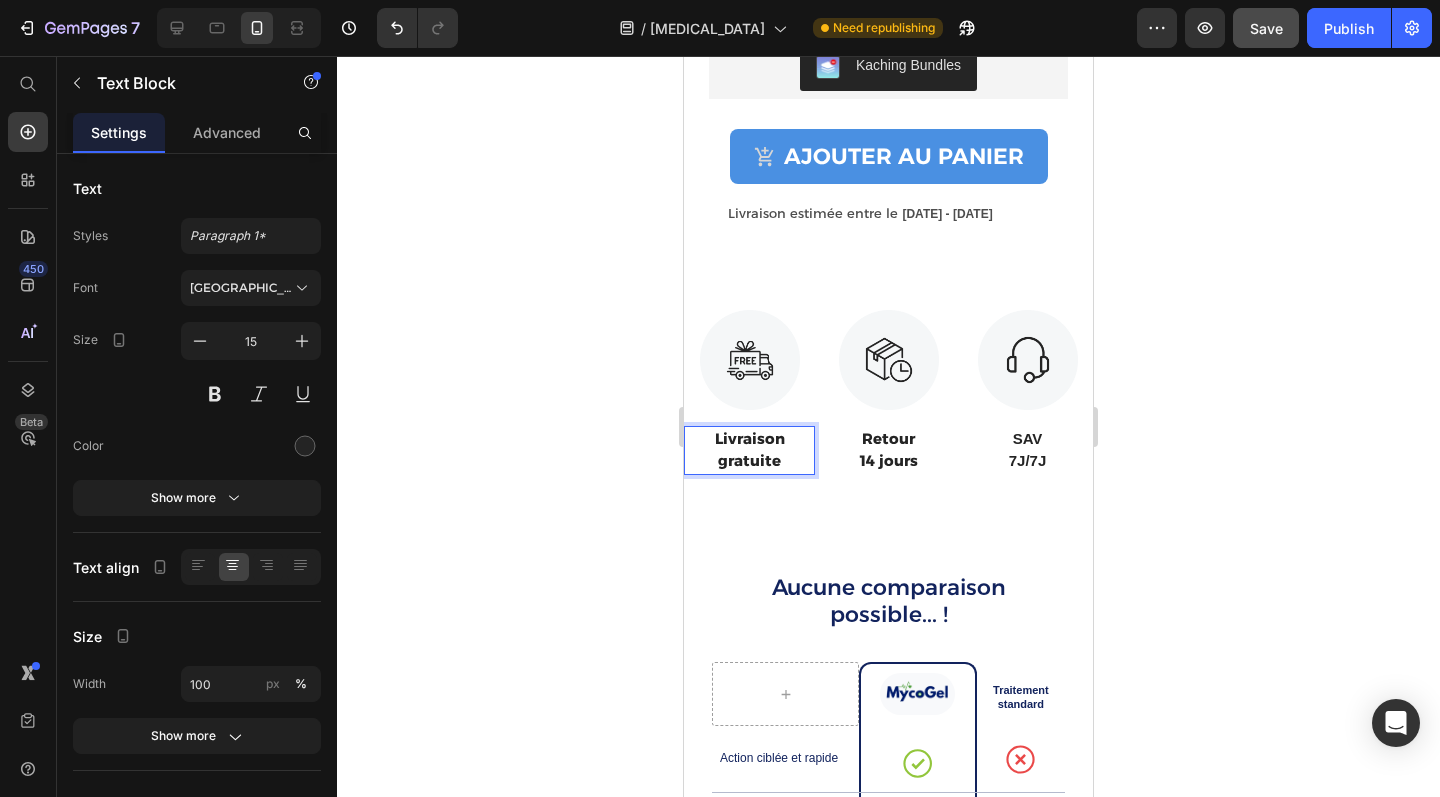 click on "Livraison" at bounding box center [749, 439] 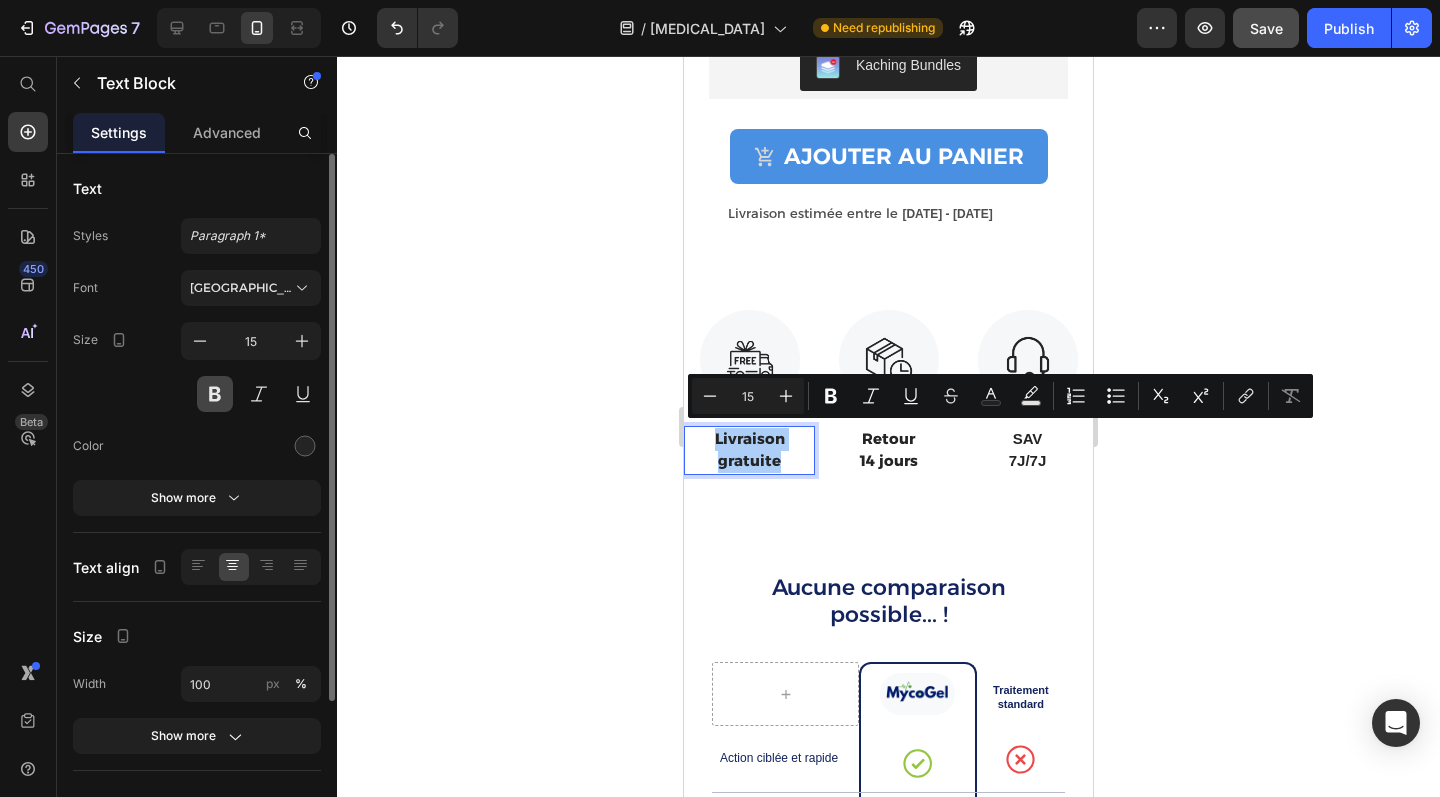 click at bounding box center [215, 394] 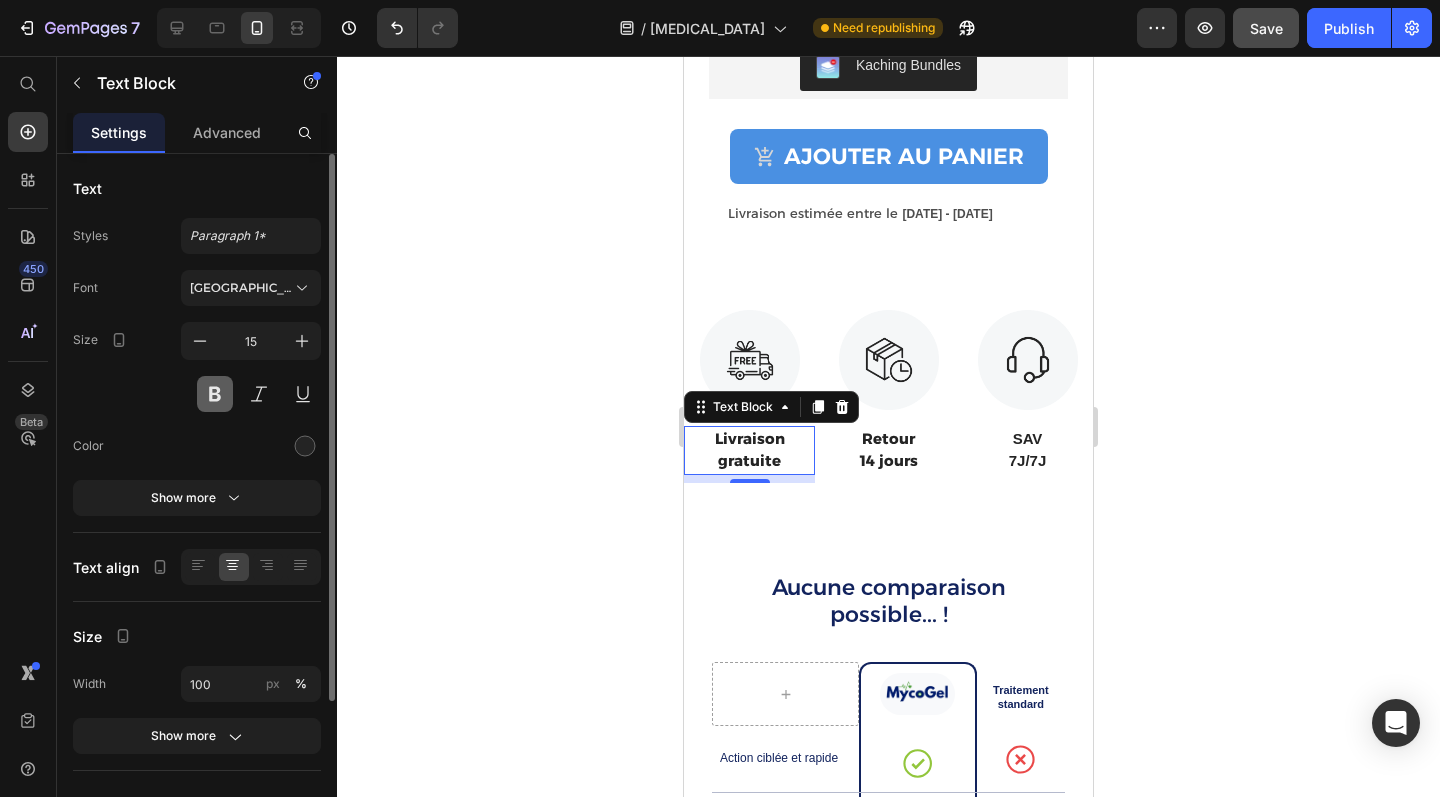 click at bounding box center [215, 394] 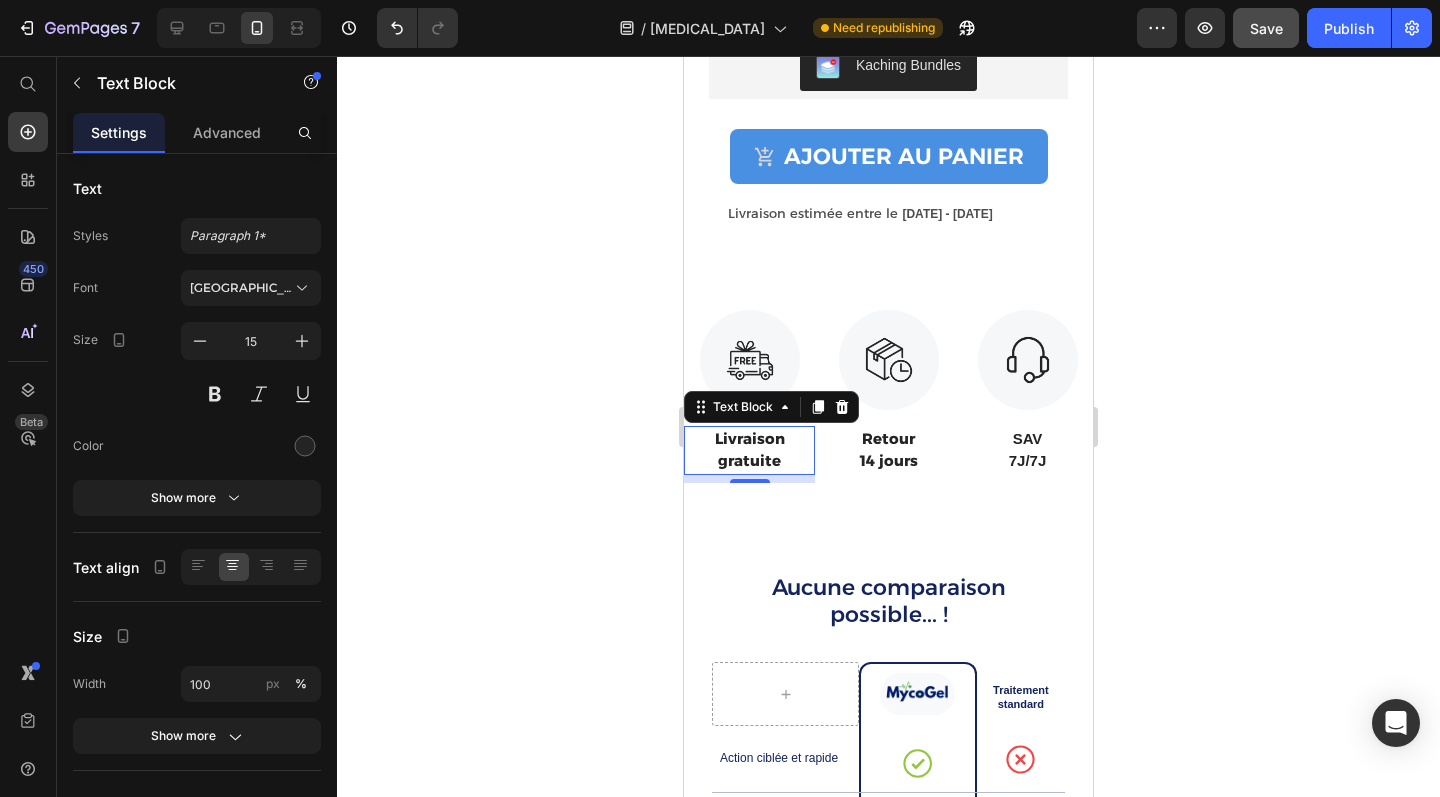 click on "Livraison" at bounding box center (749, 439) 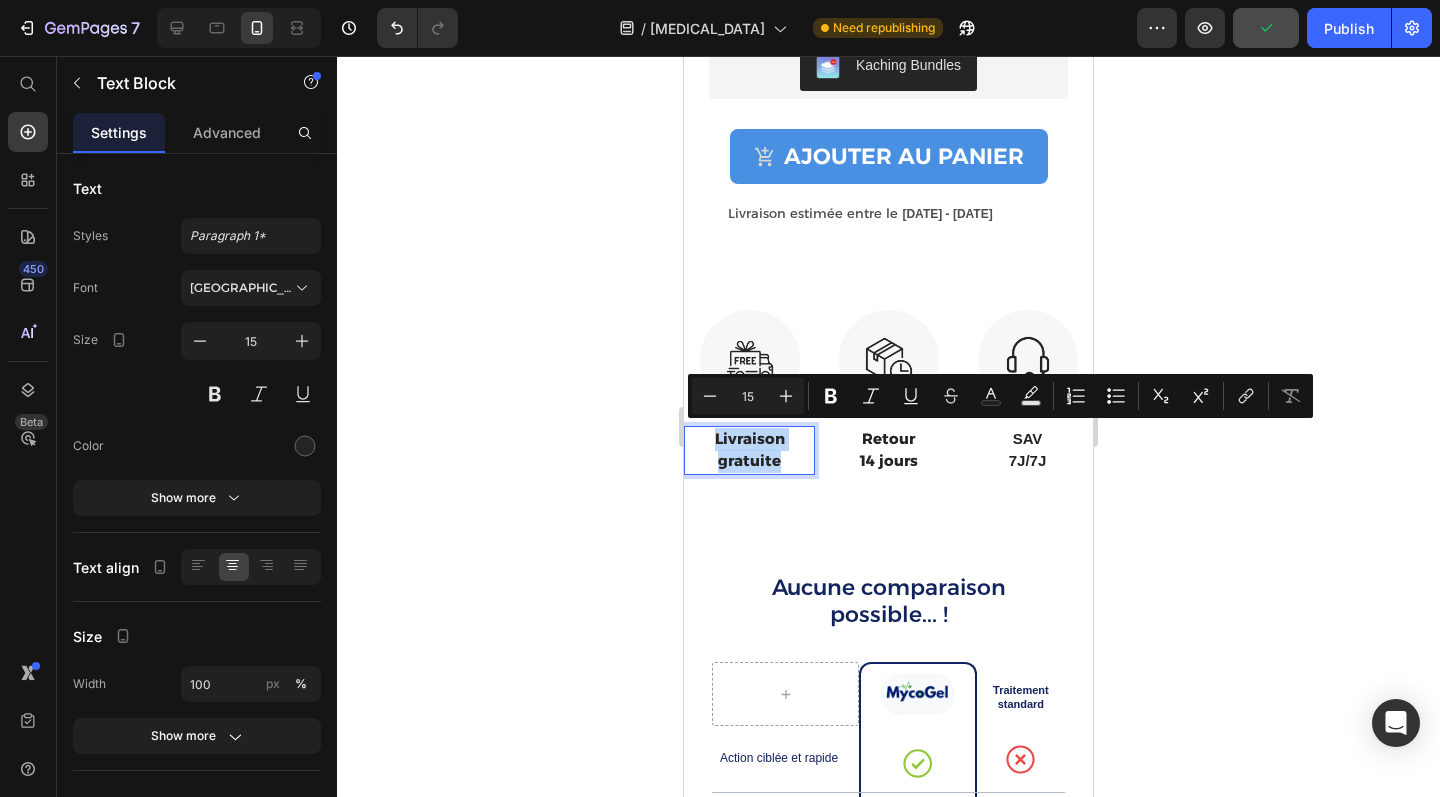 drag, startPoint x: 789, startPoint y: 451, endPoint x: 1262, endPoint y: 478, distance: 473.77 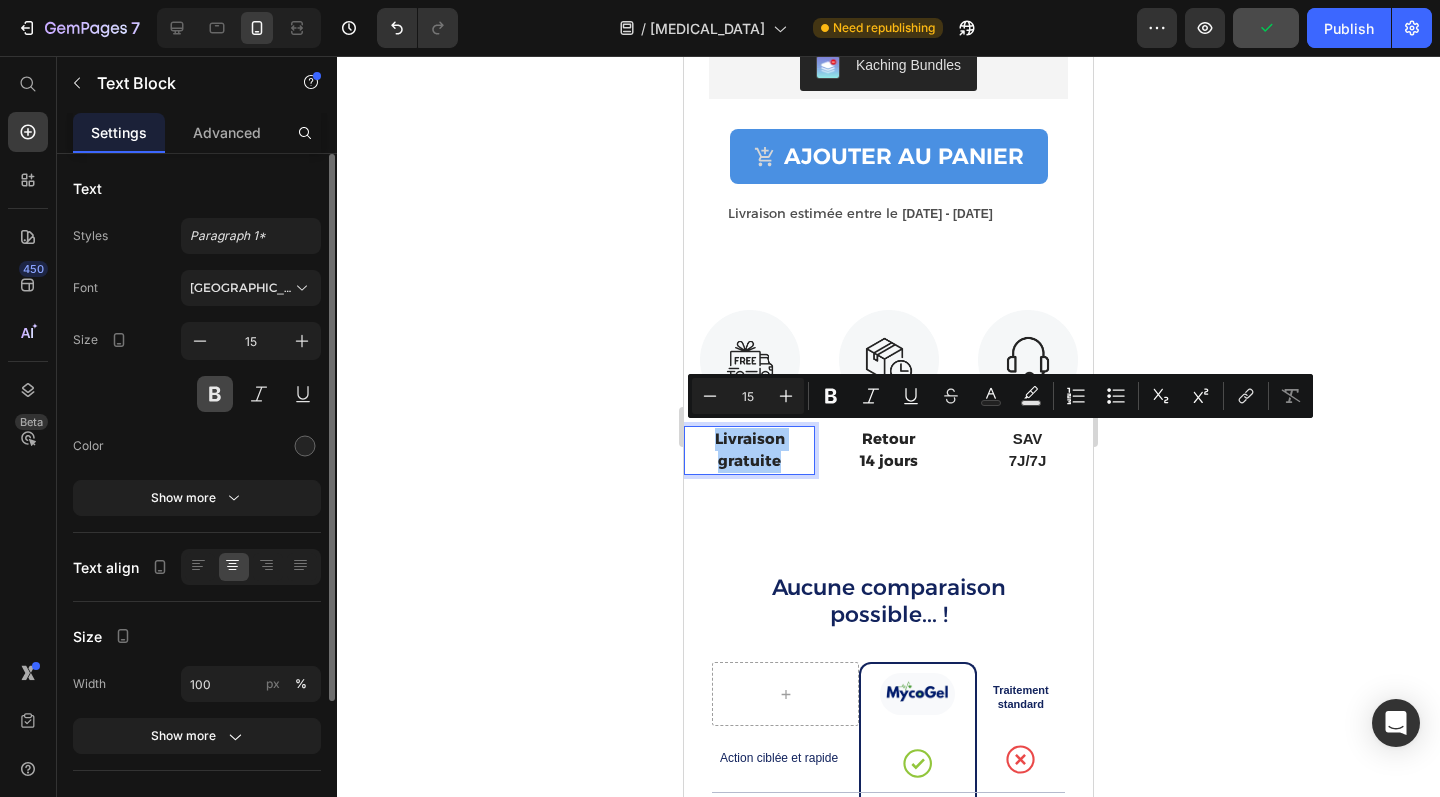 click at bounding box center [215, 394] 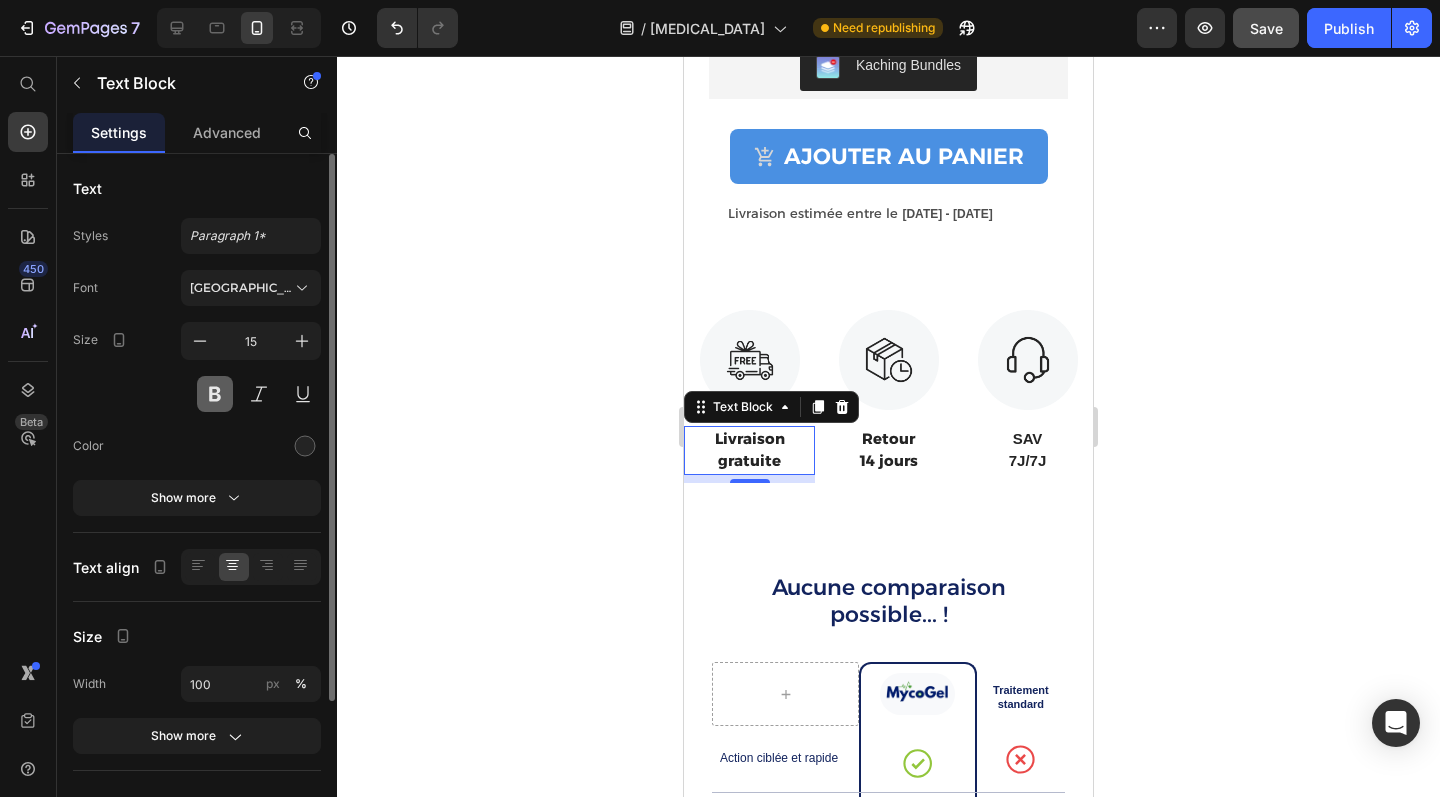 click at bounding box center [215, 394] 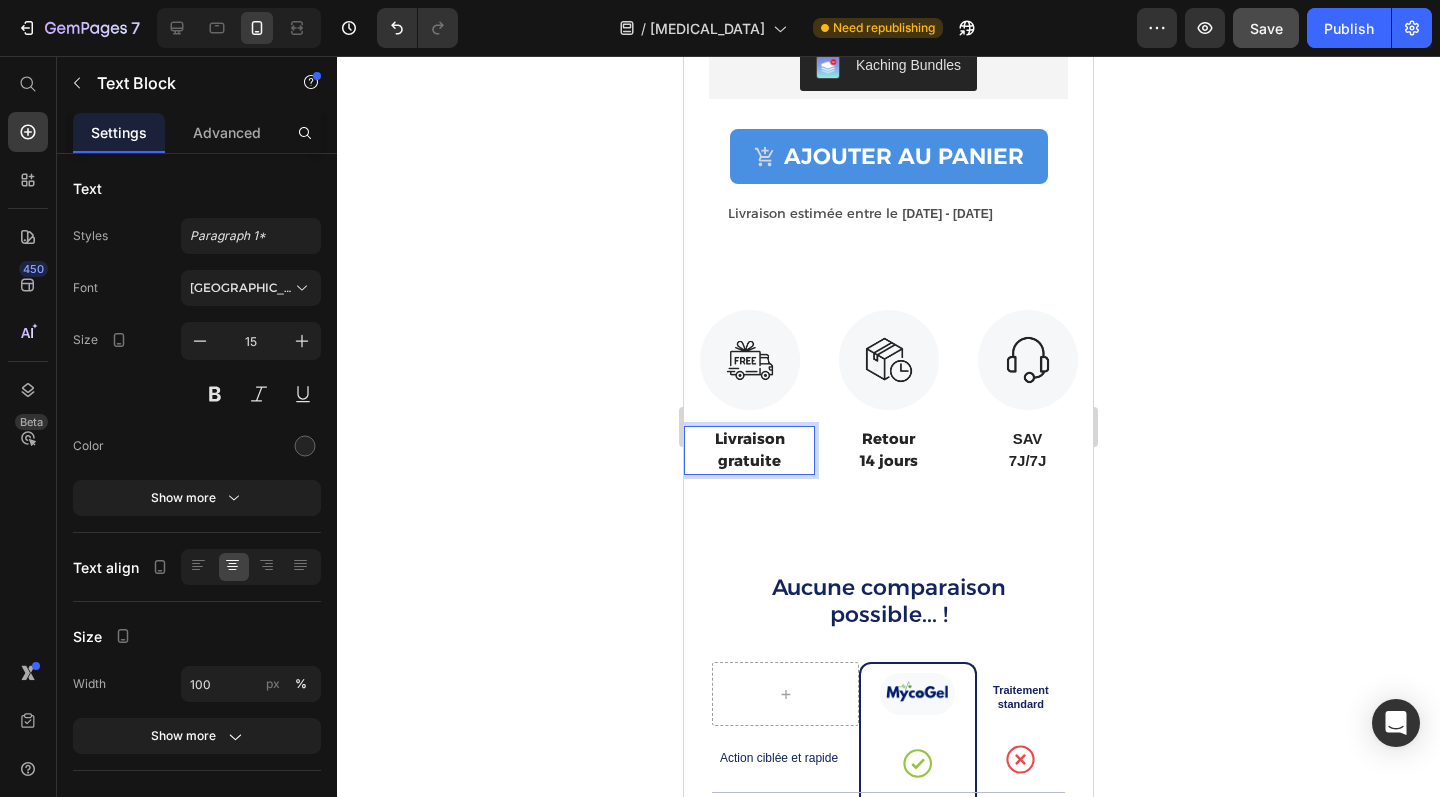 click on "gratuite" at bounding box center [749, 461] 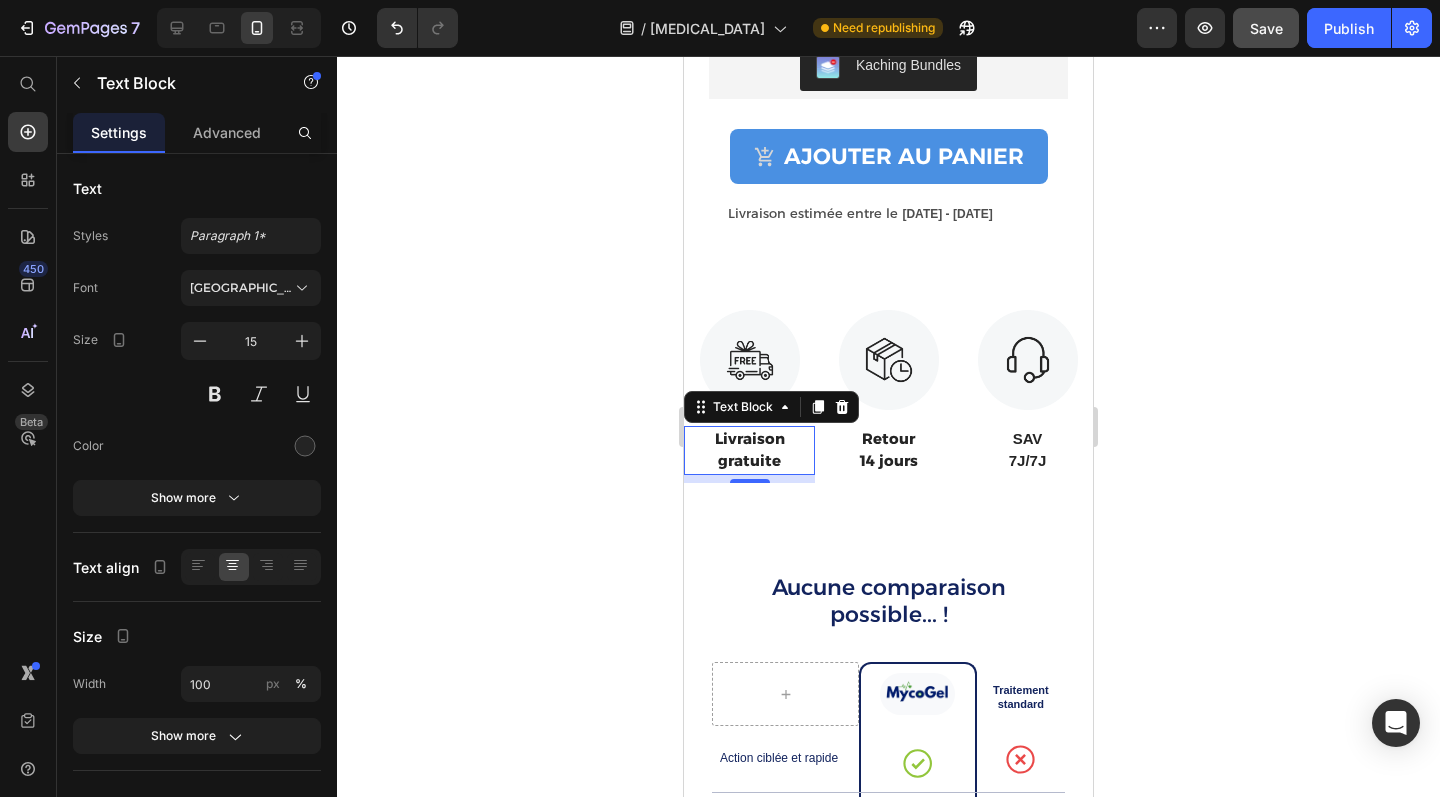 click 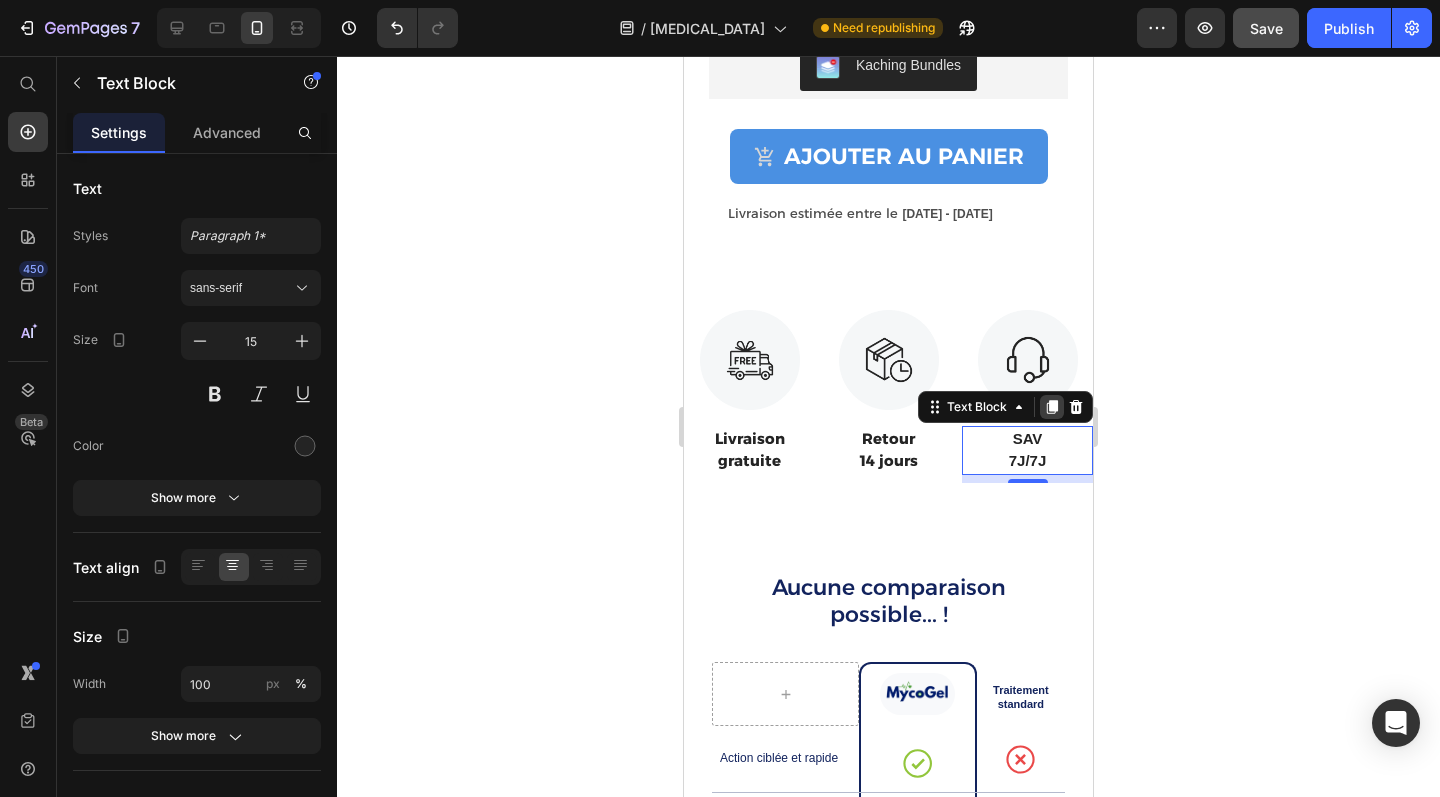click 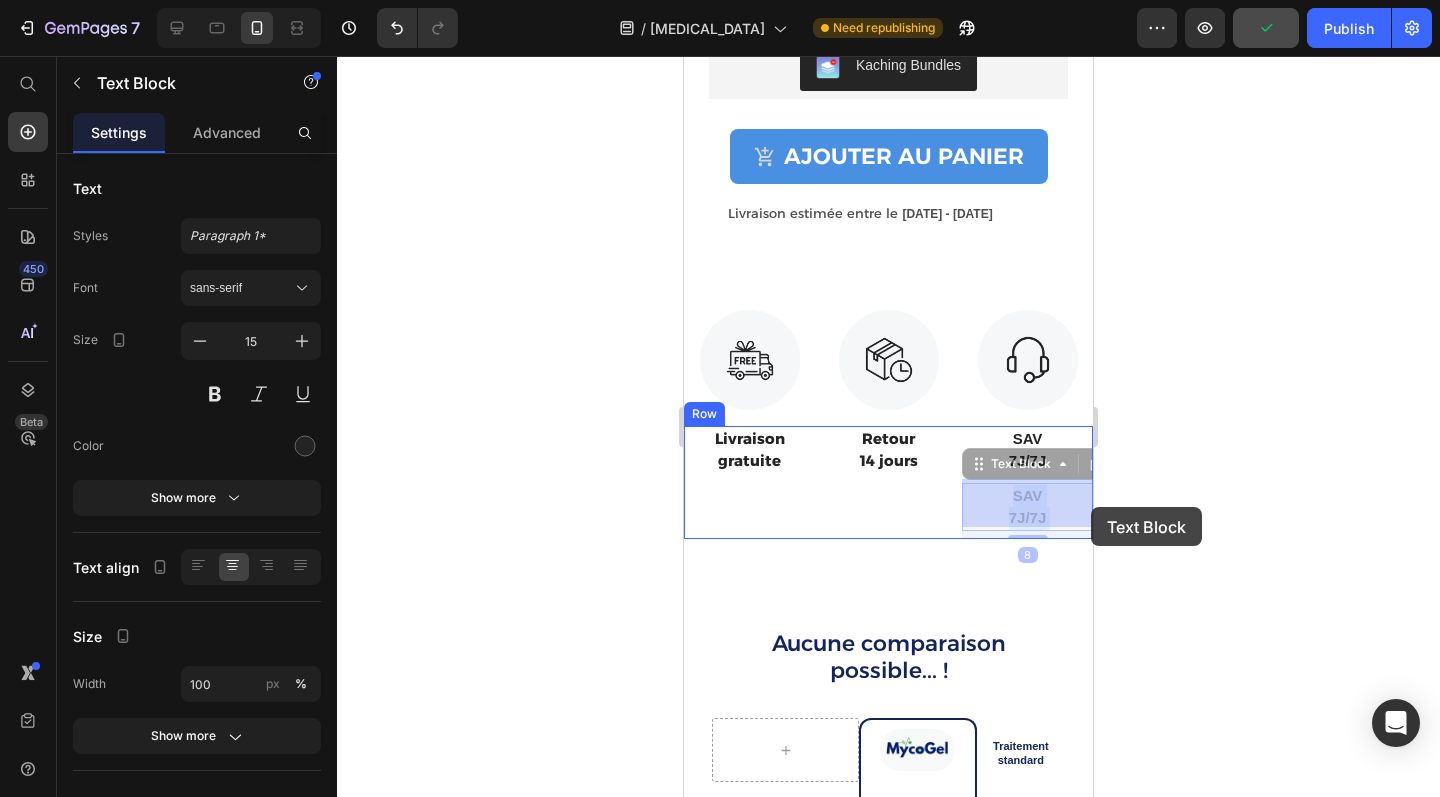 drag, startPoint x: 1065, startPoint y: 506, endPoint x: 1091, endPoint y: 507, distance: 26.019224 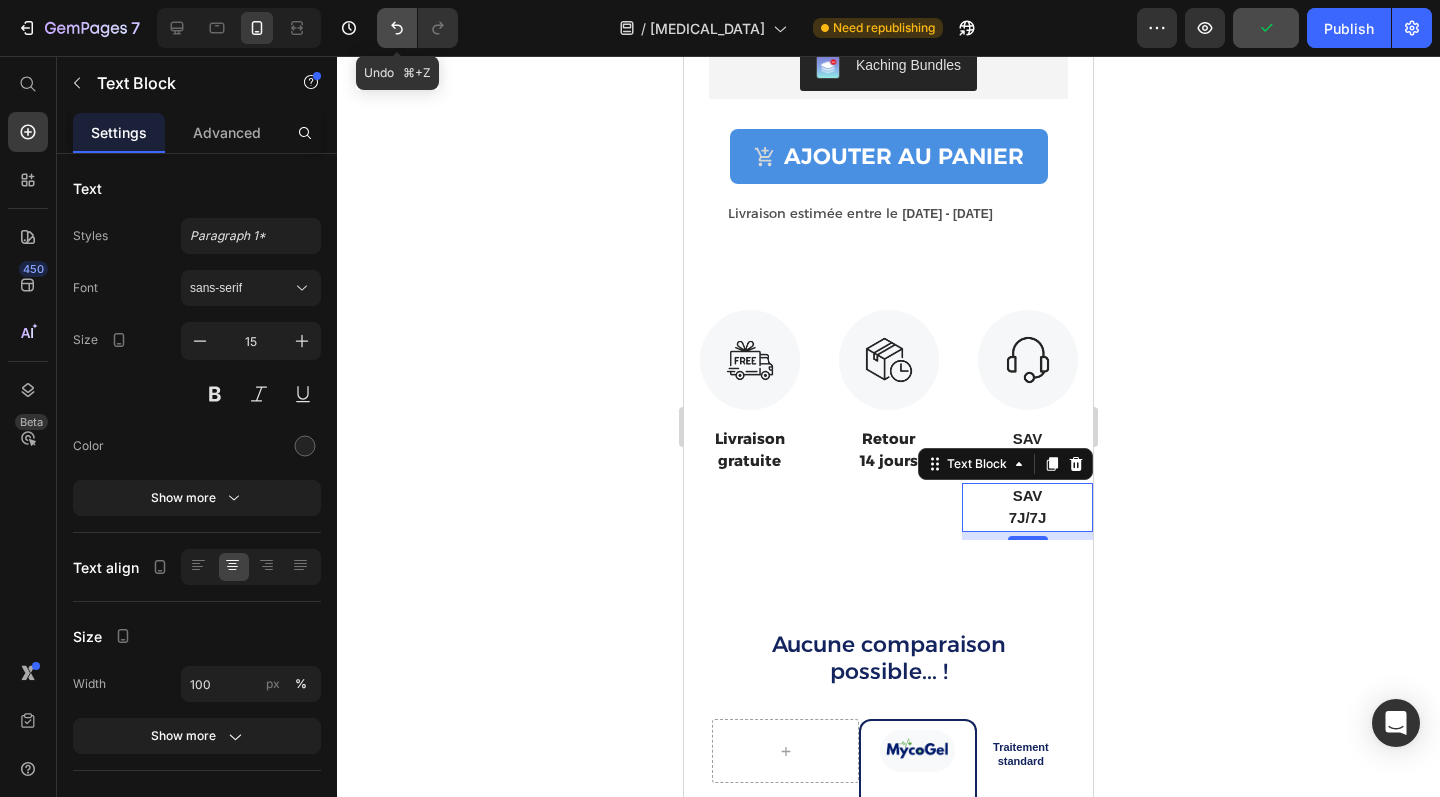 click 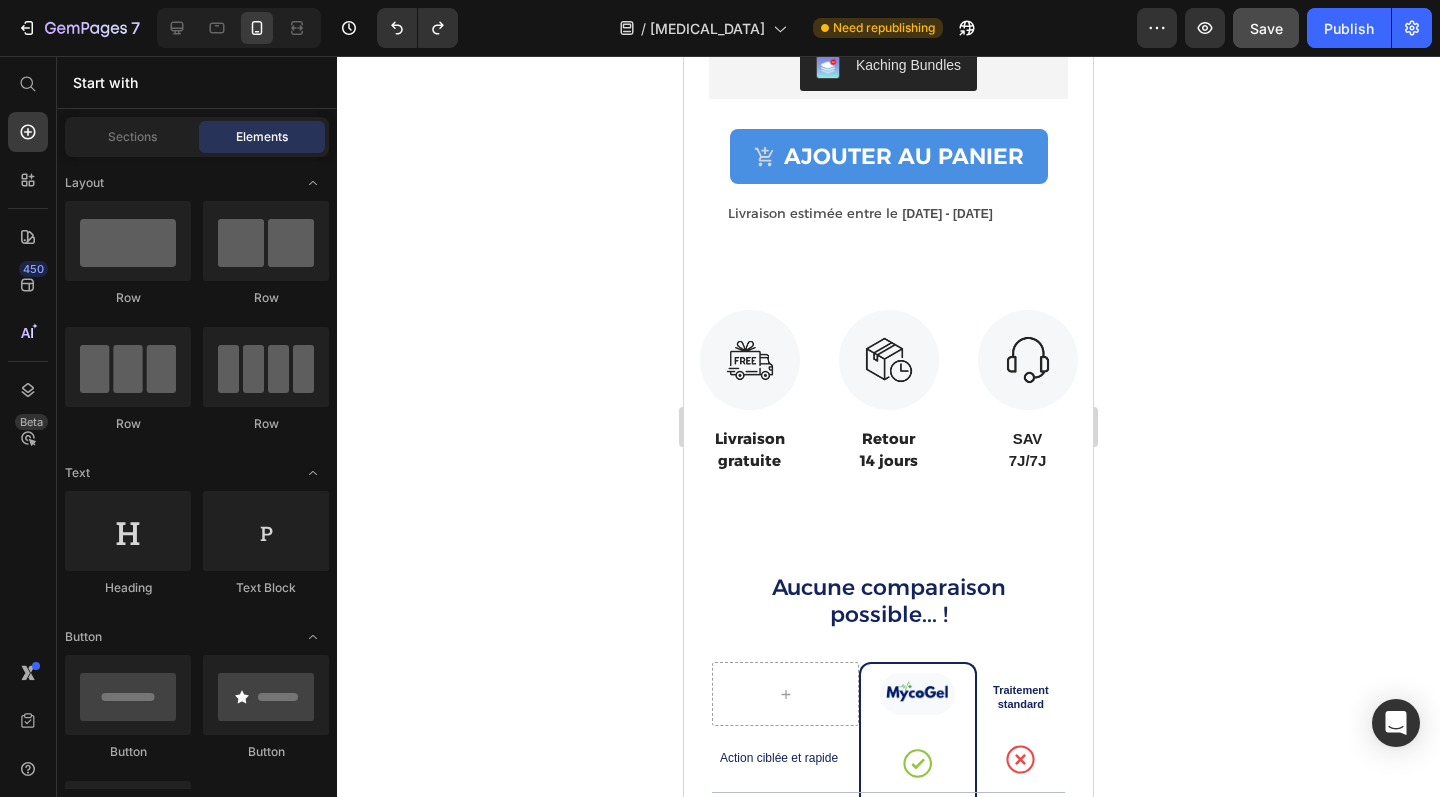 click 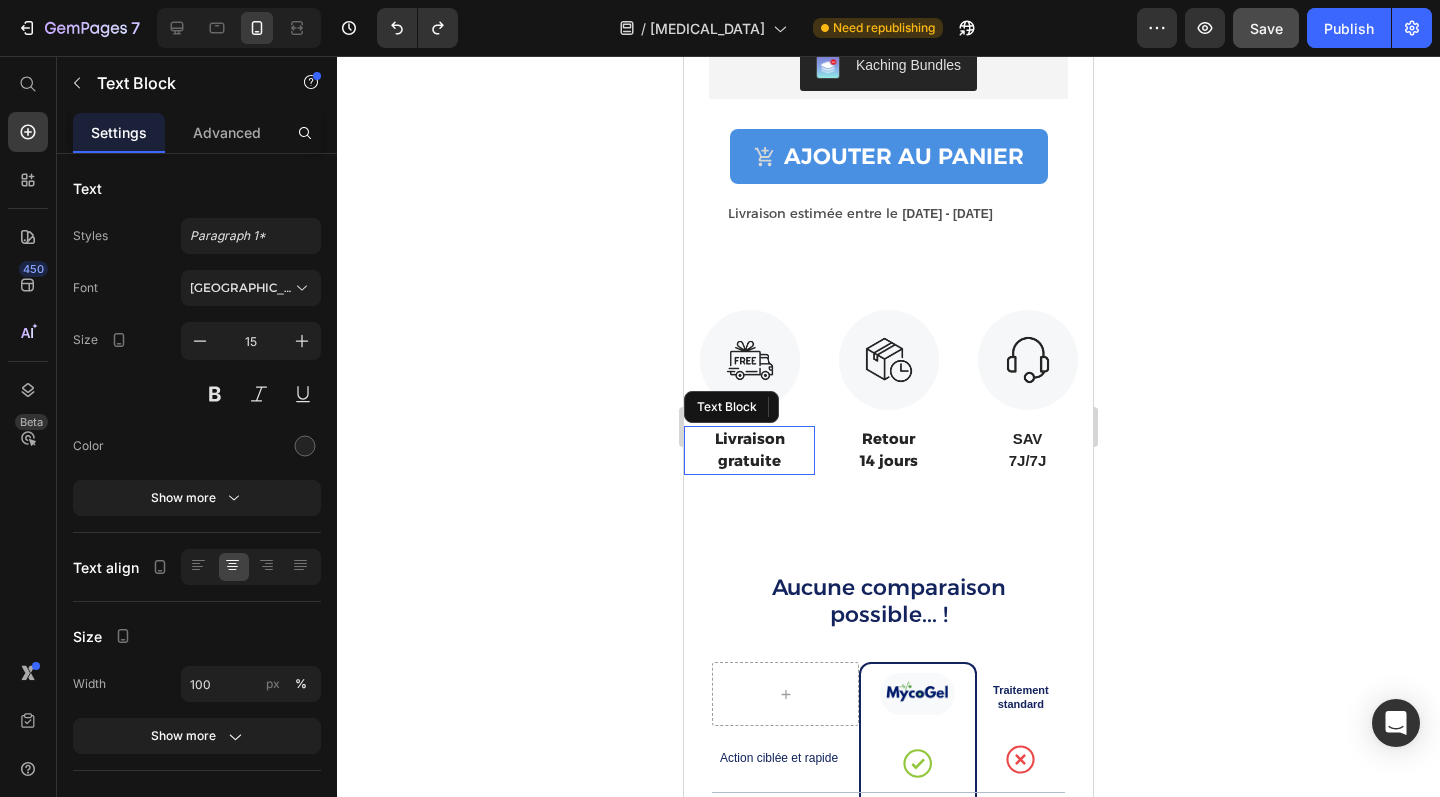 click on "Livraison" at bounding box center [749, 439] 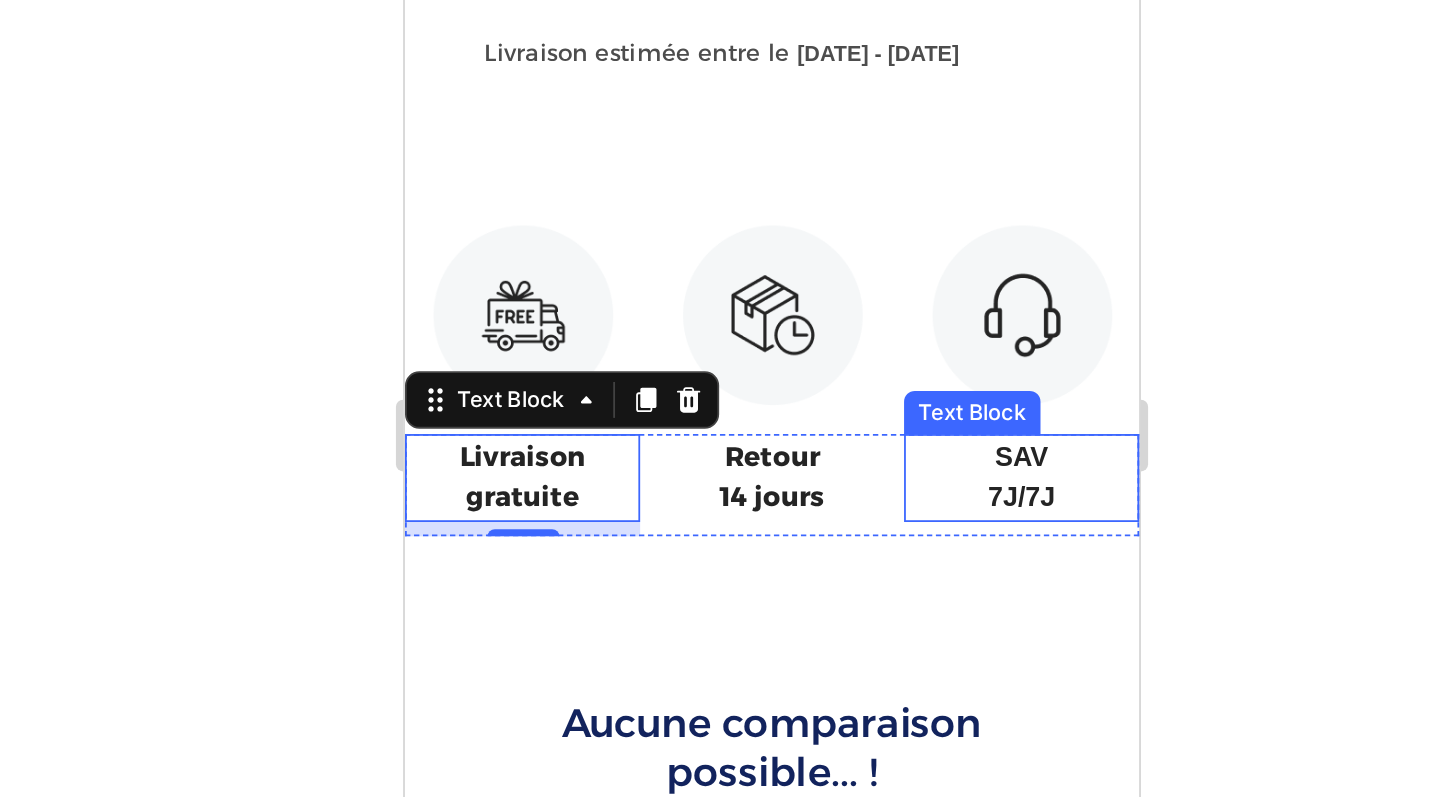 click 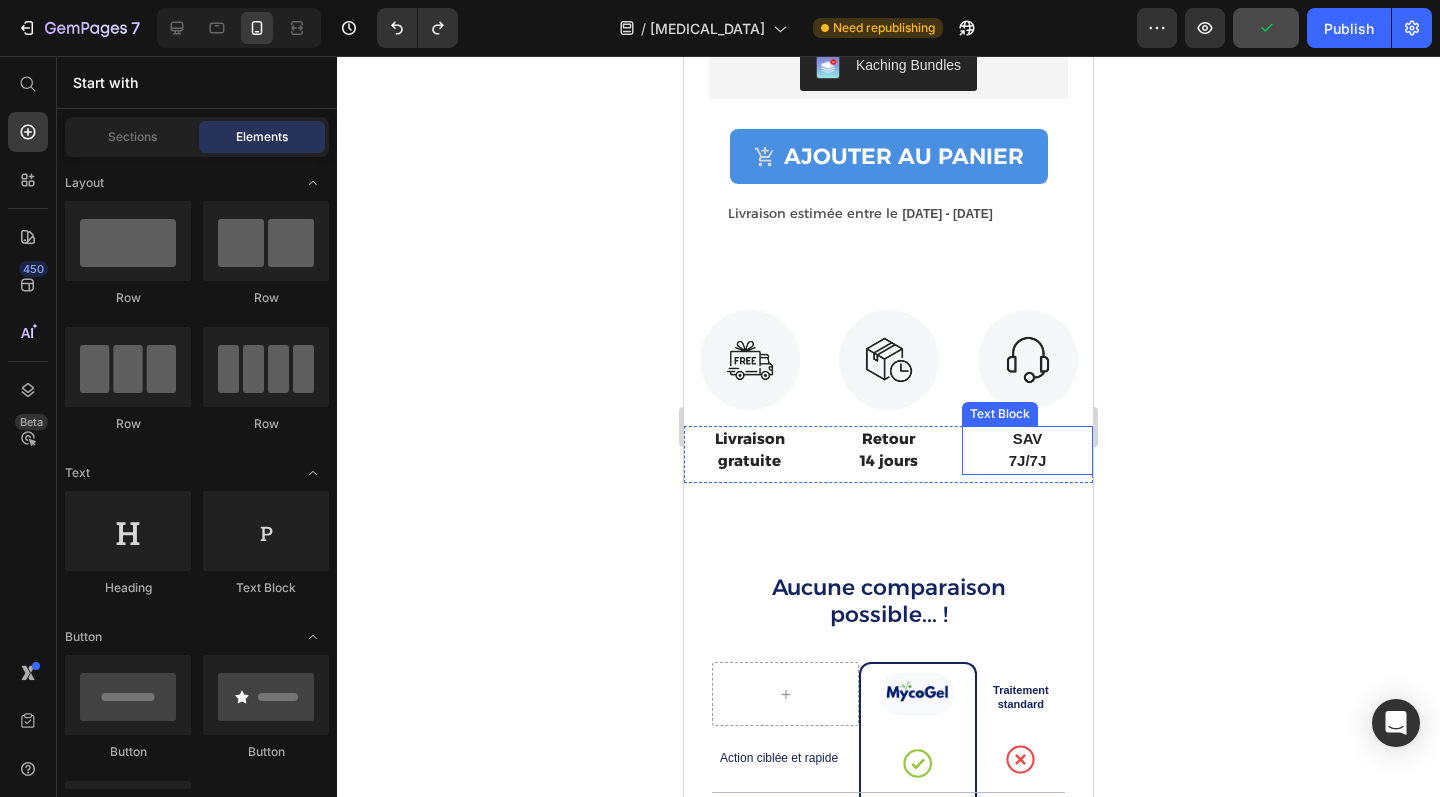 click on "7J/7J" at bounding box center [1028, 460] 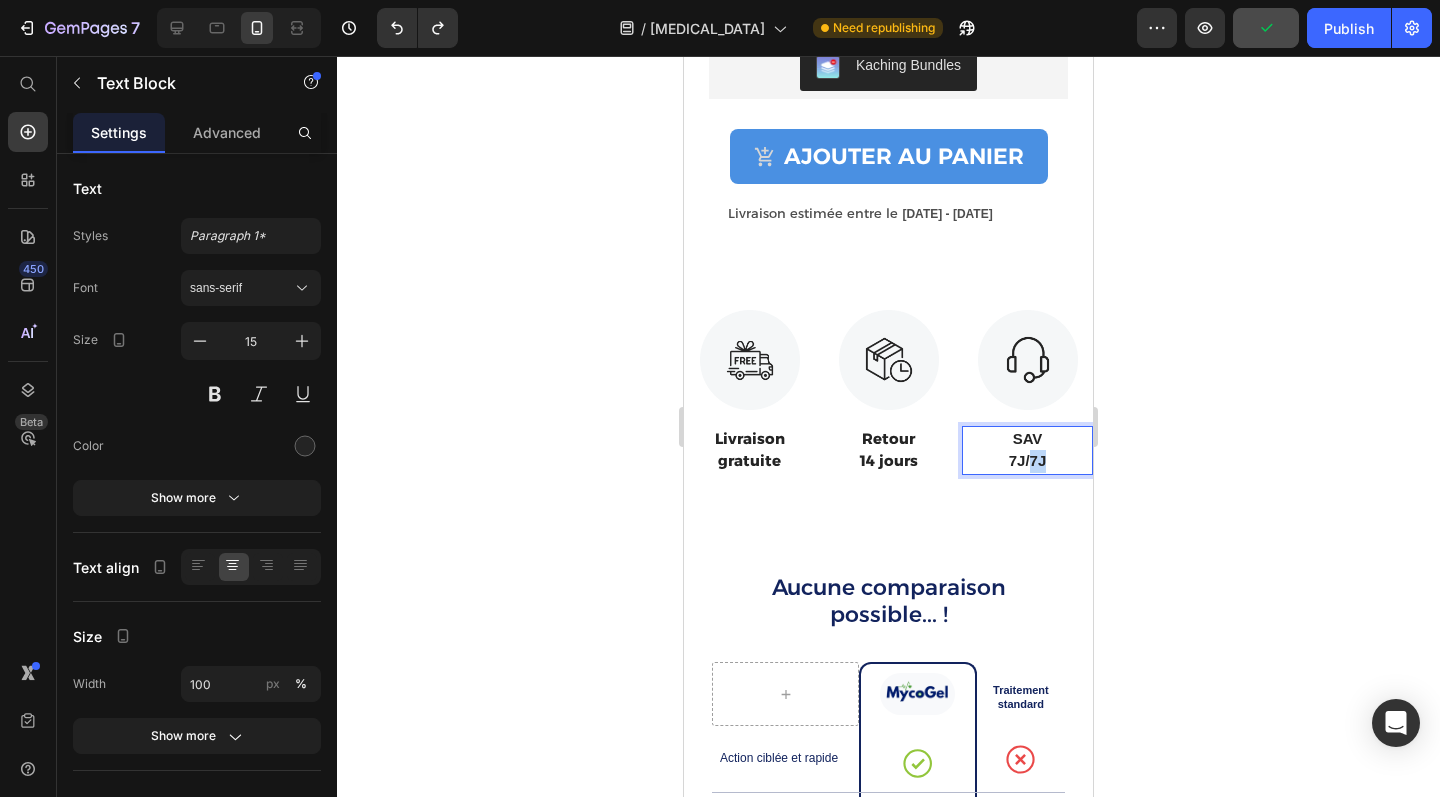 click on "7J/7J" at bounding box center (1028, 460) 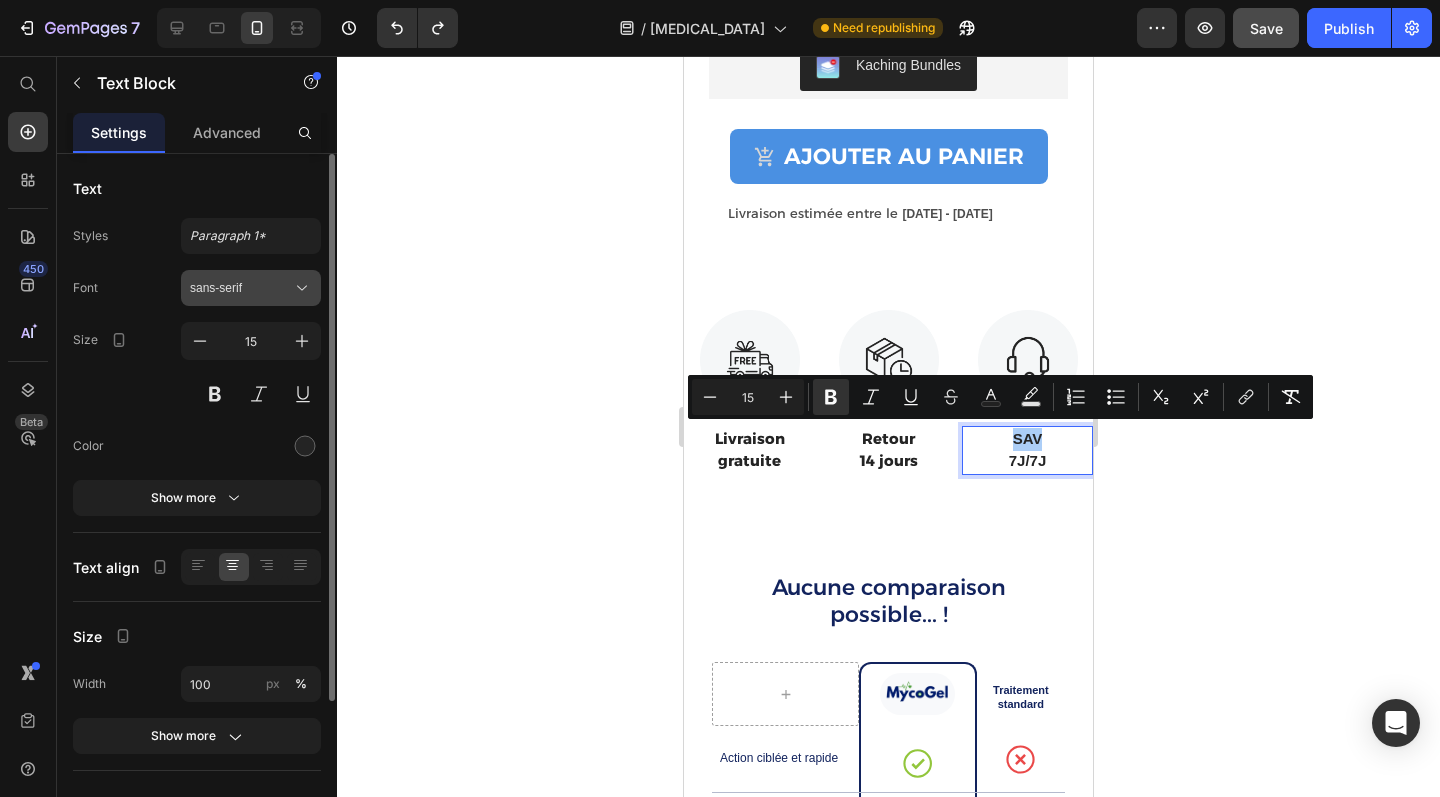 click on "sans-serif" at bounding box center (241, 288) 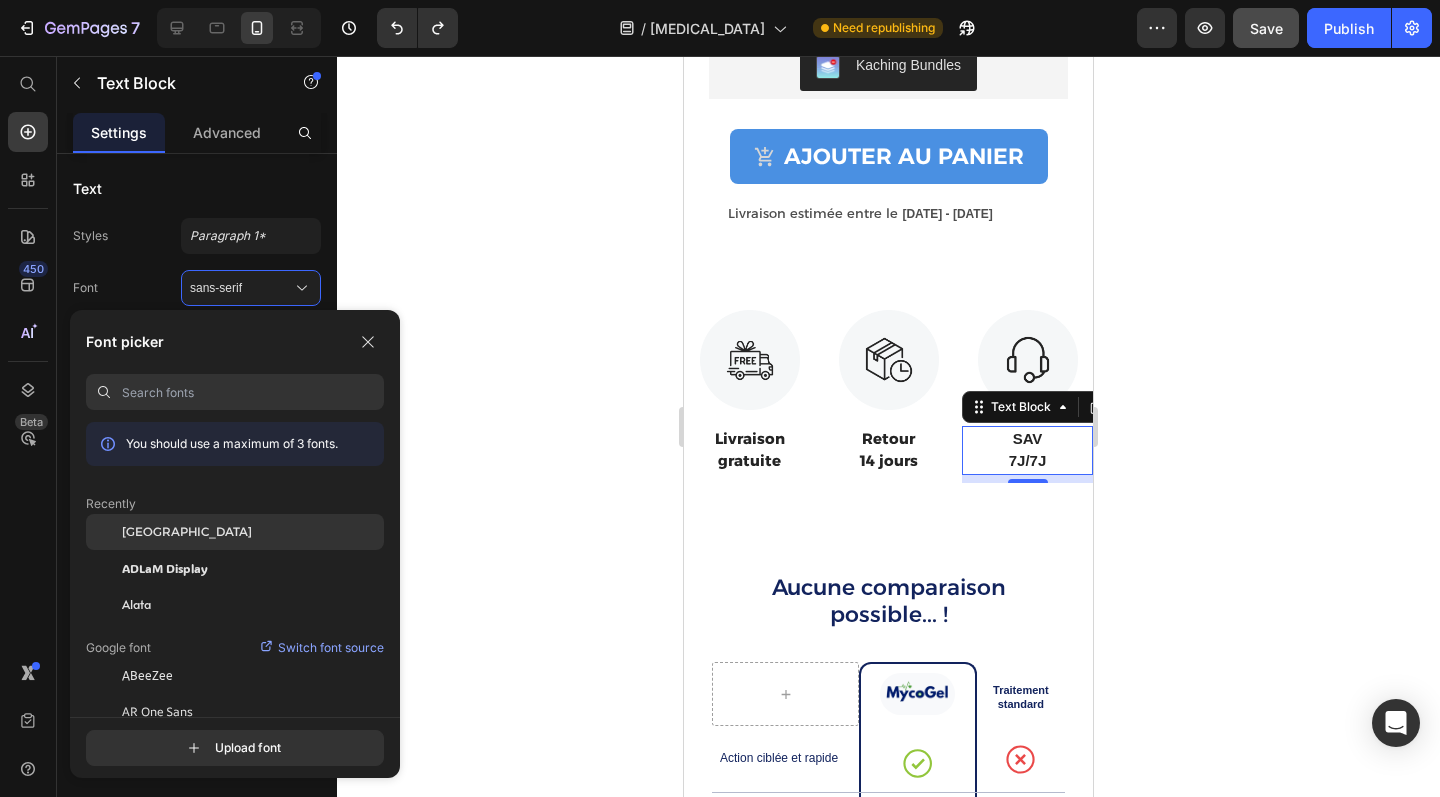 click on "[GEOGRAPHIC_DATA]" 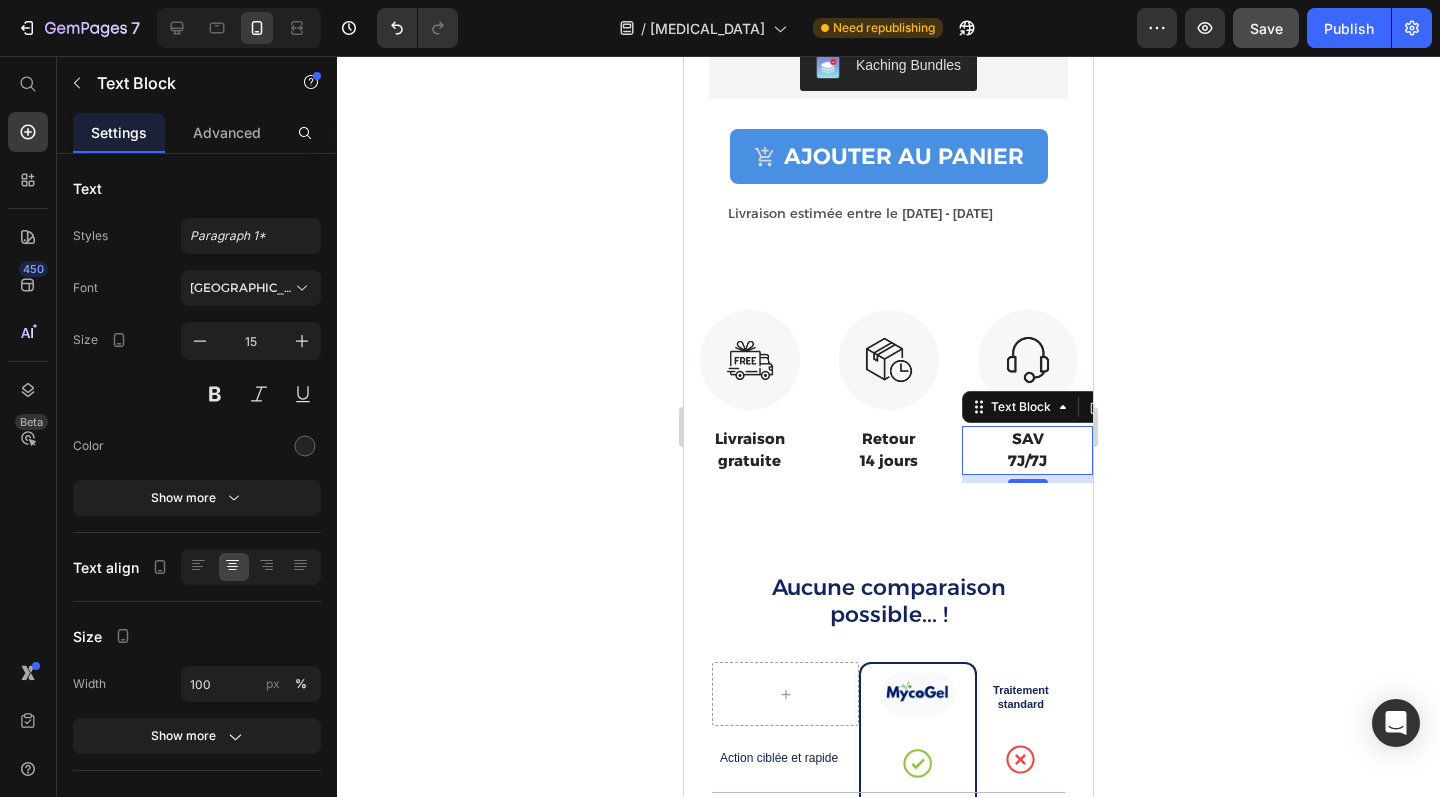 click 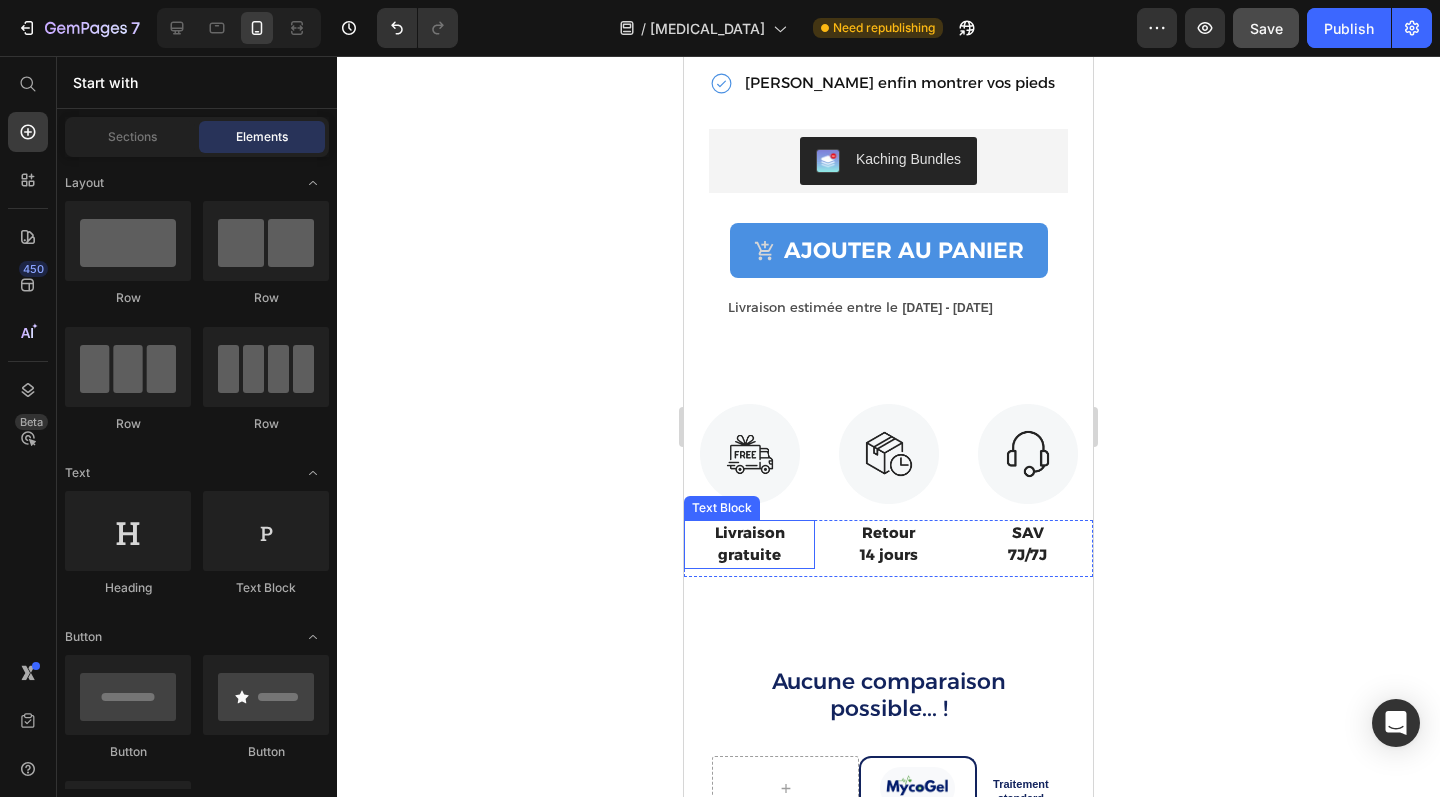 scroll, scrollTop: 4472, scrollLeft: 0, axis: vertical 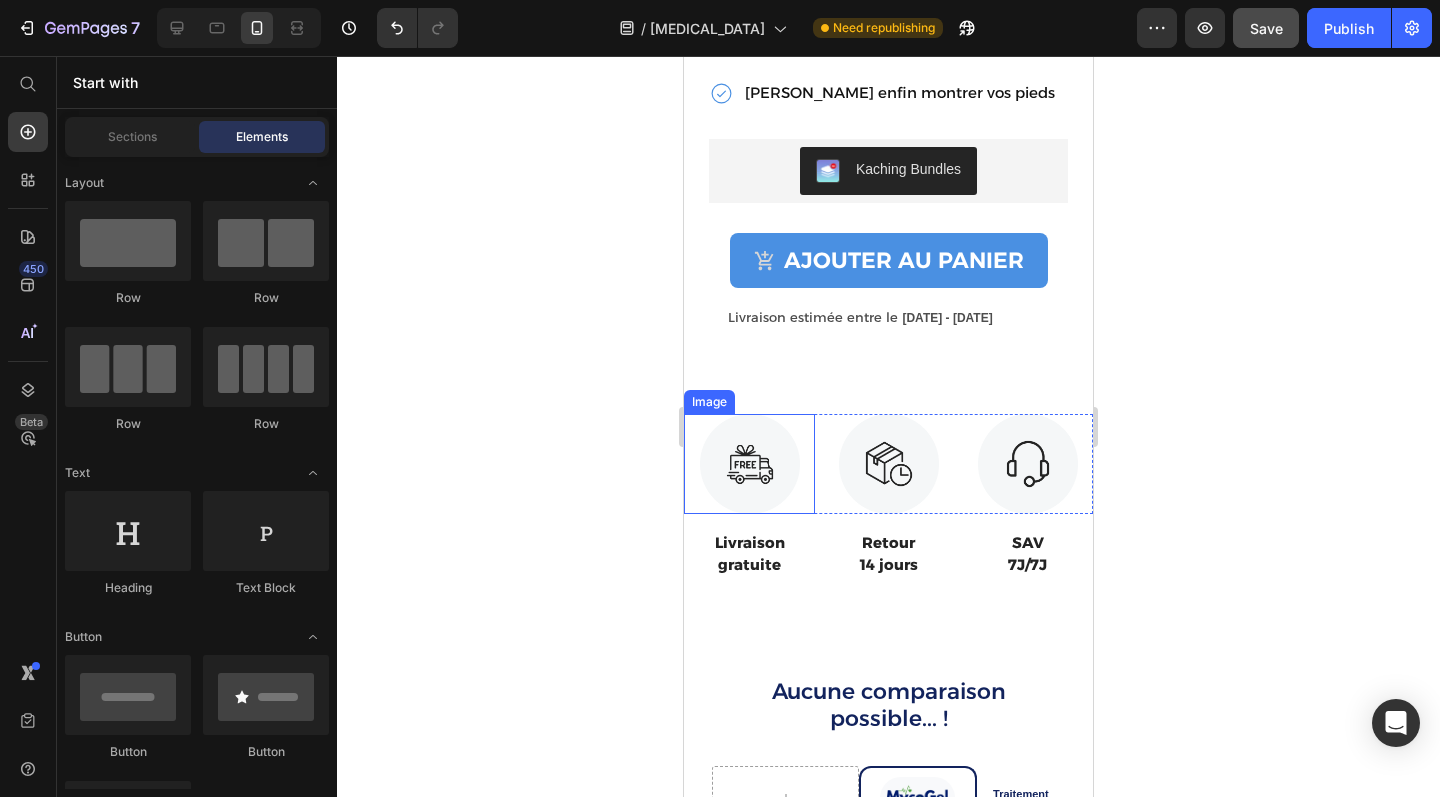 click at bounding box center [749, 464] 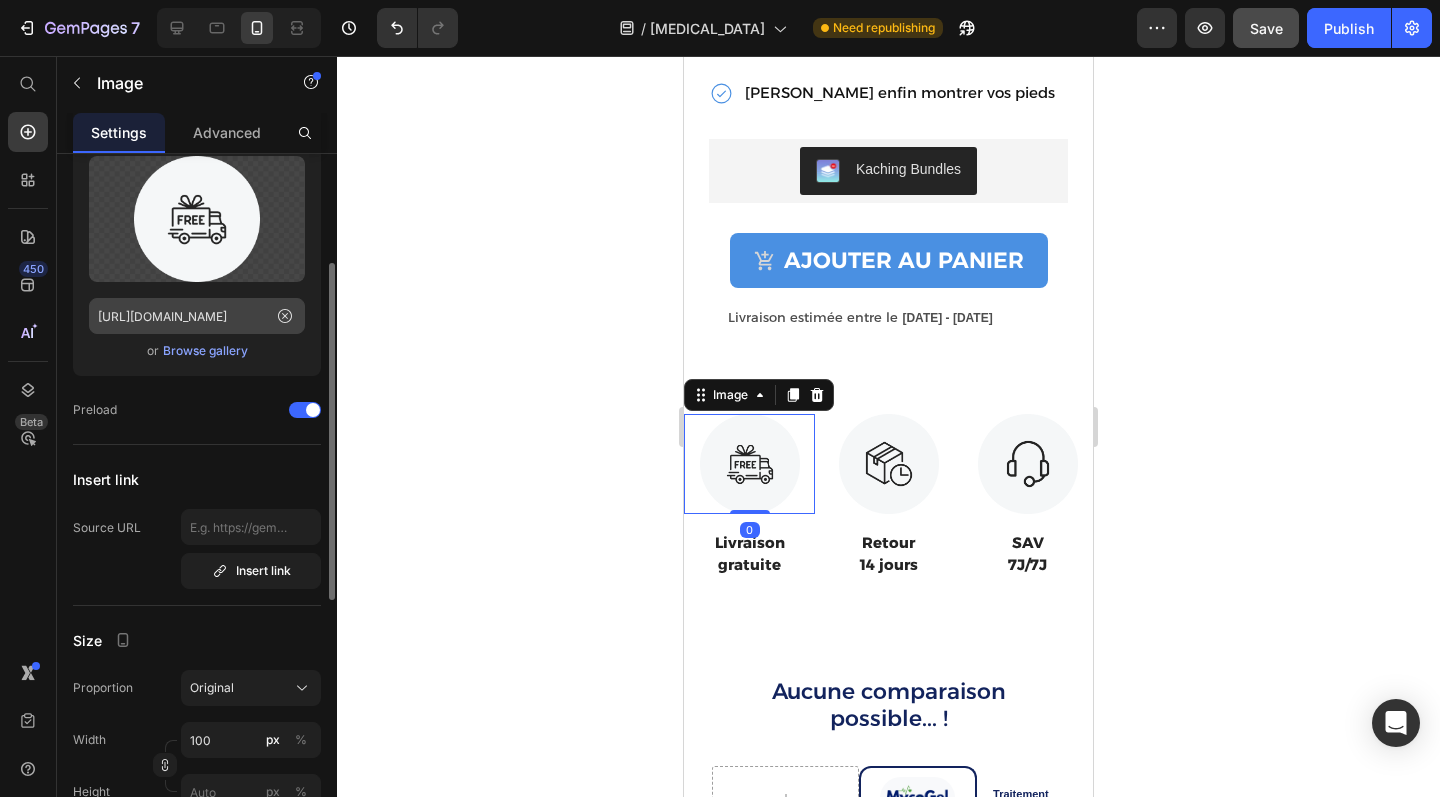 scroll, scrollTop: 145, scrollLeft: 0, axis: vertical 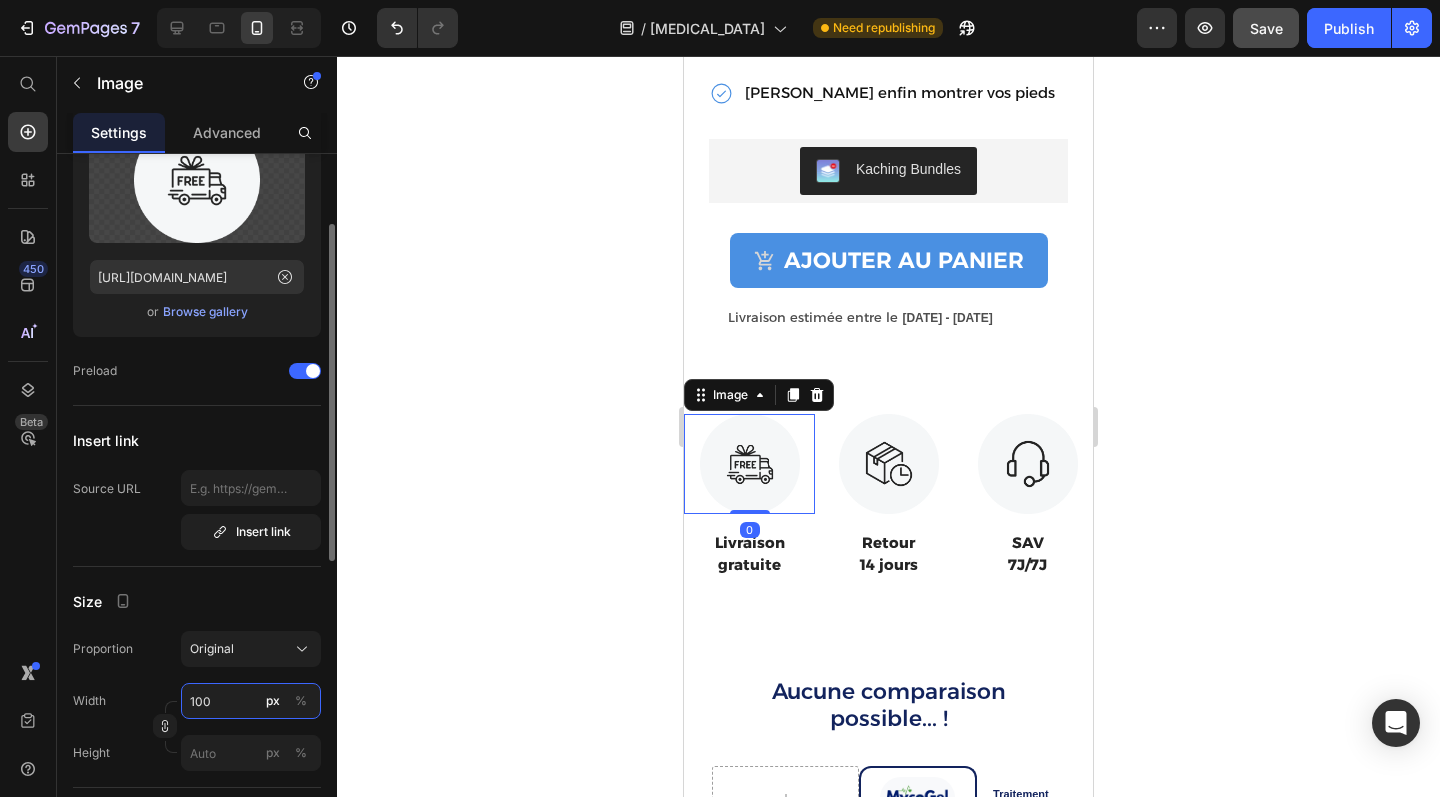 click on "100" at bounding box center (251, 701) 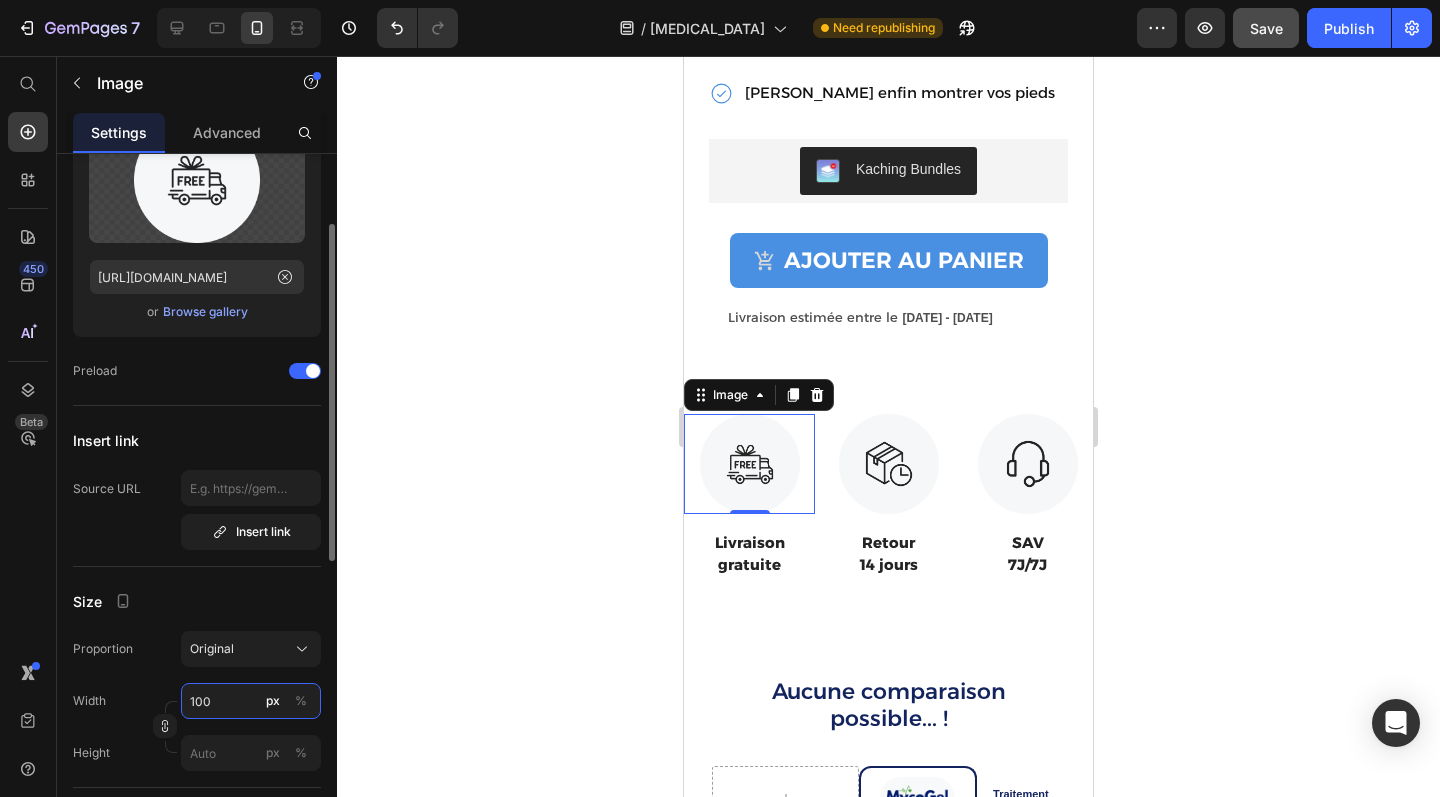 click on "100" at bounding box center [251, 701] 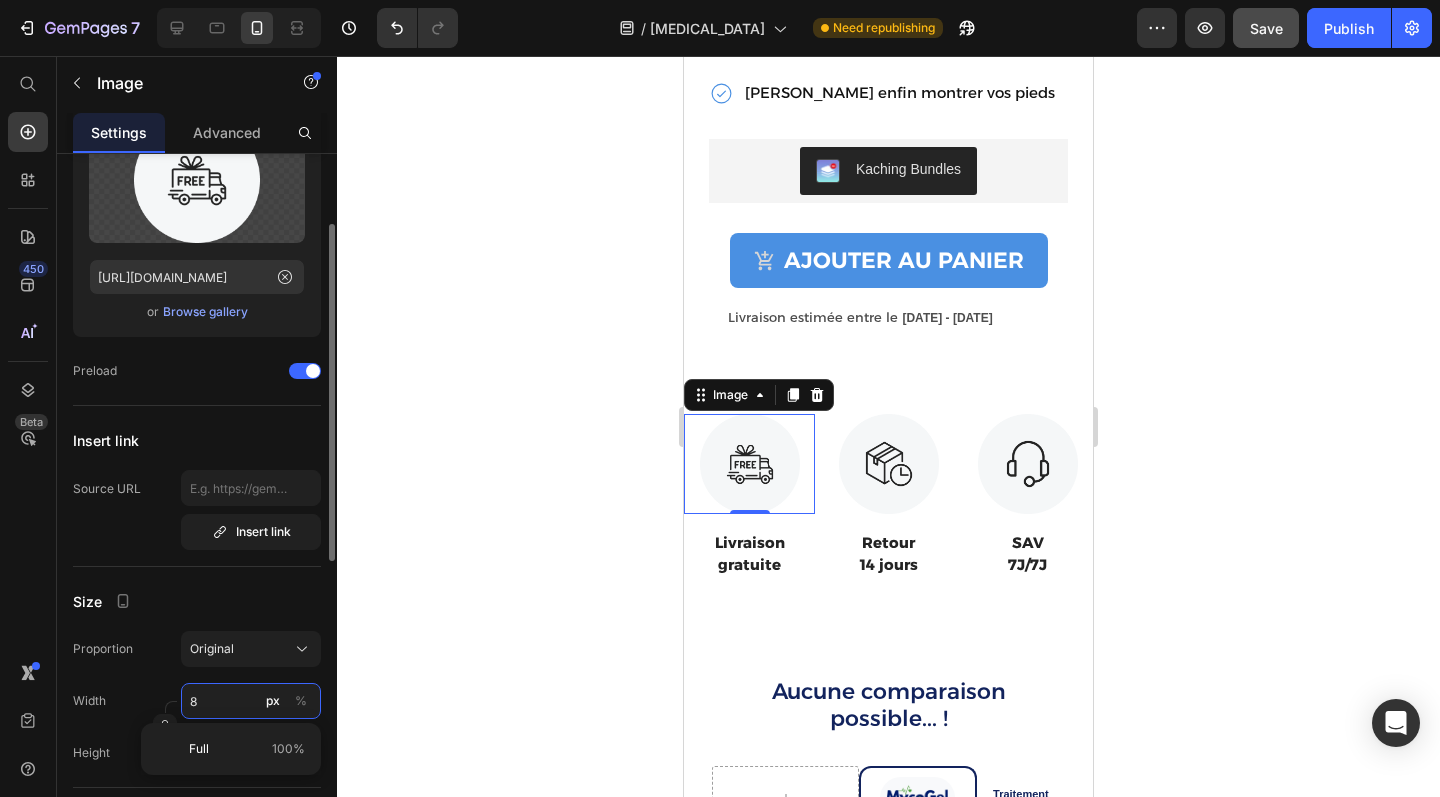 type on "80" 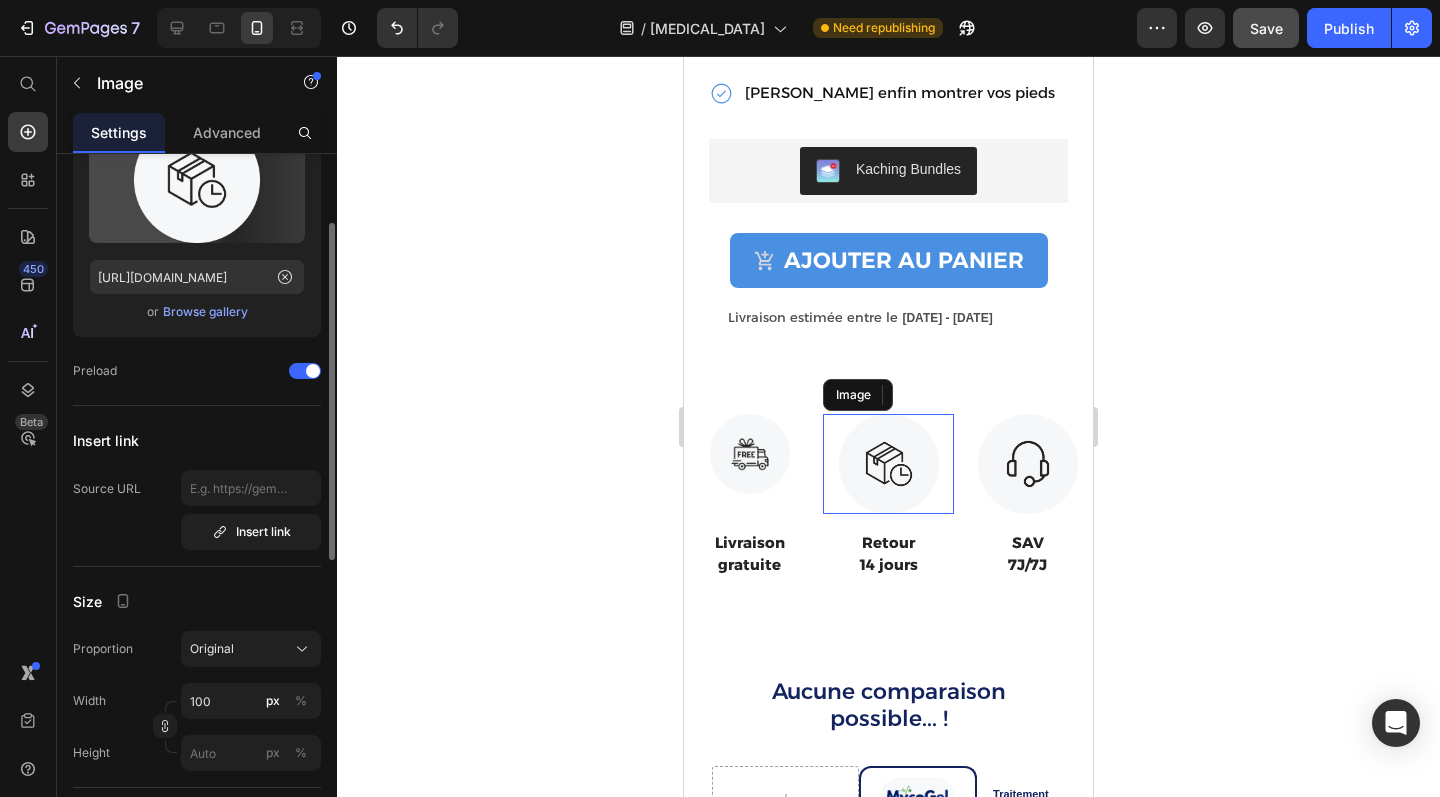 click at bounding box center [888, 464] 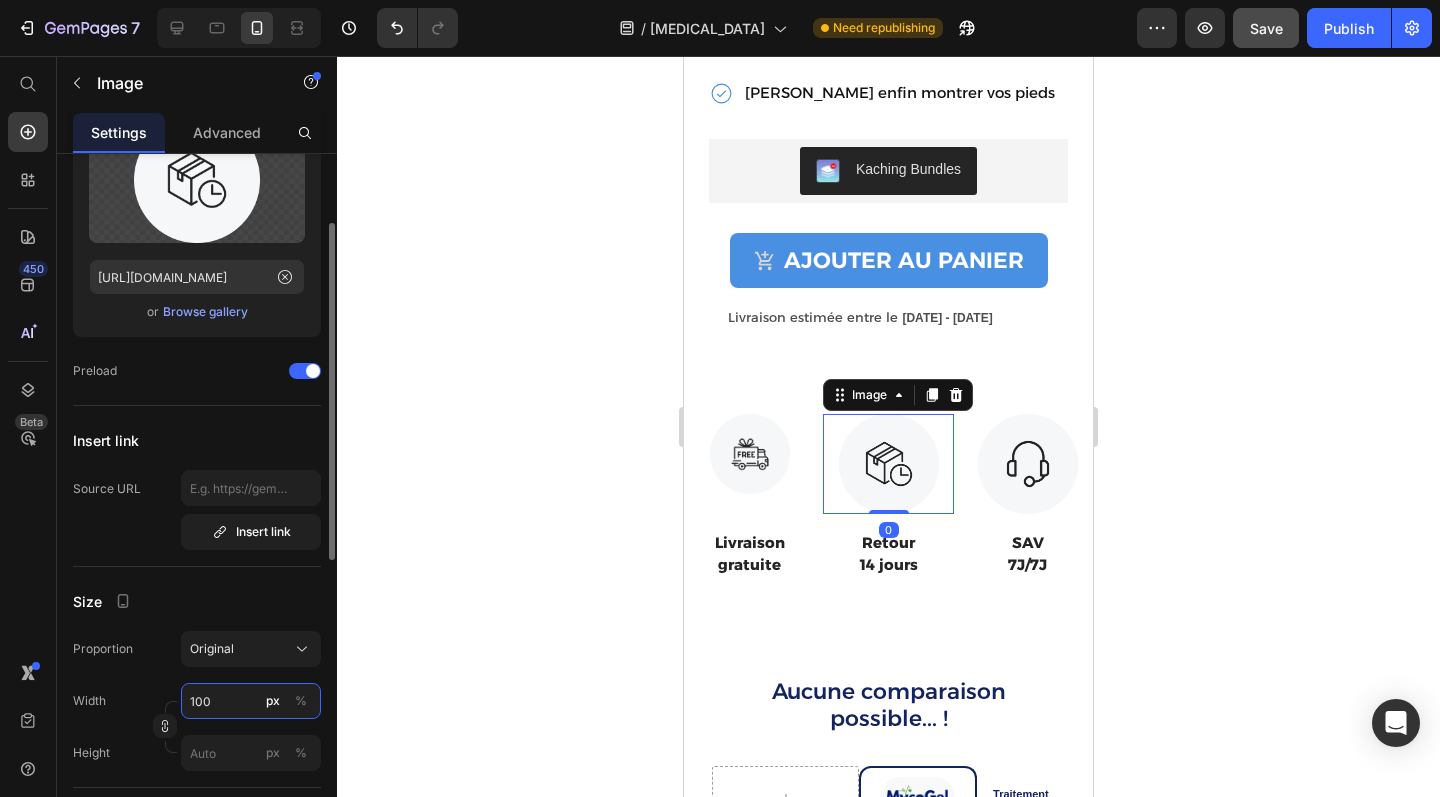 click on "100" at bounding box center (251, 701) 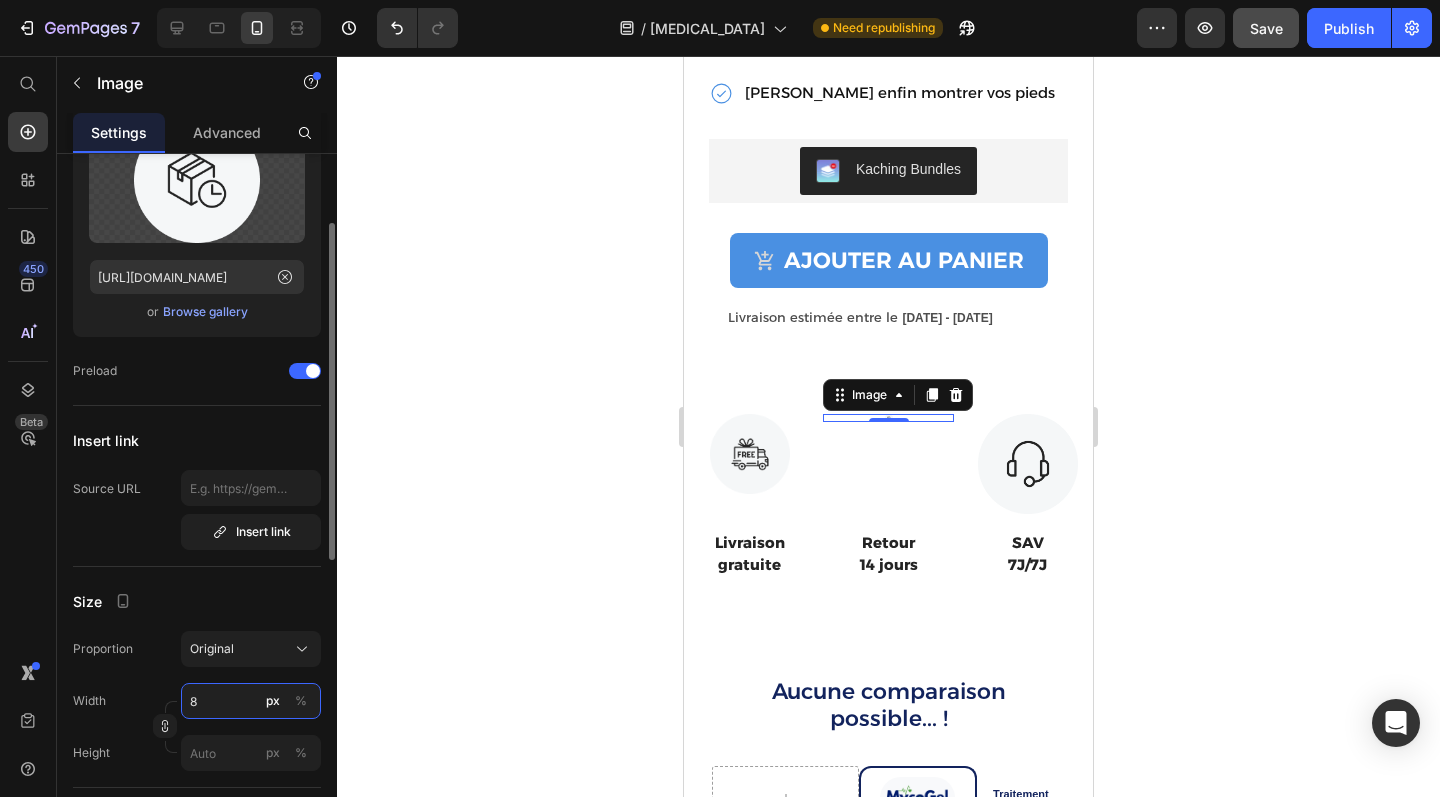 type on "80" 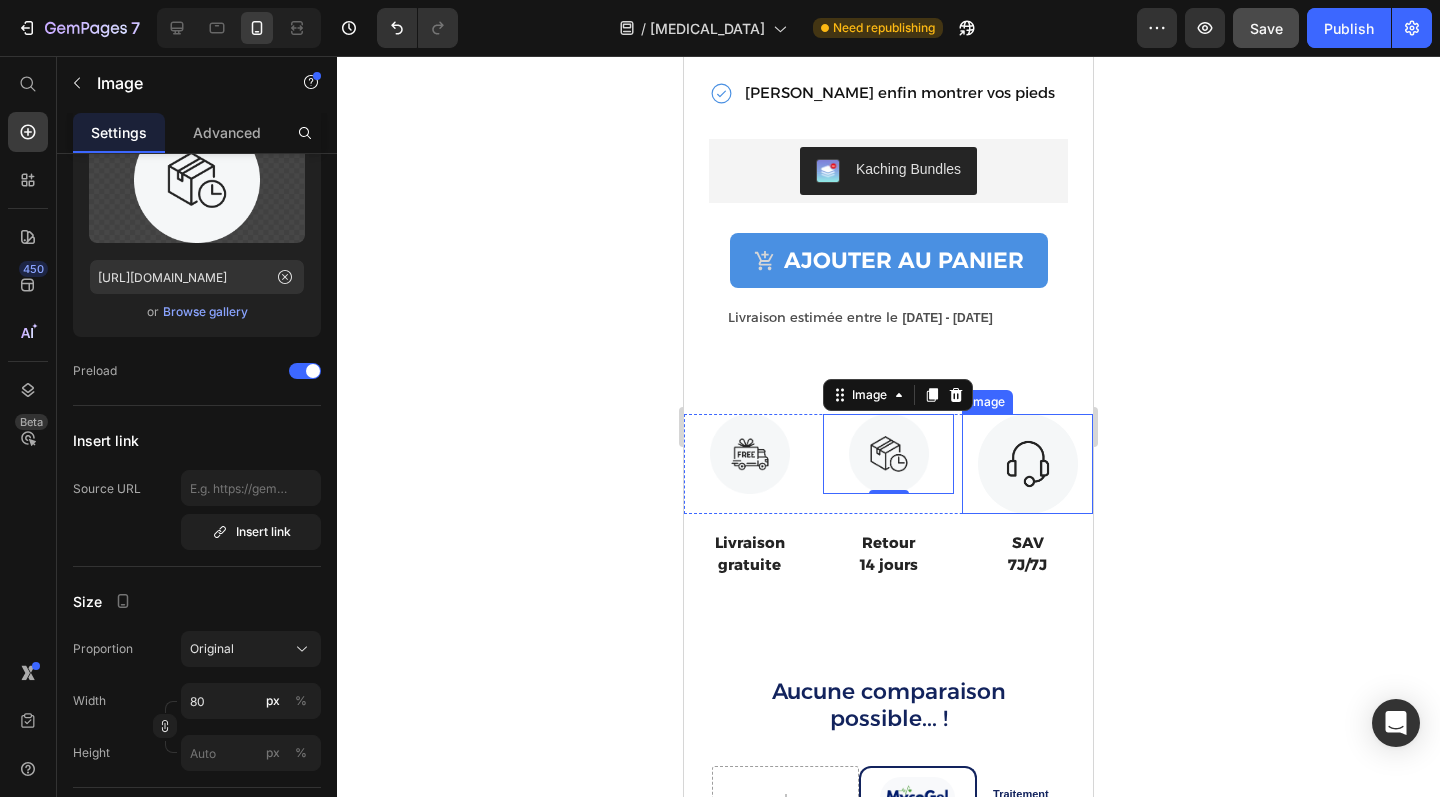 click at bounding box center (1027, 464) 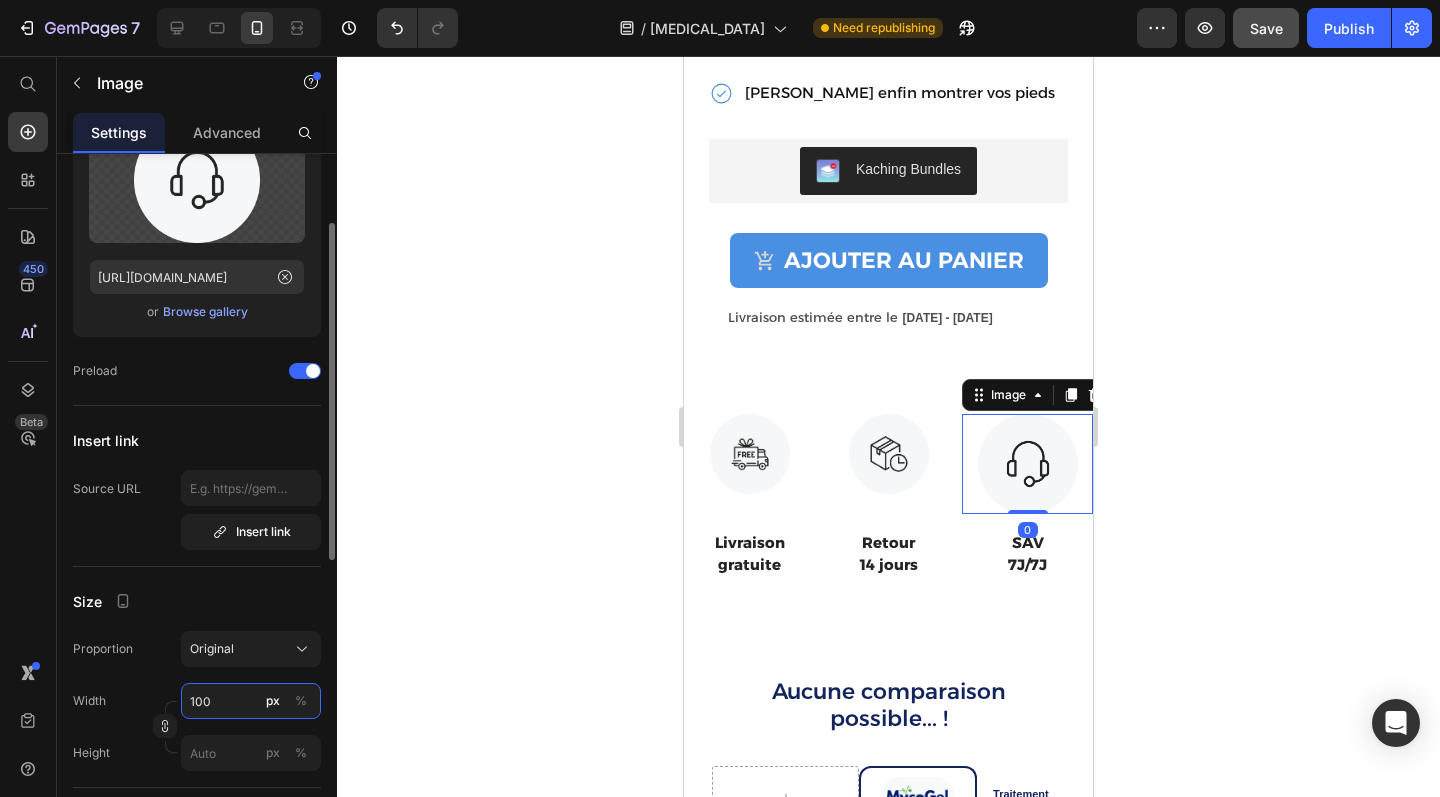 click on "100" at bounding box center [251, 701] 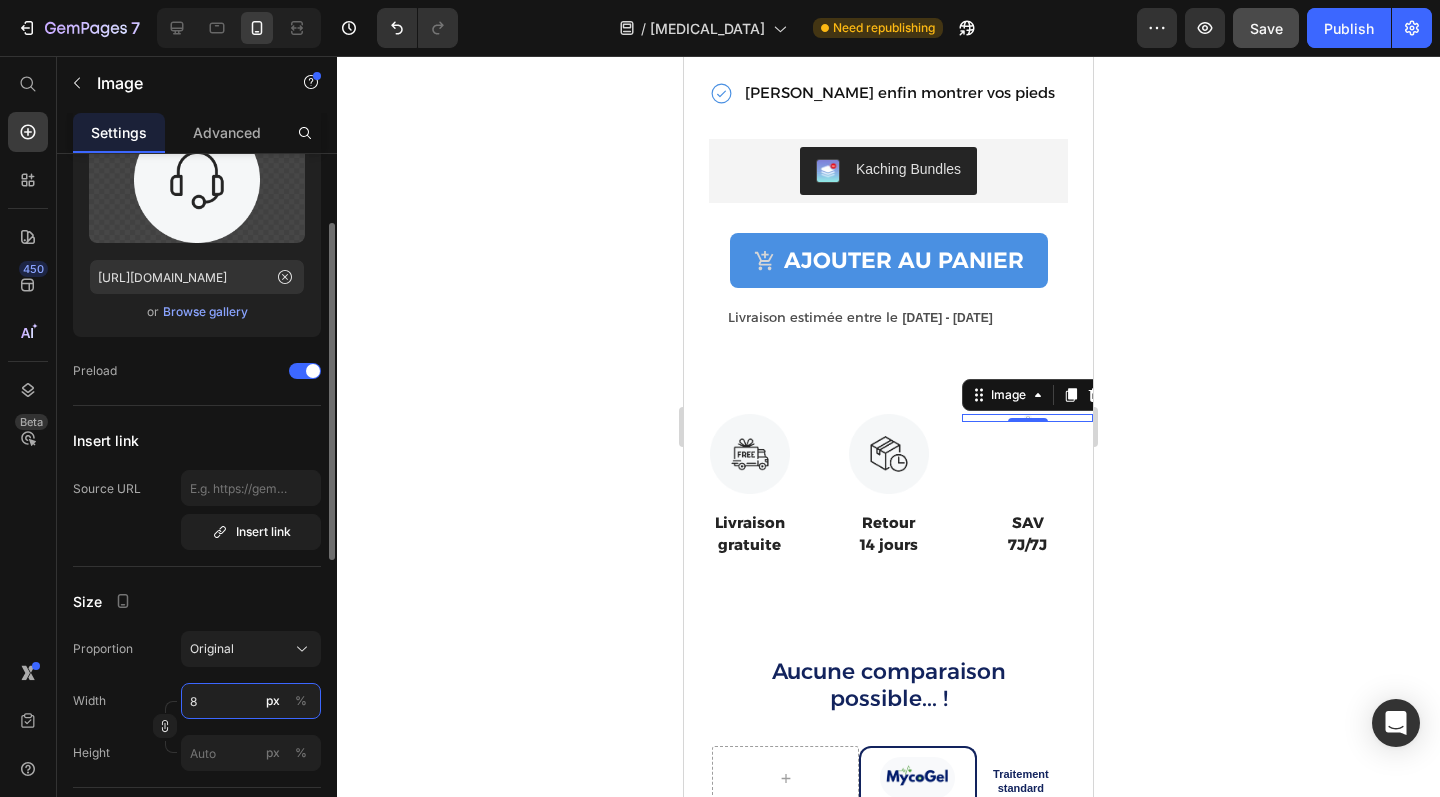 type on "80" 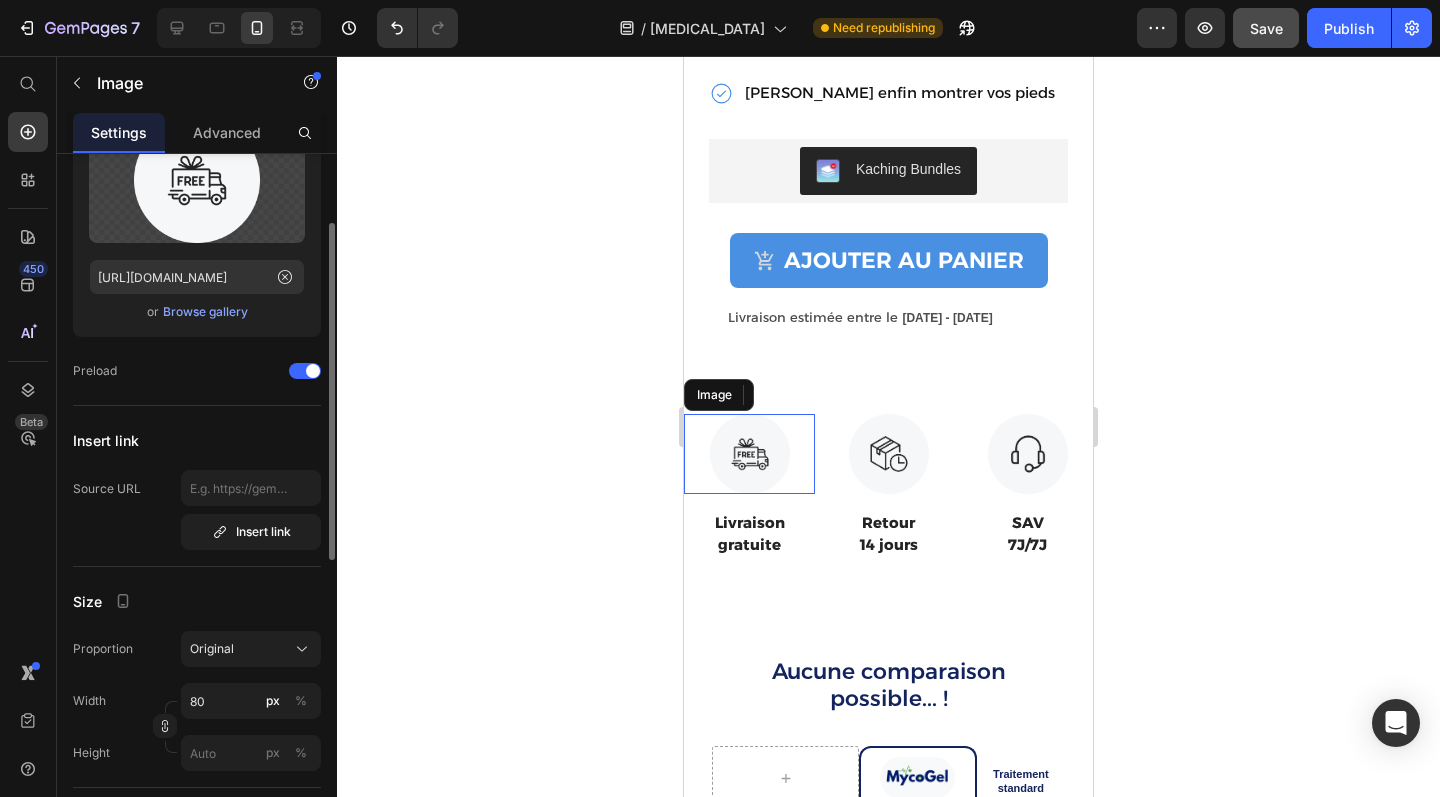 click at bounding box center [749, 454] 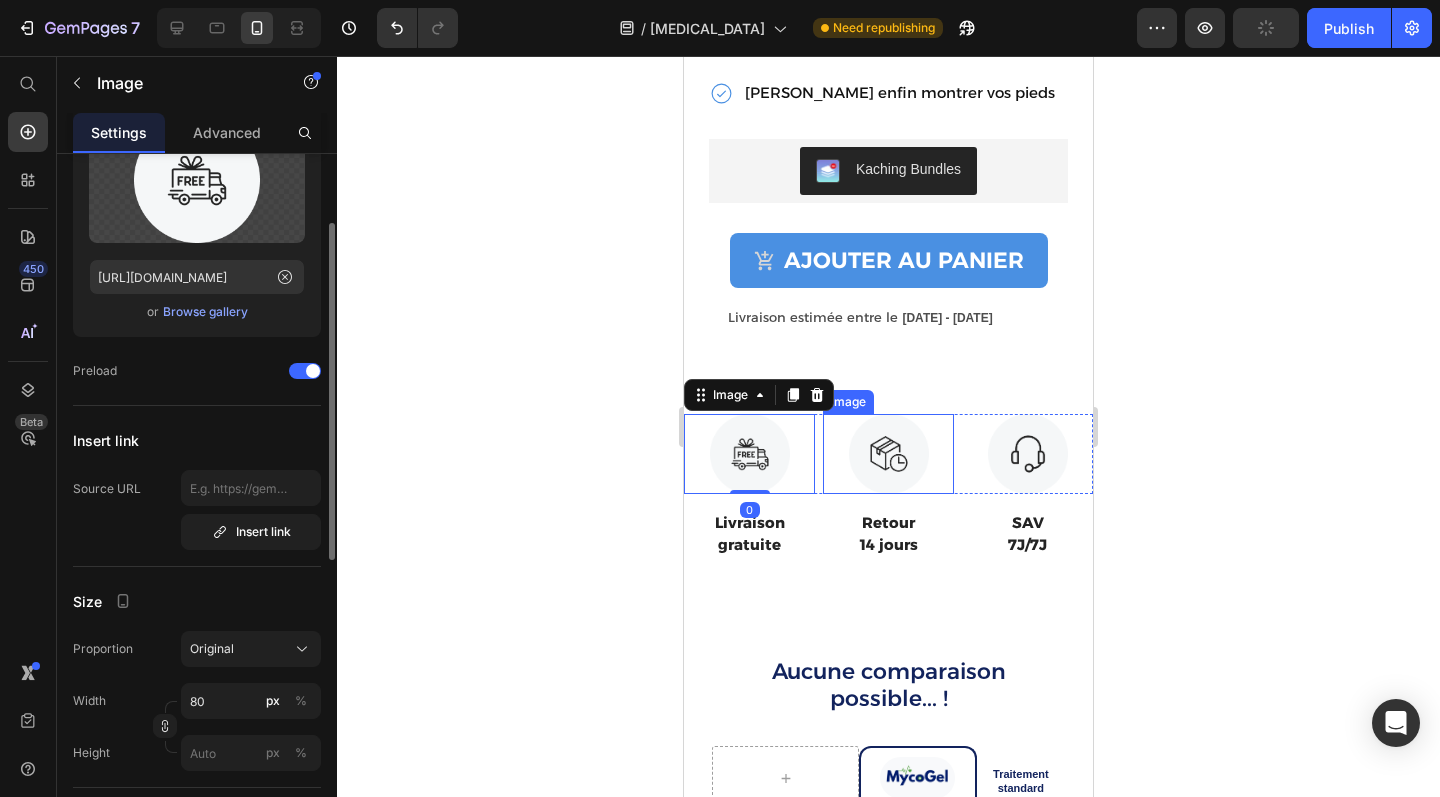click at bounding box center (888, 454) 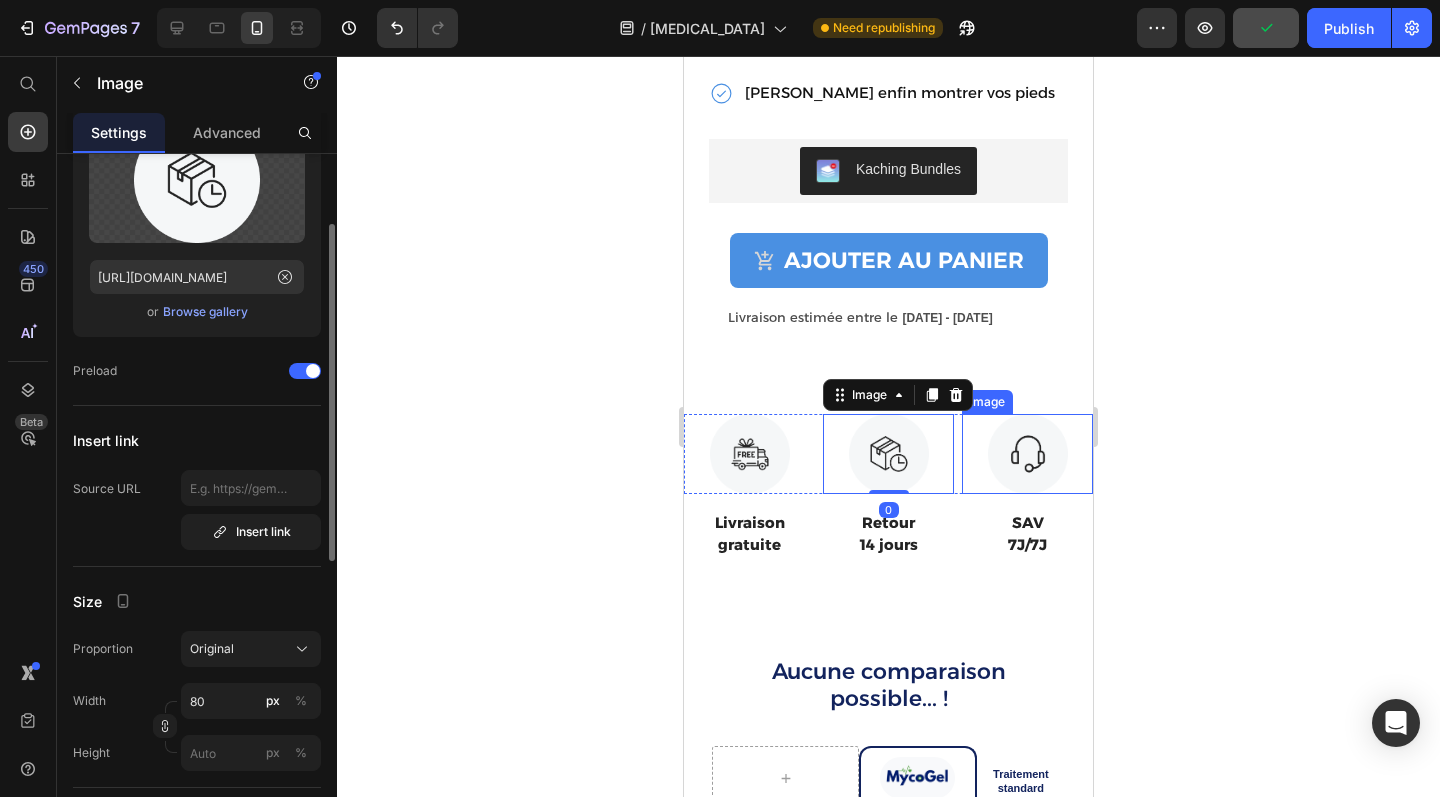 click 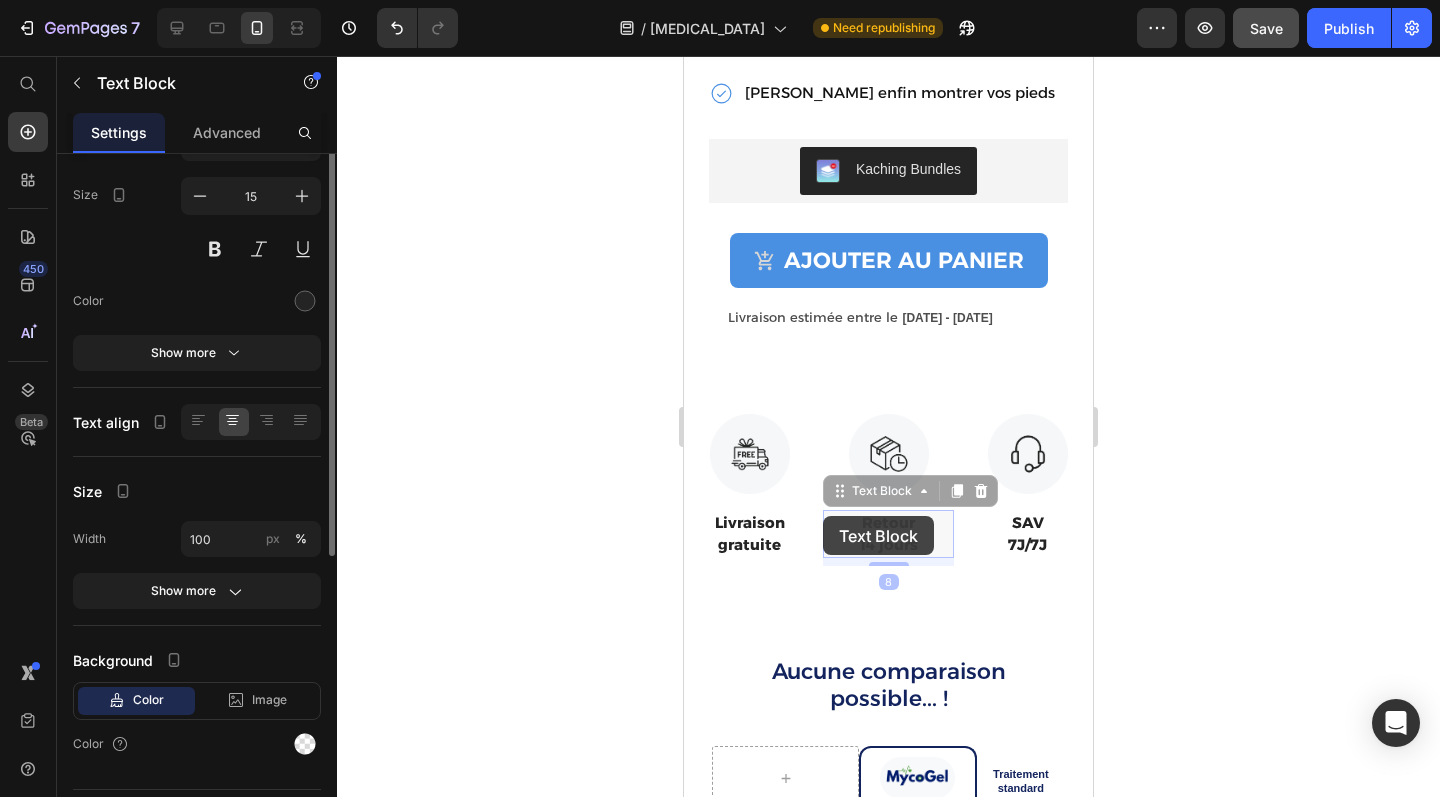 scroll, scrollTop: 0, scrollLeft: 0, axis: both 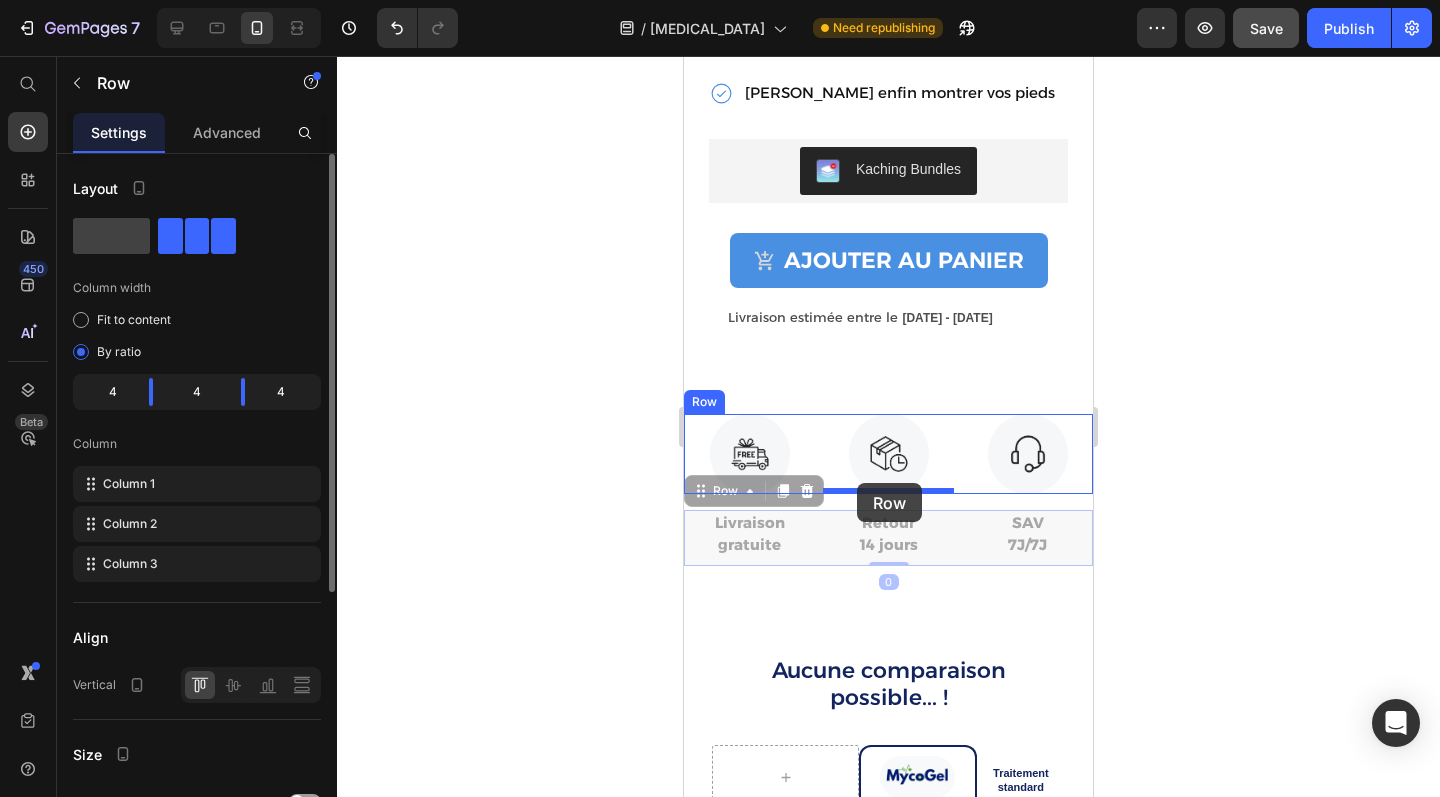 drag, startPoint x: 817, startPoint y: 524, endPoint x: 857, endPoint y: 483, distance: 57.280014 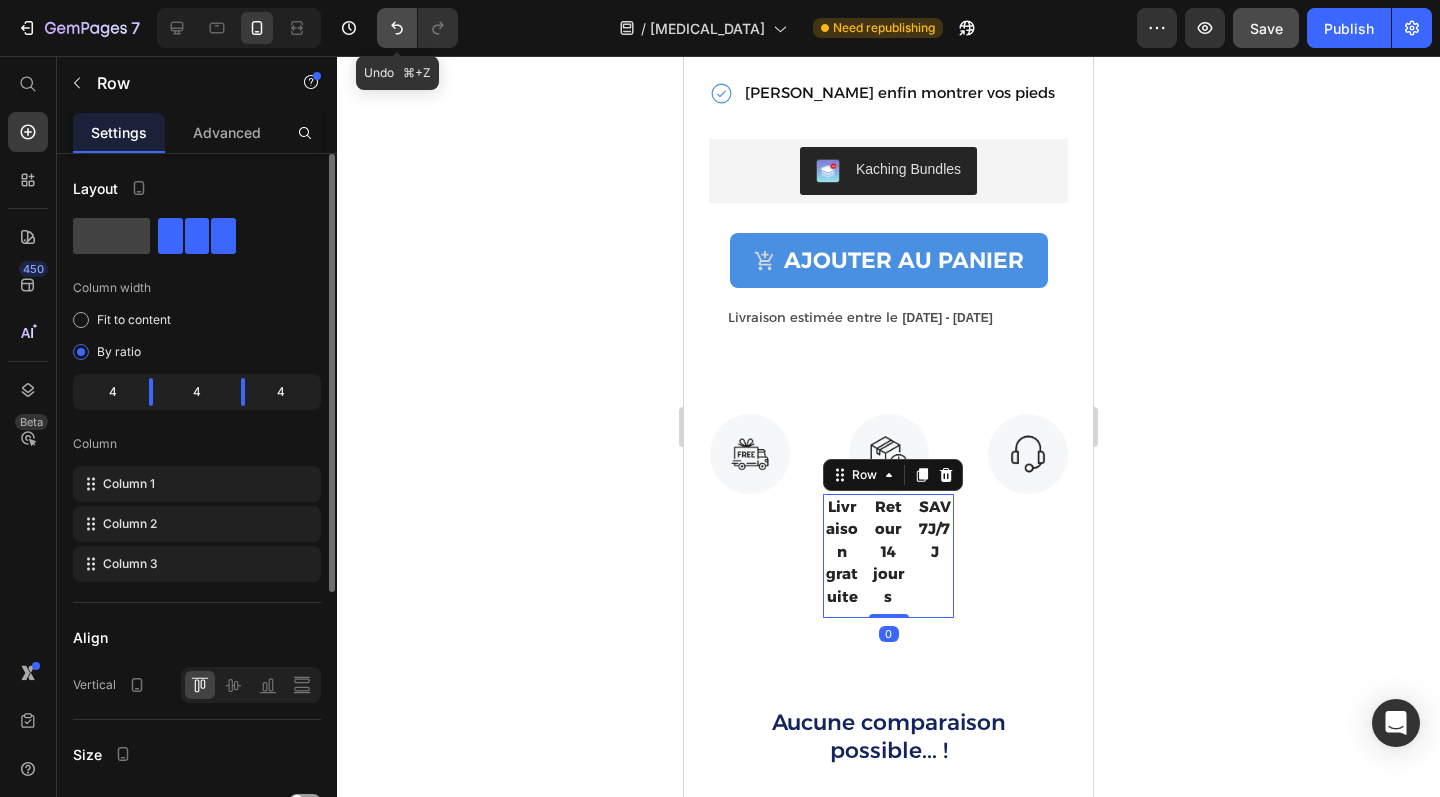 click 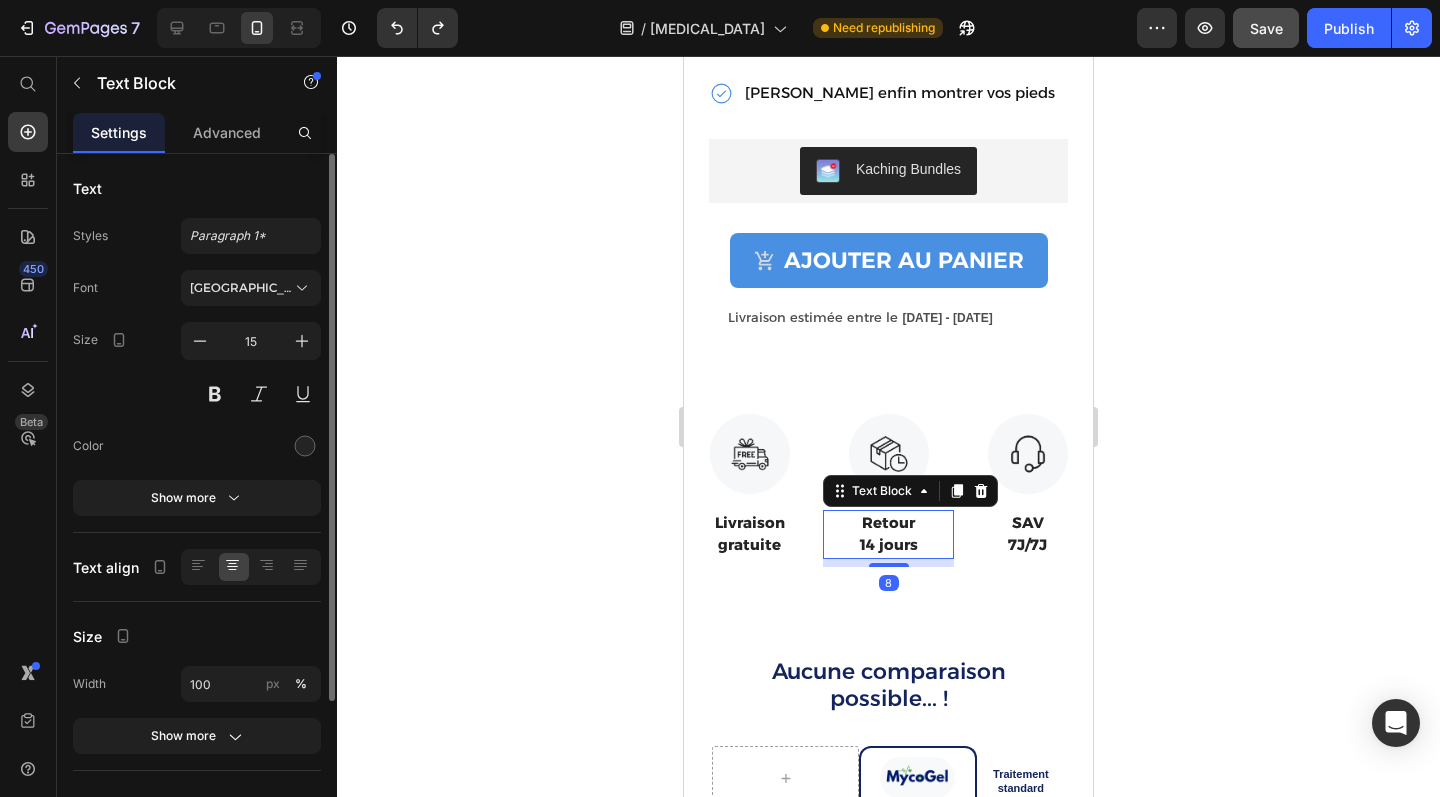 click on "14 jours" at bounding box center [888, 545] 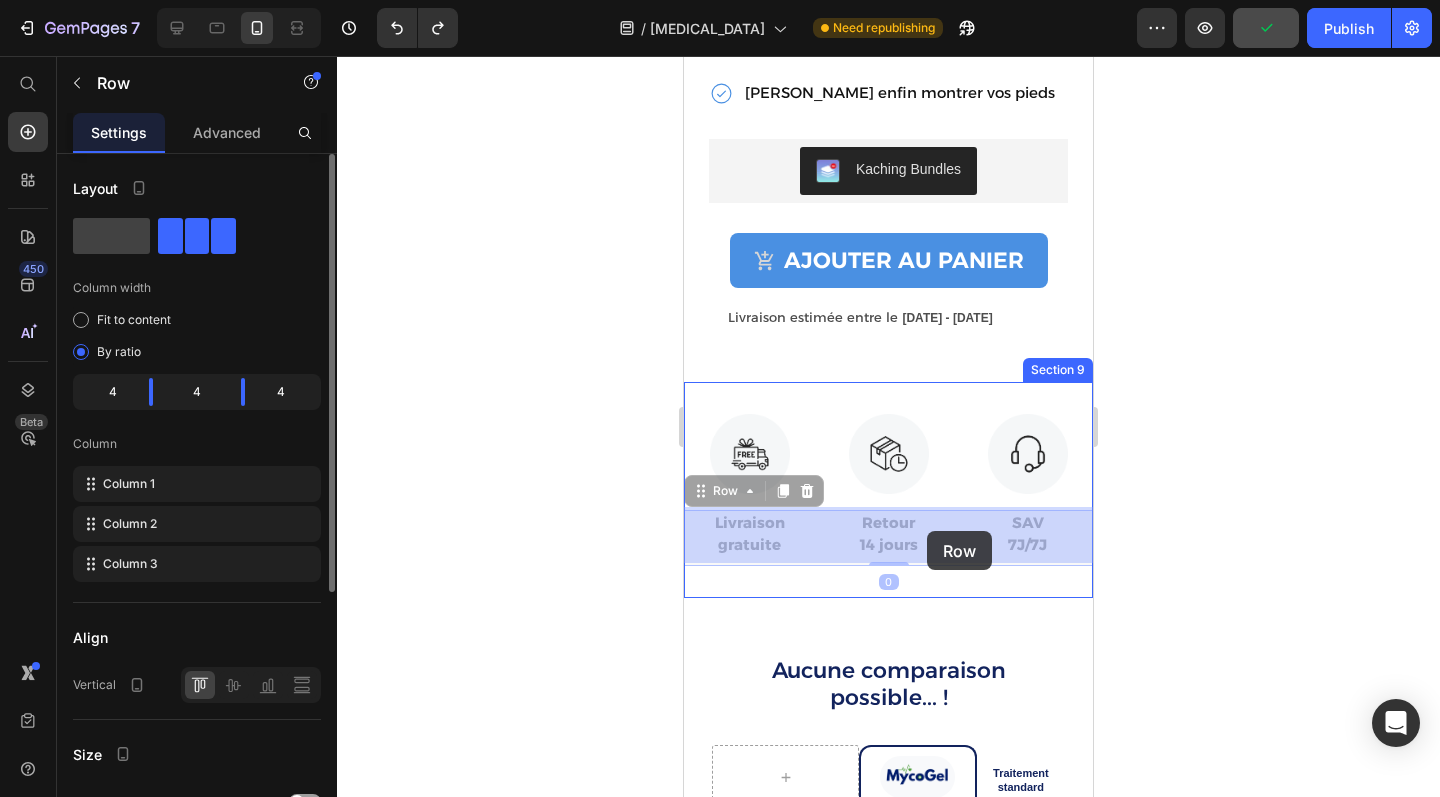drag, startPoint x: 961, startPoint y: 551, endPoint x: 927, endPoint y: 531, distance: 39.446167 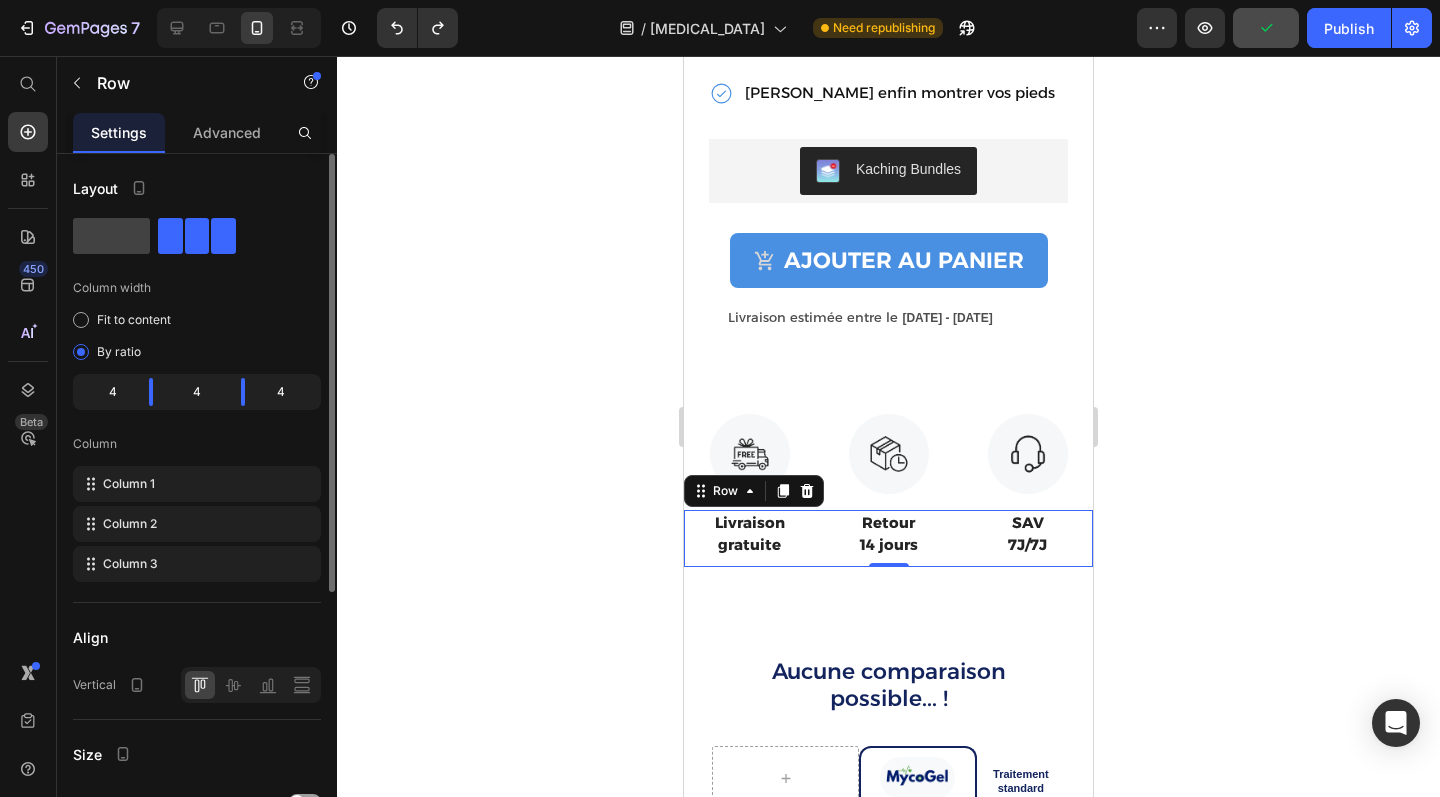 click 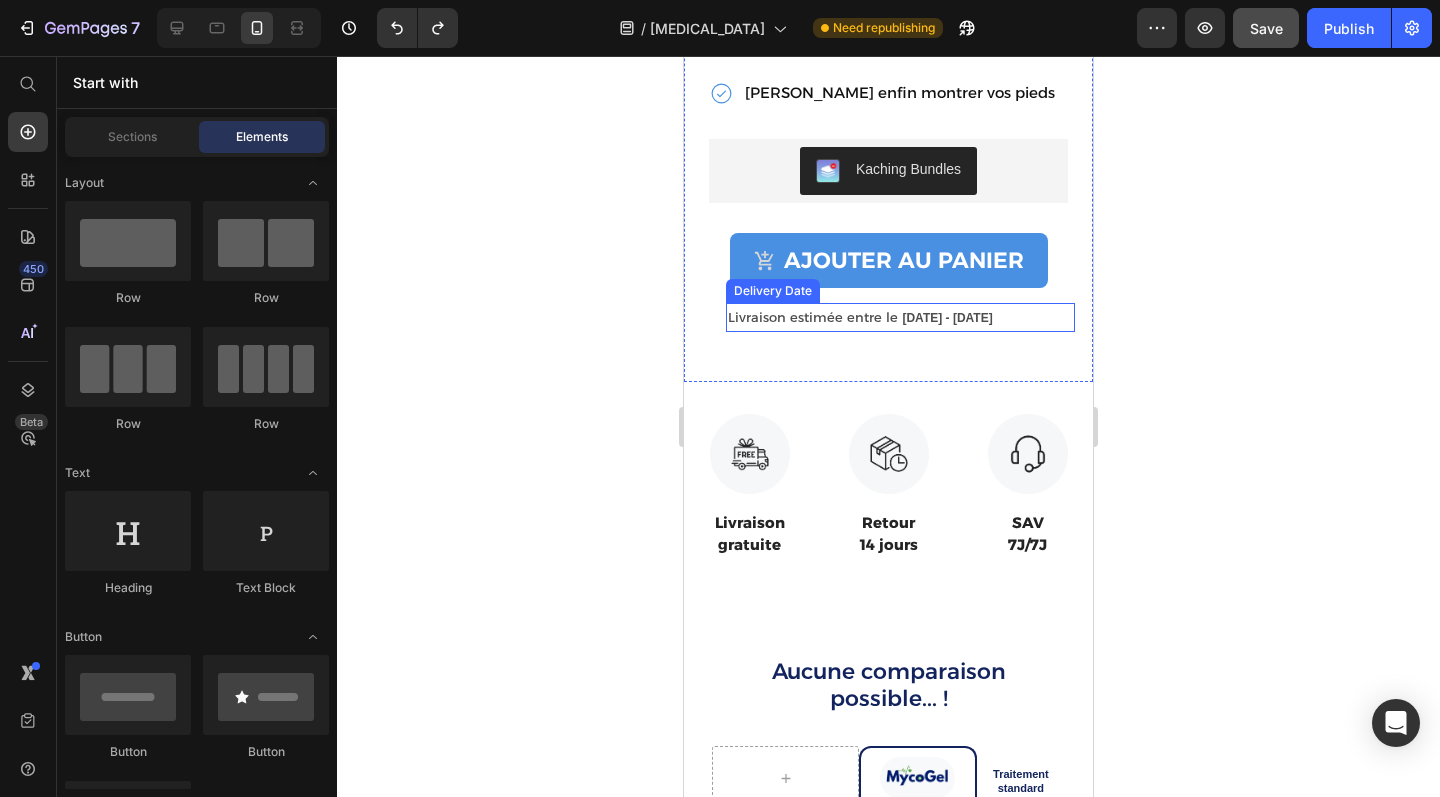 click on "Livraison estimée entre le
14/07/2025 - 20/07/2025" at bounding box center [900, 317] 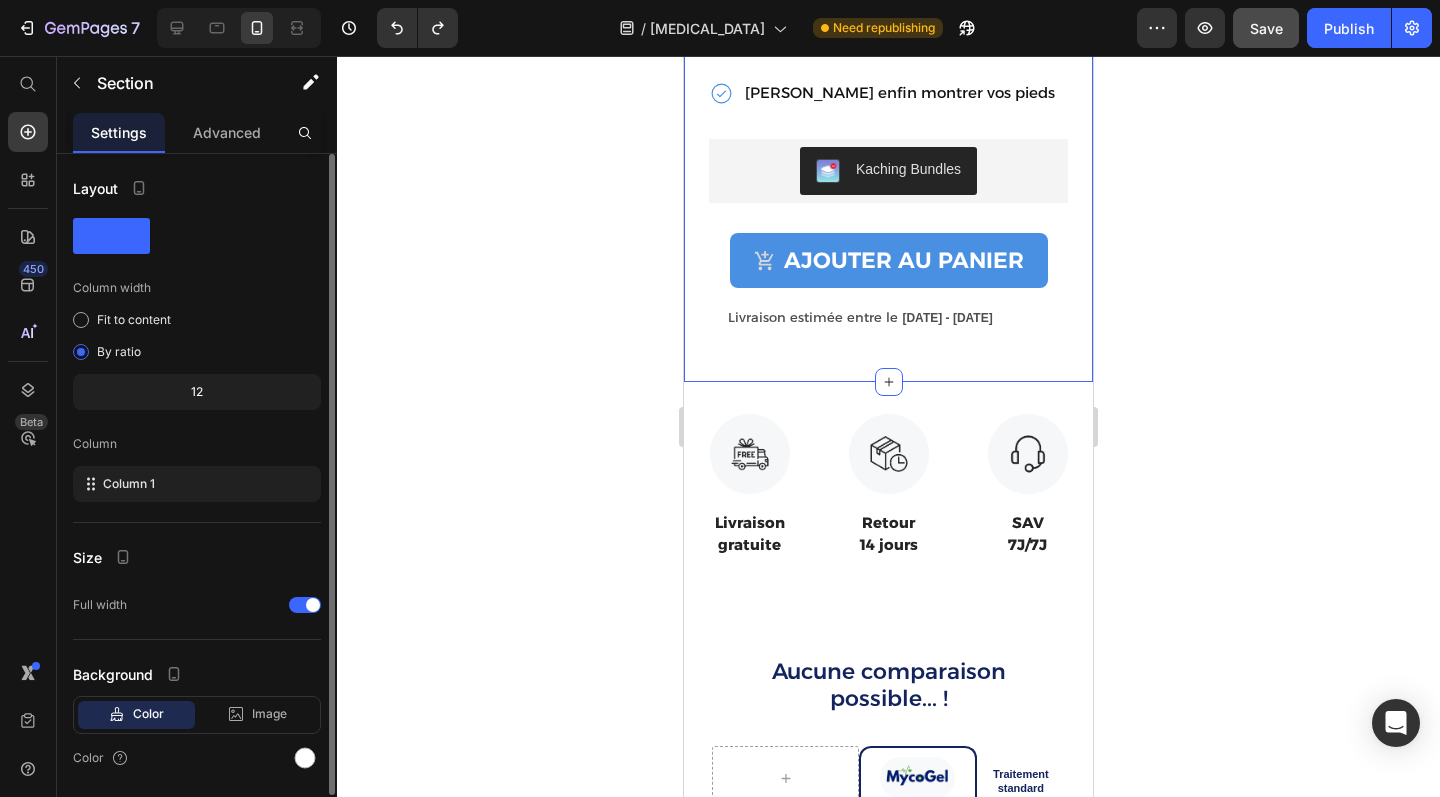 click on "Product Images Image MycoGel™ l Stylo Antifongique Product Title Résultats visibles en 4 semaines ou  100% remboursé Text Block                Title Line
Traite la mycose en profondeur
Empêche le retour de l’infection
Osez enfin montrer vos pieds Item List Kaching Bundles Kaching Bundles
Ajouter au panier Add to Cart Row Product
Livraison estimée entre le
14/07/2025 - 20/07/2025
Delivery Date Section 8   You can create reusable sections Create Theme Section AI Content Write with GemAI What would you like to describe here? Tone and Voice Persuasive Product VitaStep™ I Semelles magnétiques Show more Generate" at bounding box center [888, -191] 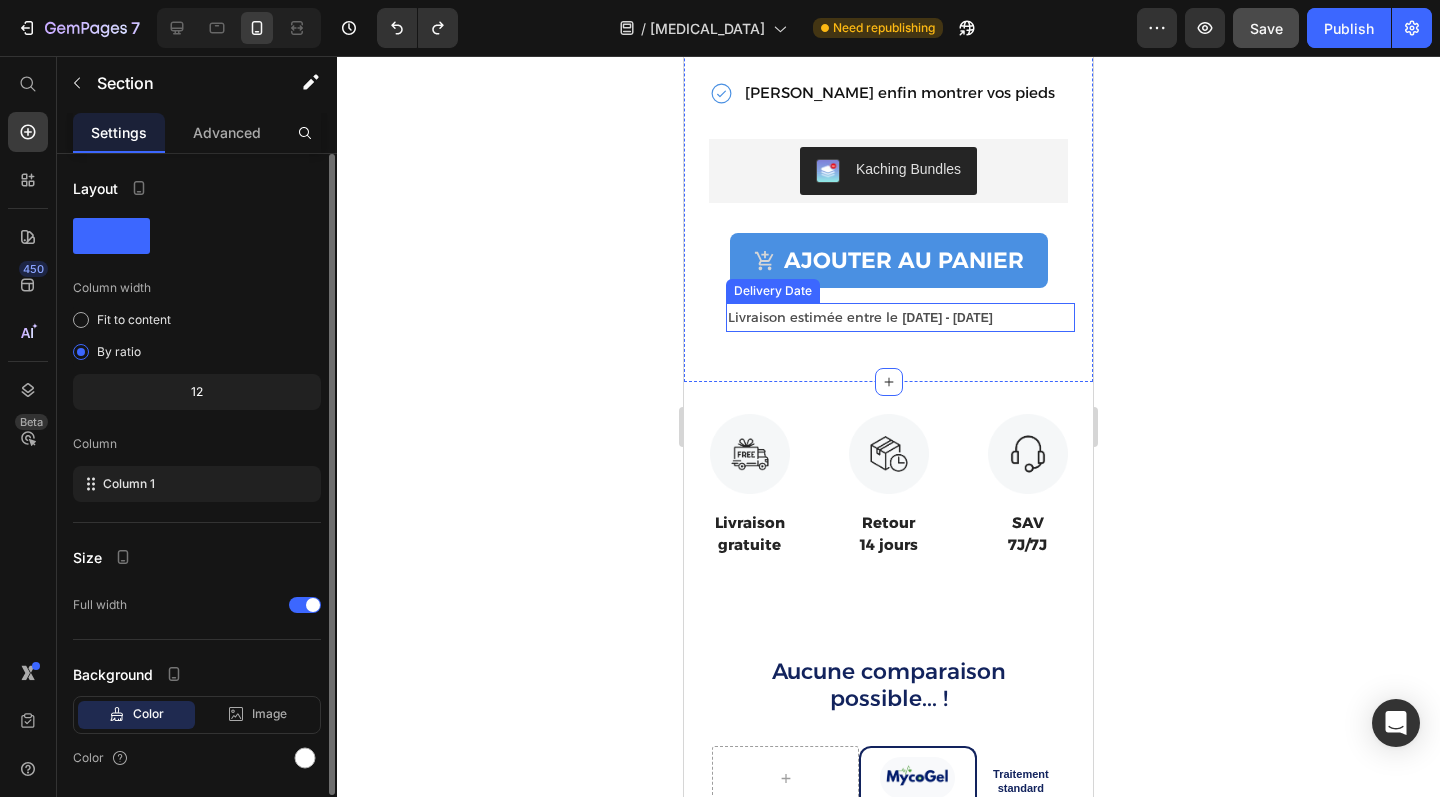 click on "Livraison estimée entre le
14/07/2025 - 20/07/2025" at bounding box center [900, 317] 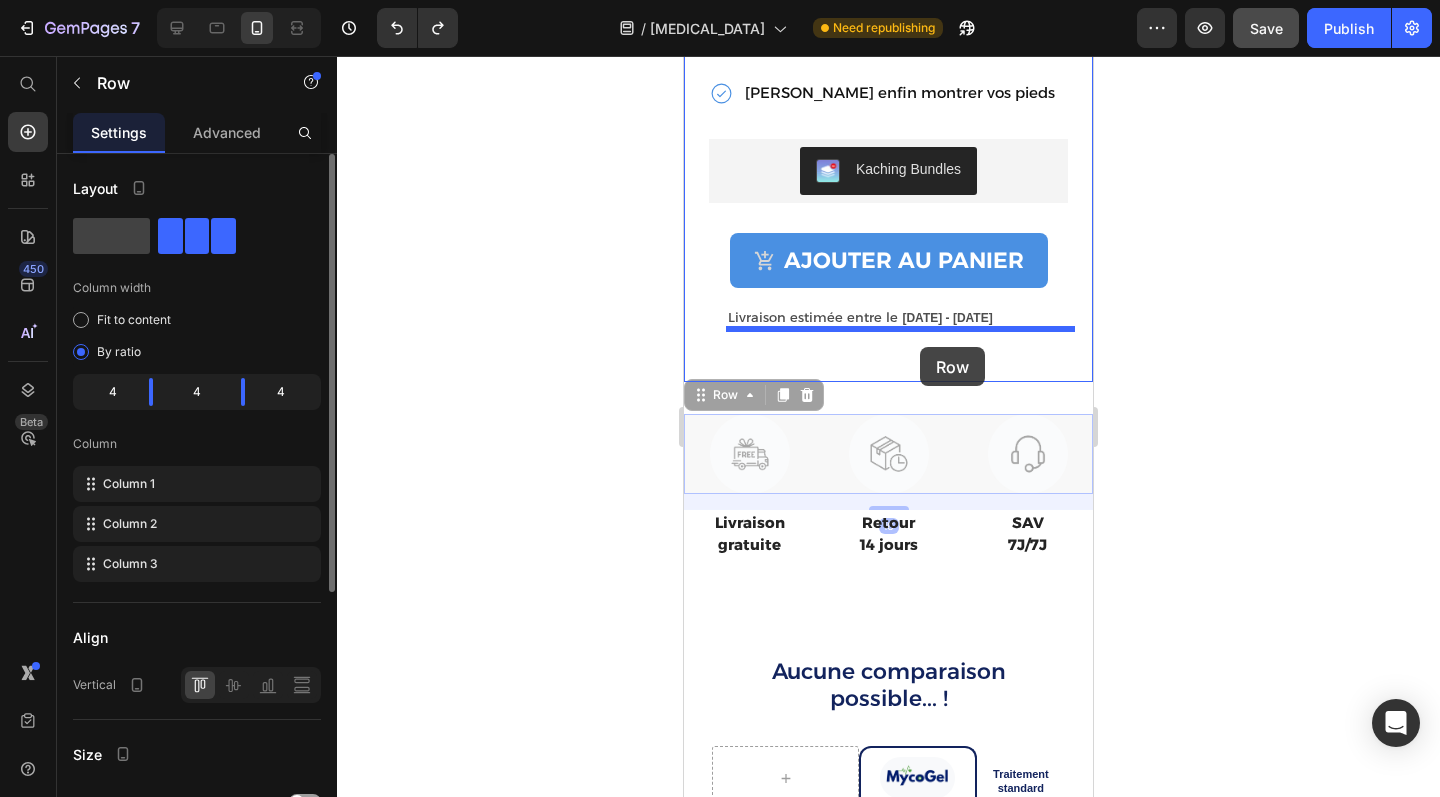 drag, startPoint x: 957, startPoint y: 415, endPoint x: 920, endPoint y: 347, distance: 77.41447 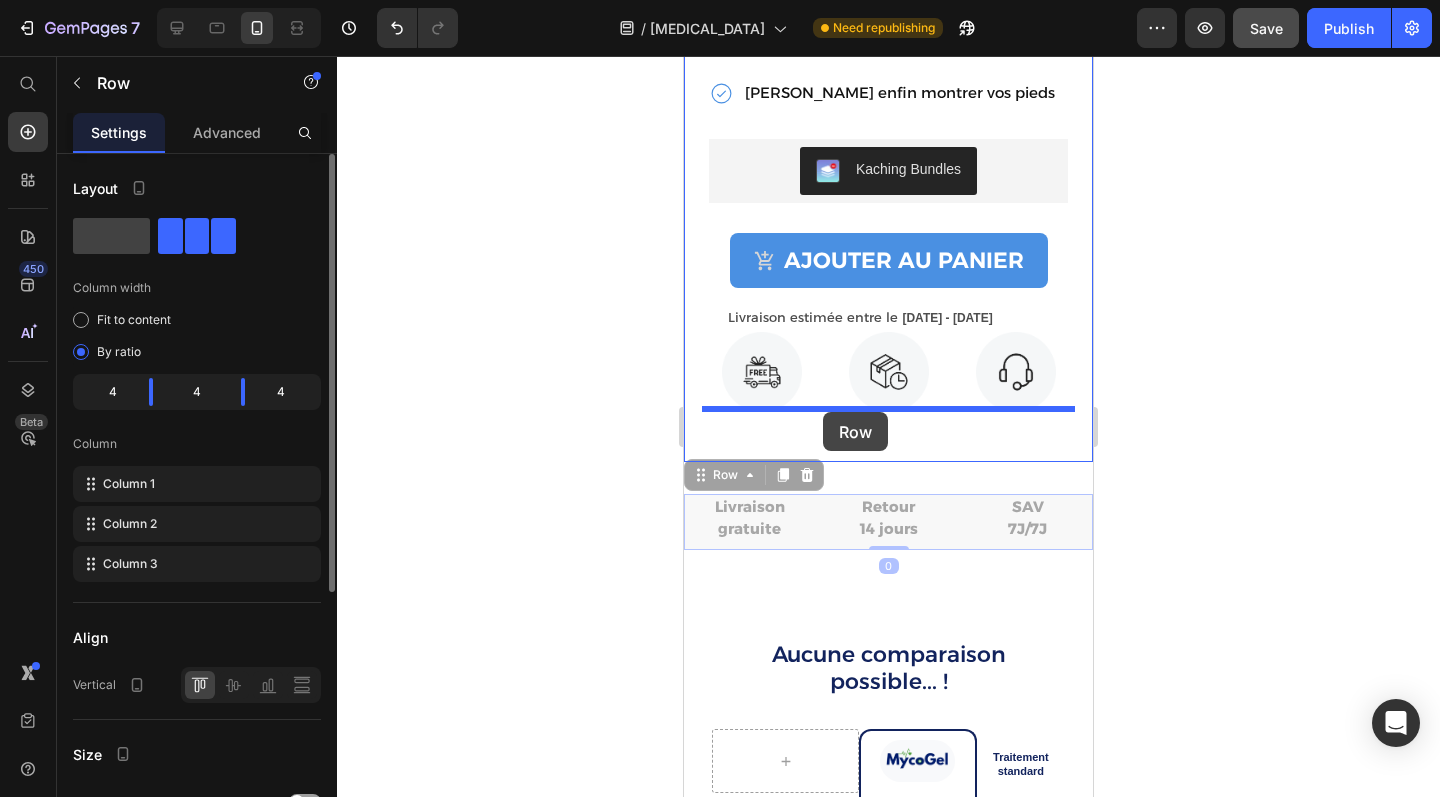drag, startPoint x: 954, startPoint y: 493, endPoint x: 823, endPoint y: 412, distance: 154.01949 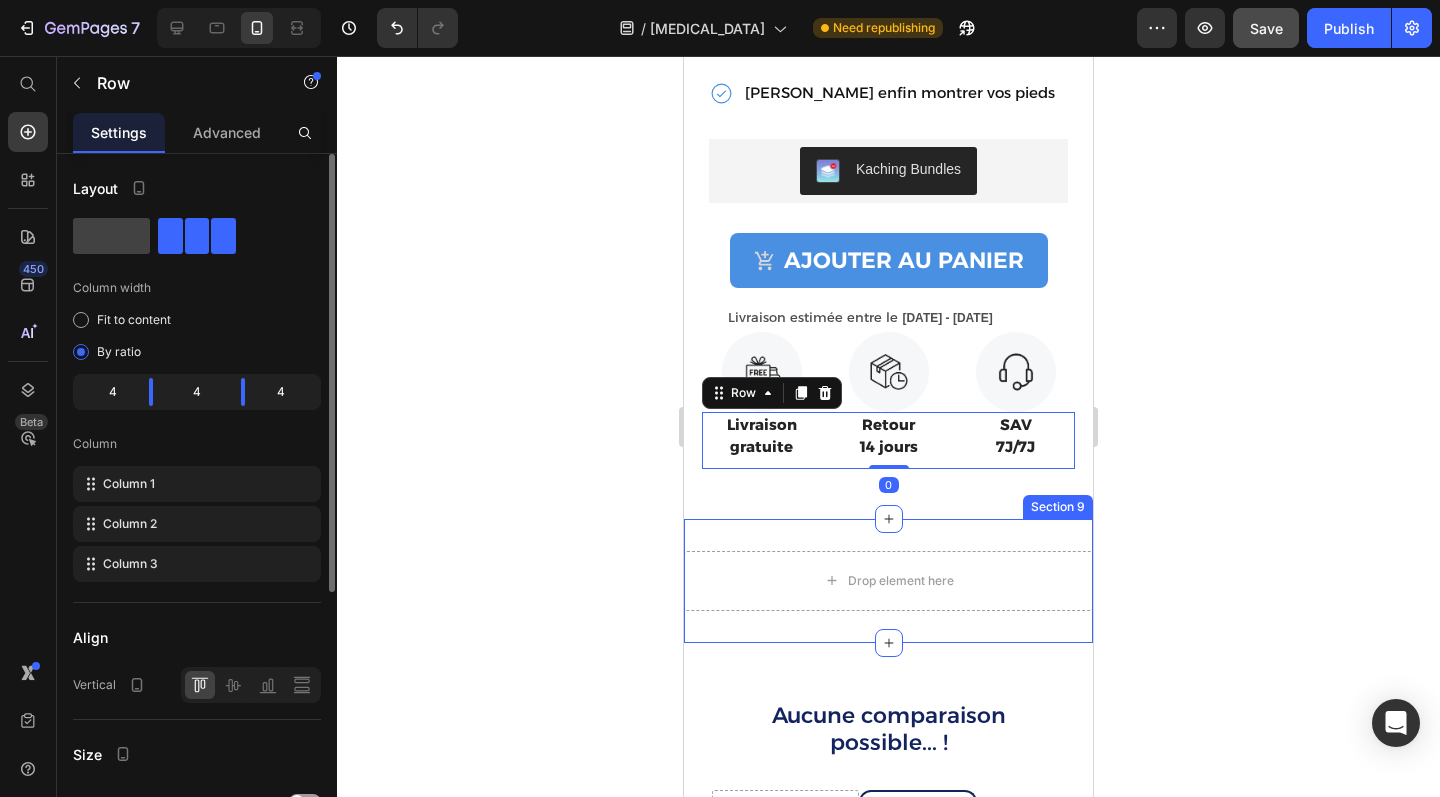 click on "Drop element here Section 9" at bounding box center (888, 581) 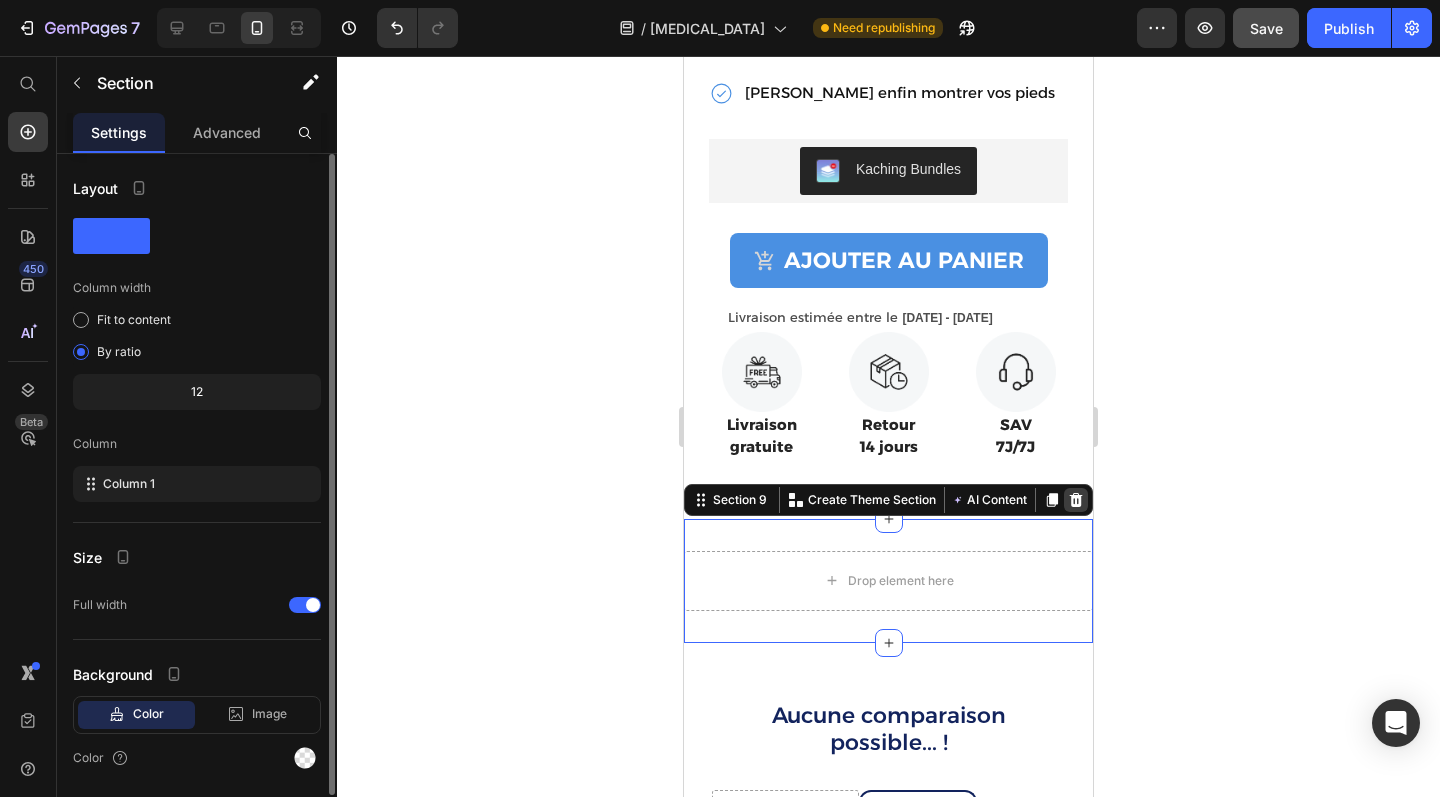 click 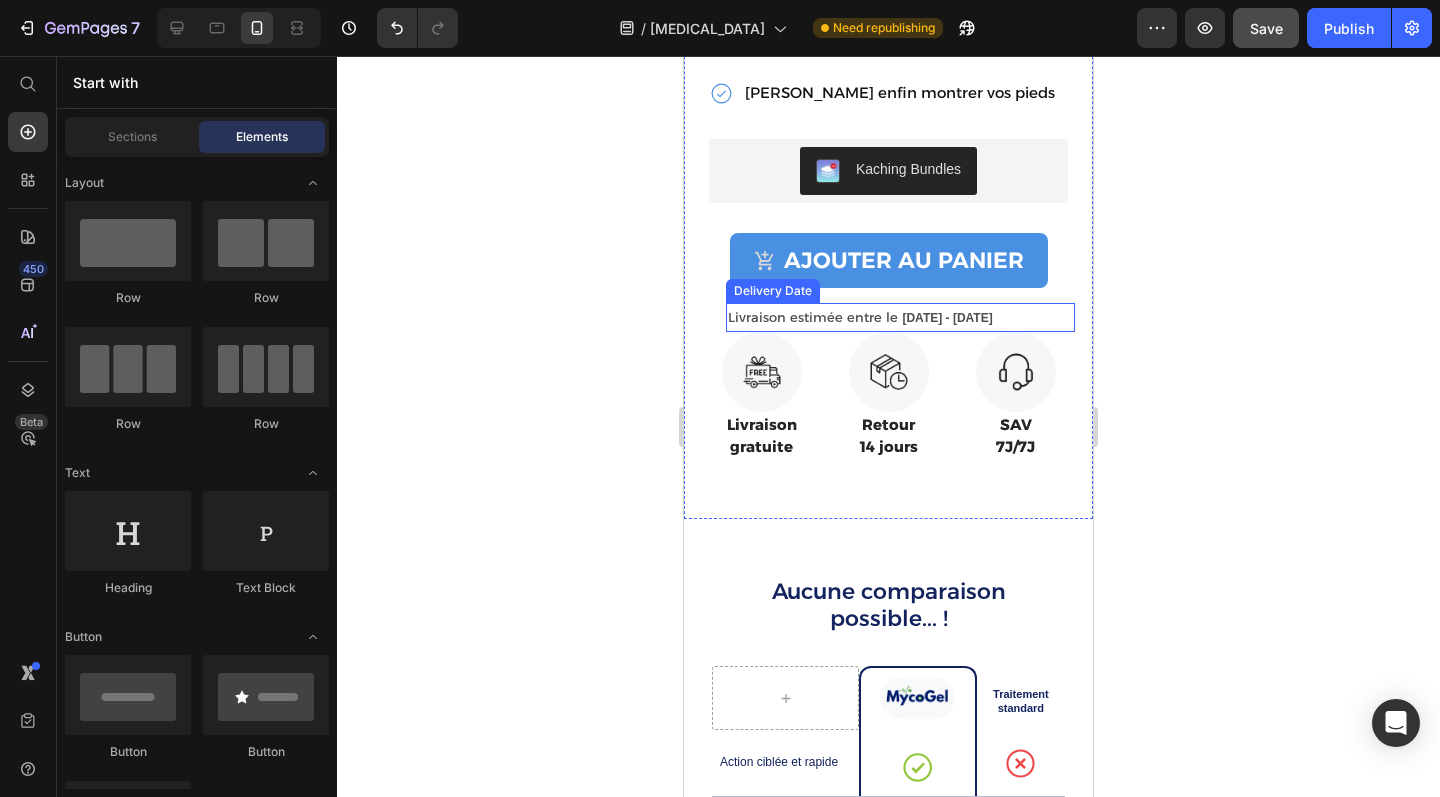 click on "Livraison estimée entre le
14/07/2025 - 20/07/2025" at bounding box center (900, 317) 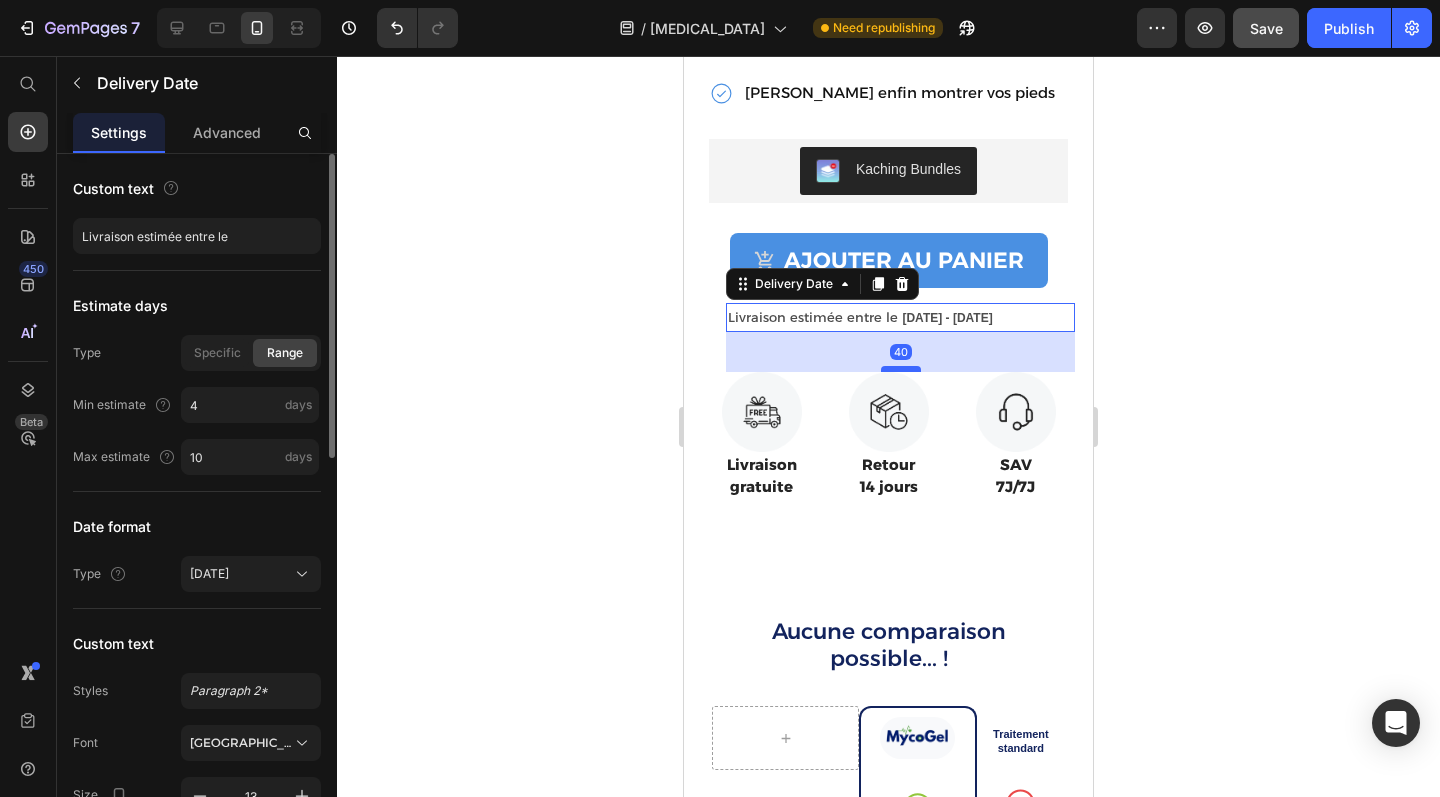 drag, startPoint x: 895, startPoint y: 326, endPoint x: 895, endPoint y: 366, distance: 40 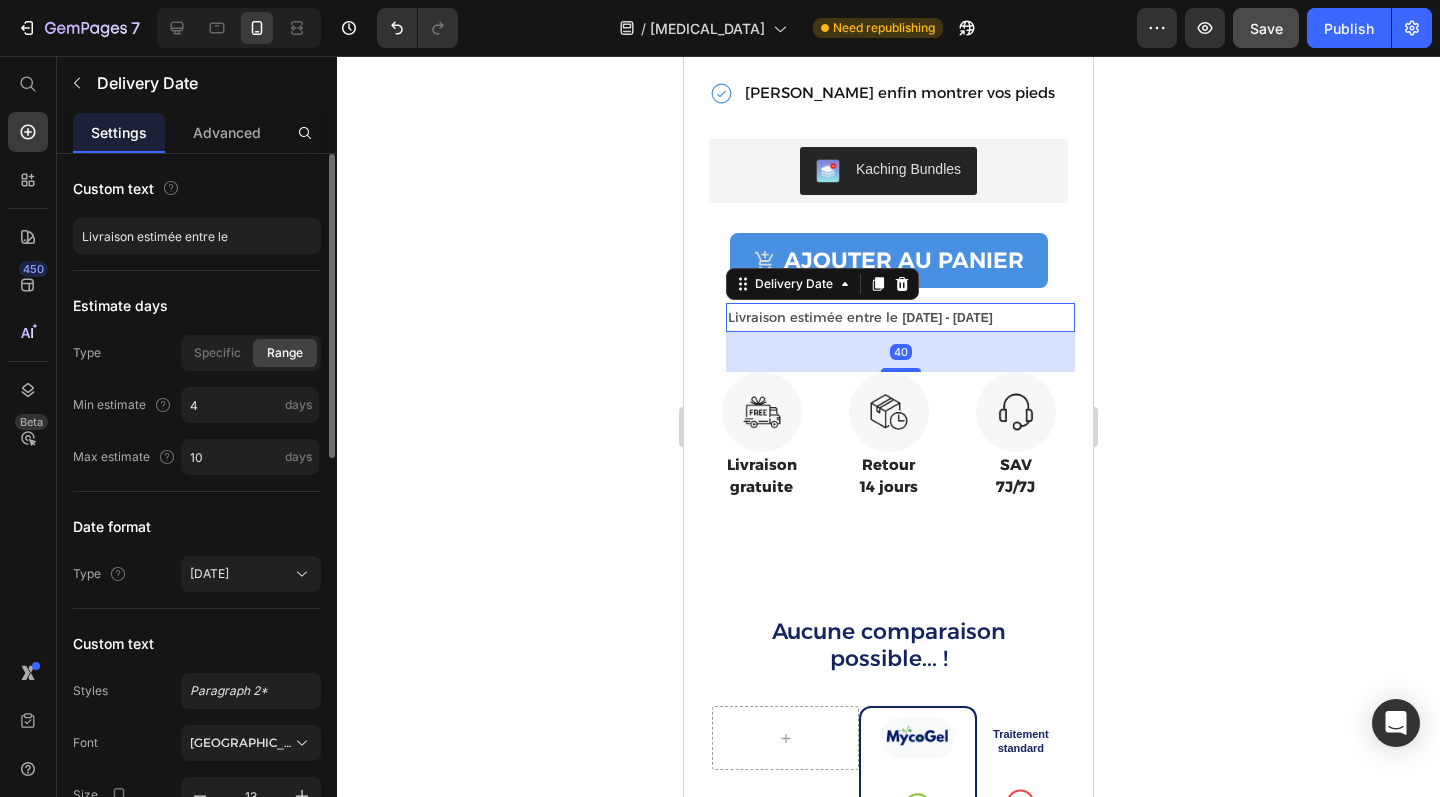 click 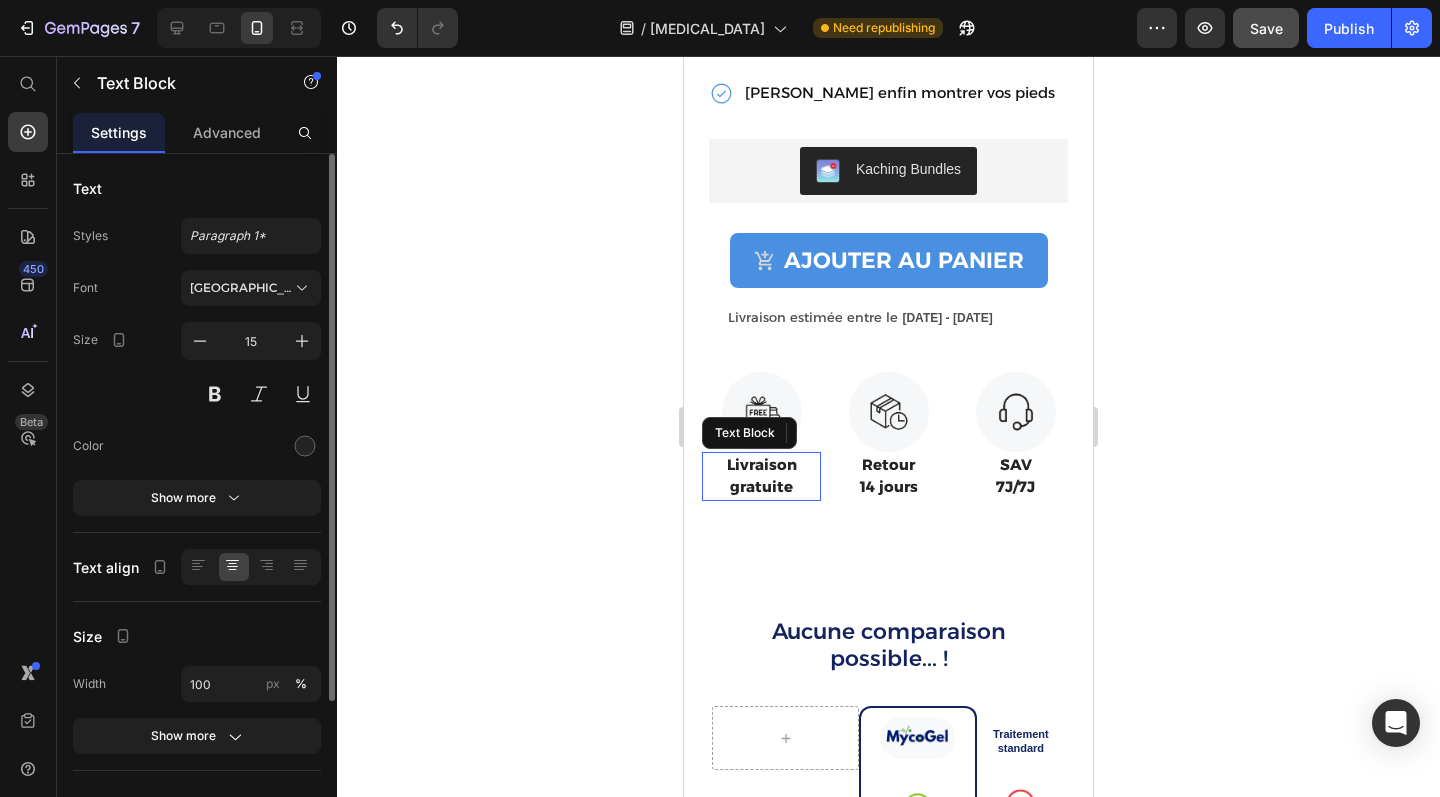 click on "Livraison" at bounding box center (761, 465) 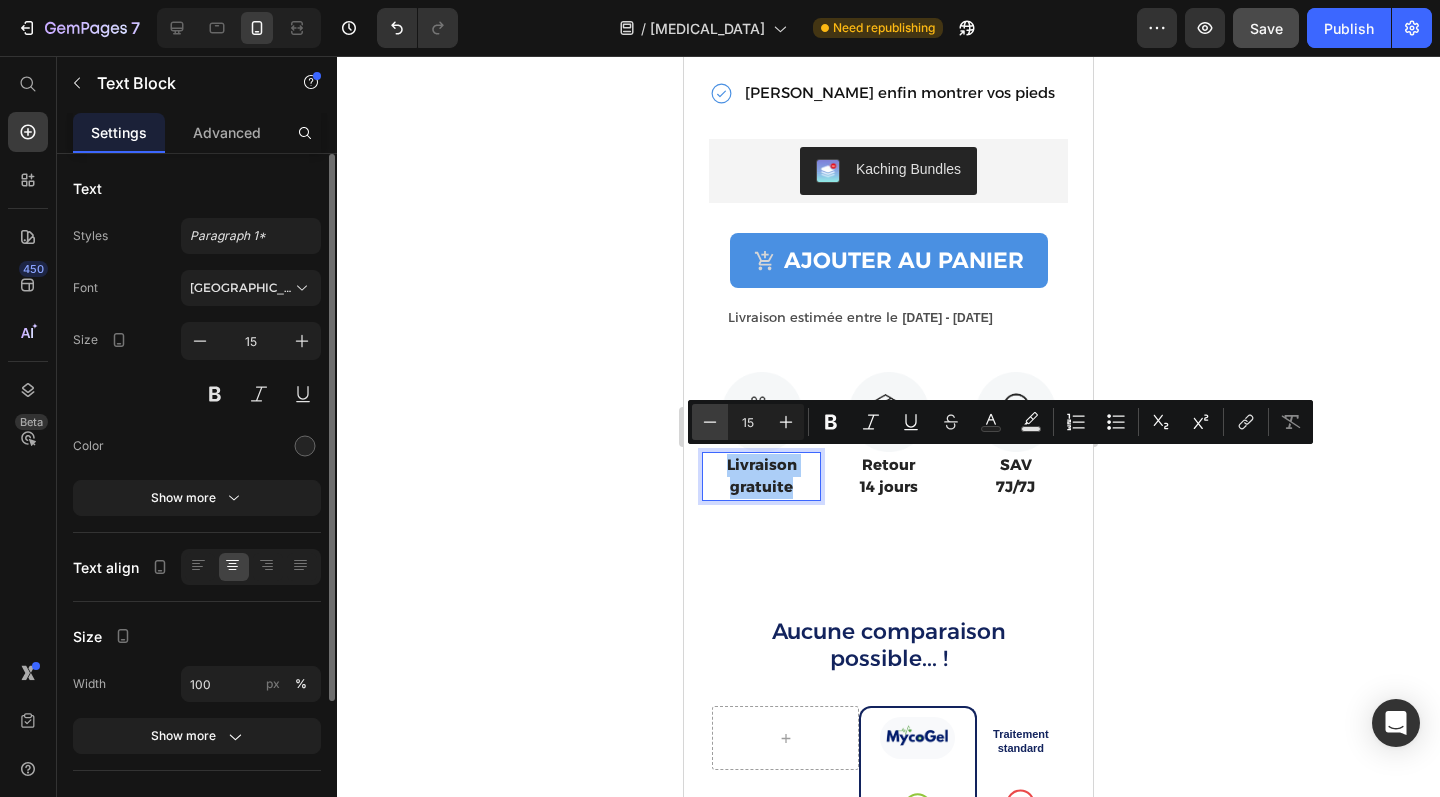 click 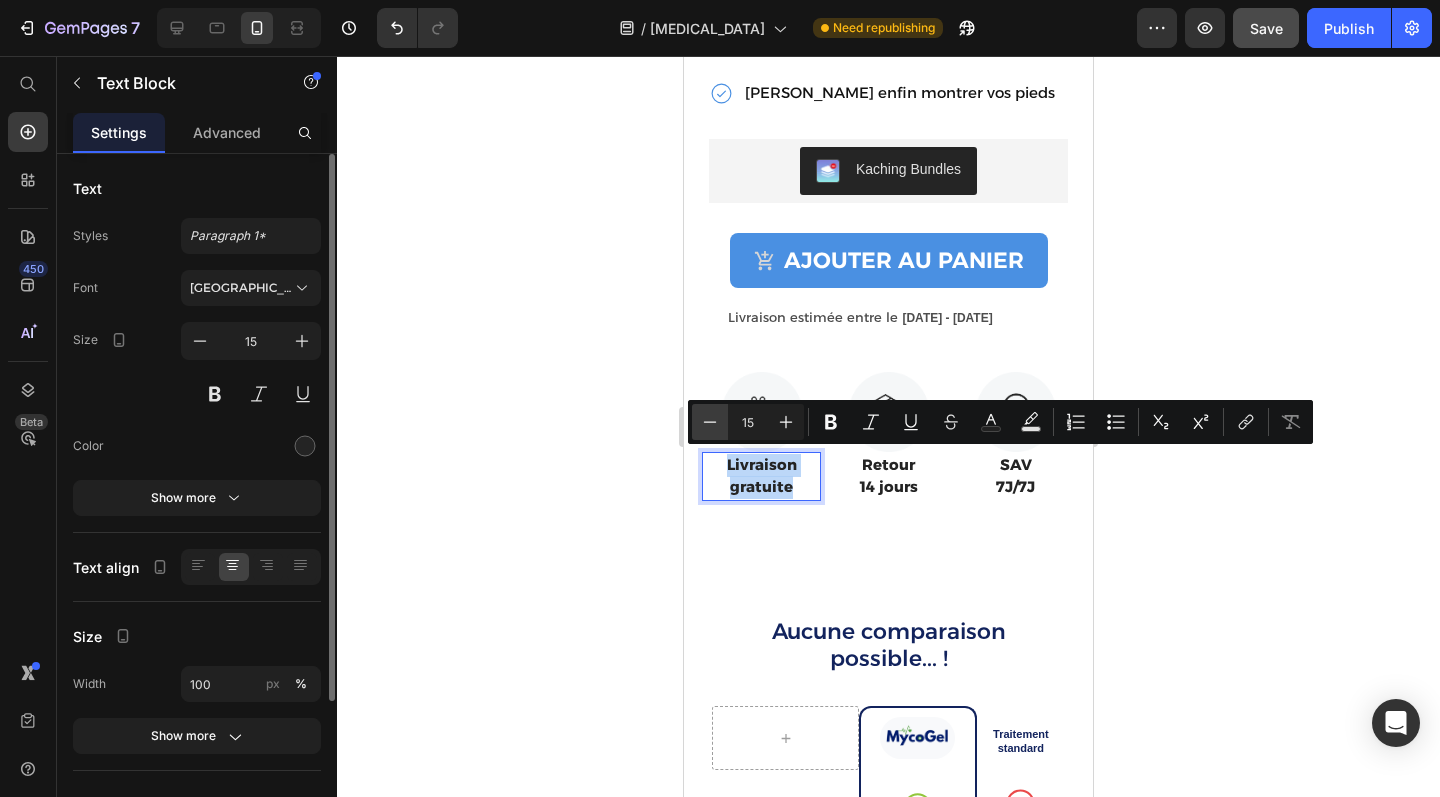 type on "14" 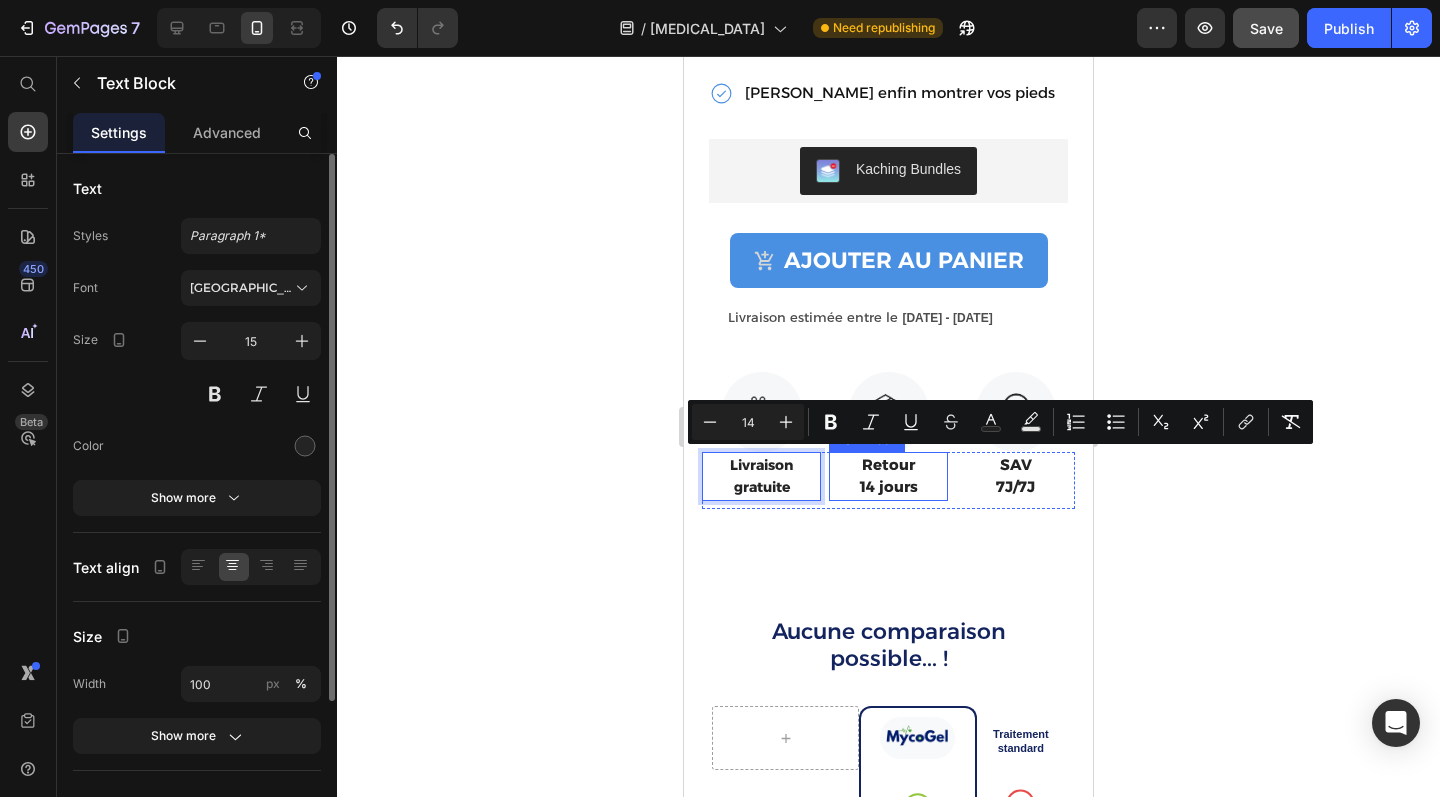 click on "14 jours" at bounding box center [888, 487] 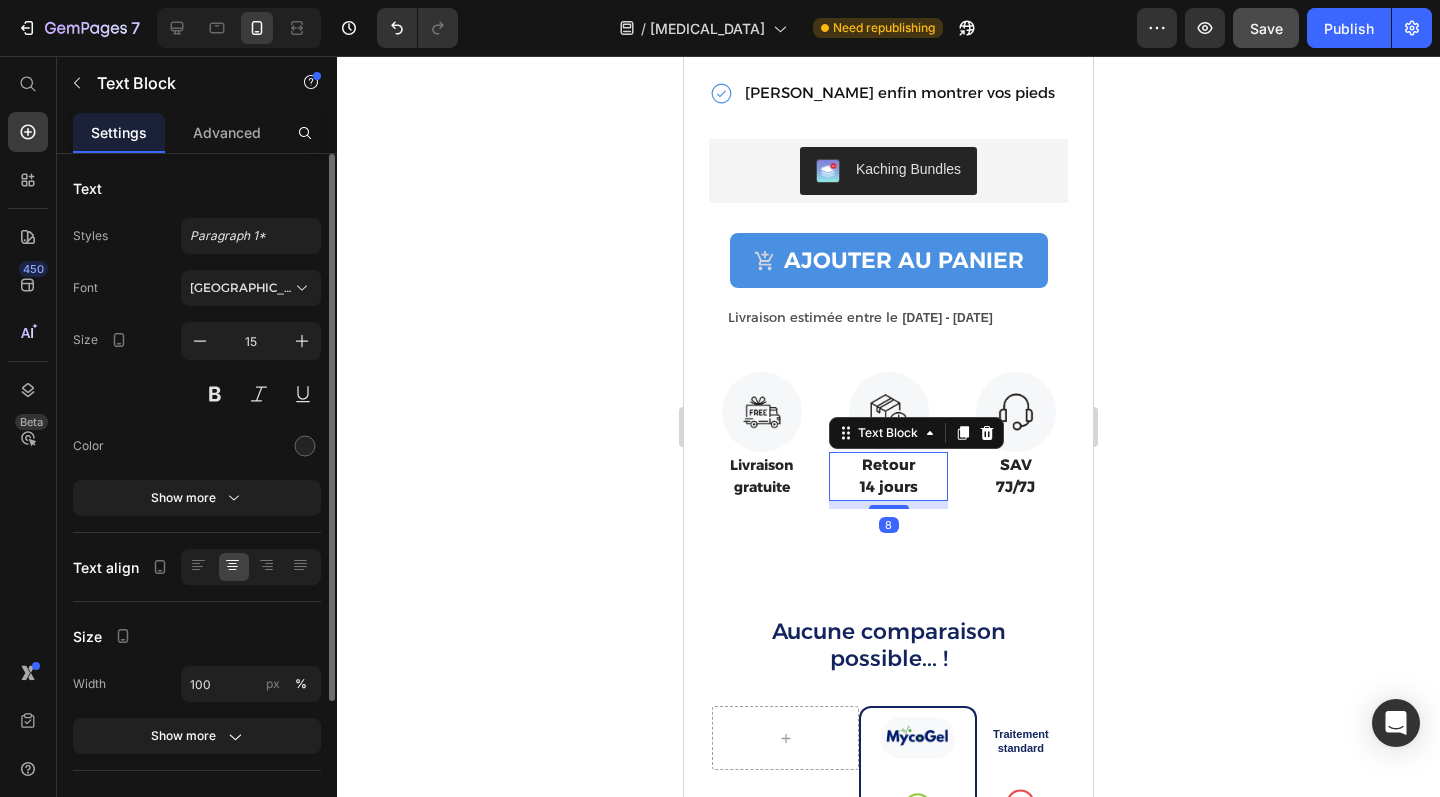 click on "14 jours" at bounding box center (888, 487) 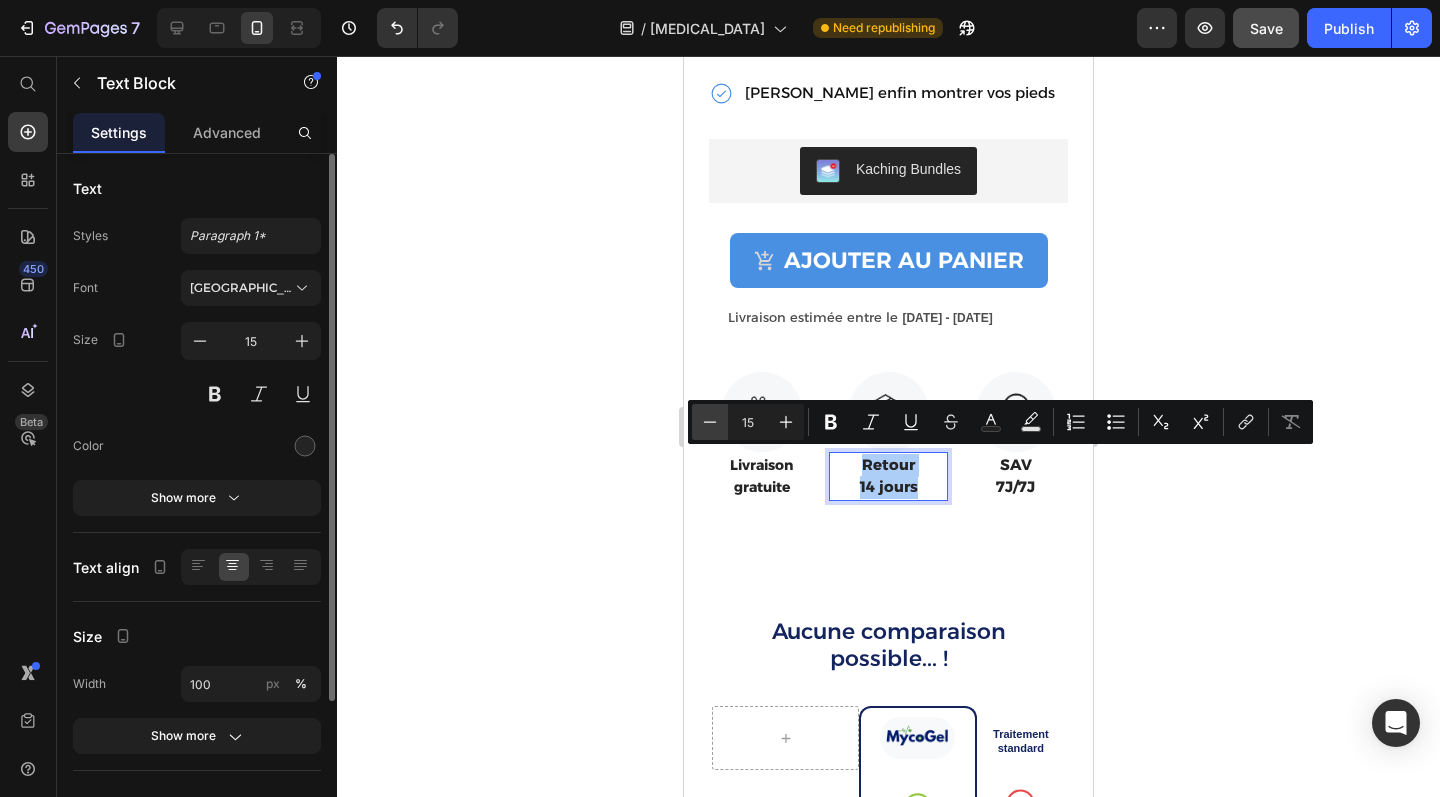 click 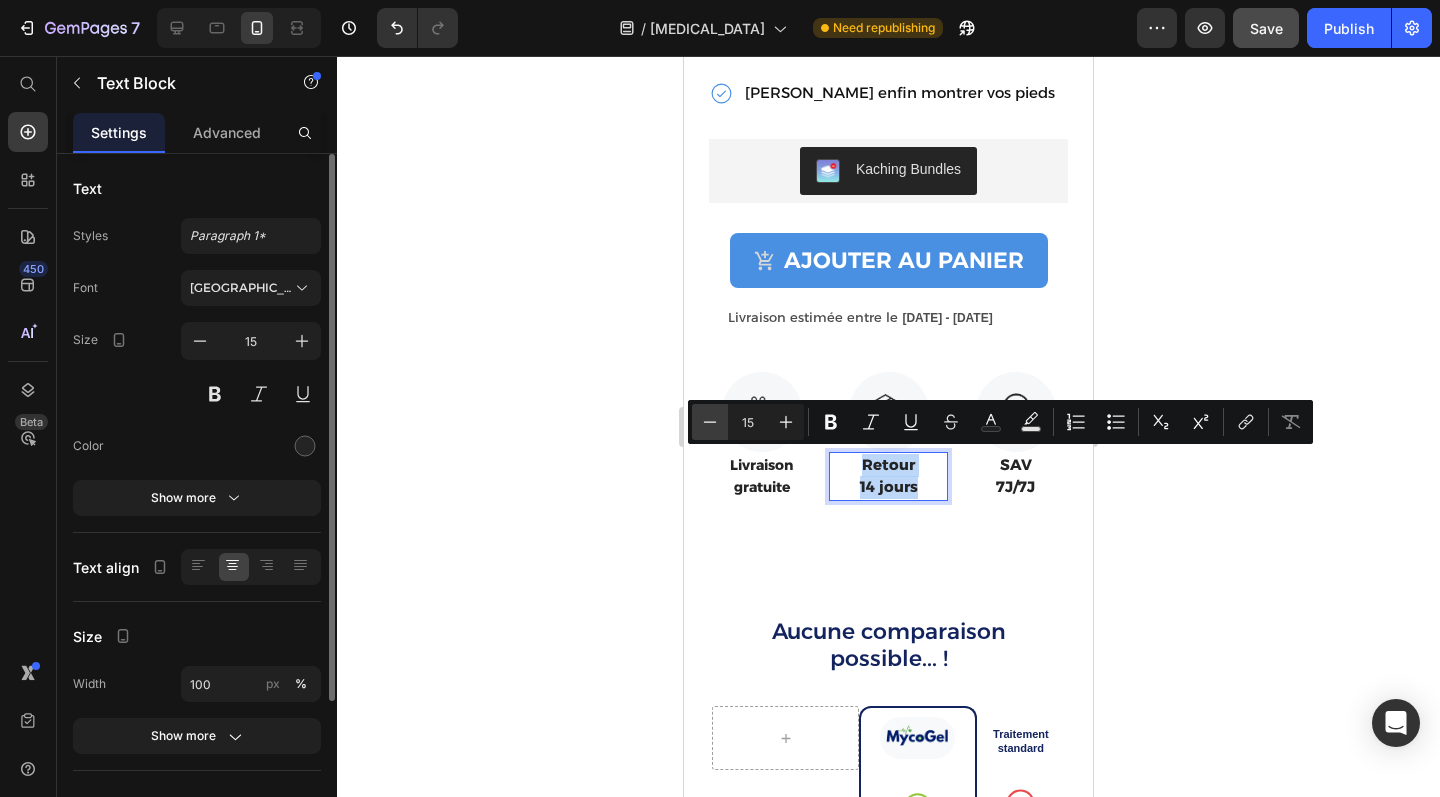 type on "14" 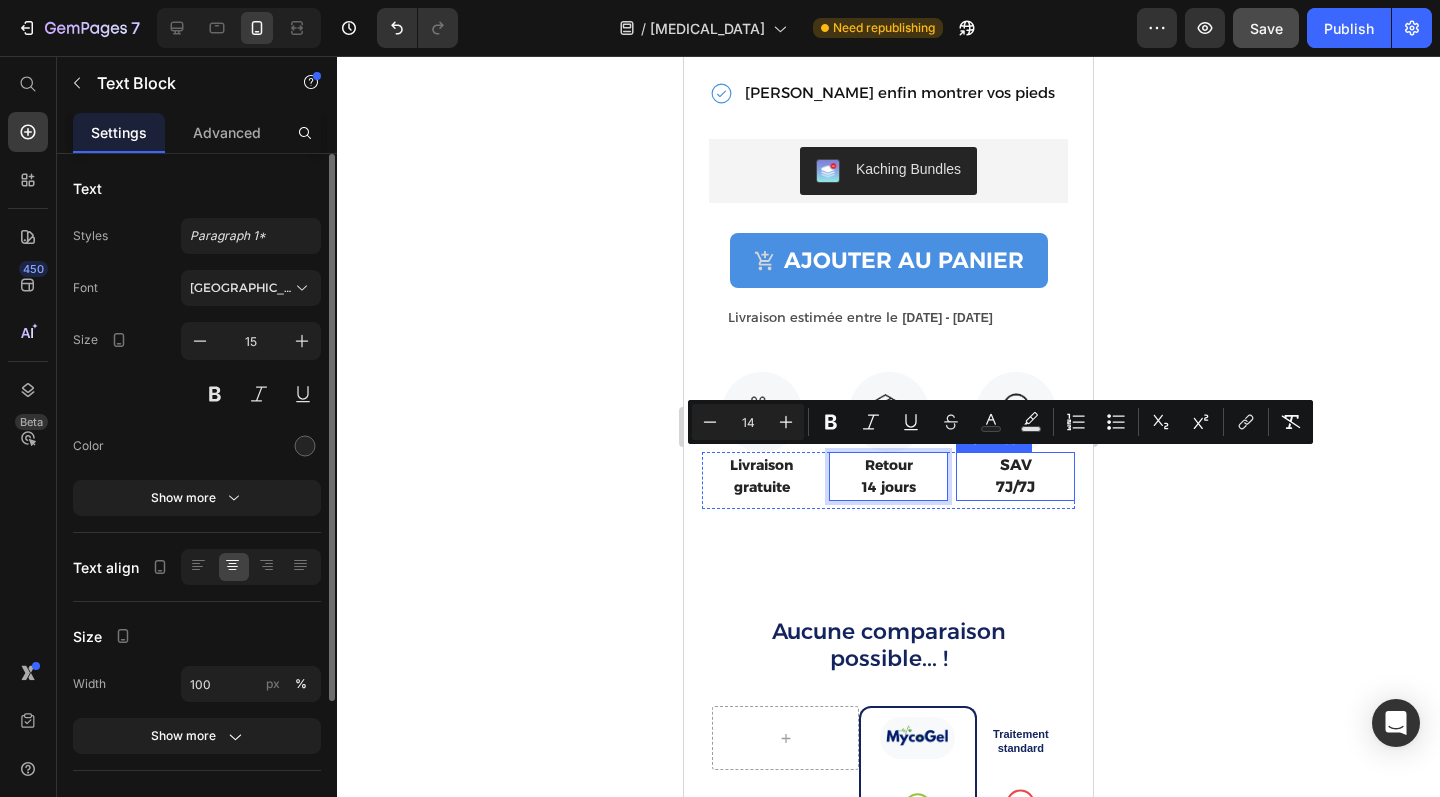click on "7J/7J" at bounding box center (1015, 486) 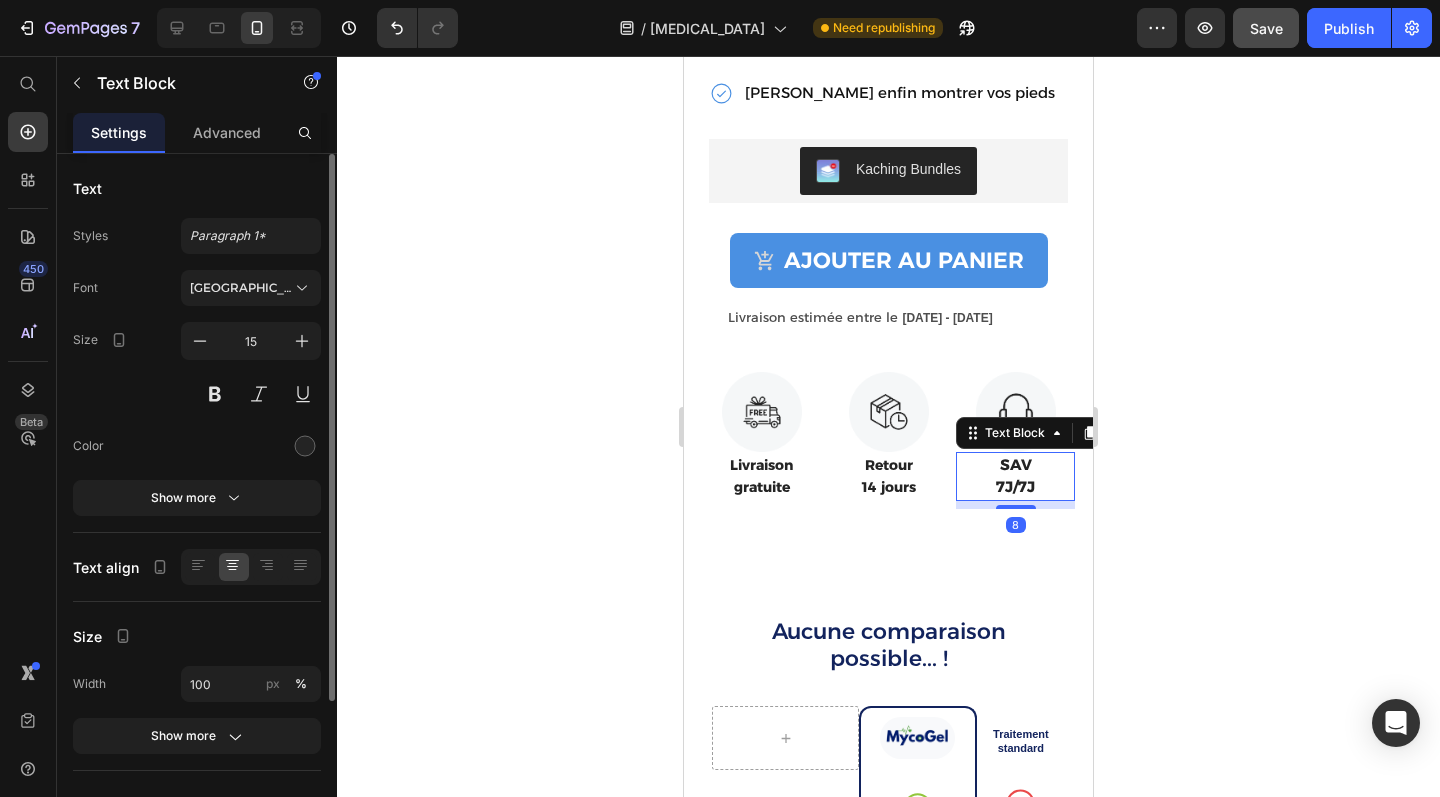 click on "7J/7J" at bounding box center (1015, 486) 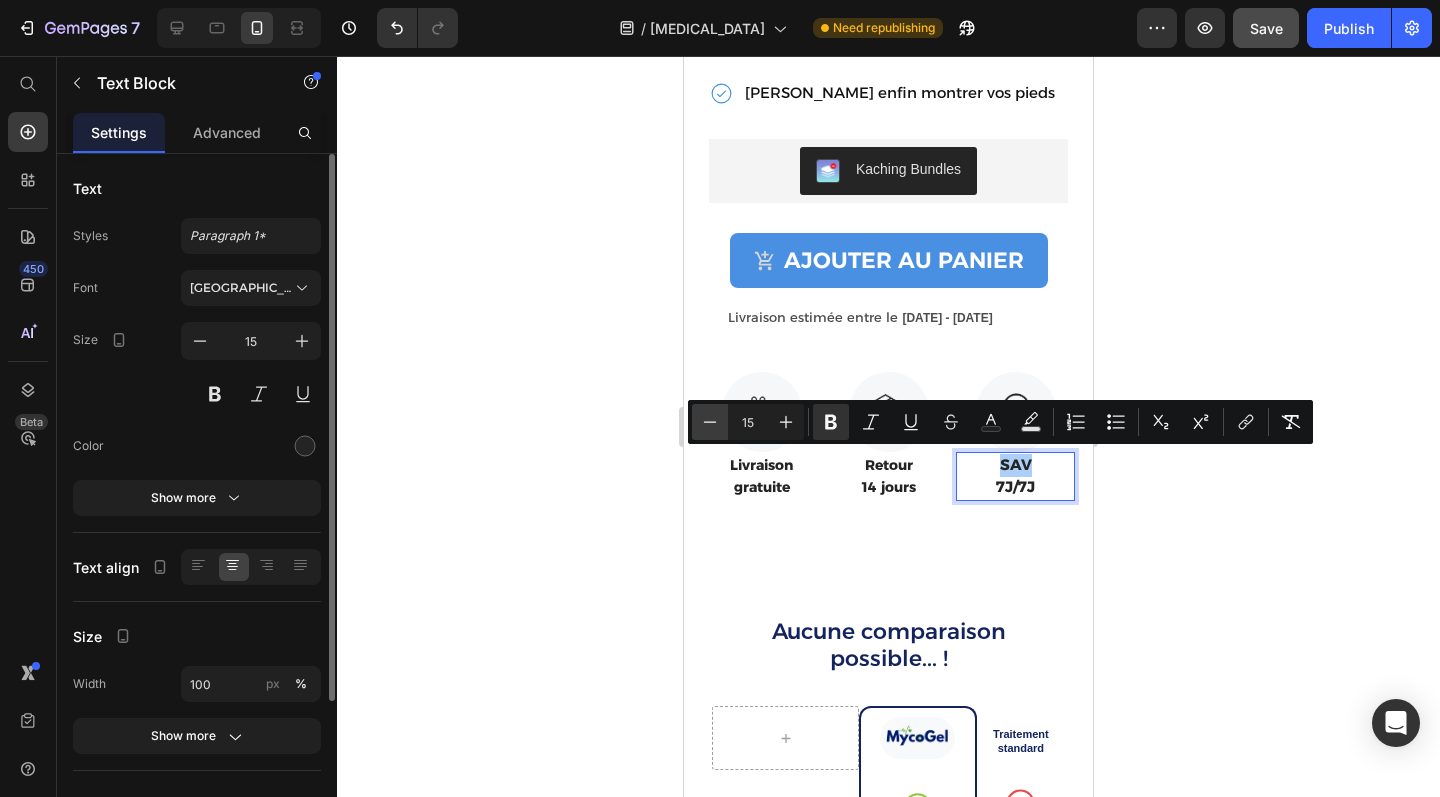 click 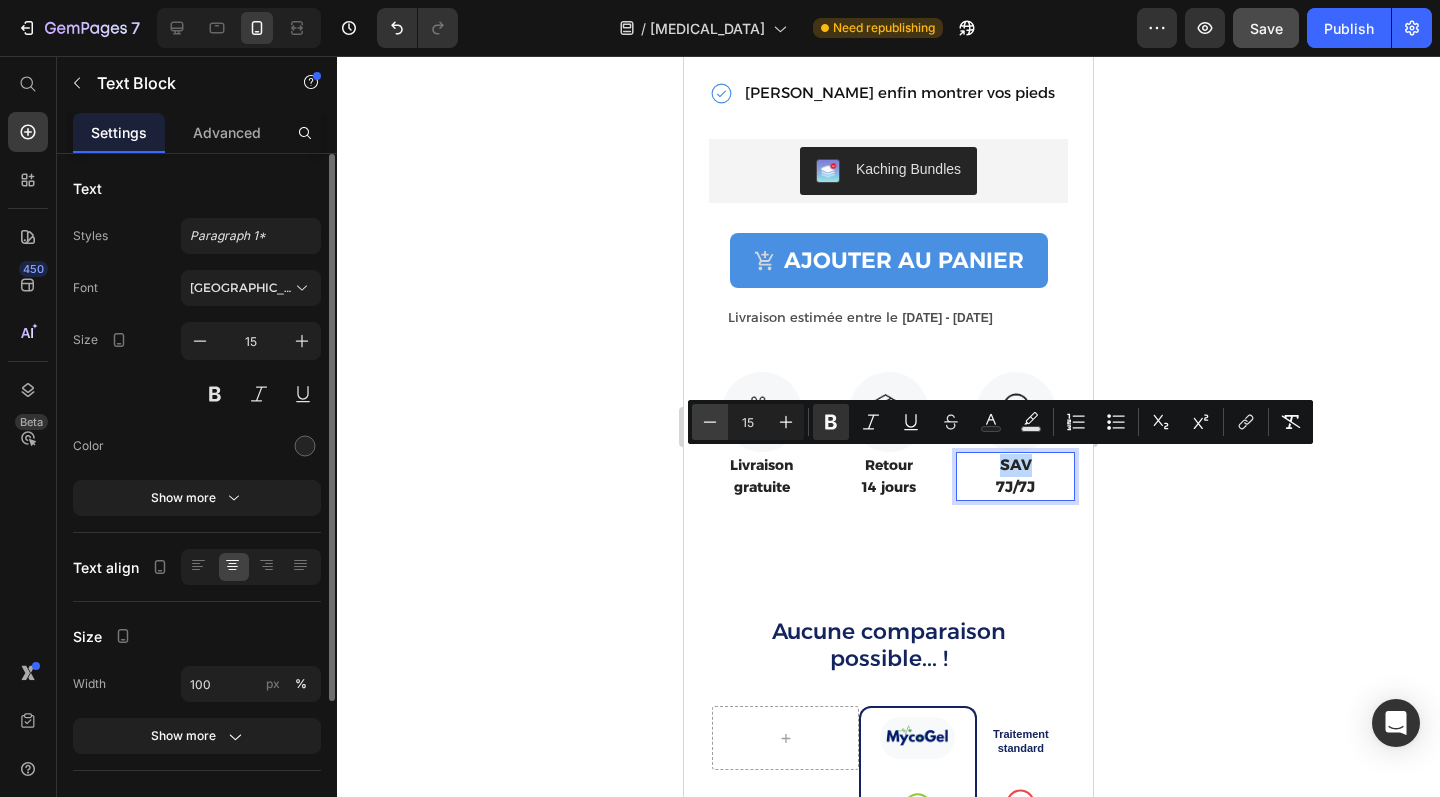 type on "14" 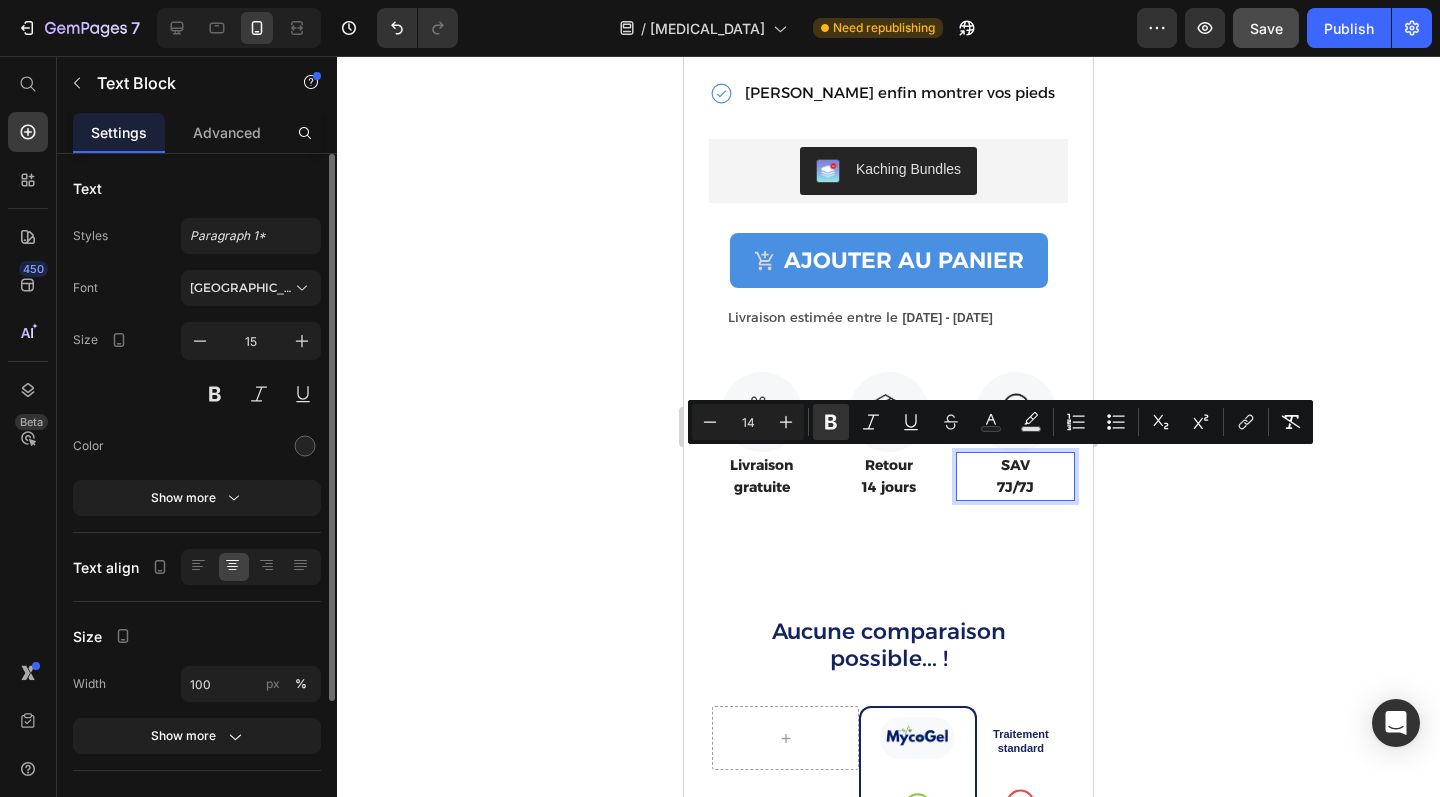 click 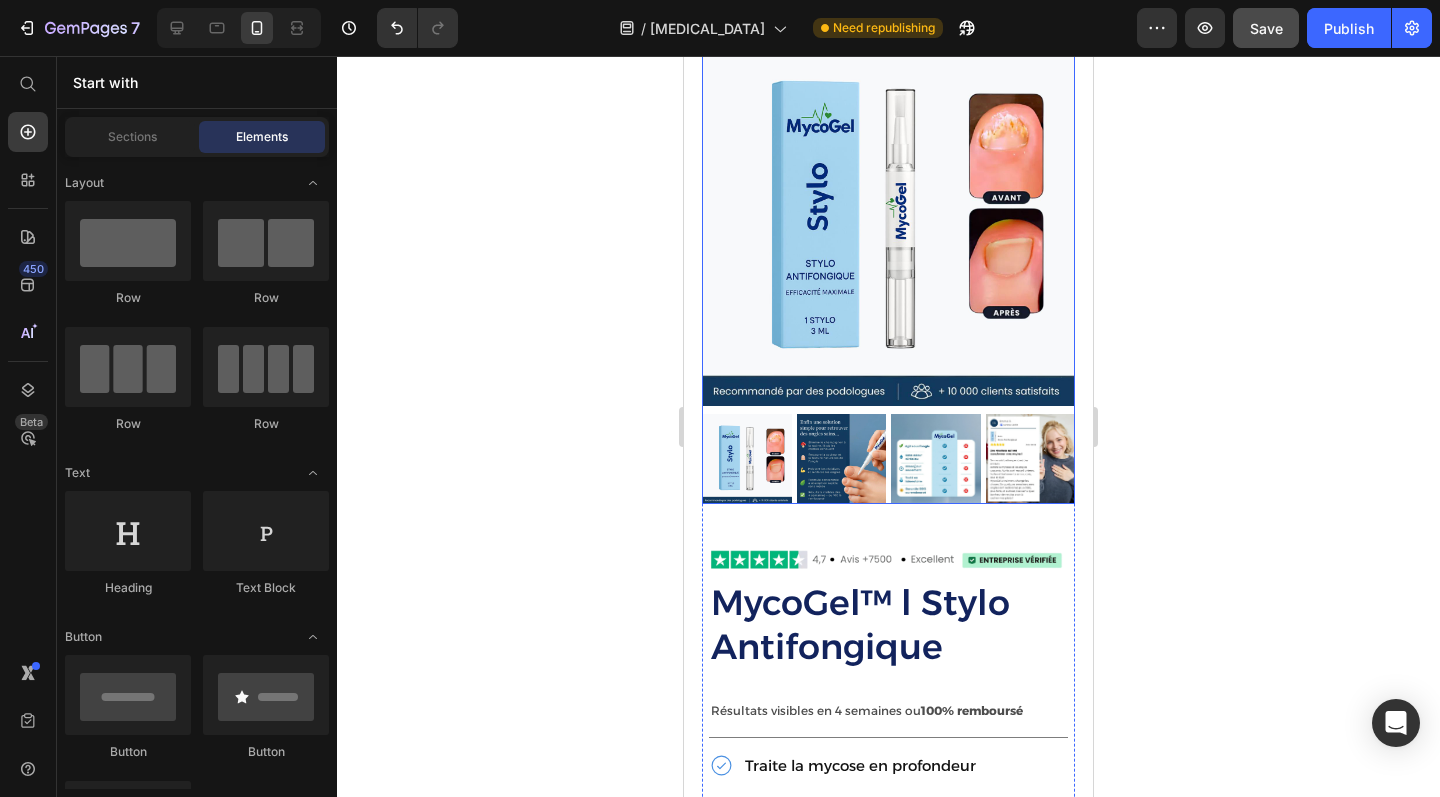 scroll, scrollTop: 3707, scrollLeft: 0, axis: vertical 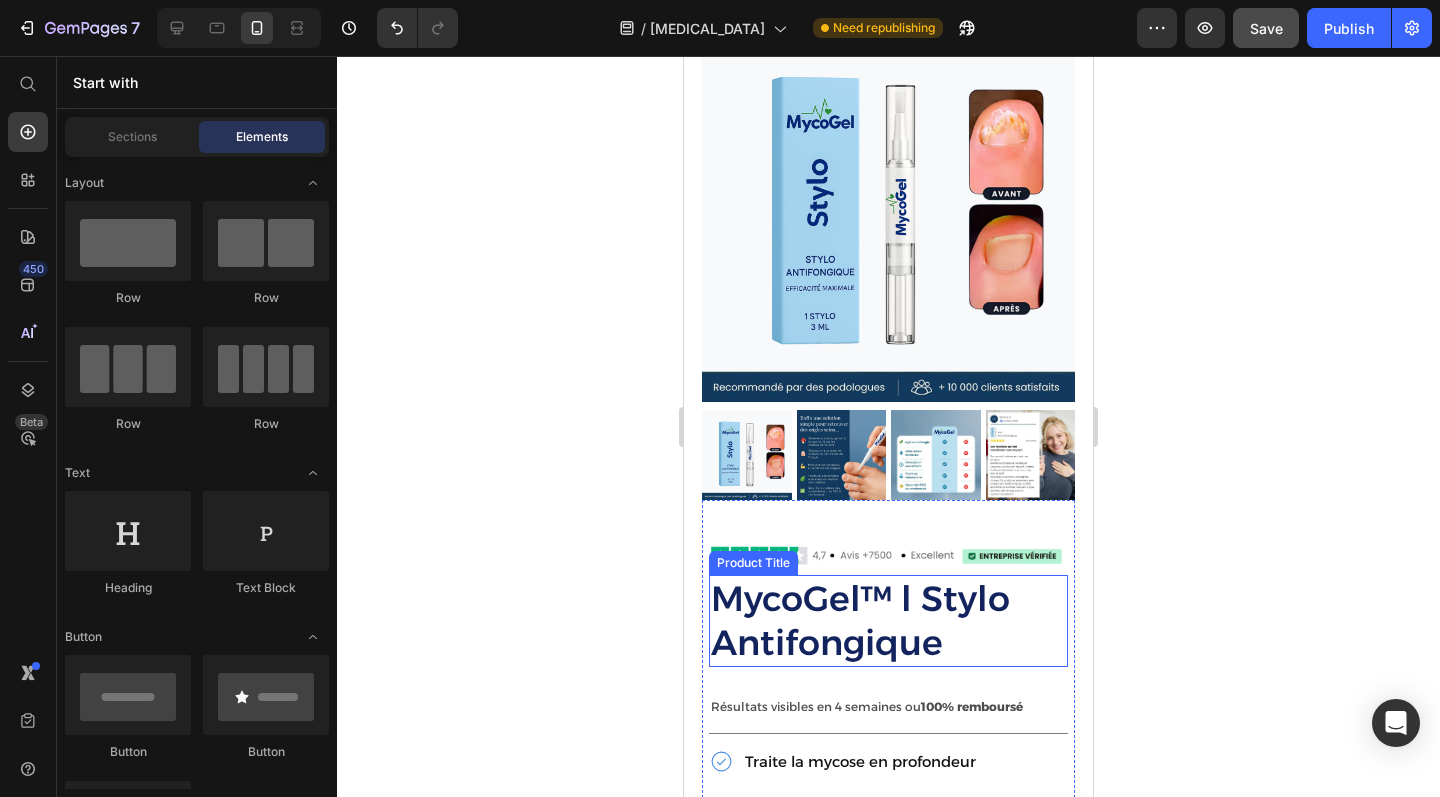 click on "MycoGel™ l Stylo Antifongique" at bounding box center (888, 621) 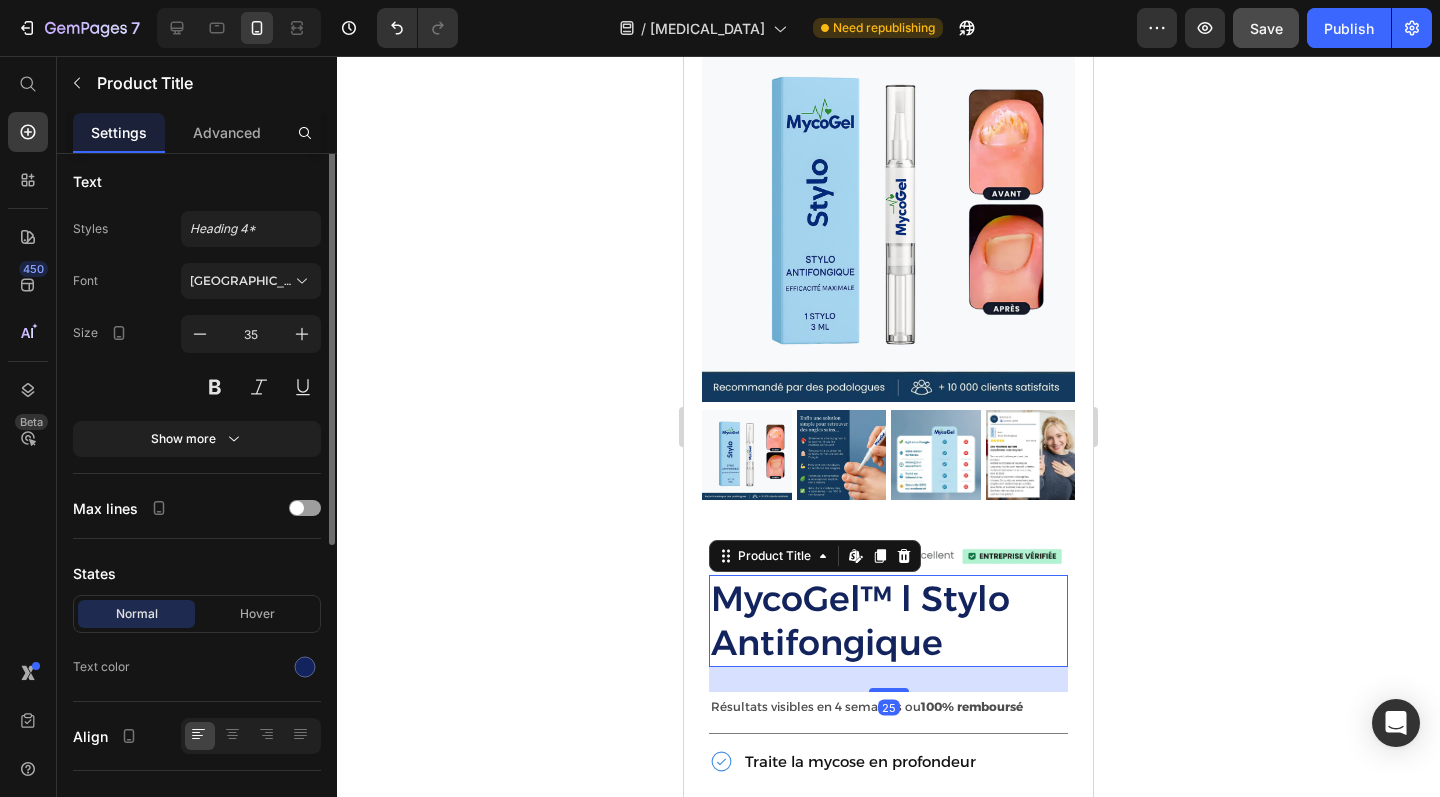 scroll, scrollTop: 269, scrollLeft: 0, axis: vertical 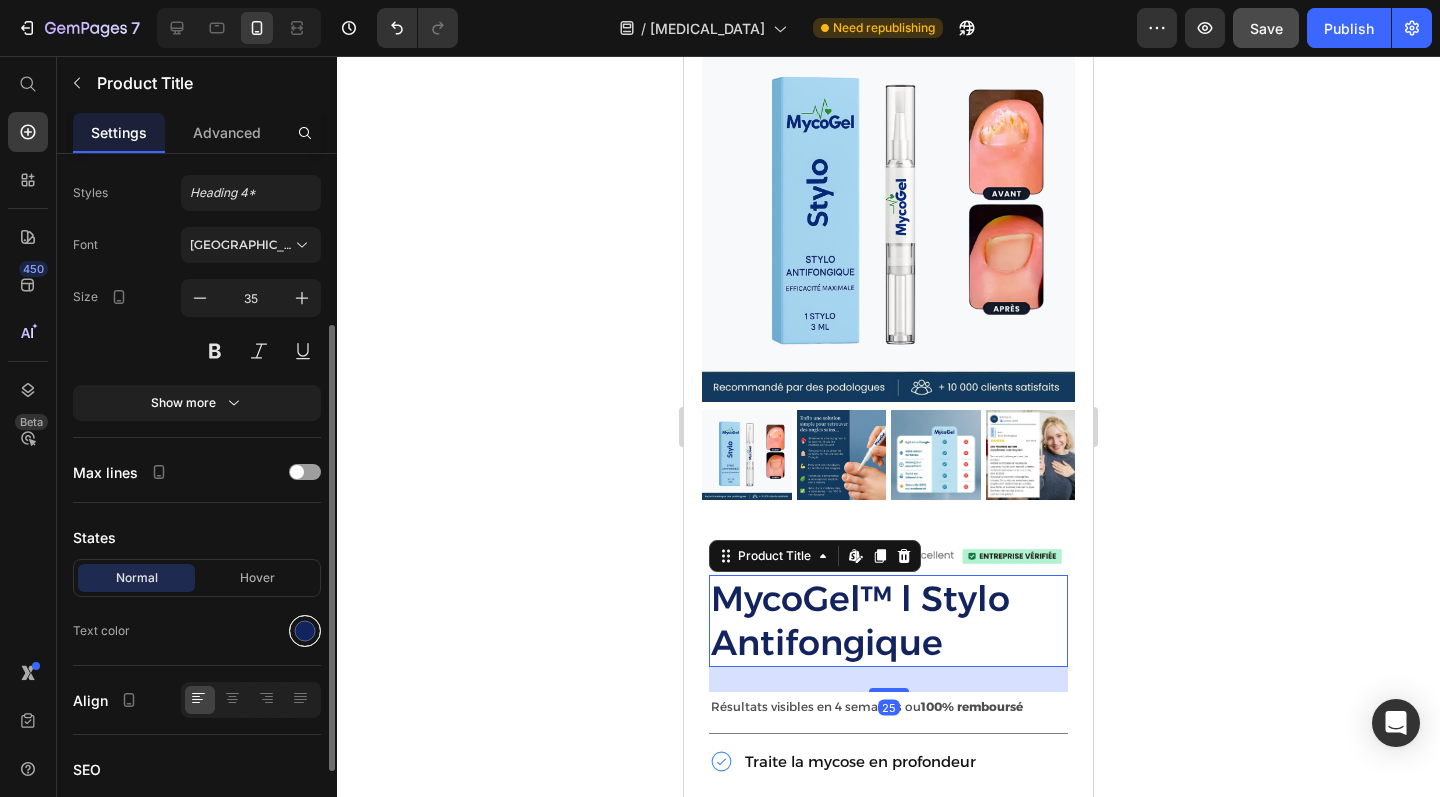 click at bounding box center (305, 631) 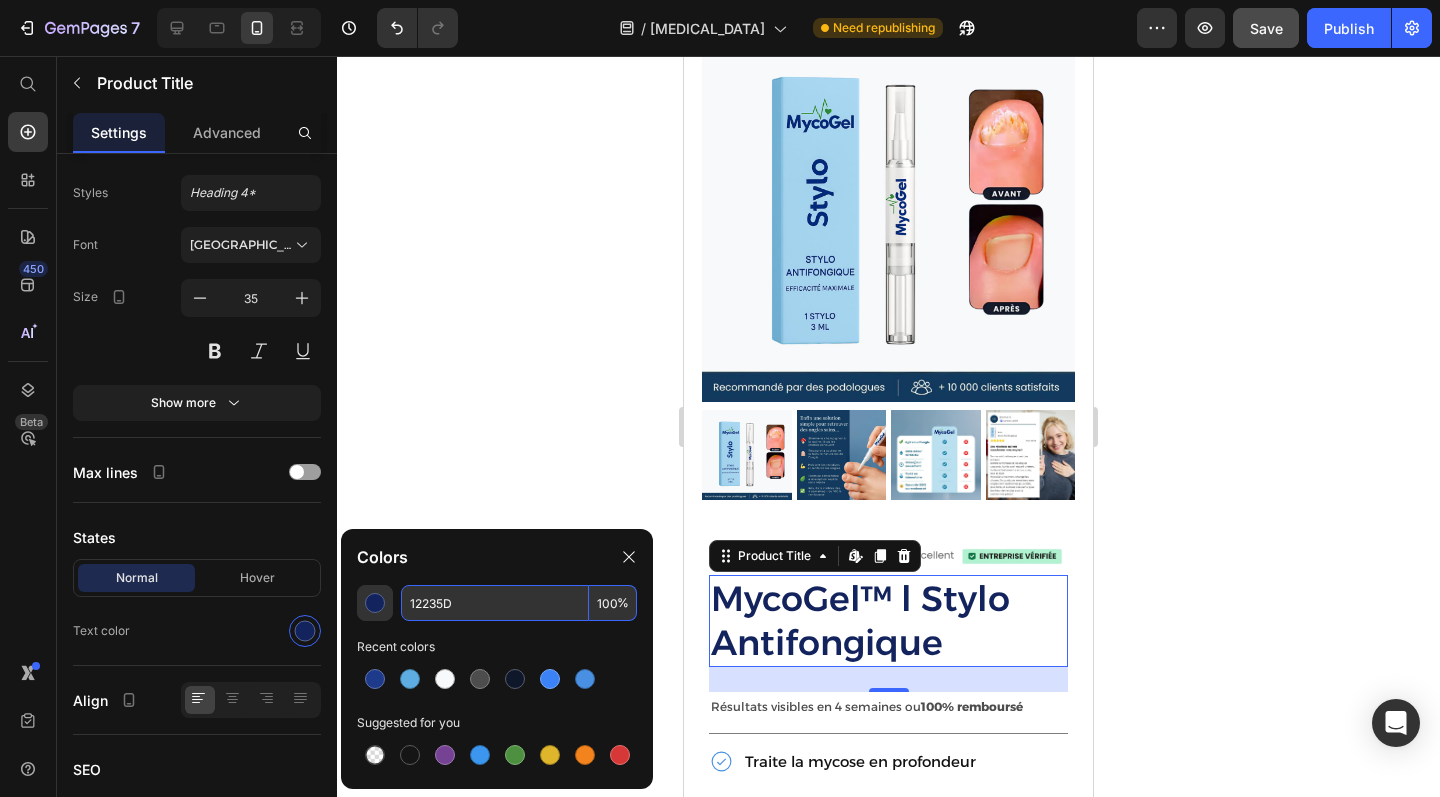 click on "12235D" at bounding box center (495, 603) 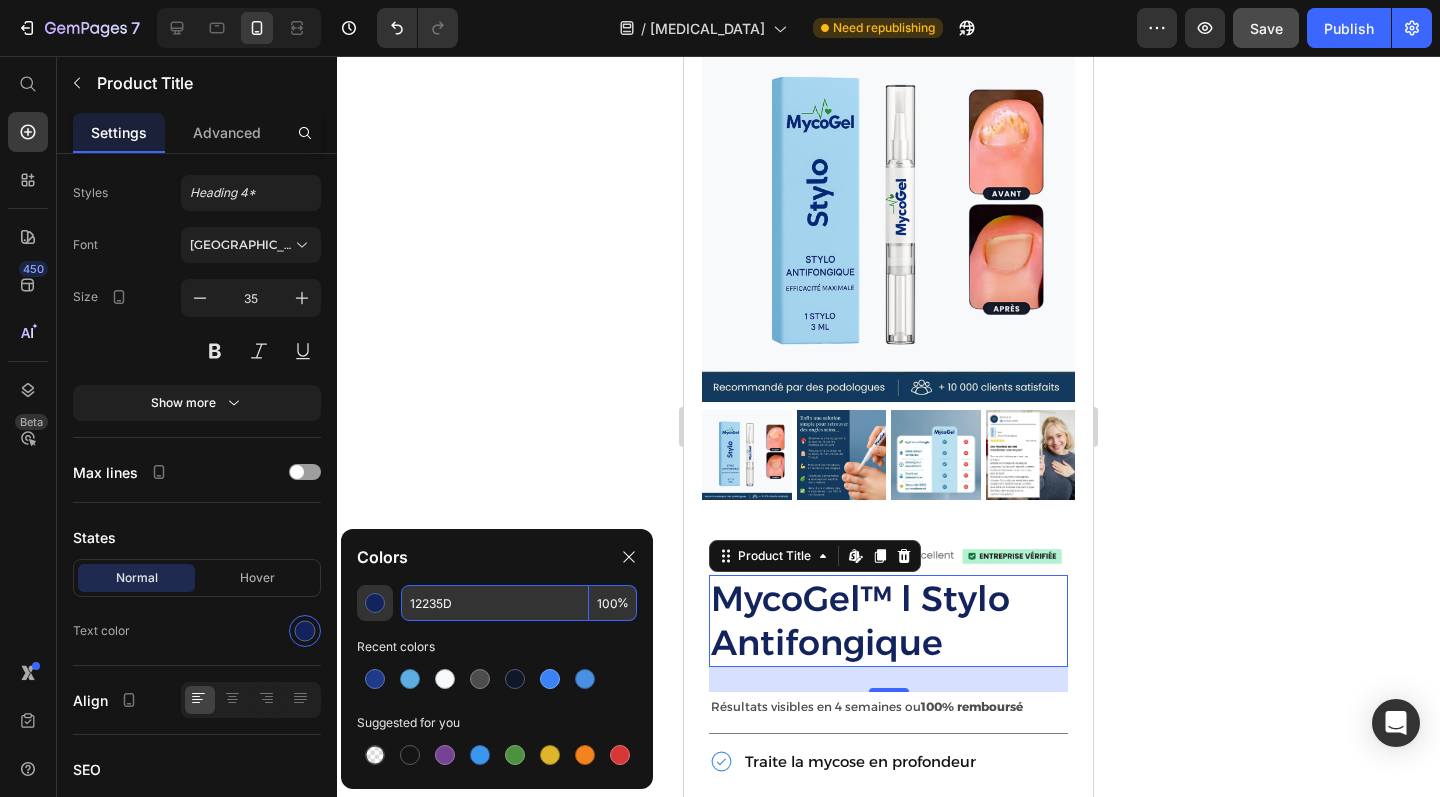click 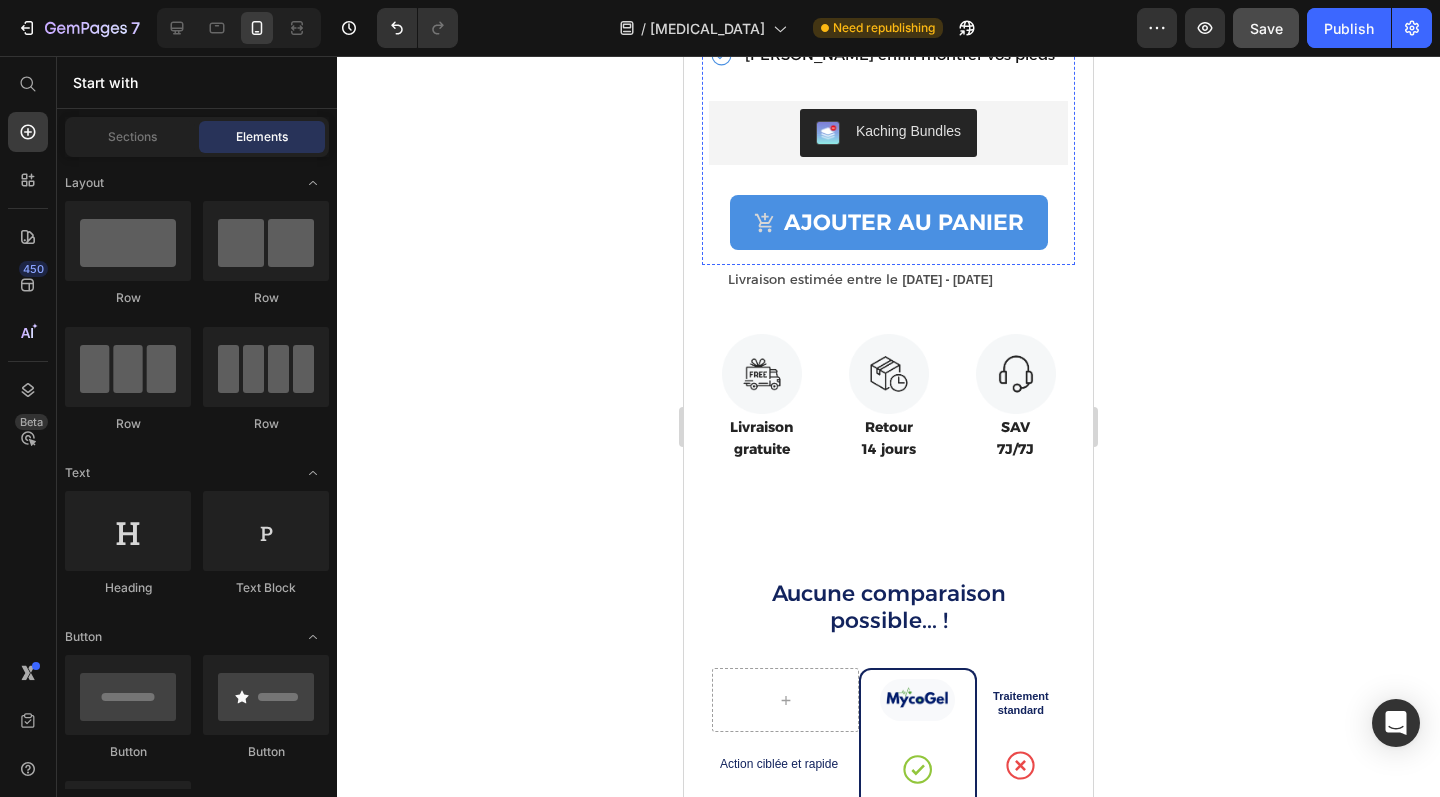 scroll, scrollTop: 4611, scrollLeft: 0, axis: vertical 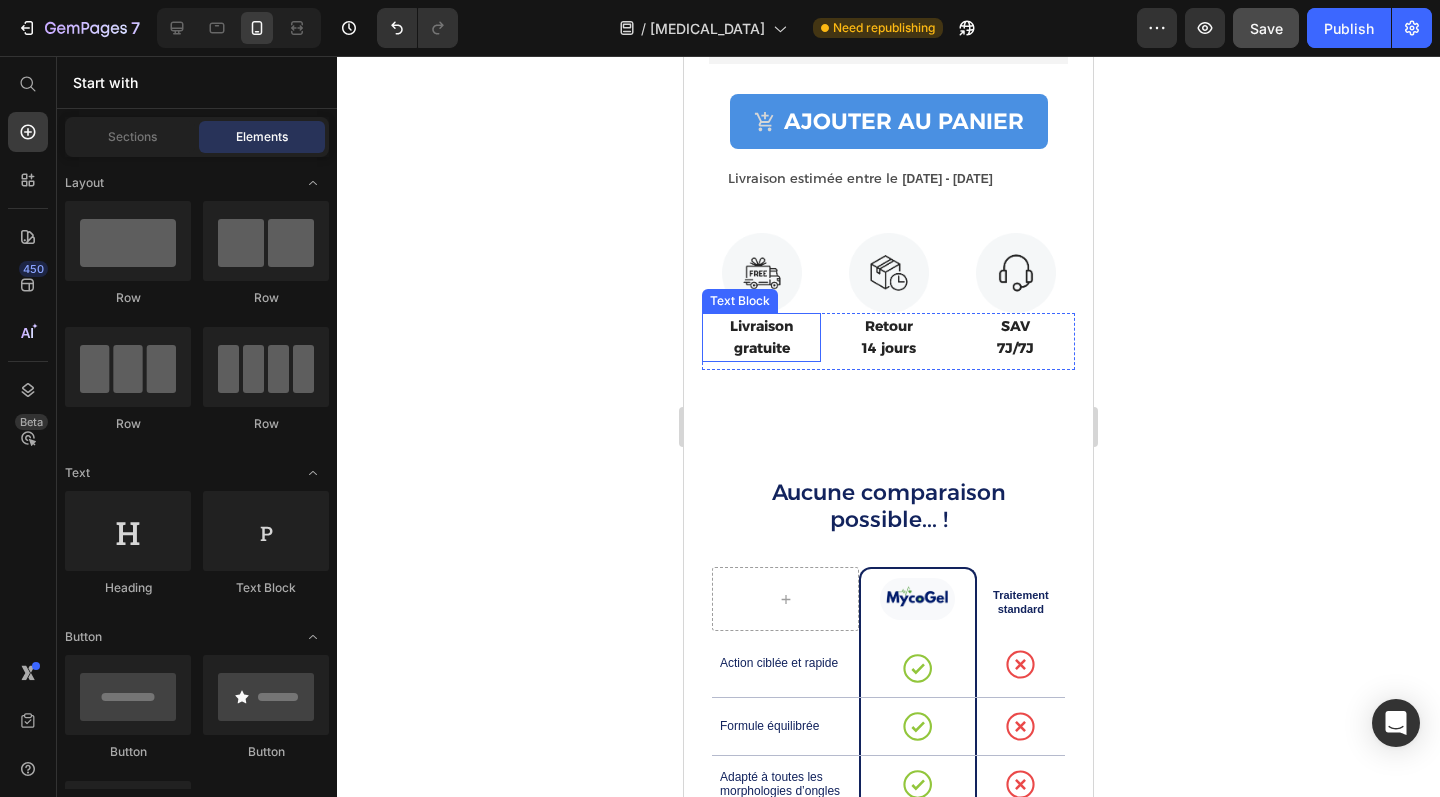 click on "gratuite" at bounding box center (762, 348) 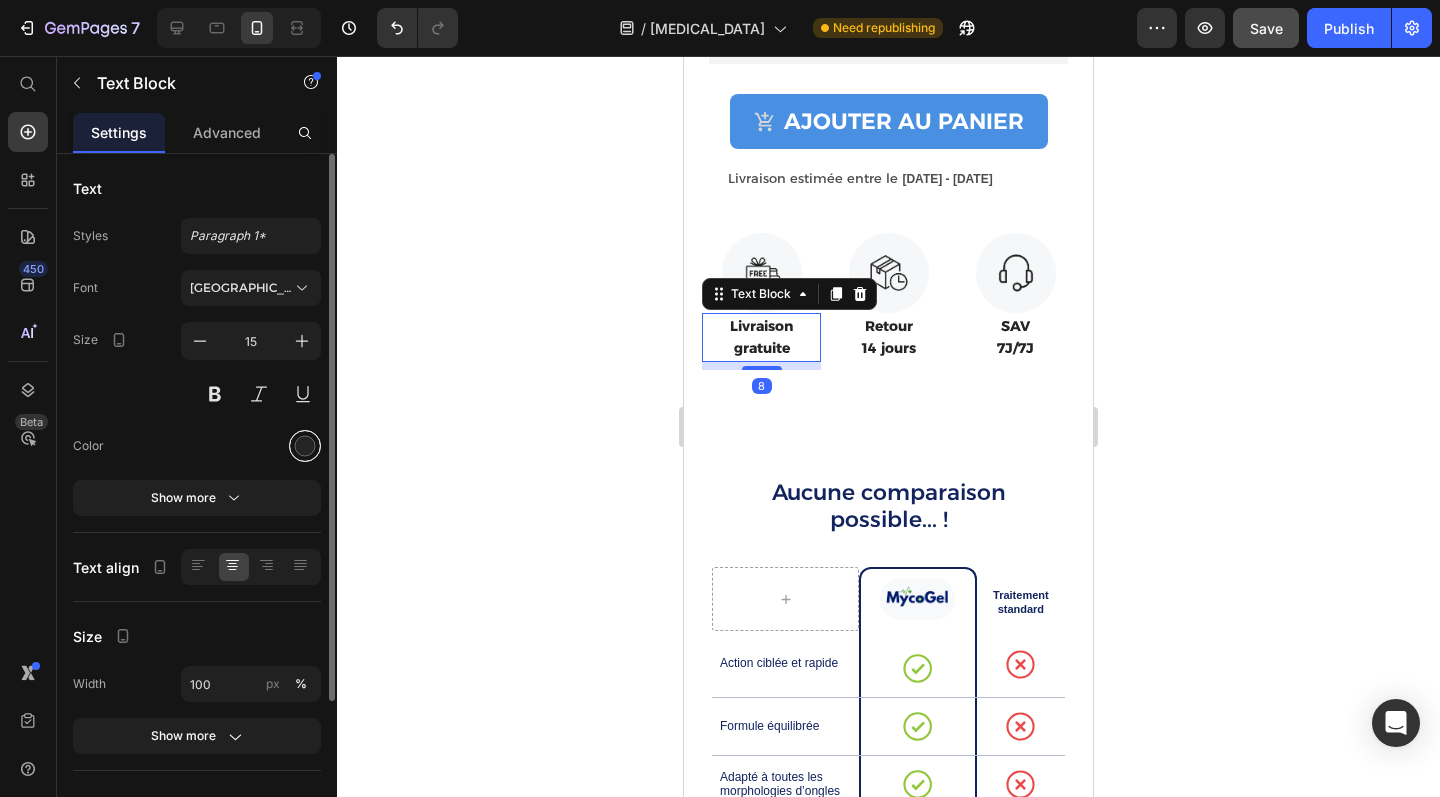 click at bounding box center (305, 446) 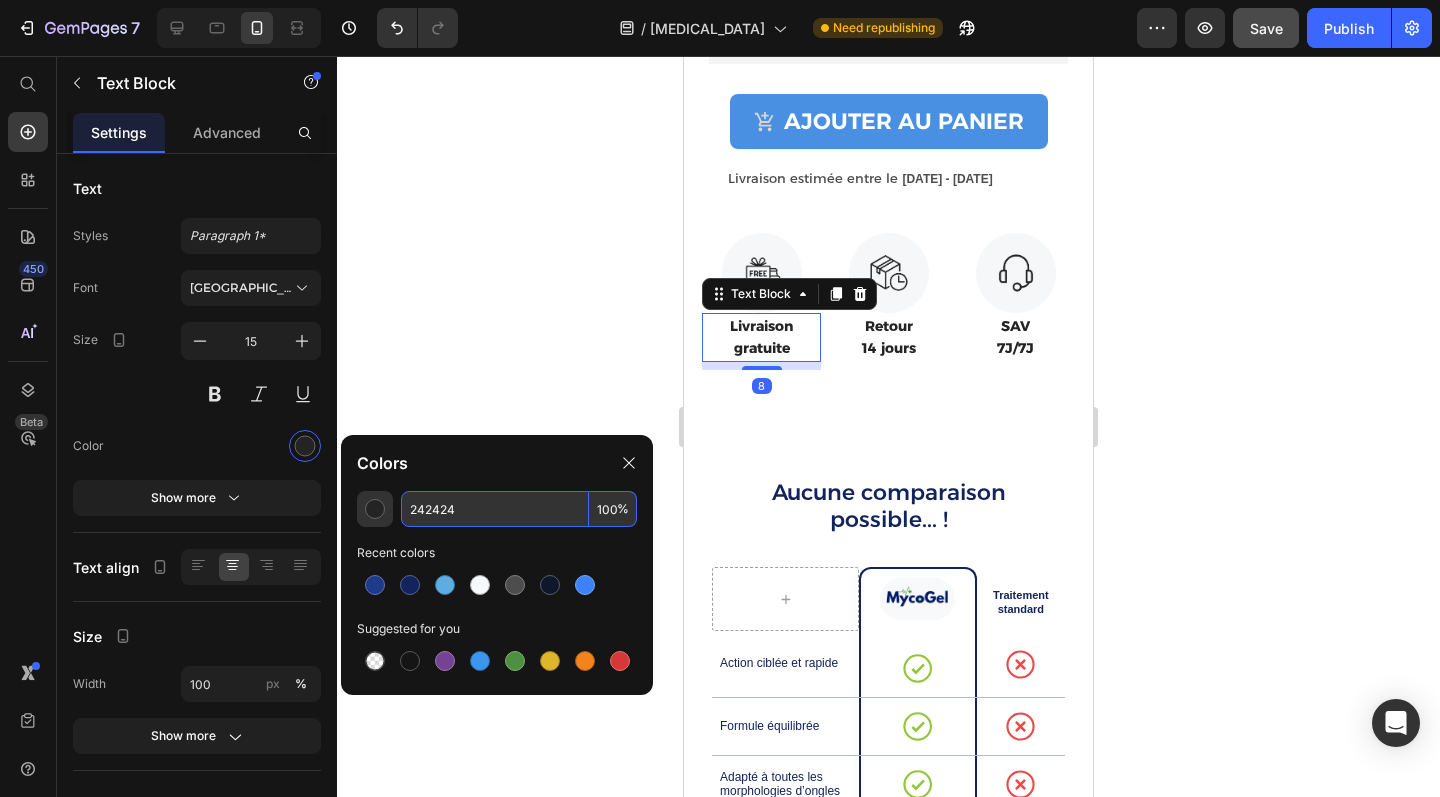 click on "242424" at bounding box center (495, 509) 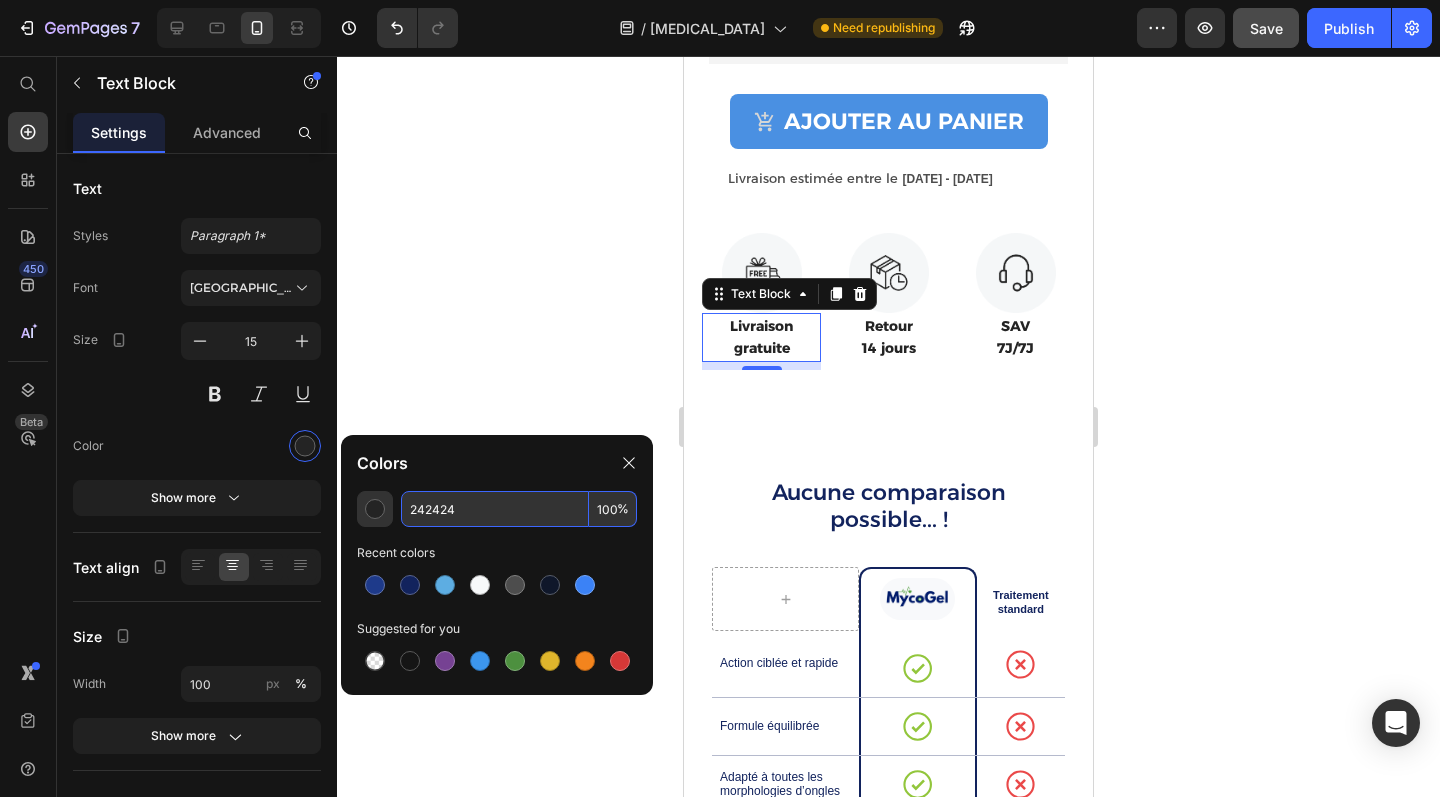 paste on "12235D" 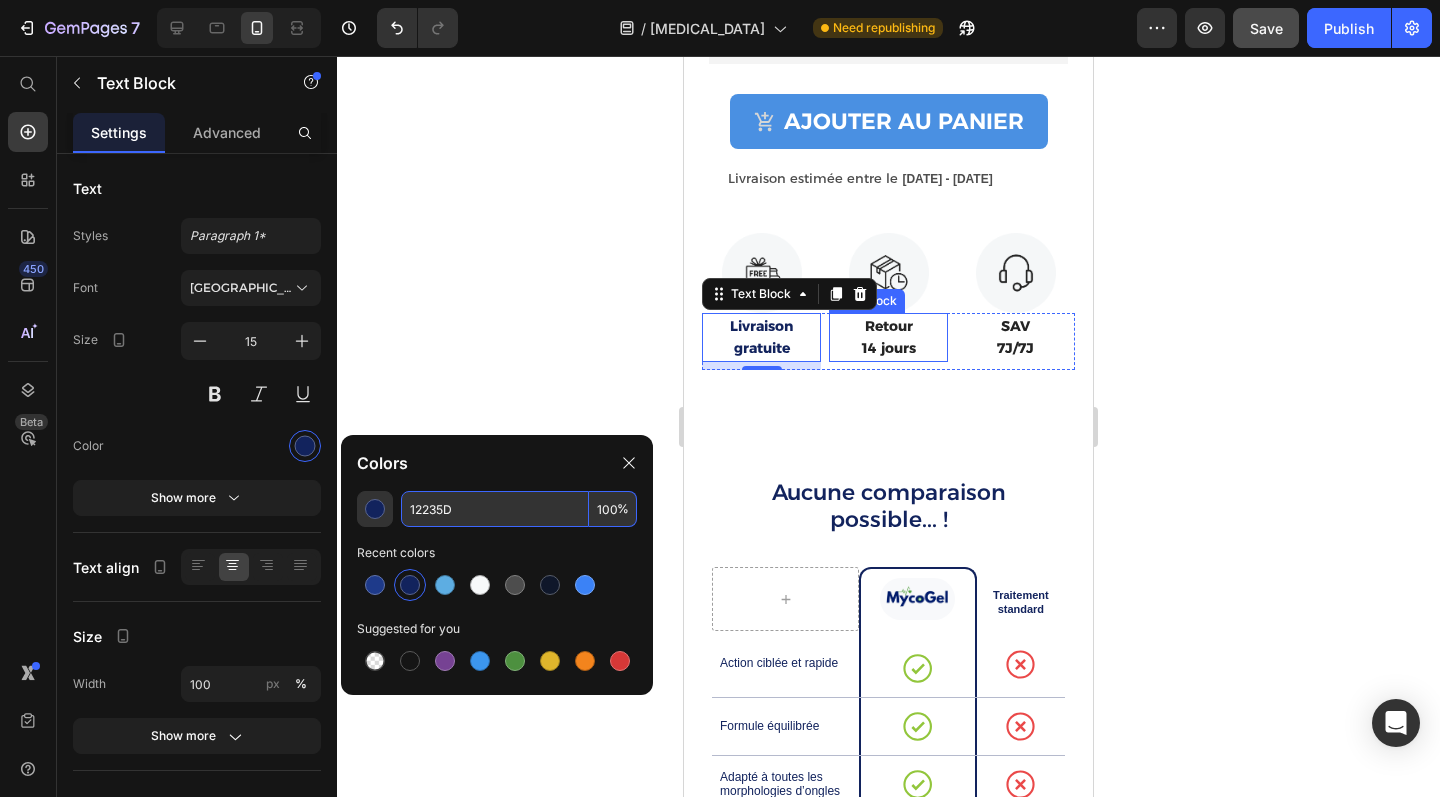 click on "Retour" at bounding box center (888, 326) 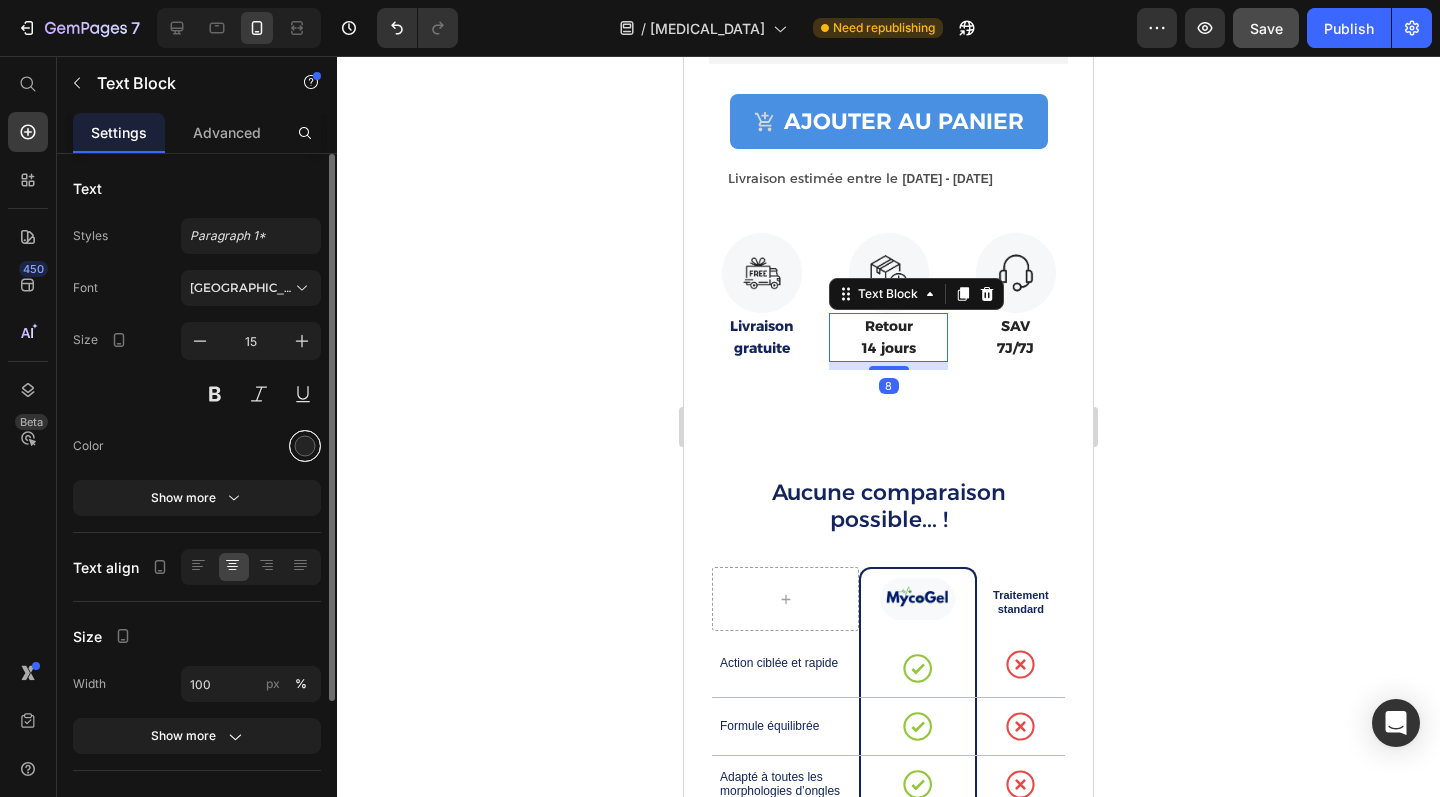 click at bounding box center [305, 446] 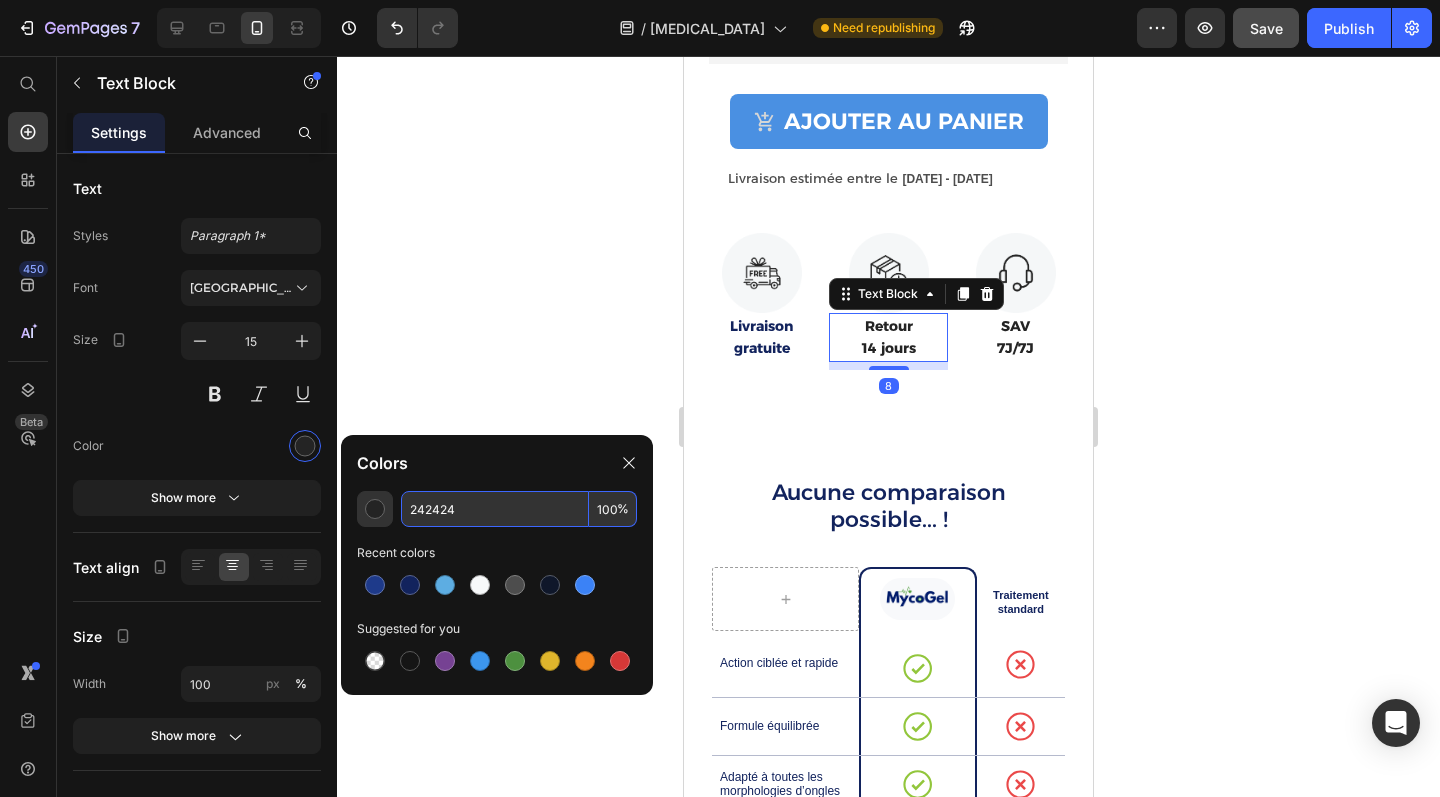 click on "242424" at bounding box center (495, 509) 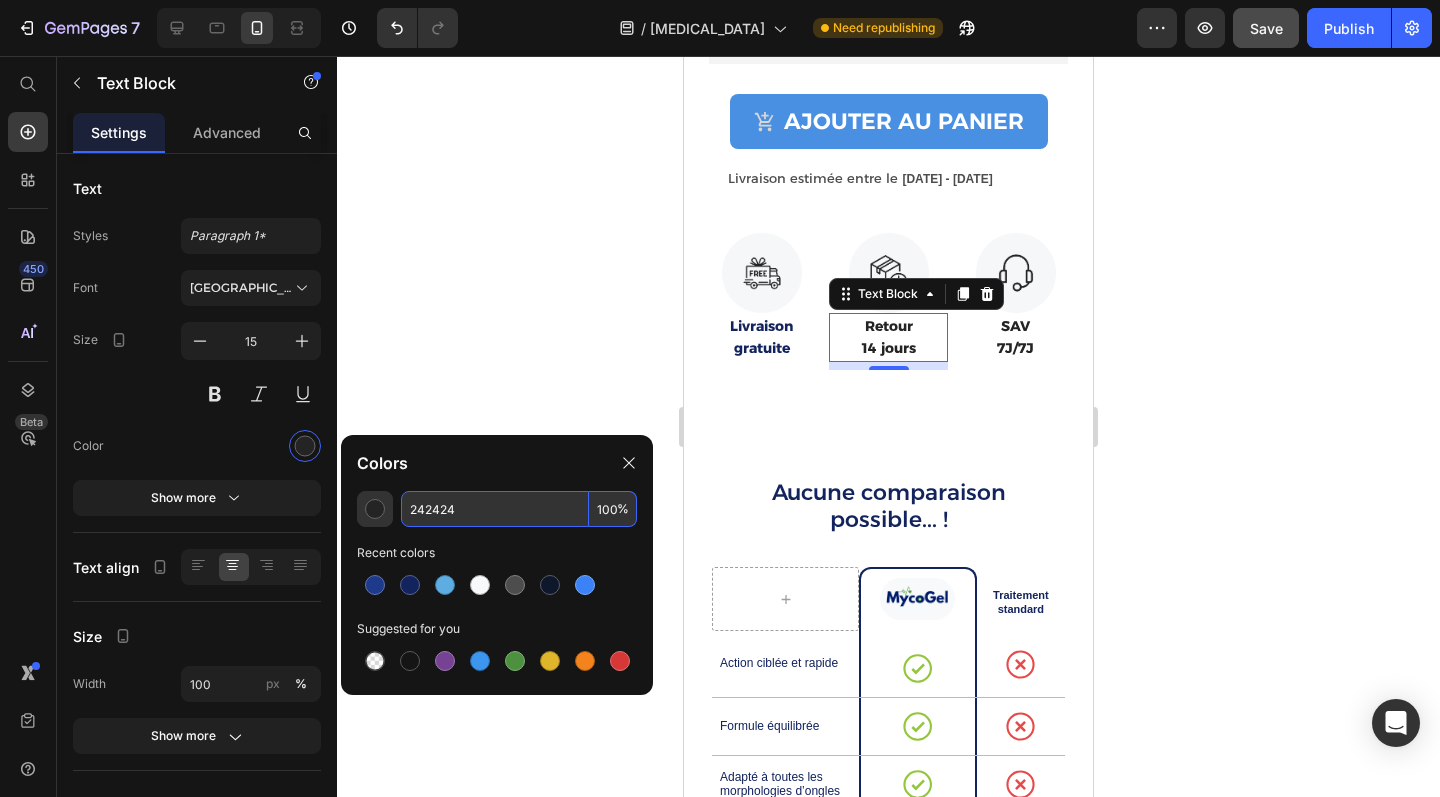 click on "242424" at bounding box center [495, 509] 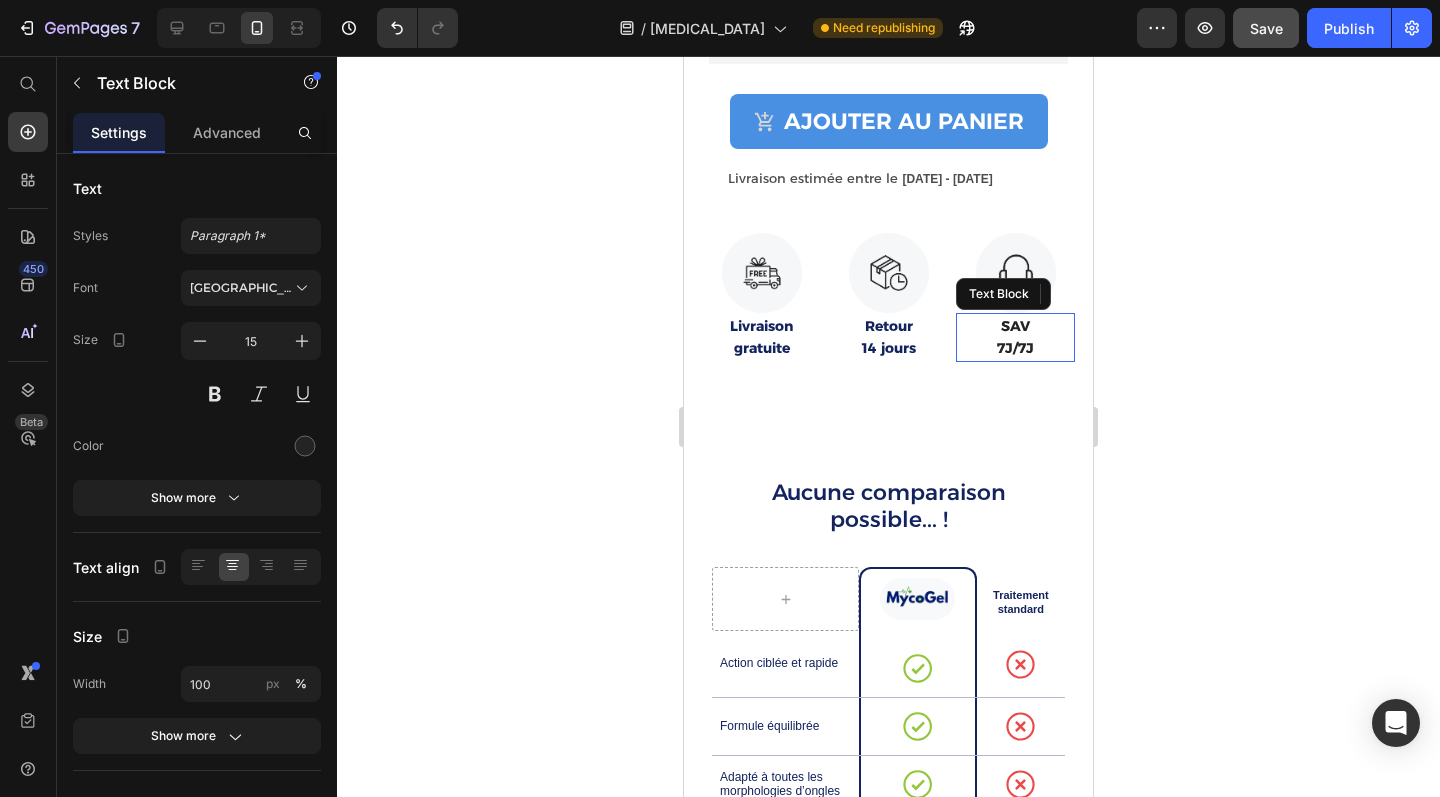 click on "7J/7J" at bounding box center [1015, 348] 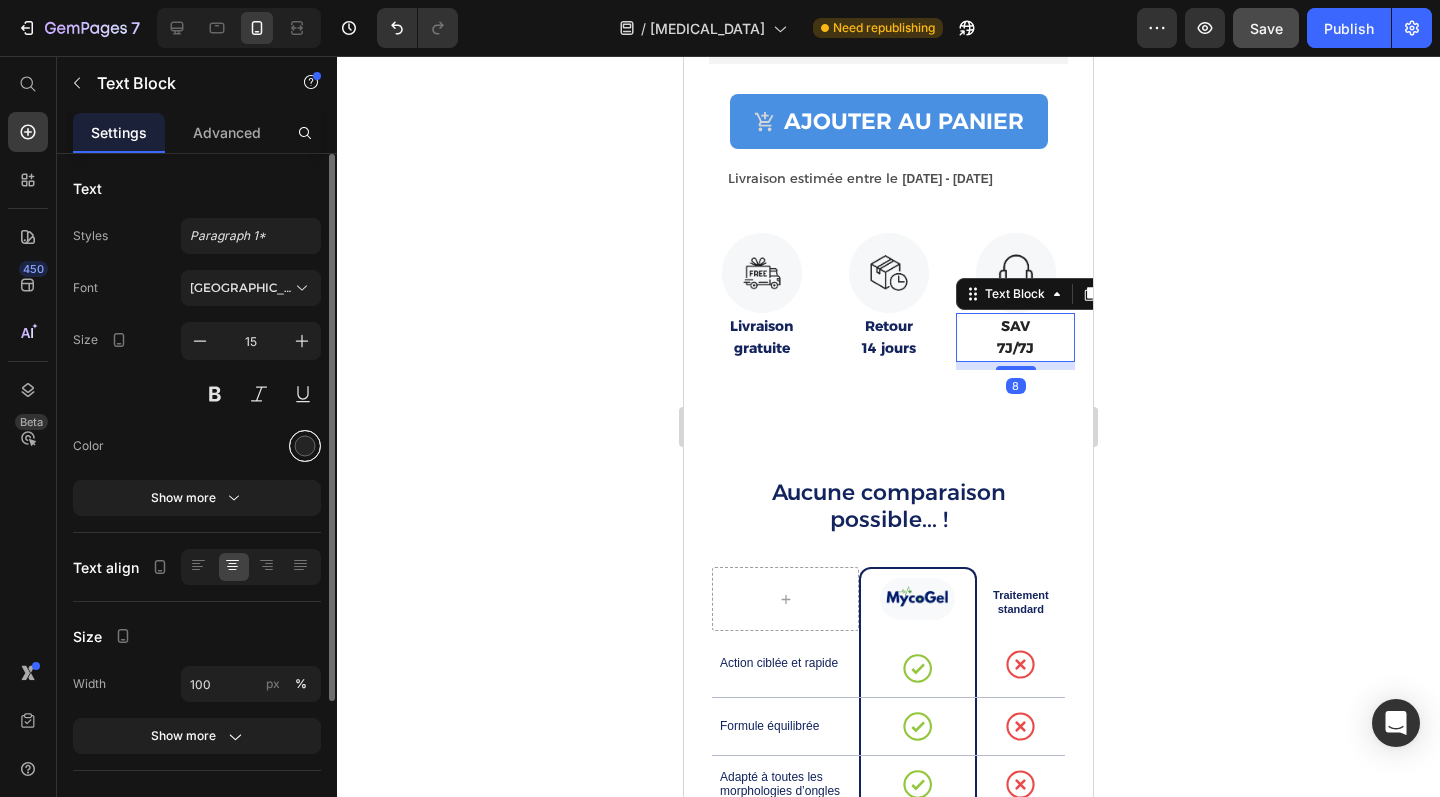 click at bounding box center (305, 446) 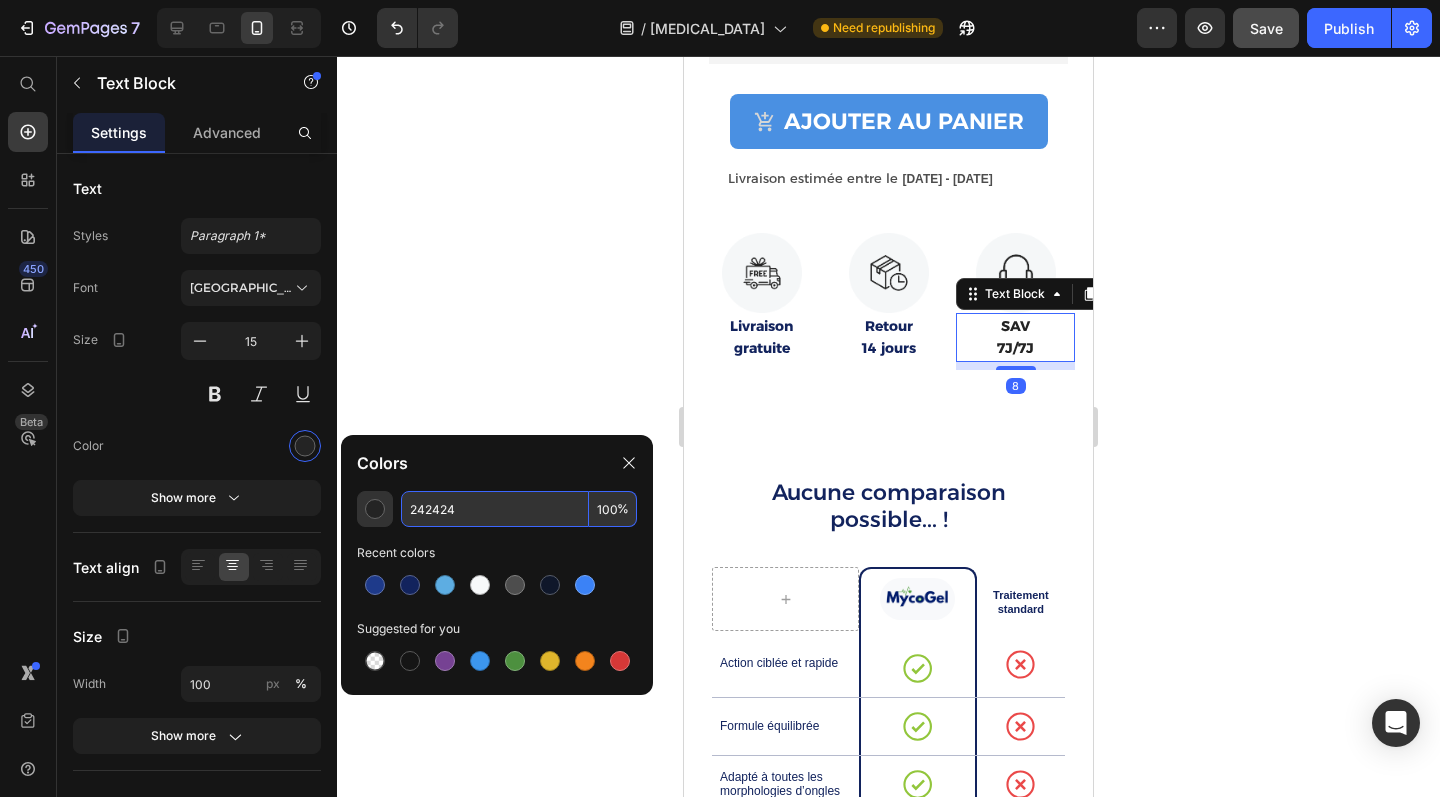 click on "242424" at bounding box center [495, 509] 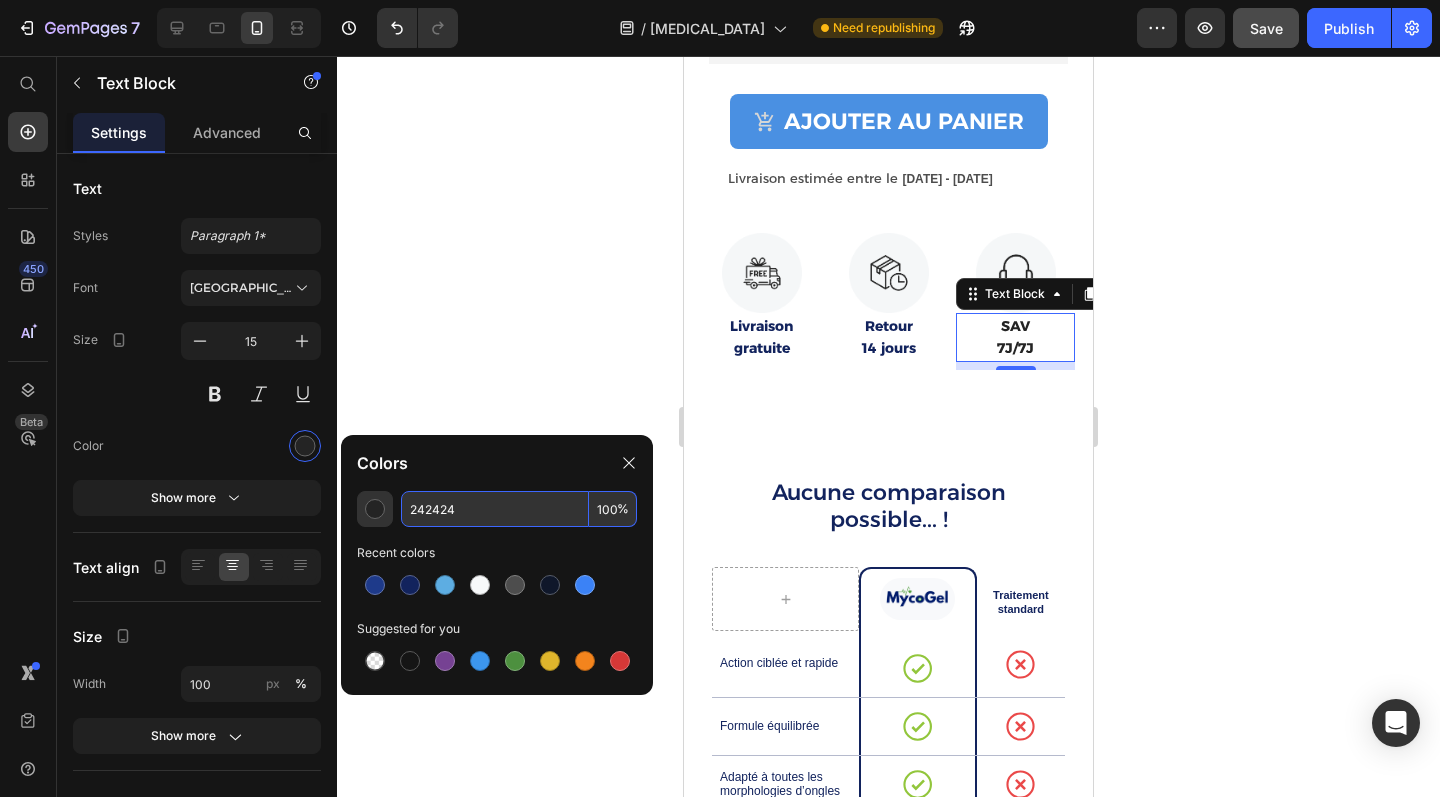 paste on "12235D" 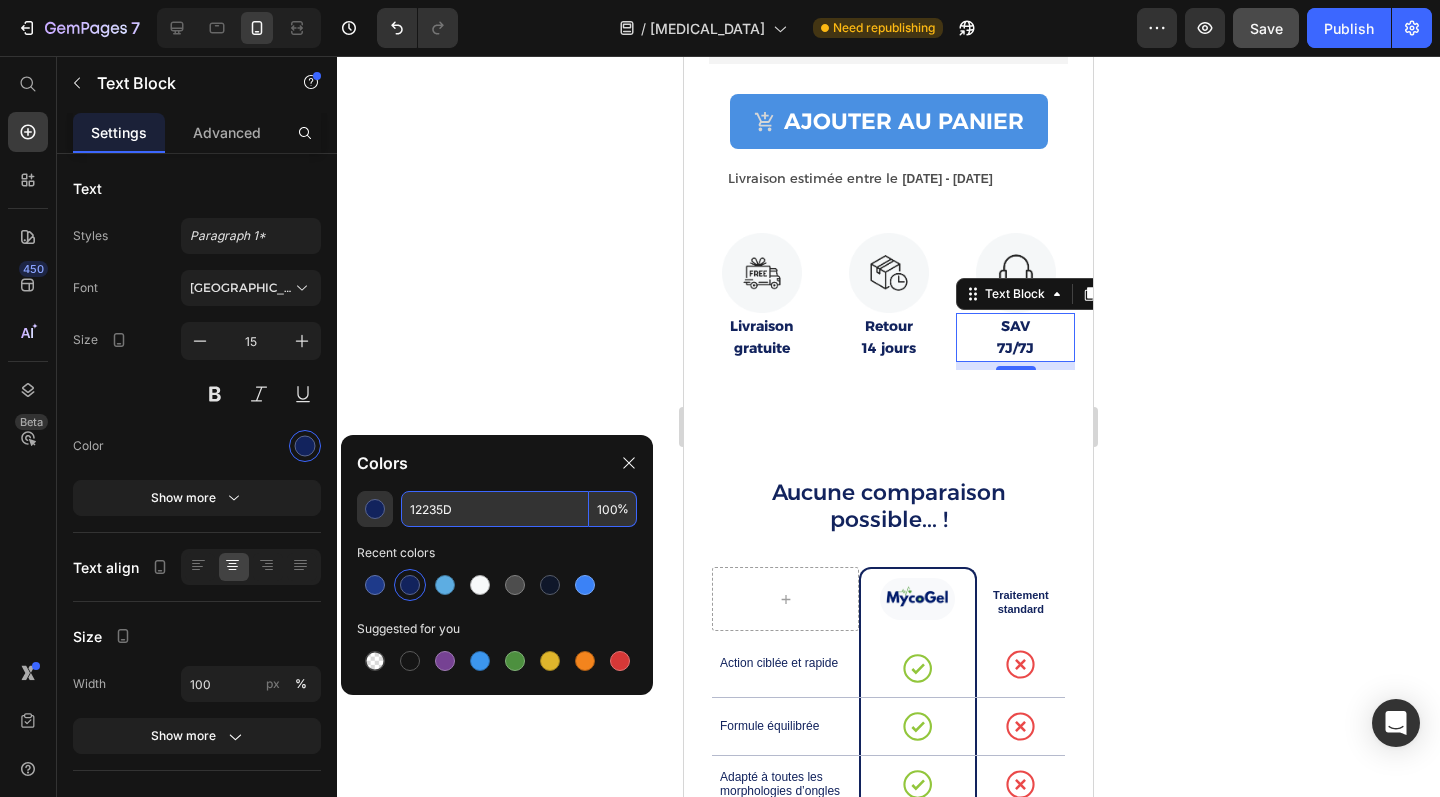 type on "12235D" 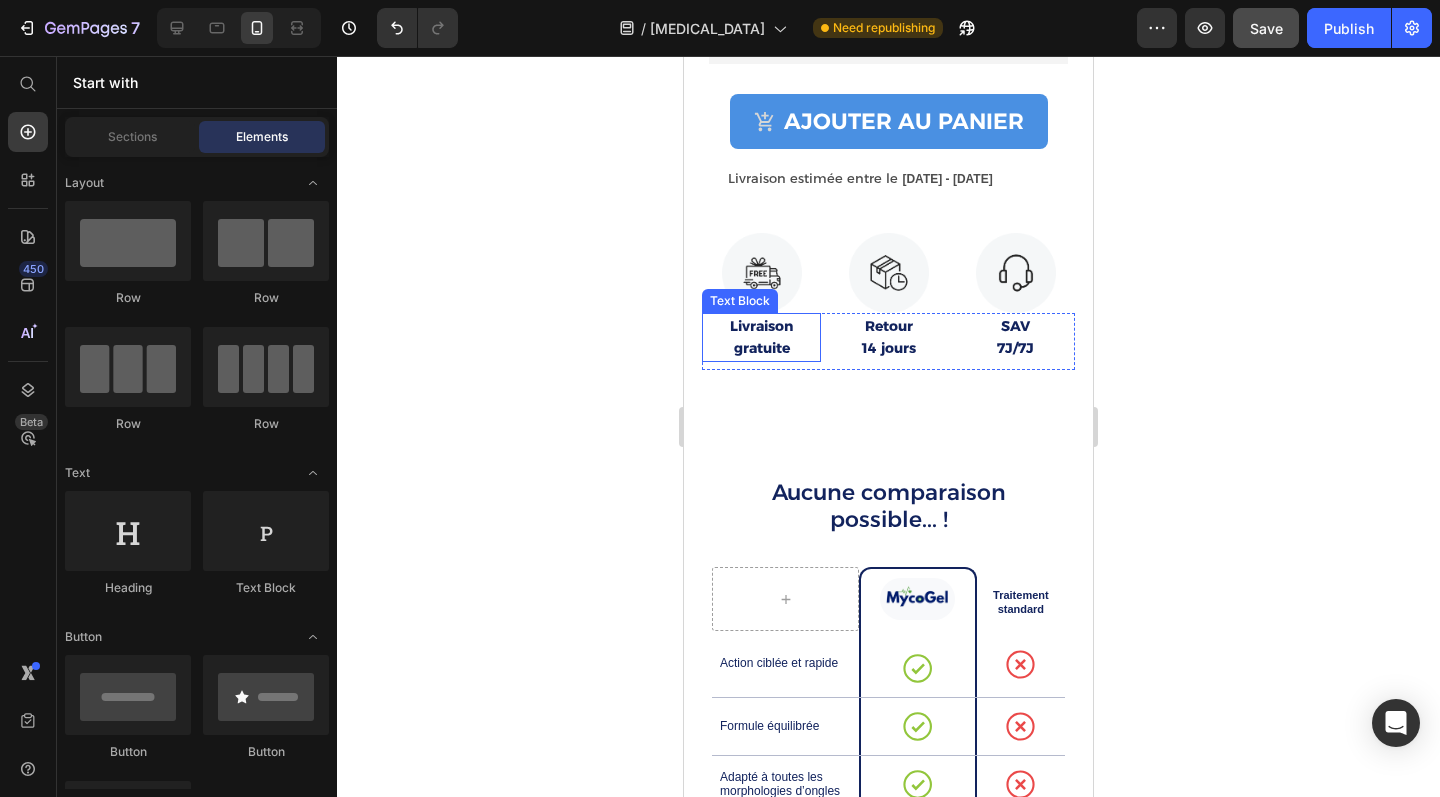 click on "Livraison" at bounding box center (761, 326) 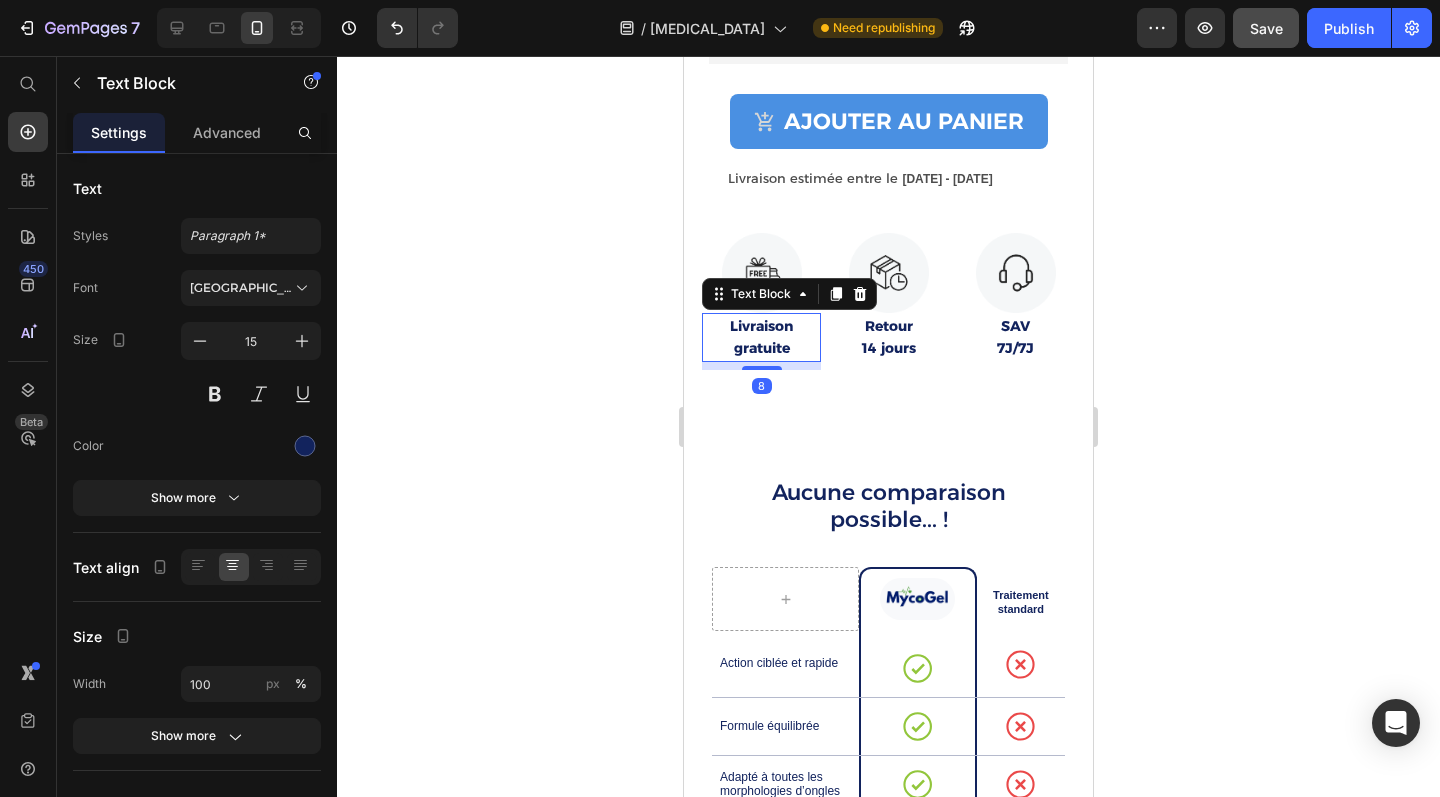 click 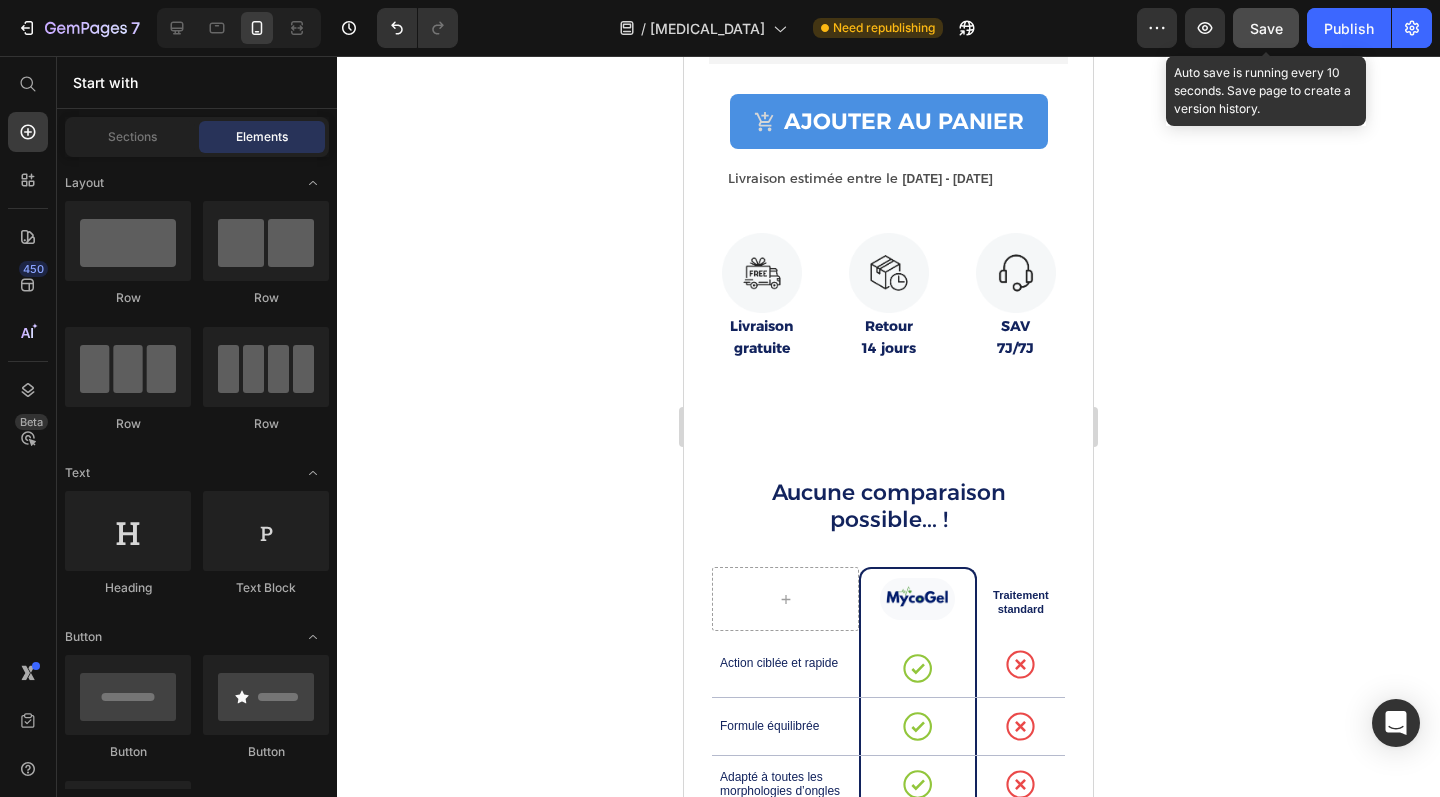 click on "Save" at bounding box center [1266, 28] 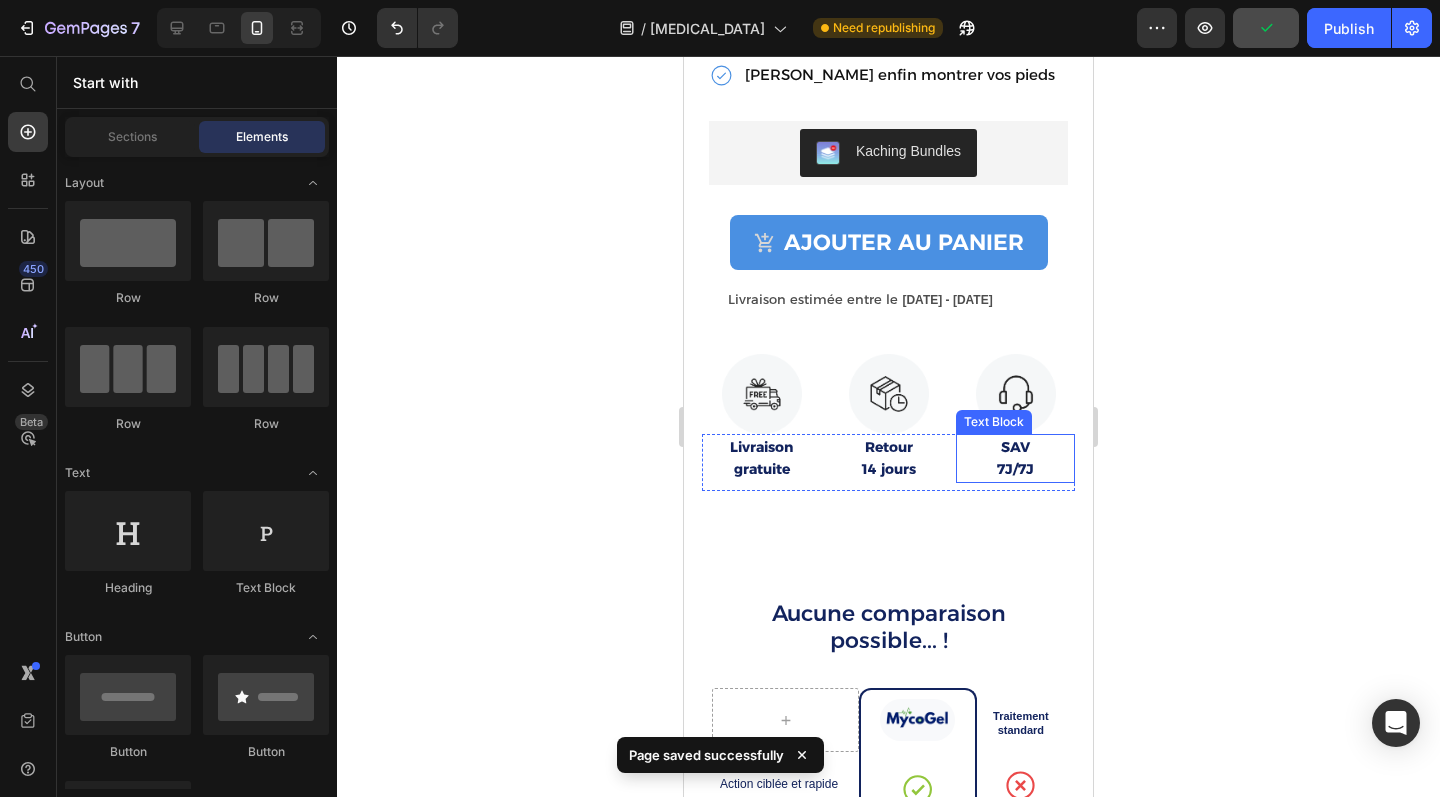 scroll, scrollTop: 4484, scrollLeft: 0, axis: vertical 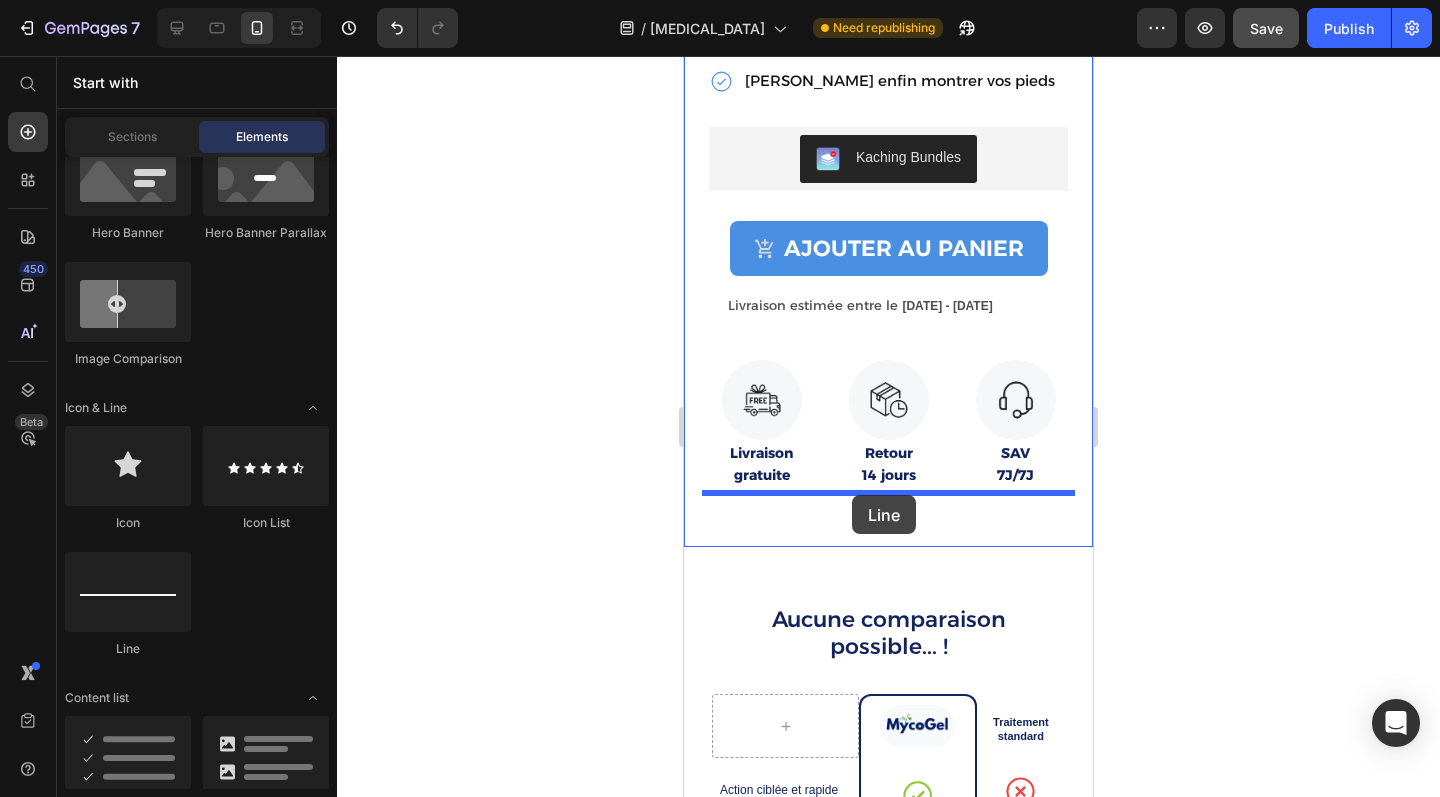 drag, startPoint x: 805, startPoint y: 665, endPoint x: 852, endPoint y: 495, distance: 176.37744 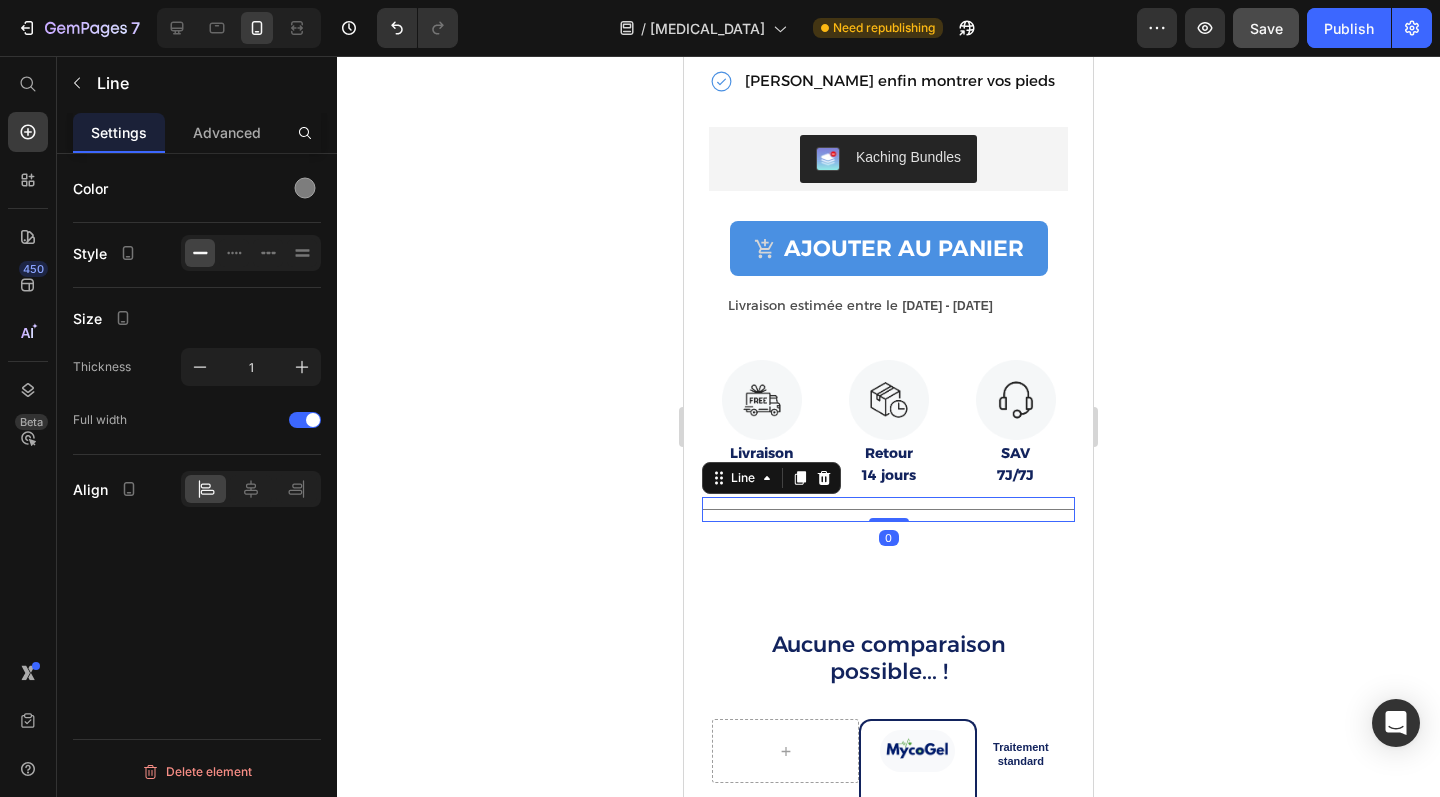 click 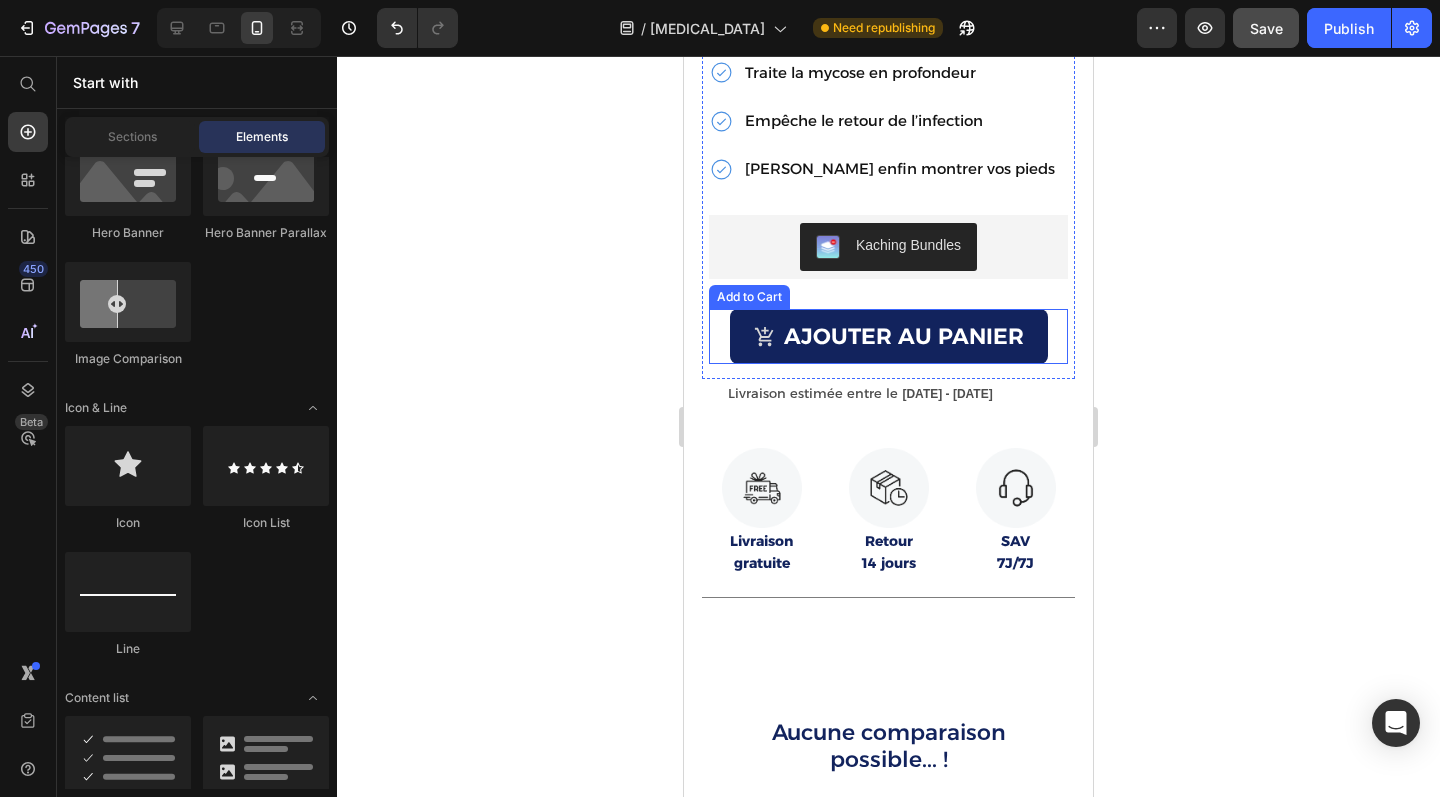 scroll, scrollTop: 4390, scrollLeft: 0, axis: vertical 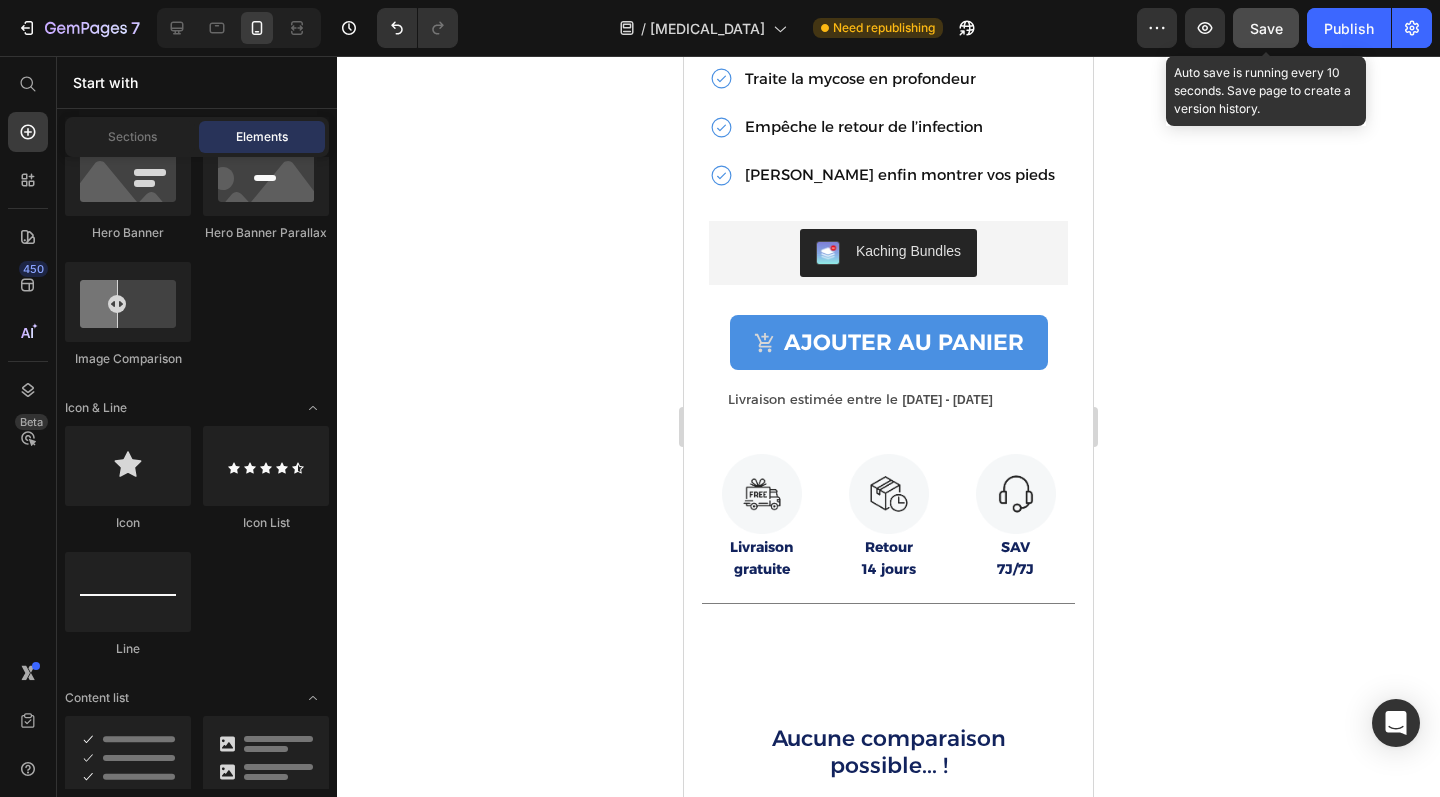 click on "Save" at bounding box center [1266, 28] 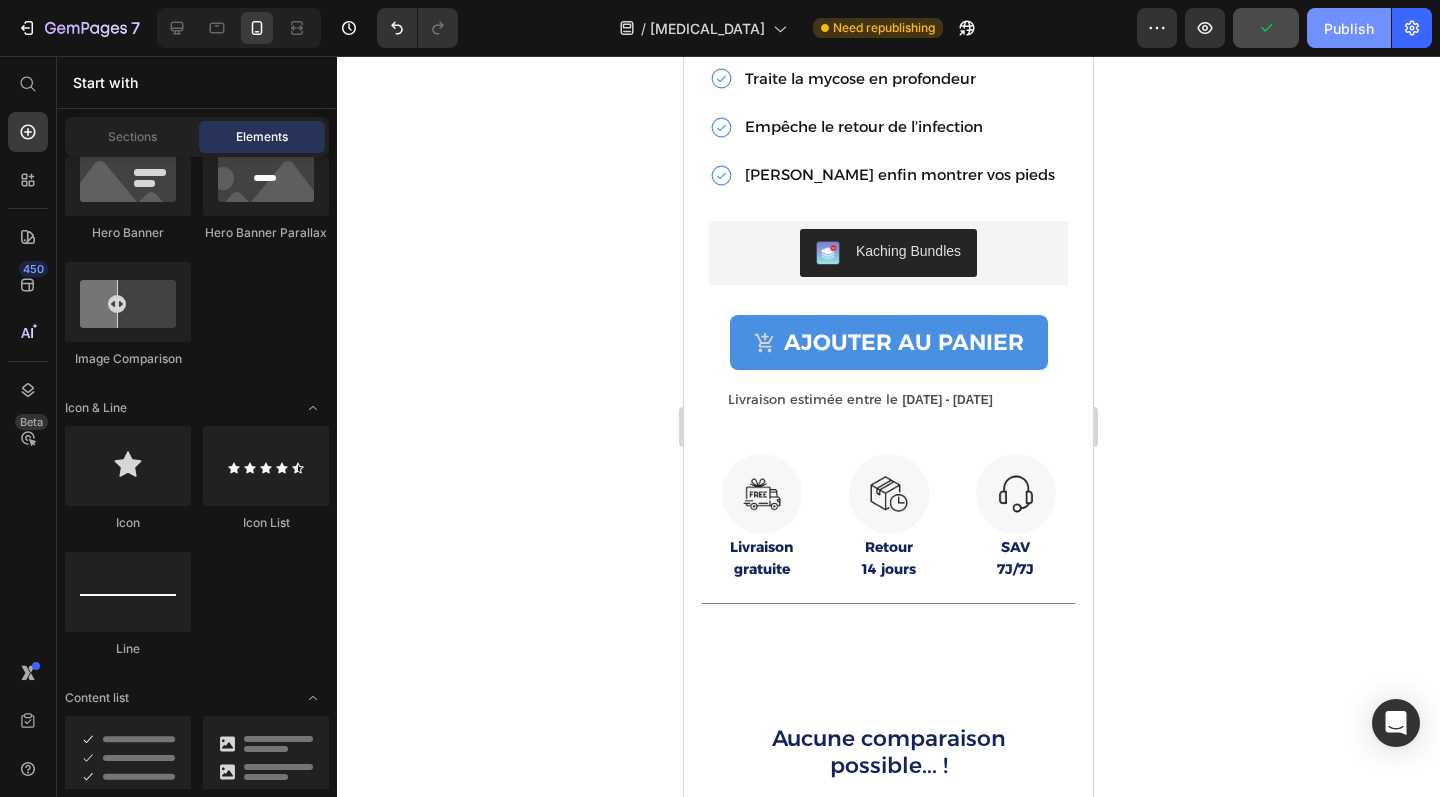 click on "Publish" at bounding box center (1349, 28) 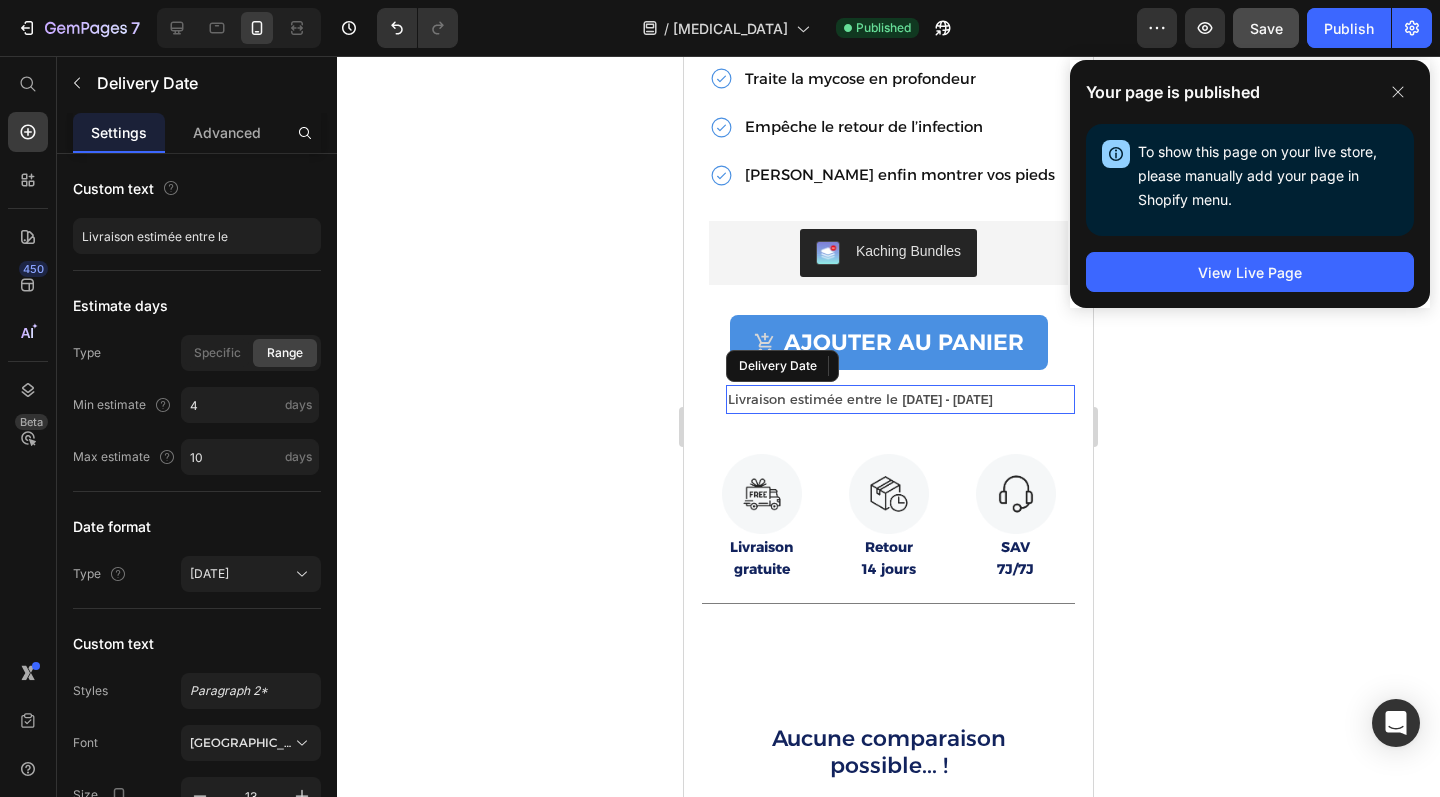 click on "Livraison estimée entre le
14/07/2025 - 20/07/2025" at bounding box center [900, 399] 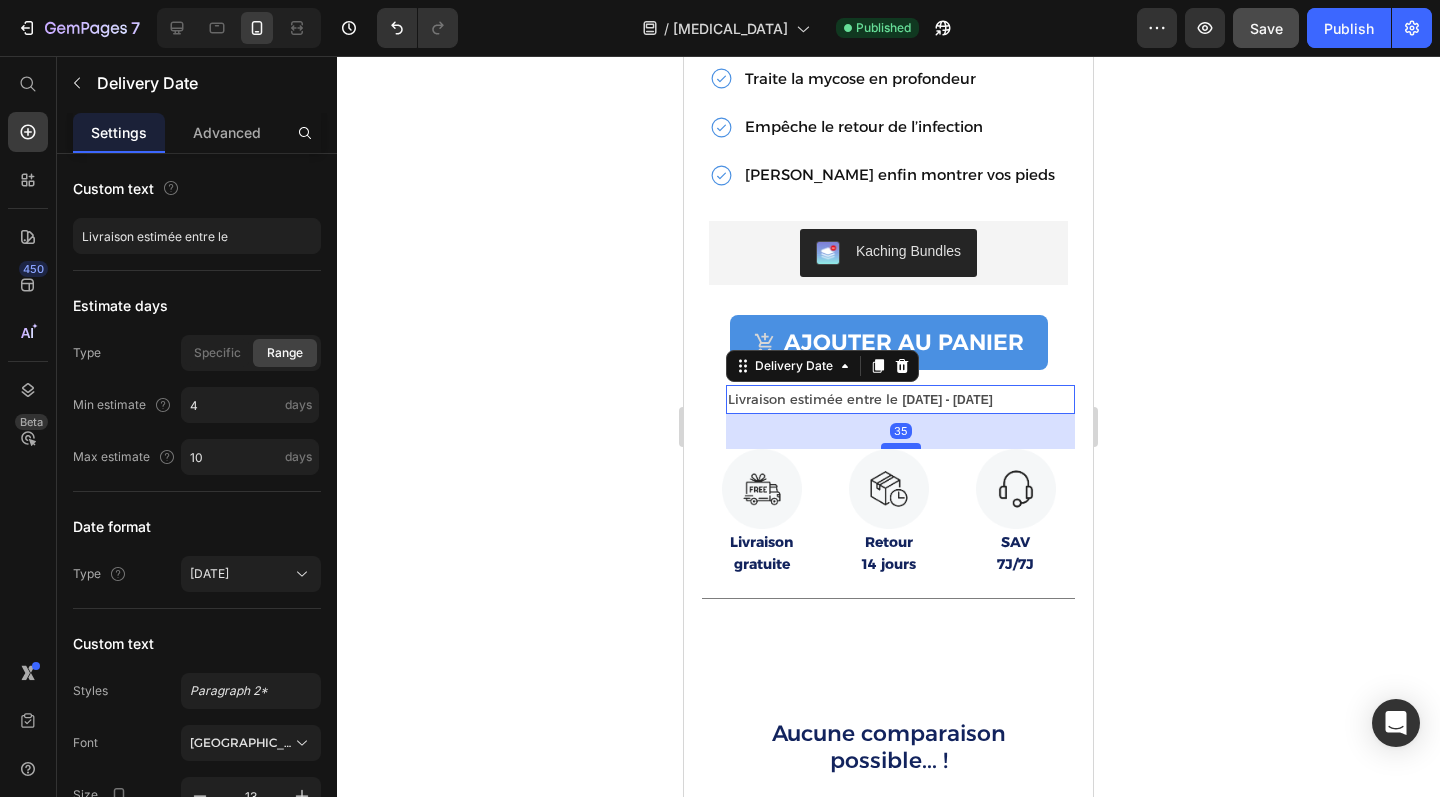 click at bounding box center (901, 446) 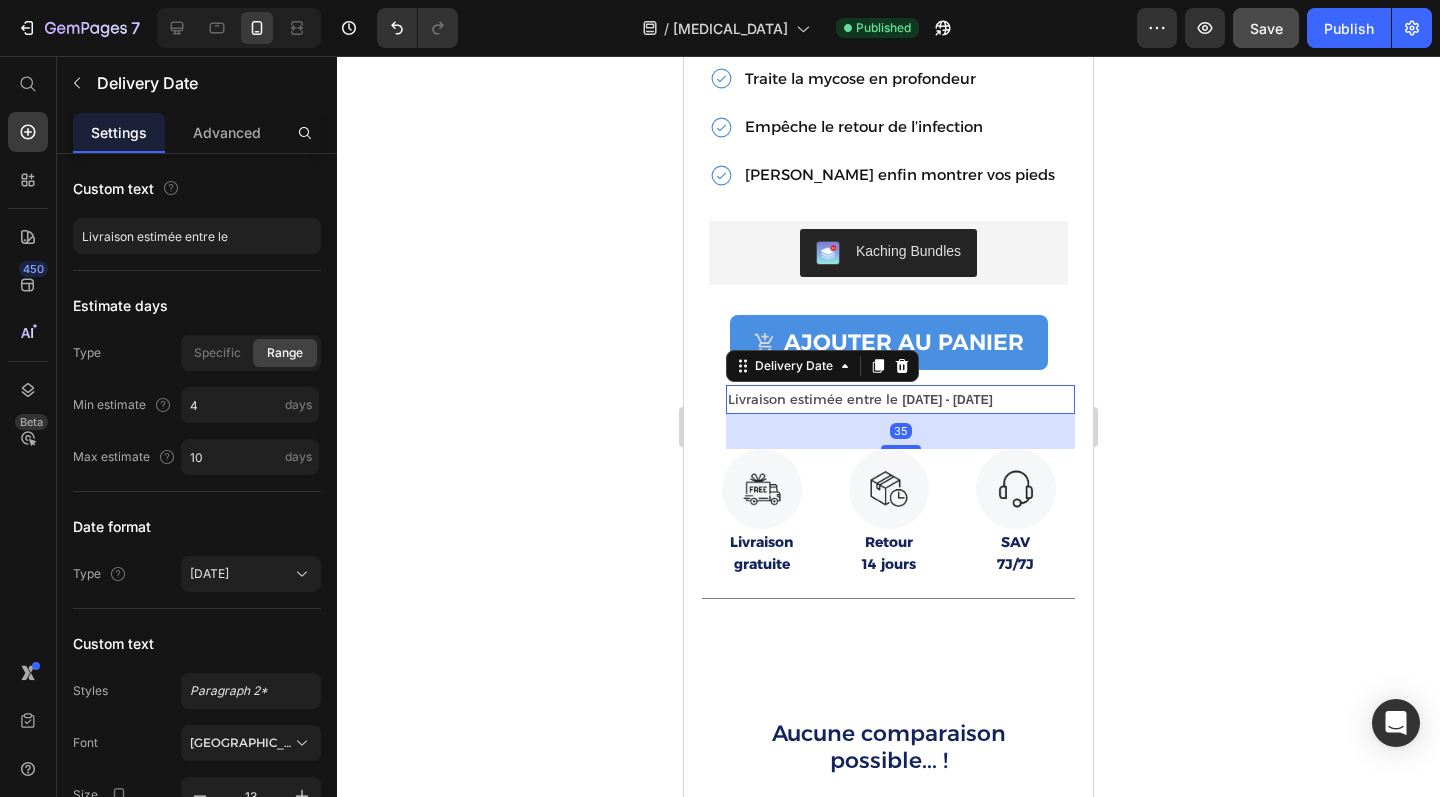 click 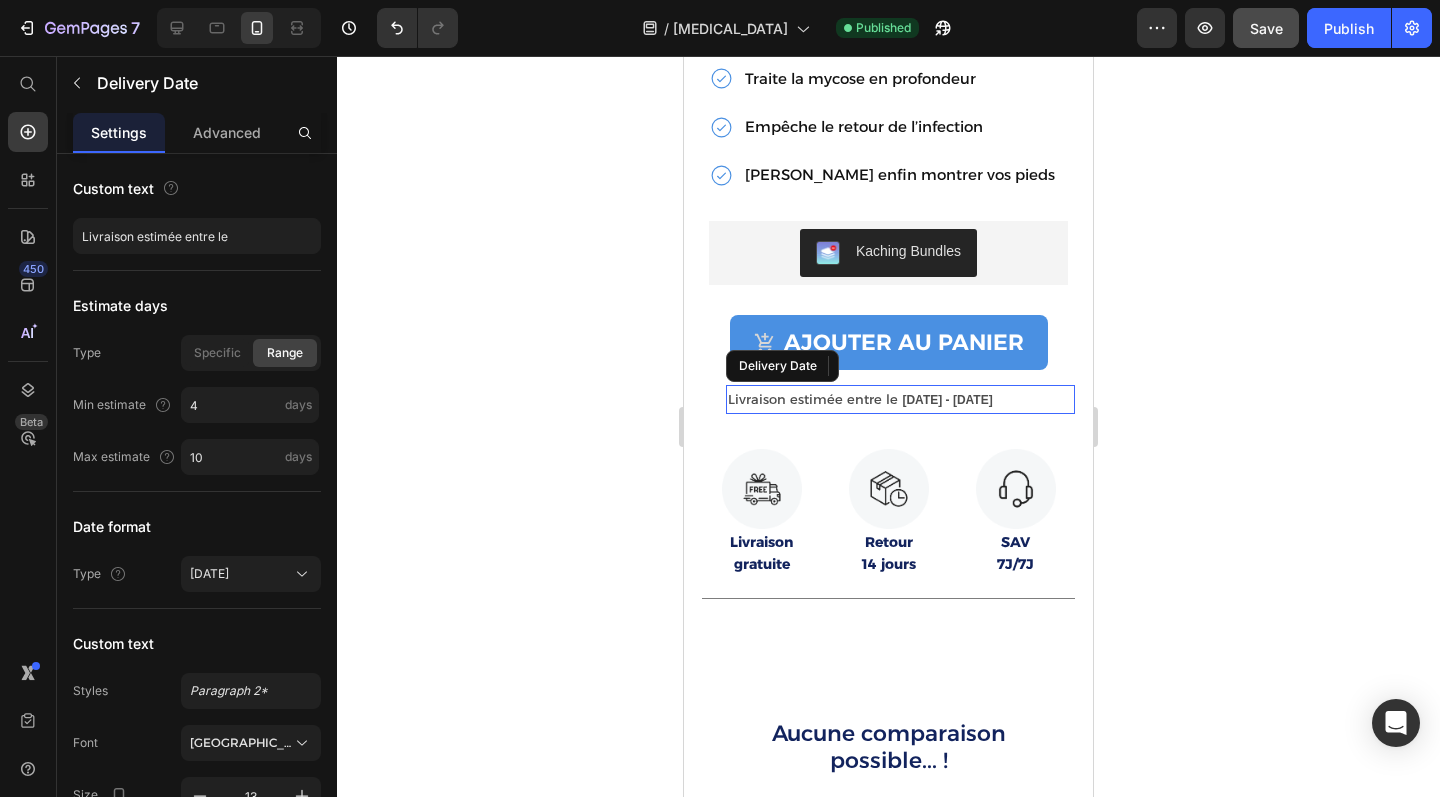 click on "Livraison estimée entre le
14/07/2025 - 20/07/2025" at bounding box center [900, 399] 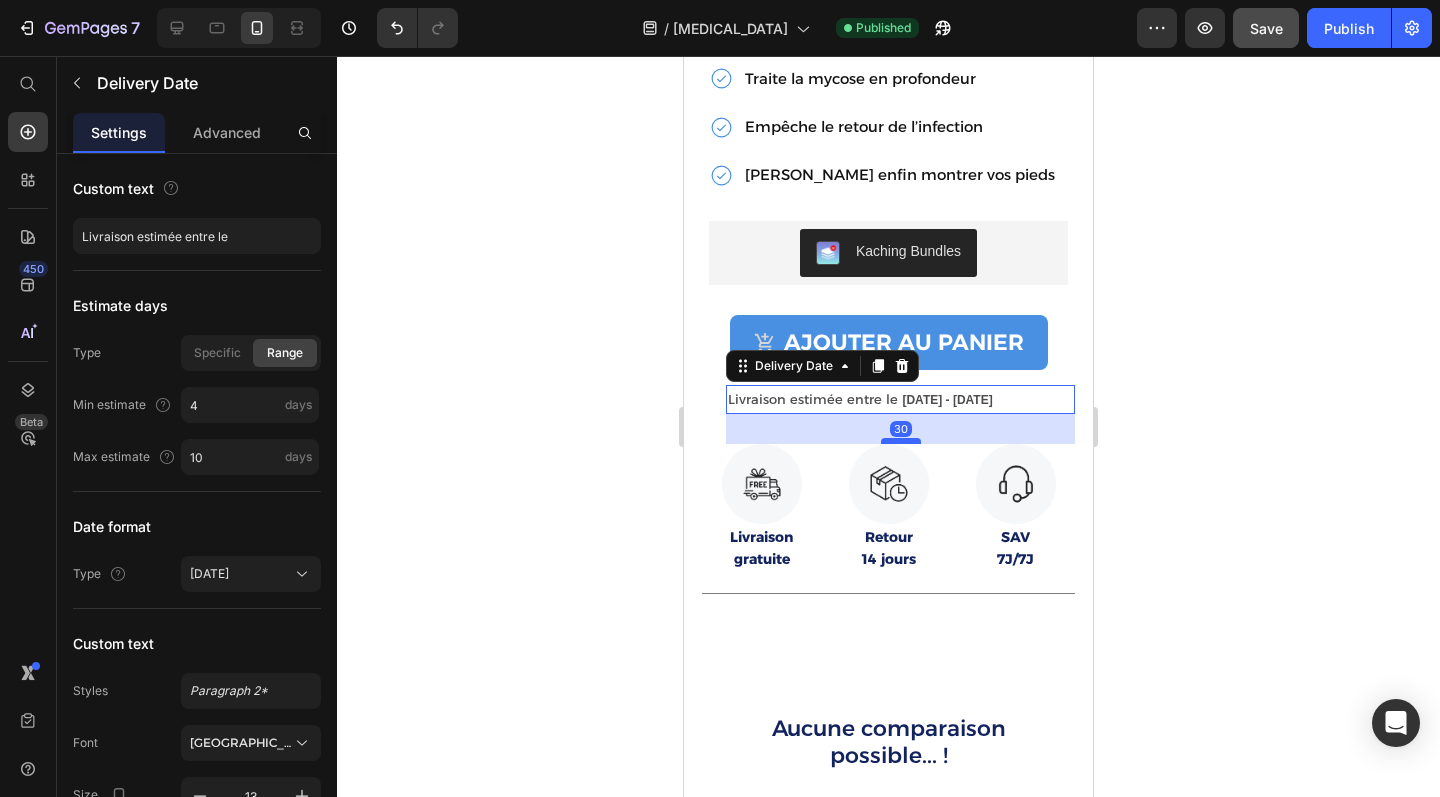 click at bounding box center [901, 441] 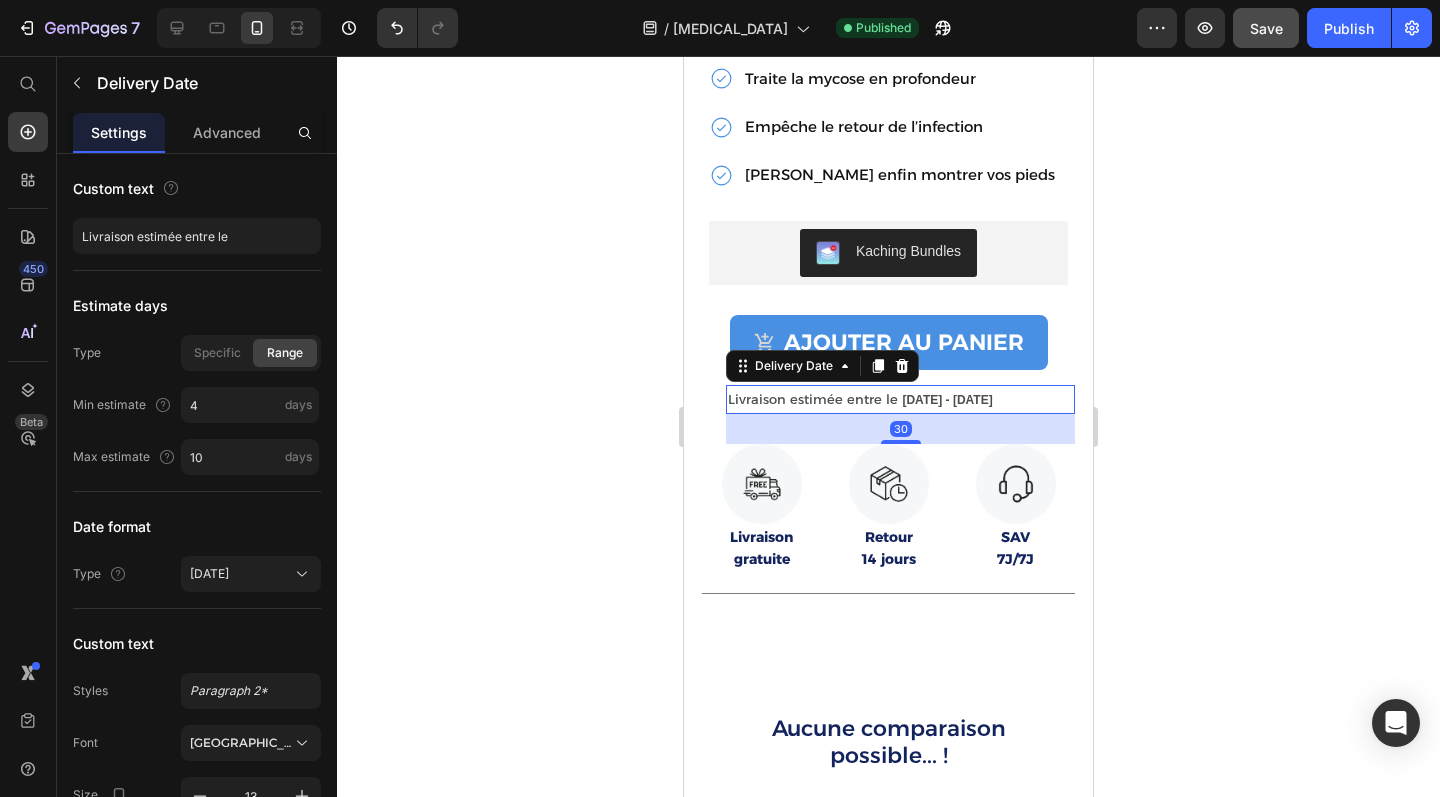 click 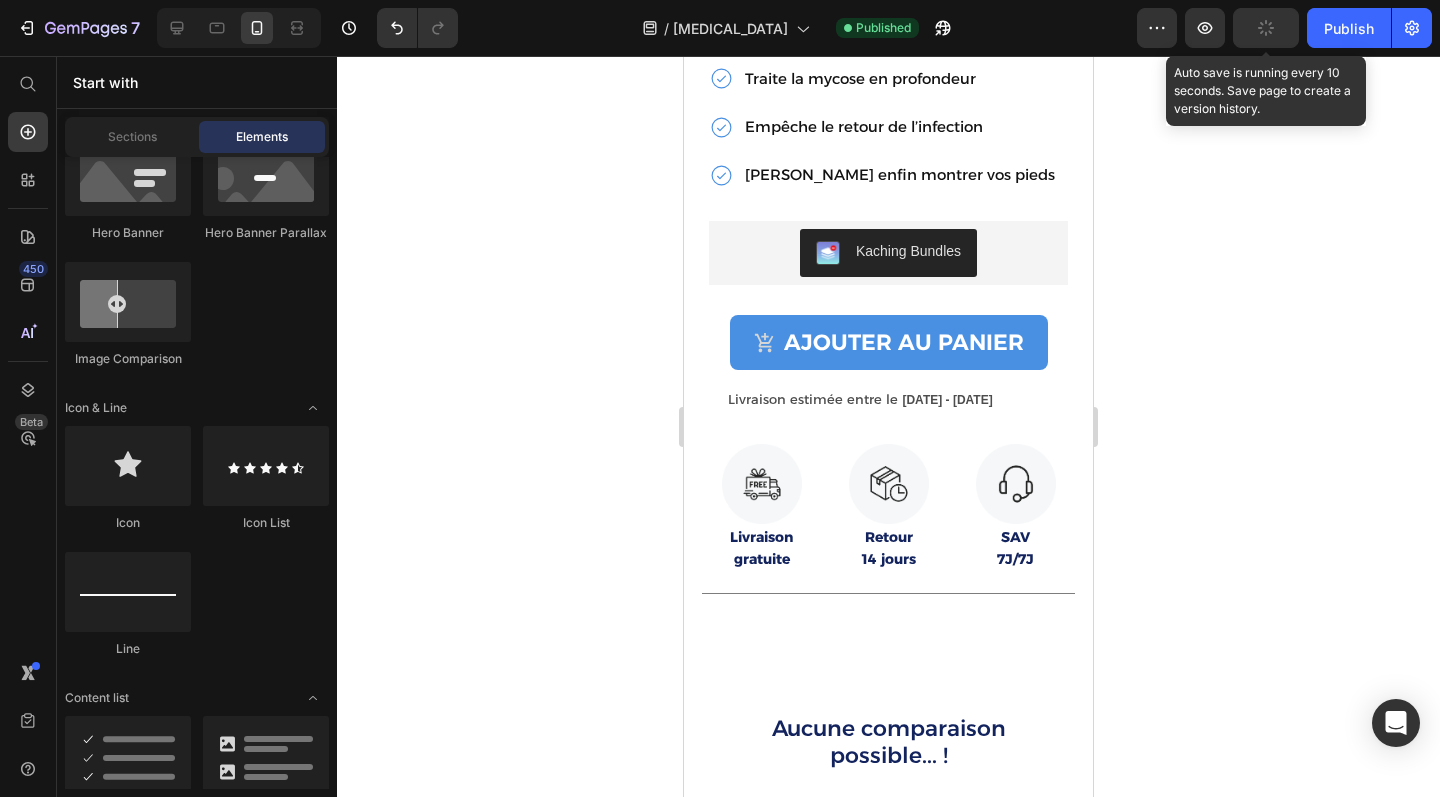 click 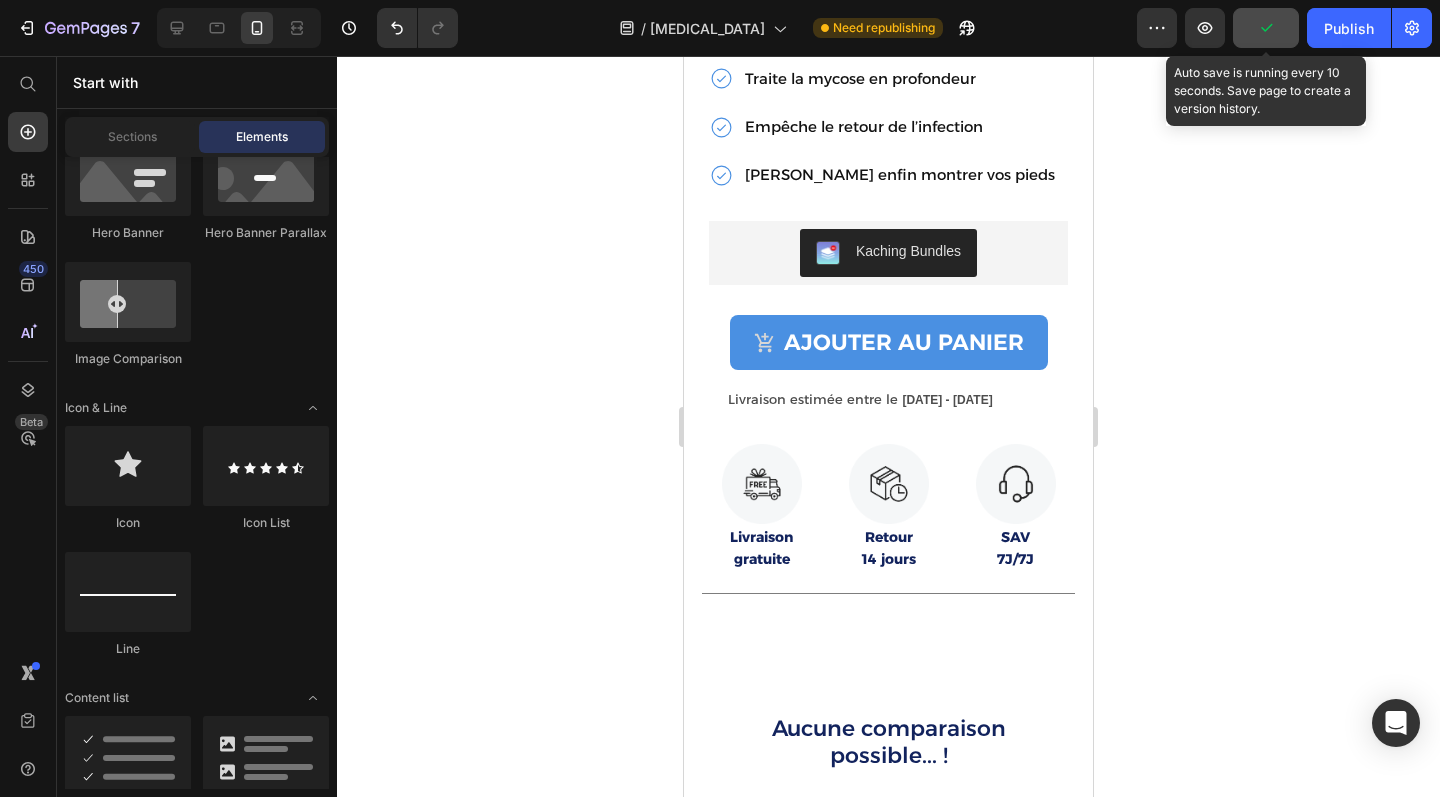 click 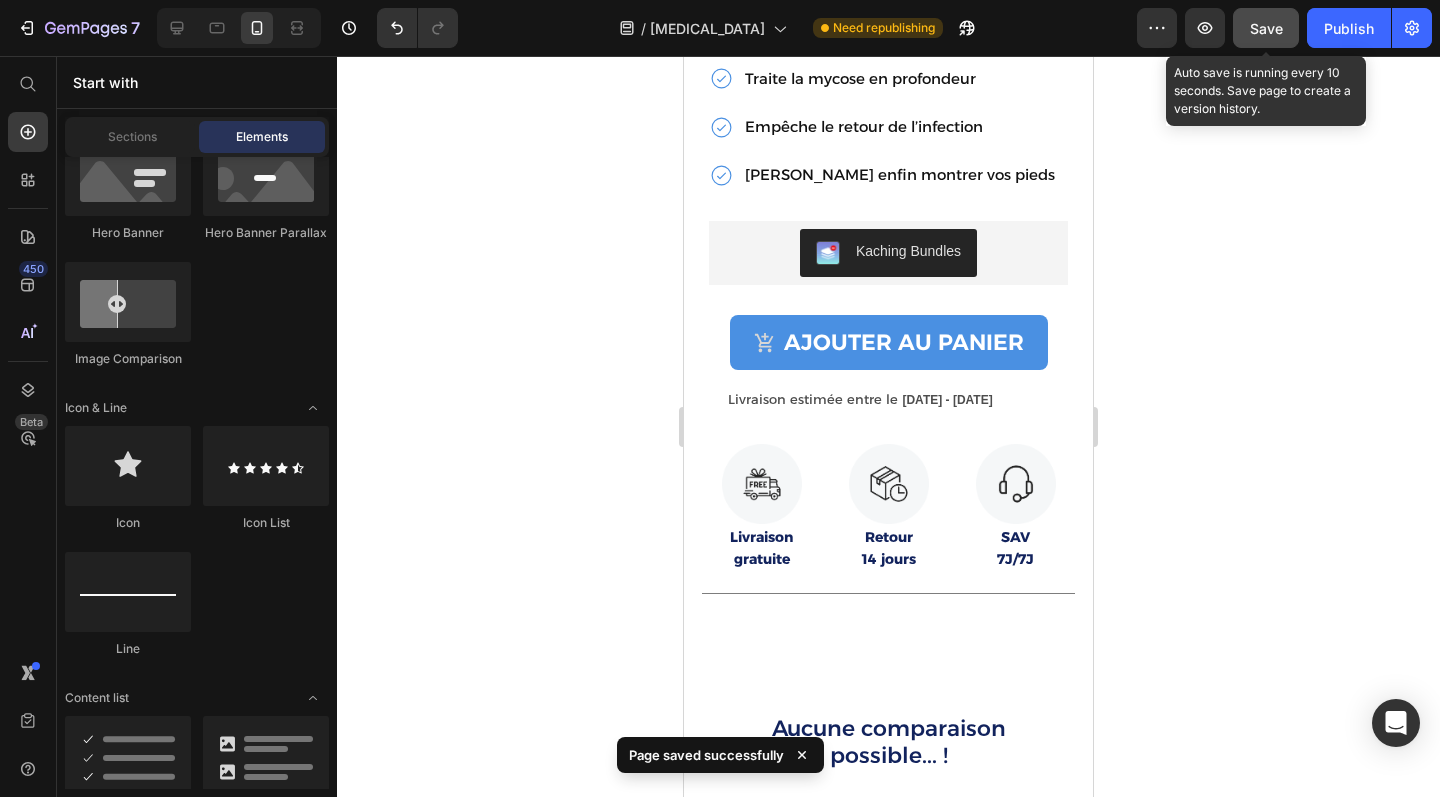 click on "Save" at bounding box center [1266, 28] 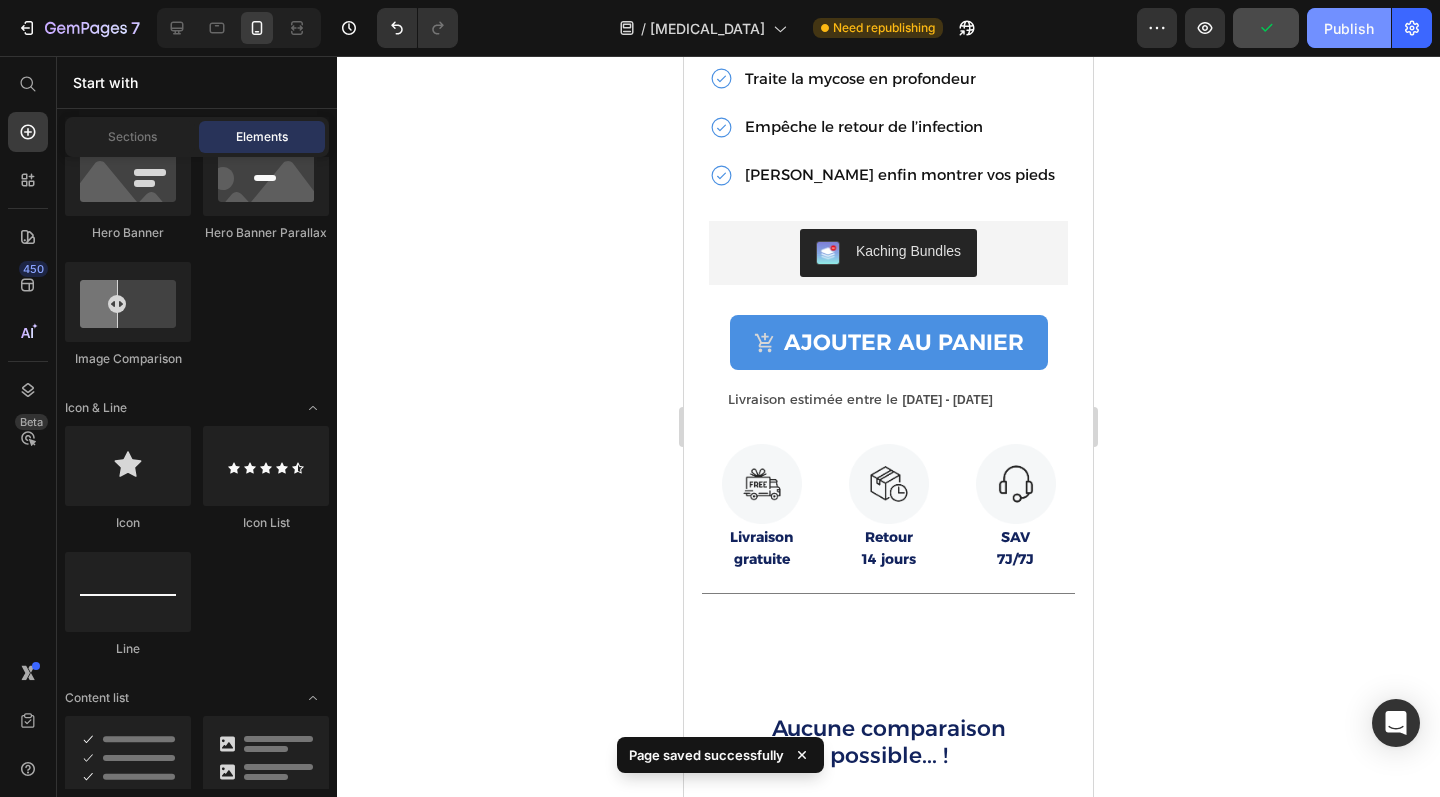 click on "Publish" at bounding box center (1349, 28) 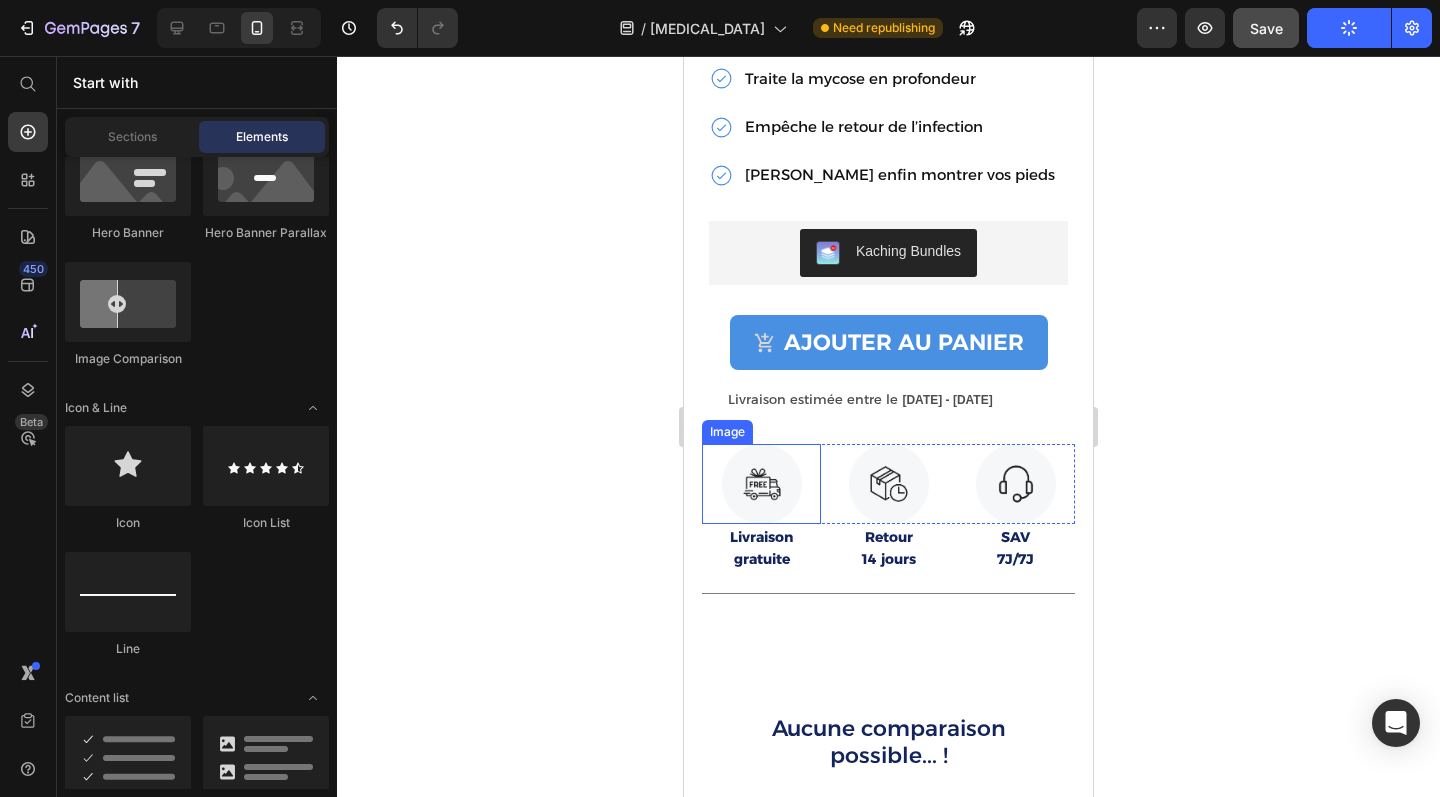 click at bounding box center (761, 484) 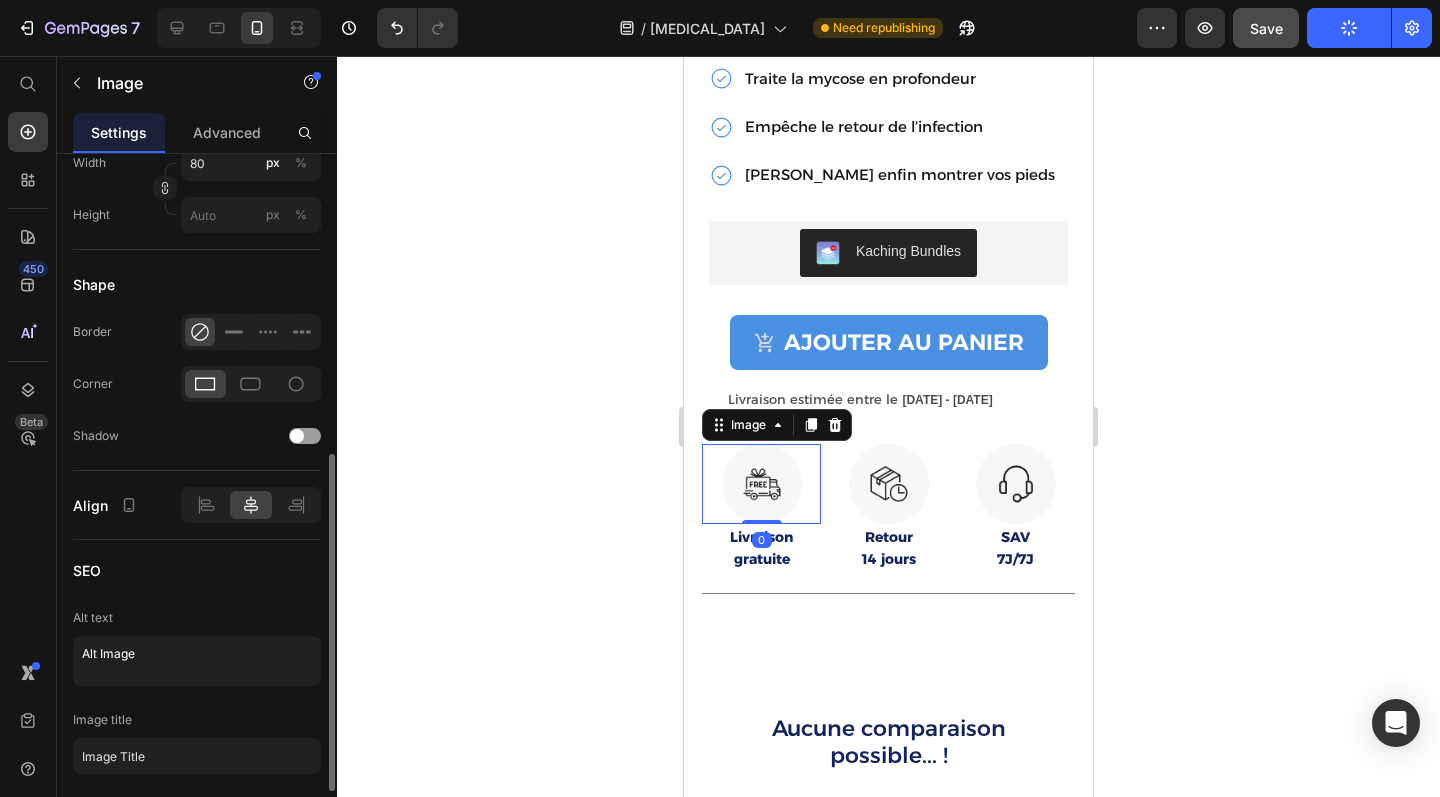 scroll, scrollTop: 751, scrollLeft: 0, axis: vertical 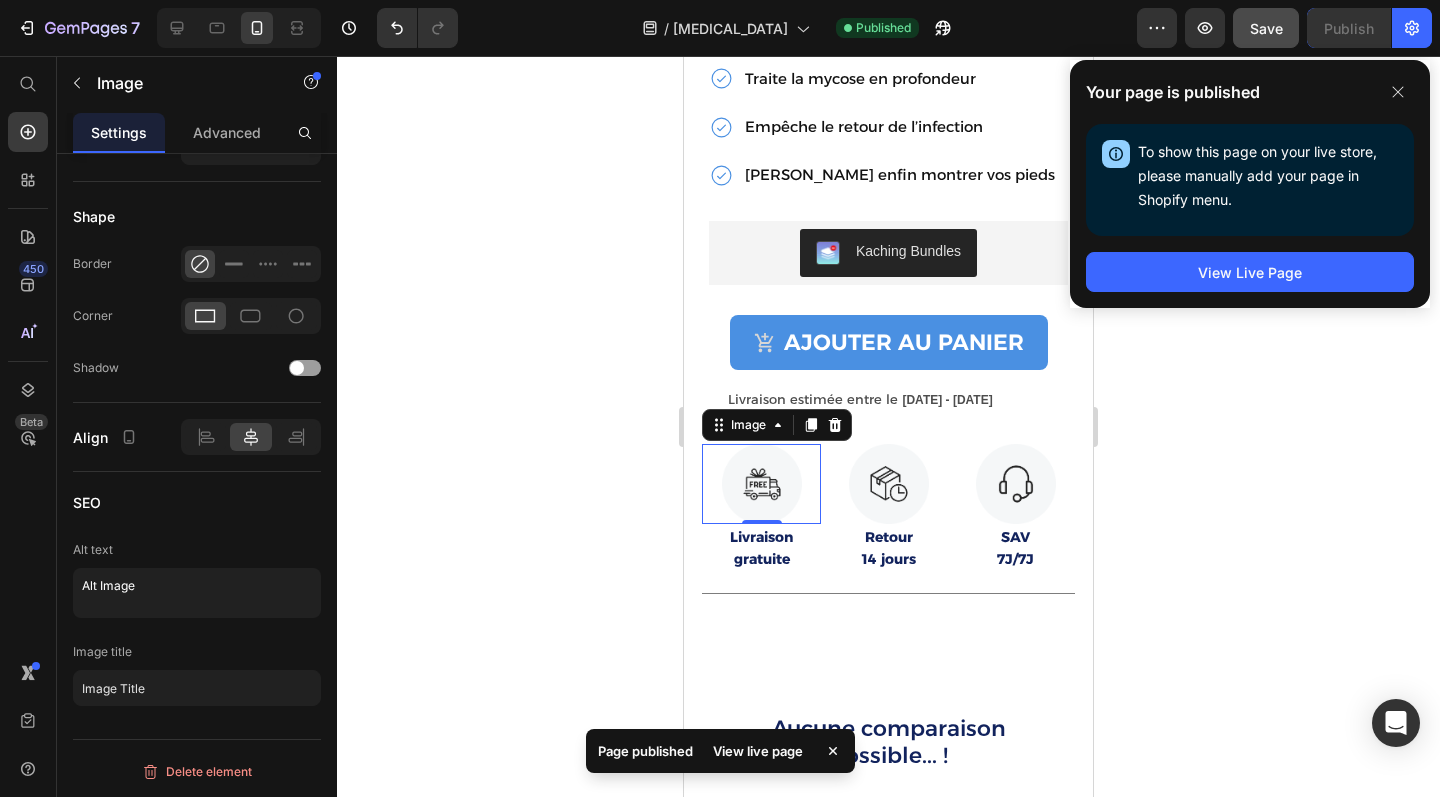 click 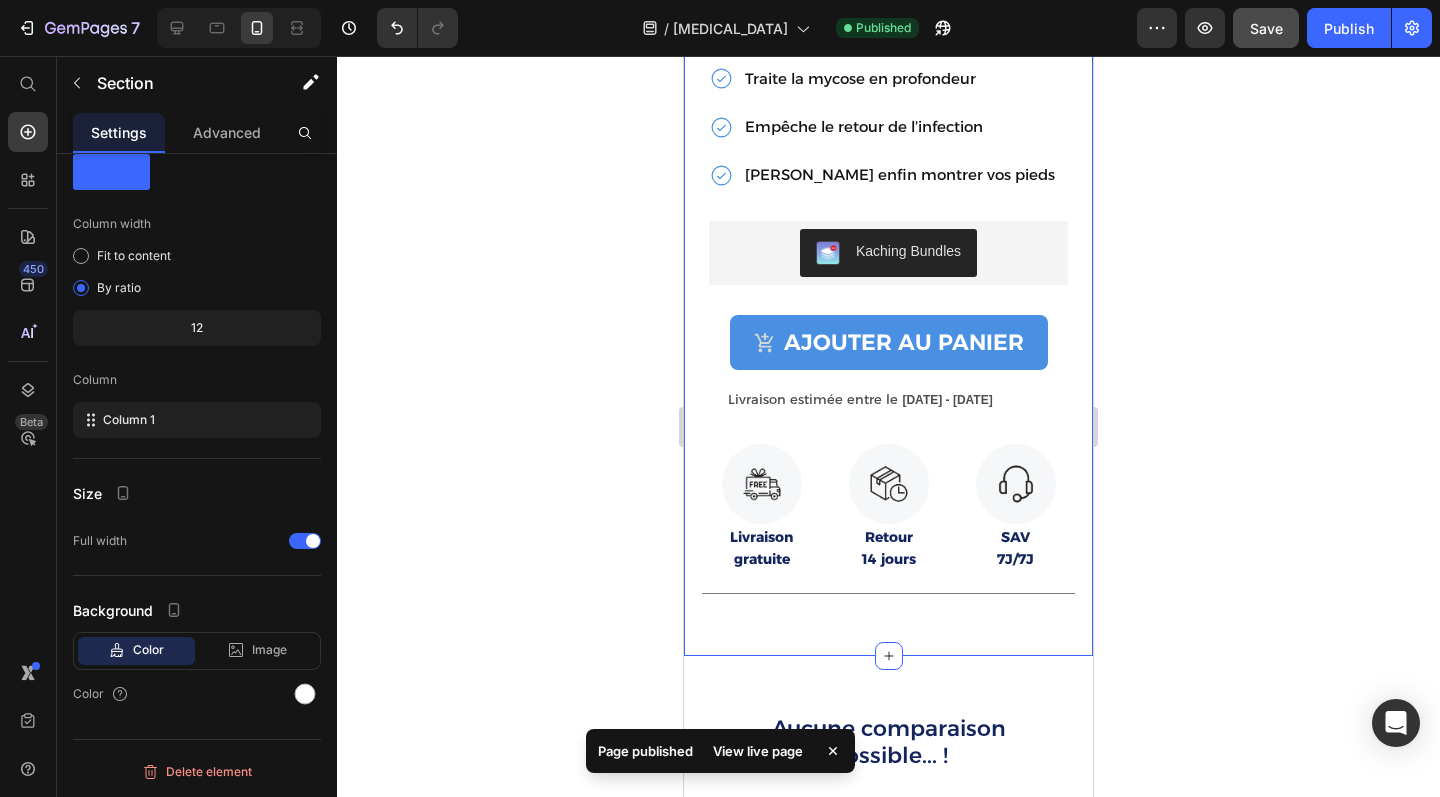click on "Product Images Image MycoGel™ l Stylo Antifongique Product Title Résultats visibles en 4 semaines ou  100% remboursé Text Block                Title Line
Traite la mycose en profondeur
Empêche le retour de l’infection
Osez enfin montrer vos pieds Item List Kaching Bundles Kaching Bundles
Ajouter au panier Add to Cart Row Product
Livraison estimée entre le
14/07/2025 - 20/07/2025
Delivery Date Image Image Image Row Livraison gratuite Text Block Retour 14 jours Text Block SAV 7J/7J Text Block Row                Title Line Section 8" at bounding box center (888, -13) 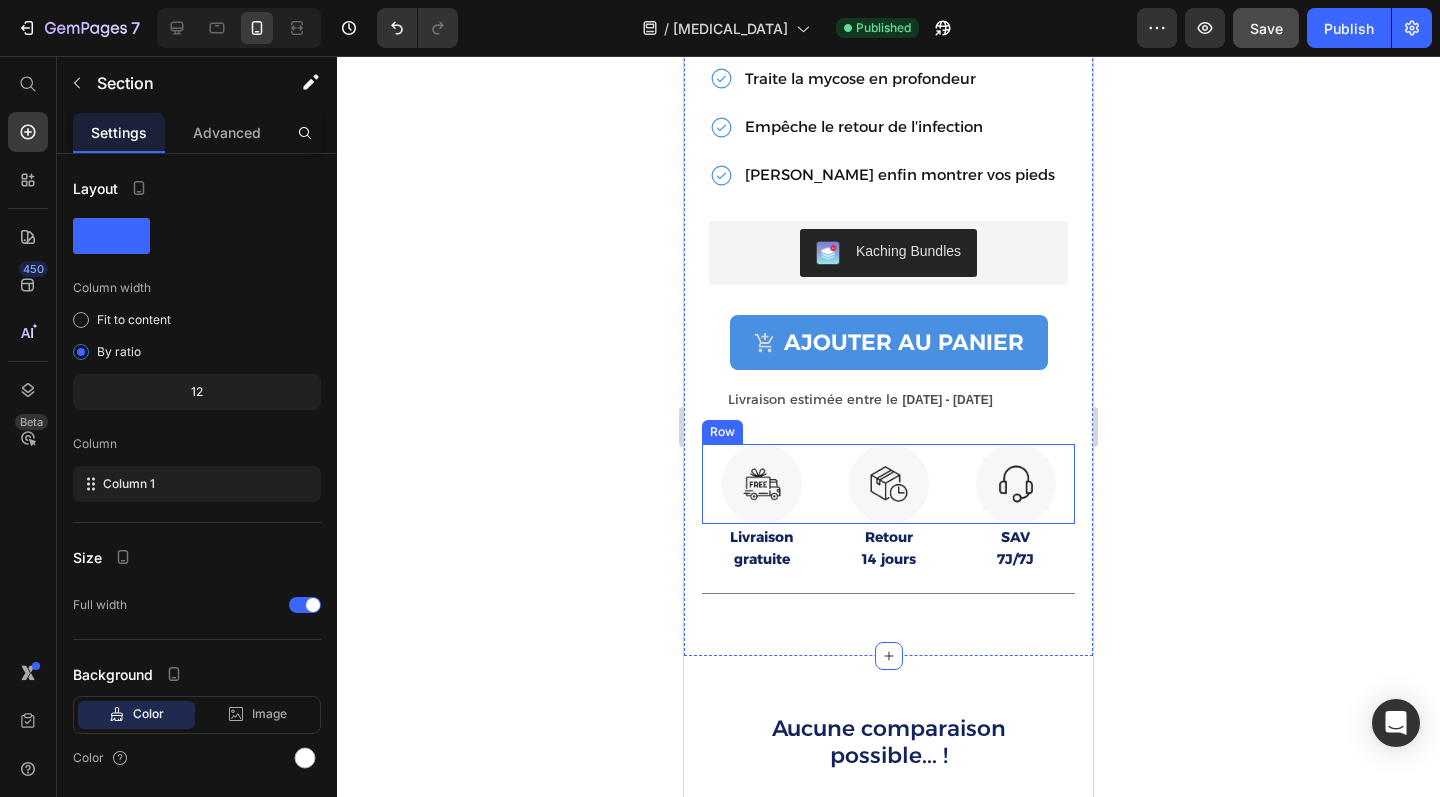 click on "Image Image Image Row" at bounding box center (888, 484) 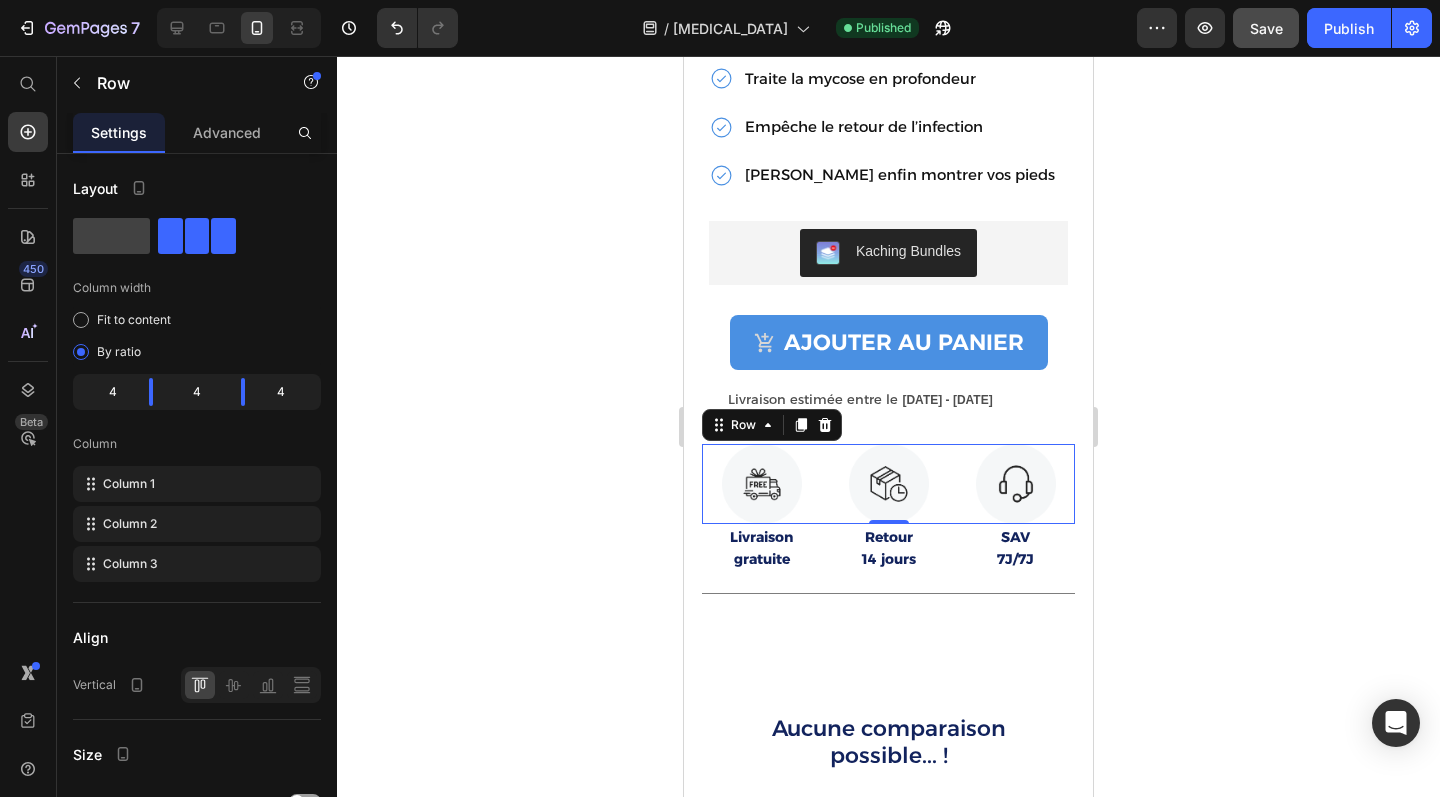 click 